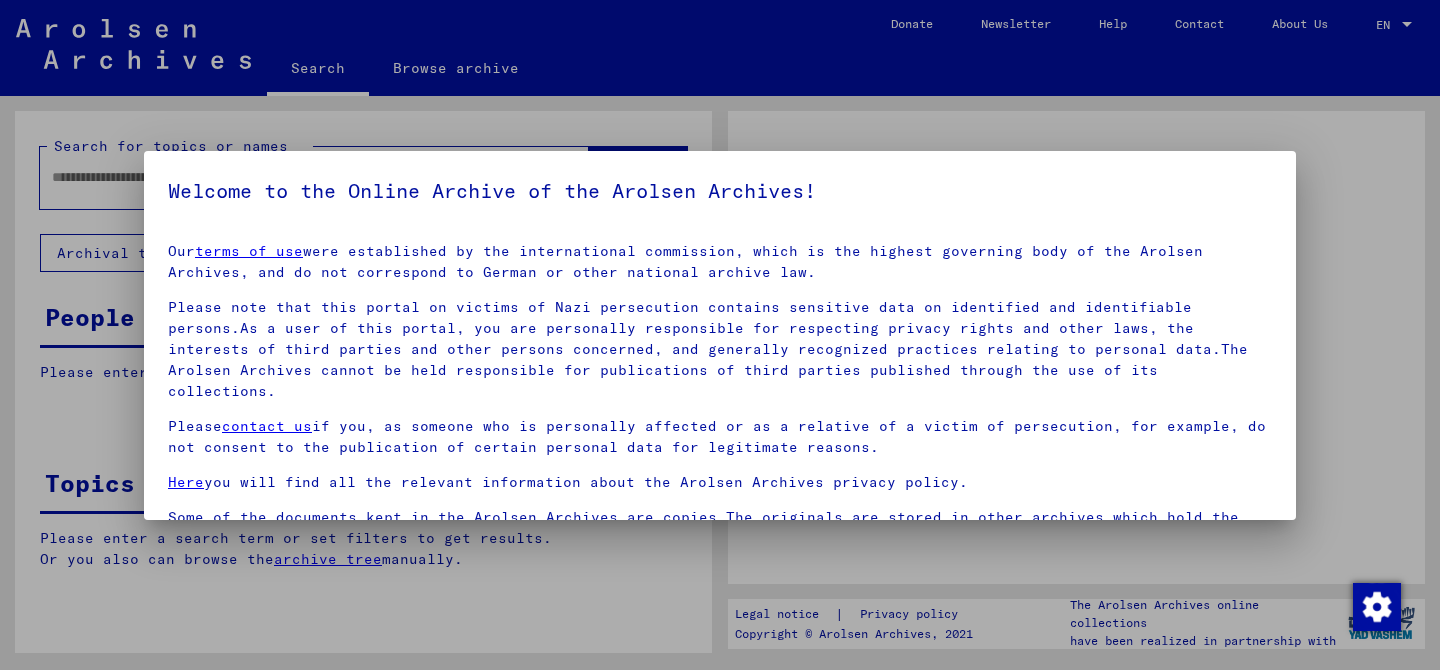 scroll, scrollTop: 0, scrollLeft: 0, axis: both 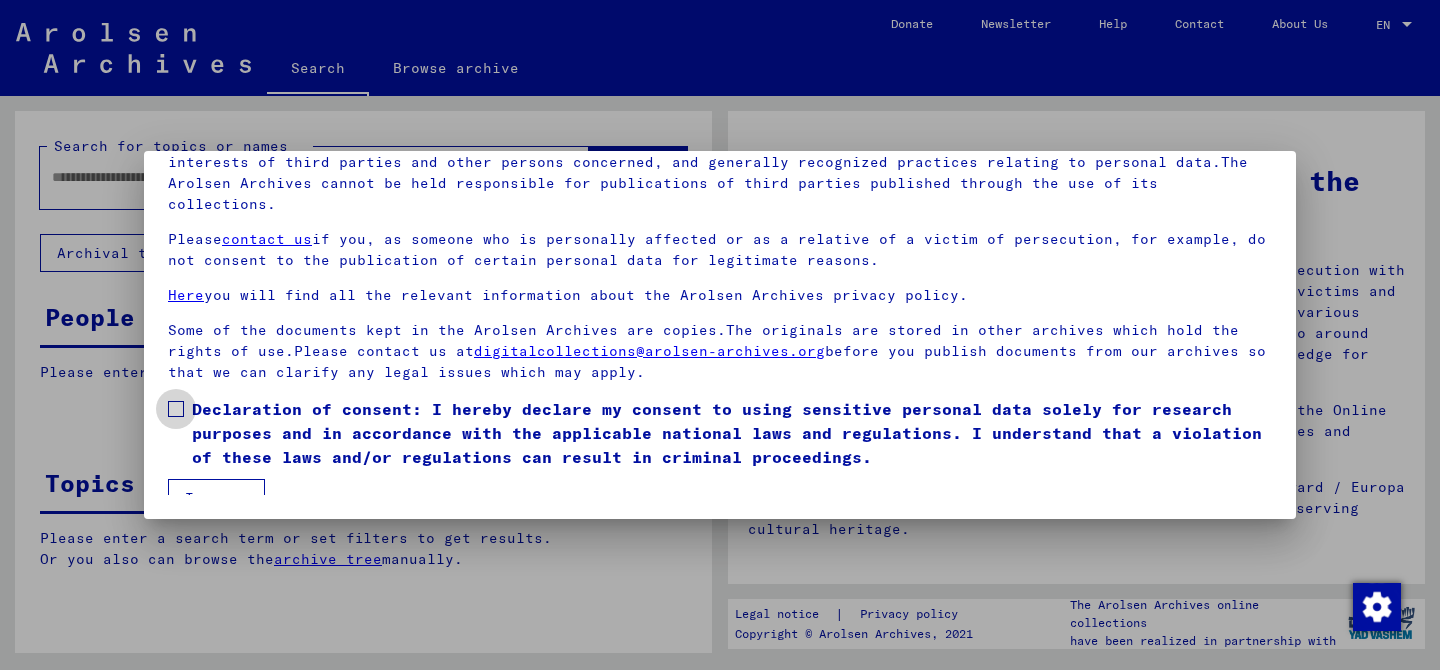 click at bounding box center (176, 409) 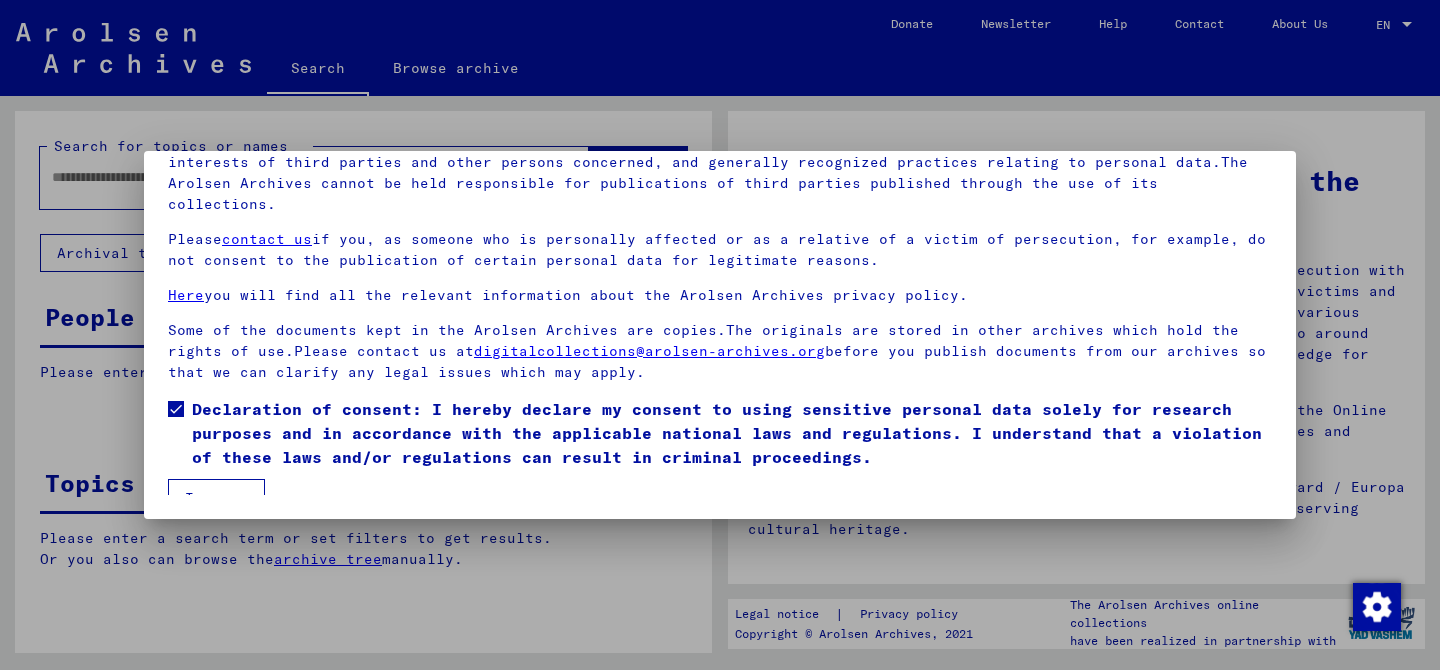 click on "I agree" at bounding box center (216, 498) 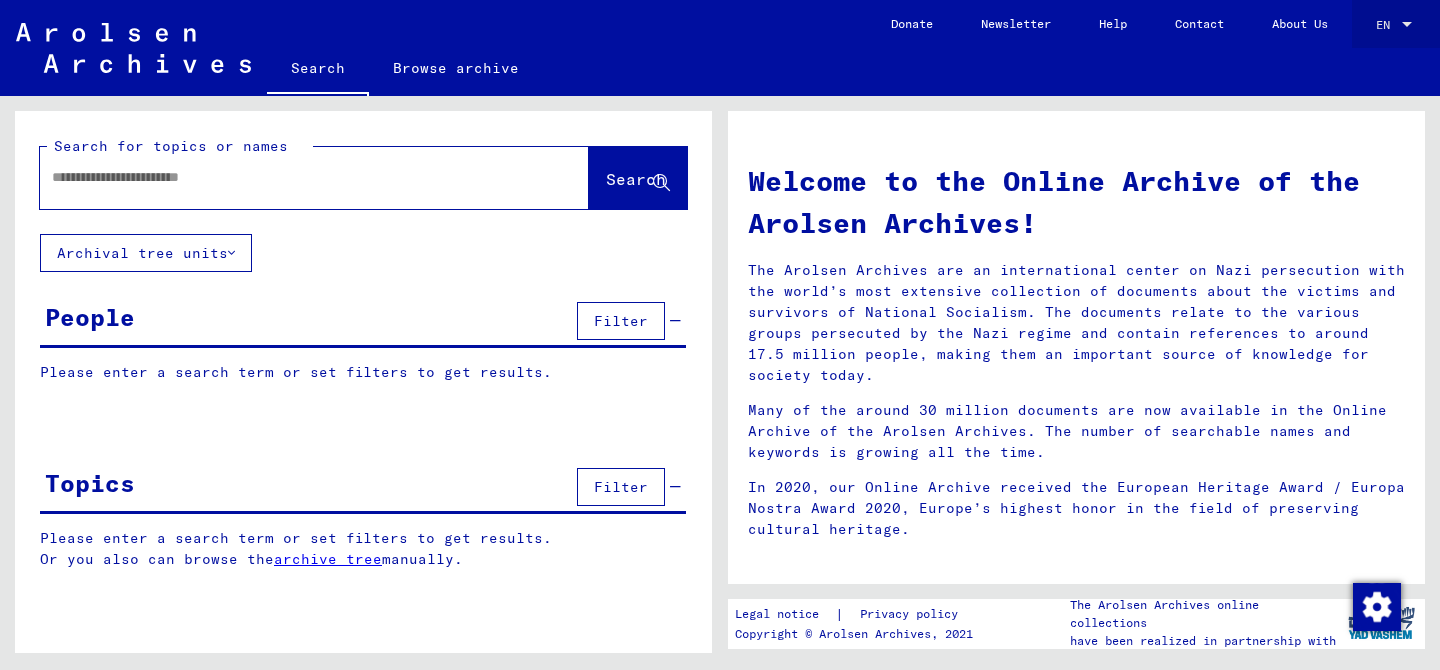 click on "EN EN" 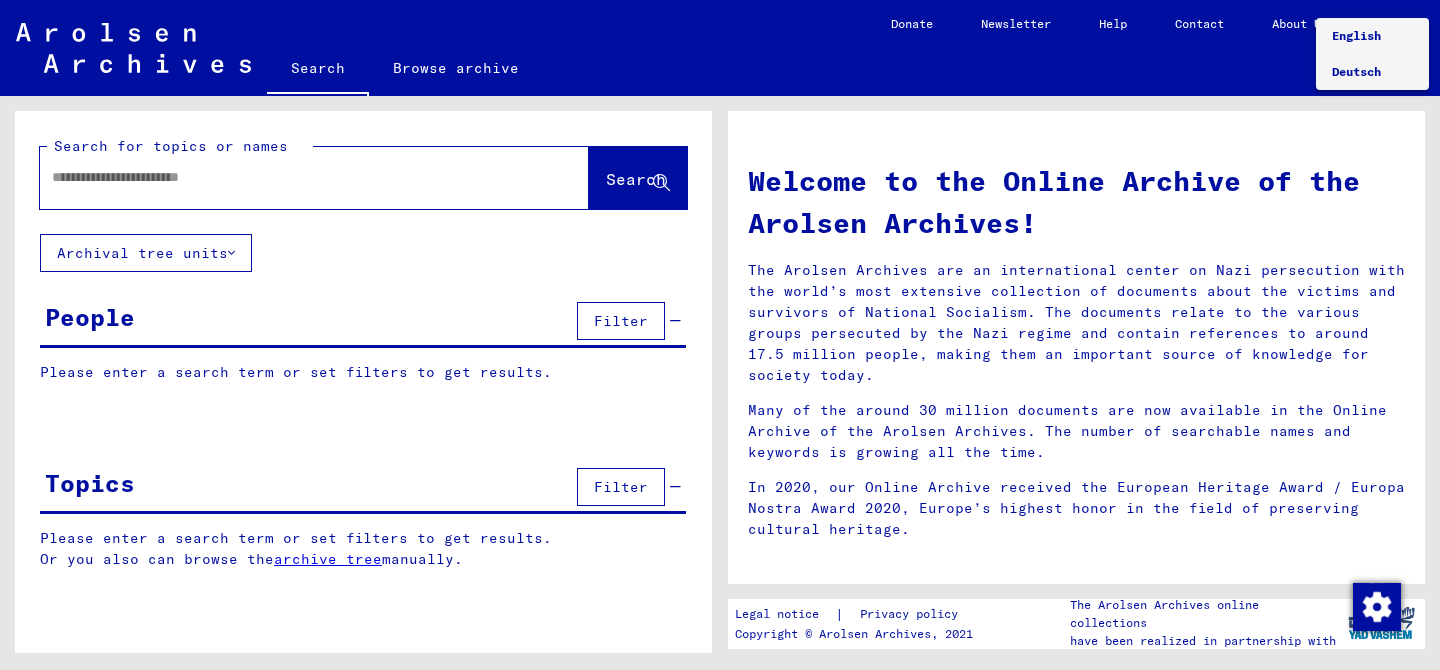 click on "Deutsch" at bounding box center (1356, 71) 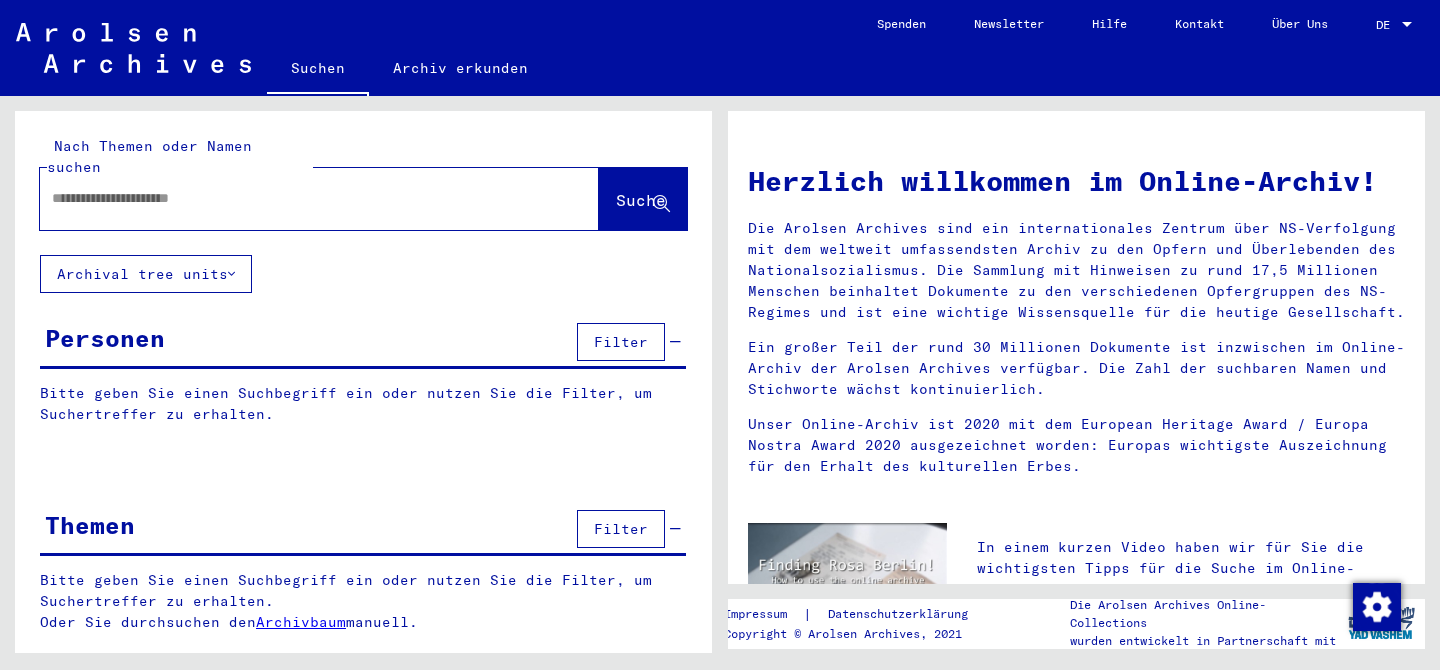 click 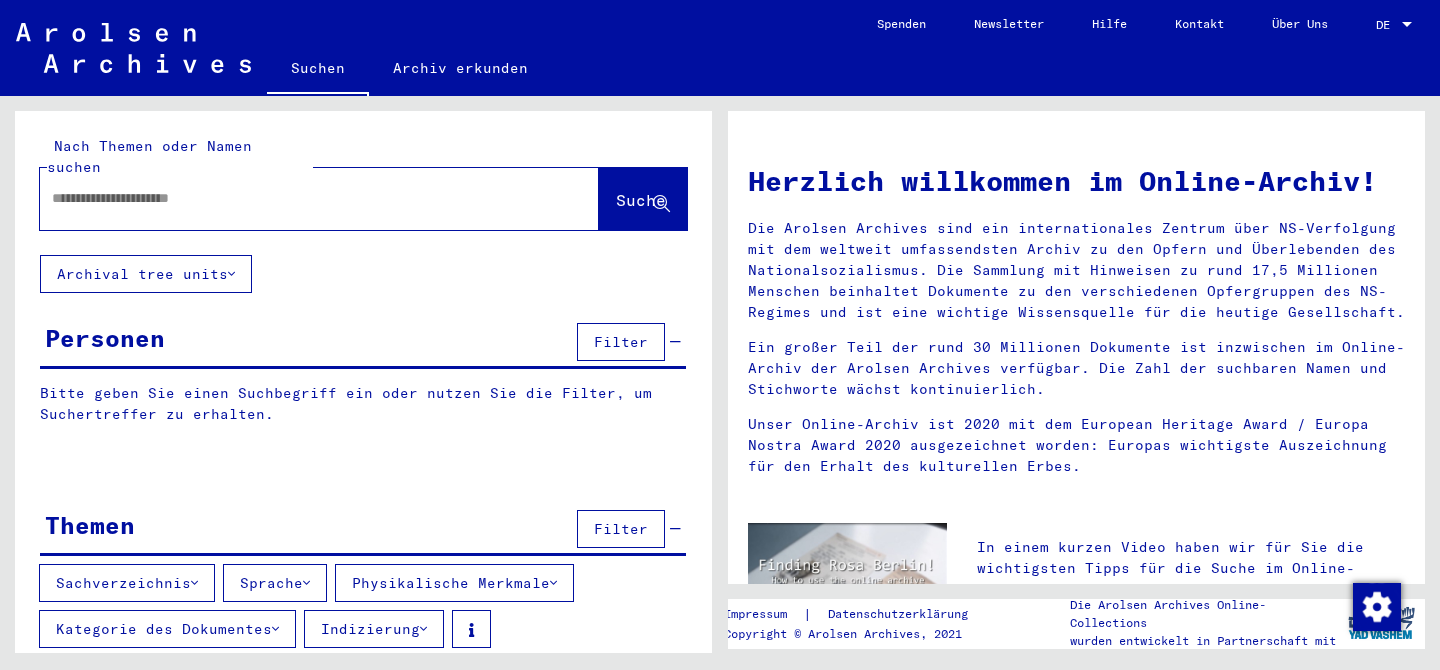 scroll, scrollTop: 73, scrollLeft: 0, axis: vertical 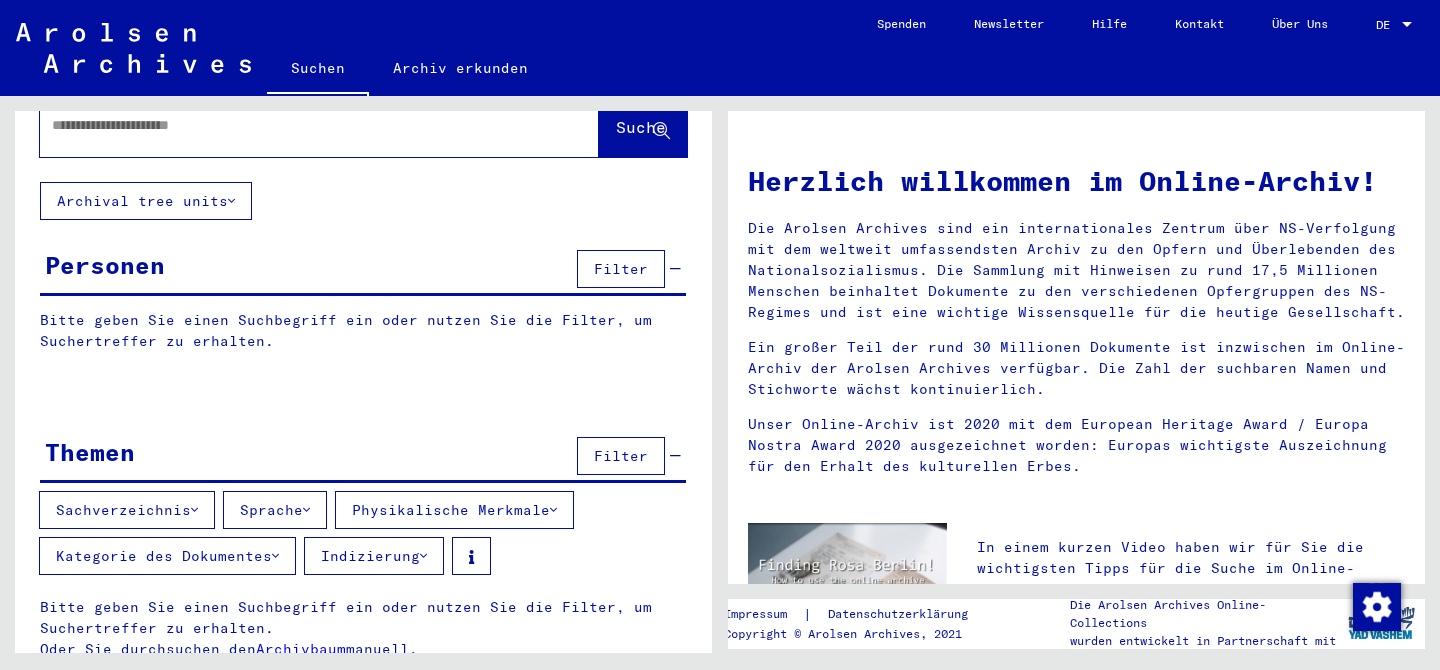 click on "Sachverzeichnis" at bounding box center (127, 510) 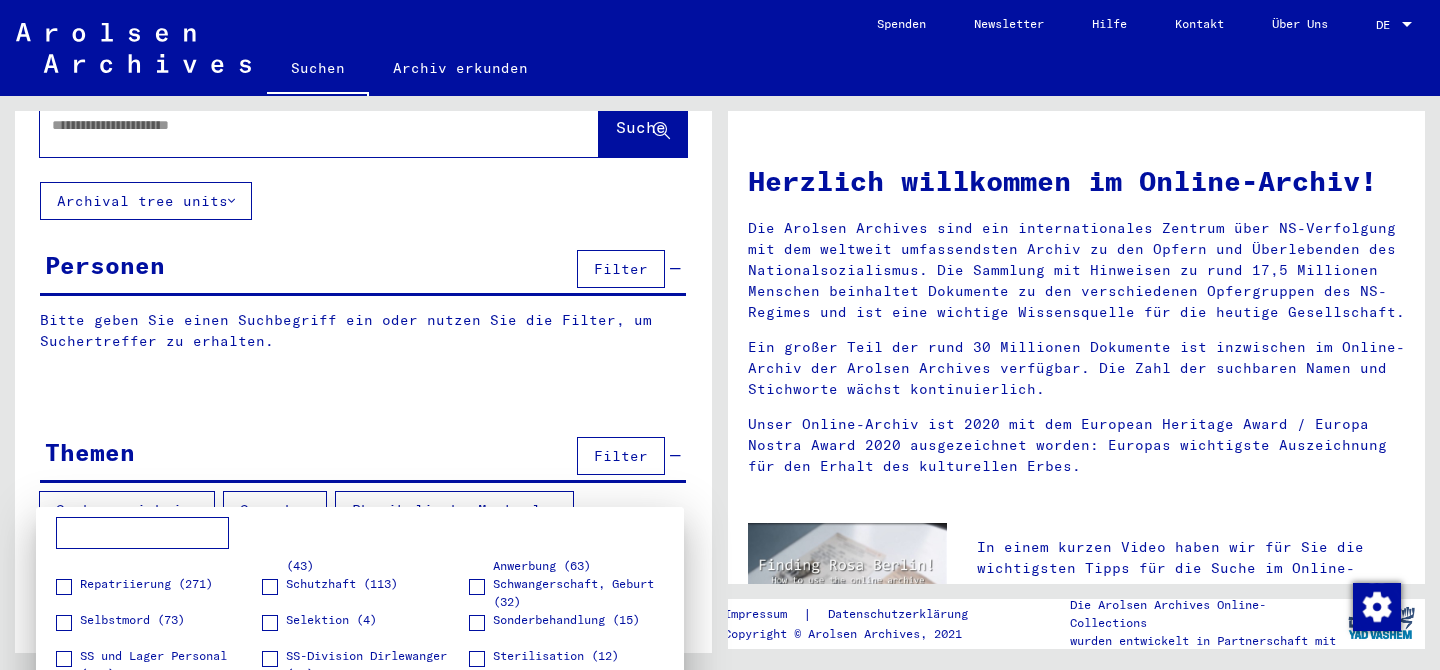 scroll, scrollTop: 525, scrollLeft: 0, axis: vertical 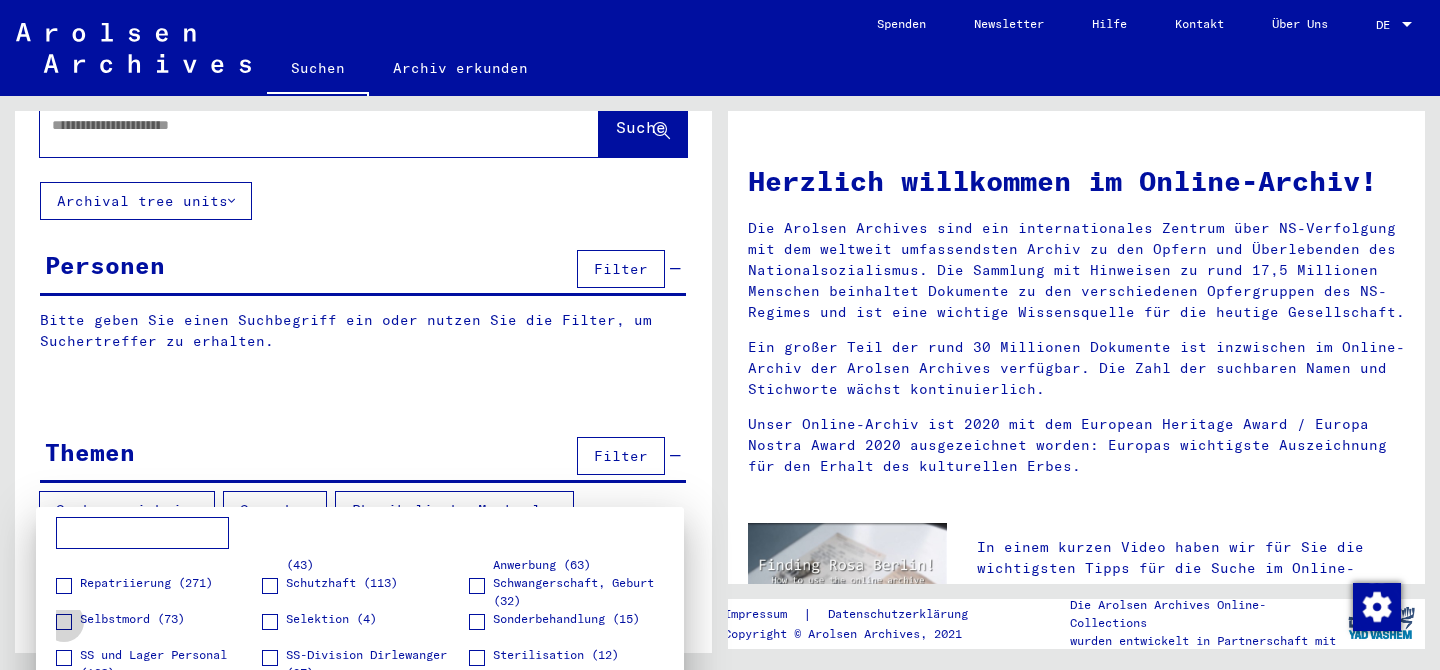 click at bounding box center (64, 622) 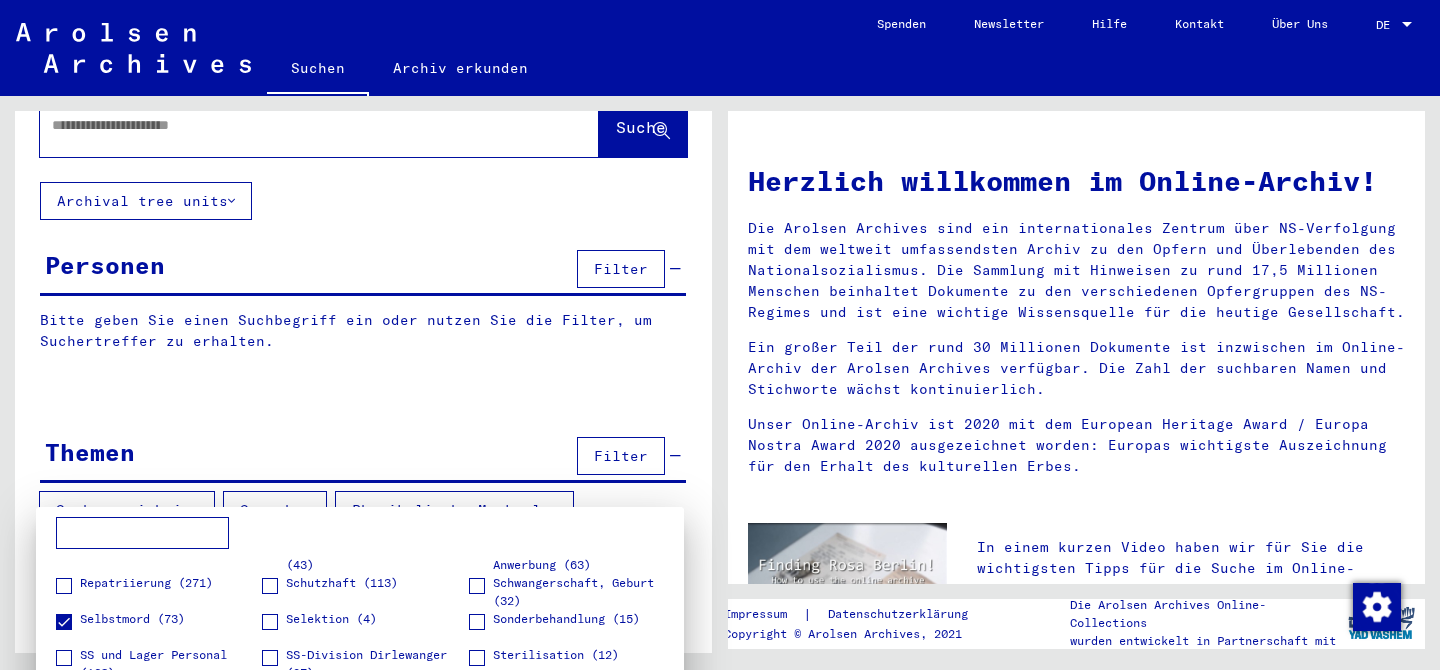 click at bounding box center (720, 335) 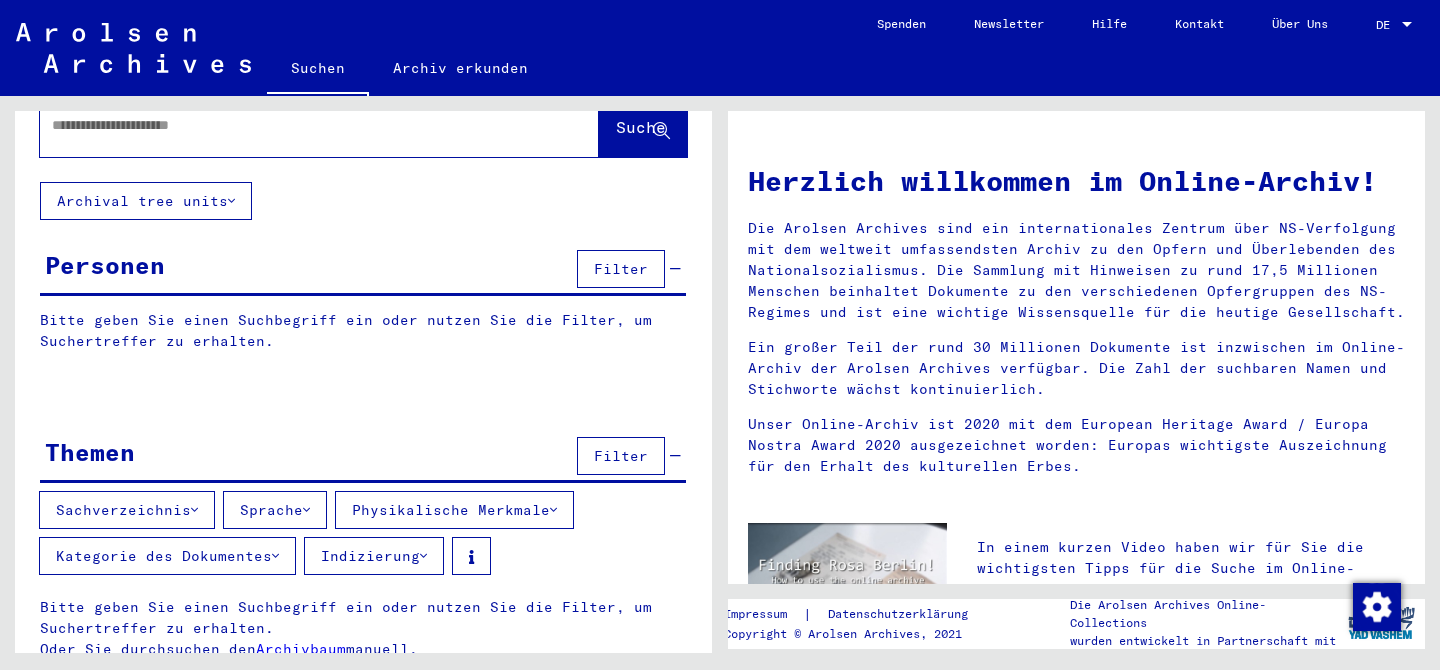 click on "Sachverzeichnis" at bounding box center (127, 510) 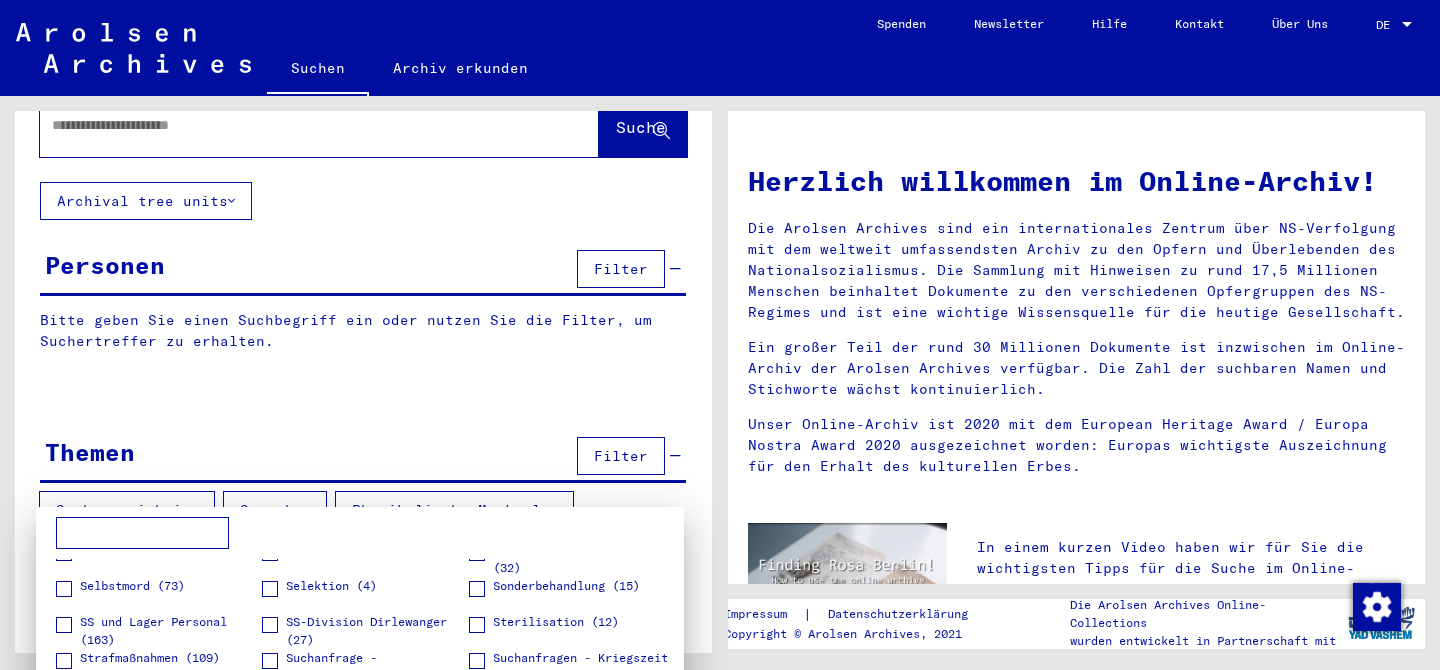 scroll, scrollTop: 540, scrollLeft: 0, axis: vertical 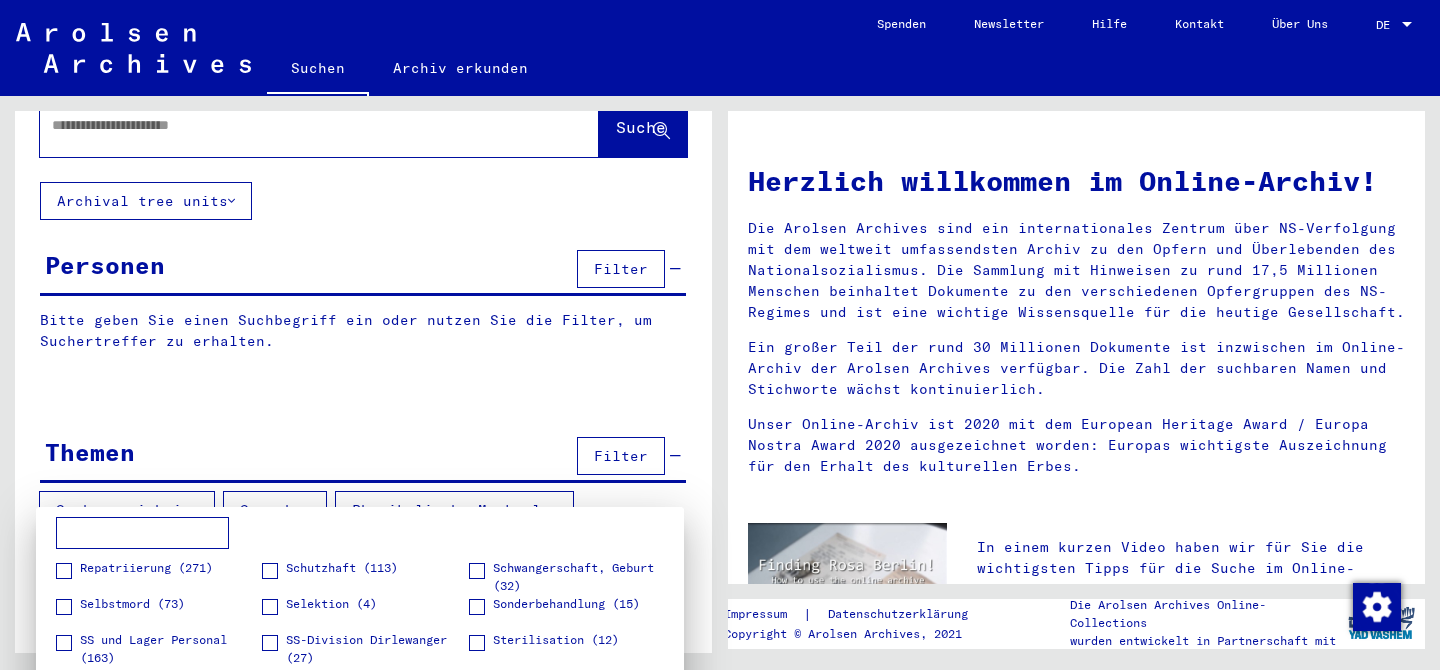 click on "Selbstmord (73)" at bounding box center (120, 605) 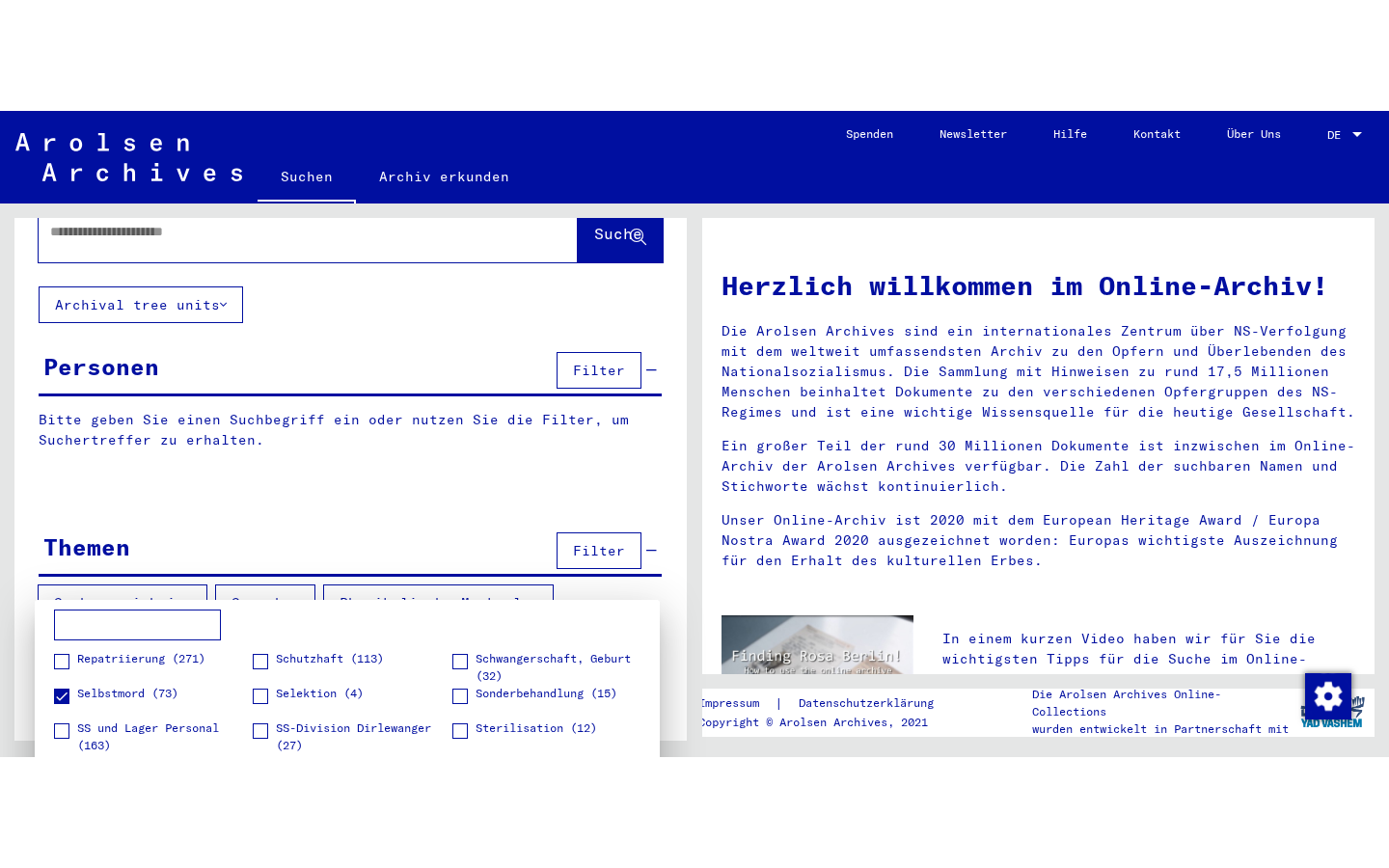 scroll, scrollTop: 653, scrollLeft: 0, axis: vertical 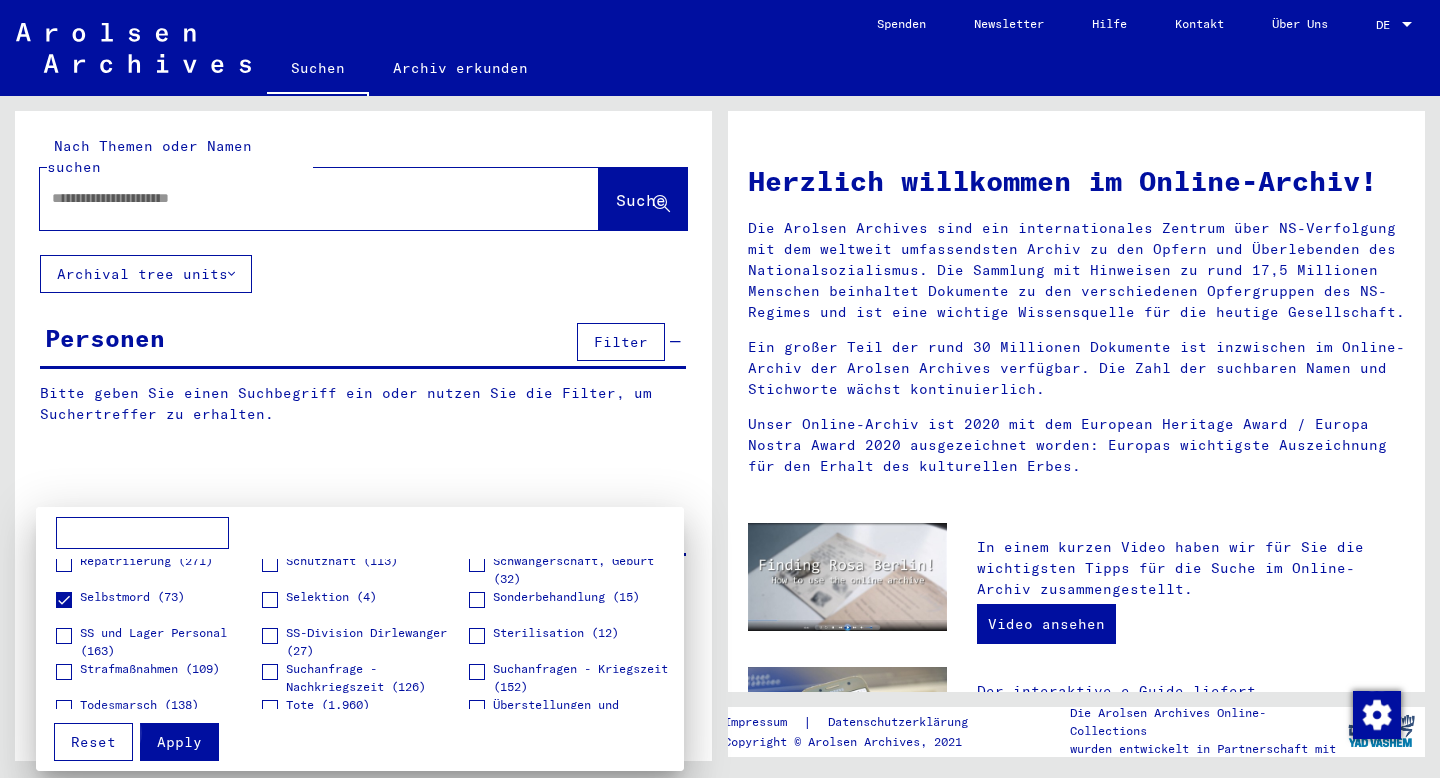 click on "Apply" at bounding box center [179, 742] 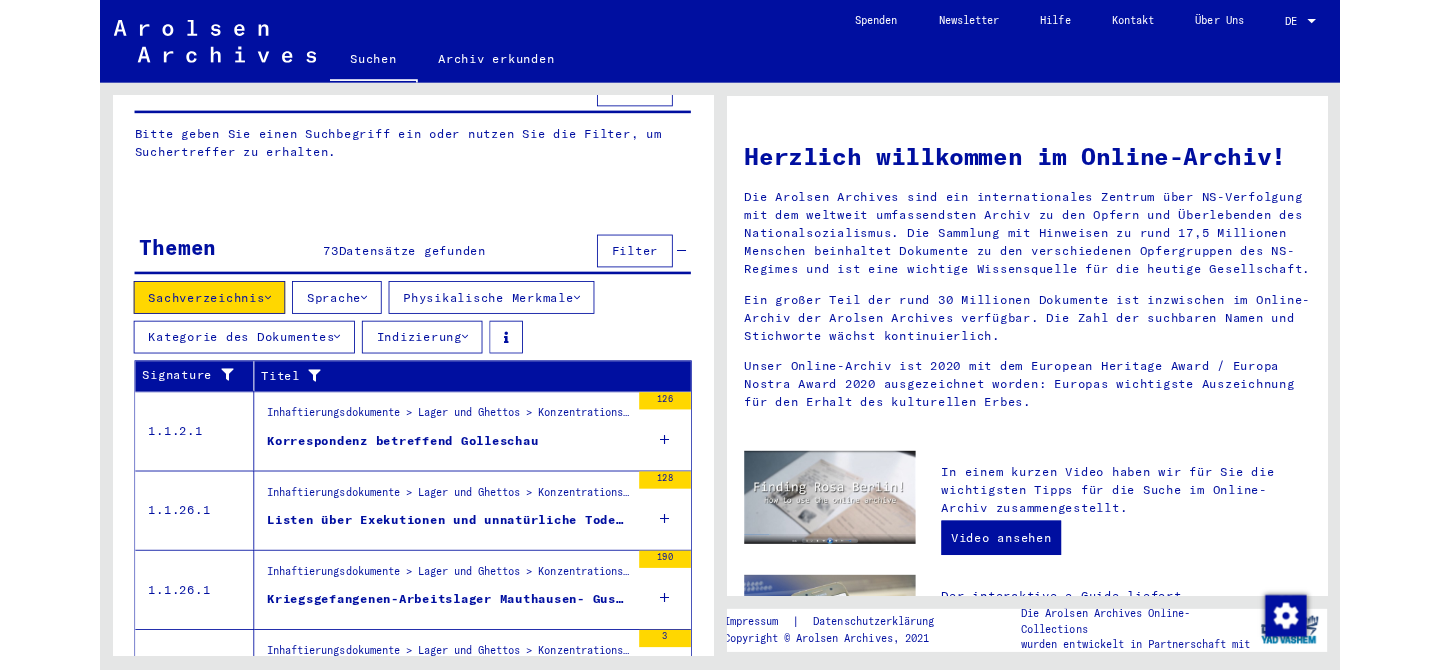 scroll, scrollTop: 297, scrollLeft: 0, axis: vertical 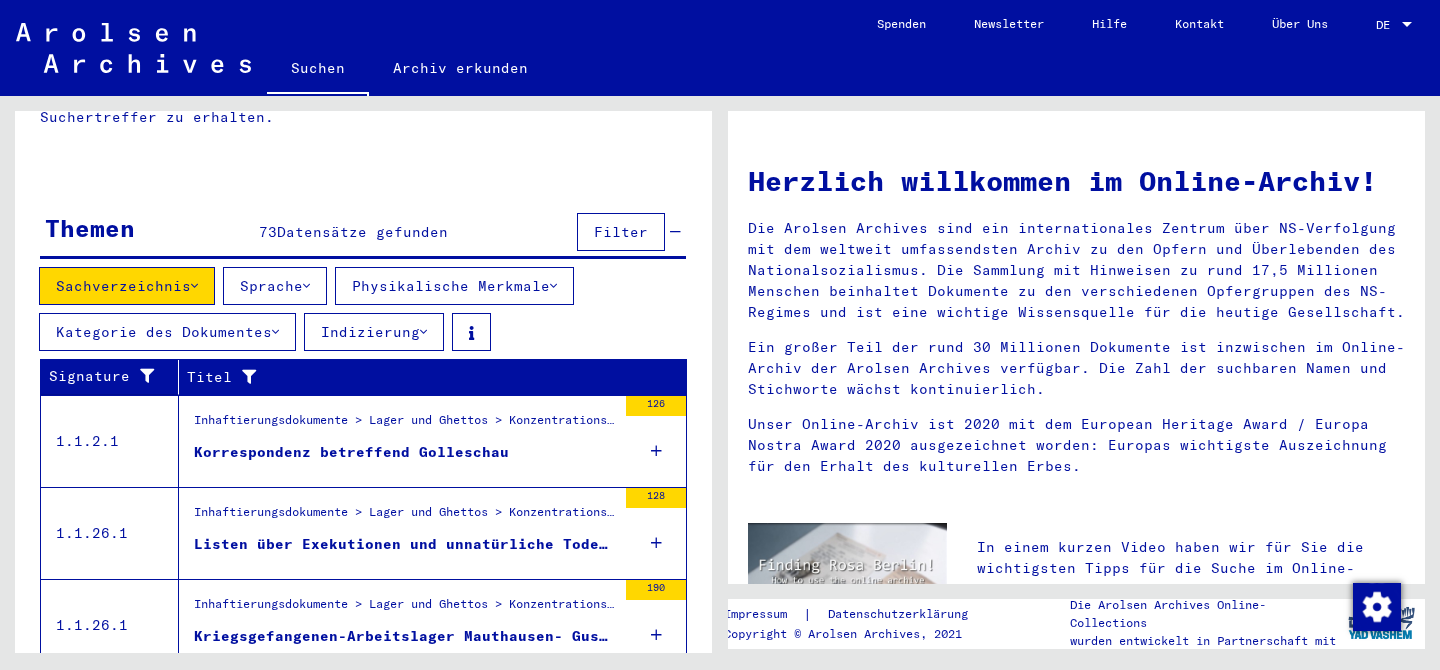 click on "Korrespondenz betreffend Golleschau" at bounding box center (405, 457) 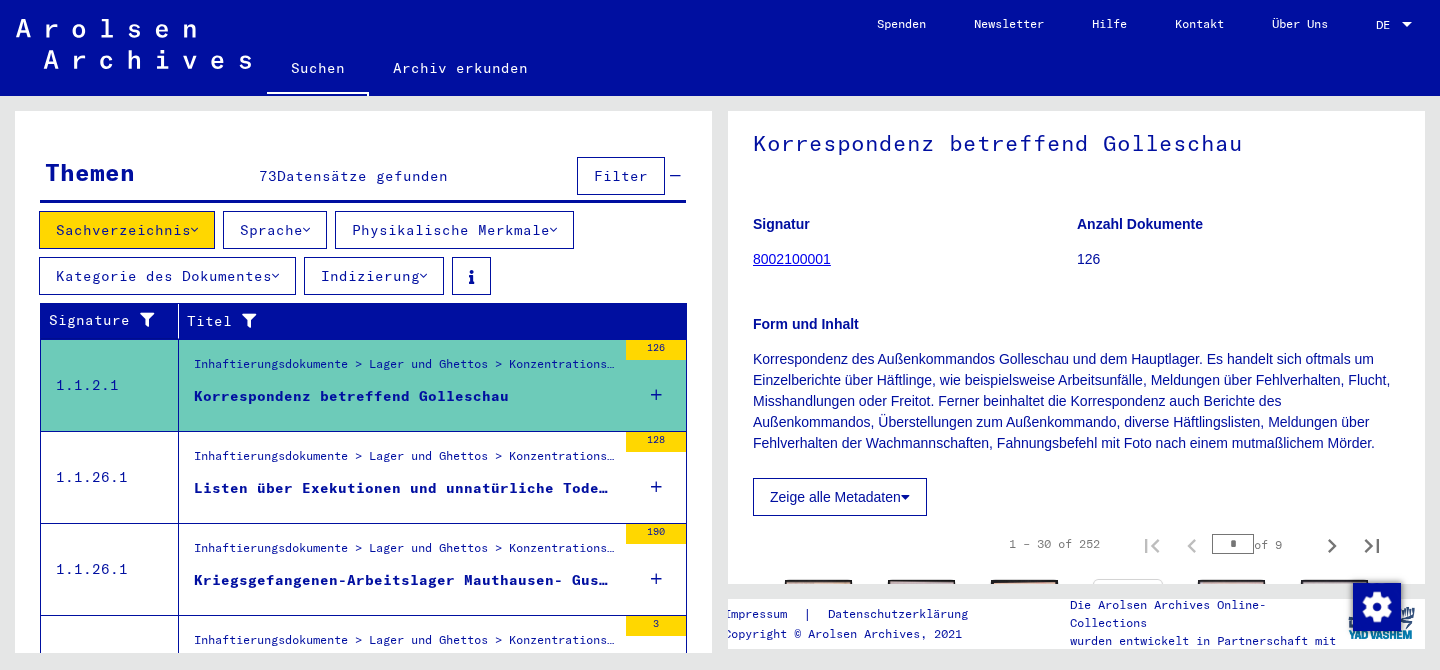 scroll, scrollTop: 165, scrollLeft: 0, axis: vertical 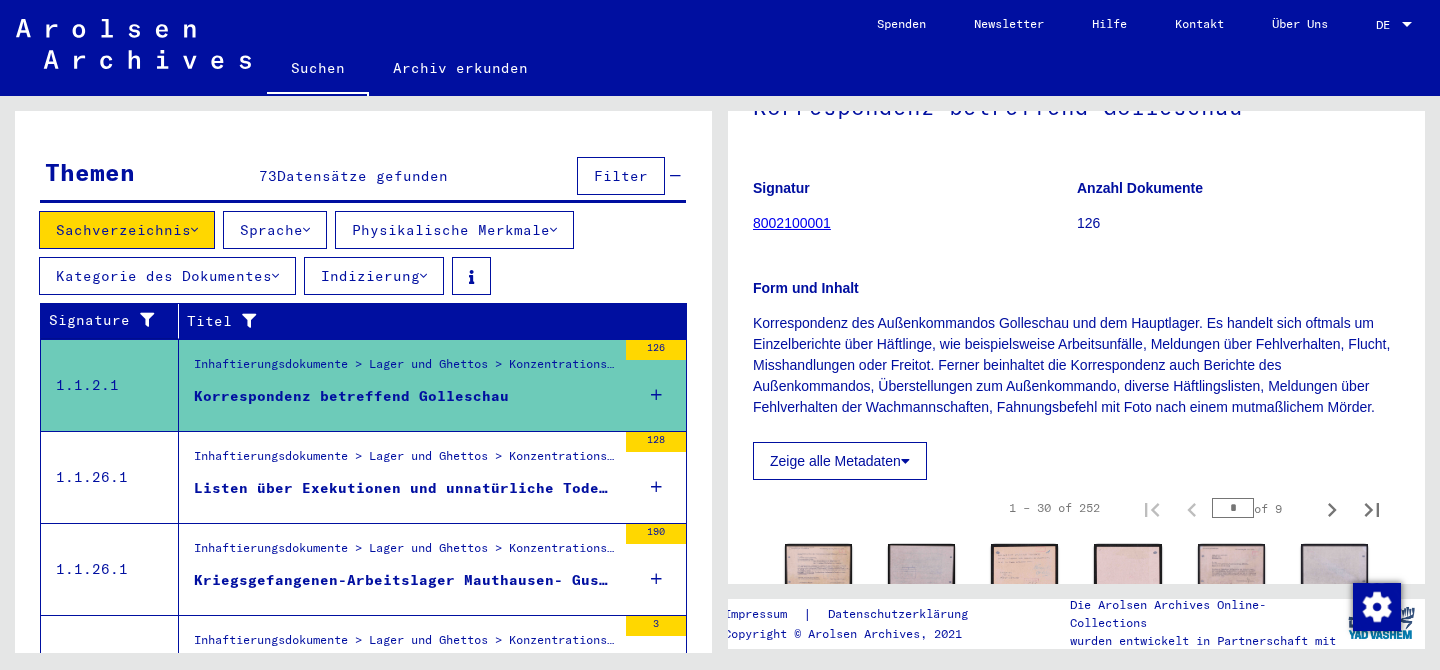 click on "Zeige alle Metadaten" 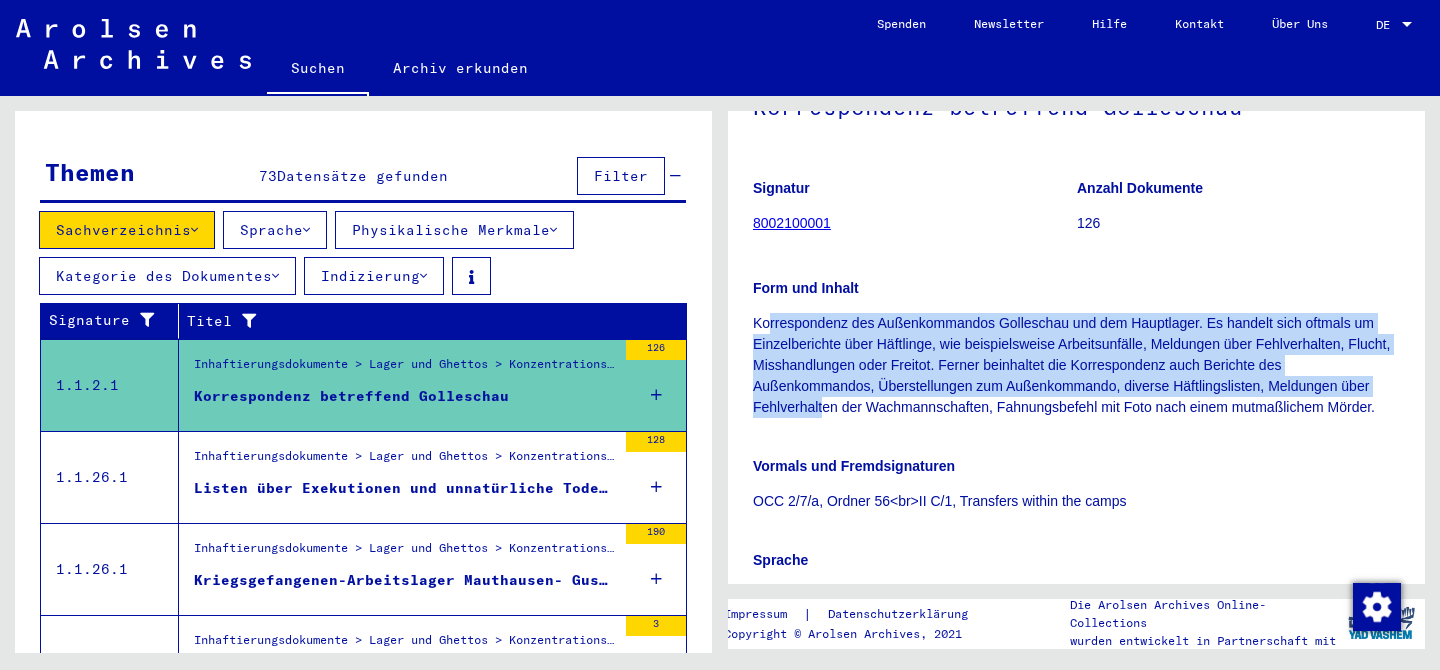 drag, startPoint x: 770, startPoint y: 328, endPoint x: 825, endPoint y: 405, distance: 94.62558 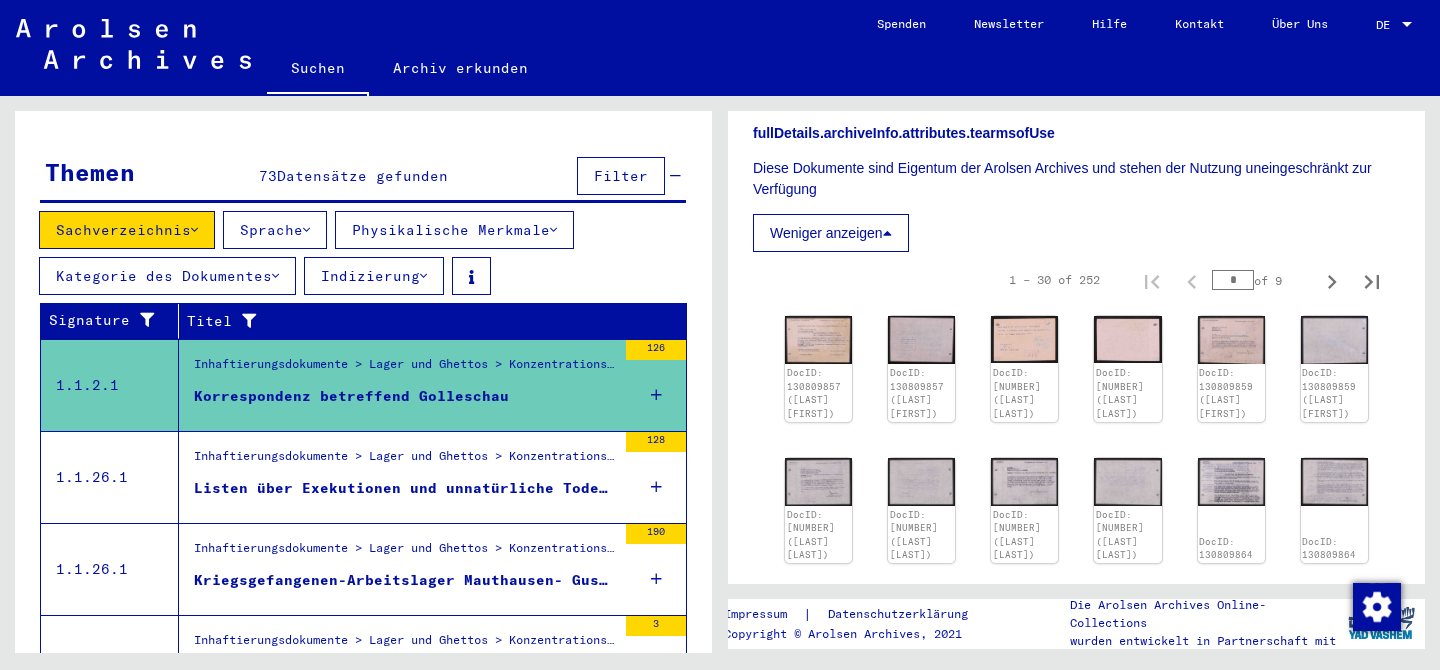 scroll, scrollTop: 1011, scrollLeft: 0, axis: vertical 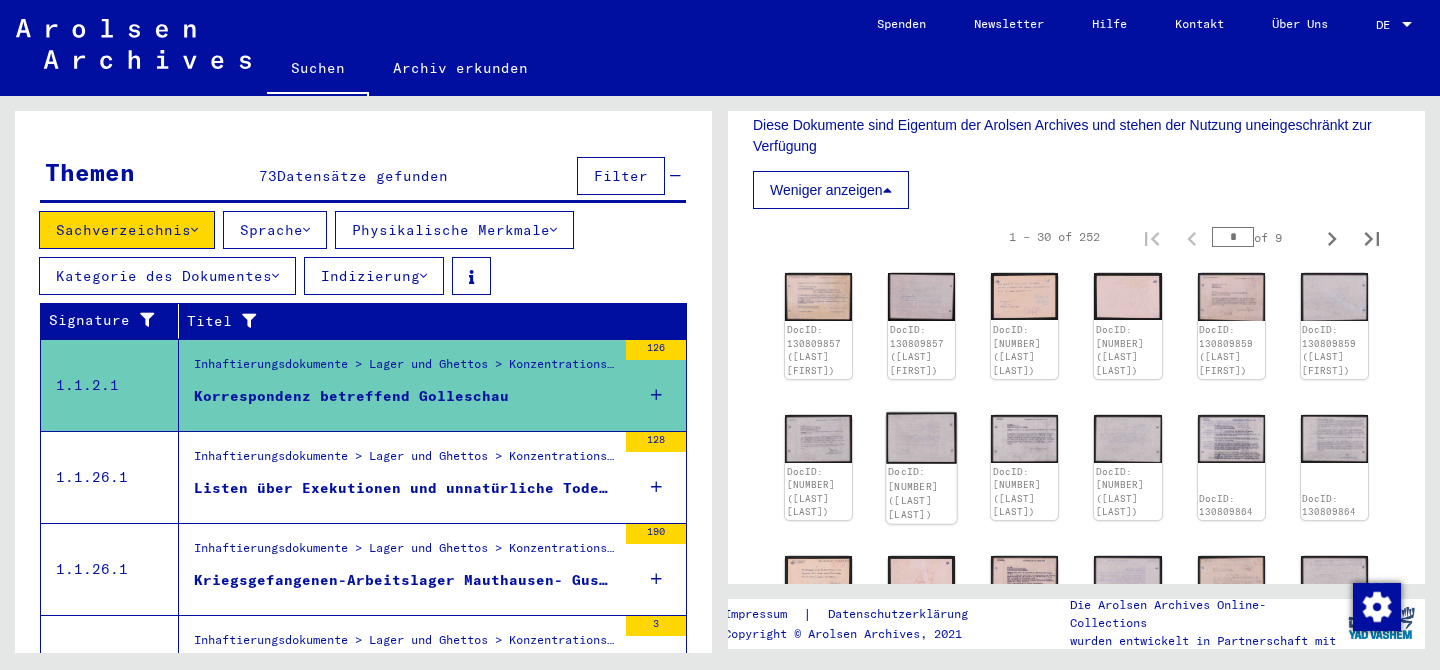 click 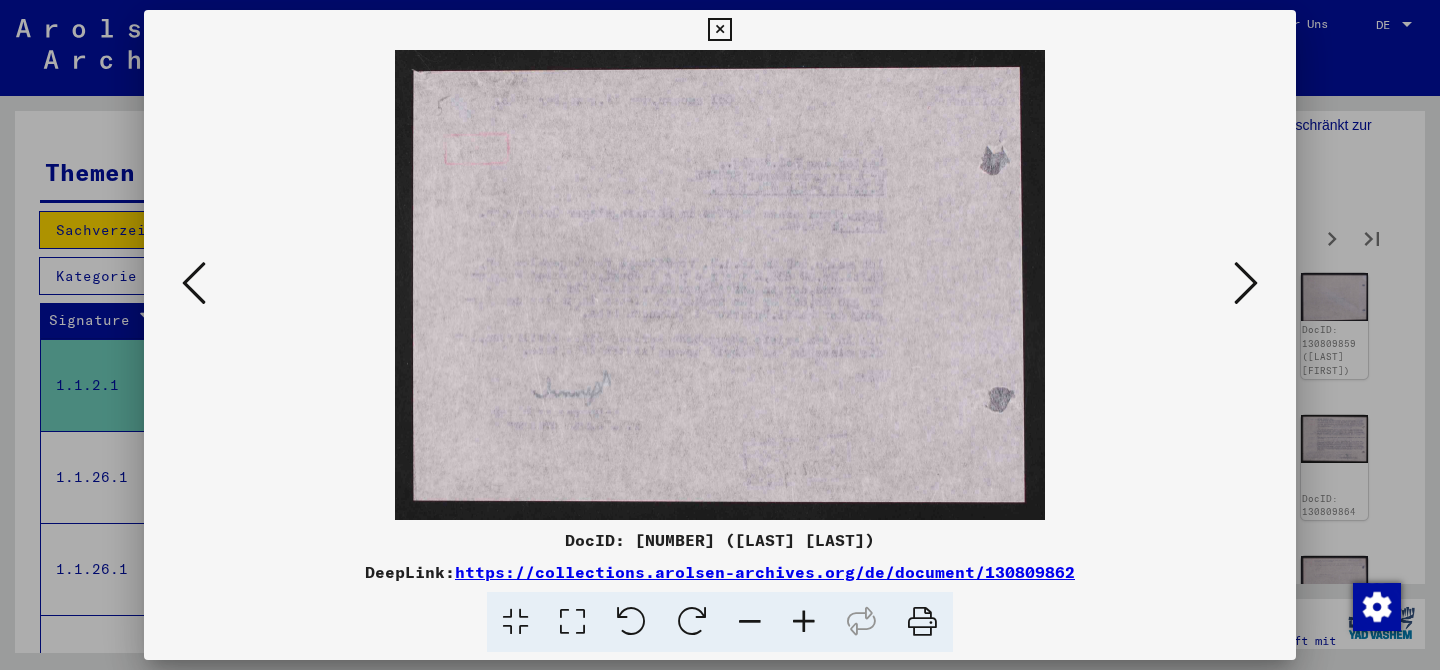 type 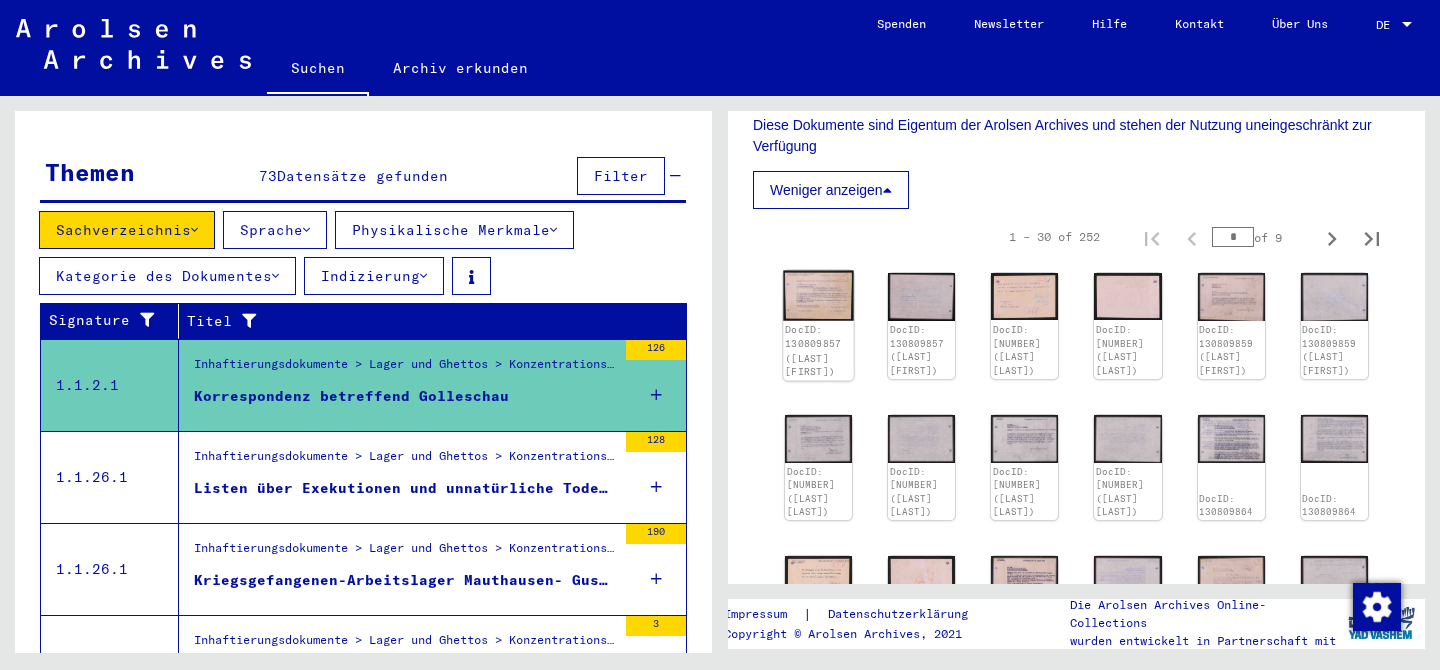 click 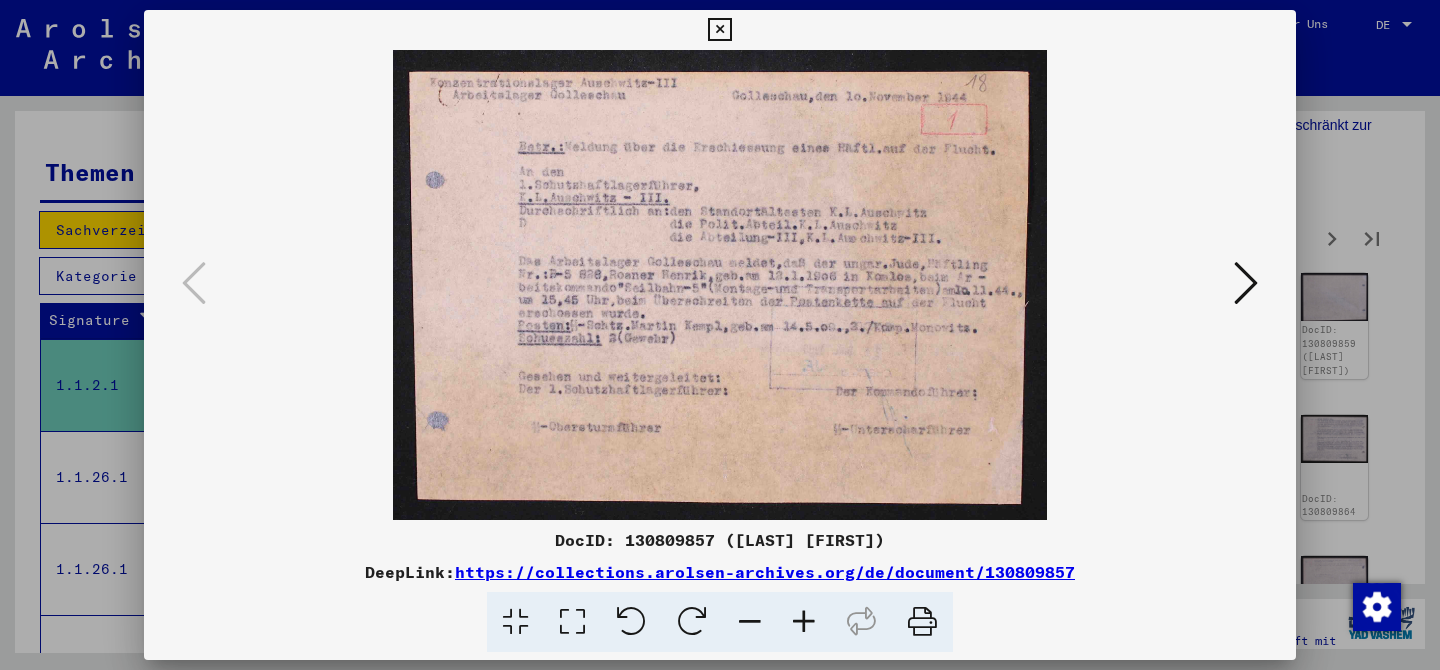 click at bounding box center (1246, 283) 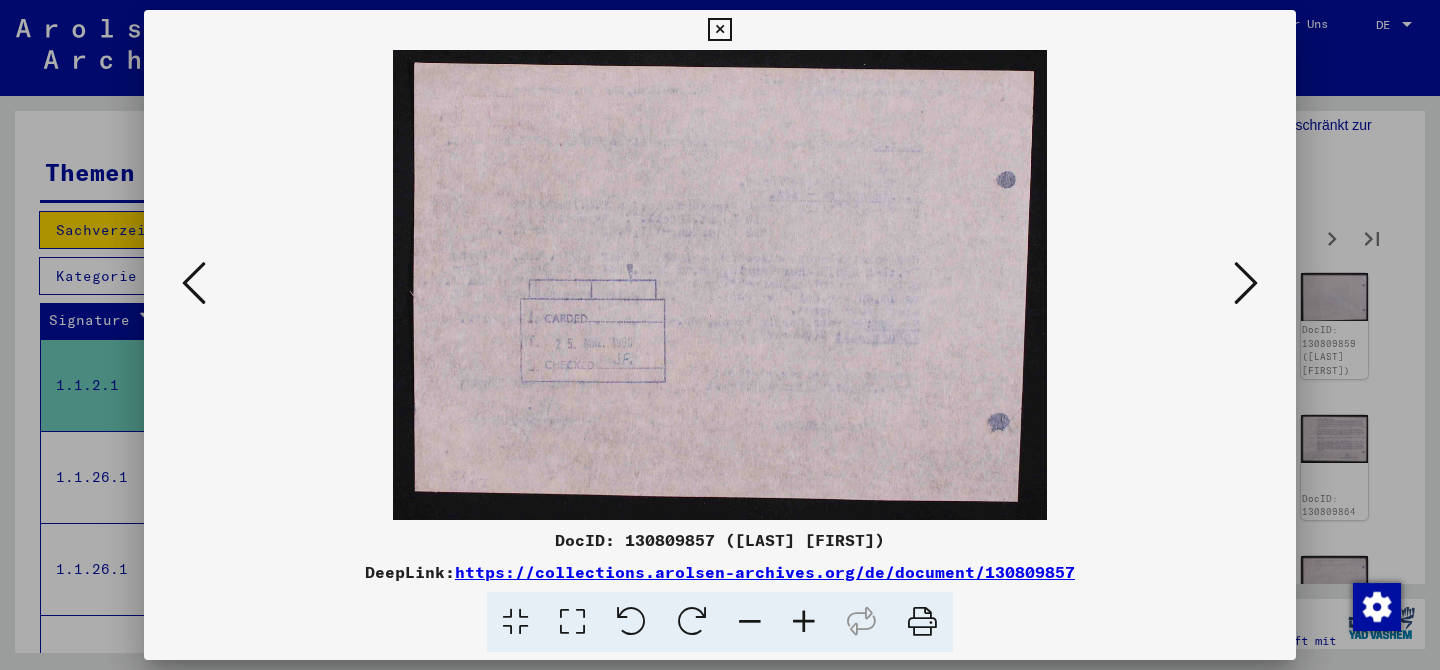 click at bounding box center [1246, 283] 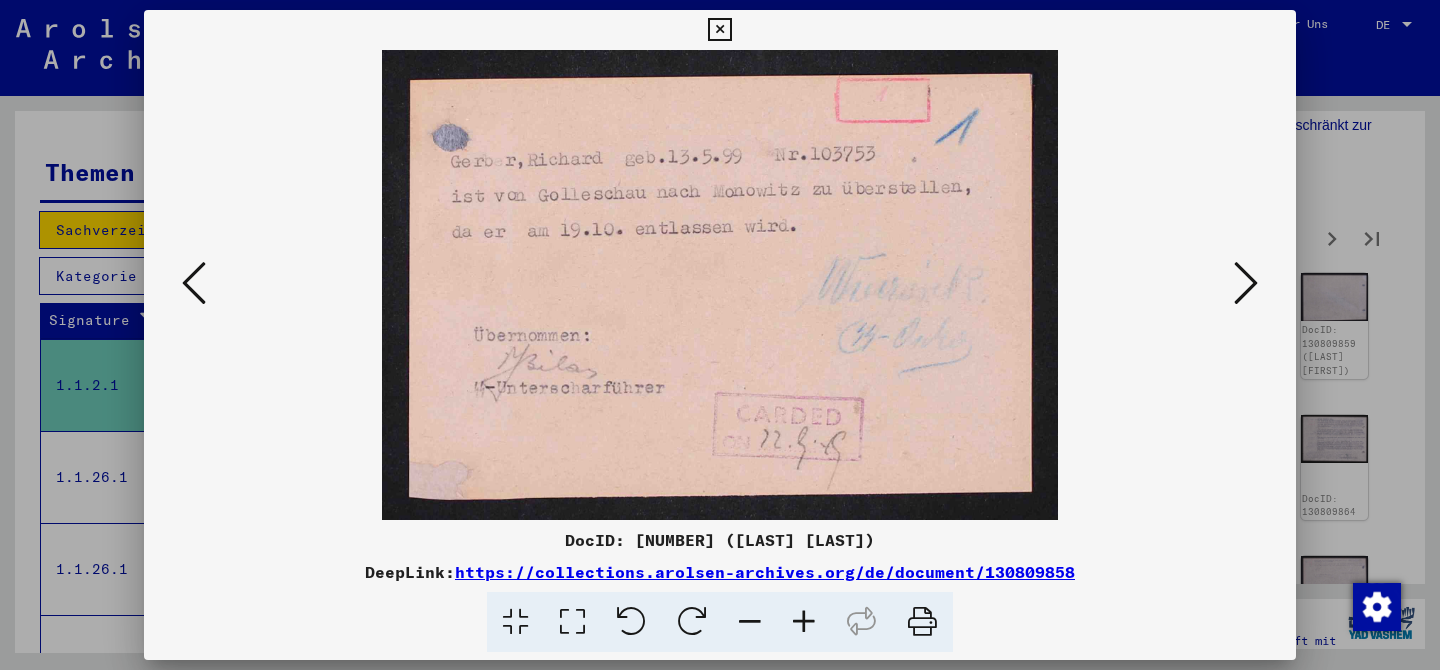 click at bounding box center [1246, 283] 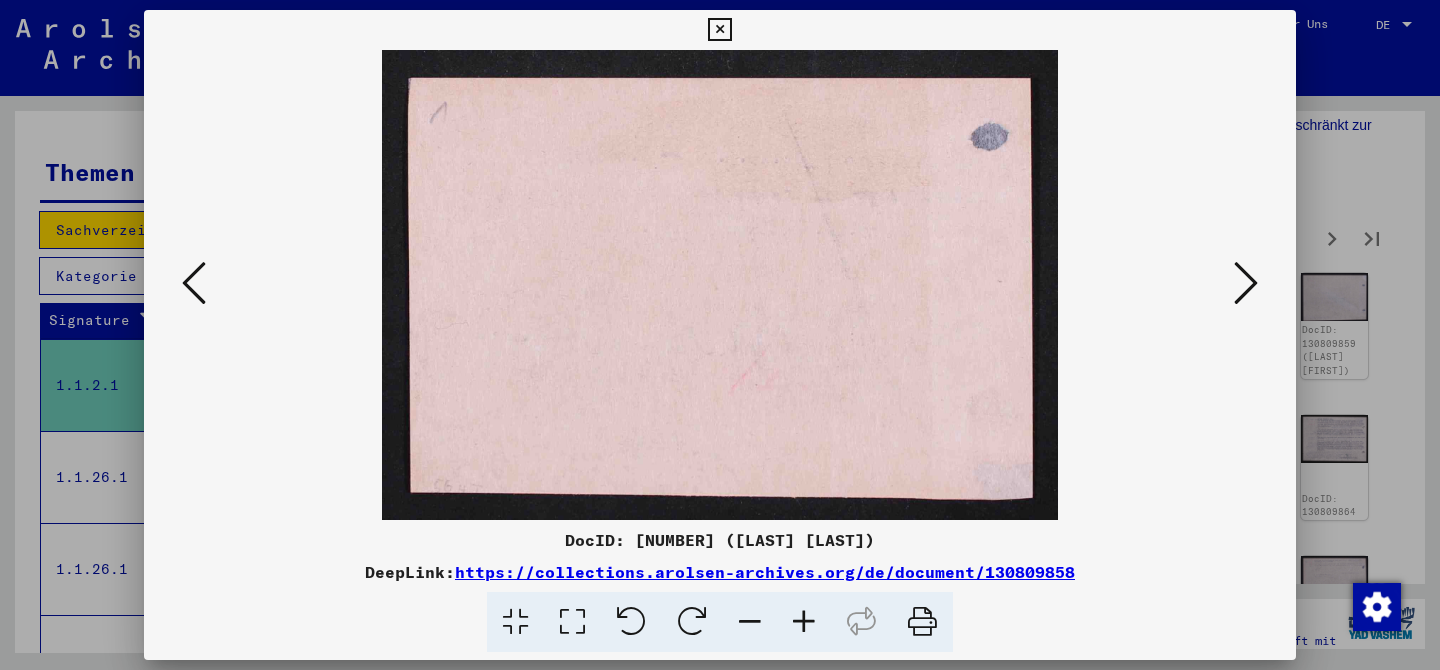 click at bounding box center [1246, 283] 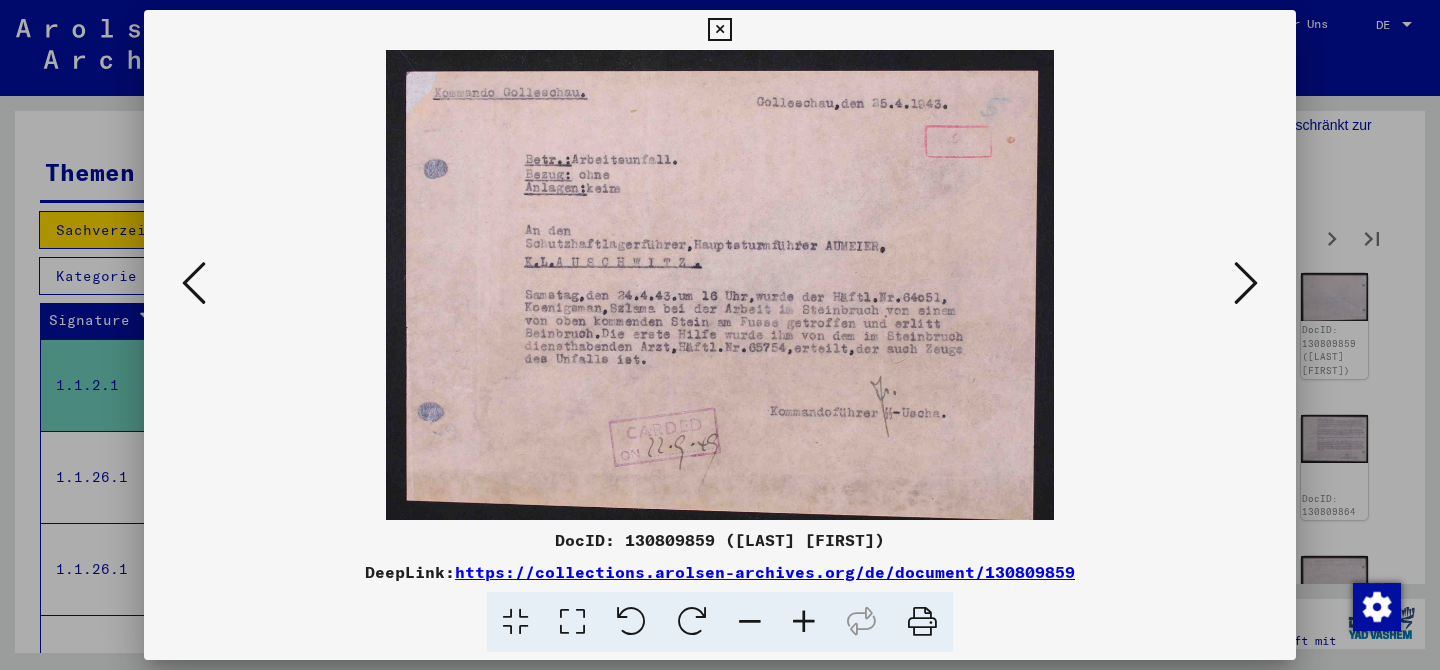 click at bounding box center [1246, 283] 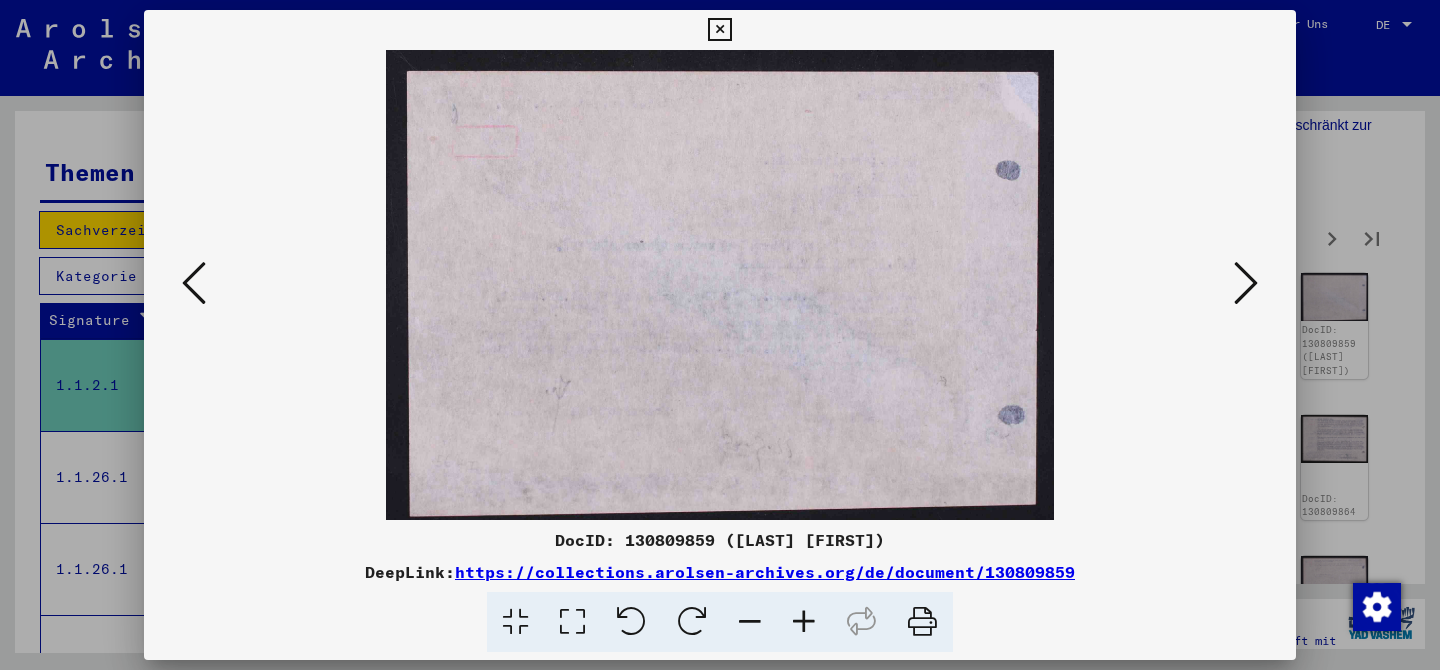 click at bounding box center (1246, 283) 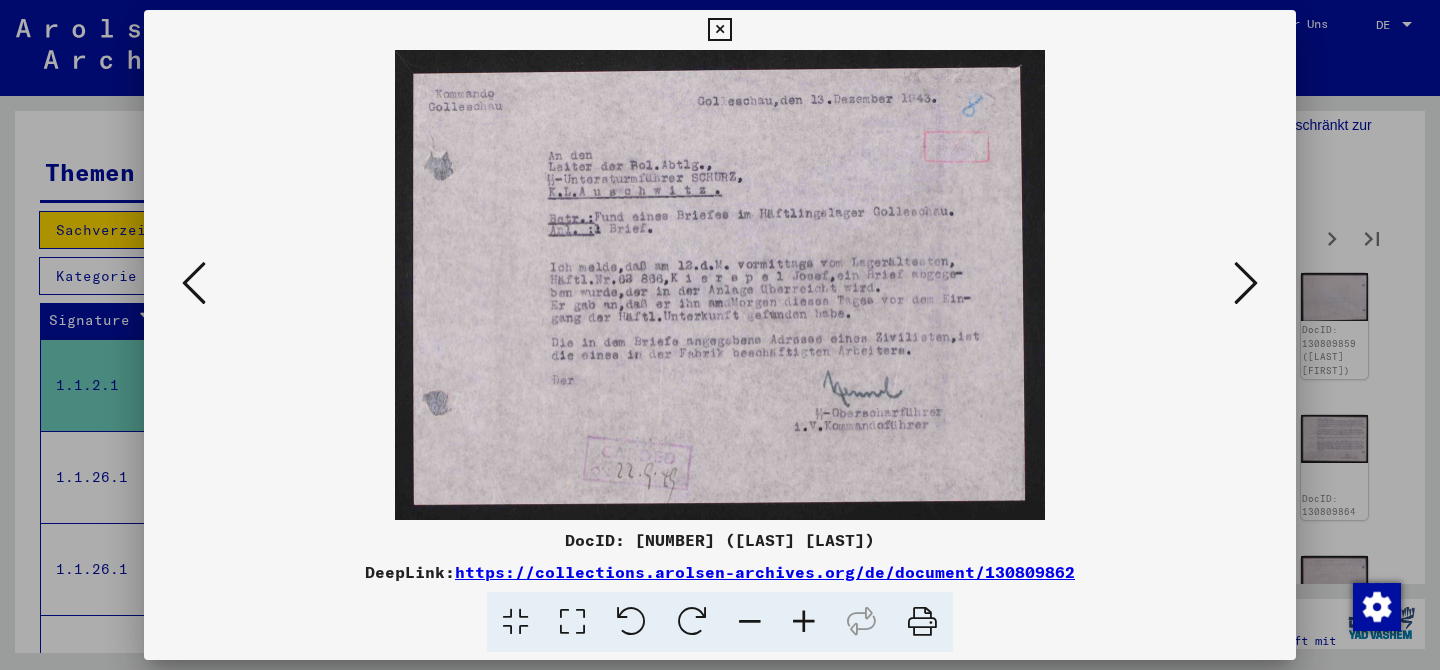 click at bounding box center [1246, 283] 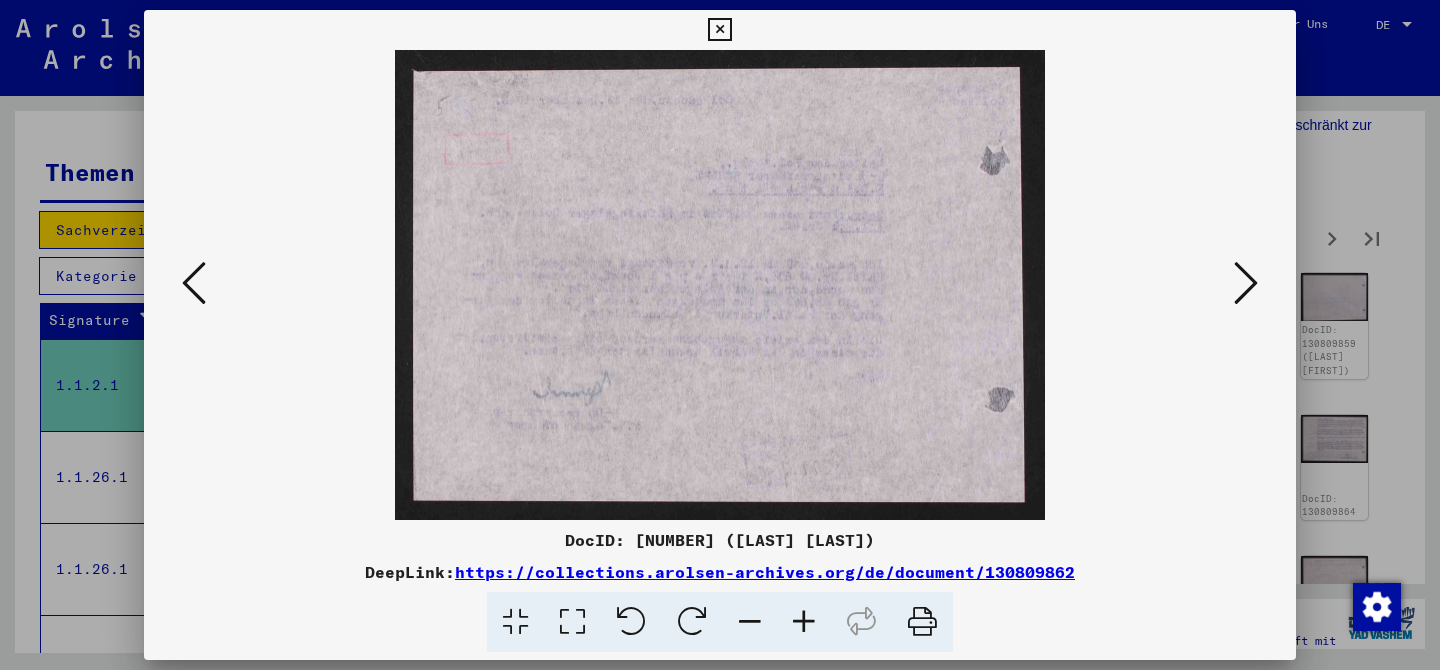 click at bounding box center (1246, 283) 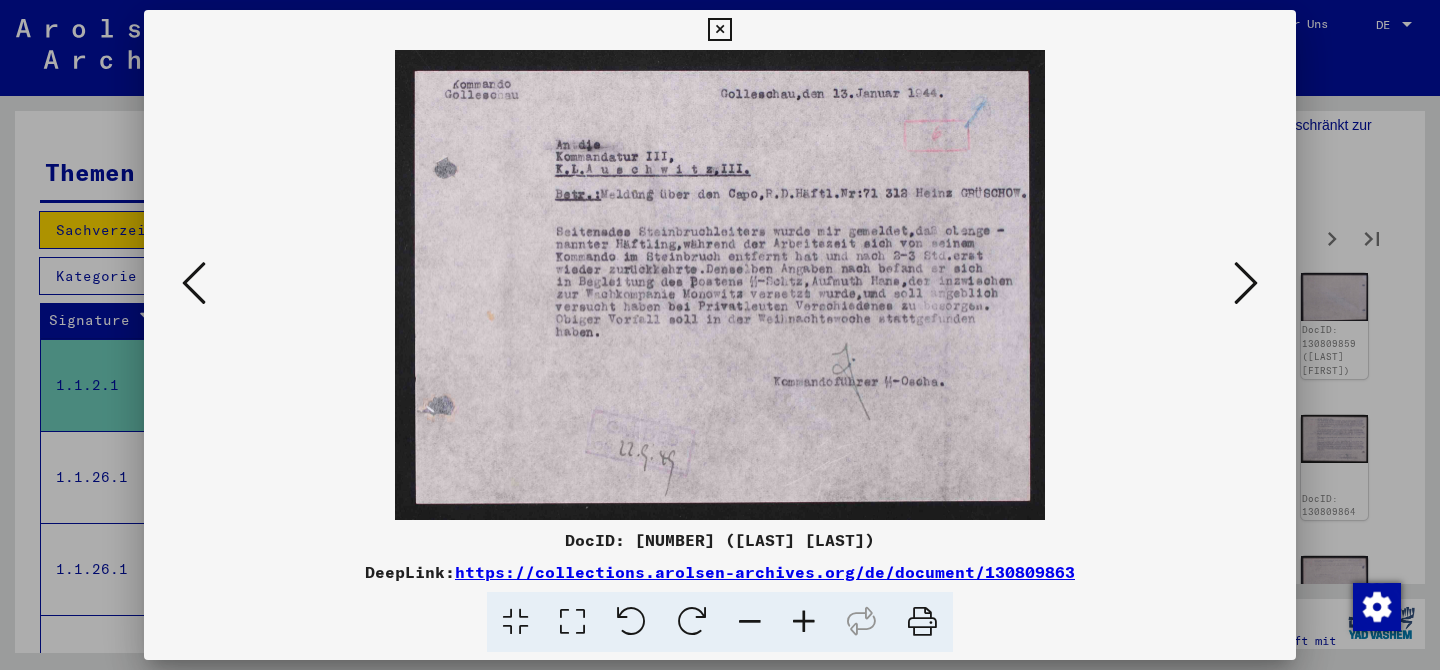 click at bounding box center (1246, 283) 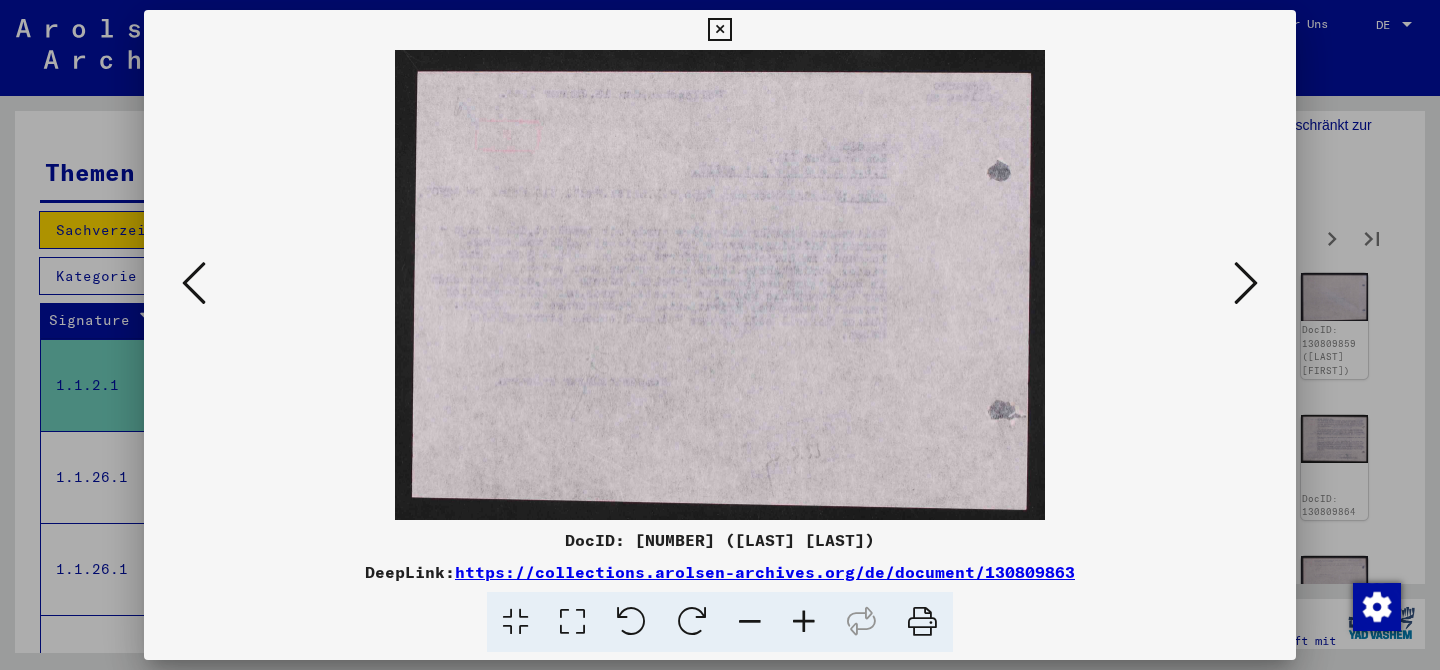 click at bounding box center [1246, 283] 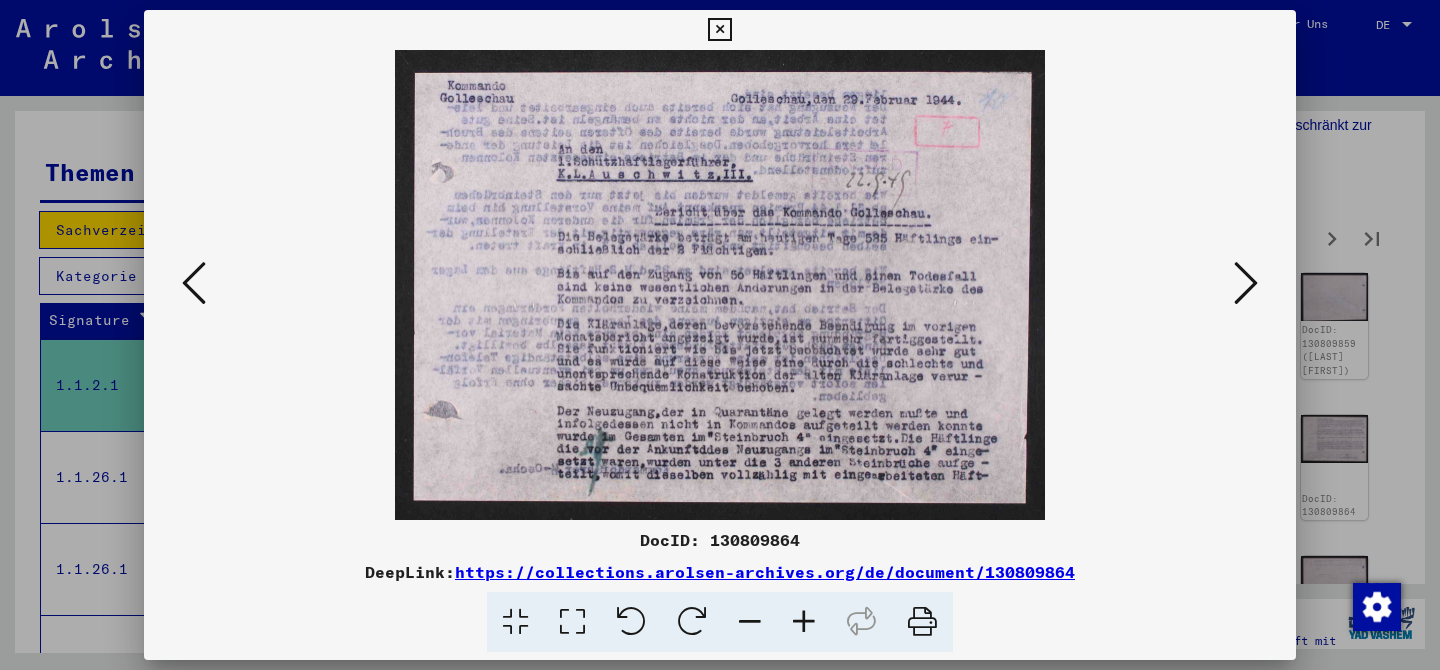 click at bounding box center [1246, 283] 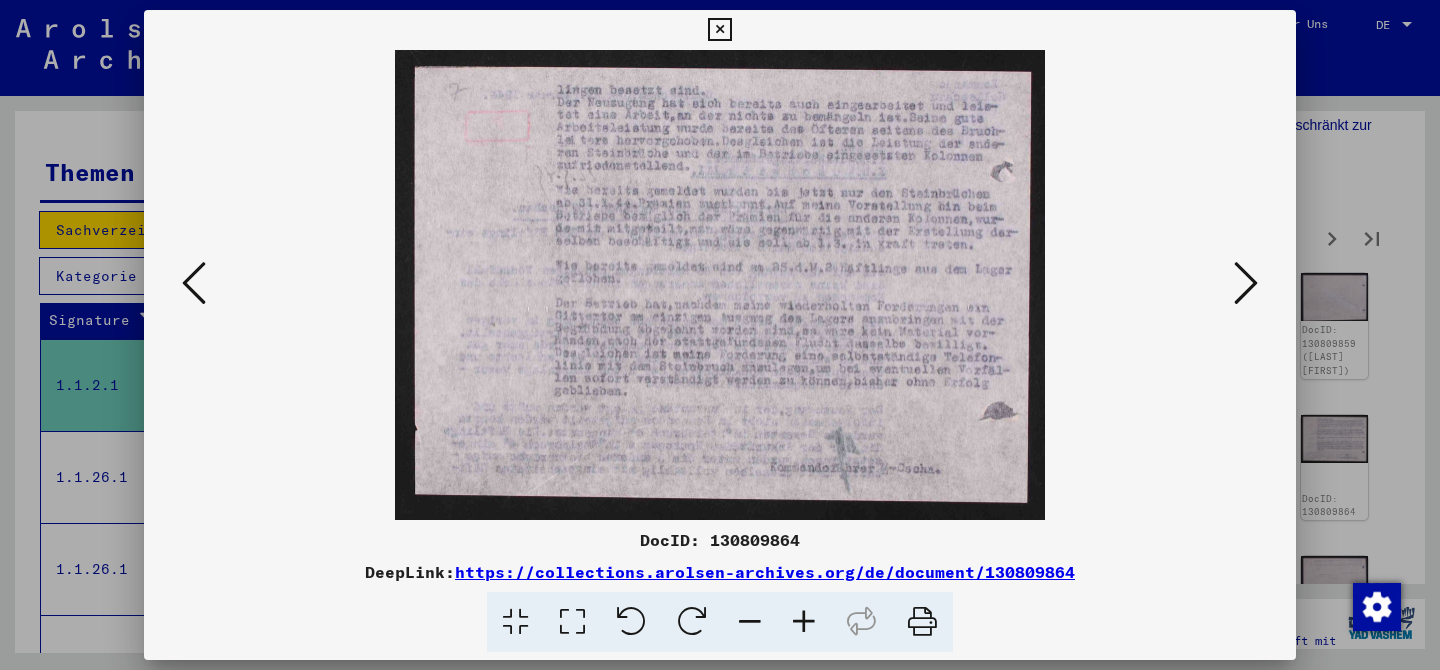 click at bounding box center (1246, 283) 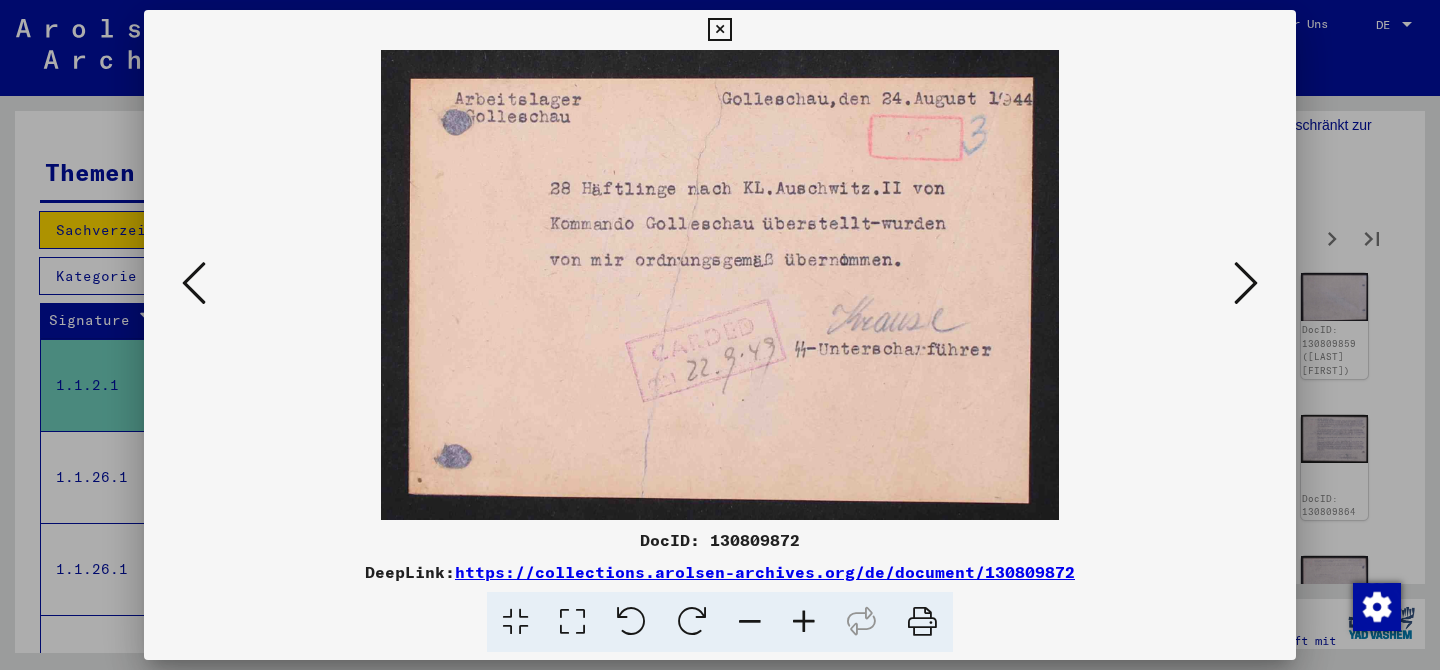 click at bounding box center (1246, 283) 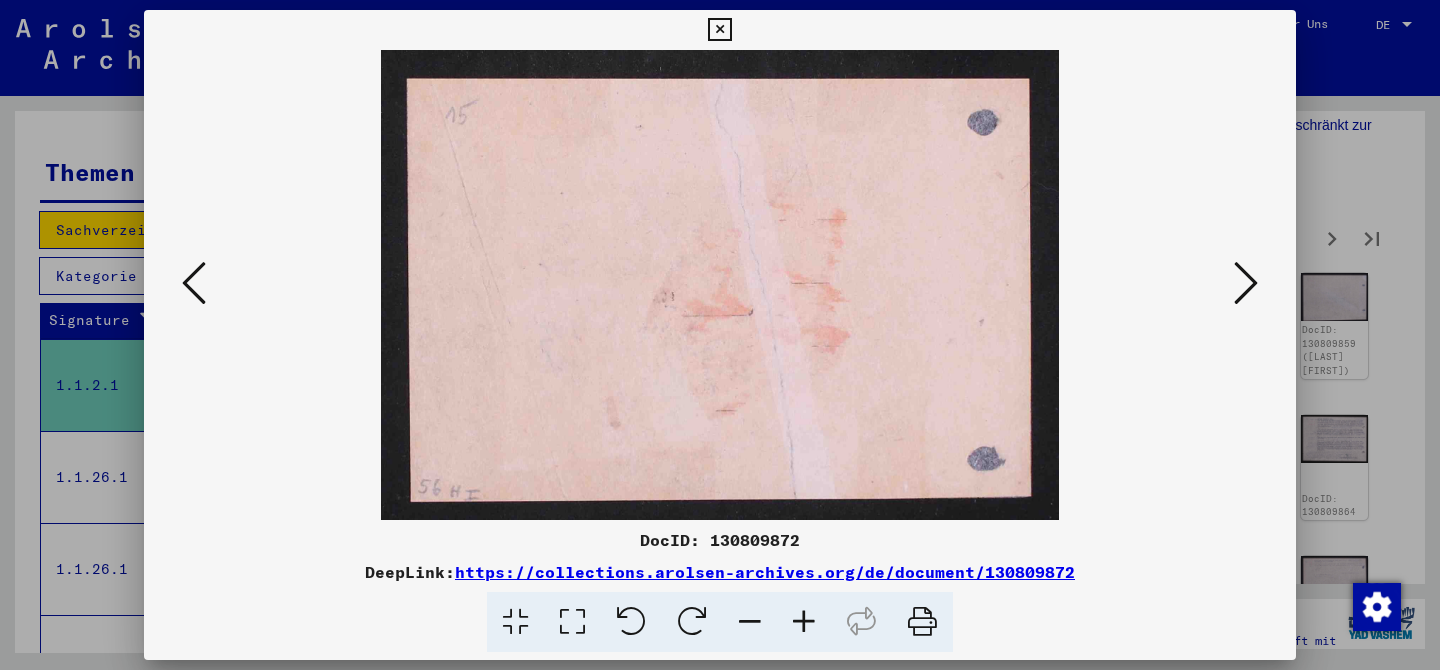 click at bounding box center [1246, 283] 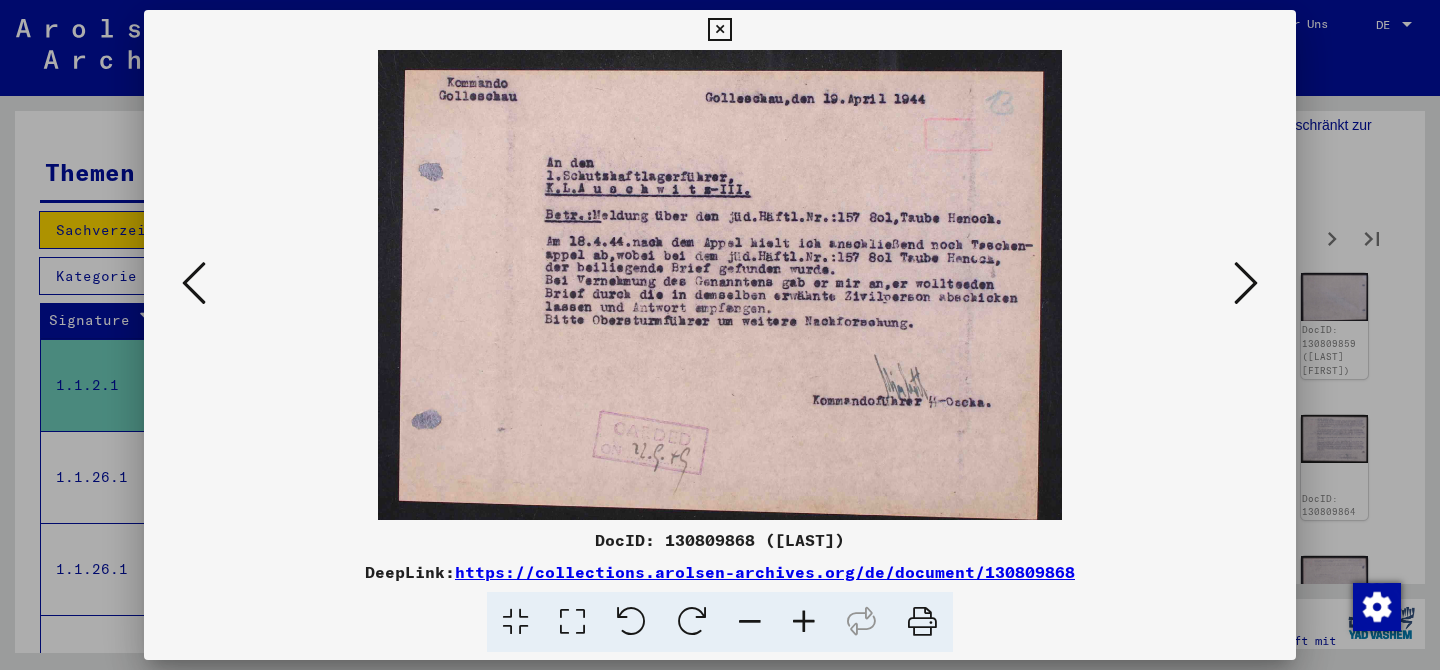 click at bounding box center (1246, 283) 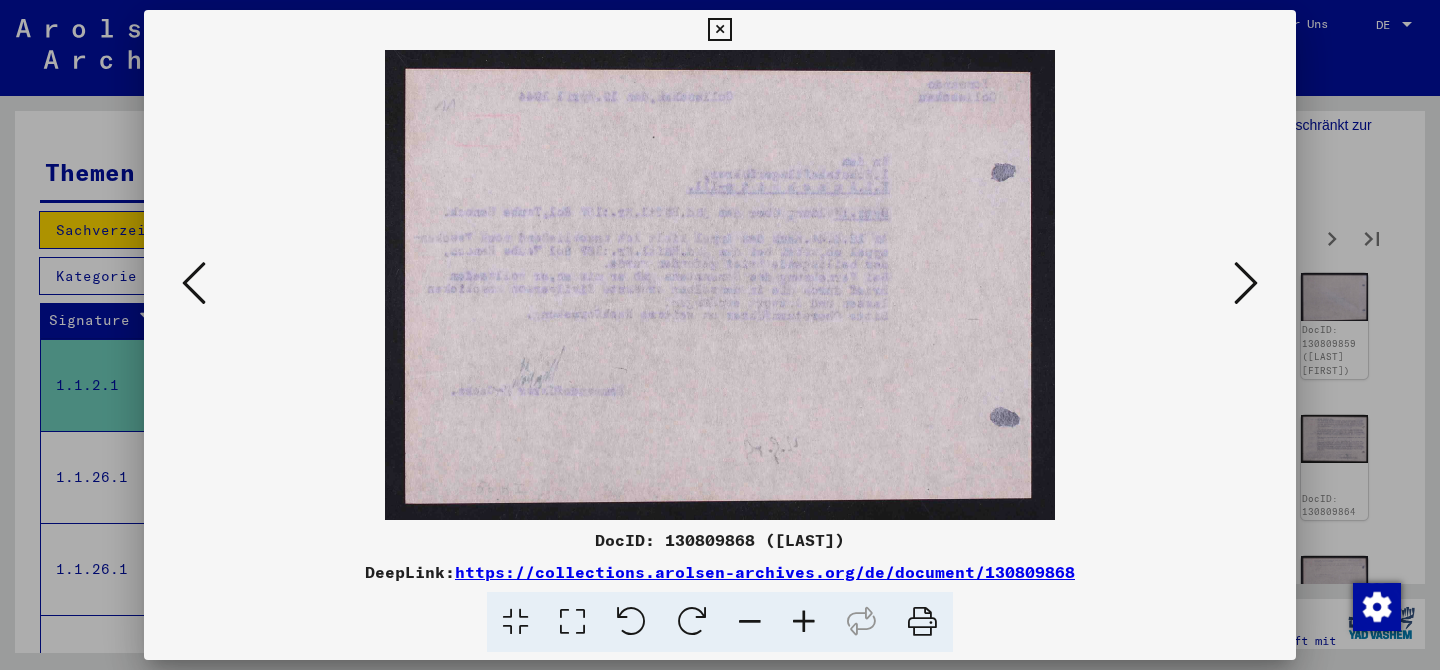 click at bounding box center (1246, 283) 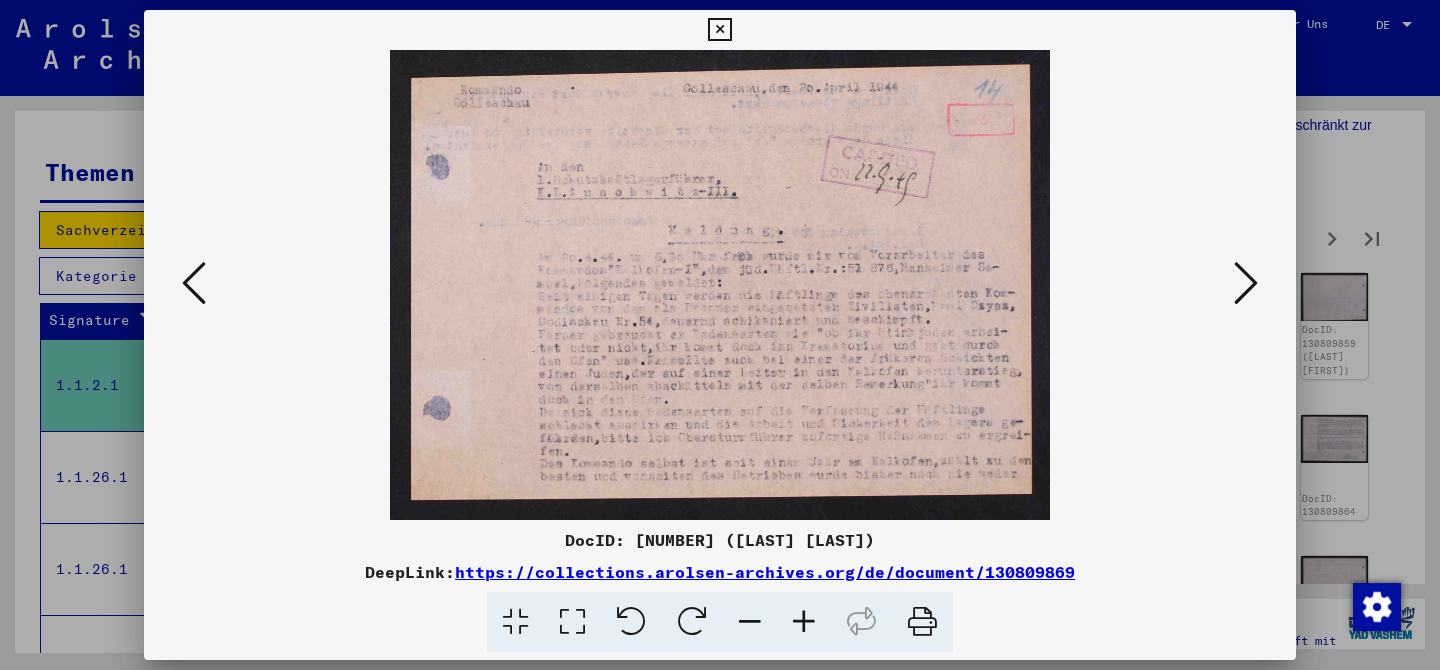click at bounding box center [1246, 283] 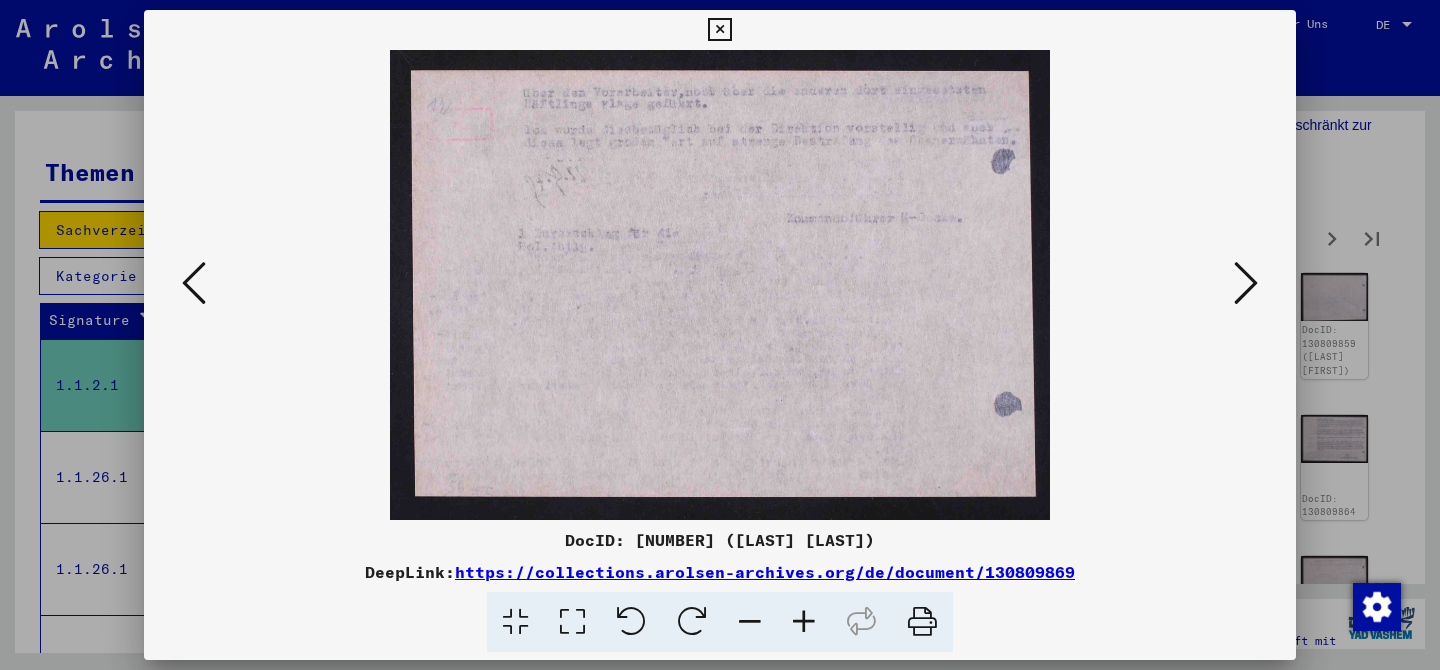 click at bounding box center (1246, 283) 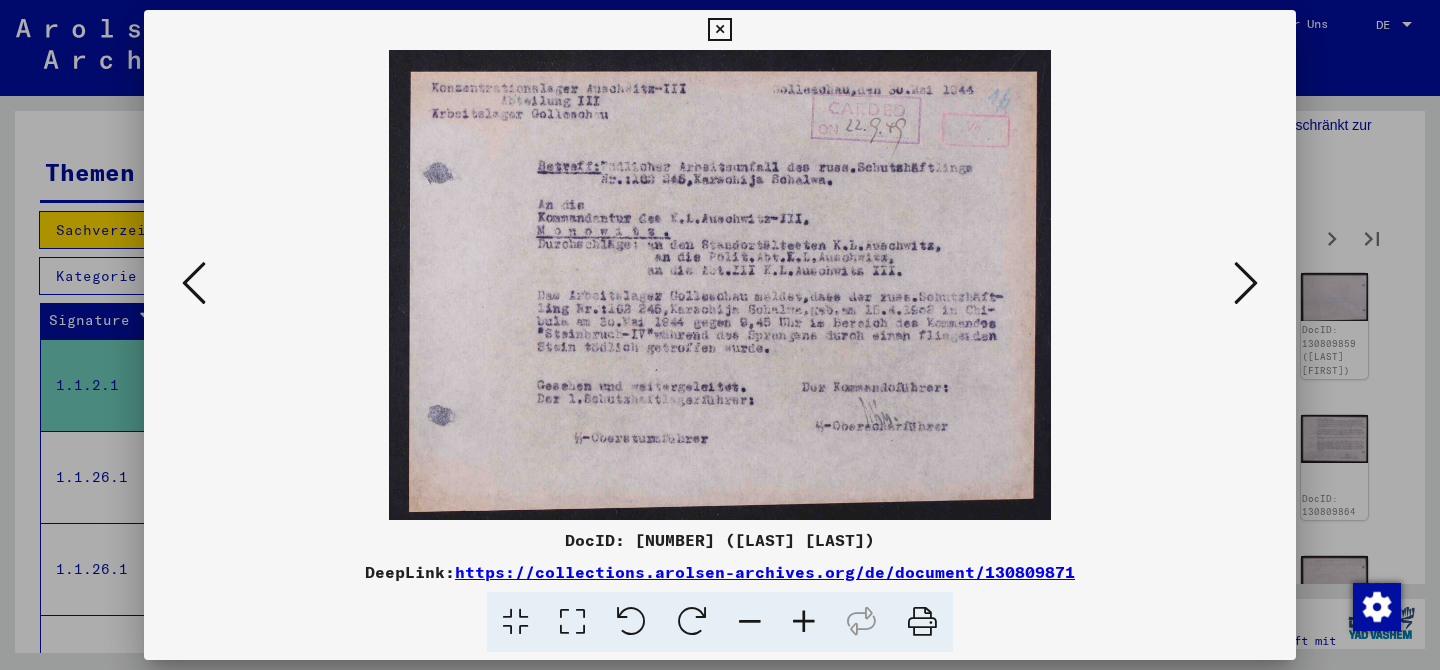 click at bounding box center (1246, 283) 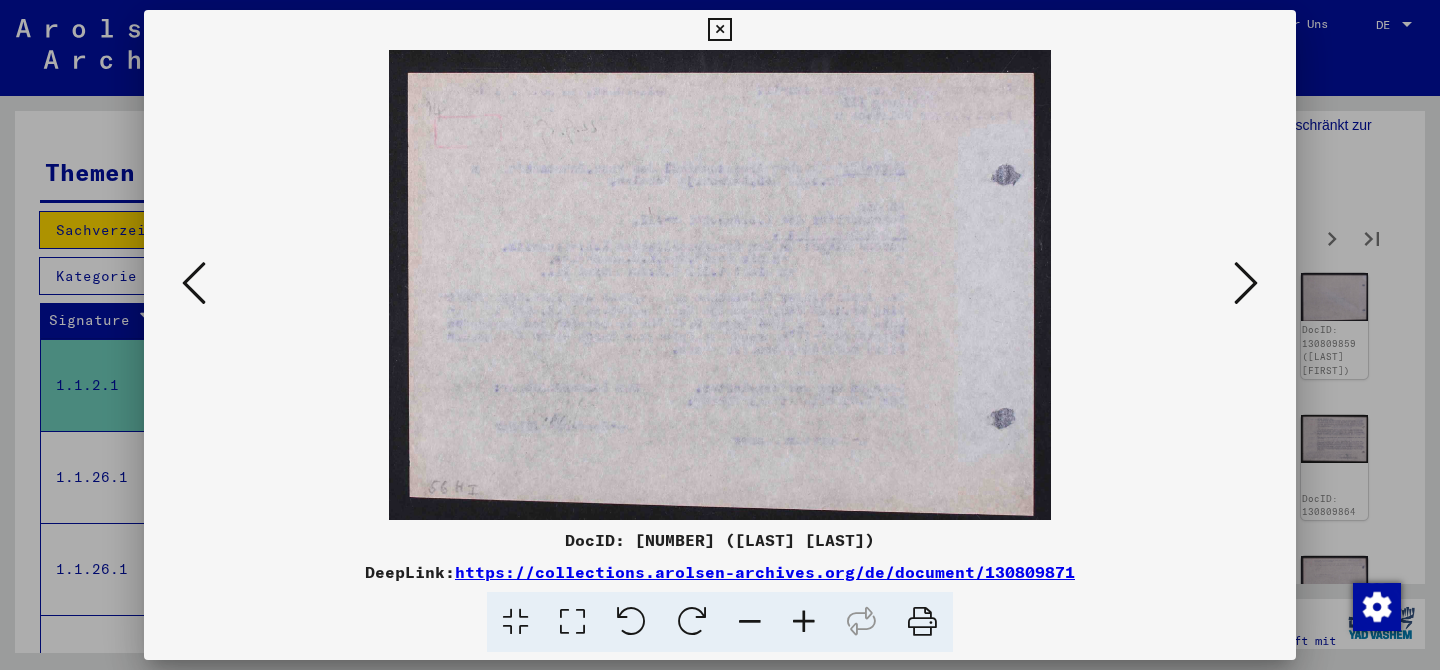 click at bounding box center [1246, 283] 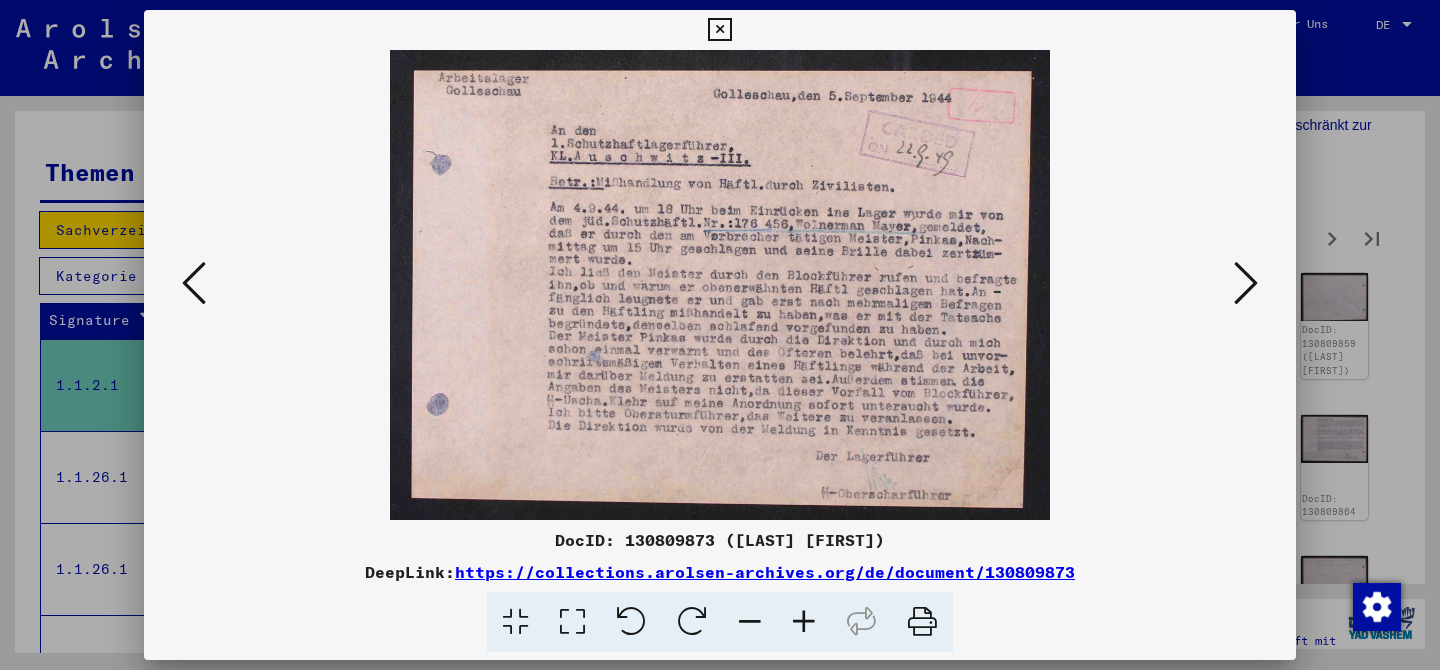 click at bounding box center [1246, 283] 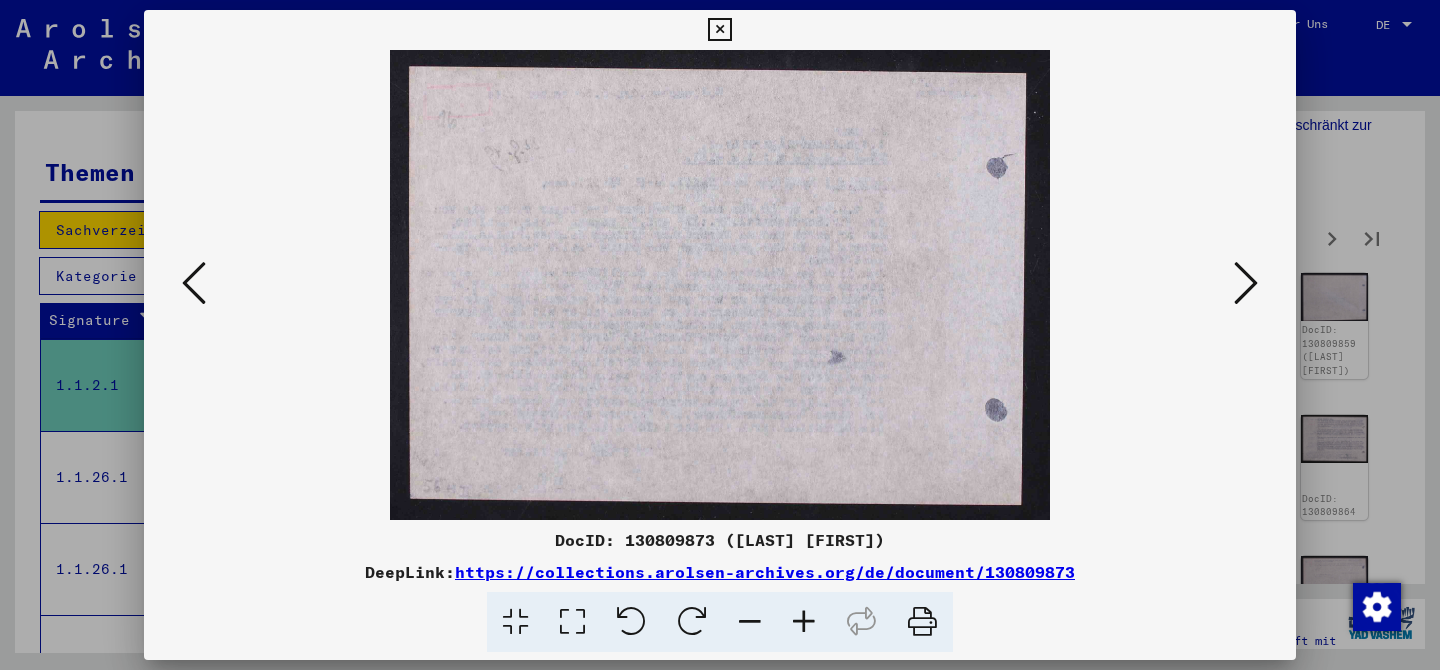 click at bounding box center [1246, 283] 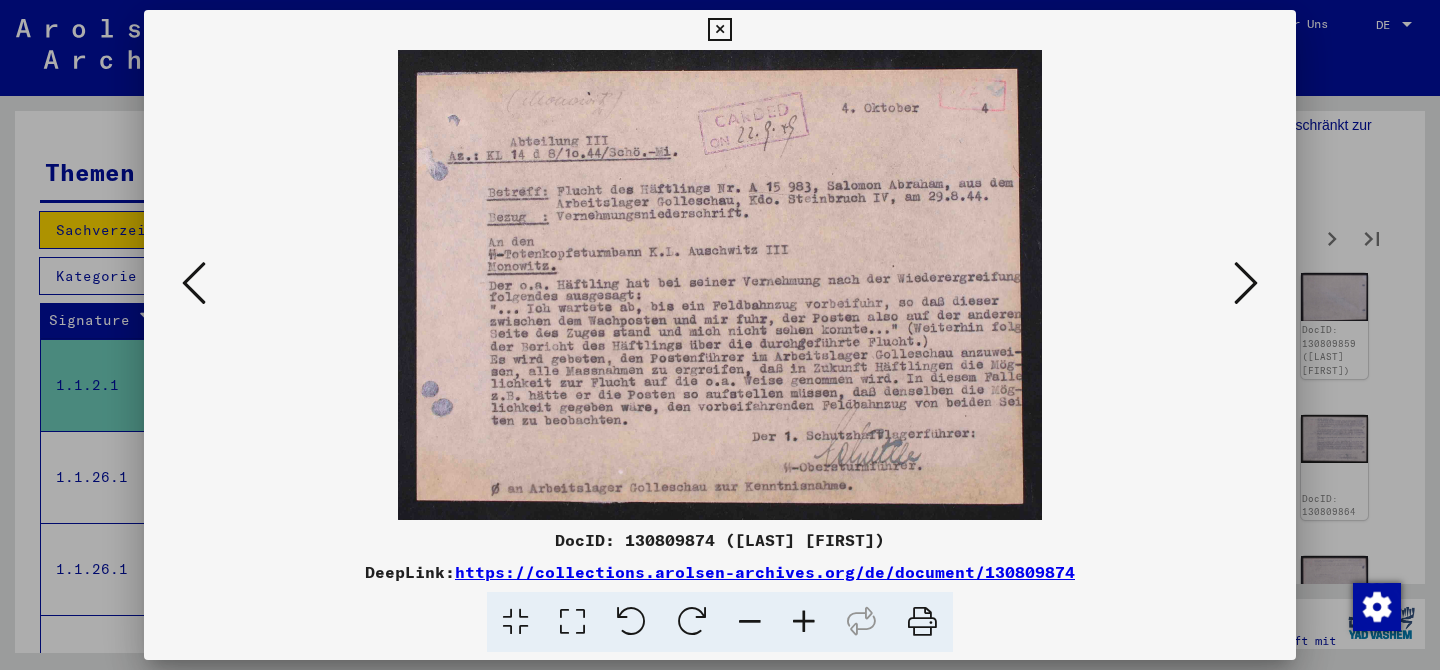 click at bounding box center [1246, 283] 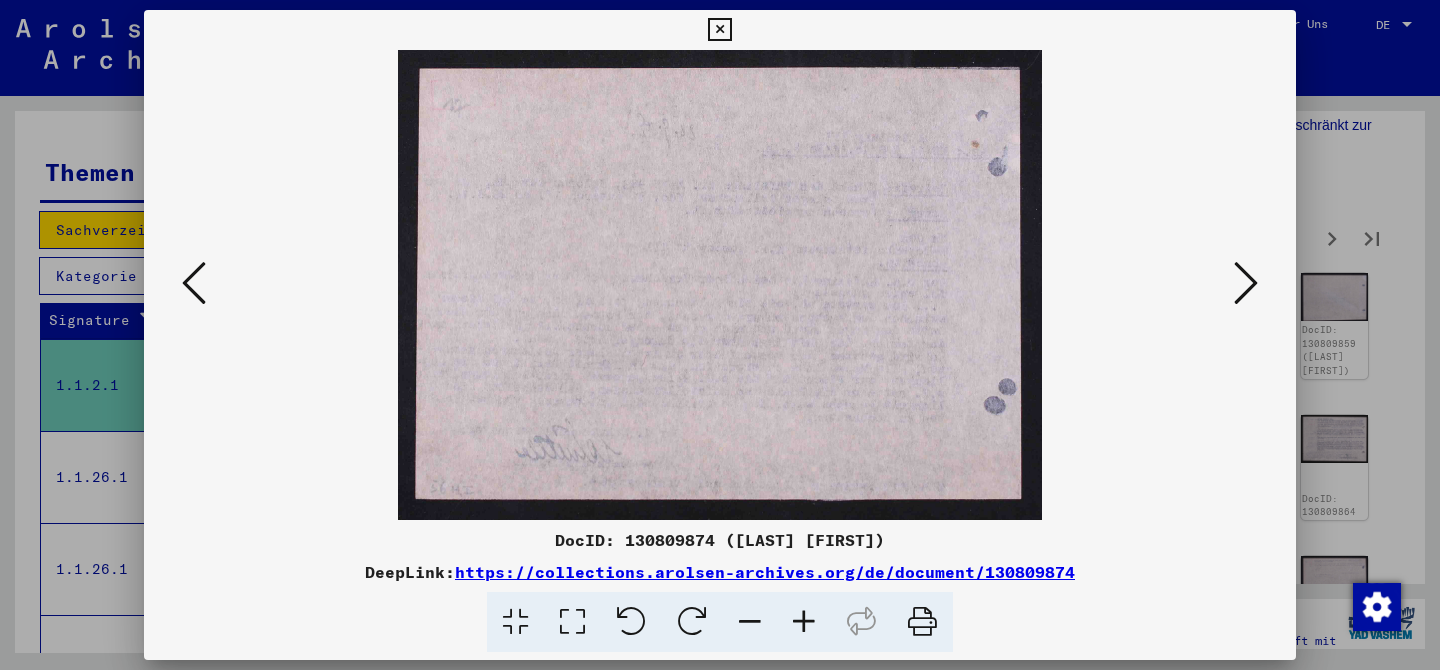 click at bounding box center [1246, 283] 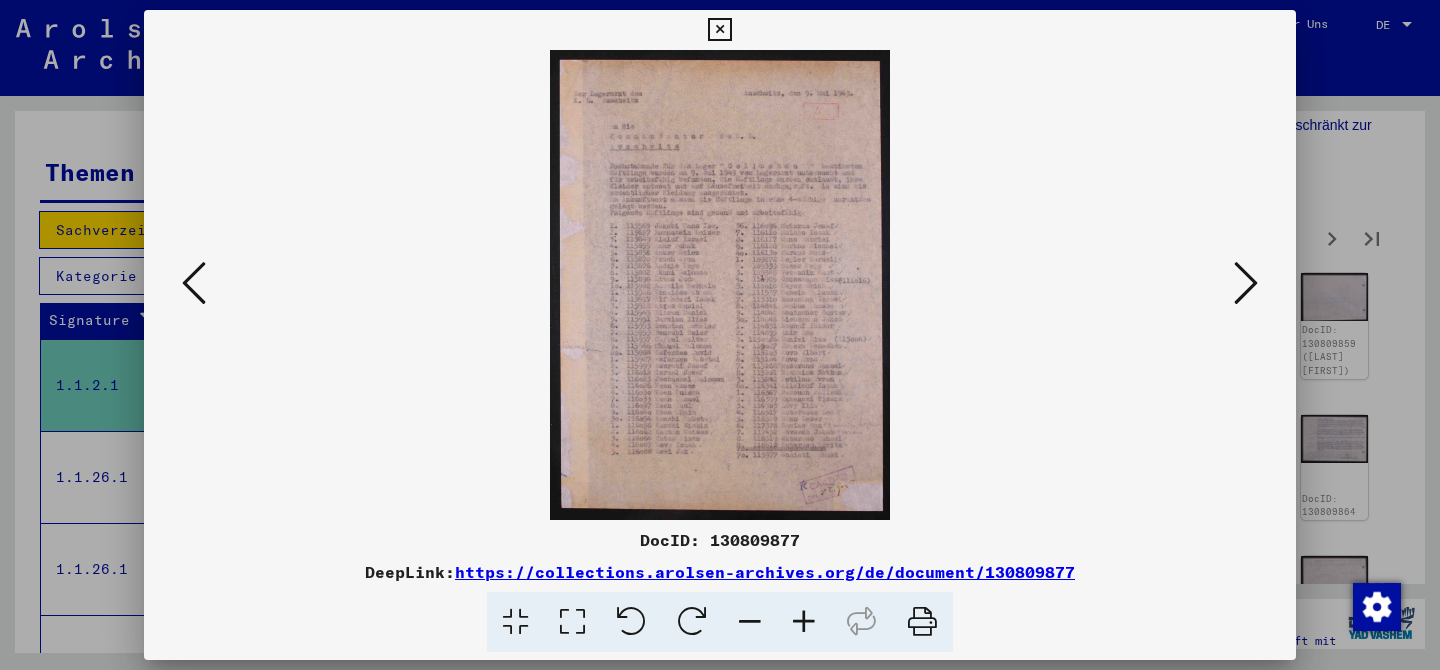 click at bounding box center (1246, 283) 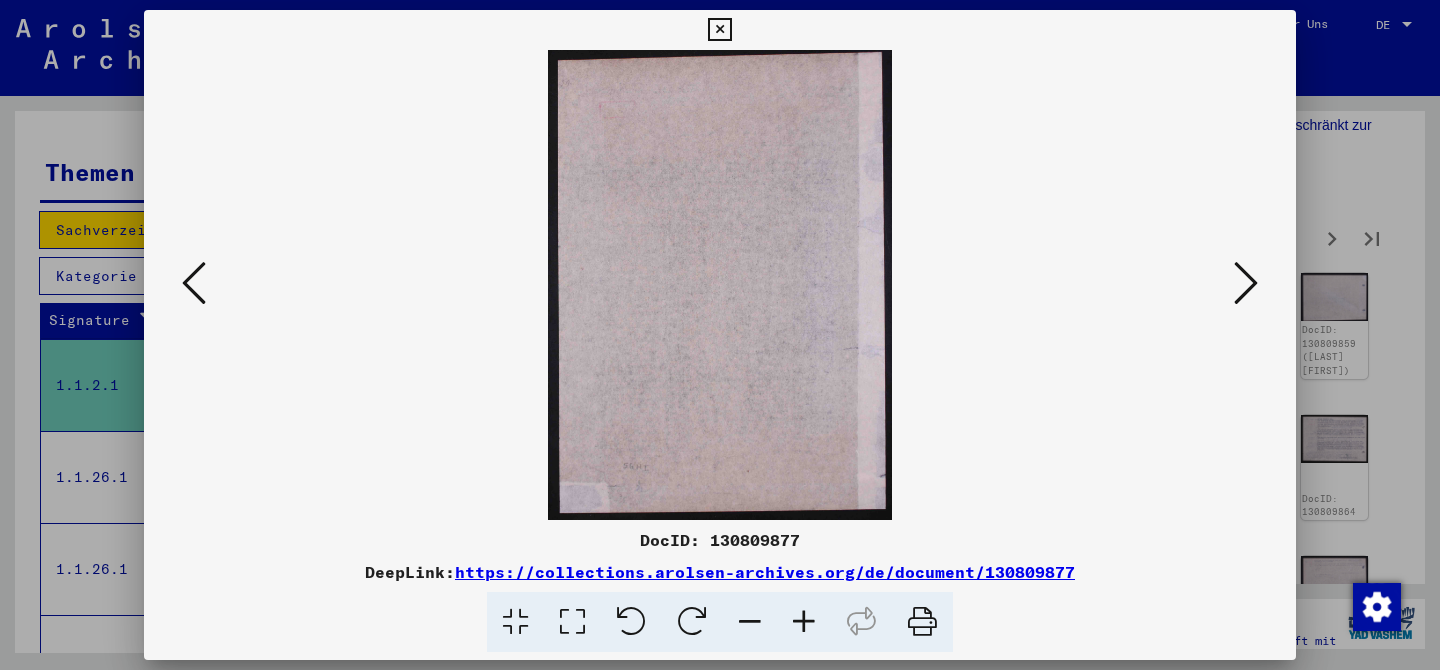 click at bounding box center (1246, 283) 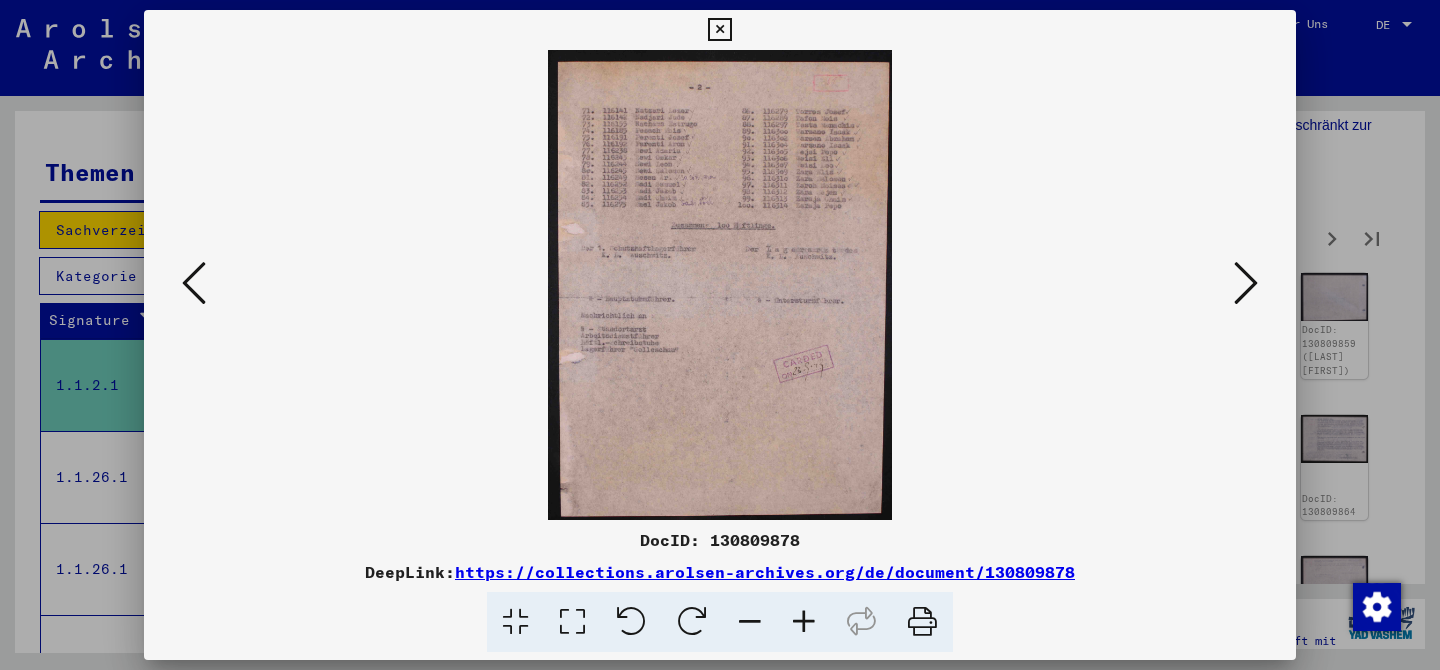 click at bounding box center [1246, 283] 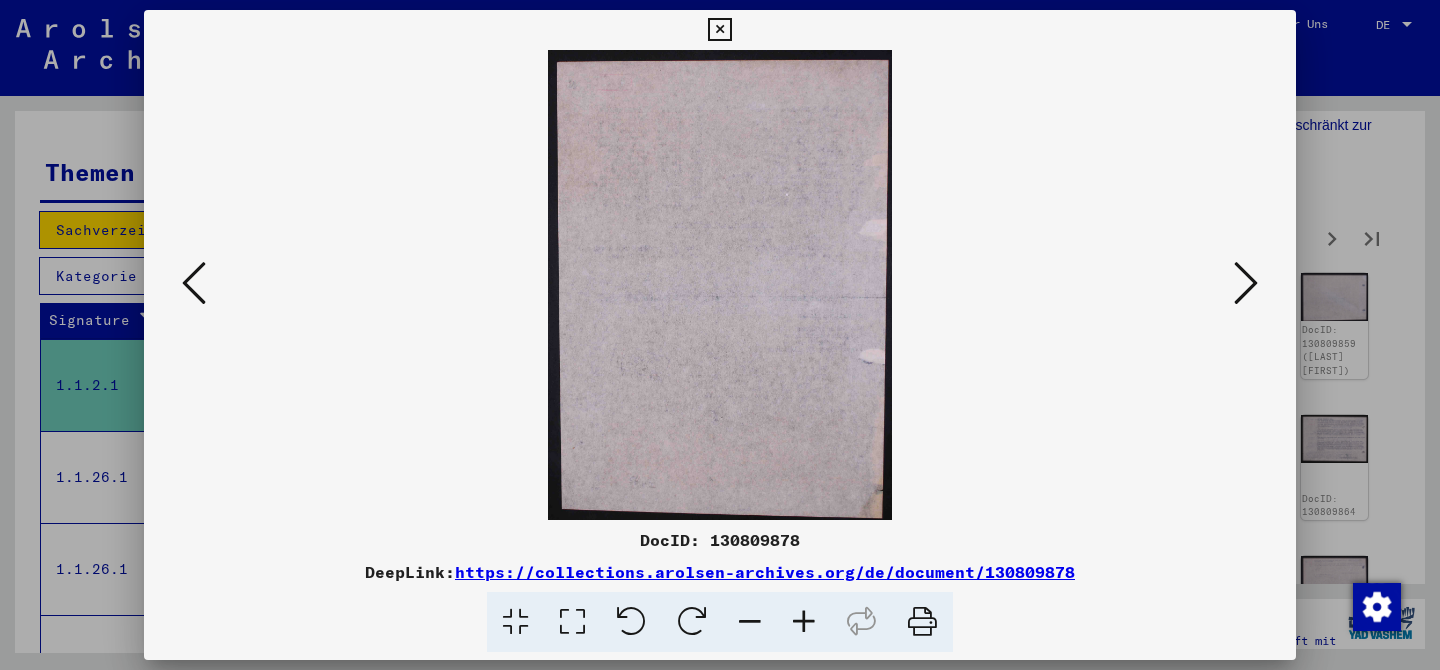 click at bounding box center (1246, 283) 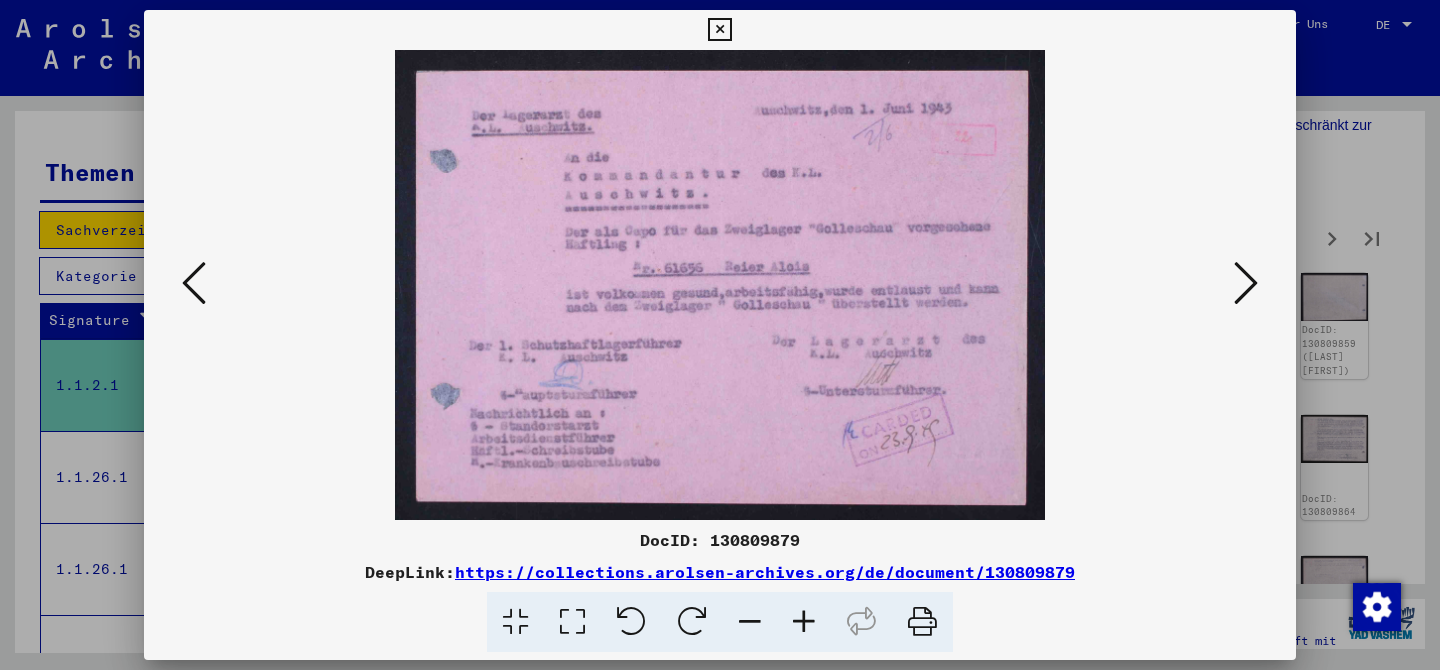 click at bounding box center [1246, 283] 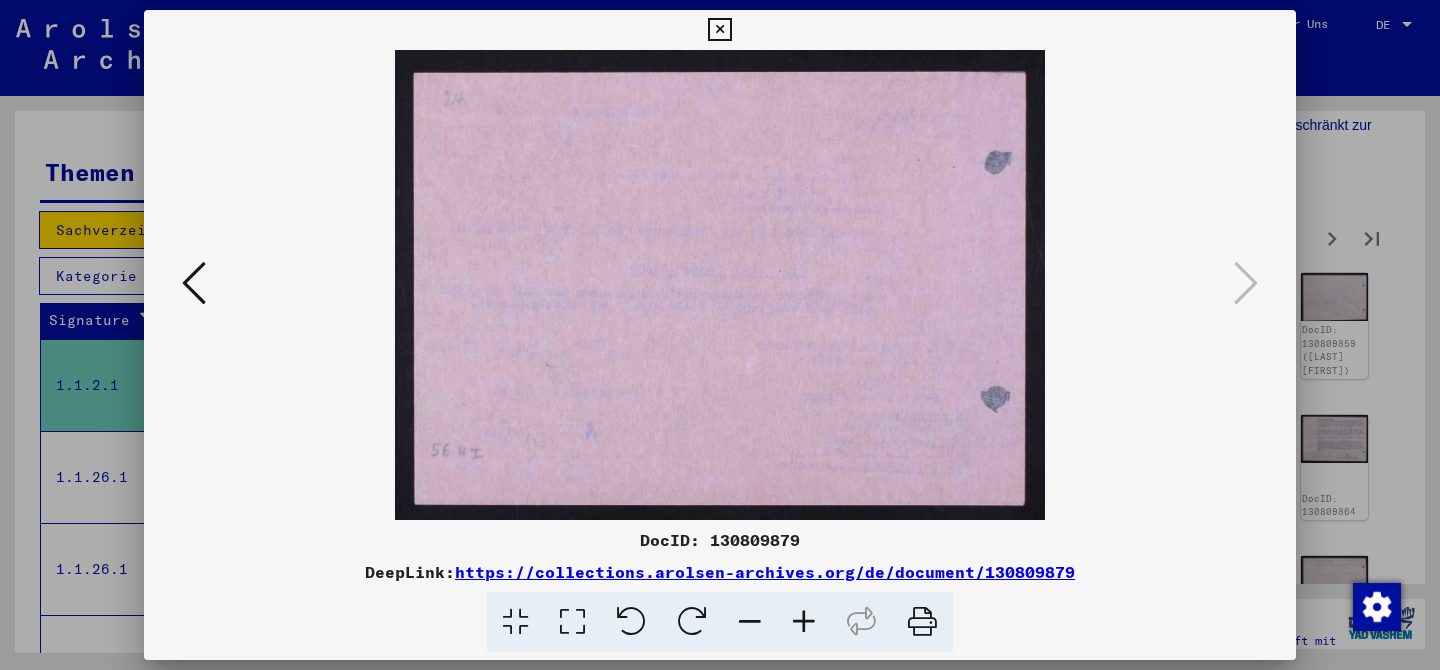 click at bounding box center [720, 335] 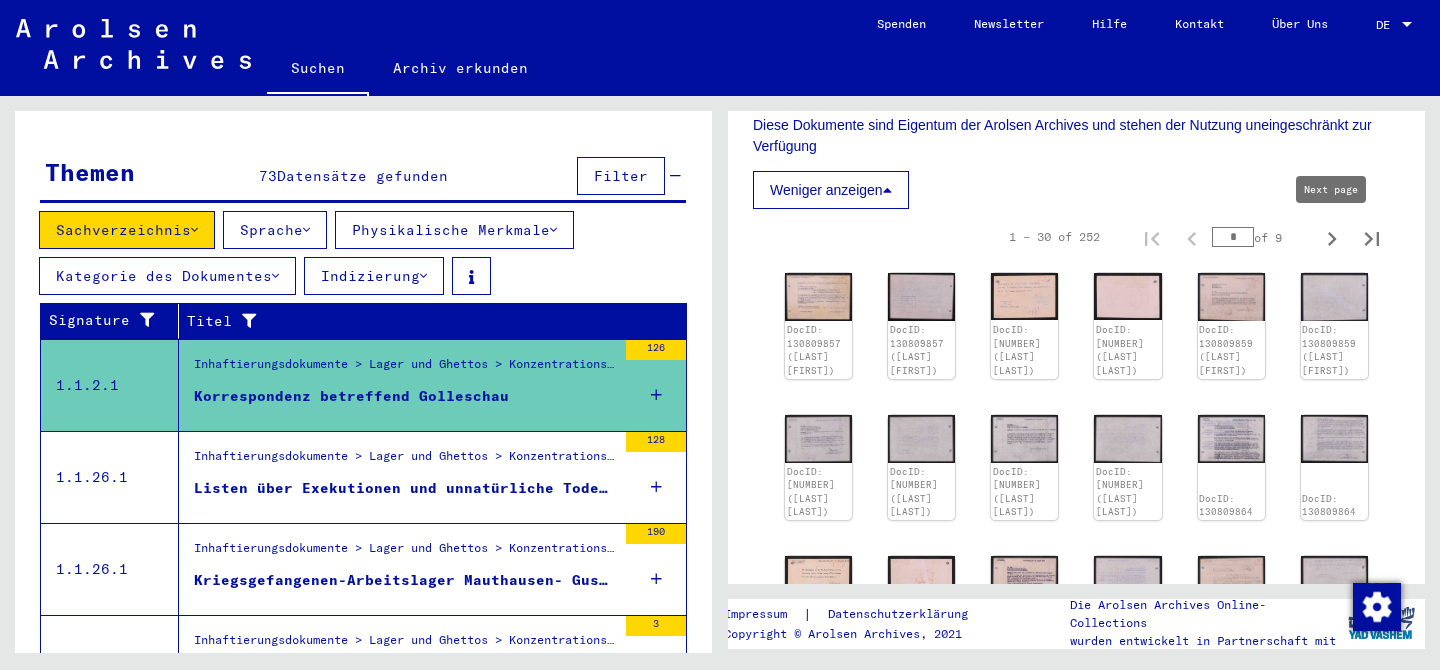 click 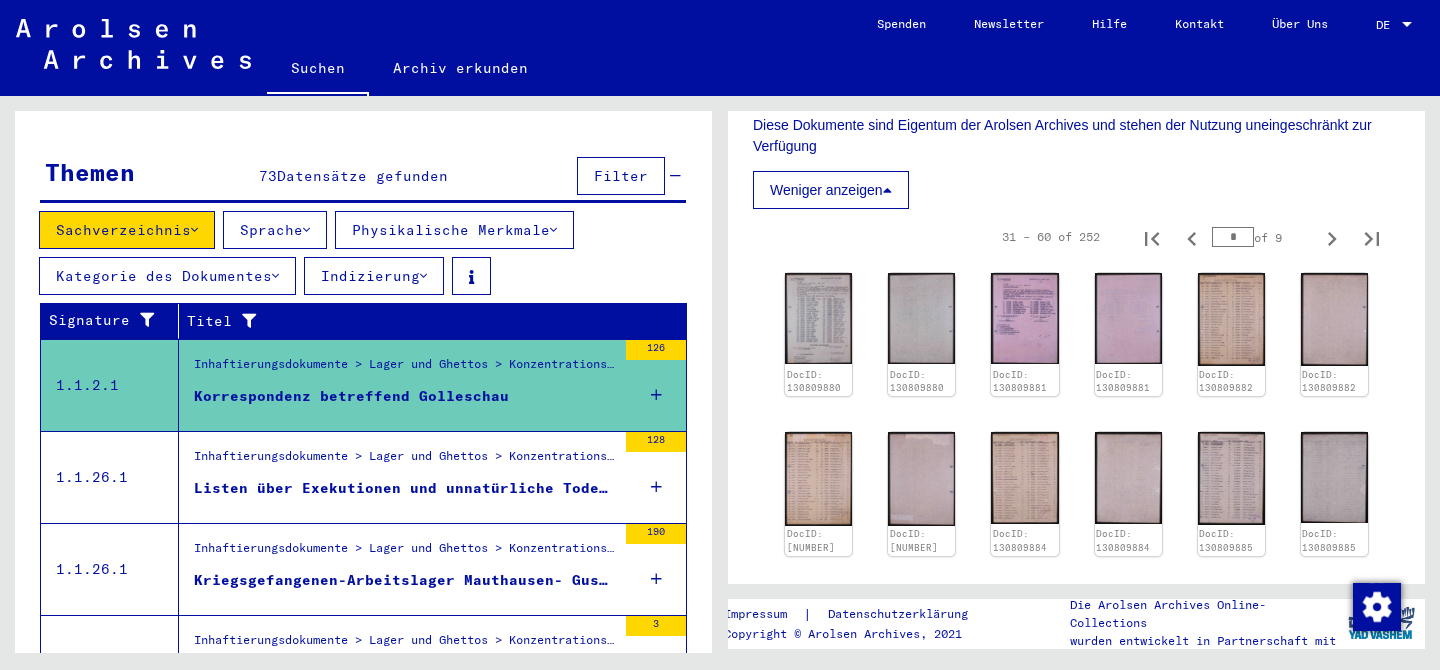 scroll, scrollTop: 1023, scrollLeft: 0, axis: vertical 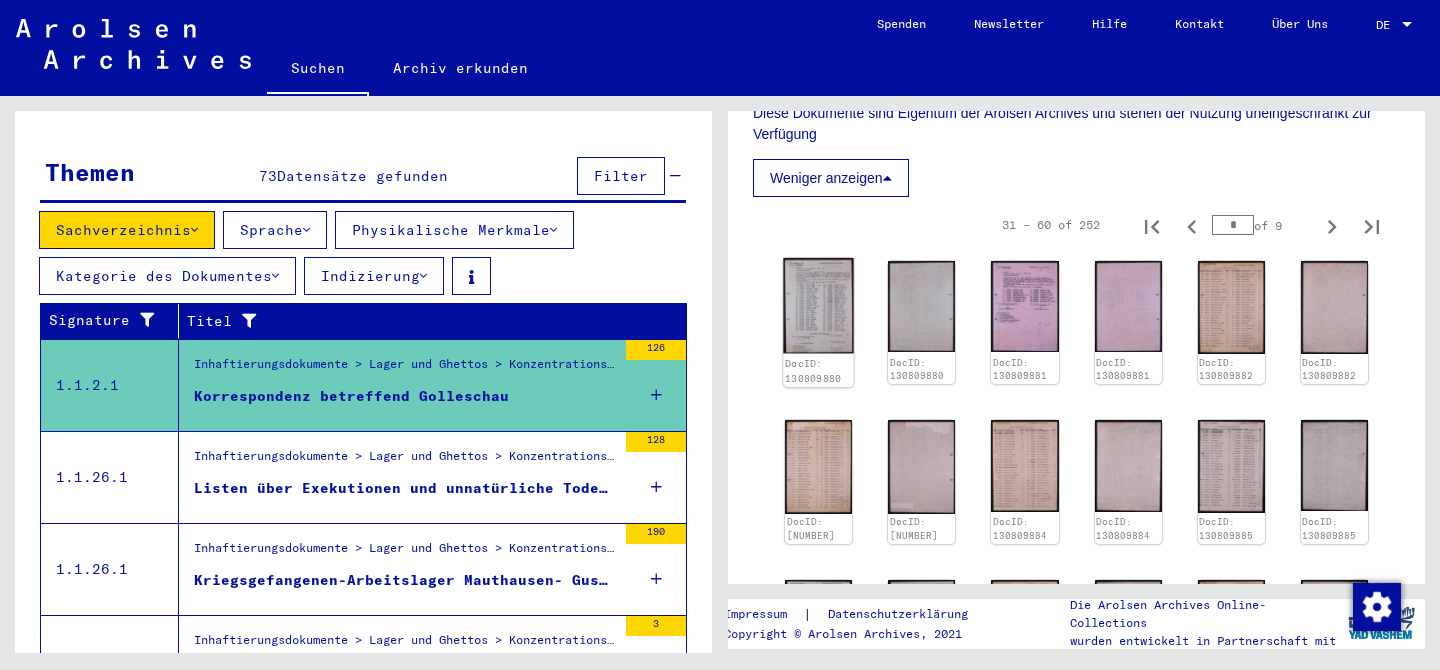 click 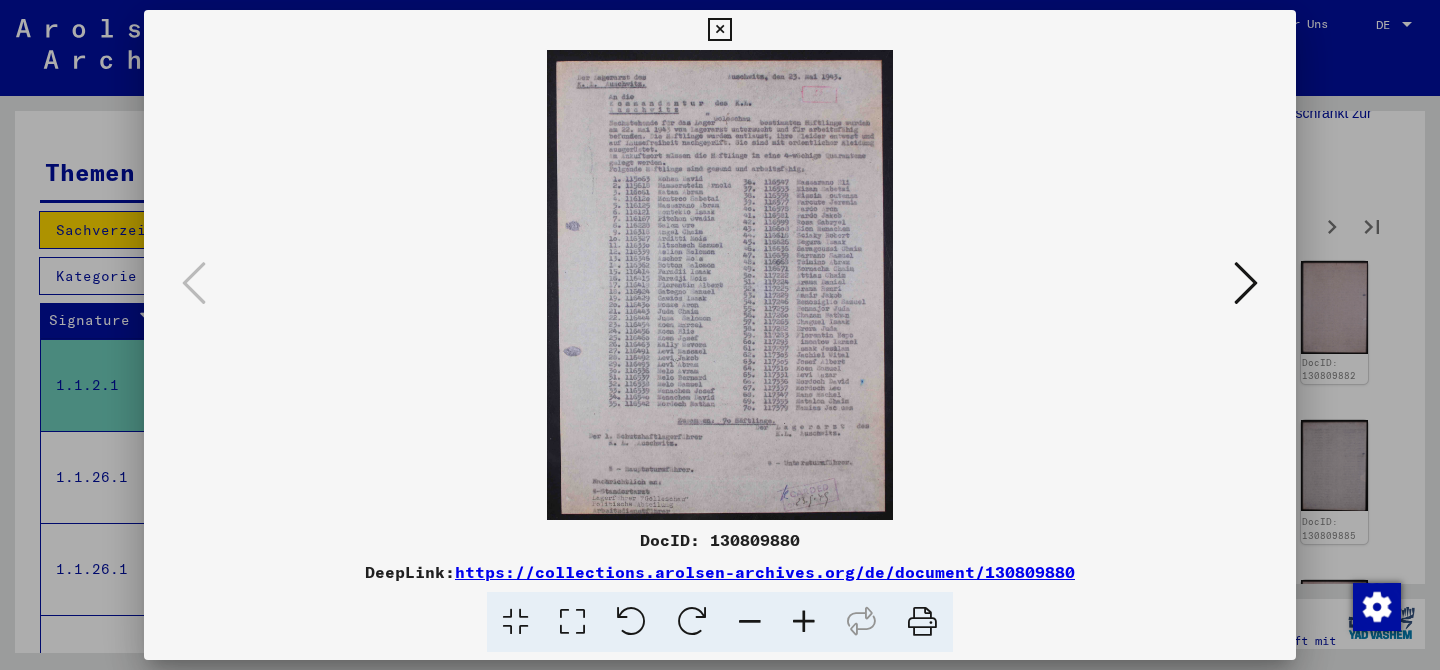 click at bounding box center [1246, 283] 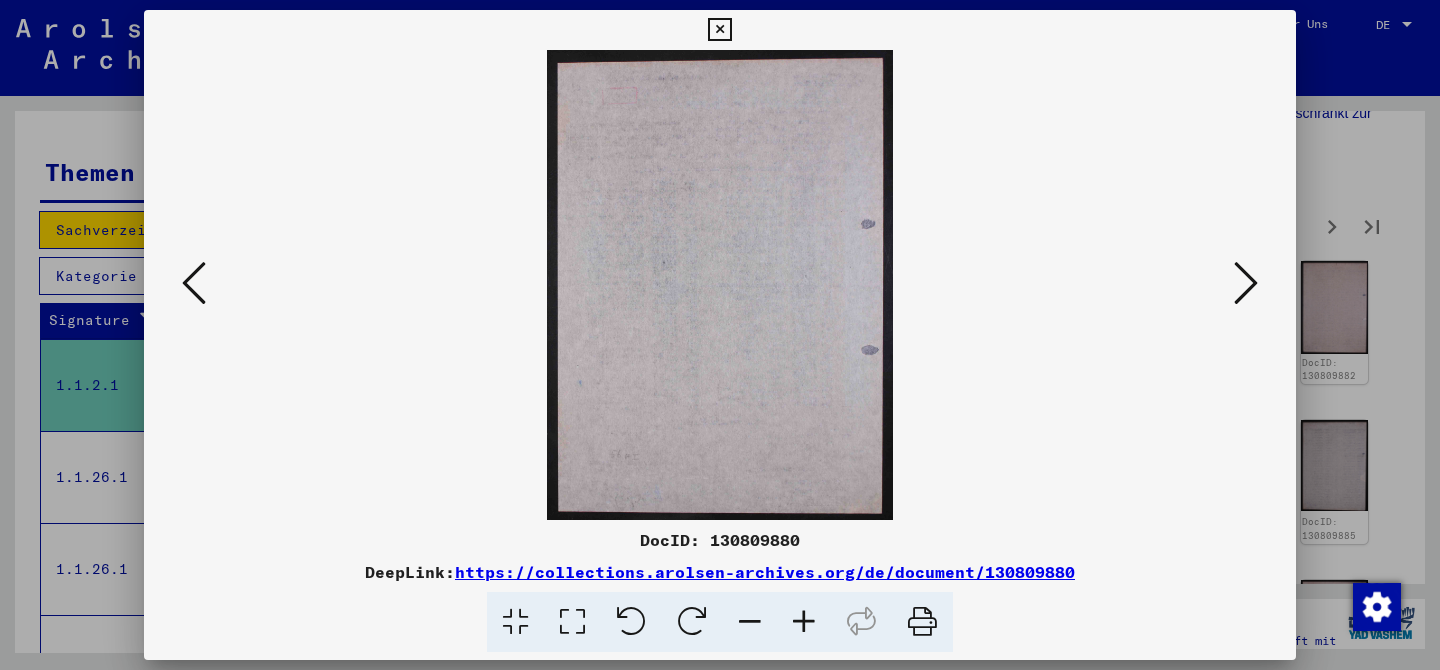 click at bounding box center [1246, 283] 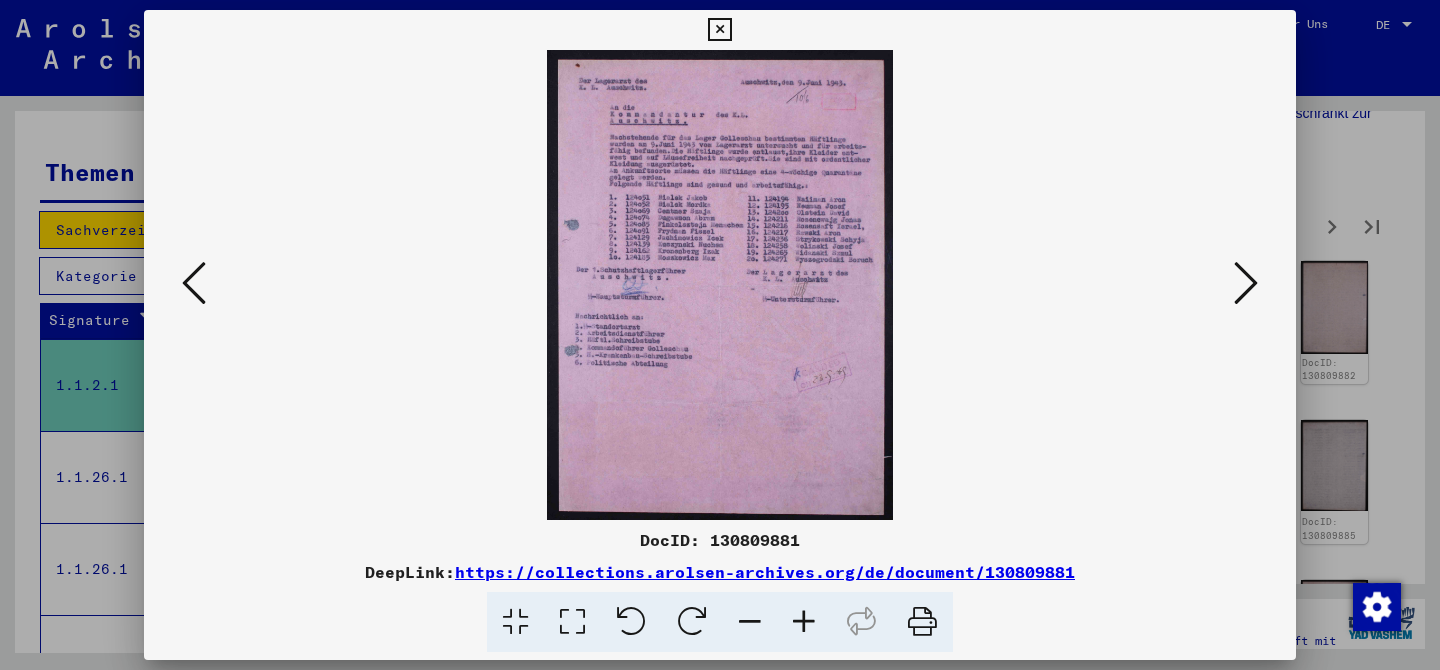 click at bounding box center (1246, 283) 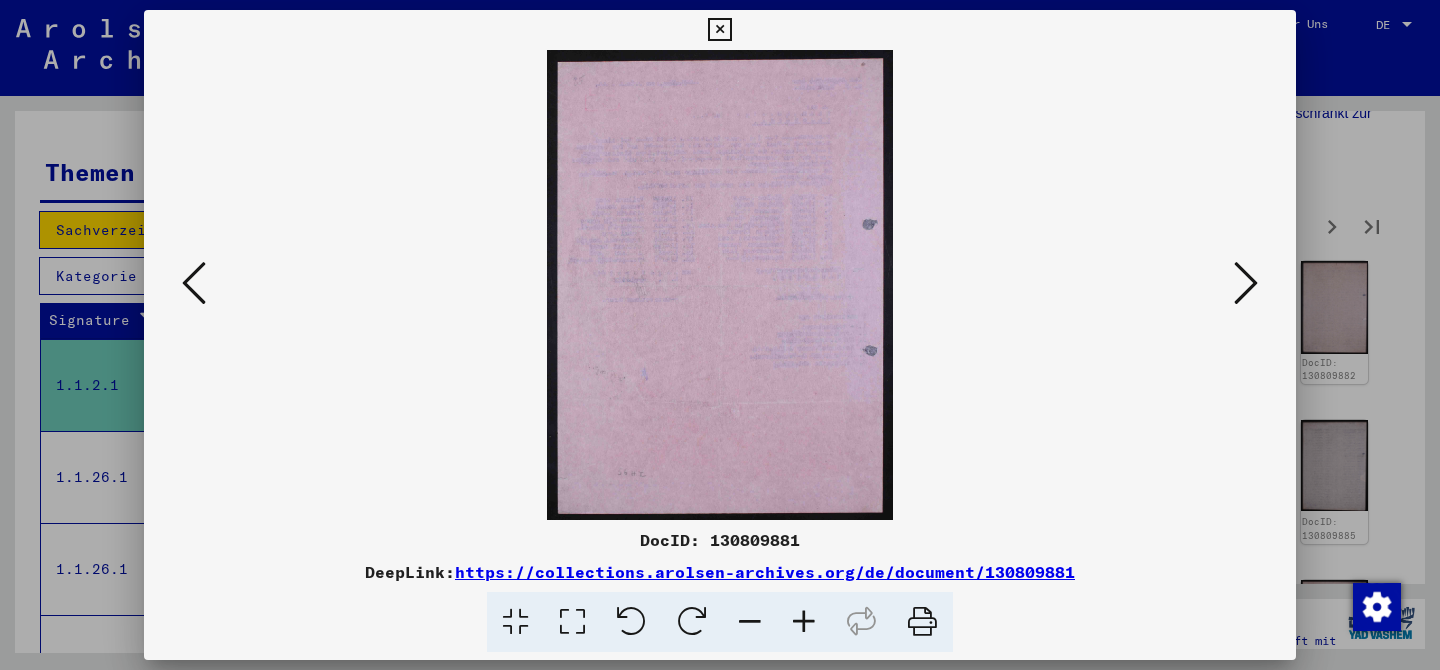 click at bounding box center (1246, 283) 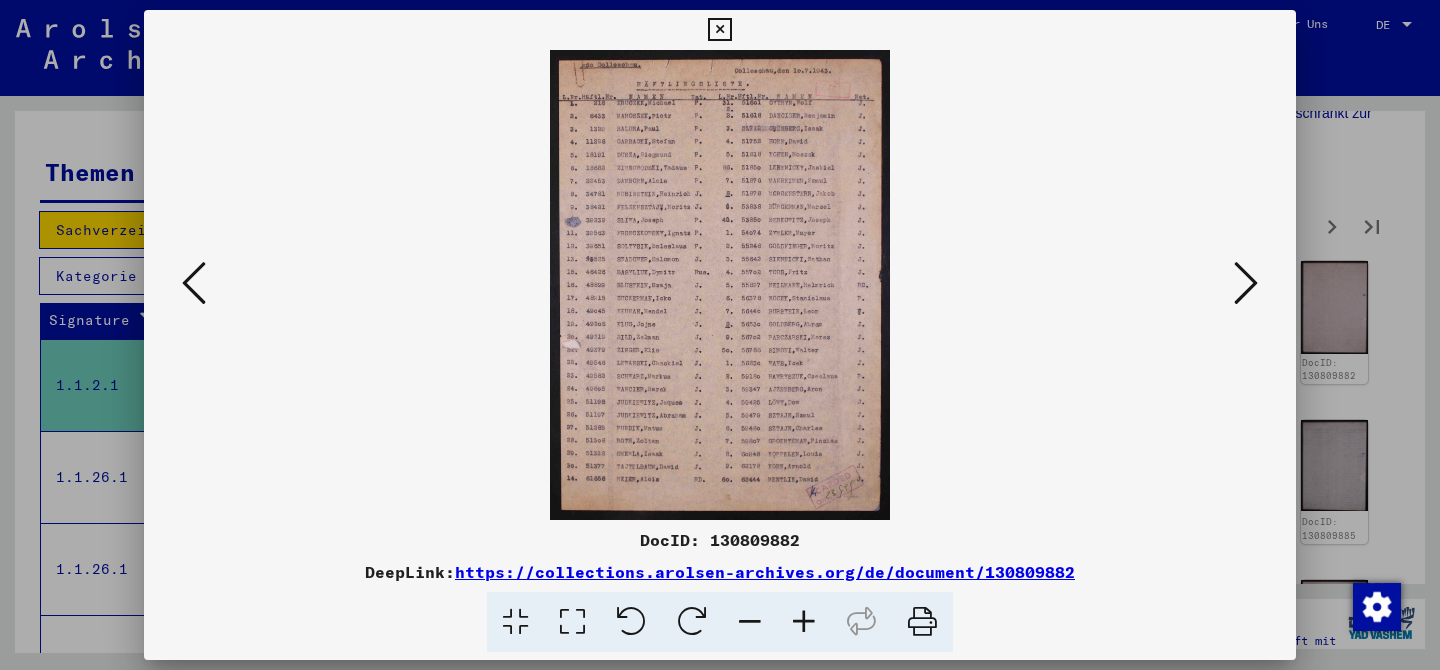 click at bounding box center [1246, 283] 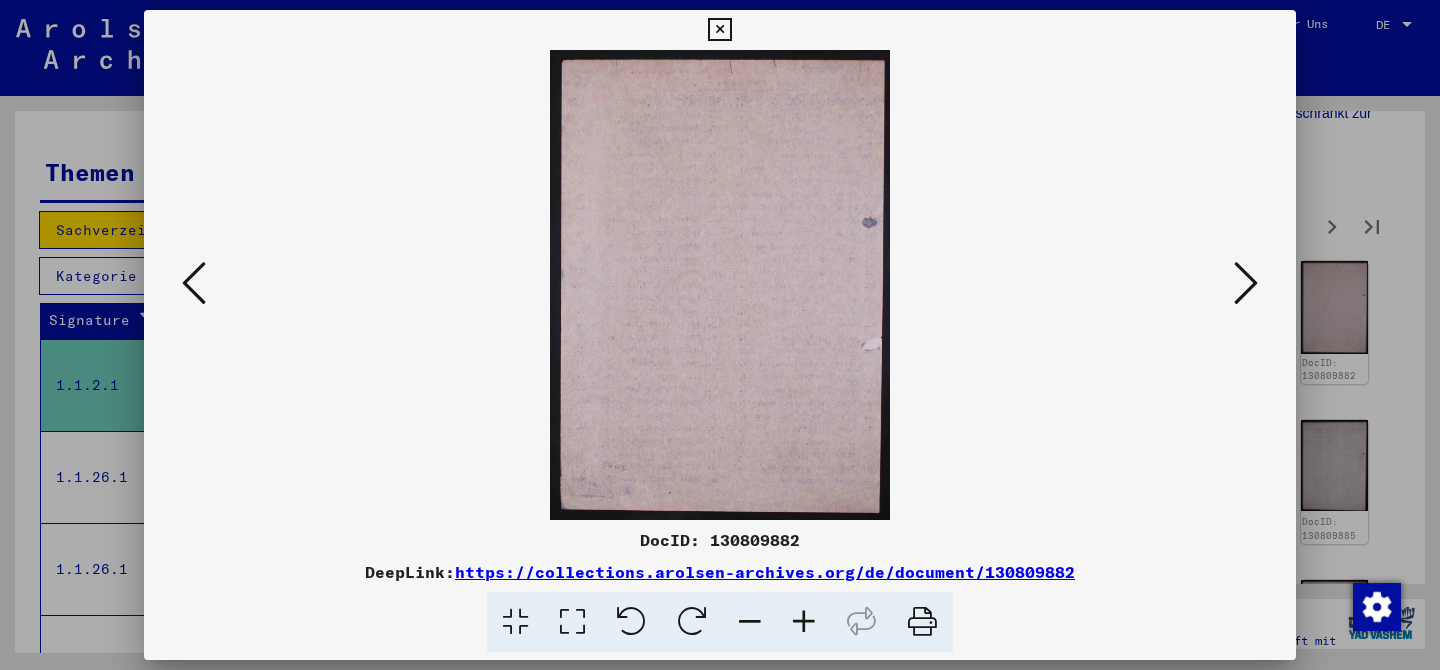 click at bounding box center [1246, 283] 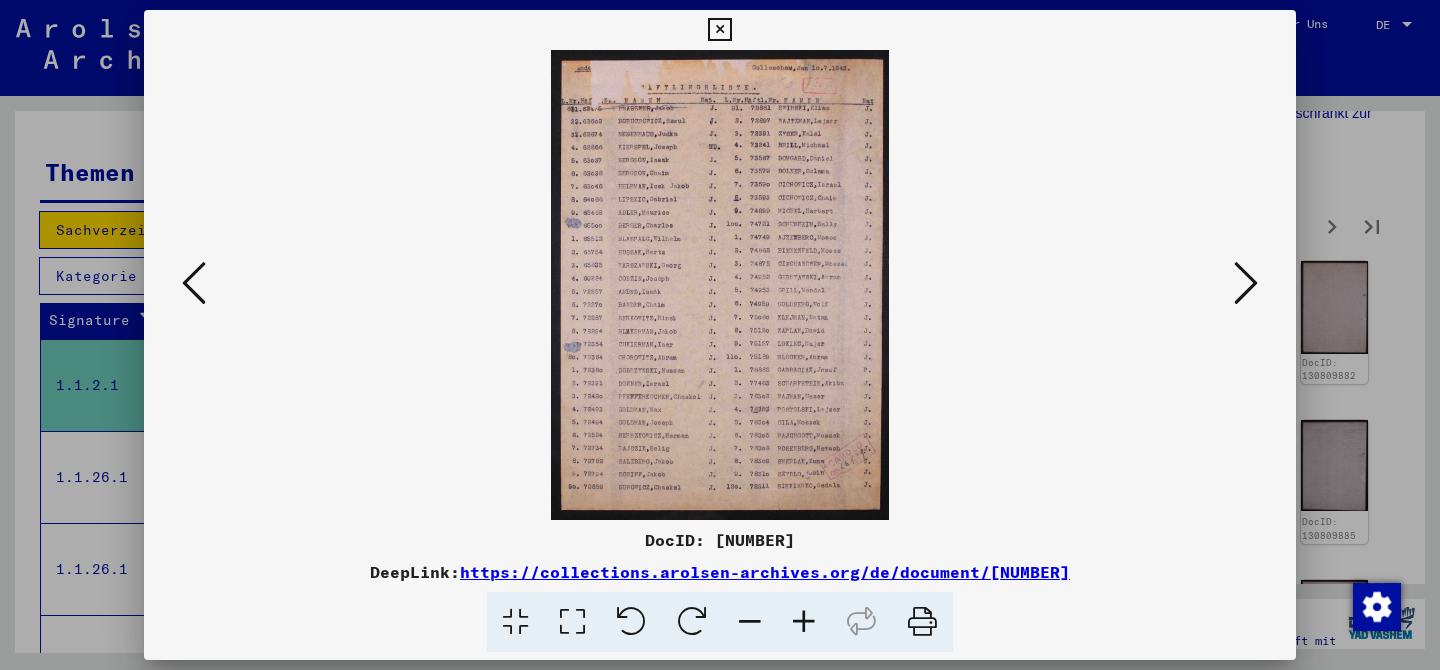 click at bounding box center [1246, 283] 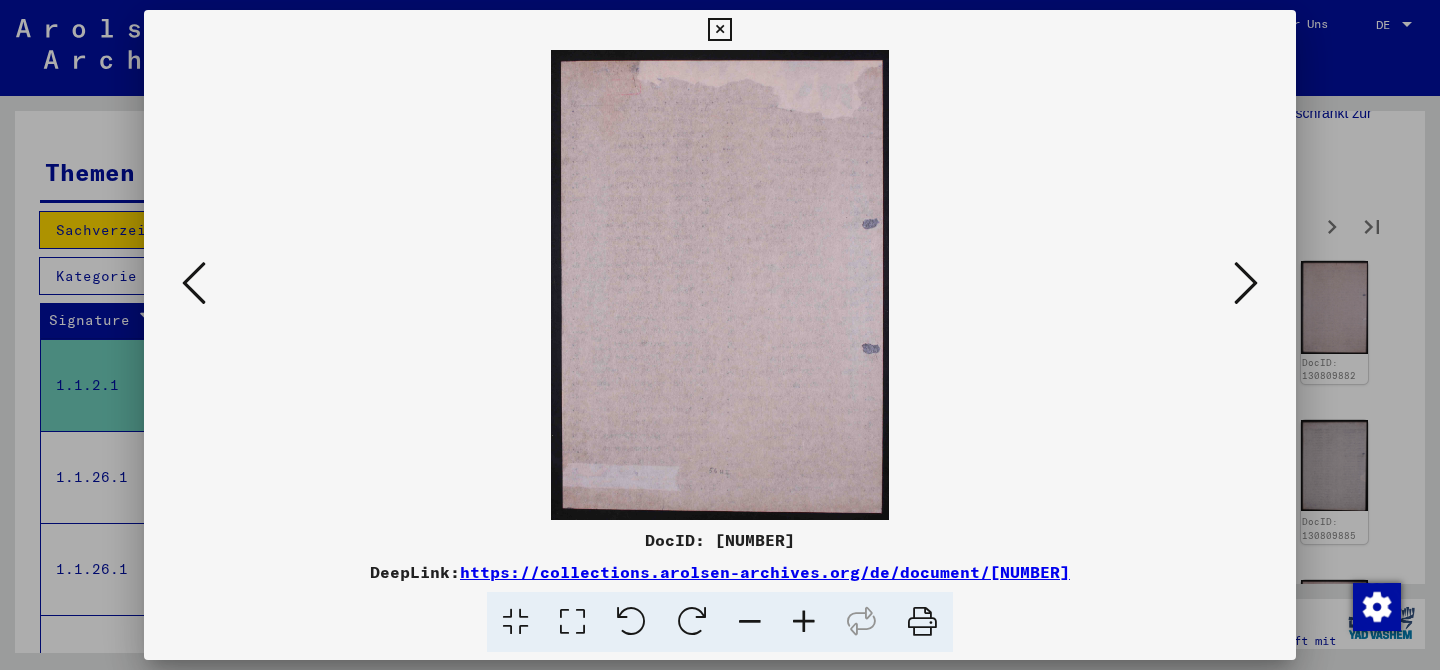 click at bounding box center [1246, 283] 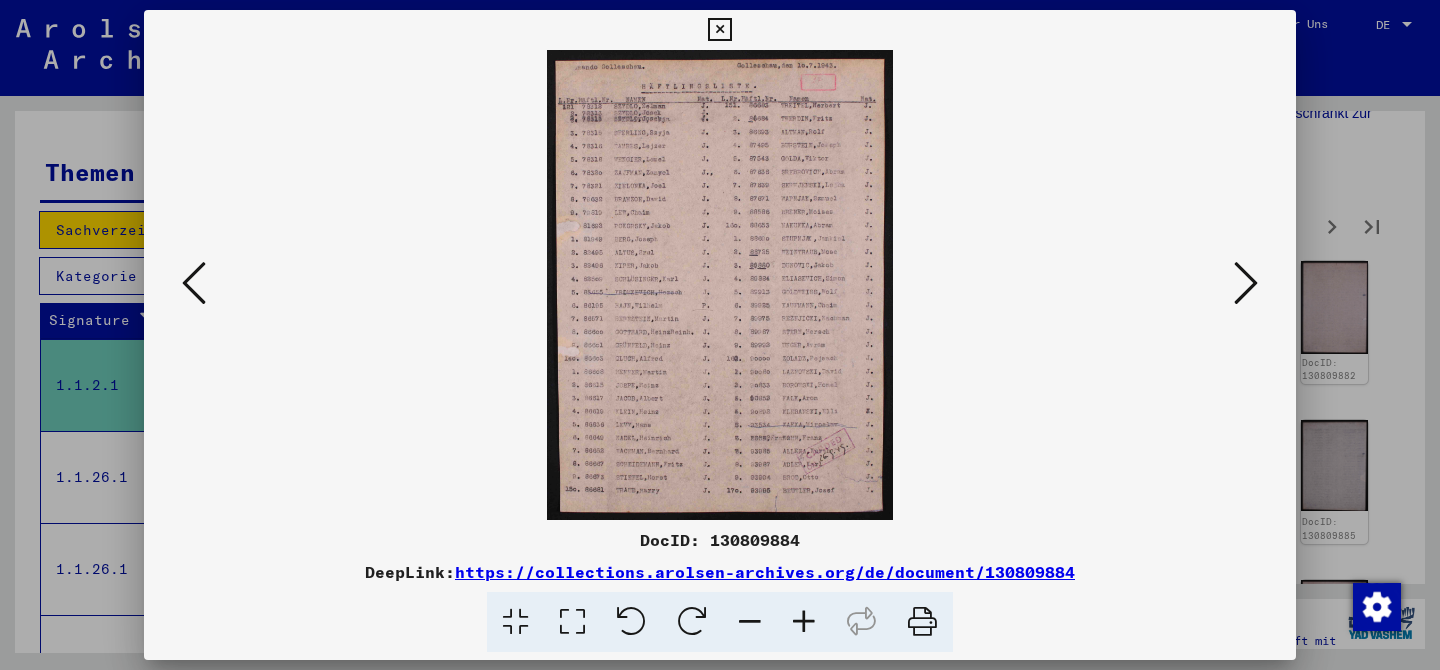 click at bounding box center [1246, 283] 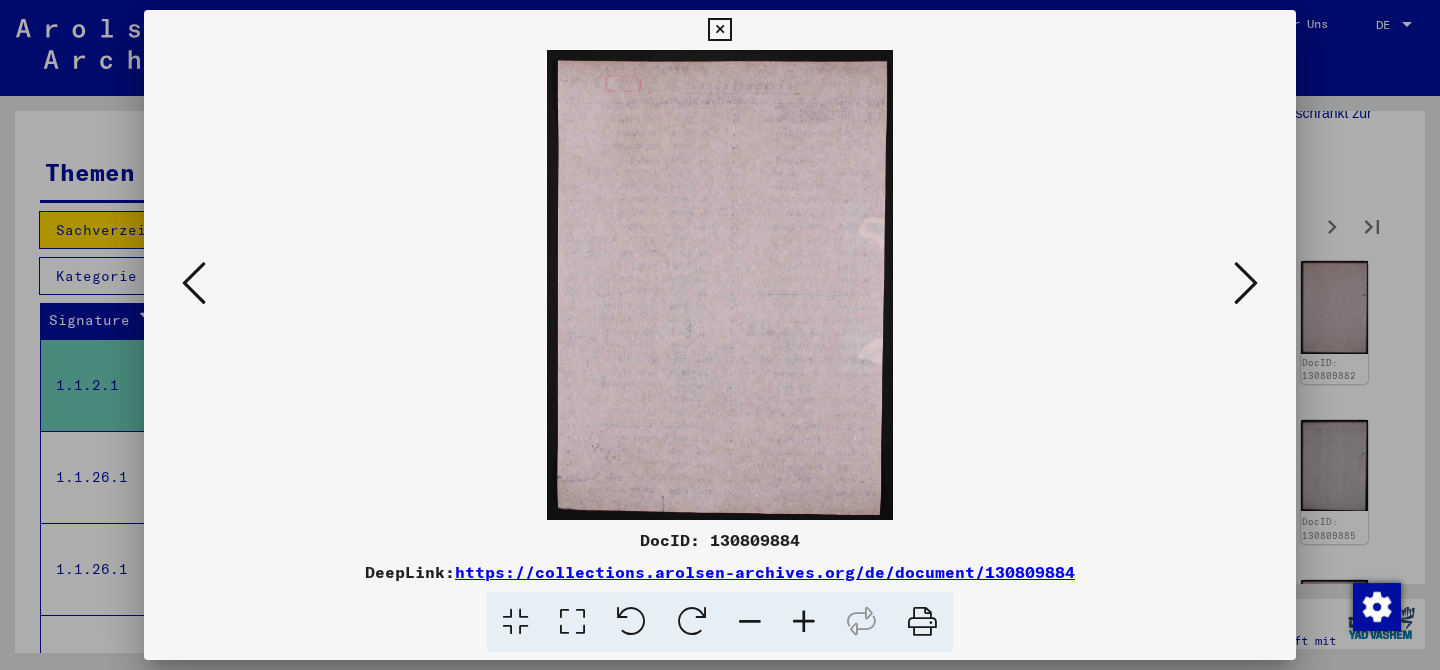 click at bounding box center [1246, 283] 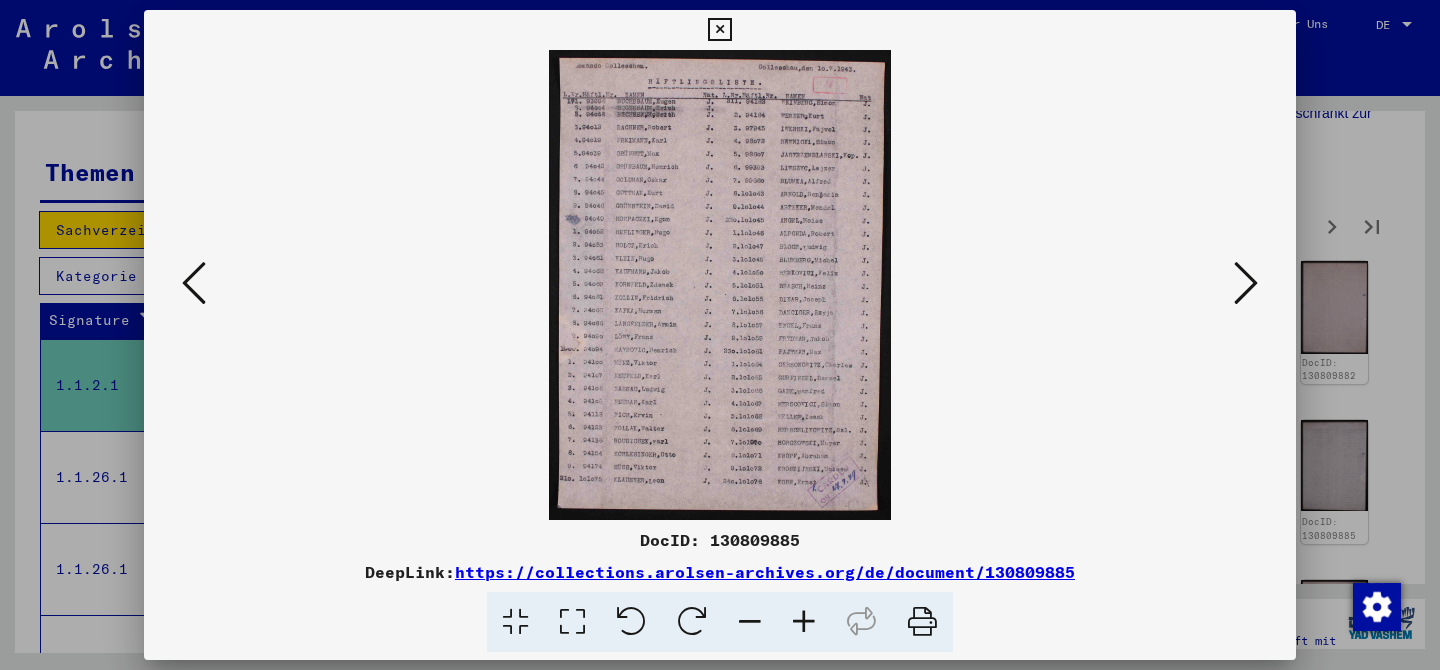 click at bounding box center [1246, 283] 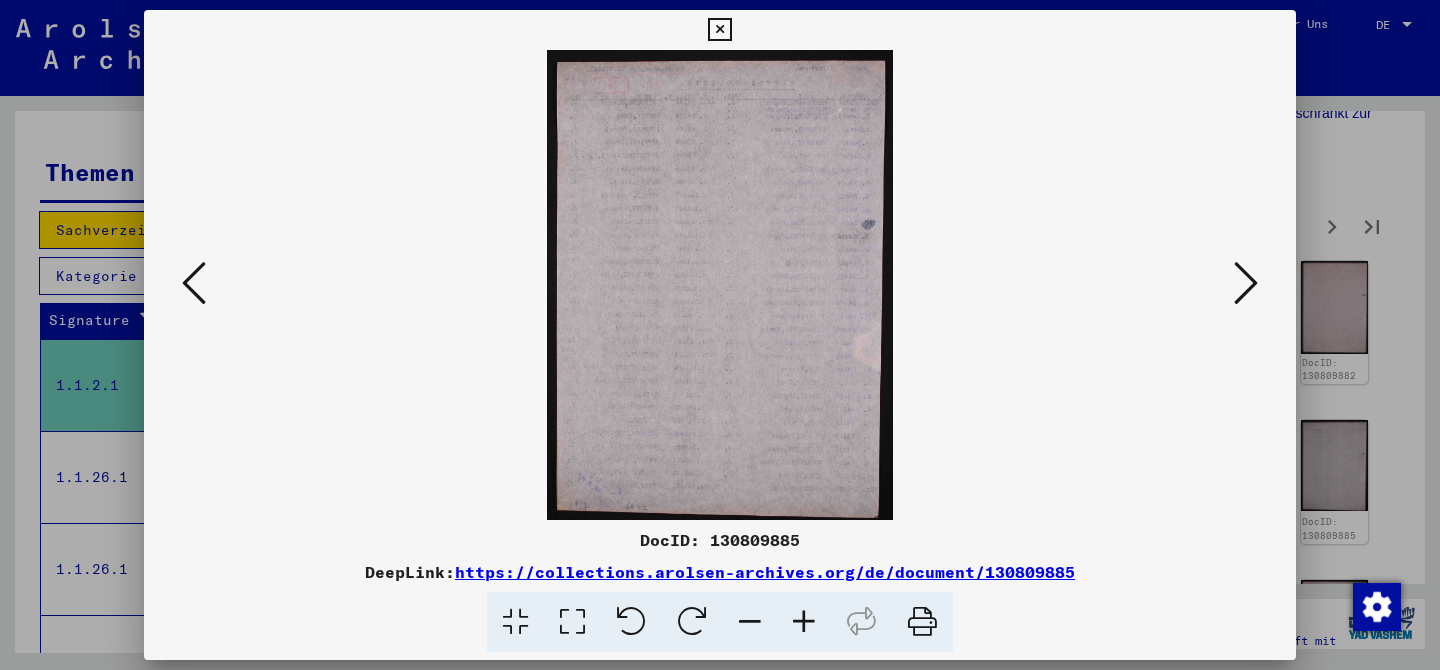 click at bounding box center (1246, 283) 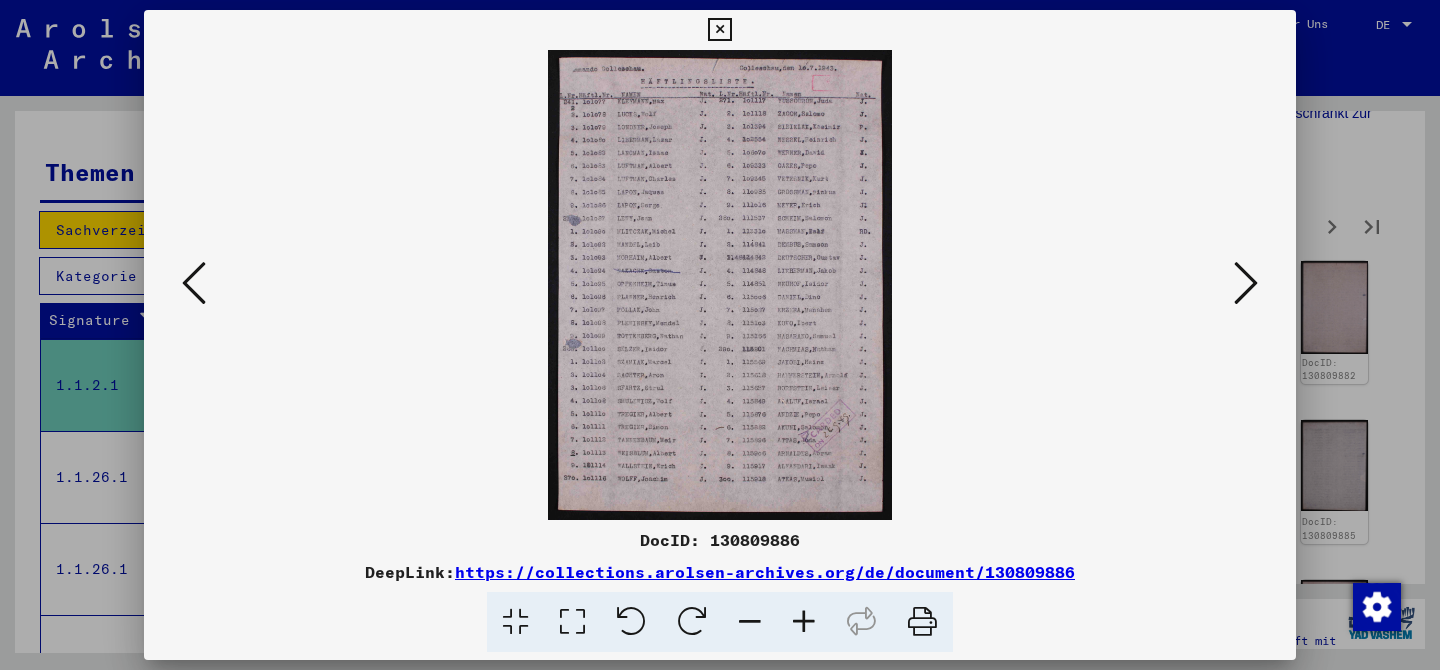 click at bounding box center [1246, 283] 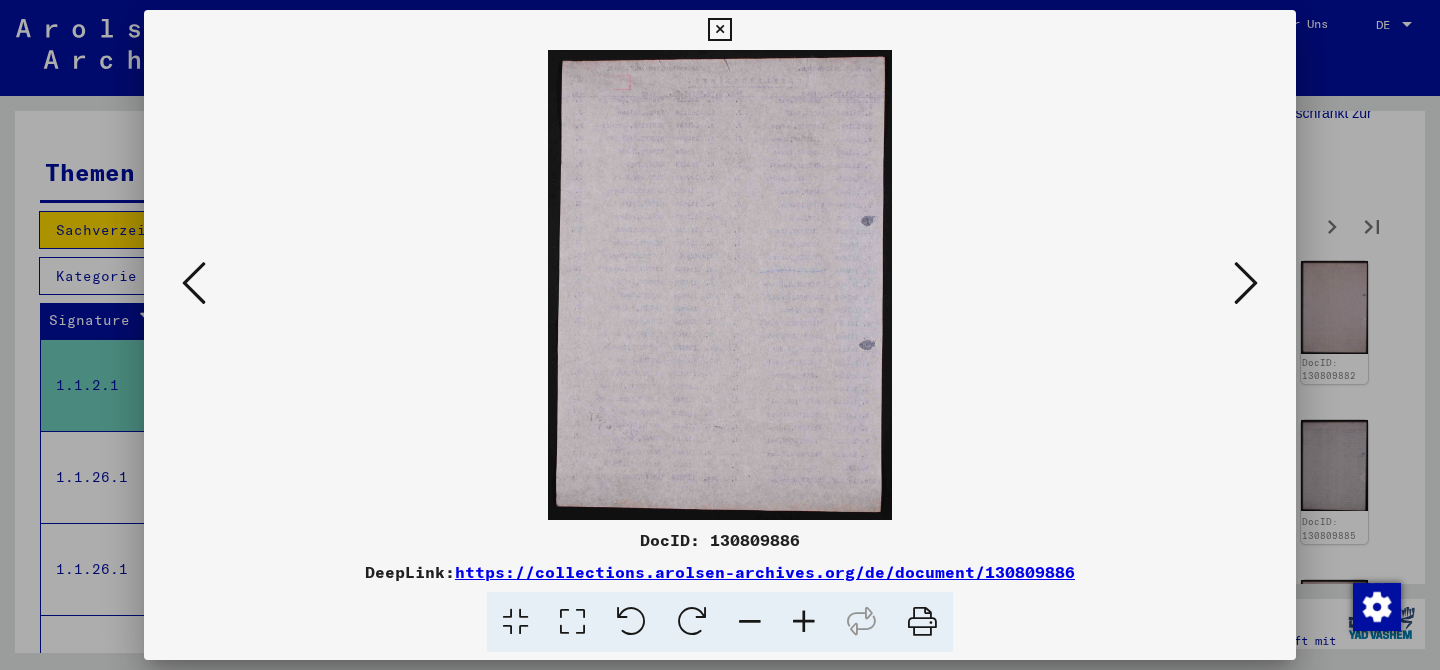 click at bounding box center (1246, 283) 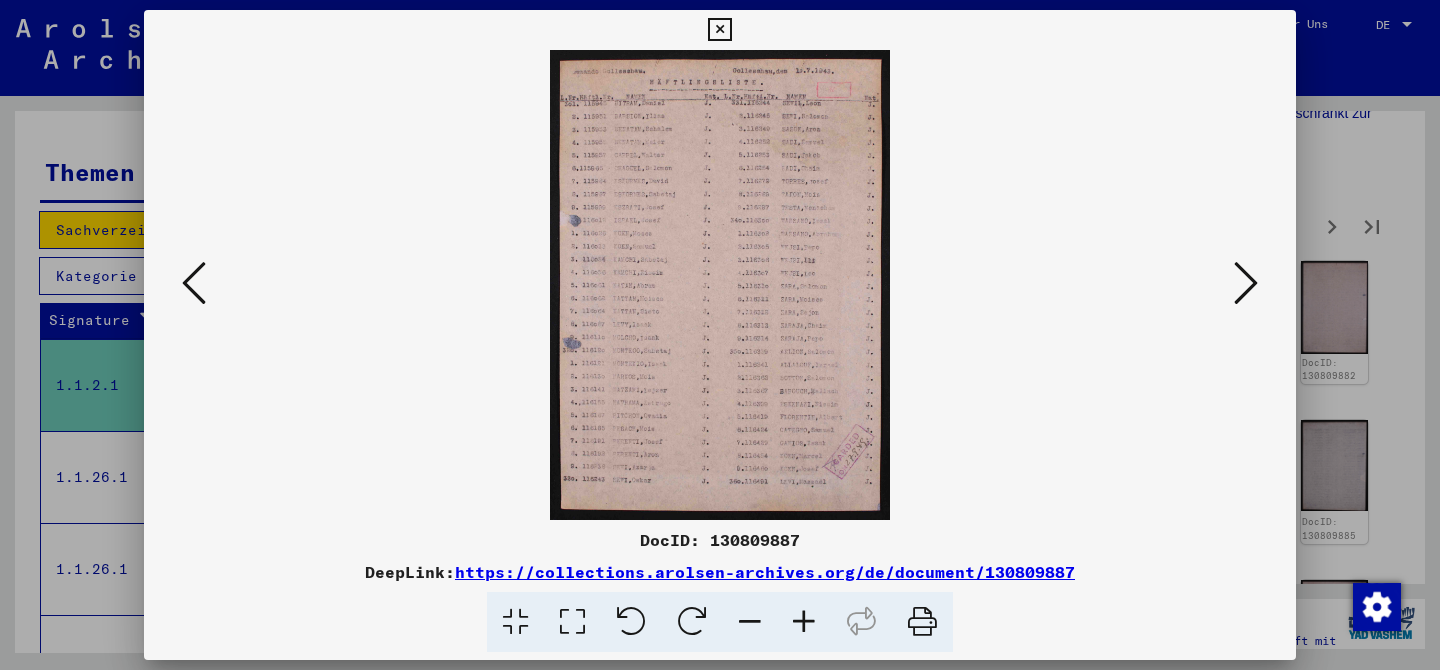 click at bounding box center [1246, 283] 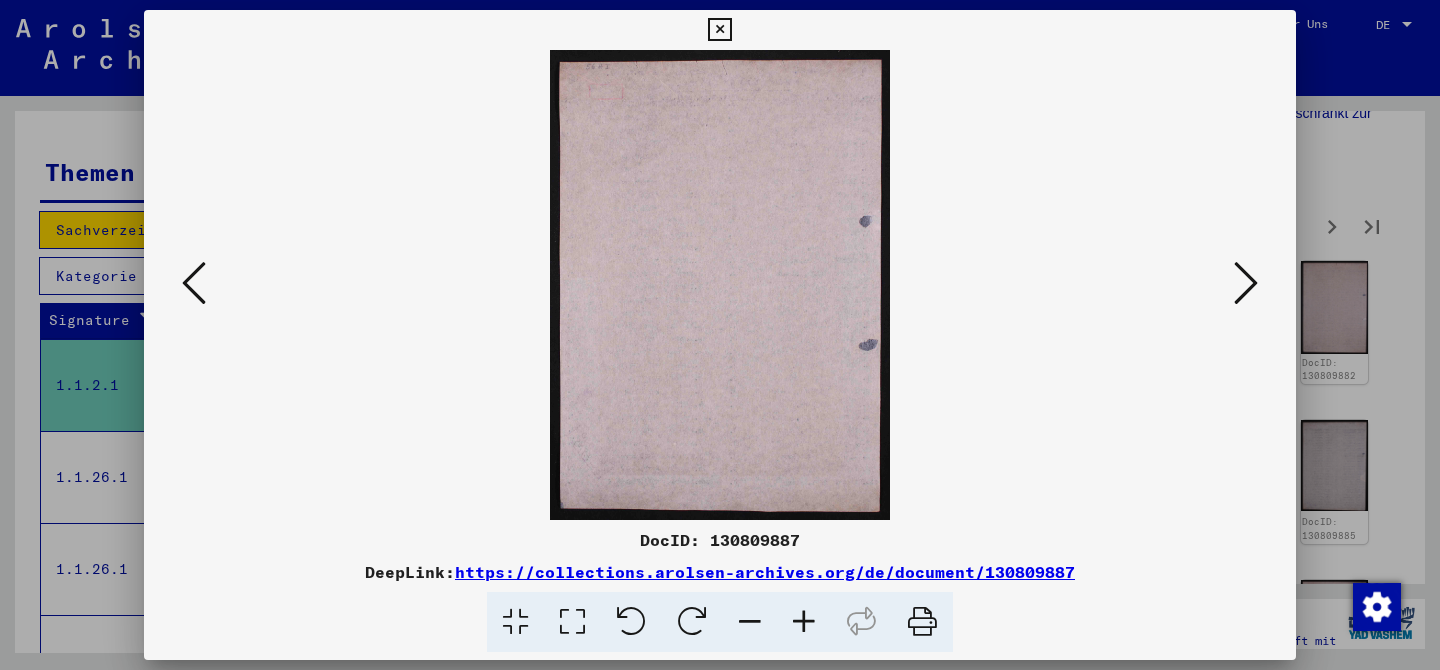 click at bounding box center [1246, 283] 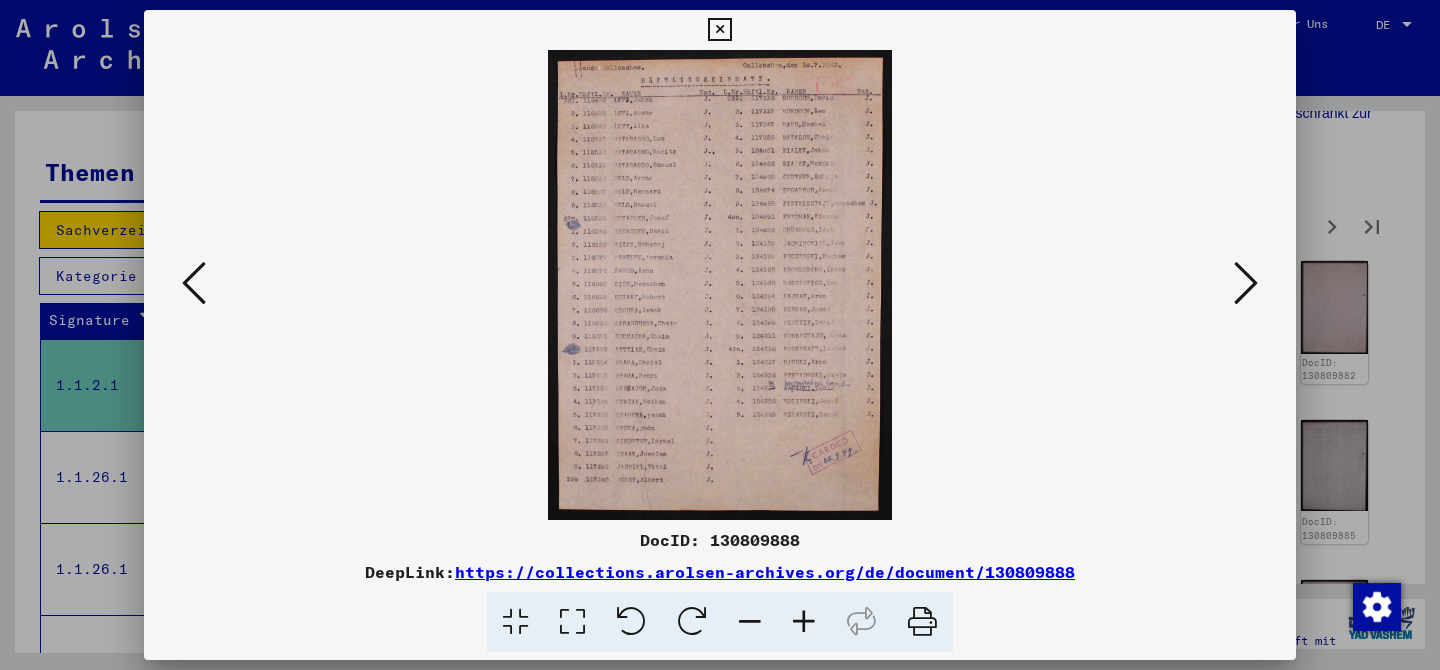 click at bounding box center (1246, 283) 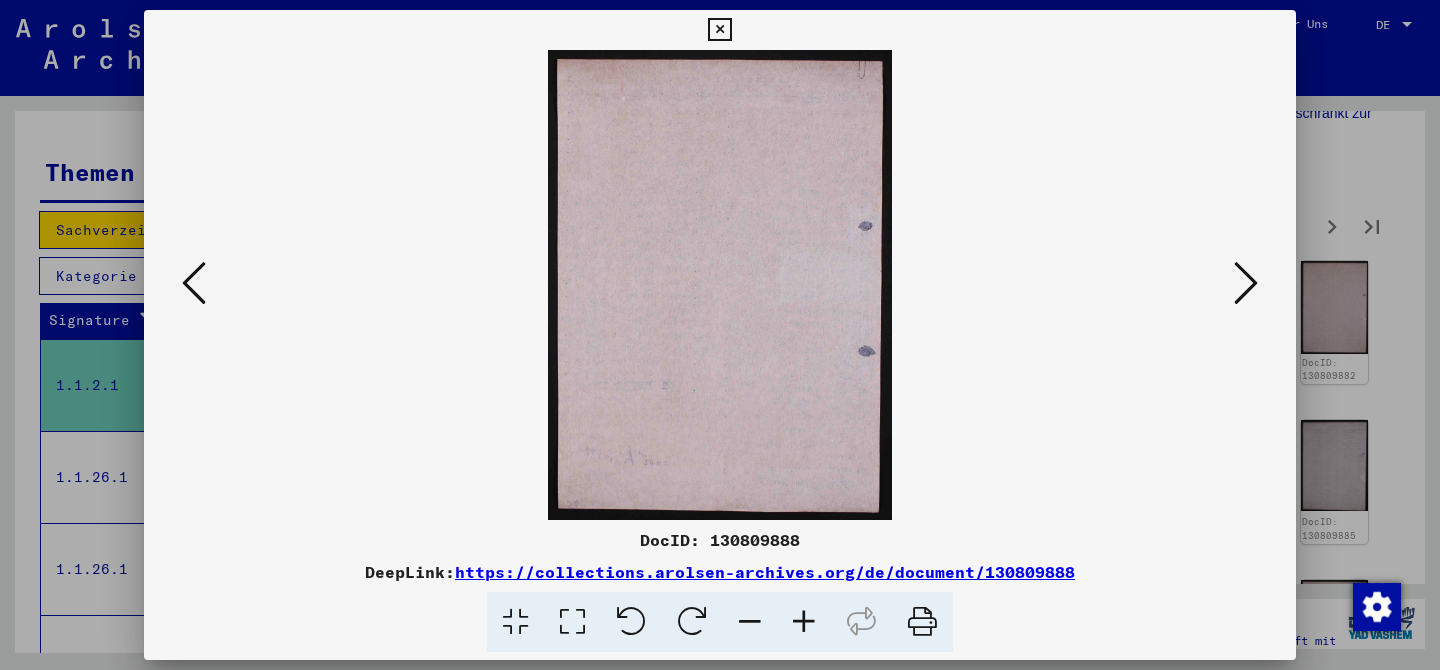 click at bounding box center [720, 335] 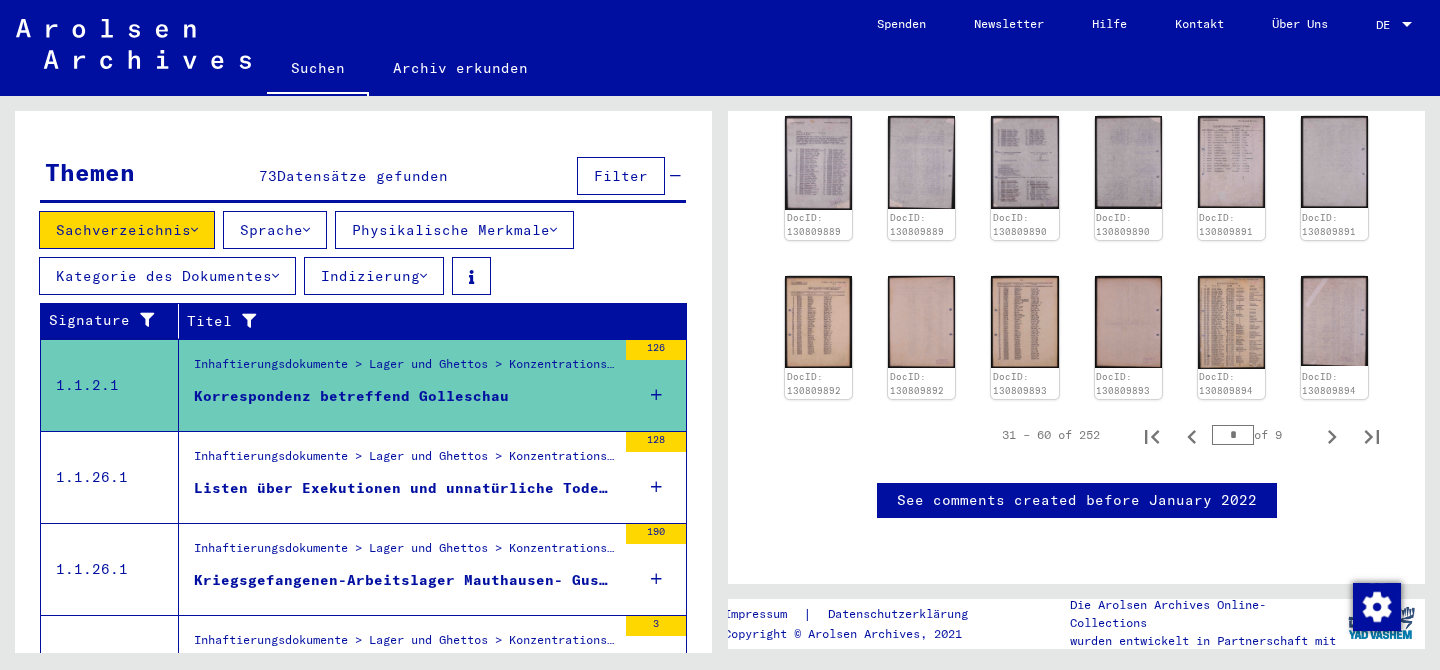 scroll, scrollTop: 1671, scrollLeft: 0, axis: vertical 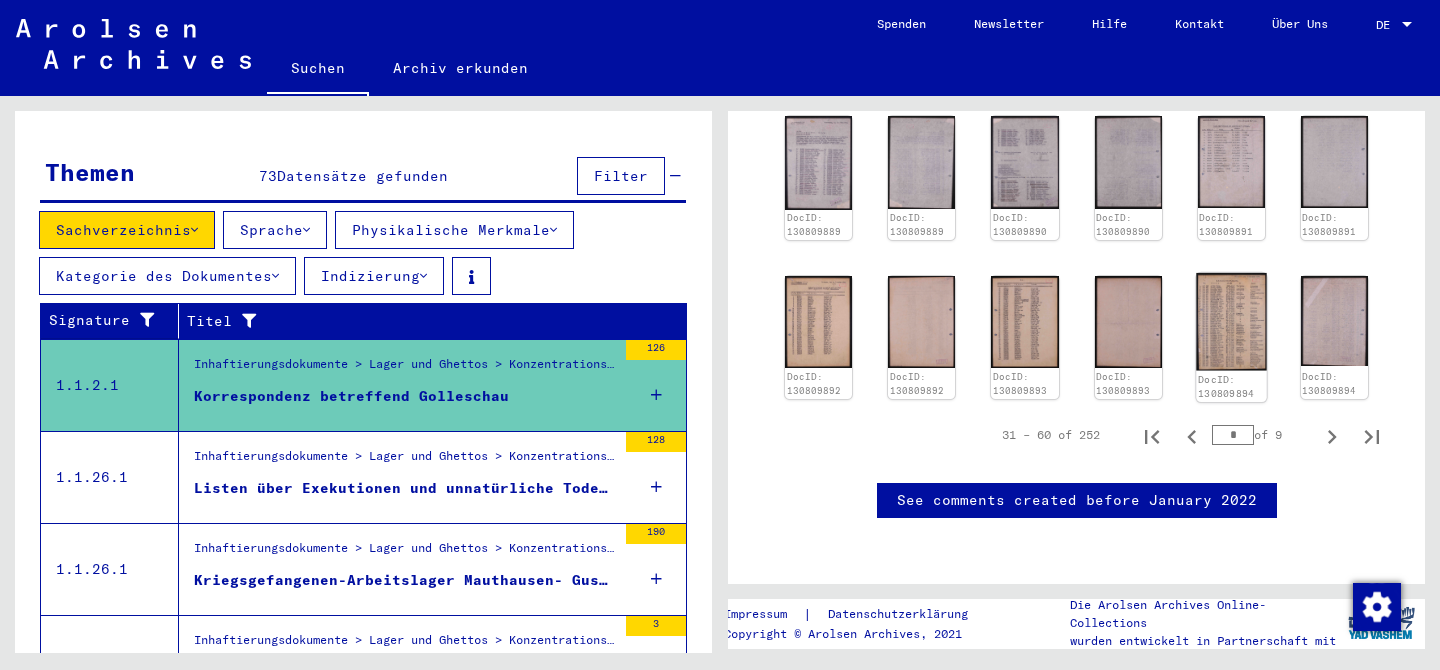 click 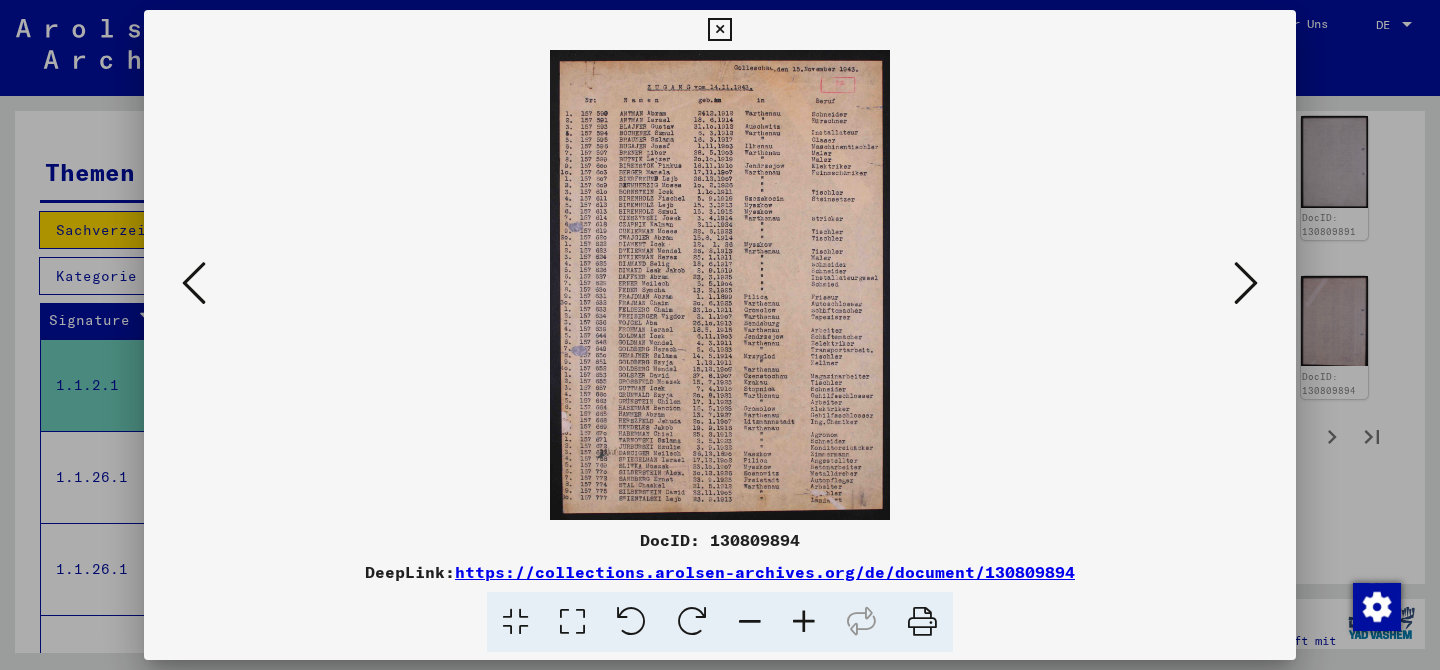 click at bounding box center (720, 335) 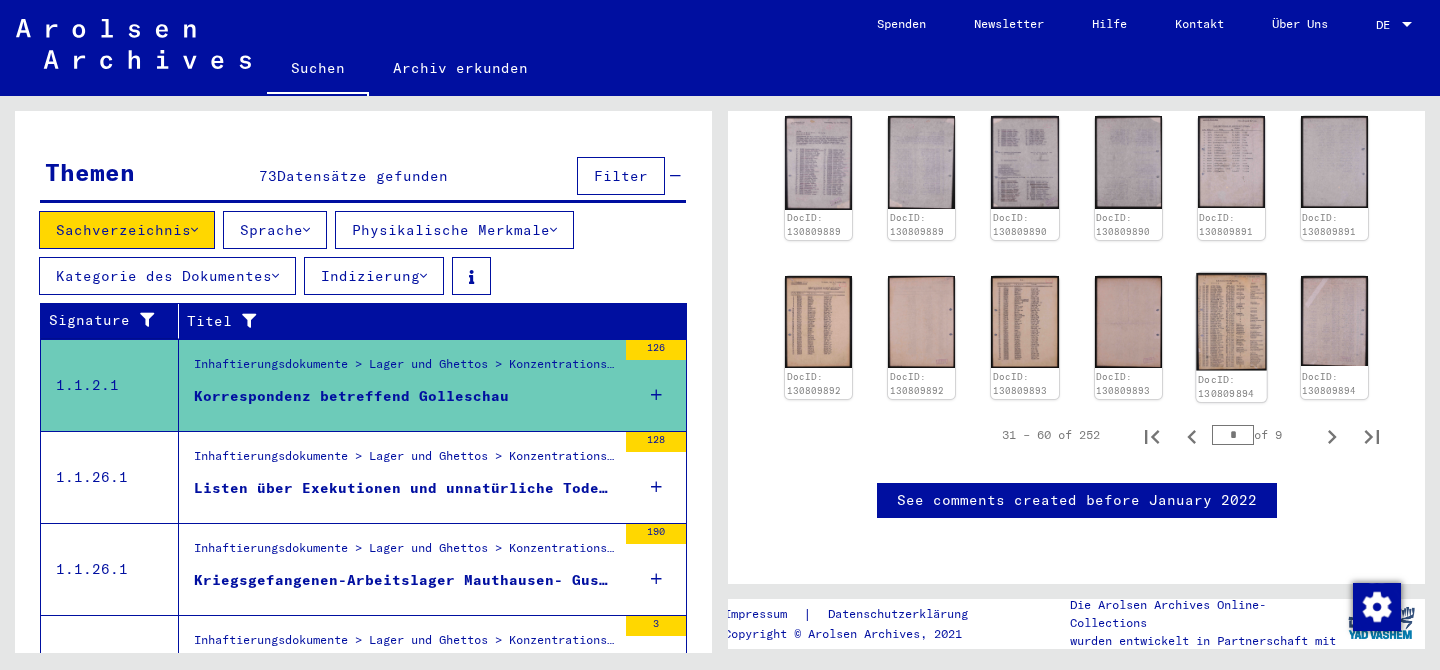 click 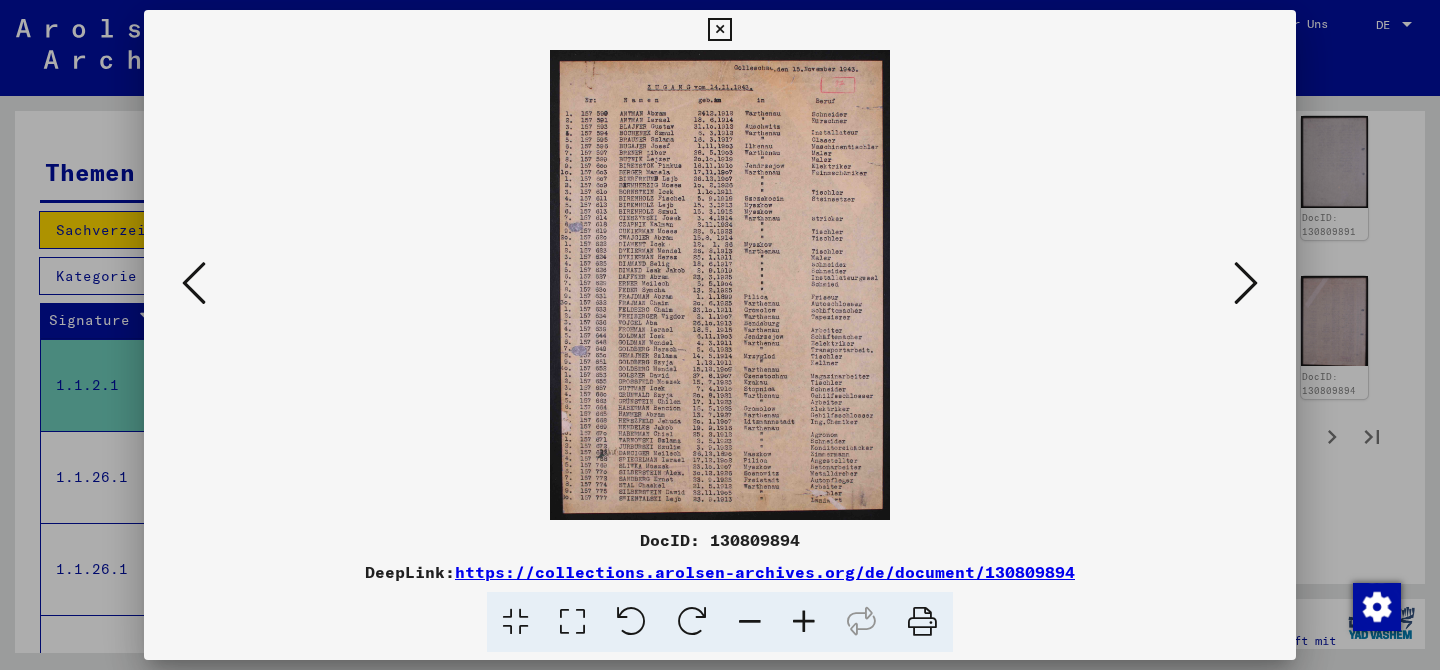 click at bounding box center (720, 335) 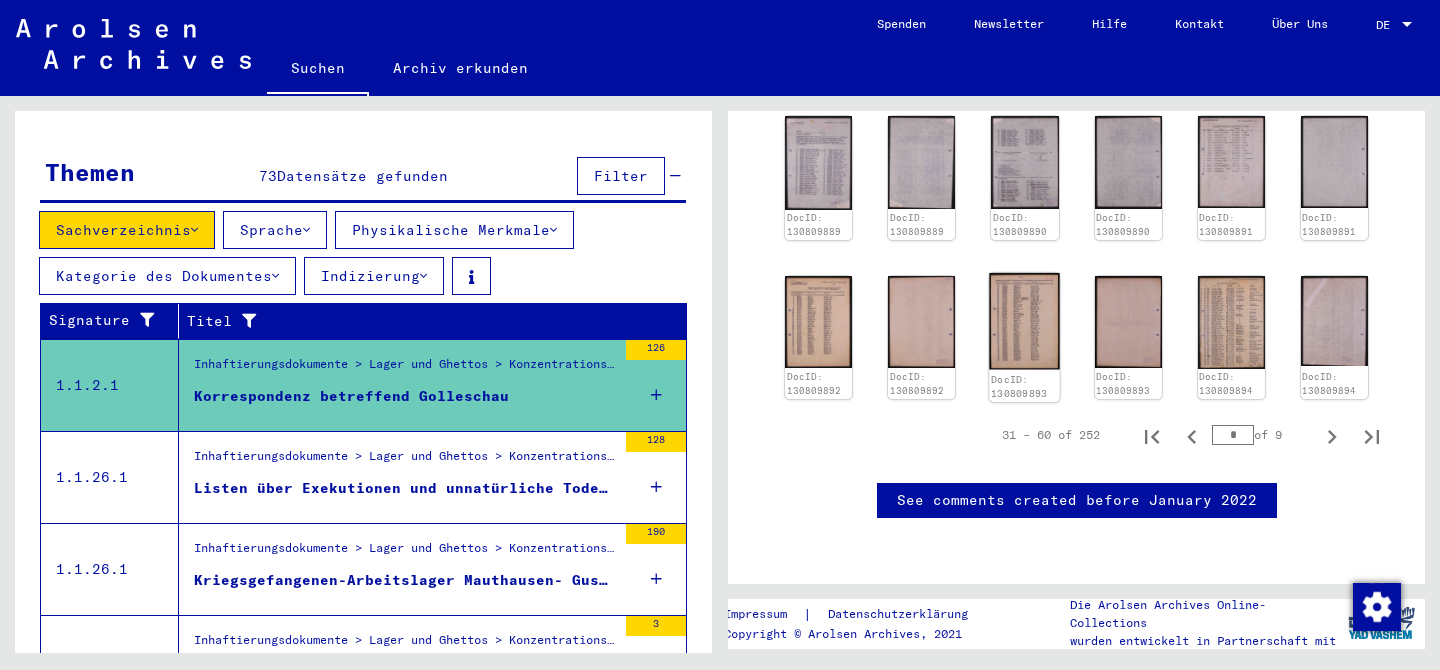 click 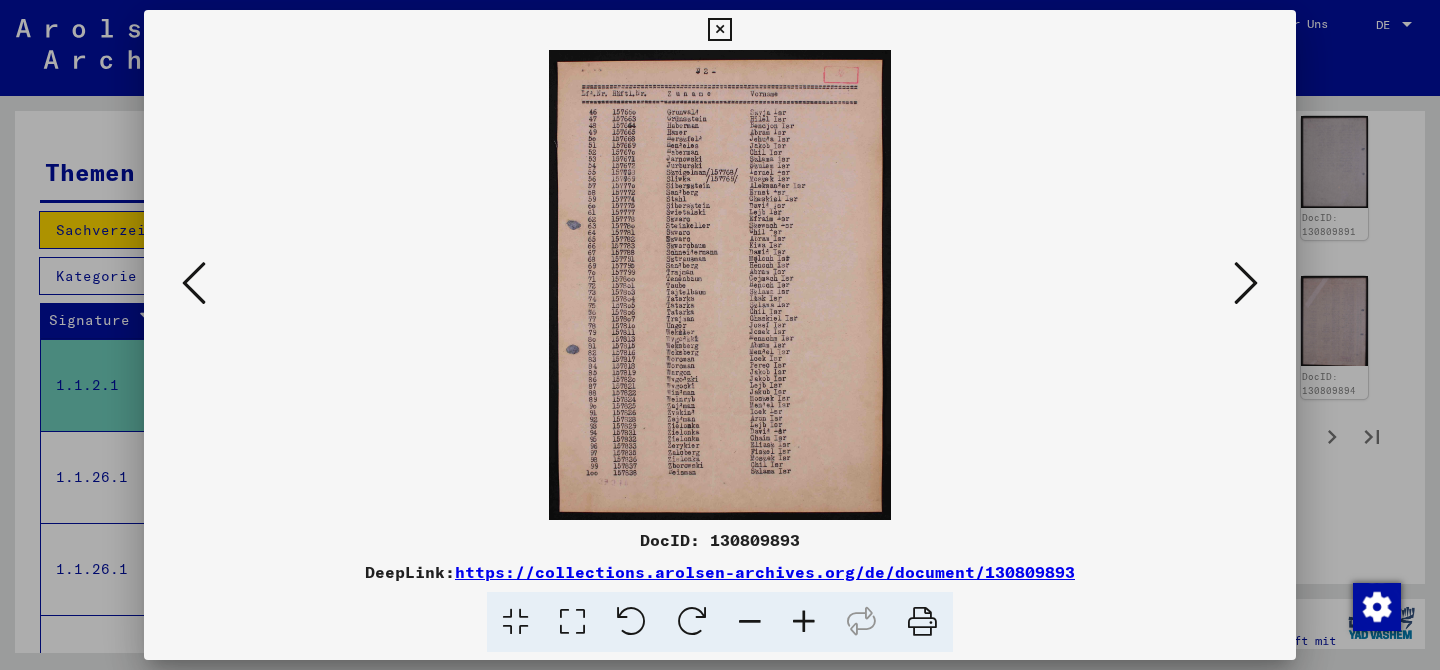 click at bounding box center [720, 335] 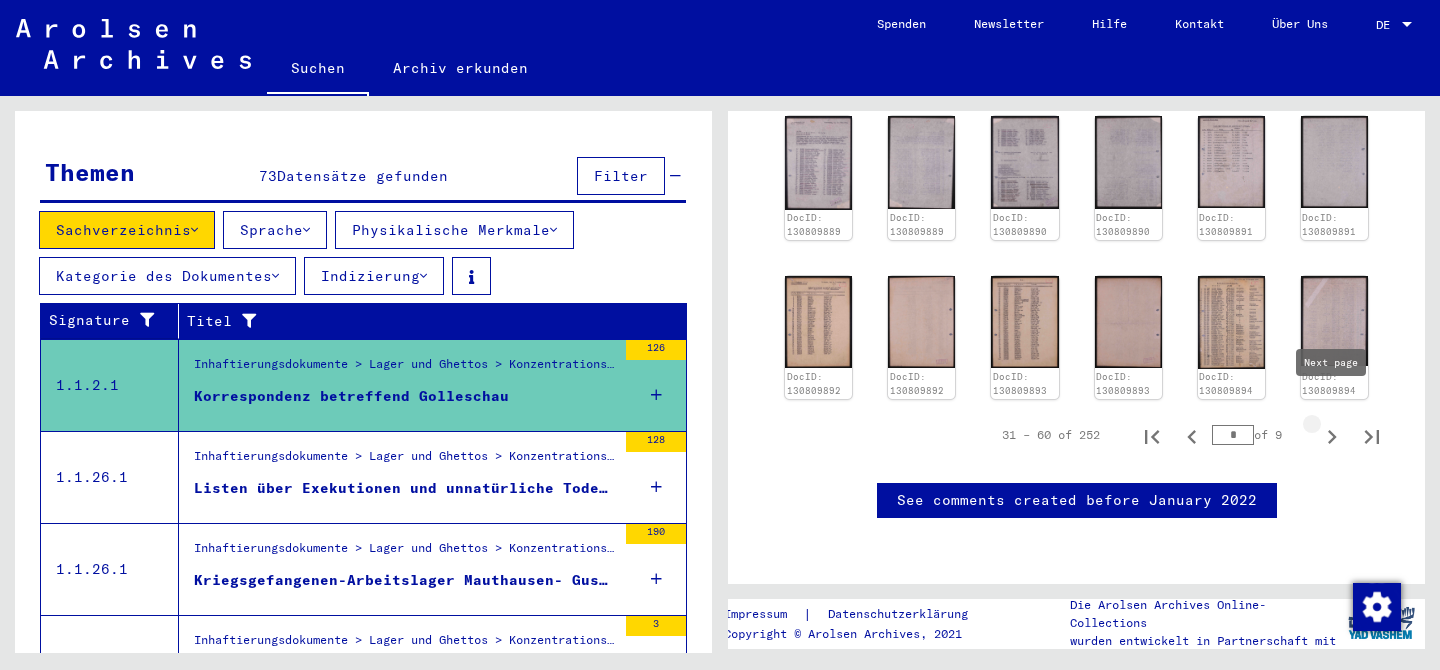 click 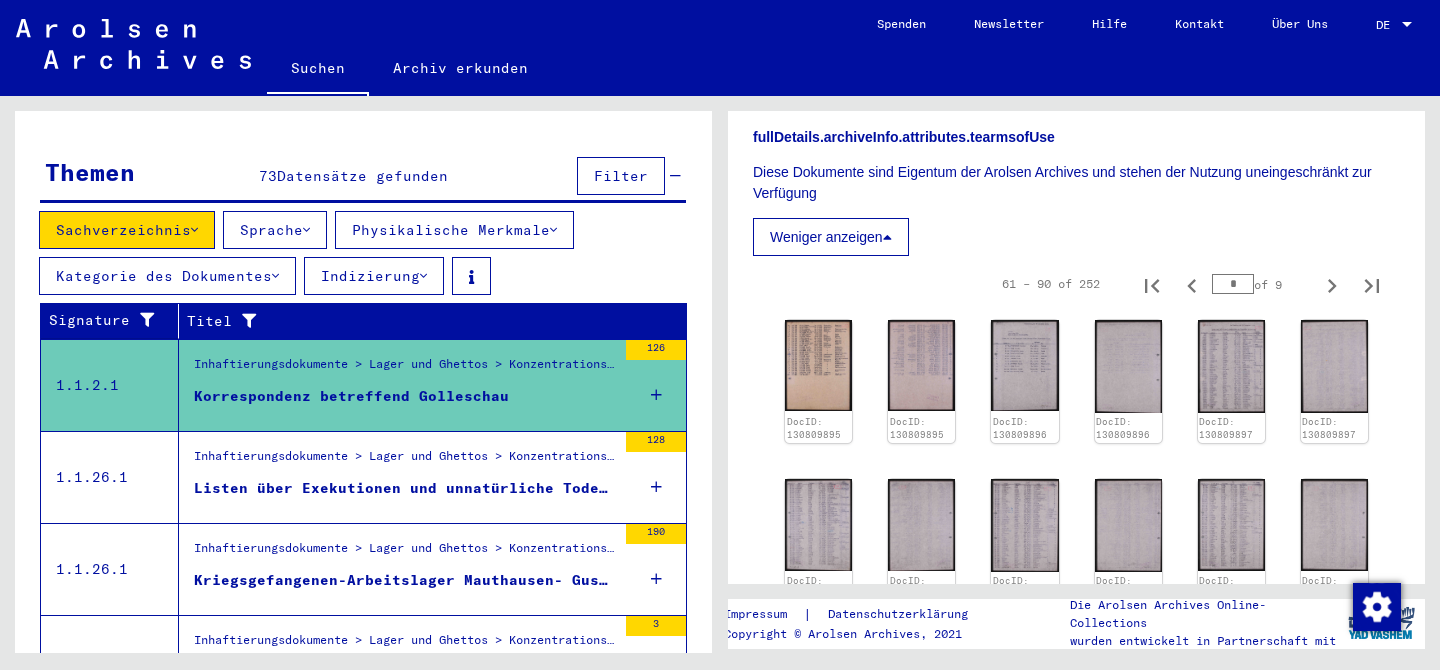 scroll, scrollTop: 935, scrollLeft: 0, axis: vertical 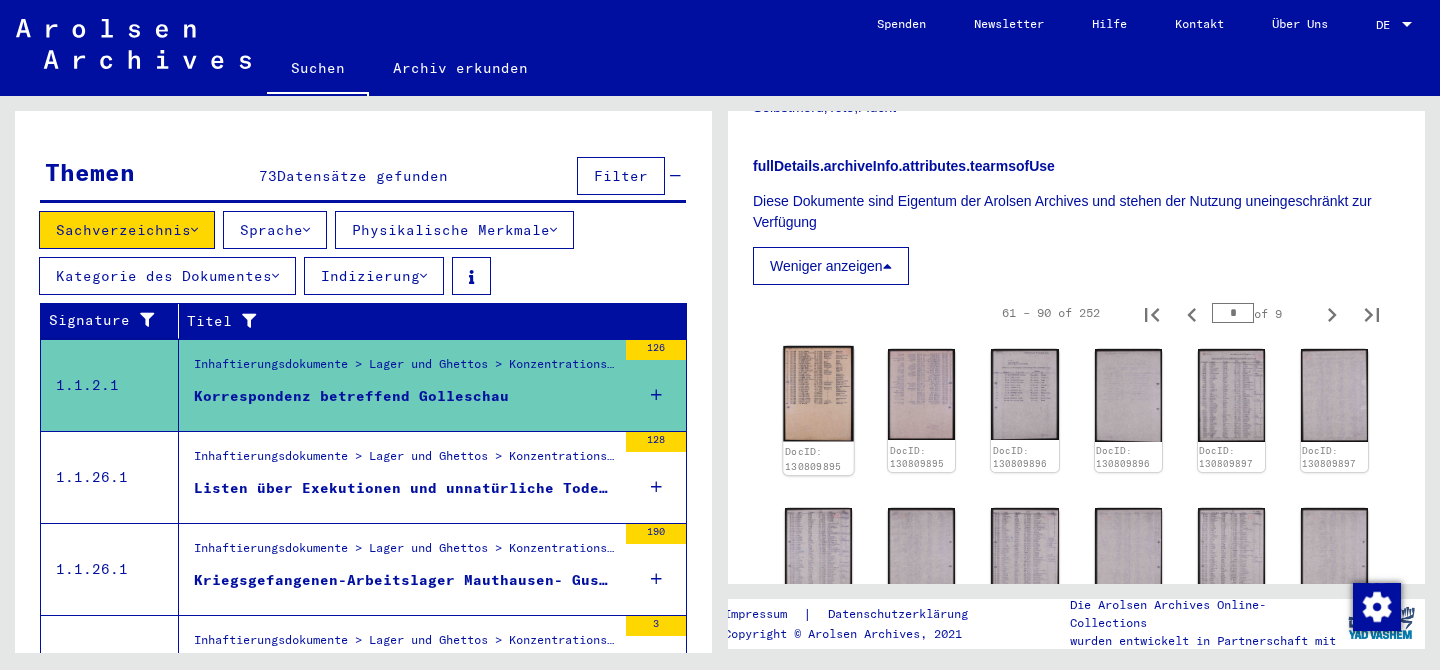 click 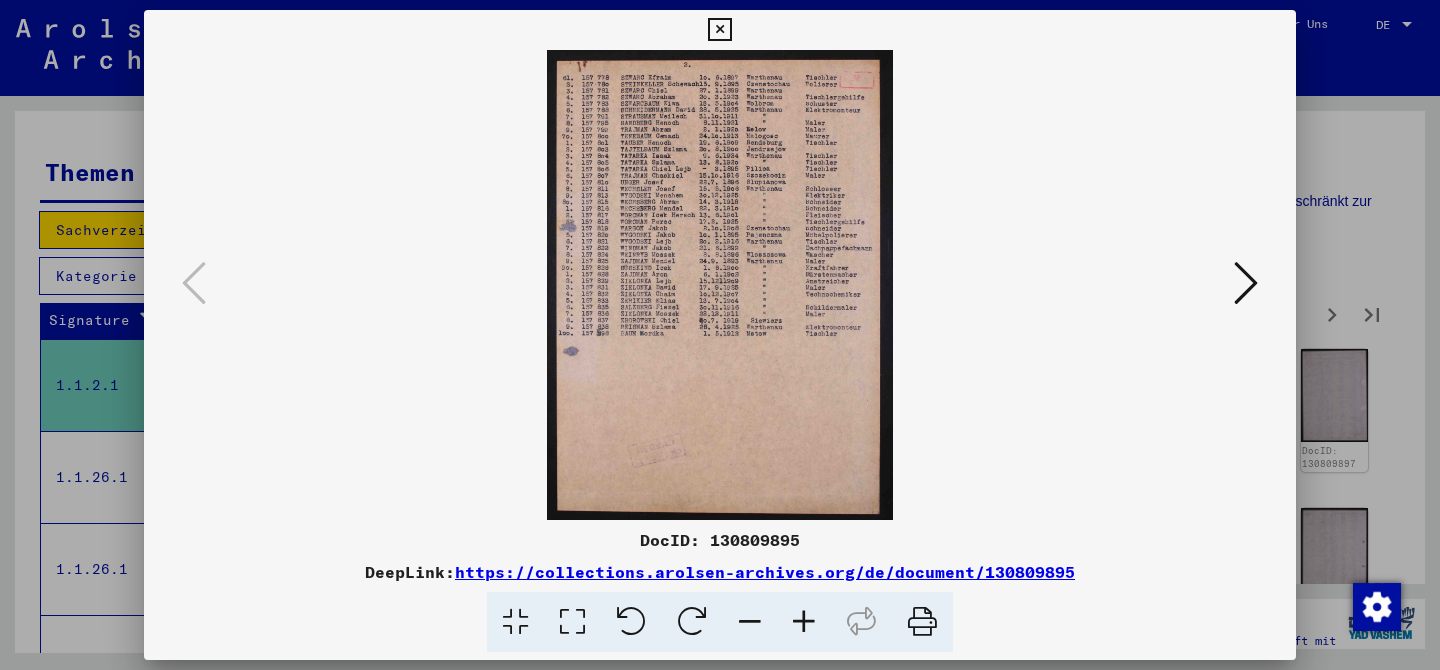 click at bounding box center [1246, 283] 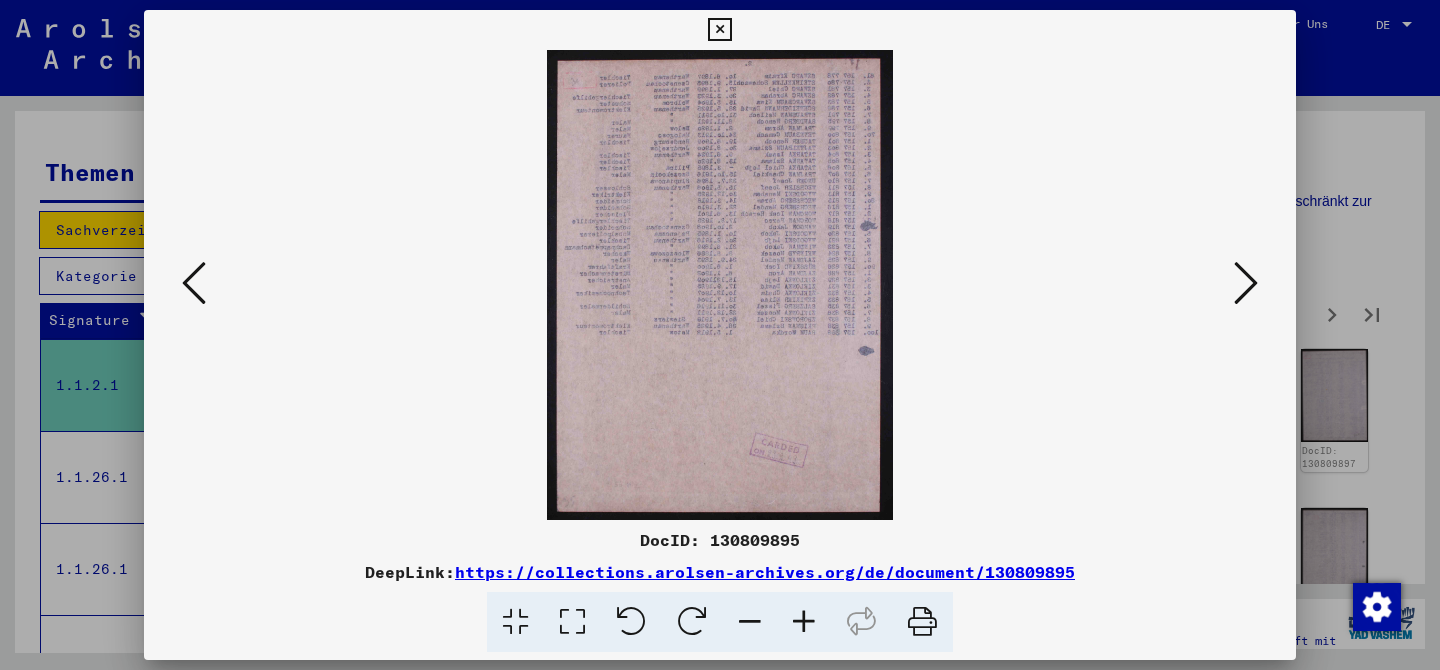 click at bounding box center [1246, 283] 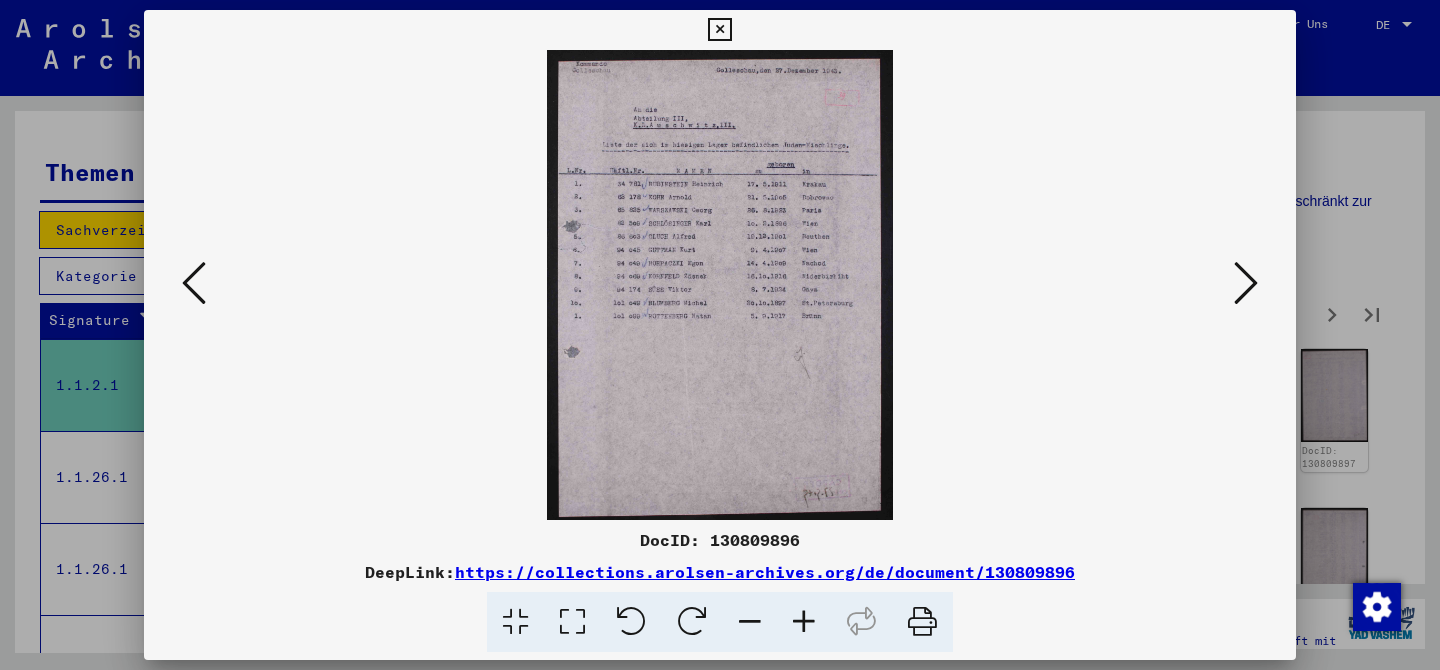 click at bounding box center [720, 335] 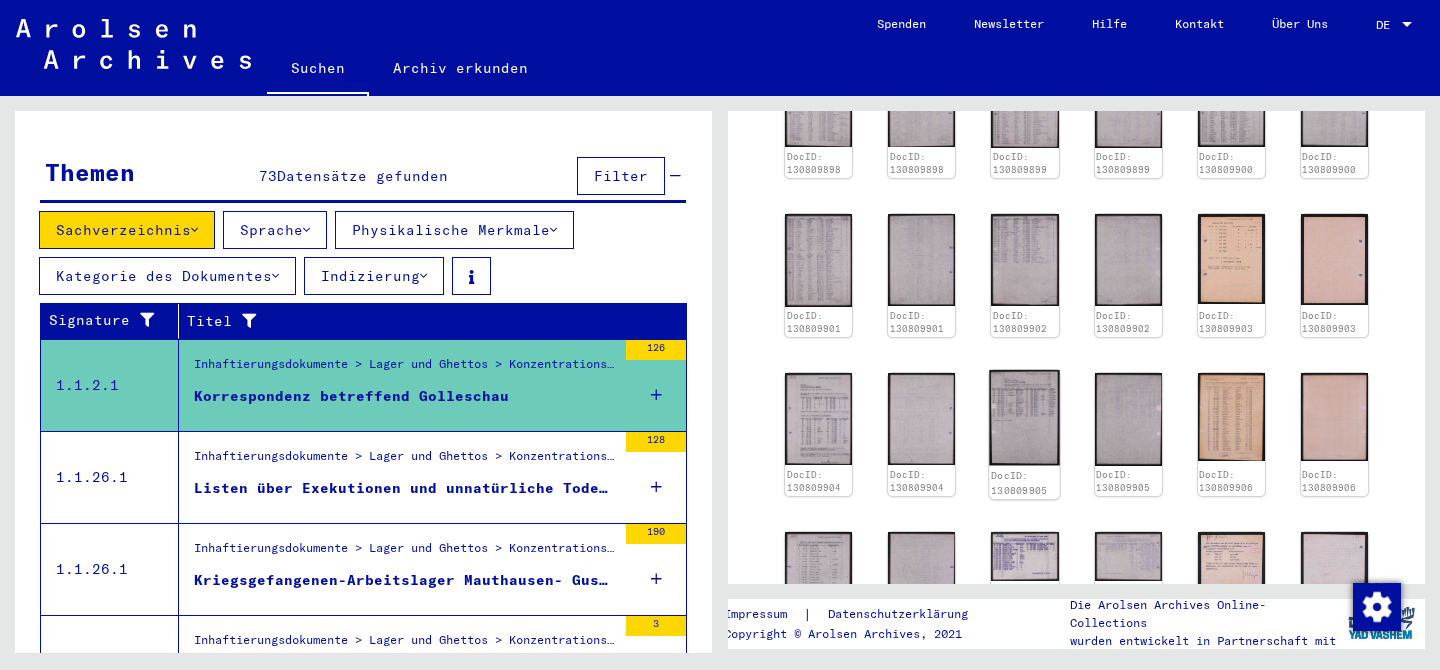 scroll, scrollTop: 1386, scrollLeft: 0, axis: vertical 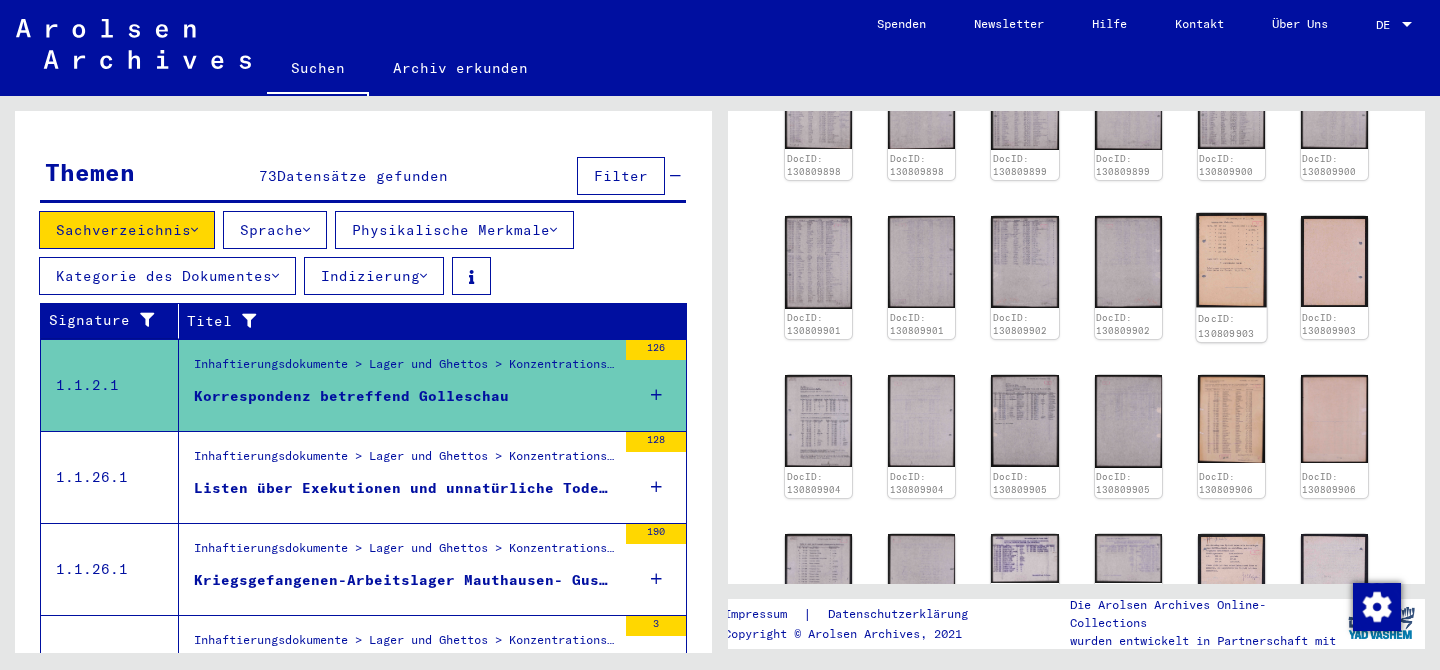 click 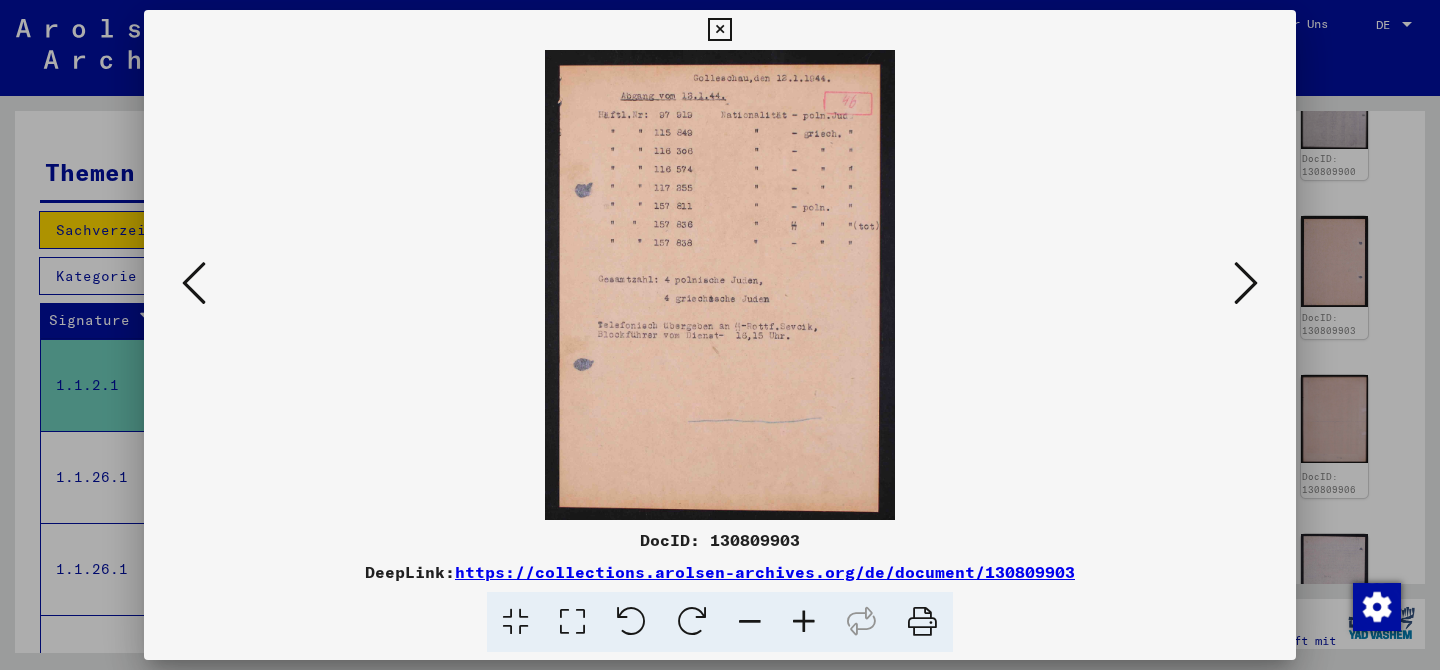 click at bounding box center [1246, 283] 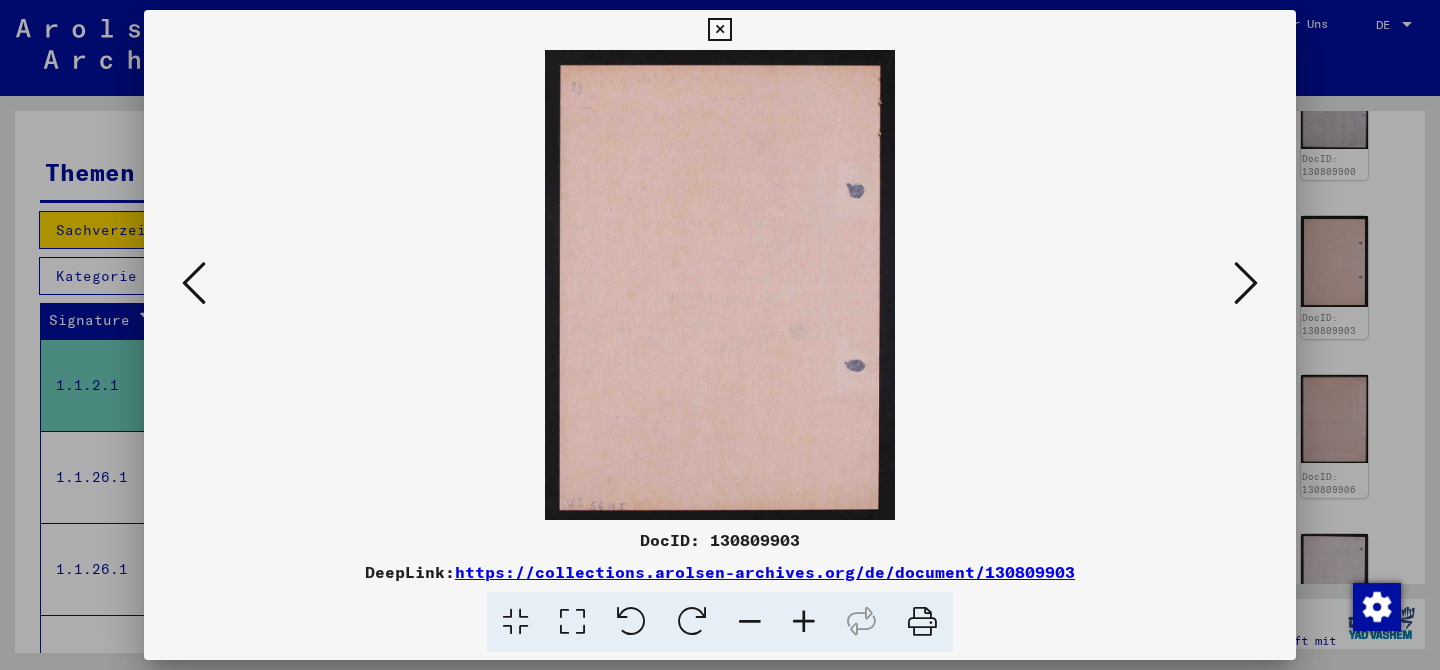 click at bounding box center [1246, 283] 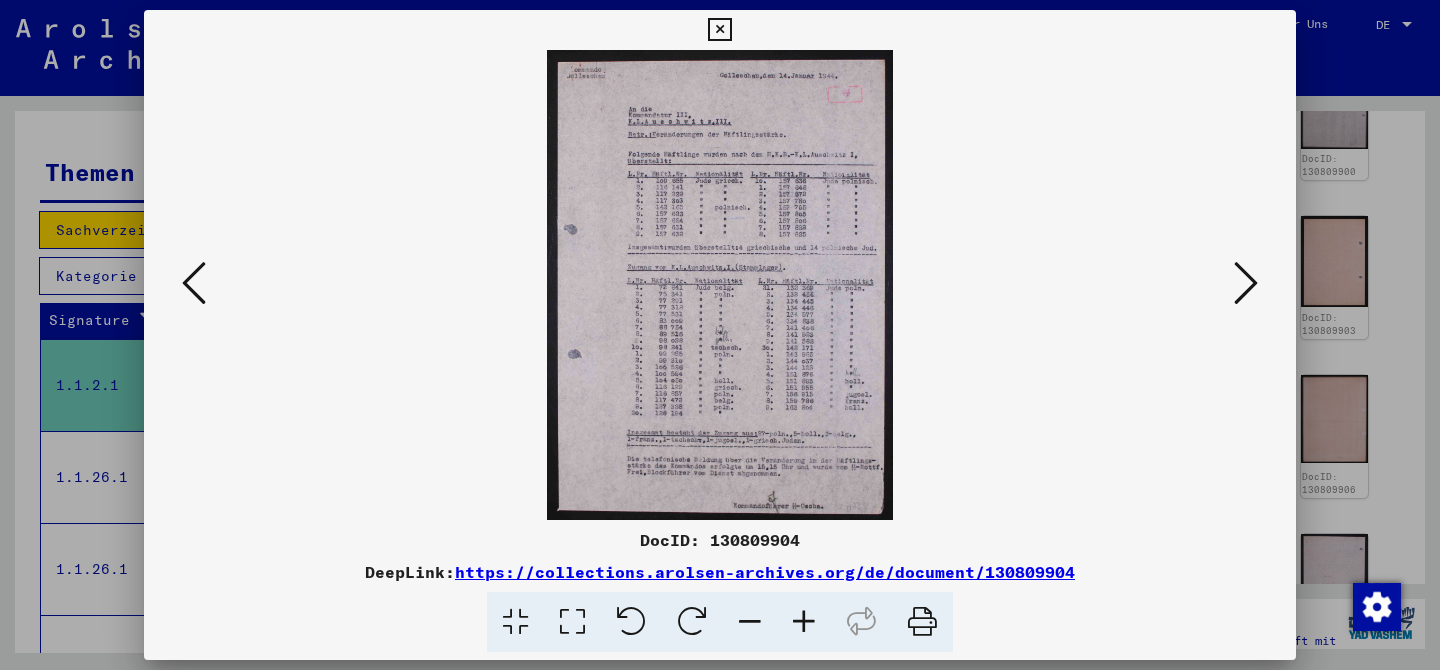 click at bounding box center [1246, 283] 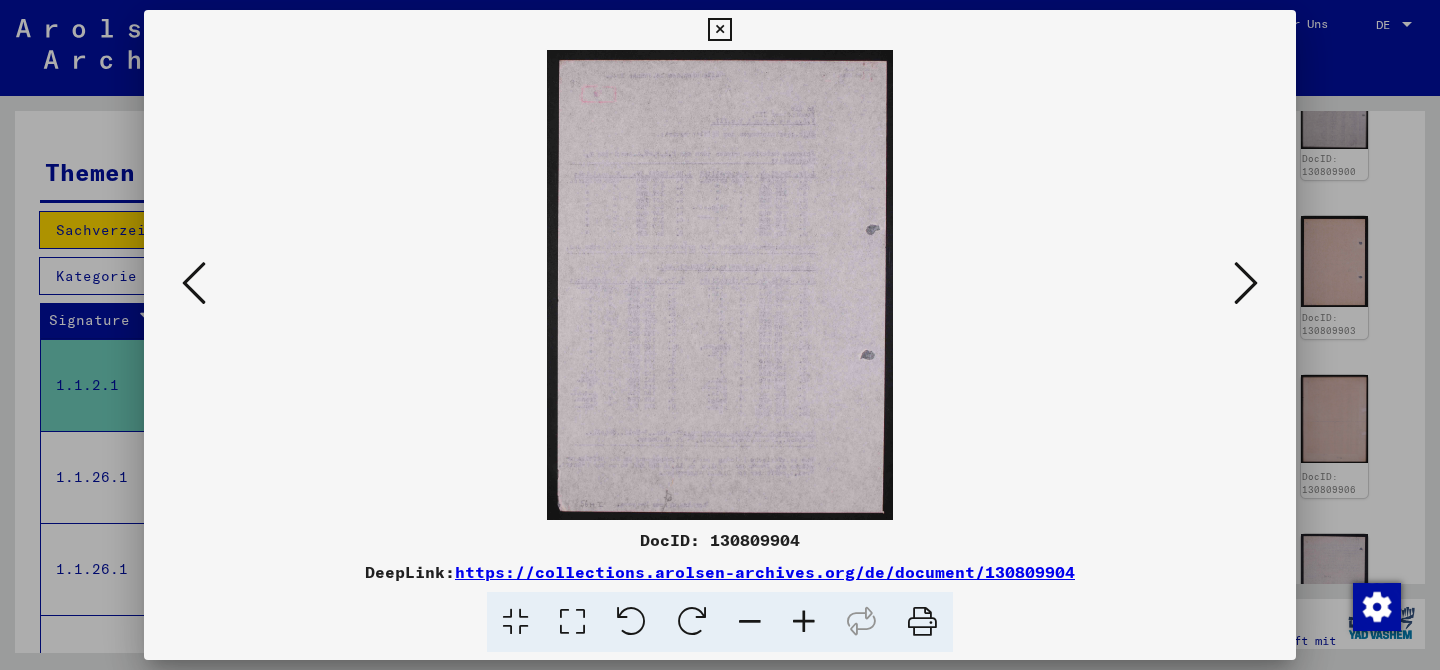 click at bounding box center (1246, 283) 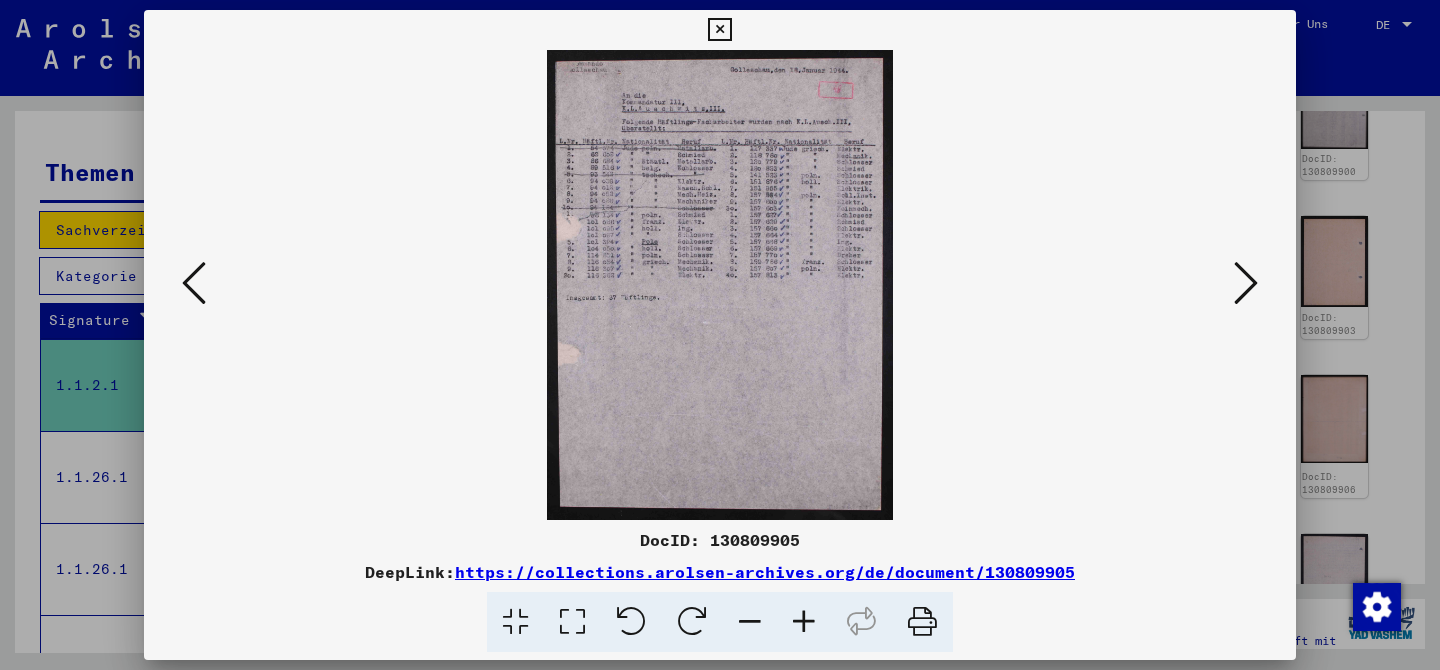click at bounding box center [1246, 283] 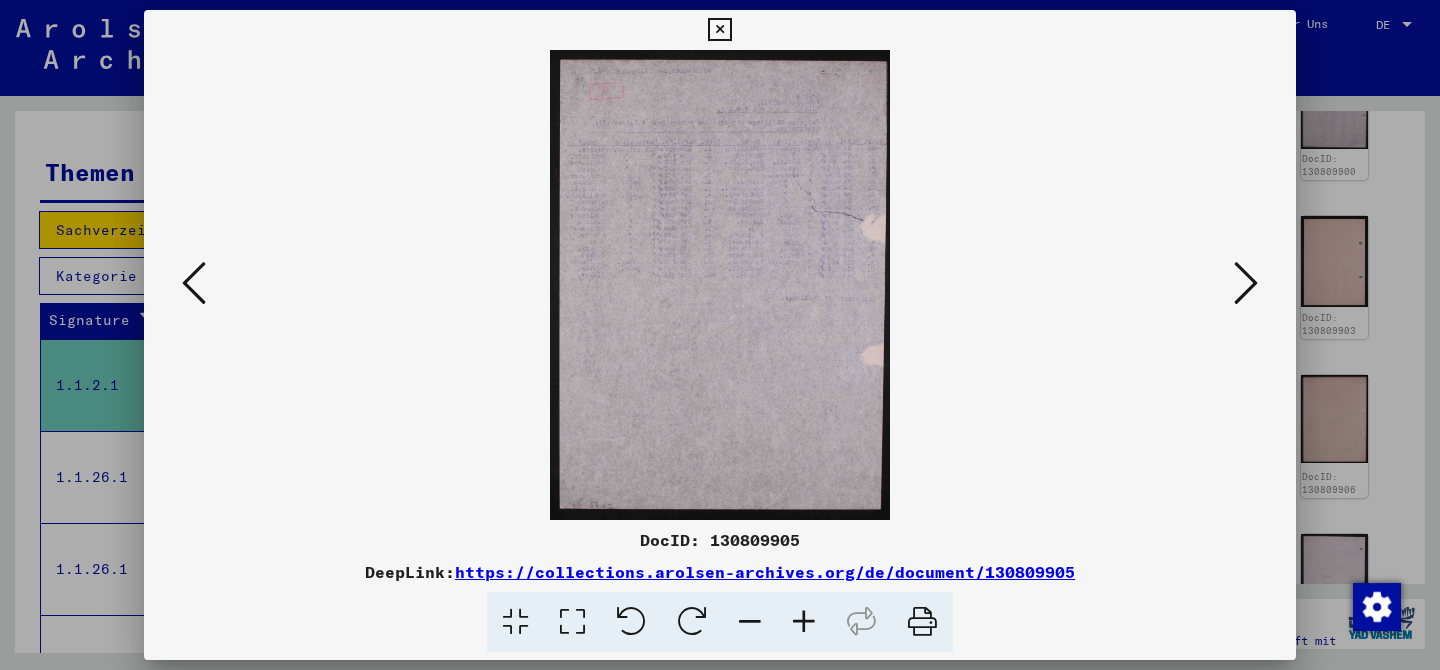 click at bounding box center (1246, 283) 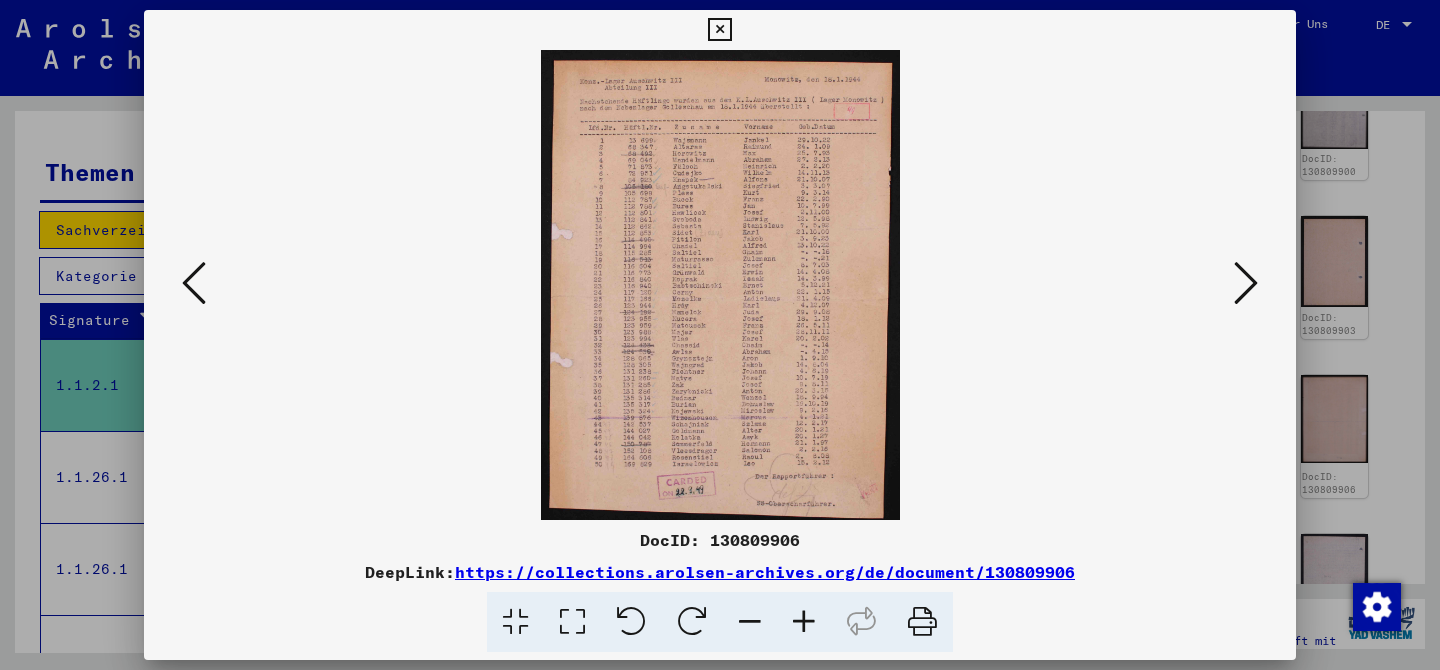 click at bounding box center (1246, 283) 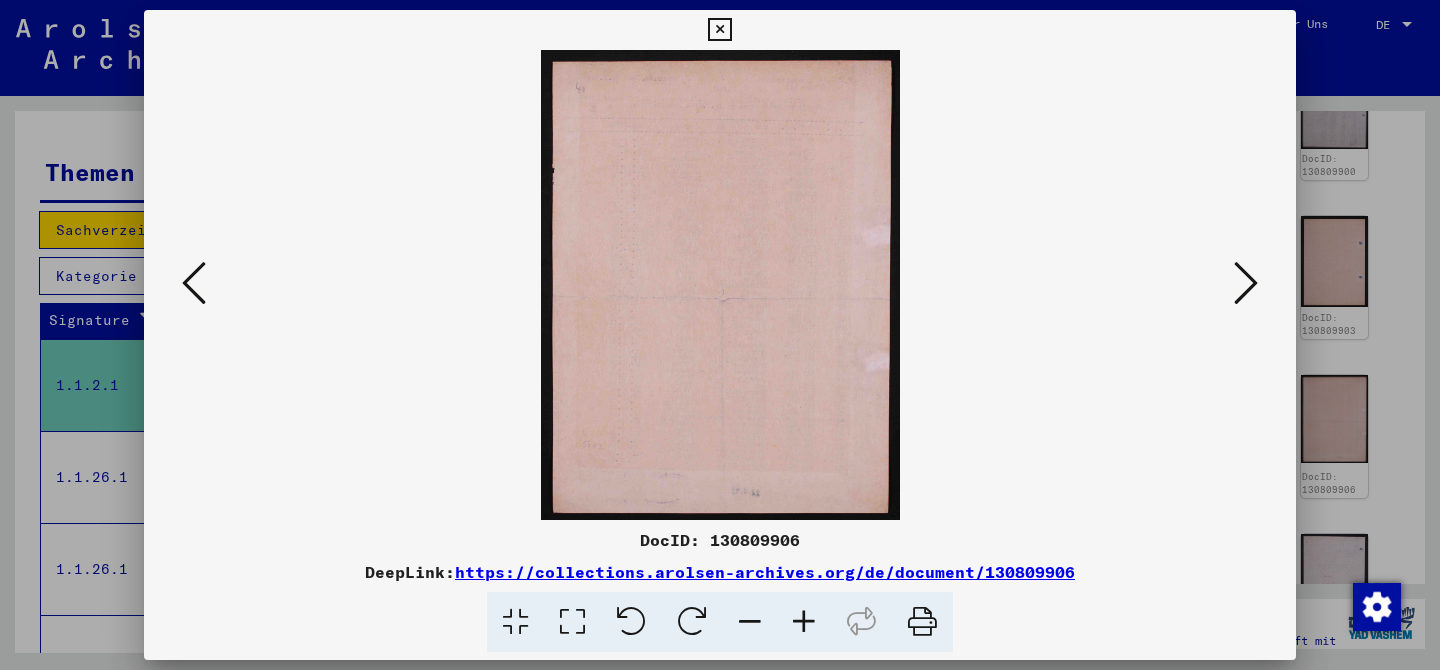 click at bounding box center (1246, 283) 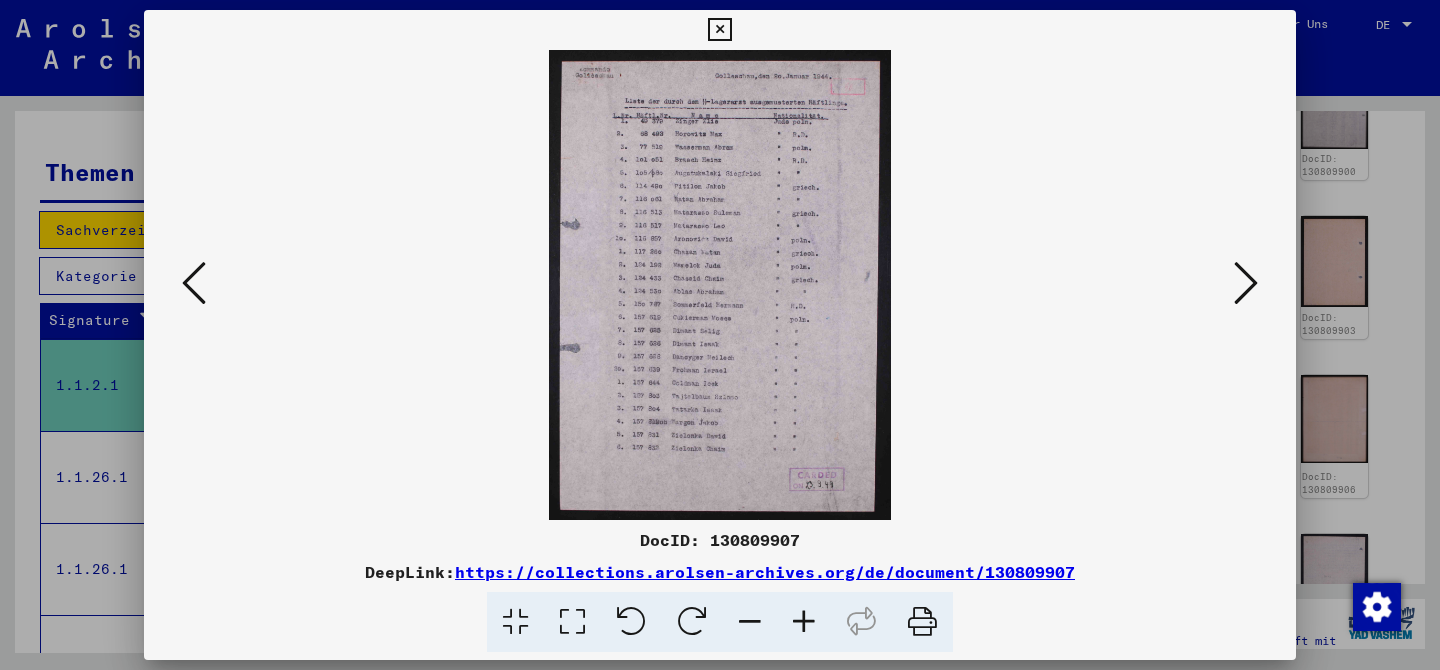 click at bounding box center [1246, 283] 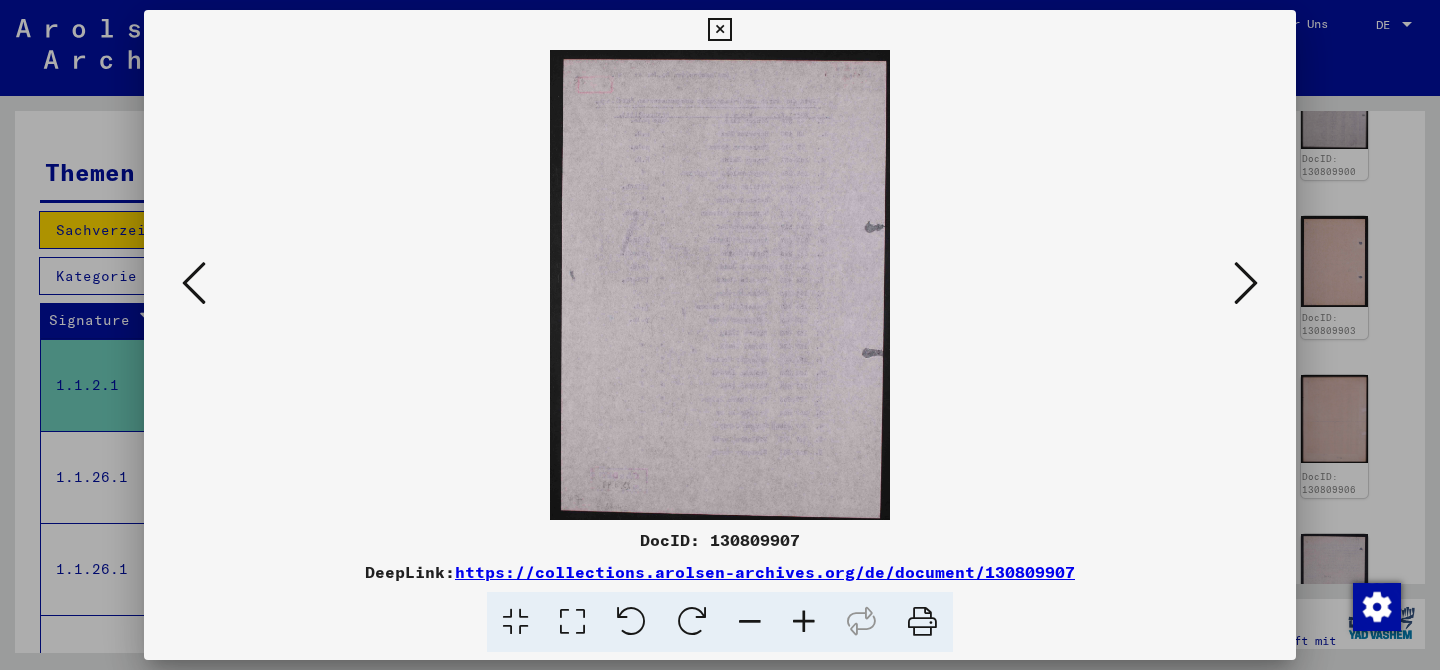click at bounding box center [1246, 283] 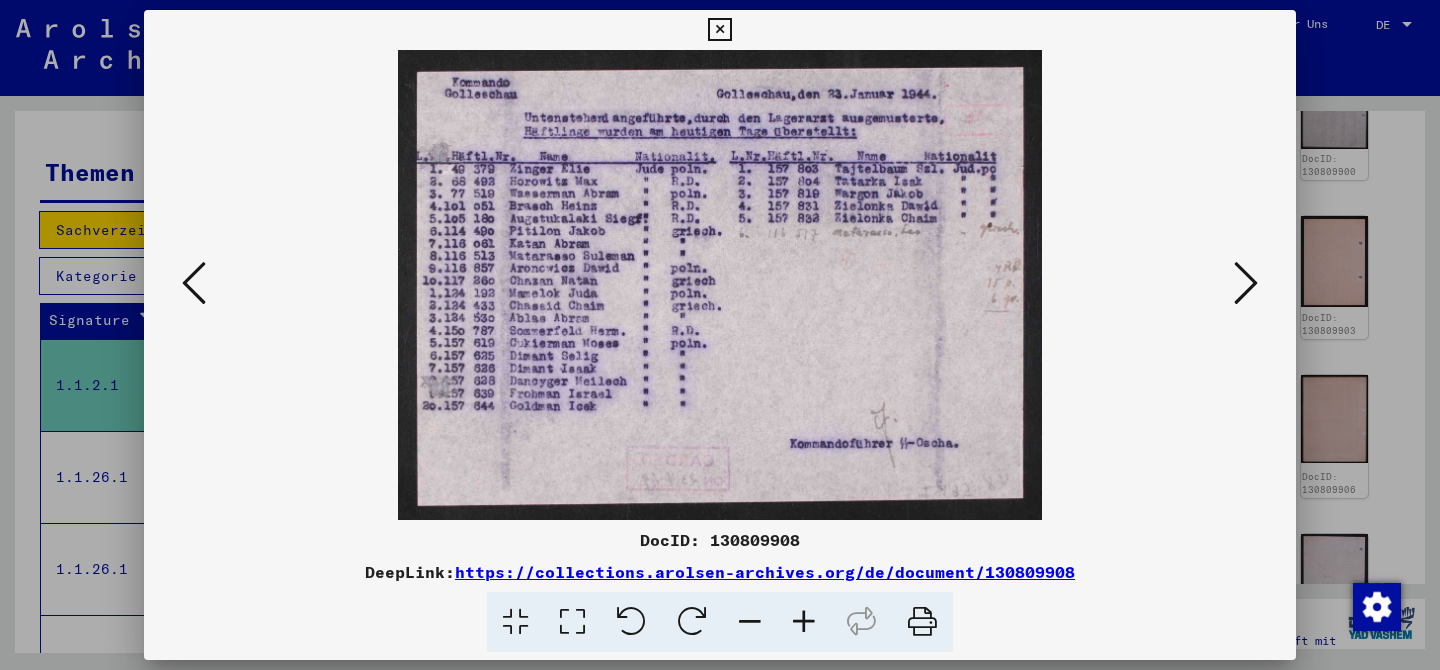 click at bounding box center [1246, 283] 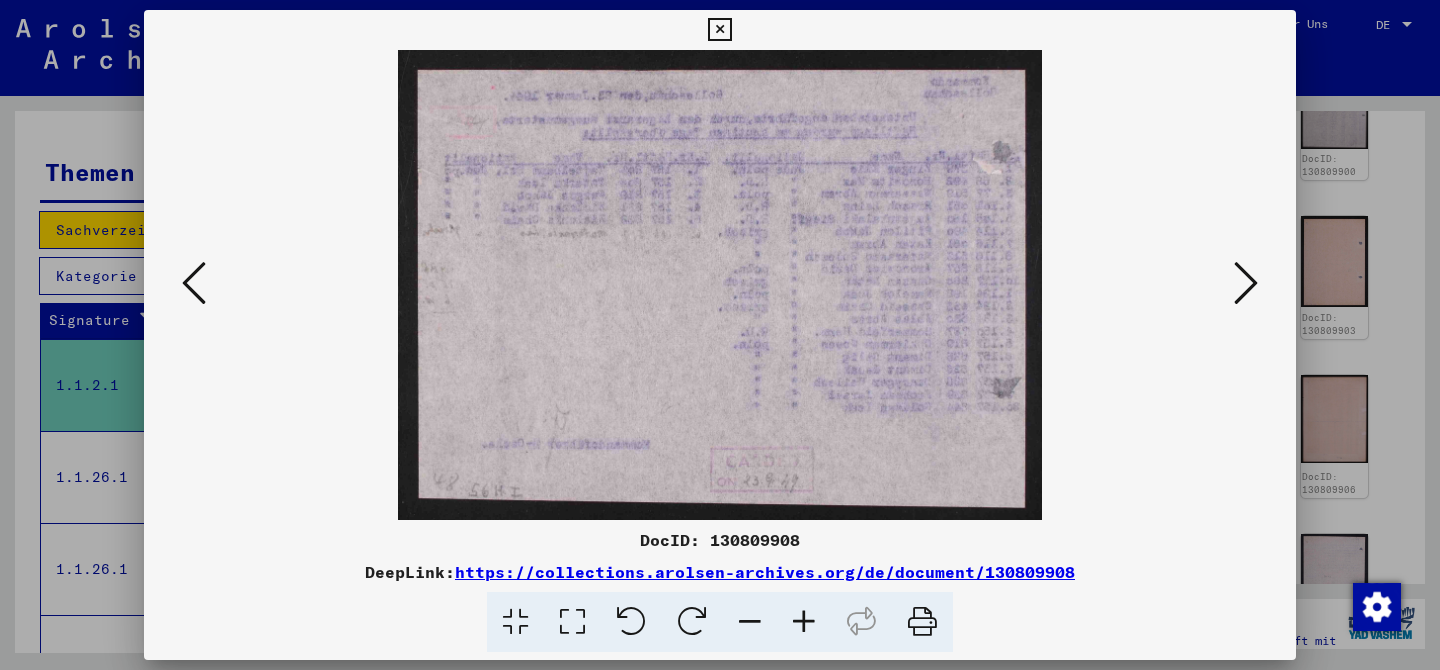 click at bounding box center (1246, 283) 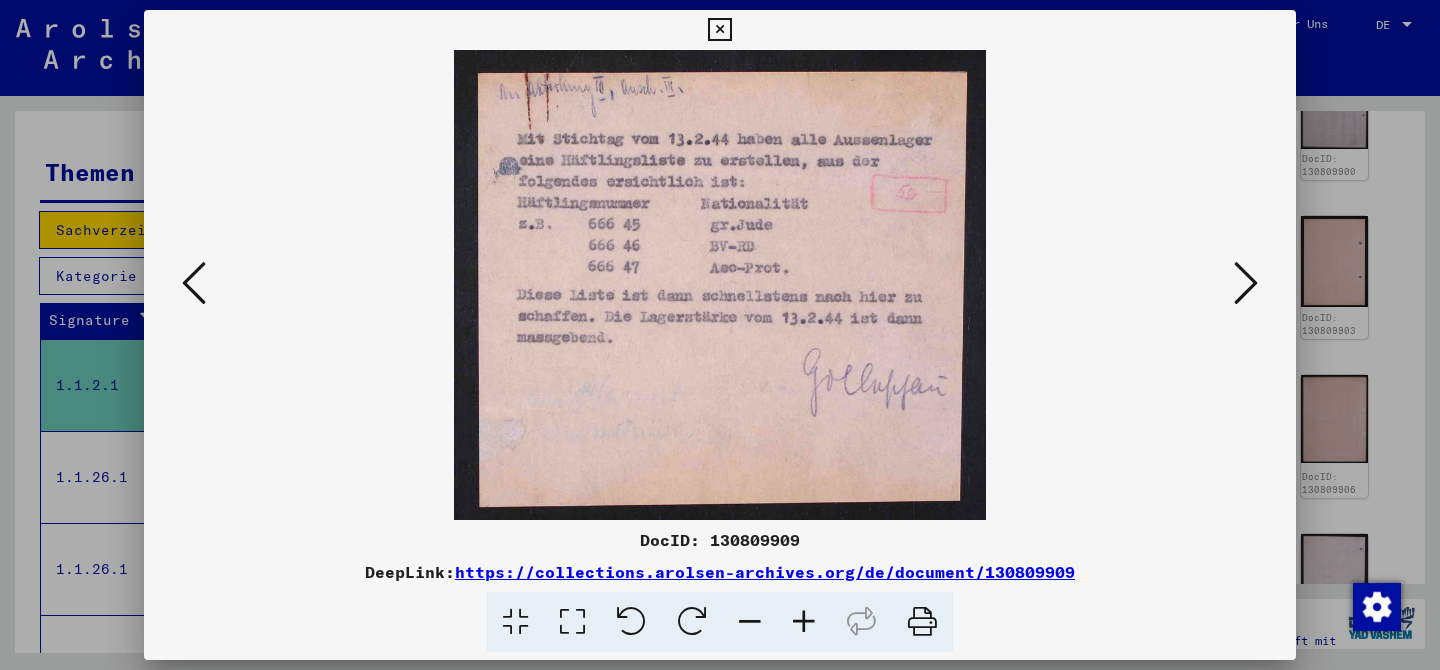 click at bounding box center [1246, 283] 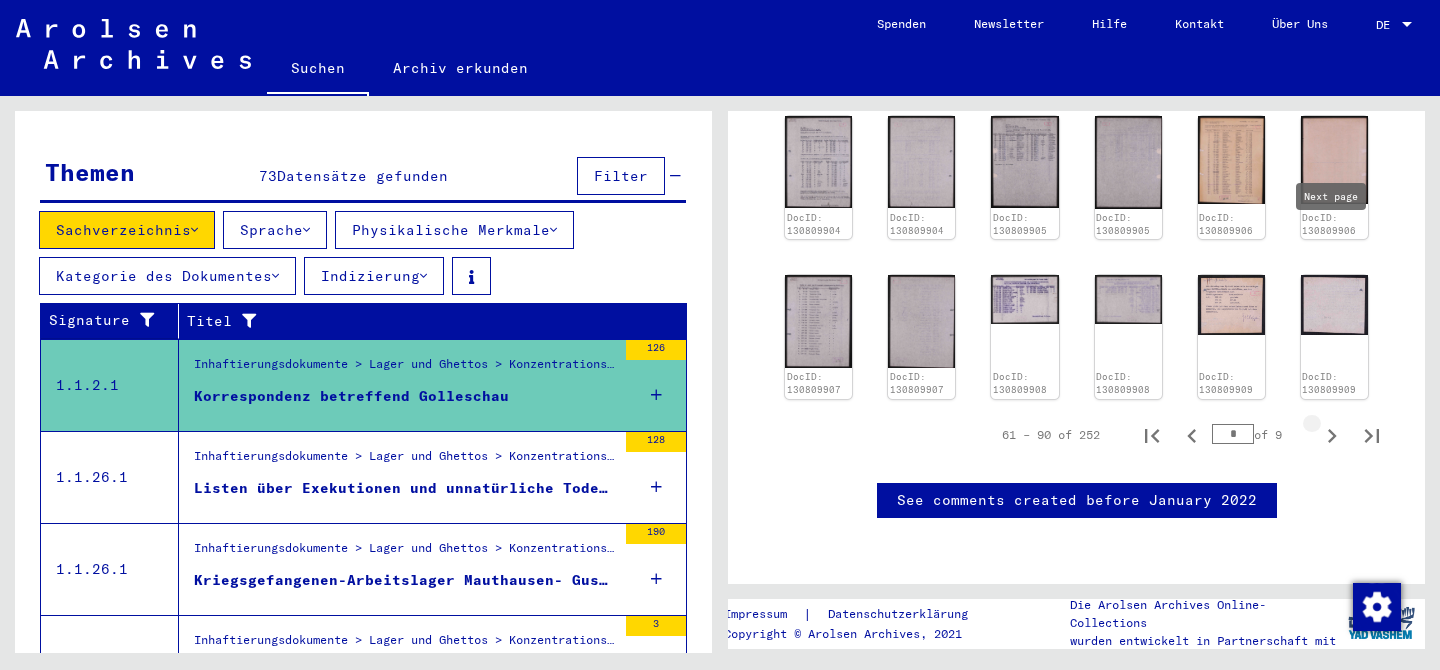 click 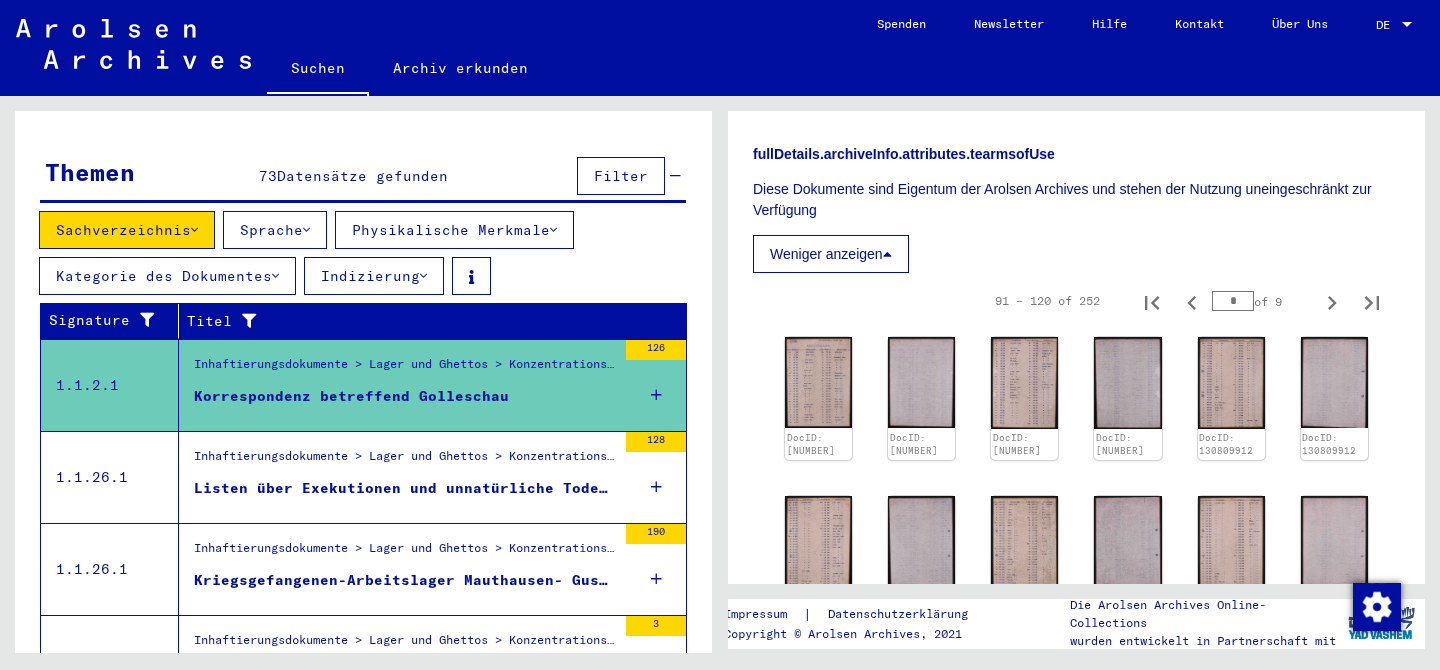 scroll, scrollTop: 923, scrollLeft: 0, axis: vertical 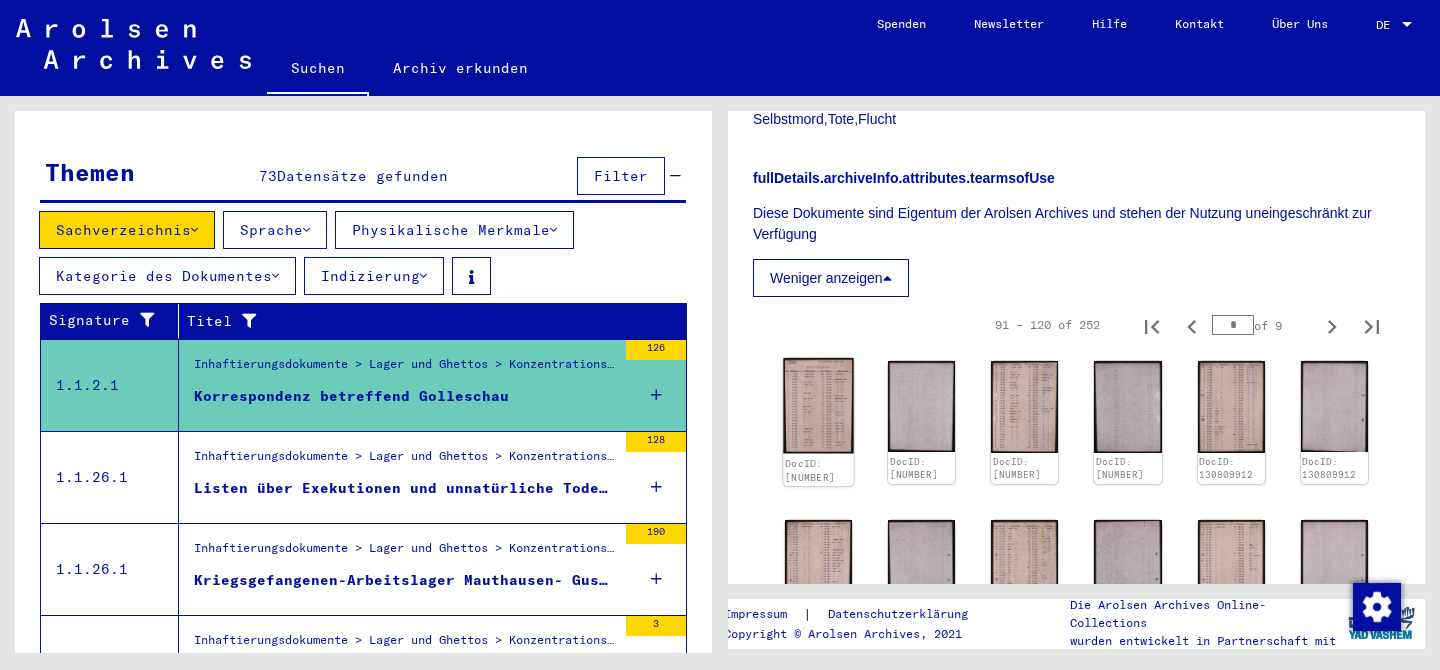 click 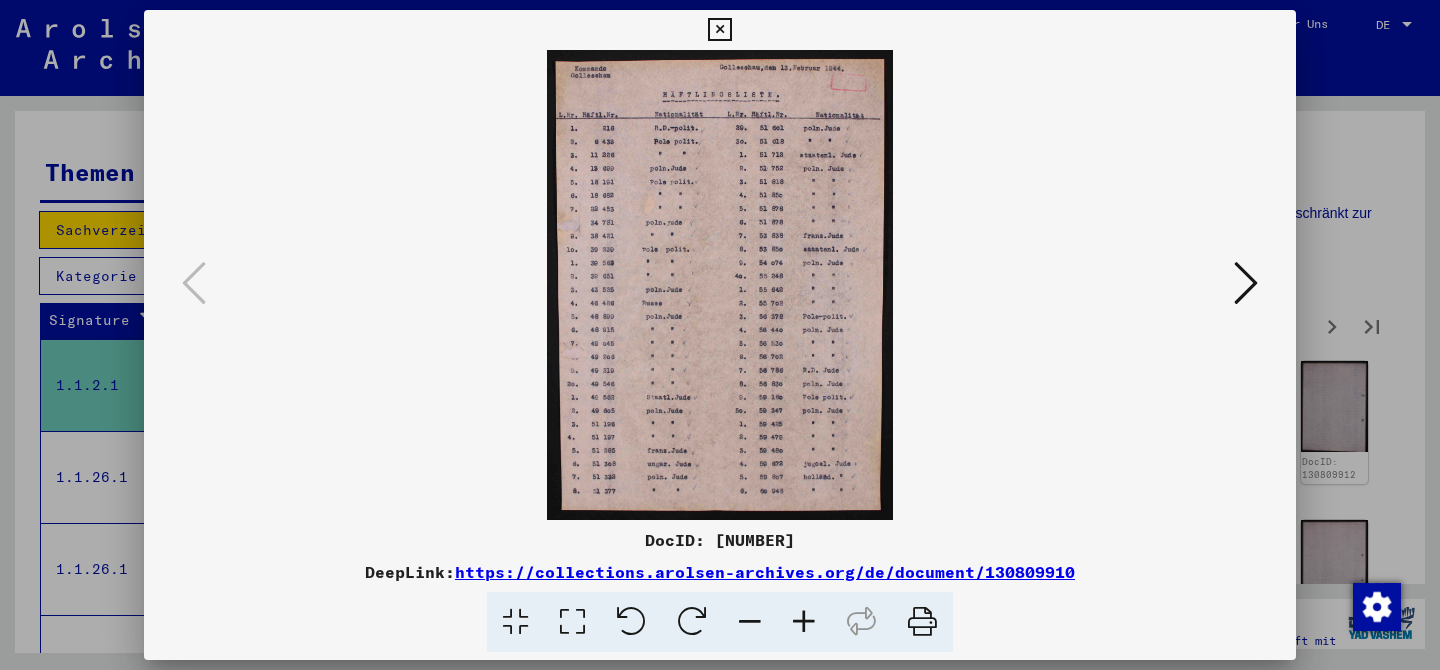 type 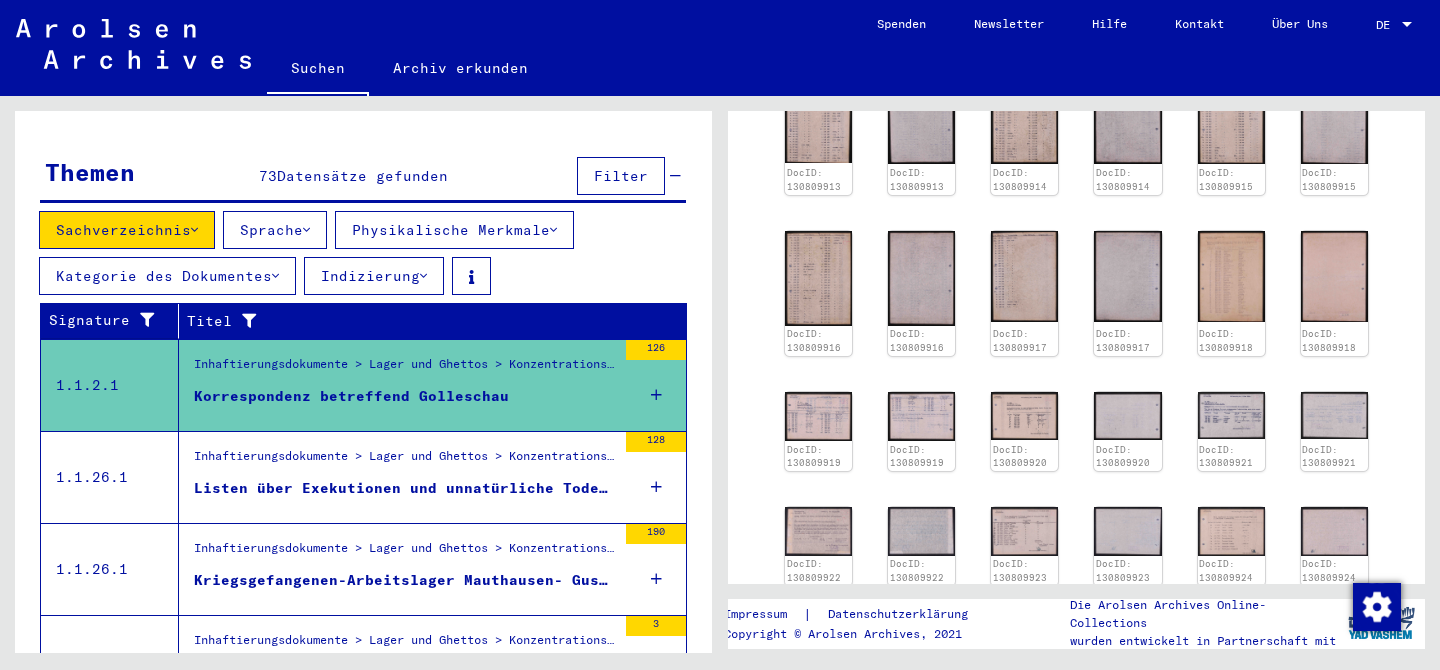 scroll, scrollTop: 1421, scrollLeft: 0, axis: vertical 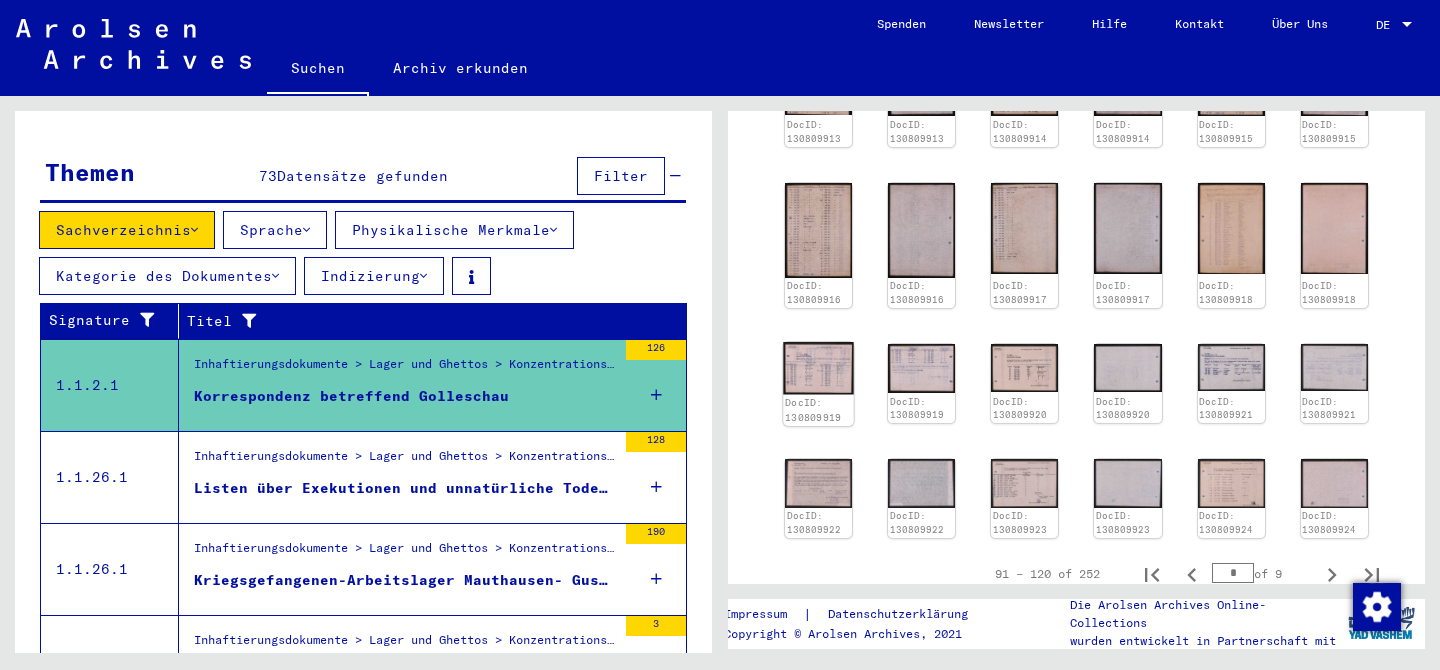 click 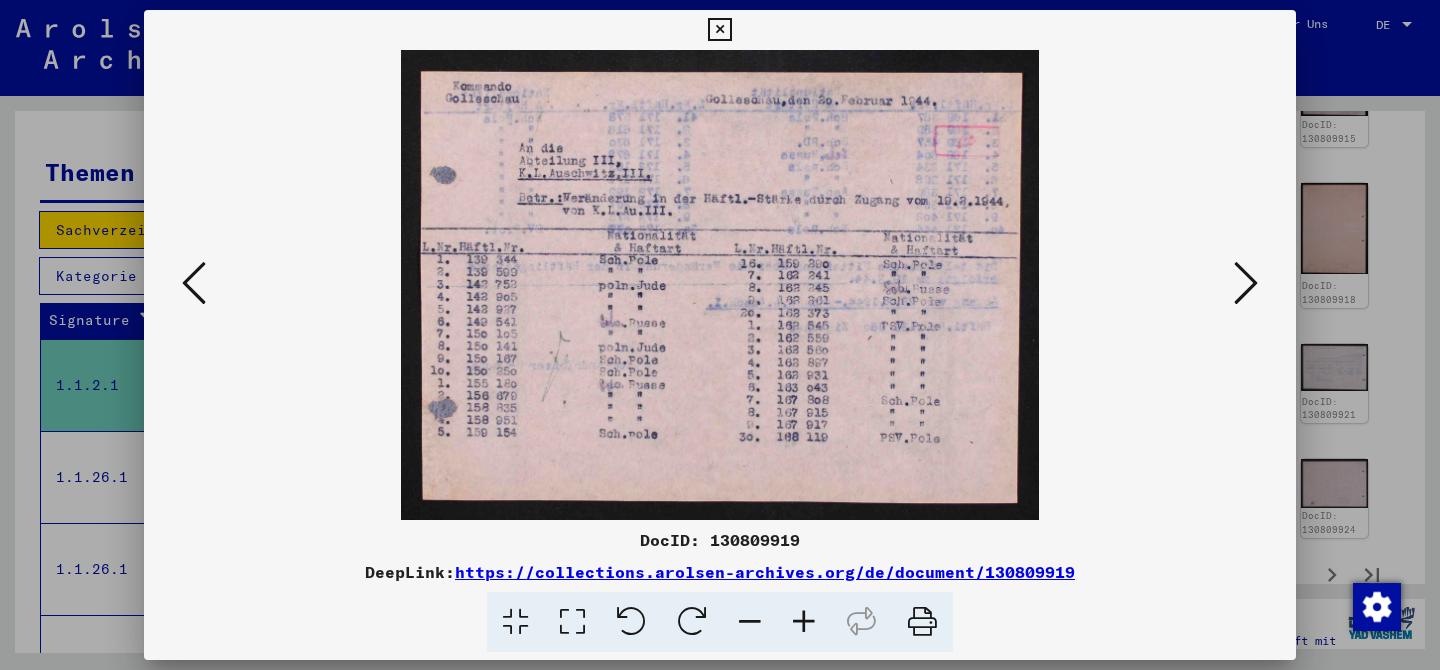 click at bounding box center [1246, 283] 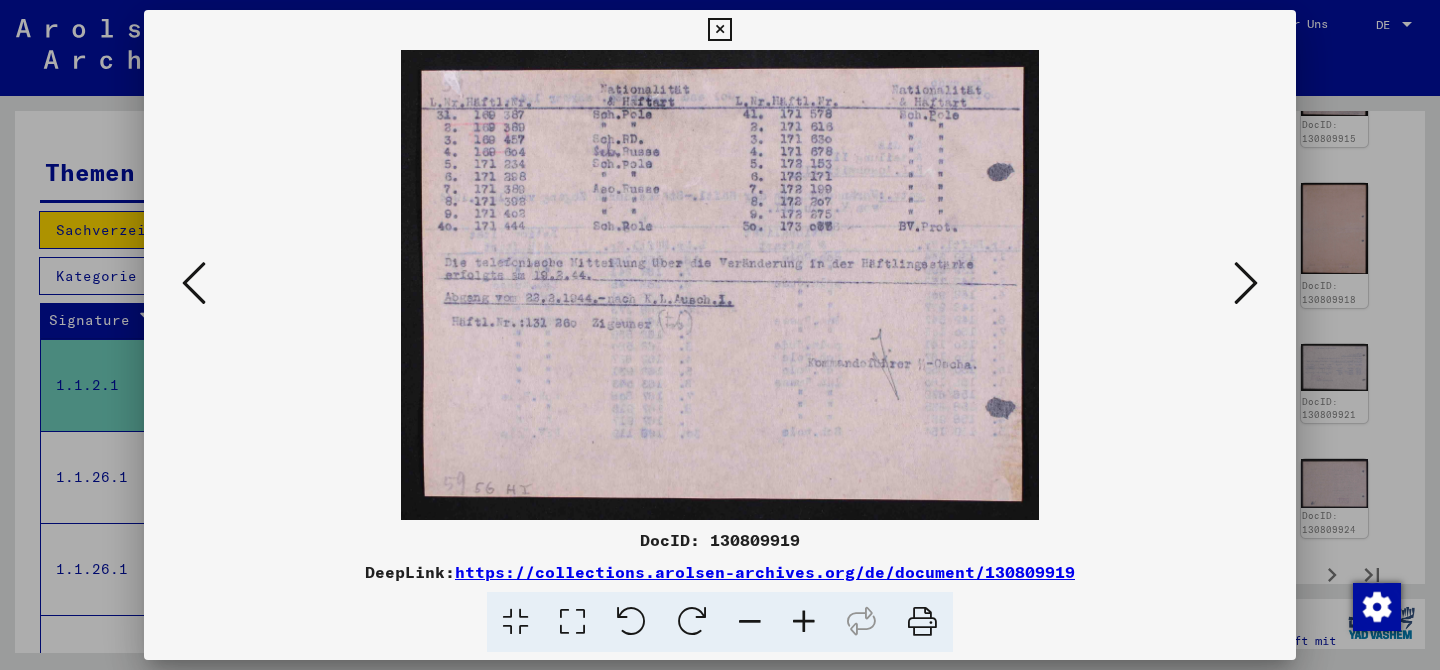 click at bounding box center (1246, 283) 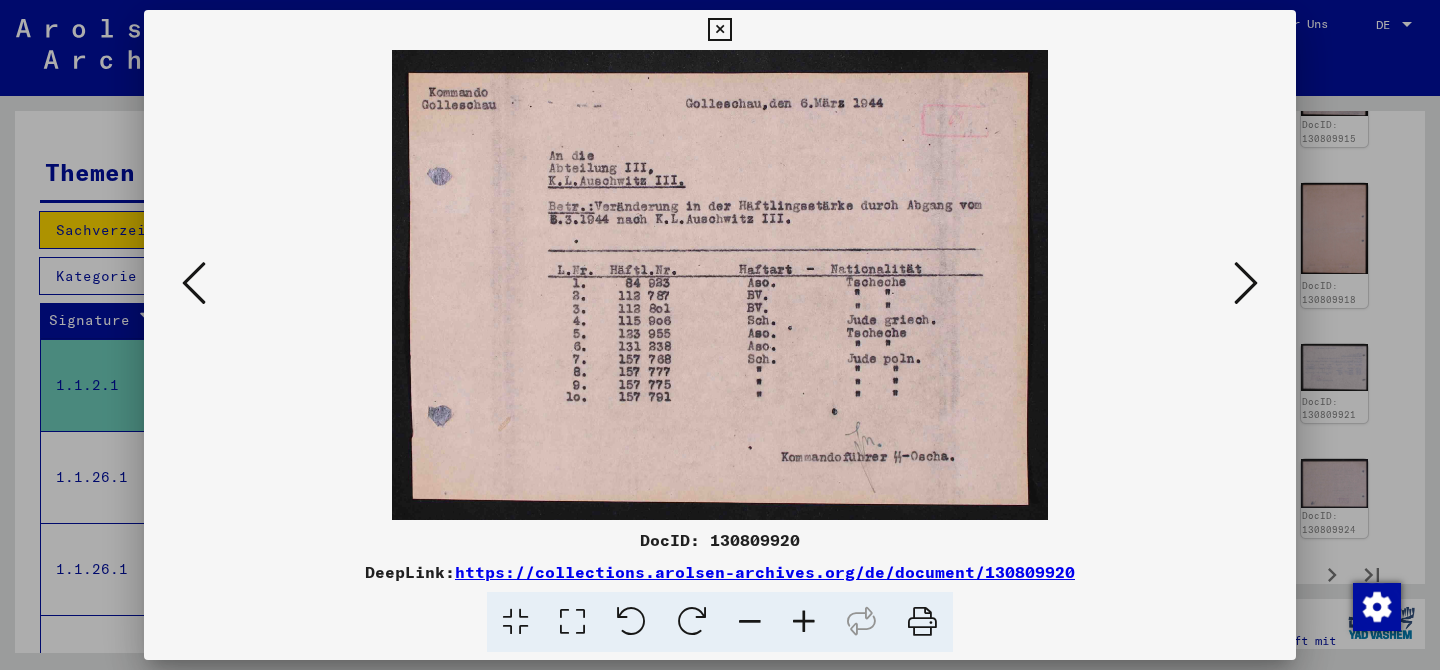 click at bounding box center [1246, 283] 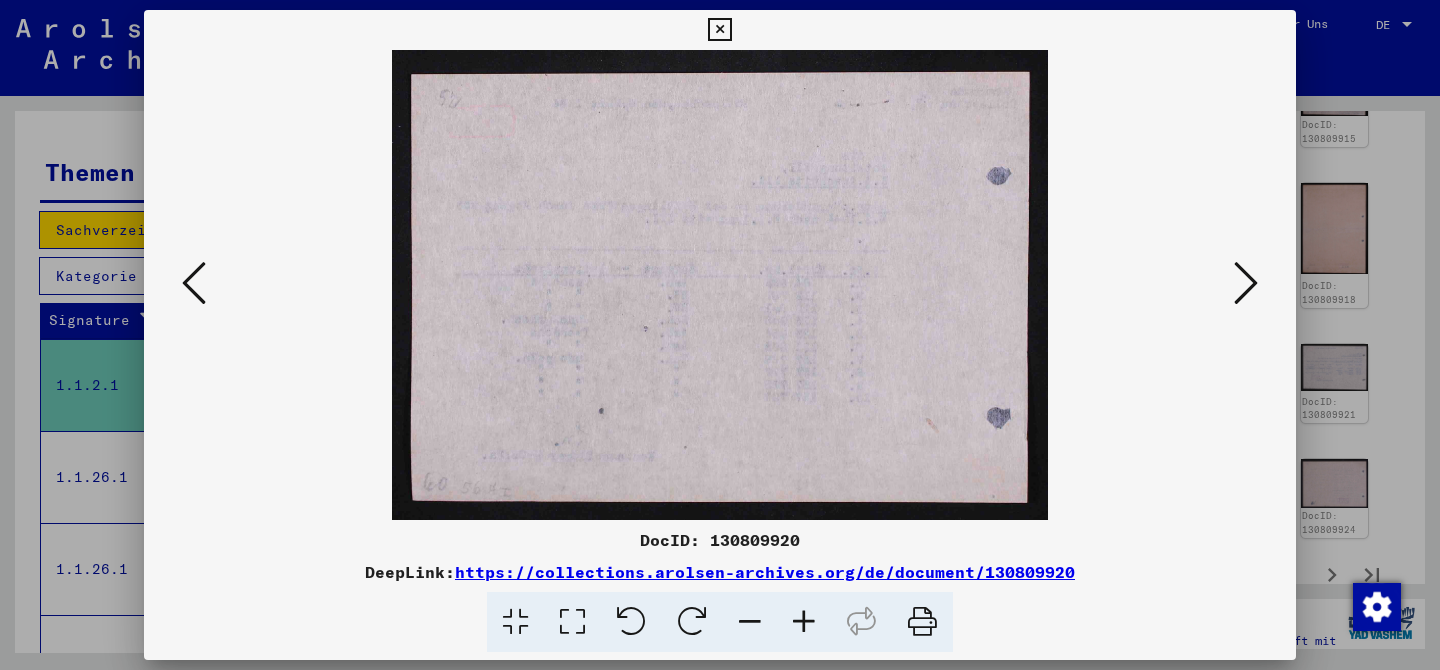 click at bounding box center [1246, 283] 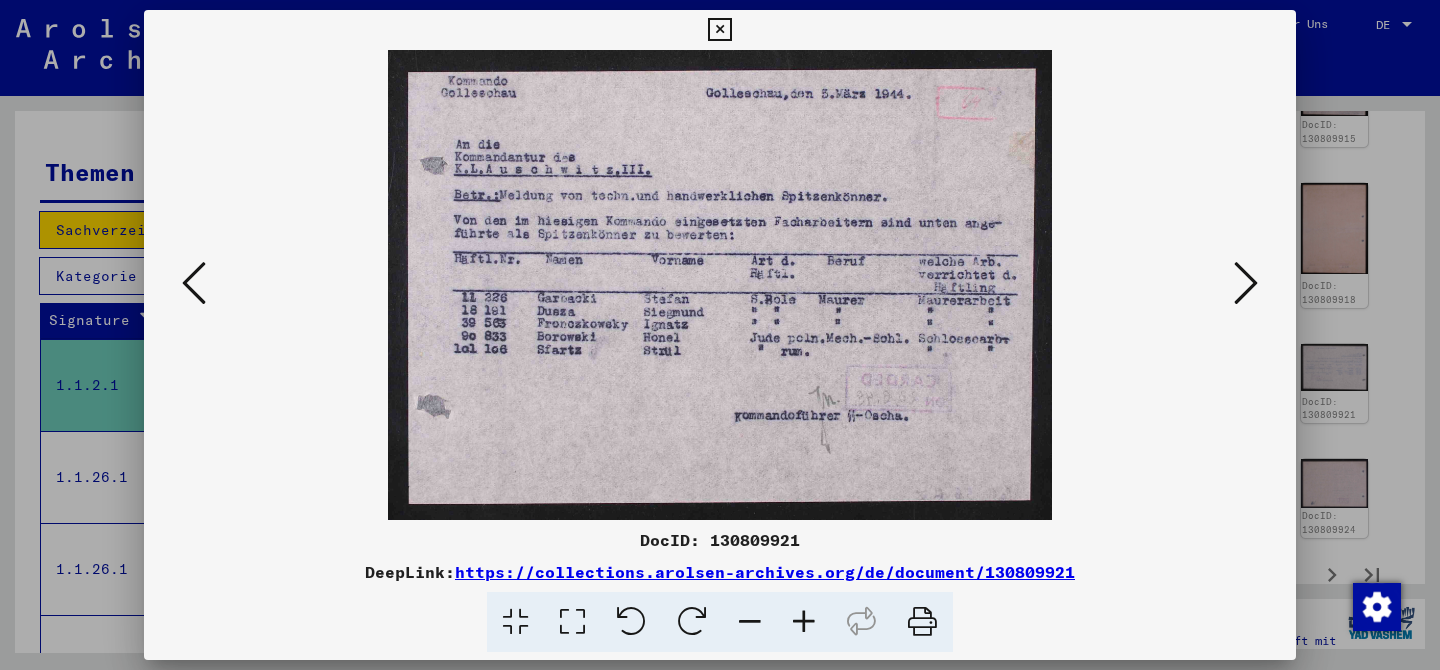 click at bounding box center [1246, 283] 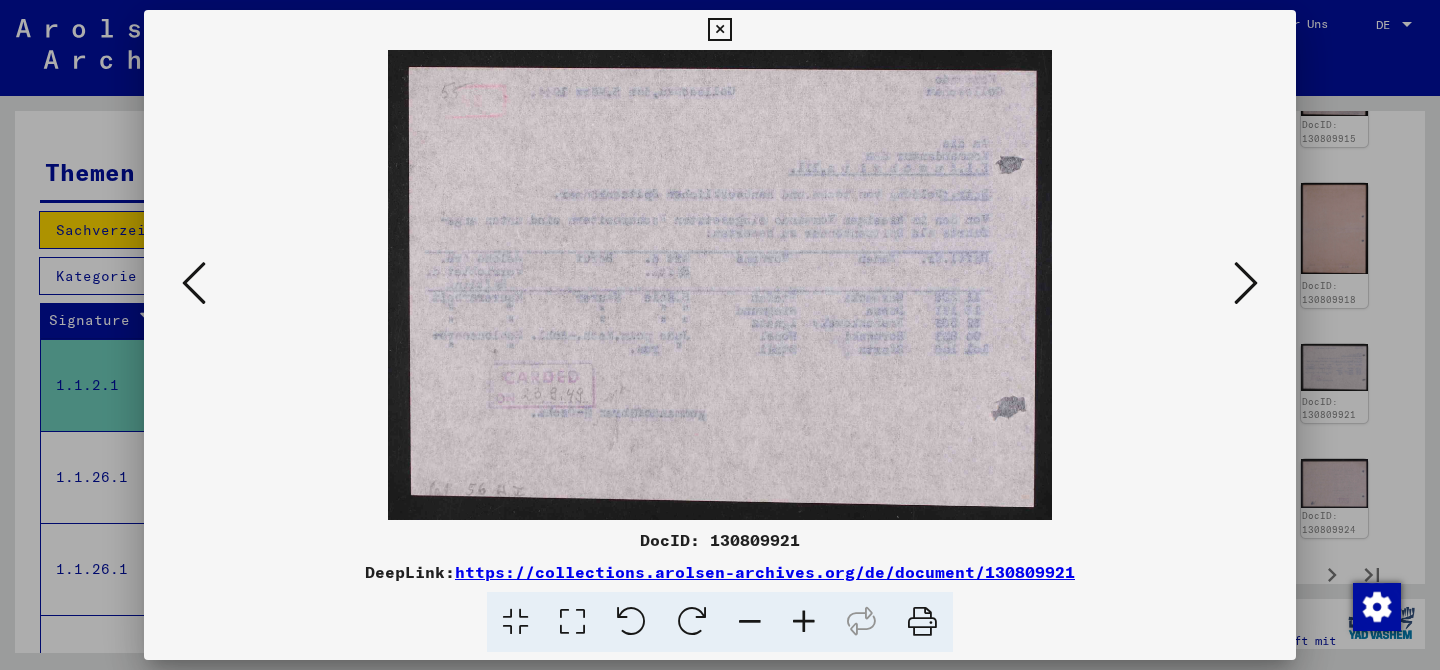 click at bounding box center (1246, 283) 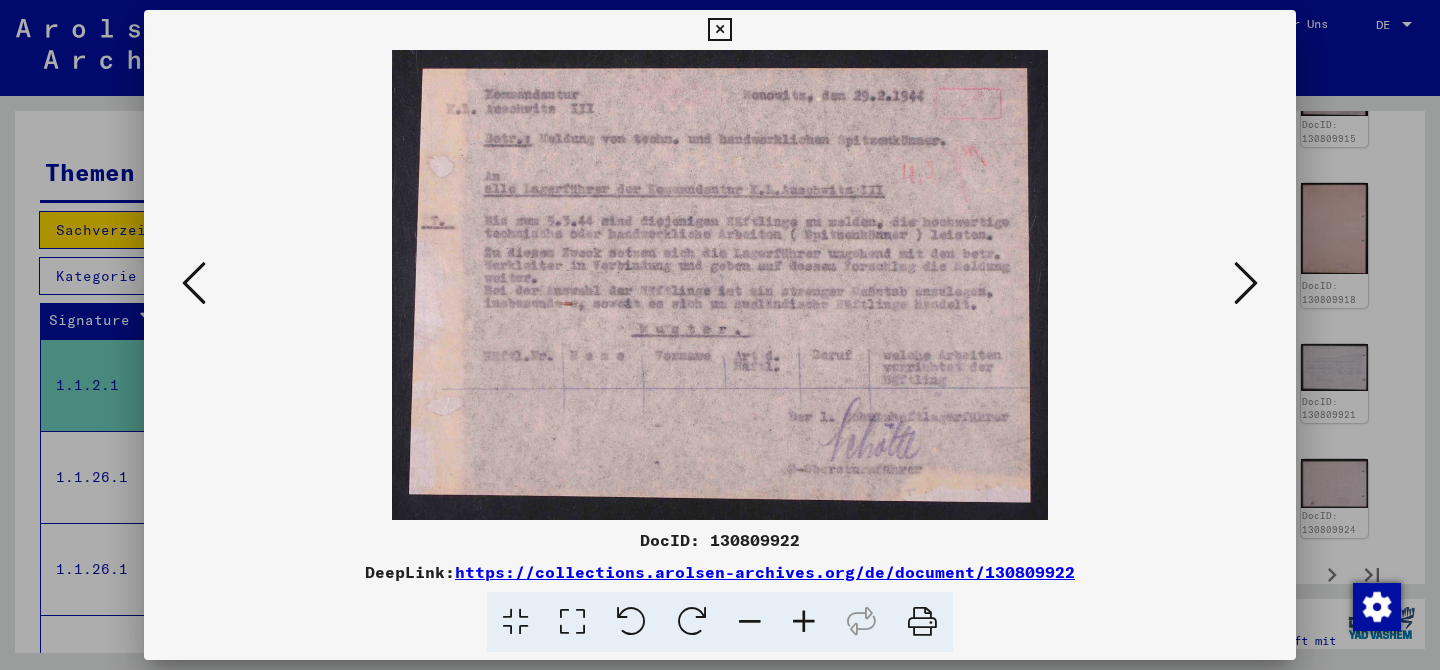 click at bounding box center (1246, 283) 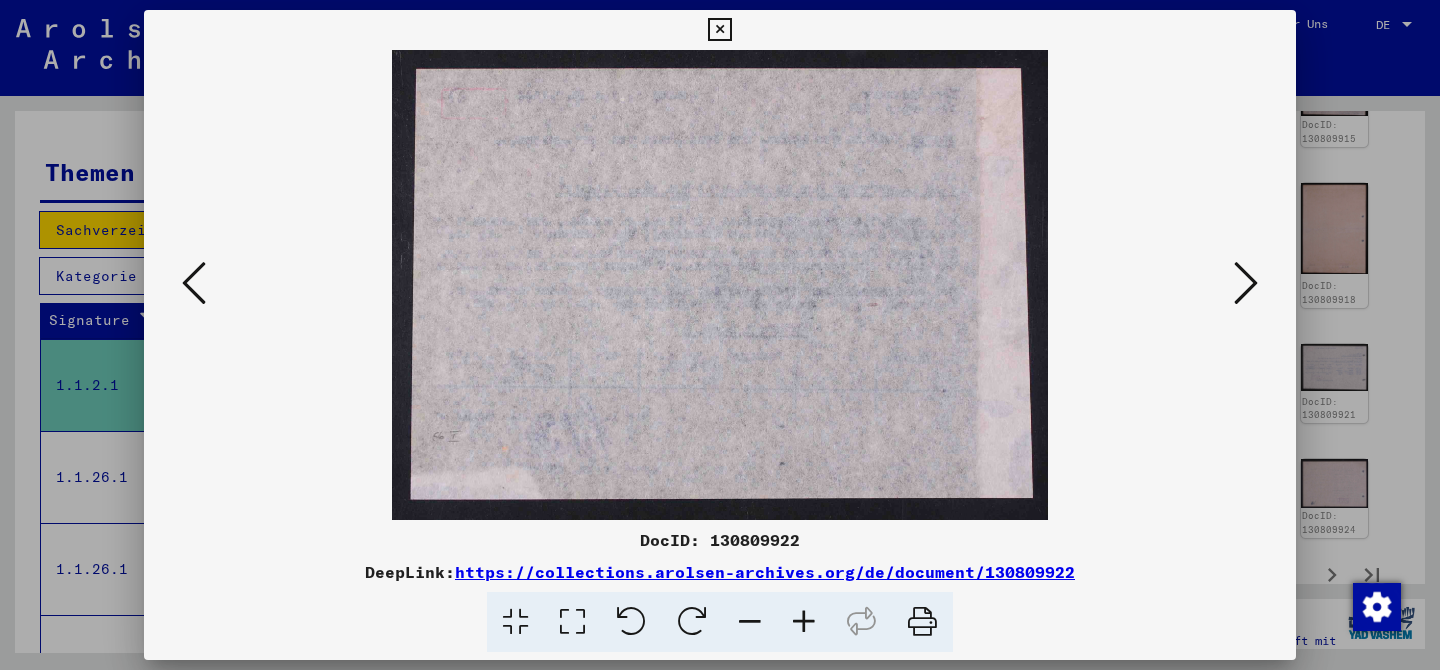 click at bounding box center [1246, 283] 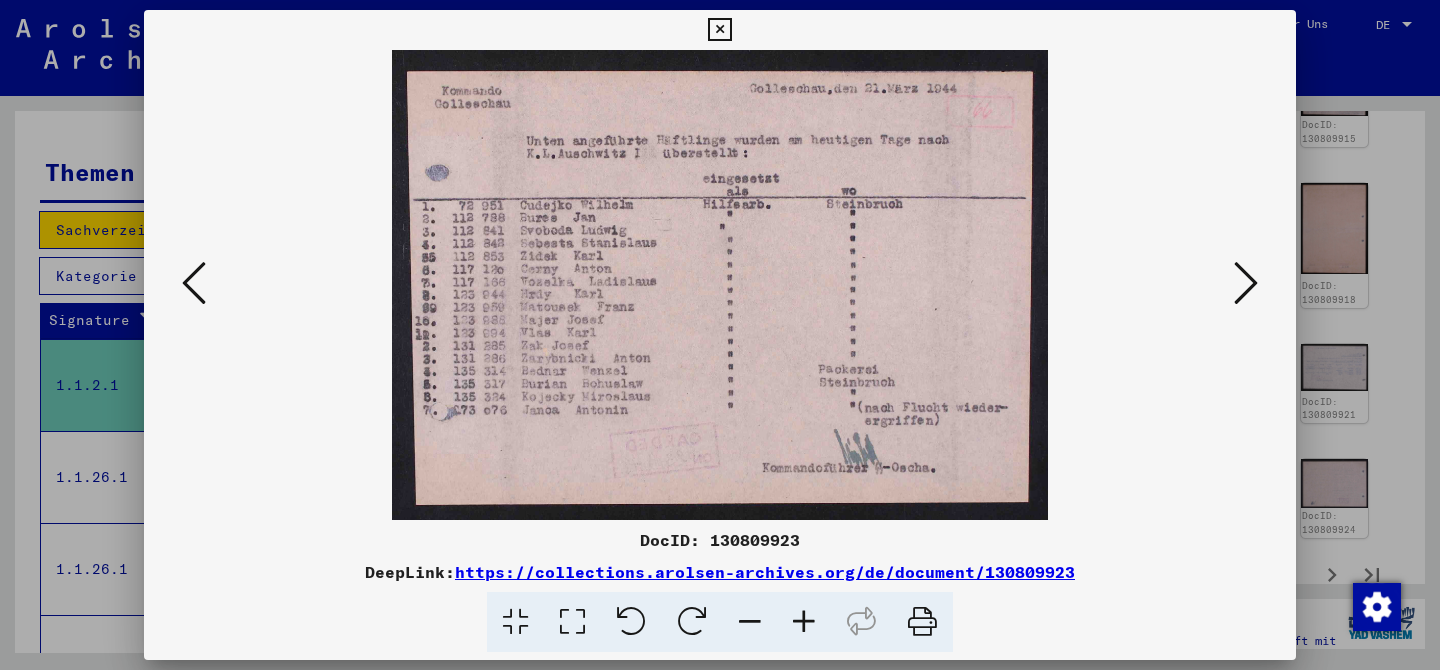 click at bounding box center [1246, 283] 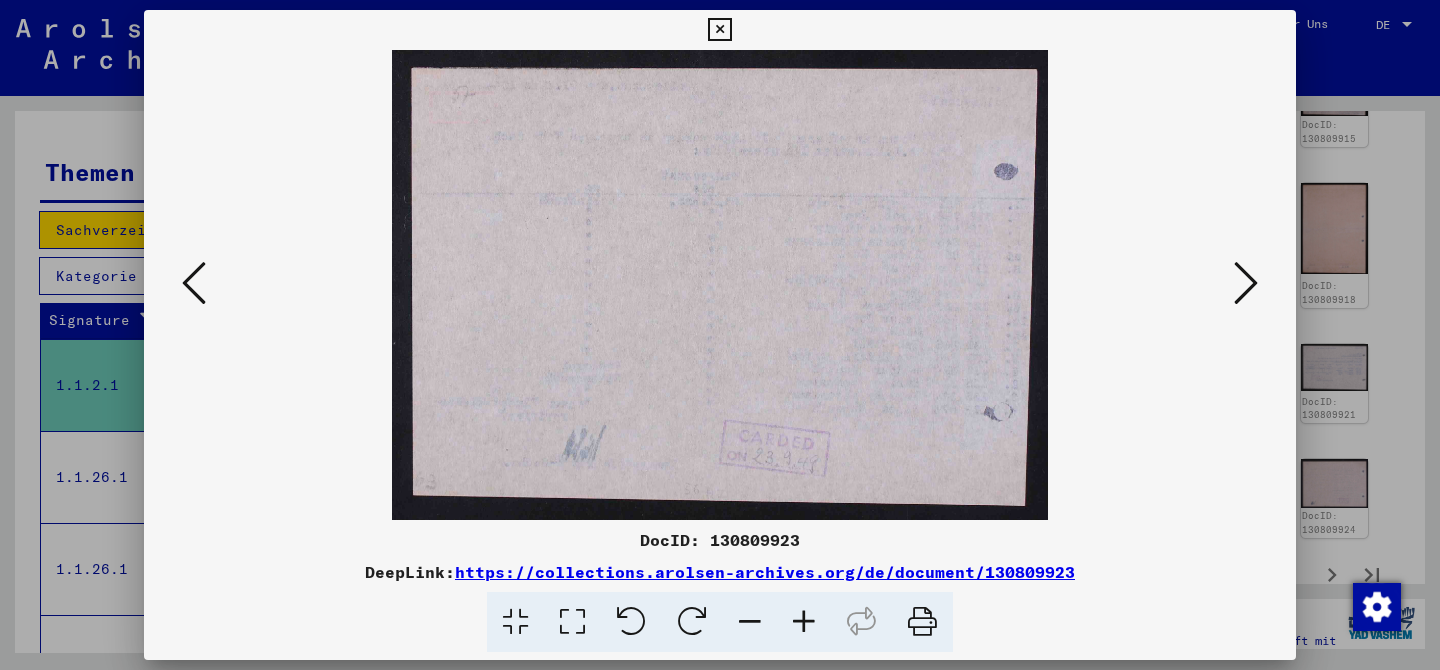 click at bounding box center (1246, 283) 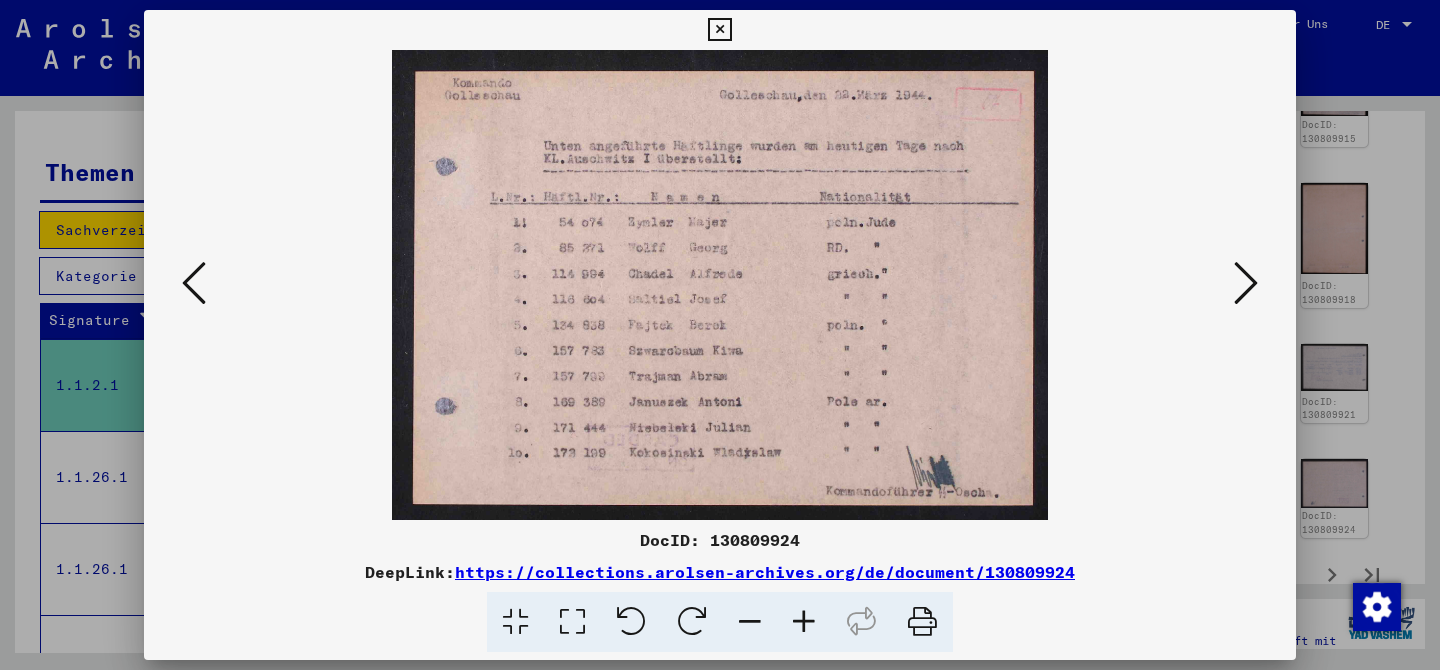 click at bounding box center [1246, 283] 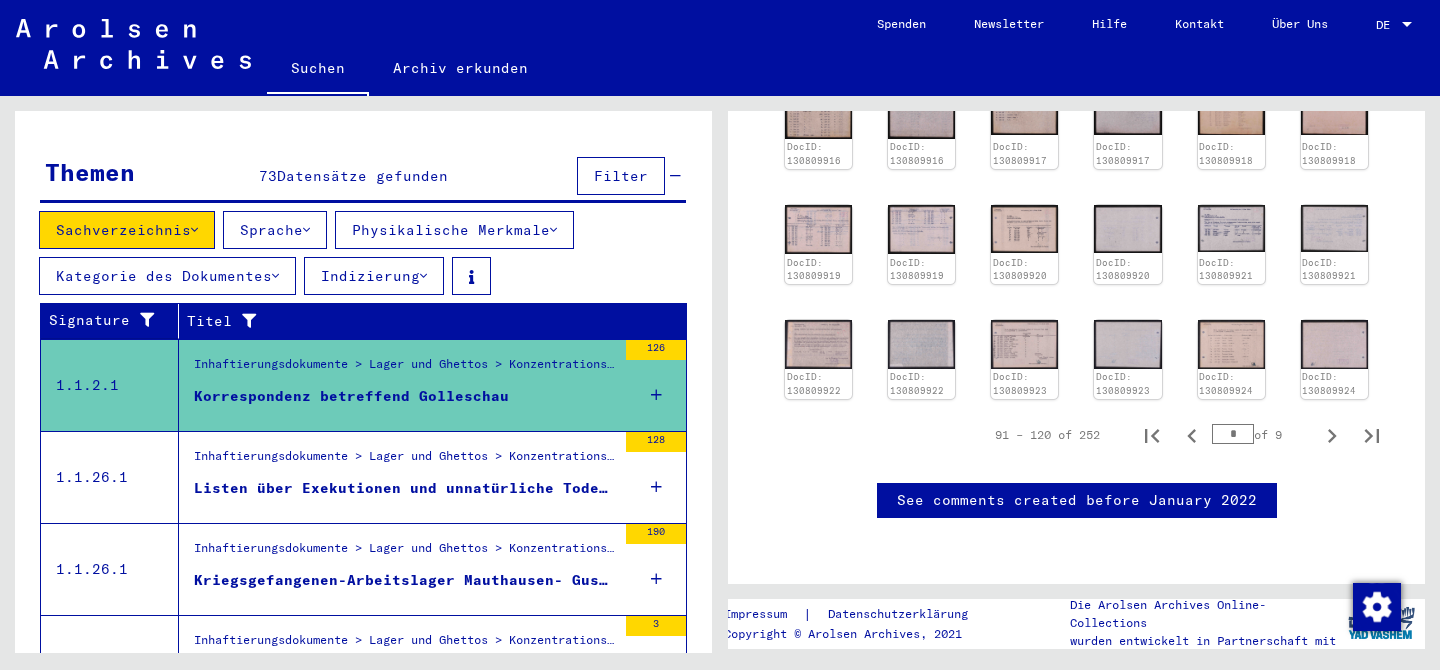 scroll, scrollTop: 1588, scrollLeft: 0, axis: vertical 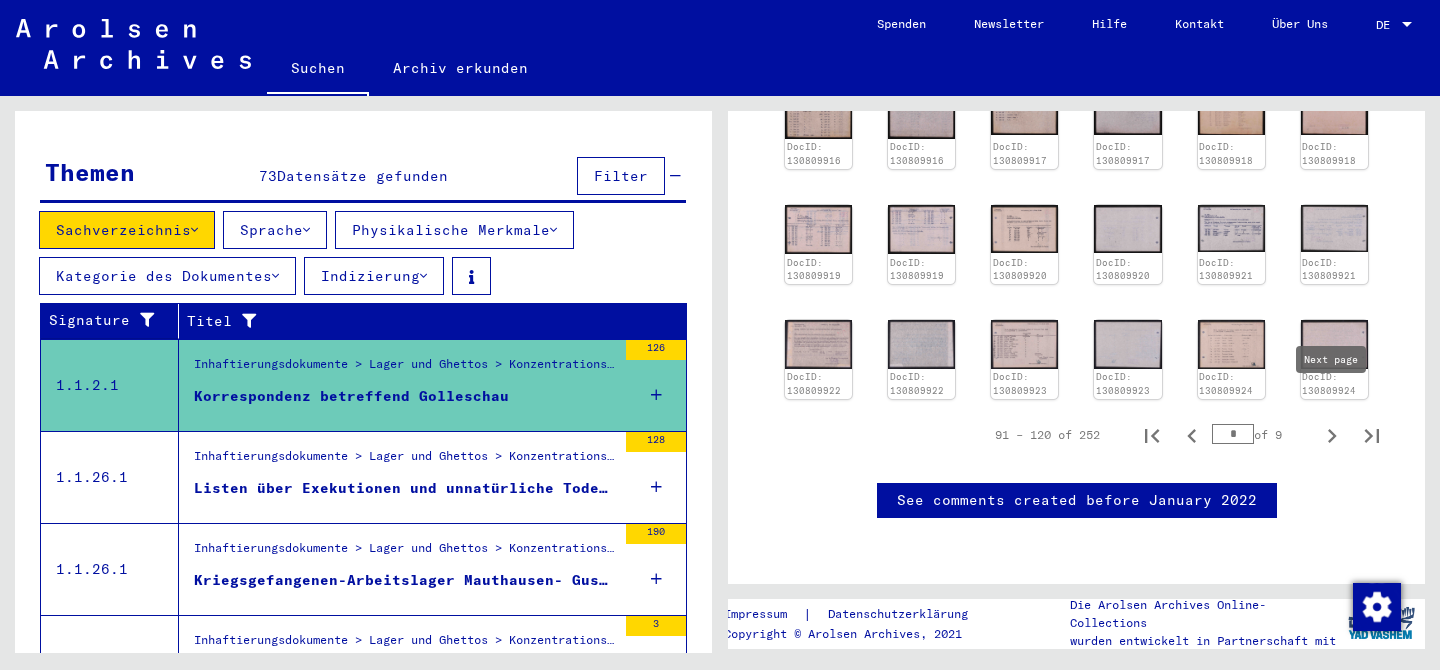 click 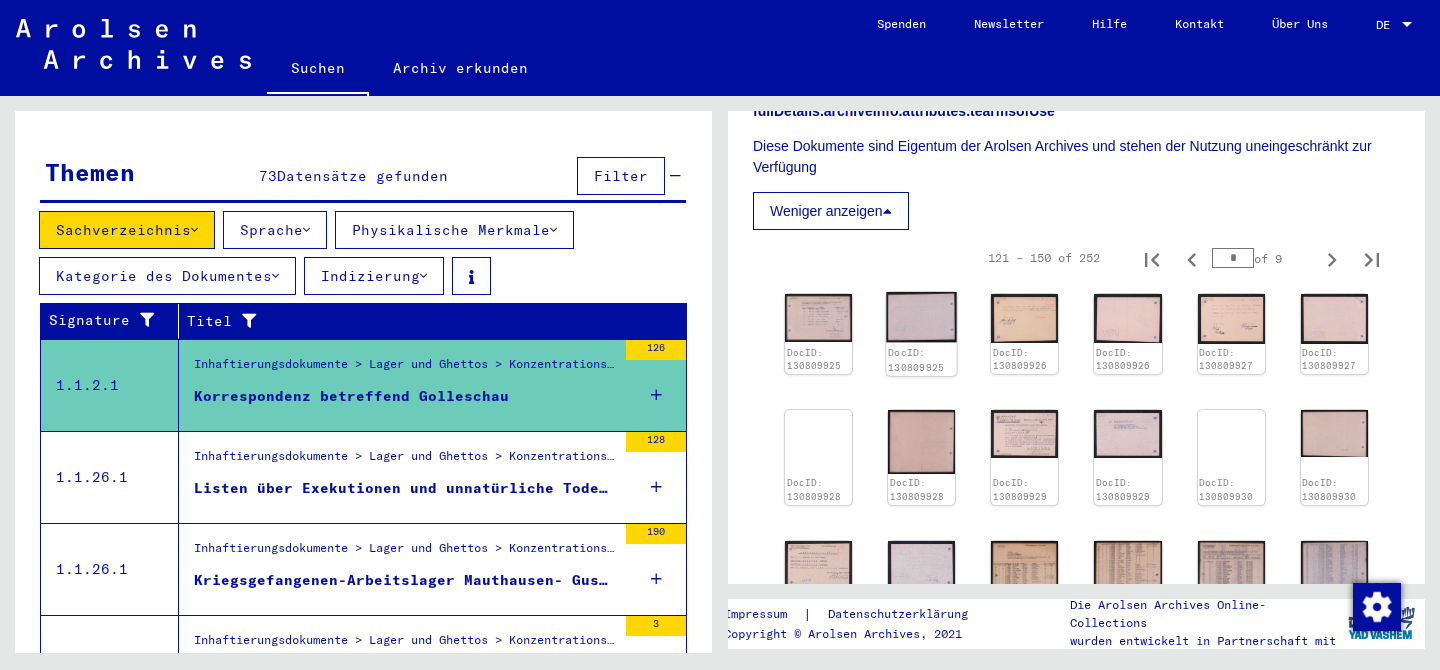scroll, scrollTop: 980, scrollLeft: 0, axis: vertical 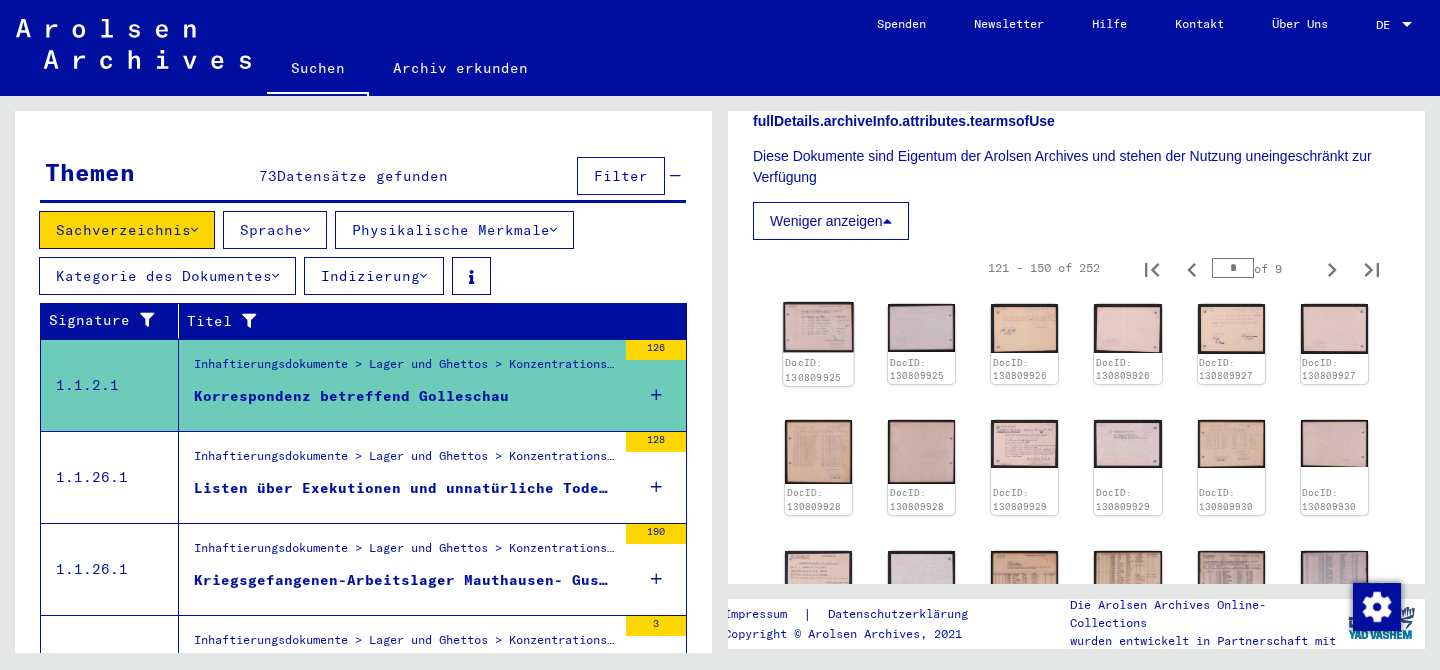click 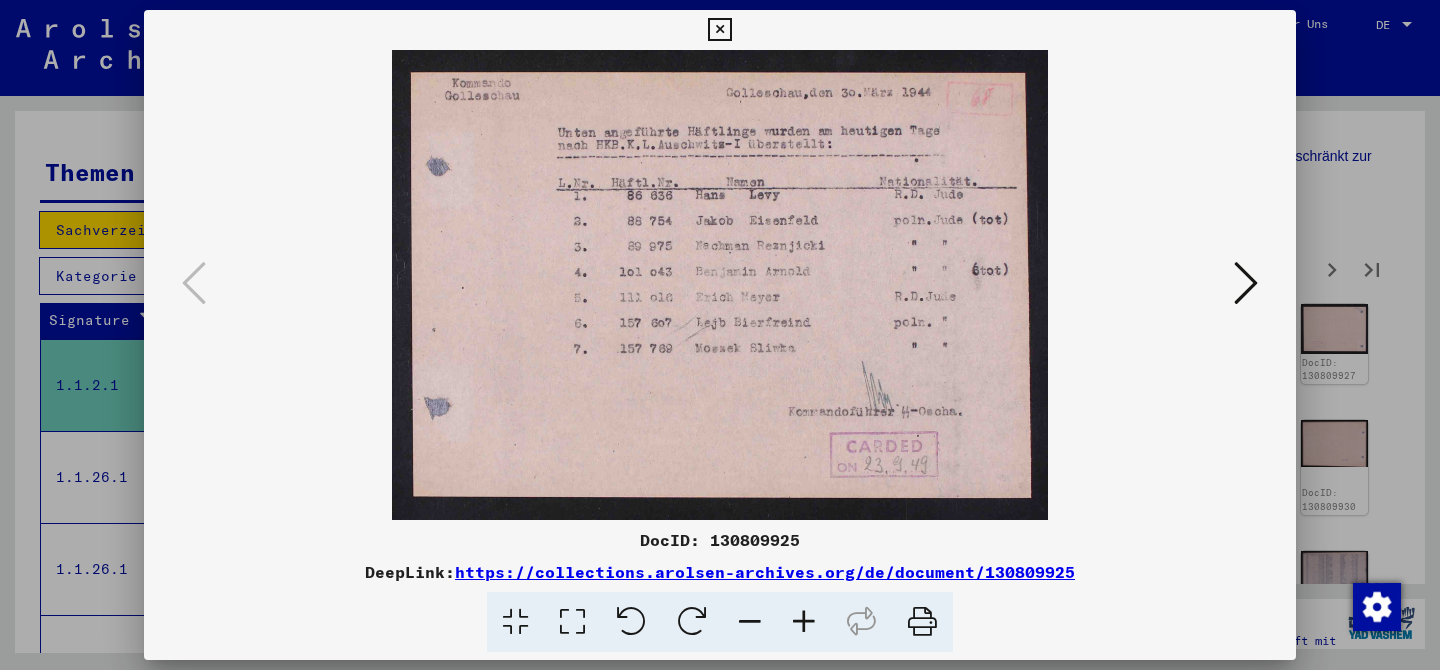 click at bounding box center (1246, 283) 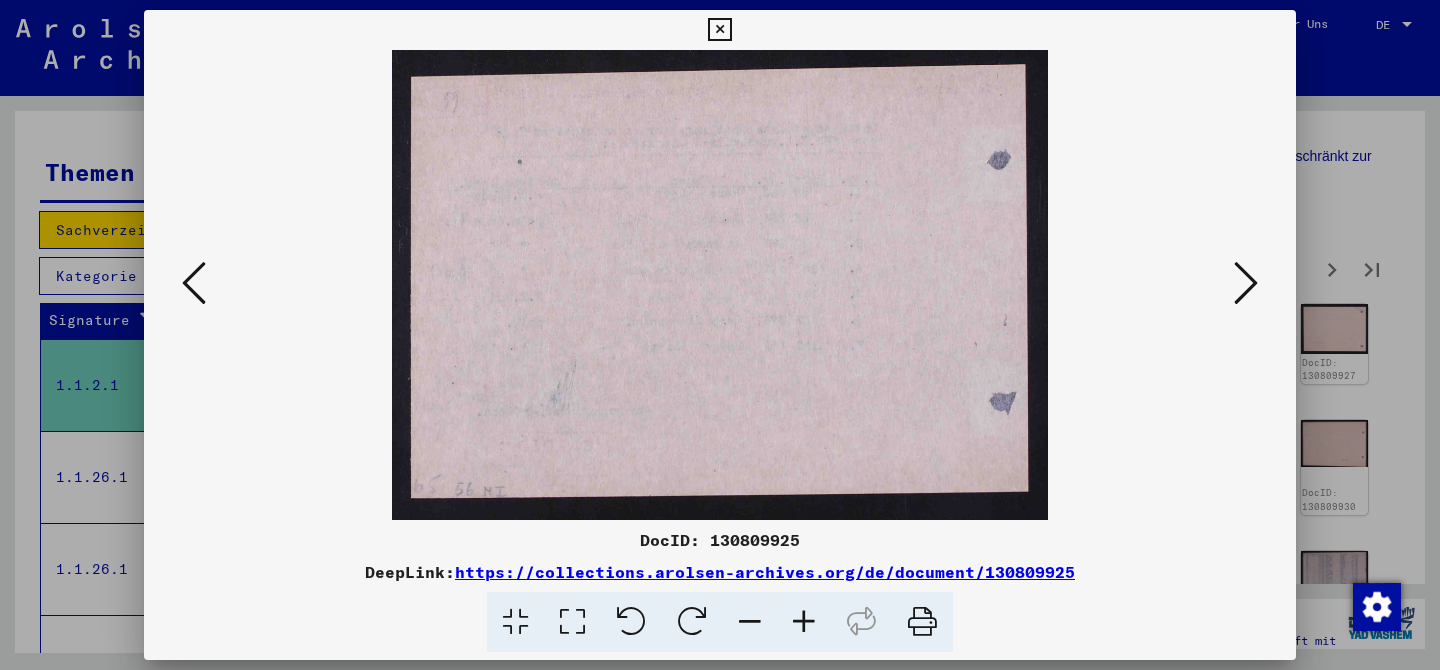 click at bounding box center [1246, 283] 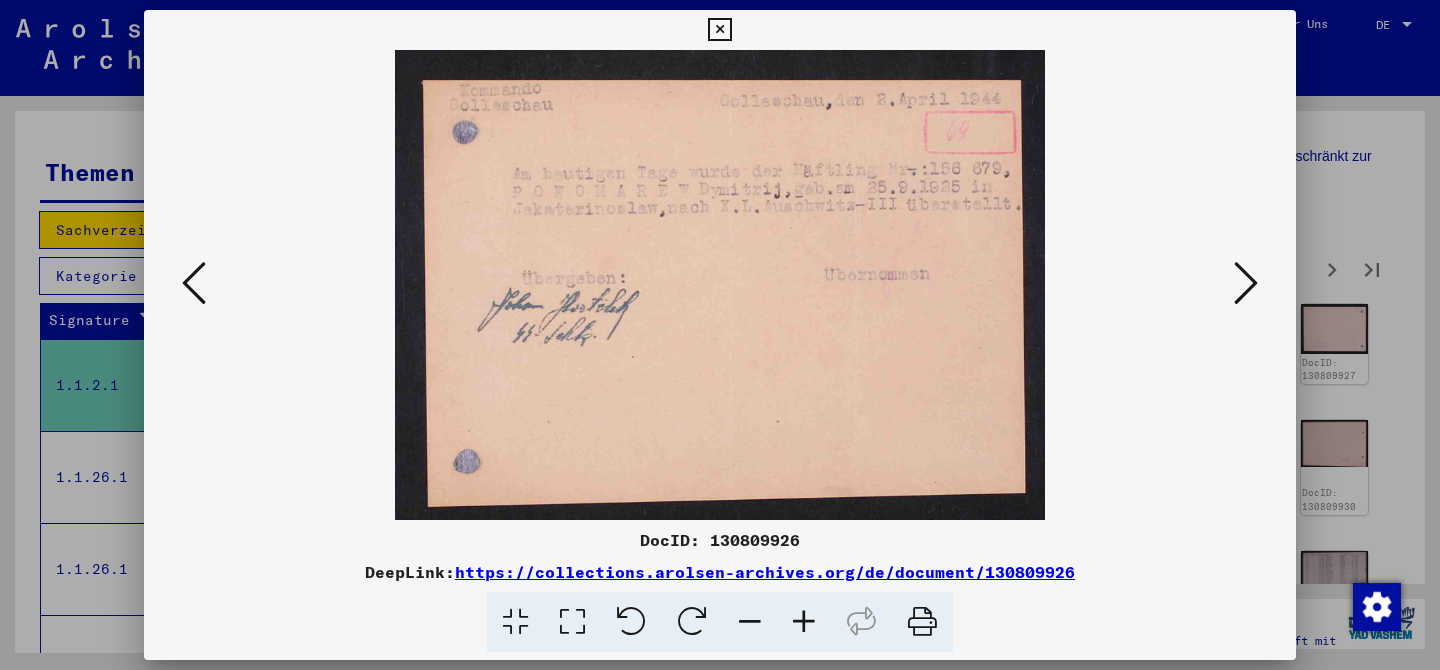 click at bounding box center (1246, 283) 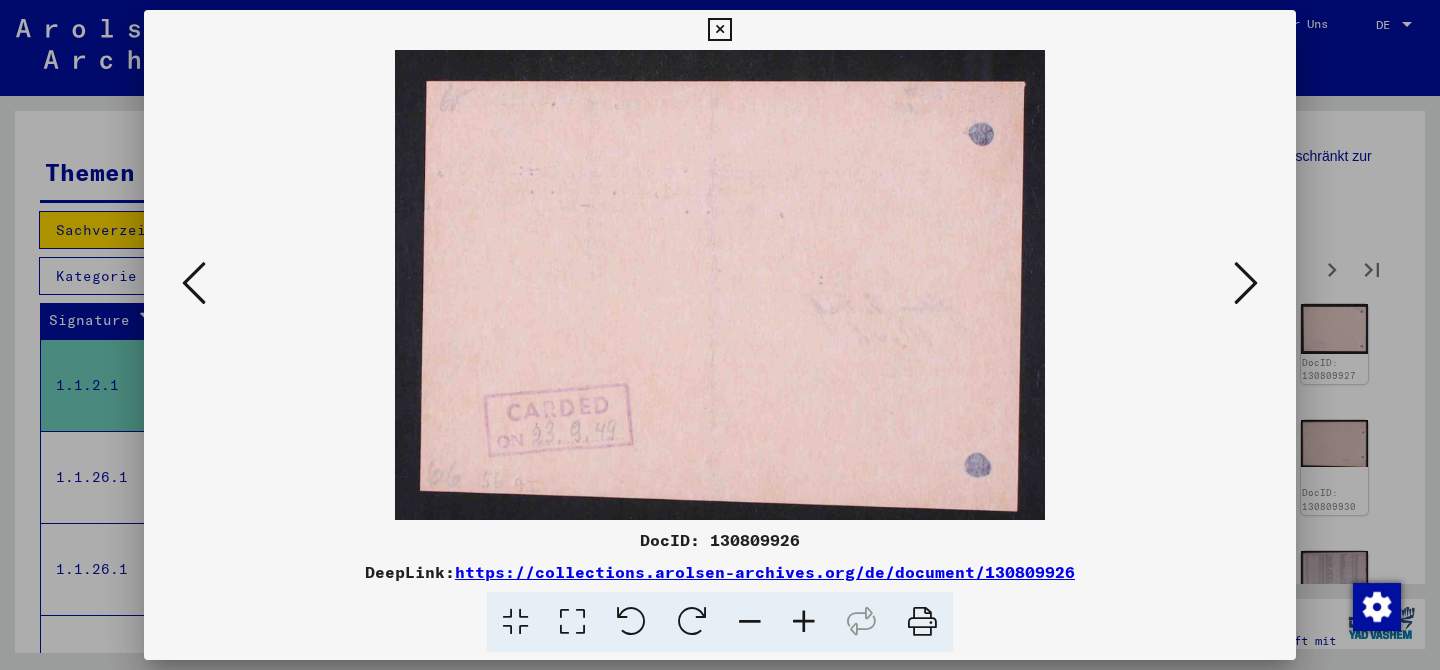click at bounding box center [1246, 283] 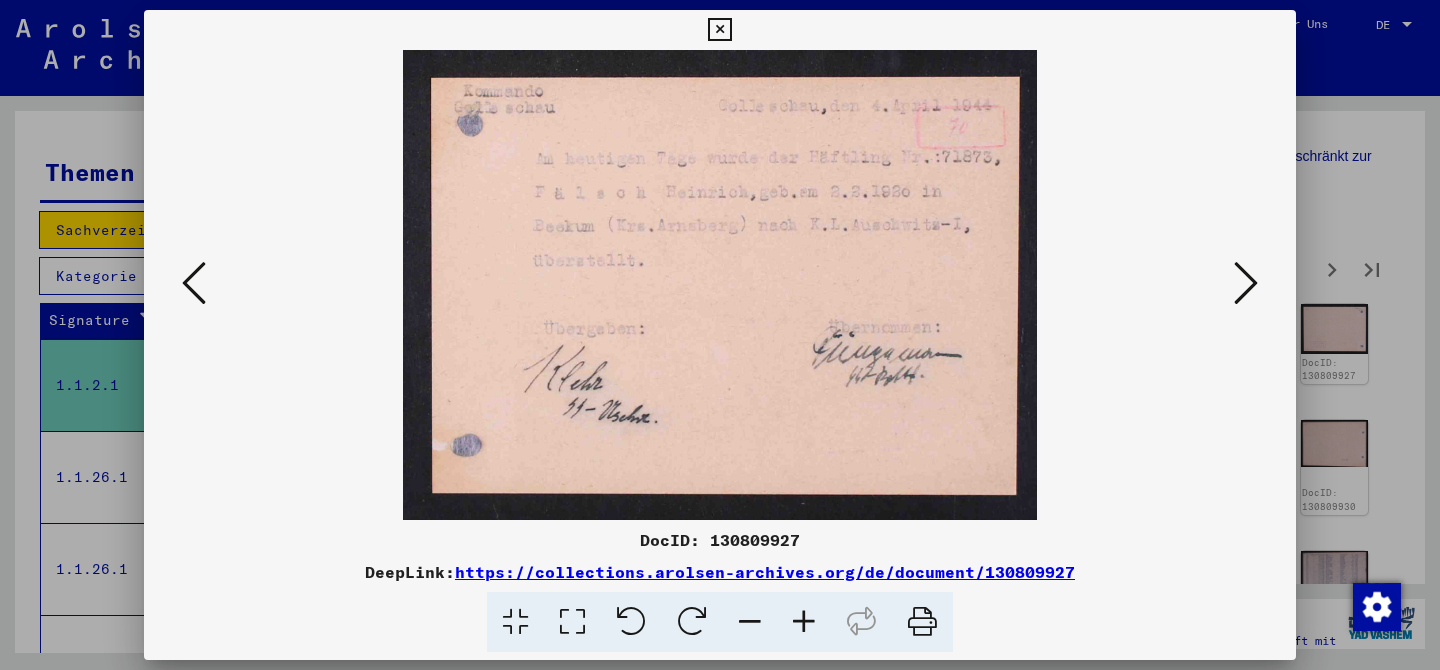 click at bounding box center (1246, 283) 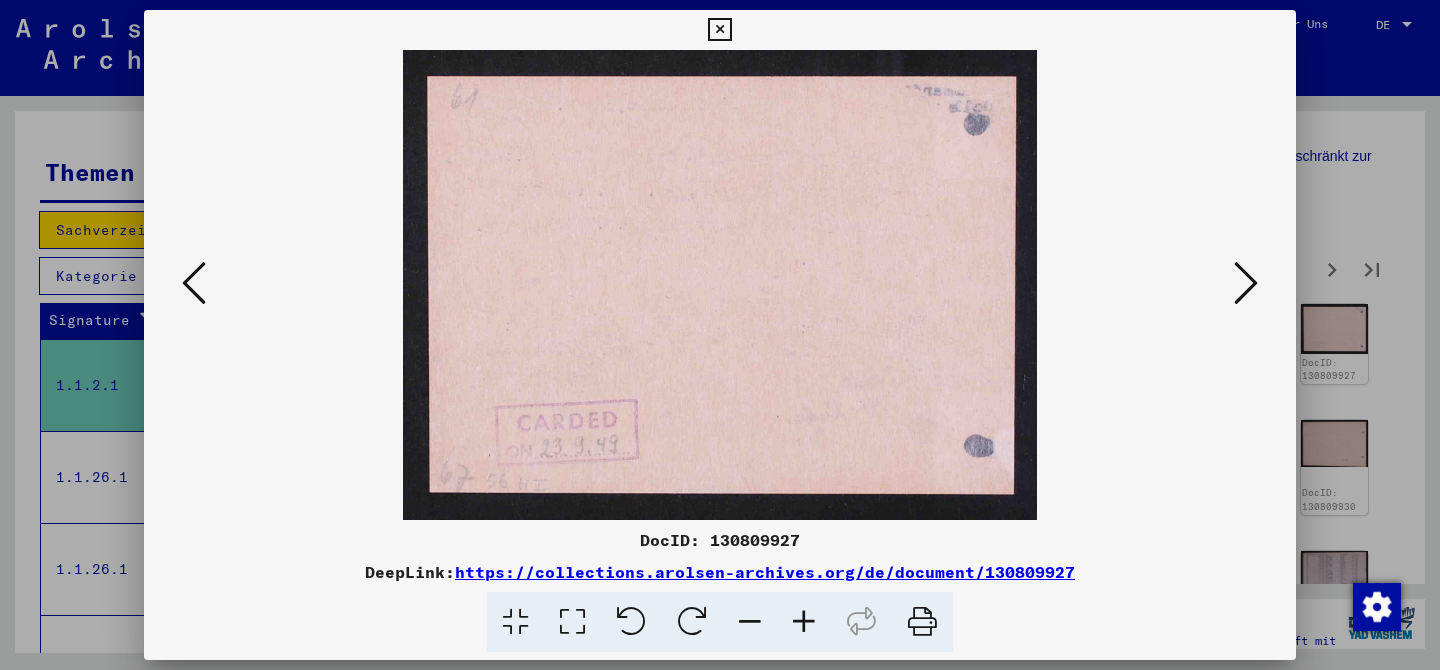 click at bounding box center [1246, 283] 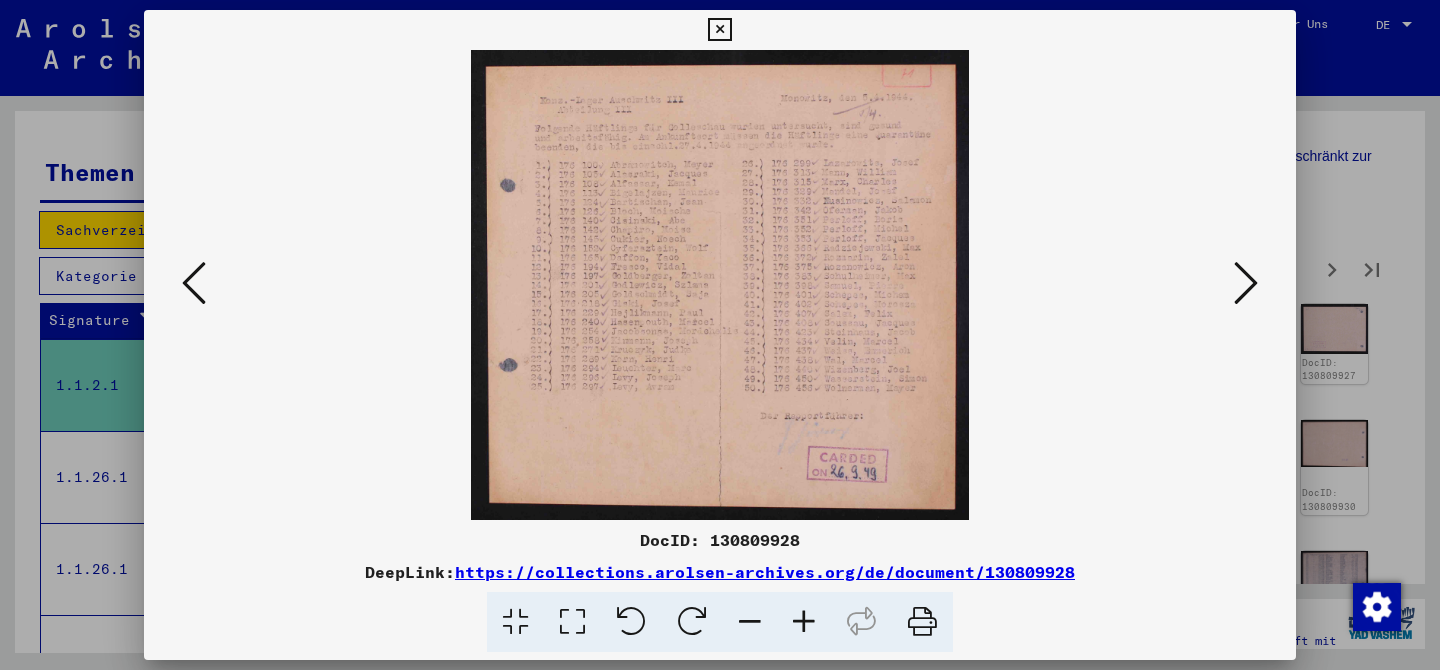 click at bounding box center [1246, 283] 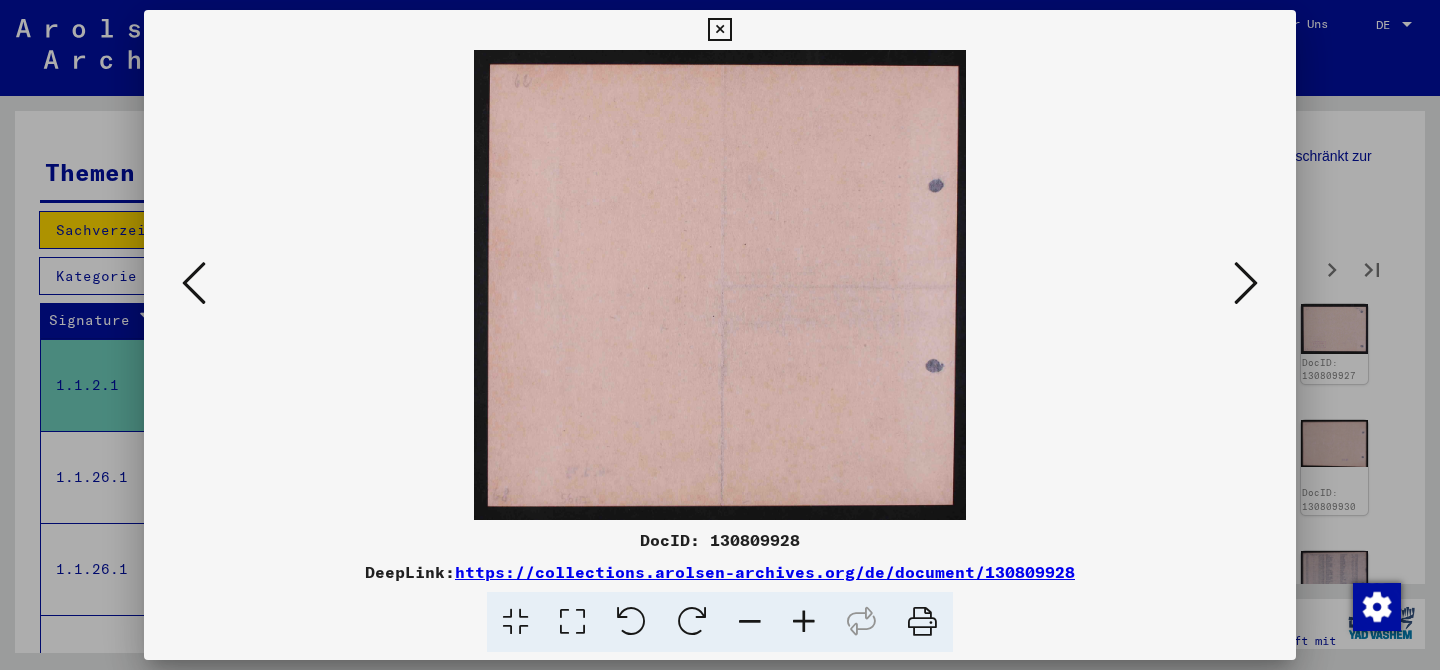 click at bounding box center [1246, 283] 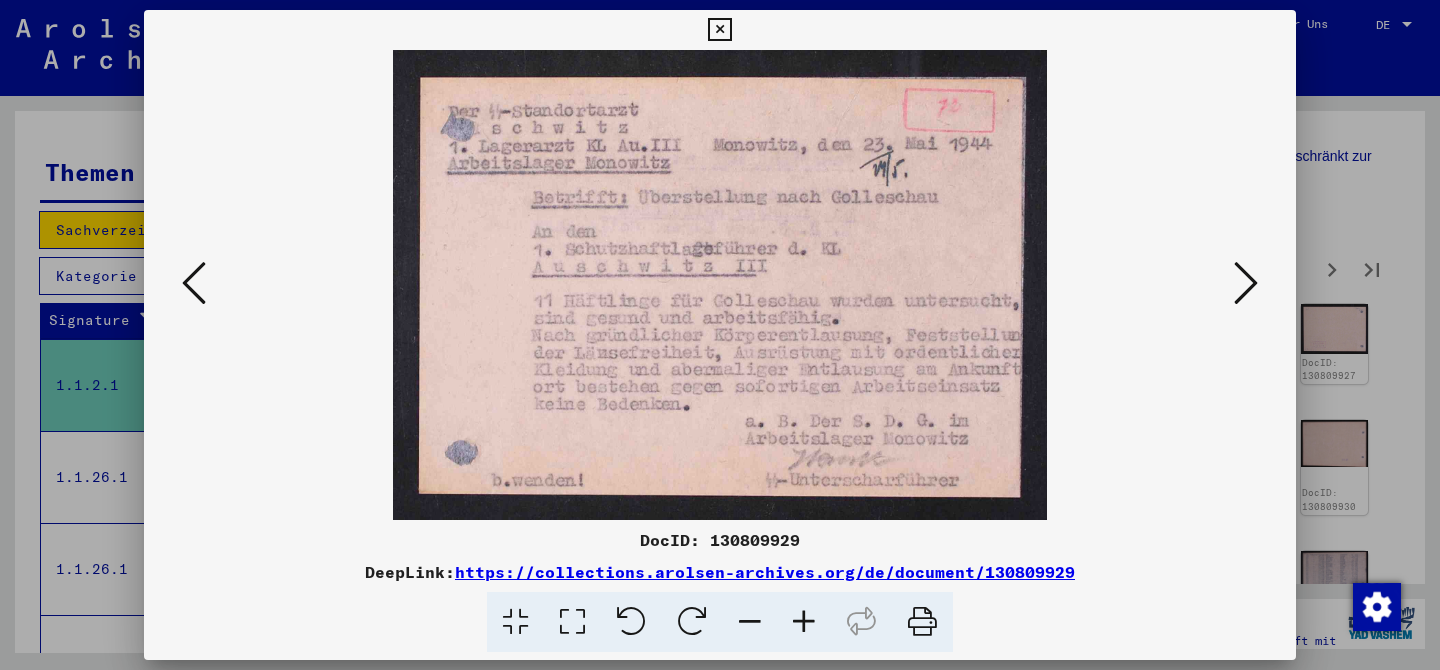 click at bounding box center (1246, 283) 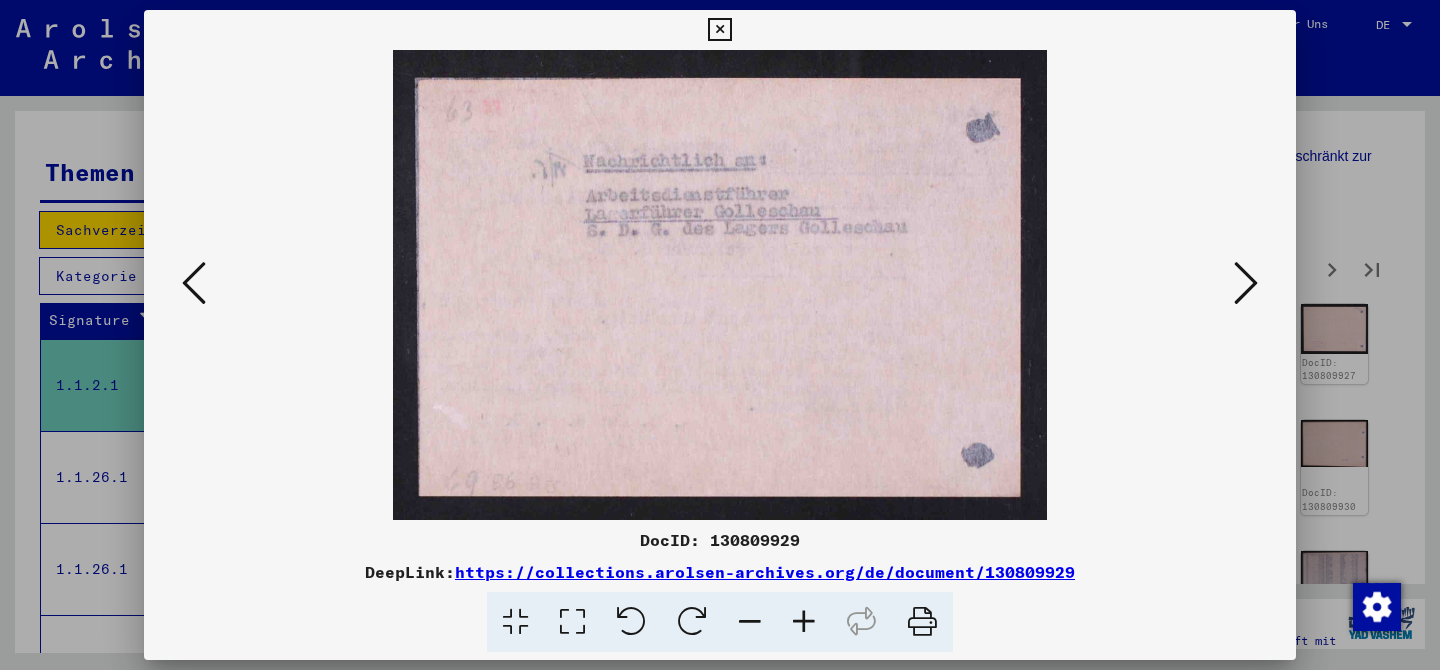 click at bounding box center (1246, 283) 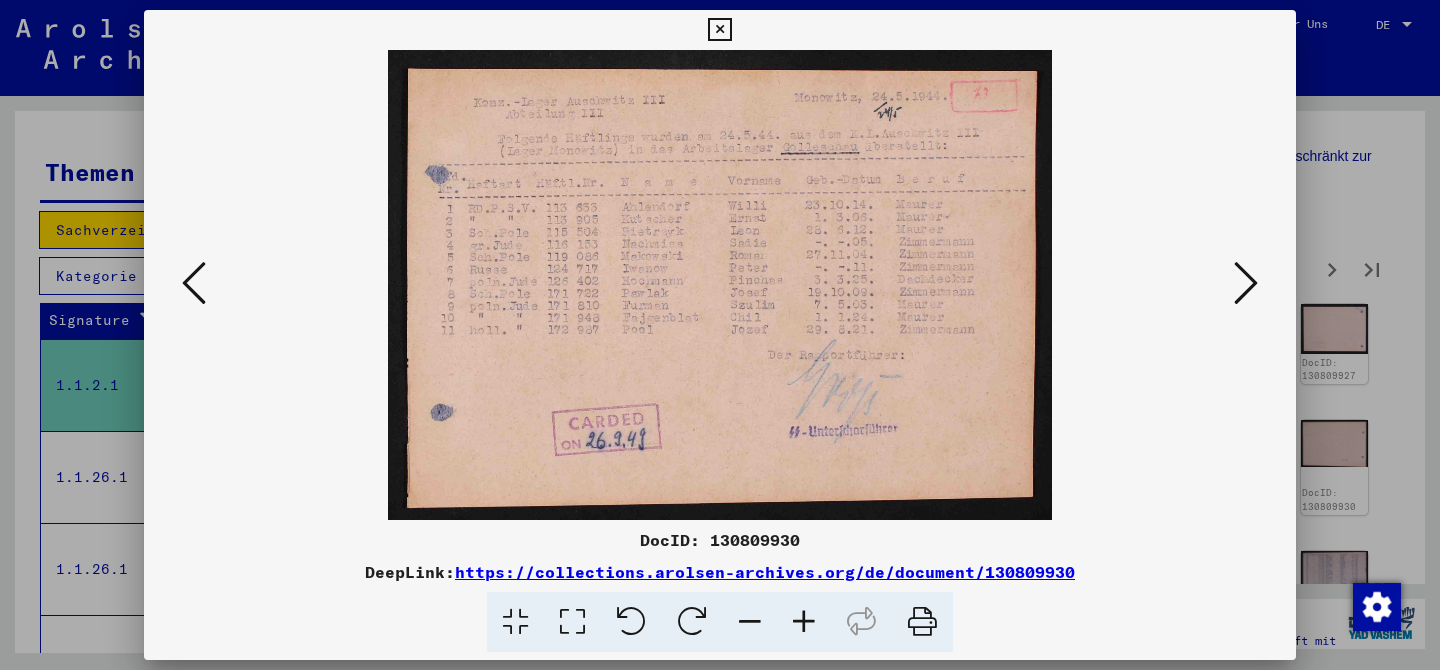 click at bounding box center (1246, 283) 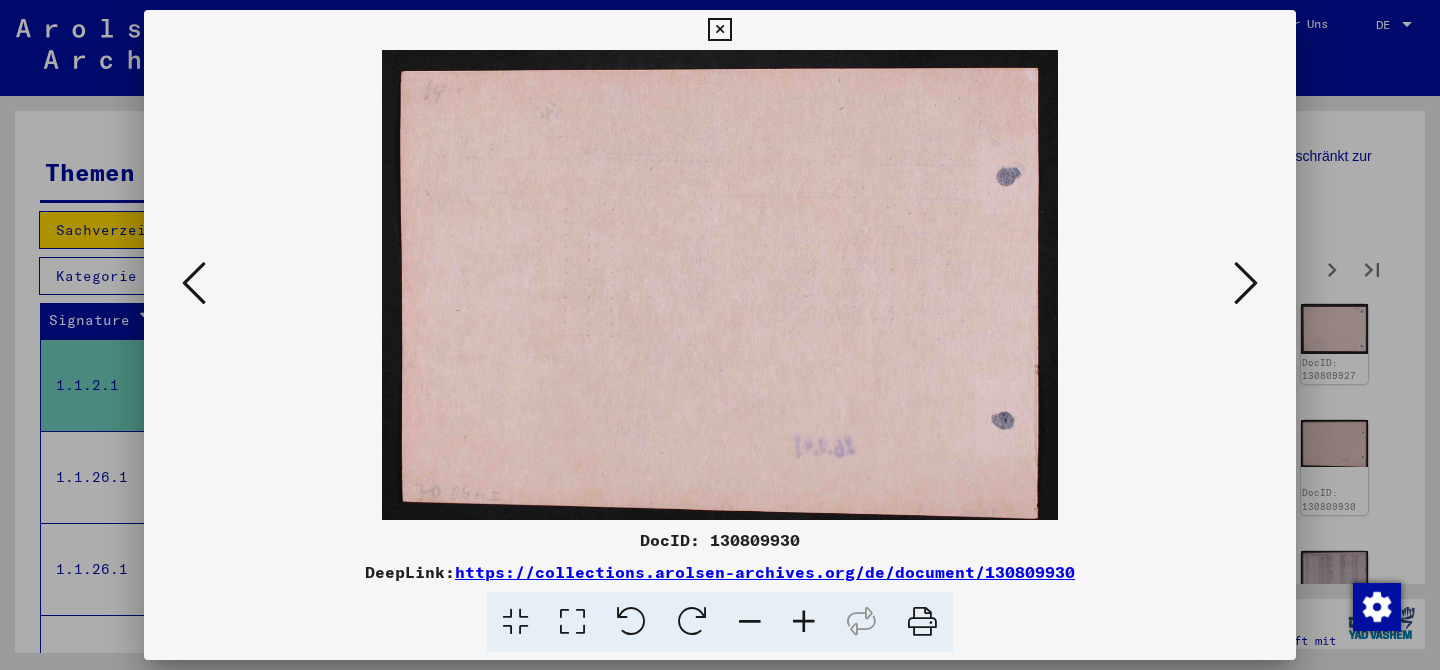 click at bounding box center [1246, 283] 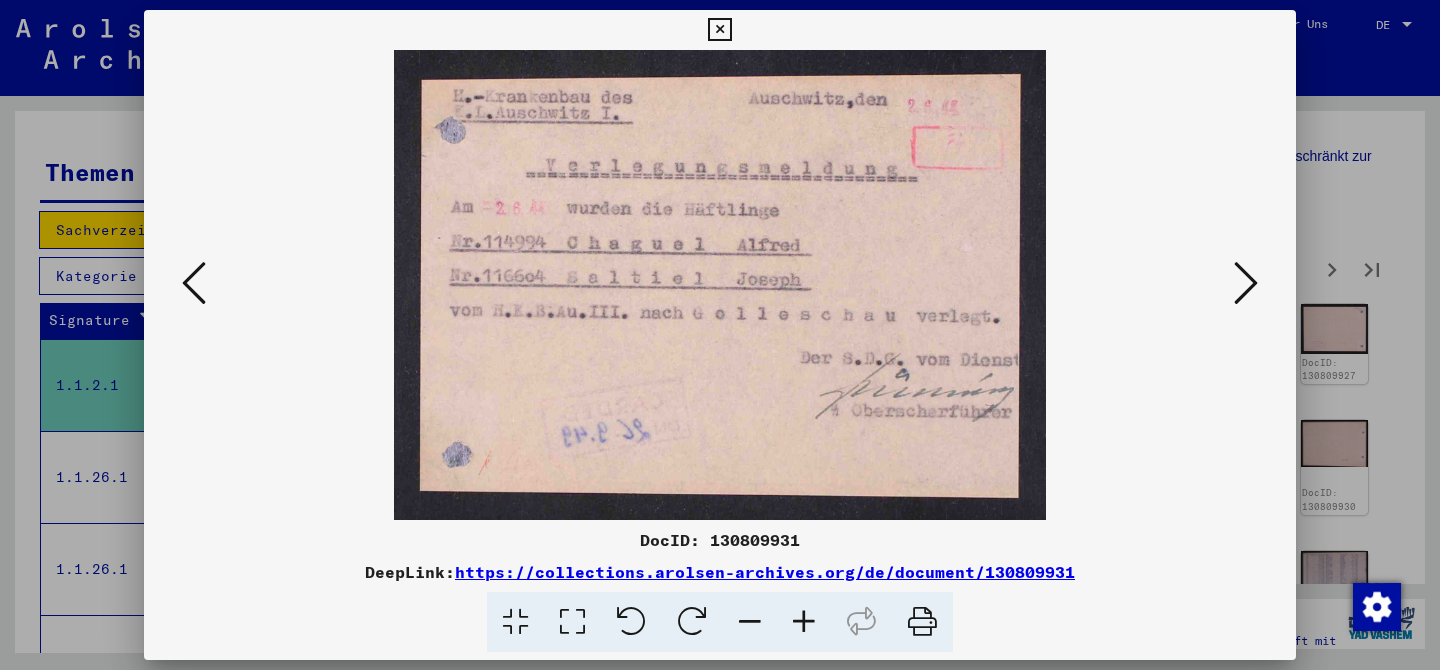 click at bounding box center (1246, 283) 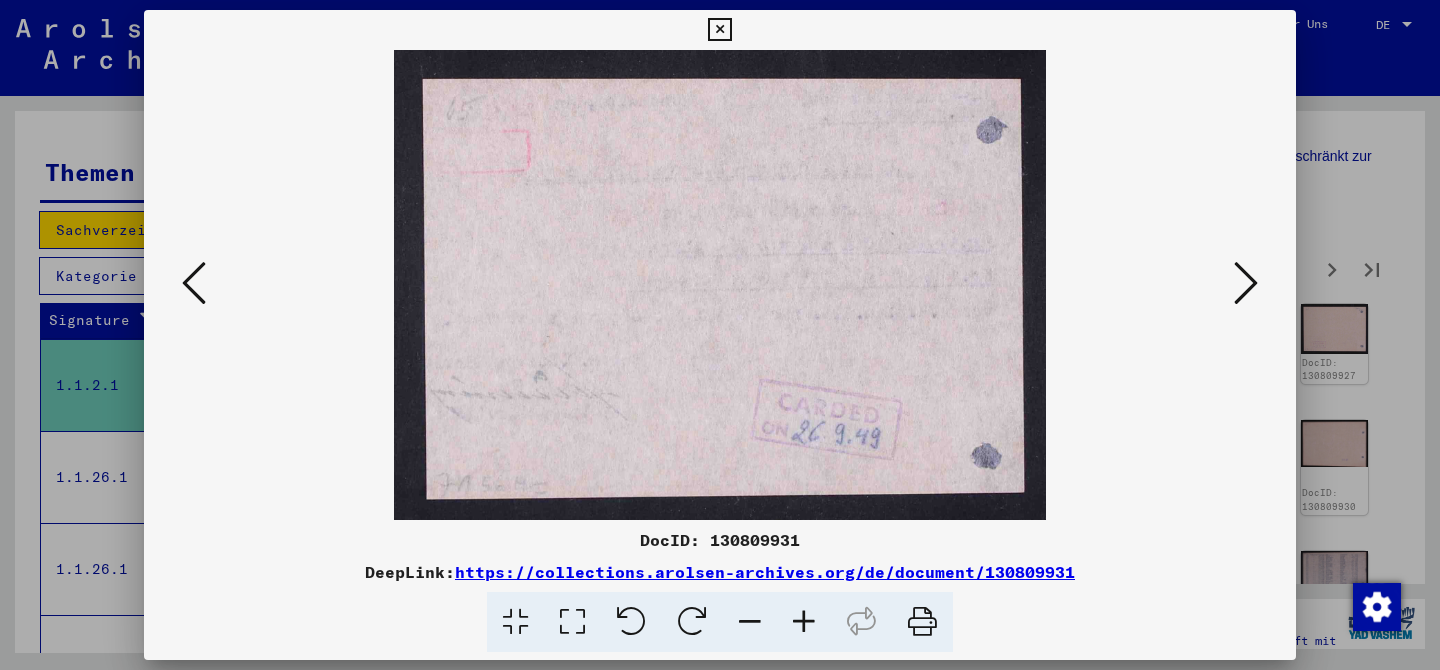 click at bounding box center (1246, 283) 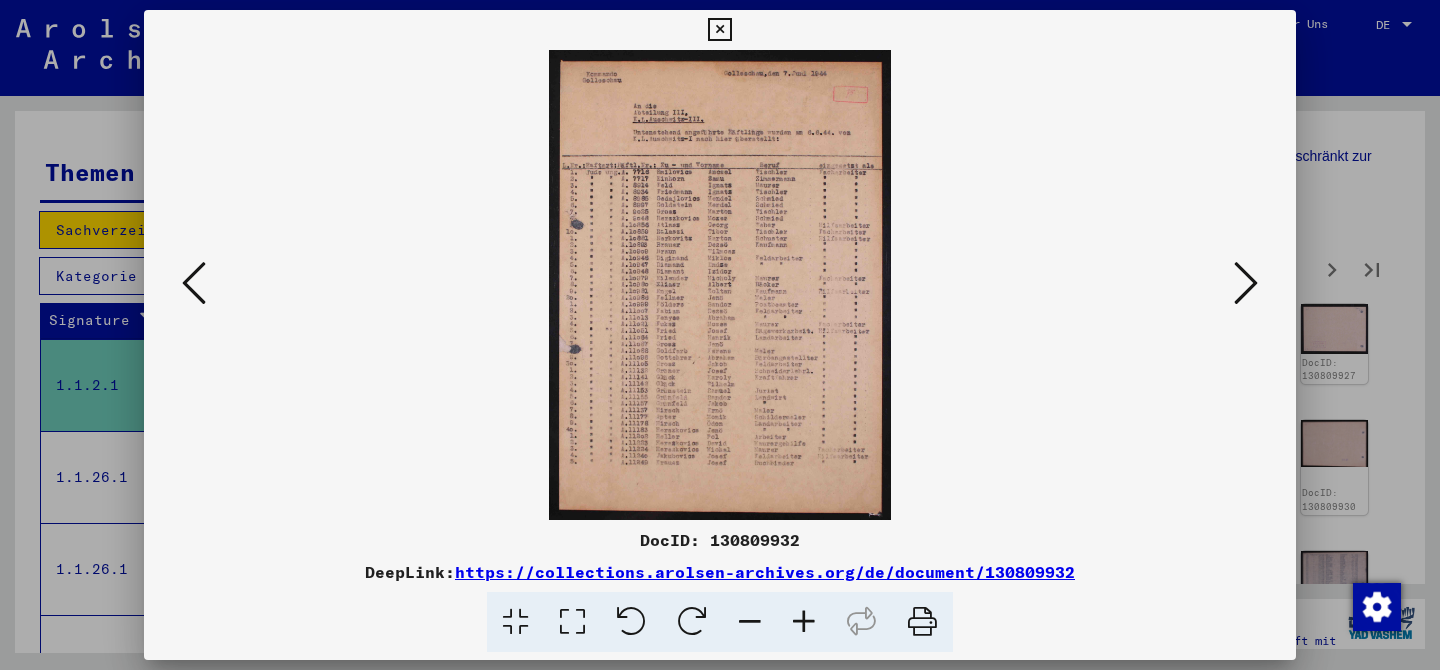 click at bounding box center (1246, 283) 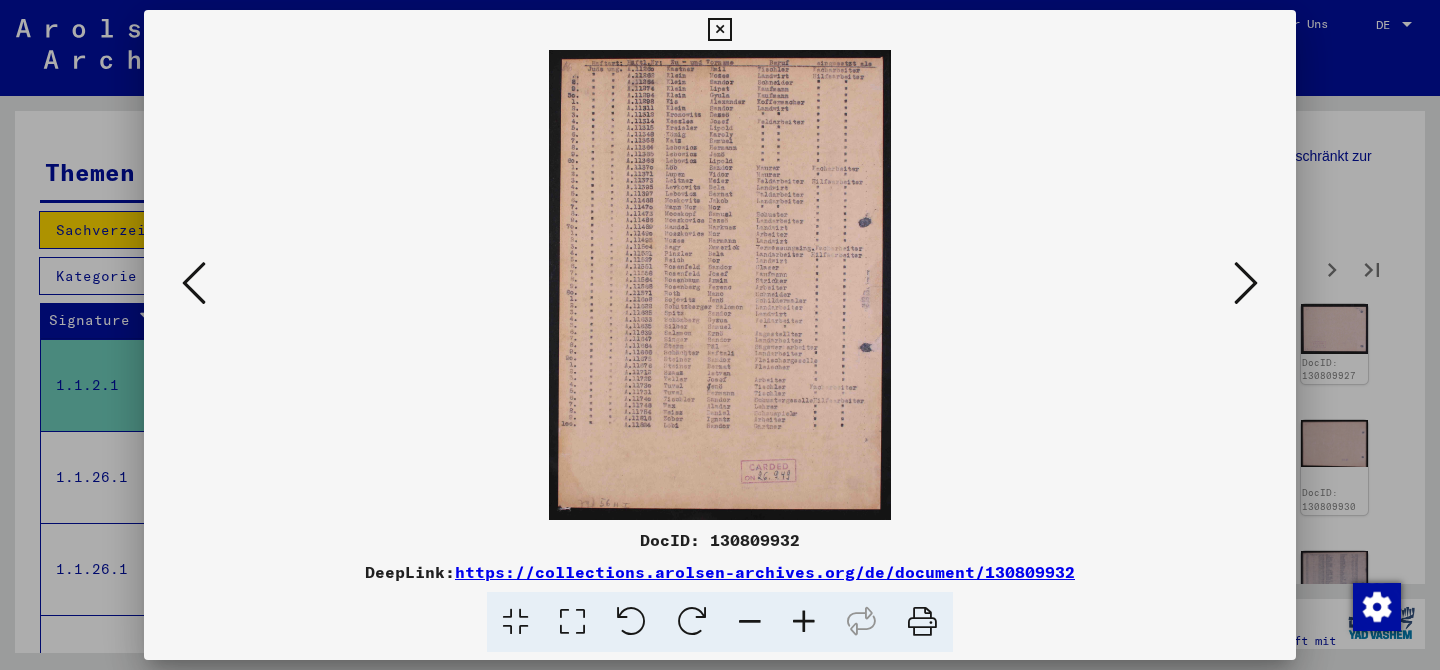 click at bounding box center [1246, 283] 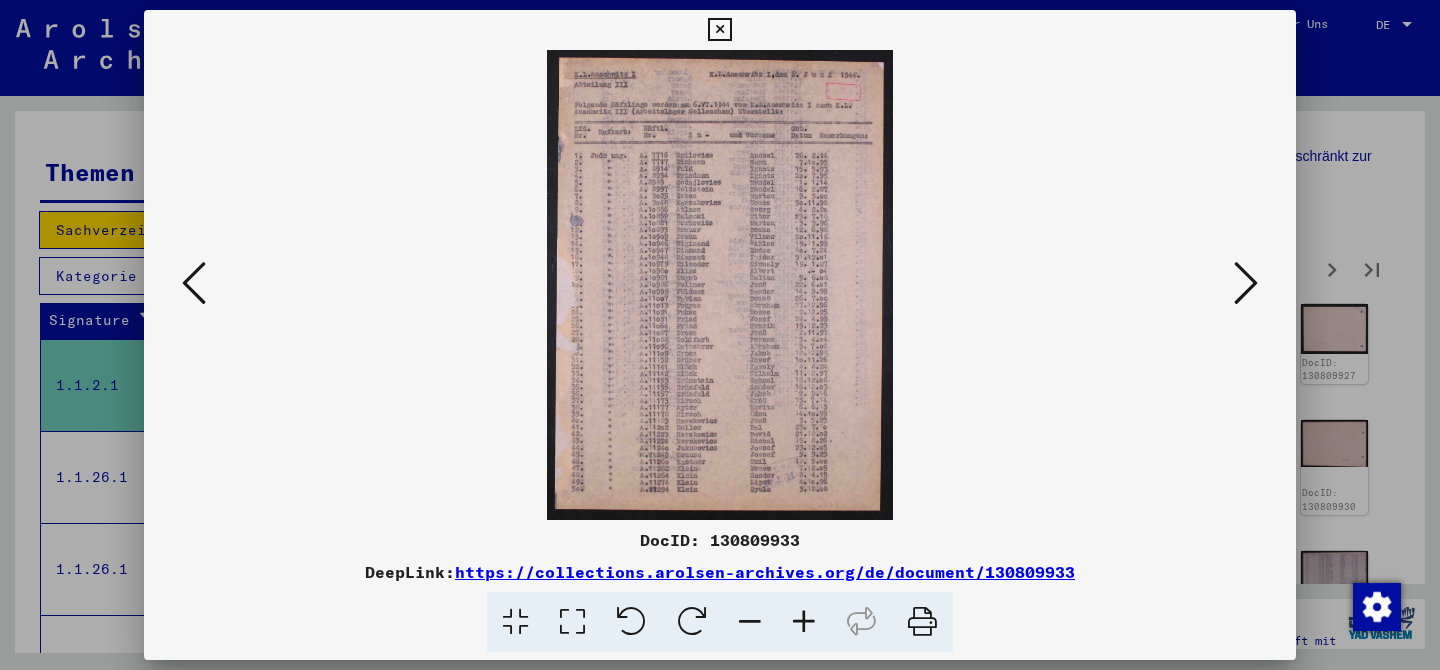 click at bounding box center (1246, 283) 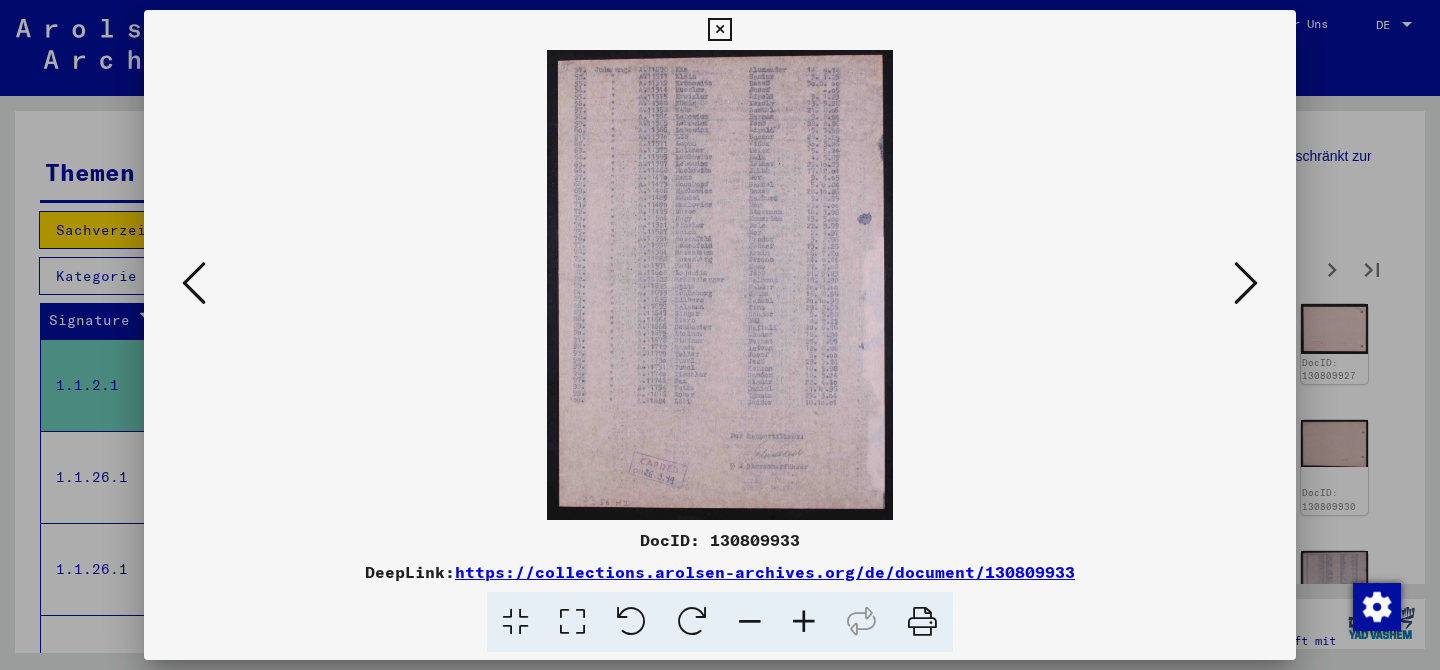 click at bounding box center (1246, 283) 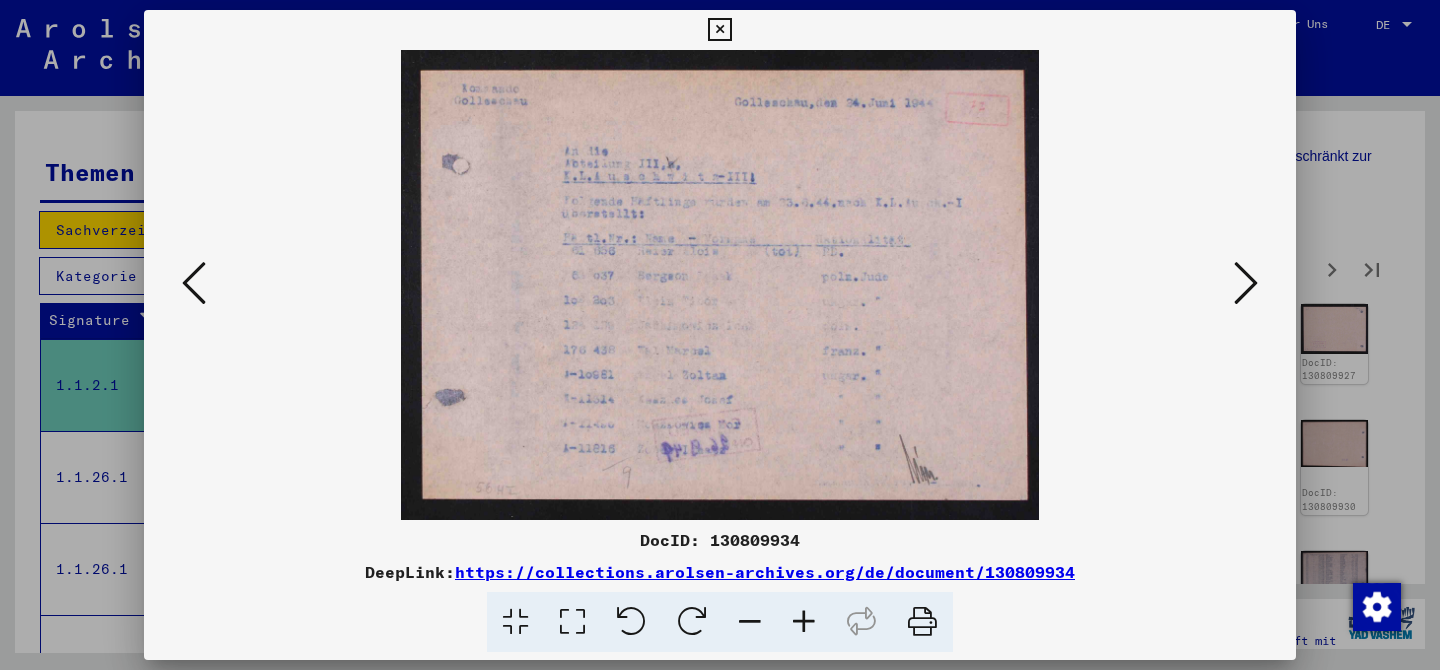 click at bounding box center [1246, 283] 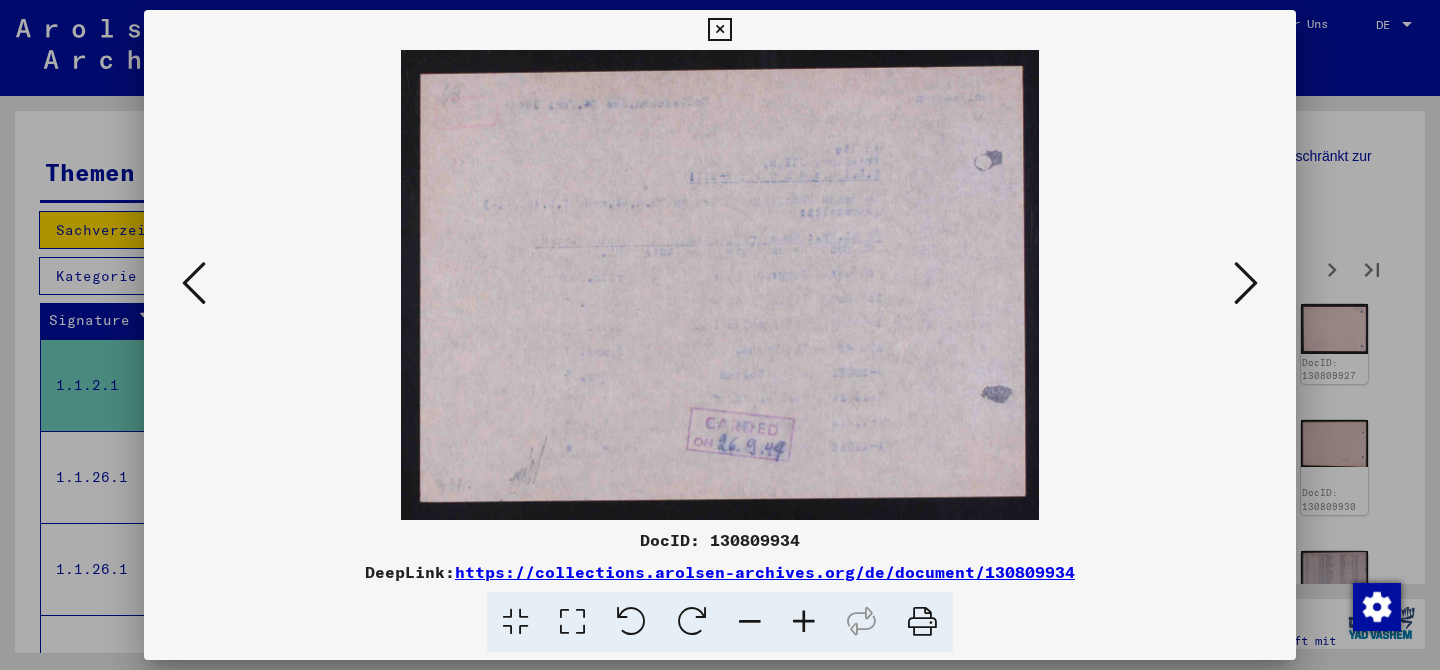 click at bounding box center [1246, 283] 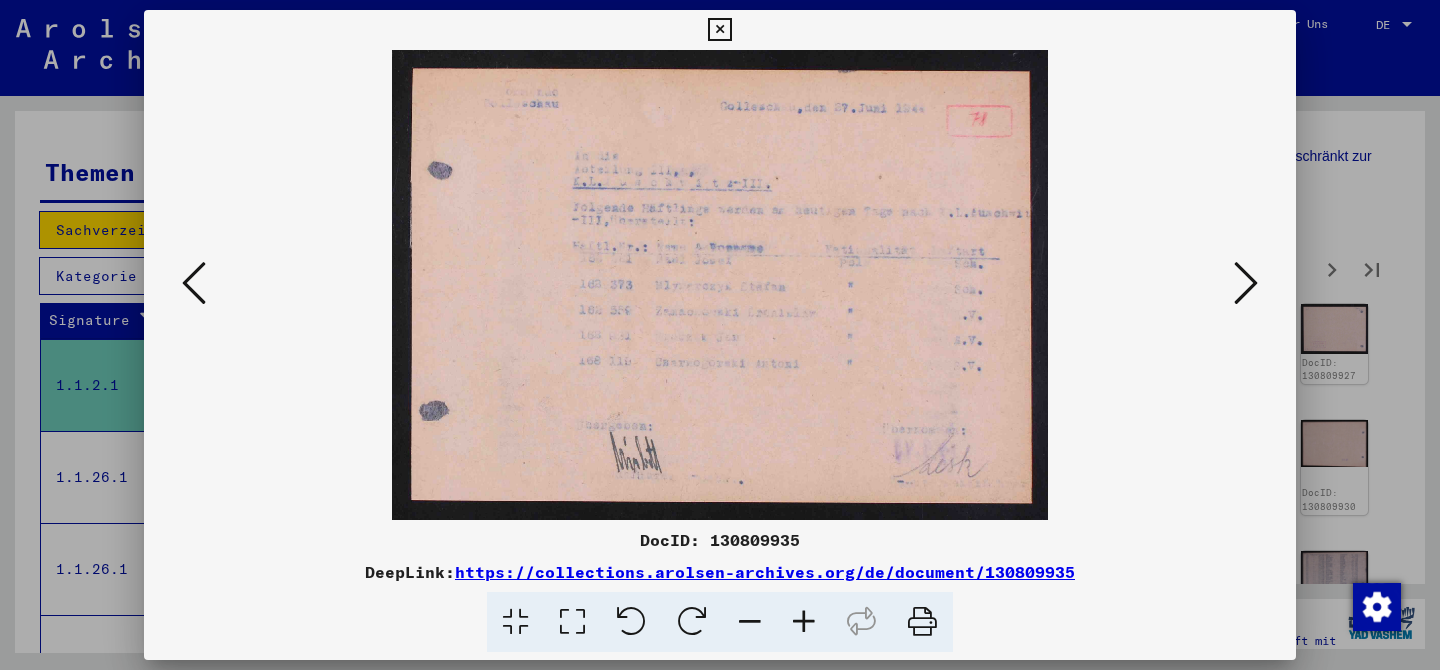 click at bounding box center (1246, 283) 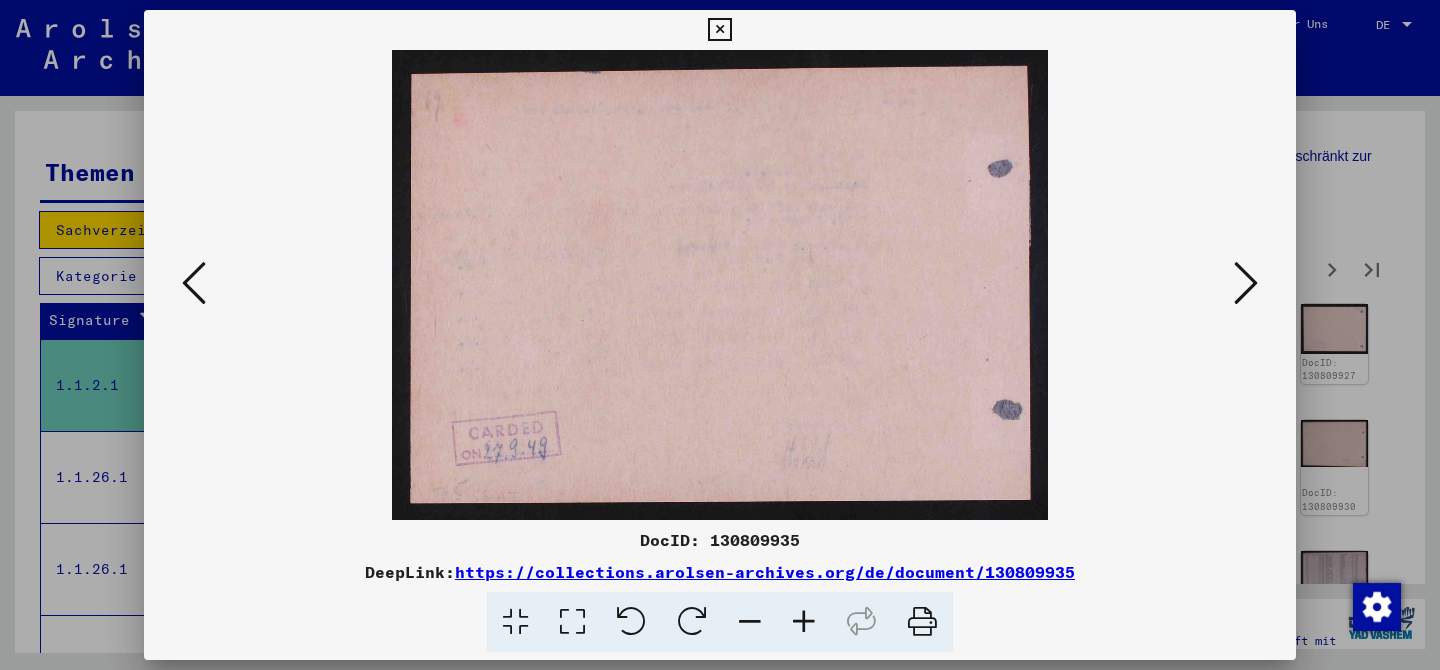 click at bounding box center [1246, 283] 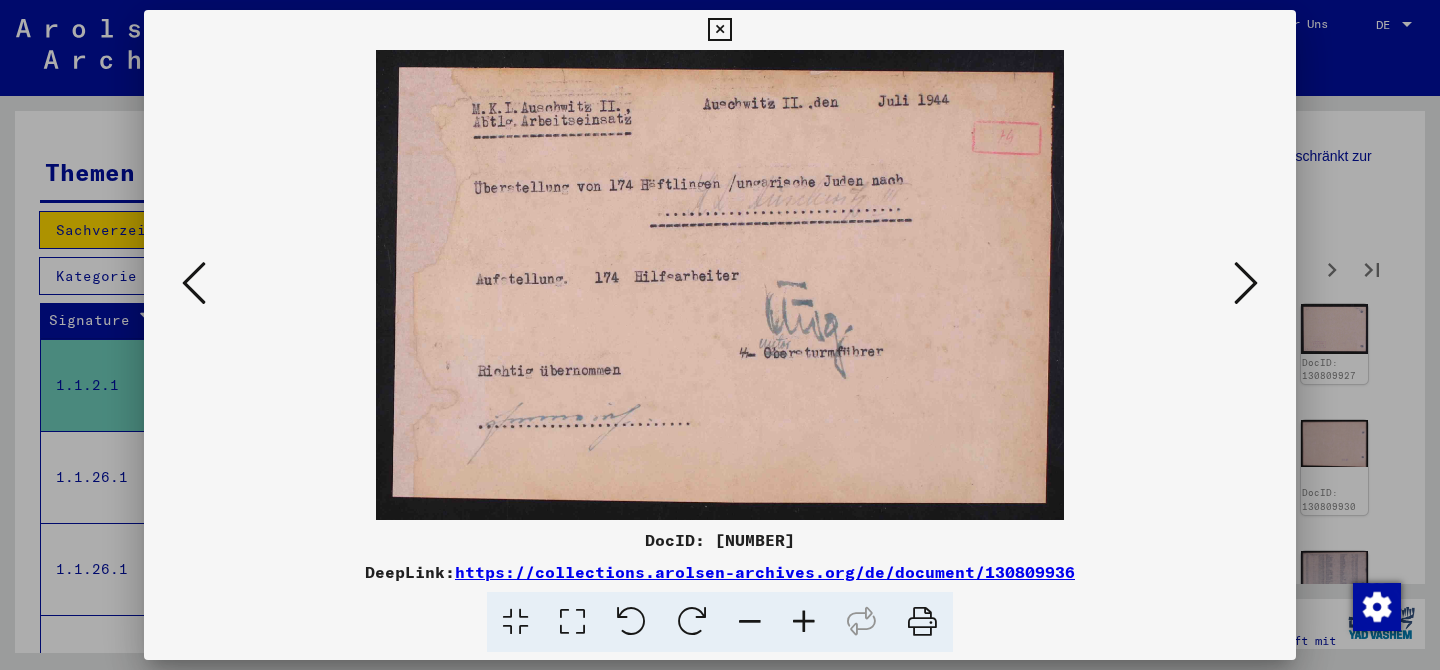 click at bounding box center (1246, 283) 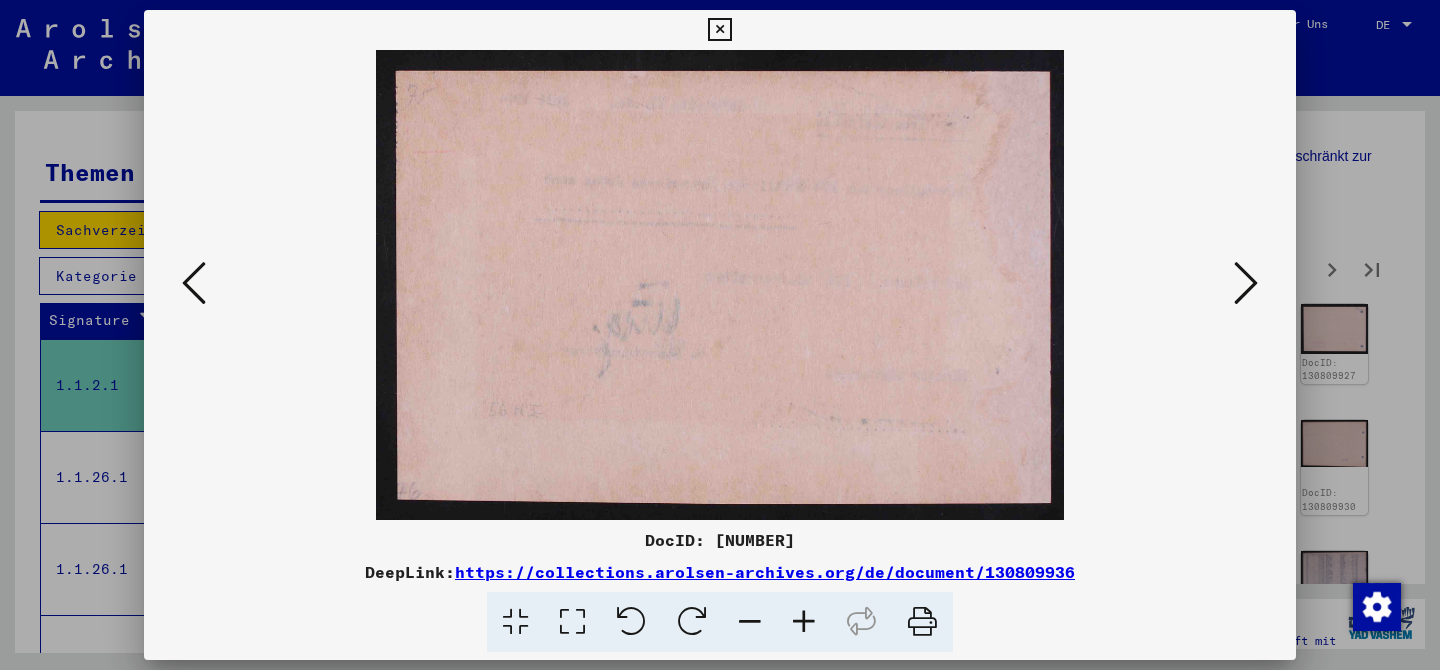 click at bounding box center [1246, 283] 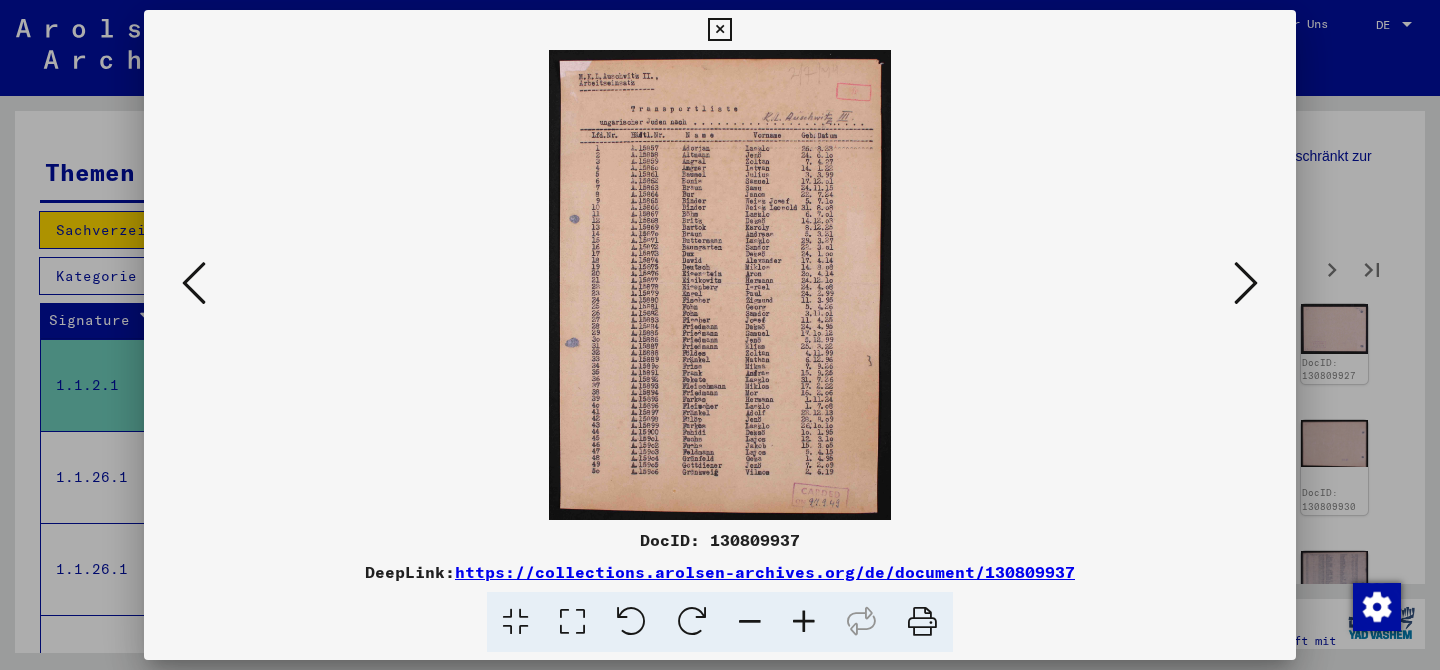 click at bounding box center (1246, 283) 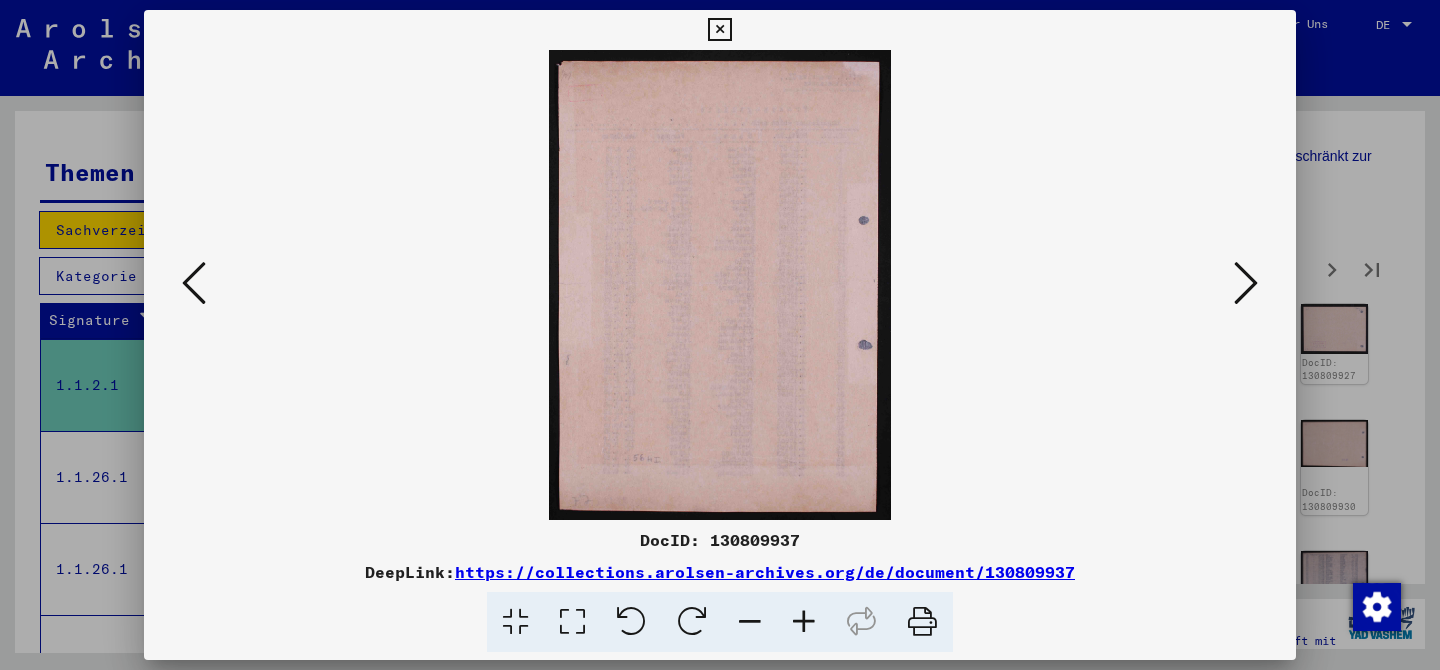 click at bounding box center [1246, 283] 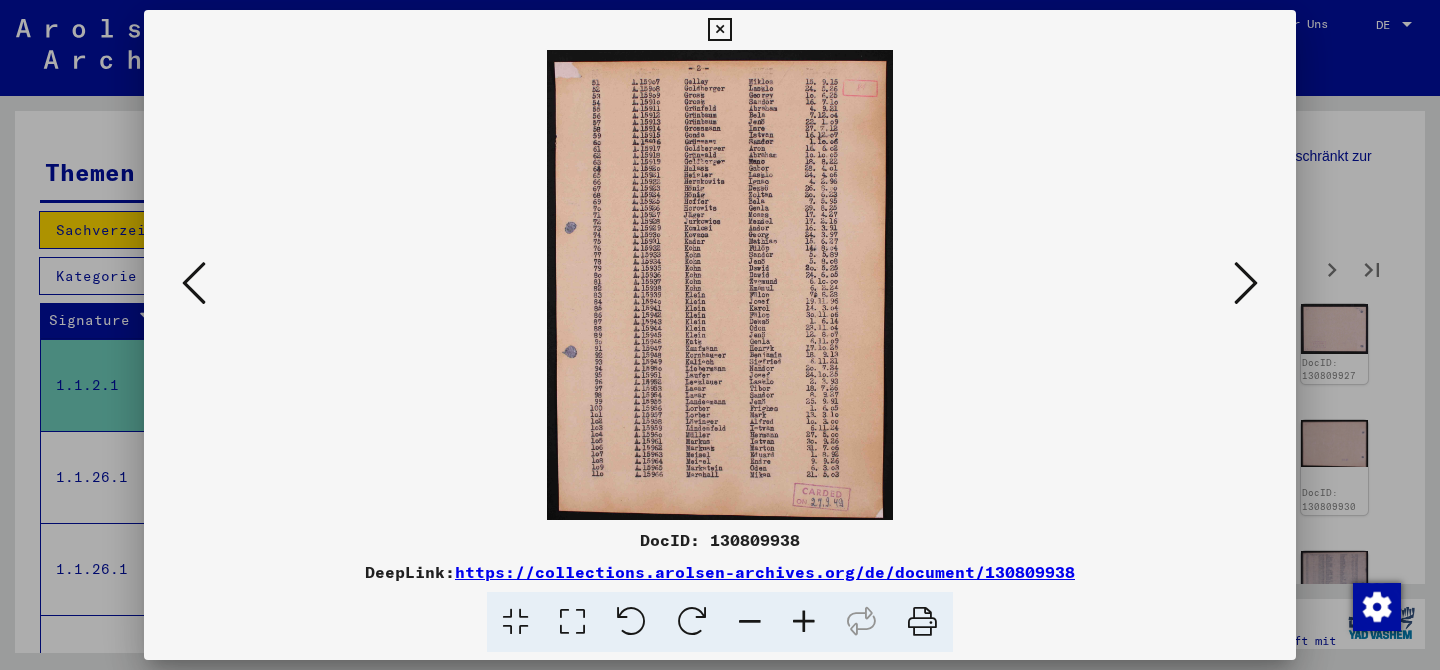click at bounding box center [1246, 283] 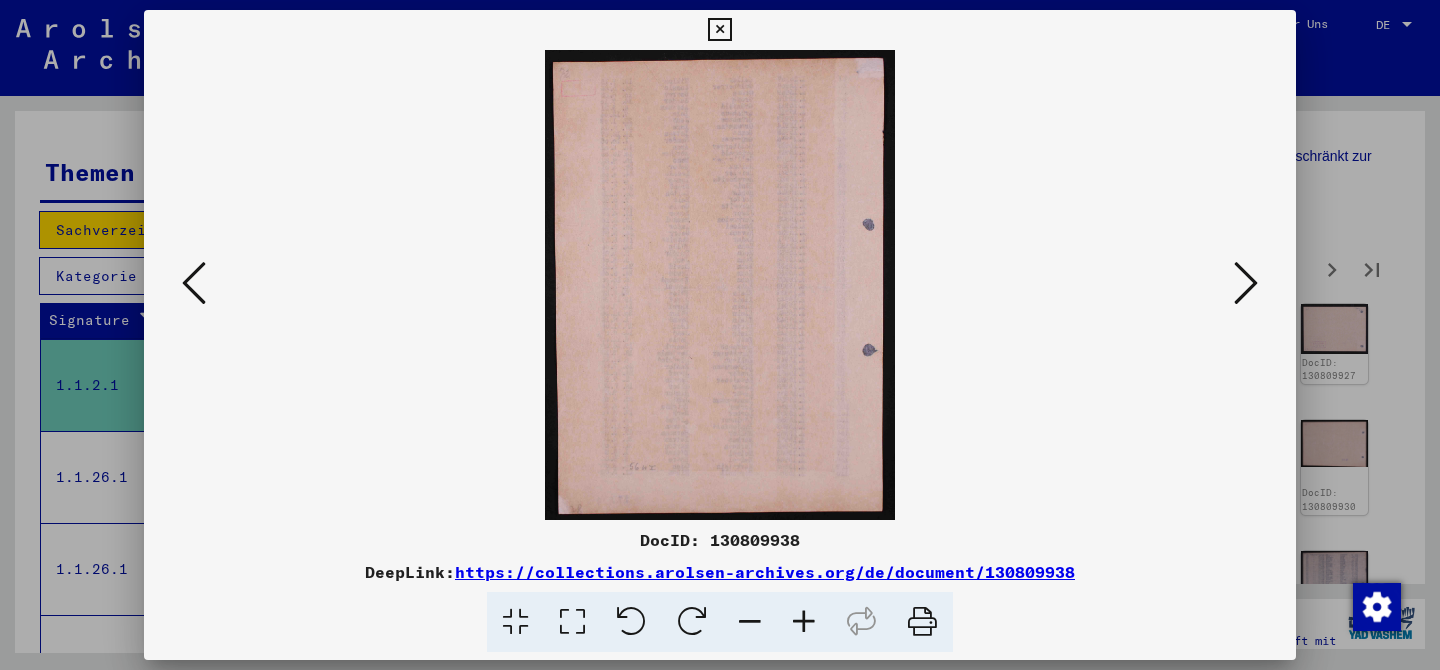 click at bounding box center (1246, 283) 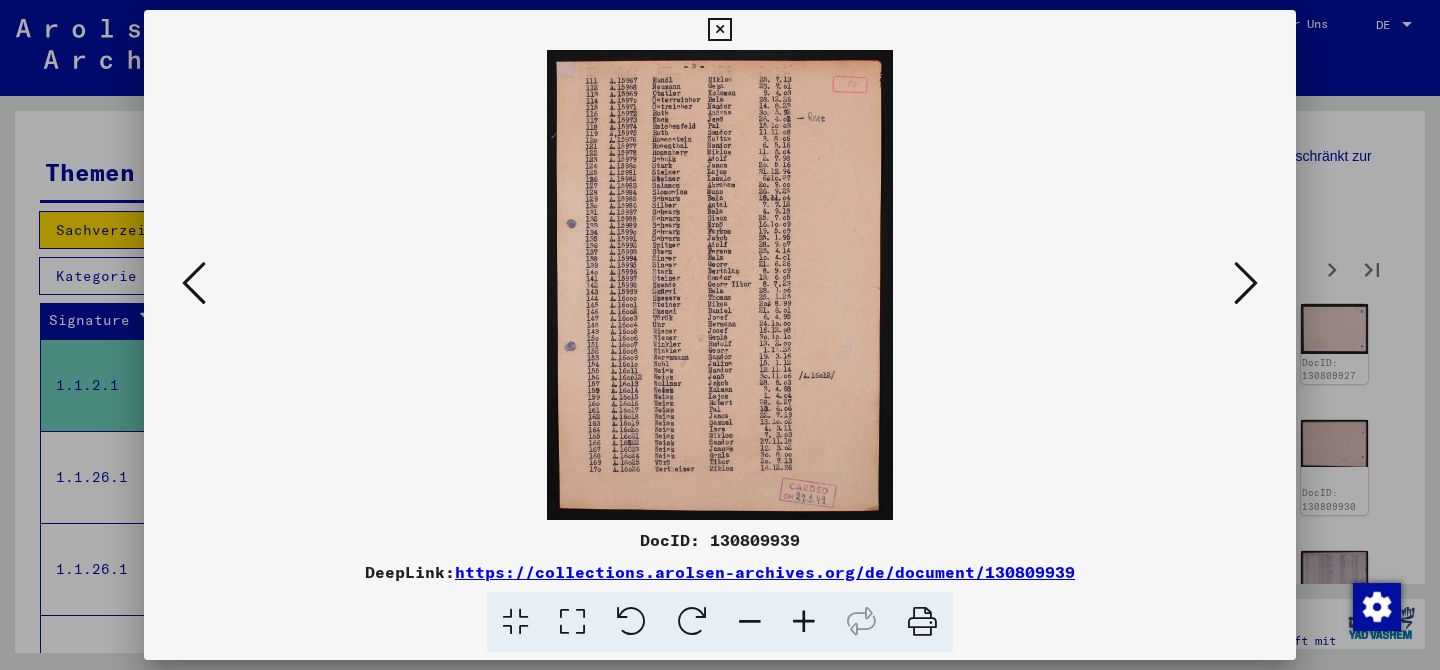 click at bounding box center [1246, 283] 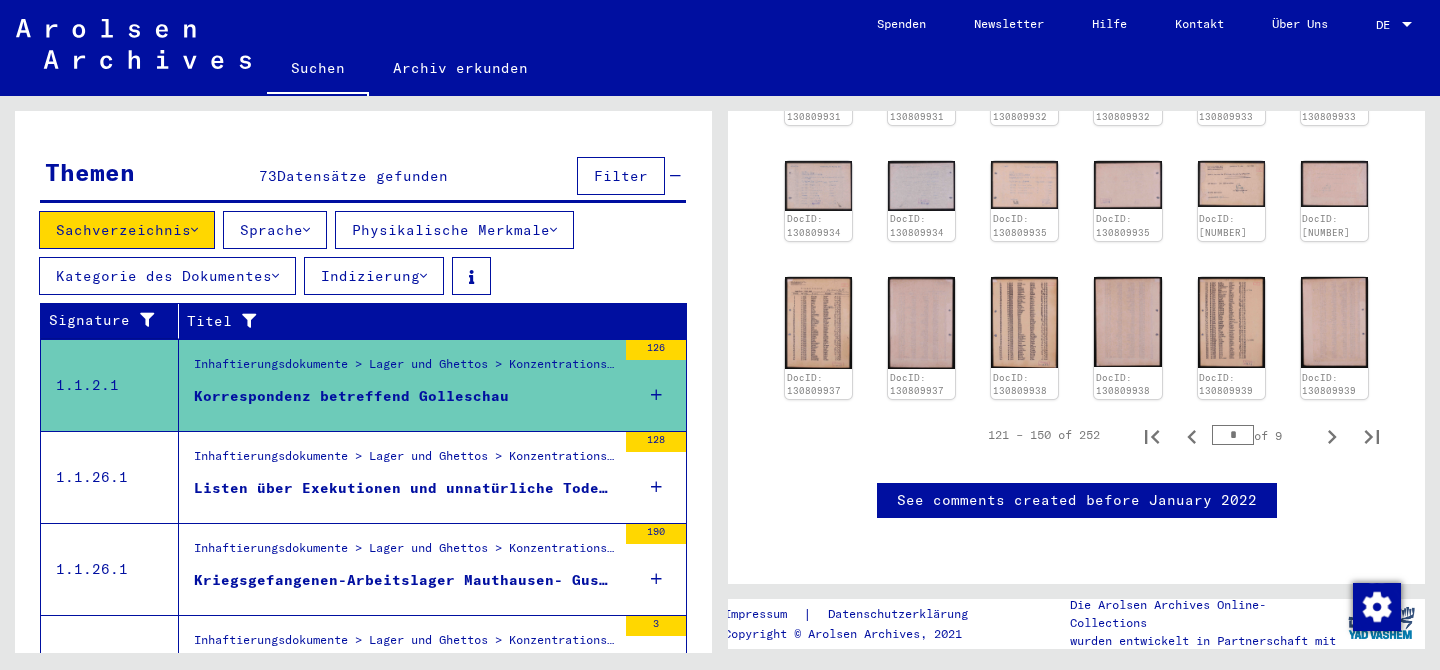 scroll, scrollTop: 1592, scrollLeft: 0, axis: vertical 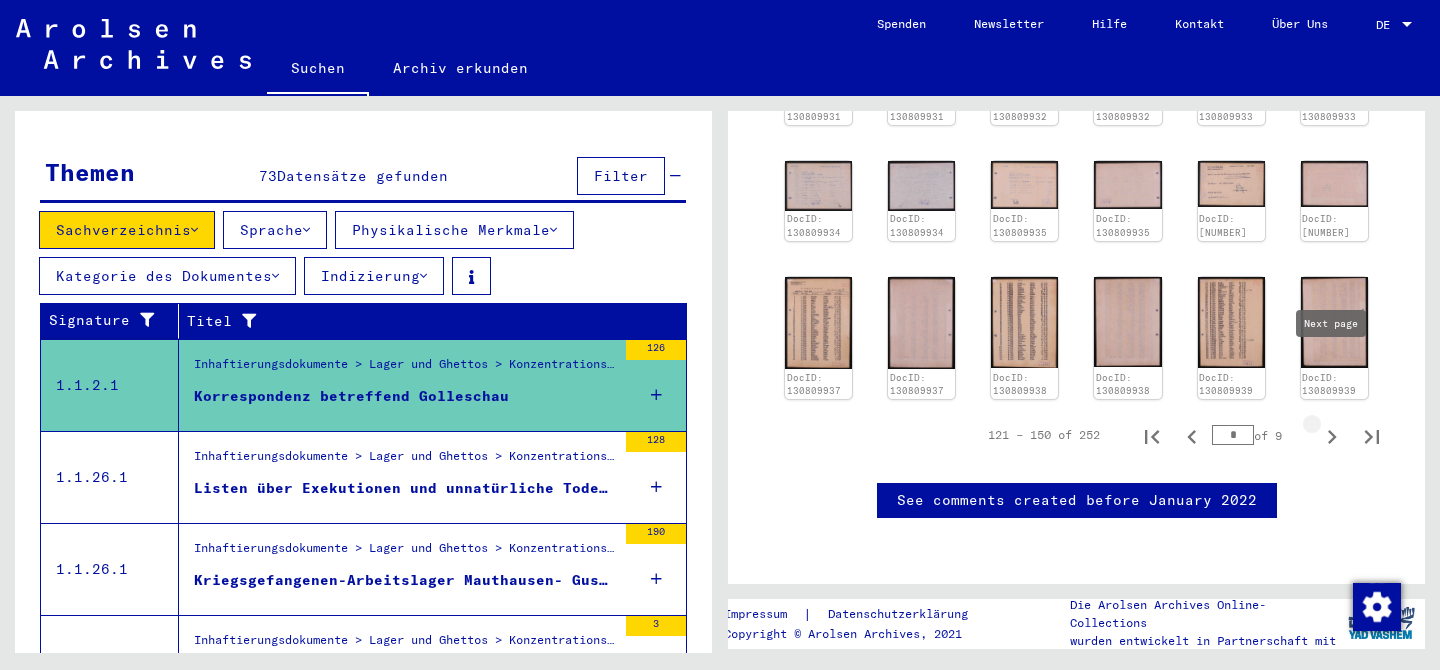 click 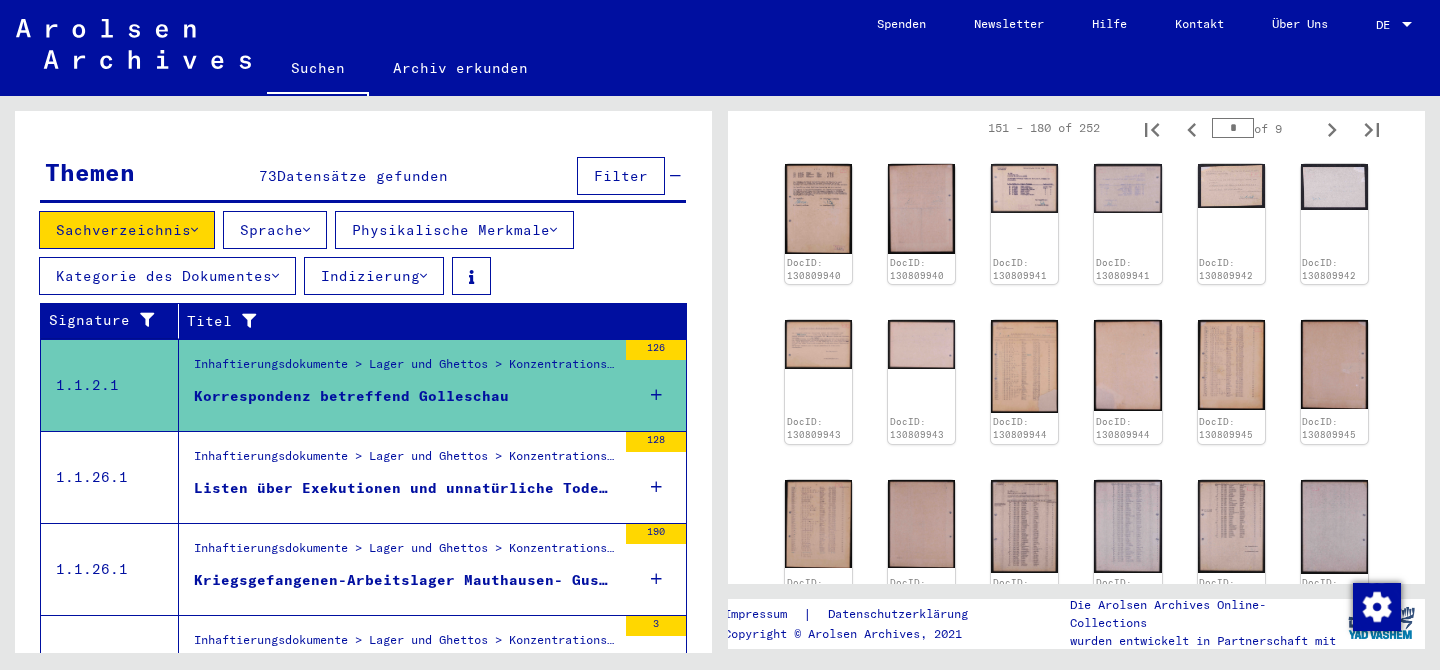 scroll, scrollTop: 1075, scrollLeft: 0, axis: vertical 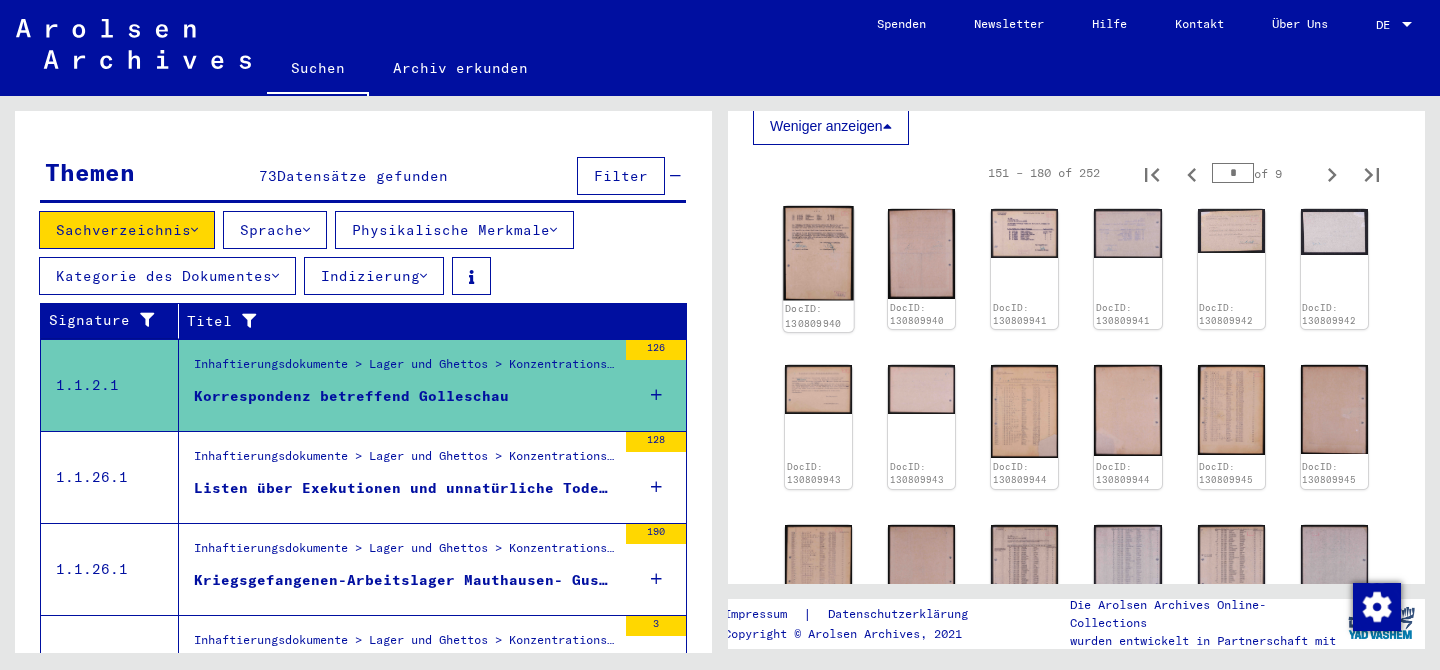 click 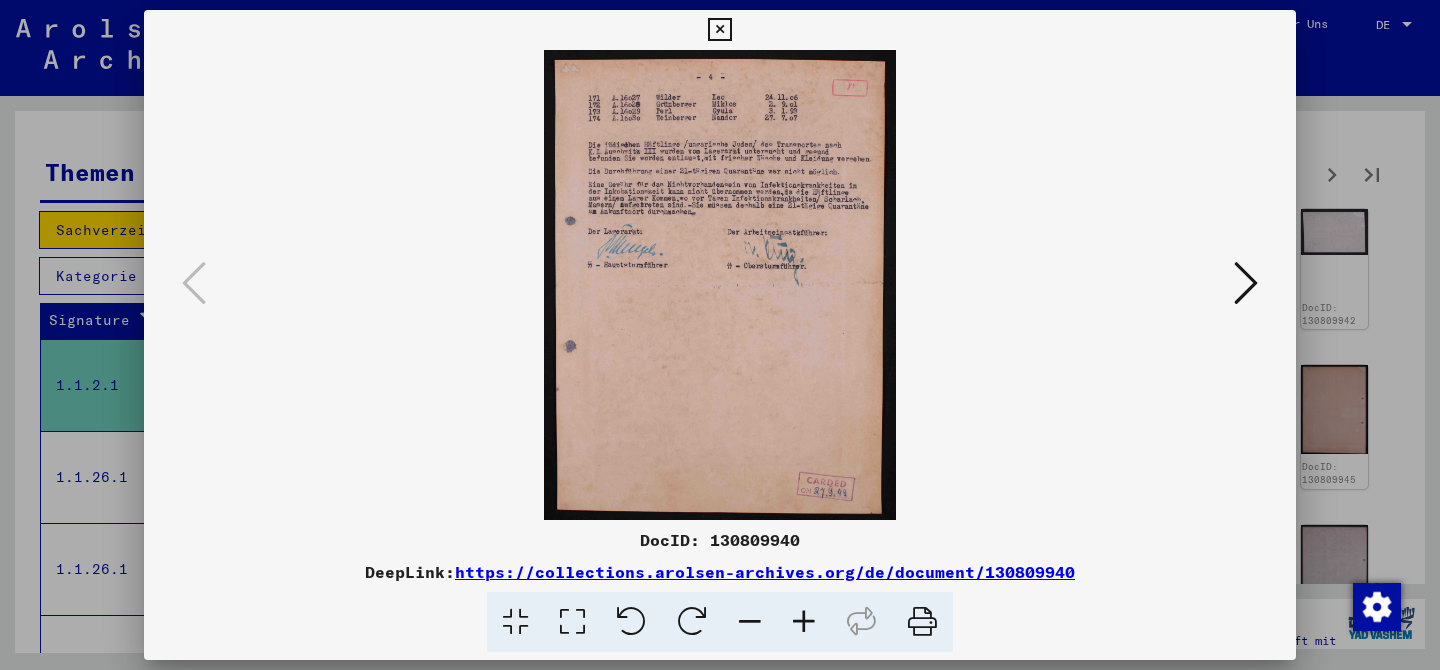 click at bounding box center (1246, 283) 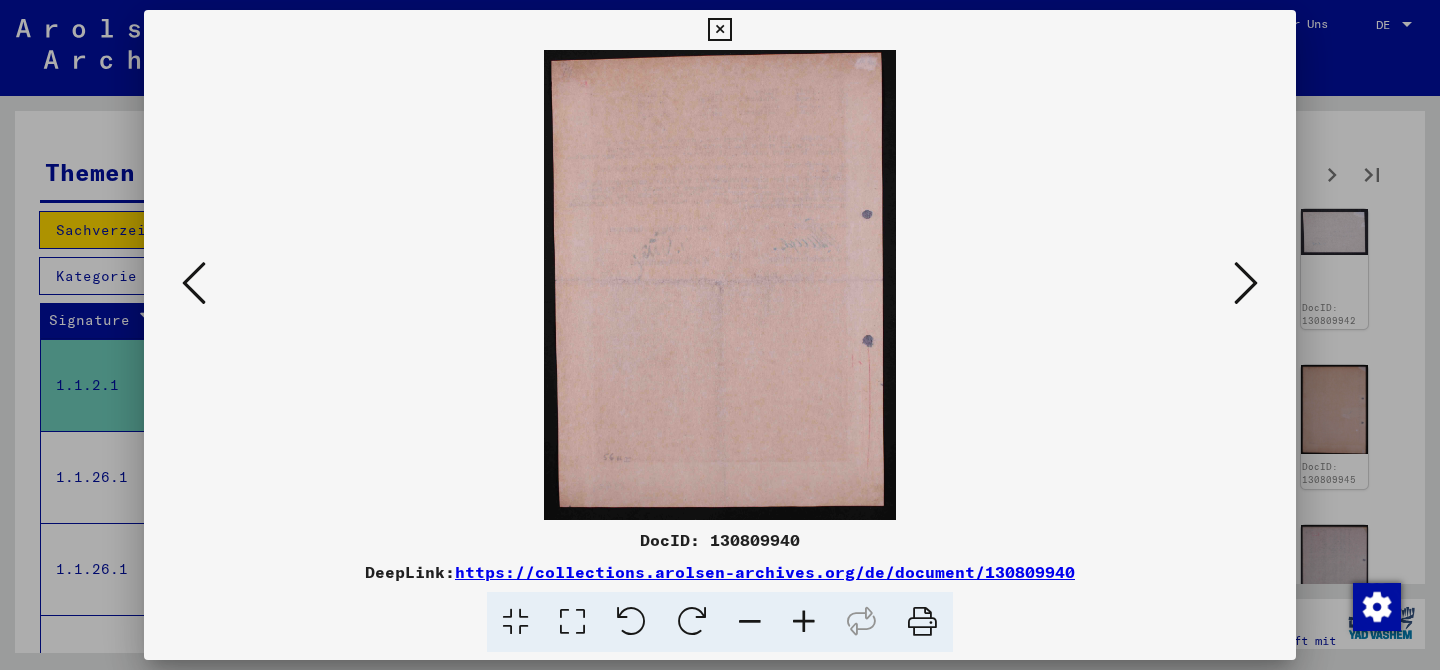 click at bounding box center [1246, 283] 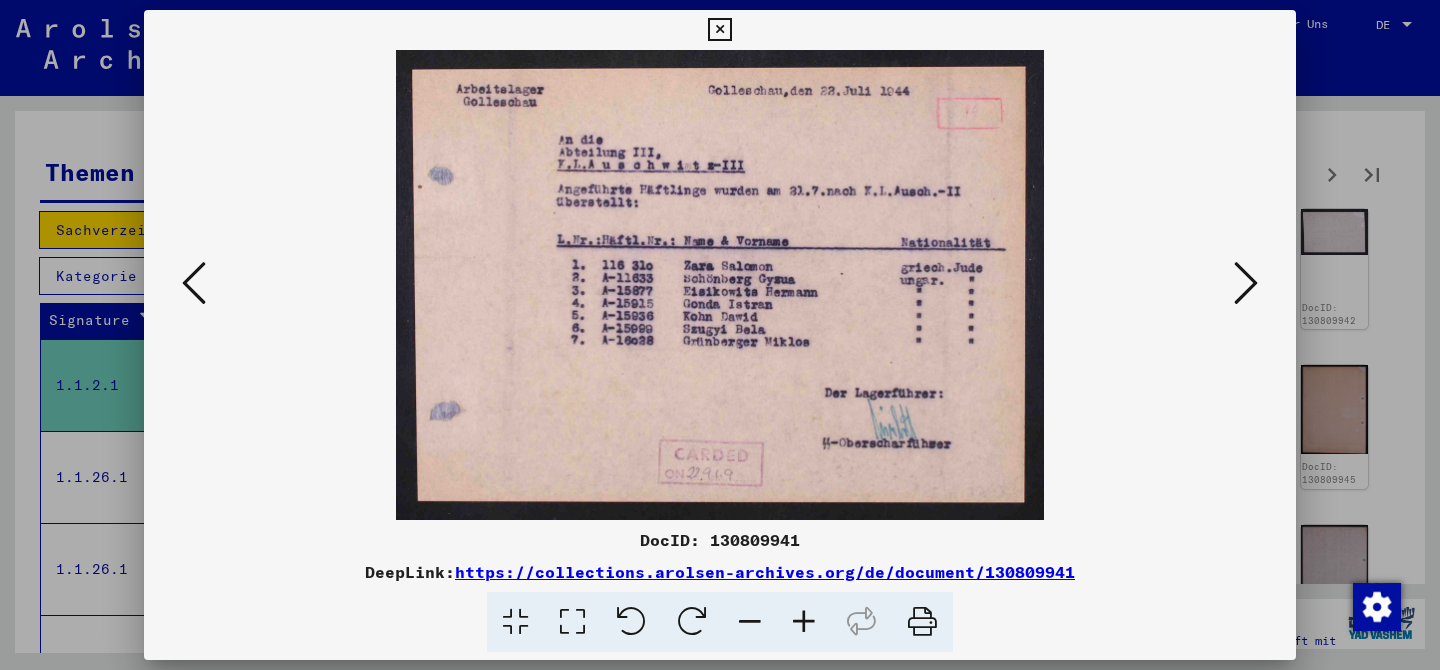 click at bounding box center [1246, 283] 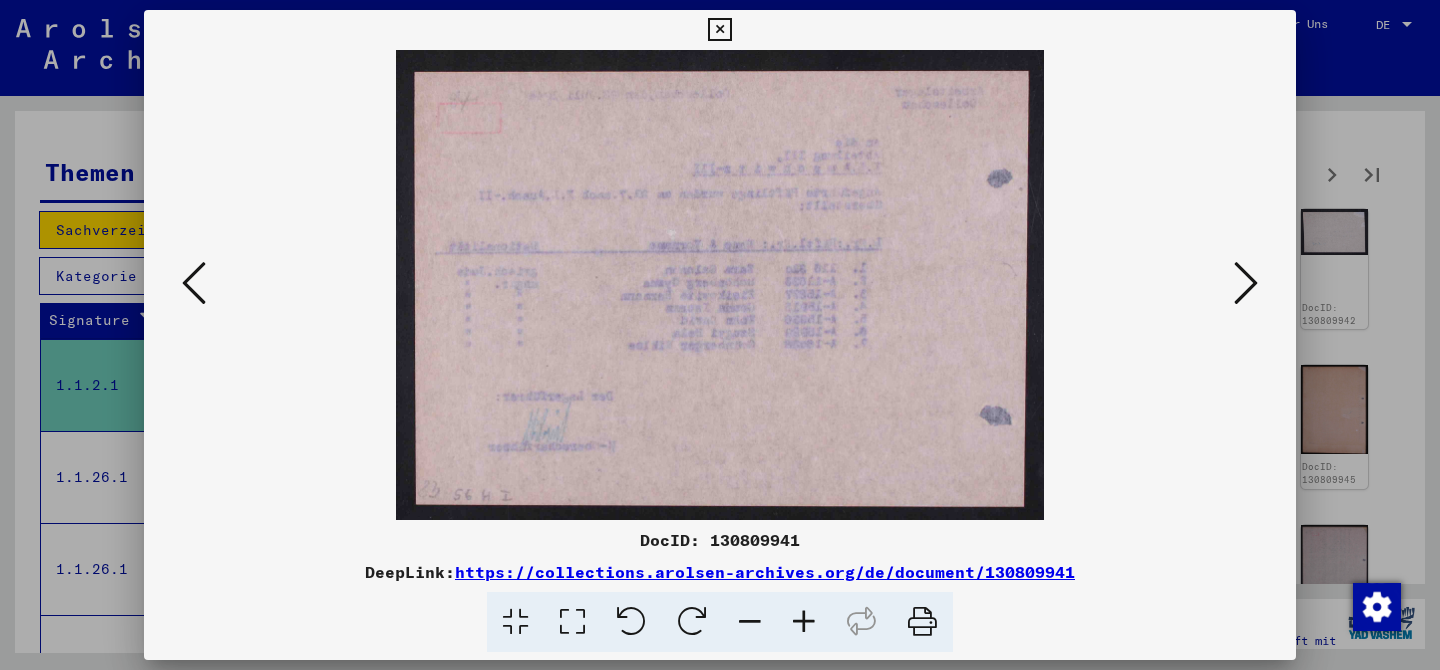 click at bounding box center (1246, 283) 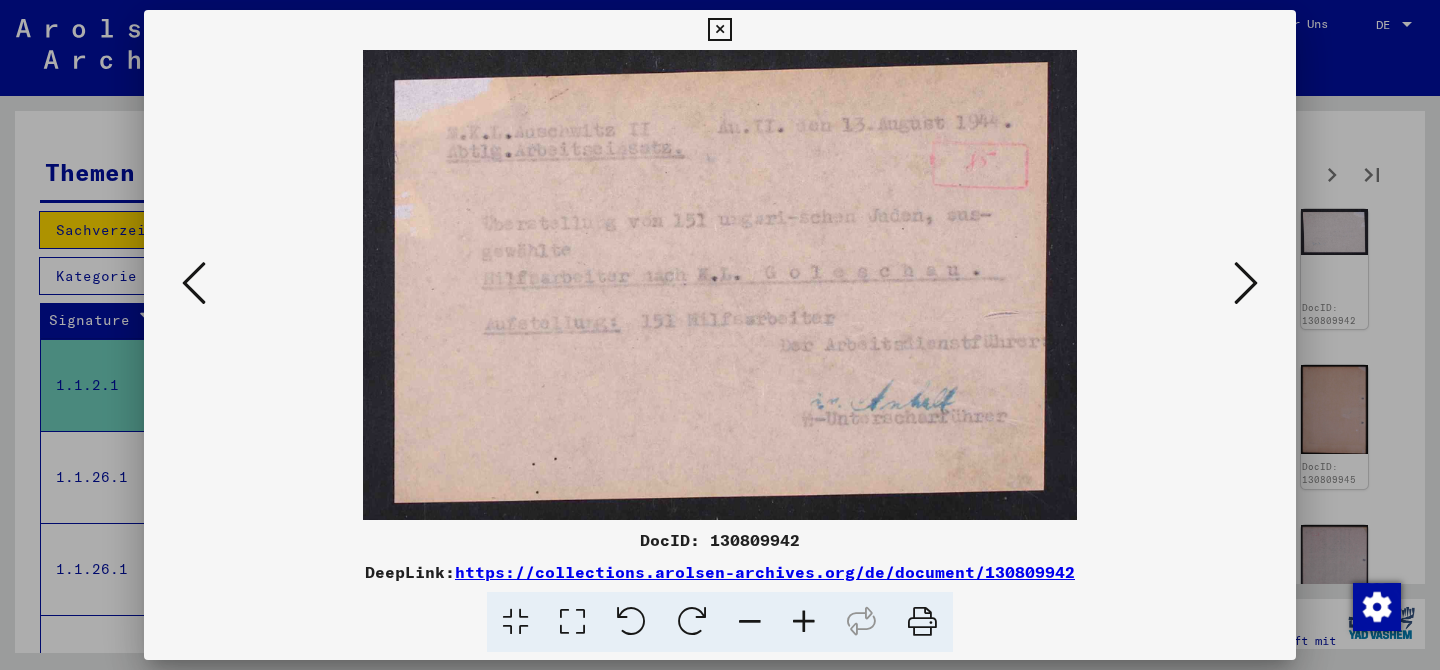 click at bounding box center [1246, 283] 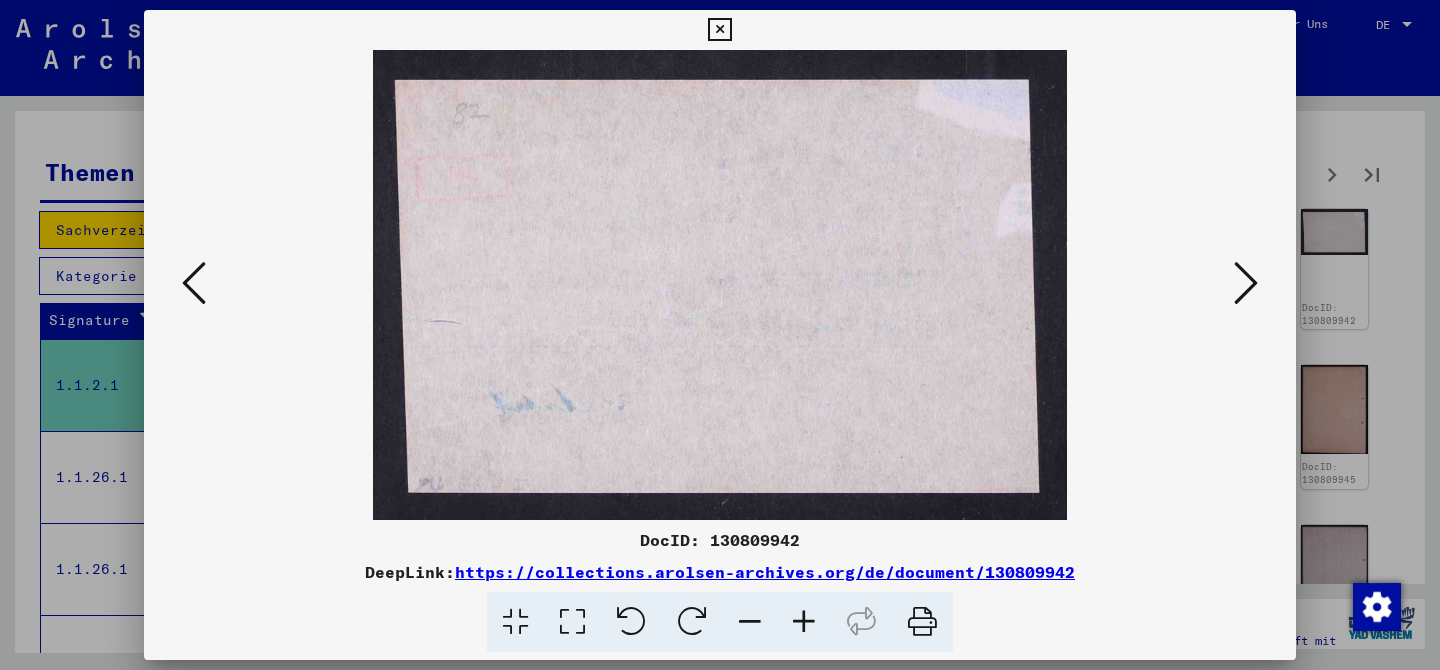 click at bounding box center (1246, 283) 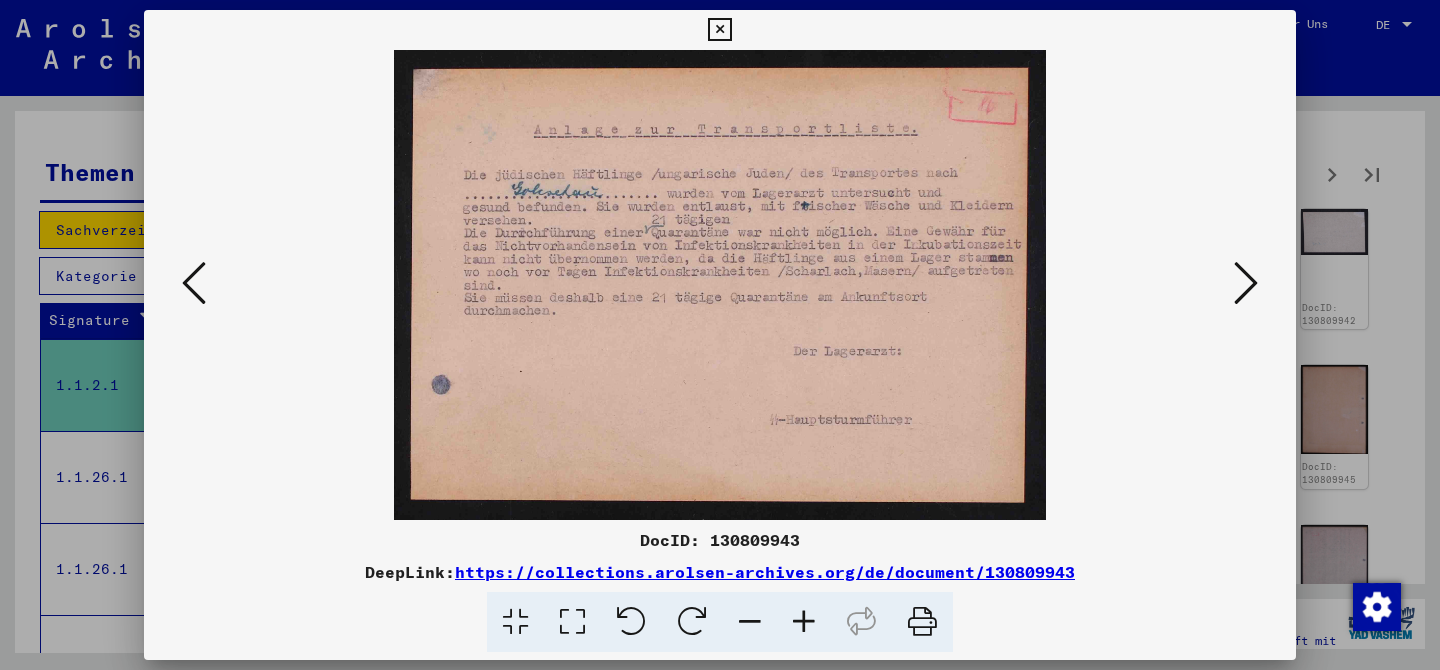 click at bounding box center [1246, 283] 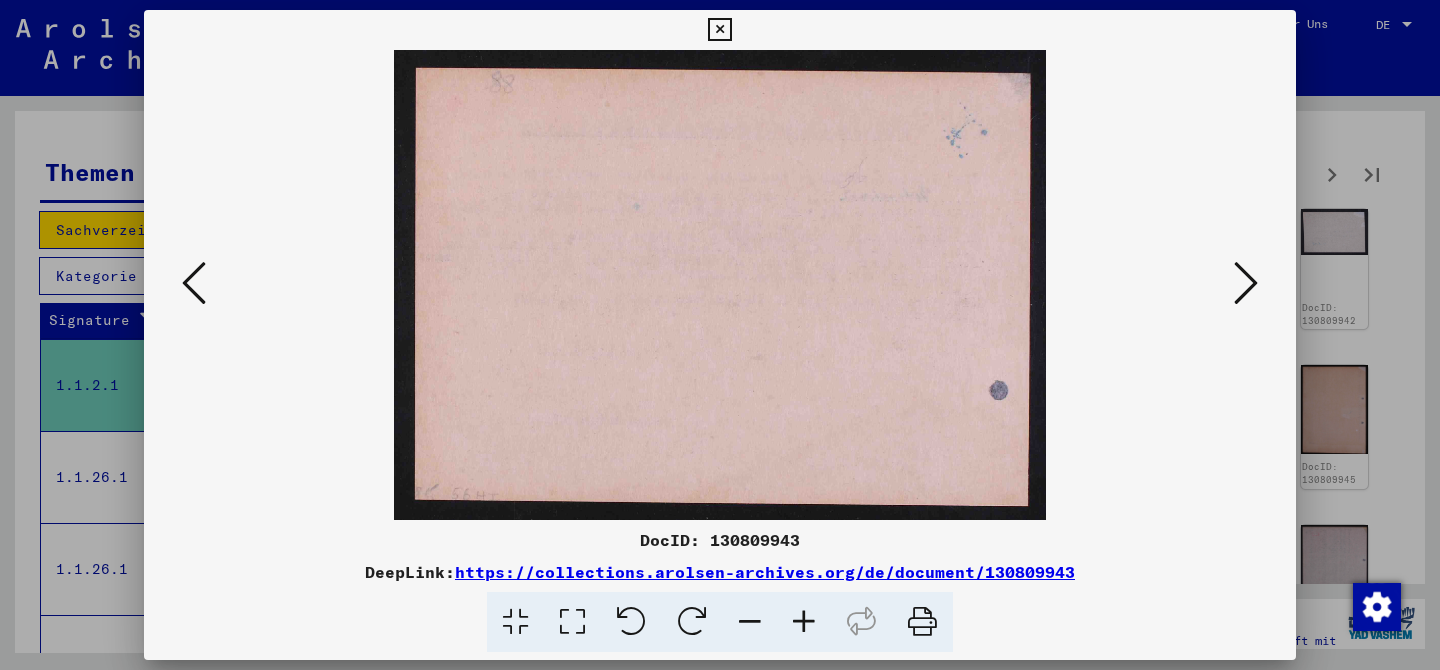 click at bounding box center [1246, 283] 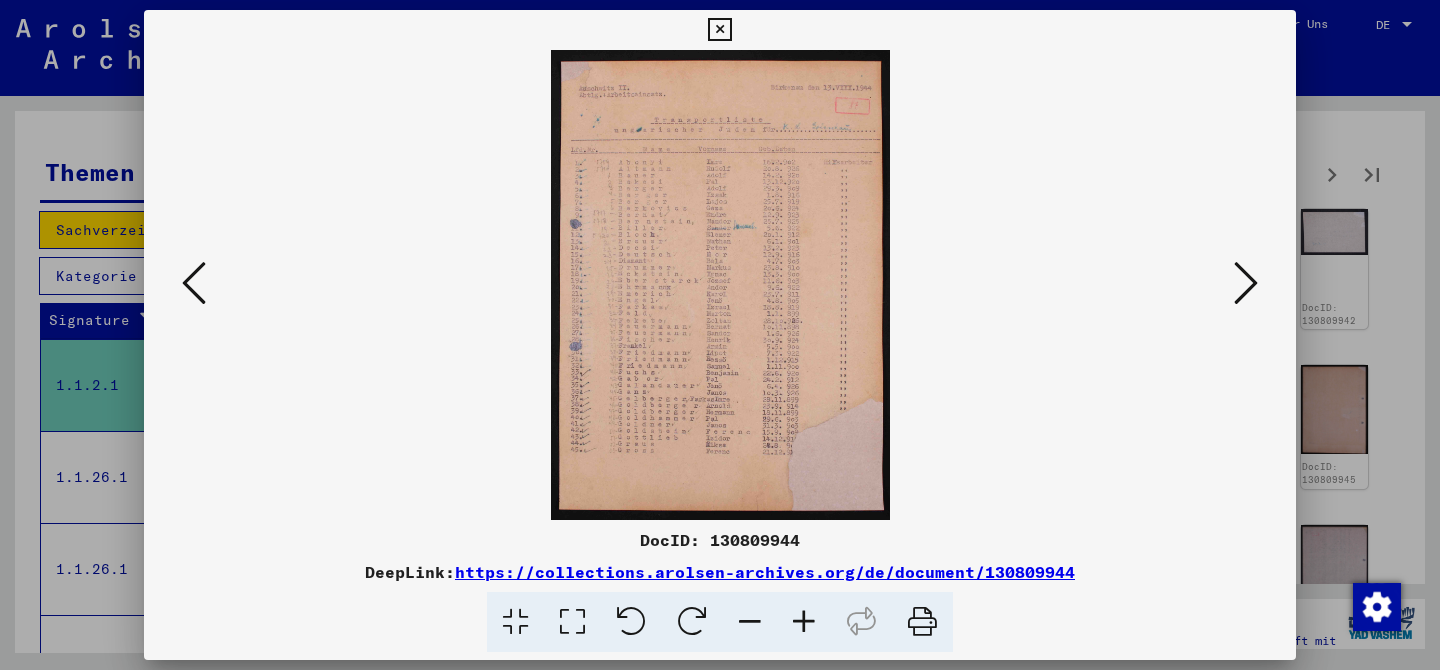 click at bounding box center [1246, 283] 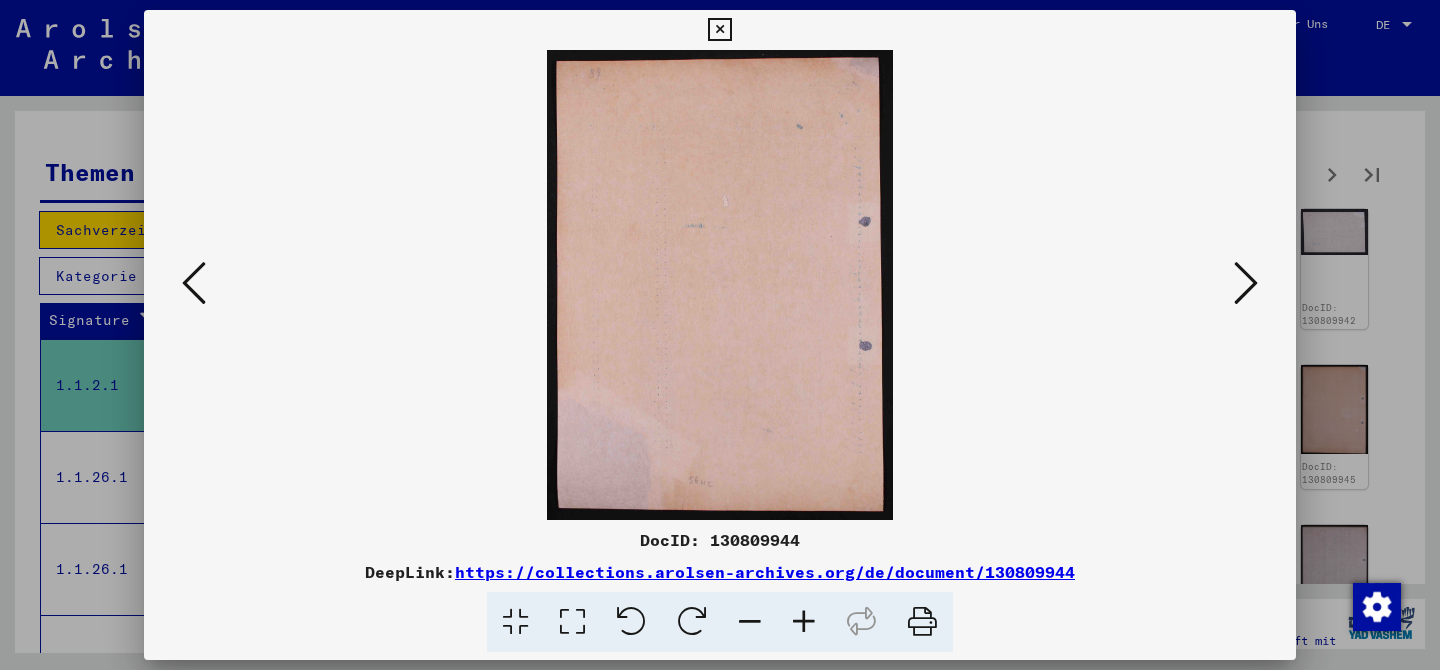 click at bounding box center (1246, 283) 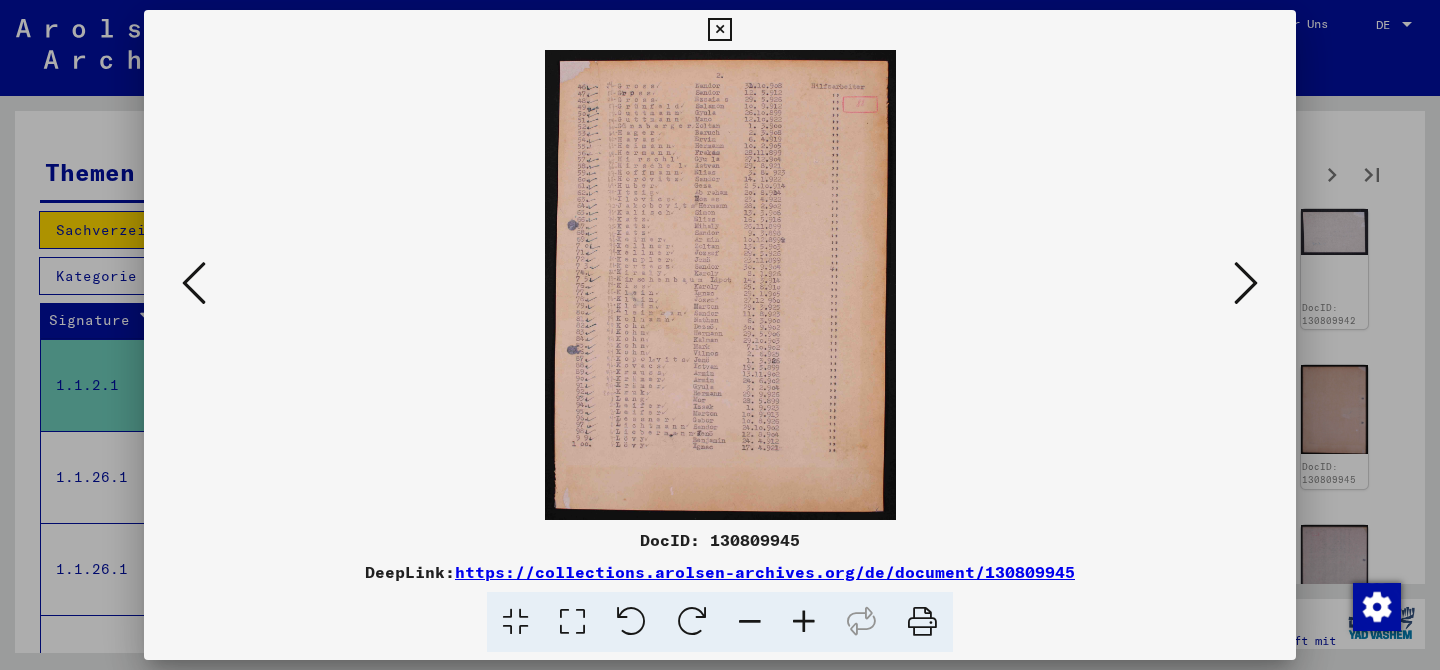 click at bounding box center (1246, 283) 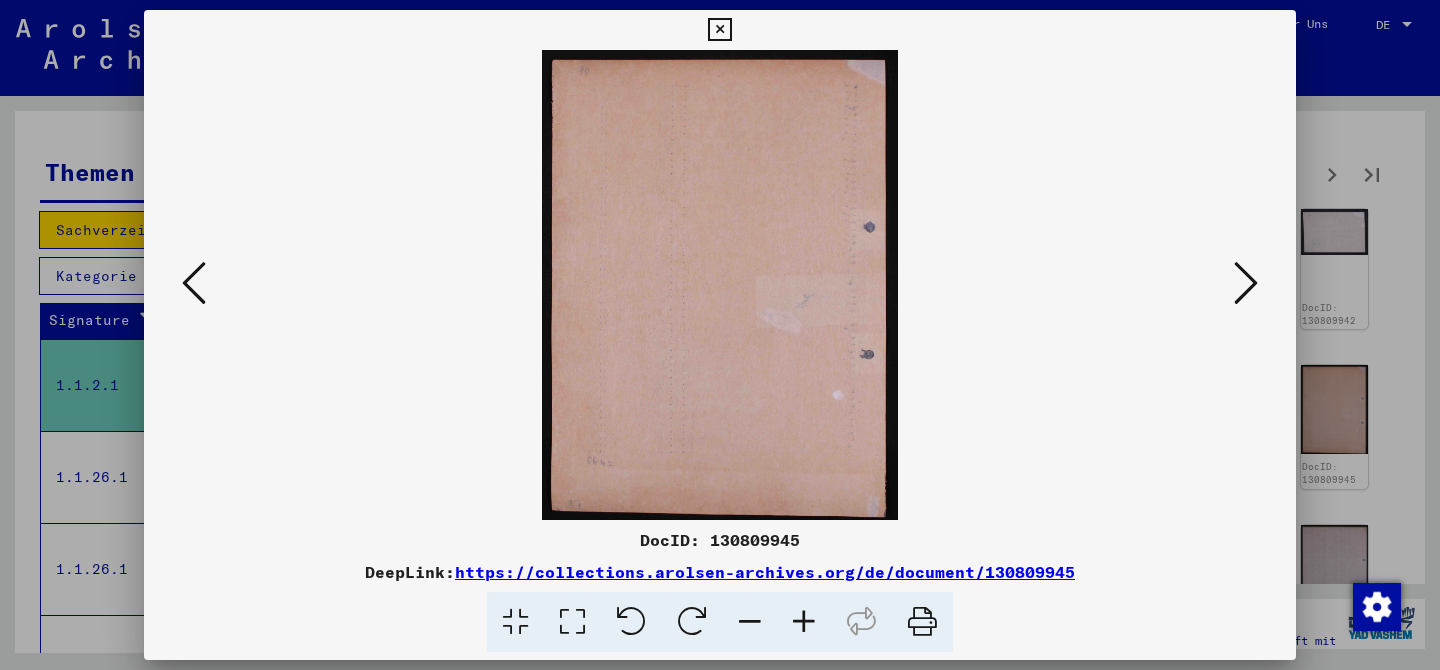 click at bounding box center (1246, 283) 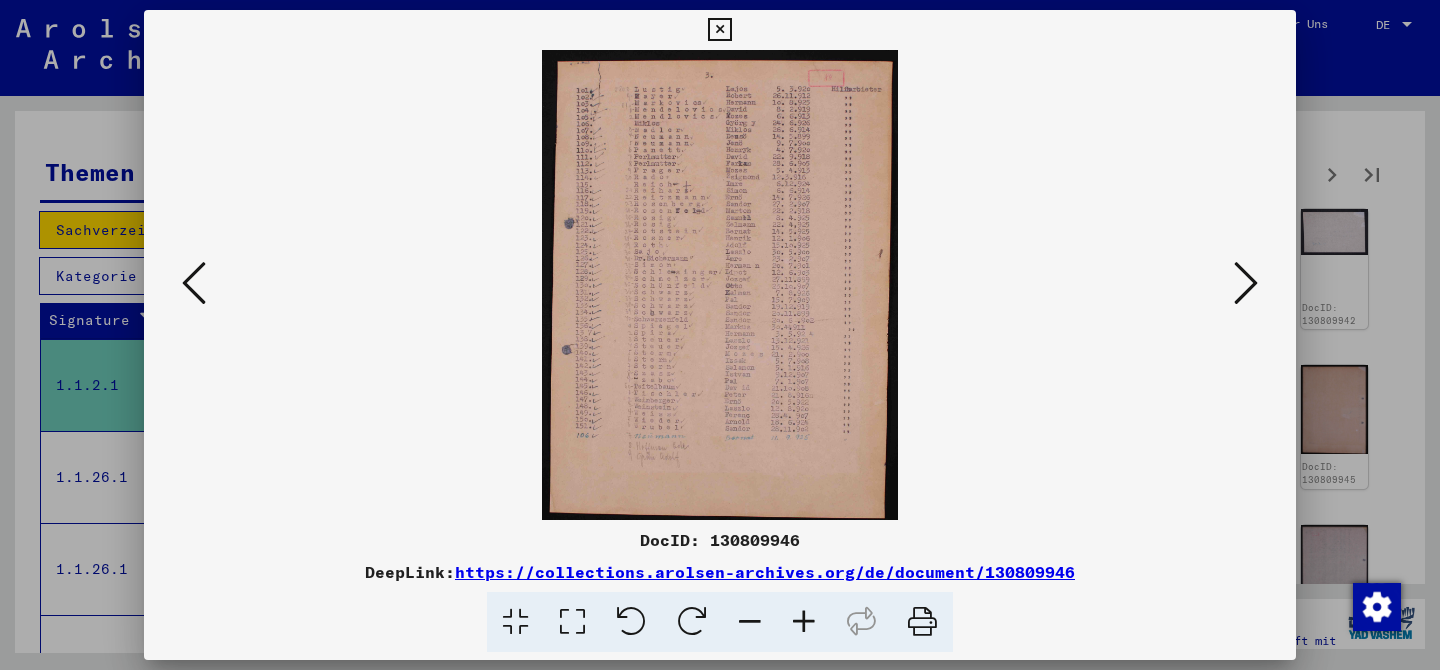 click at bounding box center [1246, 283] 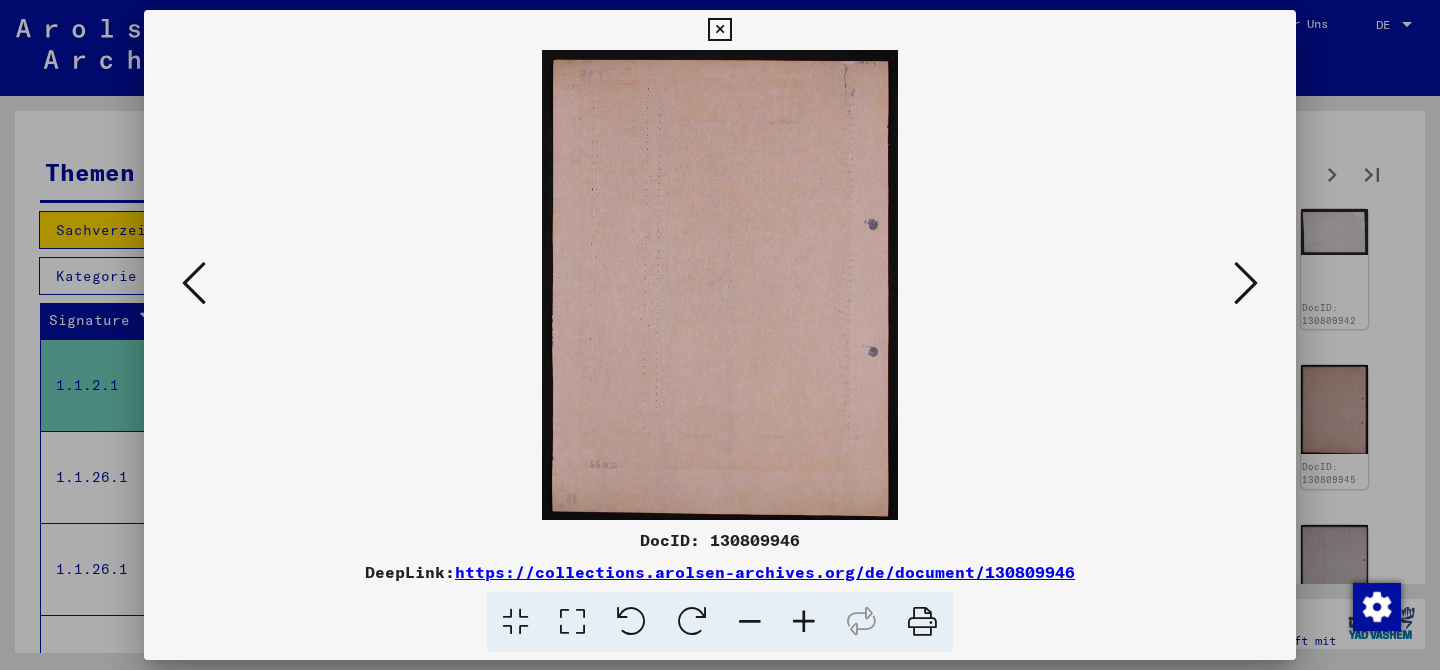 click at bounding box center (1246, 283) 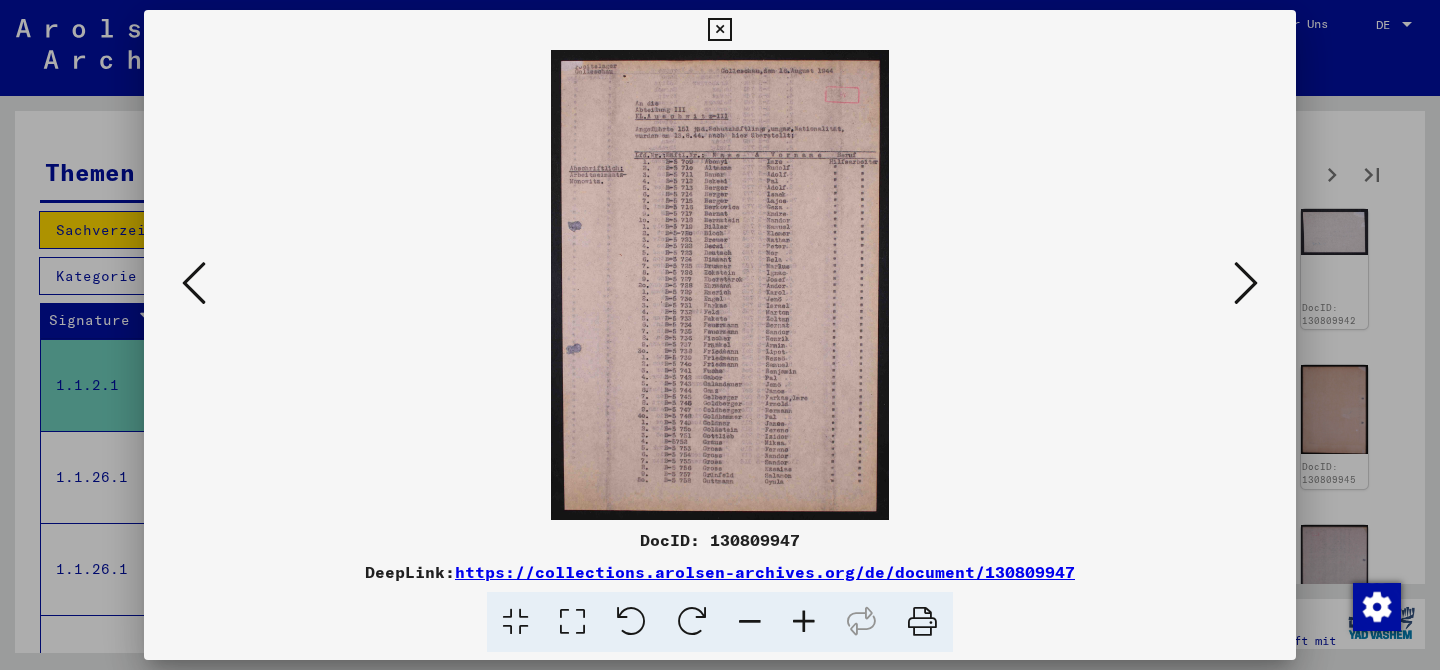 click at bounding box center [1246, 283] 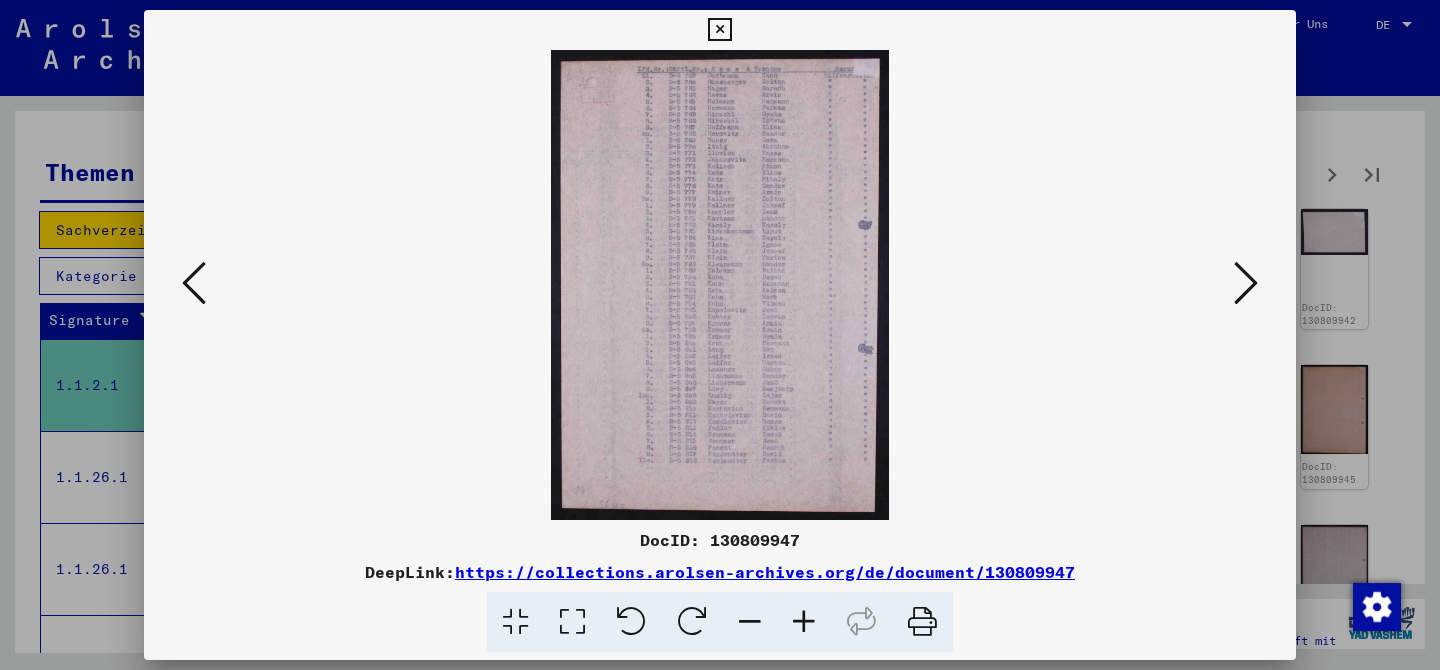 click at bounding box center [1246, 283] 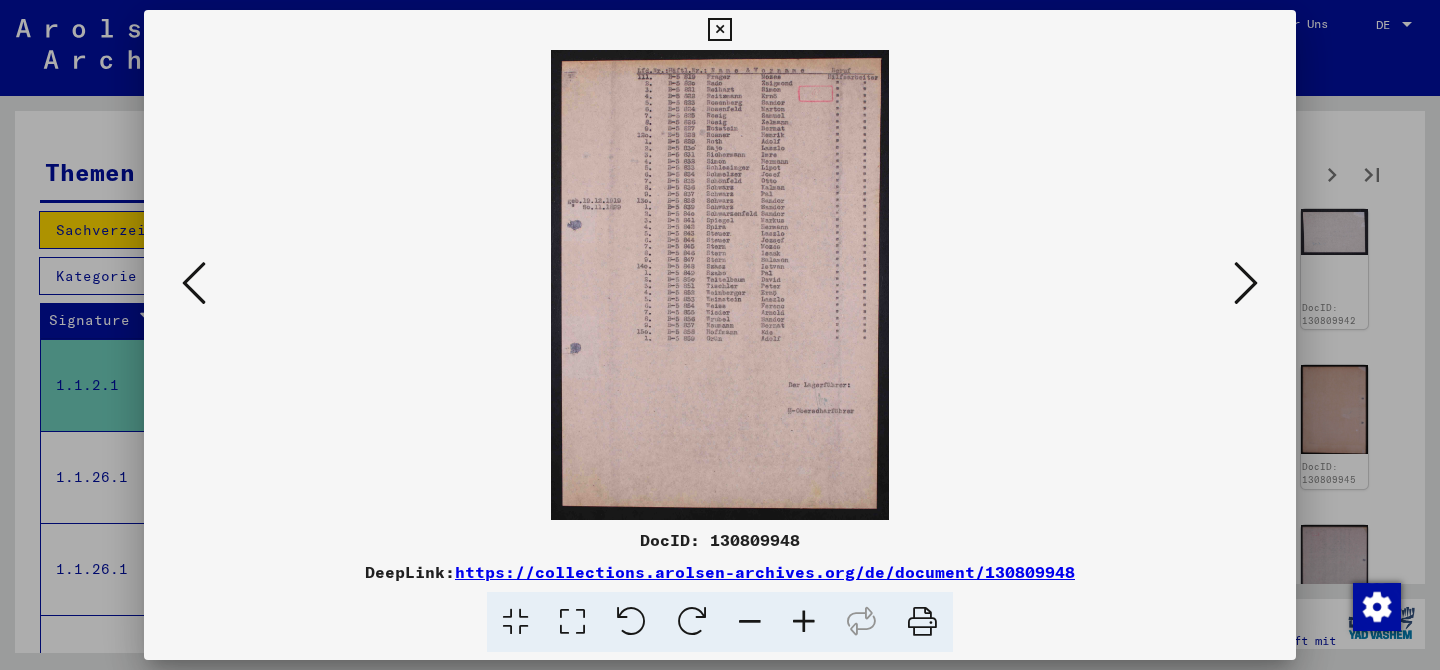 click at bounding box center [1246, 283] 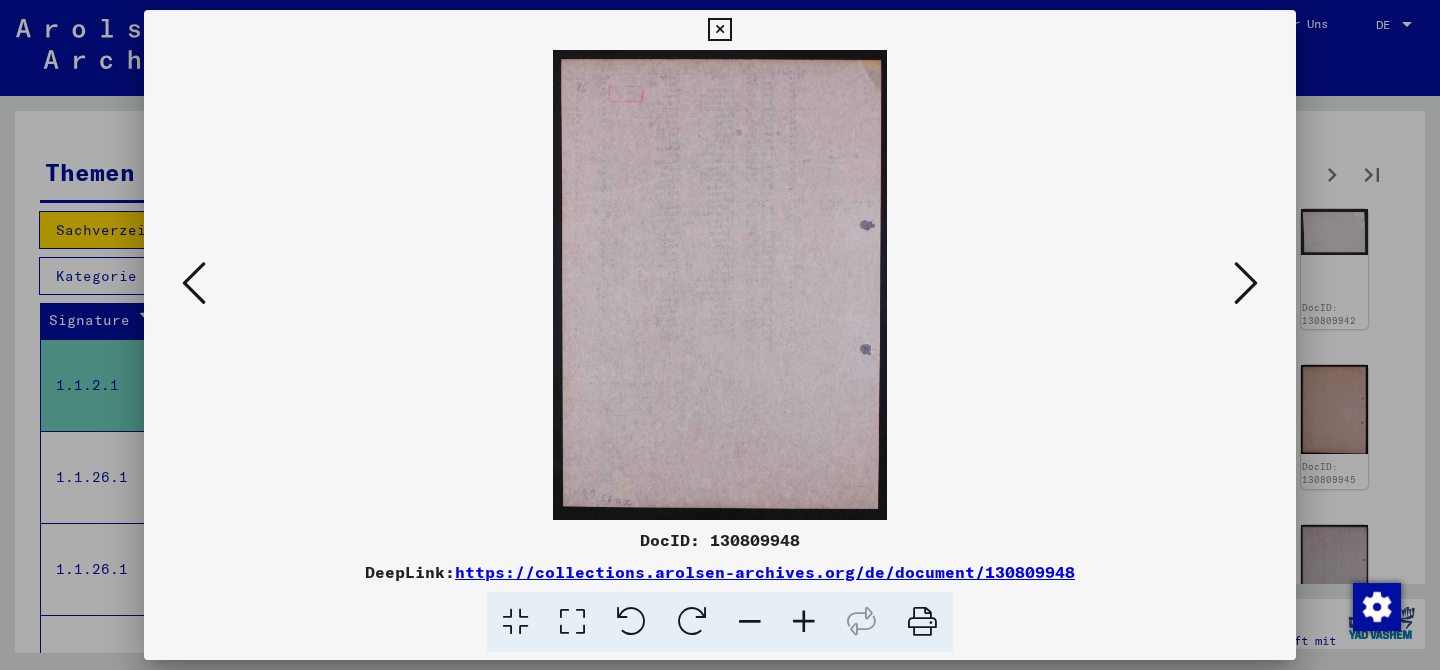 click at bounding box center (1246, 283) 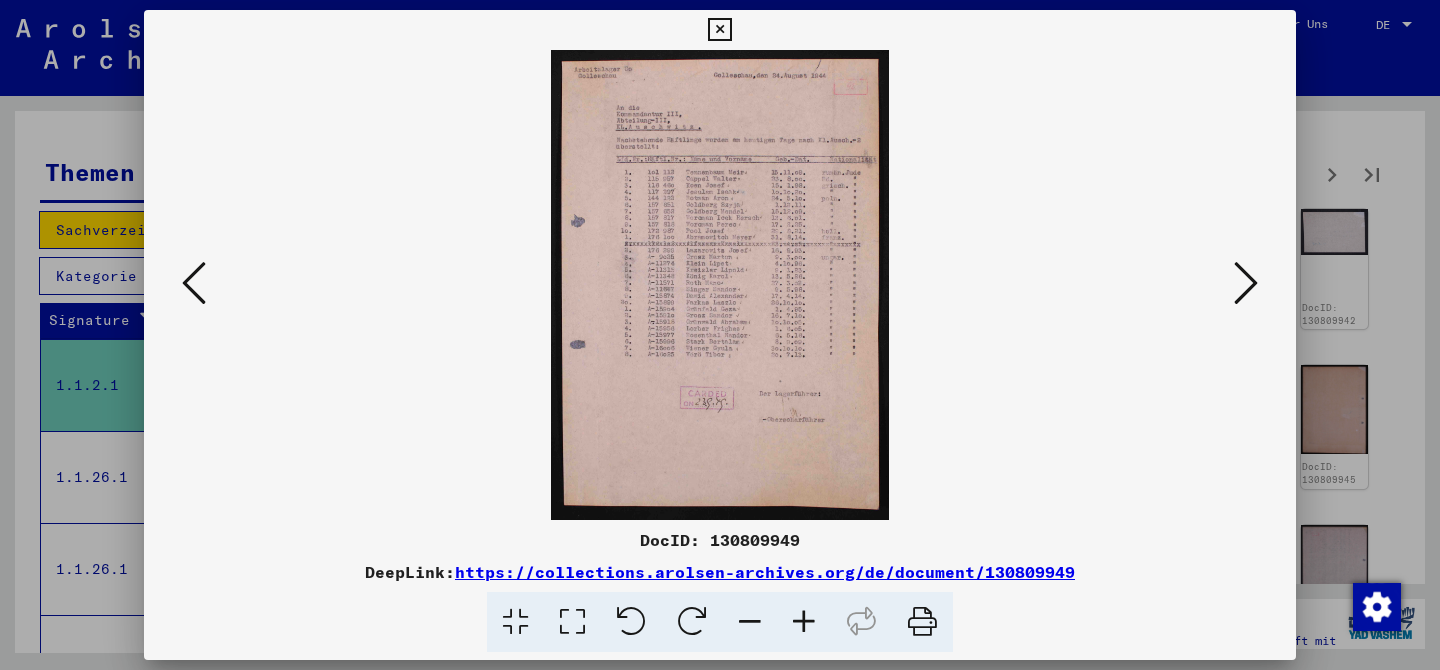 click at bounding box center [1246, 283] 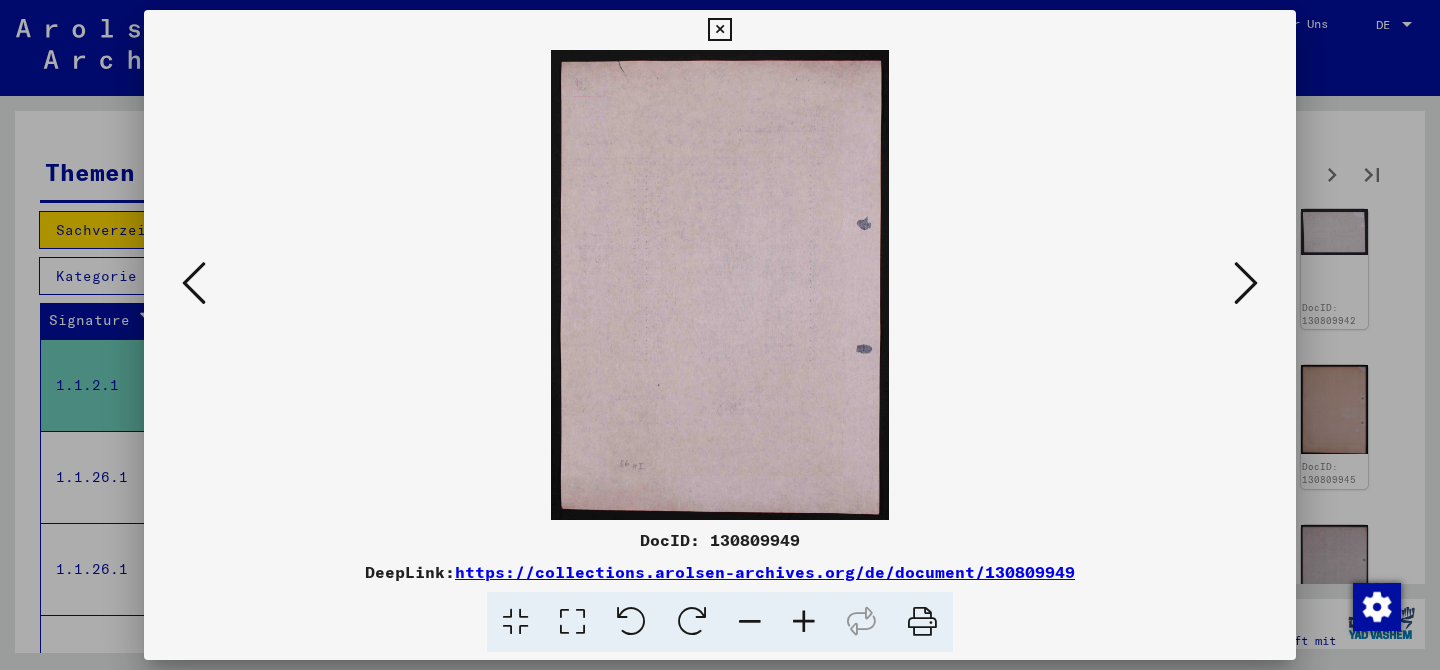 click at bounding box center (1246, 283) 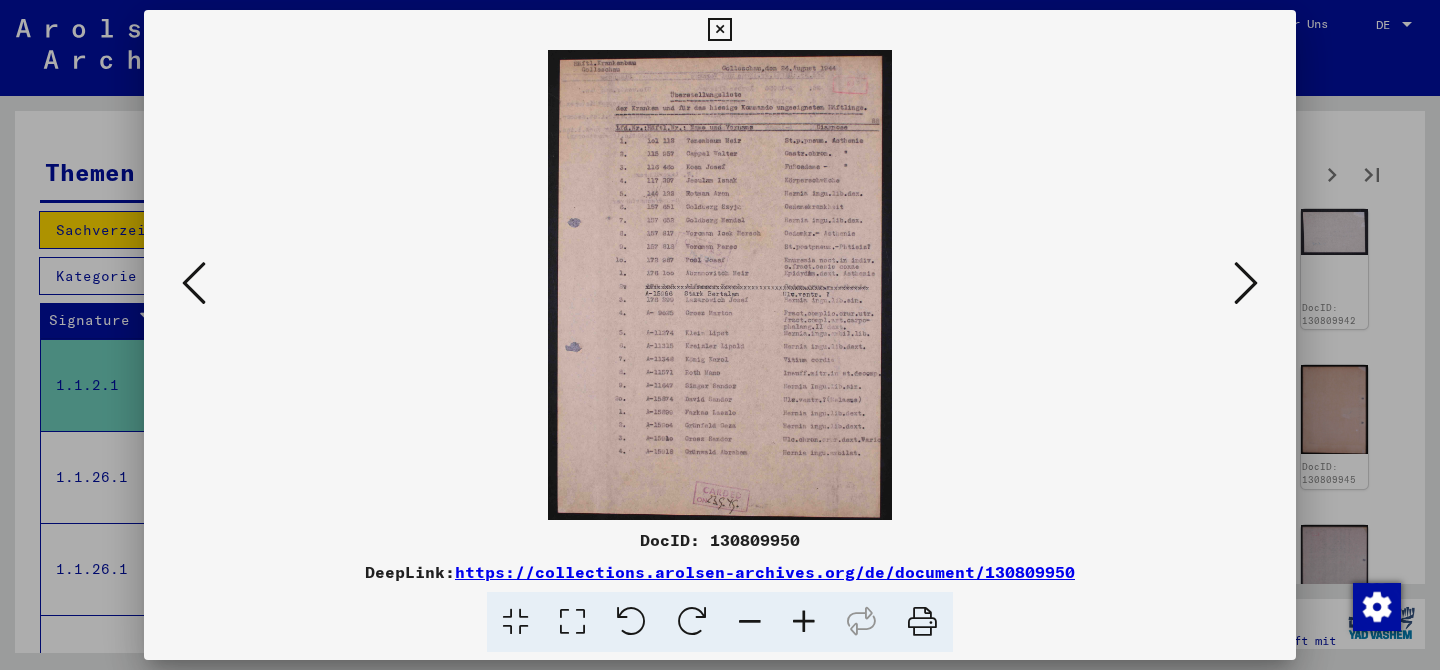 click at bounding box center (1246, 283) 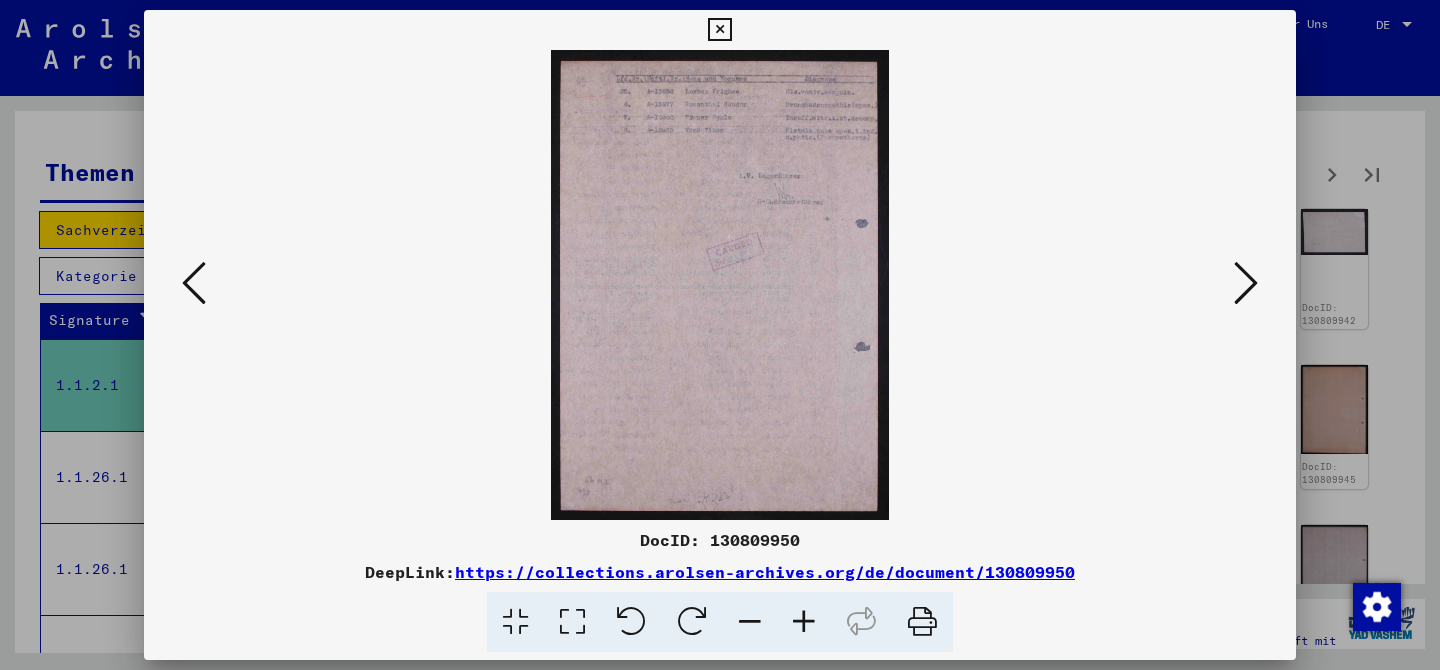 click at bounding box center (1246, 283) 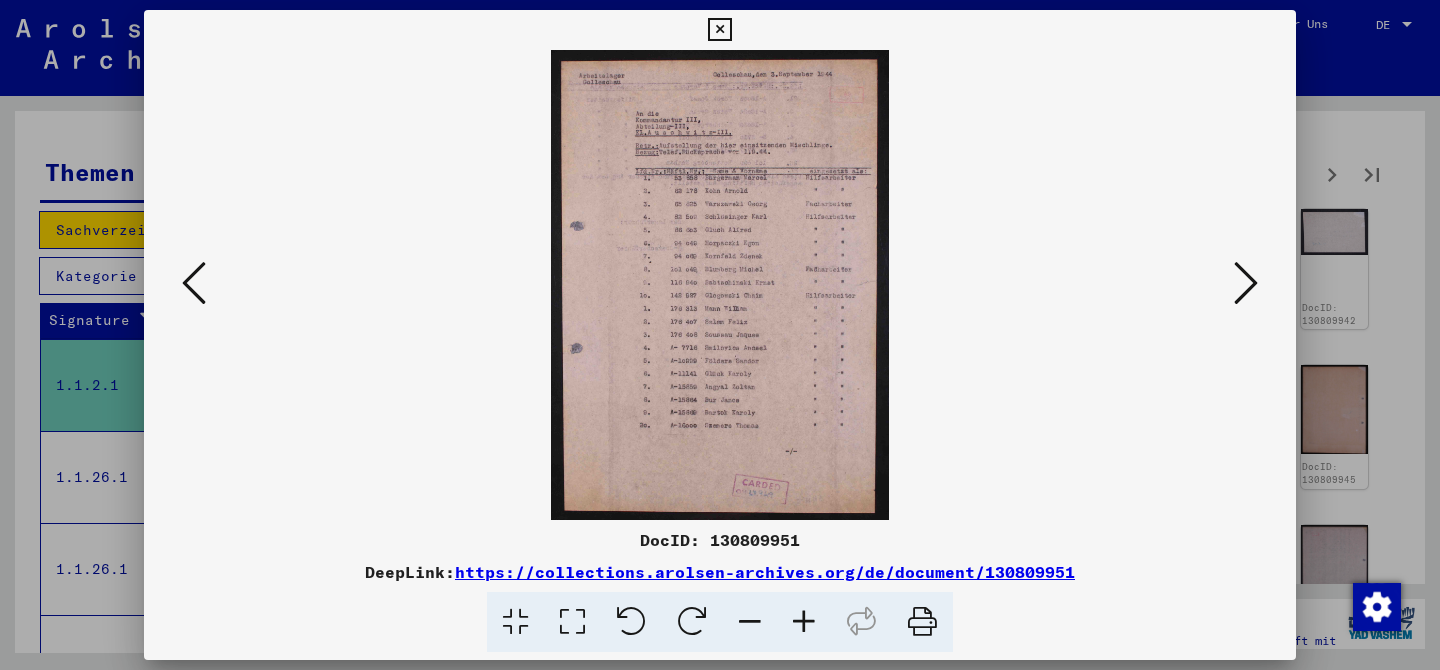 type 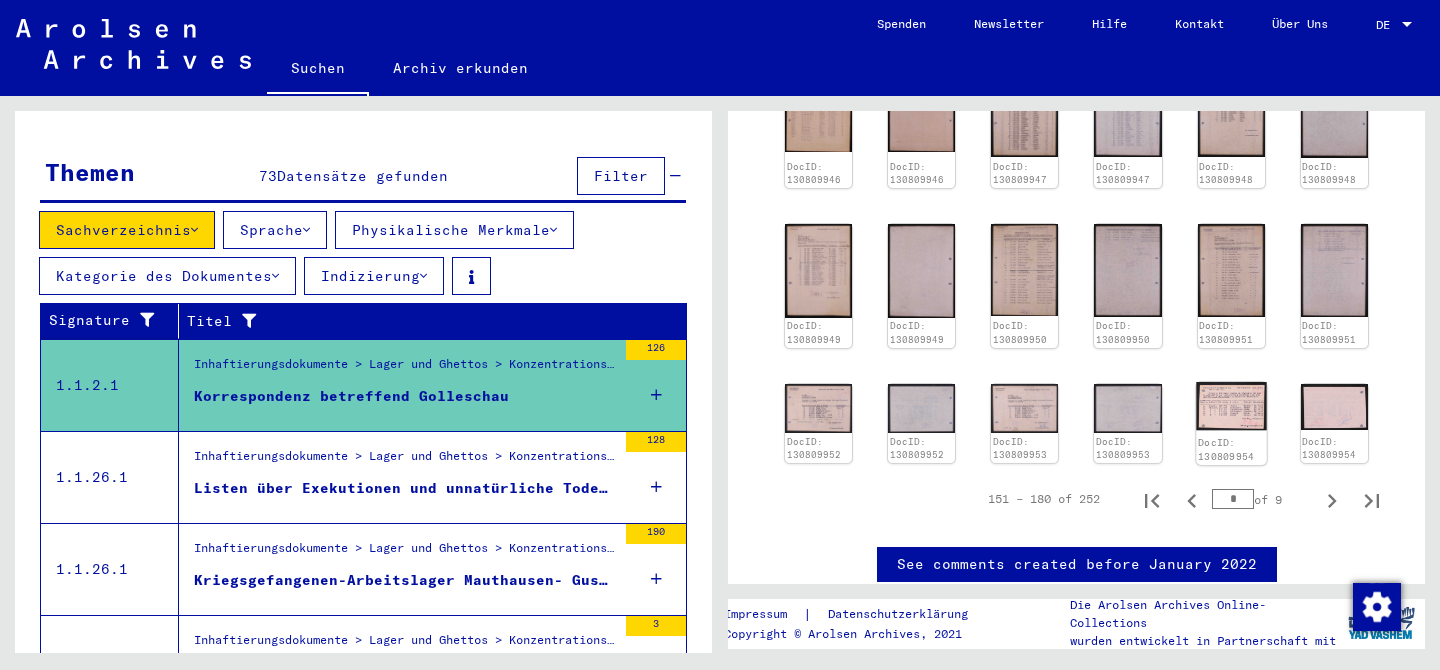 scroll, scrollTop: 1492, scrollLeft: 0, axis: vertical 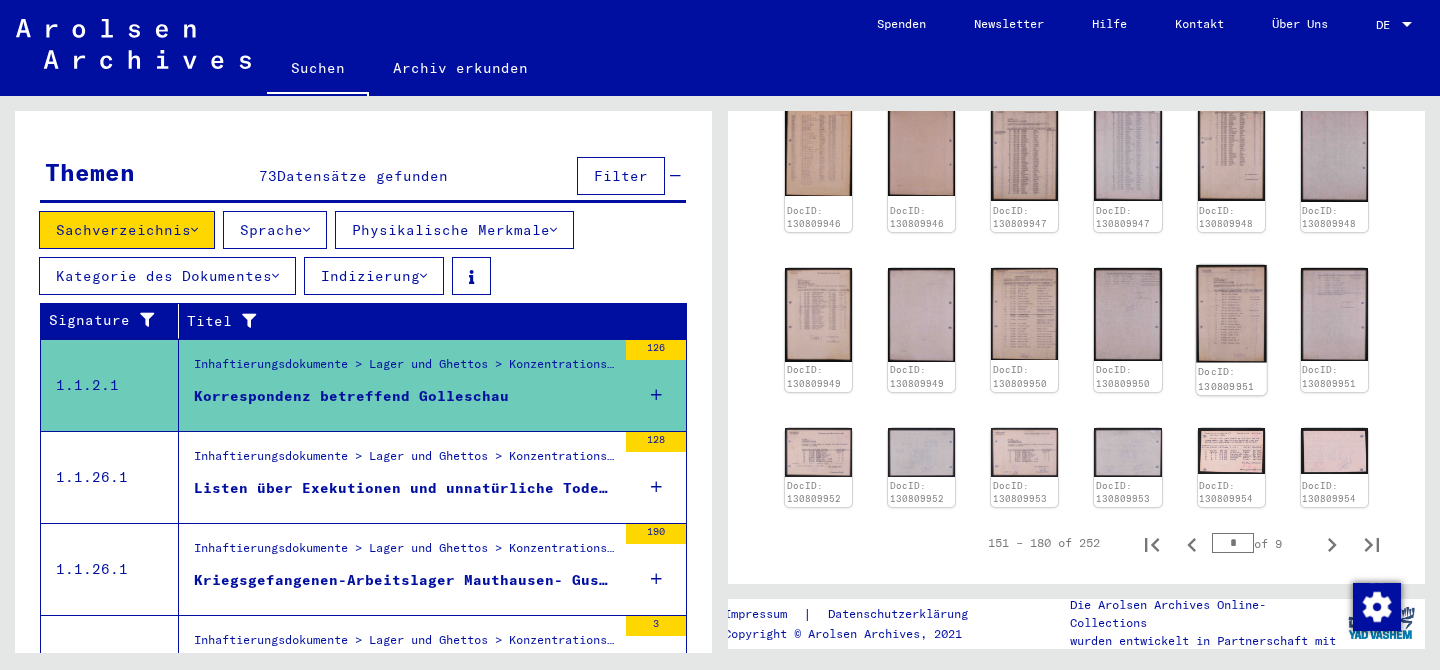 click 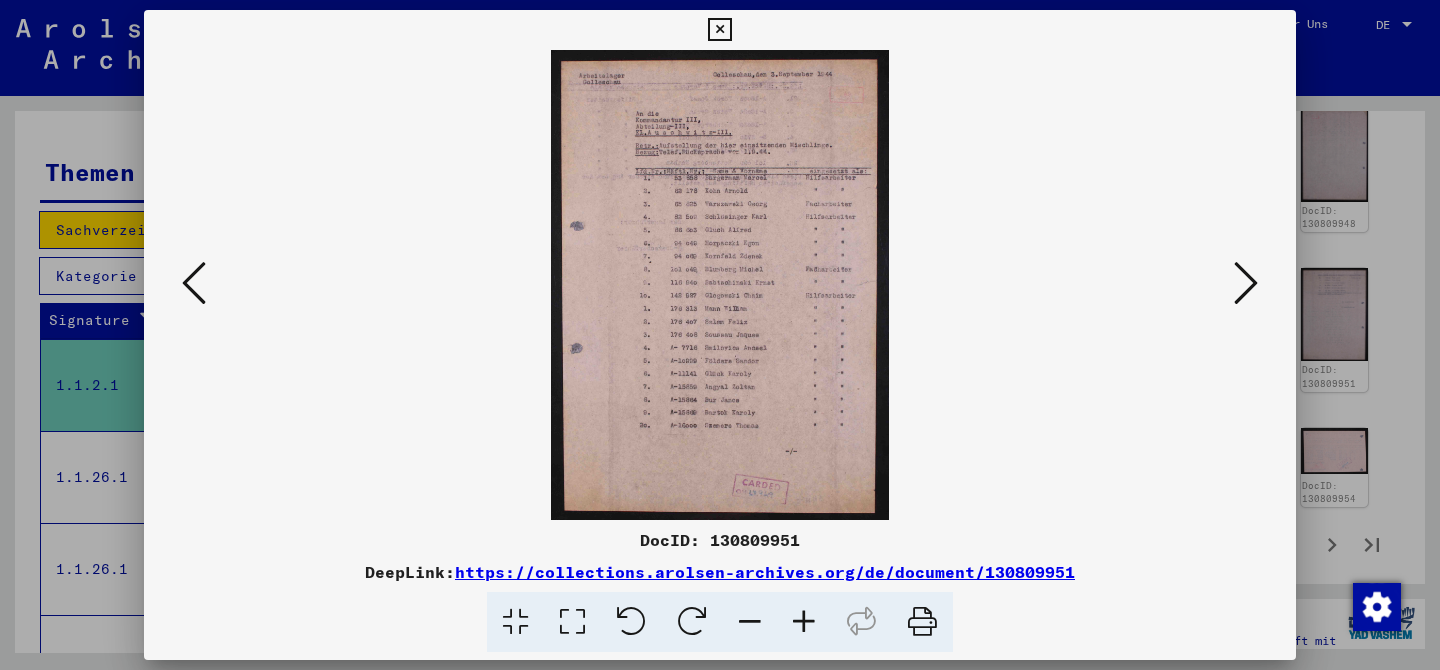 click at bounding box center (1246, 283) 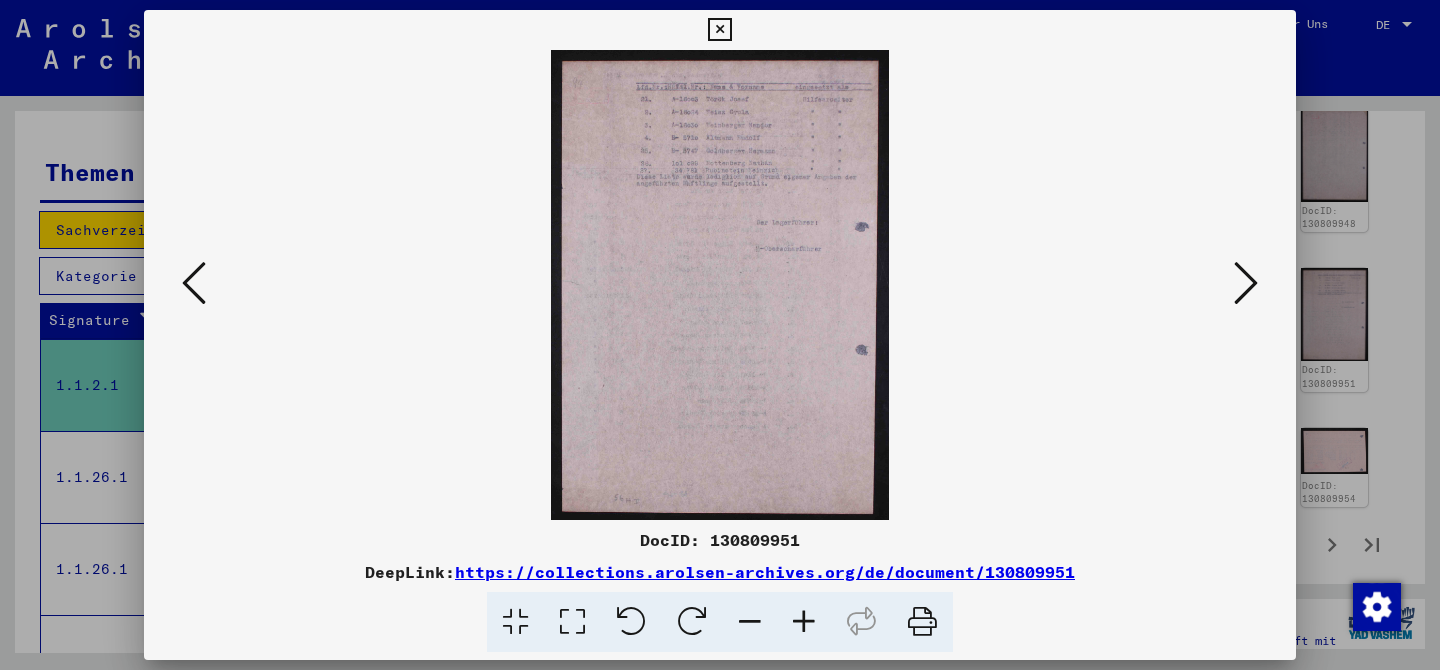 click at bounding box center [1246, 283] 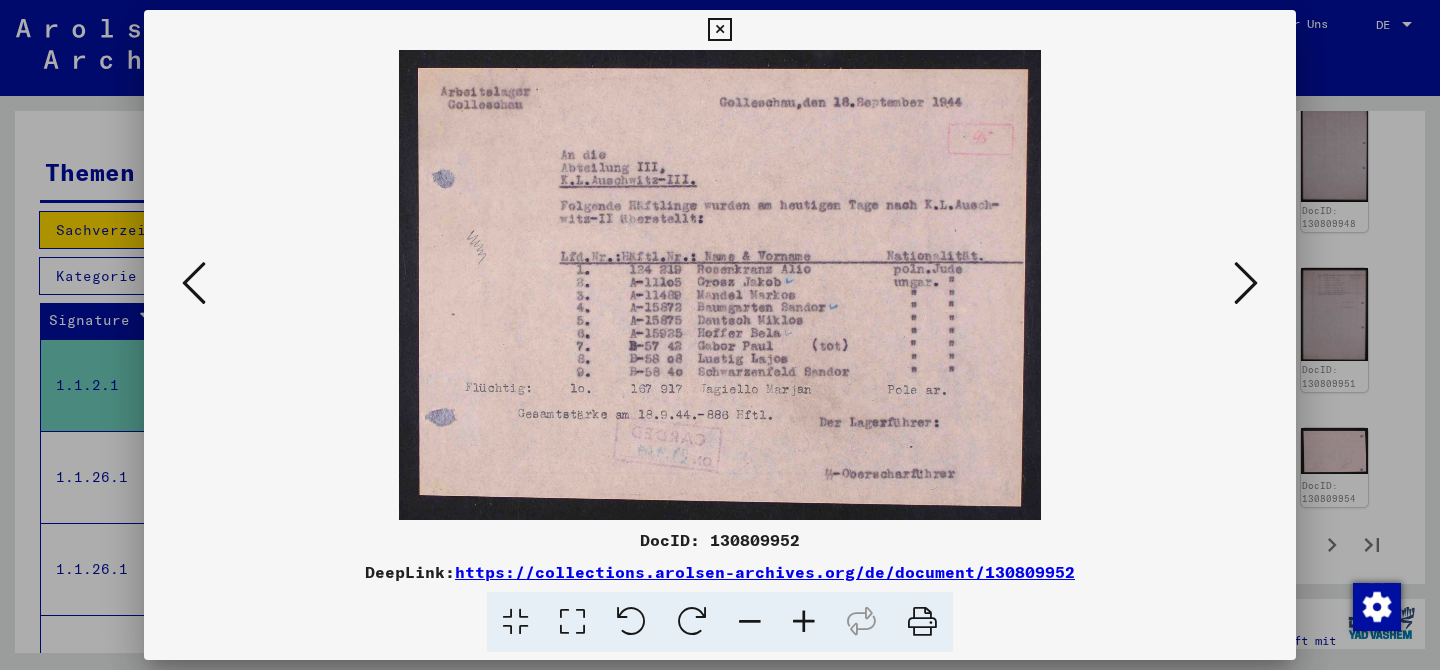 click at bounding box center [1246, 283] 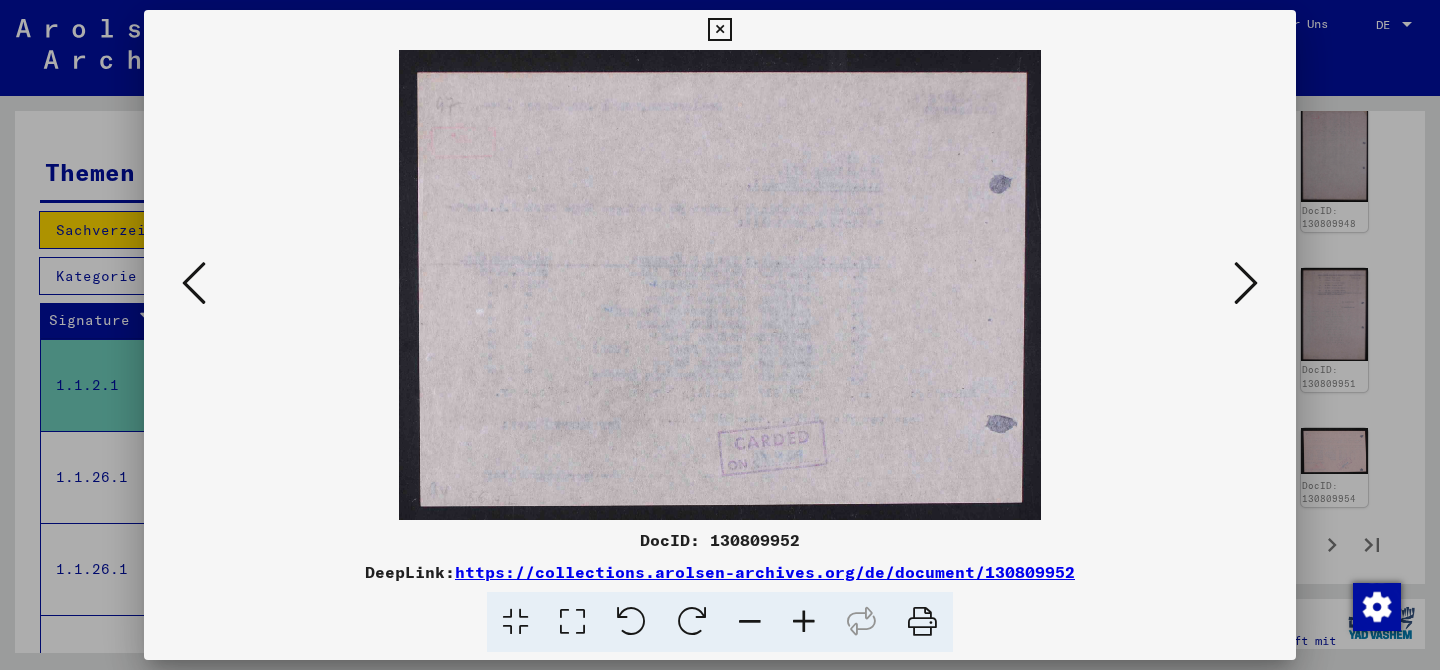 click at bounding box center [1246, 283] 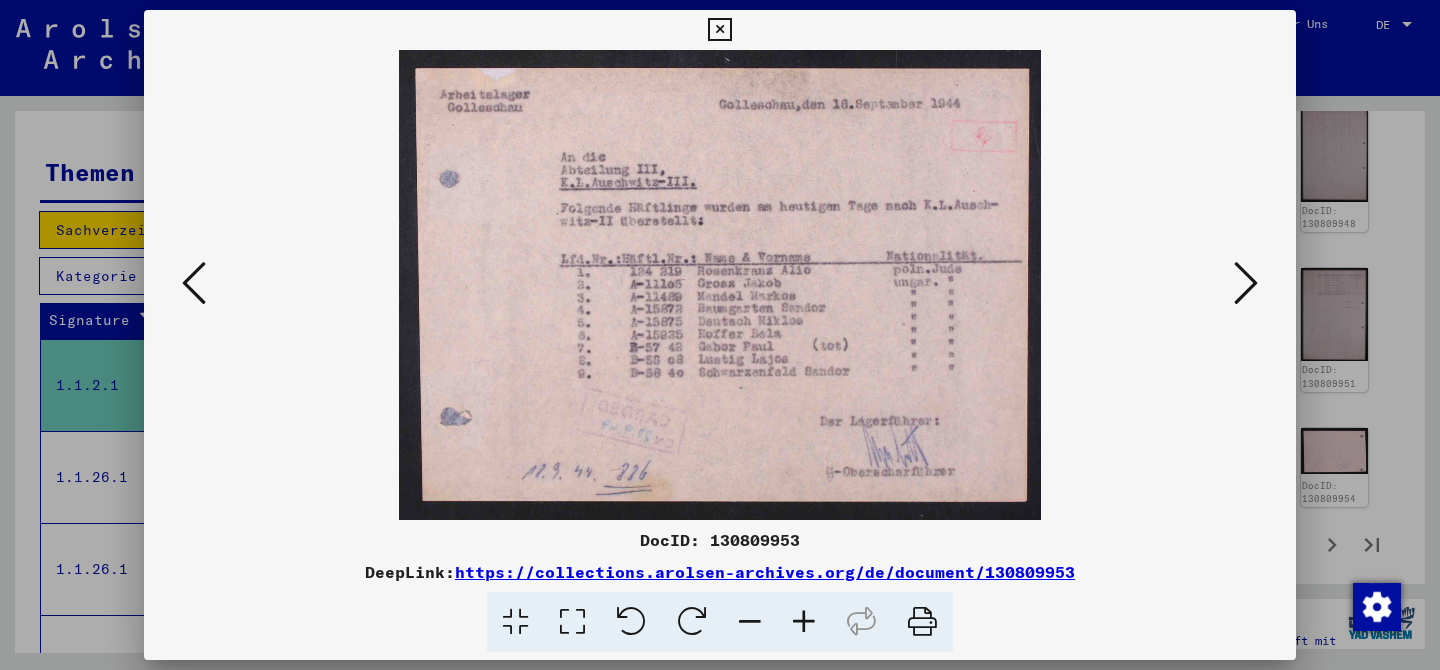 click at bounding box center [1246, 283] 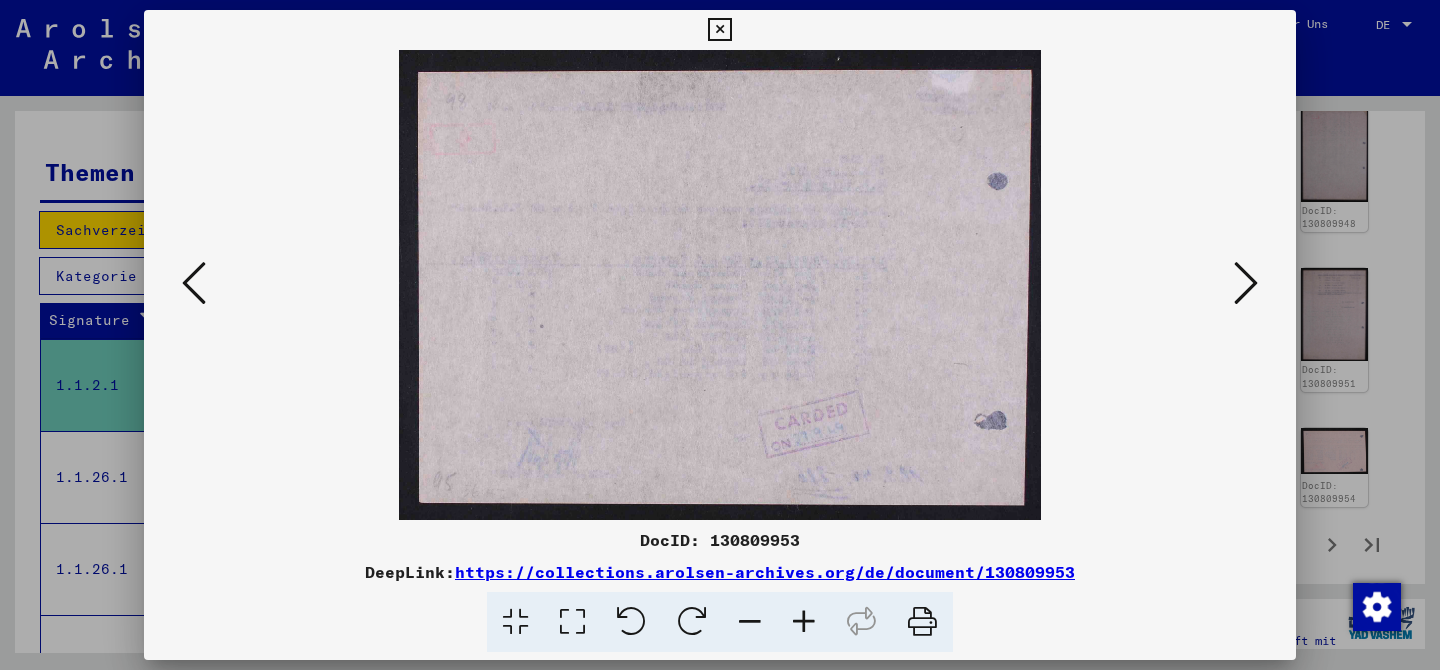 click at bounding box center [1246, 283] 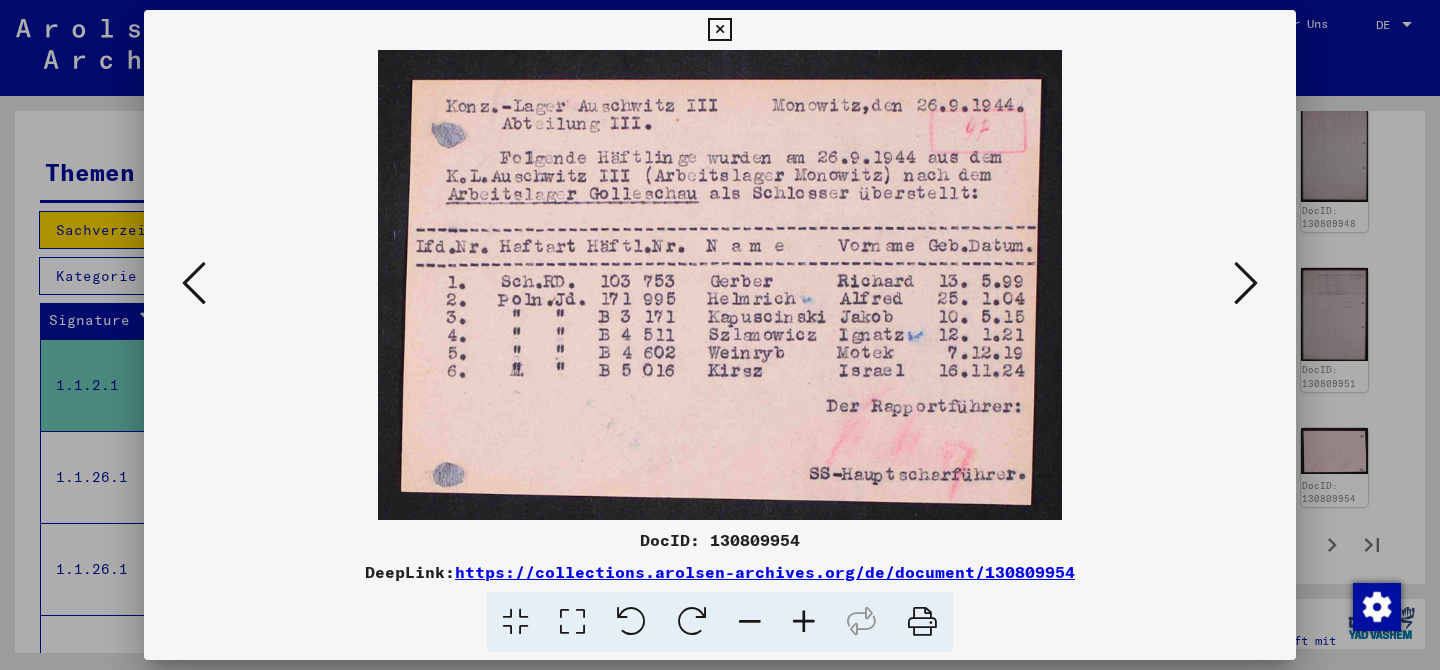 click at bounding box center (1246, 283) 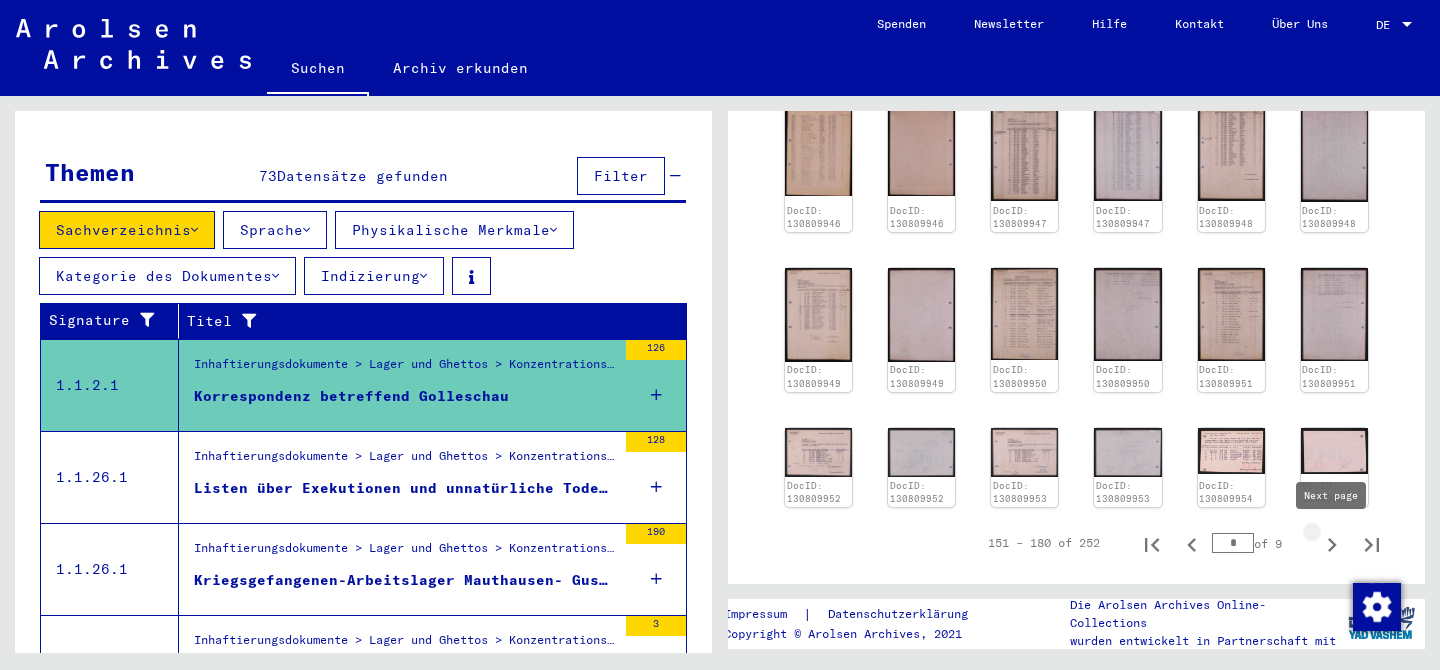 click 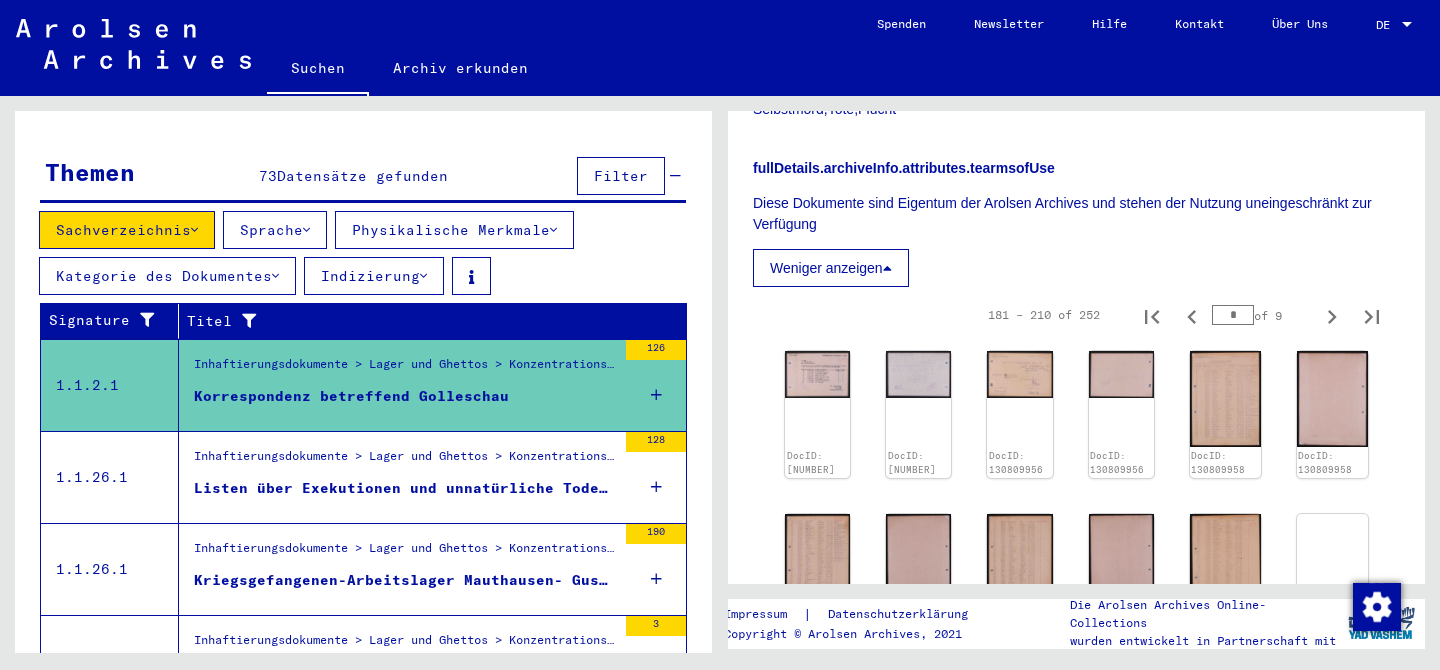 scroll, scrollTop: 1001, scrollLeft: 0, axis: vertical 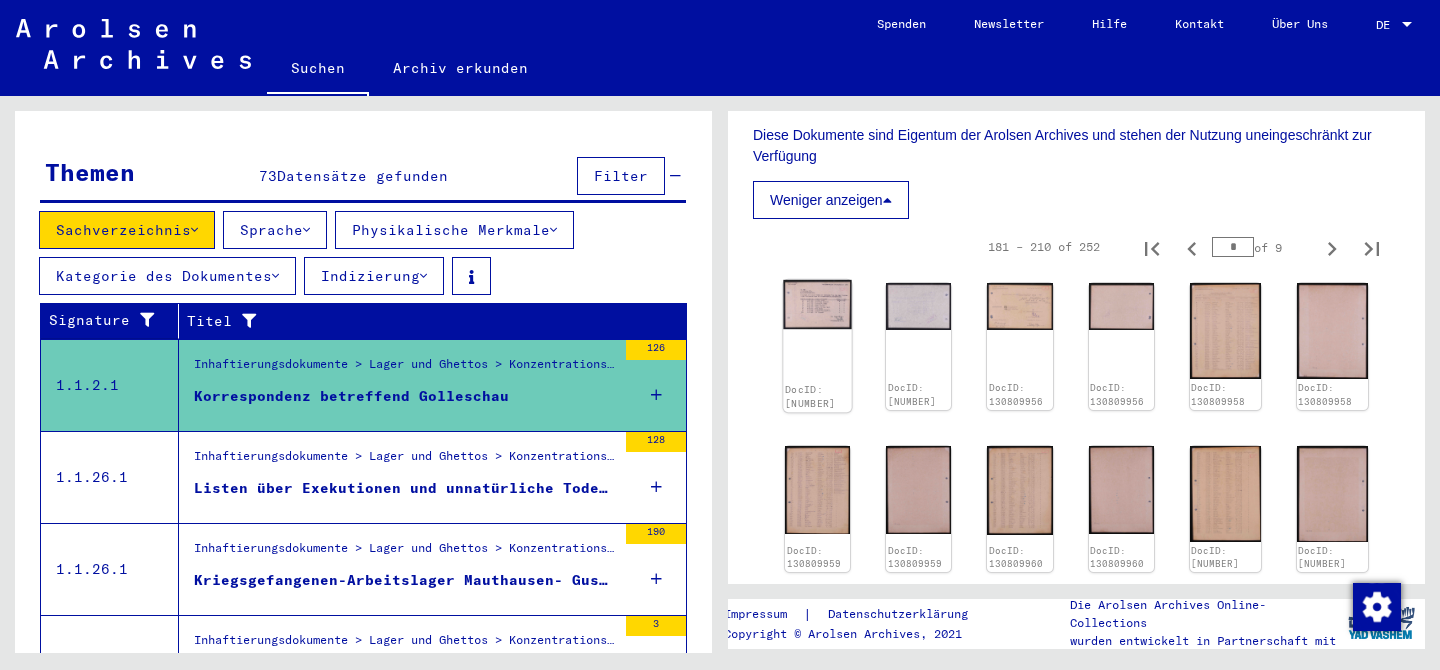 click 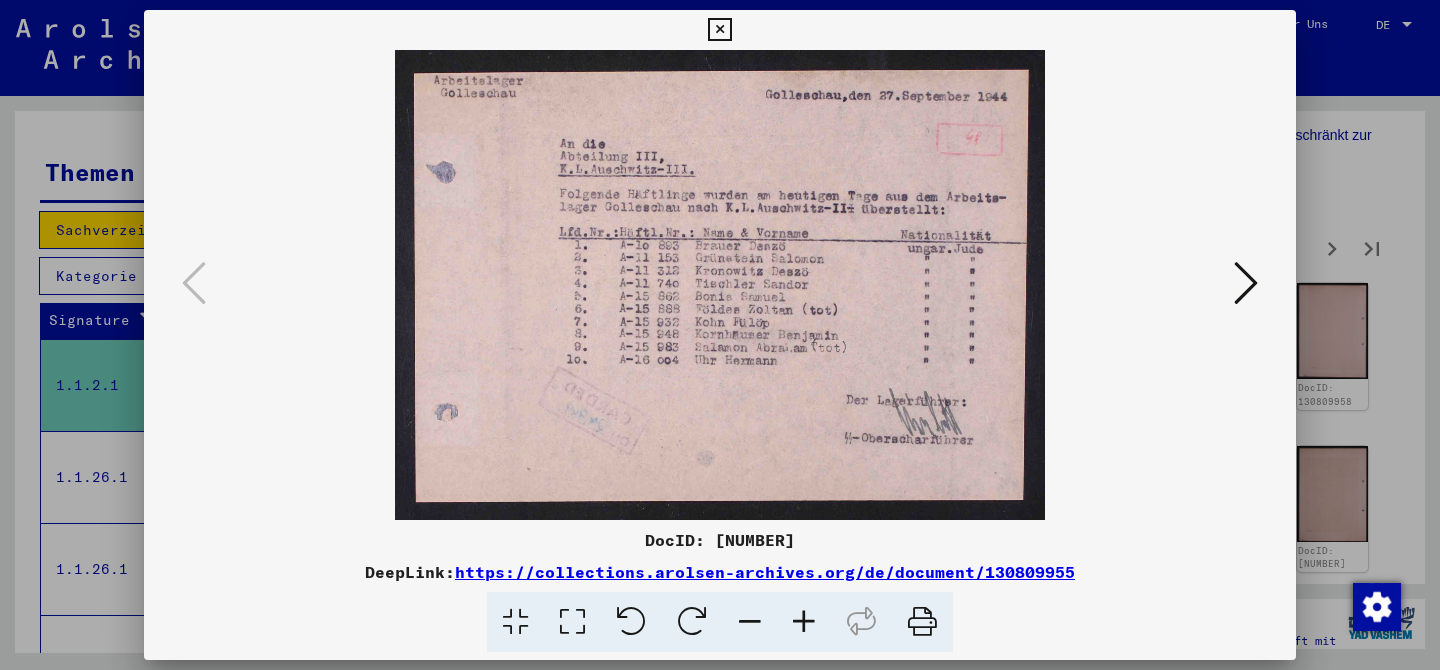 click at bounding box center [1246, 283] 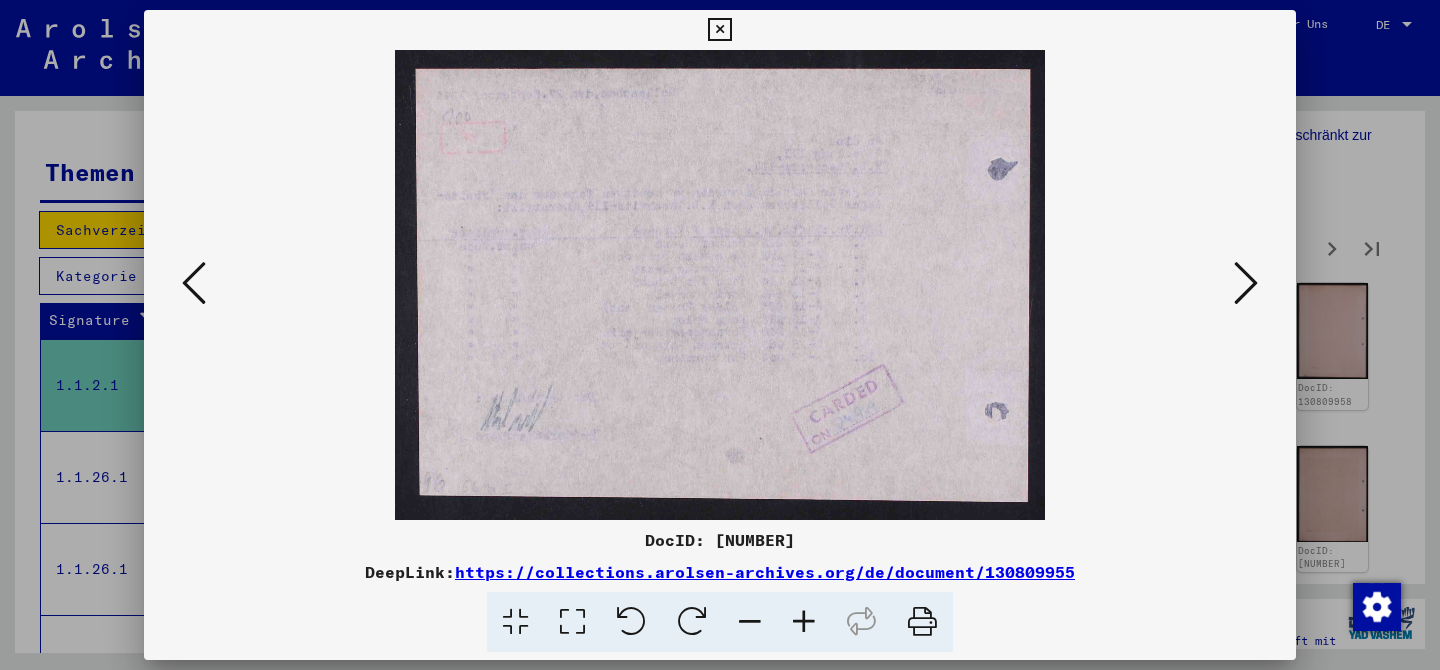 click at bounding box center (1246, 283) 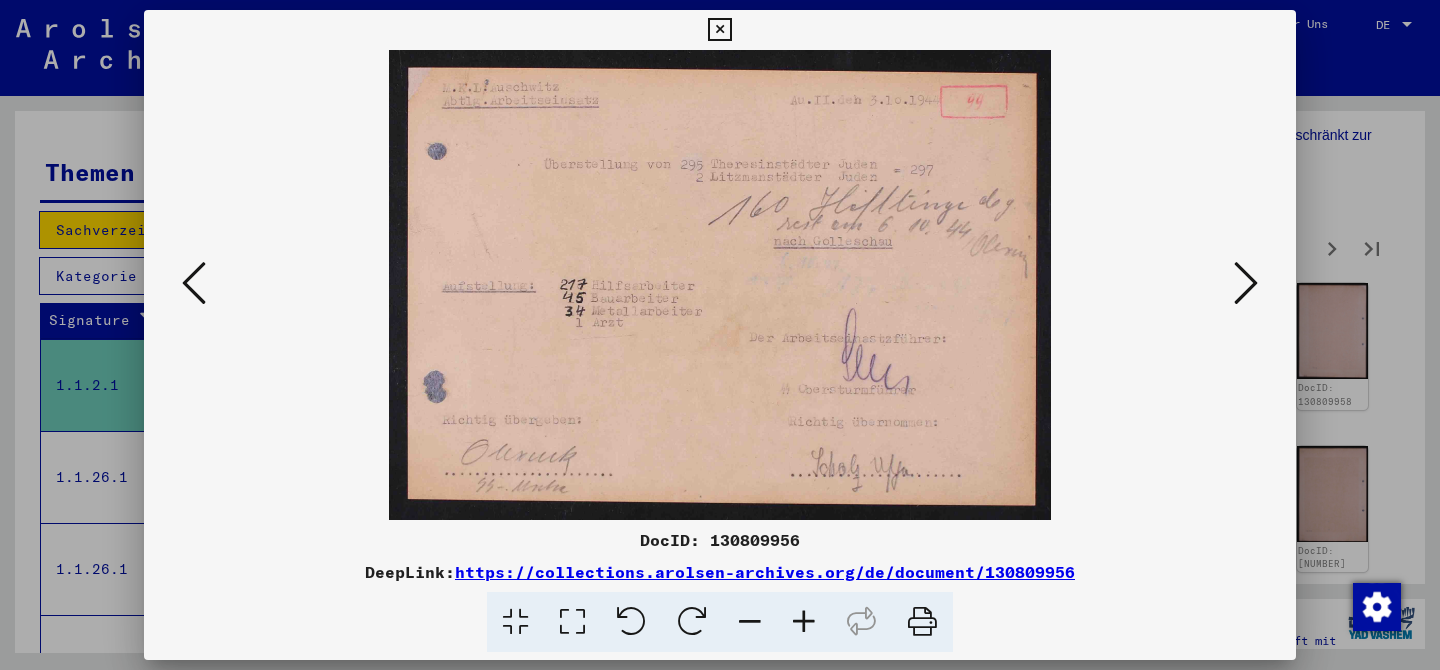 type 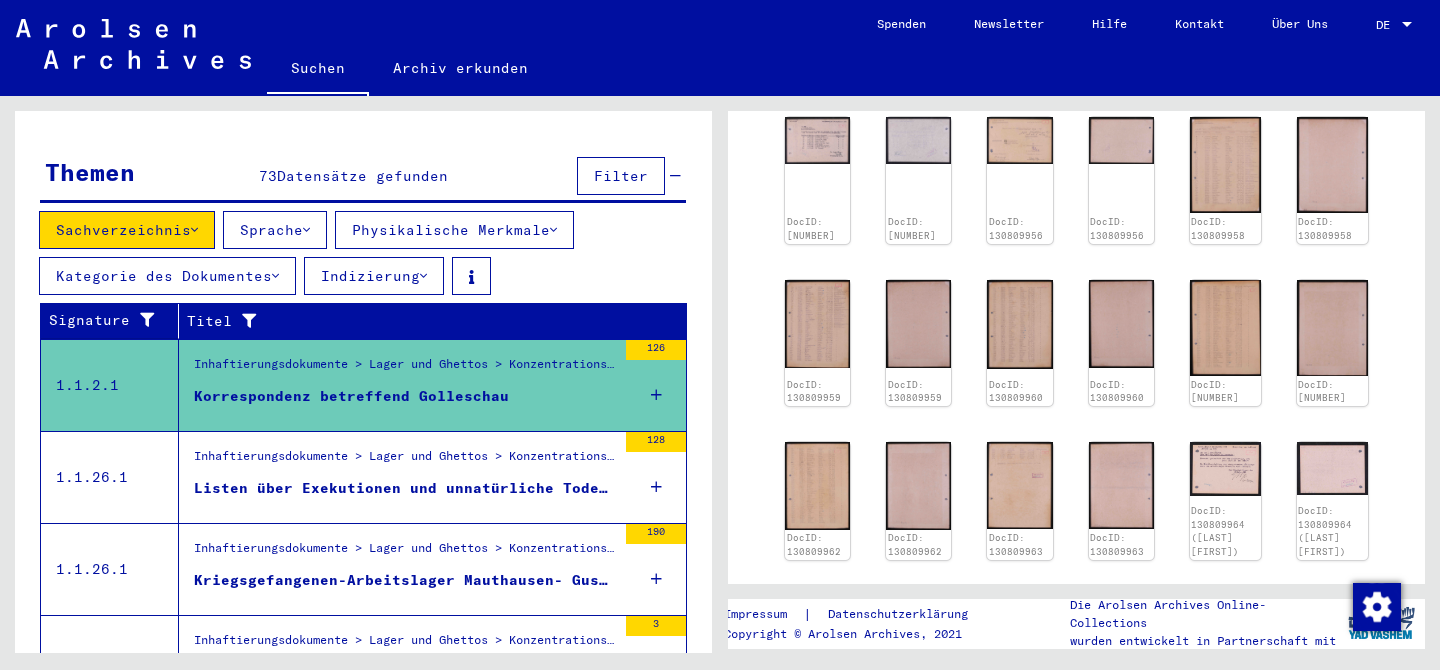 scroll, scrollTop: 1185, scrollLeft: 0, axis: vertical 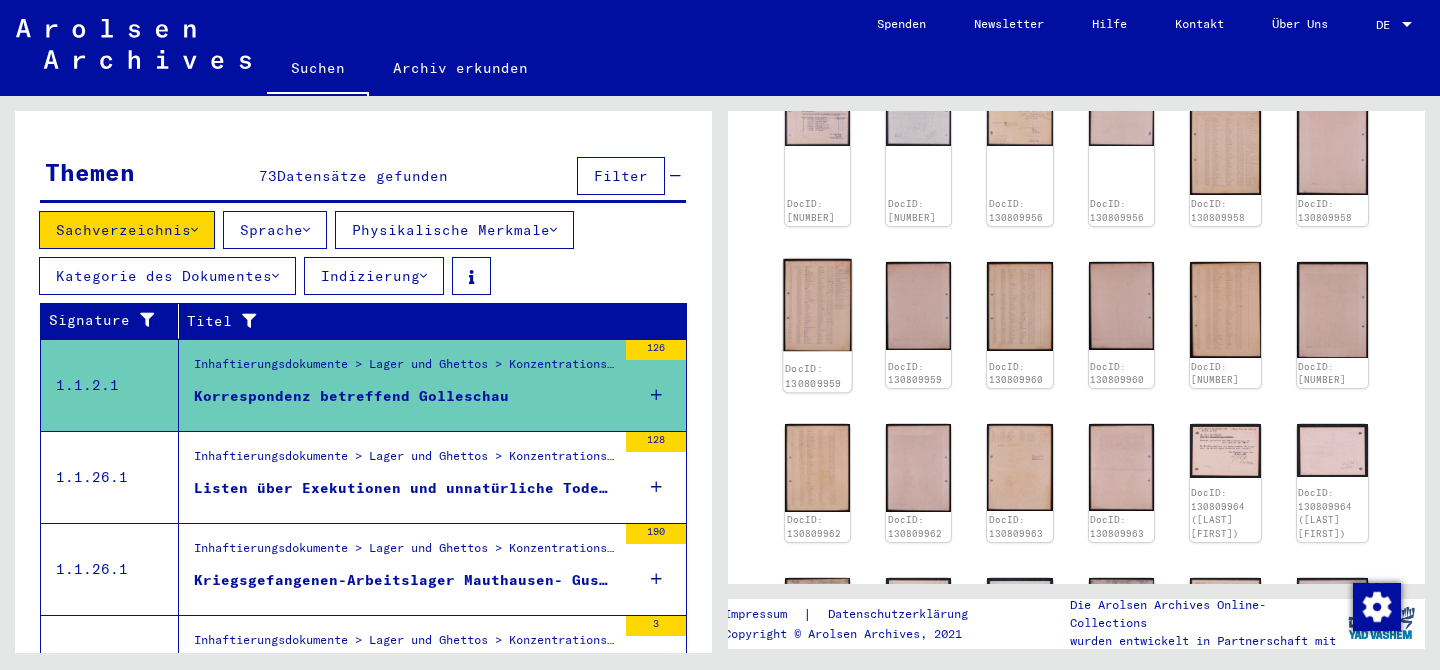 click 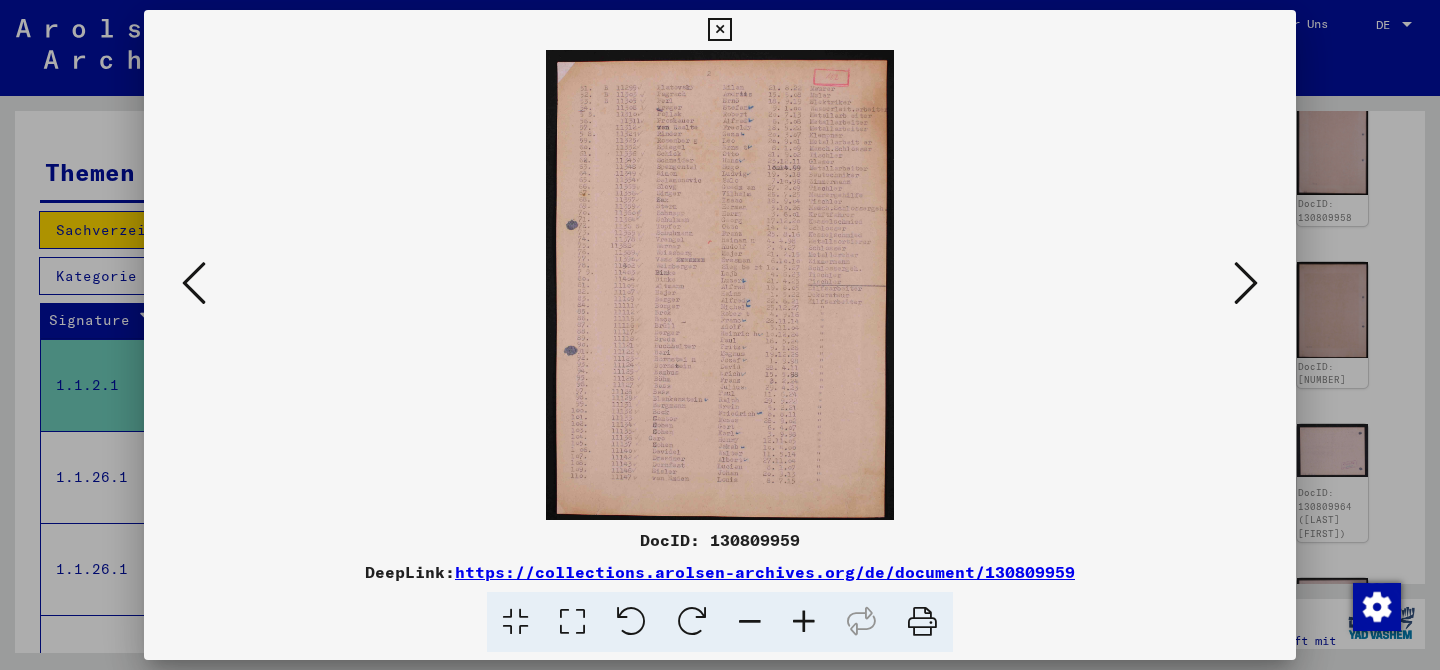 type 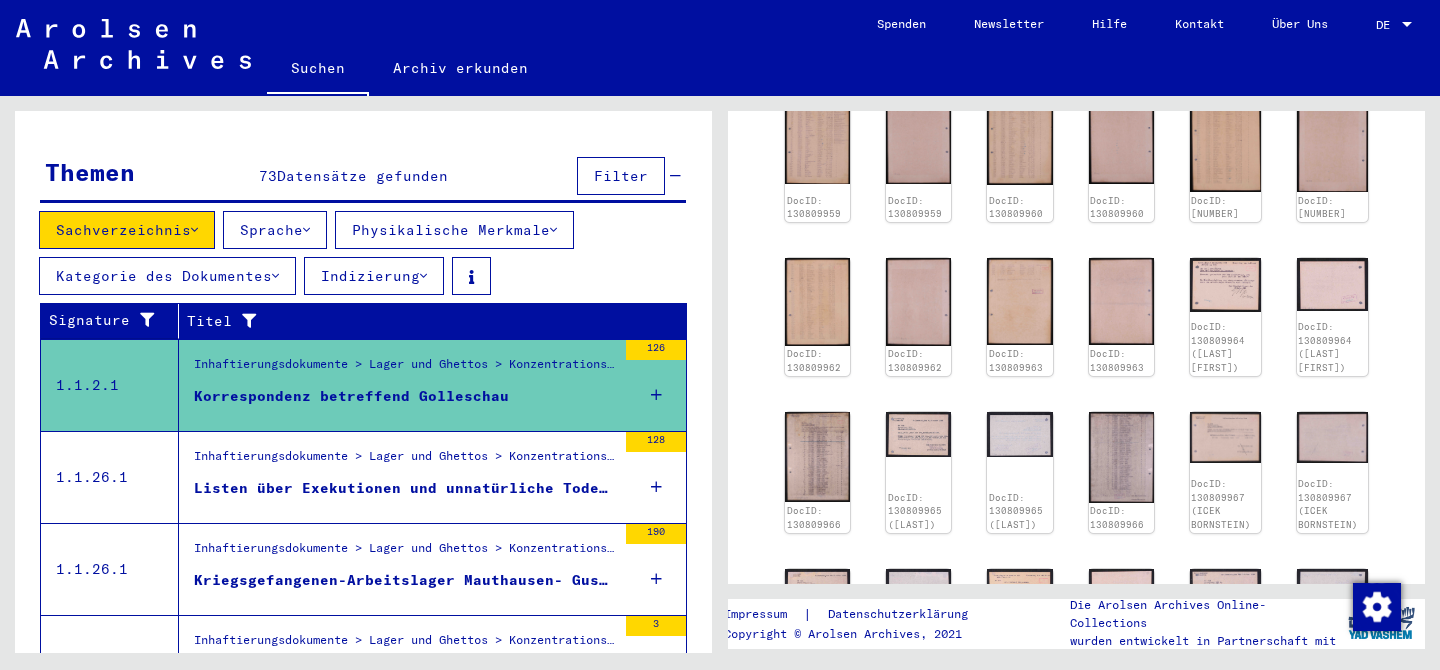 scroll, scrollTop: 1383, scrollLeft: 0, axis: vertical 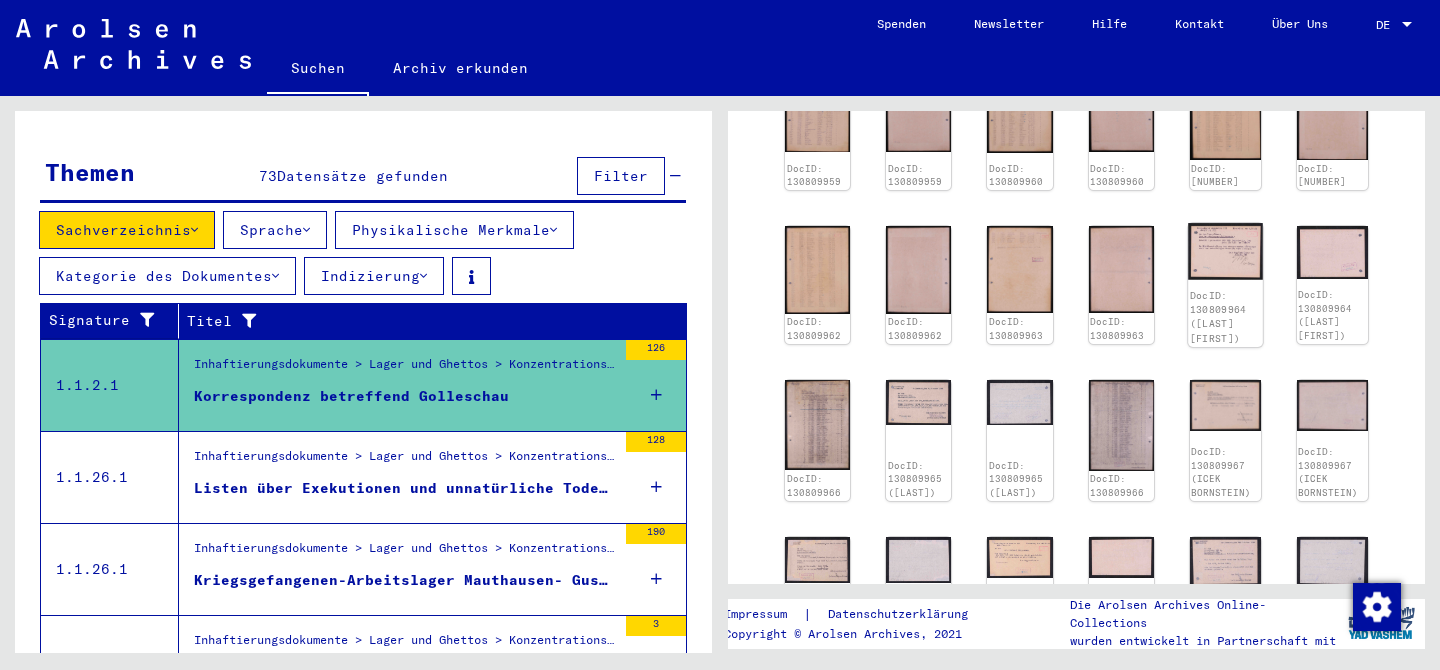 click 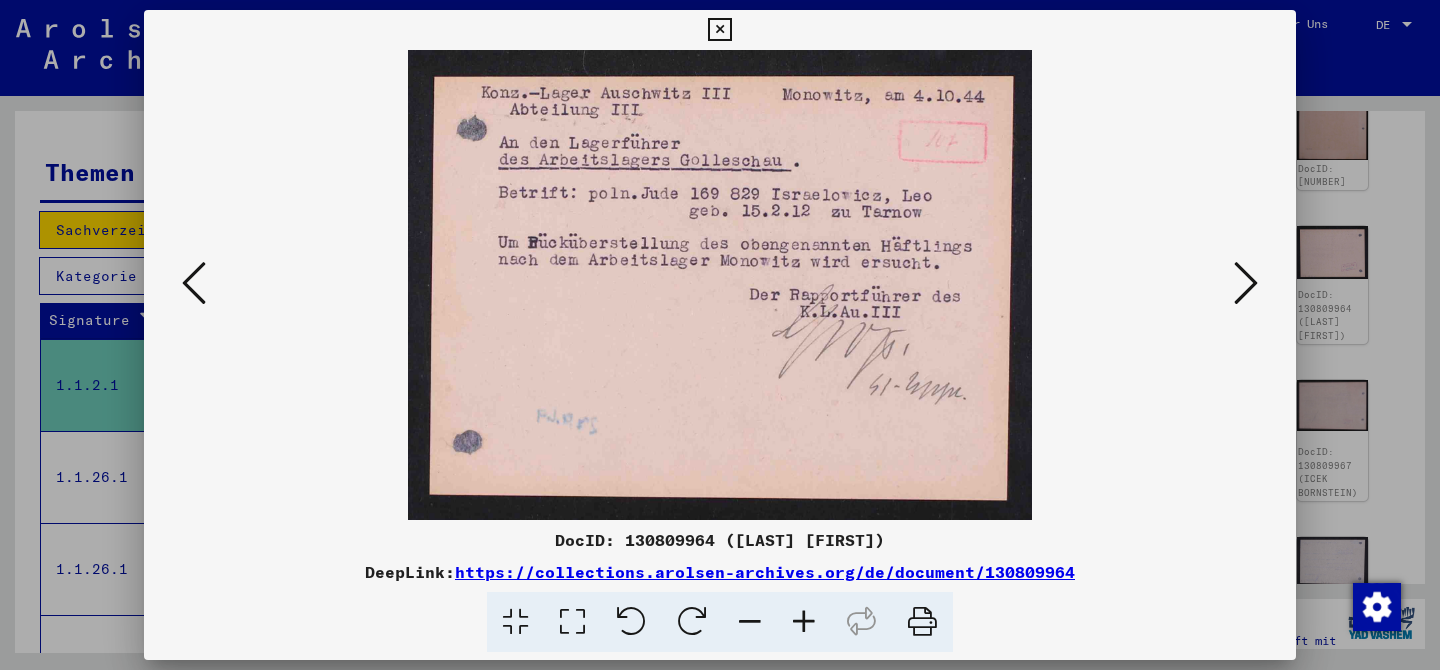 click at bounding box center [1246, 283] 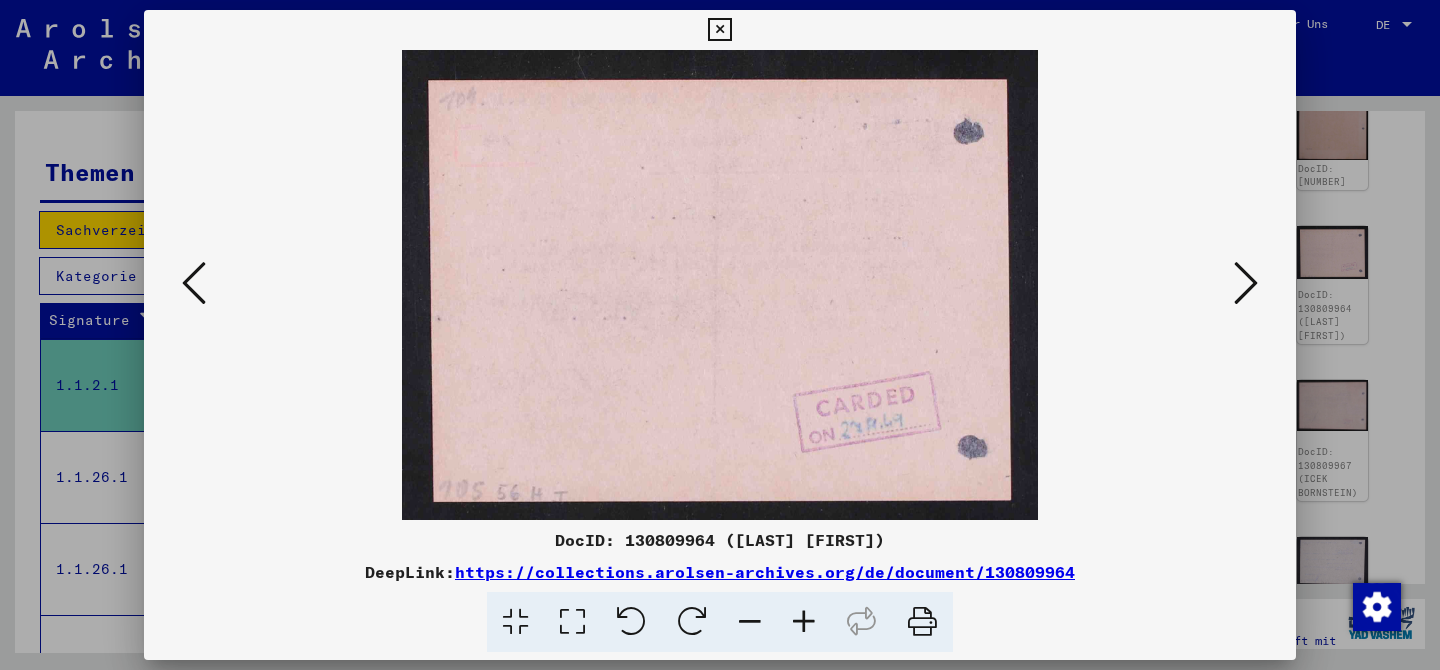 click at bounding box center [1246, 283] 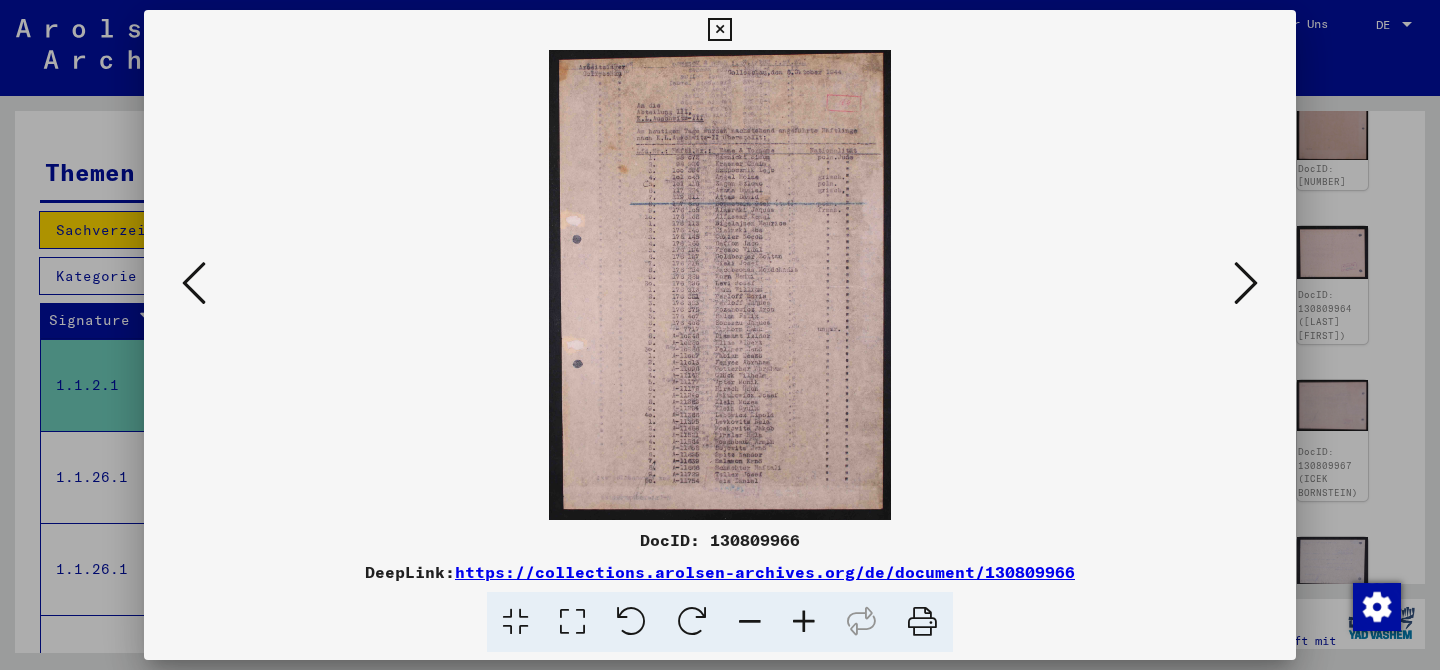 type 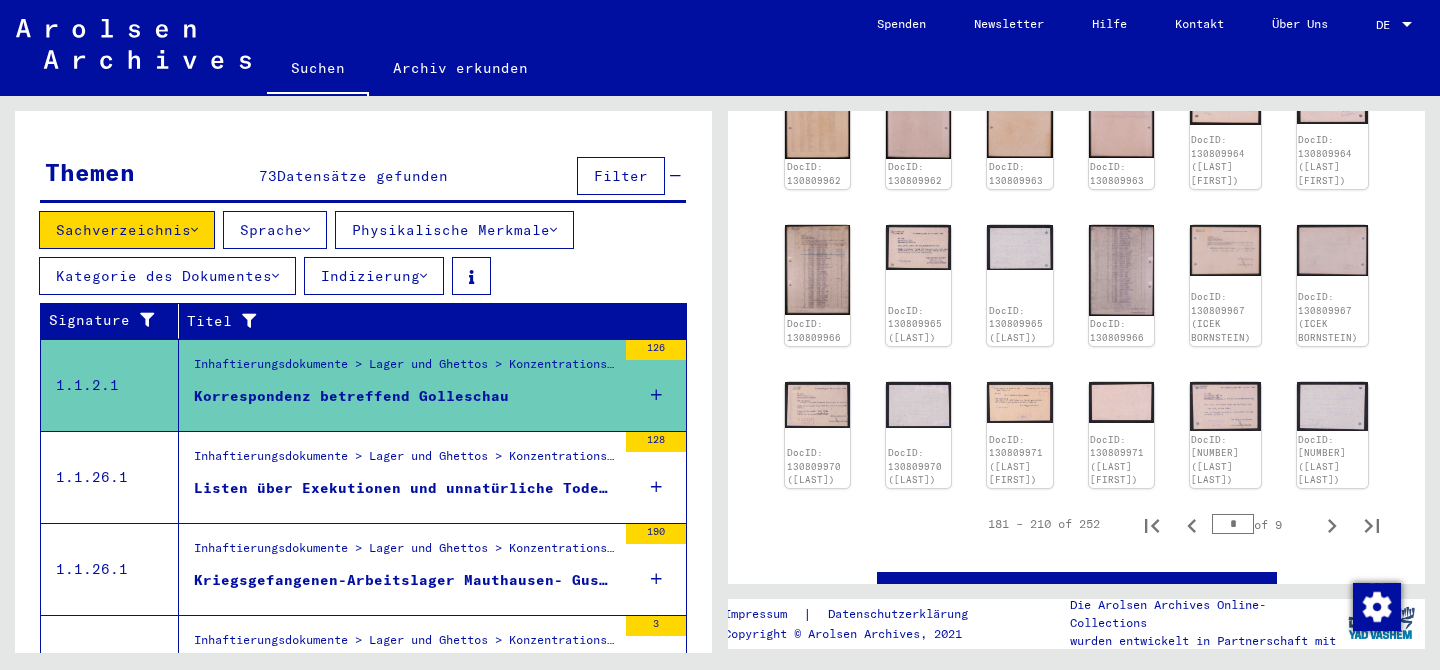 scroll, scrollTop: 1566, scrollLeft: 0, axis: vertical 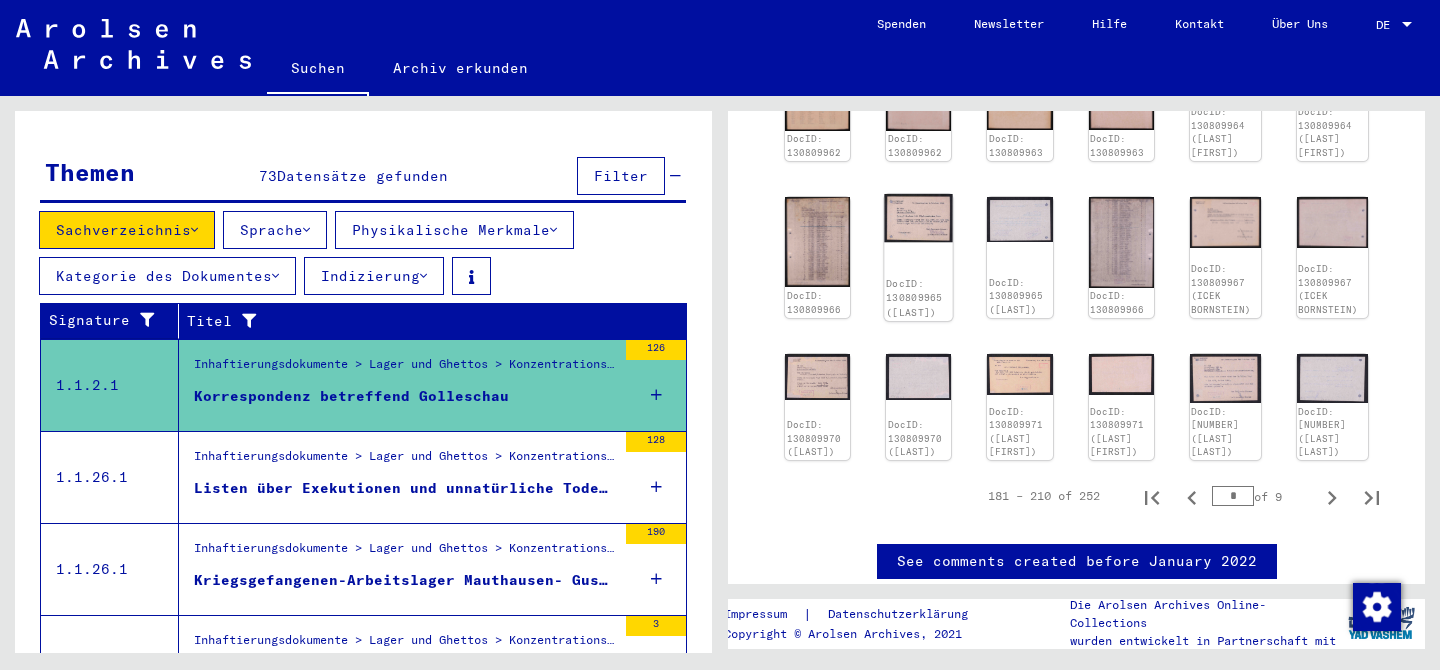 click 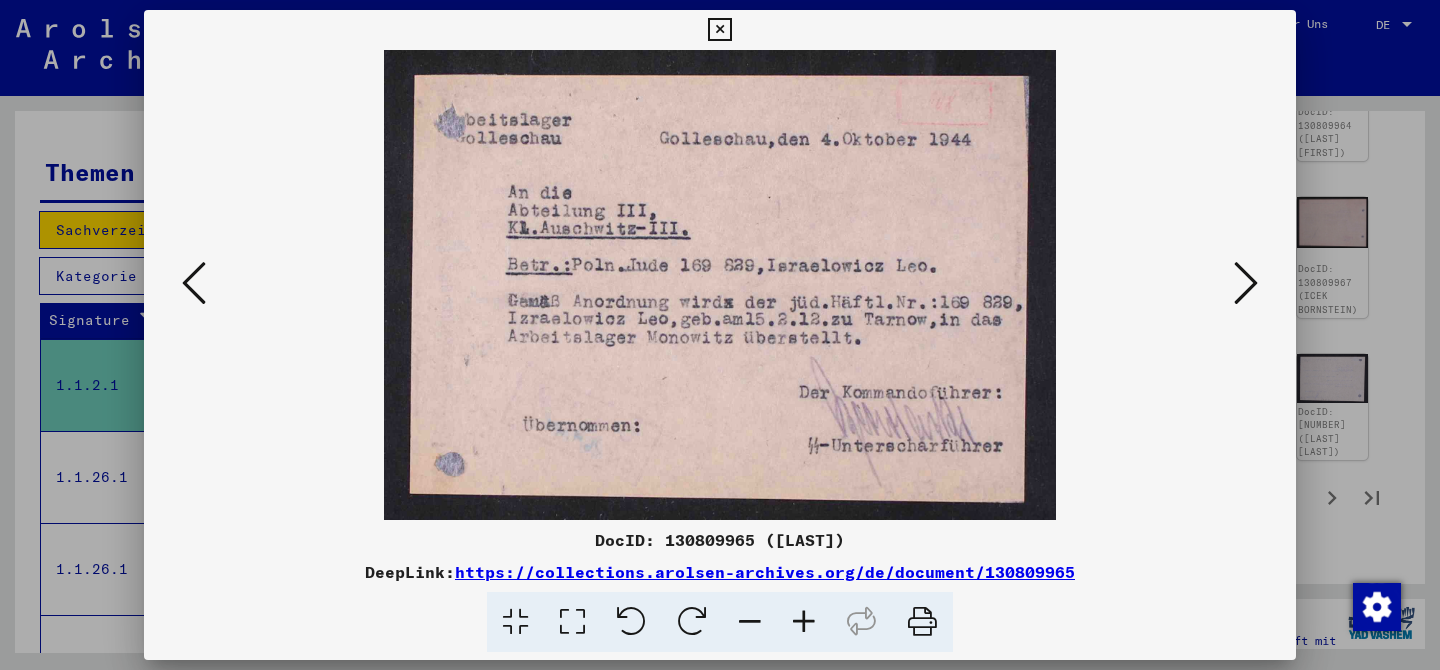 click at bounding box center [1246, 283] 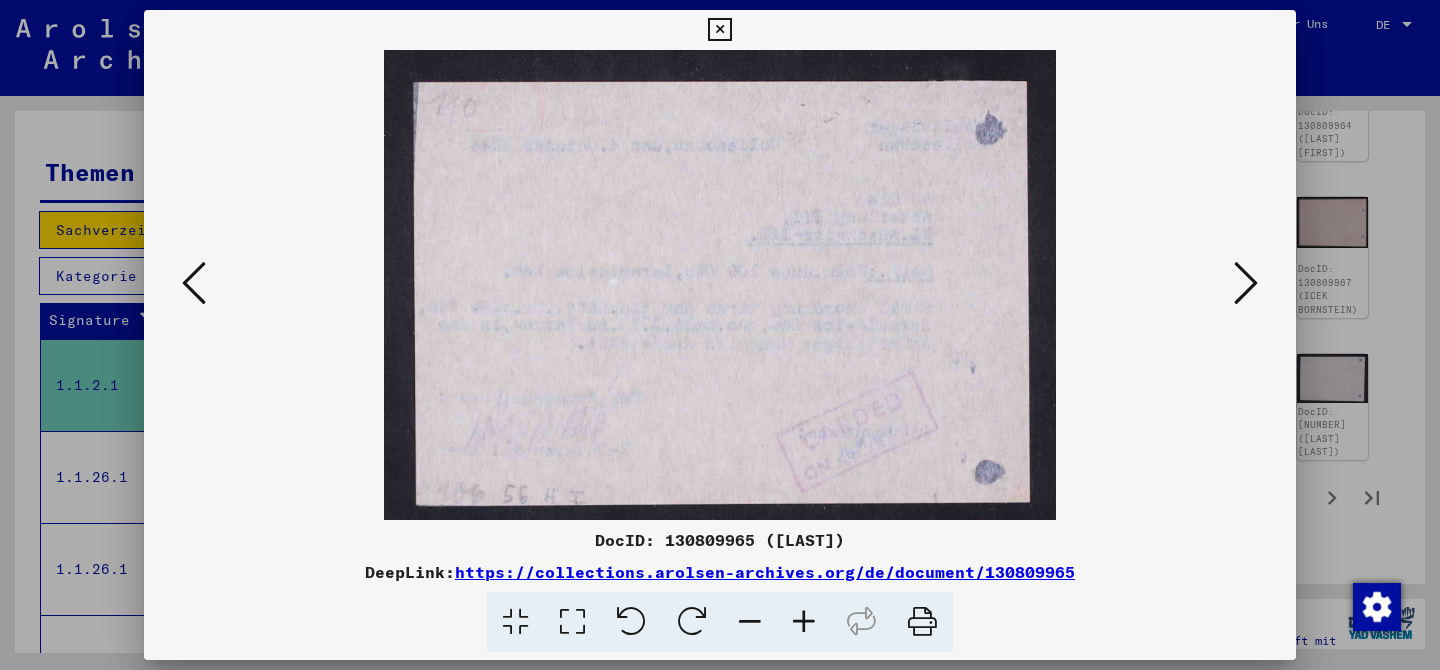 click at bounding box center [1246, 283] 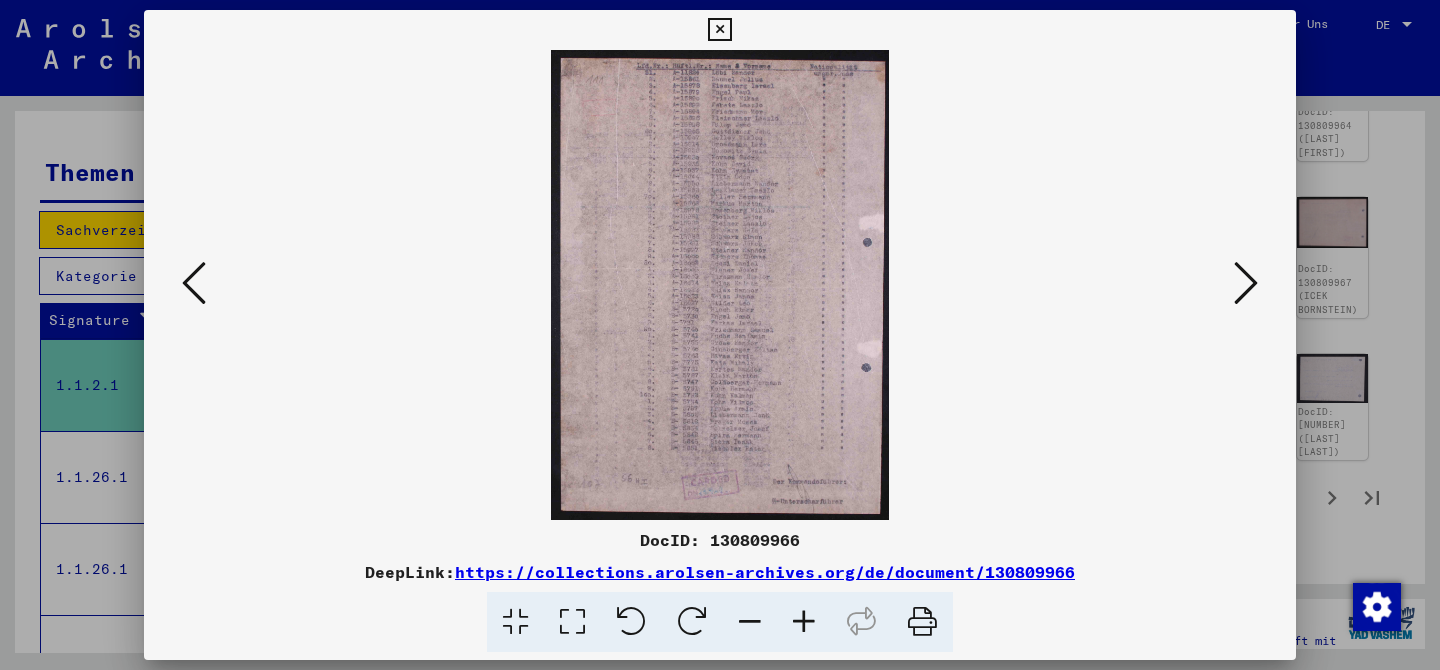 click at bounding box center [1246, 283] 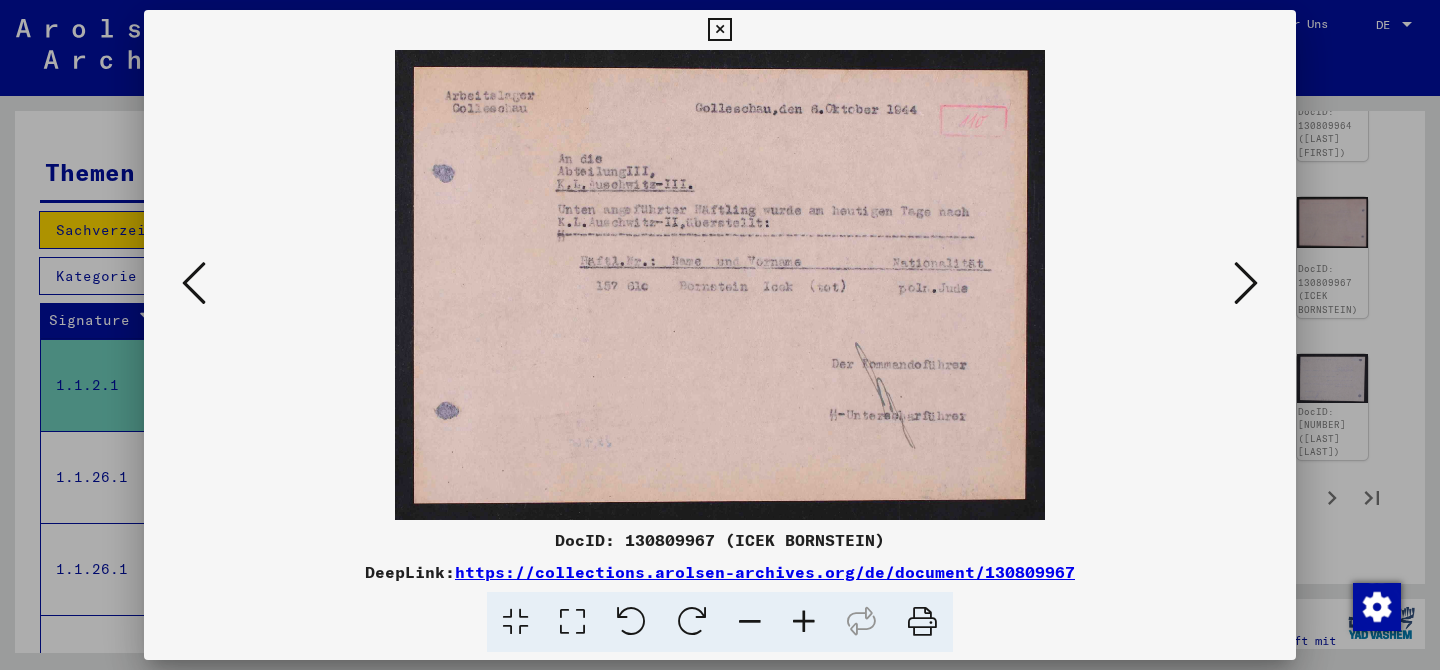 click at bounding box center [1246, 283] 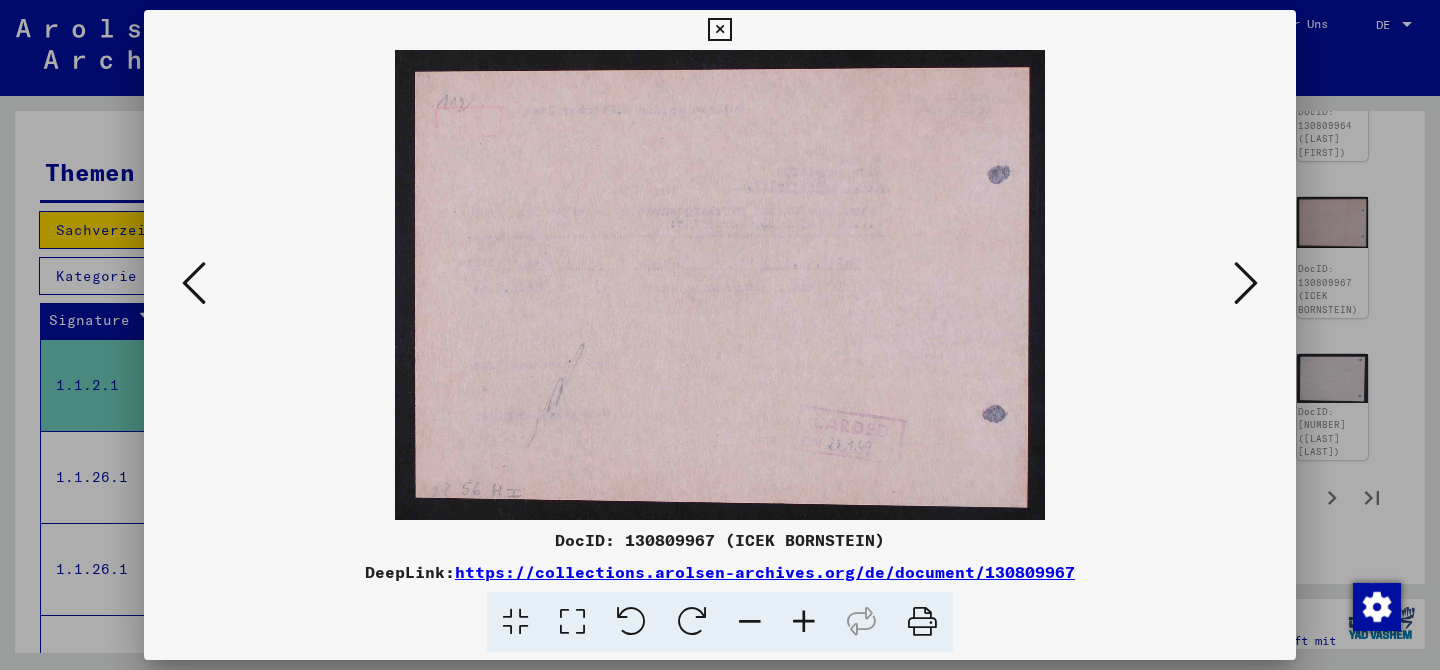 click at bounding box center (1246, 283) 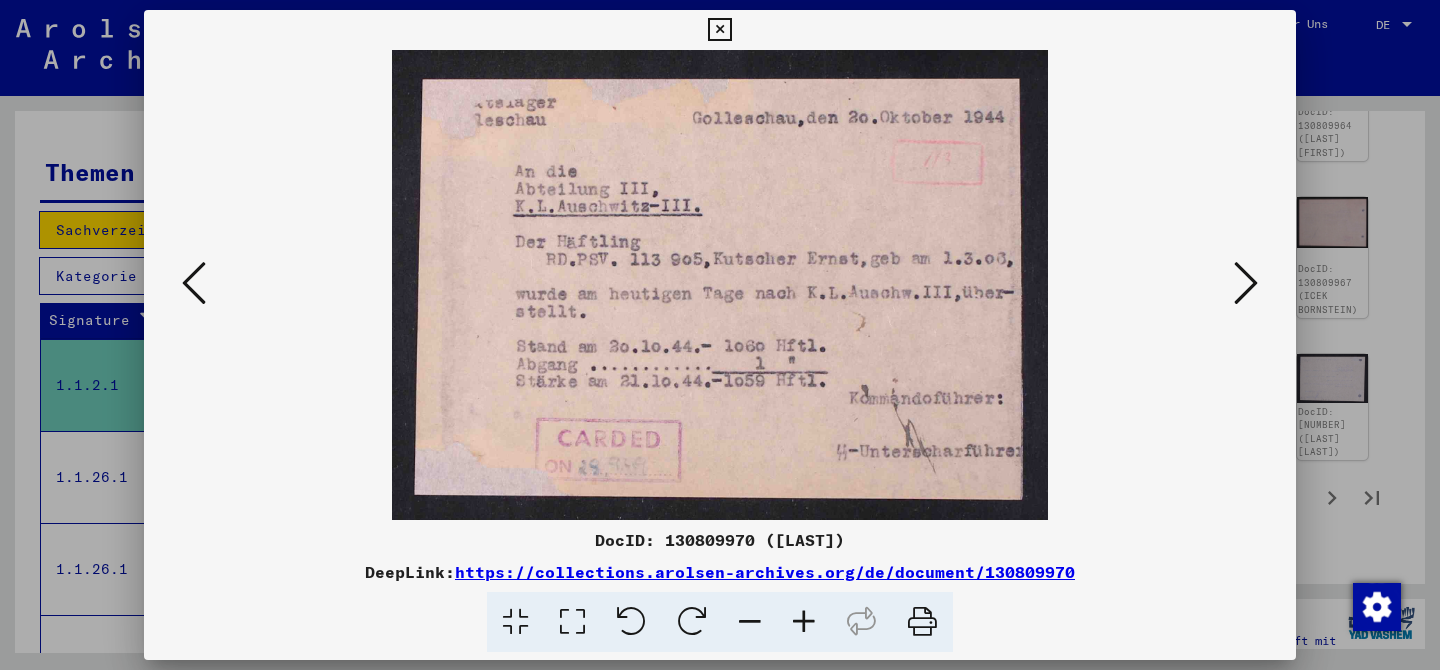 click at bounding box center (1246, 283) 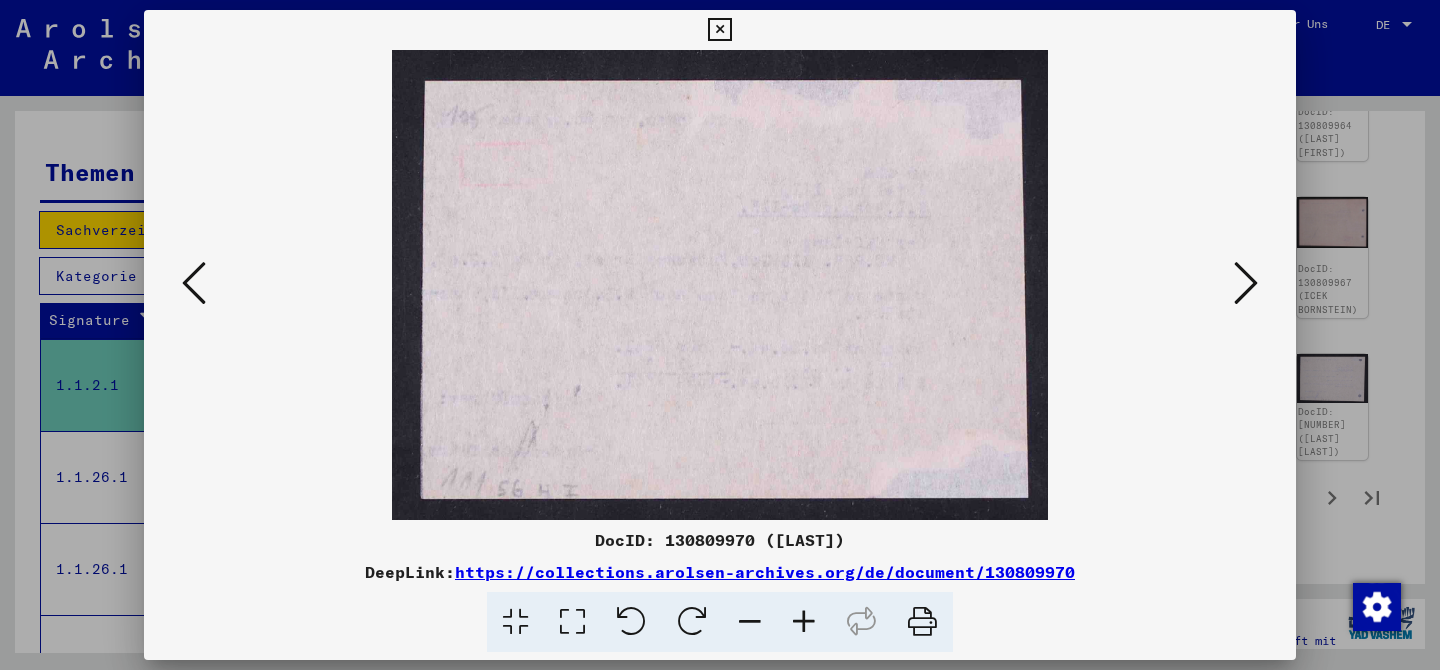 click at bounding box center [1246, 283] 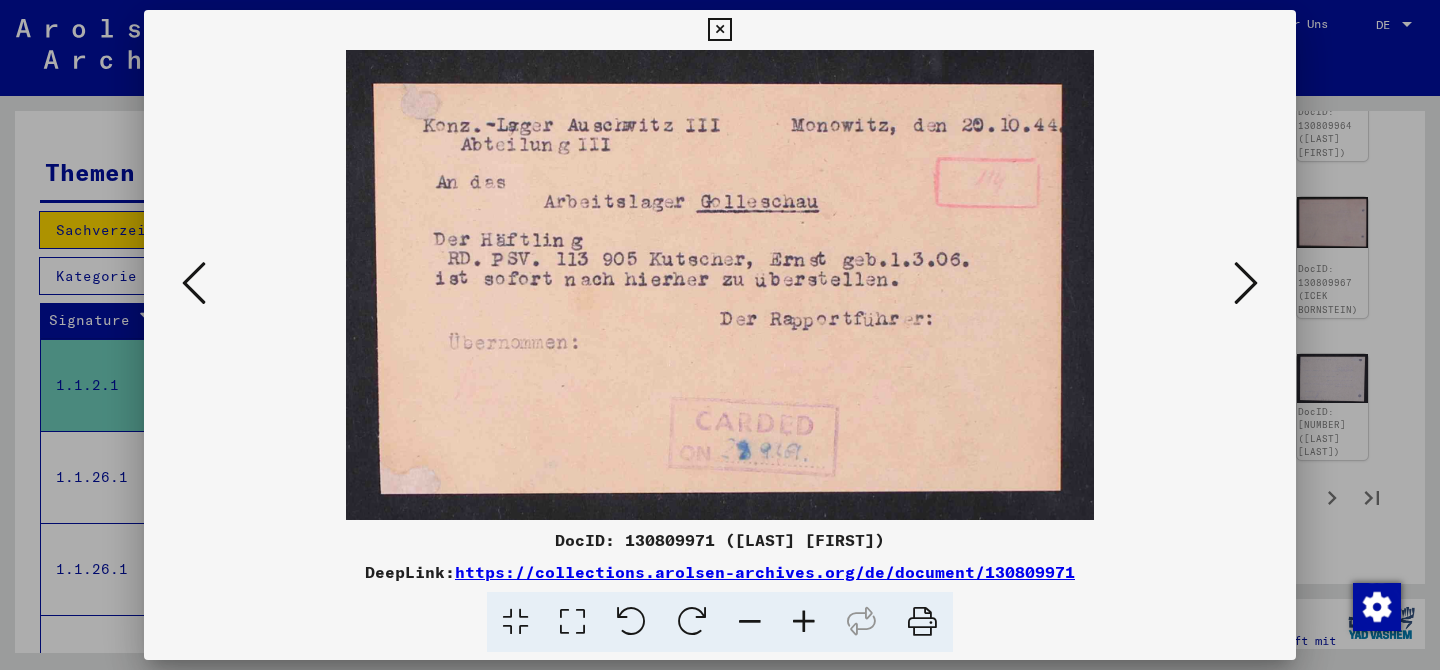 click at bounding box center (1246, 283) 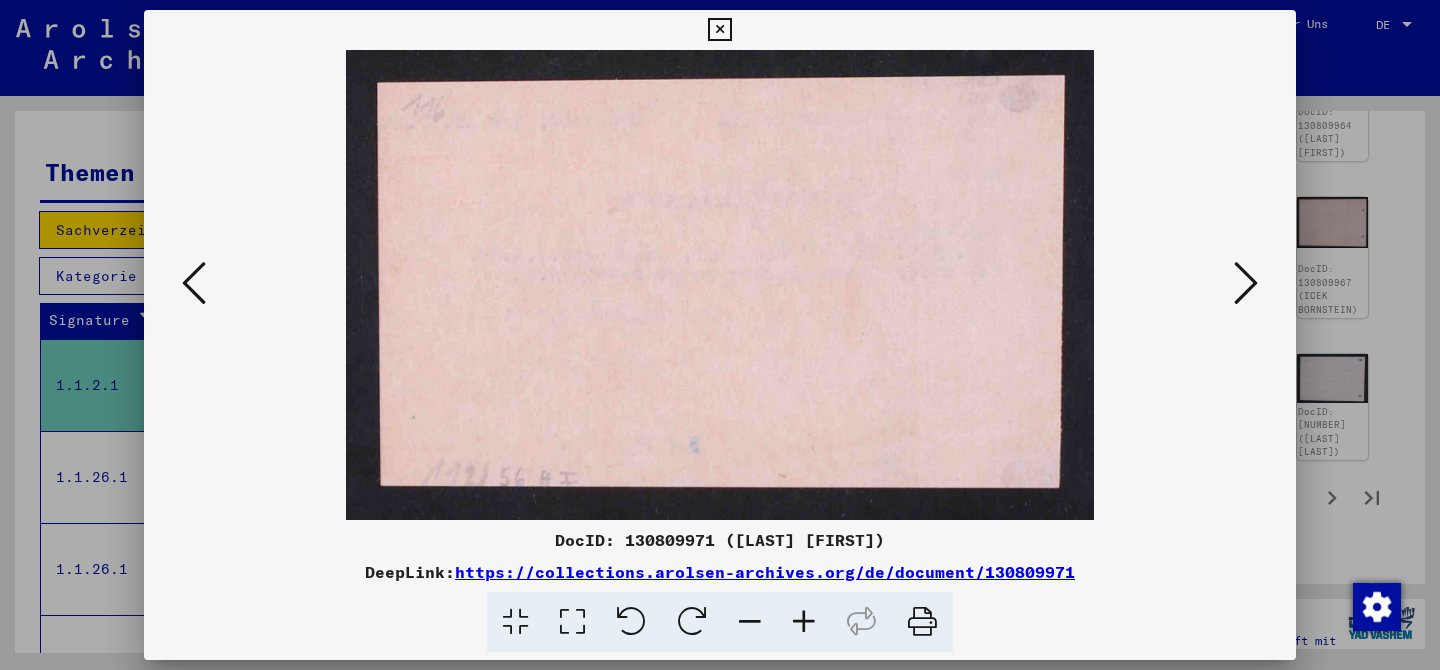 click at bounding box center (1246, 283) 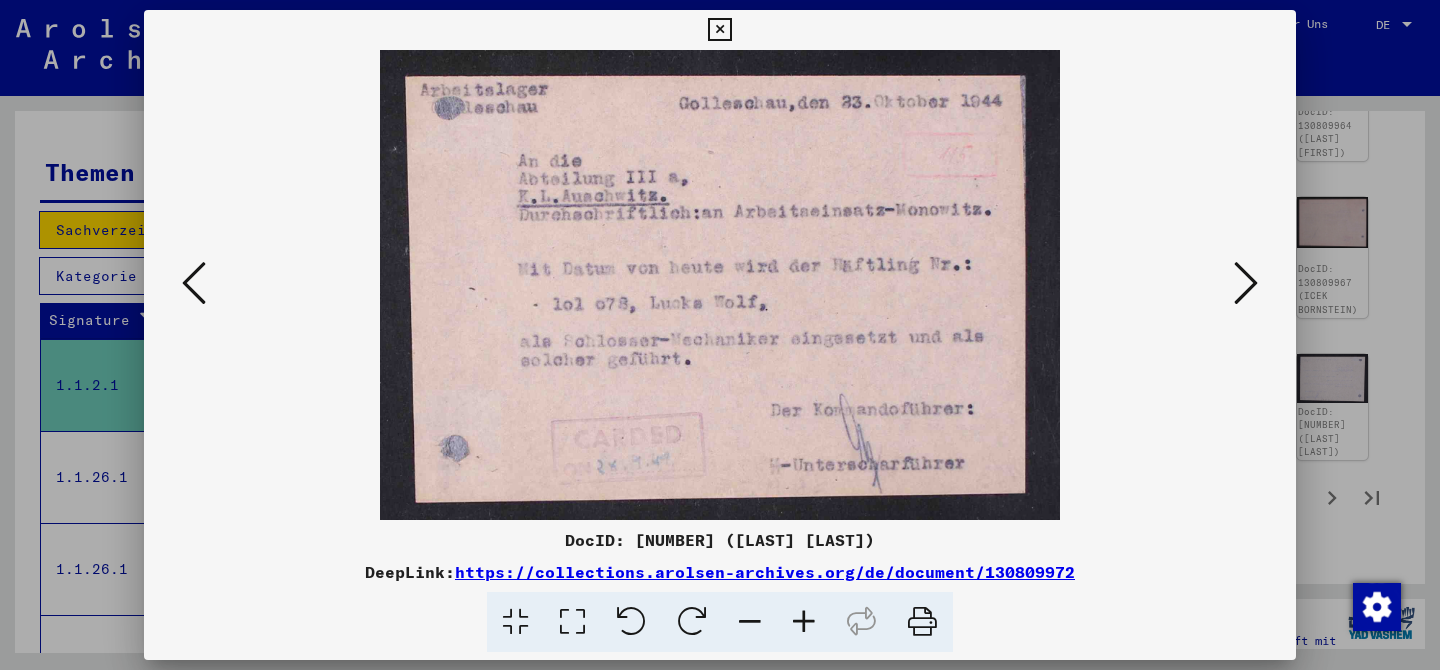 click at bounding box center [1246, 283] 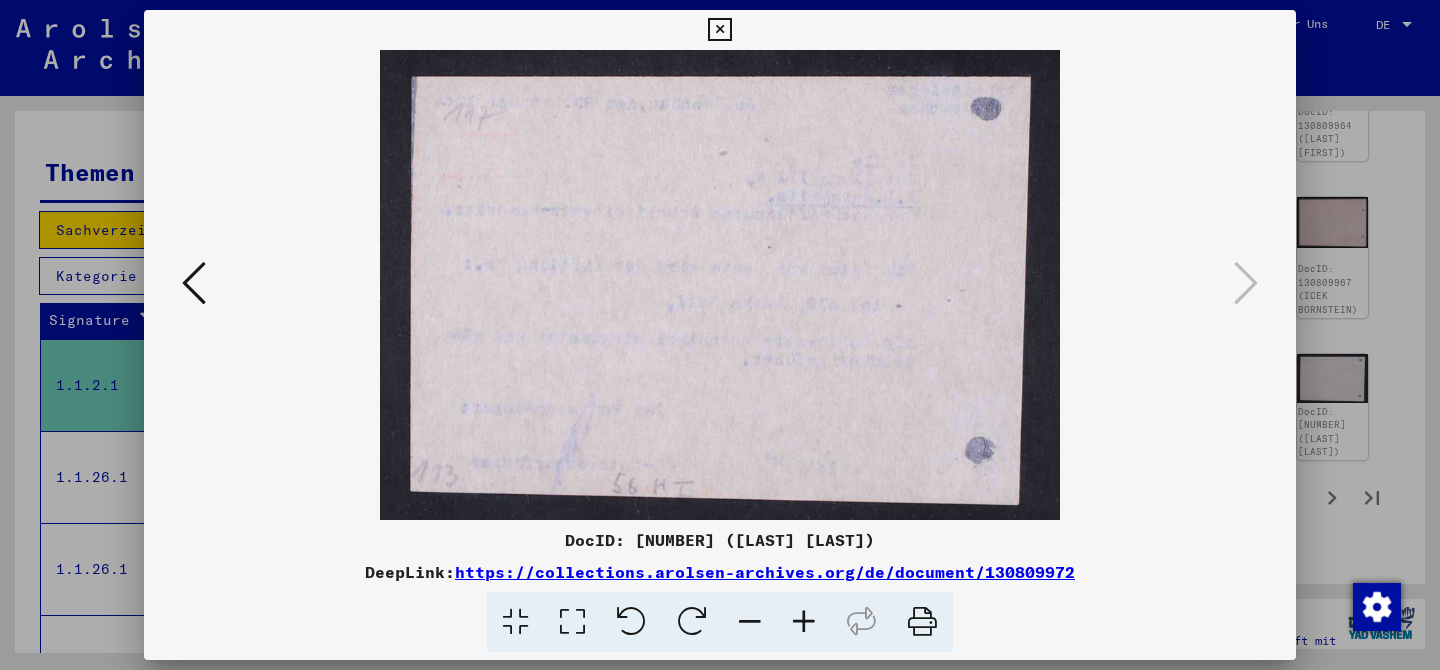 click at bounding box center [194, 284] 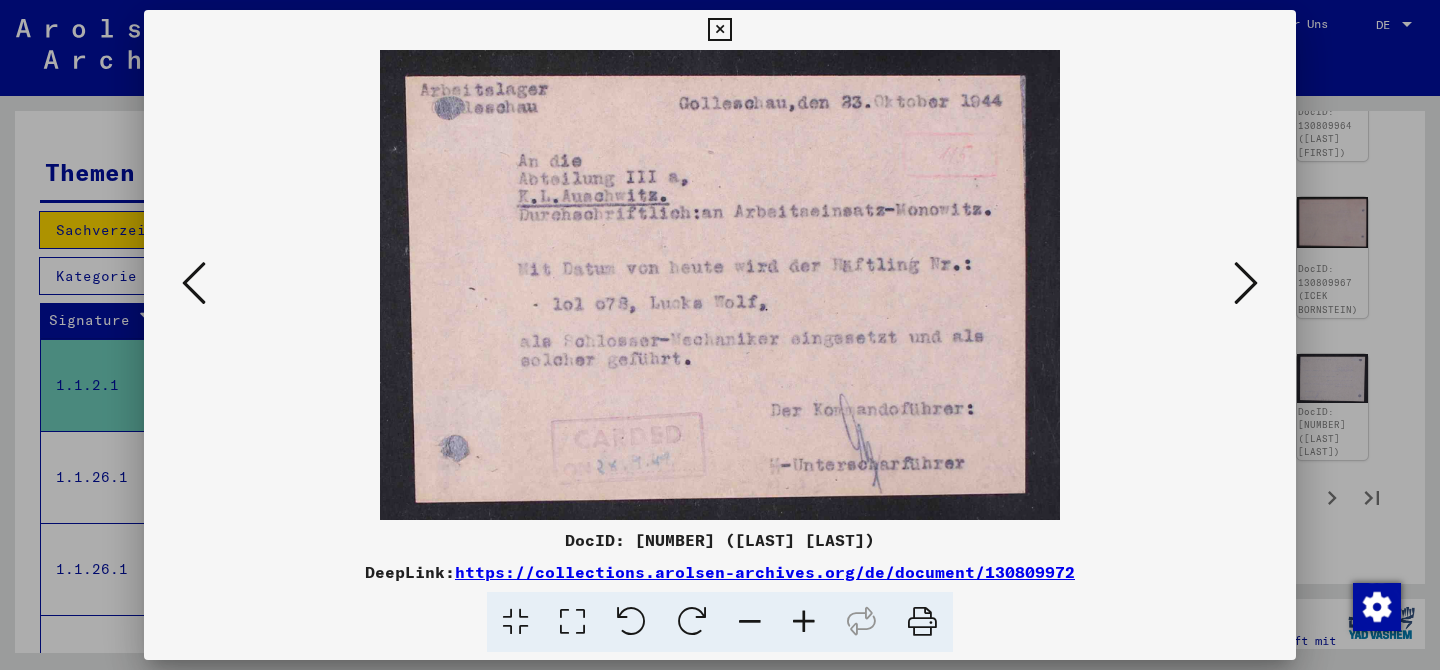click at bounding box center (1246, 283) 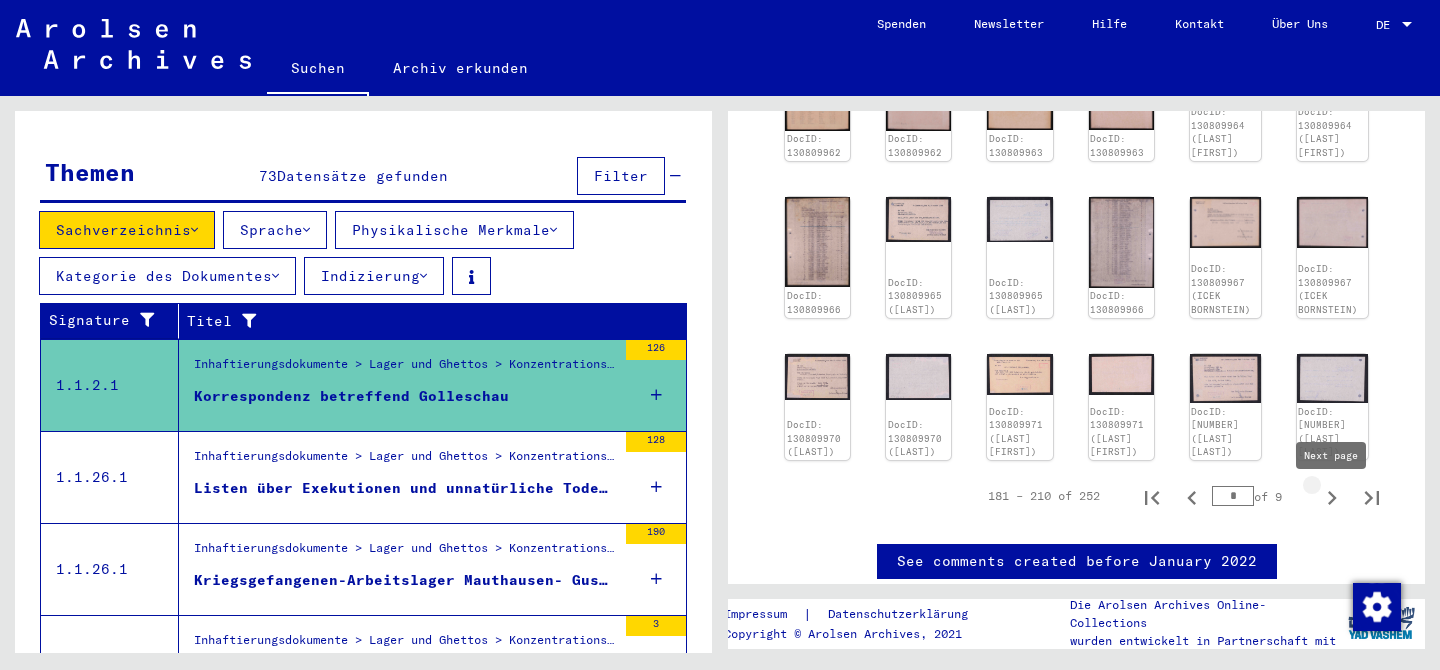 click 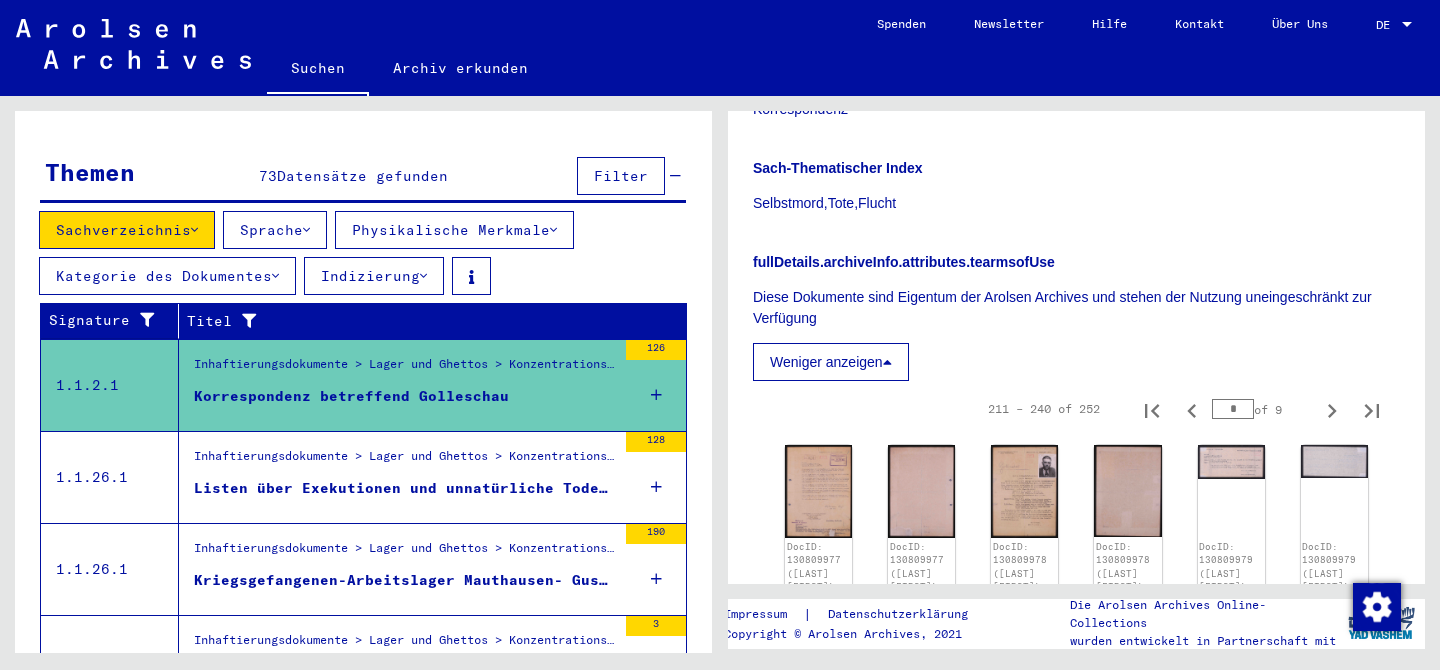 scroll, scrollTop: 851, scrollLeft: 0, axis: vertical 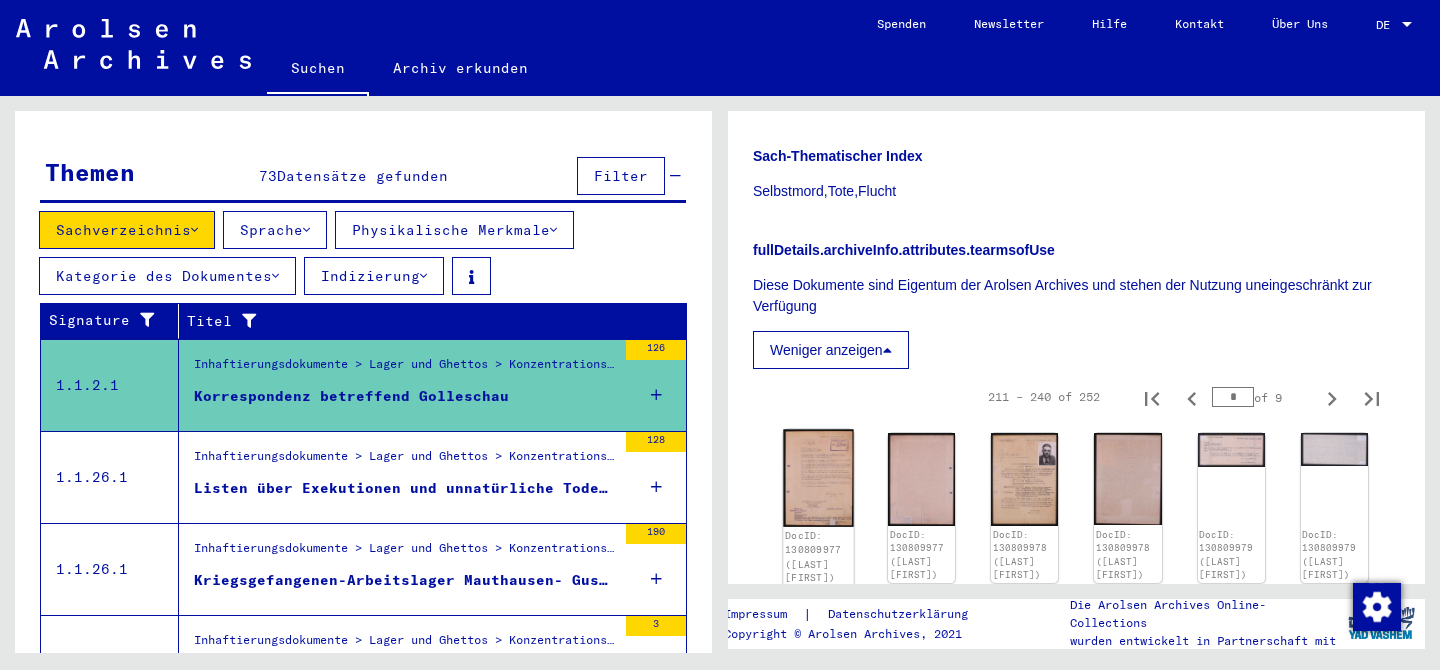 click 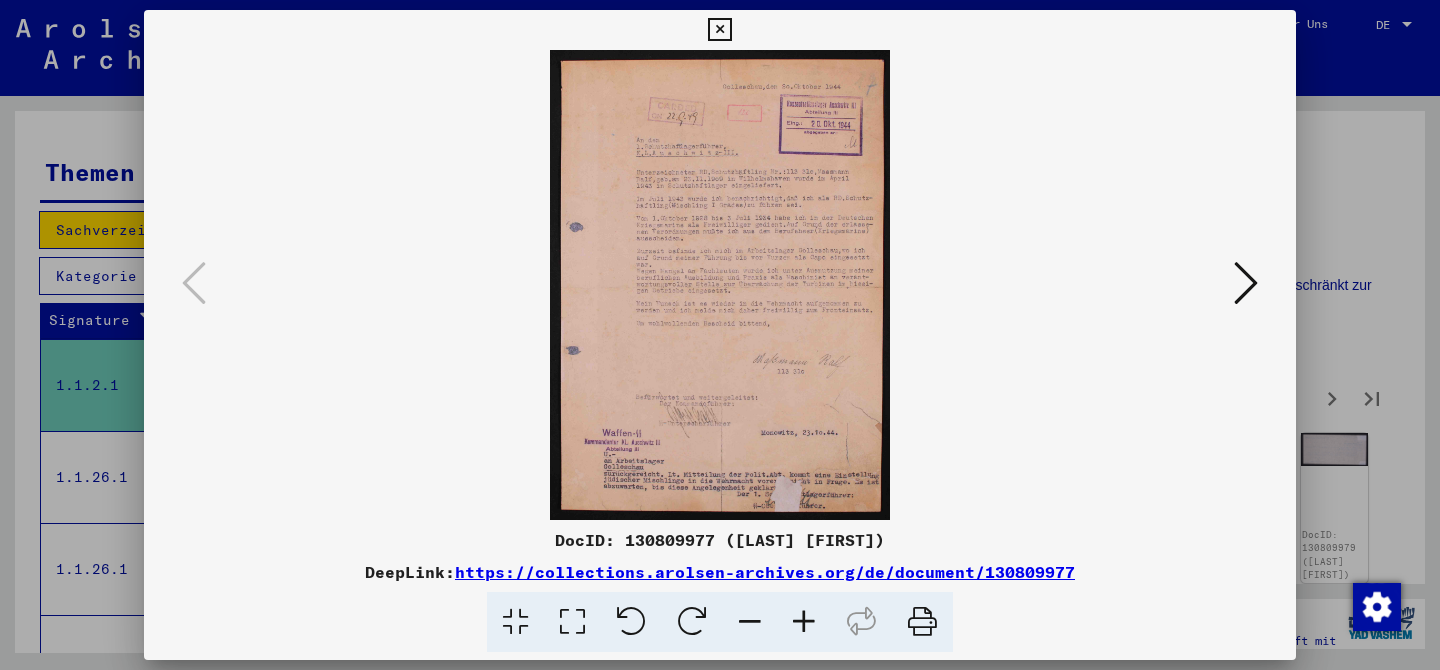 click at bounding box center (1246, 283) 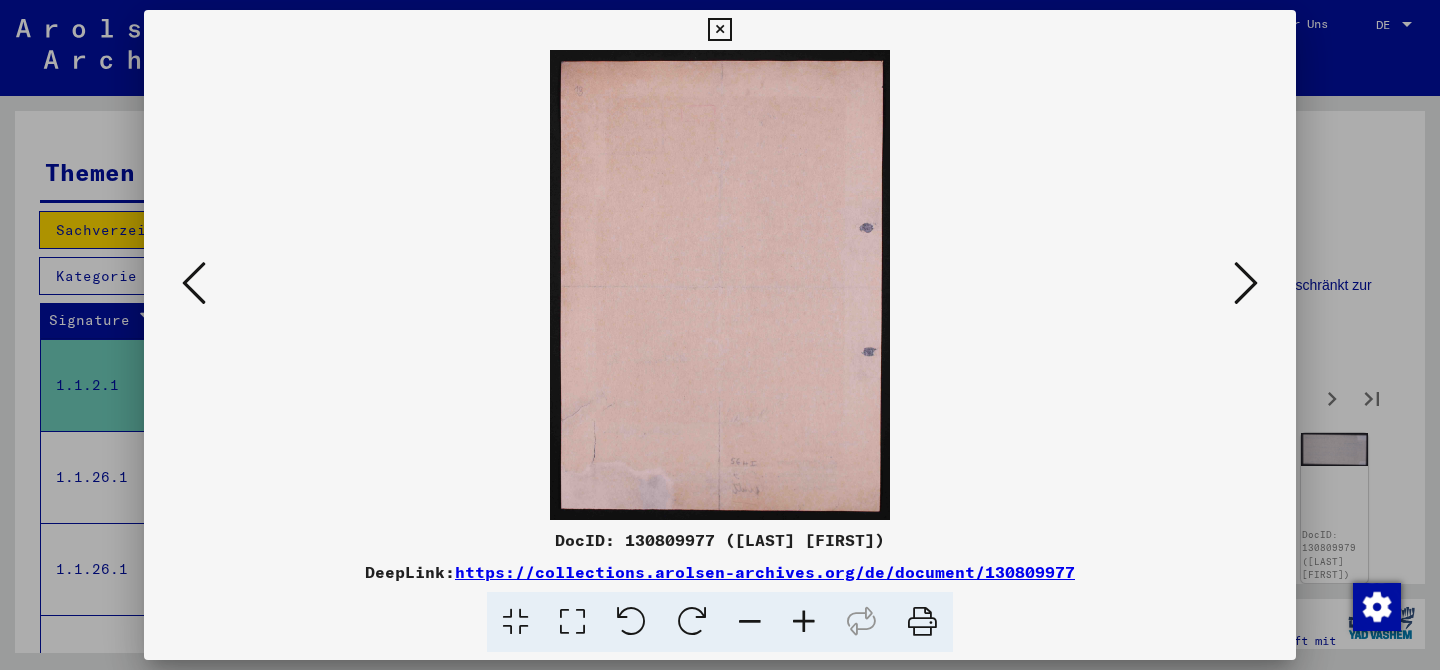 click at bounding box center (1246, 283) 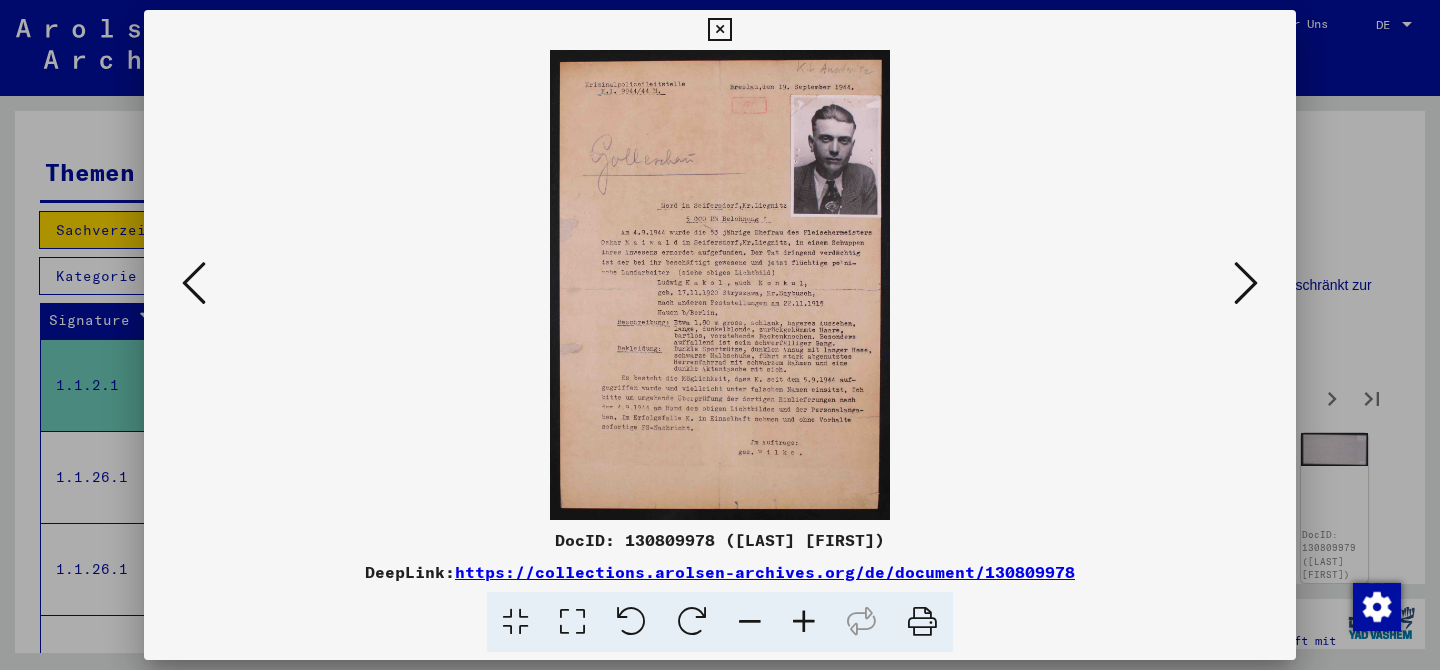 click at bounding box center [1246, 283] 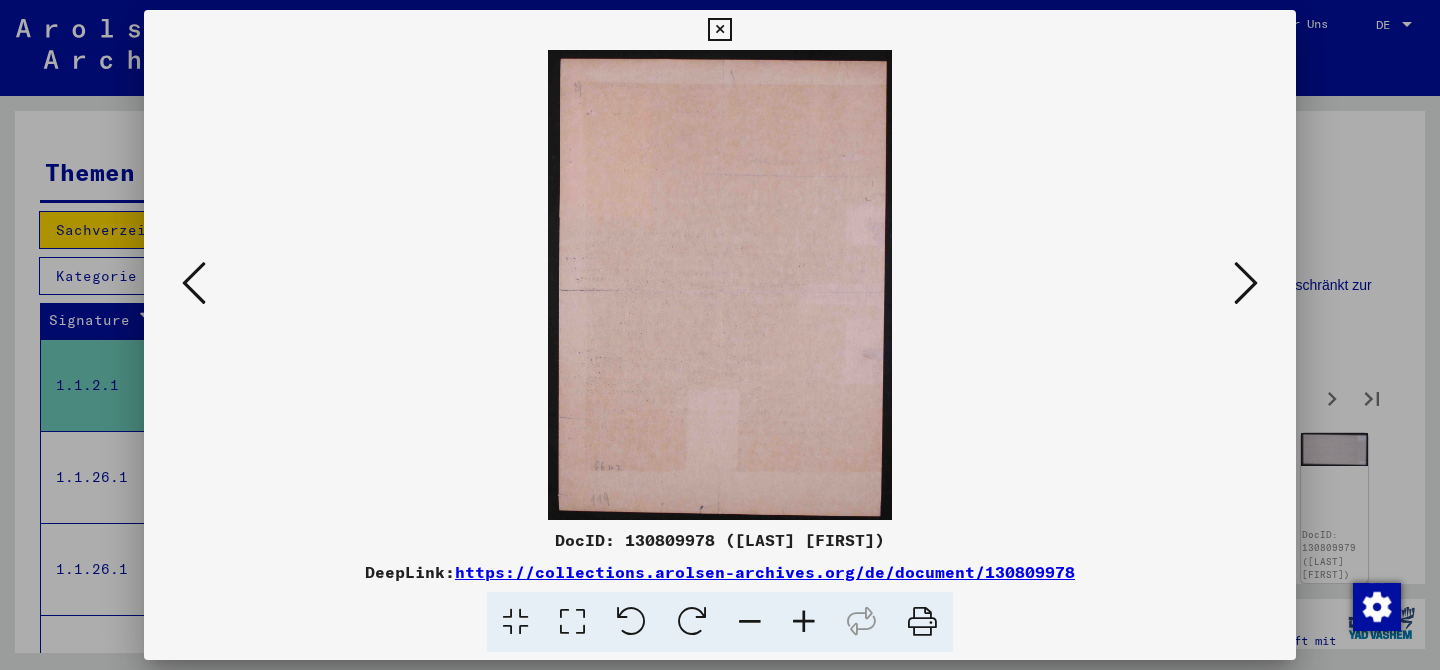 click at bounding box center [1246, 283] 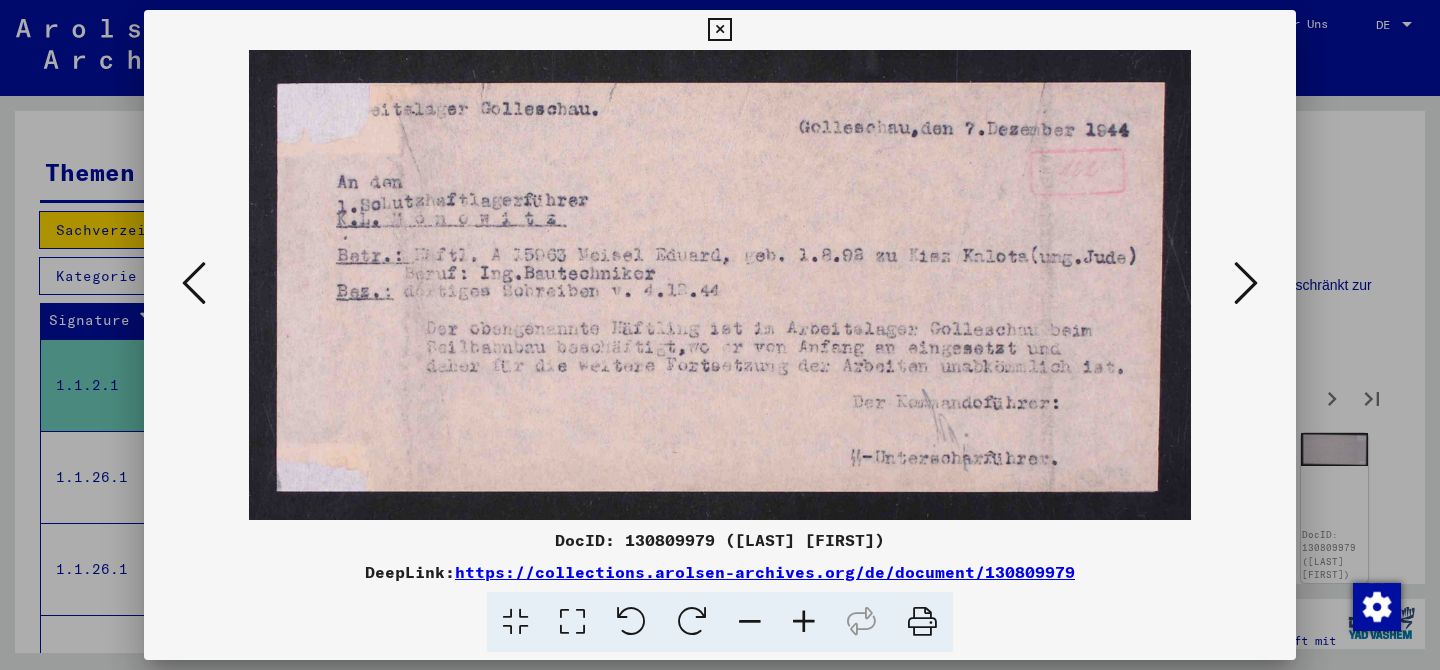 click at bounding box center (1246, 283) 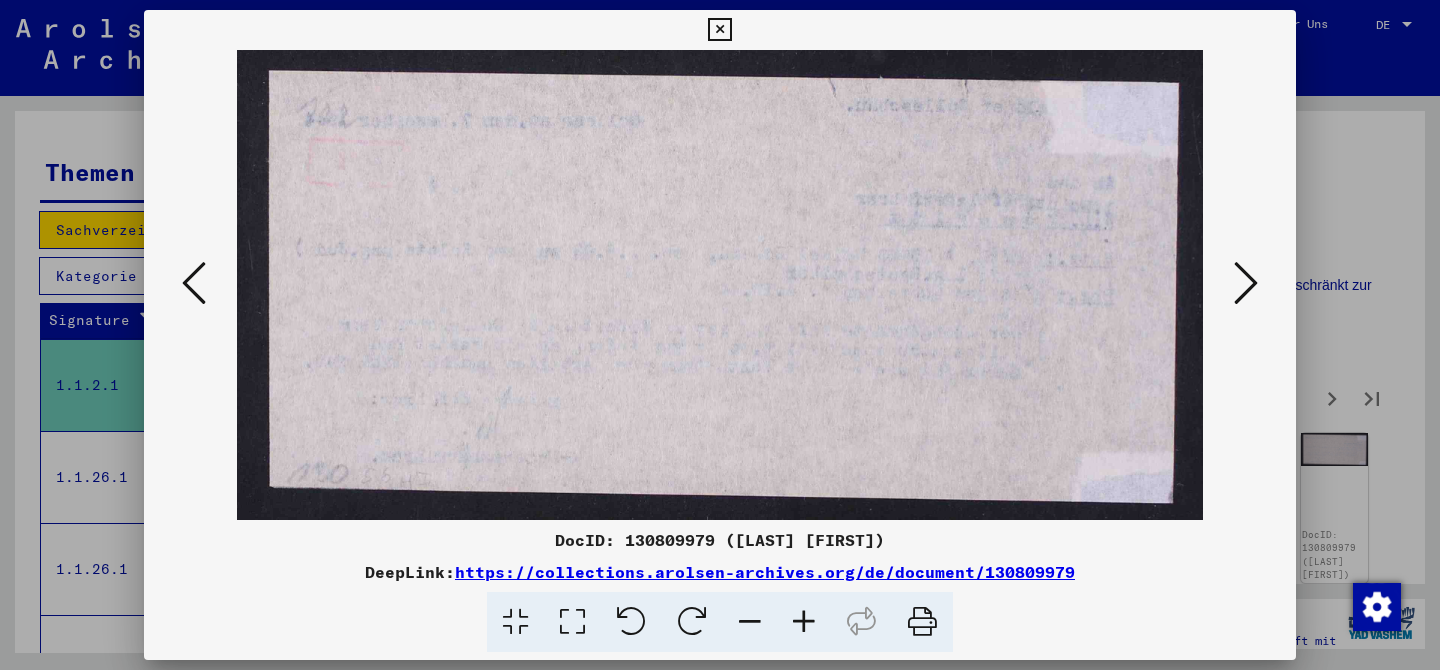 click at bounding box center (1246, 283) 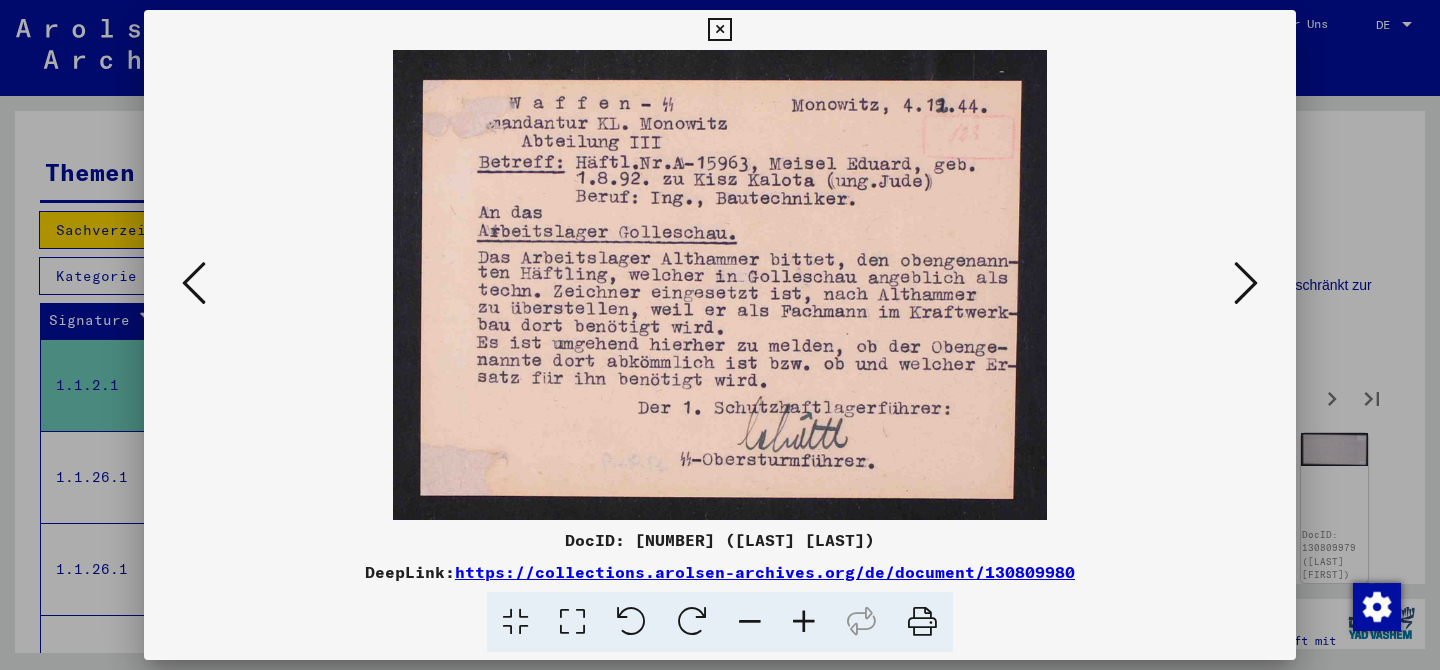 click at bounding box center [1246, 283] 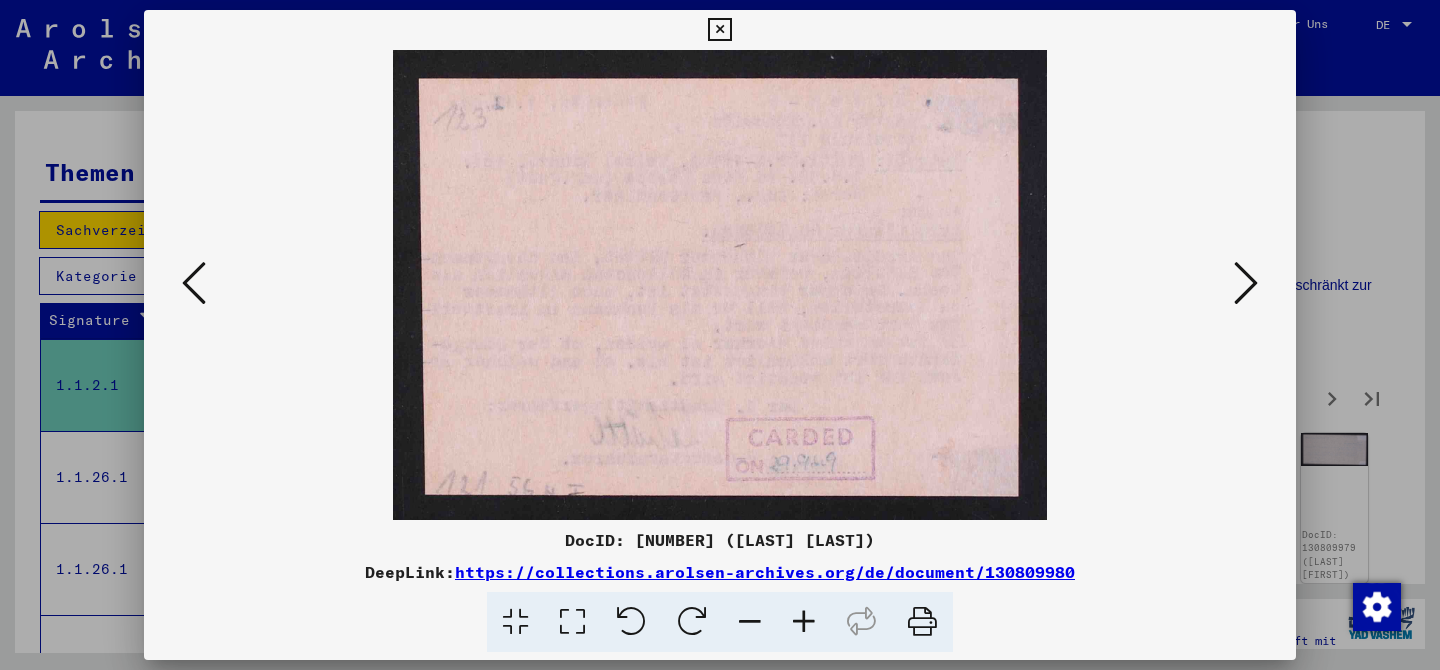 click at bounding box center [1246, 283] 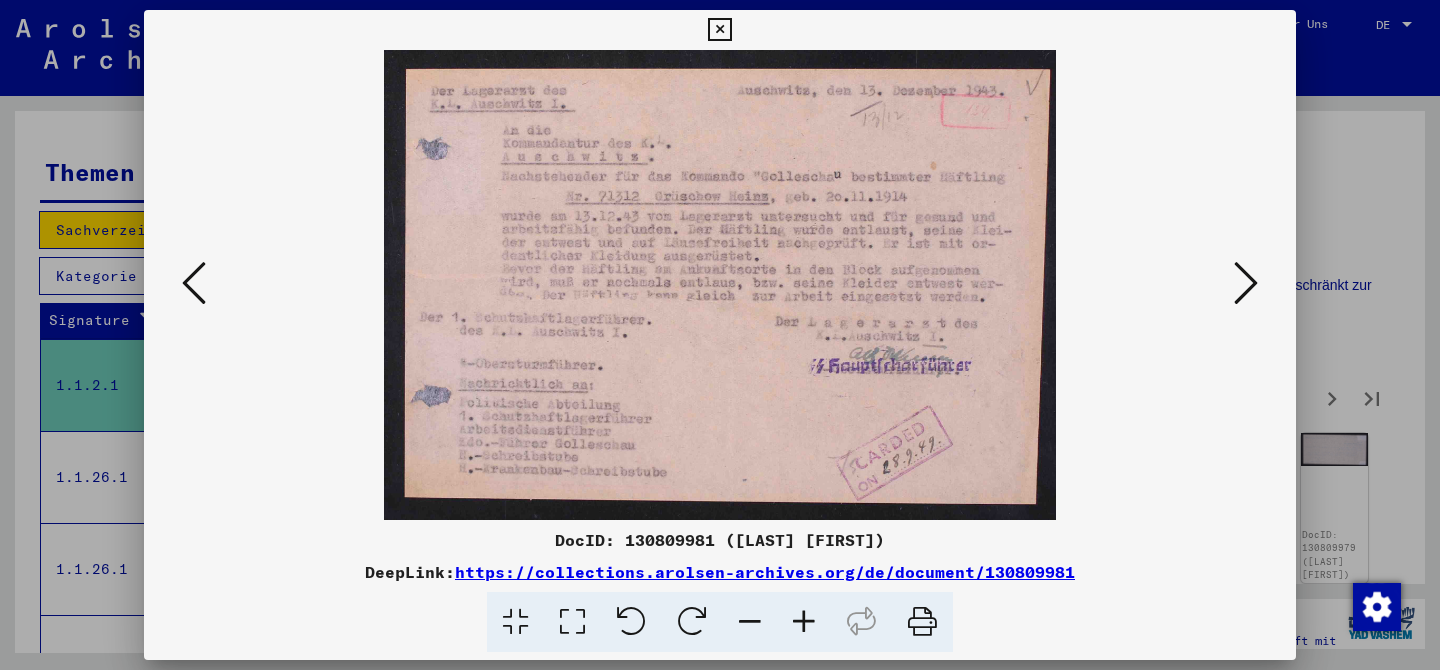 click at bounding box center (1246, 283) 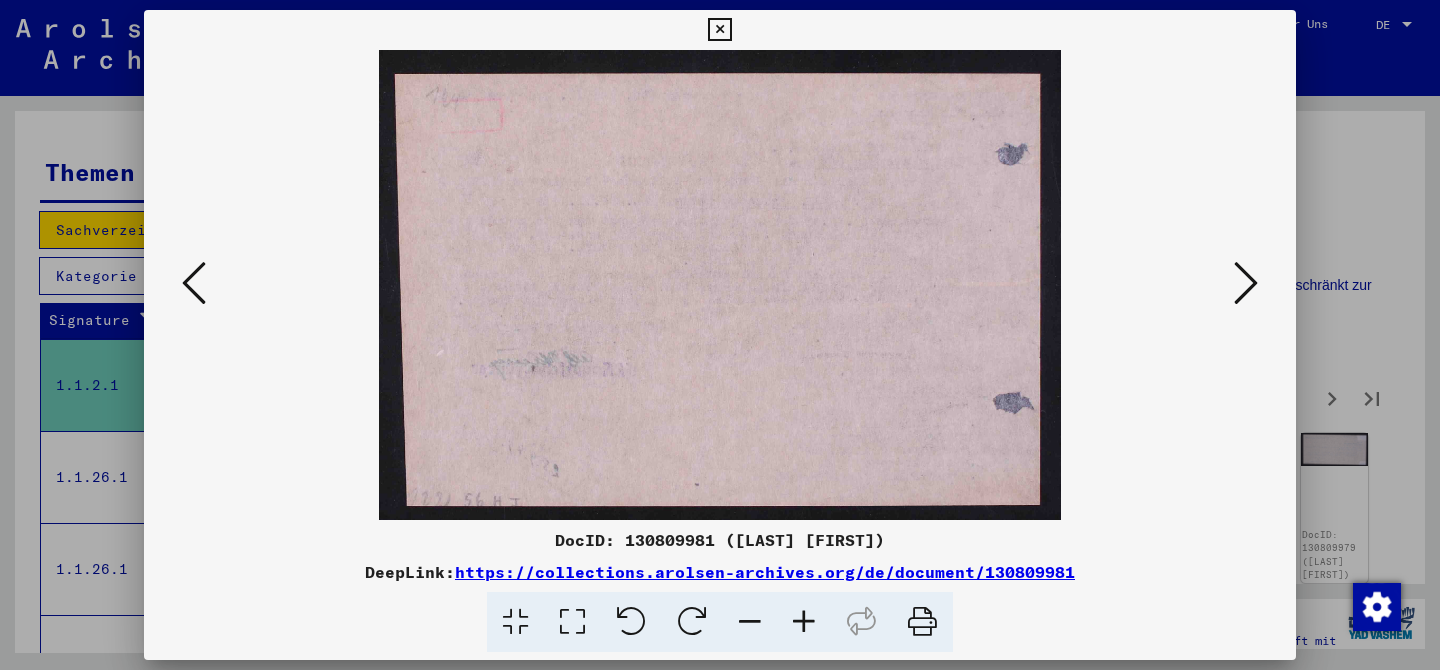 click at bounding box center (1246, 283) 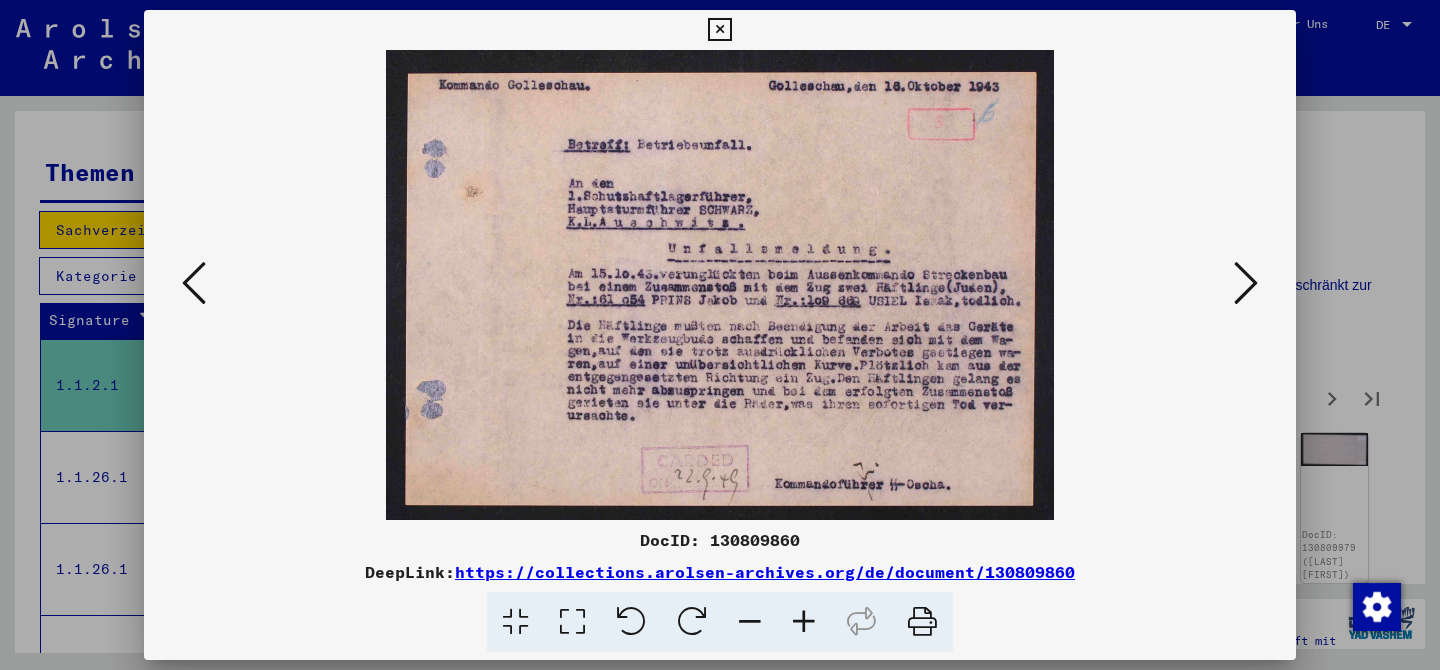 type 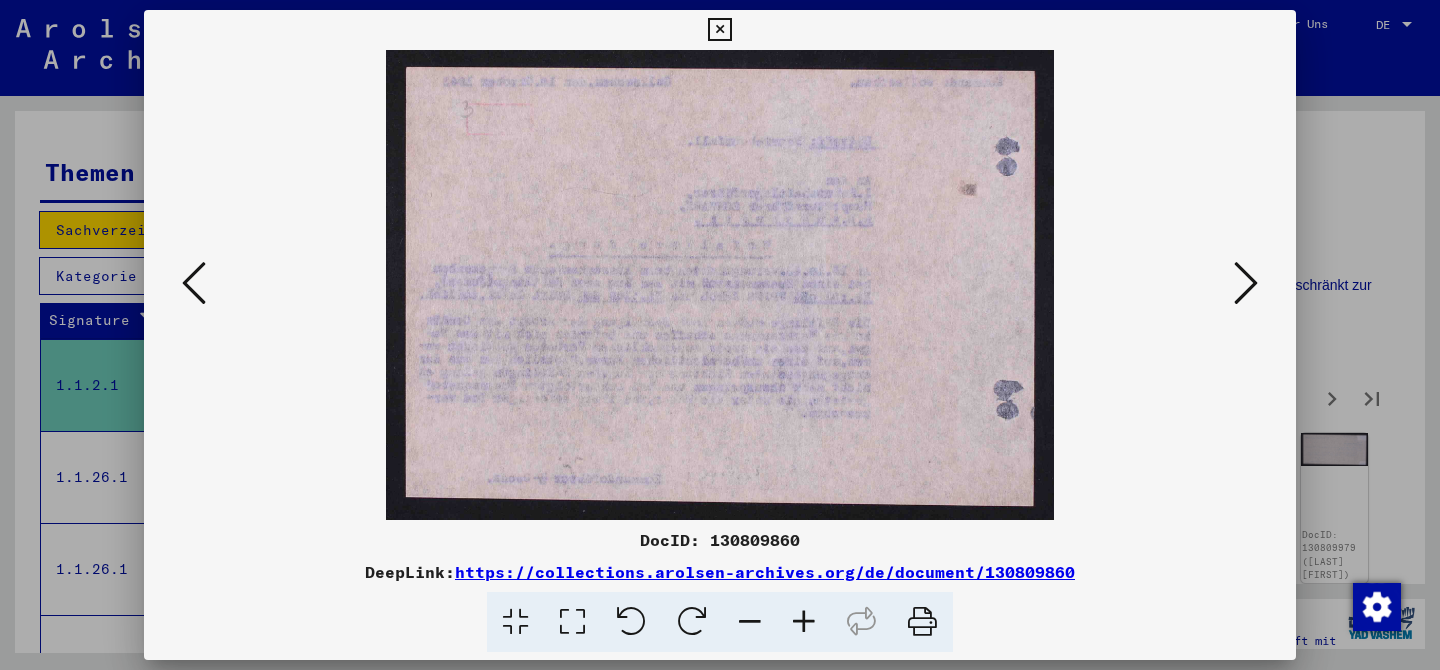 click at bounding box center [1246, 283] 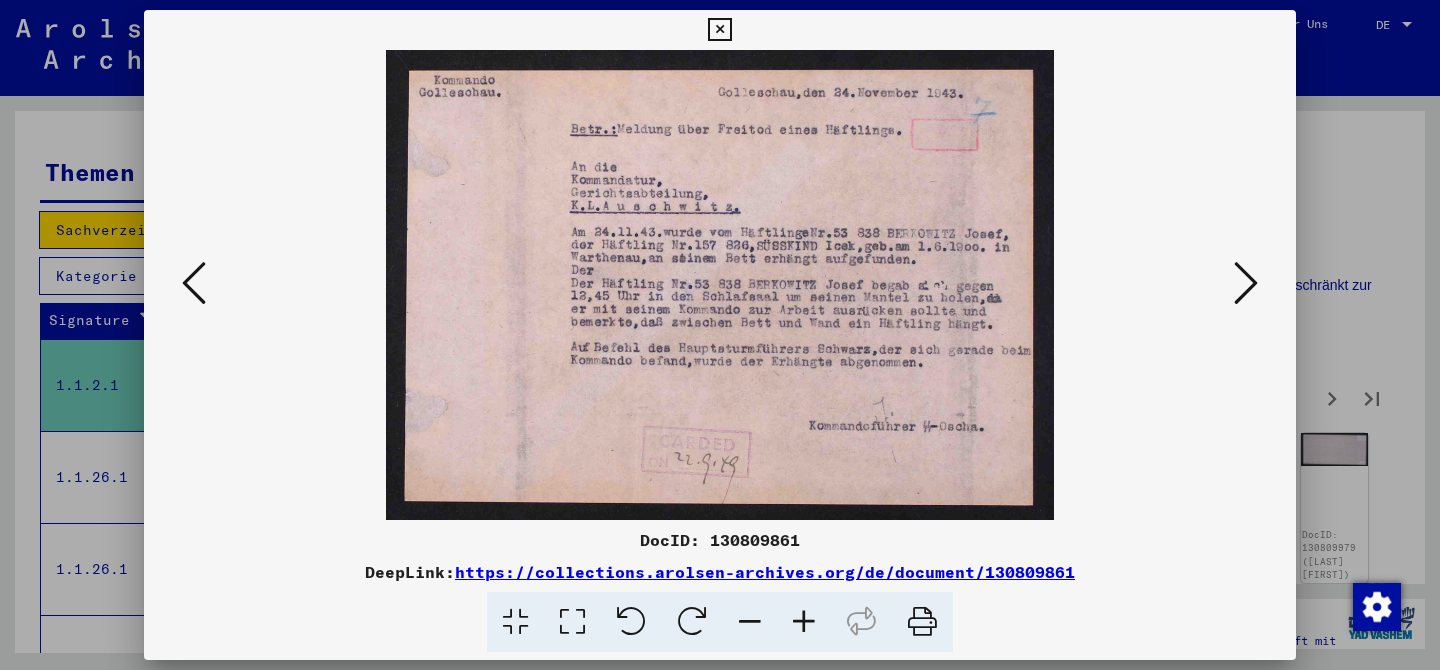 click at bounding box center [1246, 283] 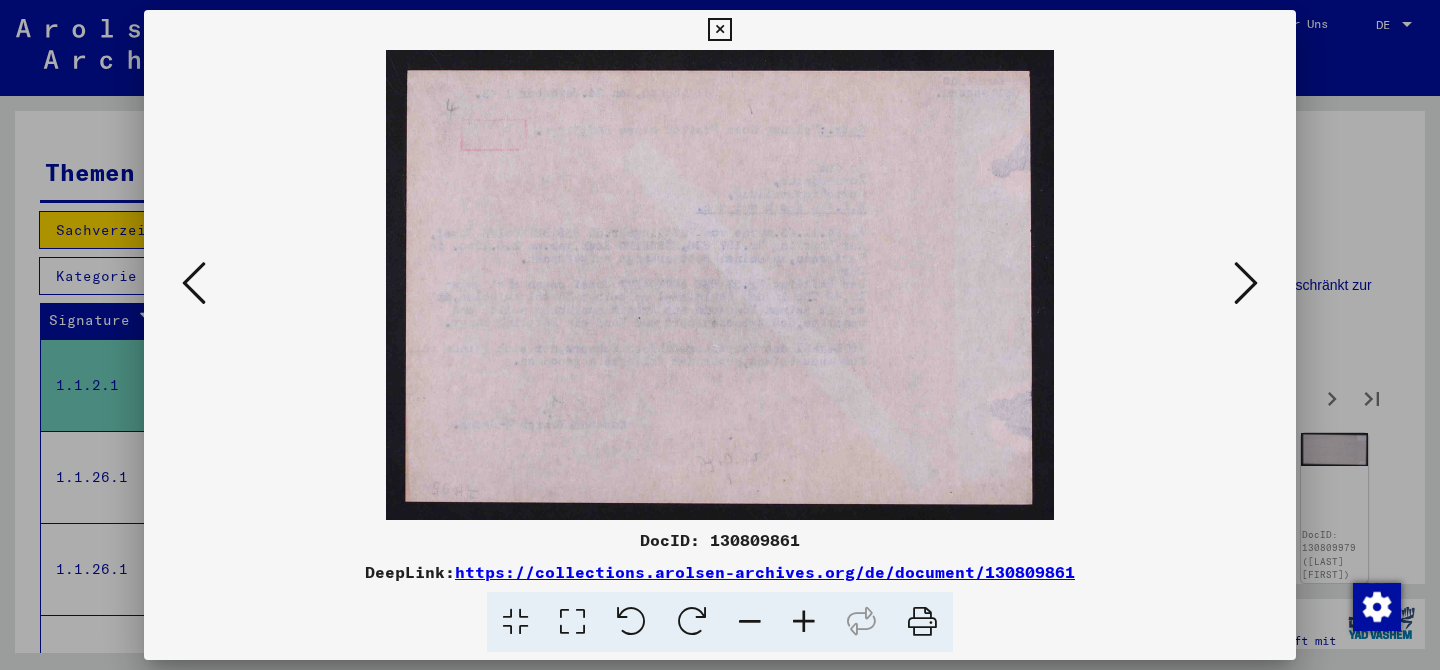 click at bounding box center [1246, 283] 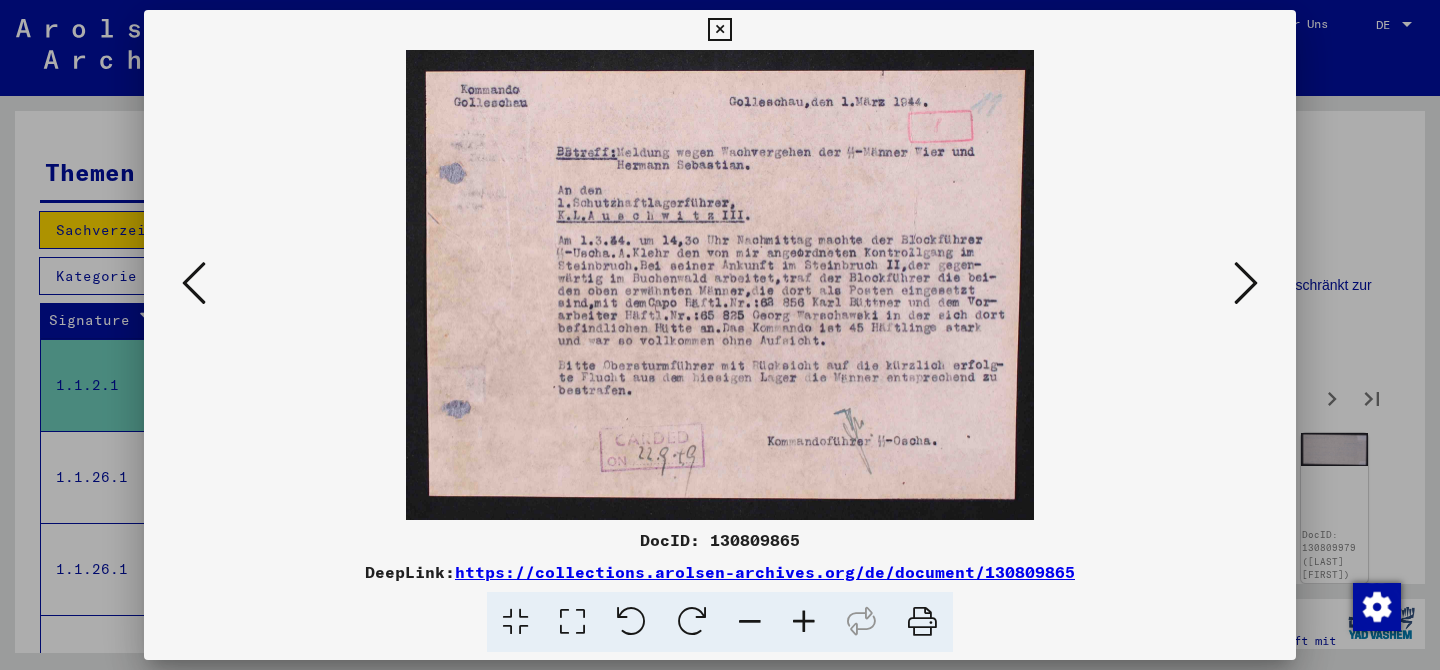 click at bounding box center (1246, 283) 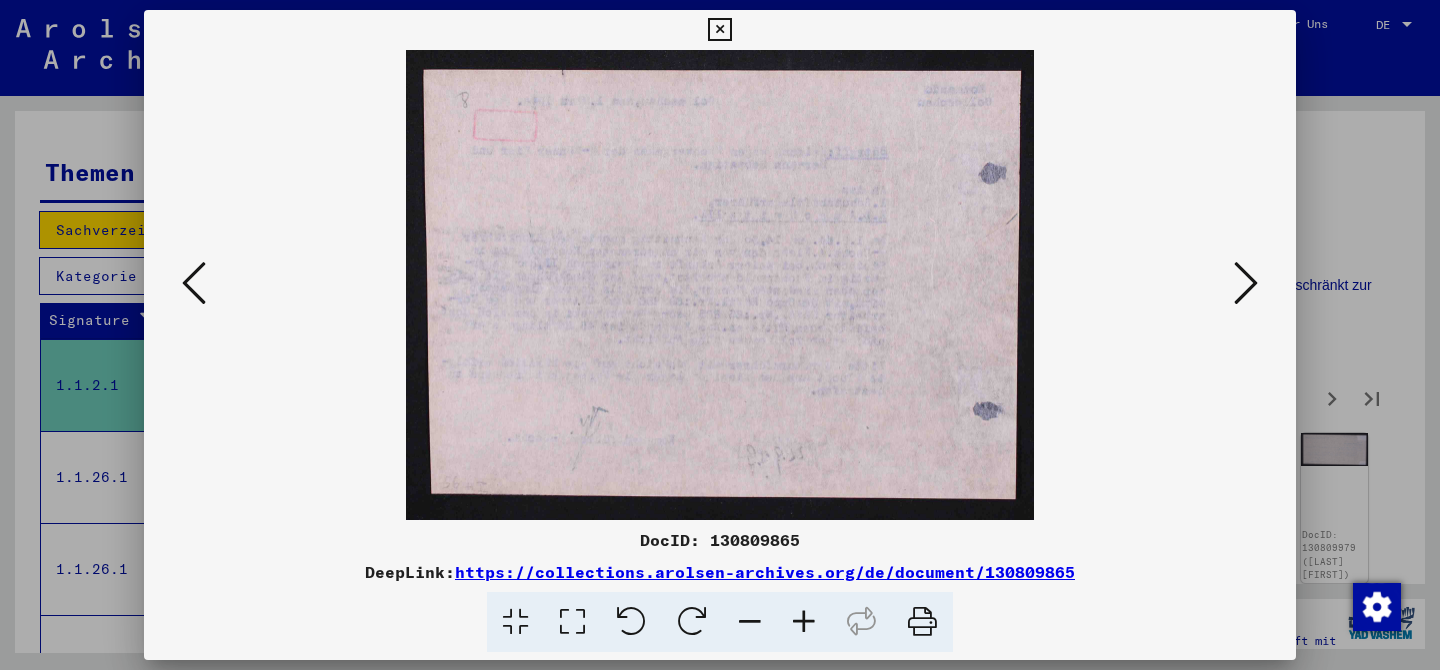 click at bounding box center [1246, 283] 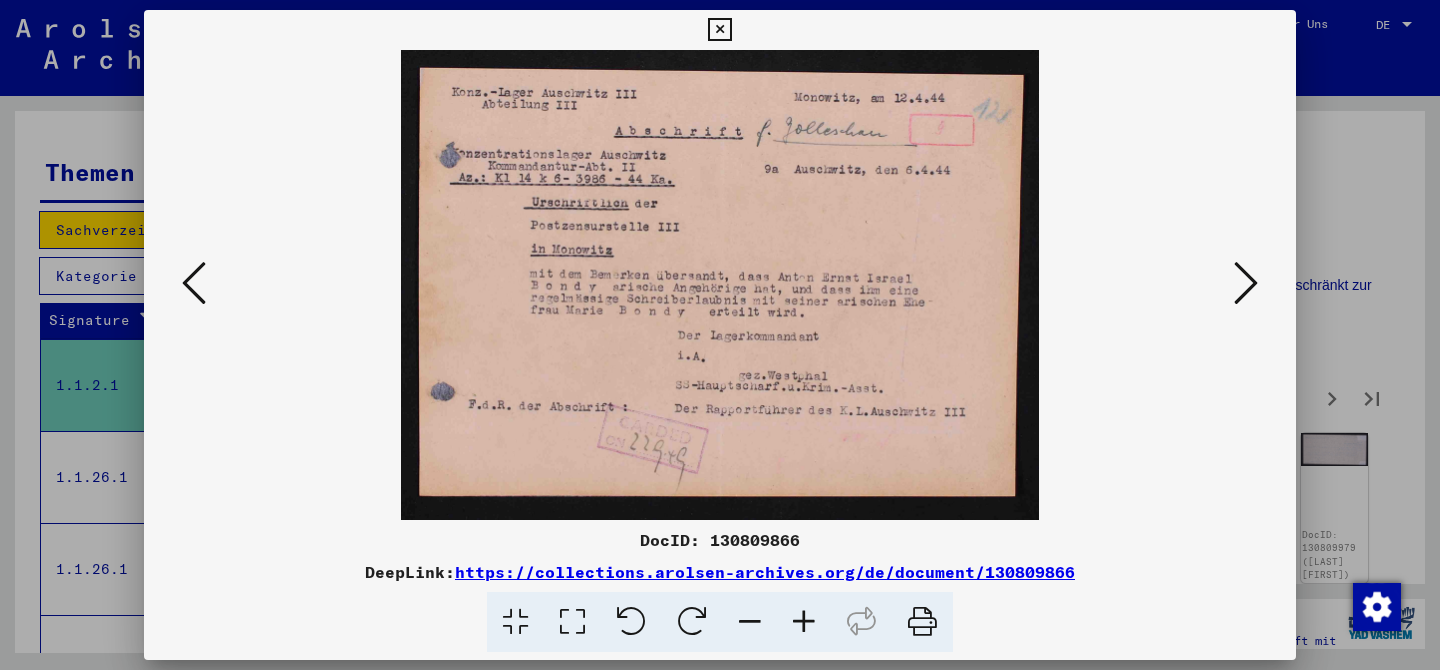 click at bounding box center (1246, 283) 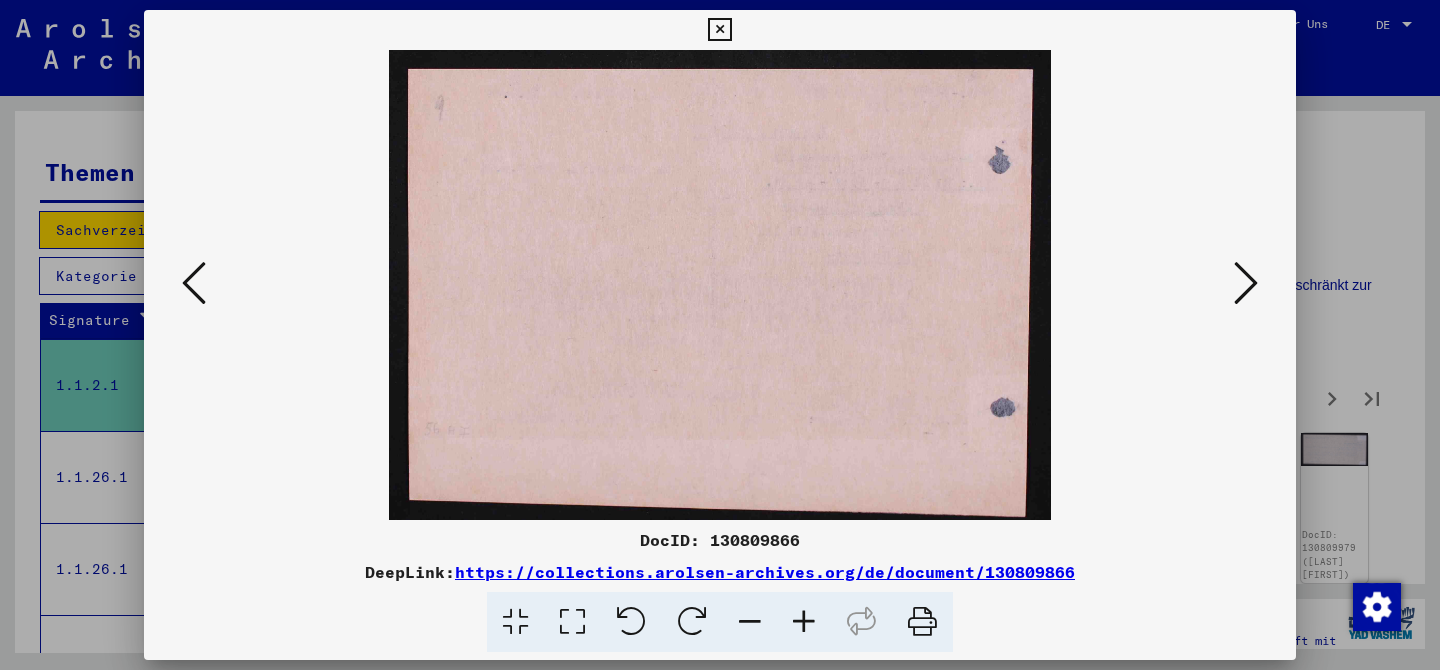 click at bounding box center (1246, 283) 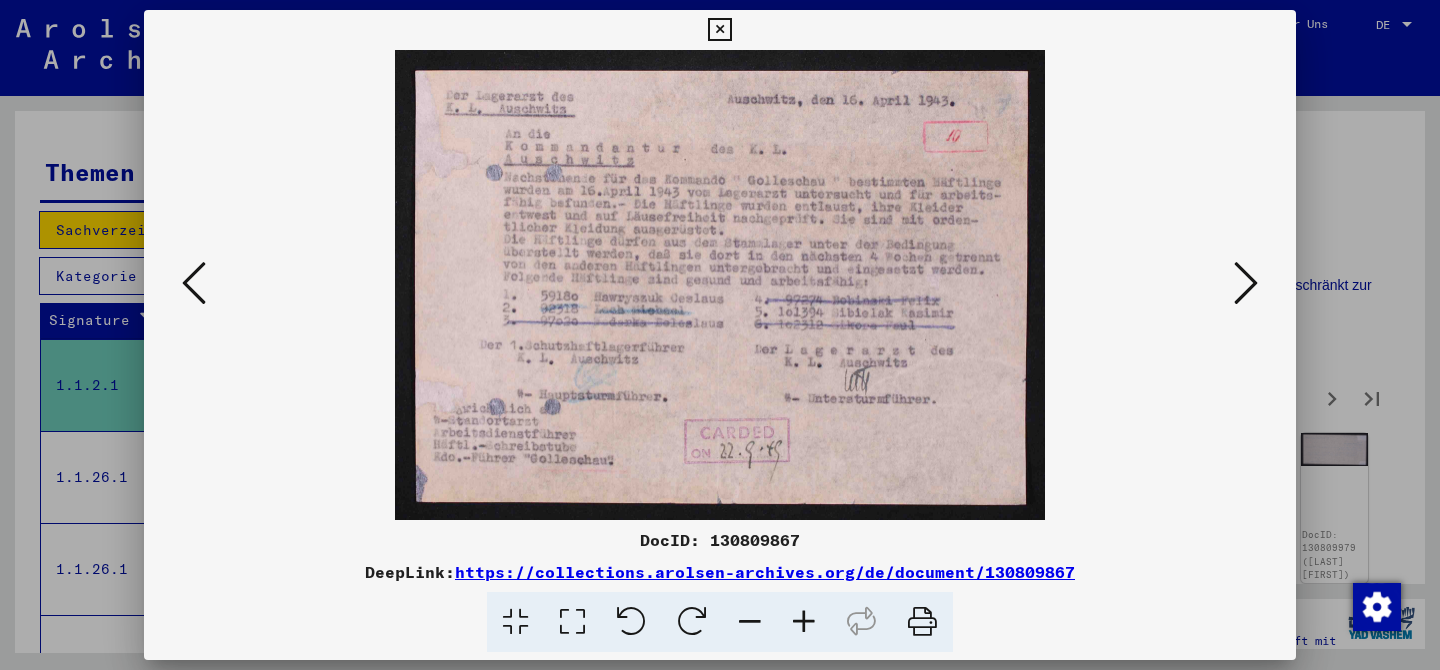 click at bounding box center (1246, 283) 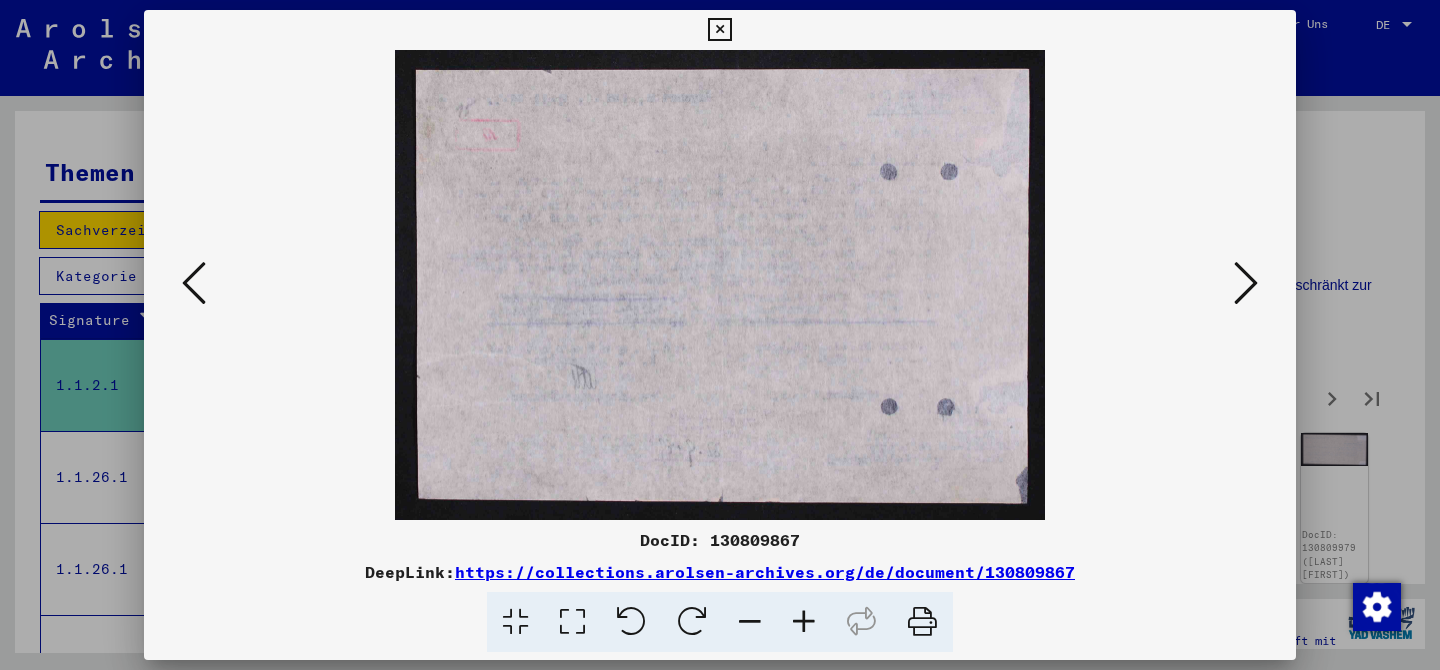 click at bounding box center [1246, 283] 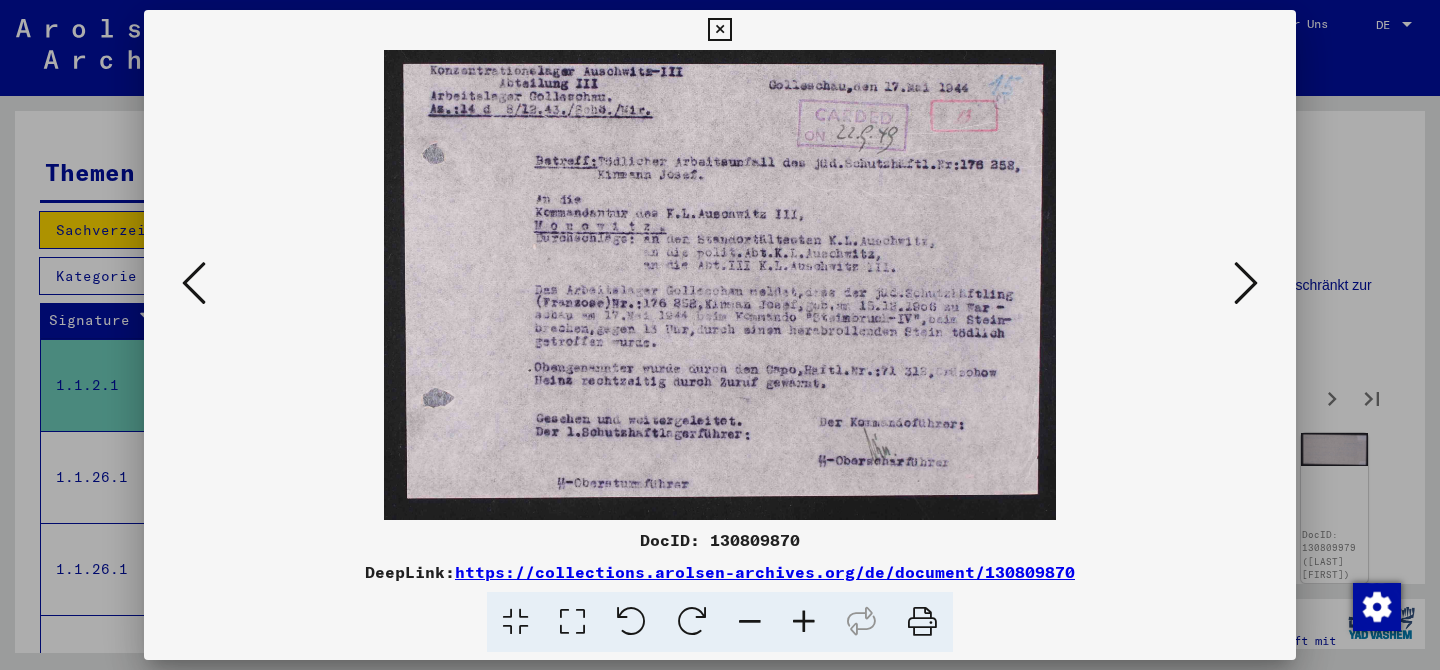 click at bounding box center (1246, 283) 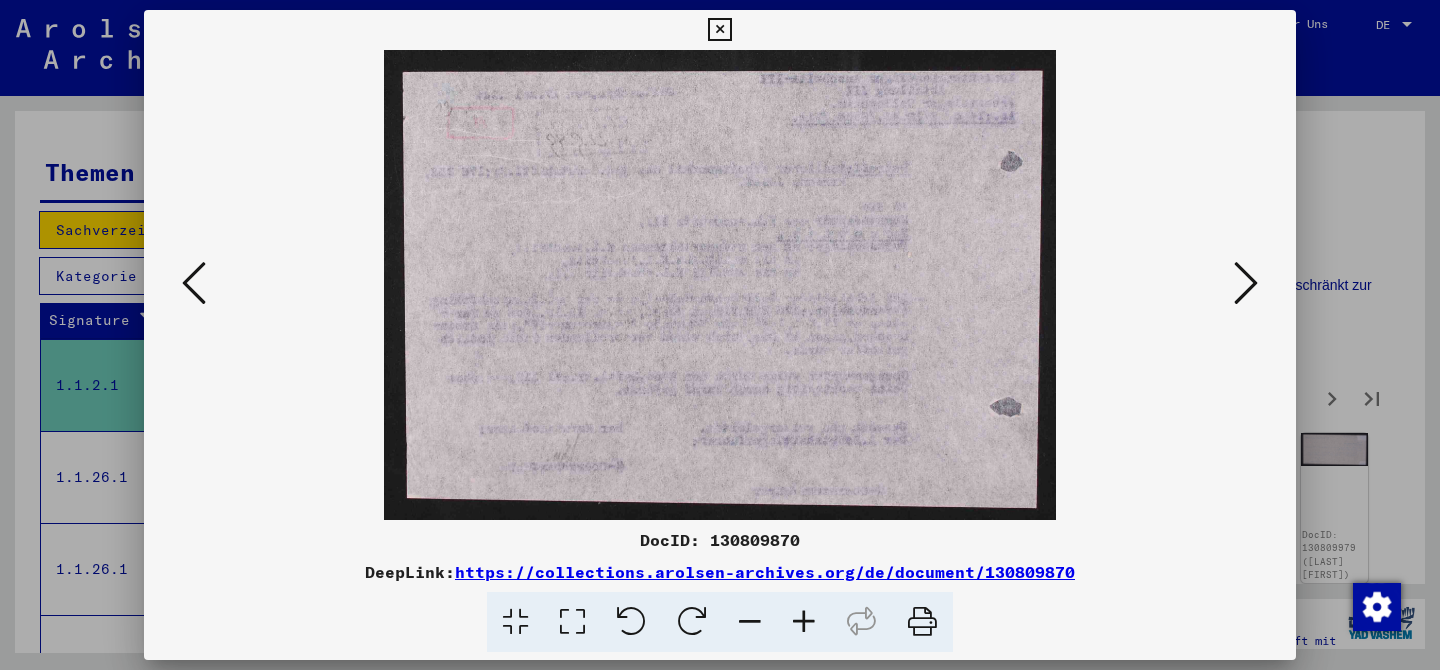 click at bounding box center [1246, 283] 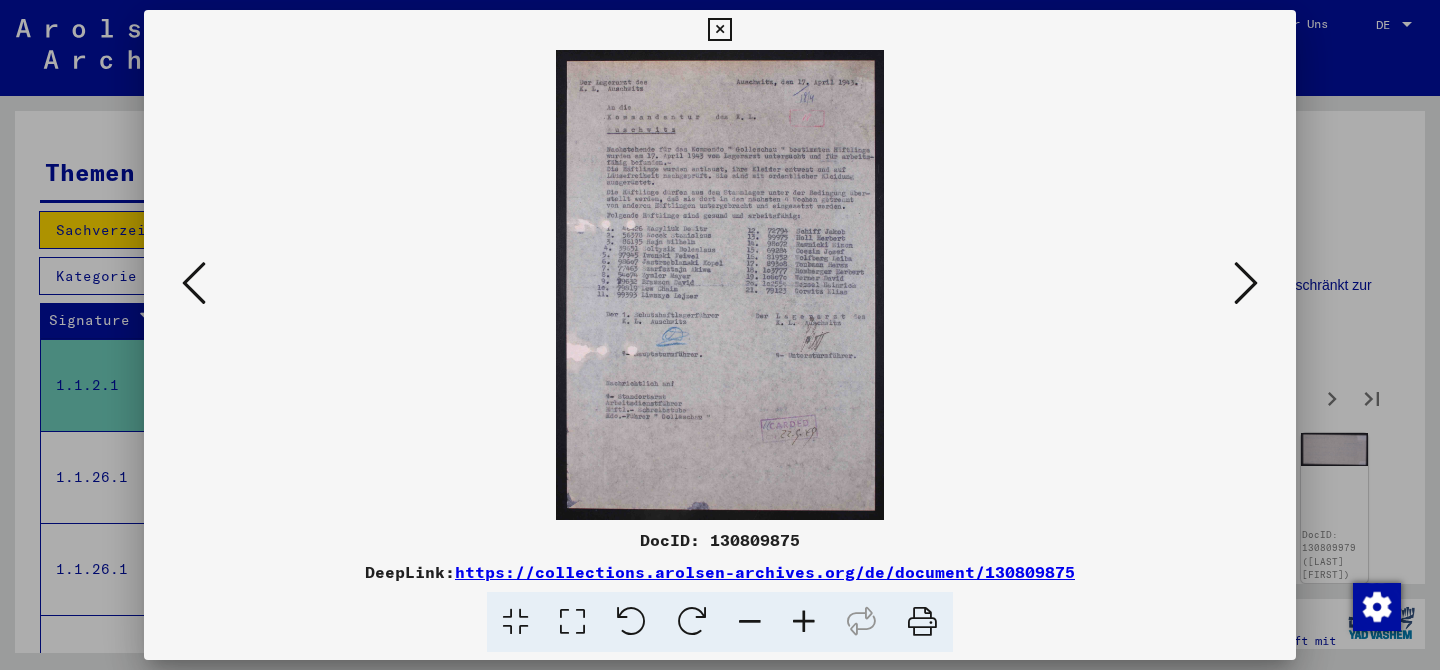 click at bounding box center (1246, 283) 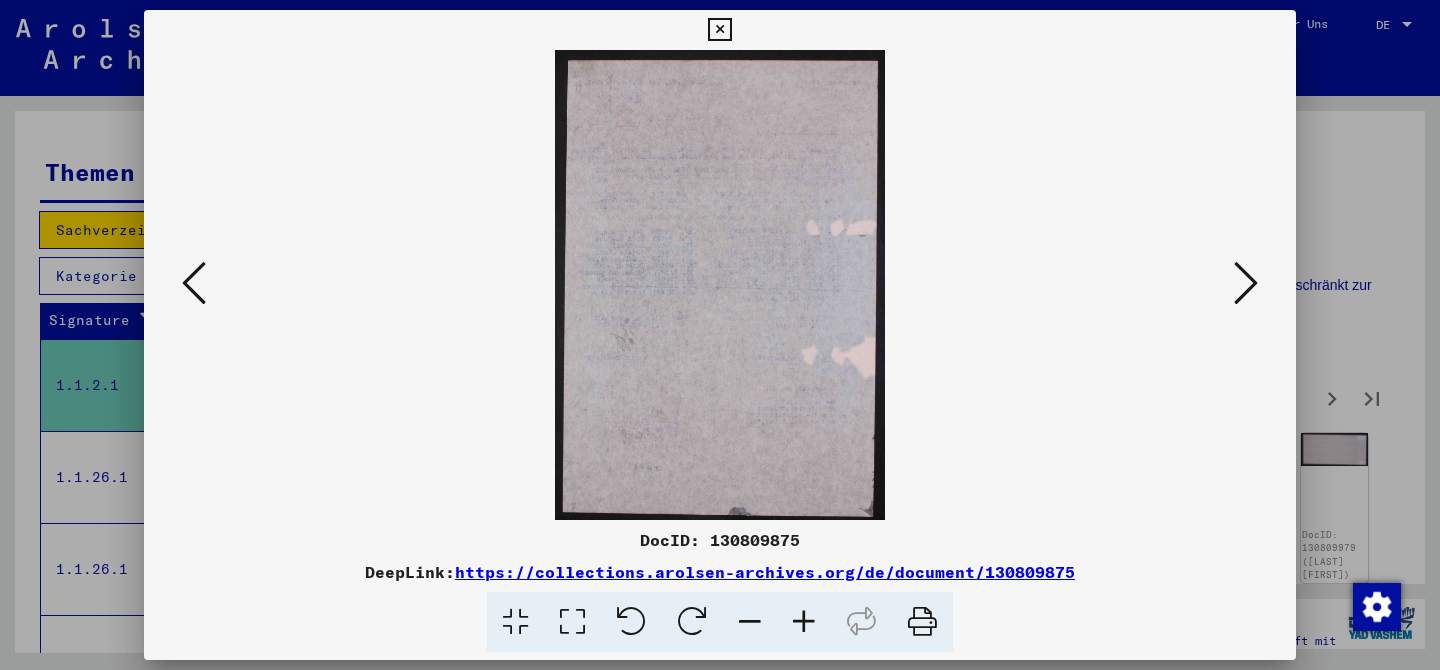 click at bounding box center (1246, 283) 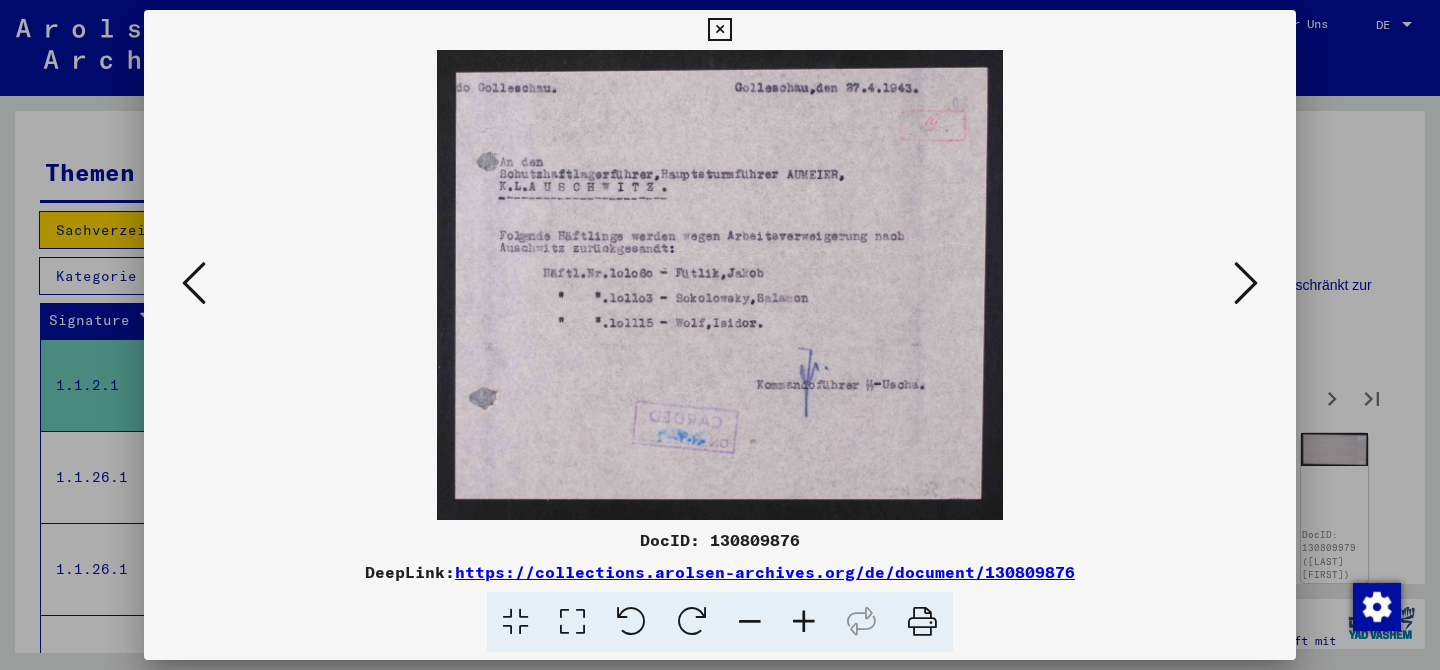 click at bounding box center [1246, 283] 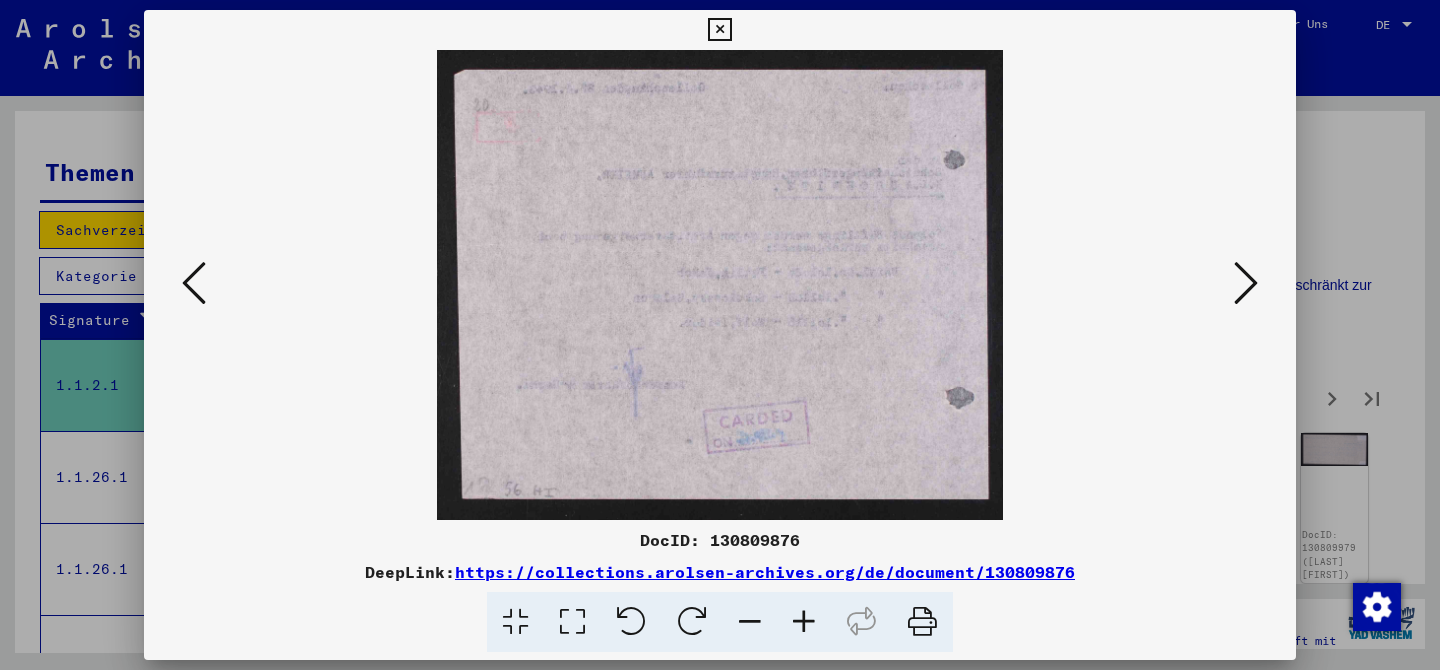 click at bounding box center [1246, 283] 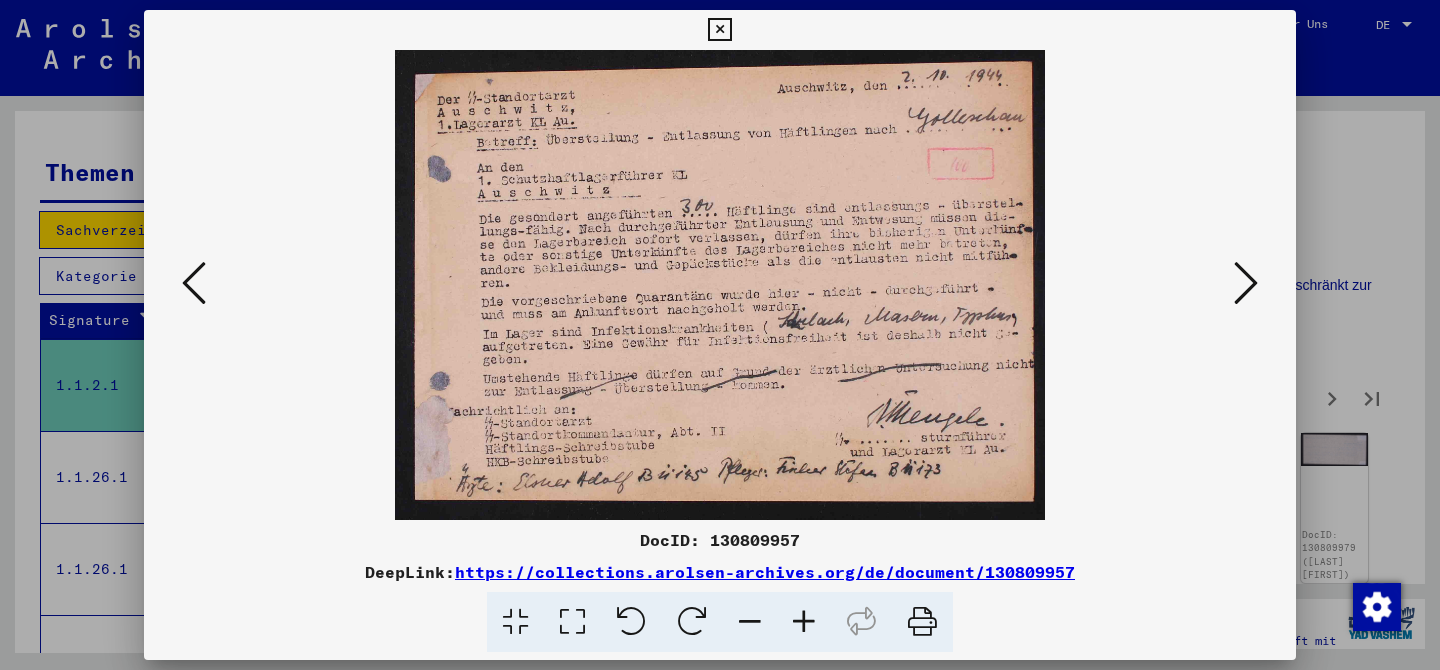 click at bounding box center (1246, 283) 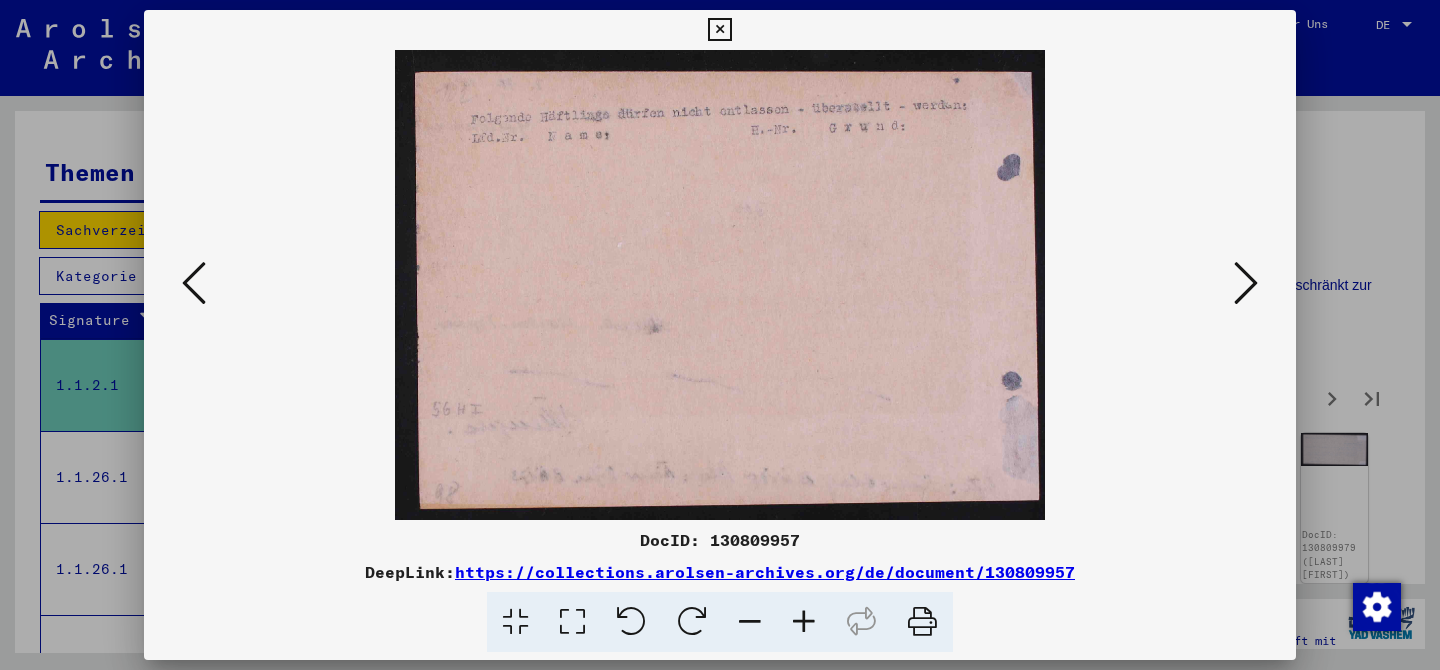 click at bounding box center [1246, 283] 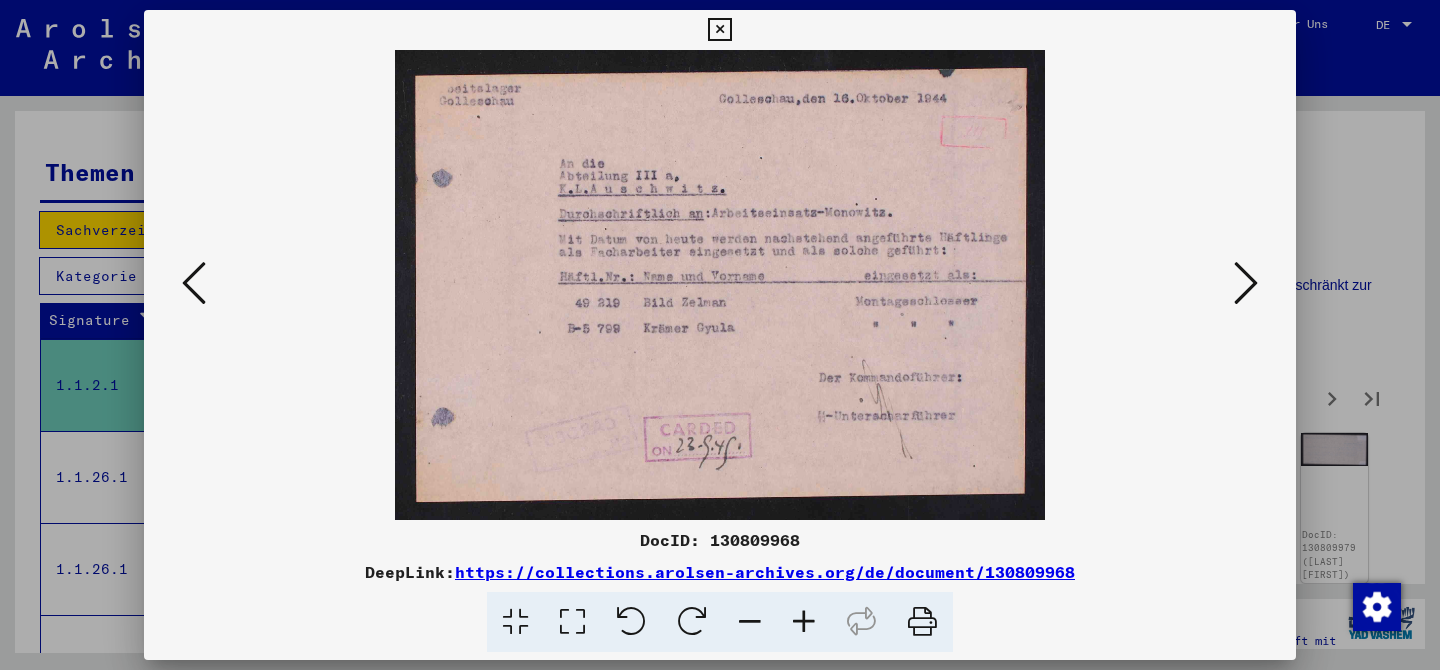 click at bounding box center (1246, 283) 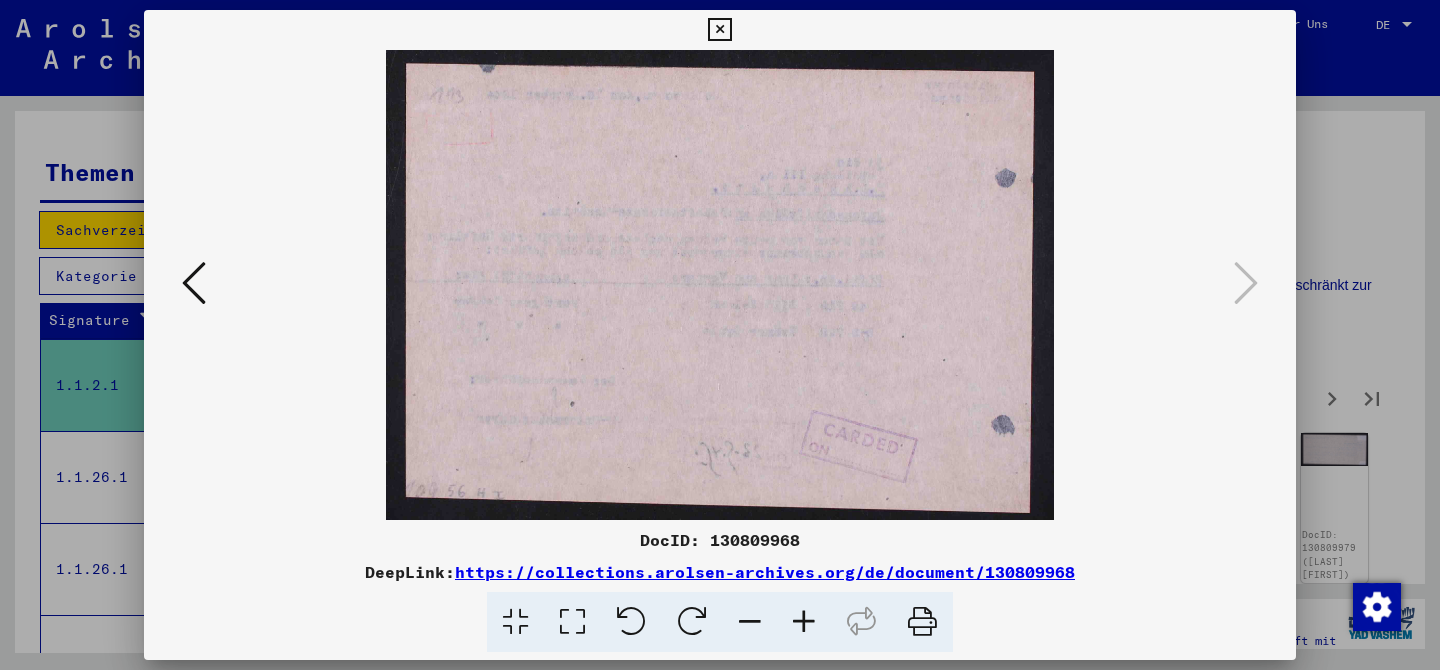 click at bounding box center [720, 335] 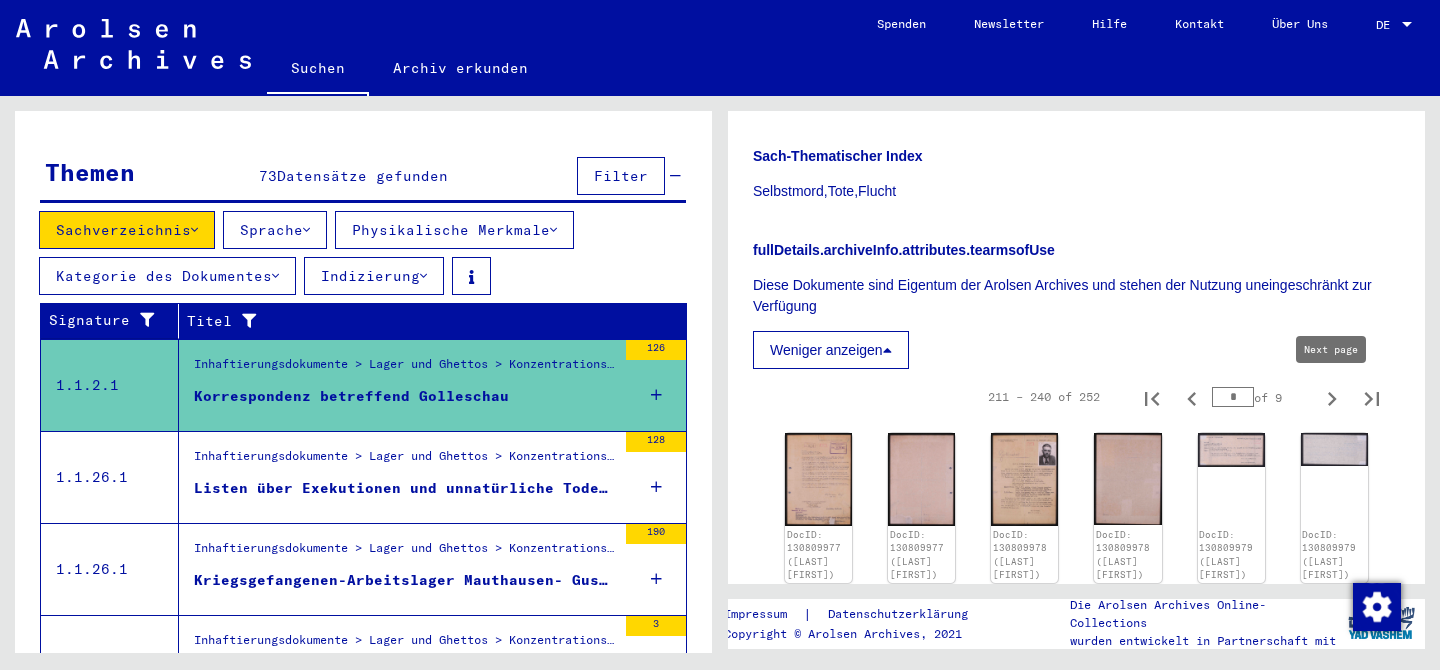 click 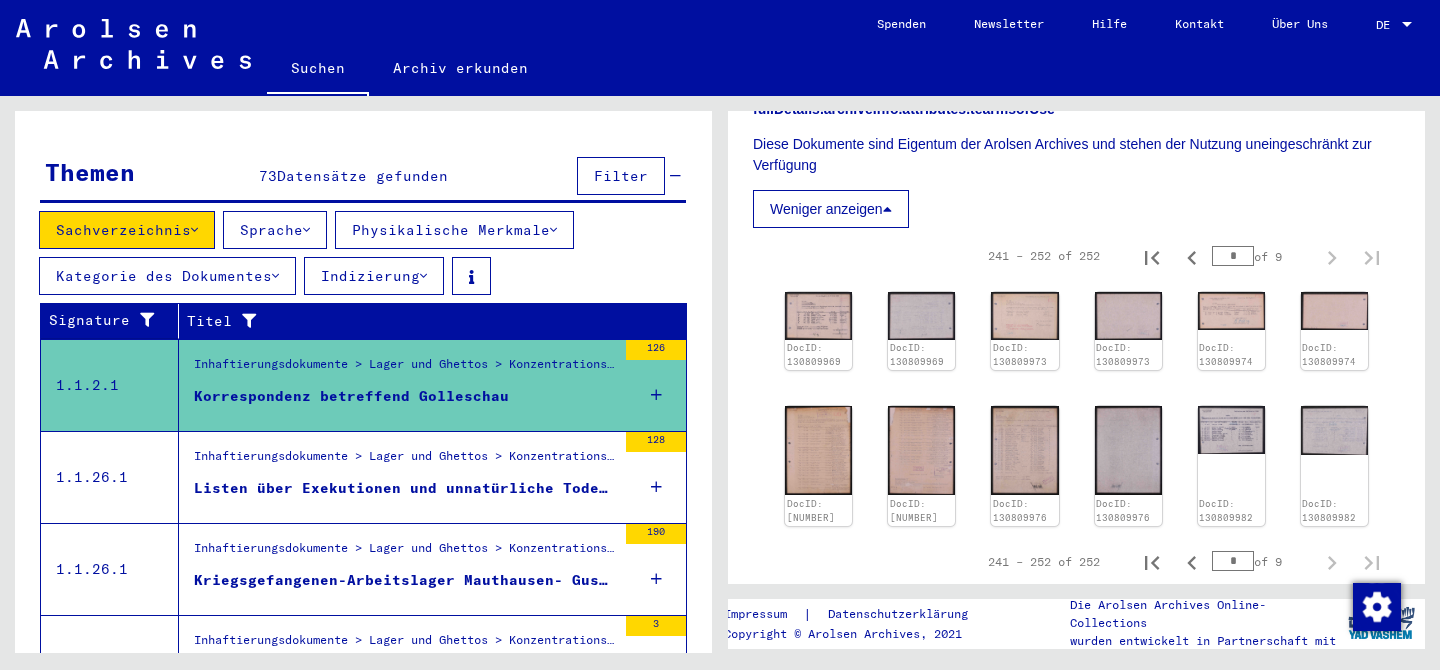 scroll, scrollTop: 1031, scrollLeft: 0, axis: vertical 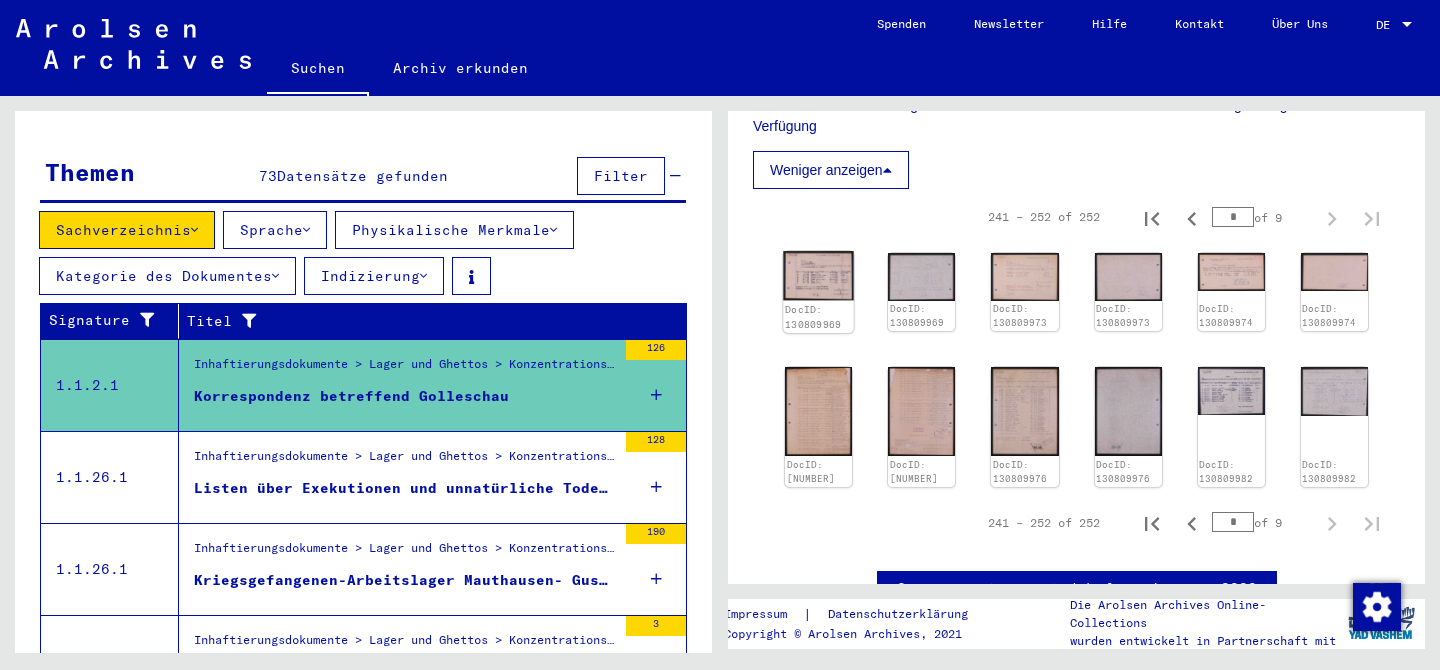 click 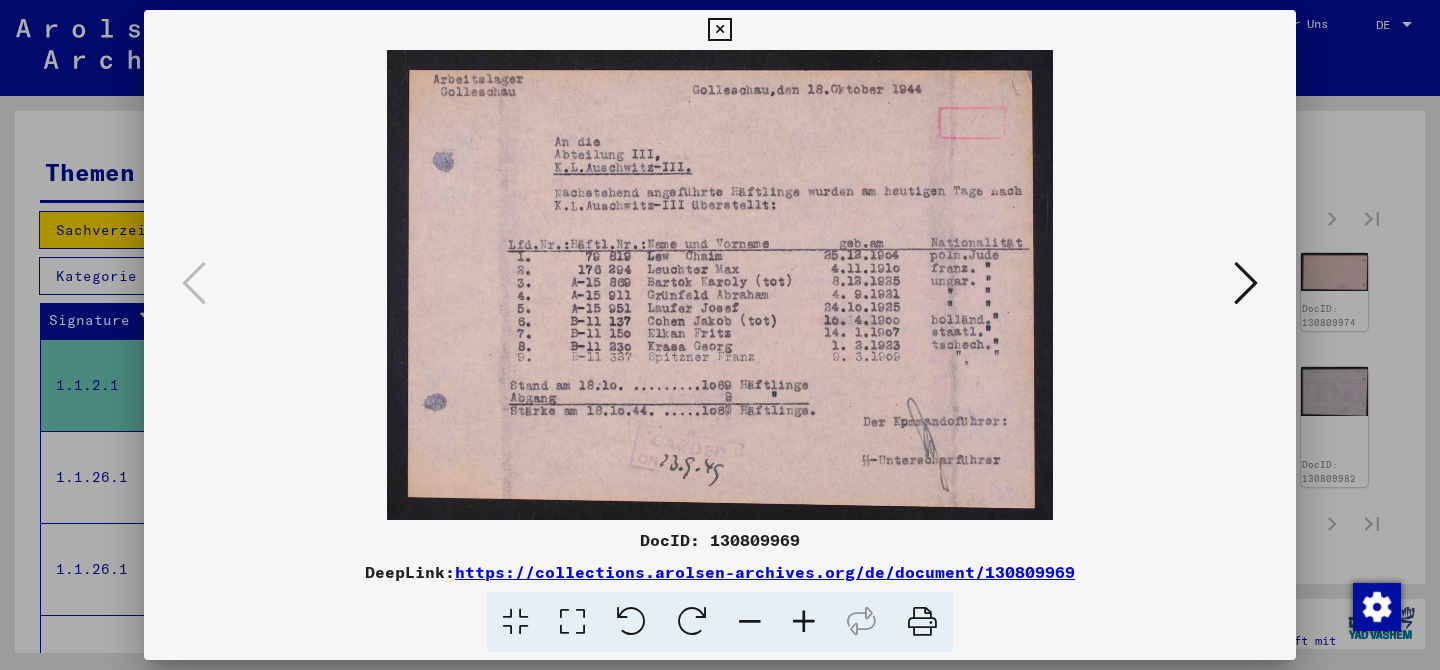 click at bounding box center (1246, 283) 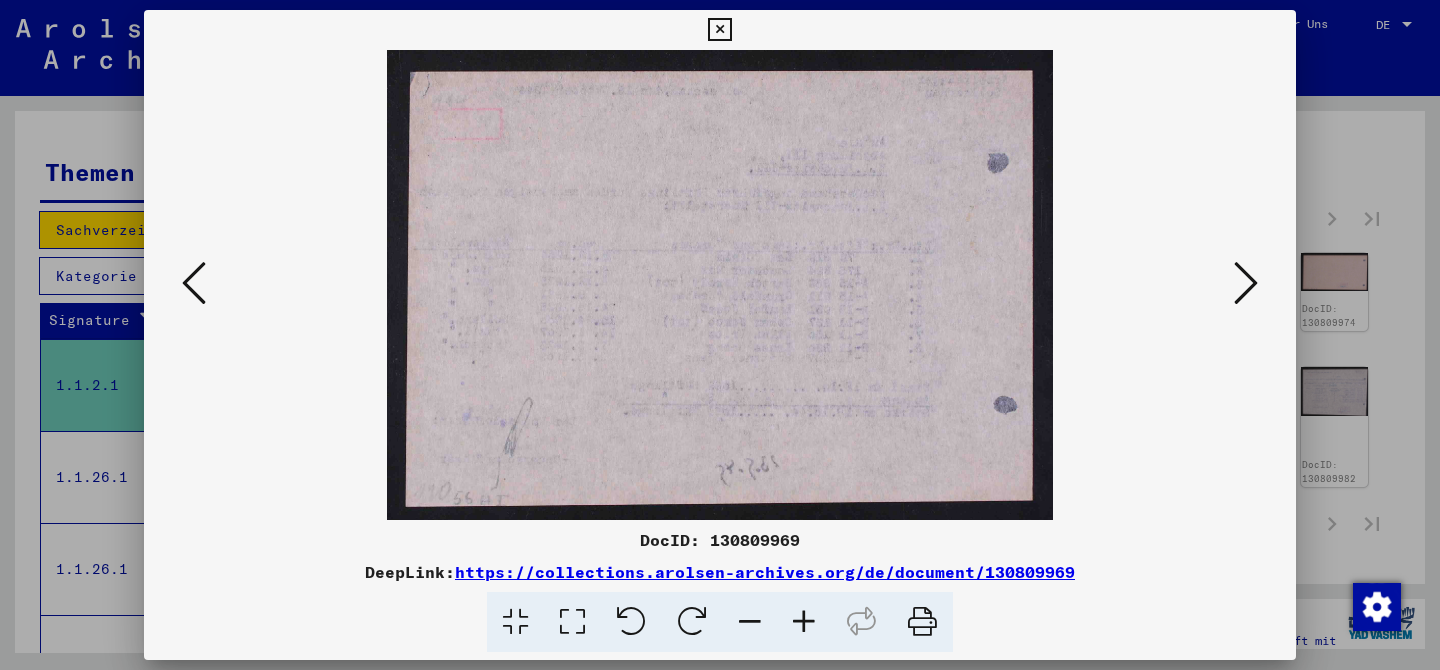 click at bounding box center (1246, 283) 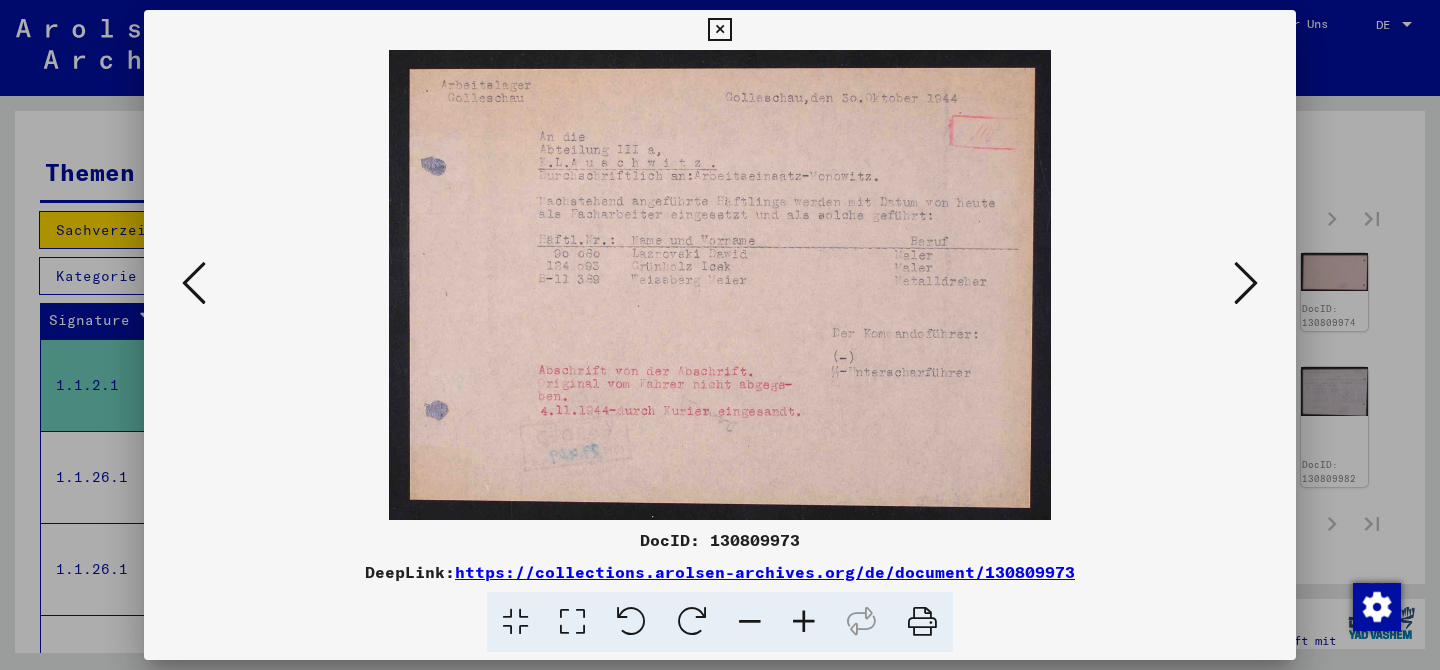 click at bounding box center [1246, 283] 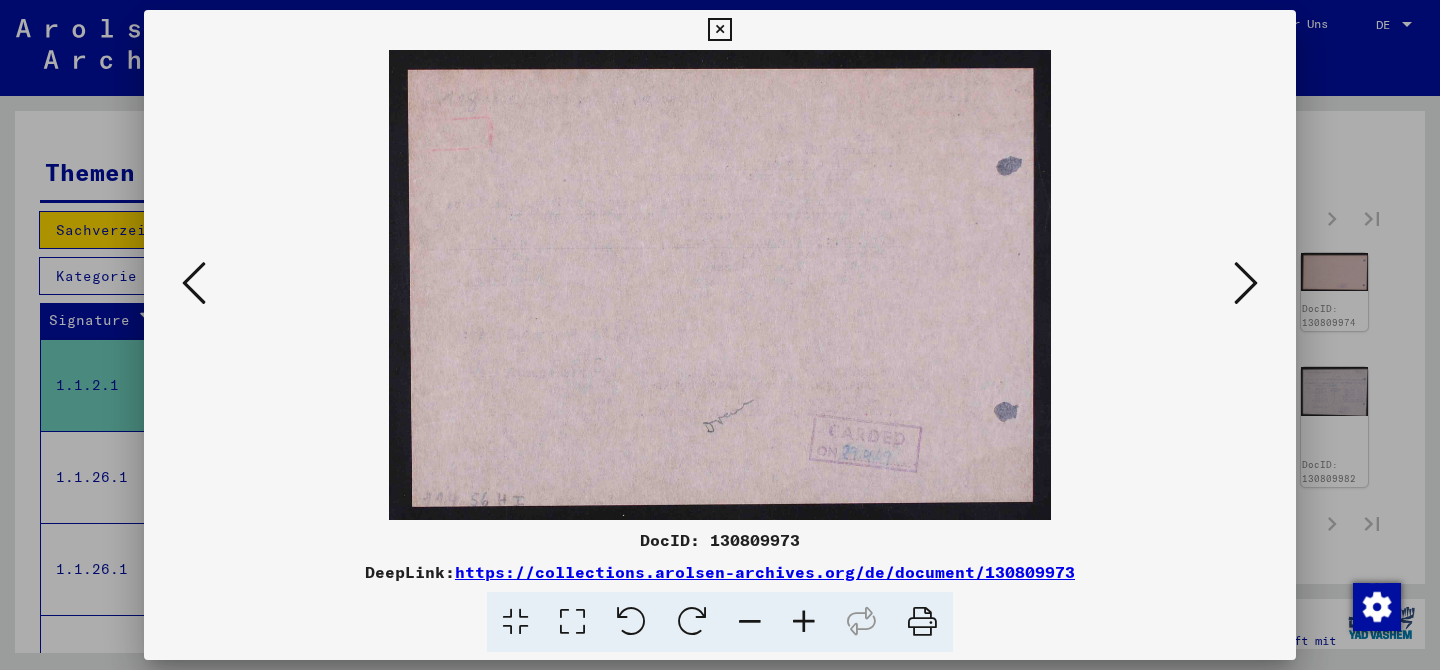 click at bounding box center [1246, 283] 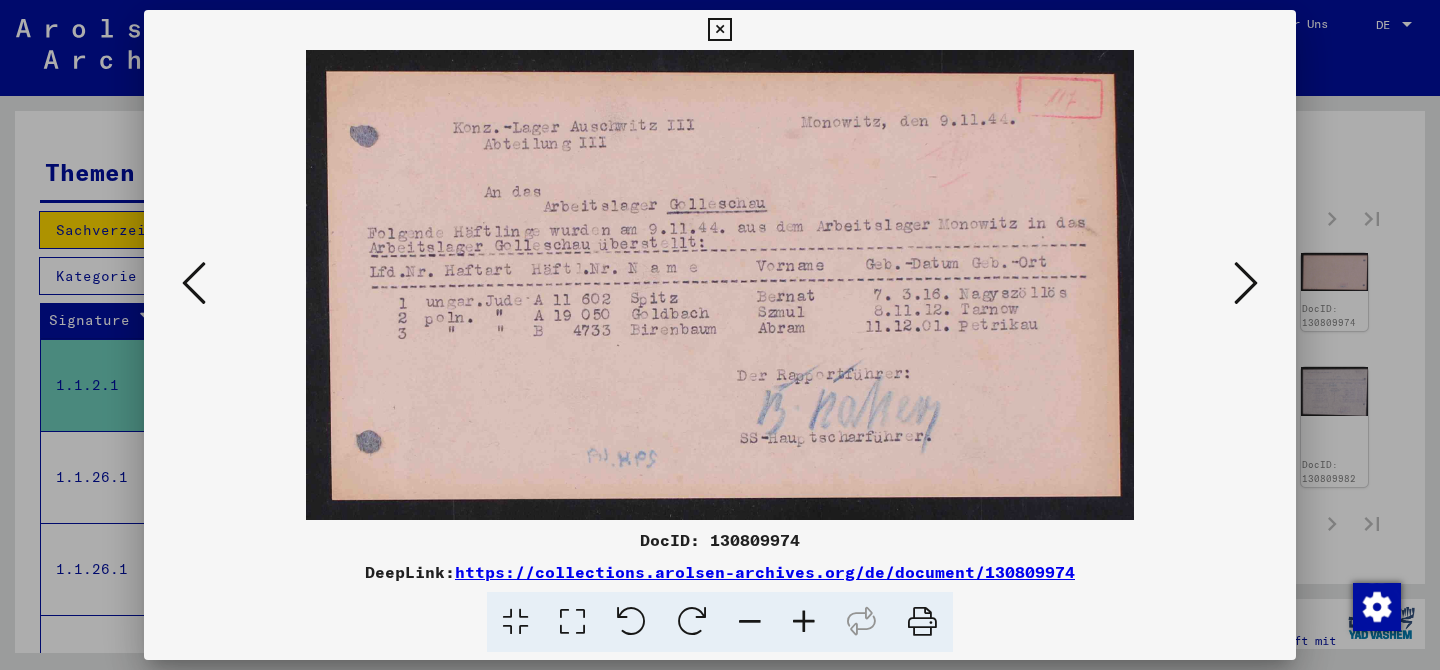 click at bounding box center [1246, 283] 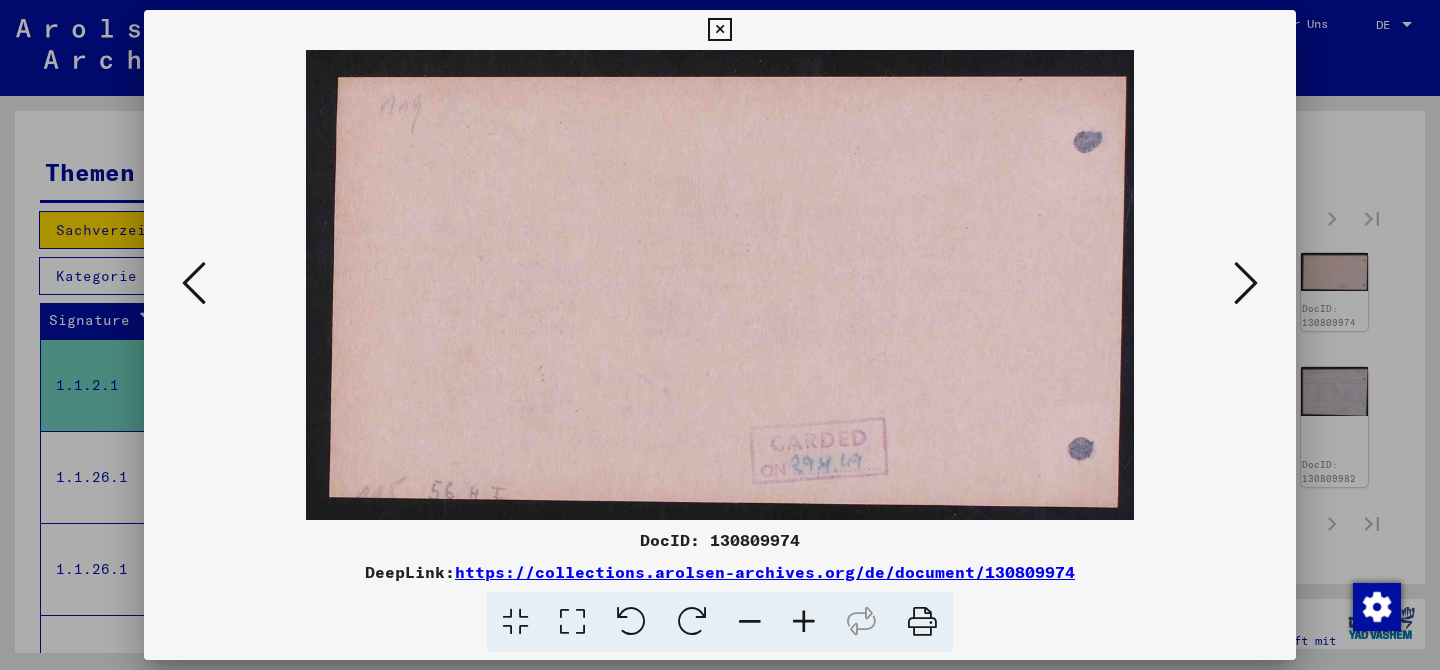 click at bounding box center [1246, 283] 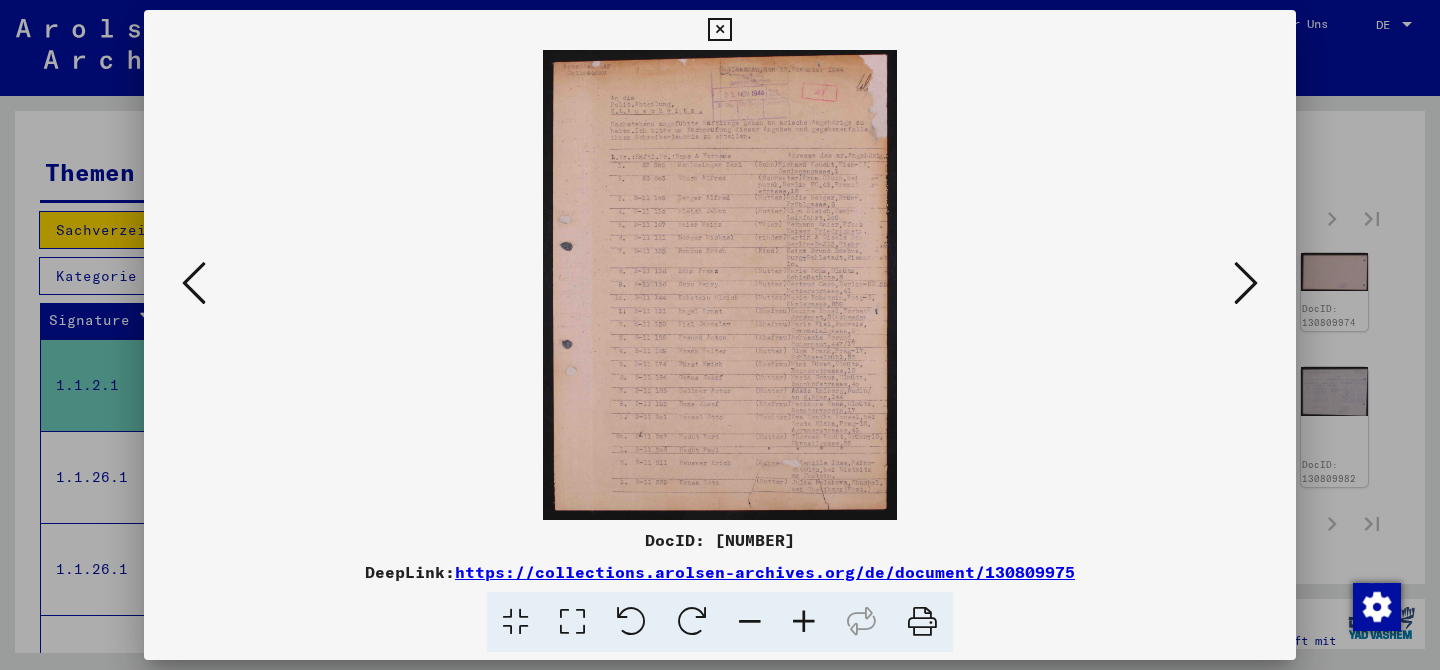 click at bounding box center [1246, 283] 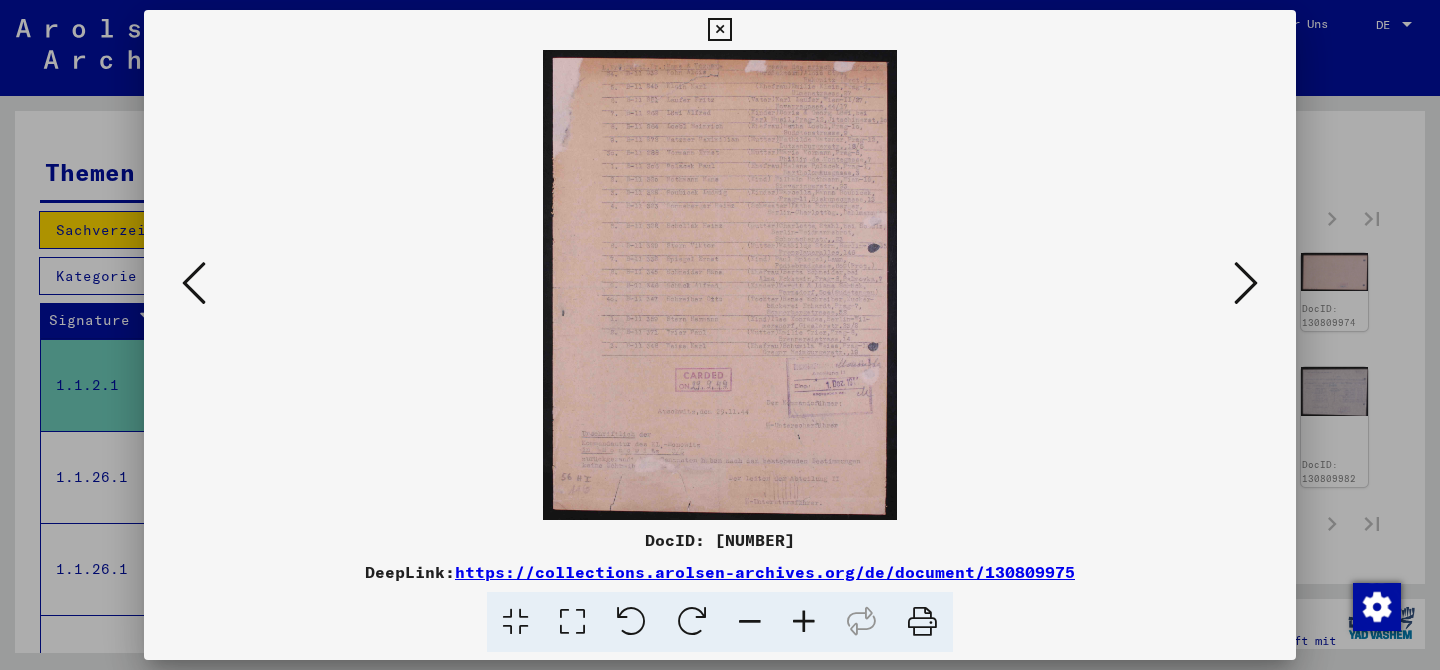 click at bounding box center [1246, 283] 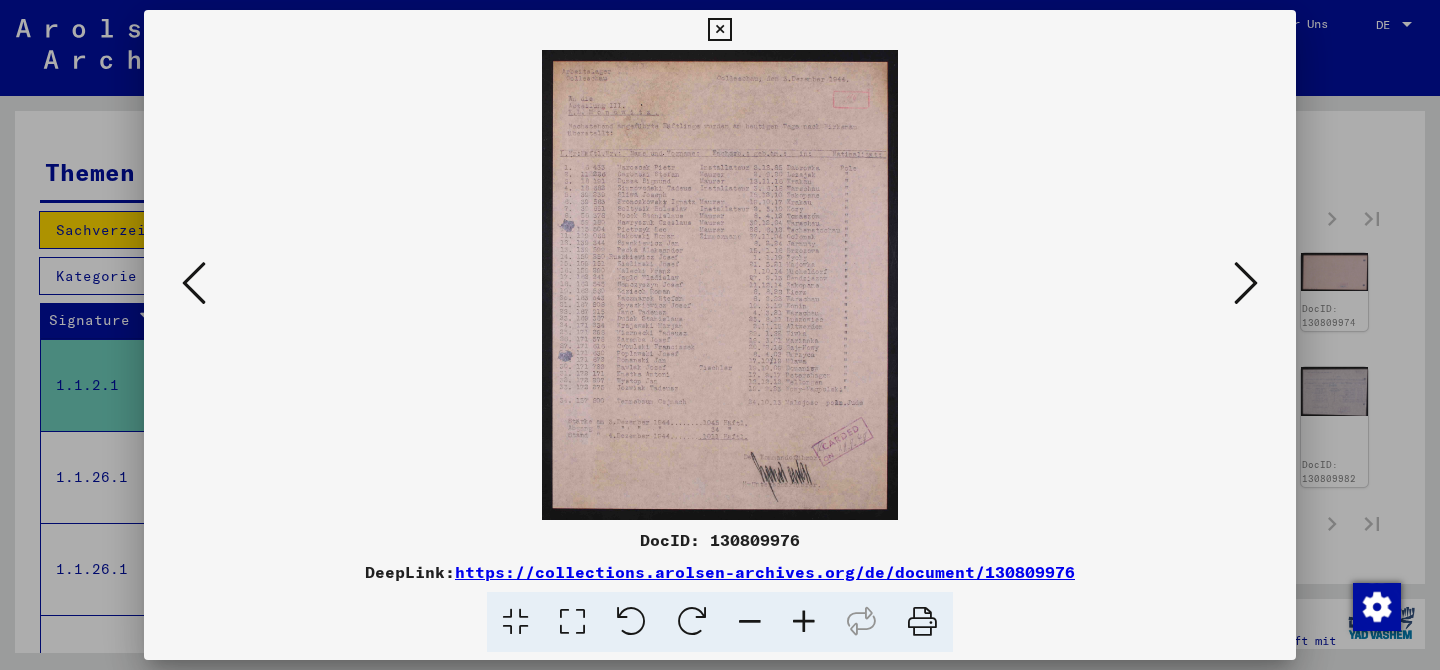 click at bounding box center [1246, 283] 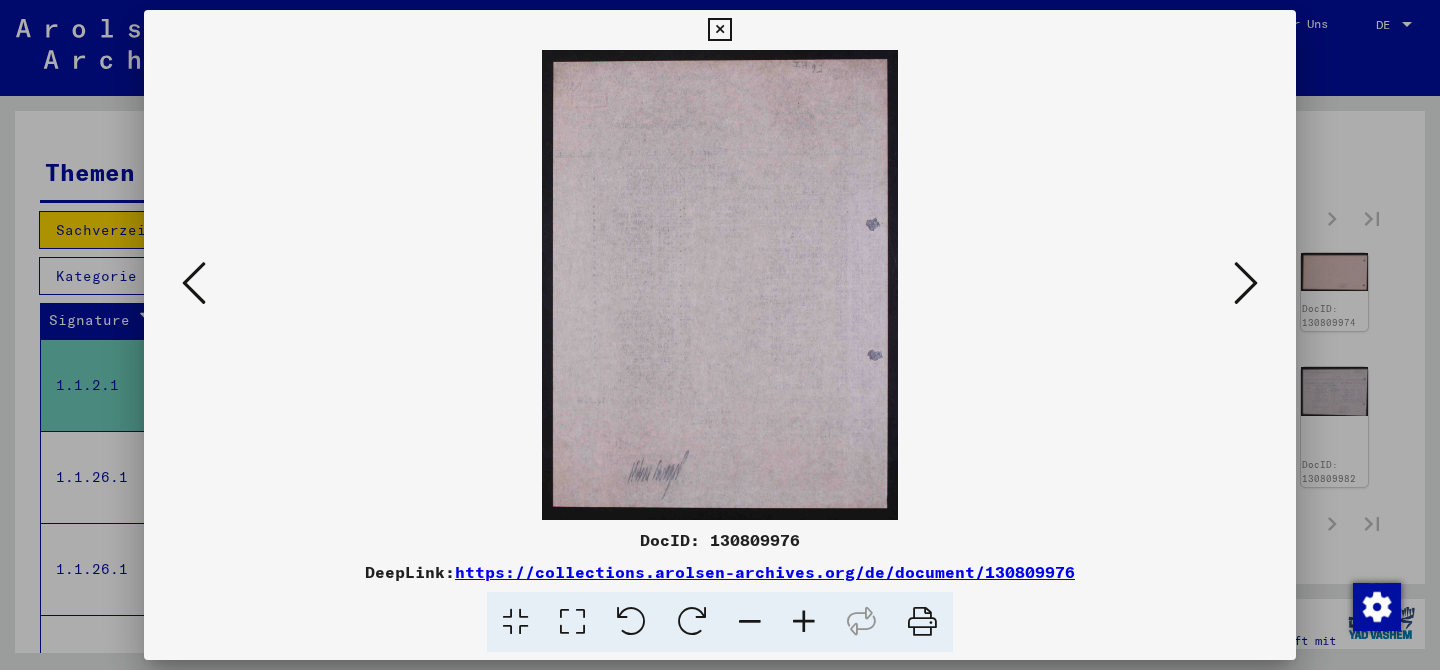 click at bounding box center [1246, 283] 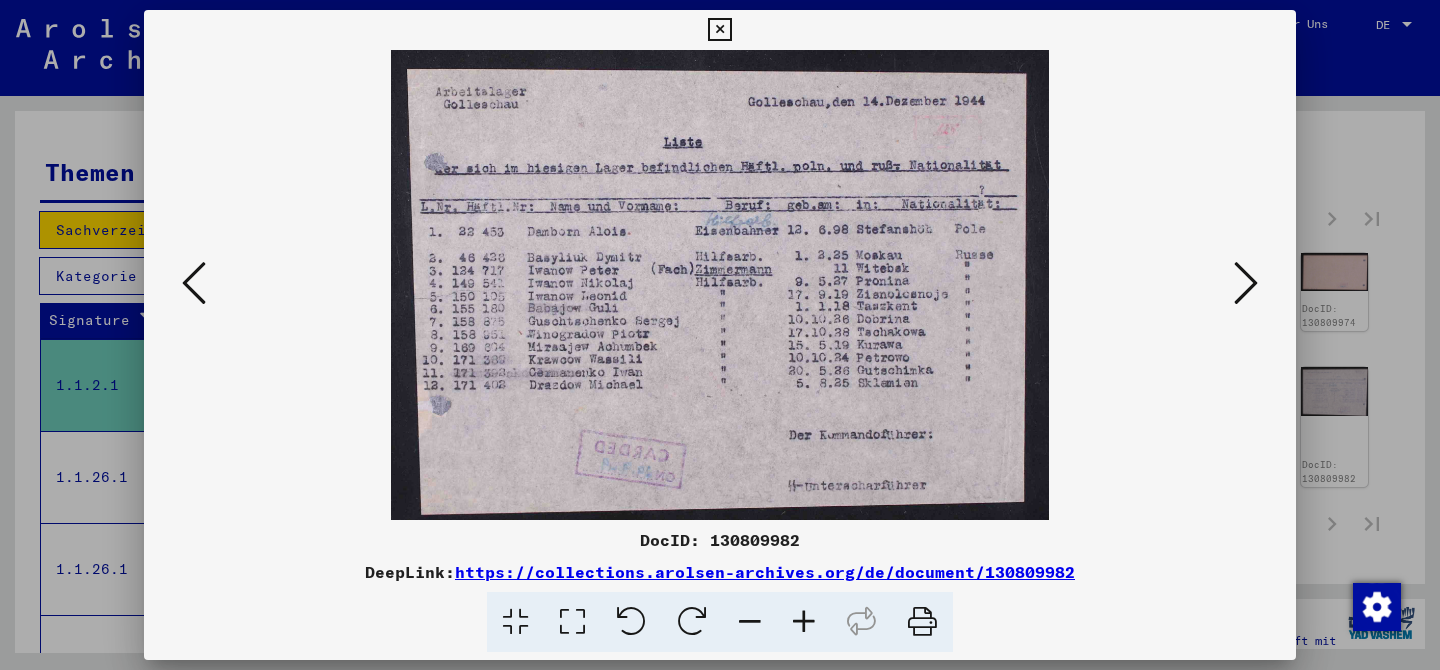 click at bounding box center [1246, 283] 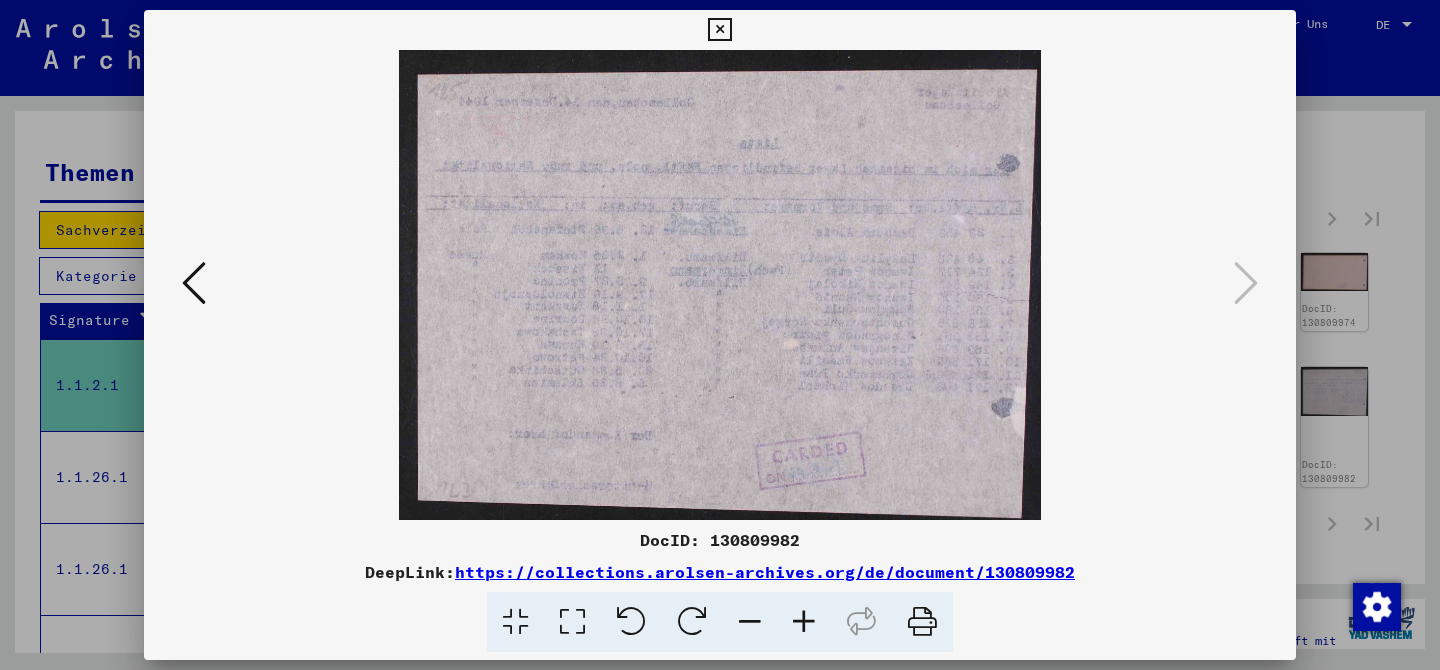click at bounding box center [720, 335] 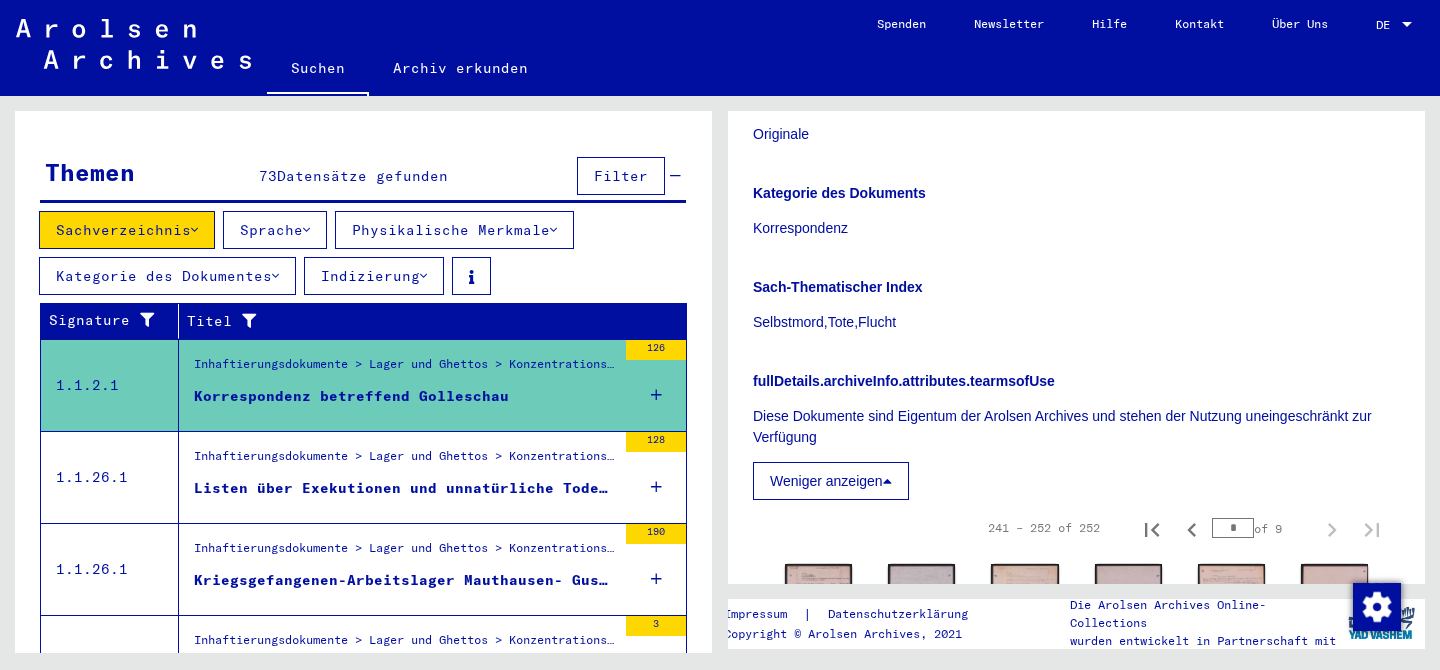 scroll, scrollTop: 716, scrollLeft: 0, axis: vertical 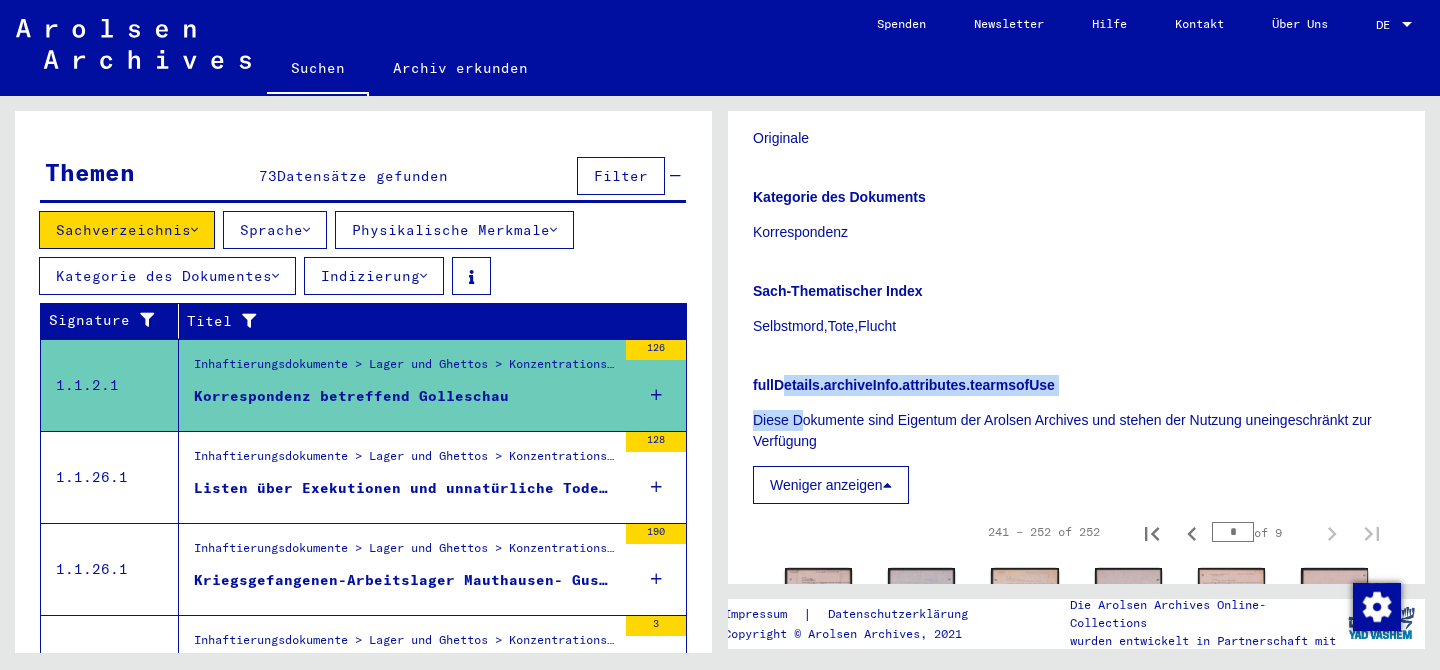 drag, startPoint x: 781, startPoint y: 390, endPoint x: 810, endPoint y: 421, distance: 42.44997 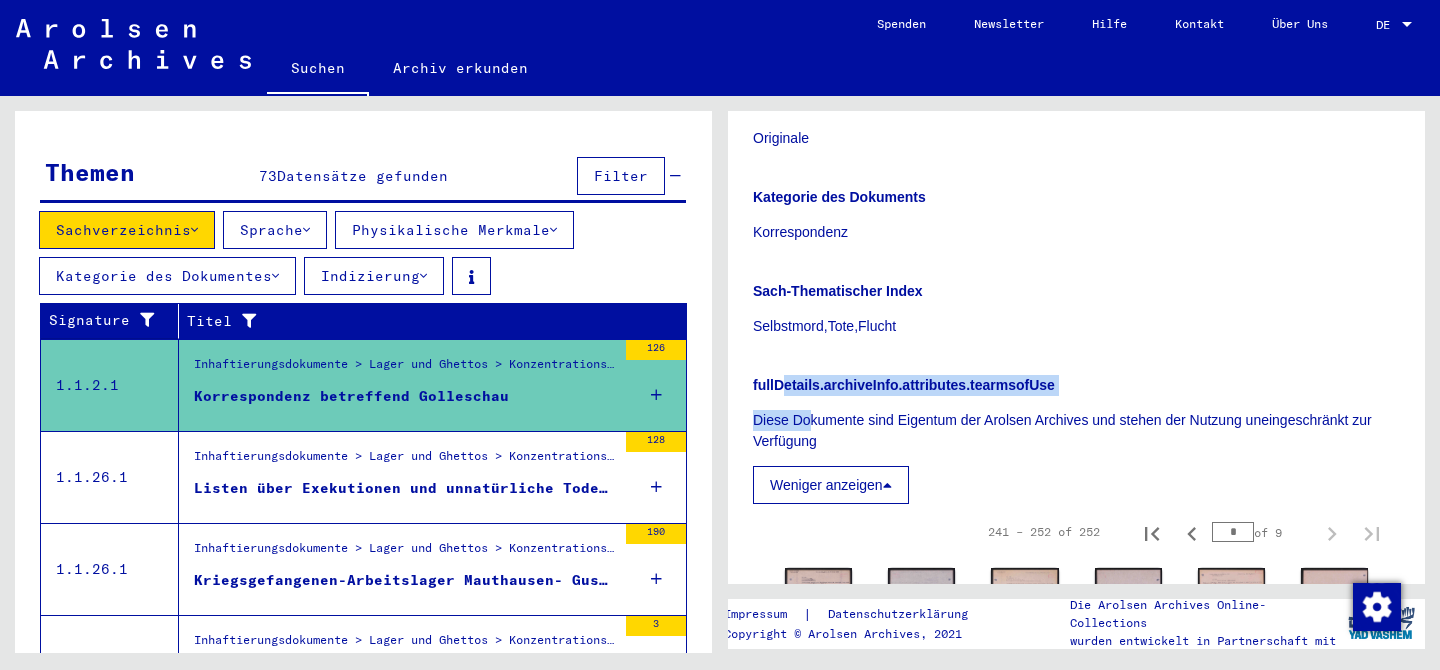 click on "Diese Dokumente sind Eigentum der Arolsen Archives und stehen der Nutzung uneingeschränkt zur Verfügung" at bounding box center (1076, 431) 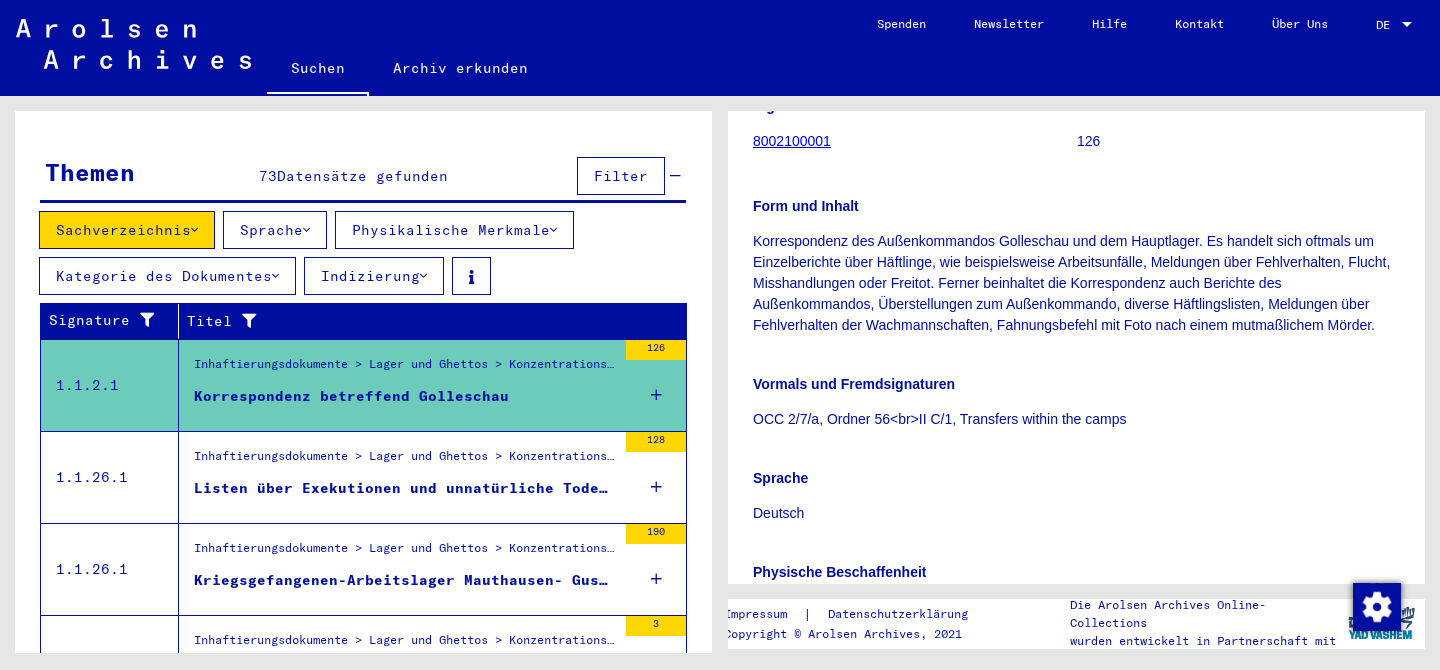 scroll, scrollTop: 121, scrollLeft: 0, axis: vertical 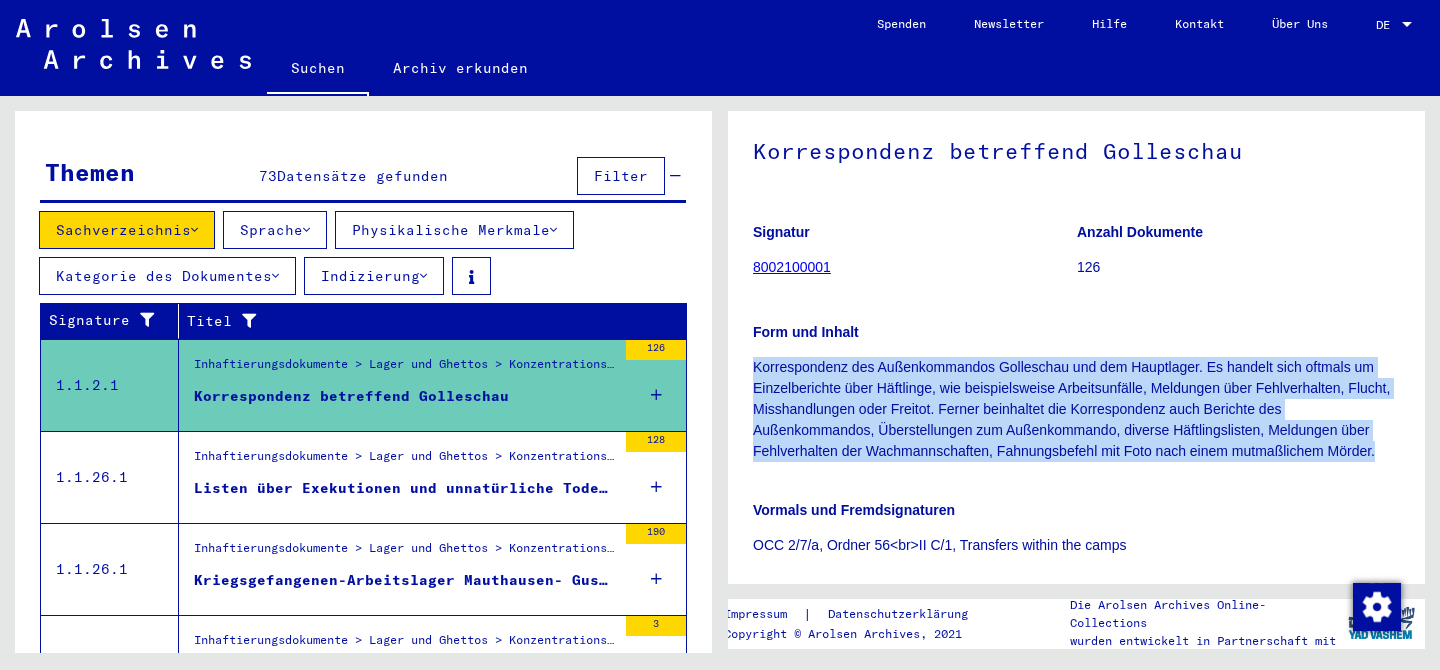 drag, startPoint x: 749, startPoint y: 363, endPoint x: 1437, endPoint y: 447, distance: 693.10895 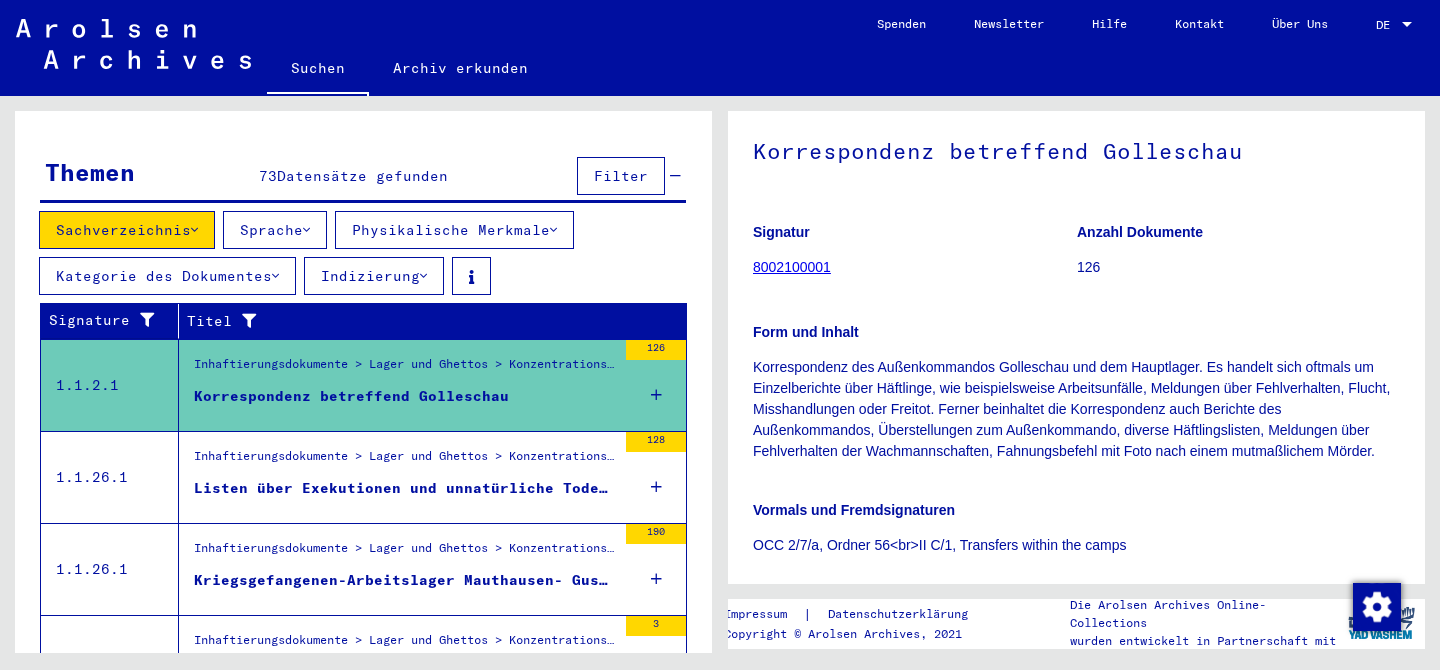 click on "Inhaftierungsdokumente > Lager und Ghettos > Konzentrationslager Mauthausen > Listenmaterial Mauthausen" at bounding box center [405, 461] 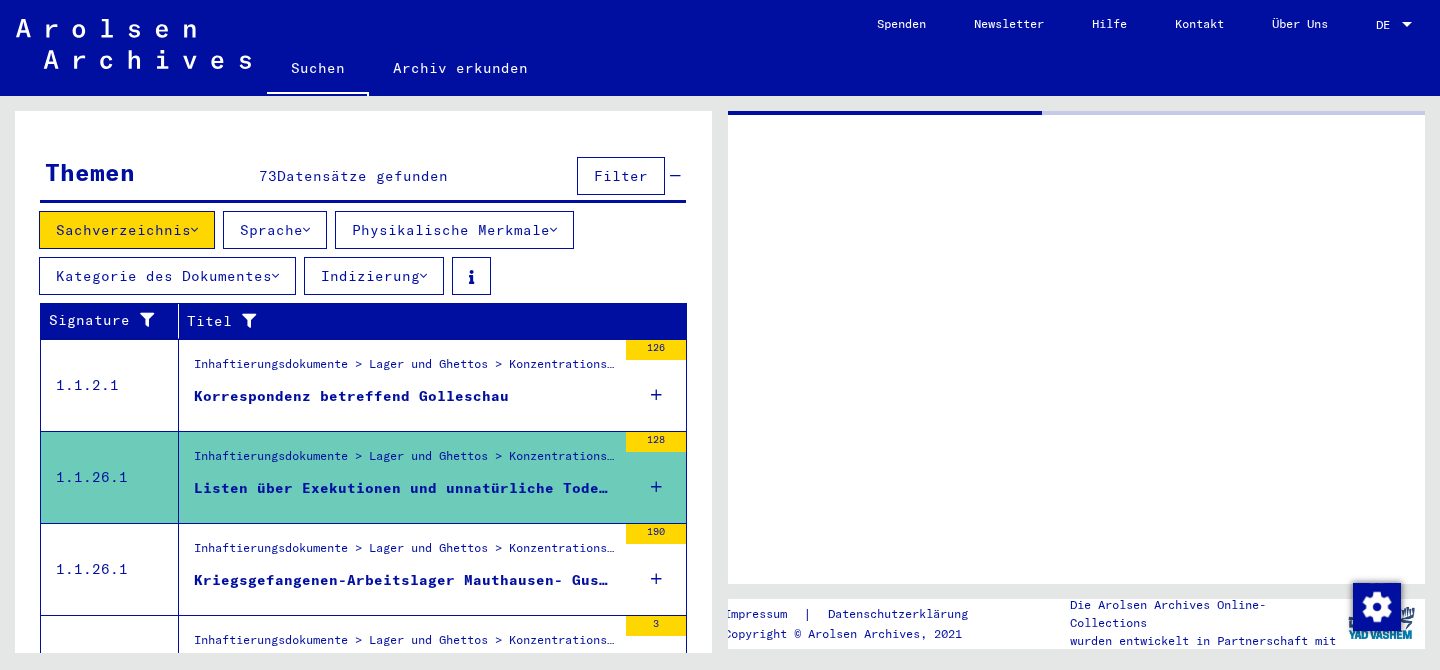 scroll, scrollTop: 0, scrollLeft: 0, axis: both 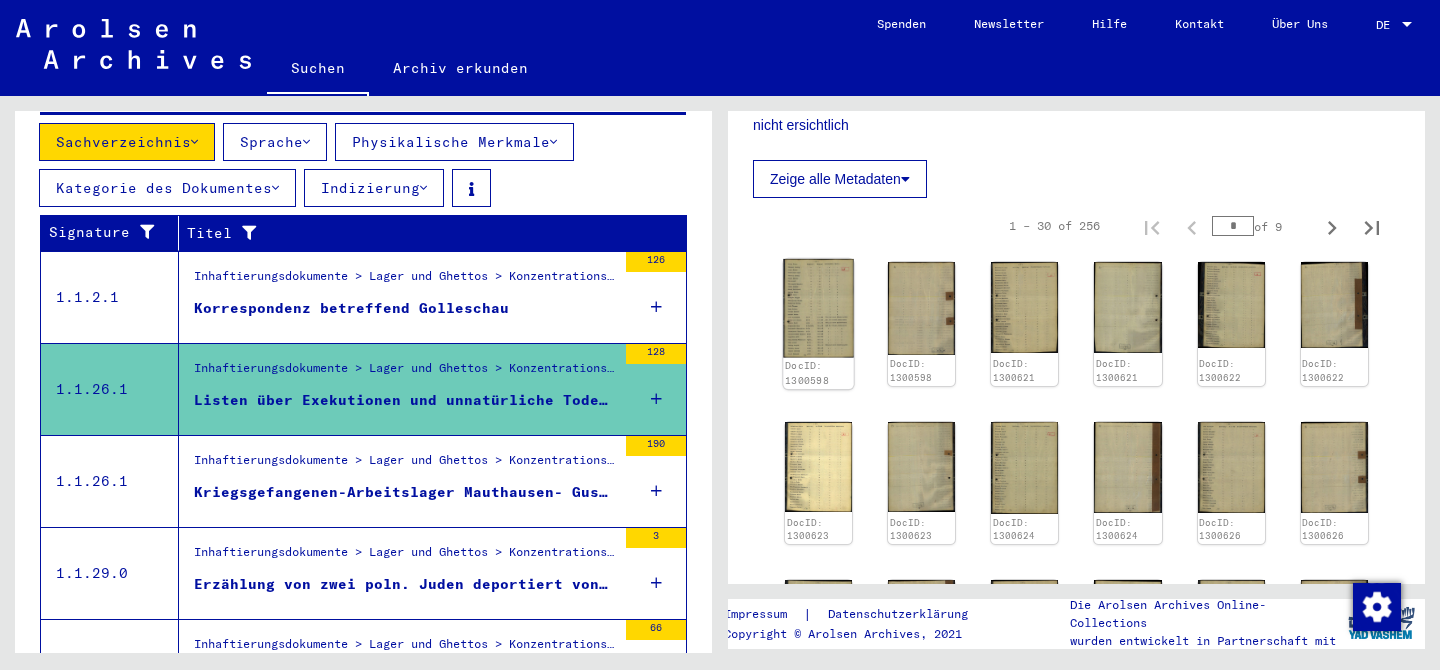 click 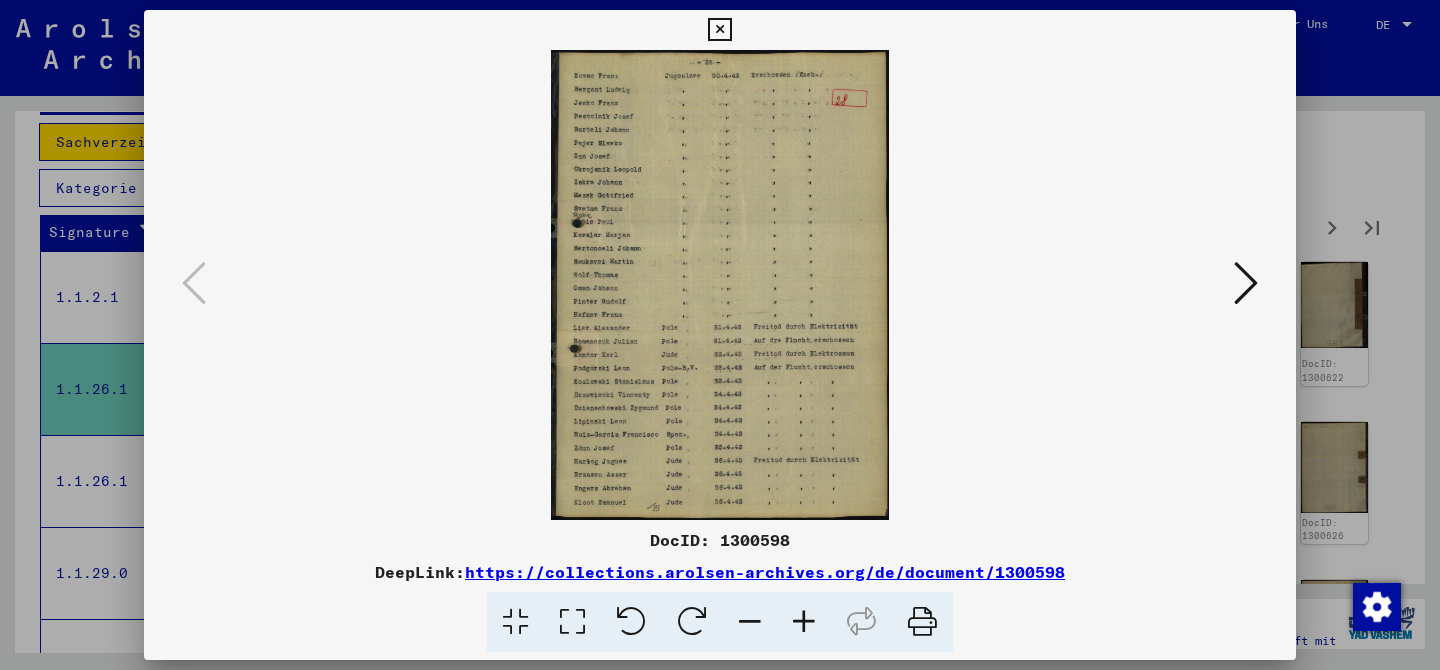 type 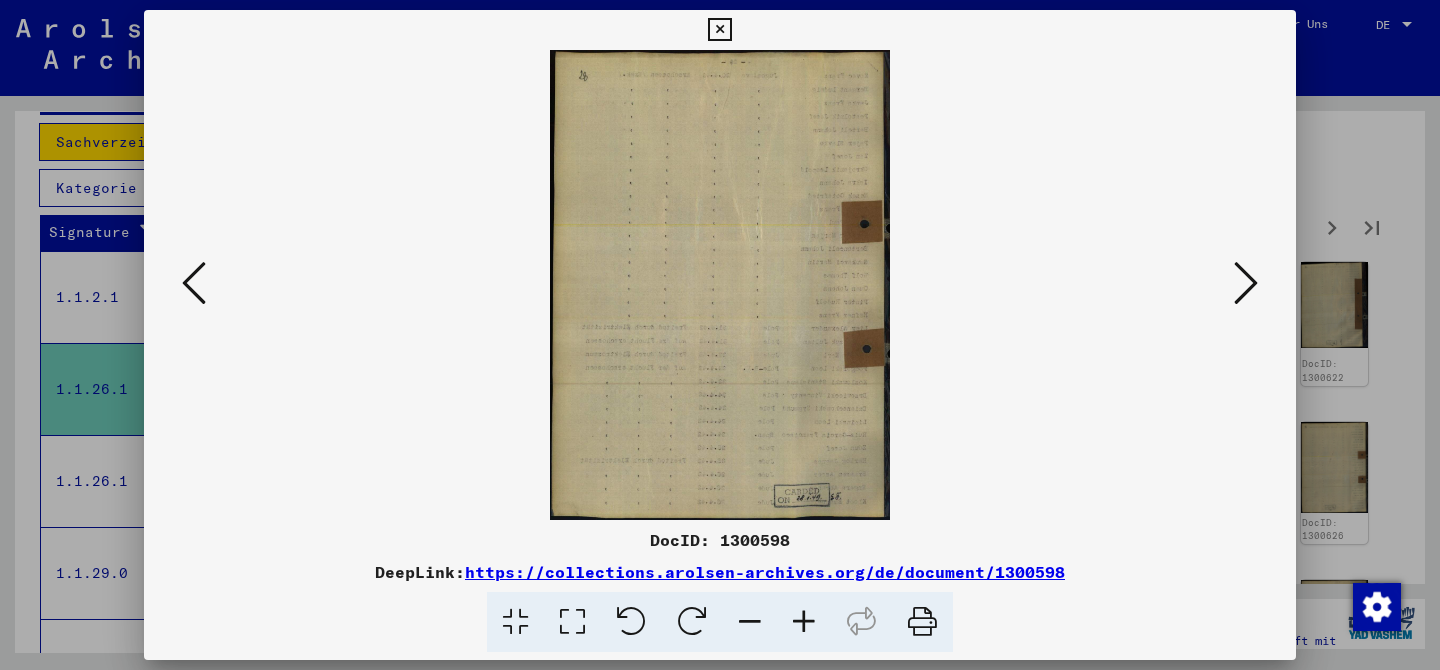 click at bounding box center (1246, 283) 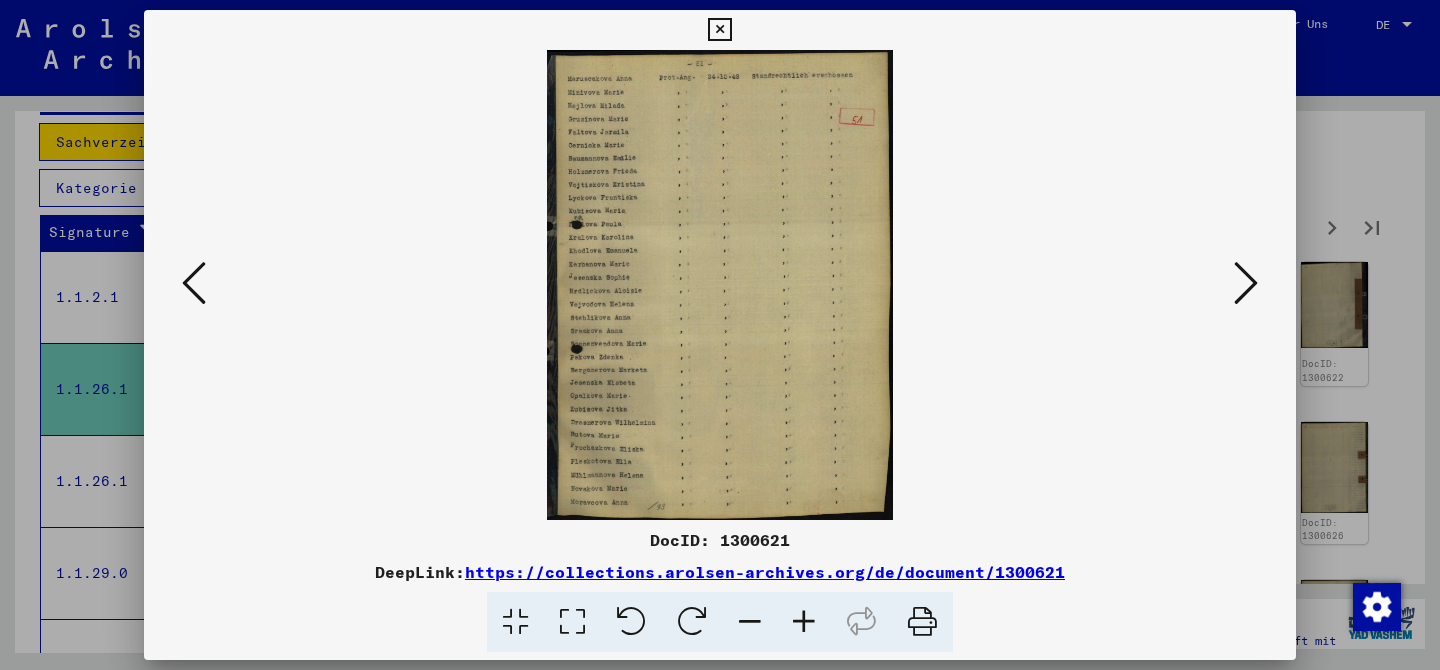 click at bounding box center (1246, 283) 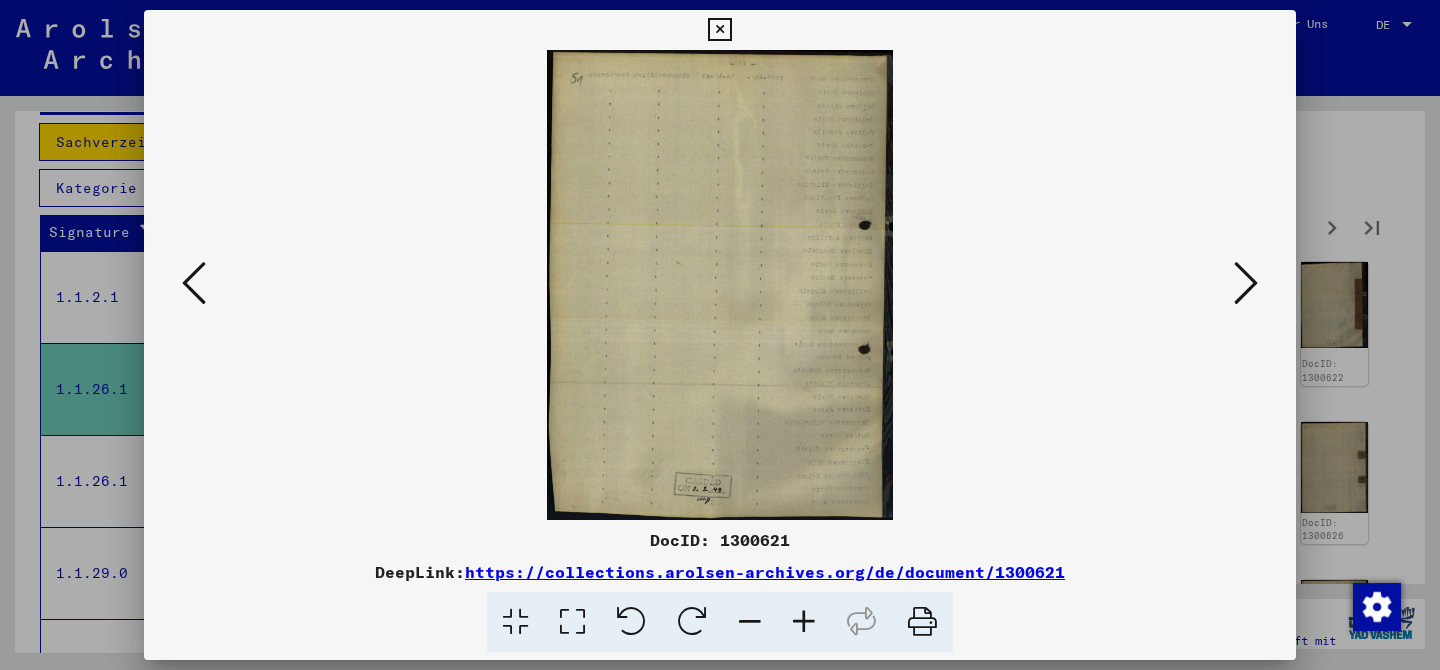 click at bounding box center (1246, 283) 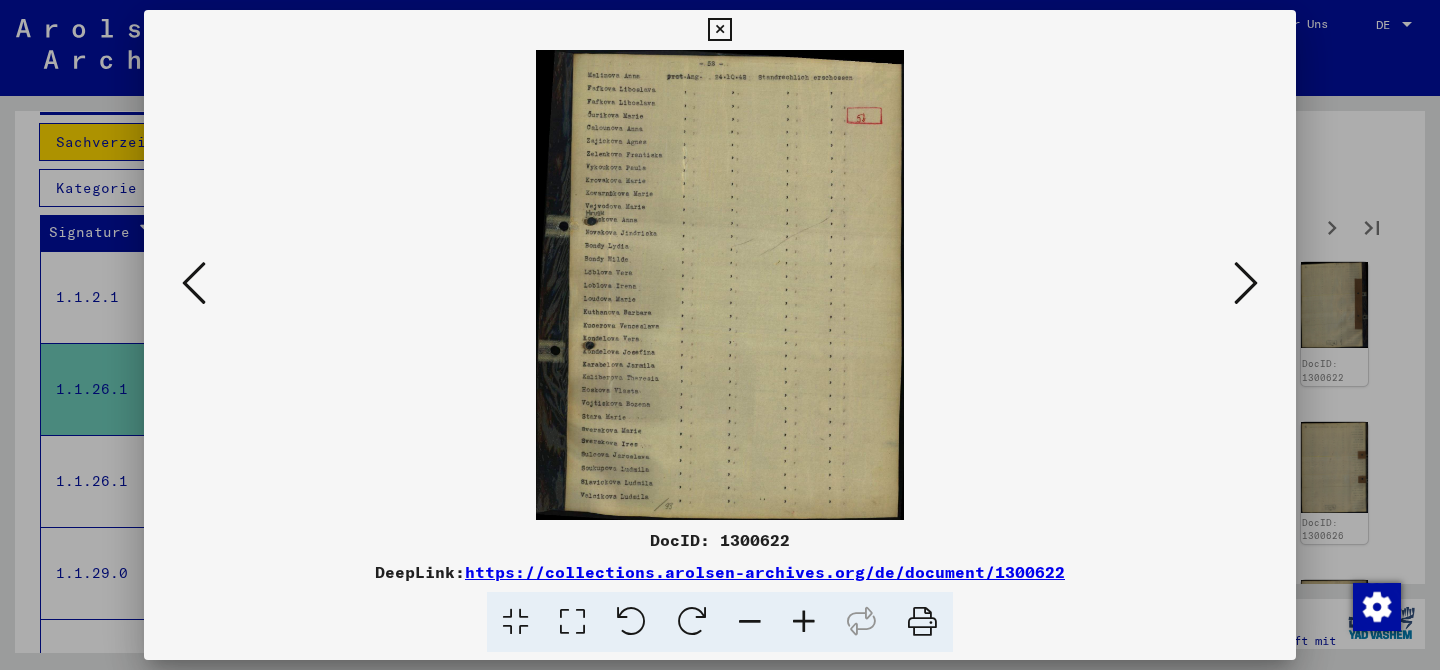 click at bounding box center (1246, 283) 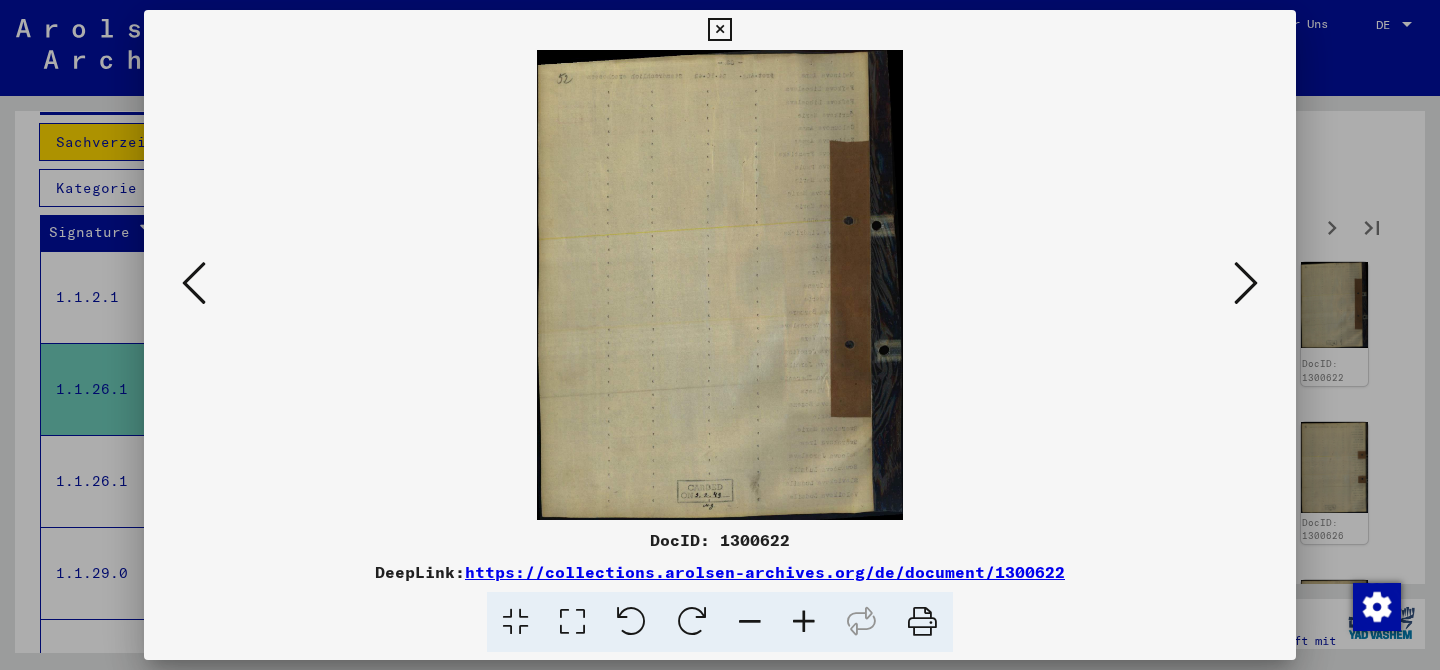 click at bounding box center [1246, 283] 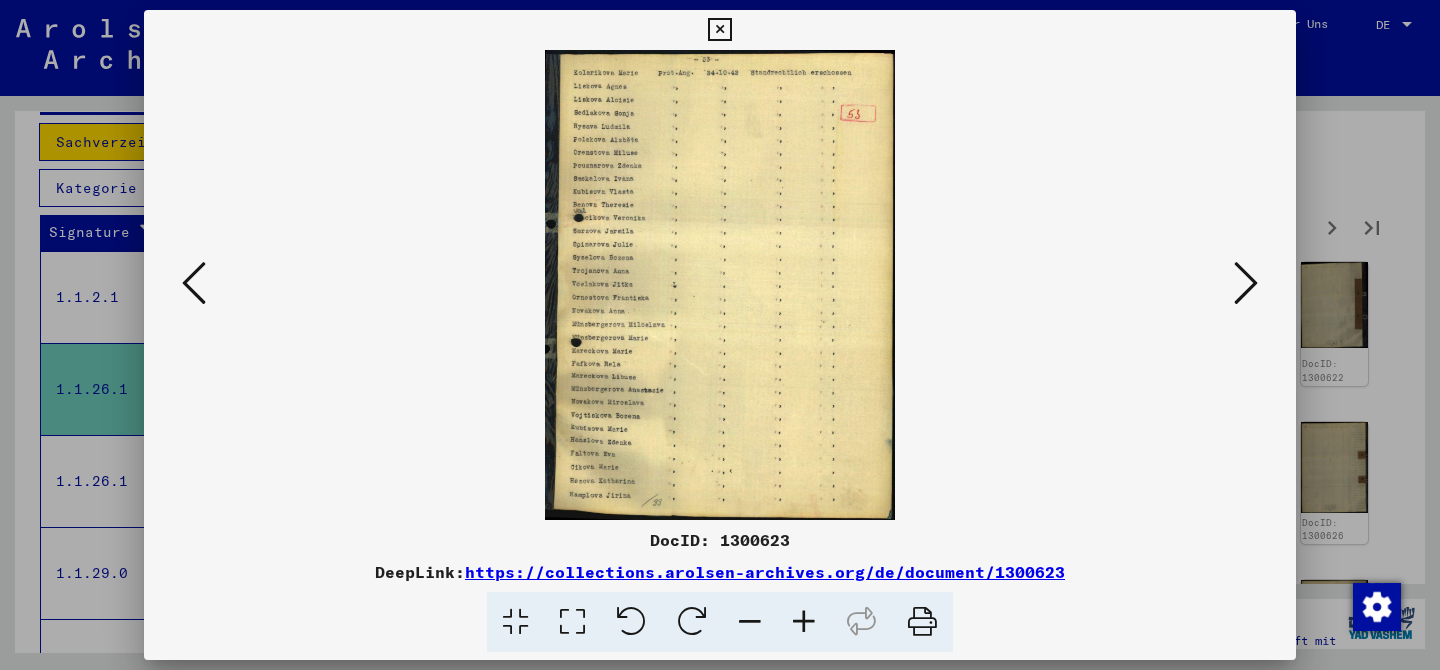 click at bounding box center (1246, 283) 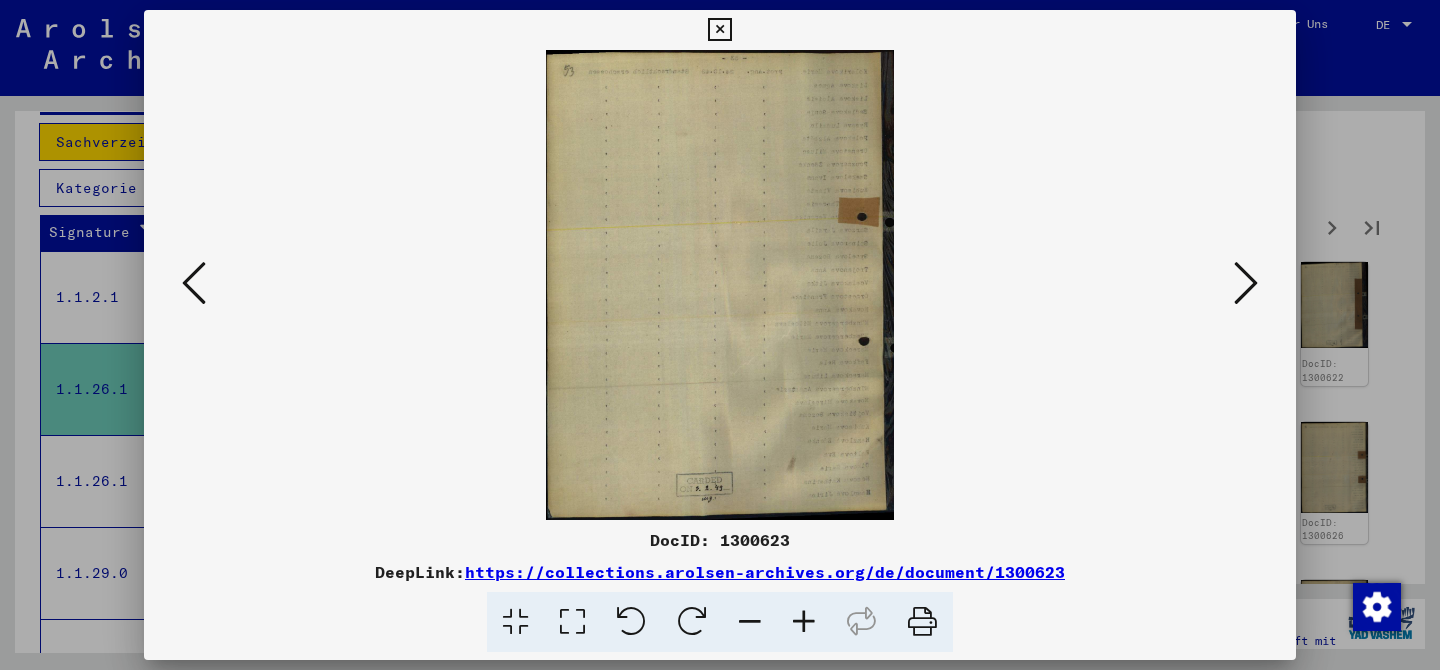 click at bounding box center (1246, 283) 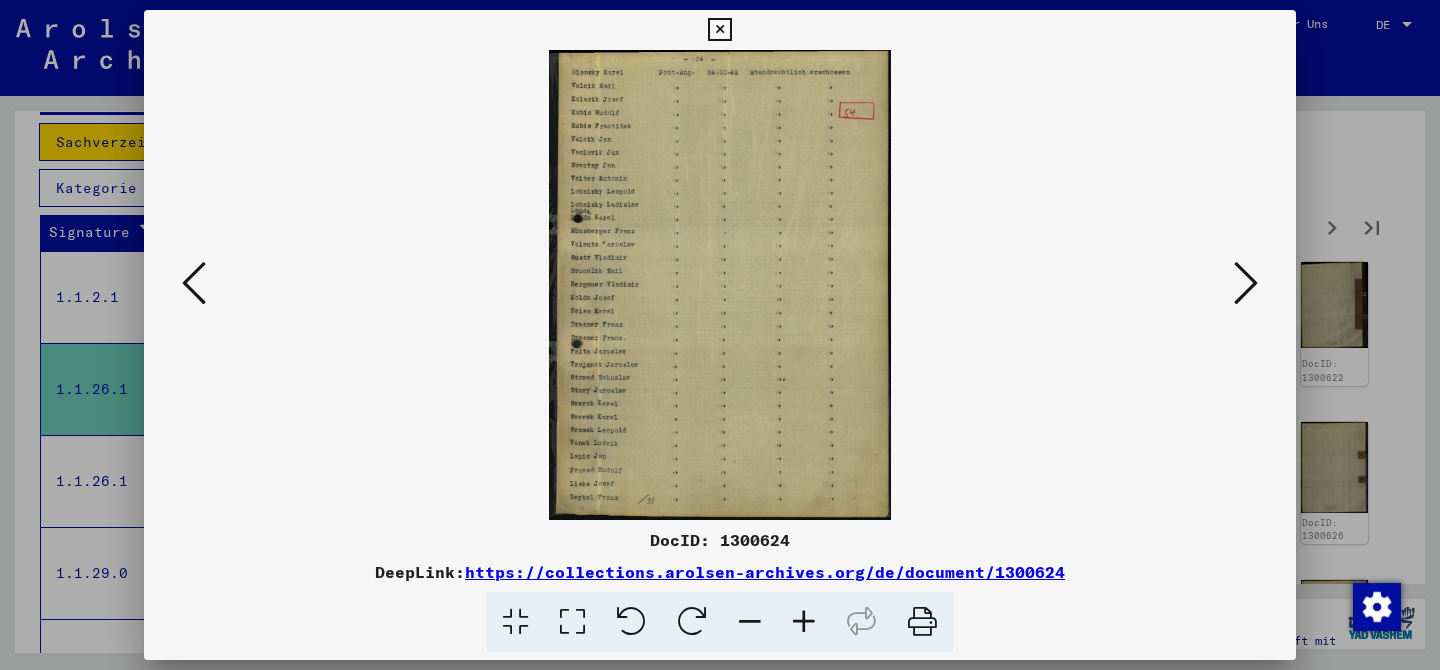 click at bounding box center [1246, 283] 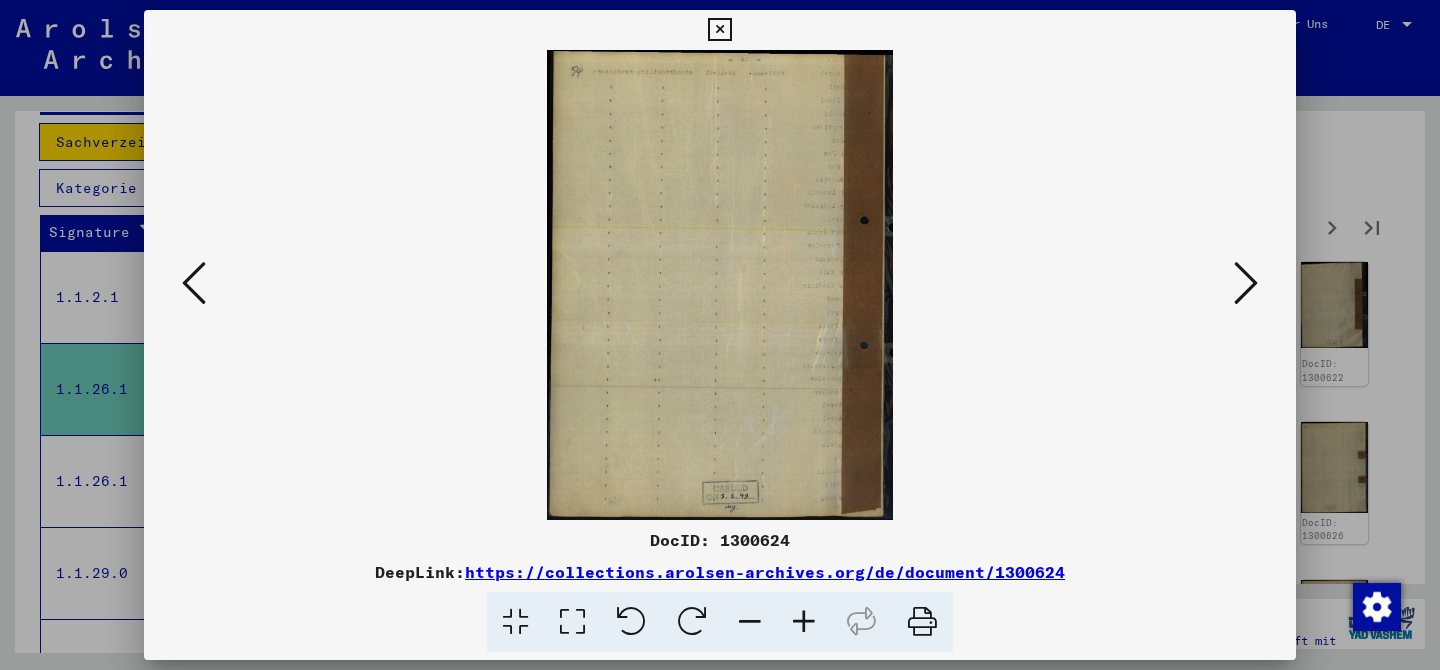 click at bounding box center [1246, 283] 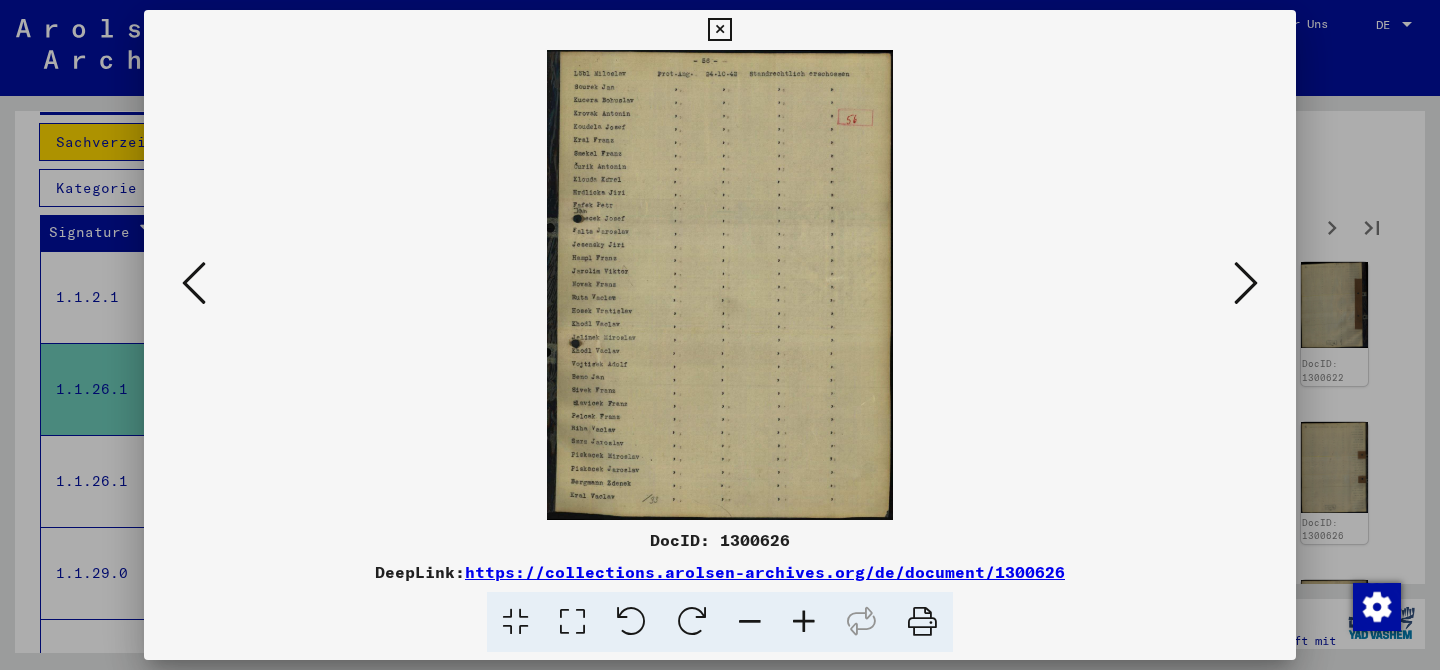 click at bounding box center [1246, 283] 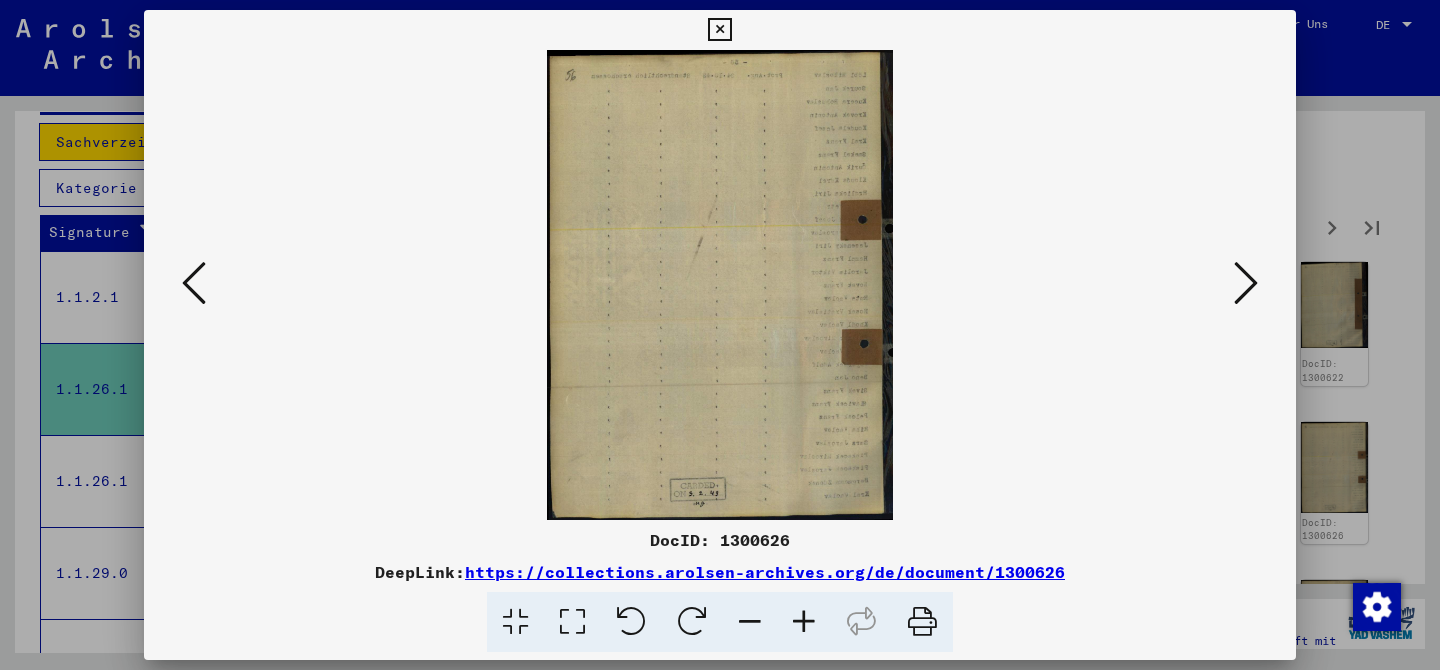 click at bounding box center [1246, 283] 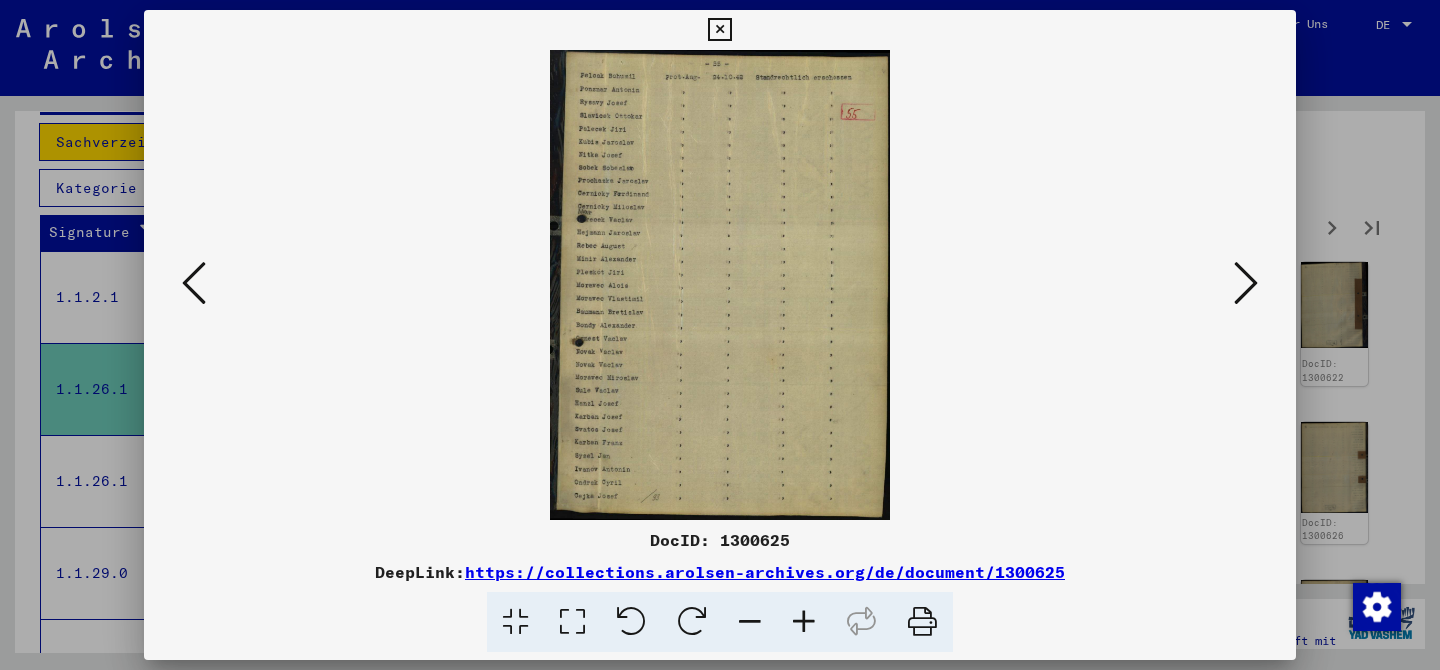 click at bounding box center [1246, 283] 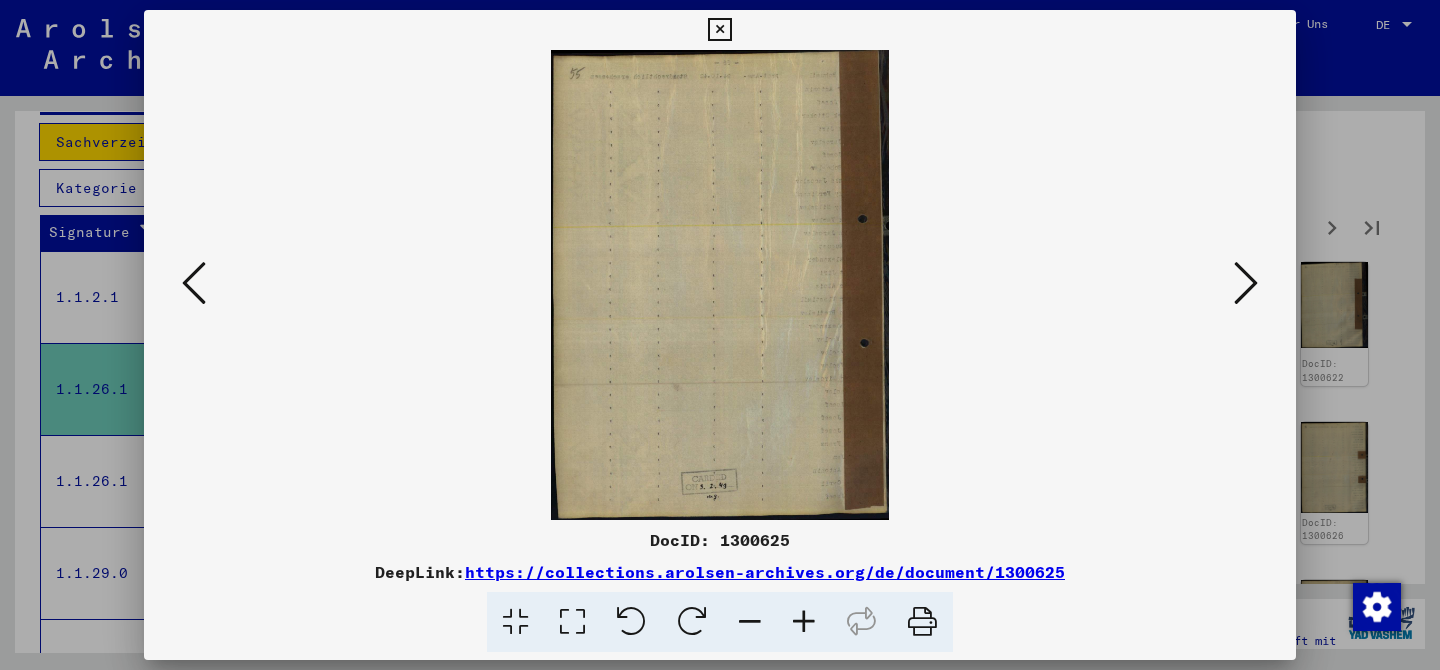 click at bounding box center [1246, 283] 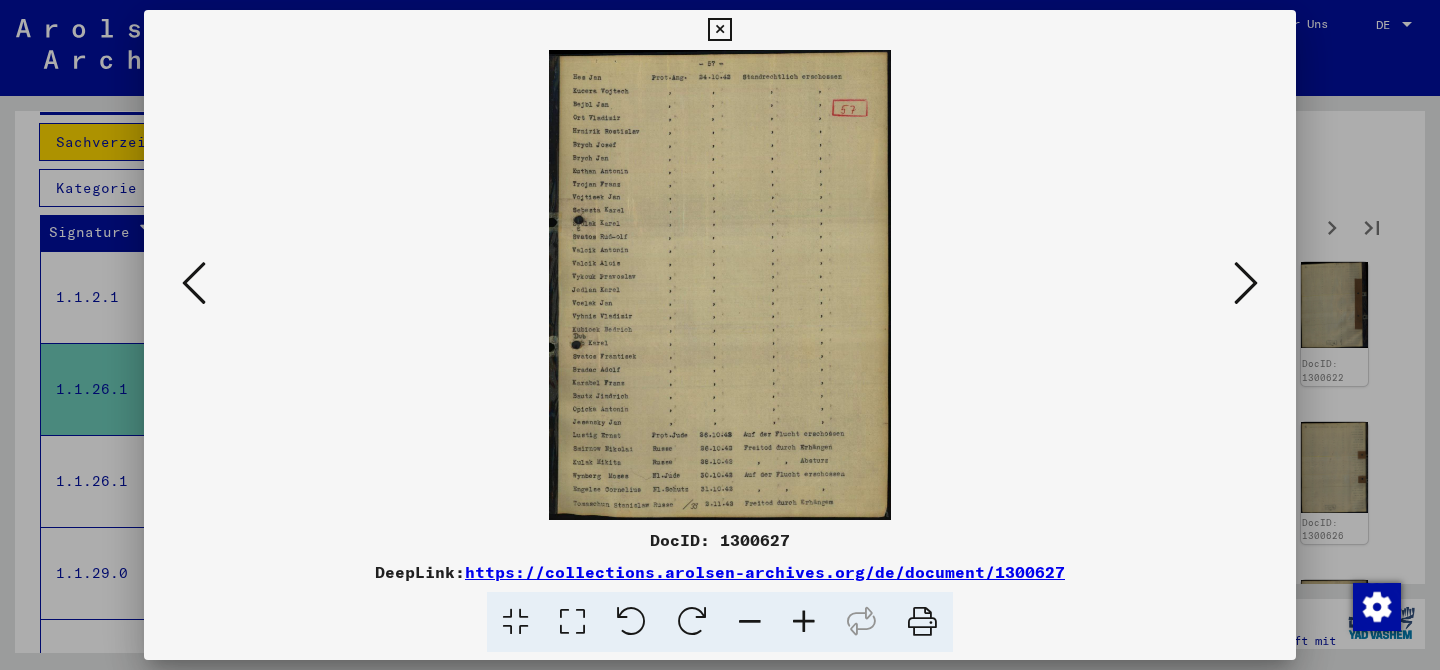 drag, startPoint x: 1245, startPoint y: 286, endPoint x: 1109, endPoint y: 430, distance: 198.0707 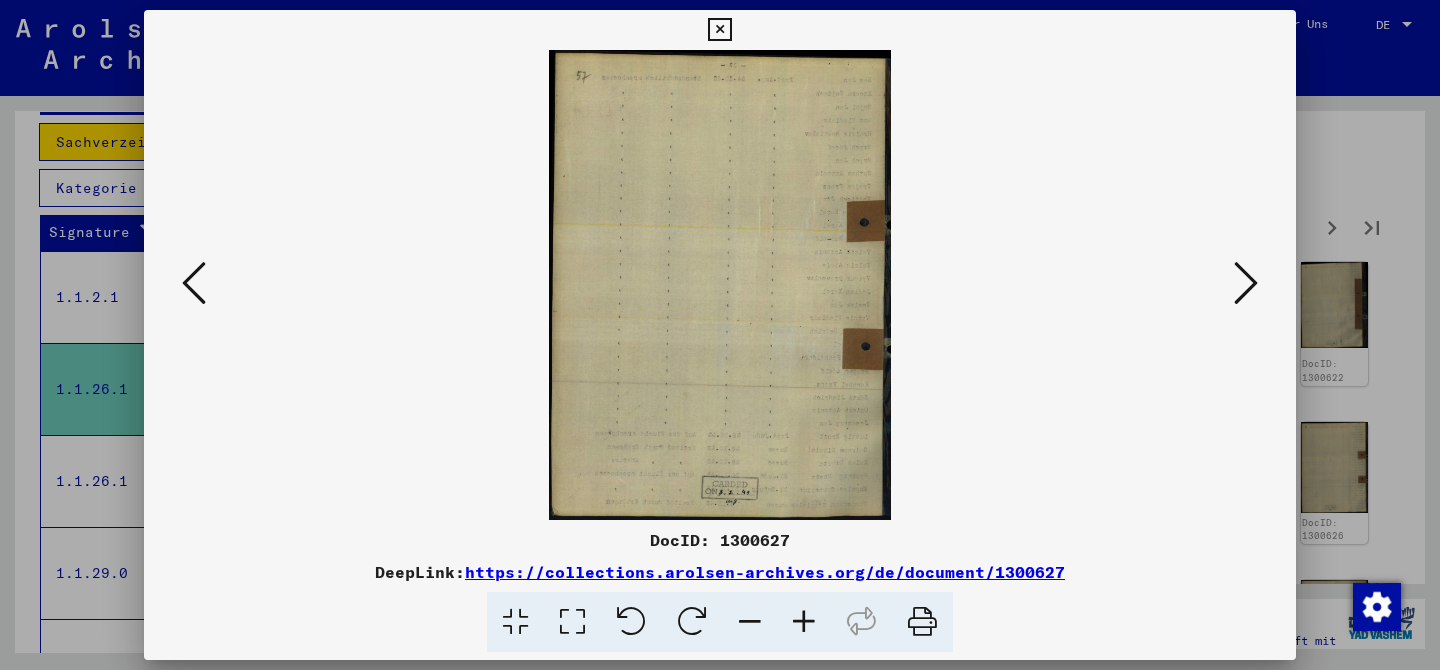 click at bounding box center (1246, 283) 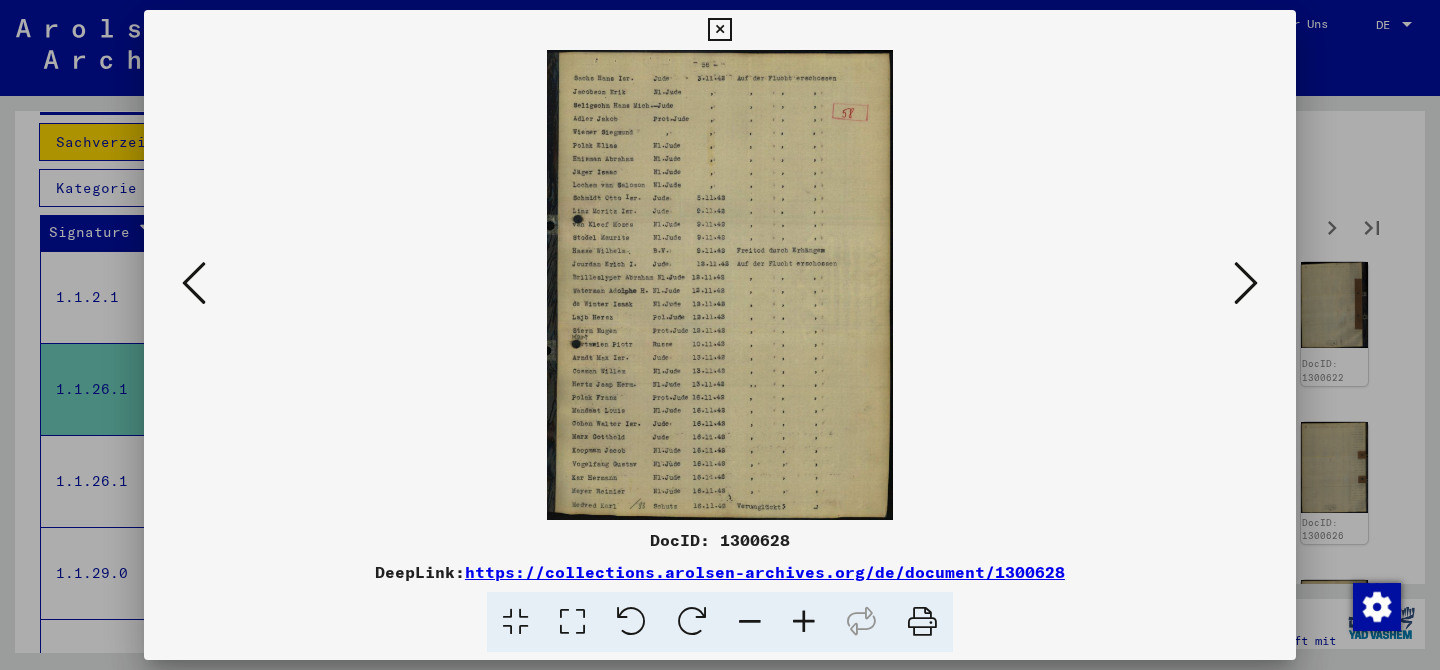 click at bounding box center [1246, 283] 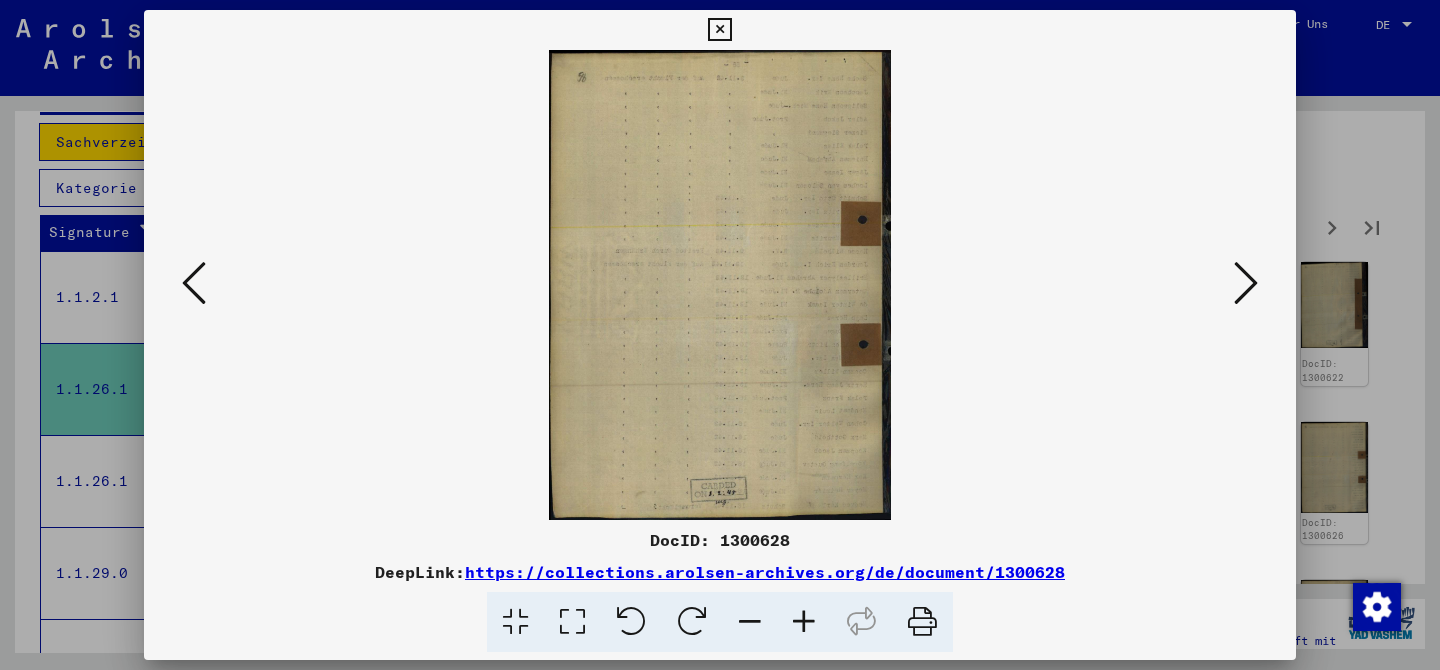 click at bounding box center (1246, 283) 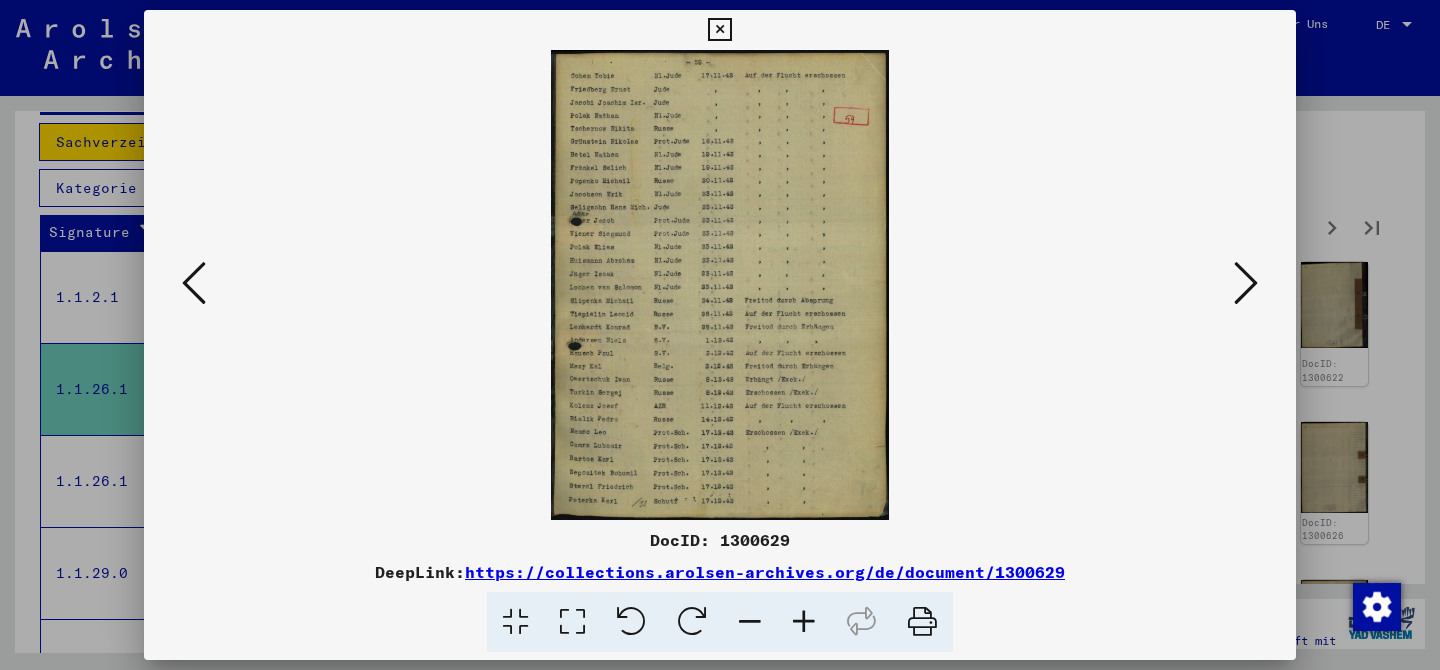 click at bounding box center (1246, 283) 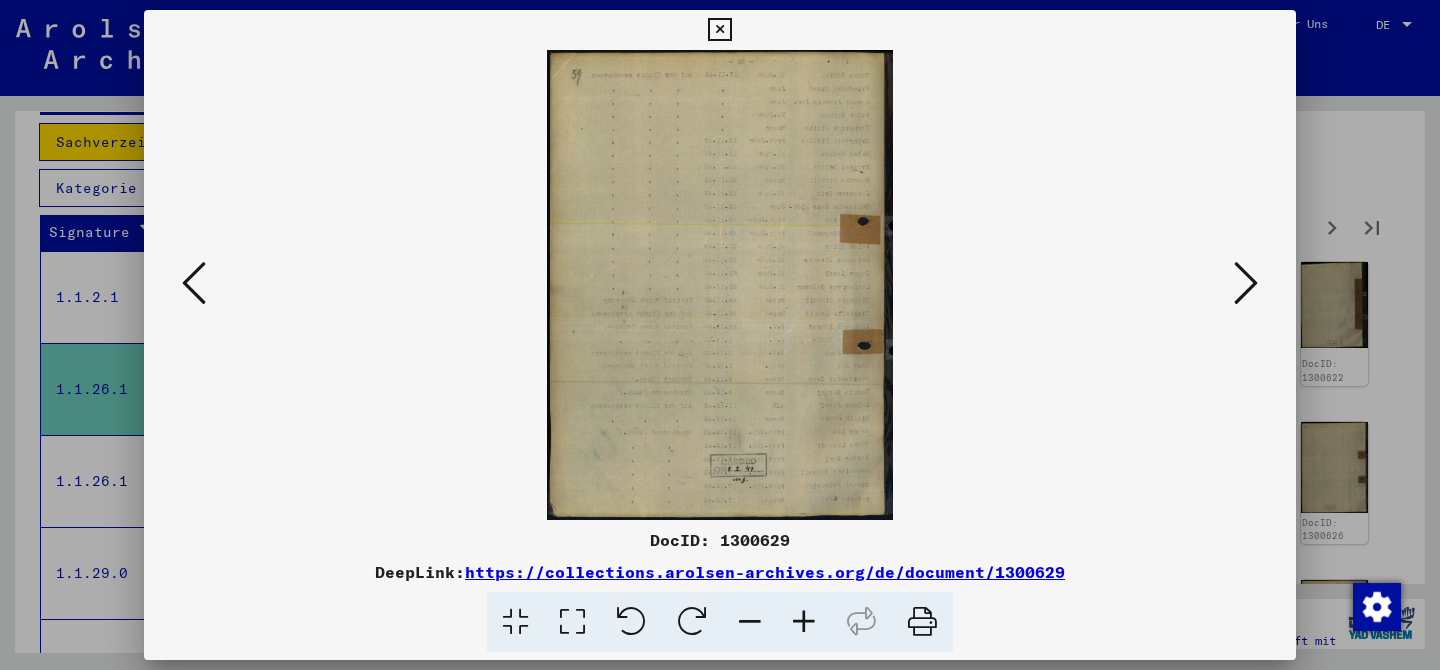 click at bounding box center [1246, 283] 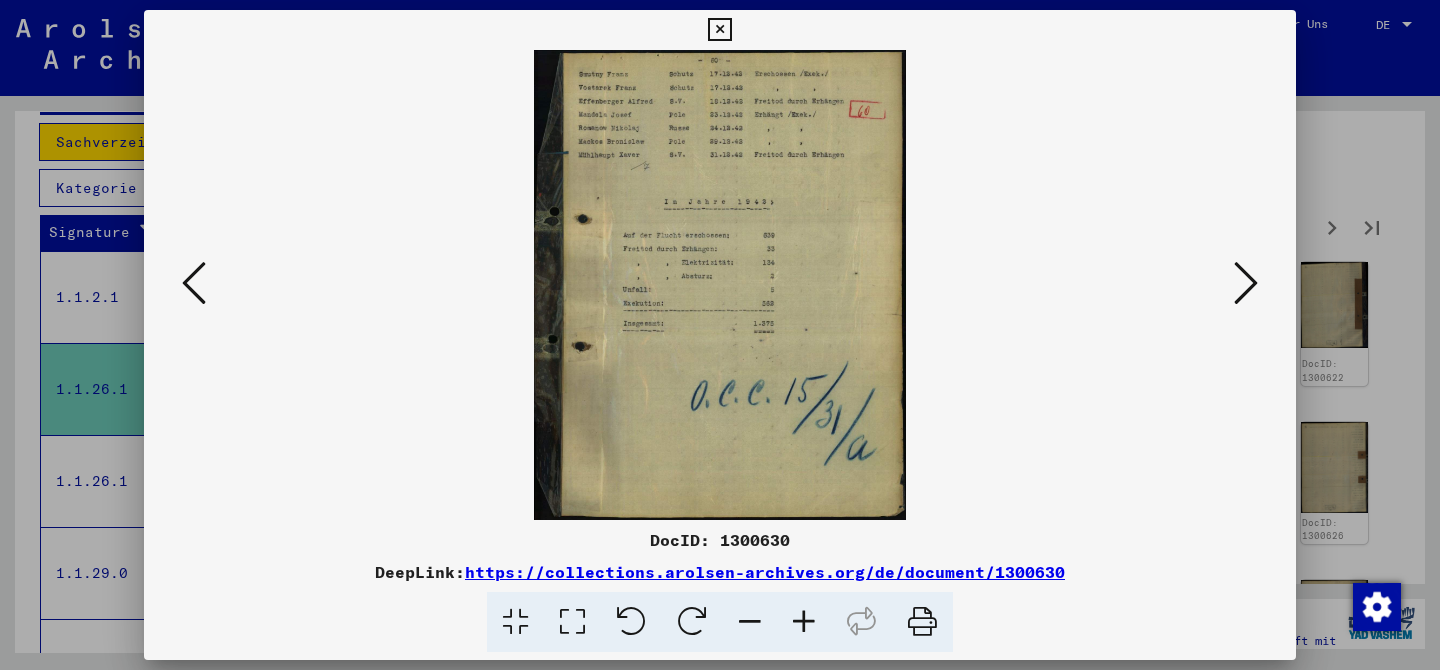 click at bounding box center (1246, 283) 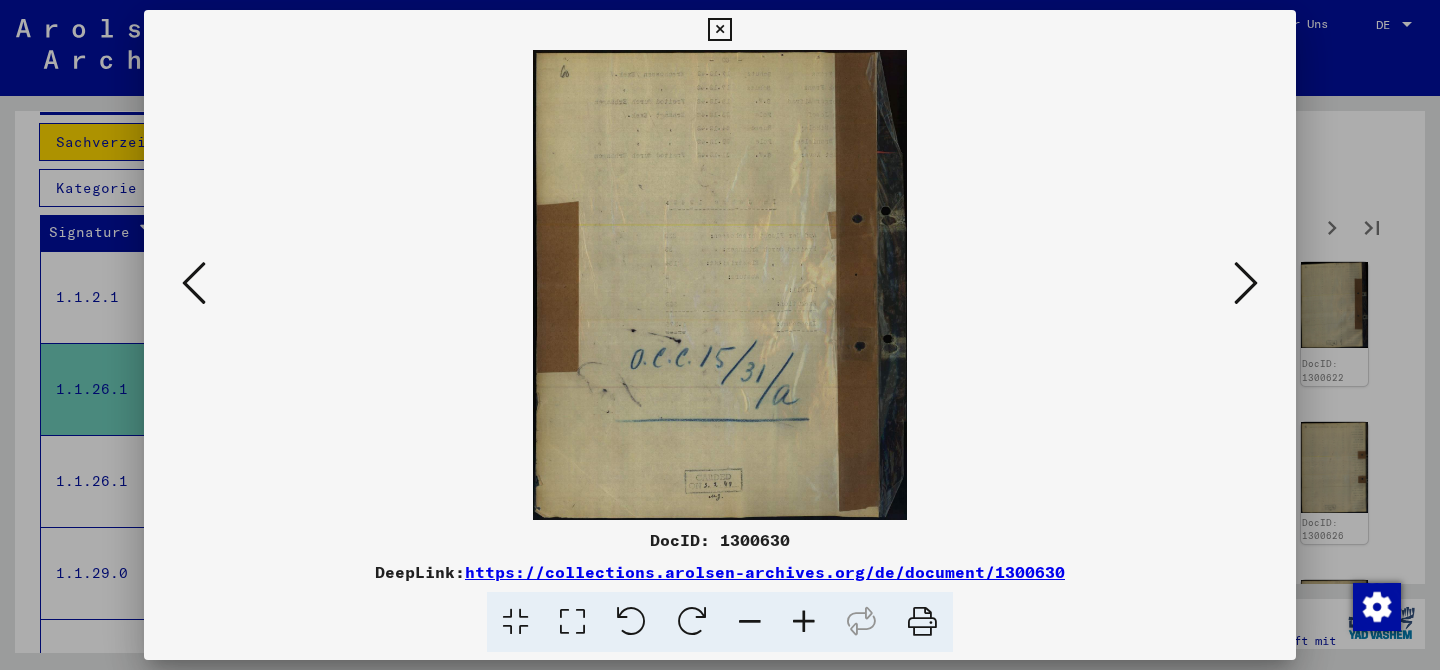 click at bounding box center (1246, 283) 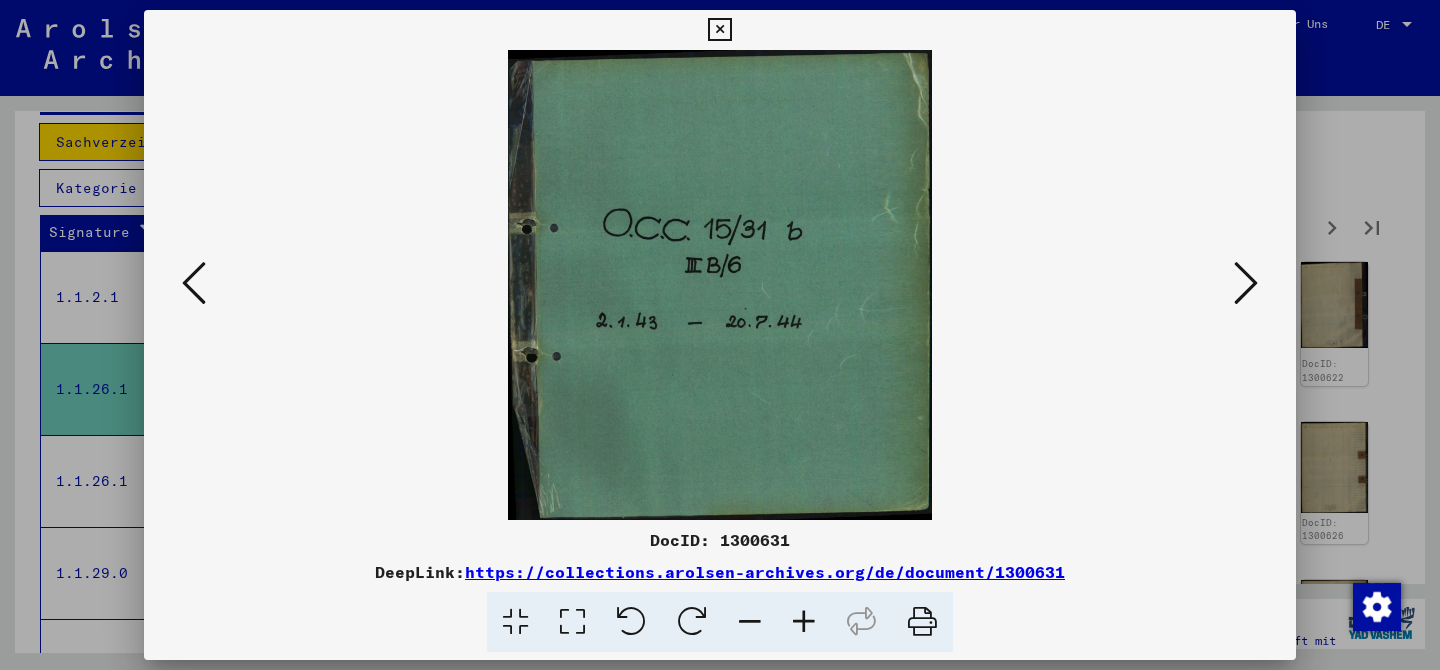 click at bounding box center (1246, 283) 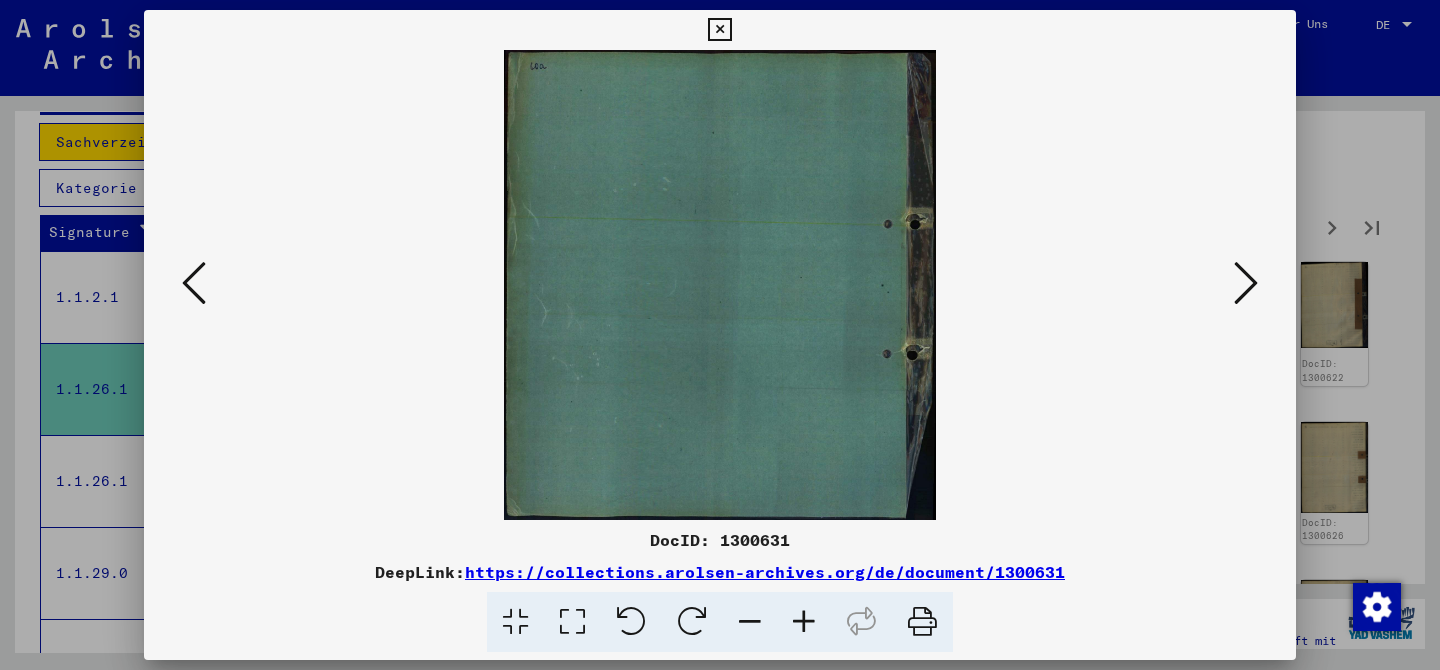 click at bounding box center [1246, 283] 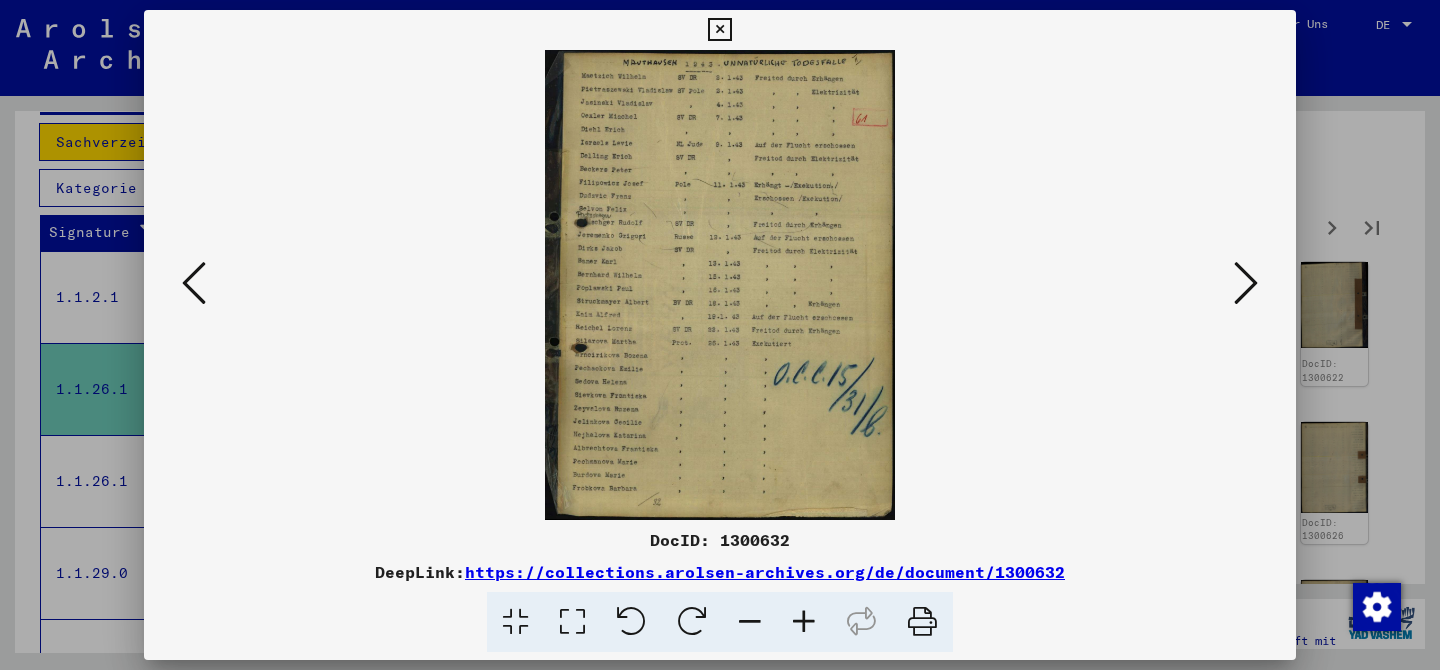 click at bounding box center [1246, 283] 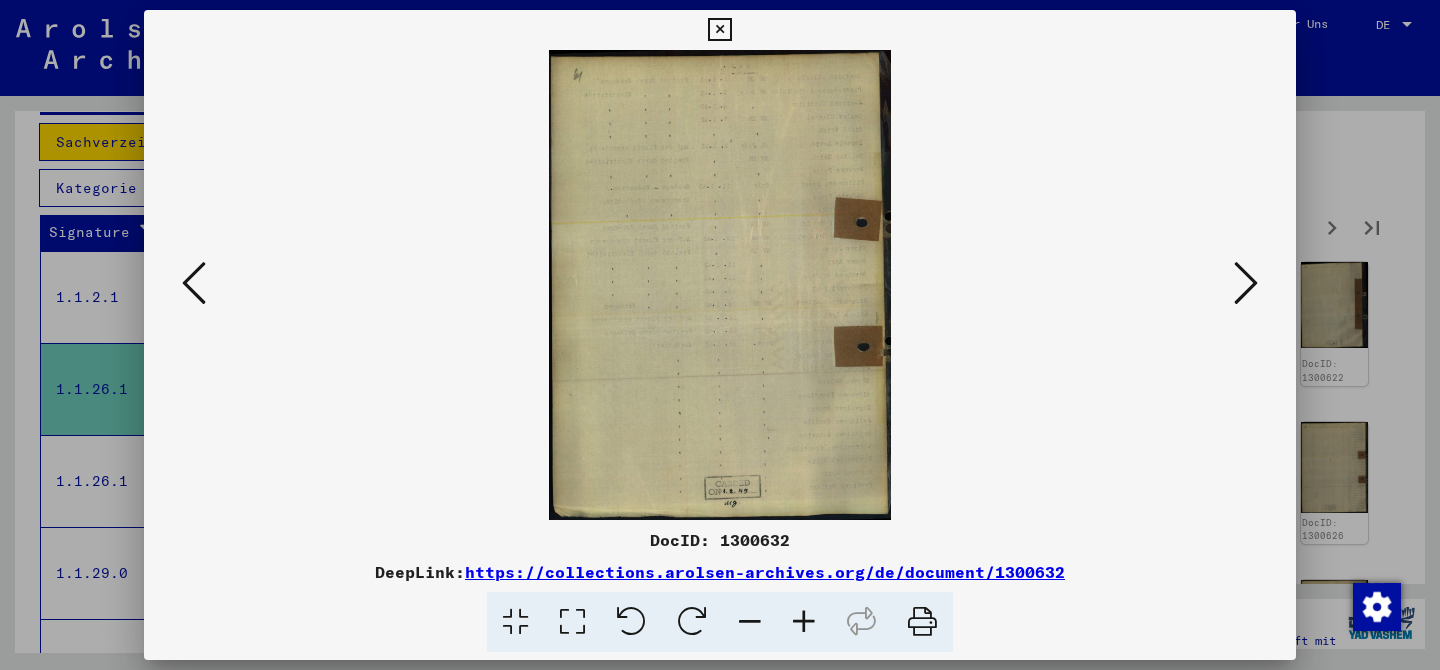 click at bounding box center [1246, 283] 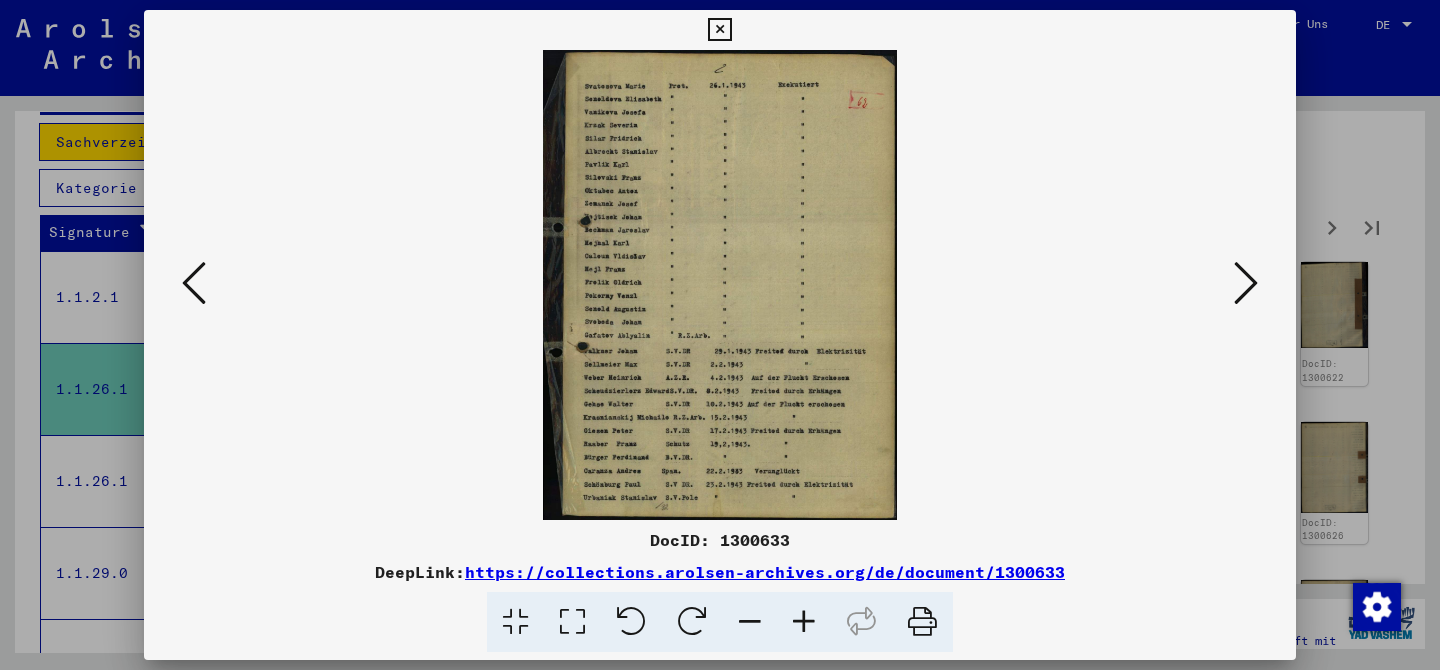 click at bounding box center (1246, 283) 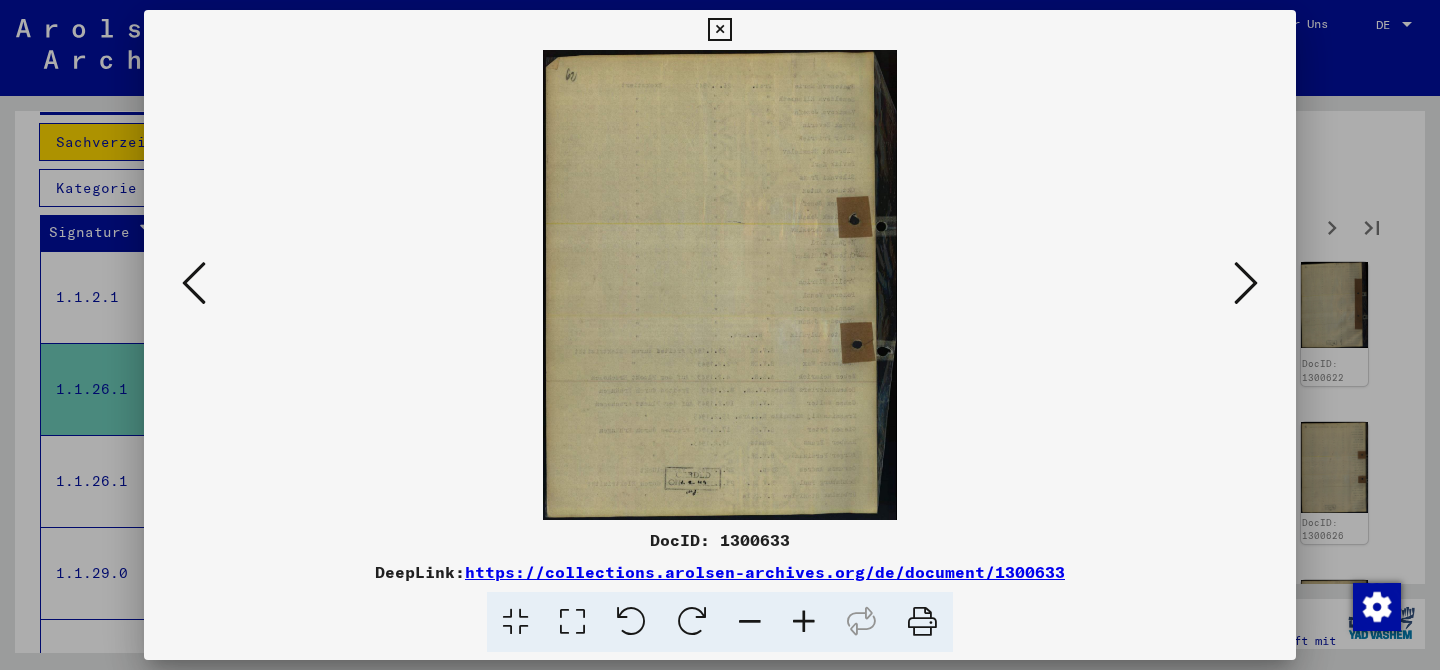 click at bounding box center (1246, 283) 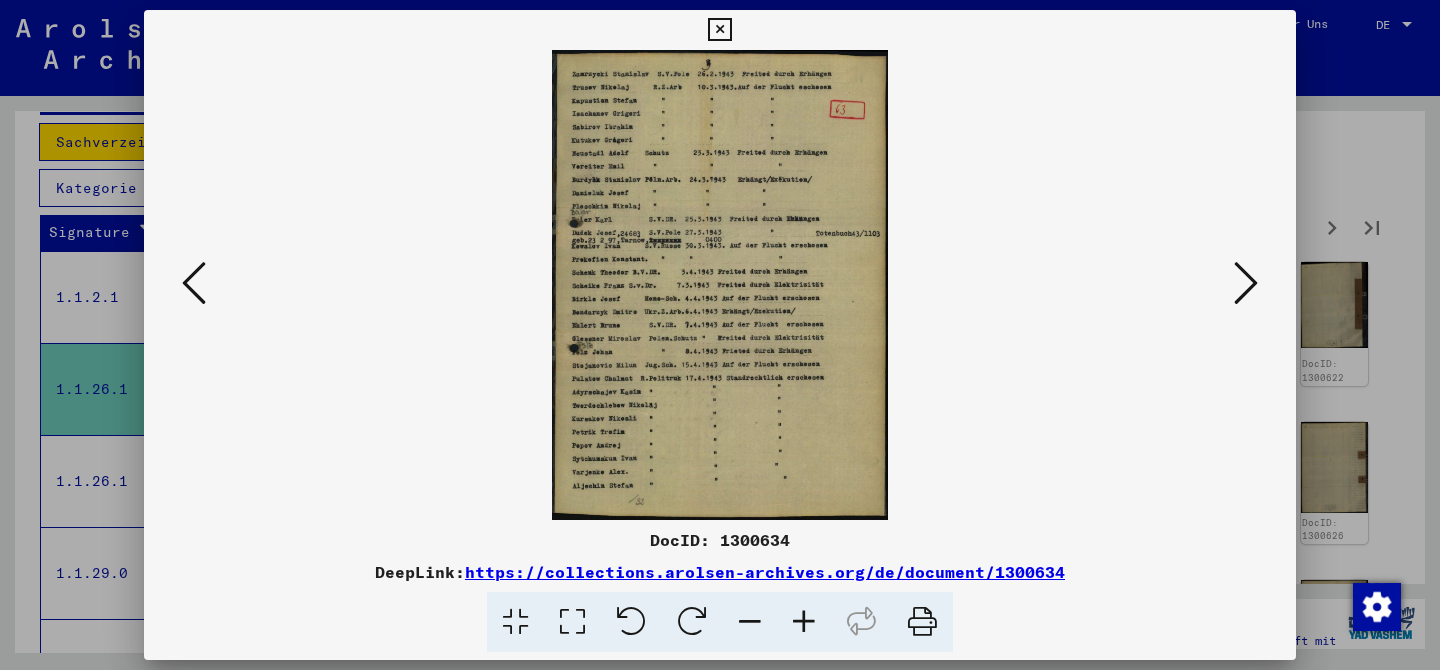 click at bounding box center [1246, 283] 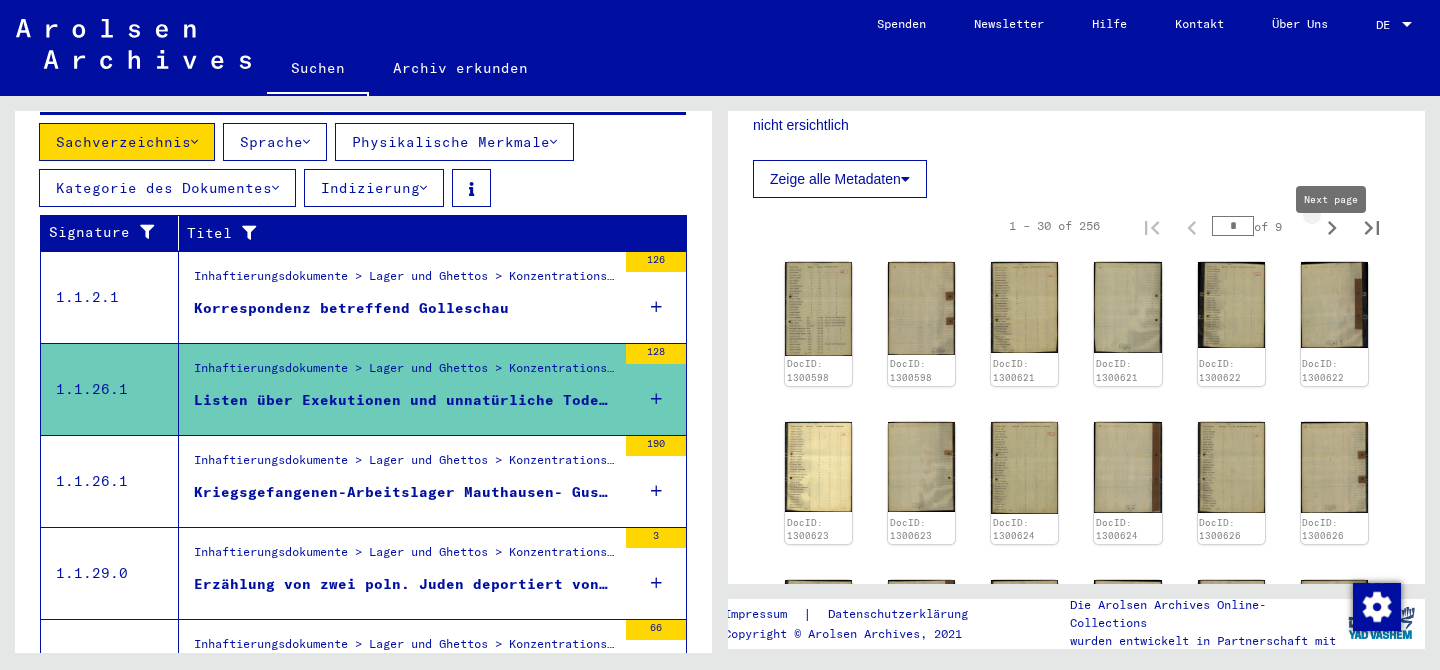 click 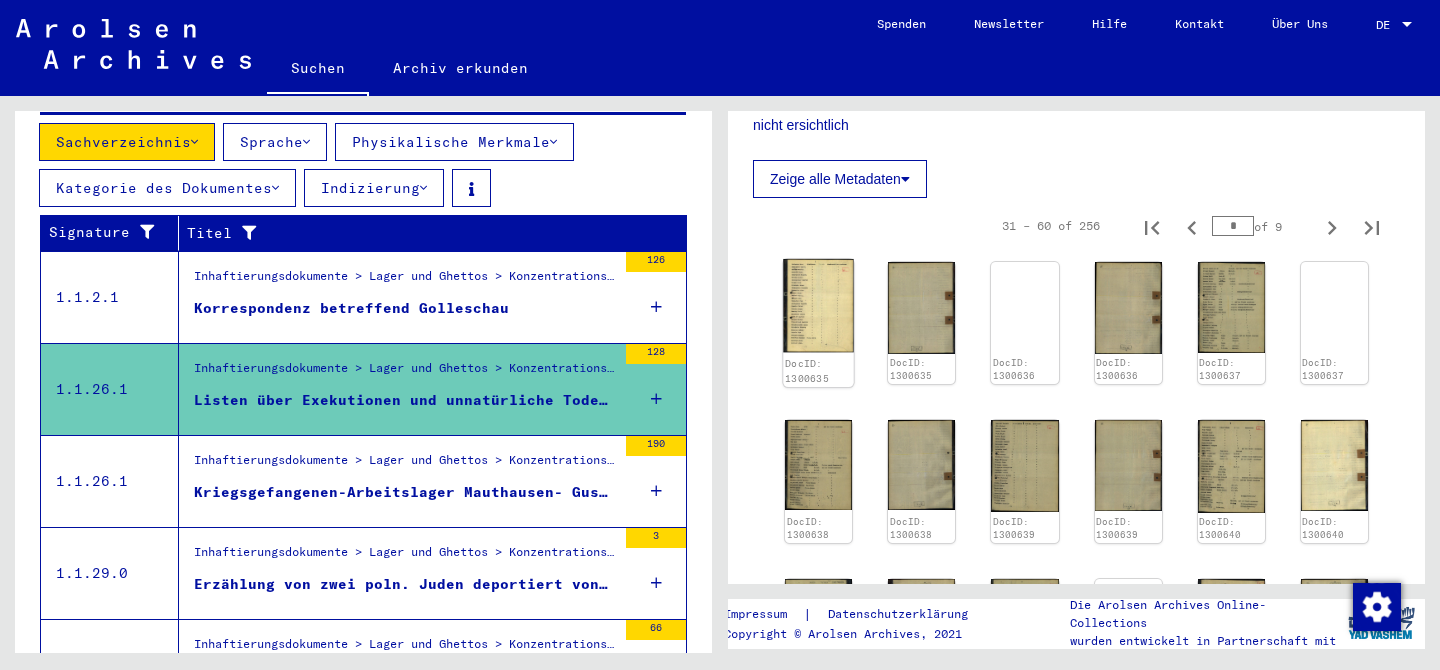 click 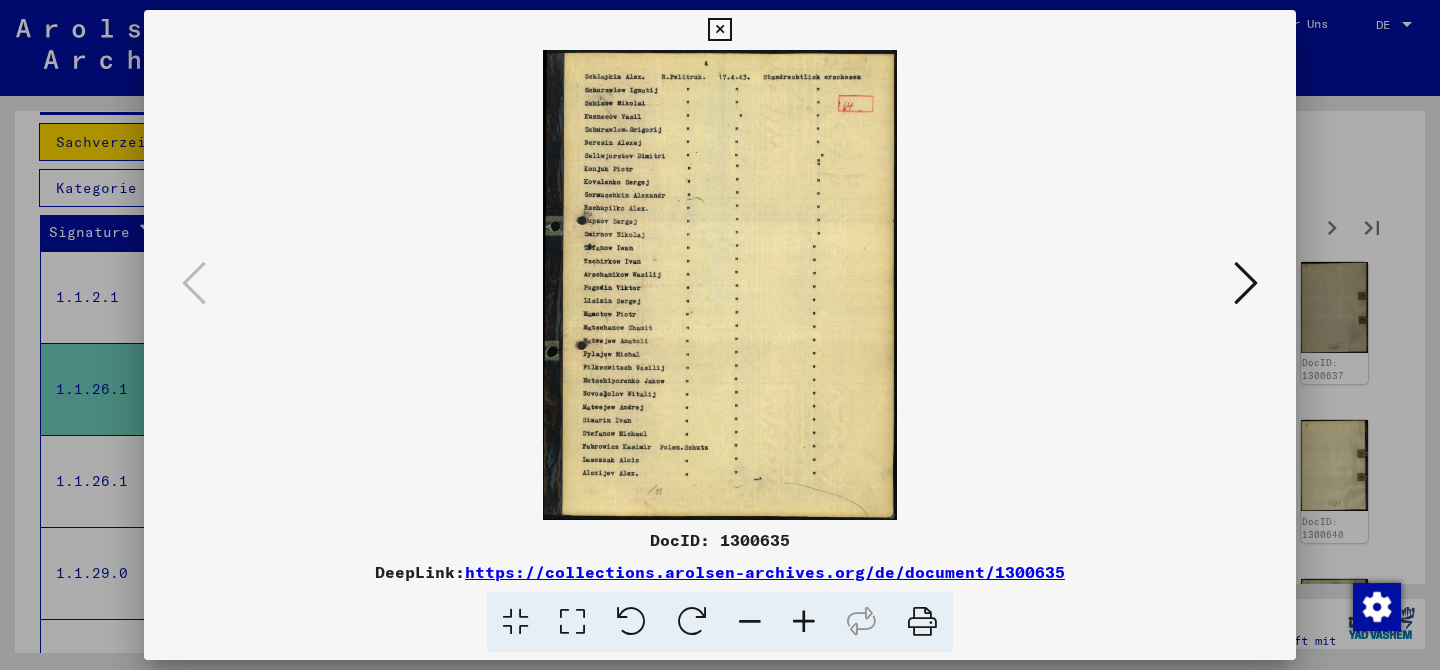 click at bounding box center [720, 285] 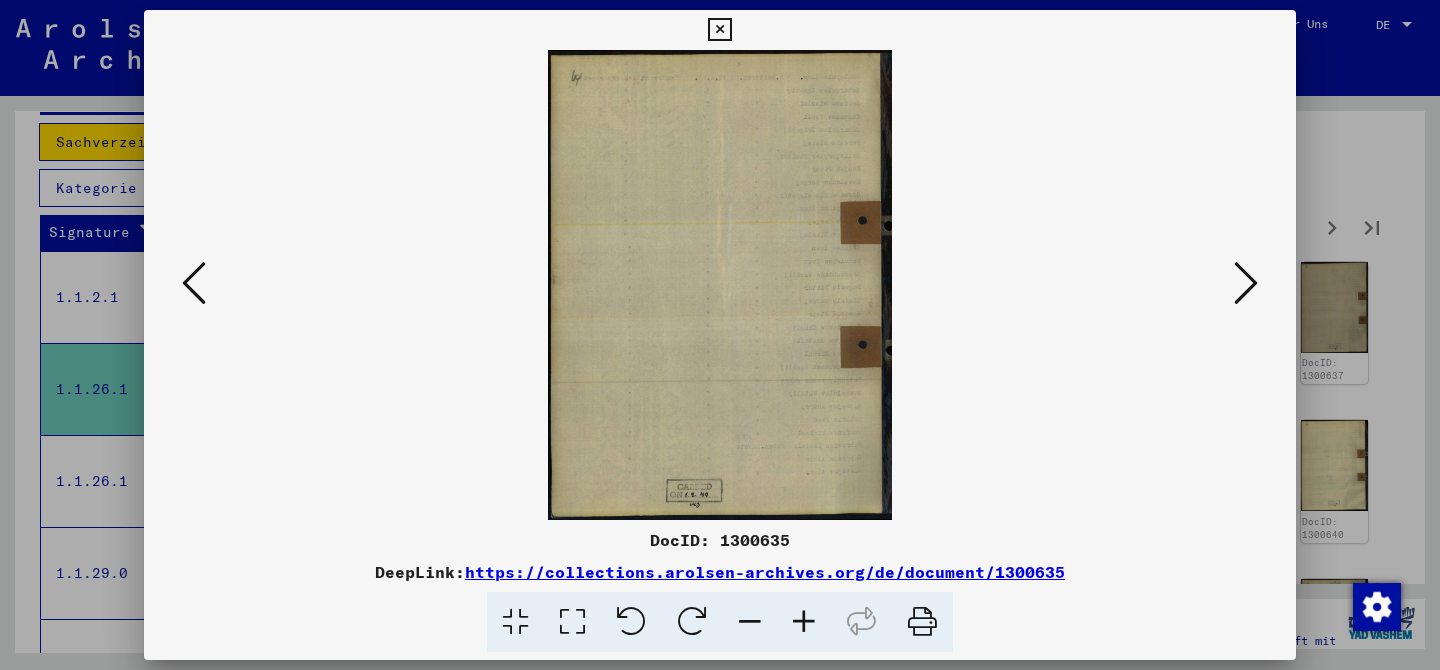 click at bounding box center [1246, 283] 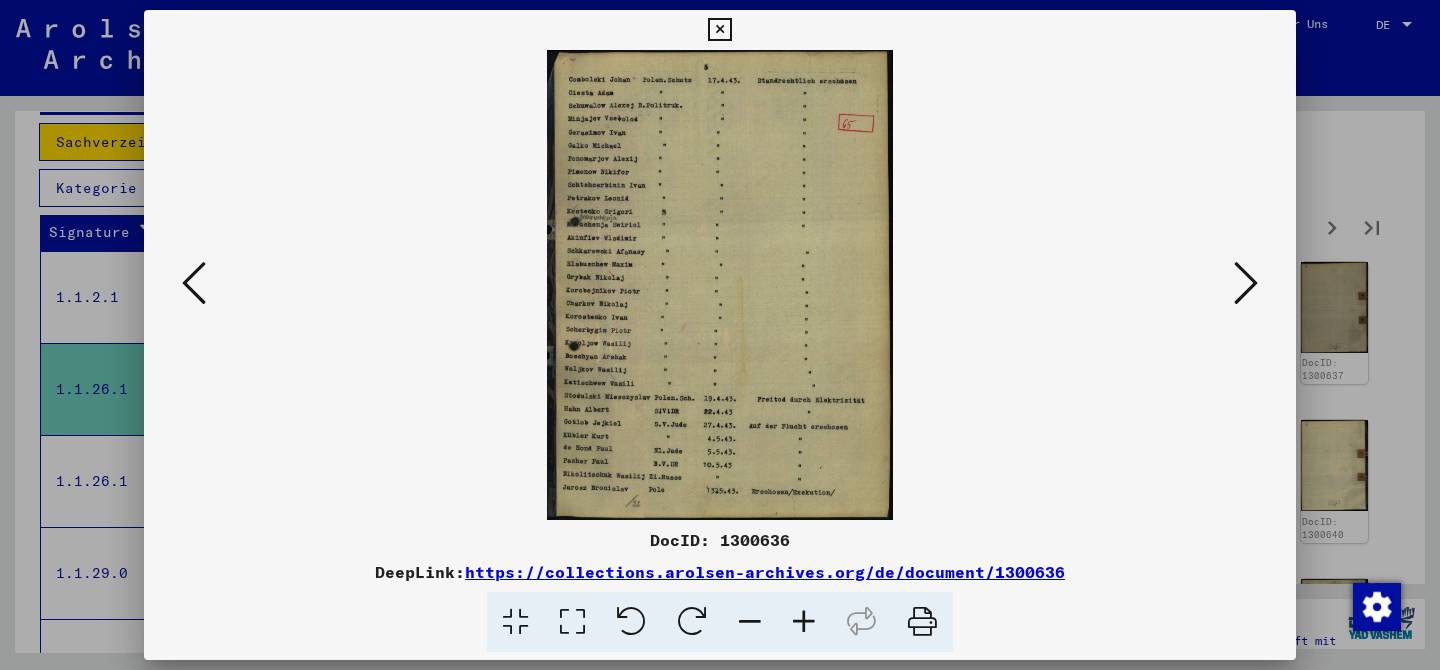 type 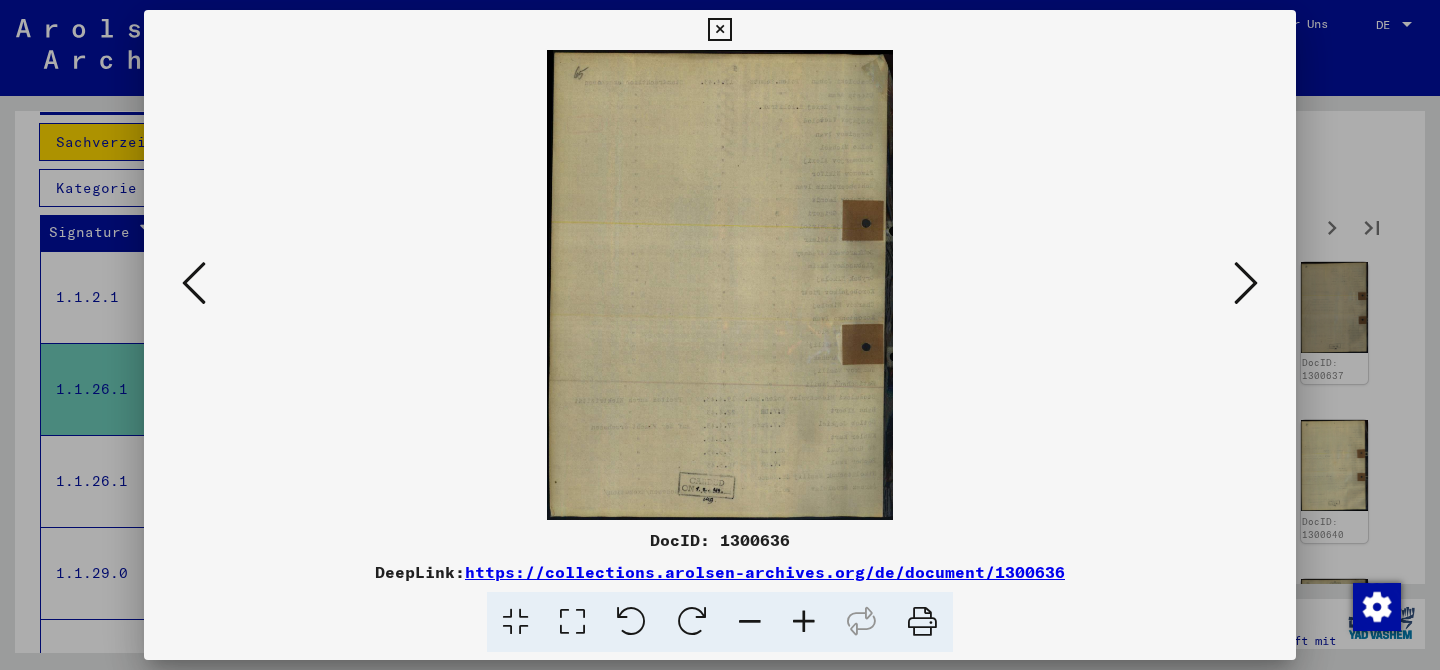 click at bounding box center (1246, 283) 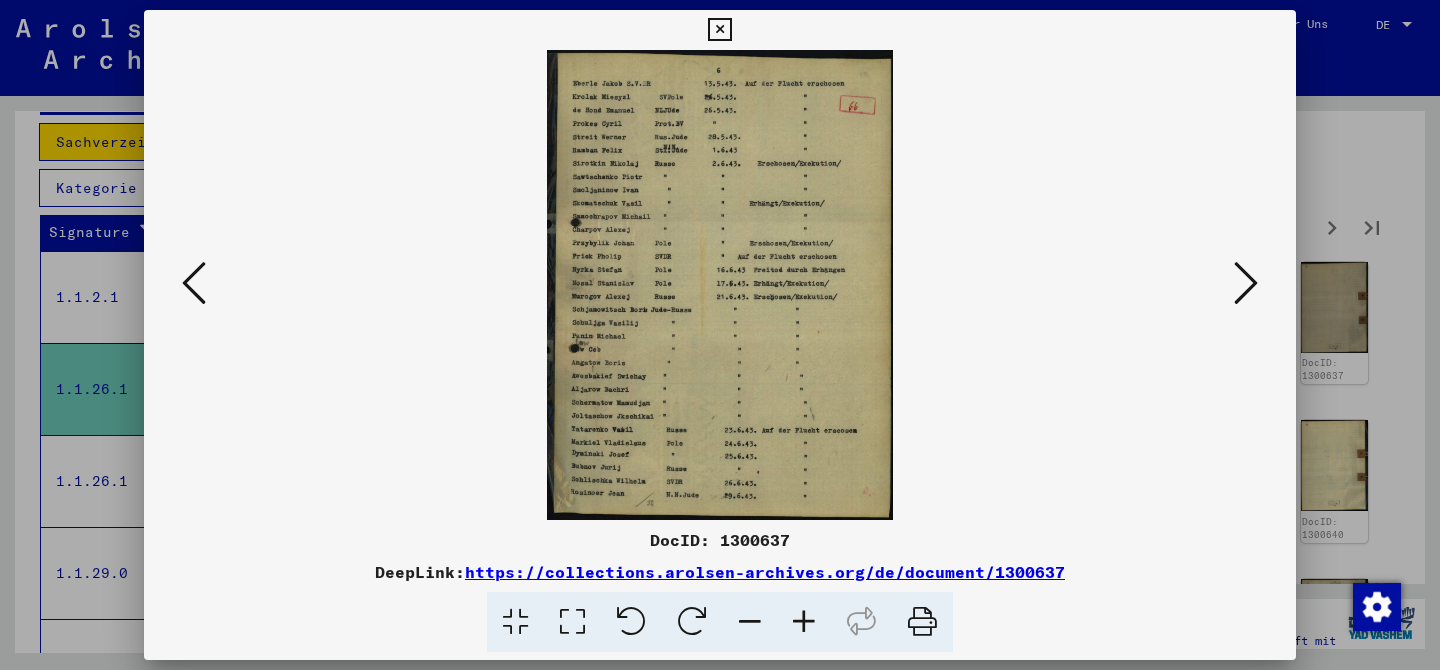 click at bounding box center [1246, 283] 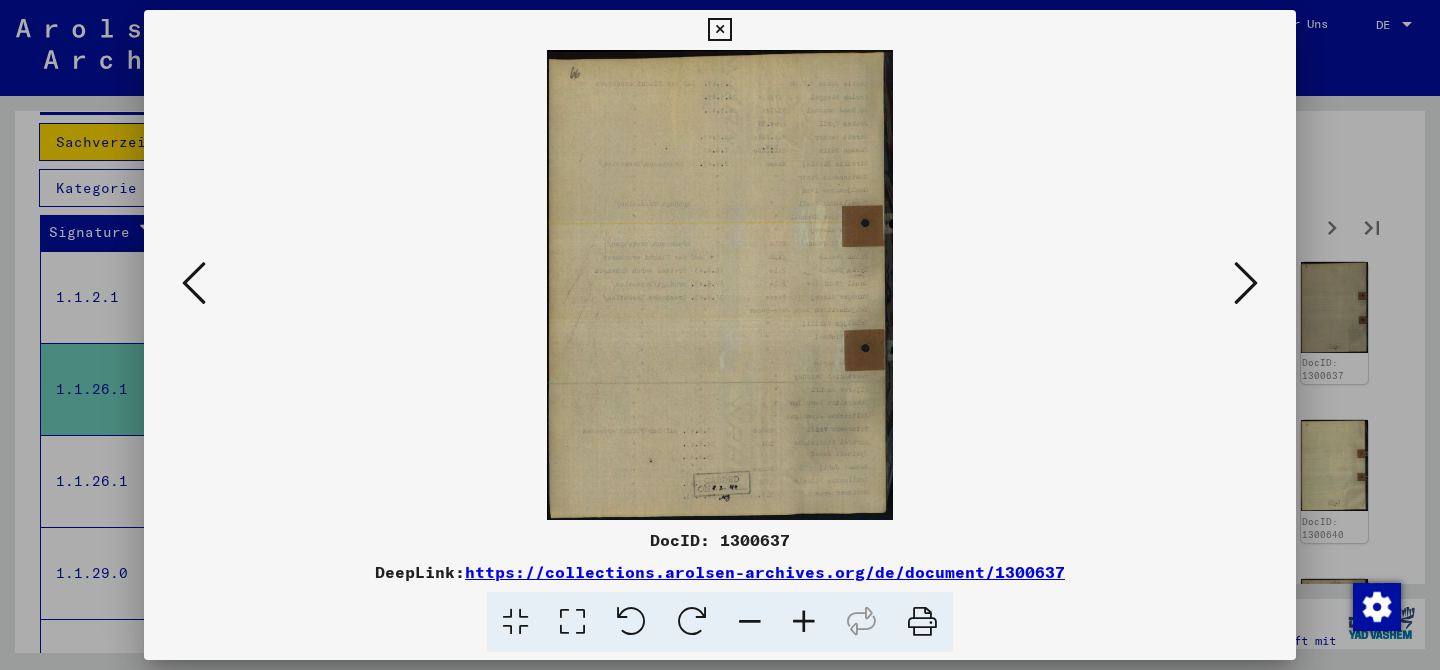 click at bounding box center (1246, 283) 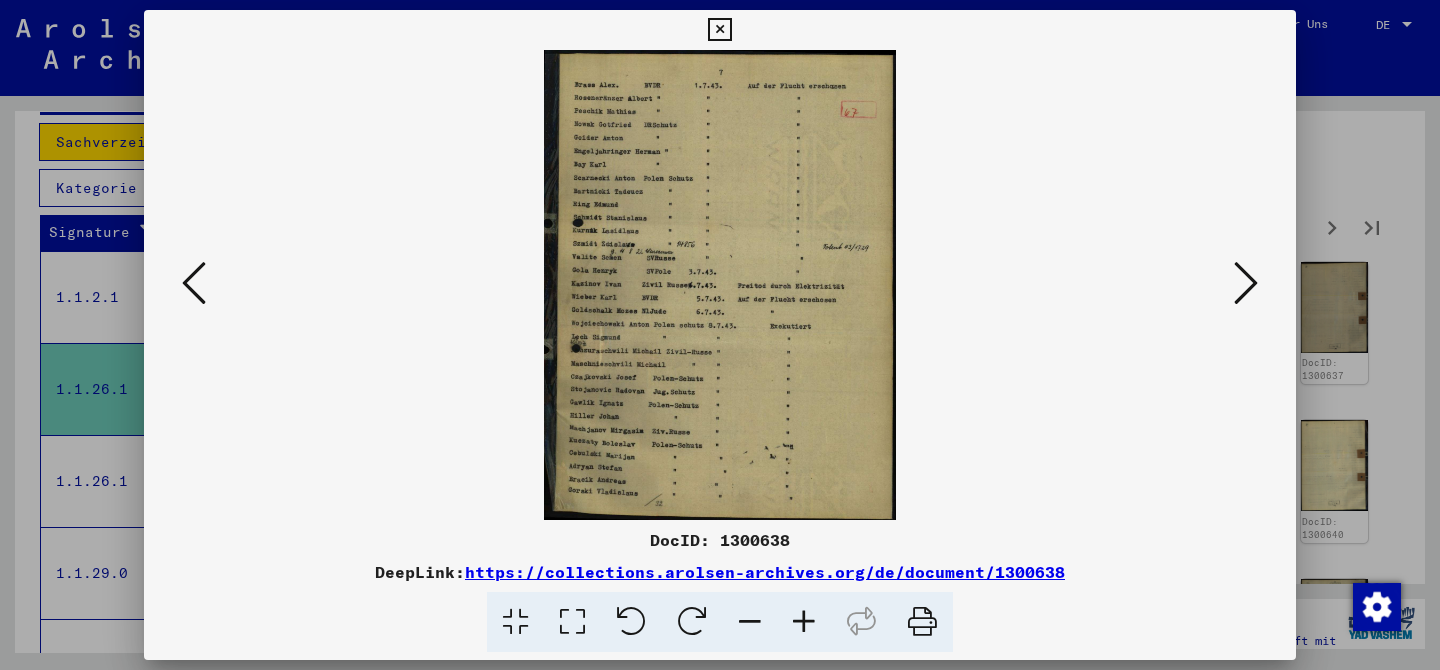 click at bounding box center (1246, 283) 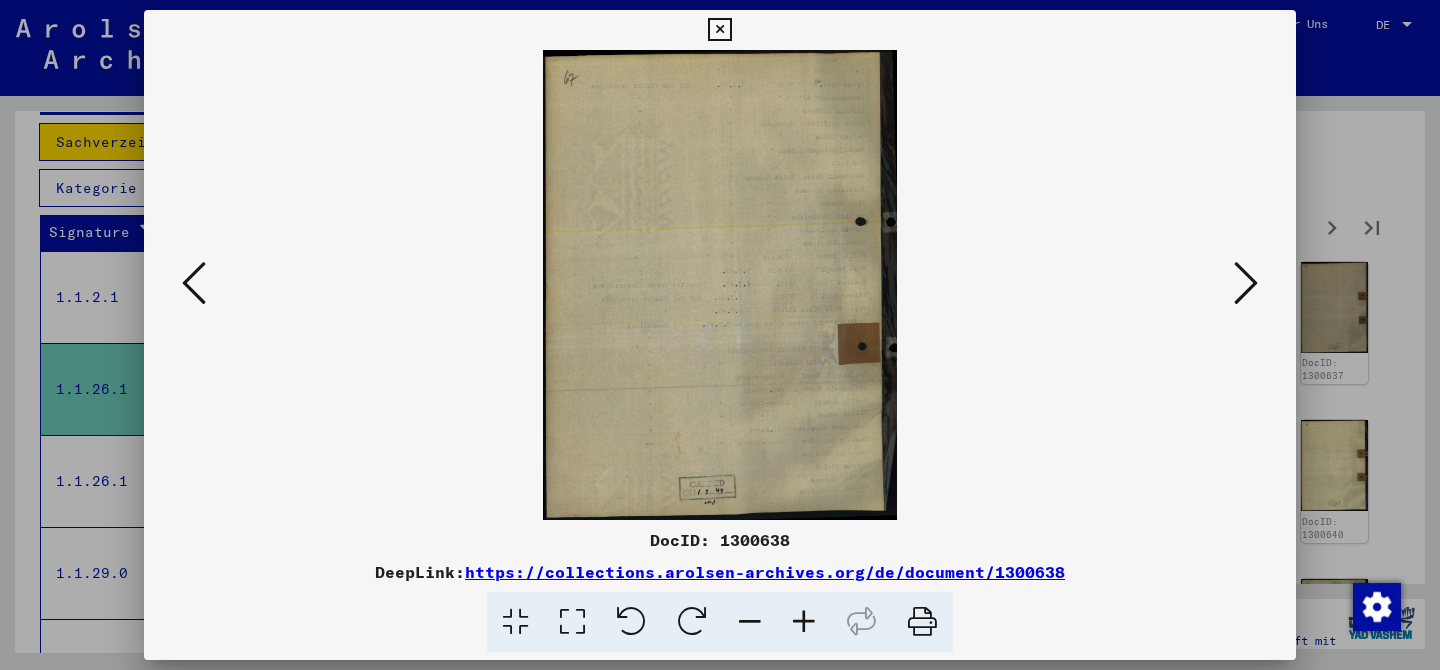 click at bounding box center [1246, 283] 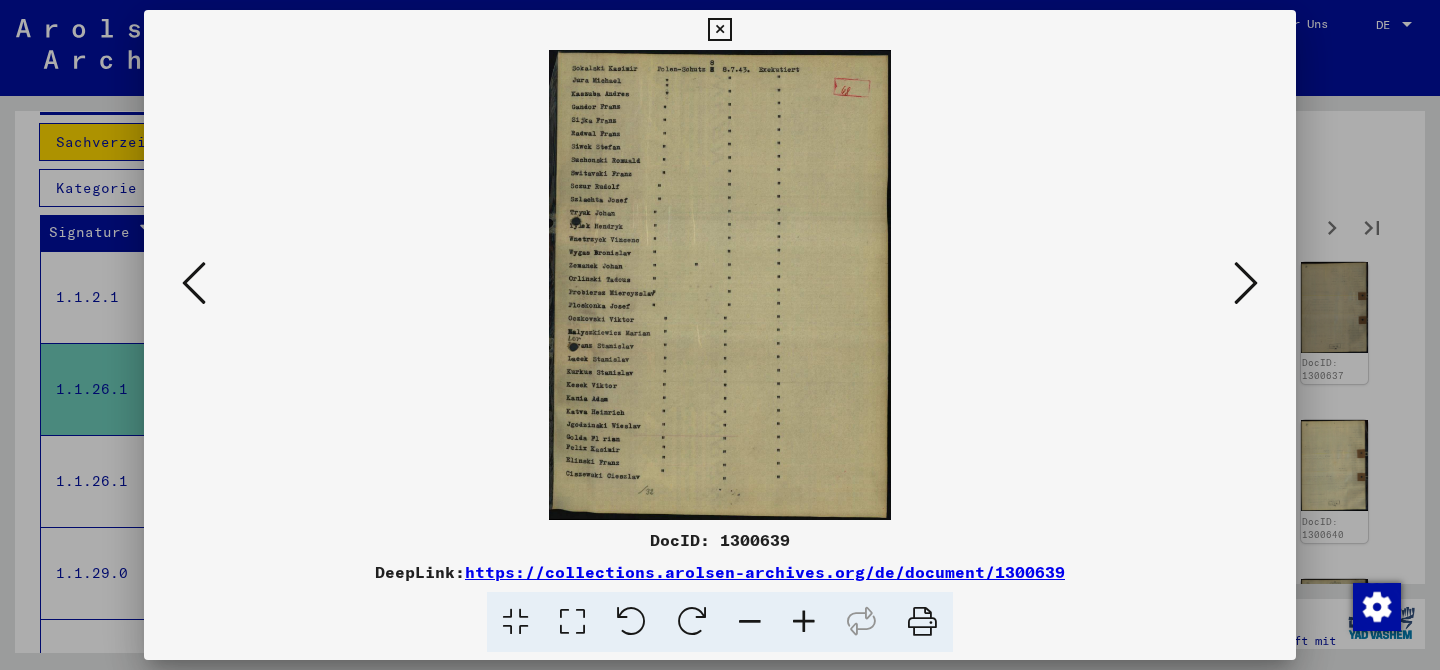 click at bounding box center (1246, 283) 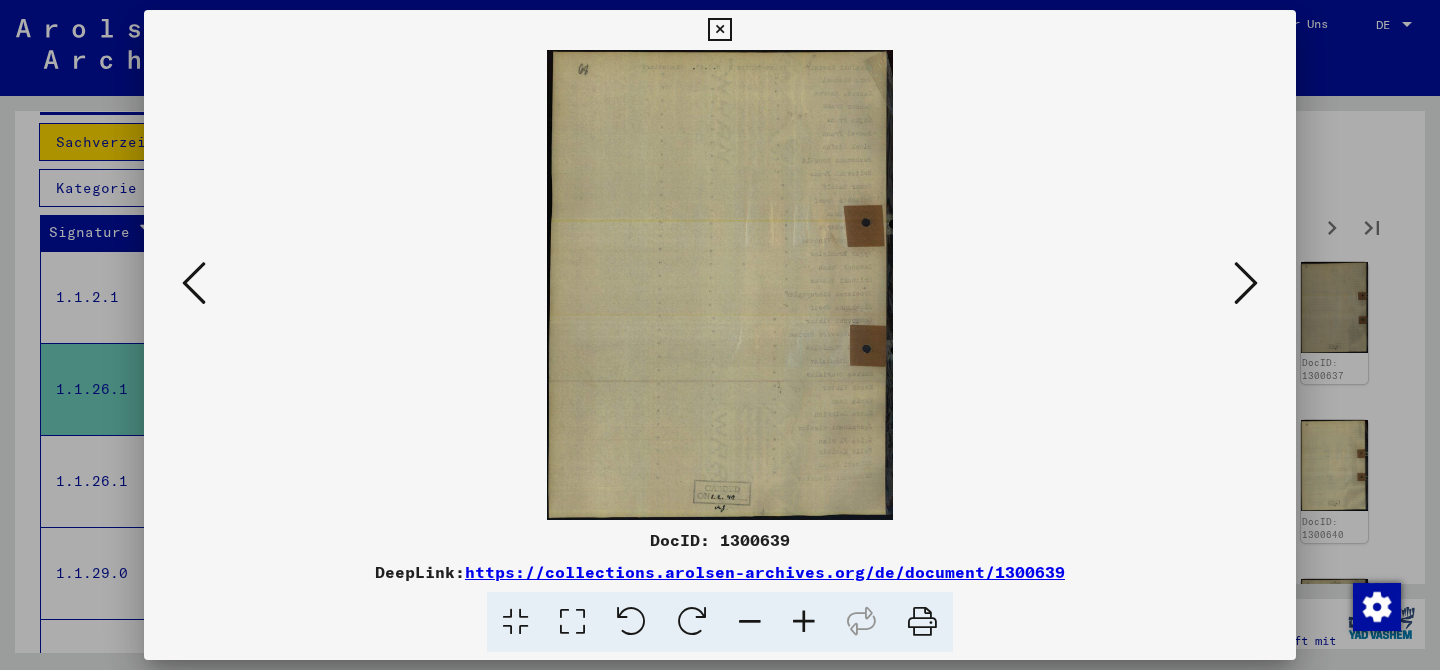 click at bounding box center [1246, 283] 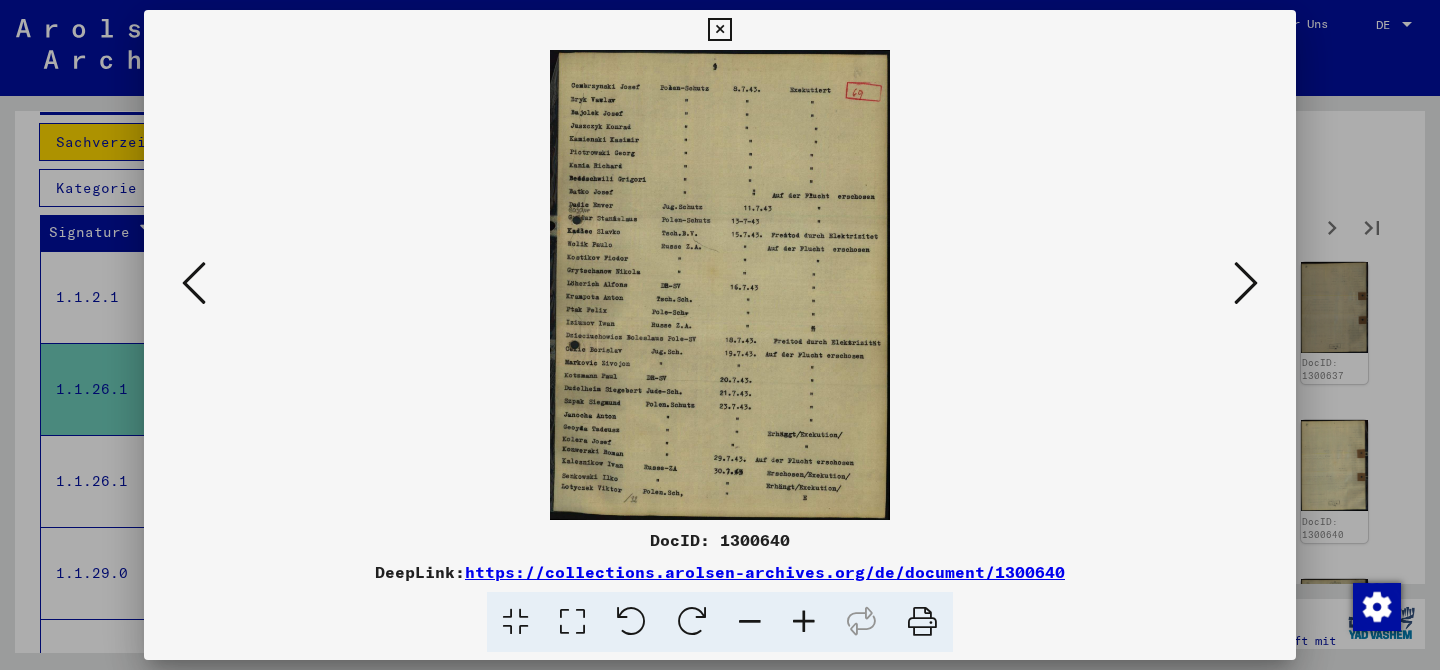 click at bounding box center (1246, 283) 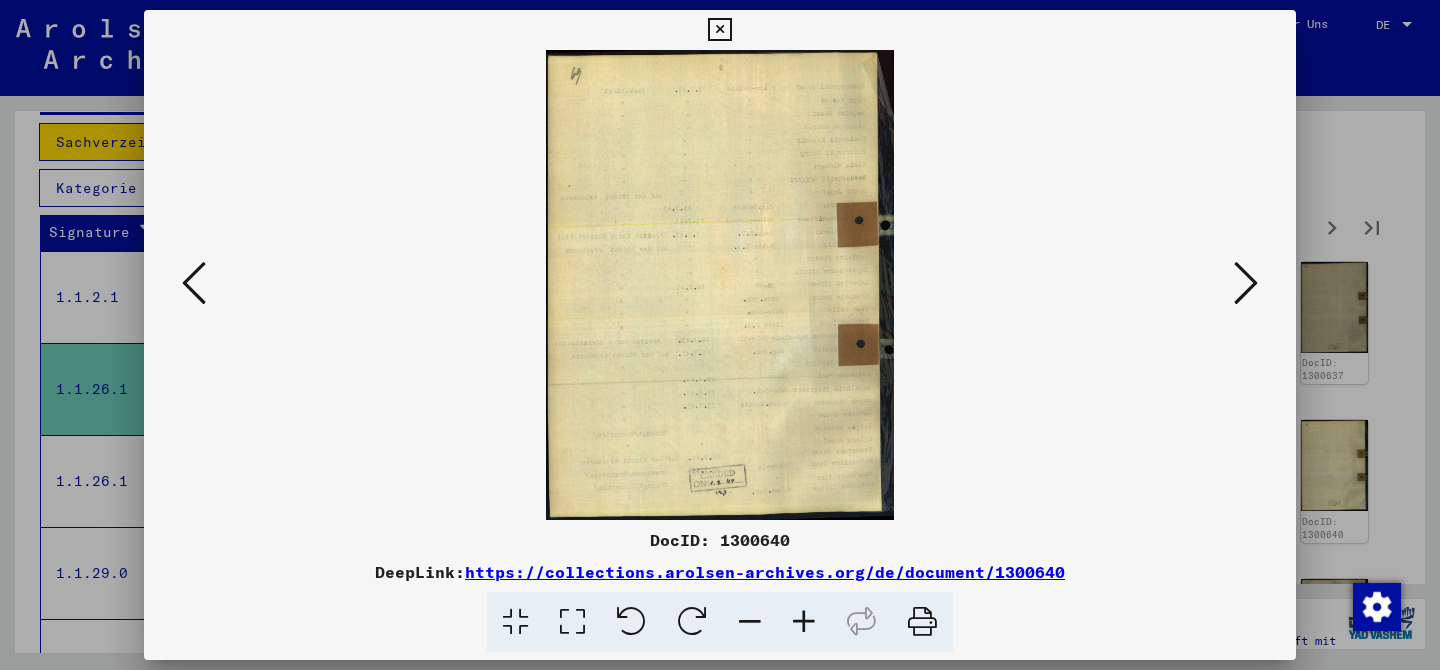click at bounding box center (1246, 283) 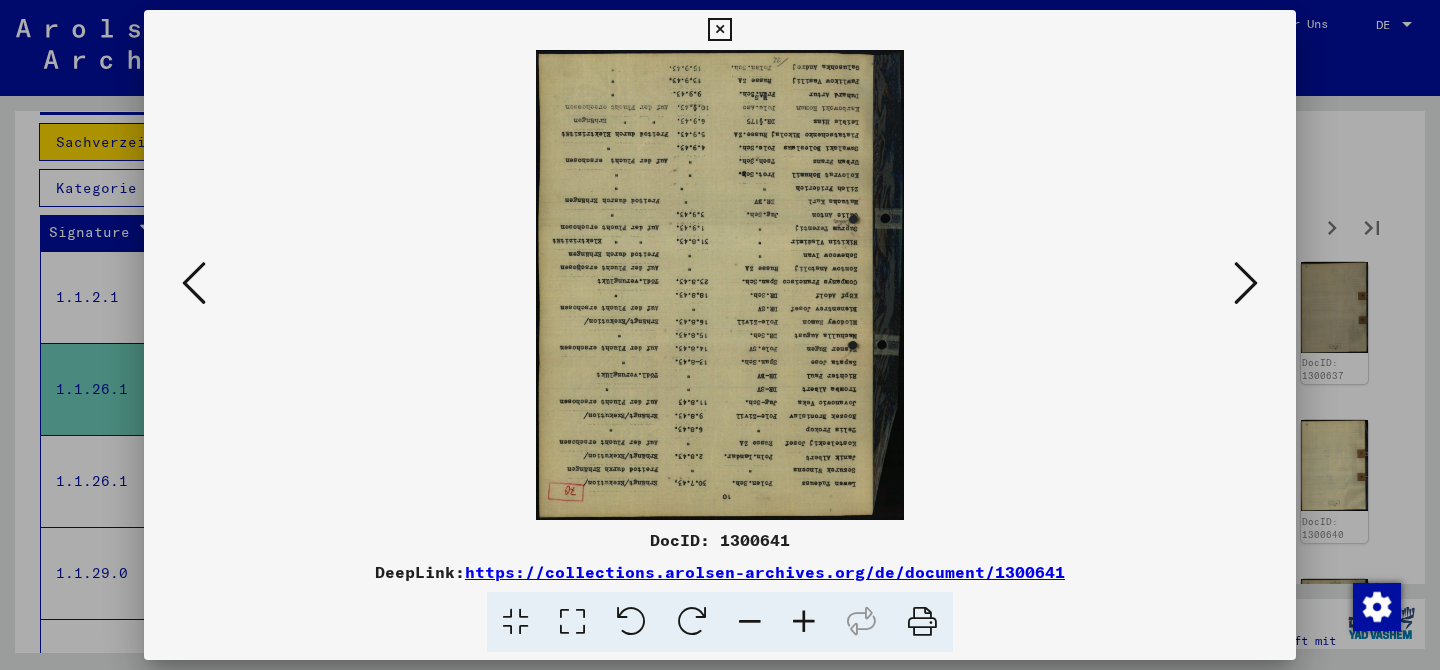 click at bounding box center [692, 622] 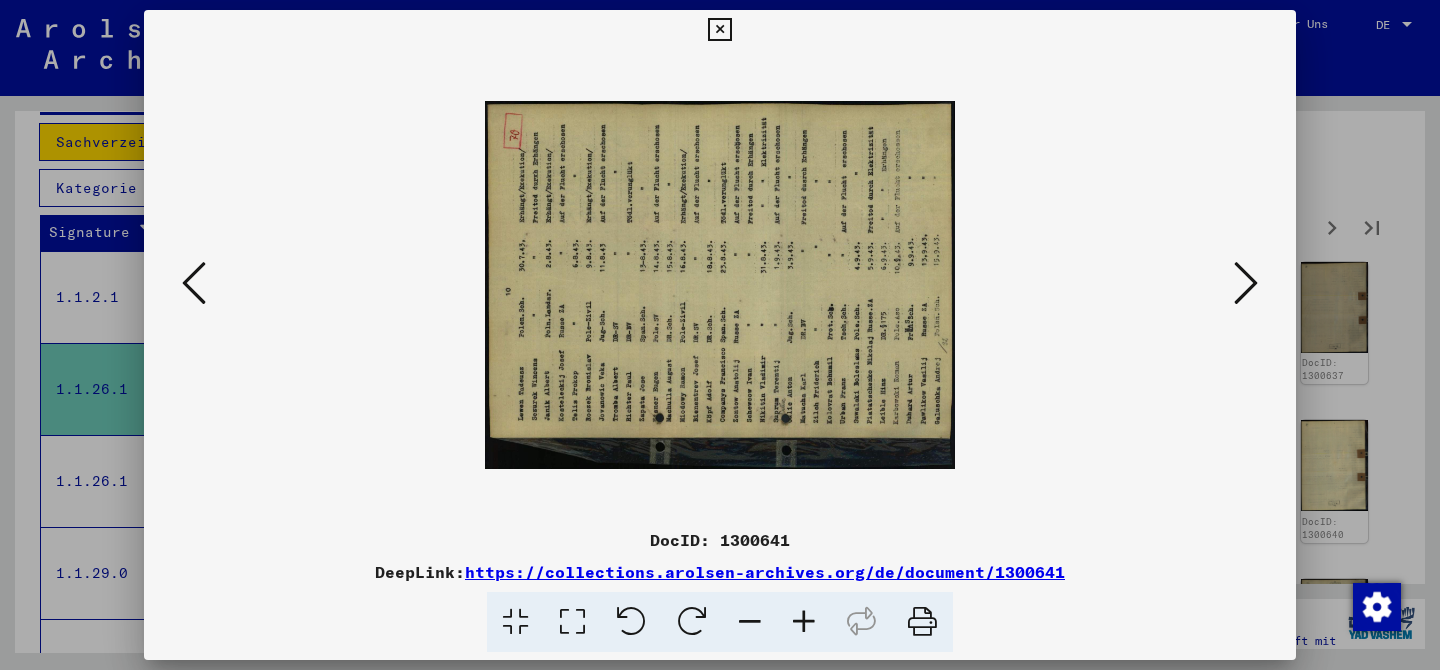 click at bounding box center [692, 622] 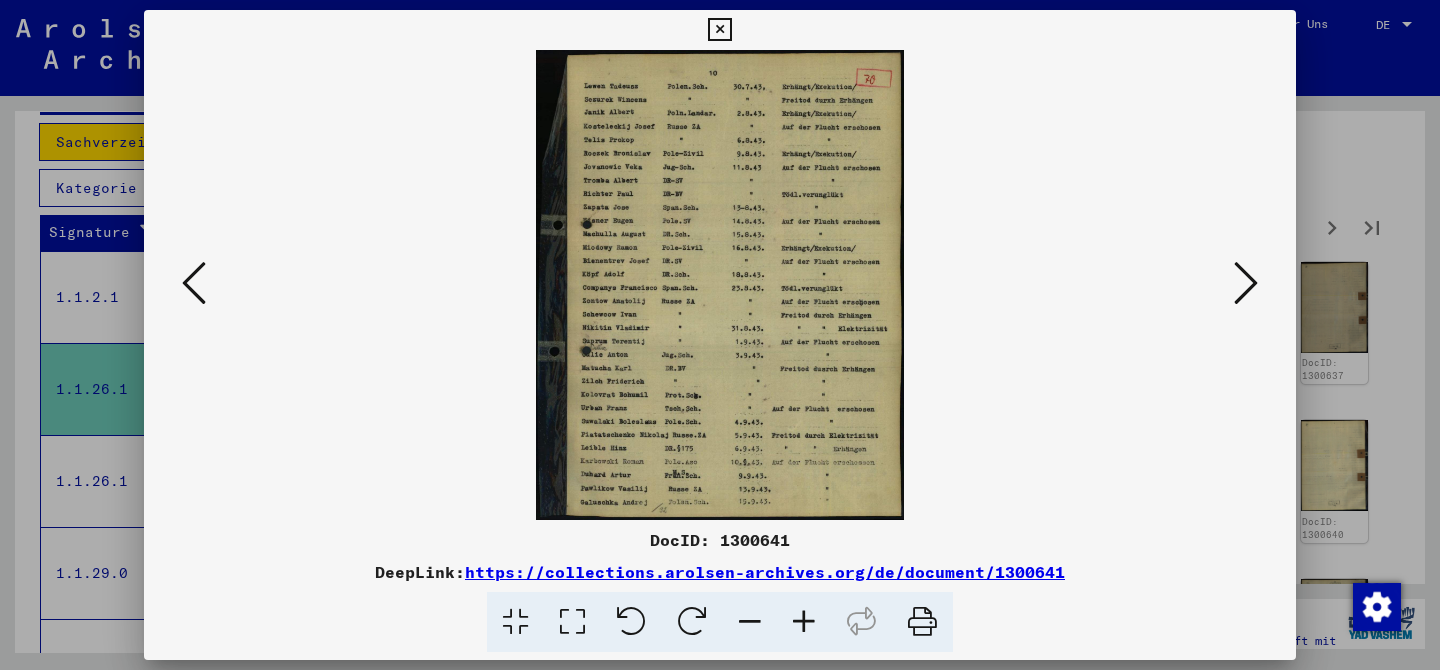 click at bounding box center (1246, 283) 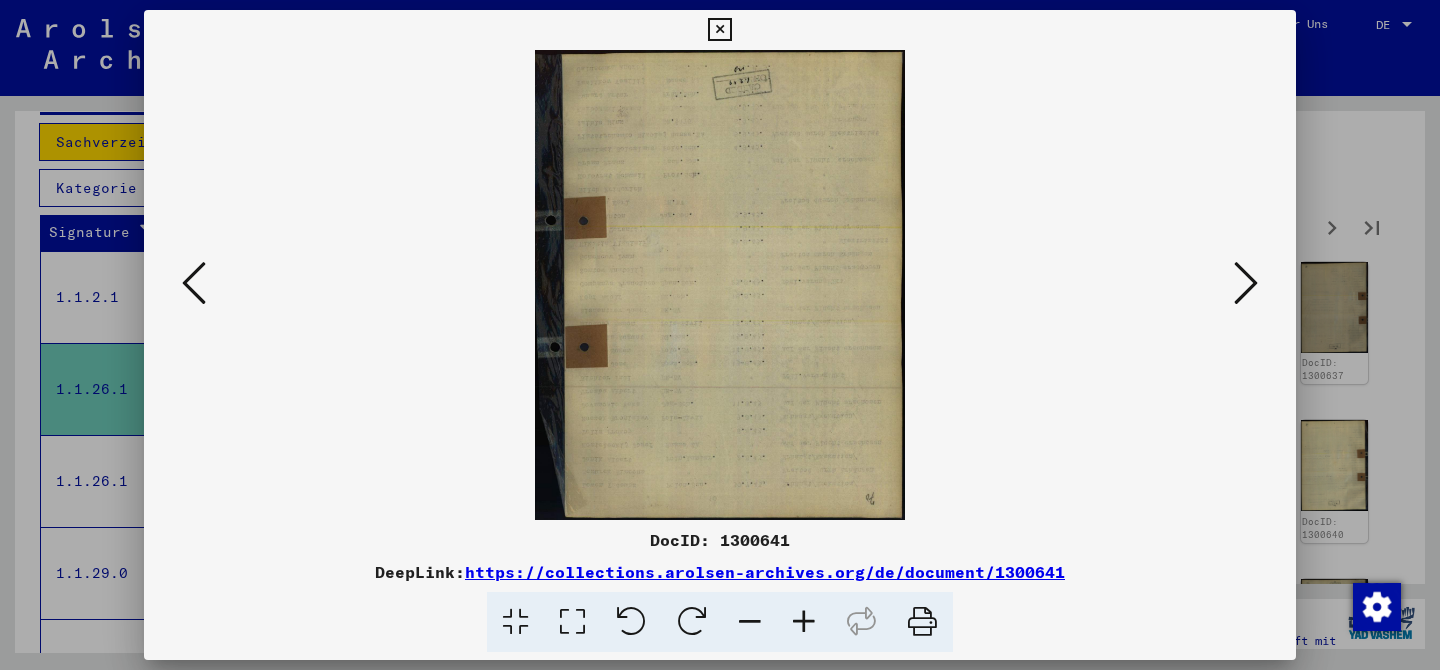 click at bounding box center (1246, 283) 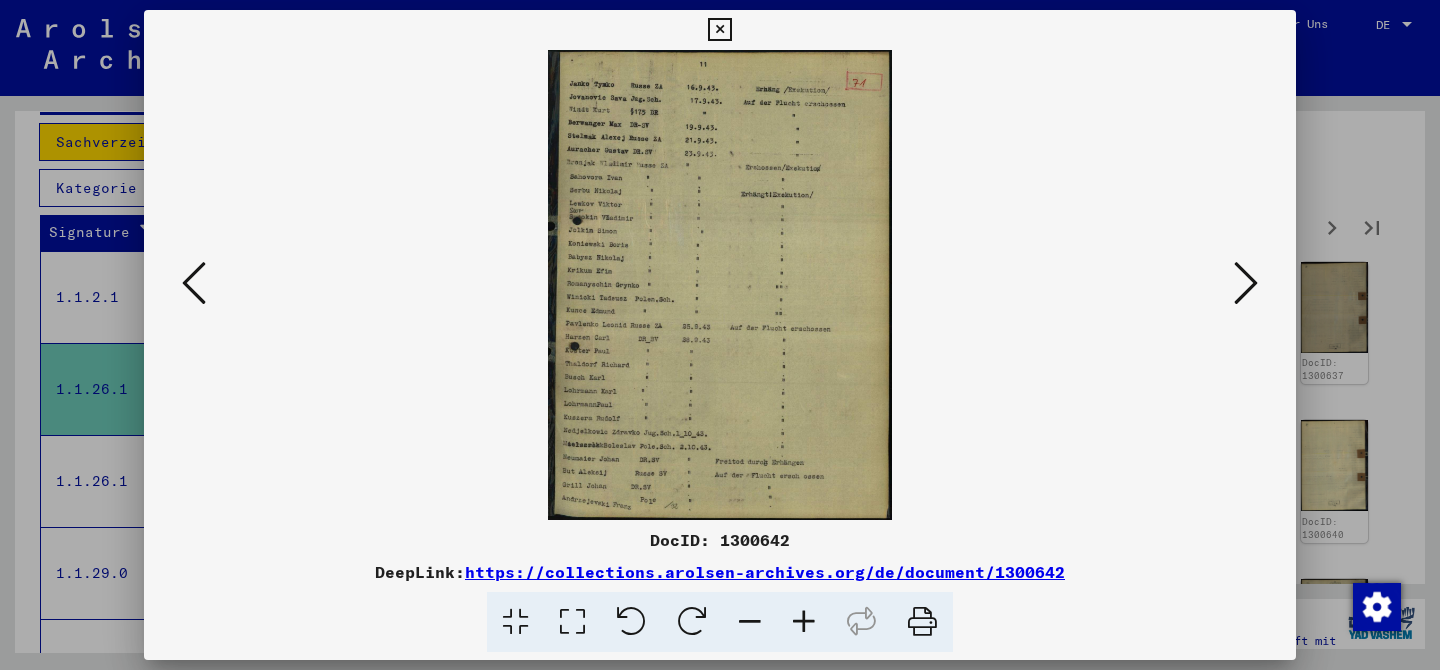 click at bounding box center [1246, 283] 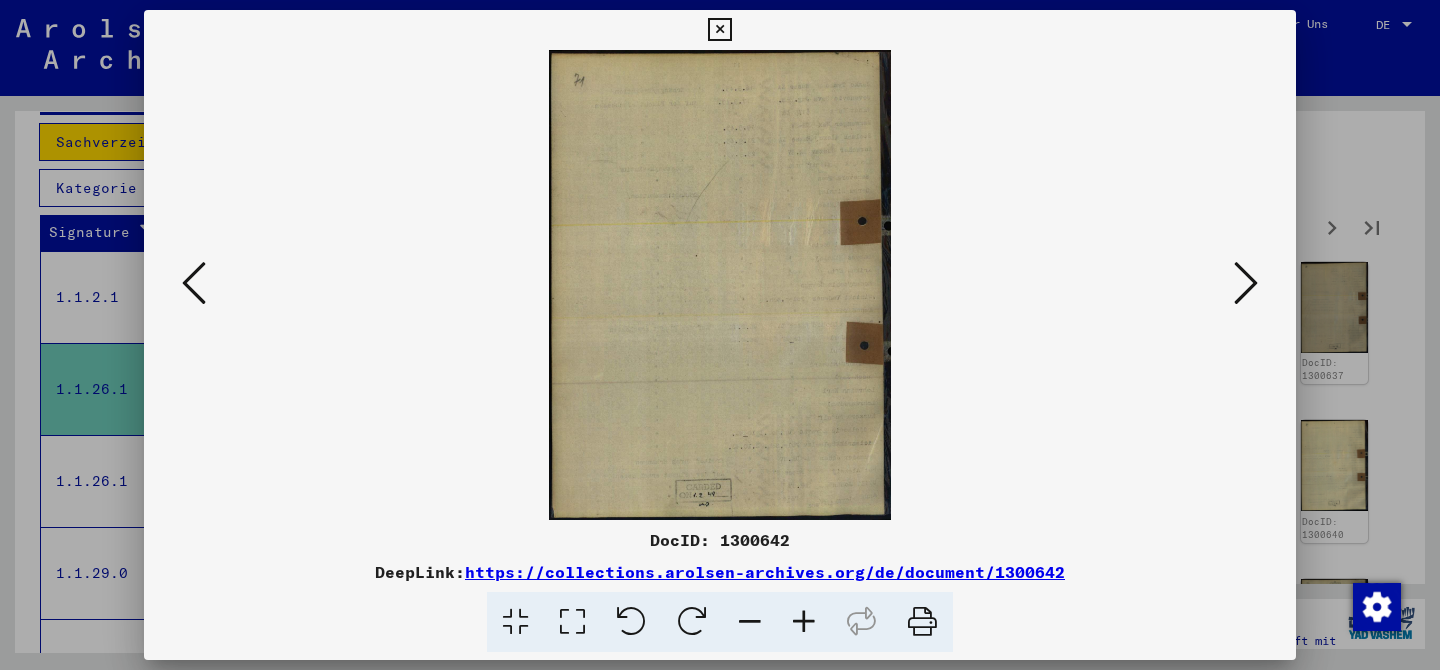 click at bounding box center [1246, 283] 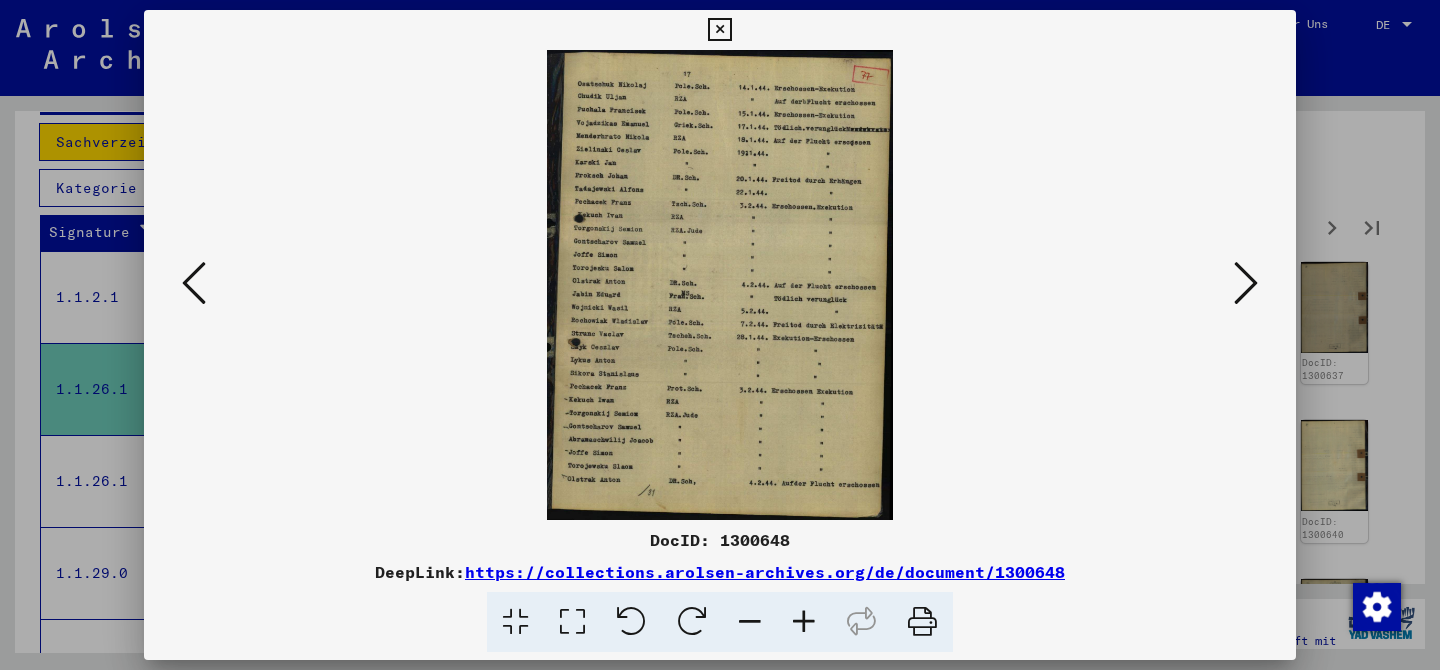 click at bounding box center (1246, 283) 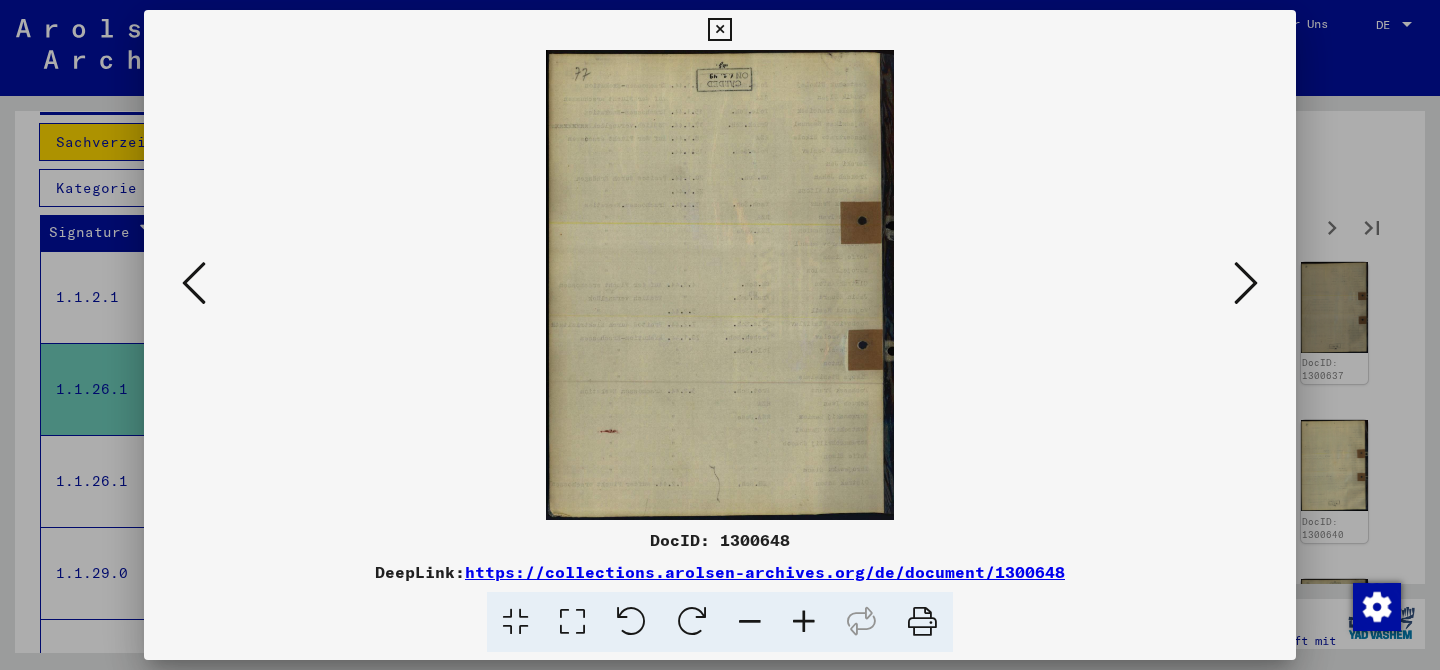 click at bounding box center [1246, 283] 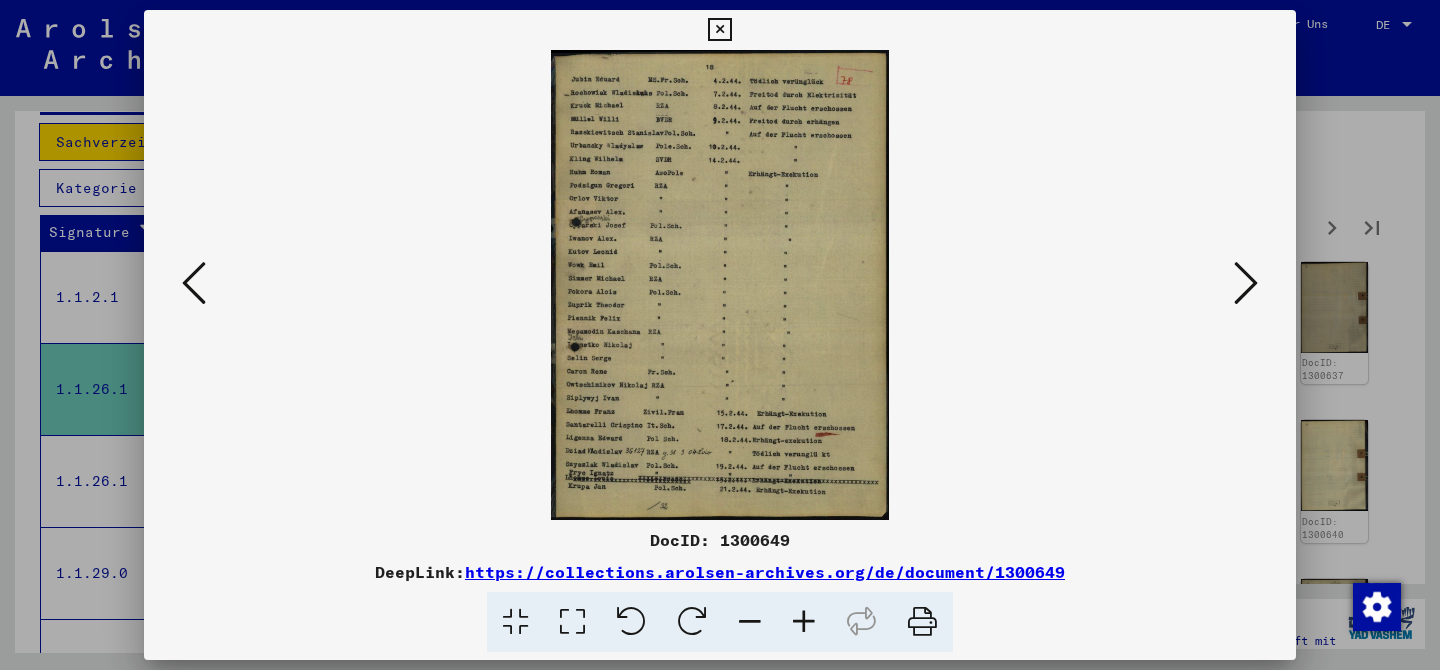 click at bounding box center (1246, 283) 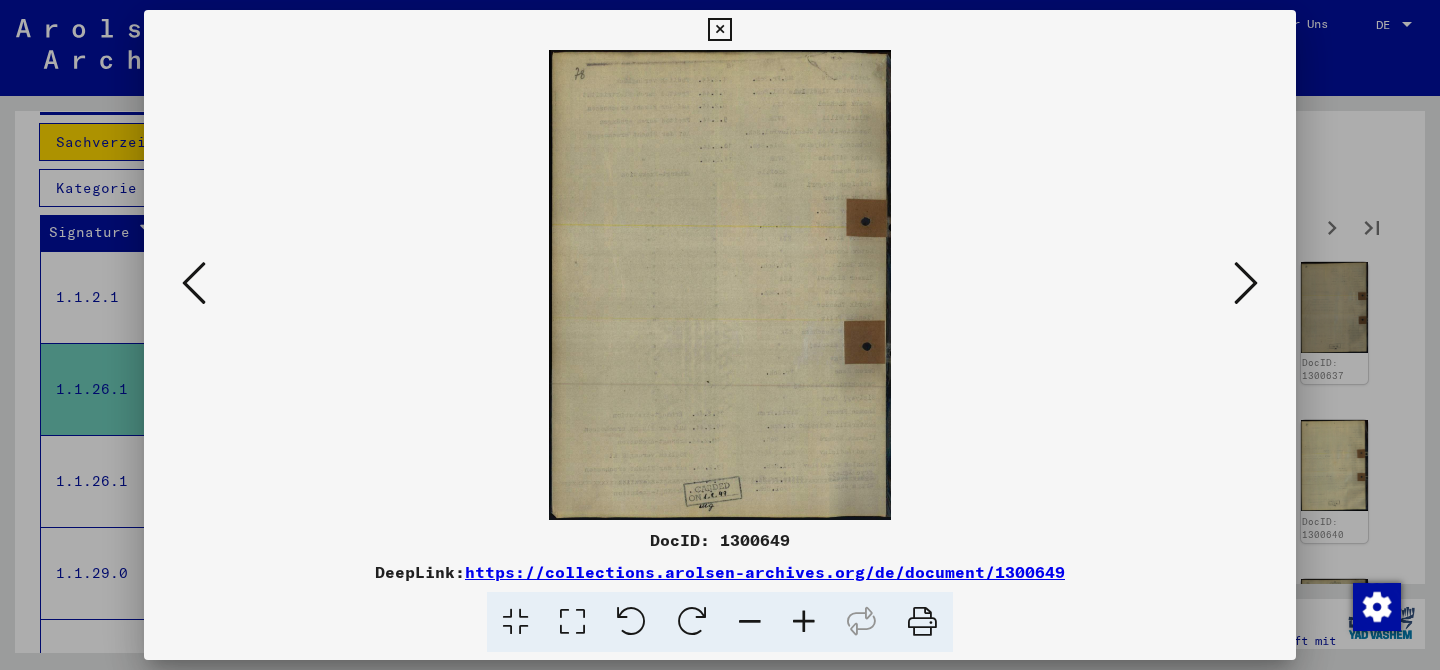 click at bounding box center (1246, 283) 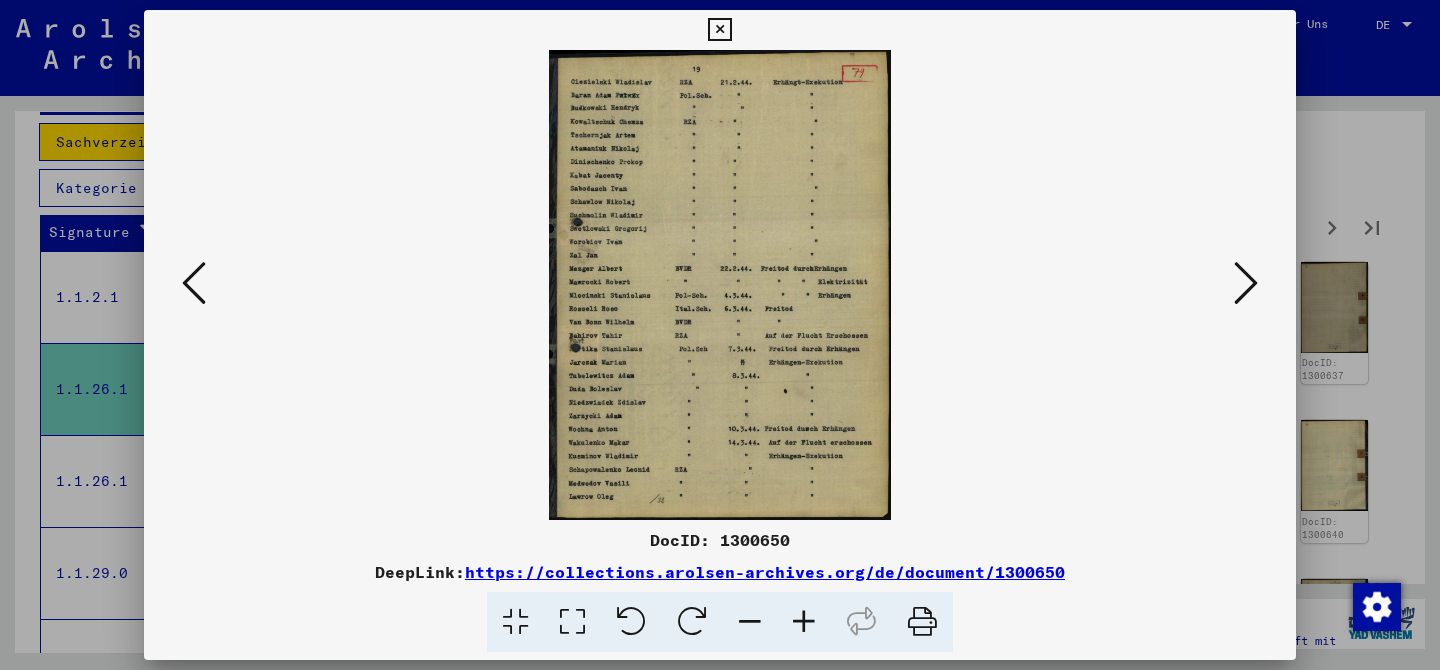 click at bounding box center (720, 285) 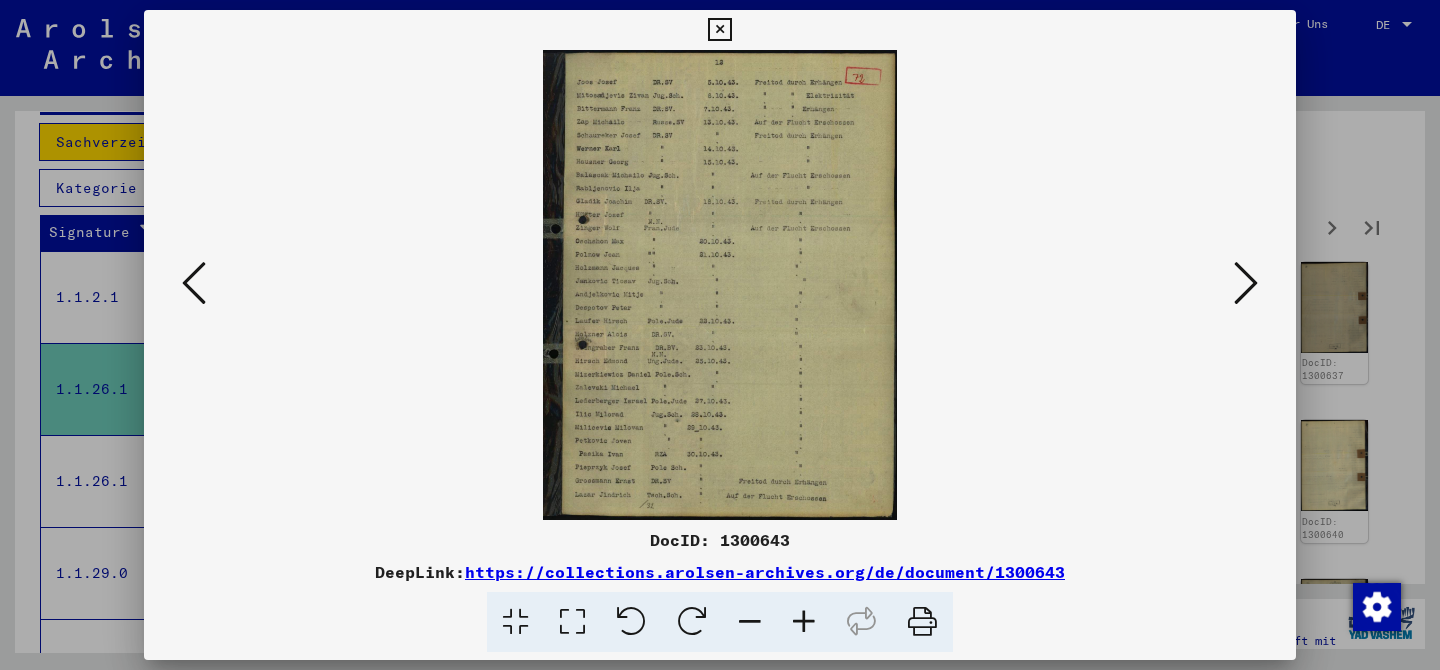 click at bounding box center [1246, 283] 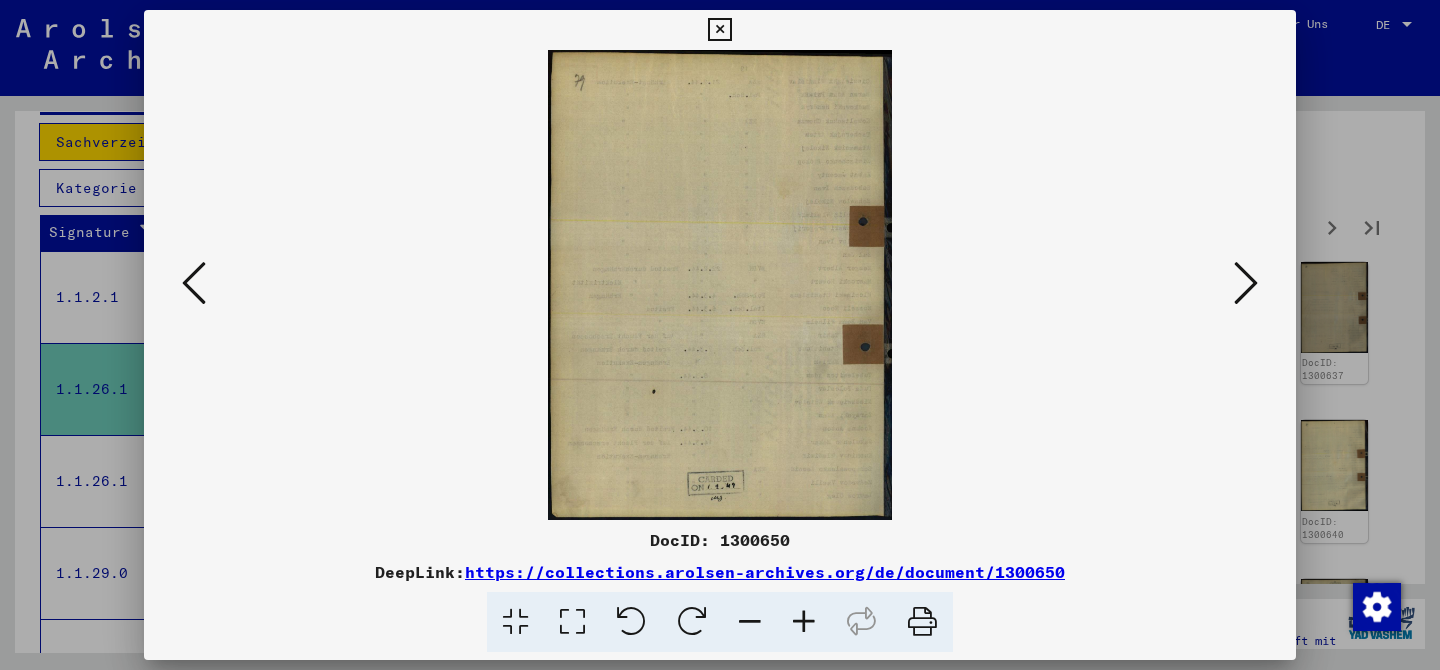 click at bounding box center [1246, 283] 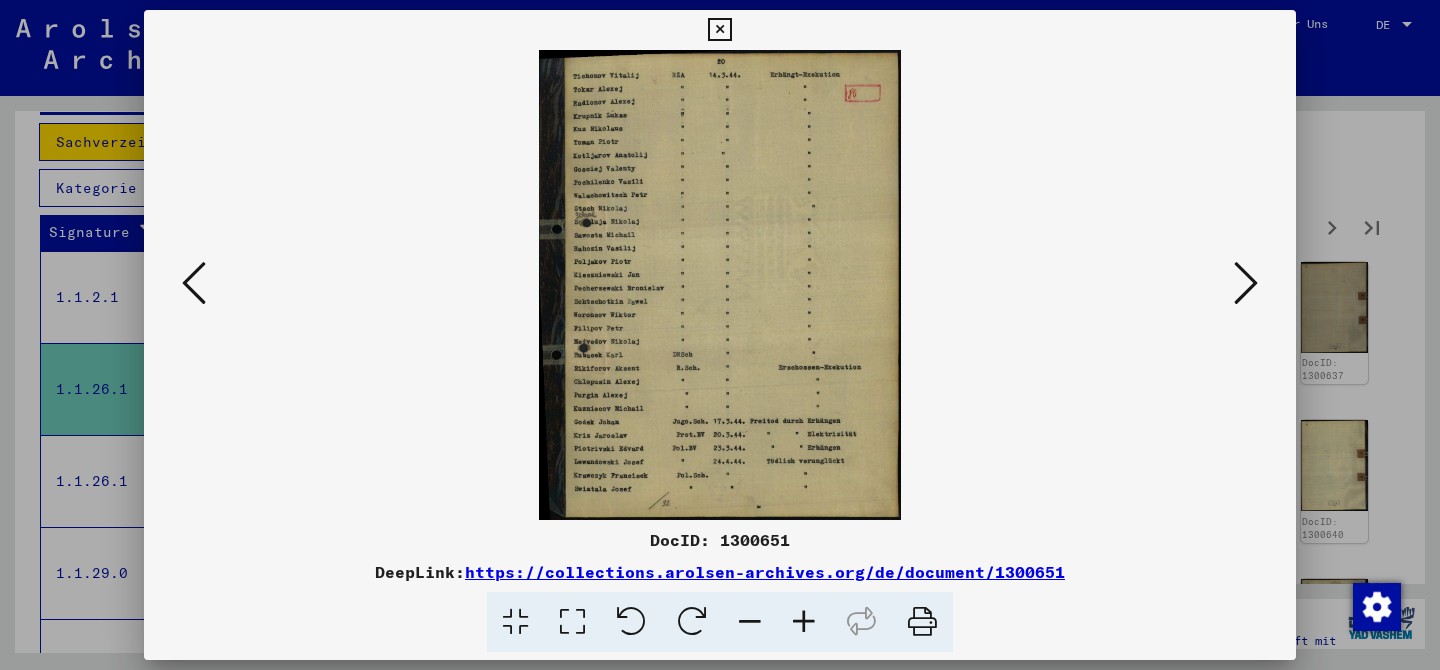 click at bounding box center (1246, 283) 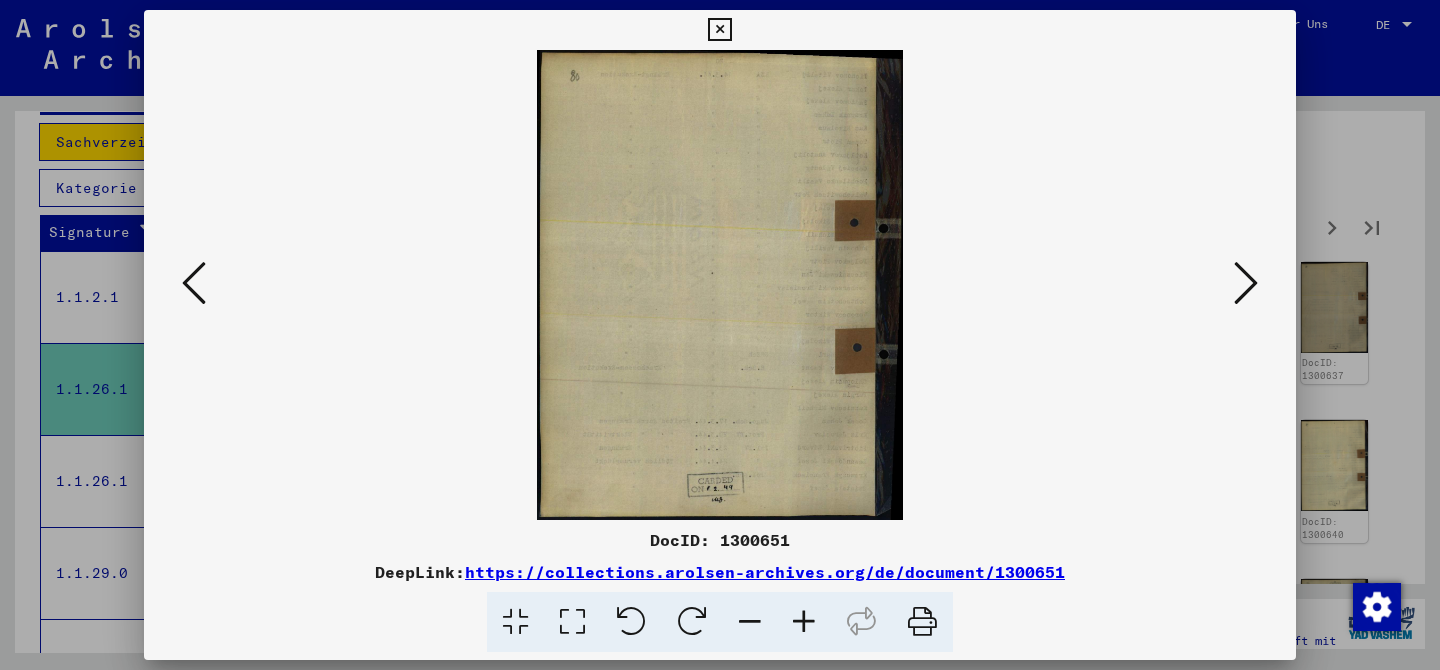 click at bounding box center (1246, 283) 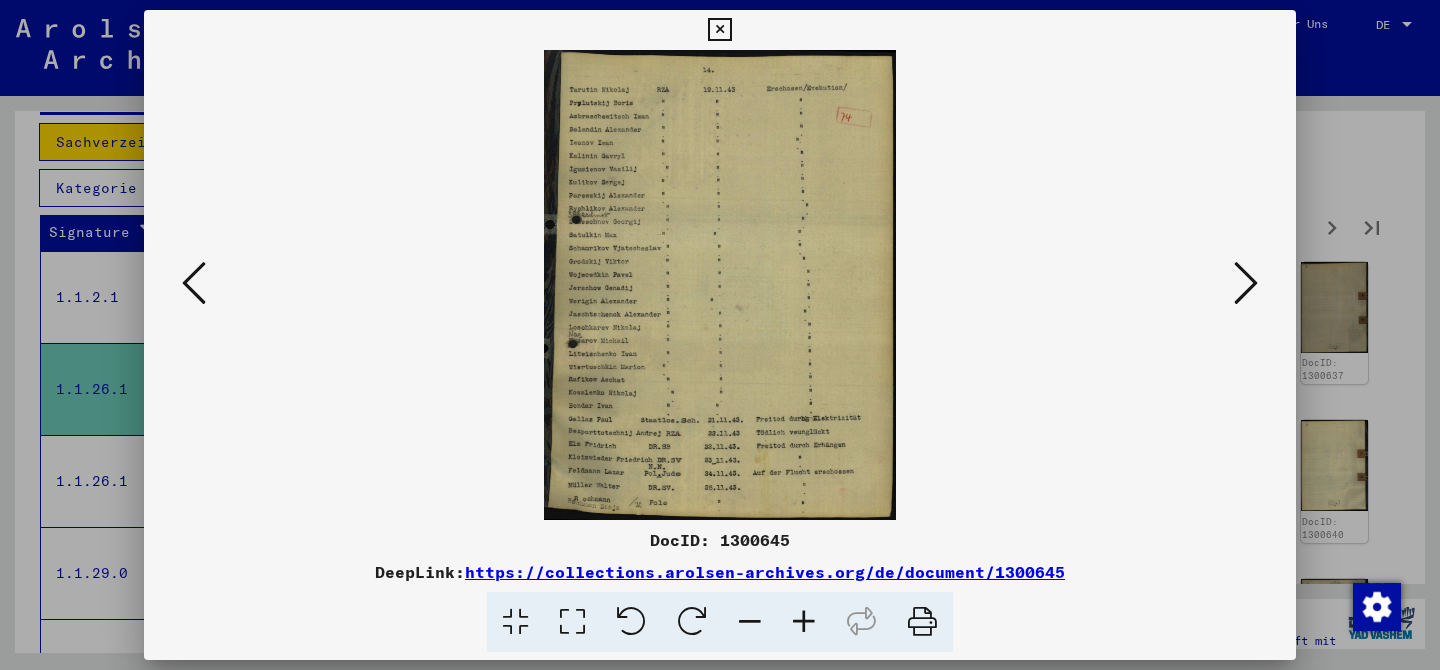 click at bounding box center (1246, 284) 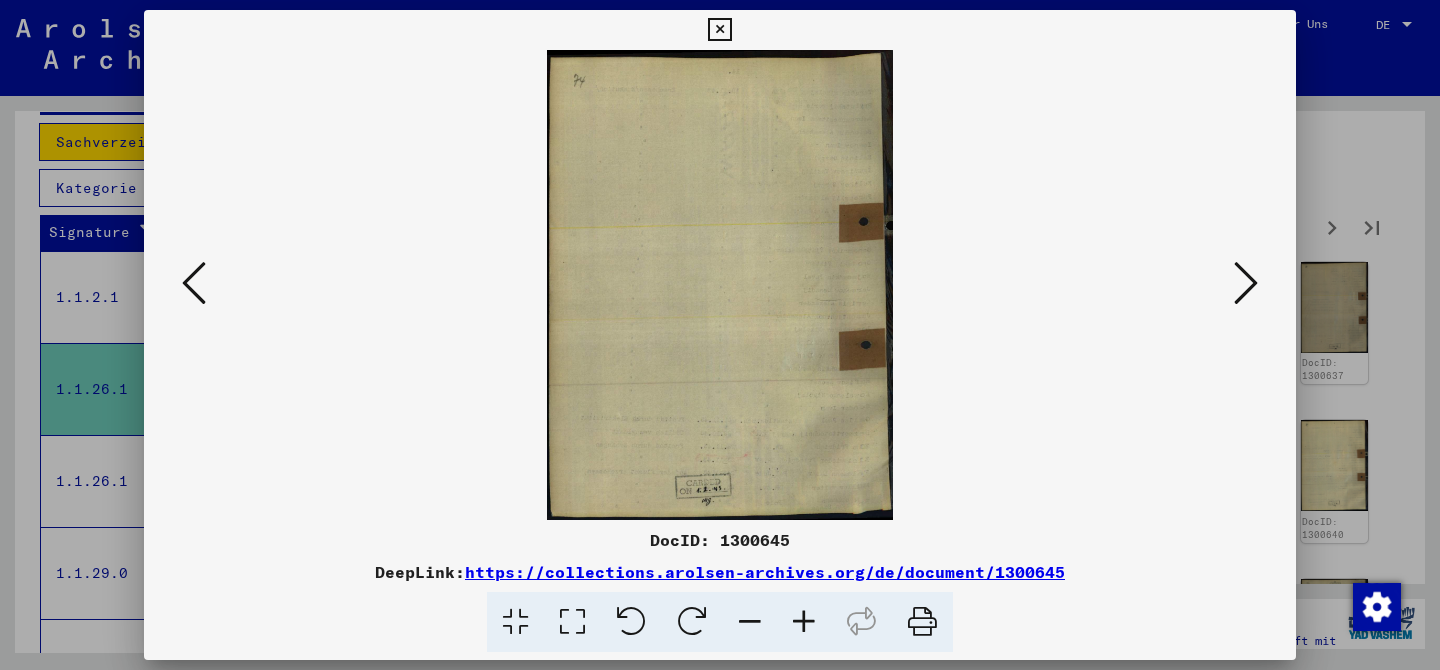 click at bounding box center [1246, 283] 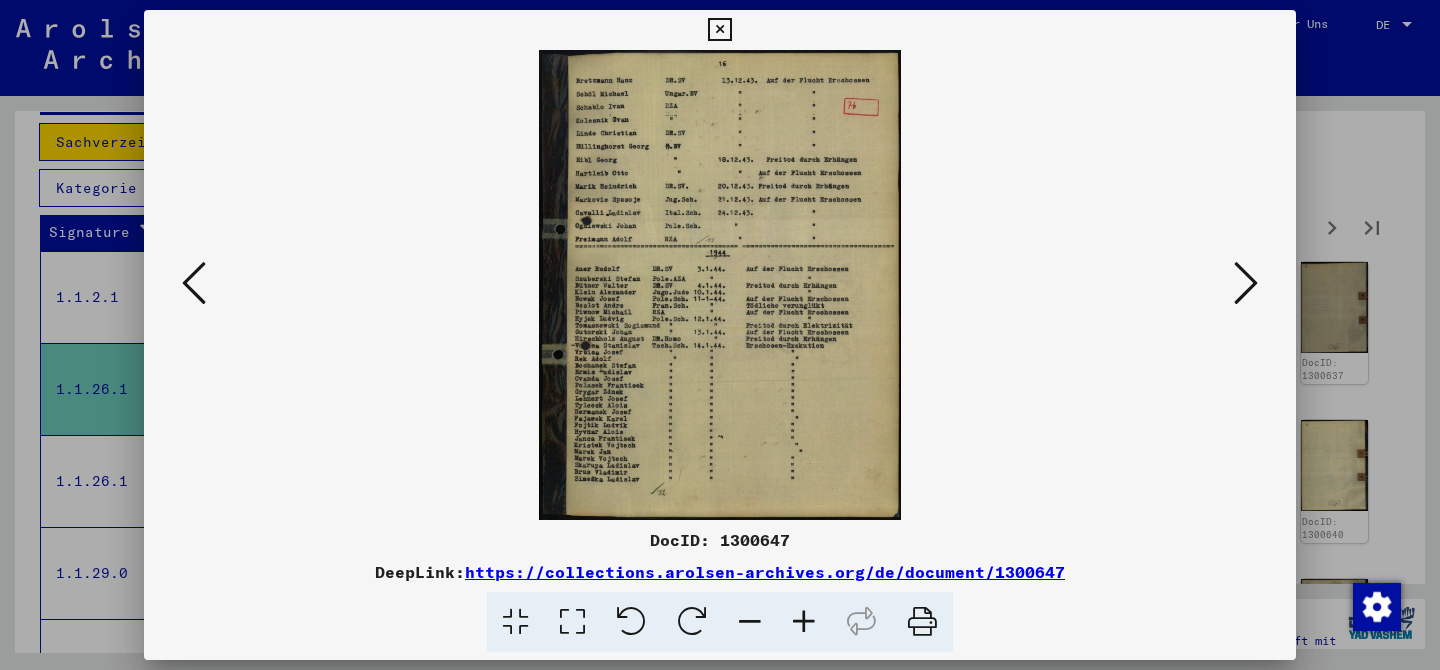 click at bounding box center [1246, 283] 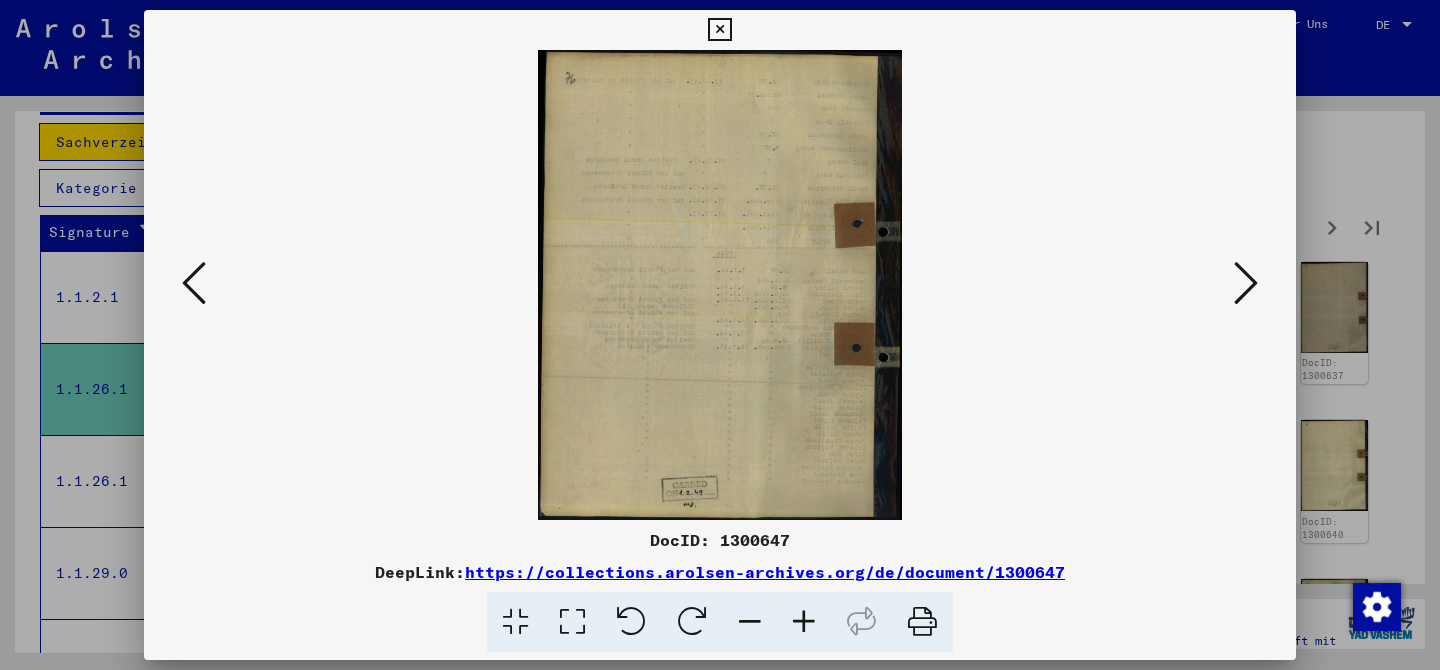 click at bounding box center [1246, 283] 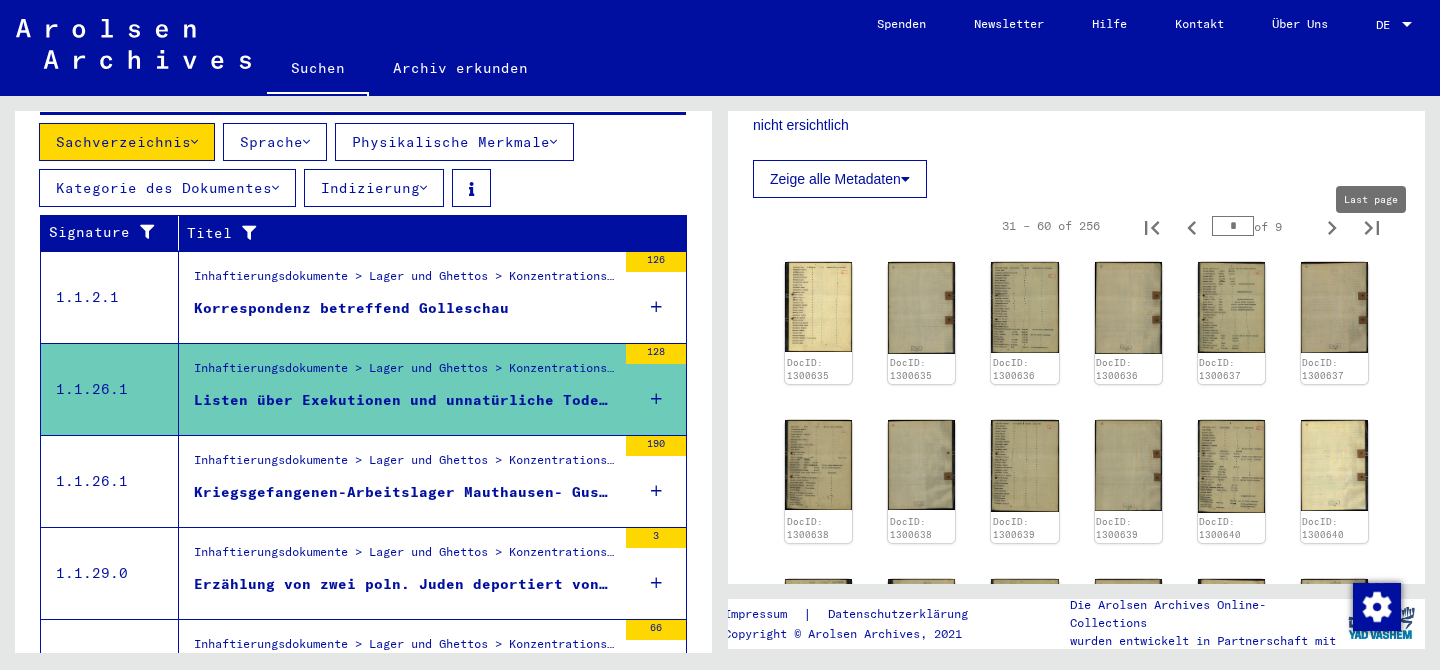 click 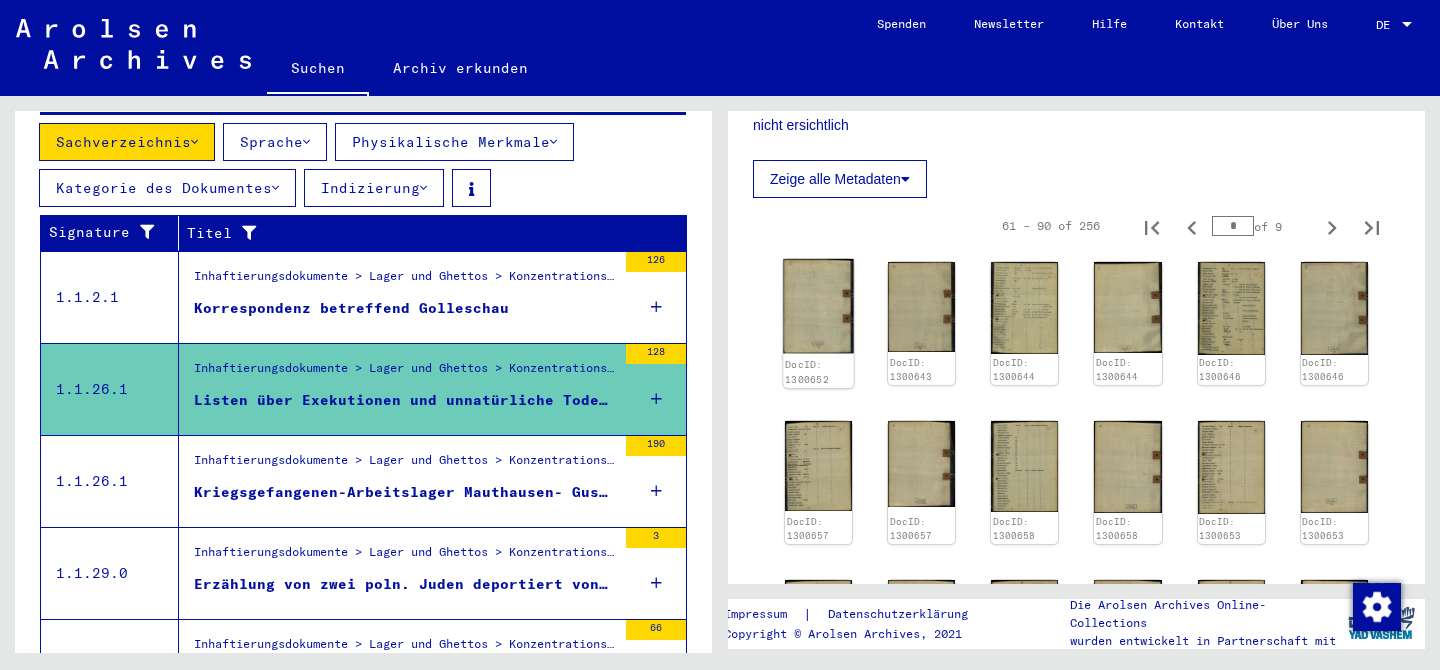 click 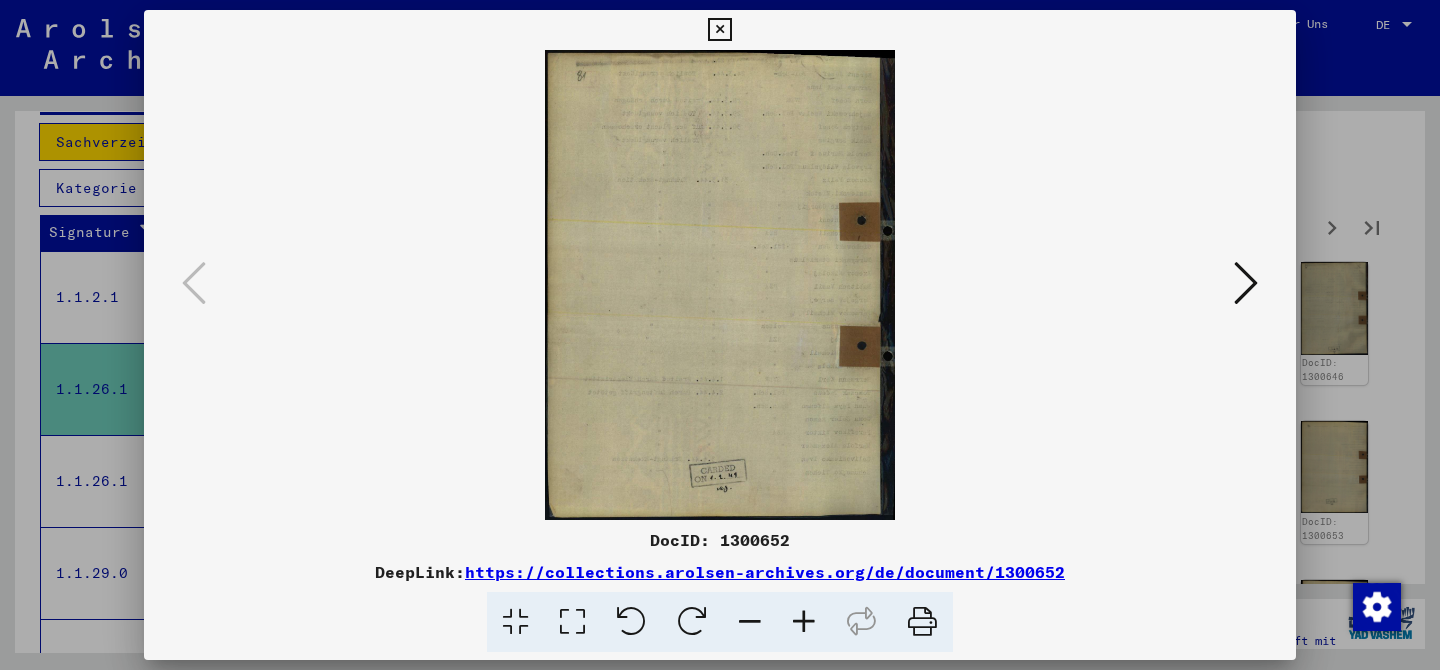 click at bounding box center (1246, 283) 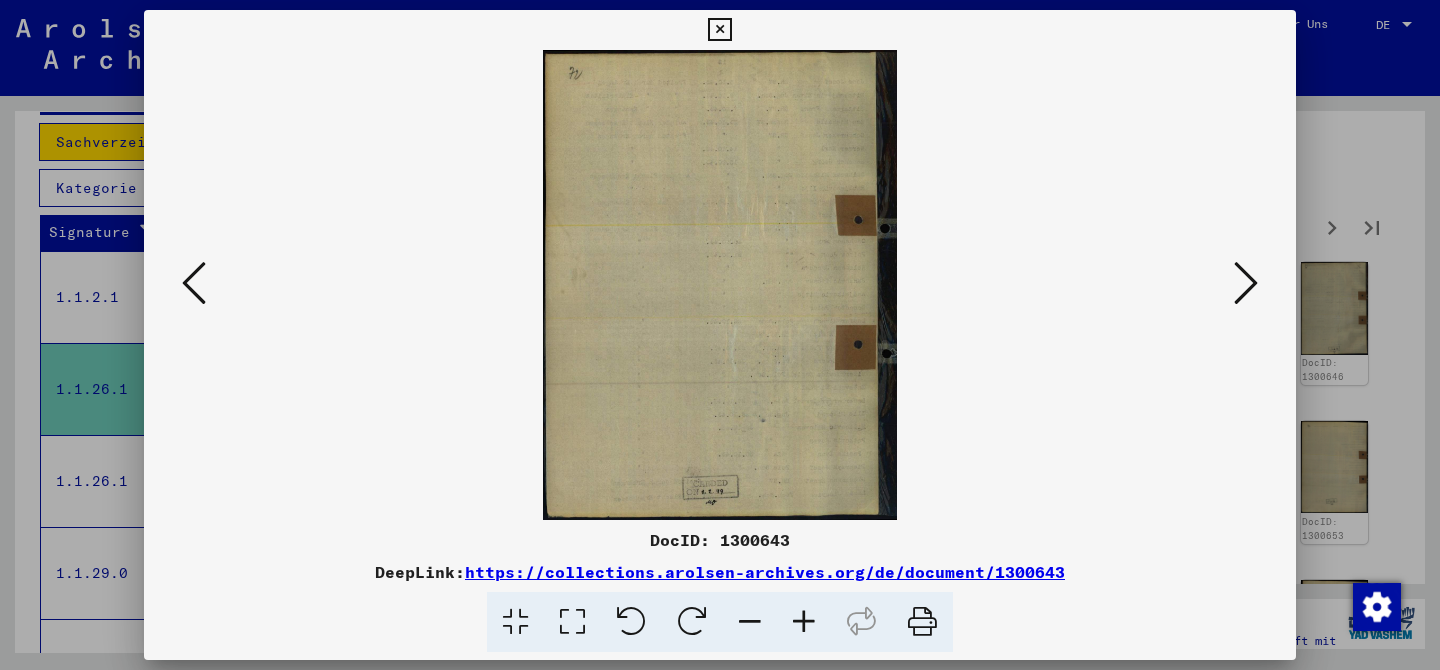 click at bounding box center (1246, 283) 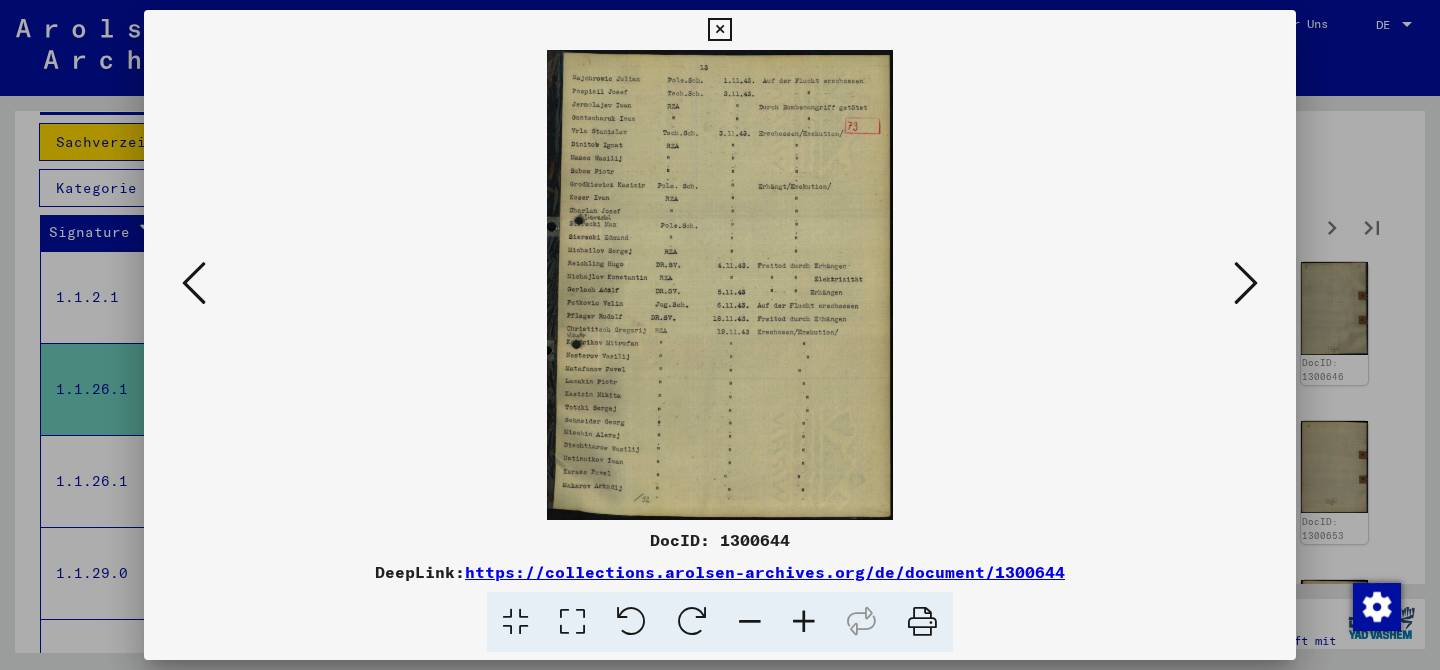 click at bounding box center (1246, 283) 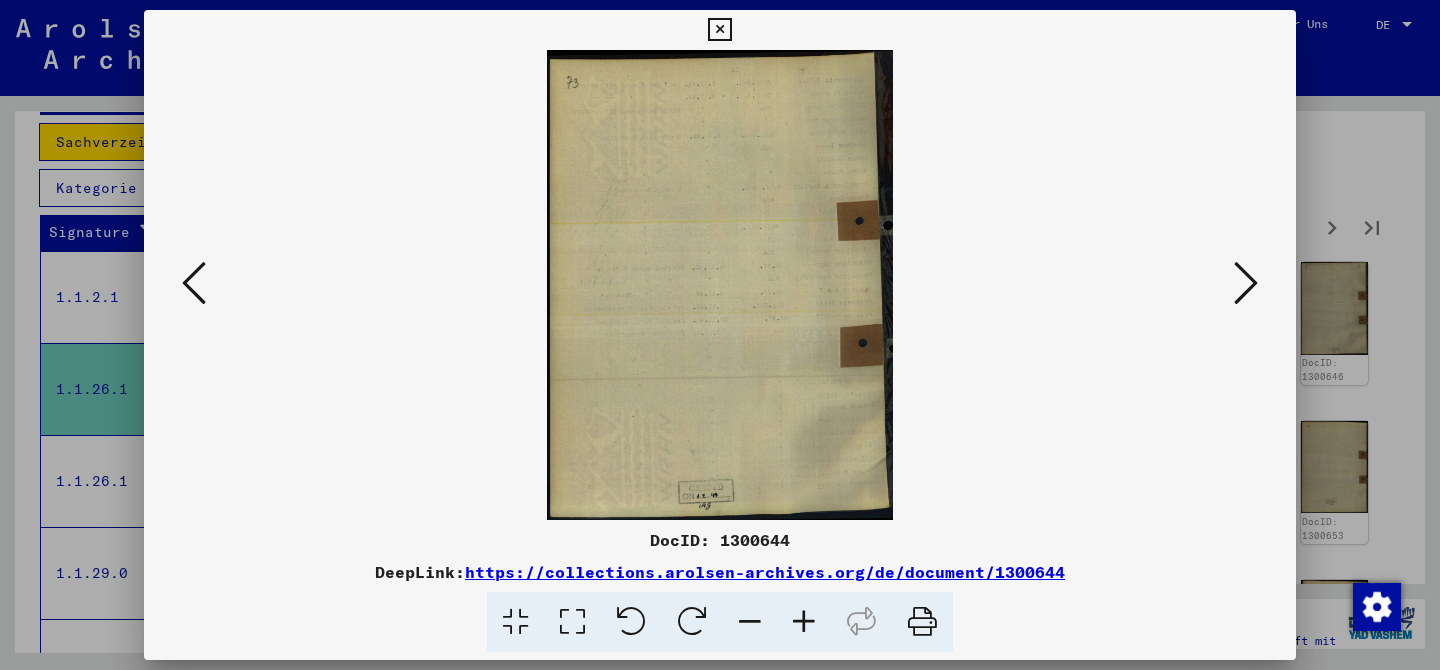 click at bounding box center (1246, 283) 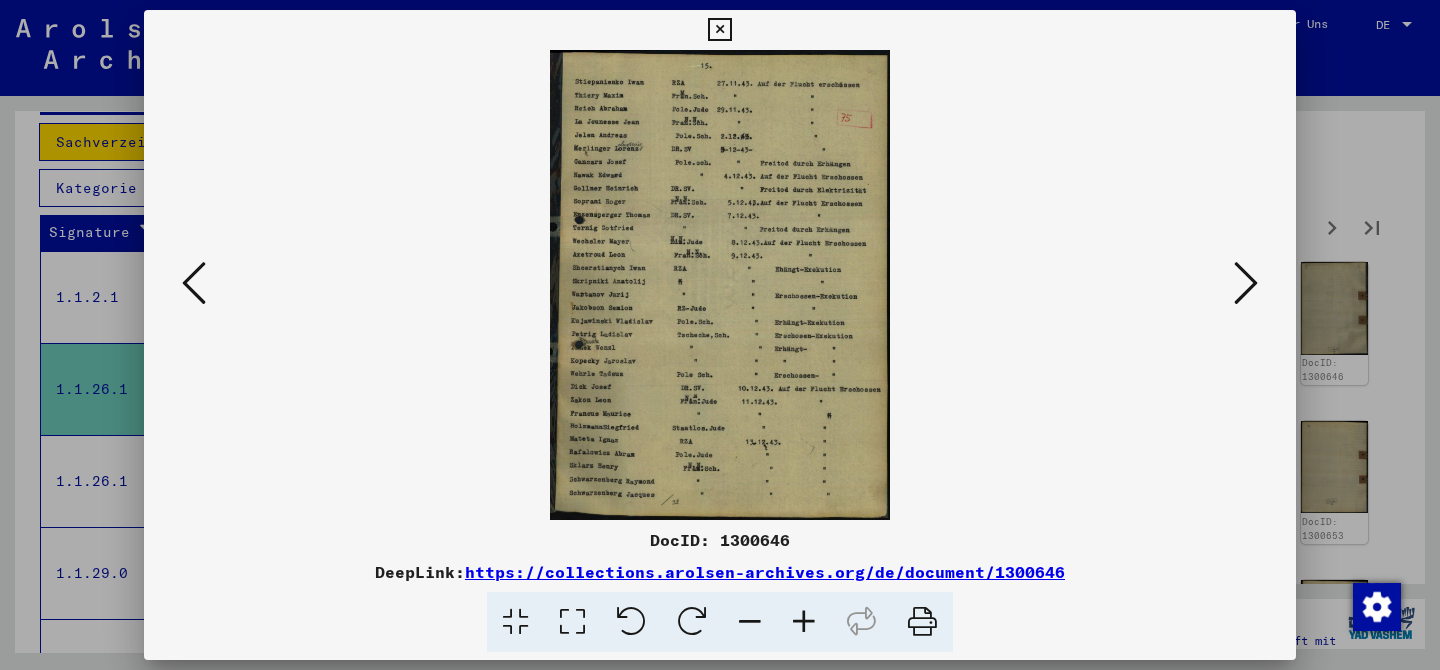click at bounding box center [1246, 283] 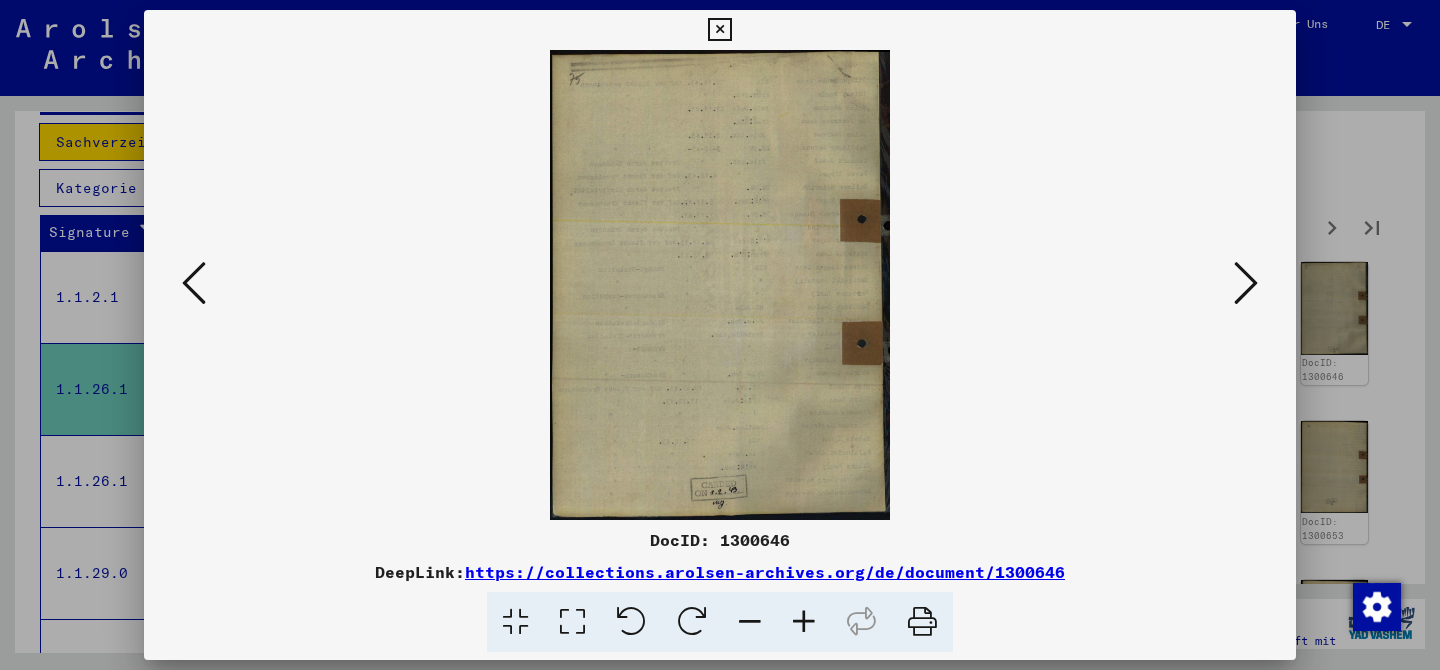 click at bounding box center [1246, 283] 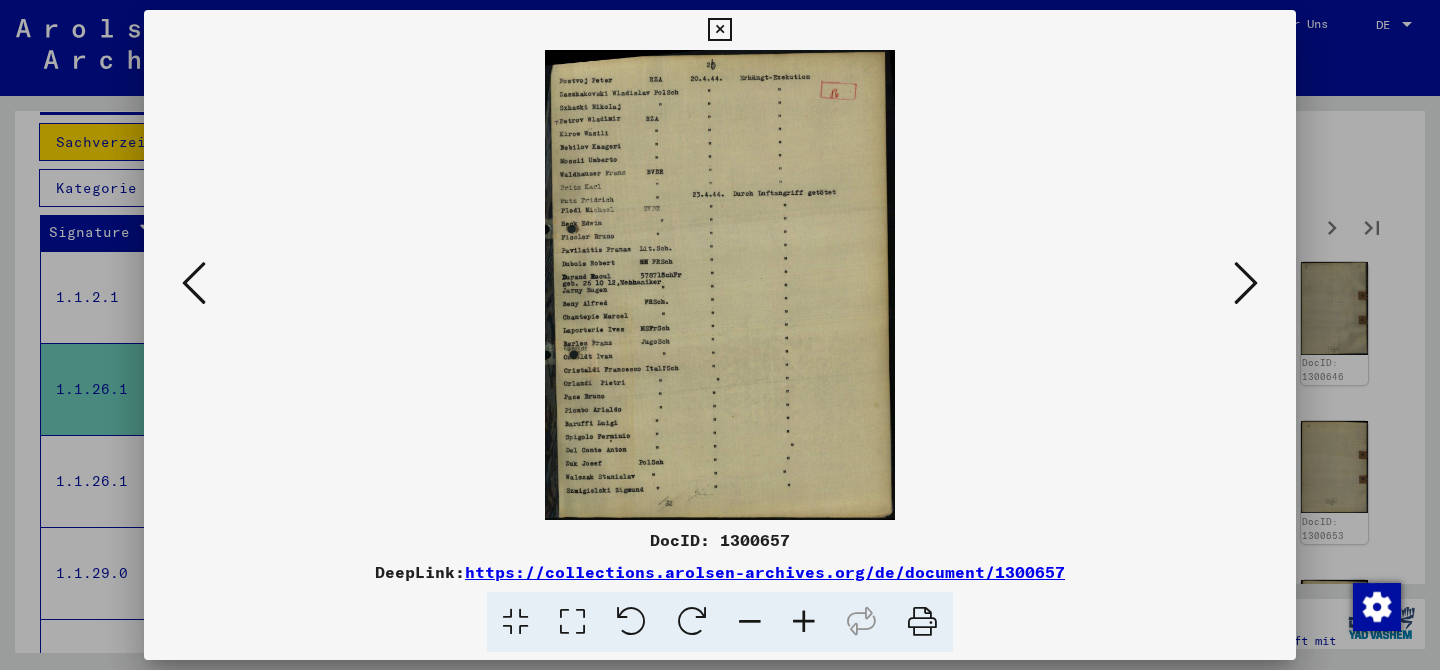 click at bounding box center (1246, 283) 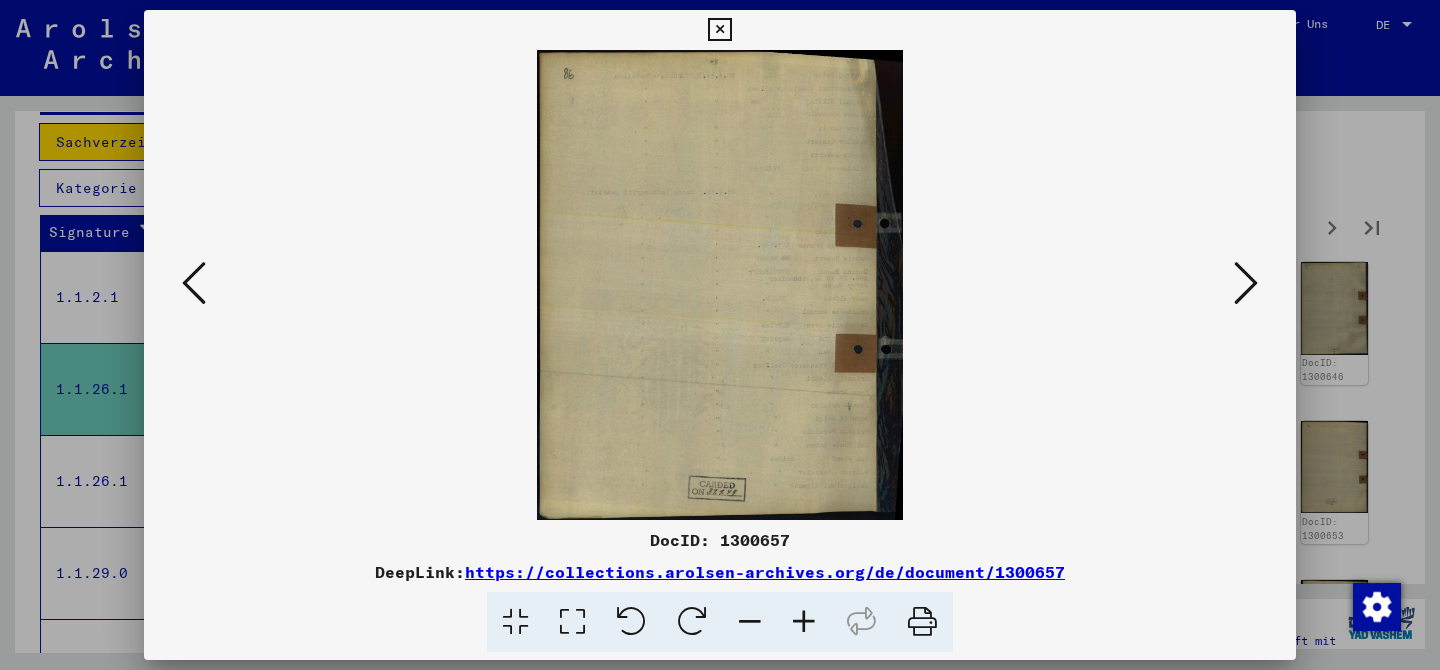 click at bounding box center [1246, 283] 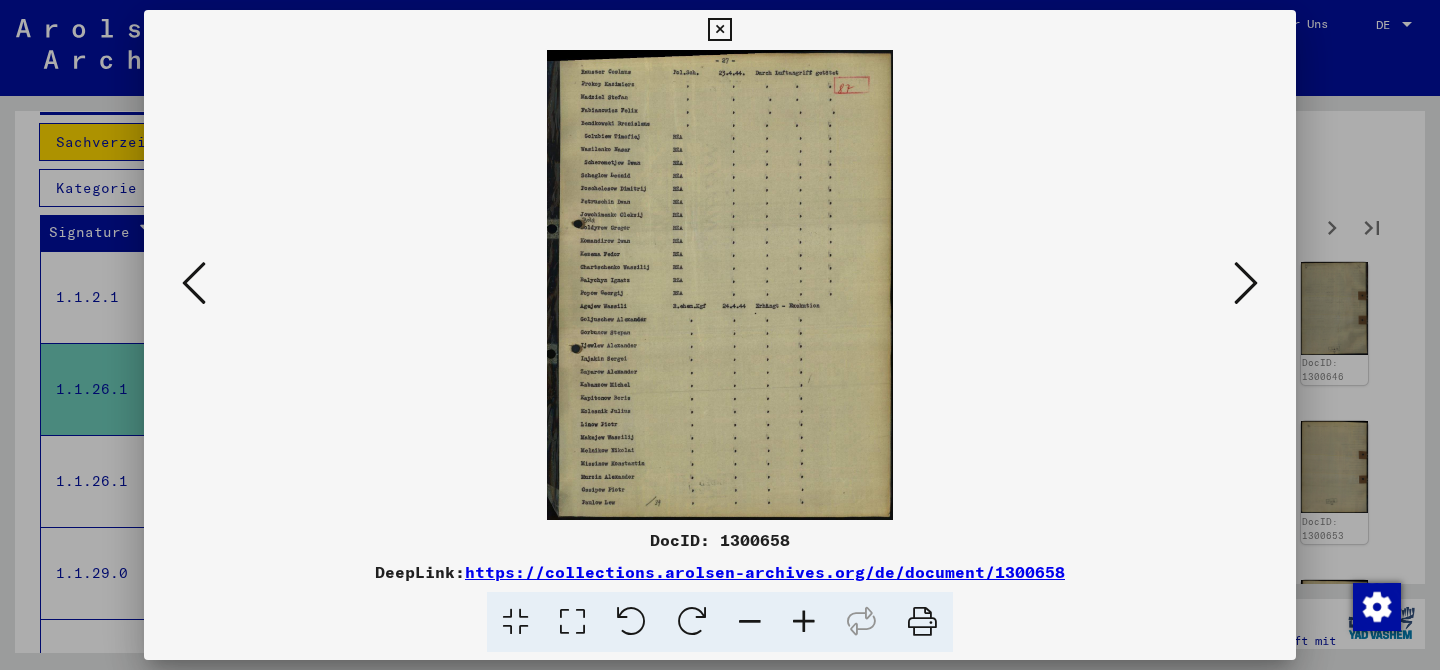 click at bounding box center (1246, 283) 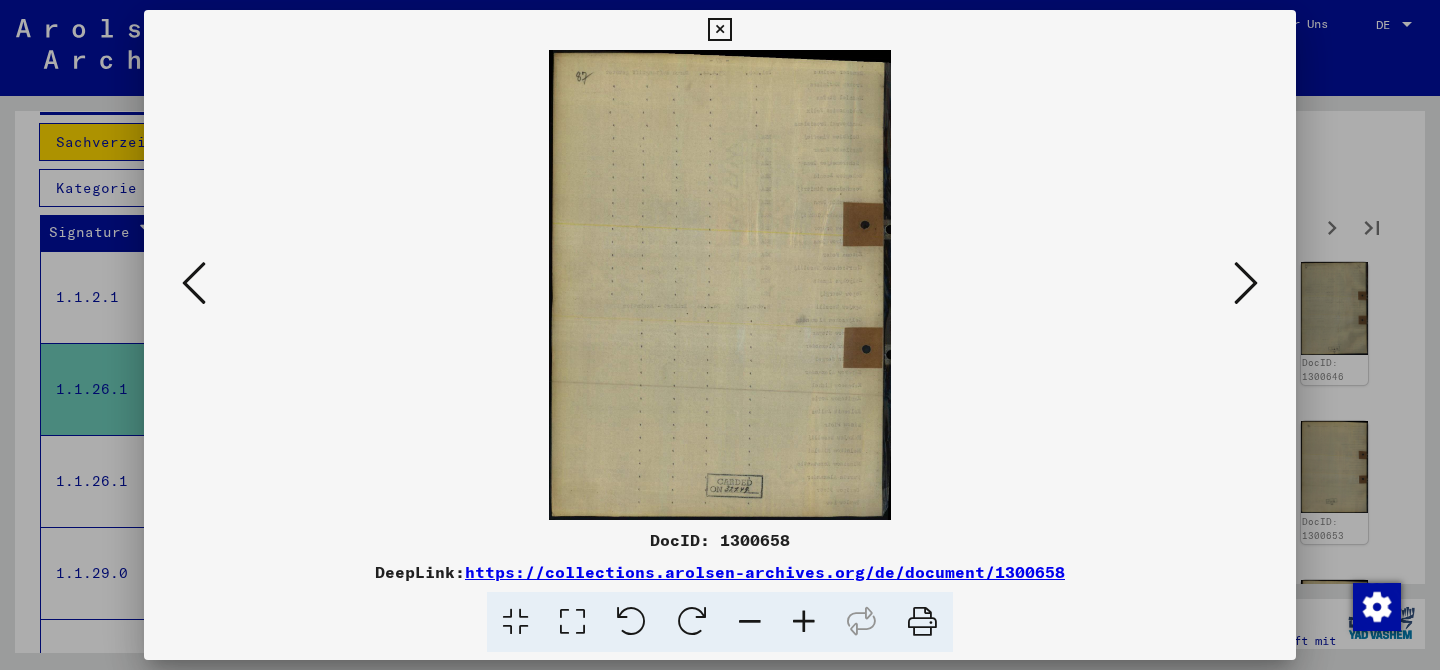 click at bounding box center (1246, 283) 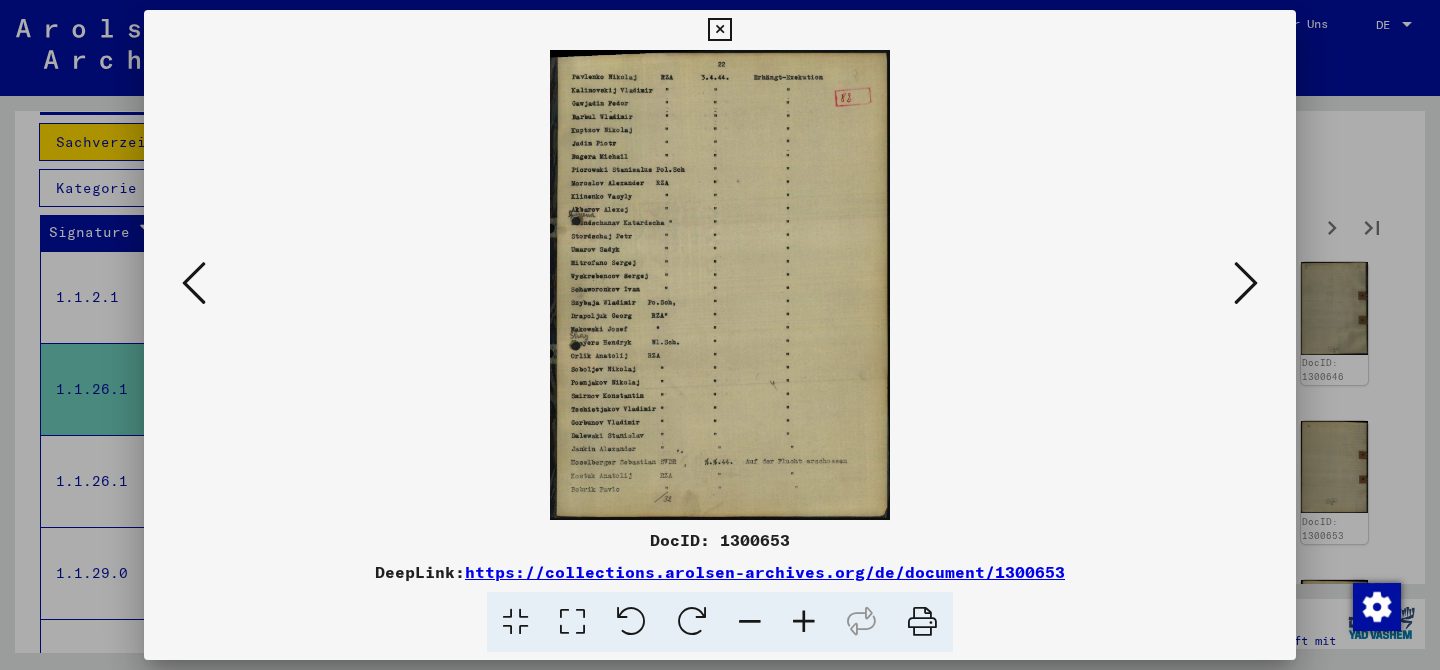 click at bounding box center (1246, 283) 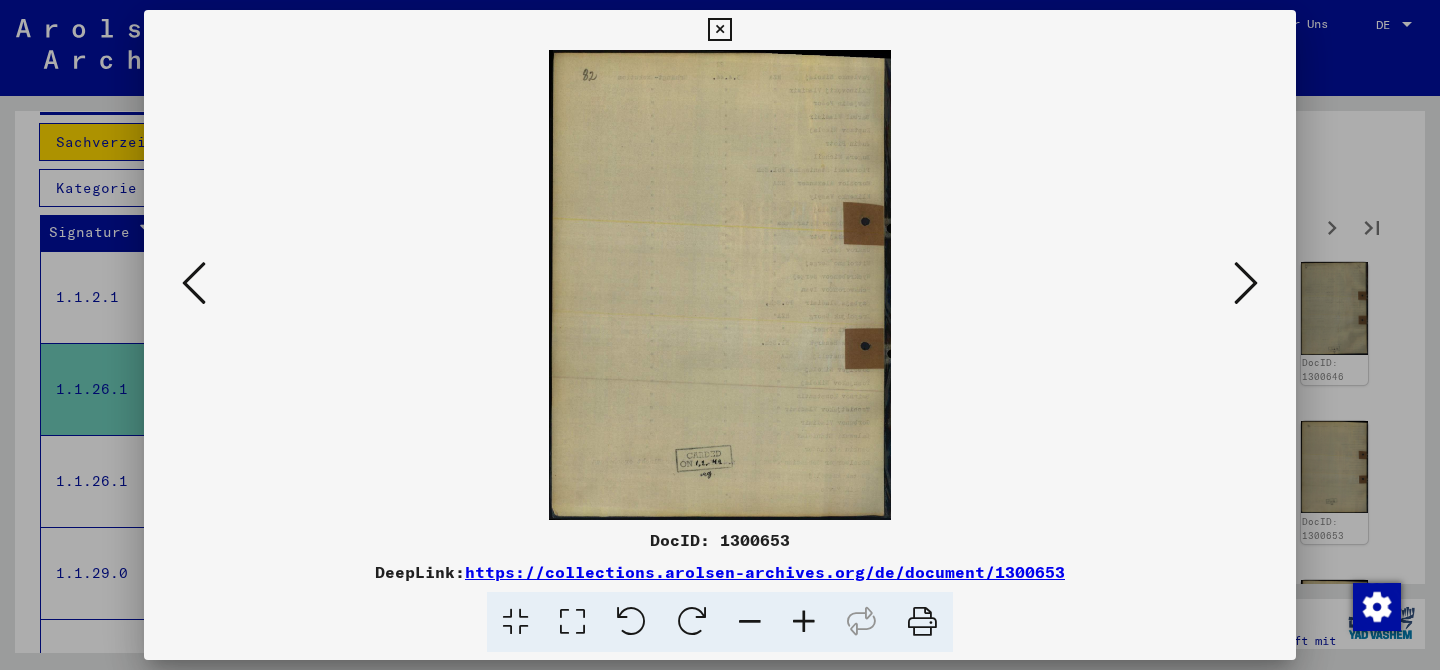 click at bounding box center (1246, 283) 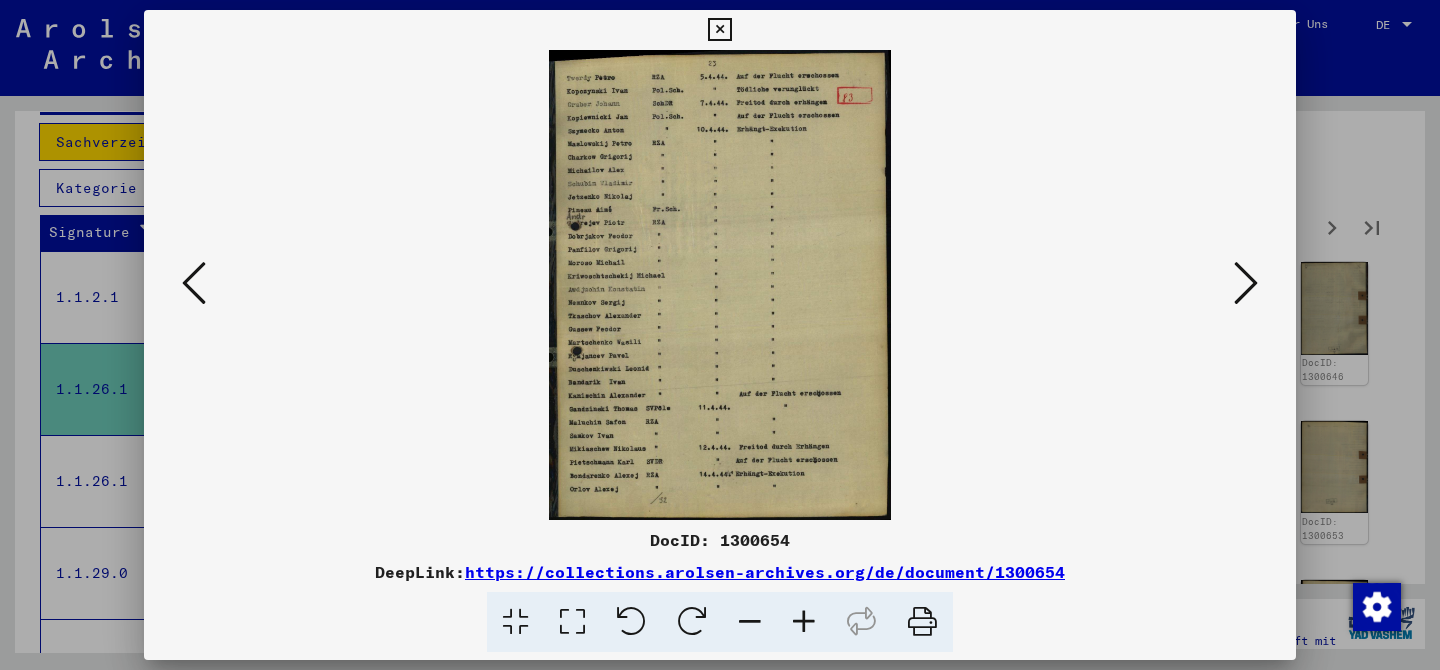 click at bounding box center (1246, 283) 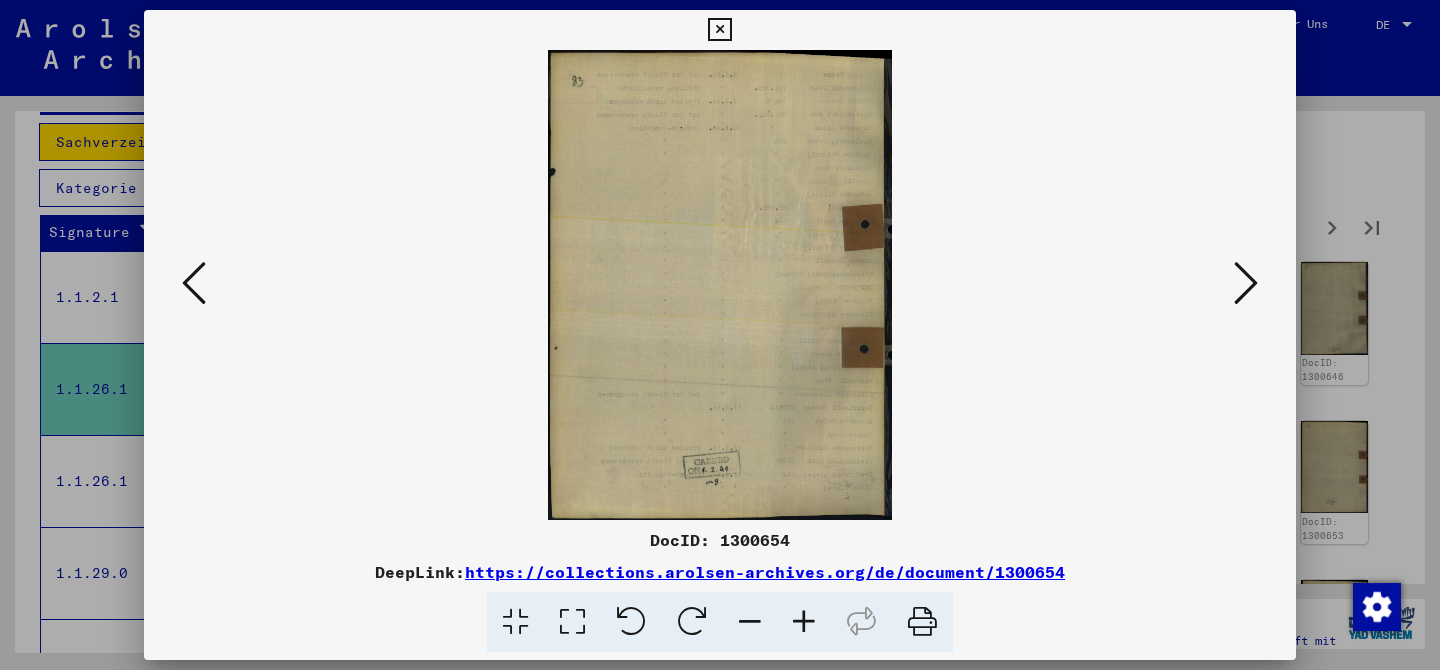 click at bounding box center [1246, 283] 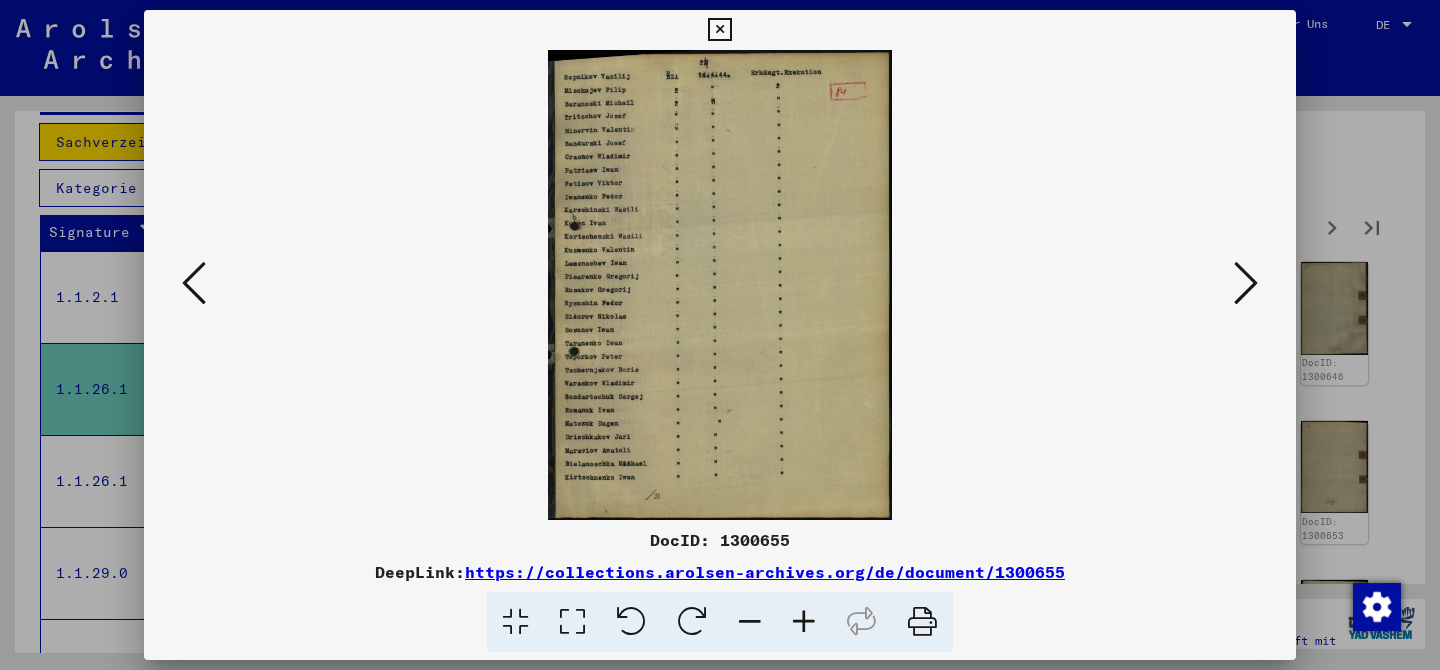 click at bounding box center [1246, 283] 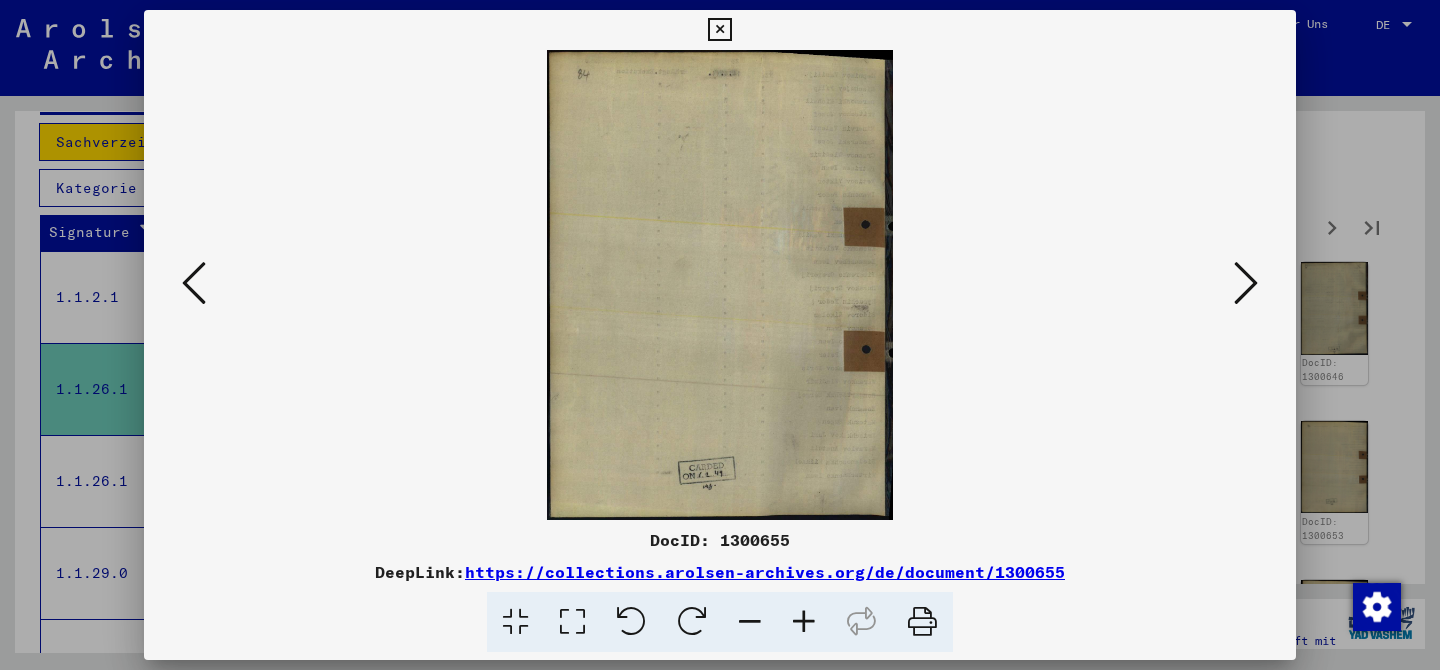 click at bounding box center (1246, 283) 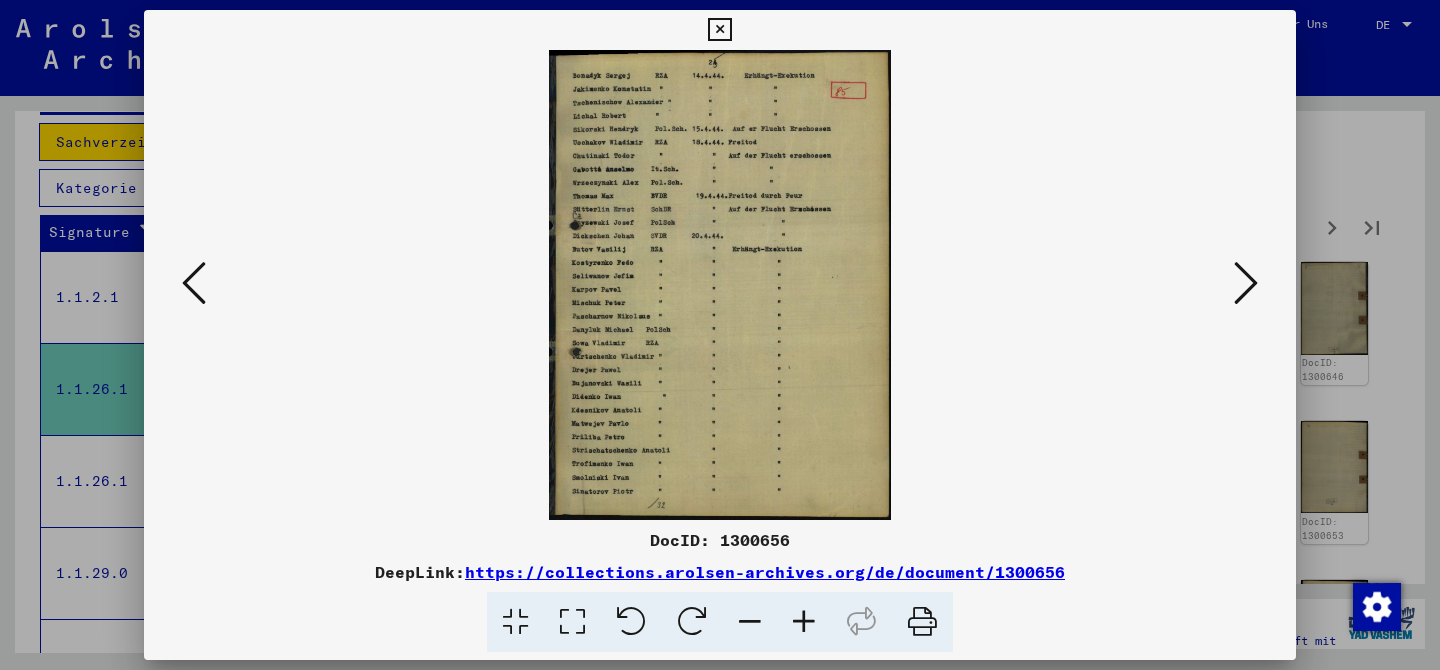 click at bounding box center (1246, 283) 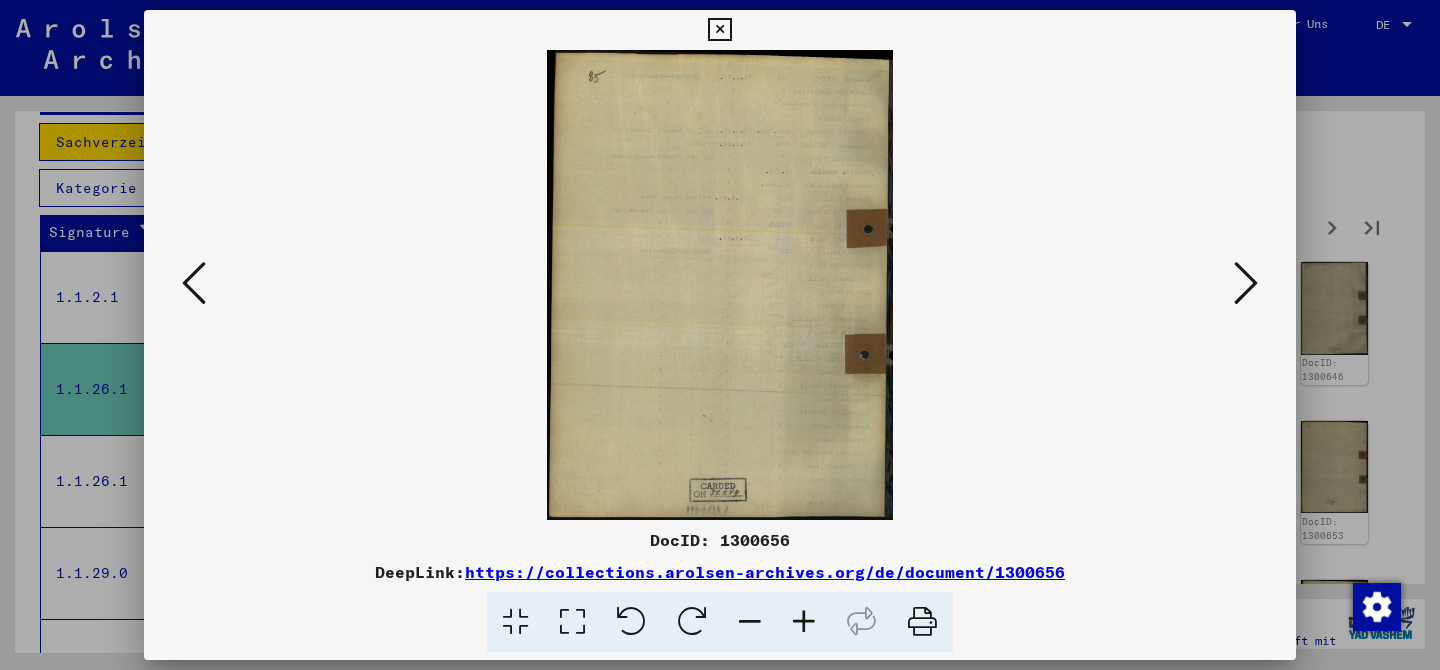 click at bounding box center [1246, 283] 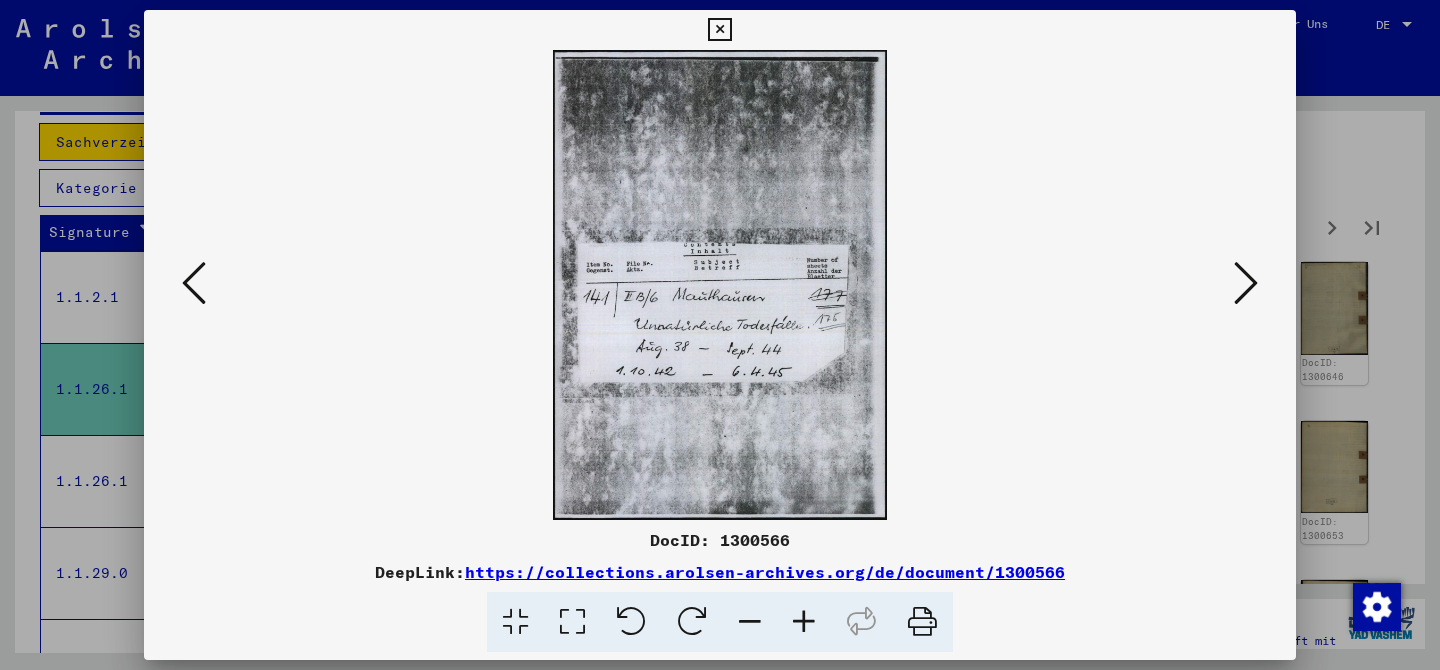 click at bounding box center [1246, 283] 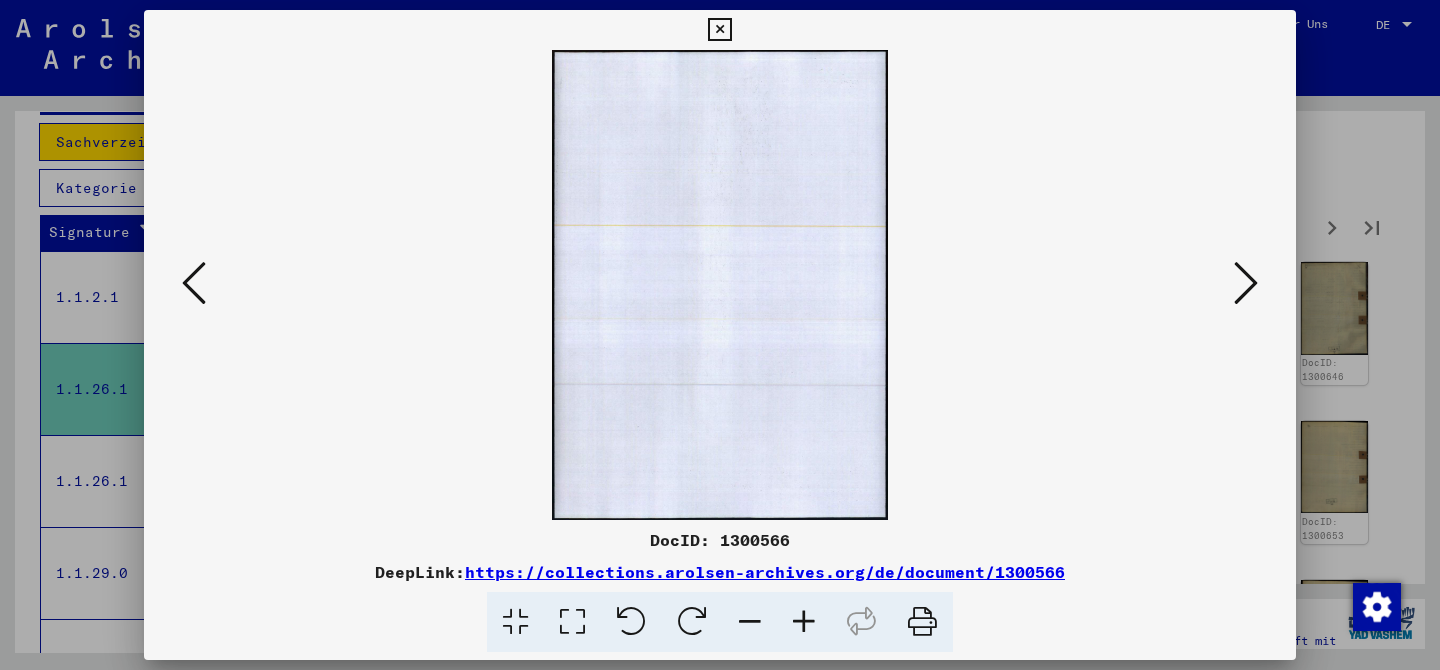 click at bounding box center [1246, 283] 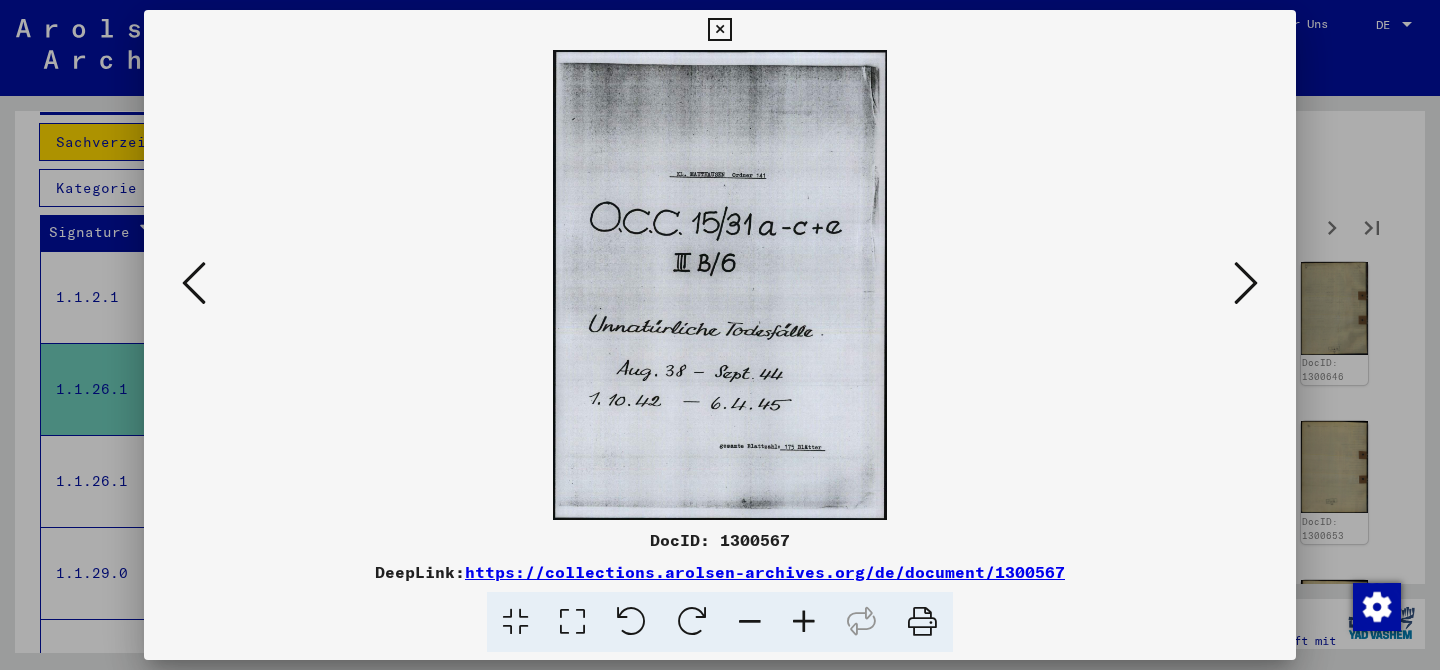 click at bounding box center [1246, 283] 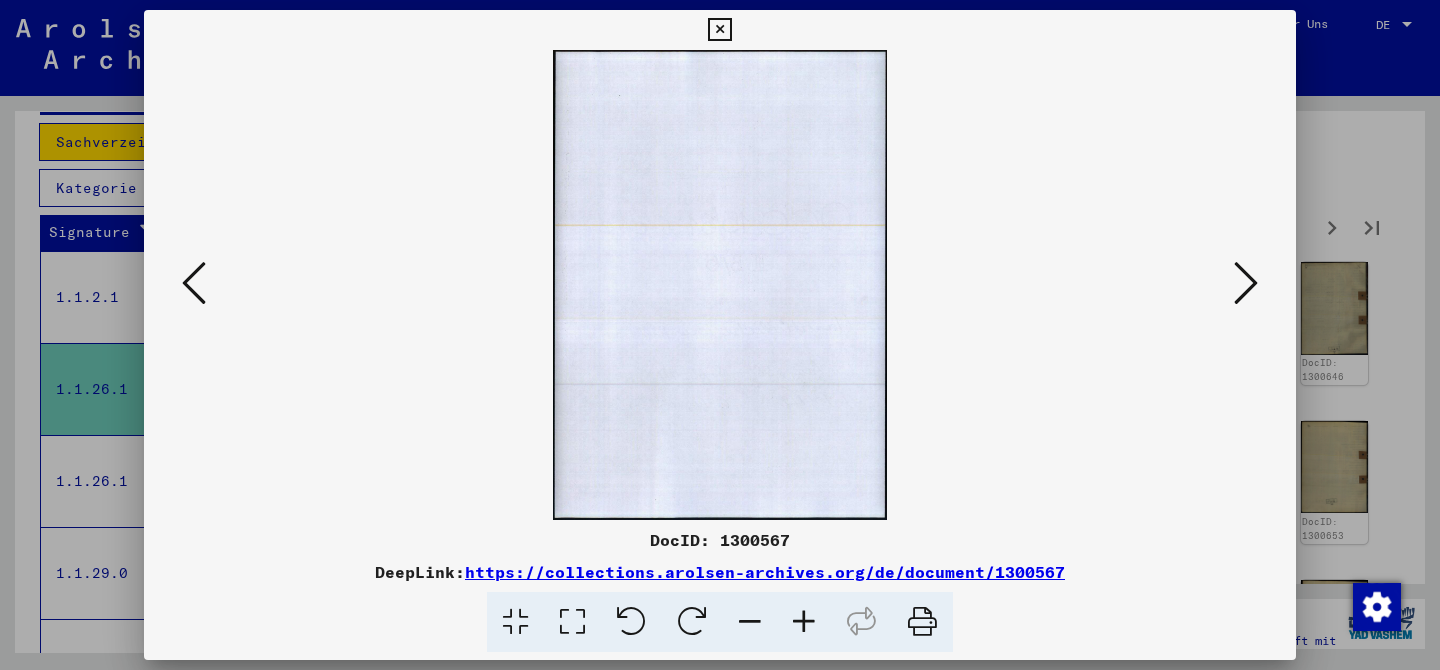 click at bounding box center (1246, 283) 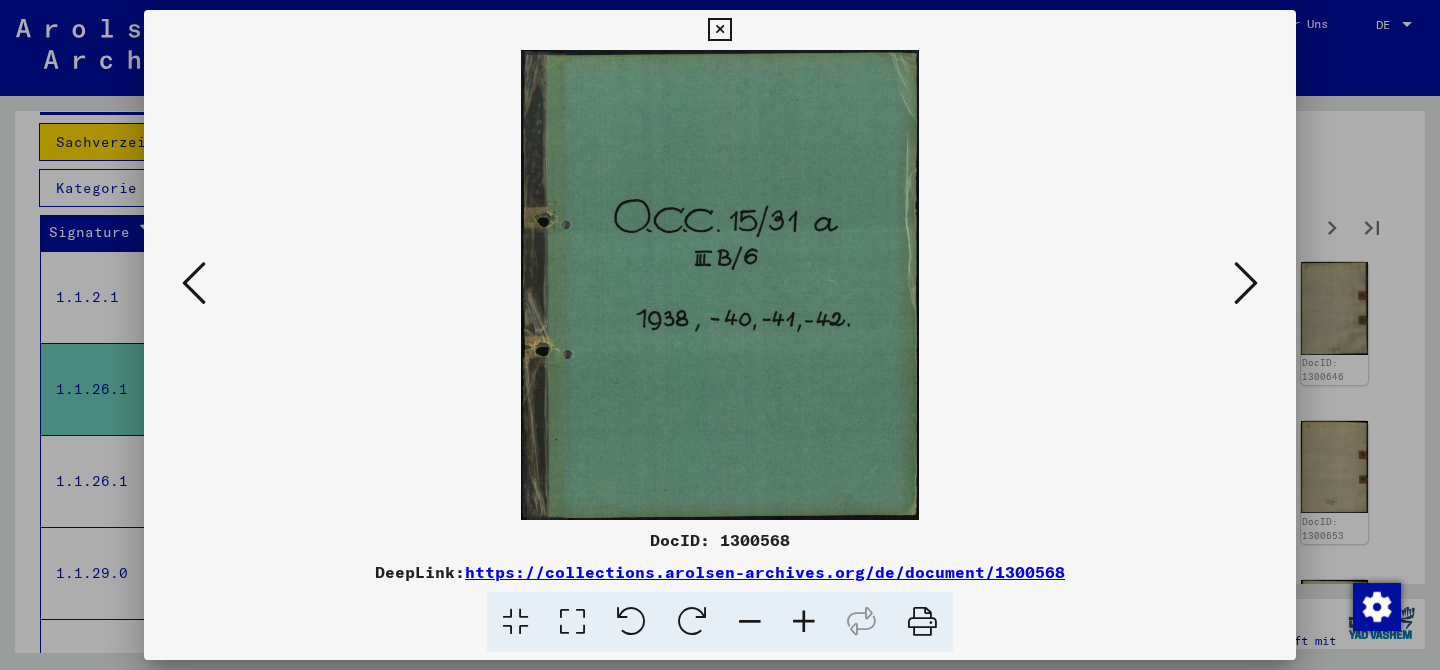 click at bounding box center (1246, 283) 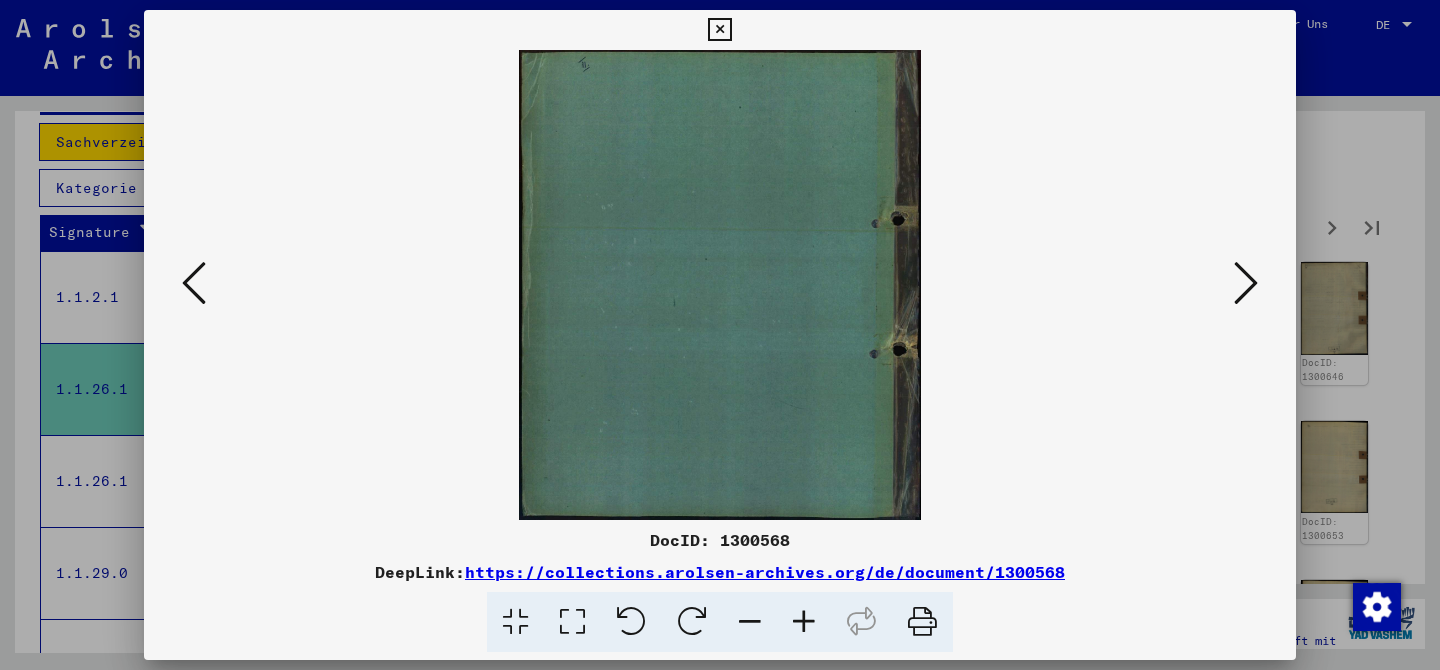 click at bounding box center (1246, 283) 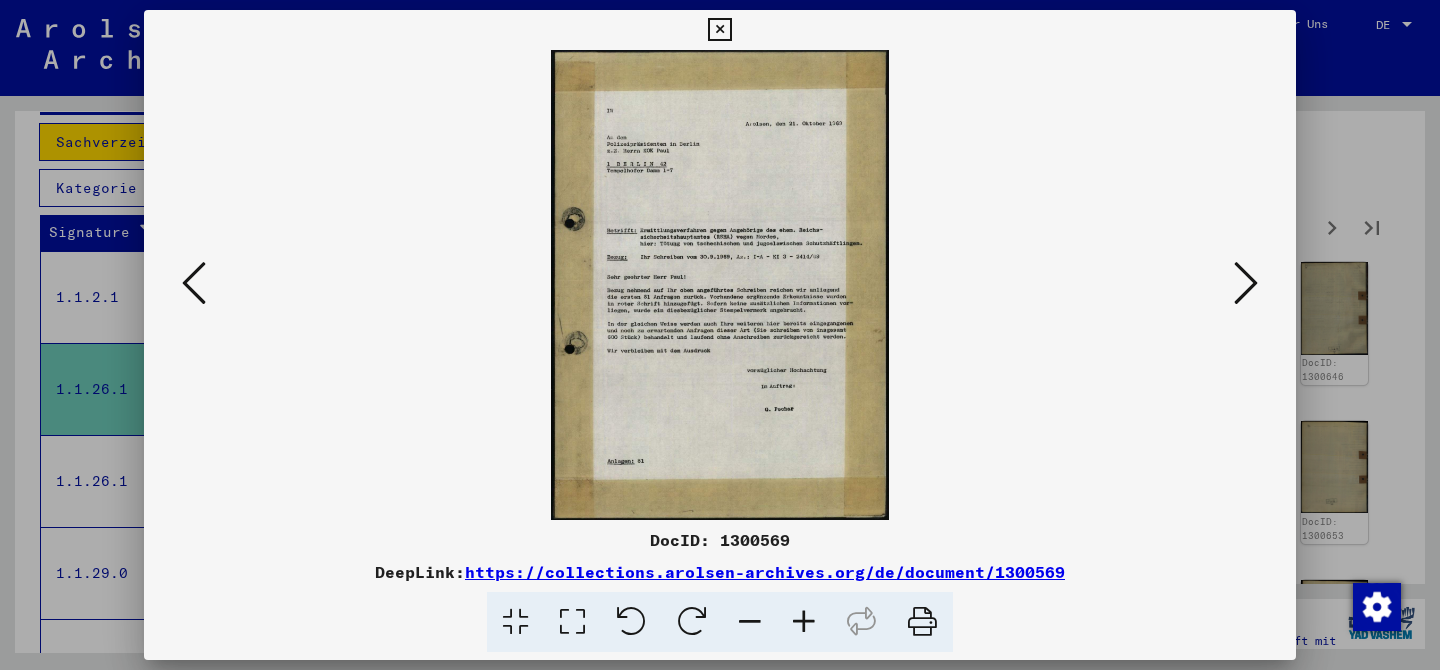click at bounding box center [1246, 283] 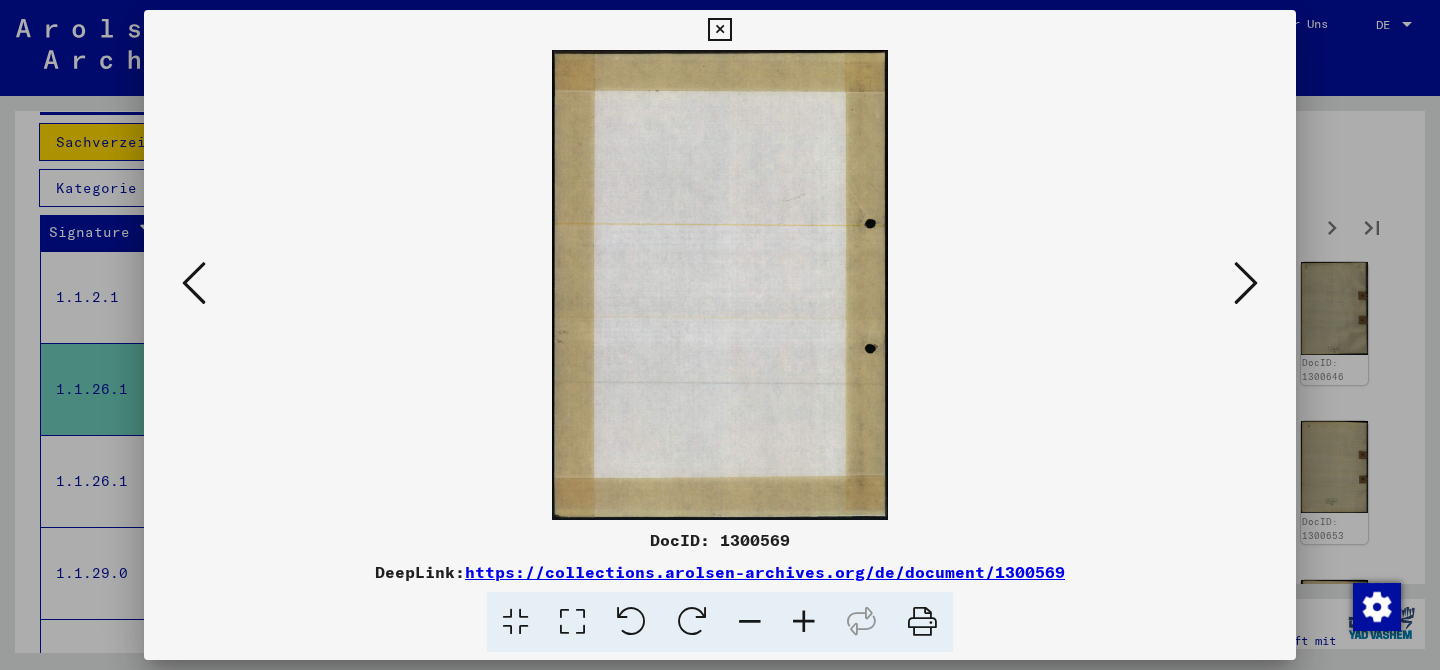 click at bounding box center (1246, 283) 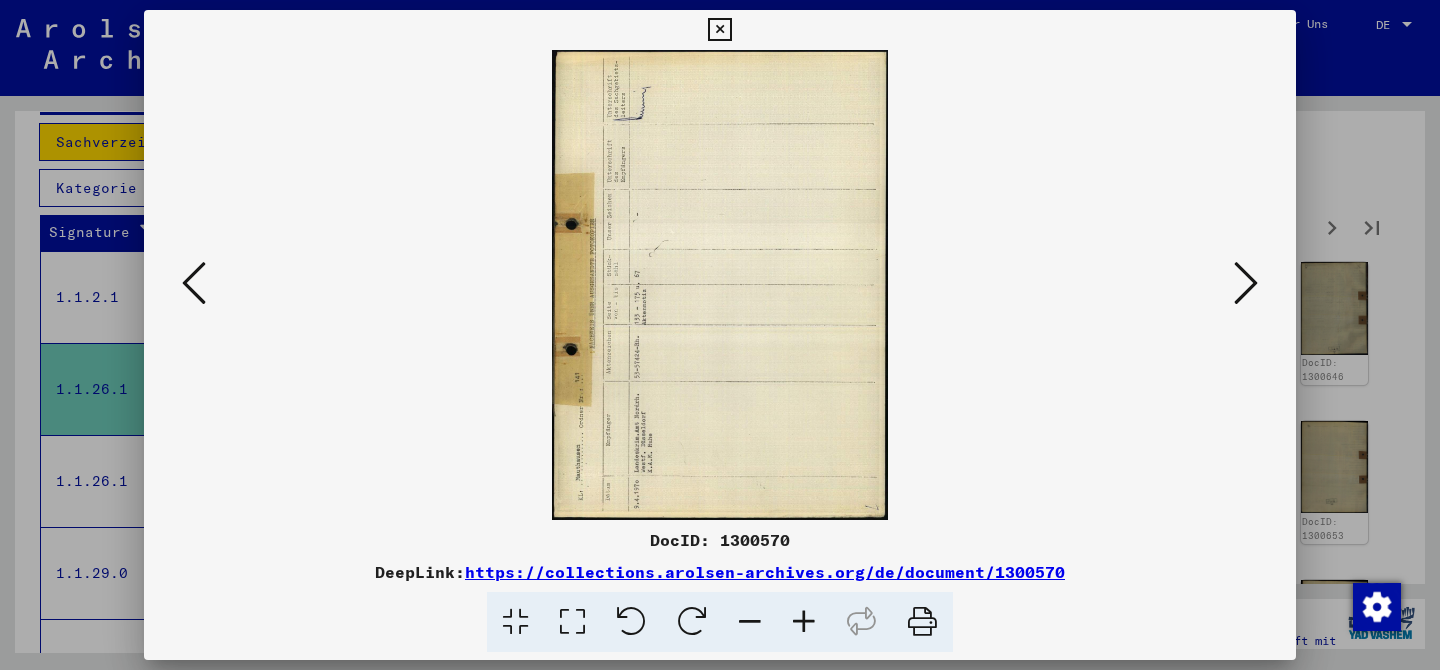 click at bounding box center [1246, 283] 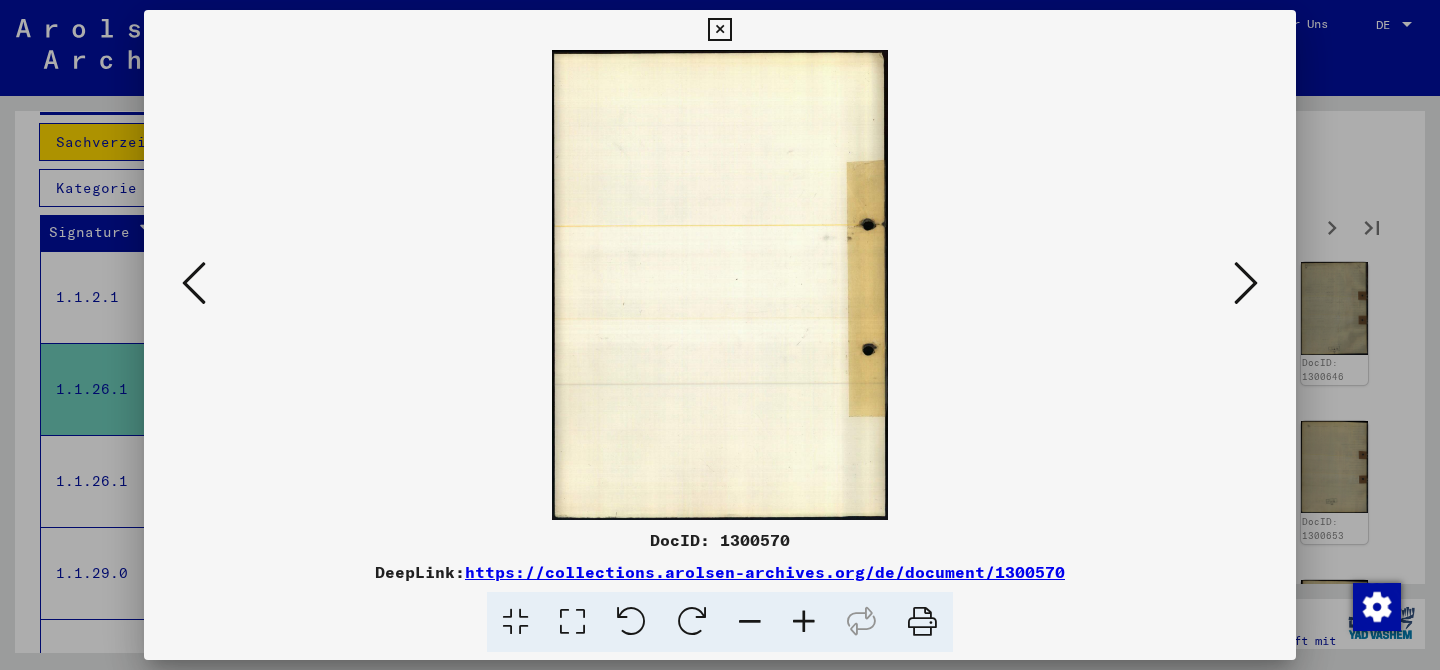 click at bounding box center [1246, 283] 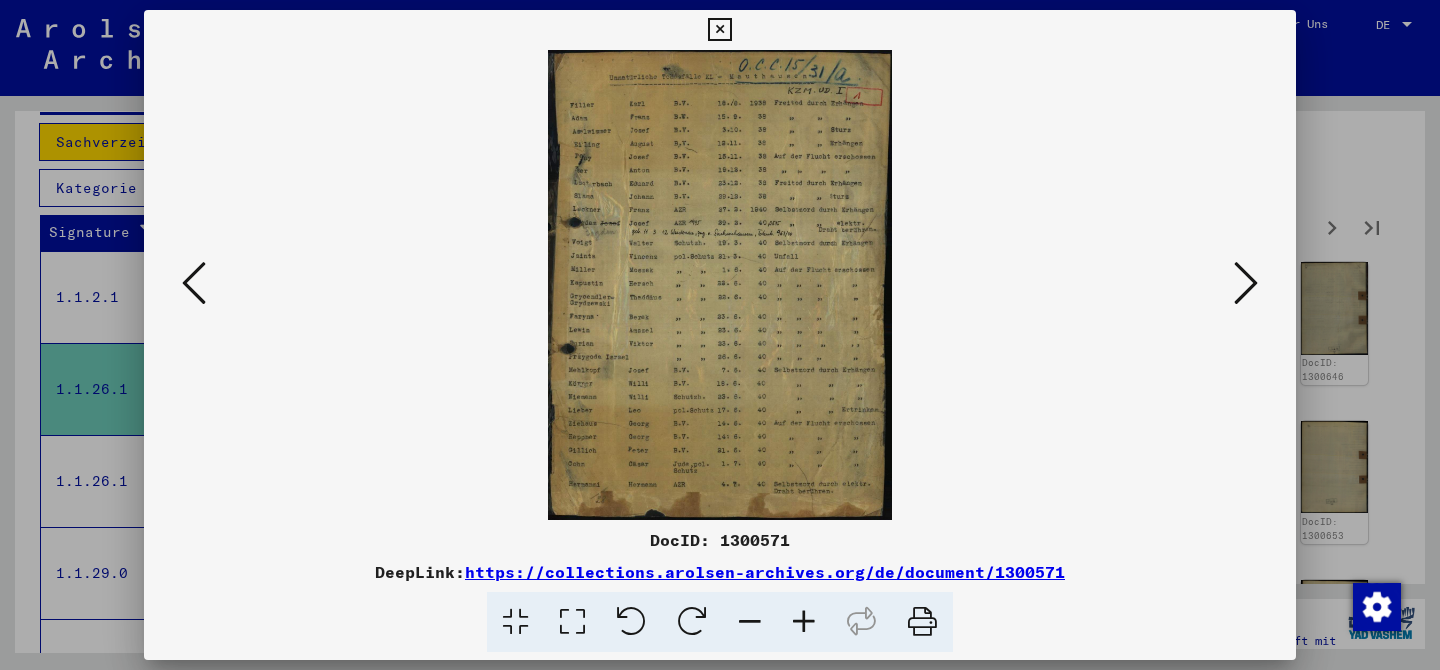 type 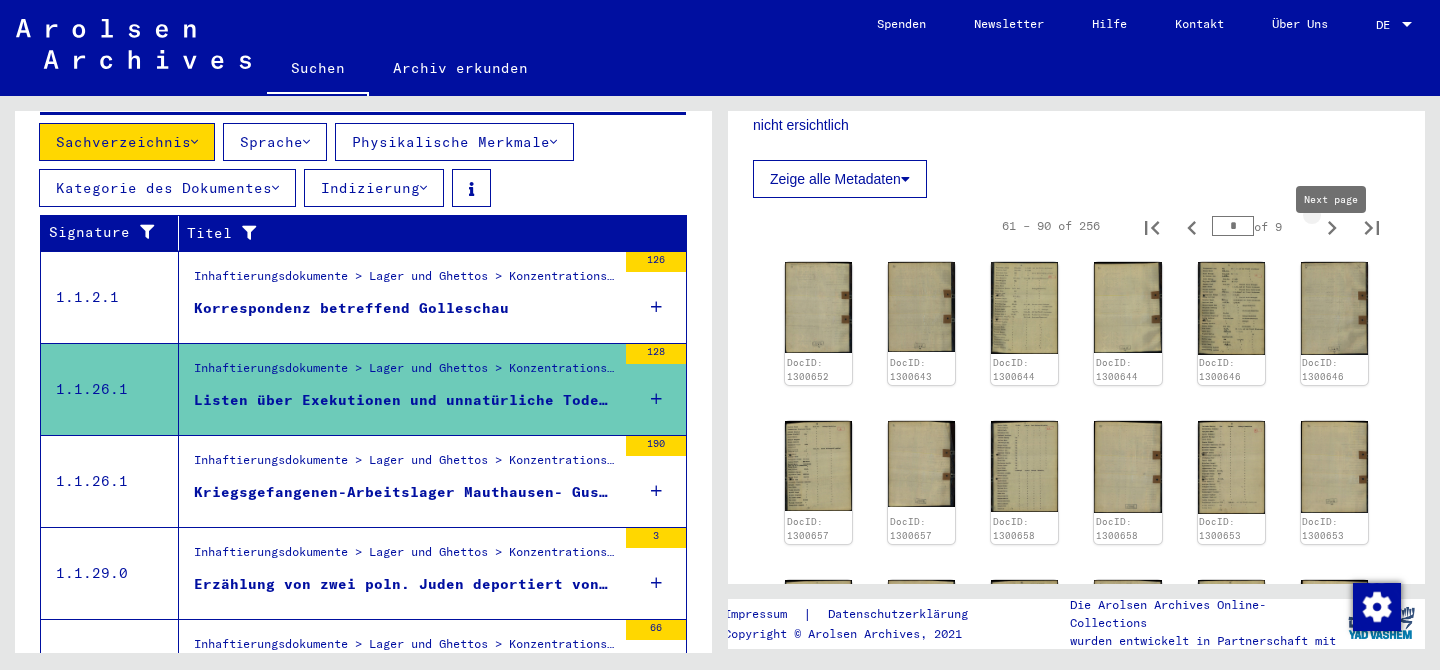 click 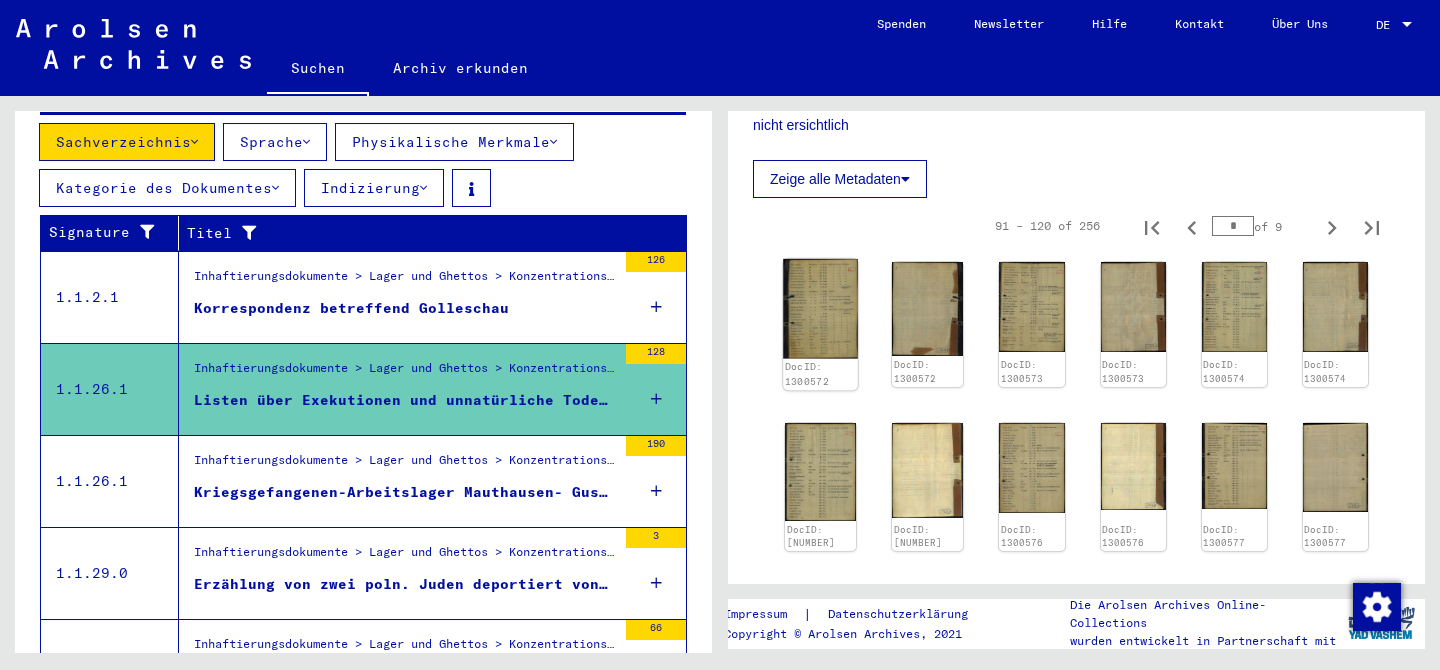 click 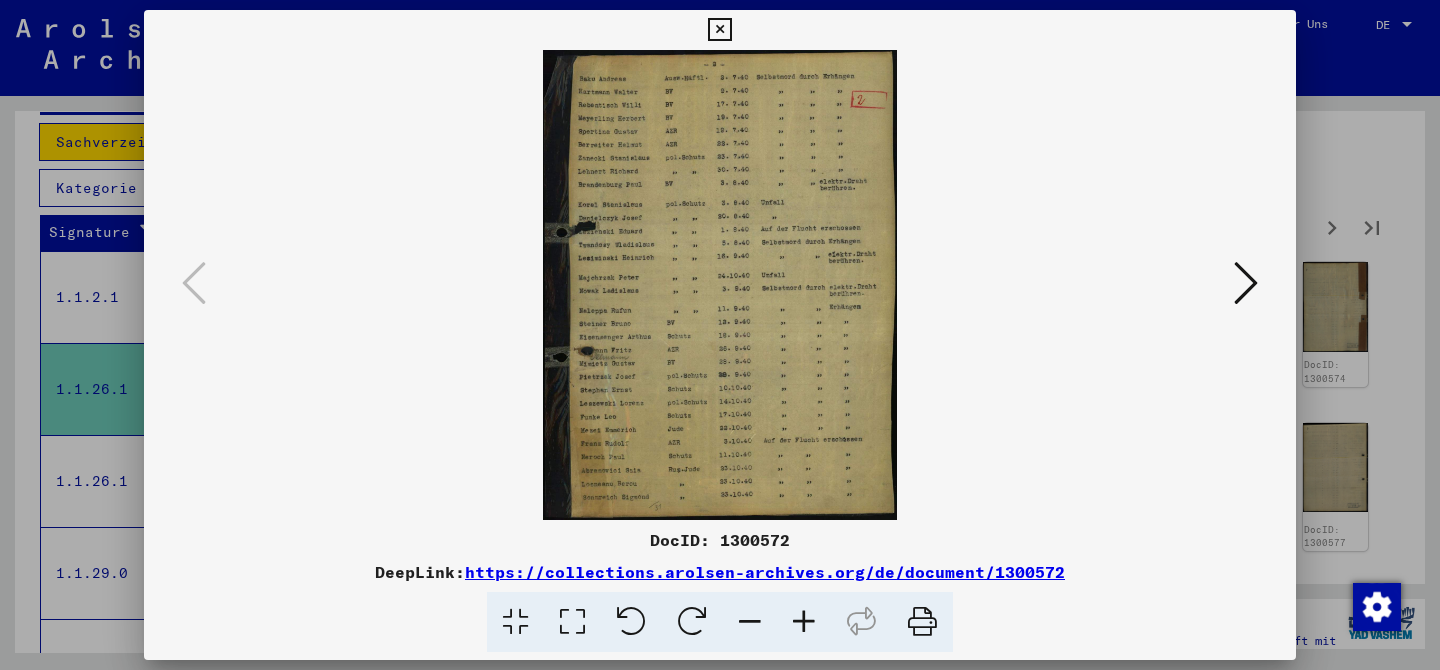 type 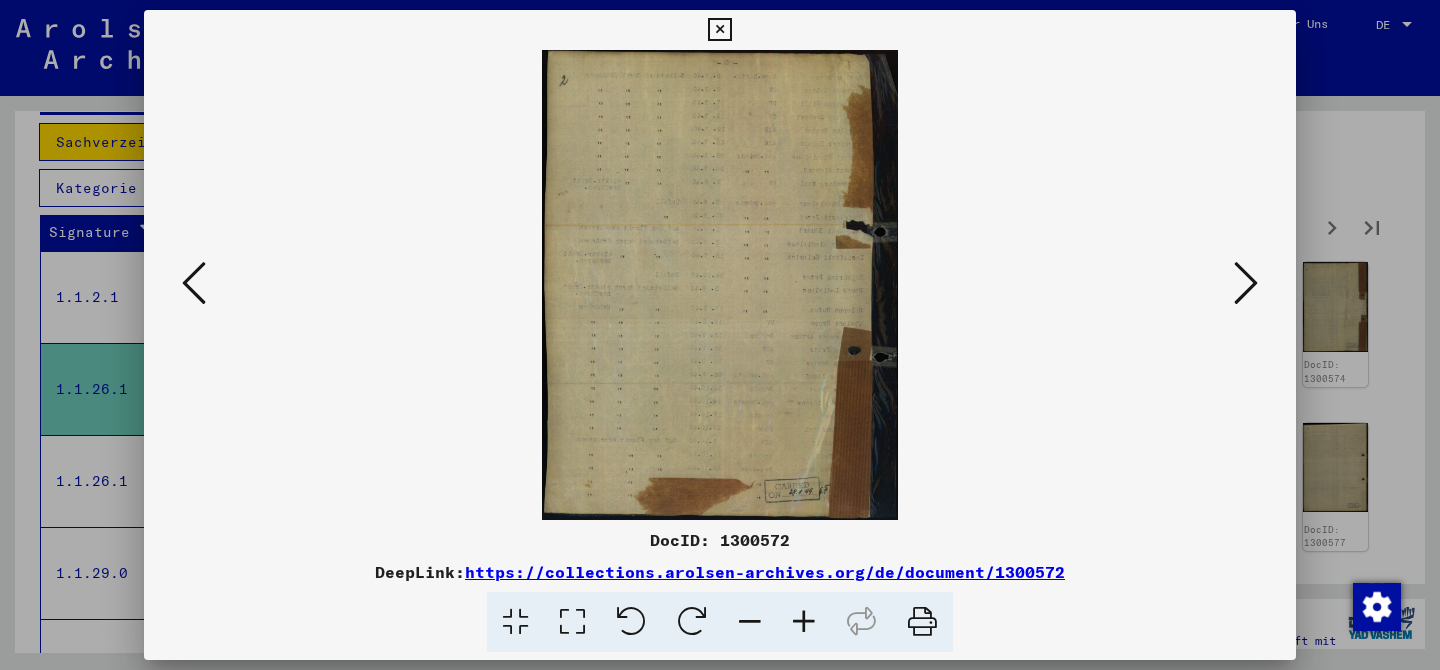 click at bounding box center (1246, 283) 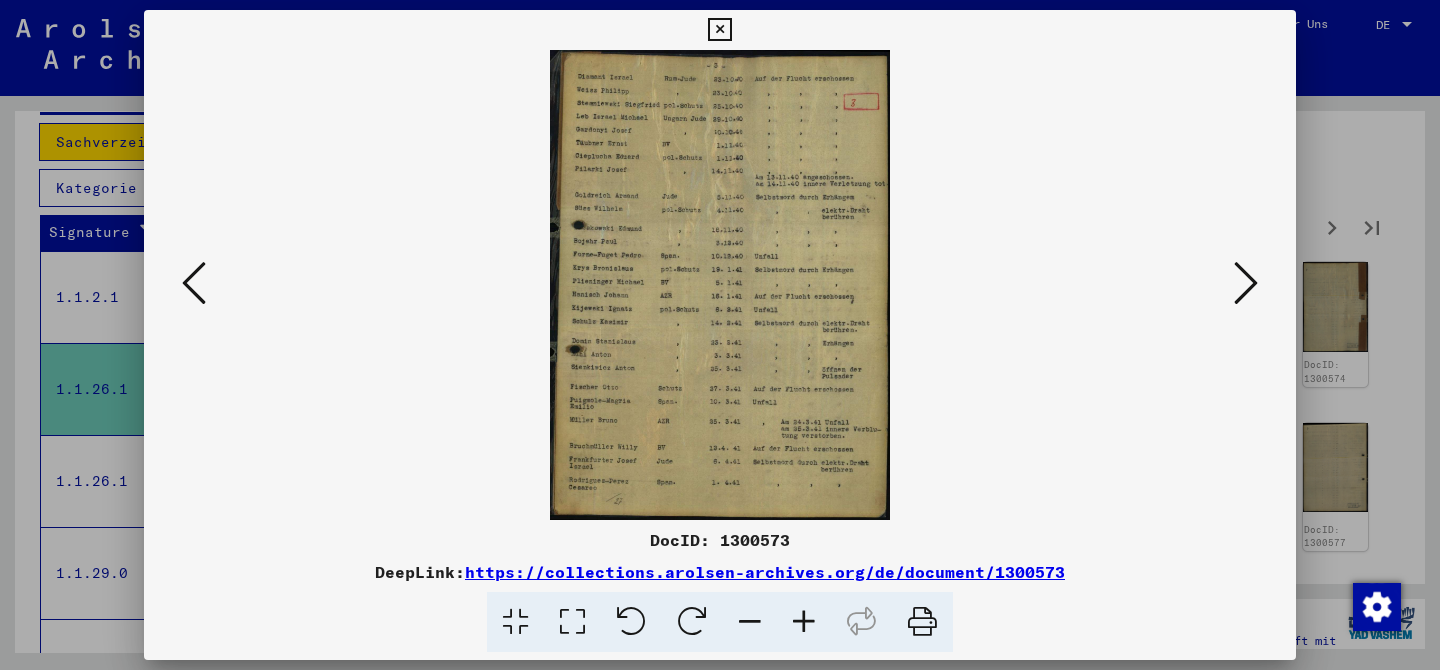 type 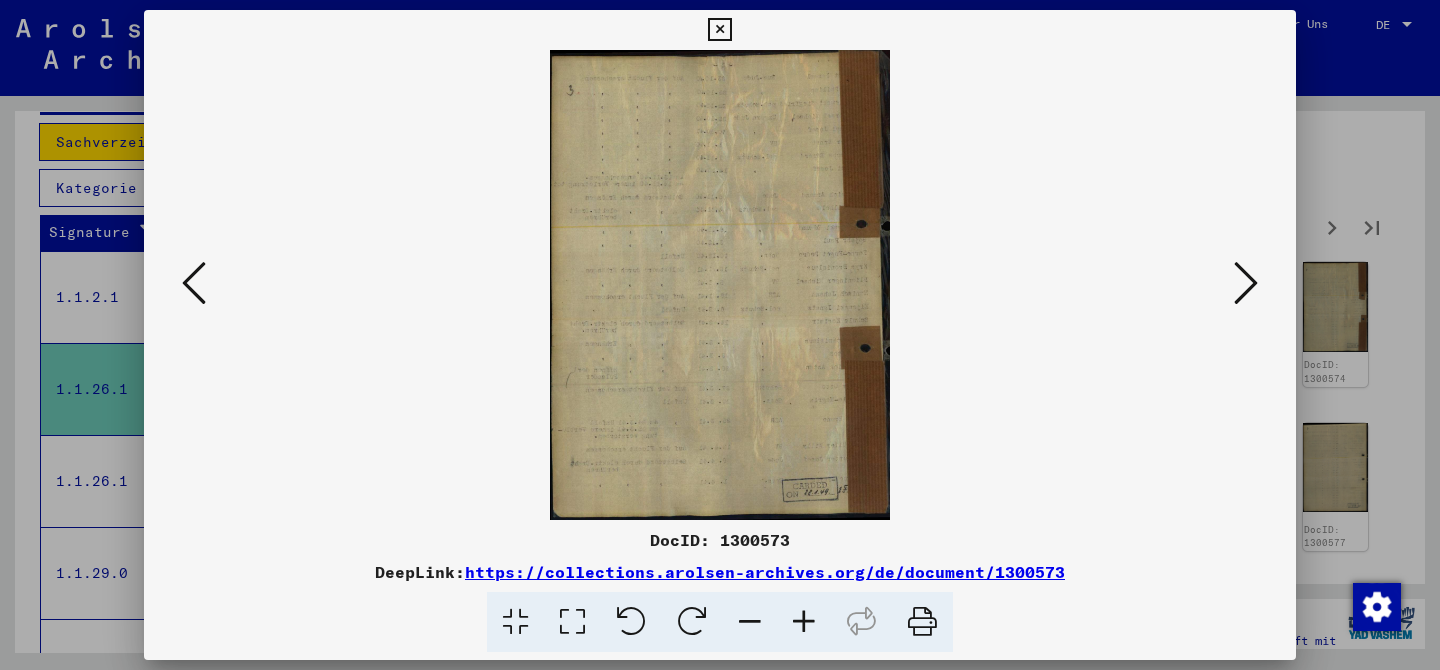 click at bounding box center [1246, 283] 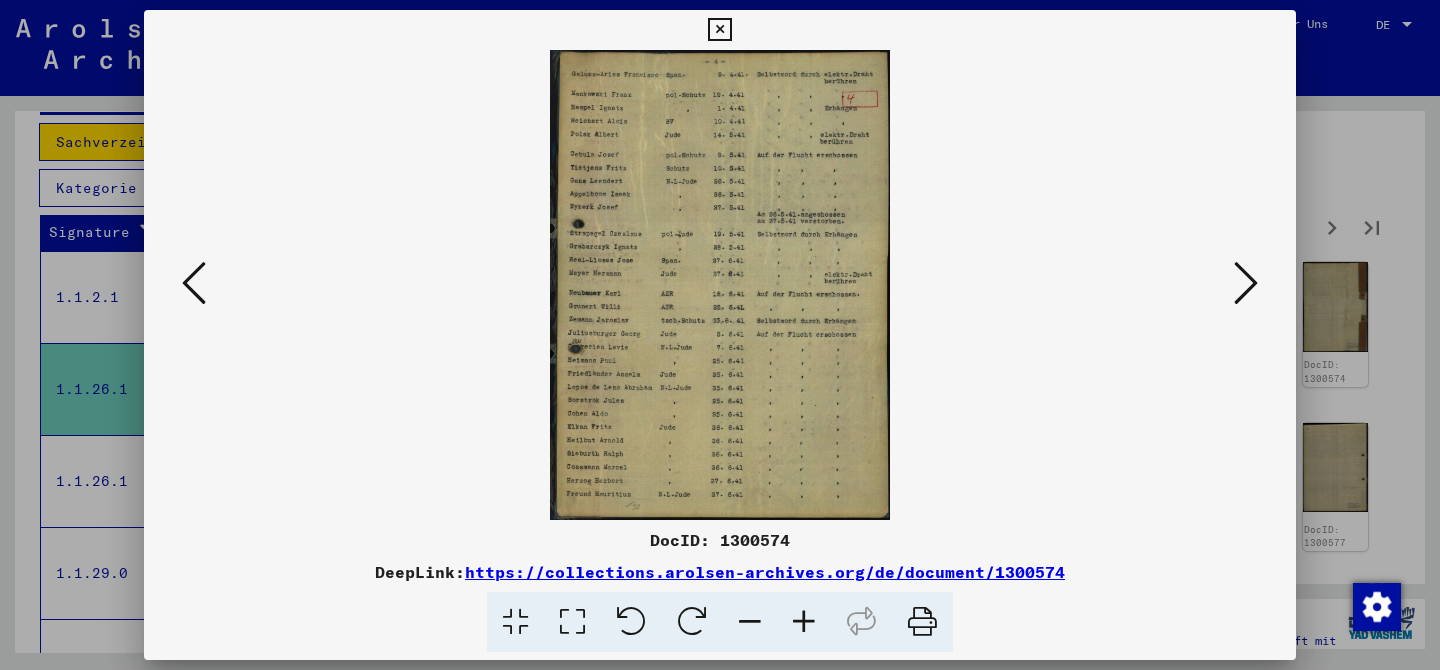 click at bounding box center [1246, 283] 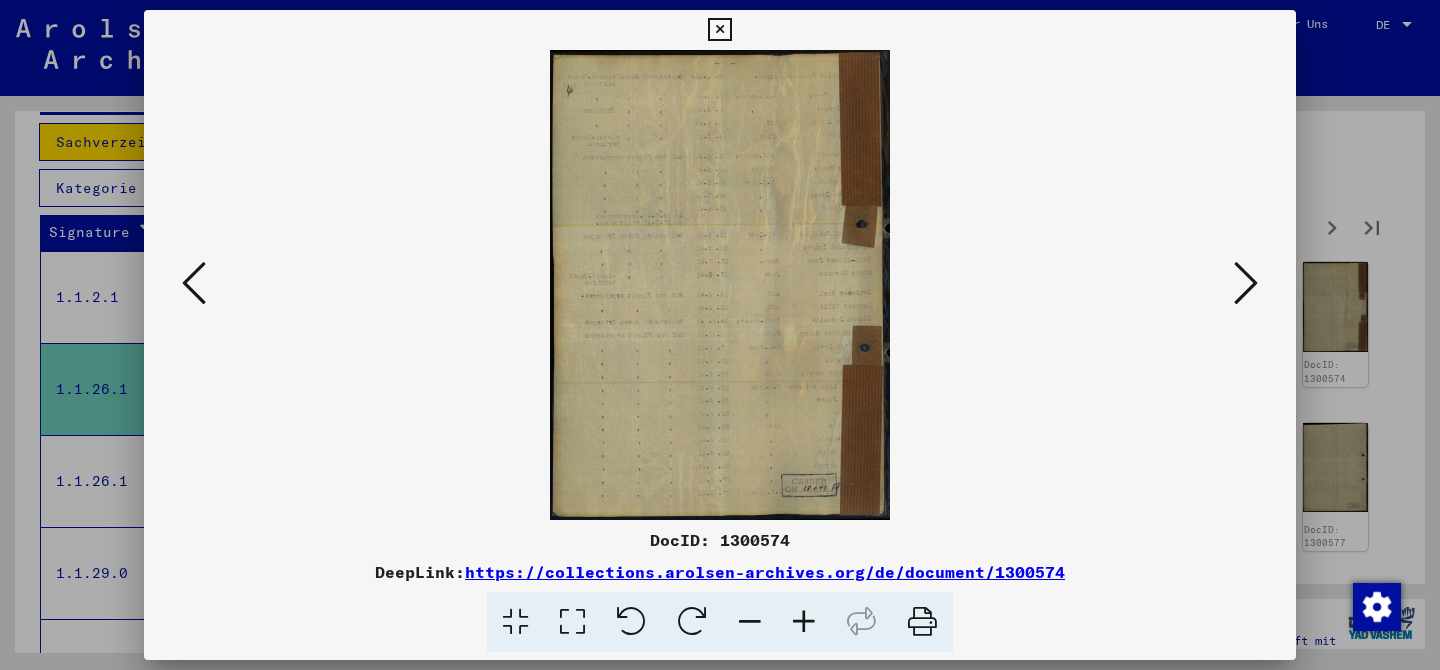 click at bounding box center (1246, 283) 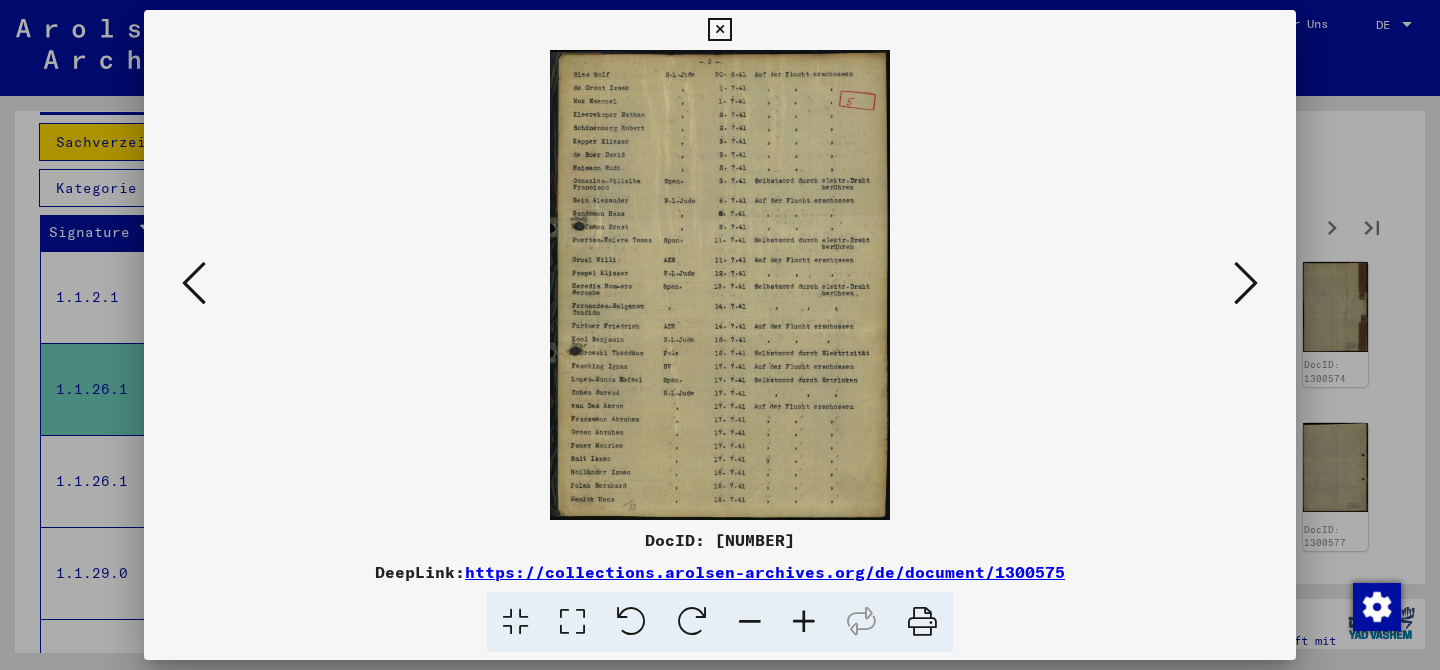 click at bounding box center (1246, 283) 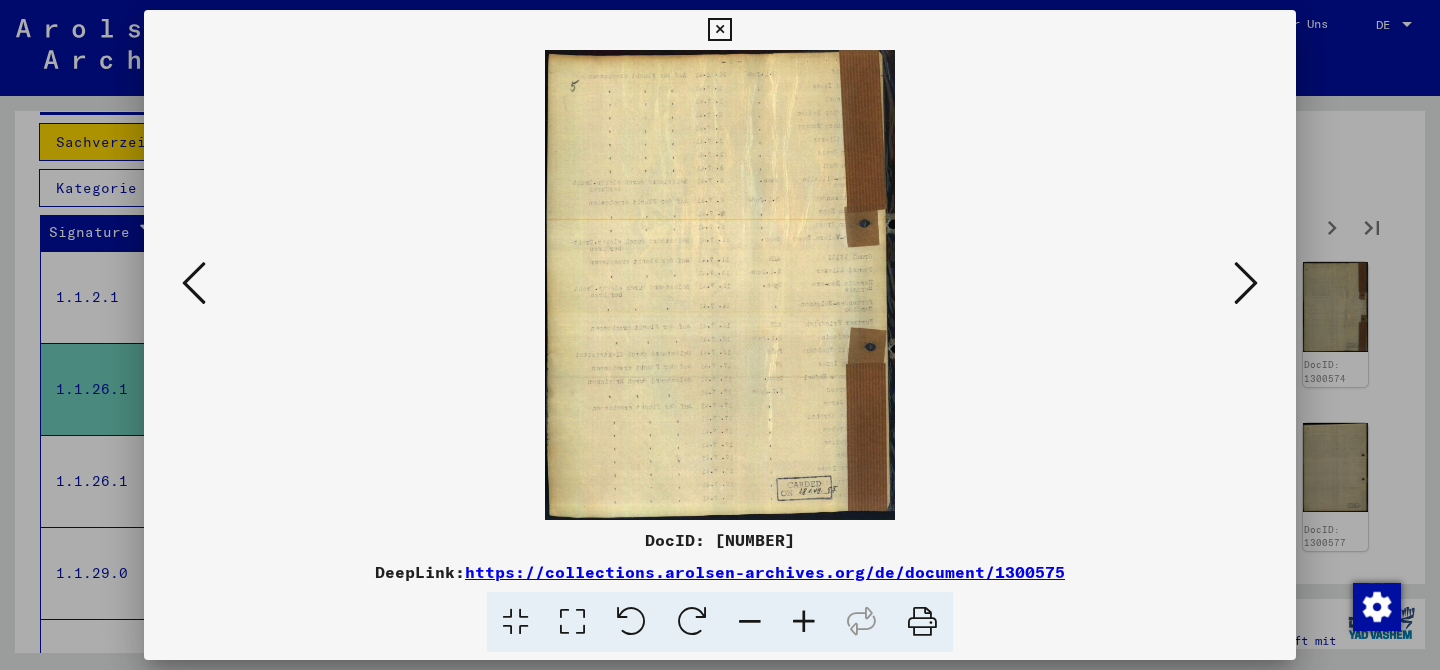 click at bounding box center [1246, 283] 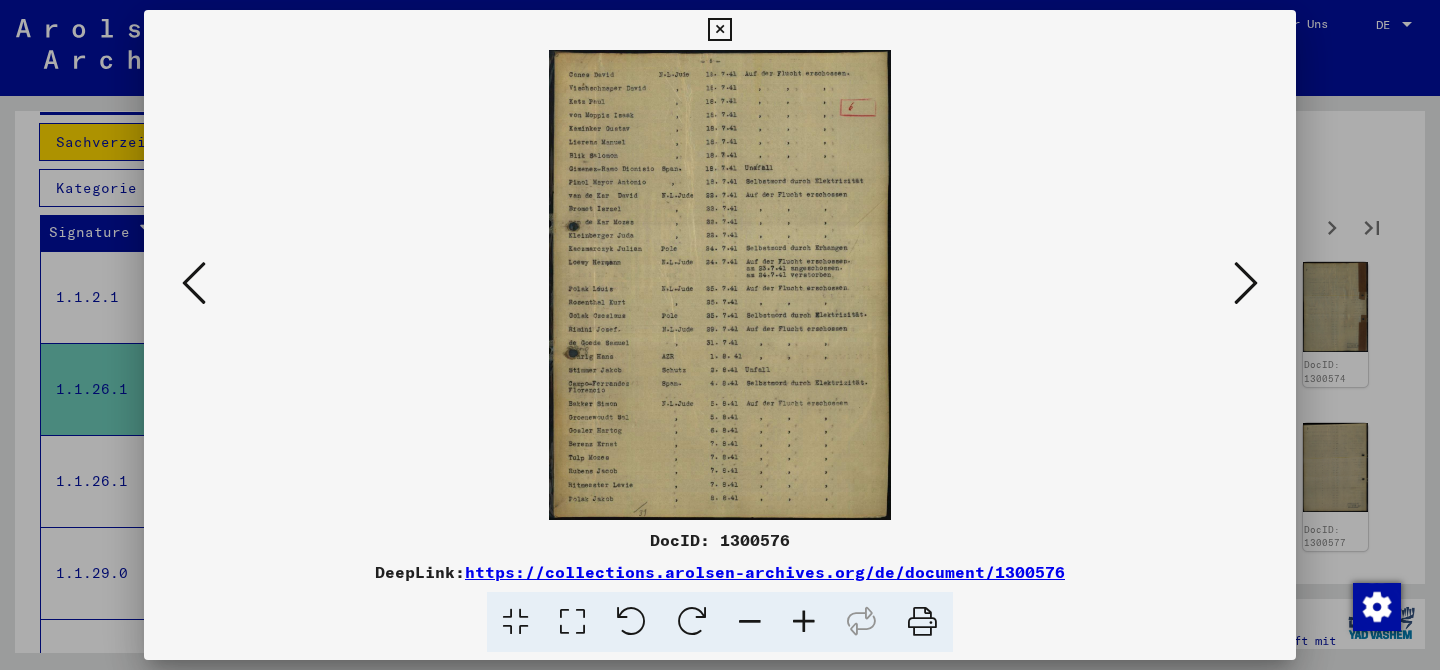 click at bounding box center (1246, 283) 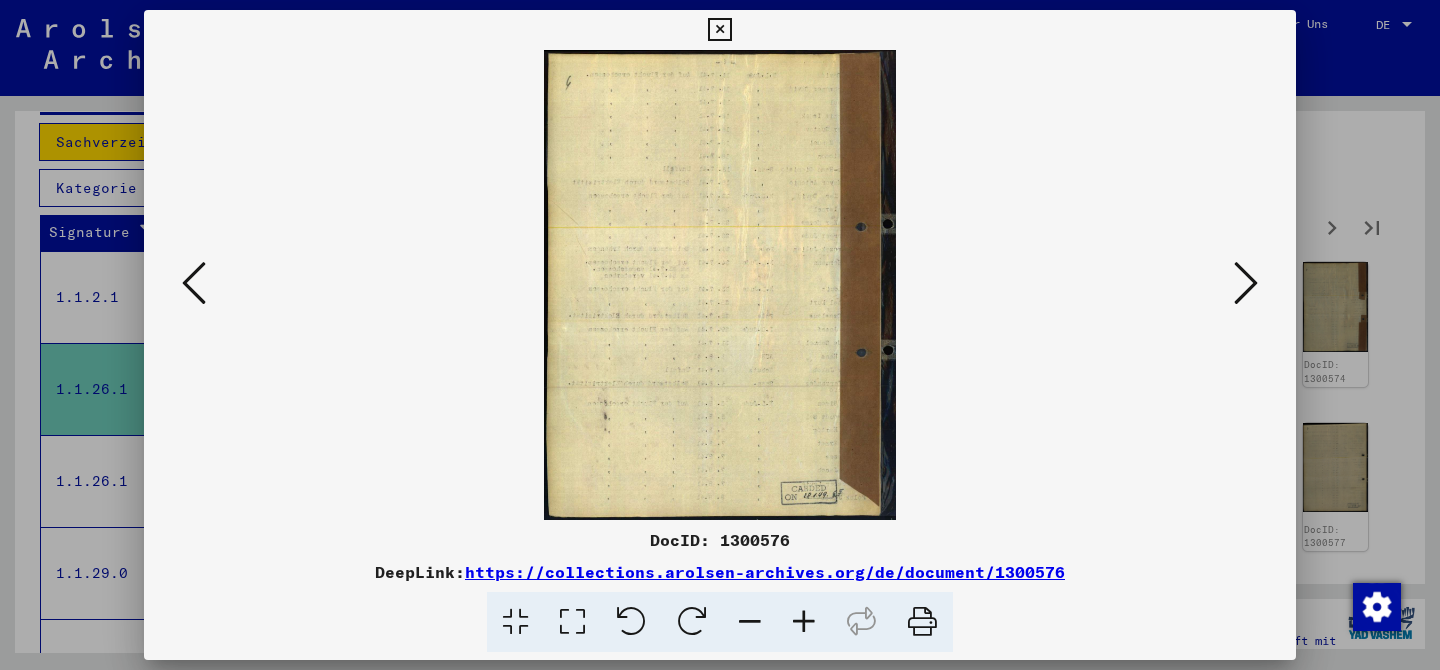 click at bounding box center (1246, 283) 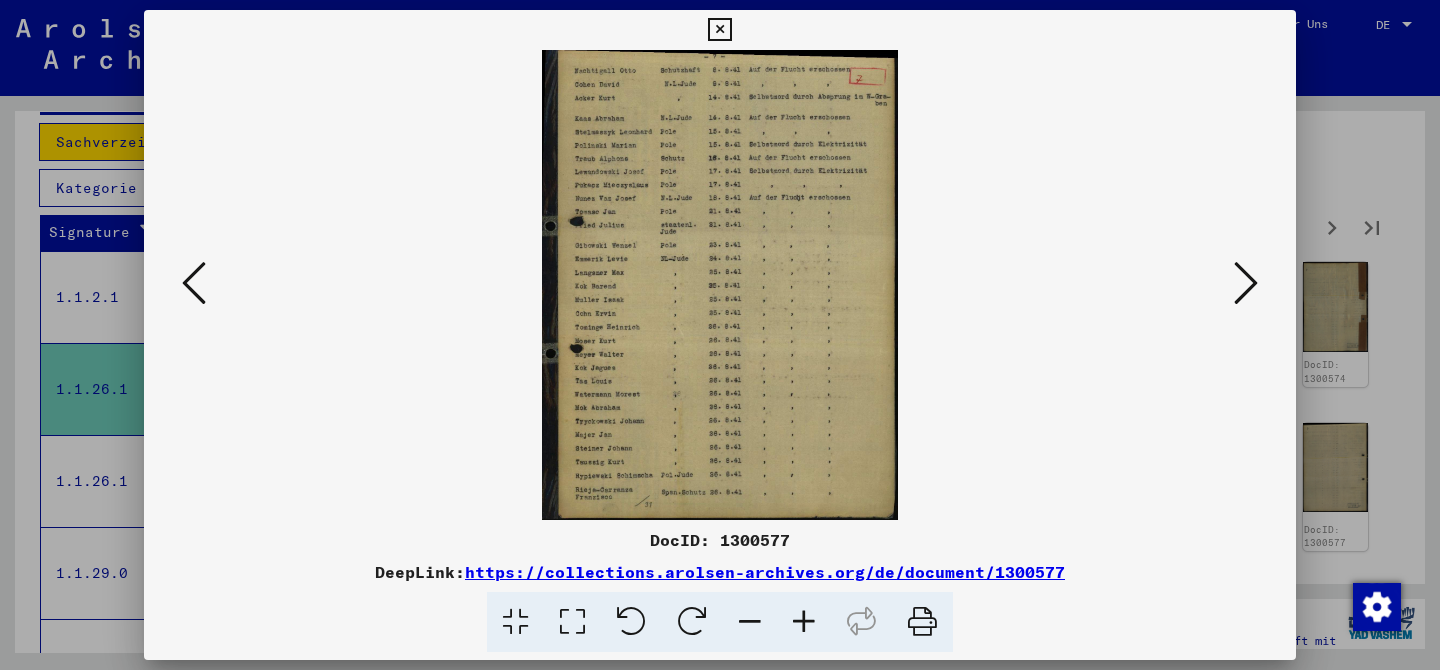 click at bounding box center (1246, 283) 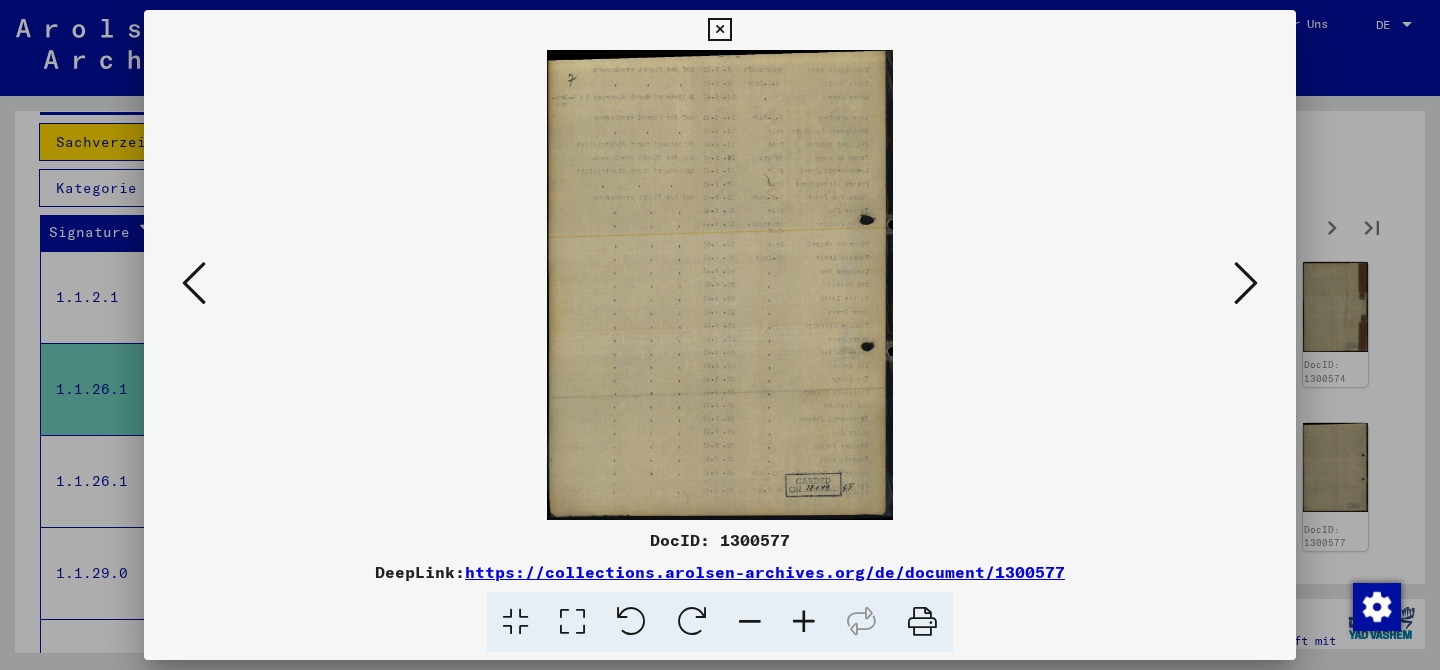 click at bounding box center (1246, 283) 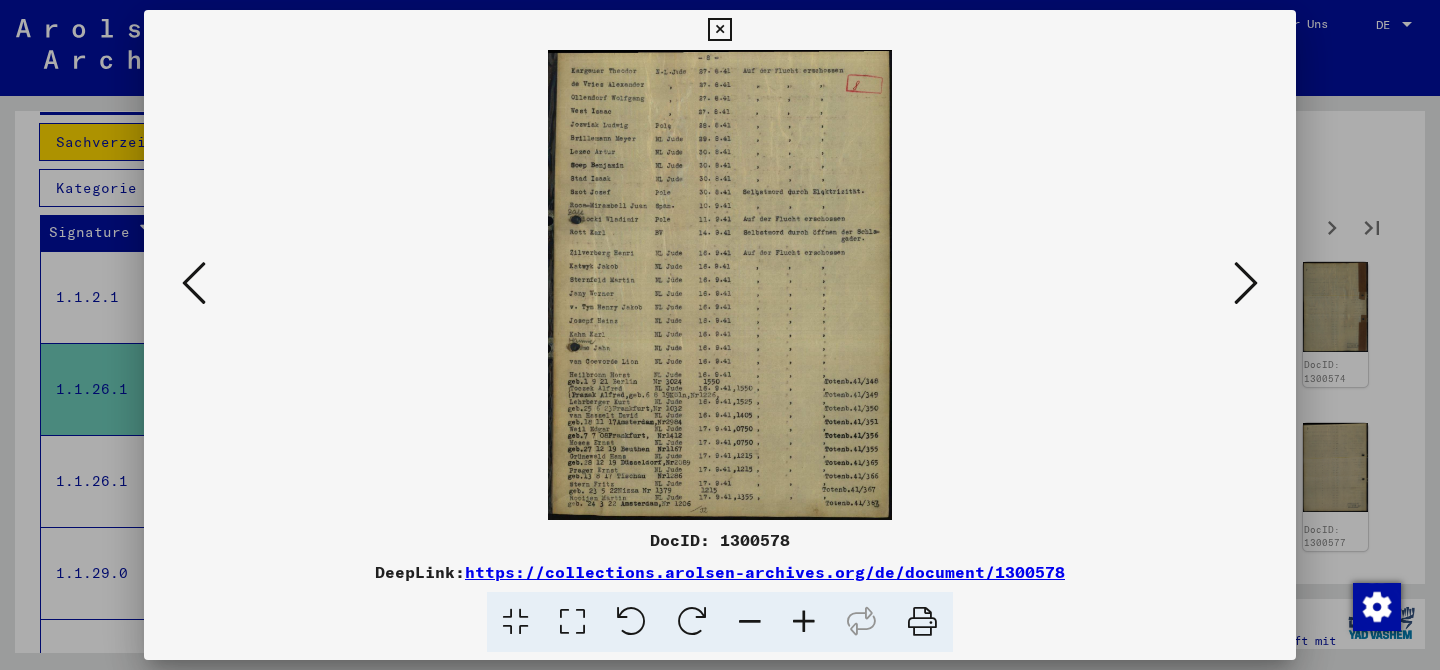 click at bounding box center (1246, 283) 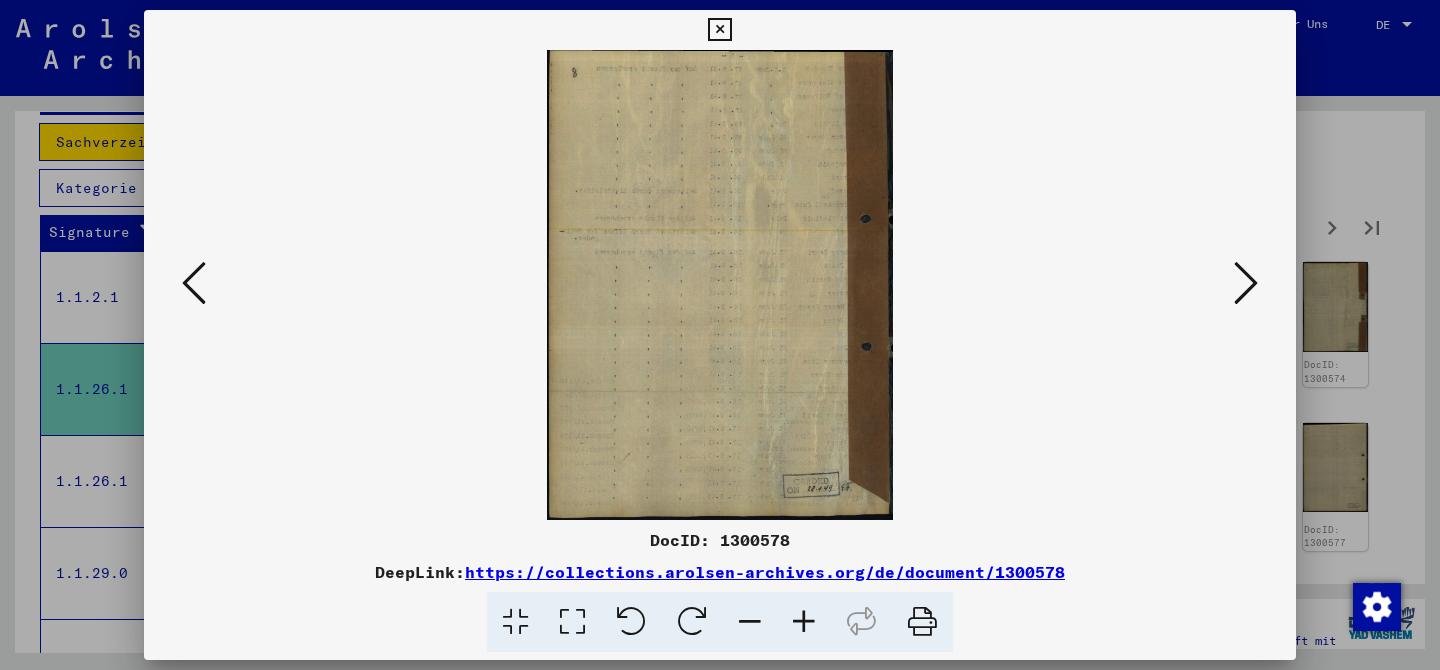 click at bounding box center (1246, 283) 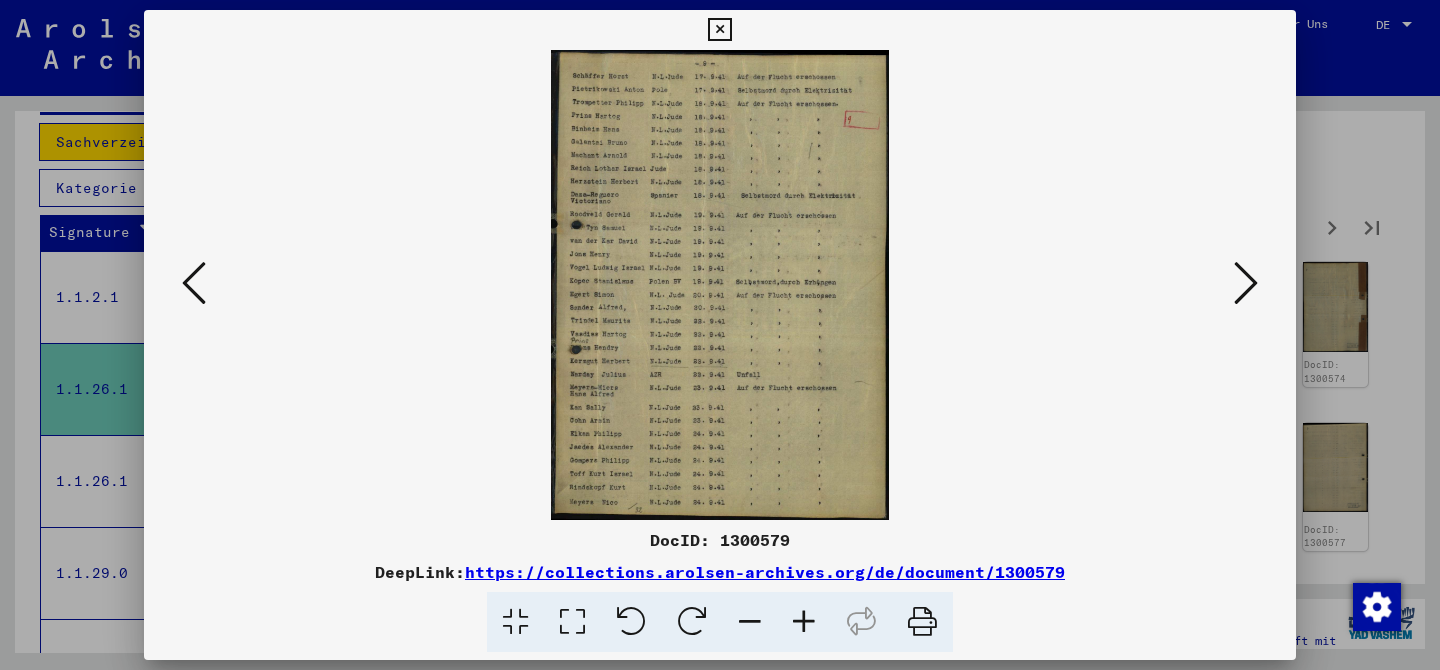 click at bounding box center (1246, 283) 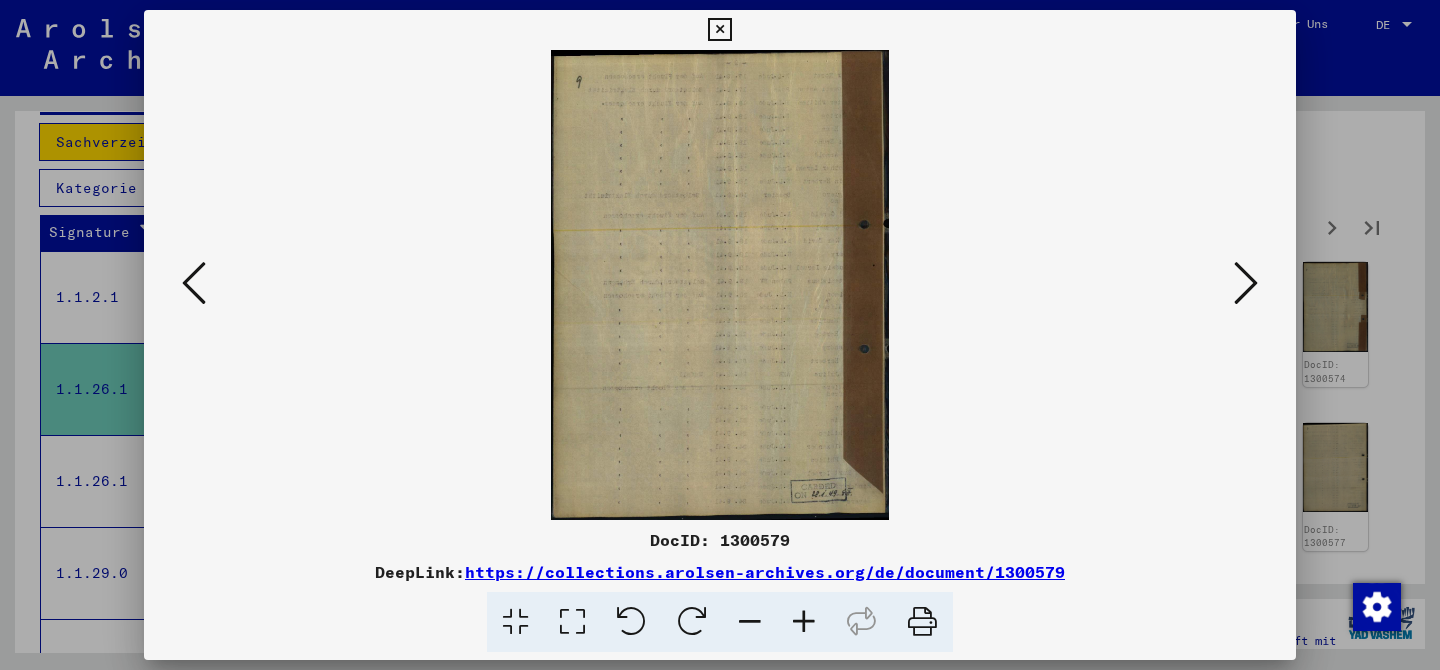 click at bounding box center [1246, 283] 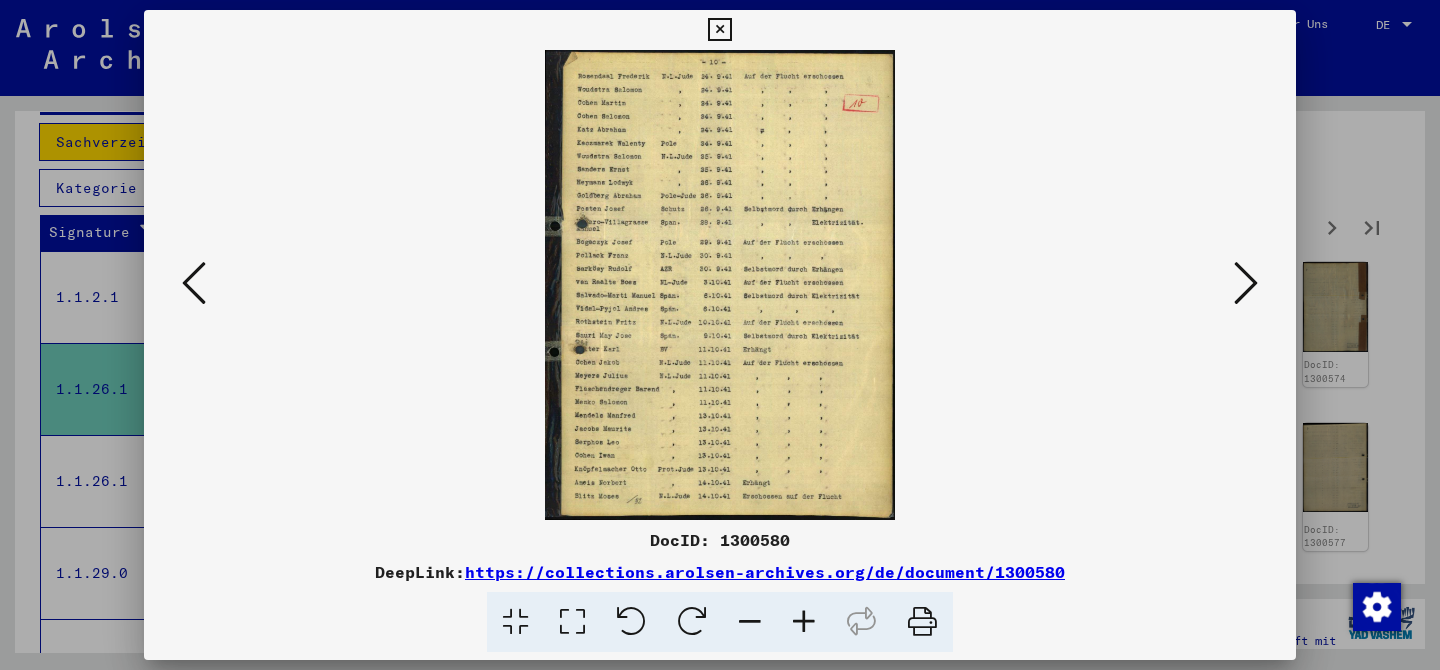 click at bounding box center (1246, 283) 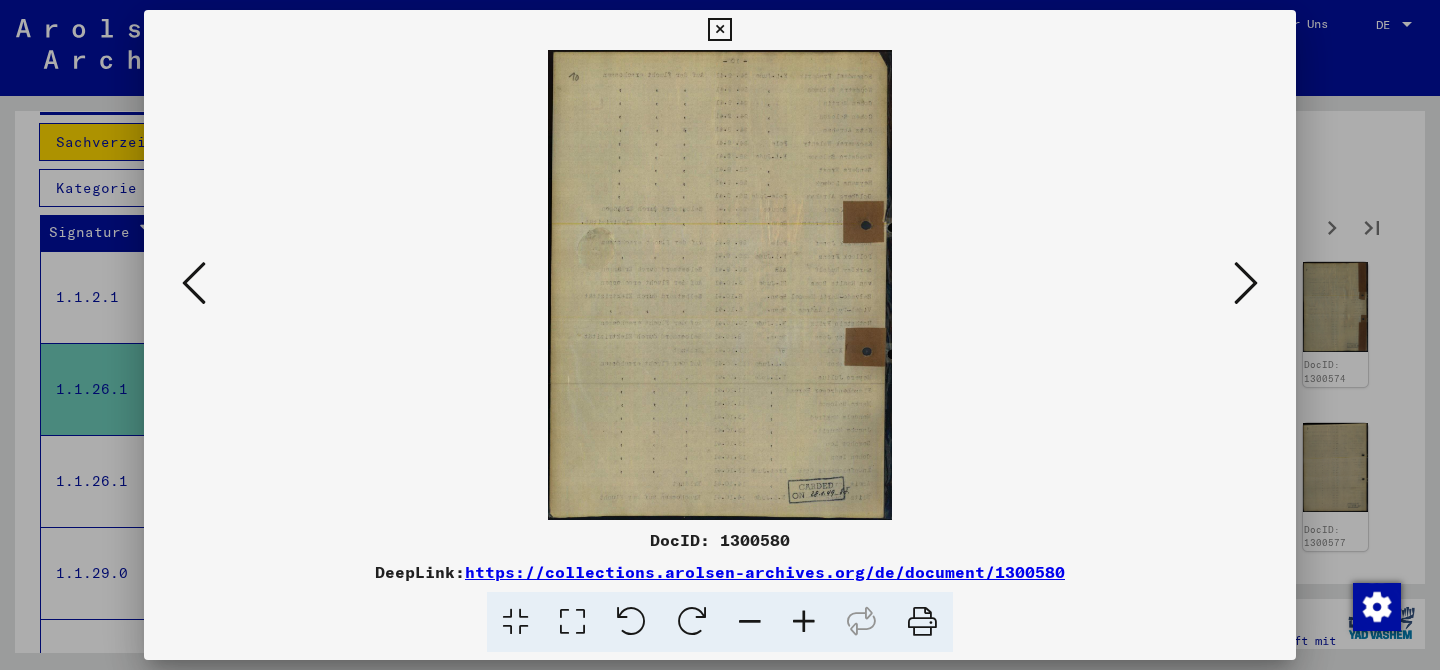 click at bounding box center [1246, 283] 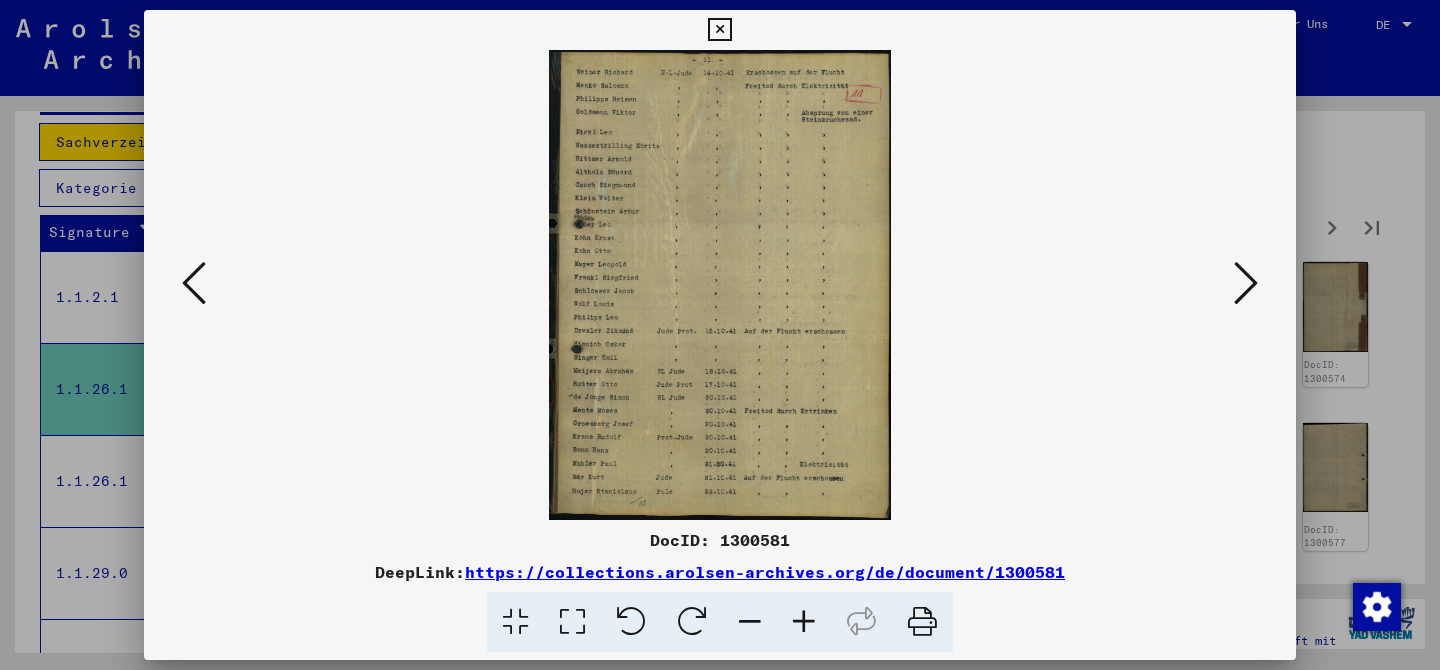 click at bounding box center [1246, 283] 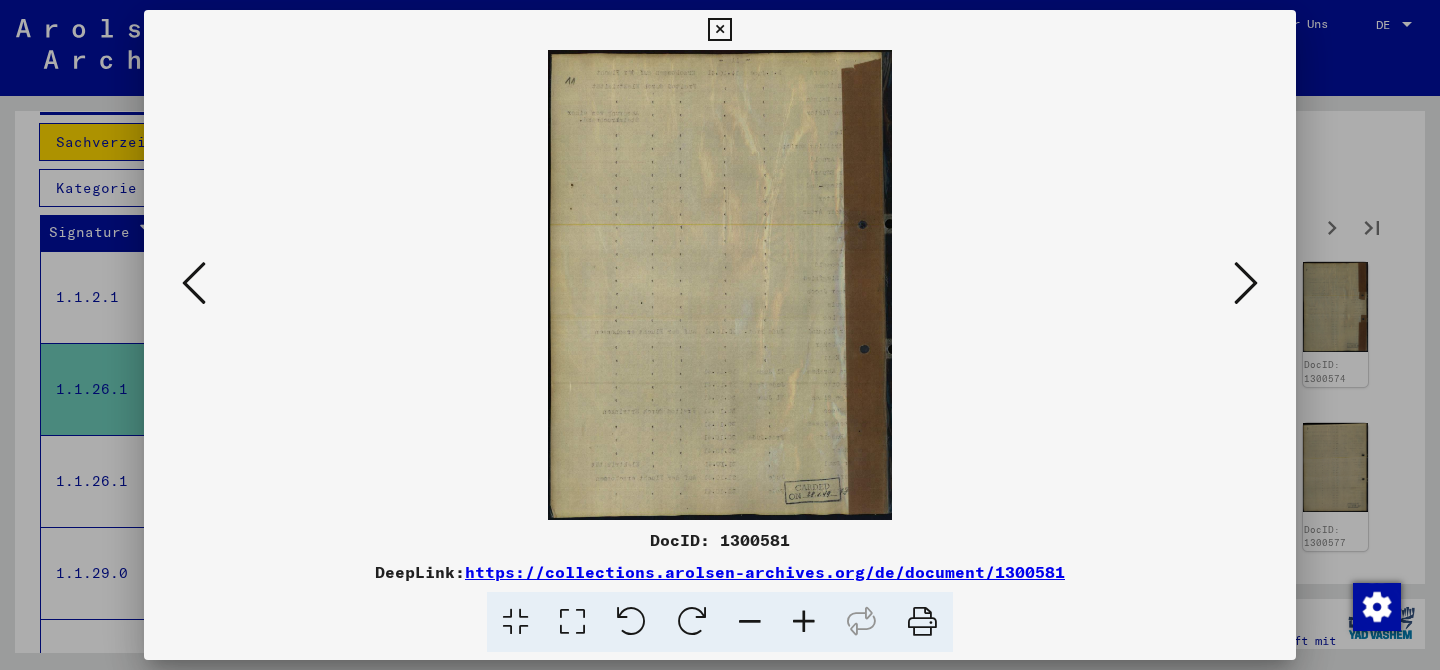 click at bounding box center (1246, 283) 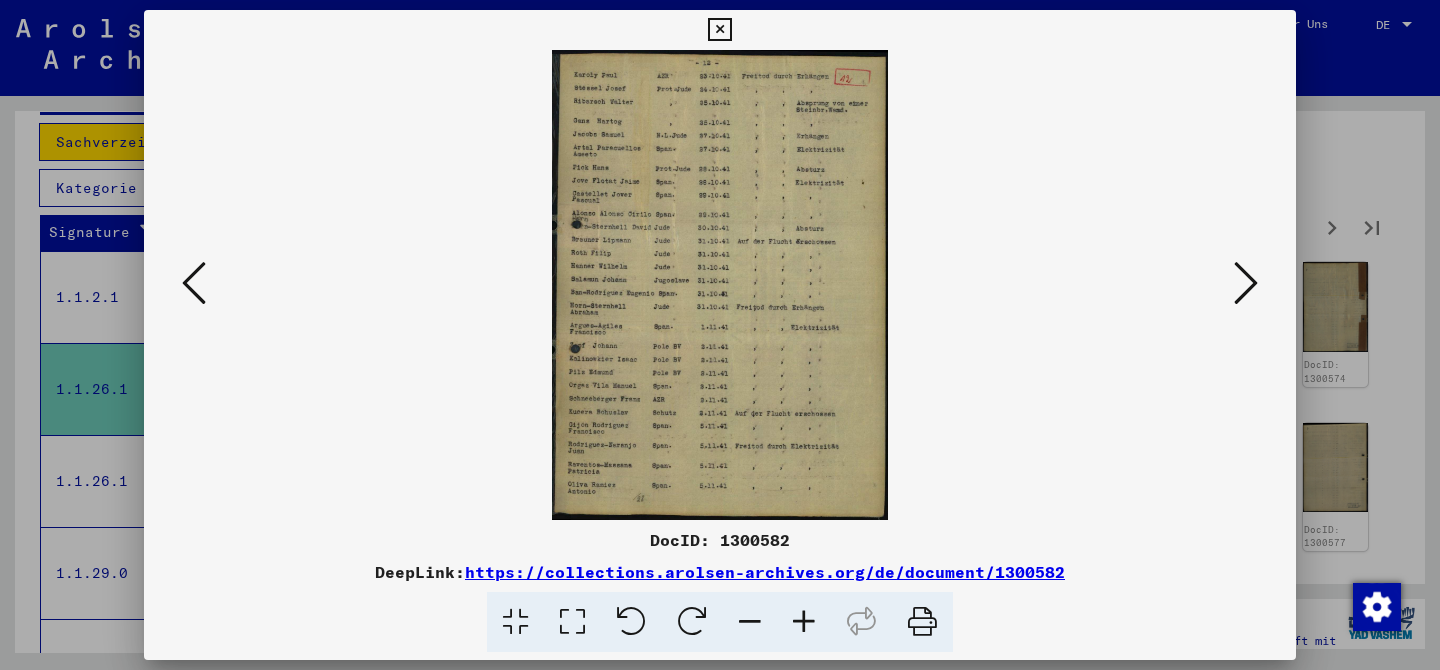 click at bounding box center (1246, 283) 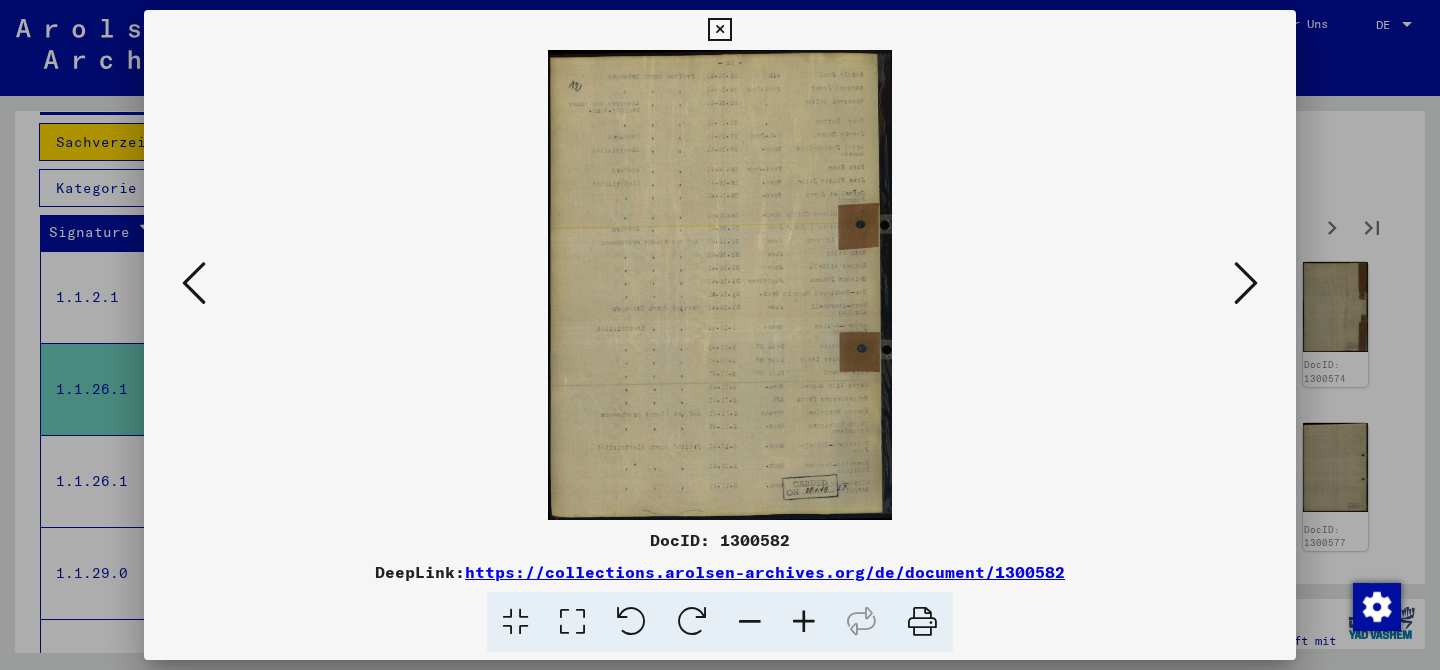 click at bounding box center (1246, 283) 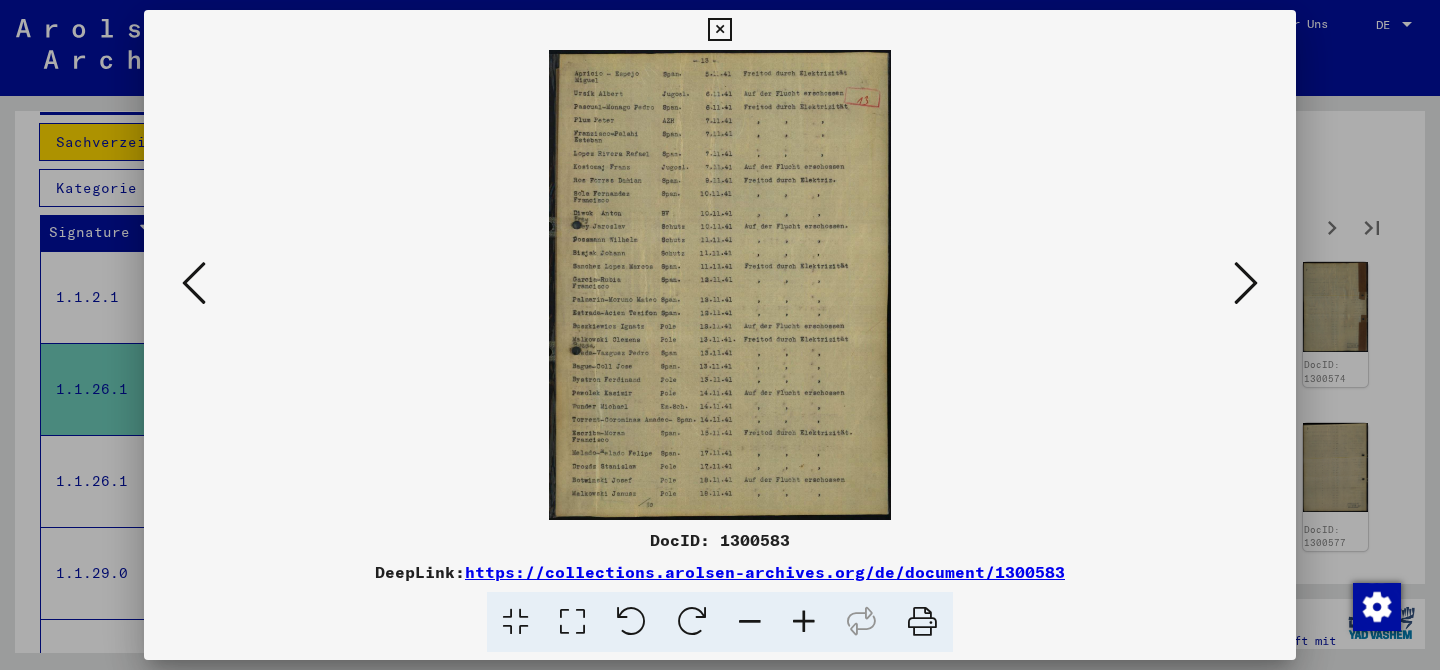 click at bounding box center [1246, 283] 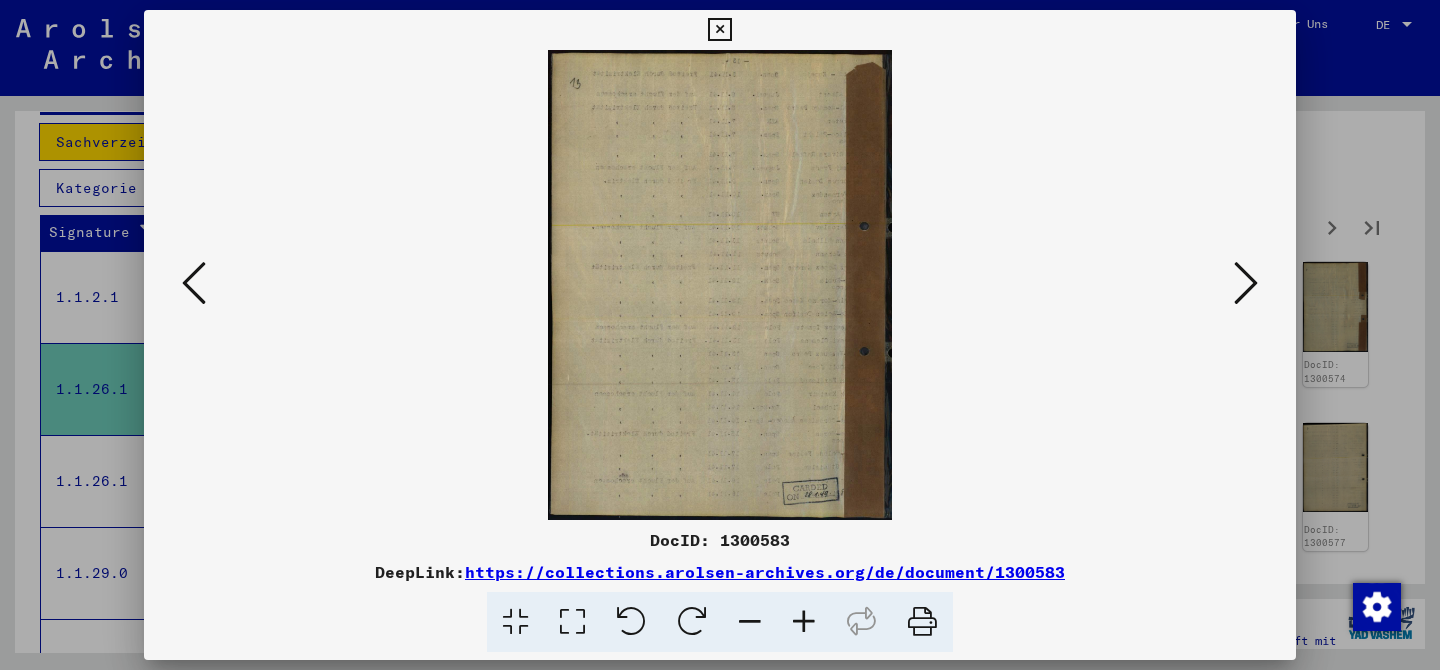 click at bounding box center [1246, 283] 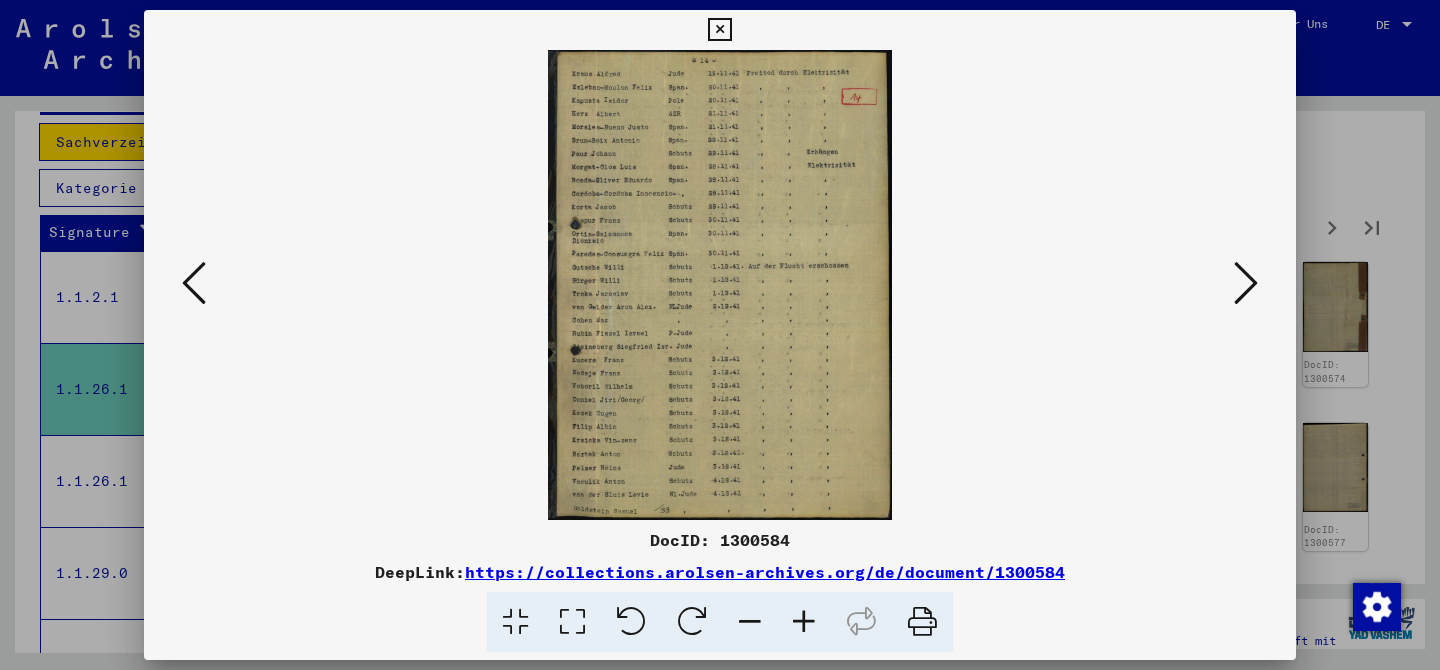 click at bounding box center [1246, 283] 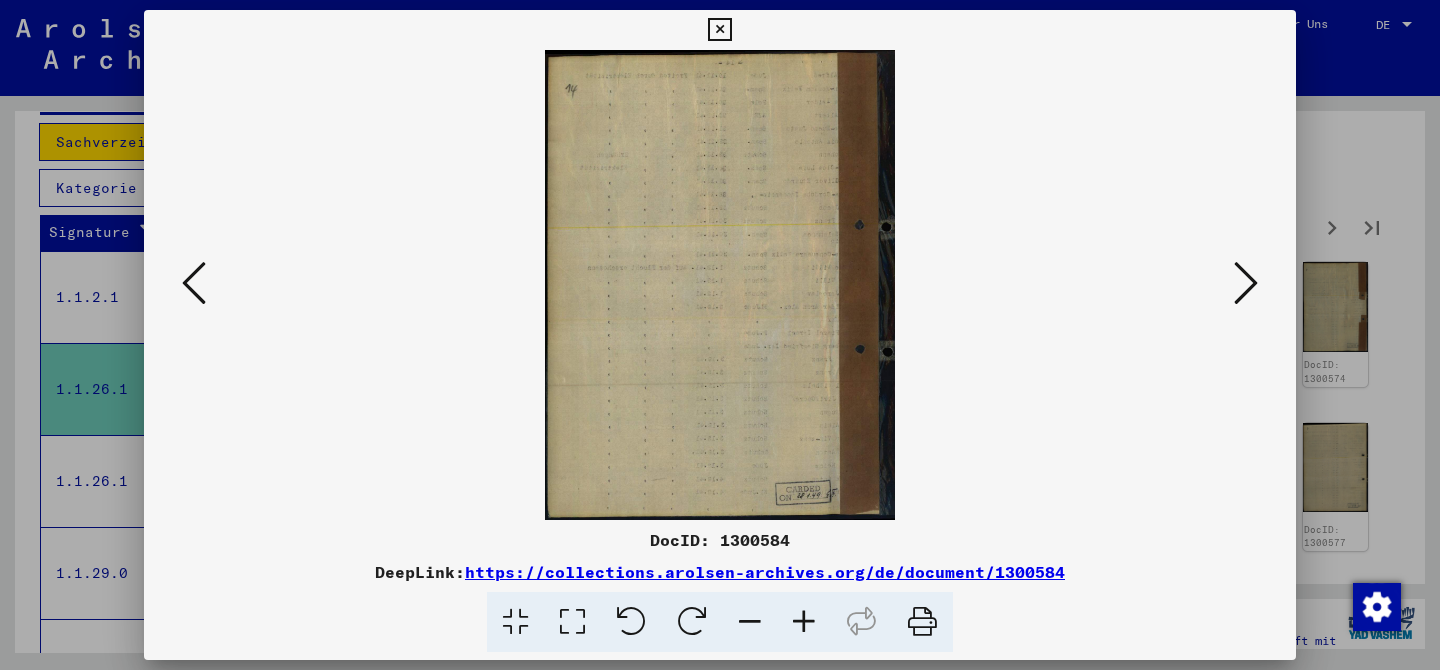 click at bounding box center (1246, 283) 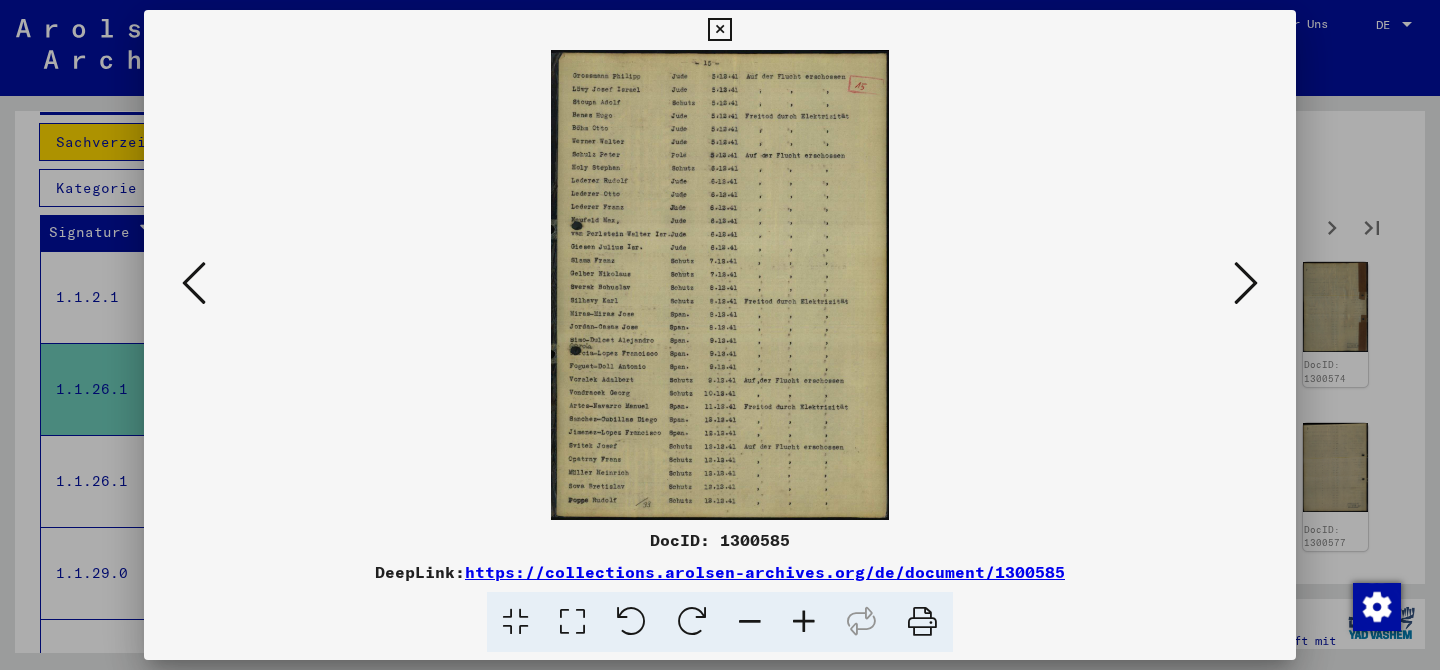 click at bounding box center [1246, 283] 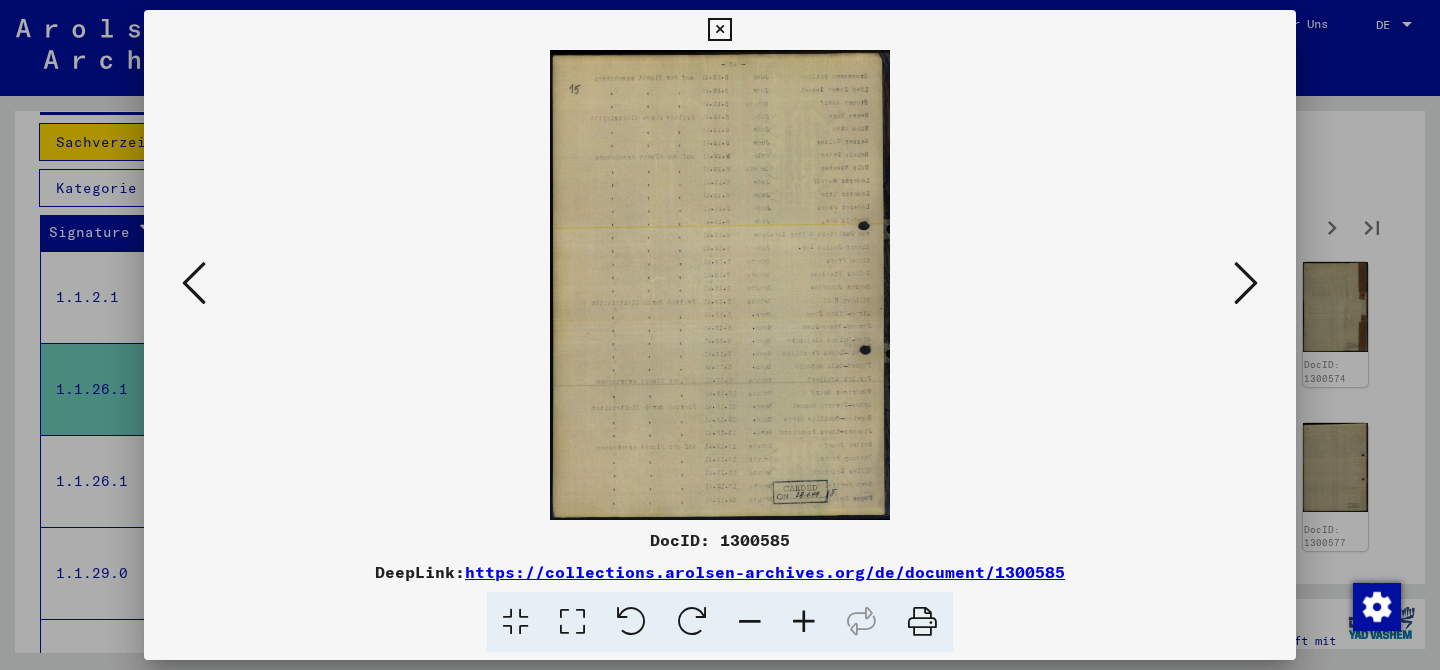 click at bounding box center (1246, 283) 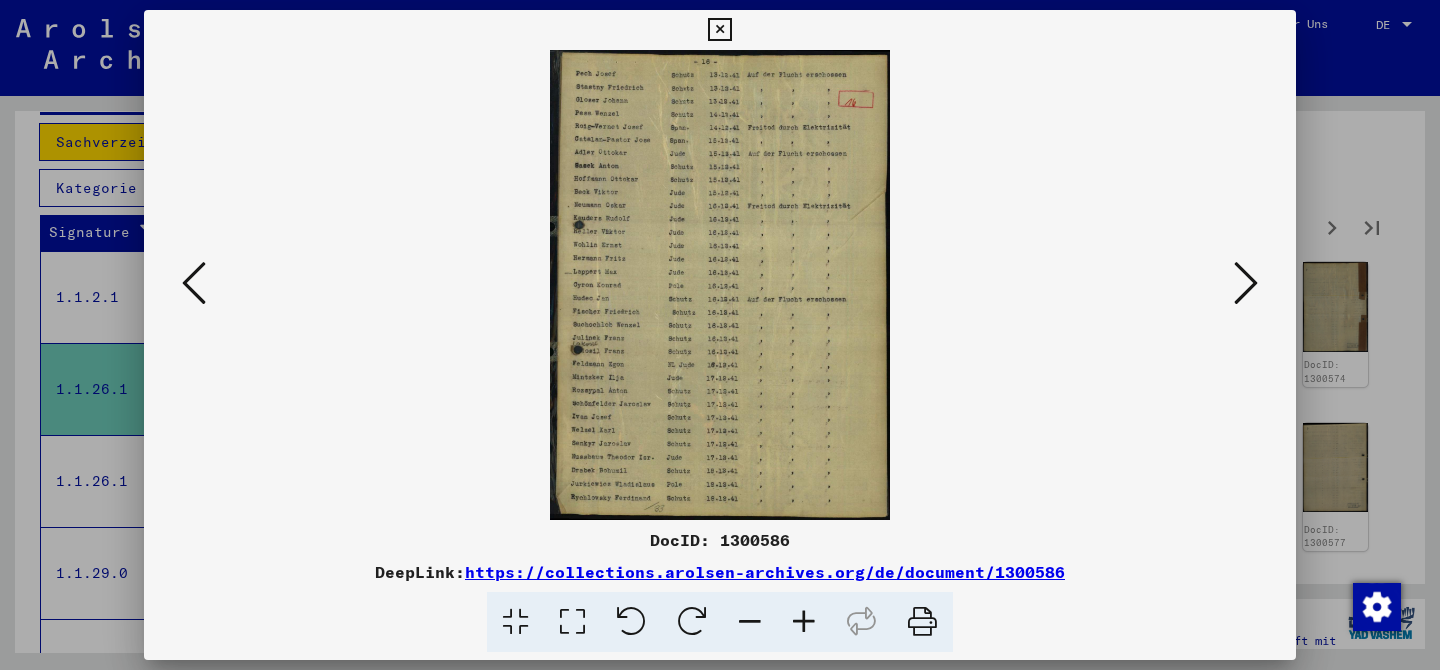 click at bounding box center (1246, 283) 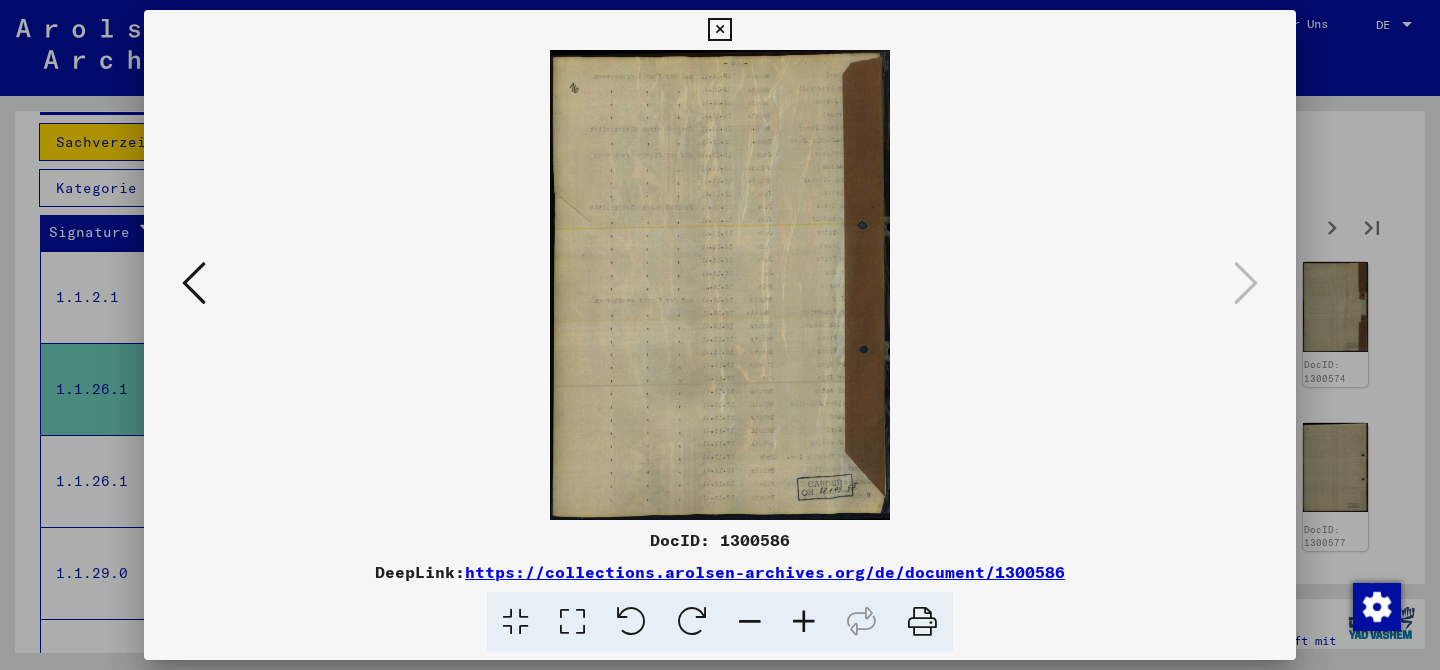 click at bounding box center (720, 335) 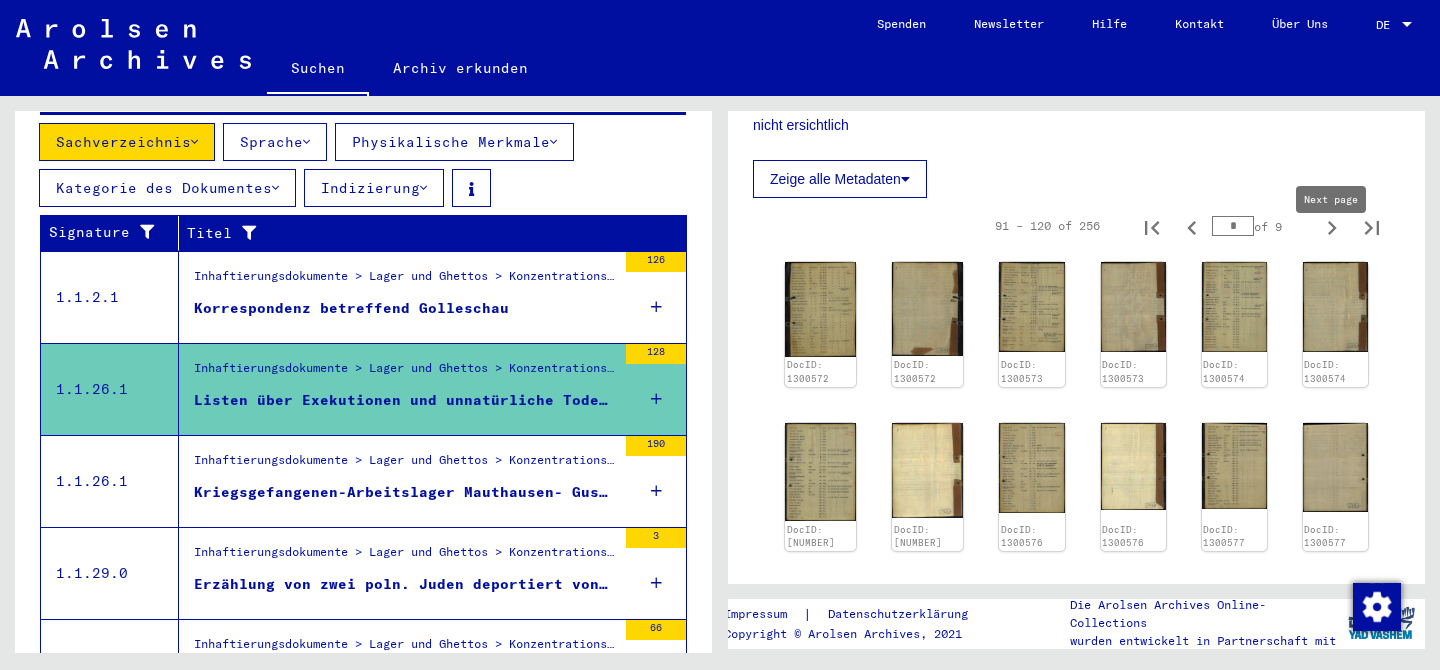 click 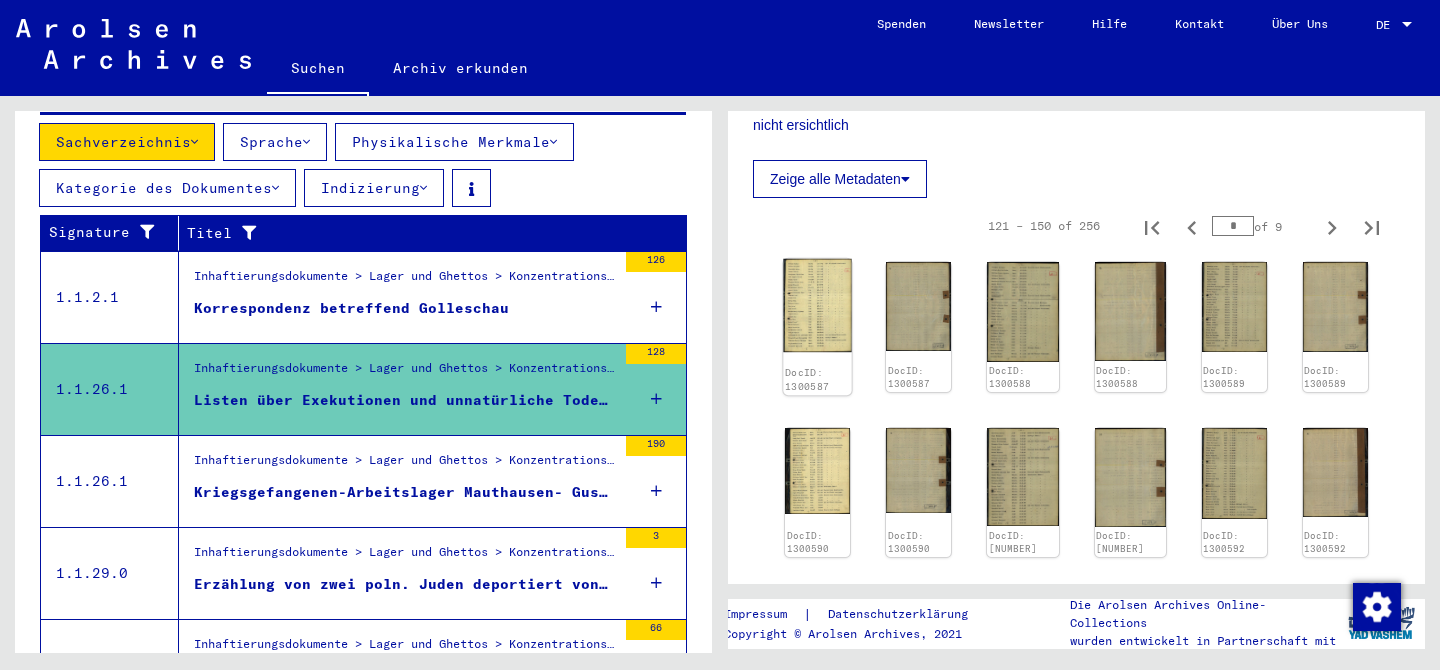 click 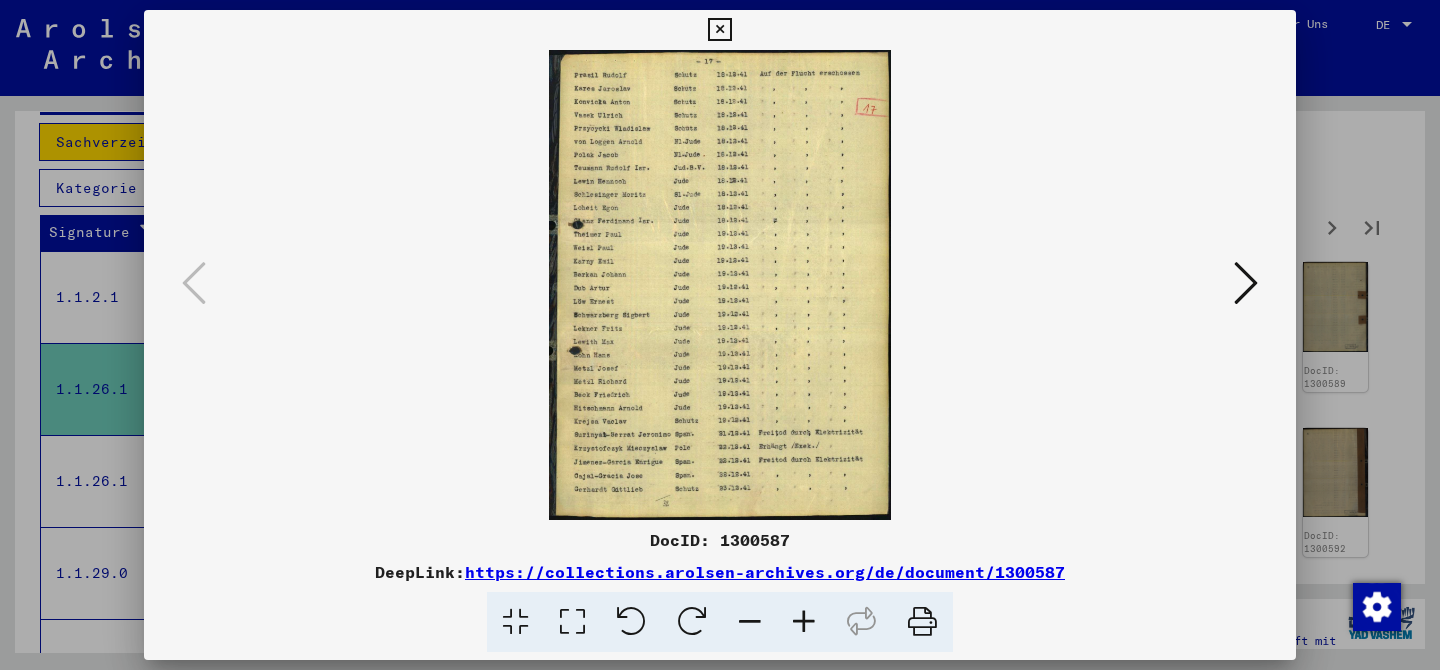 click at bounding box center (1246, 283) 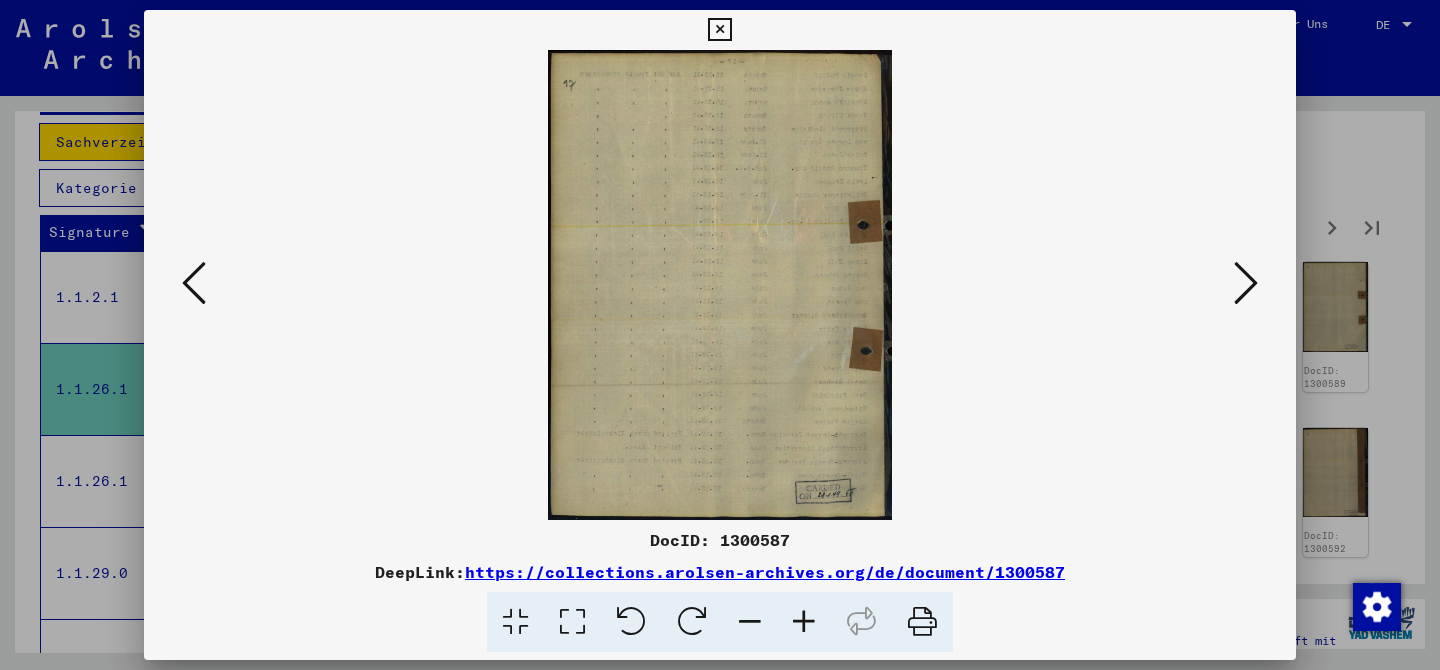 click at bounding box center [1246, 283] 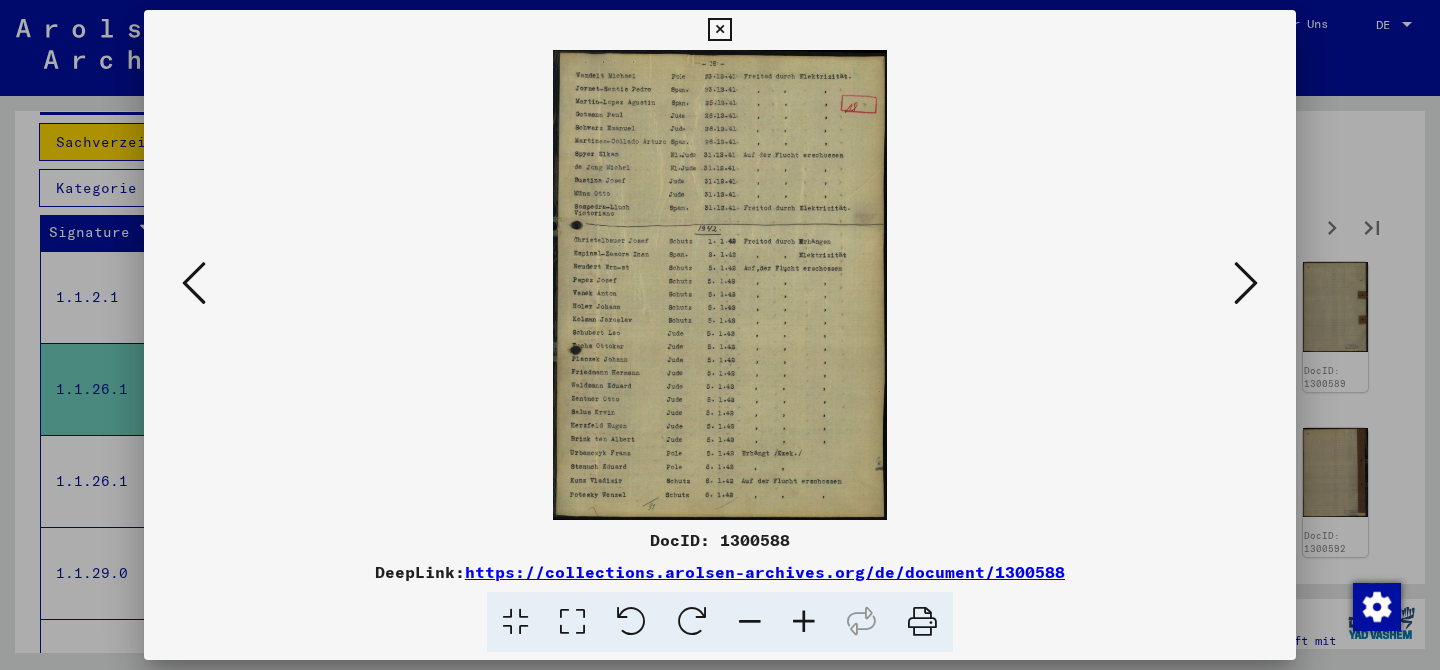 click at bounding box center (1246, 283) 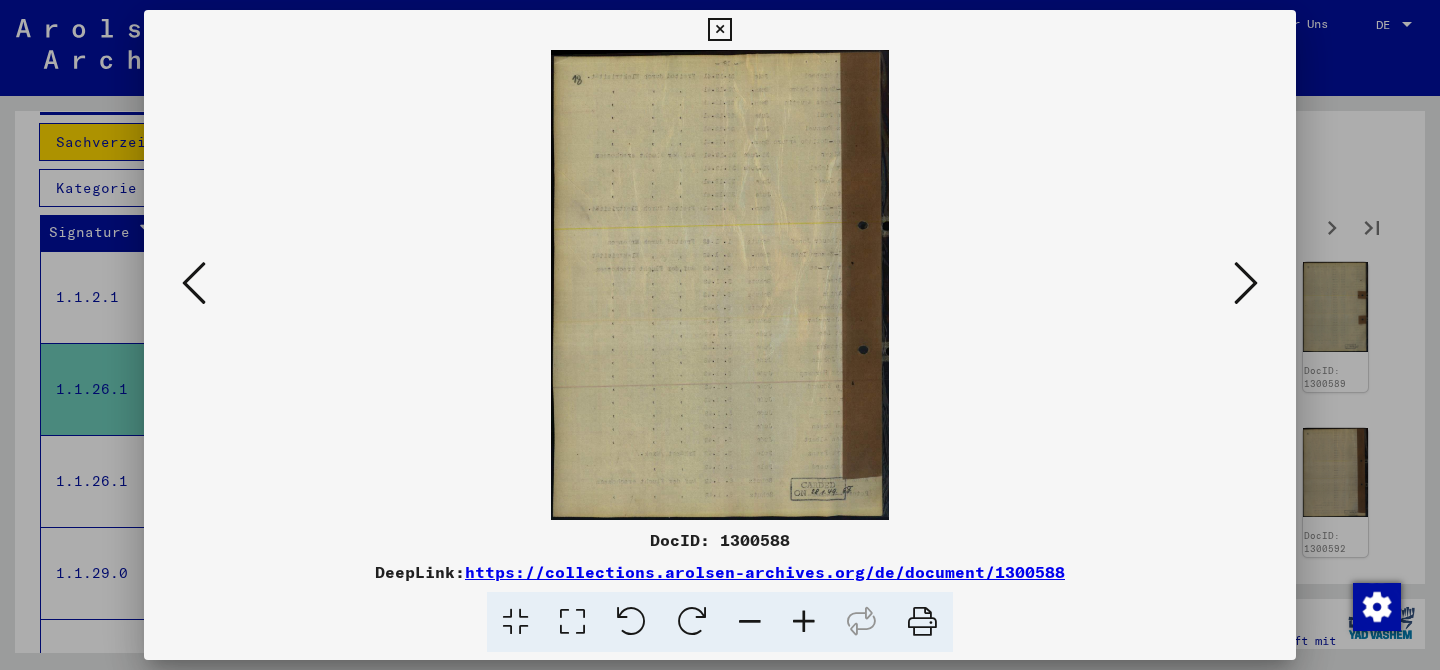 click at bounding box center [1246, 283] 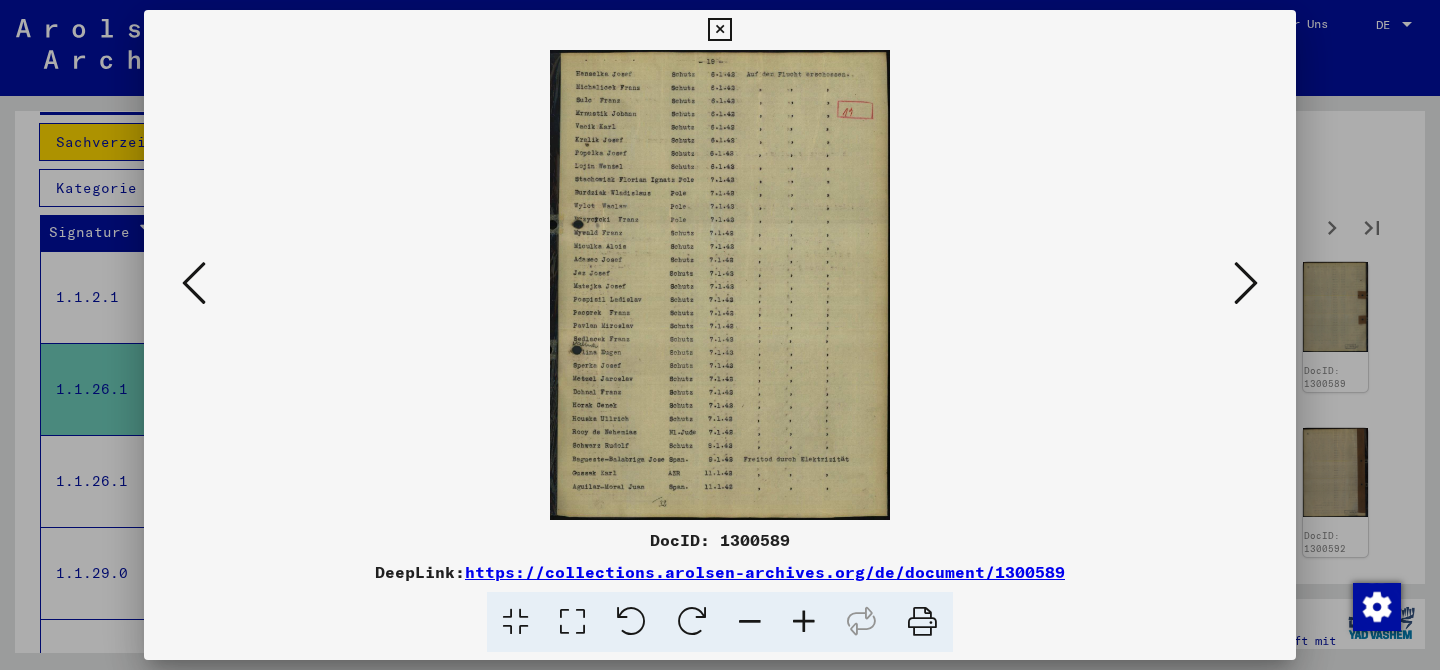 click at bounding box center [1246, 283] 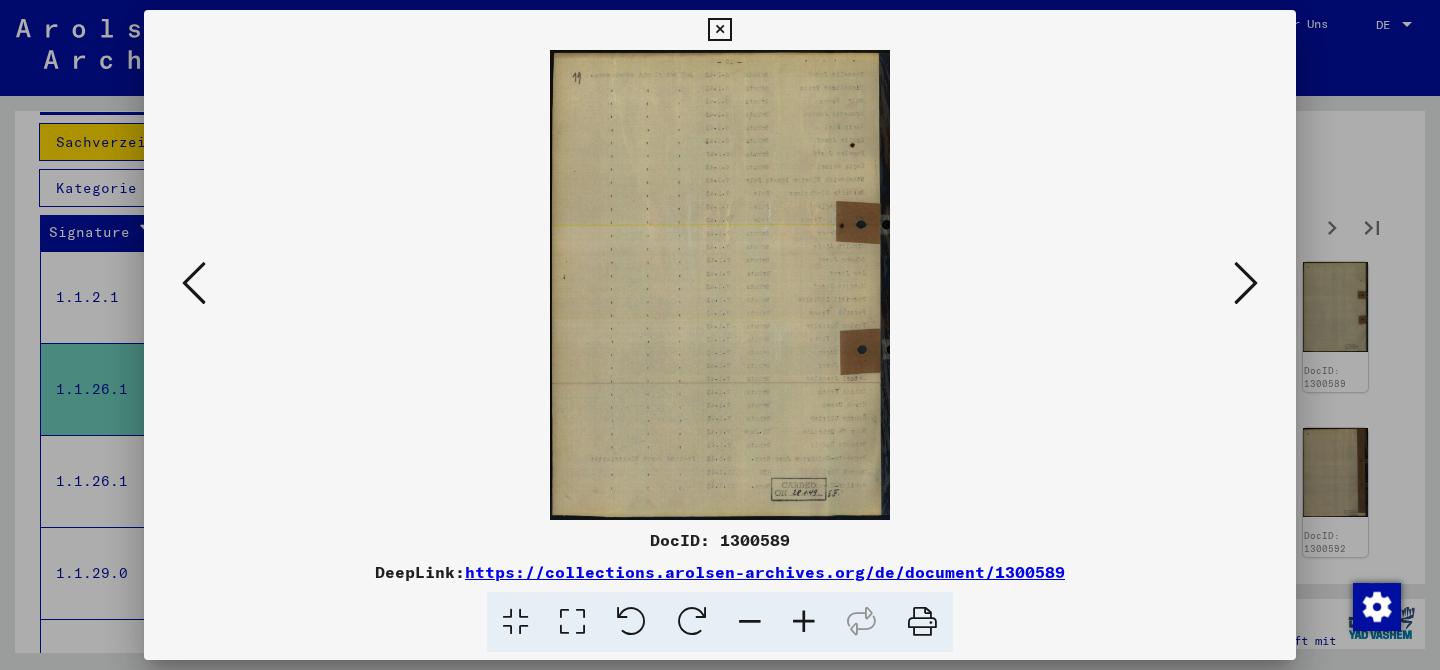 click at bounding box center (1246, 283) 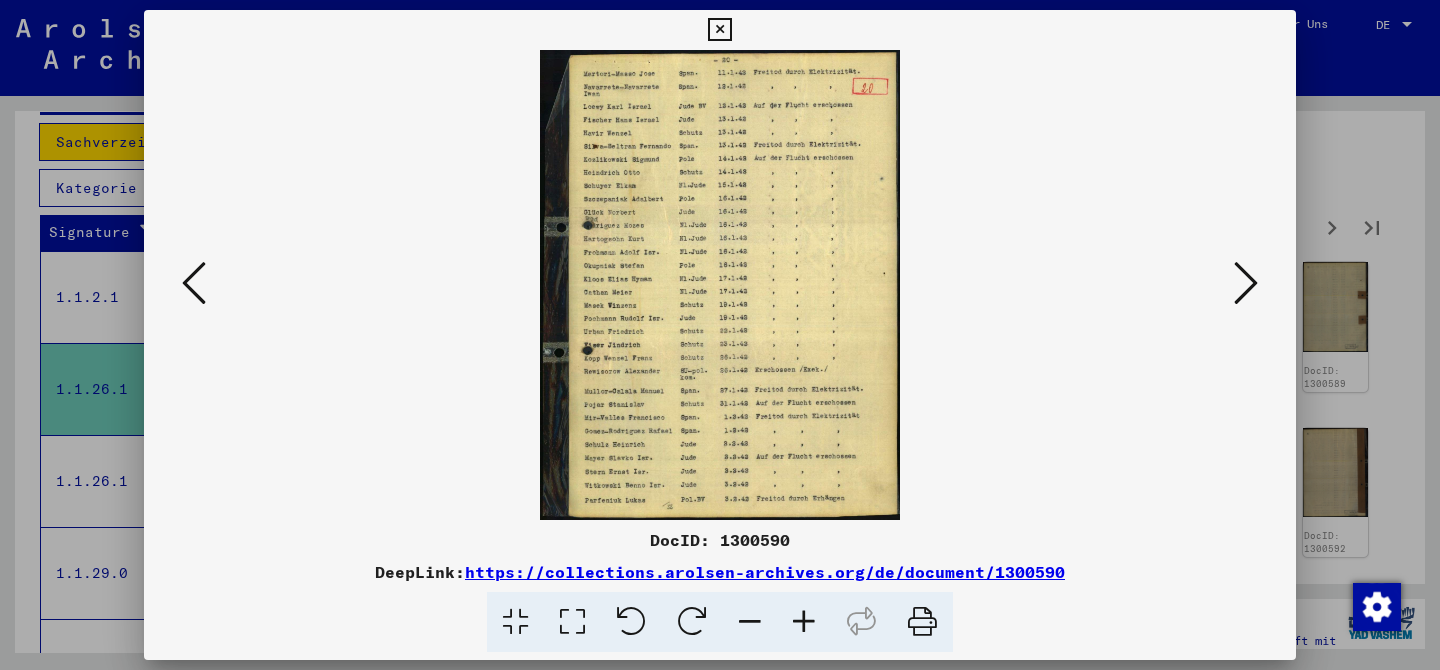 click at bounding box center [1246, 283] 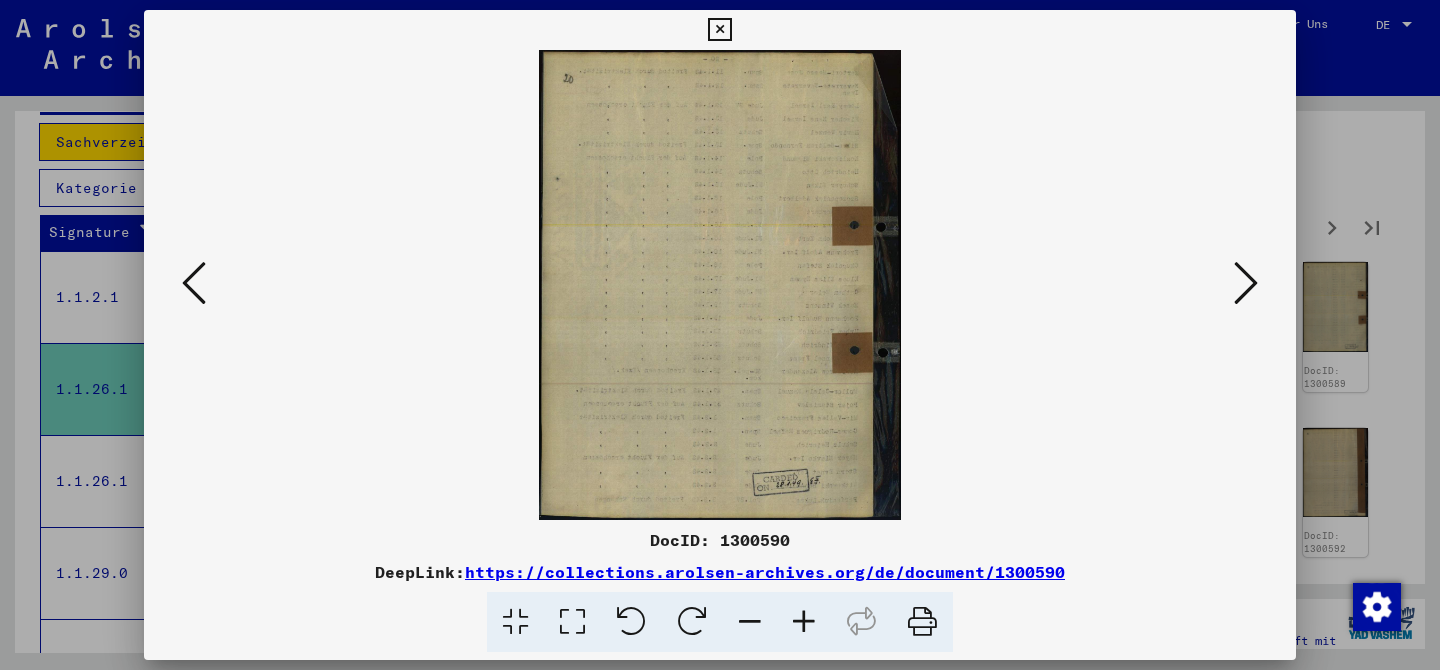 click at bounding box center (1246, 283) 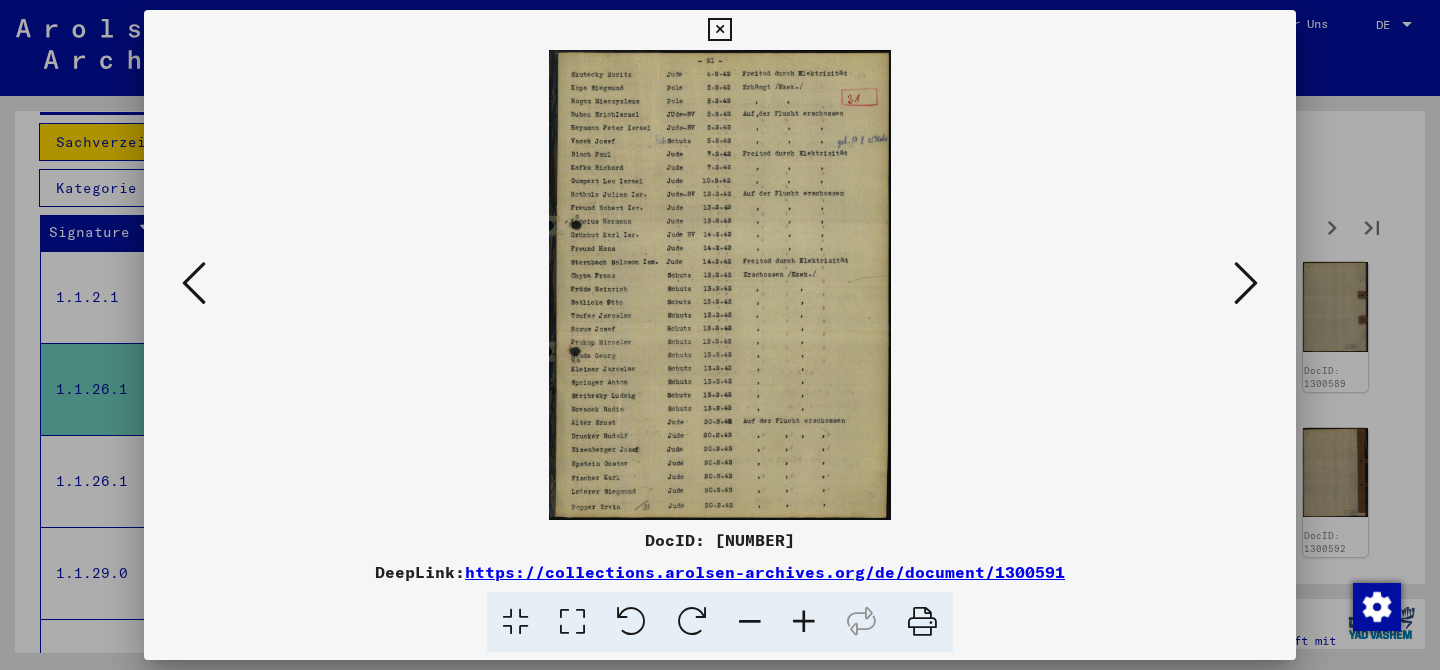 click at bounding box center [1246, 283] 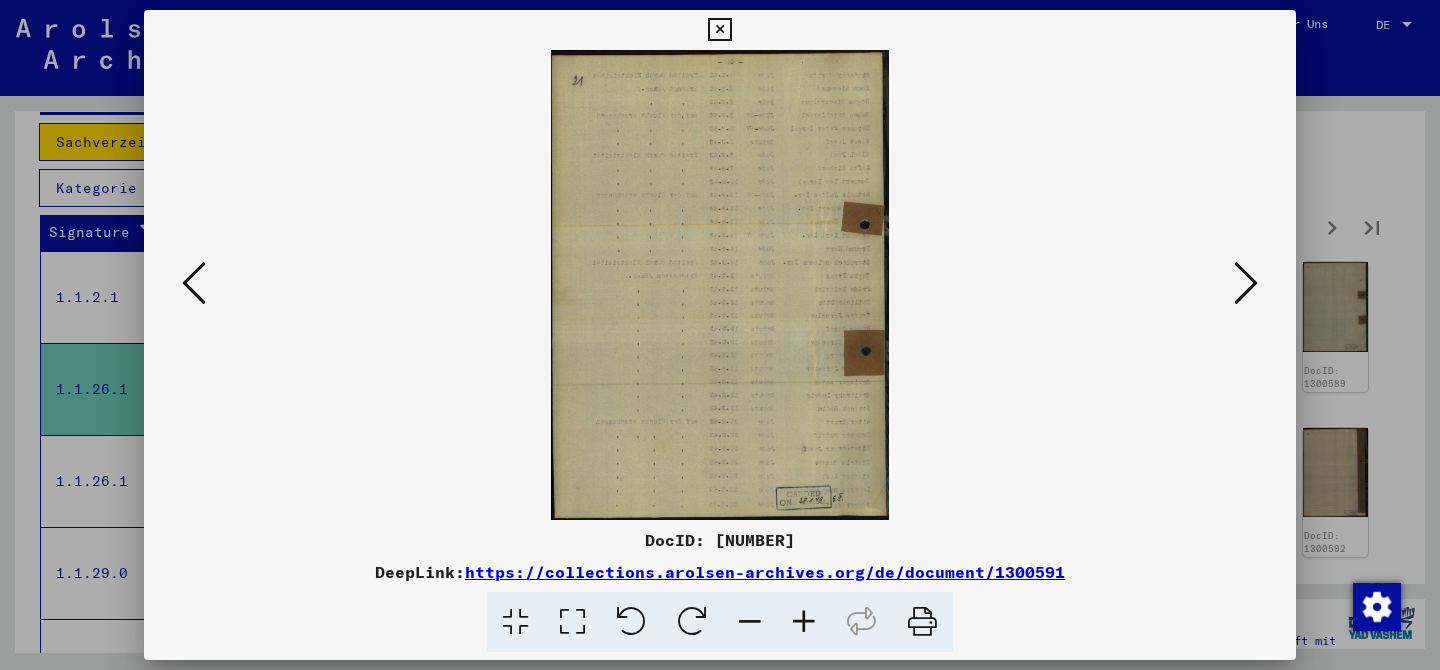 click at bounding box center [1246, 283] 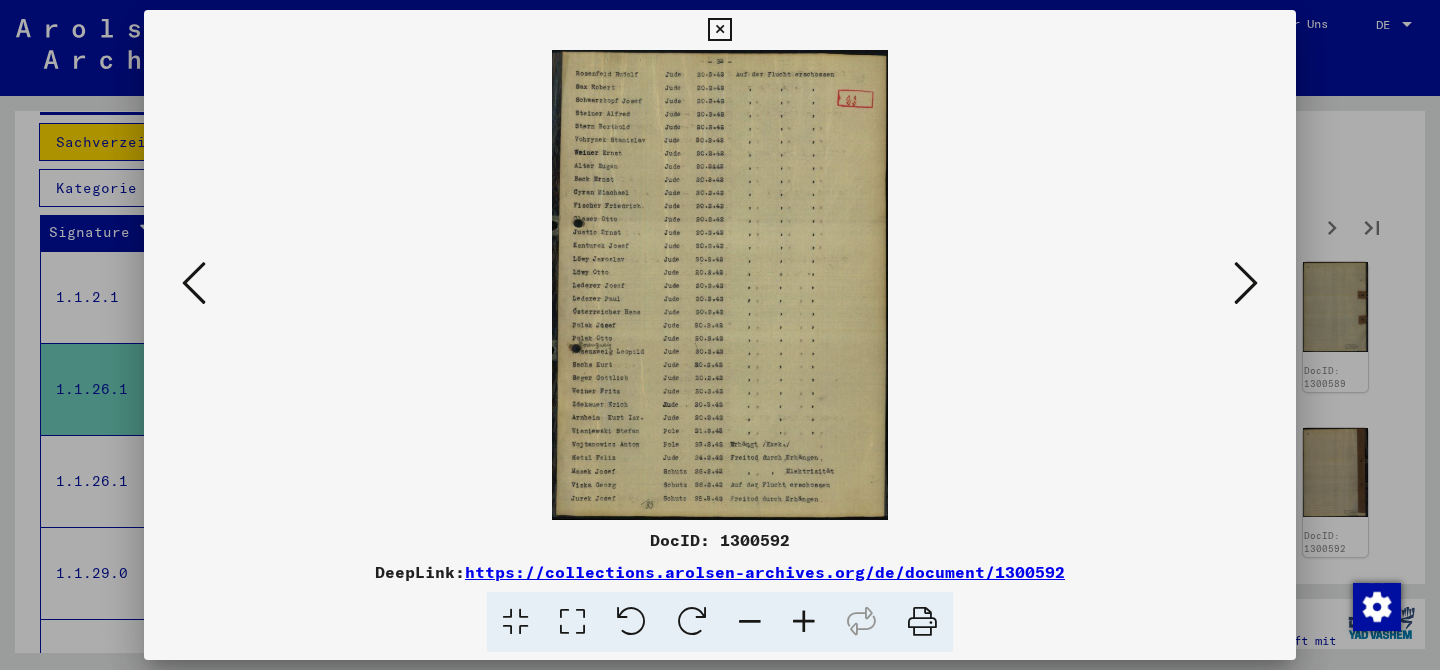 click at bounding box center [1246, 283] 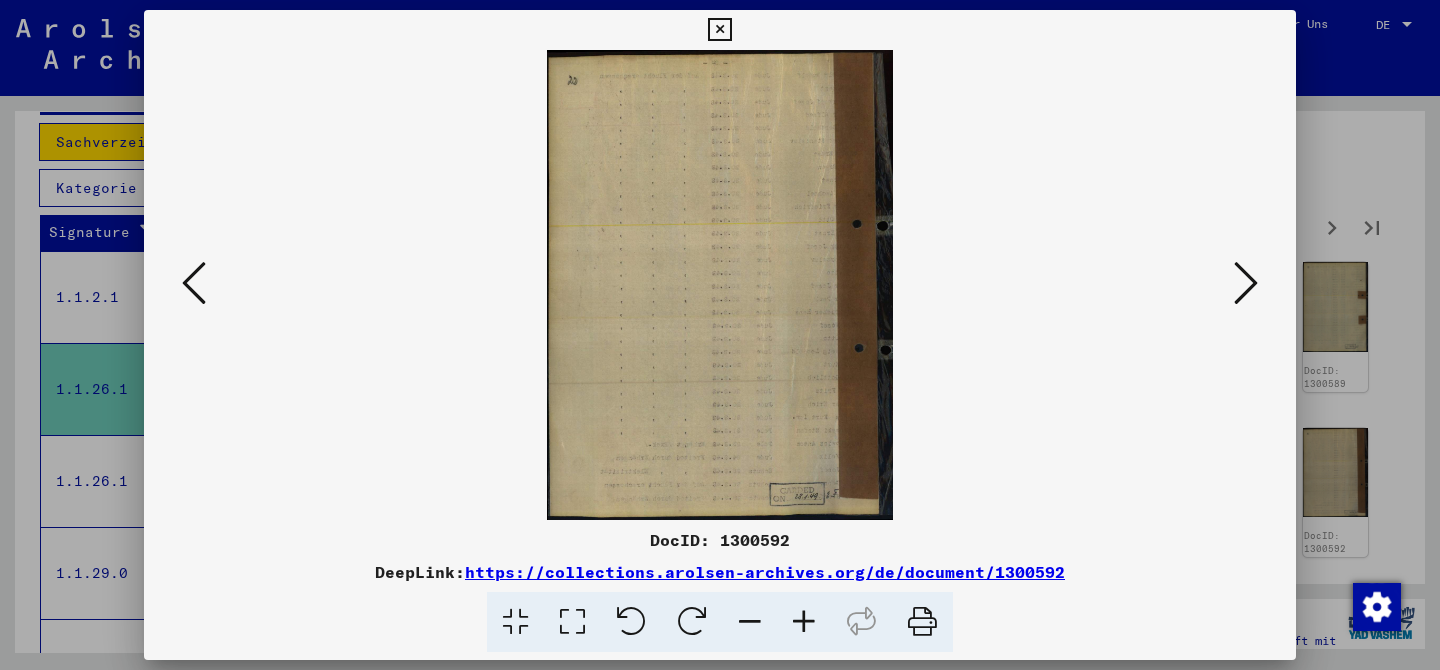 click at bounding box center (194, 283) 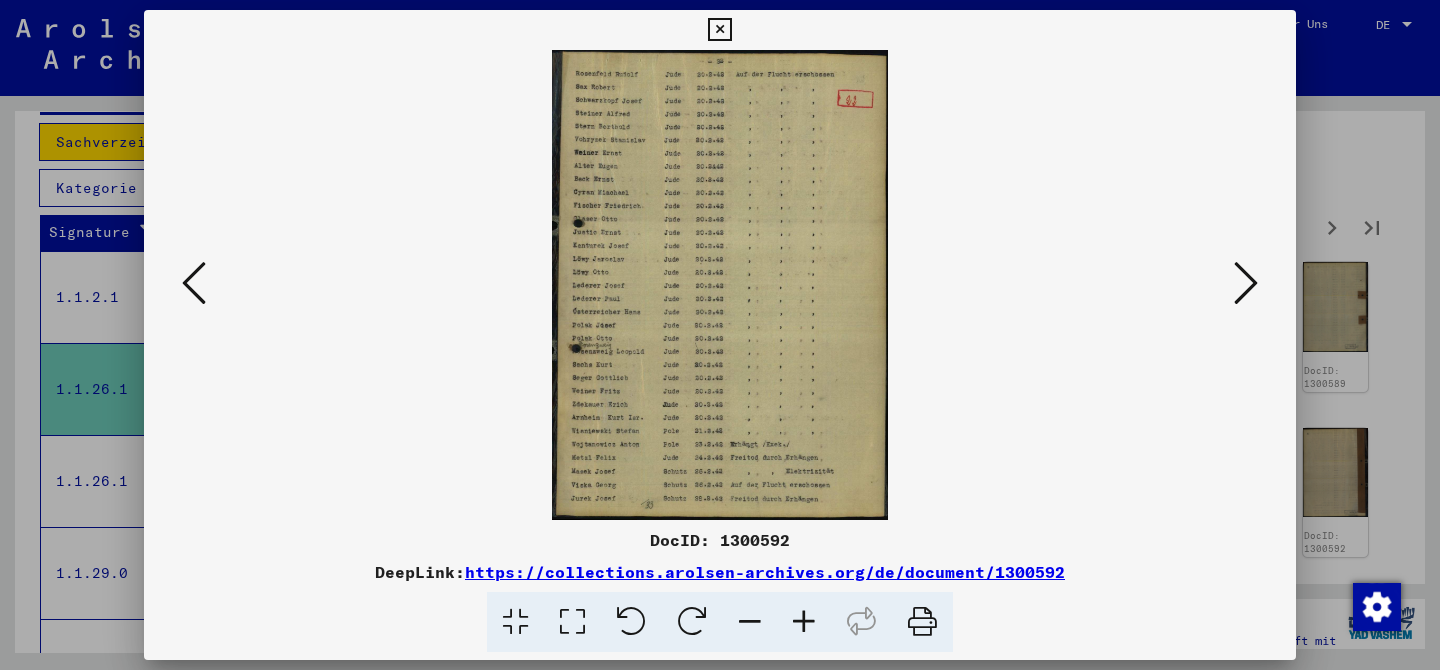 type 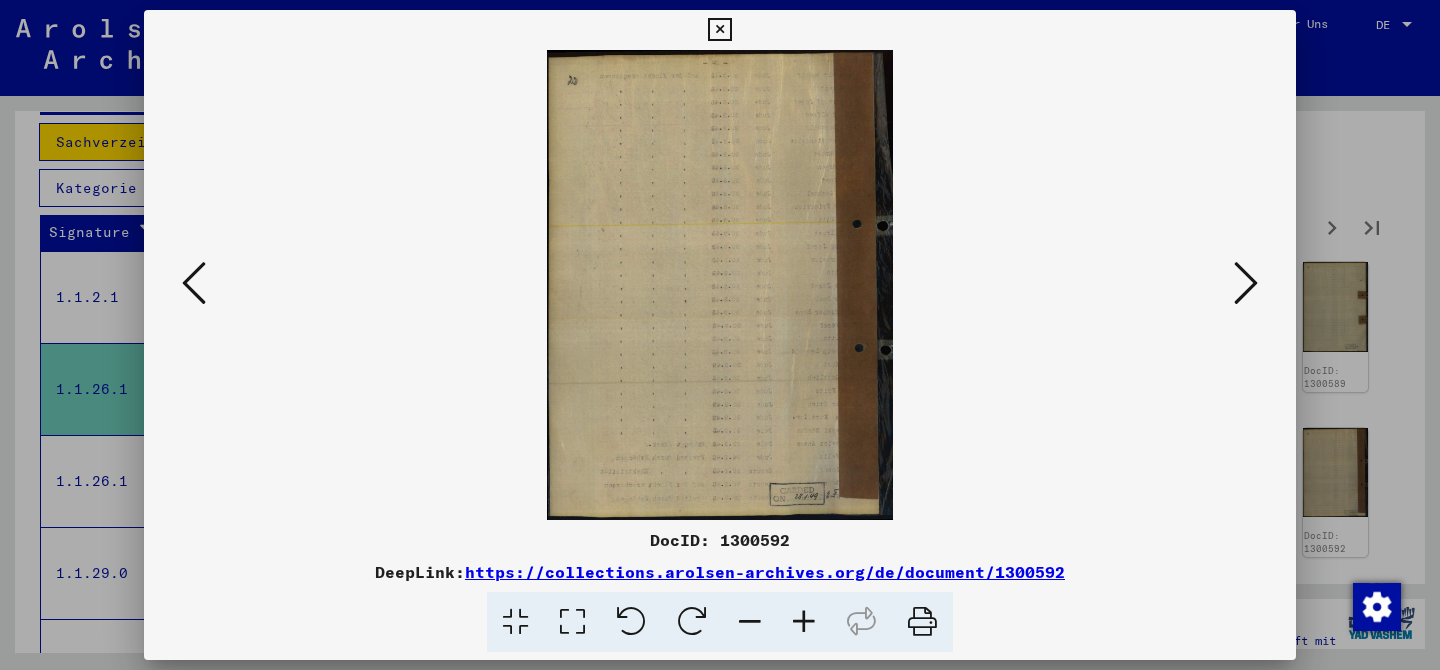 click at bounding box center [1246, 283] 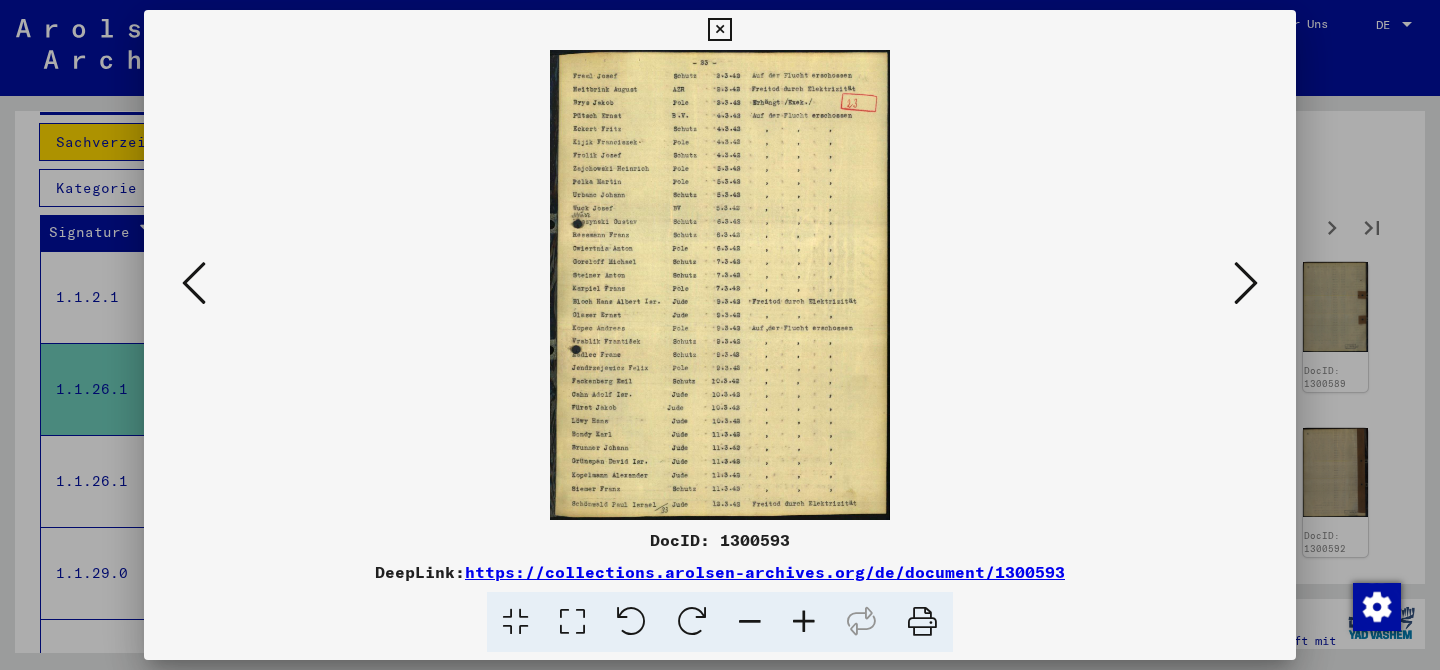 click at bounding box center [1246, 283] 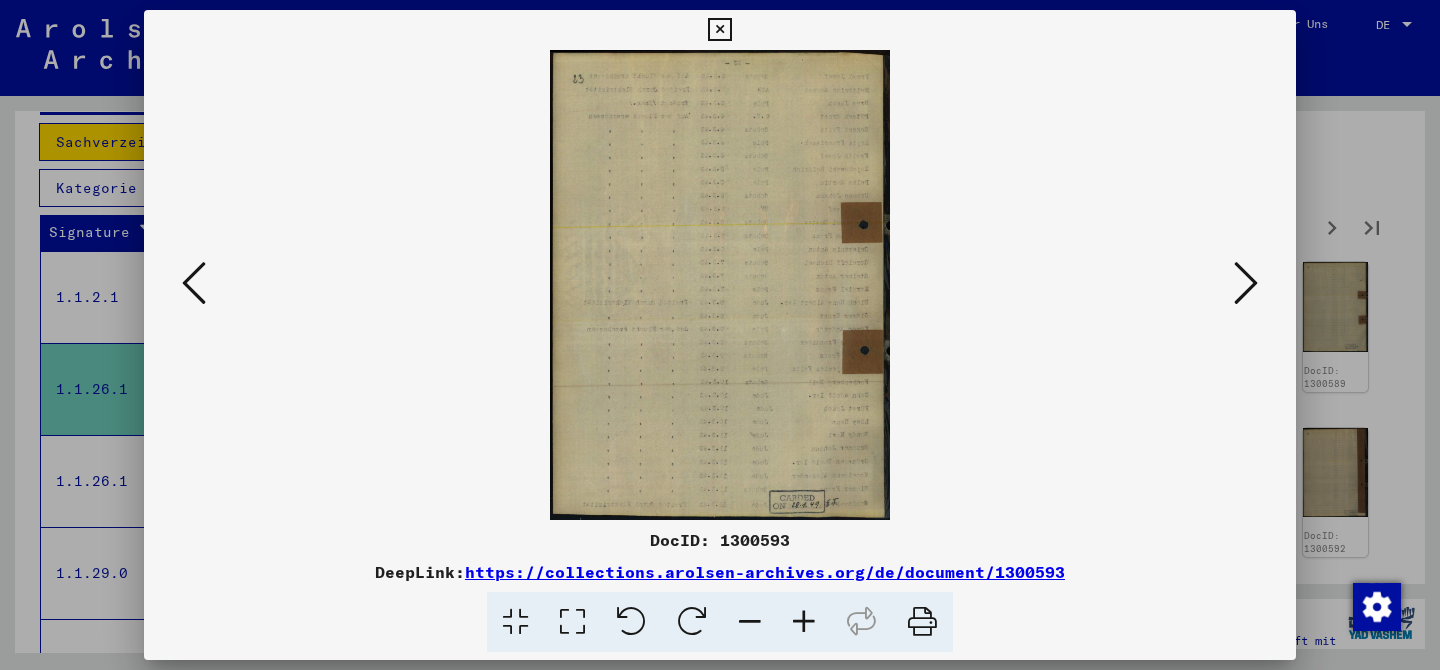 click at bounding box center (1246, 283) 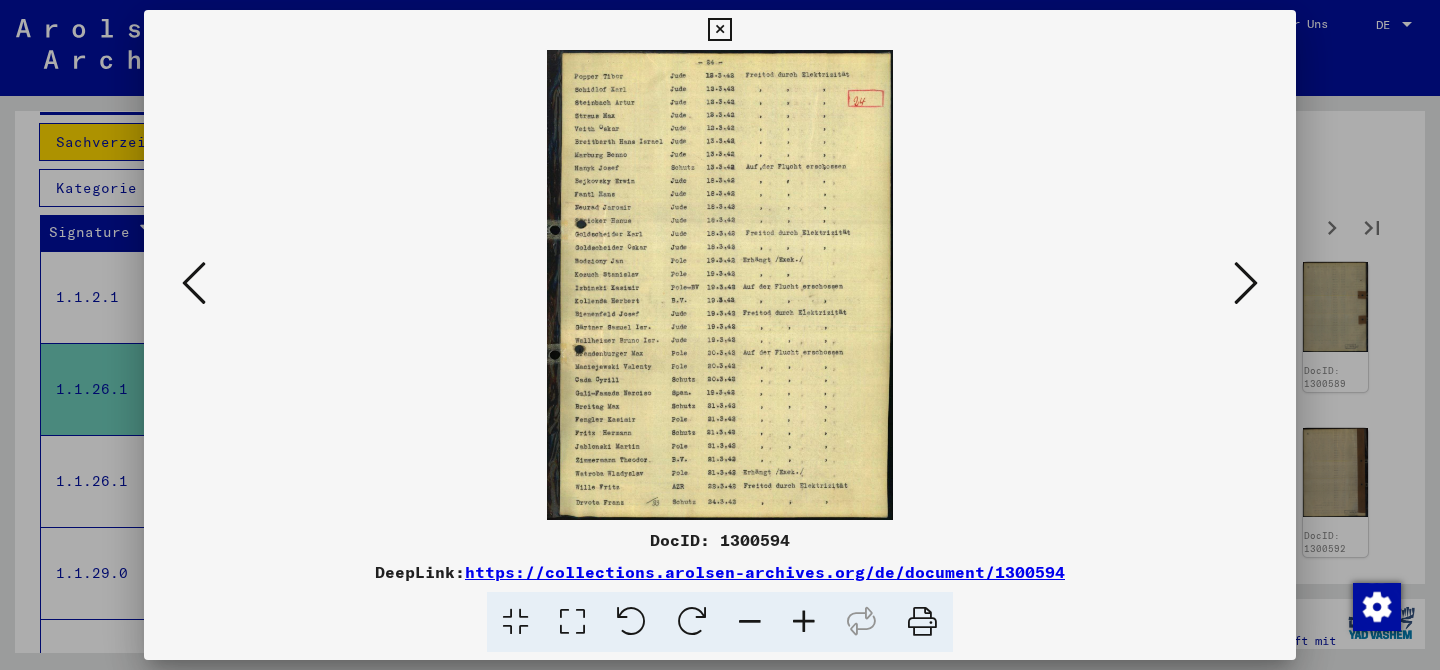 click at bounding box center [1246, 283] 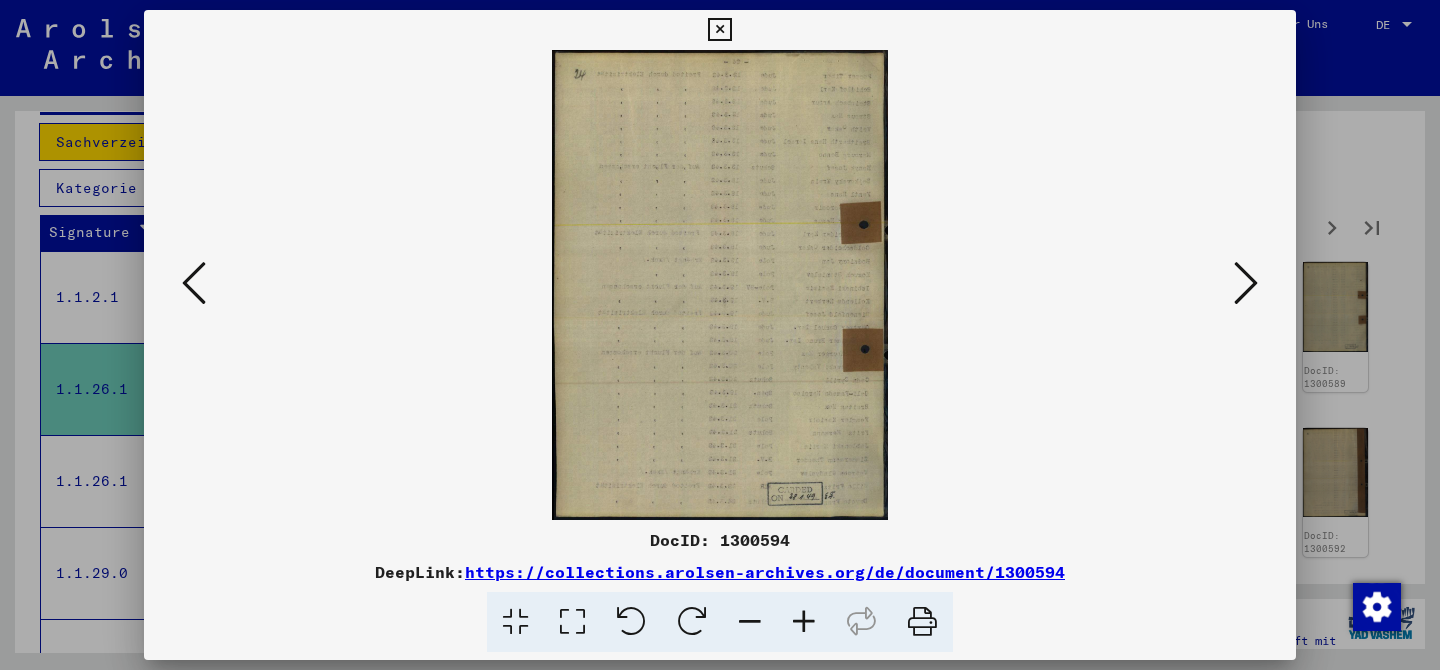 click at bounding box center (1246, 283) 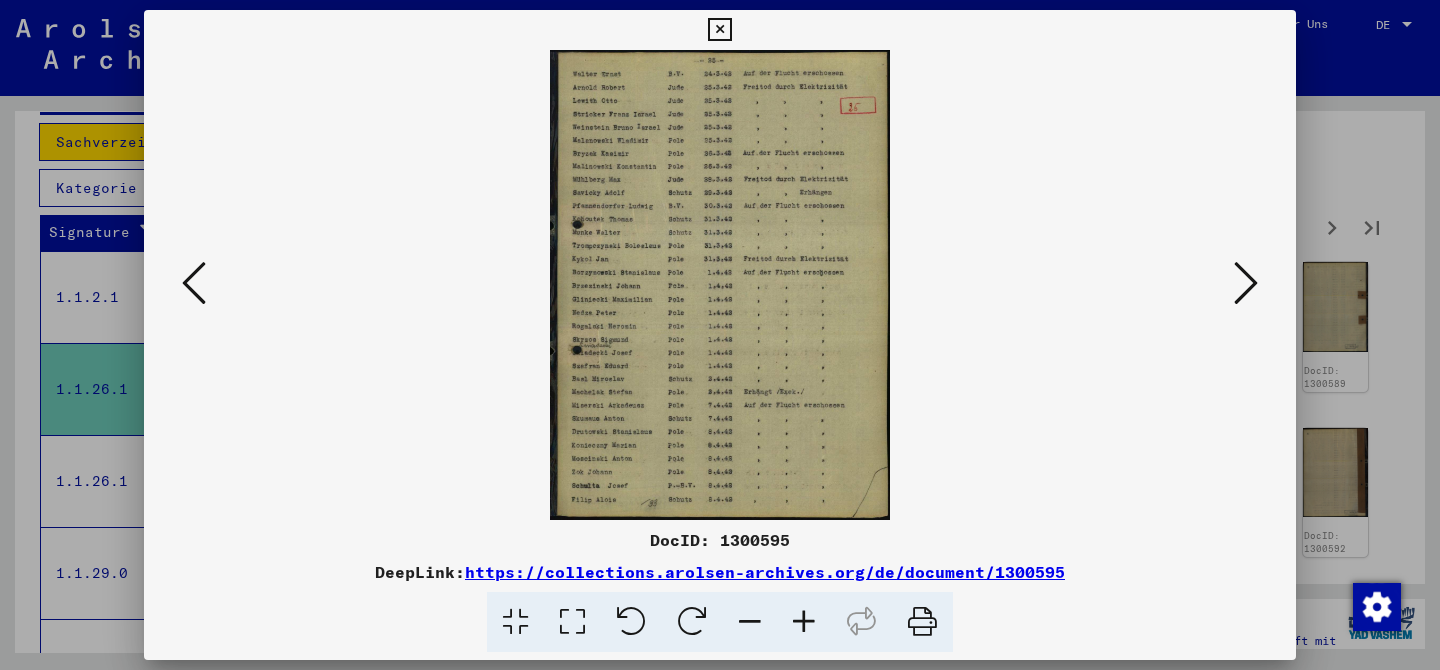 click at bounding box center [1246, 283] 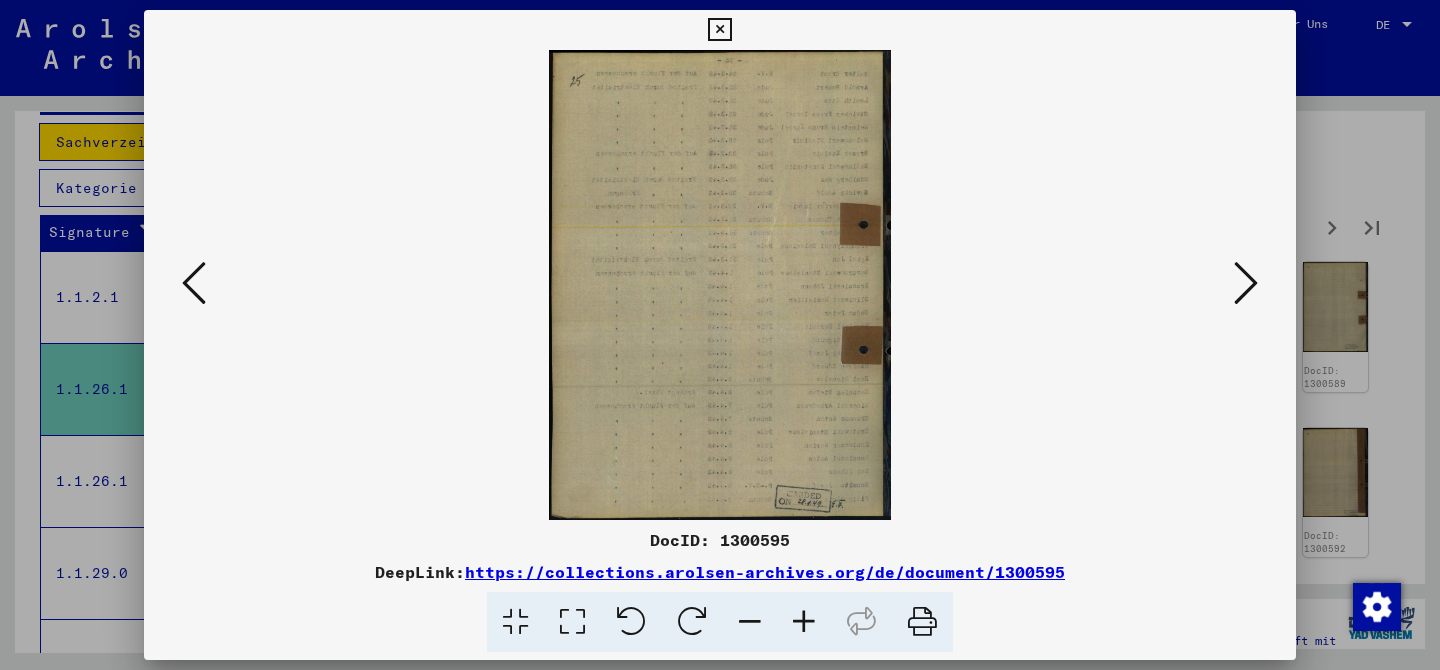 click at bounding box center [1246, 283] 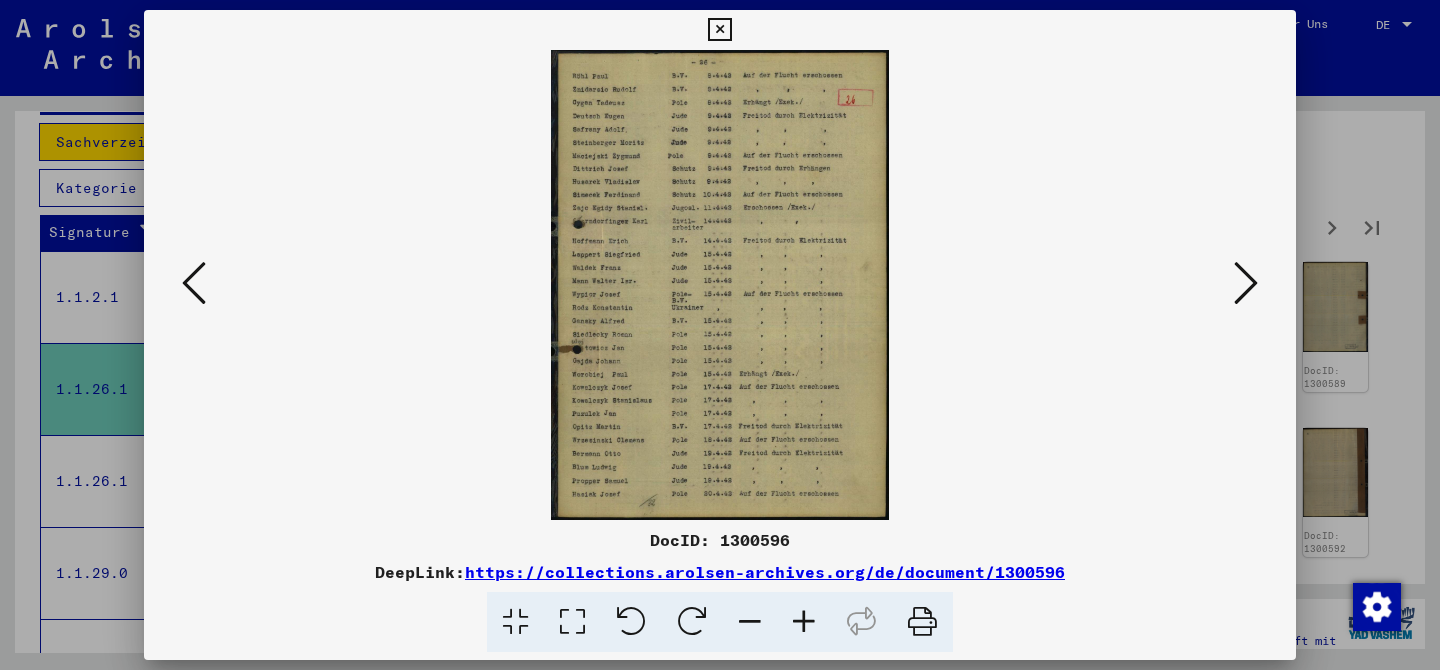 click at bounding box center [1246, 283] 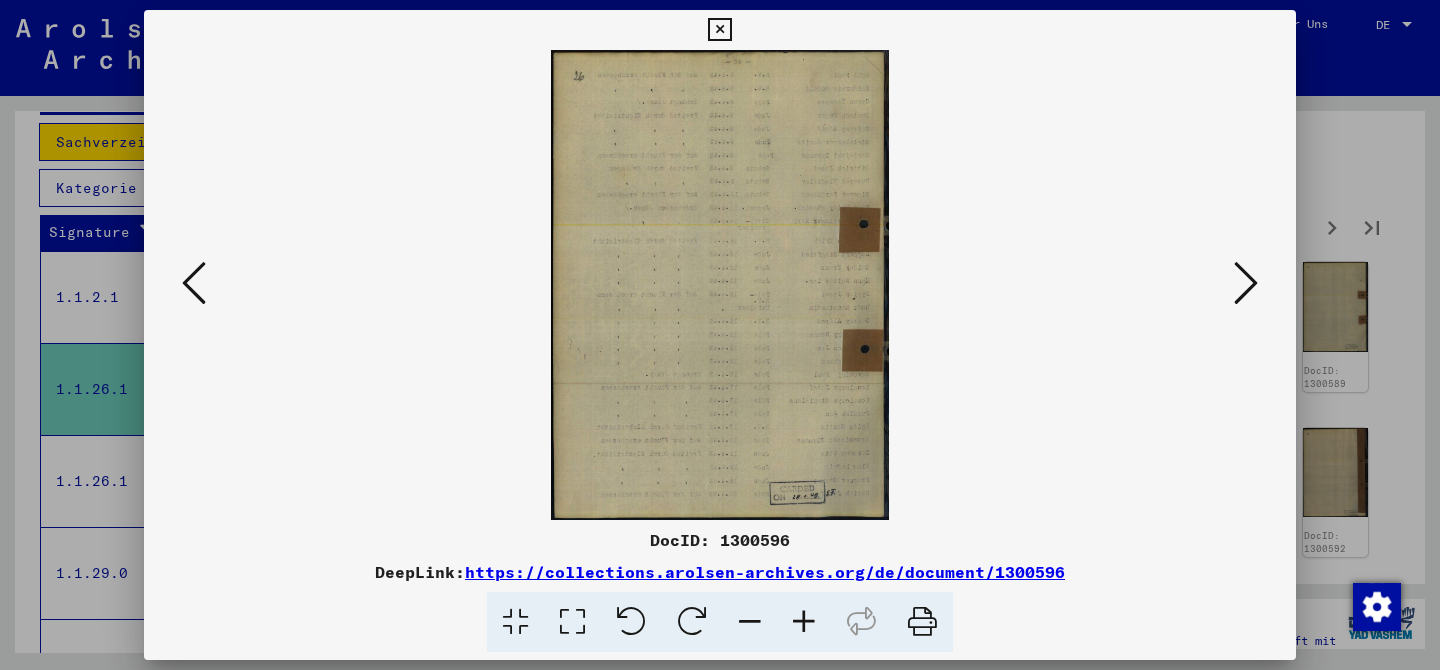 click at bounding box center (1246, 283) 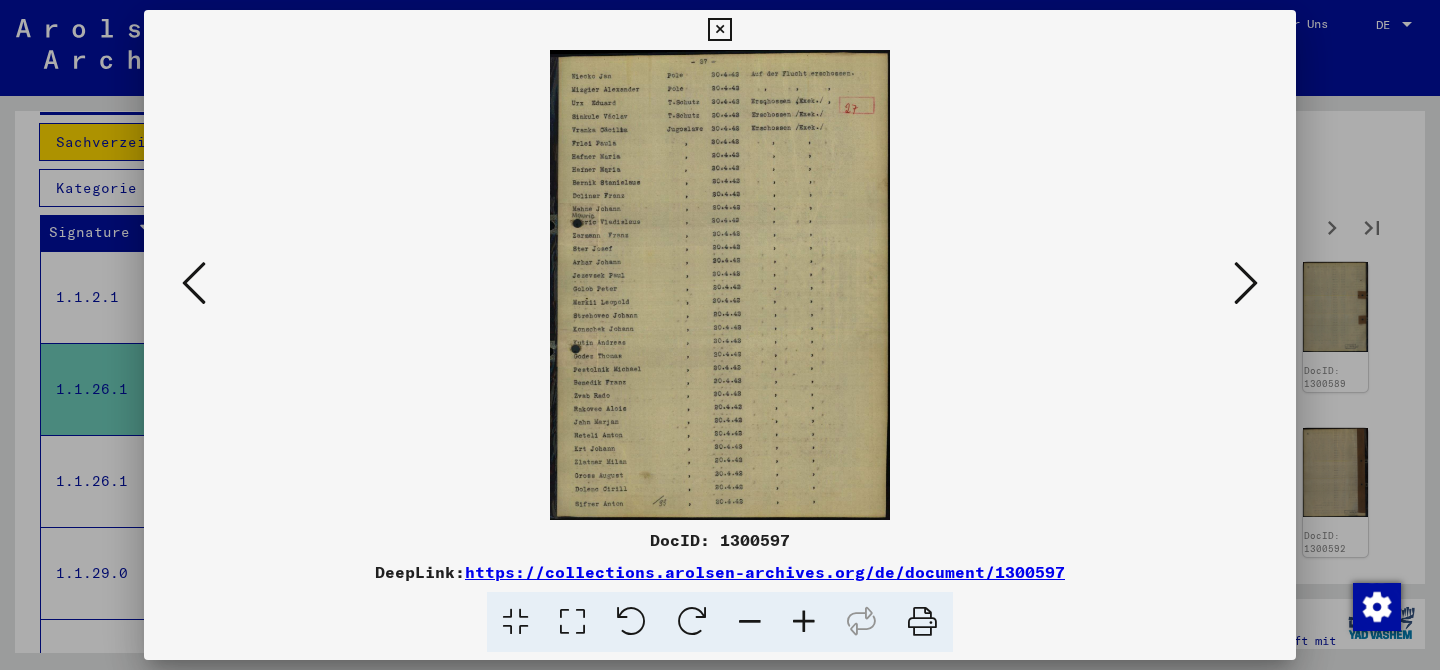 click at bounding box center (1246, 283) 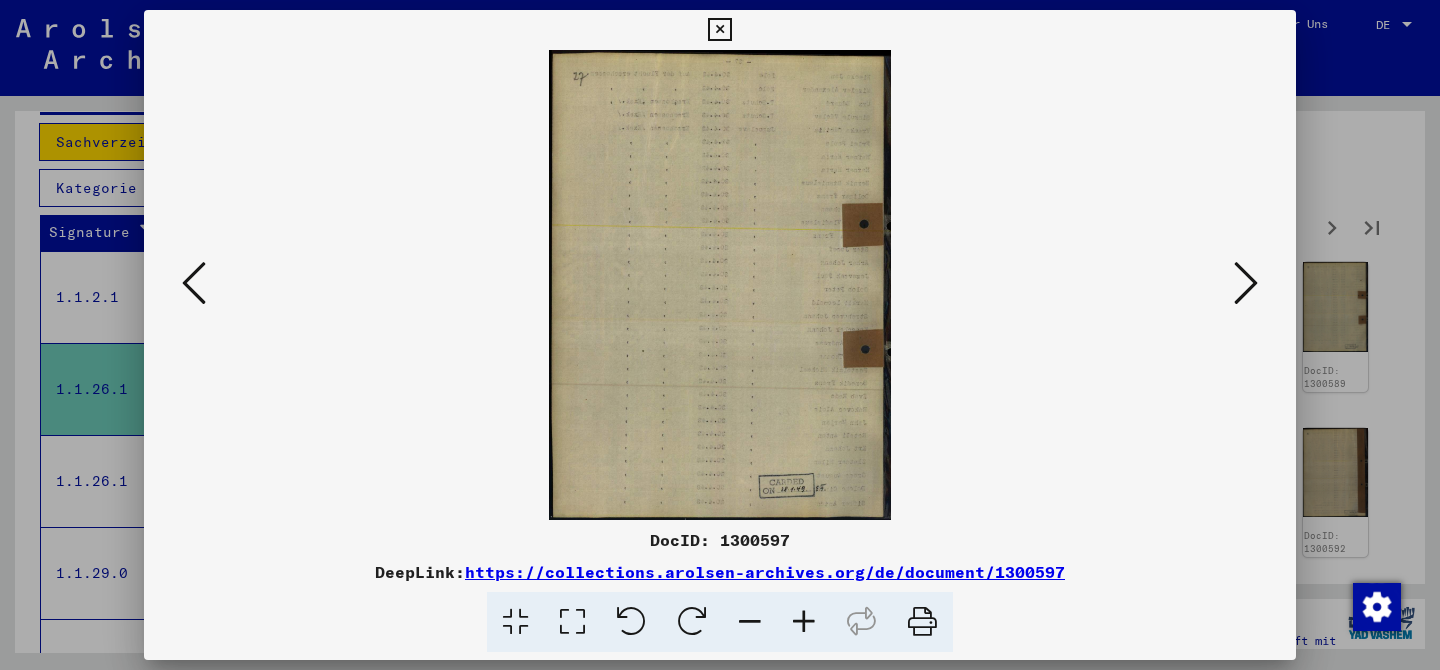 click at bounding box center [1246, 283] 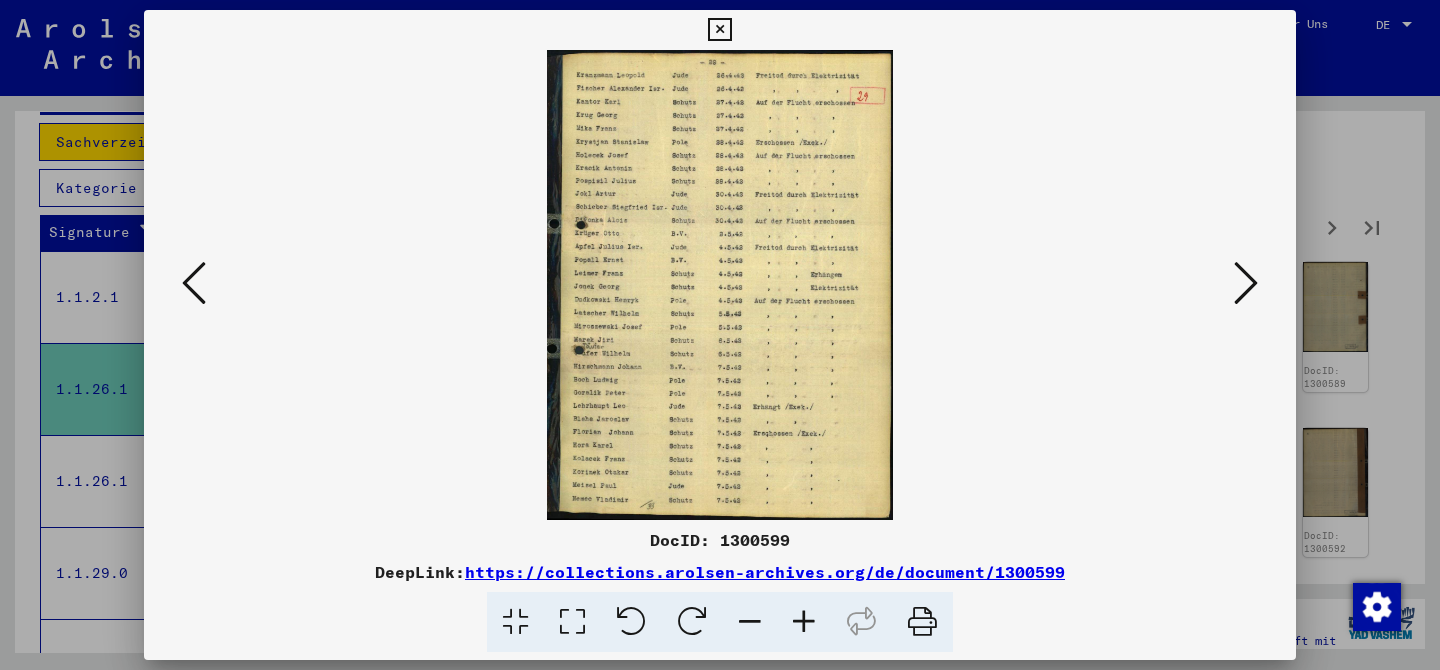 click at bounding box center [1246, 283] 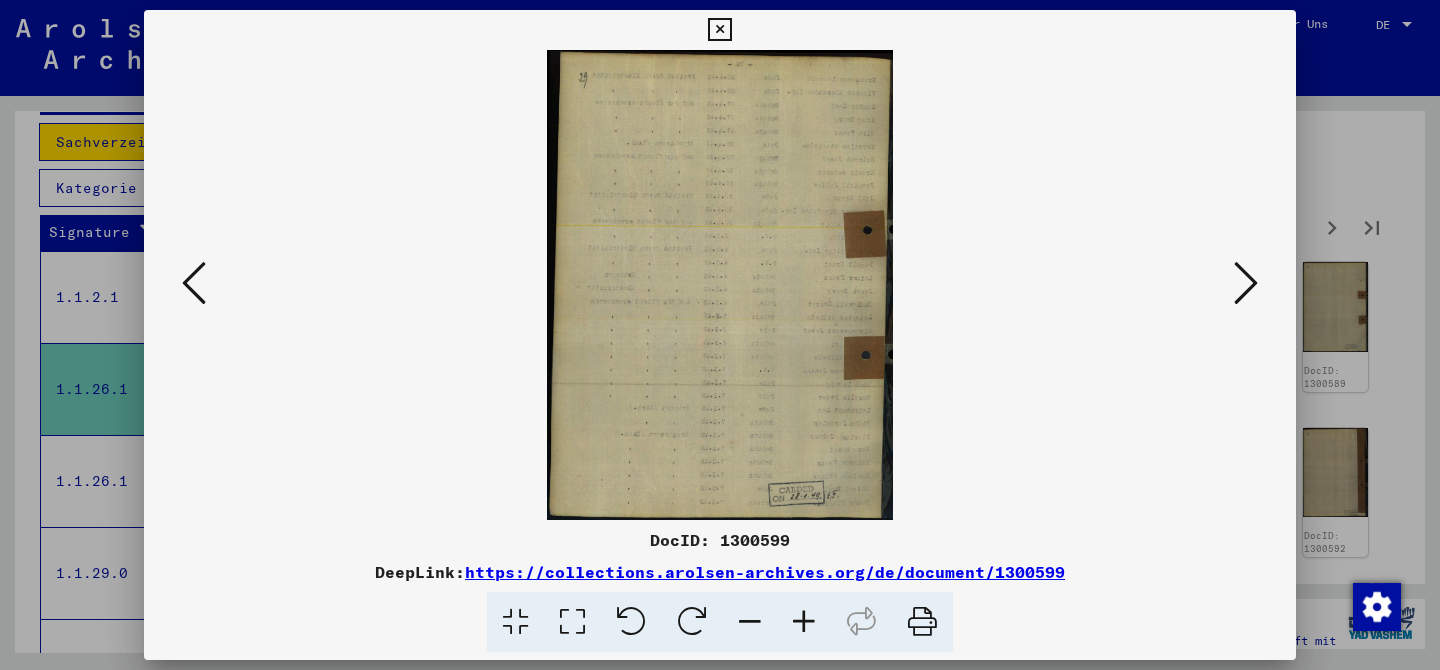 click at bounding box center (1246, 283) 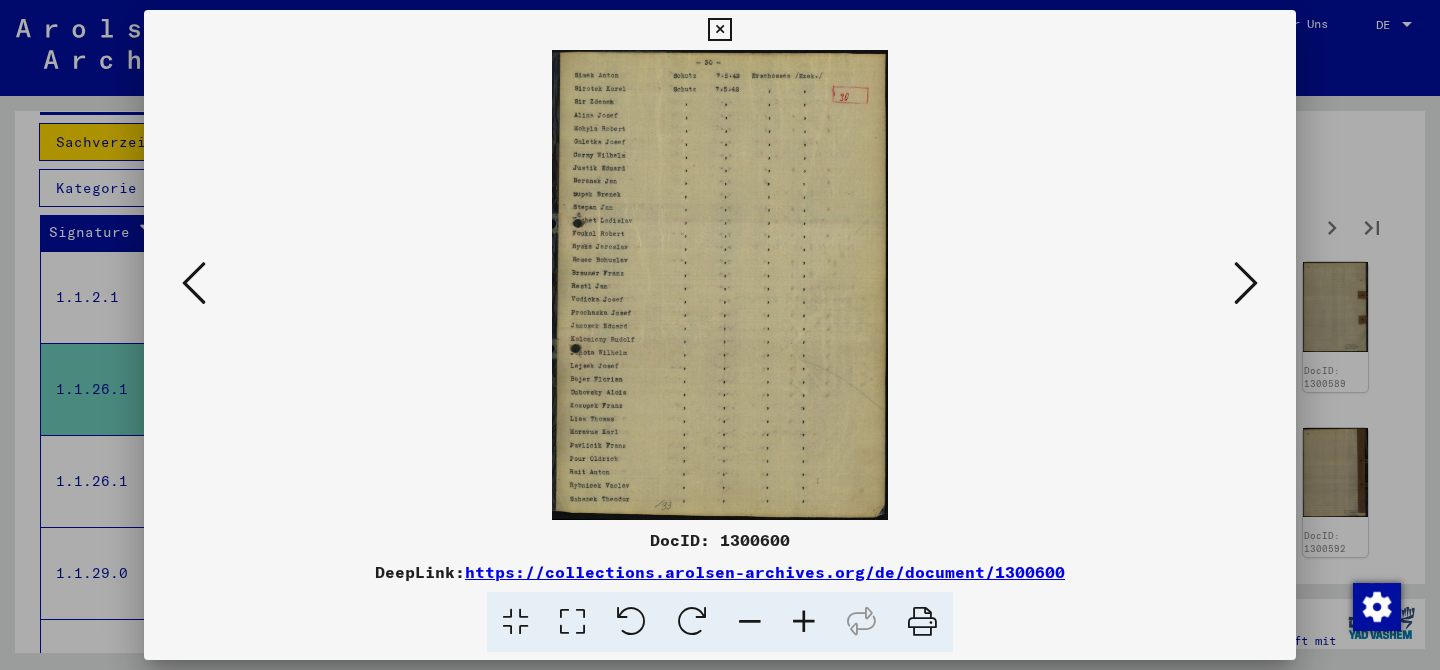 click at bounding box center [1246, 283] 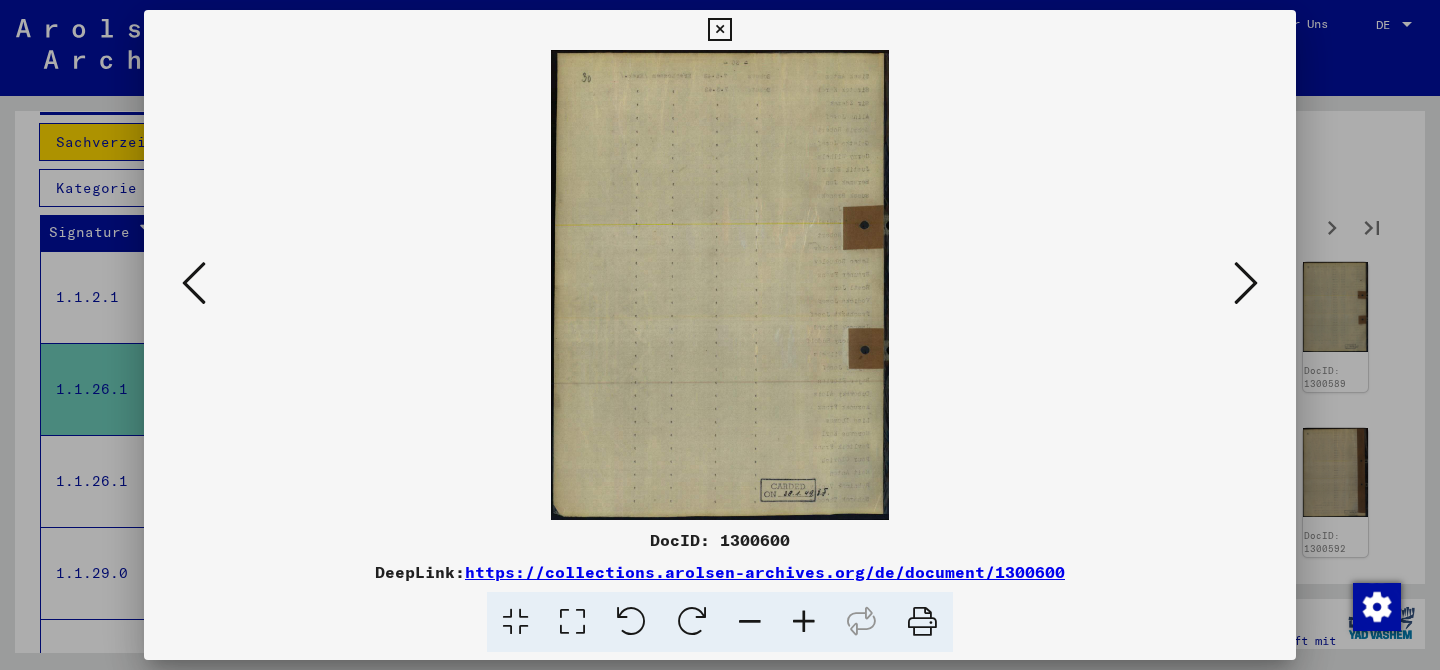 click at bounding box center (1246, 283) 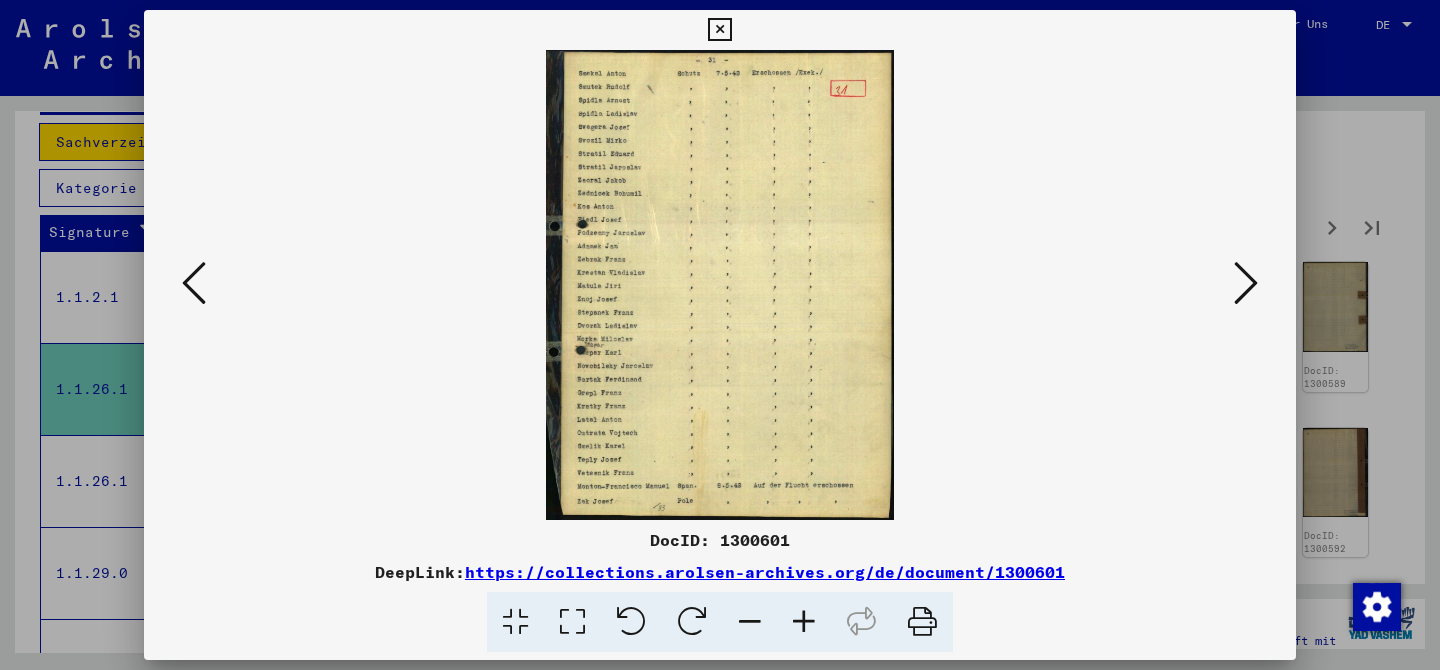 click at bounding box center (1246, 283) 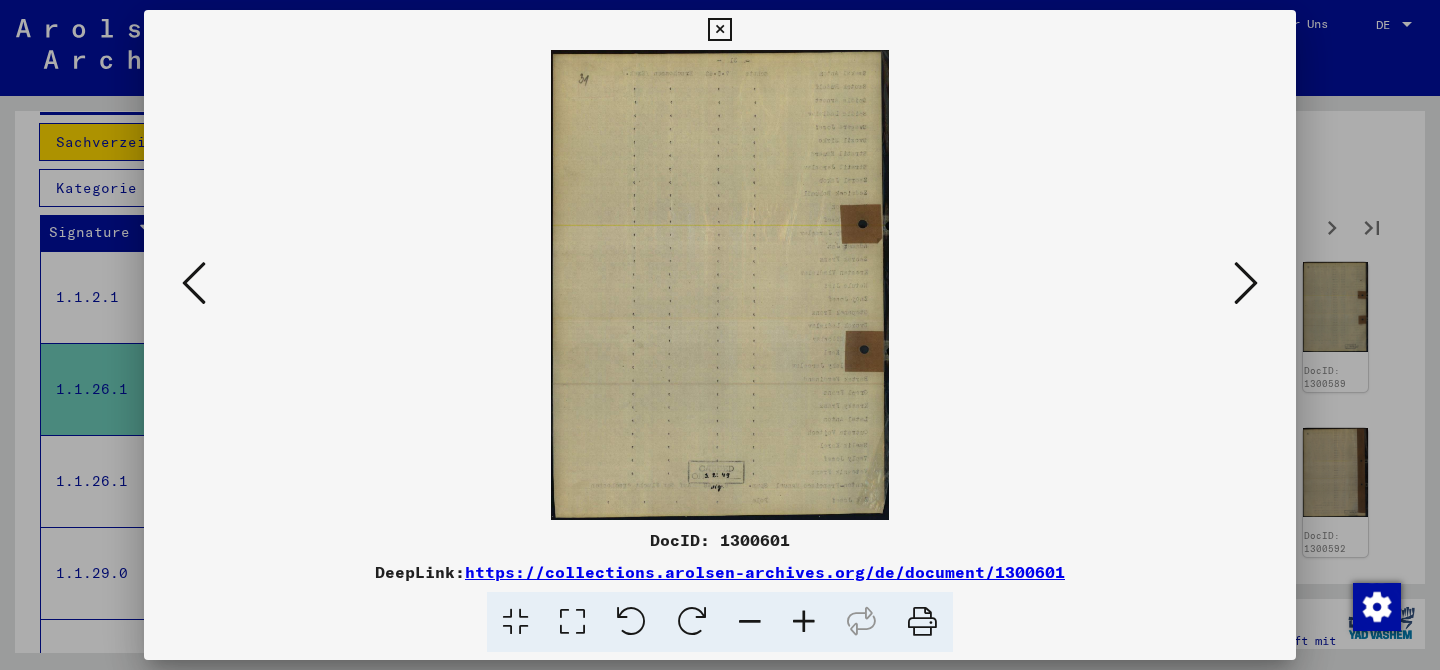 click at bounding box center [1246, 283] 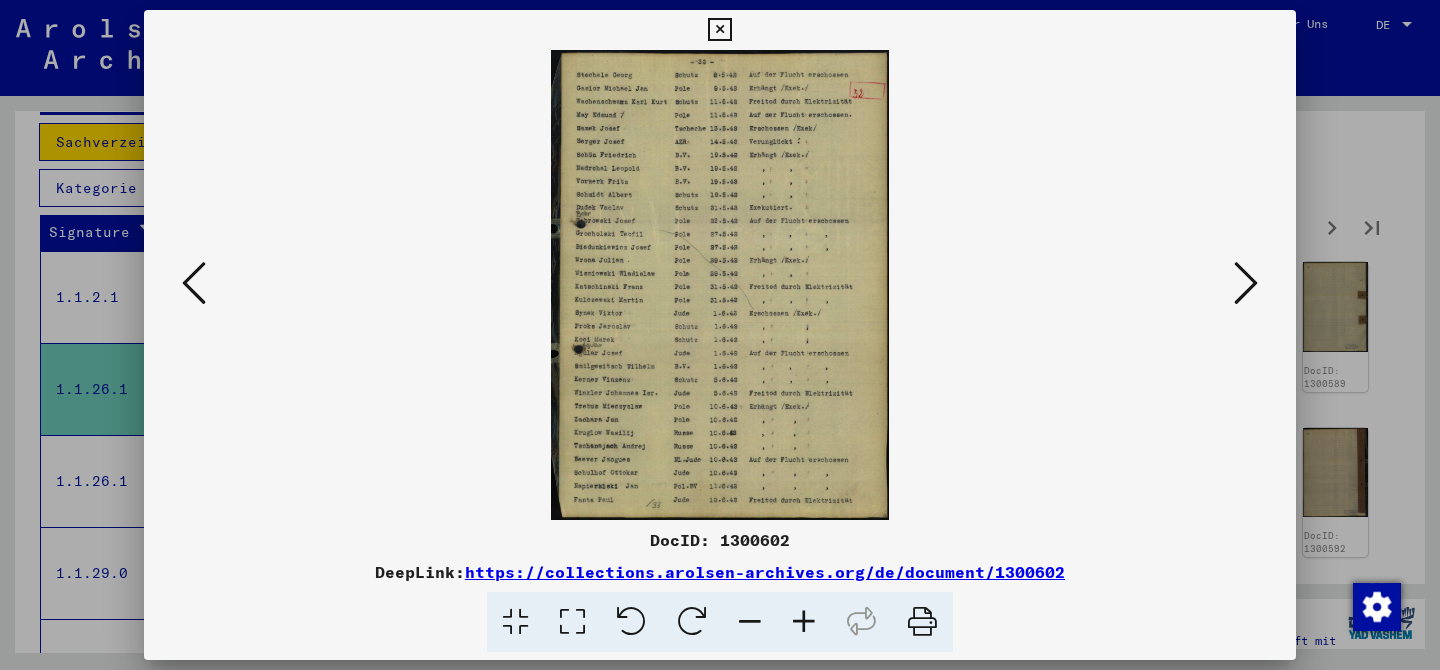click at bounding box center [1246, 283] 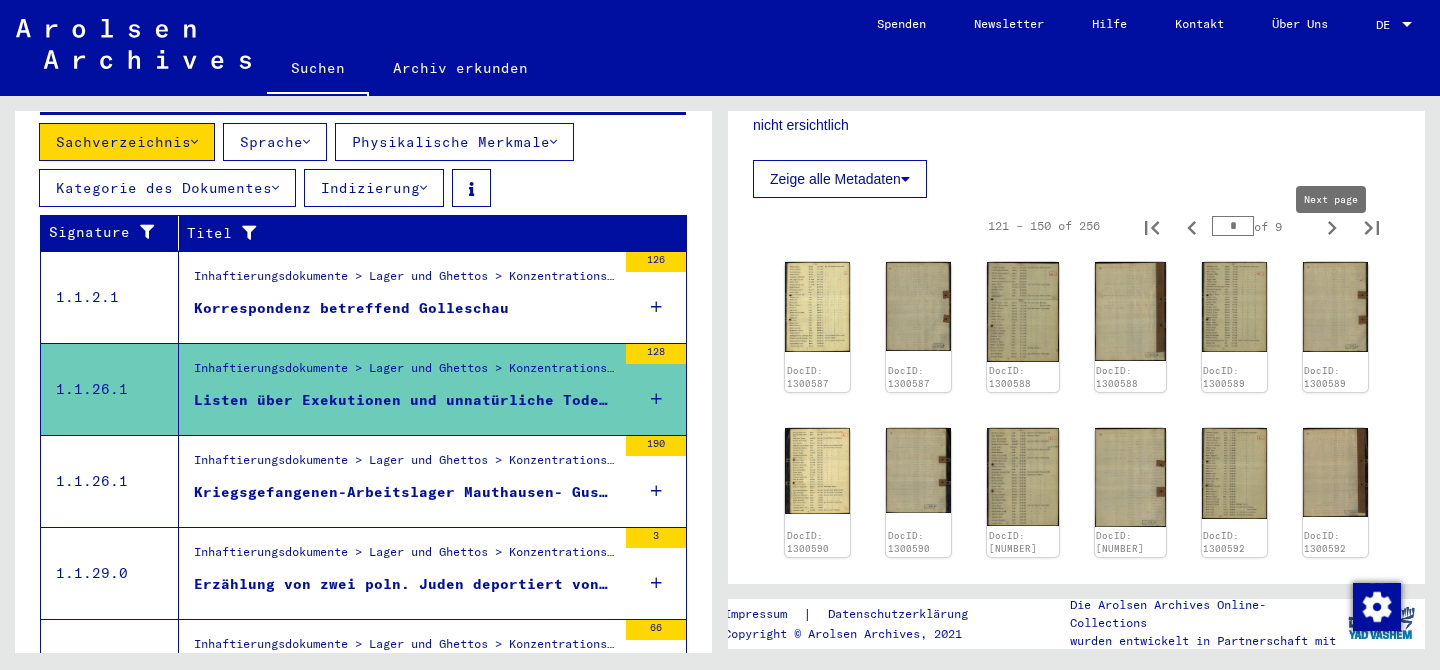 click 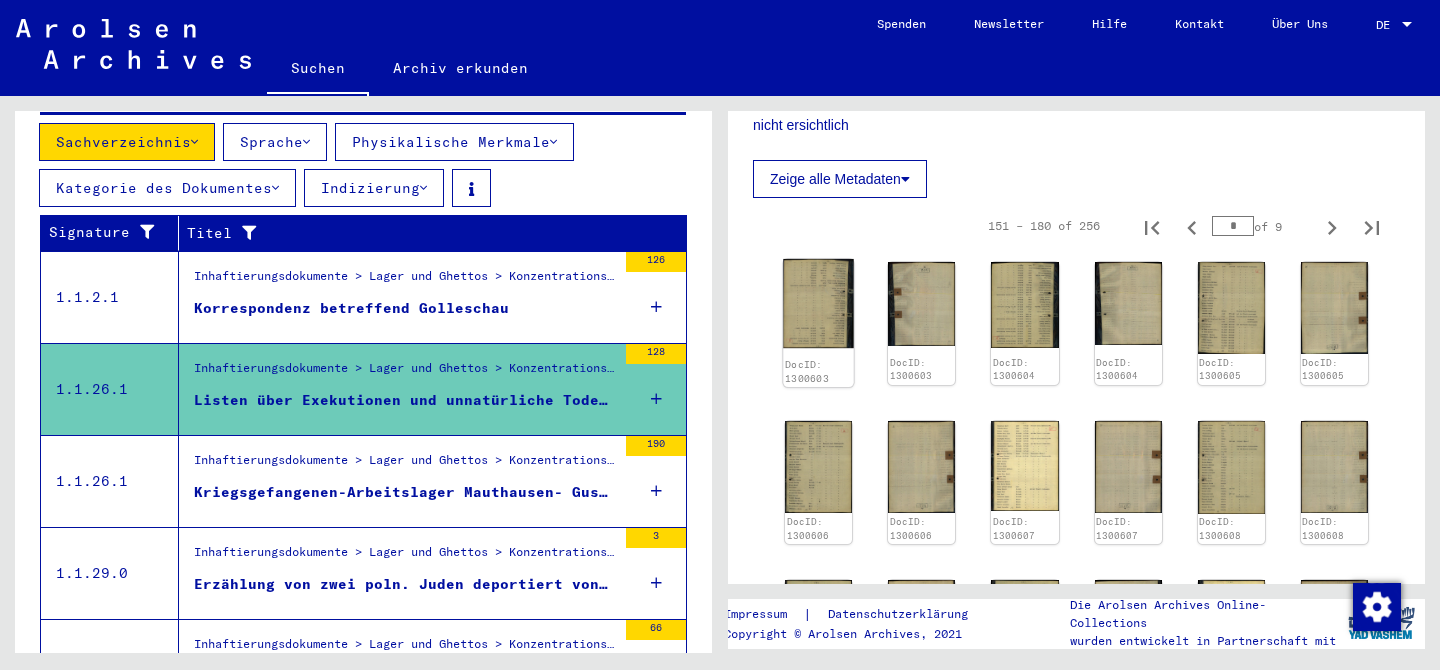 click 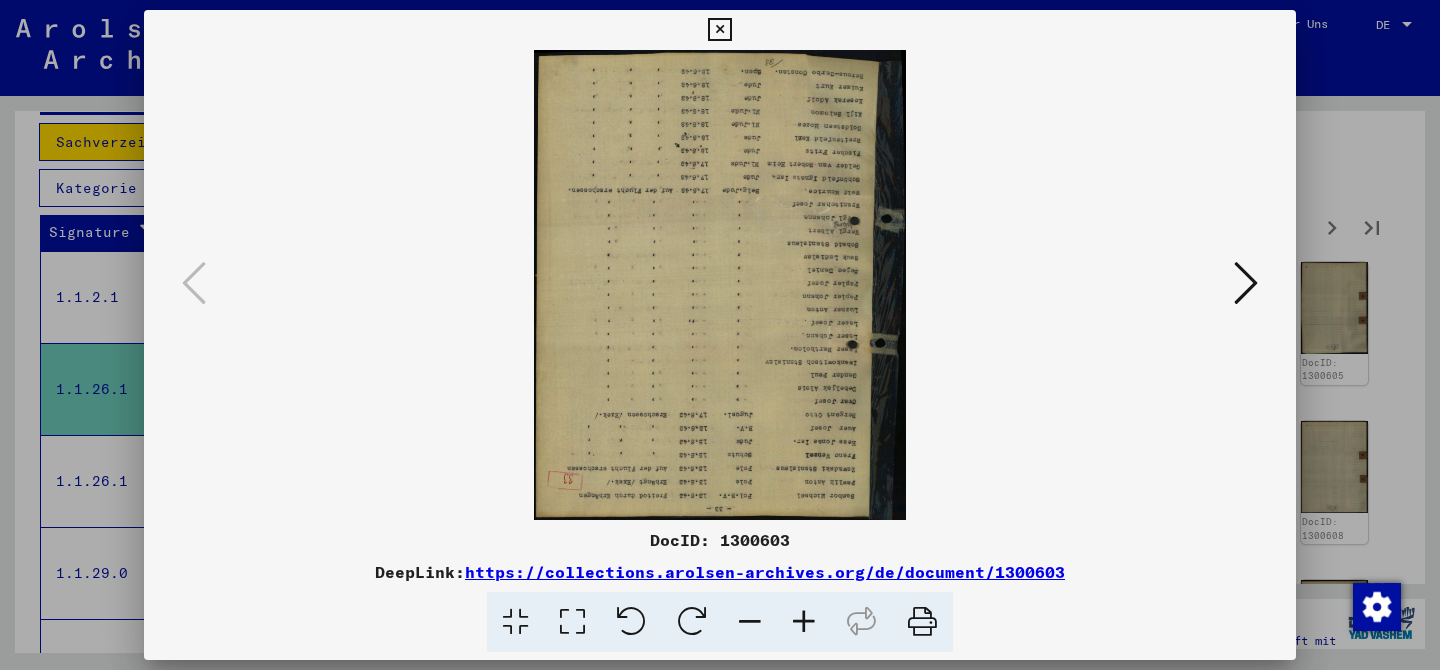 click at bounding box center [1246, 283] 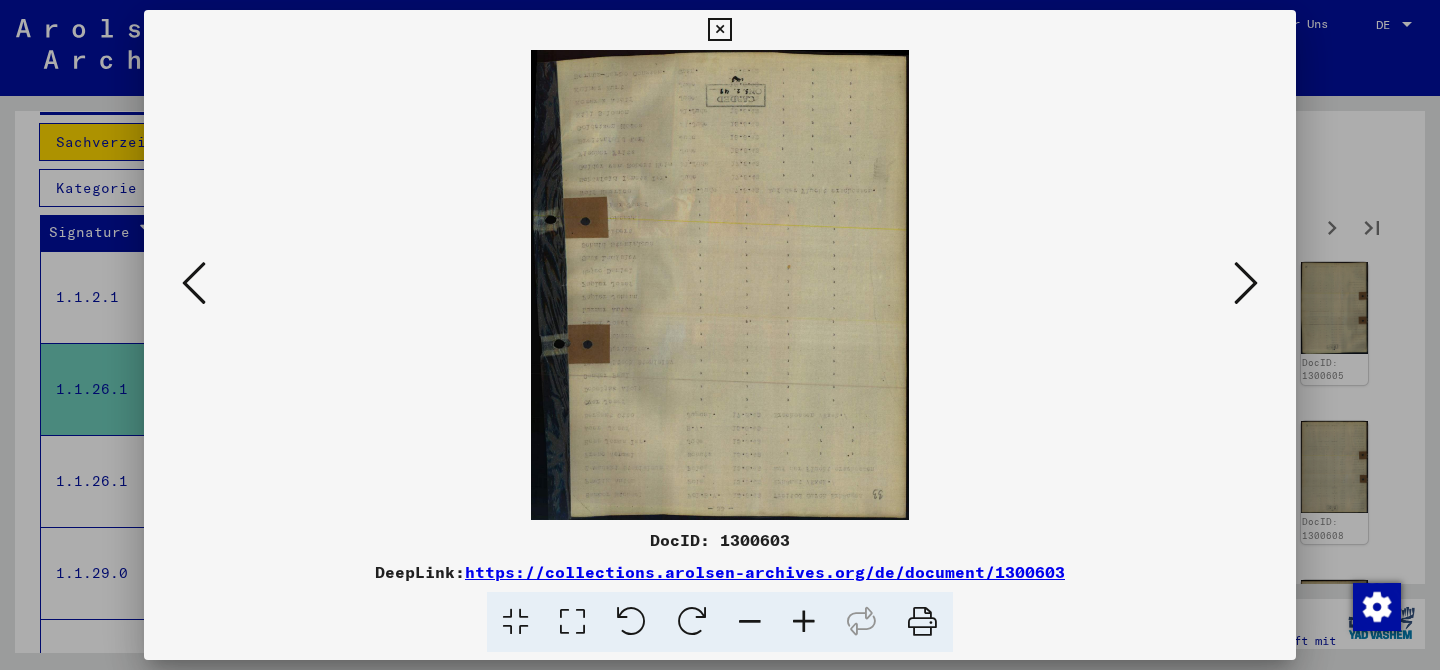 click at bounding box center [1246, 283] 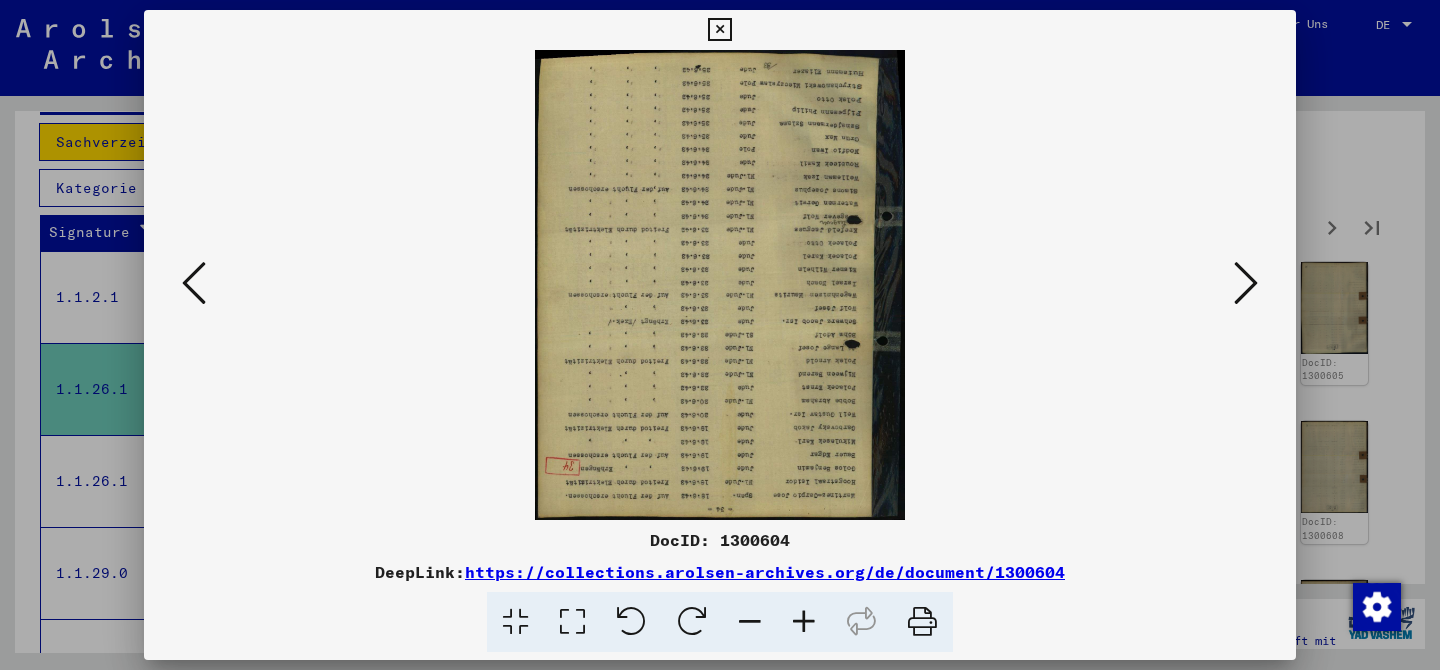 click at bounding box center [1246, 283] 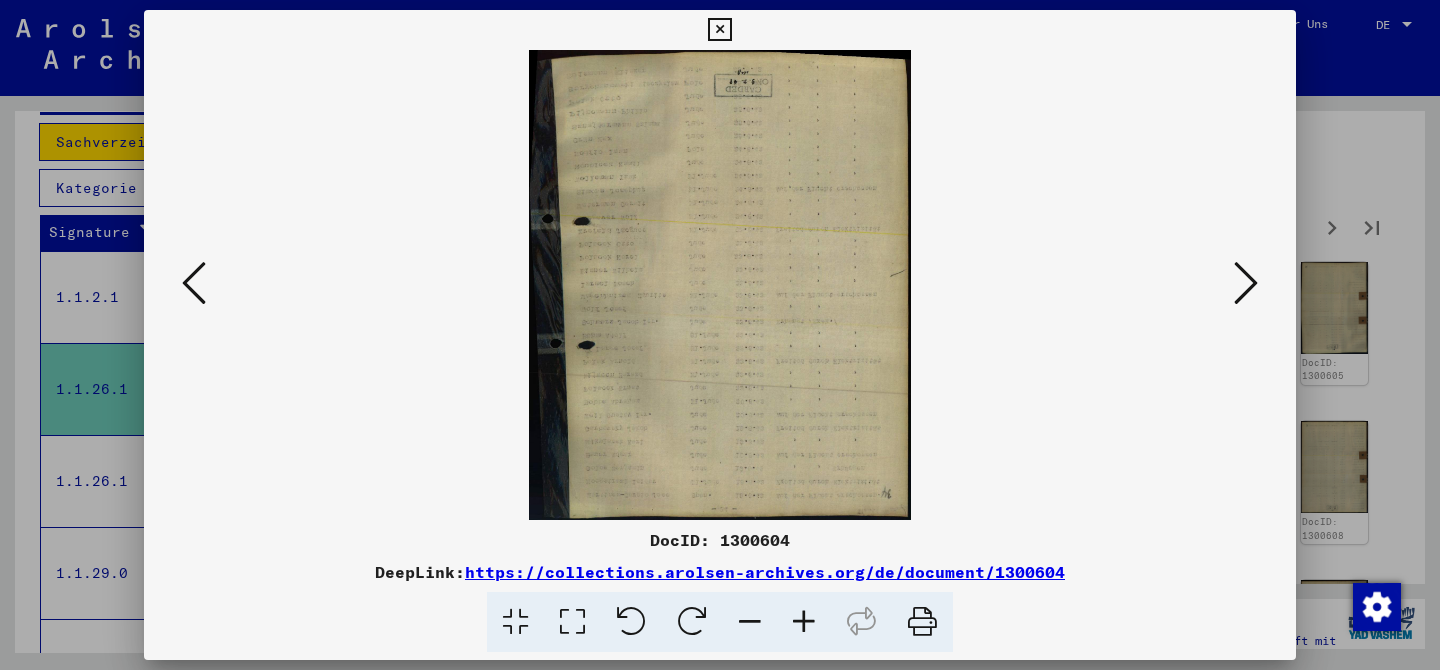 click at bounding box center [1246, 283] 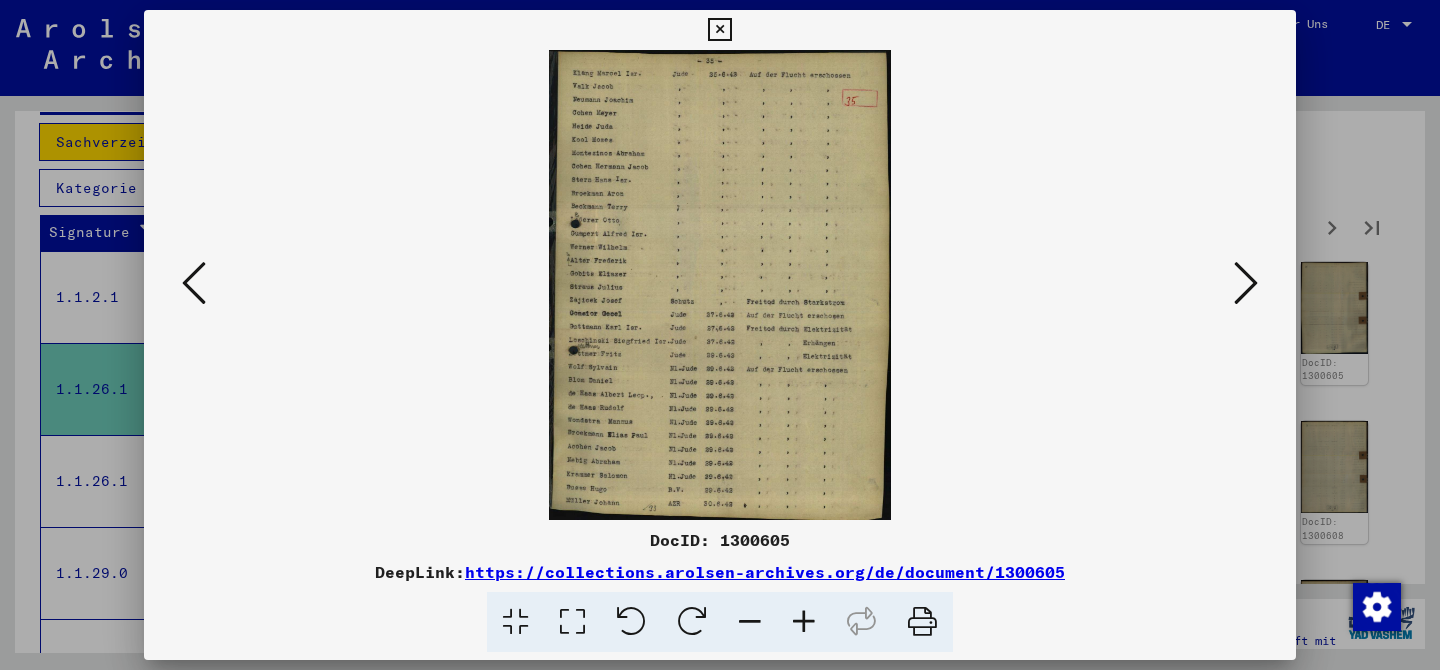 type 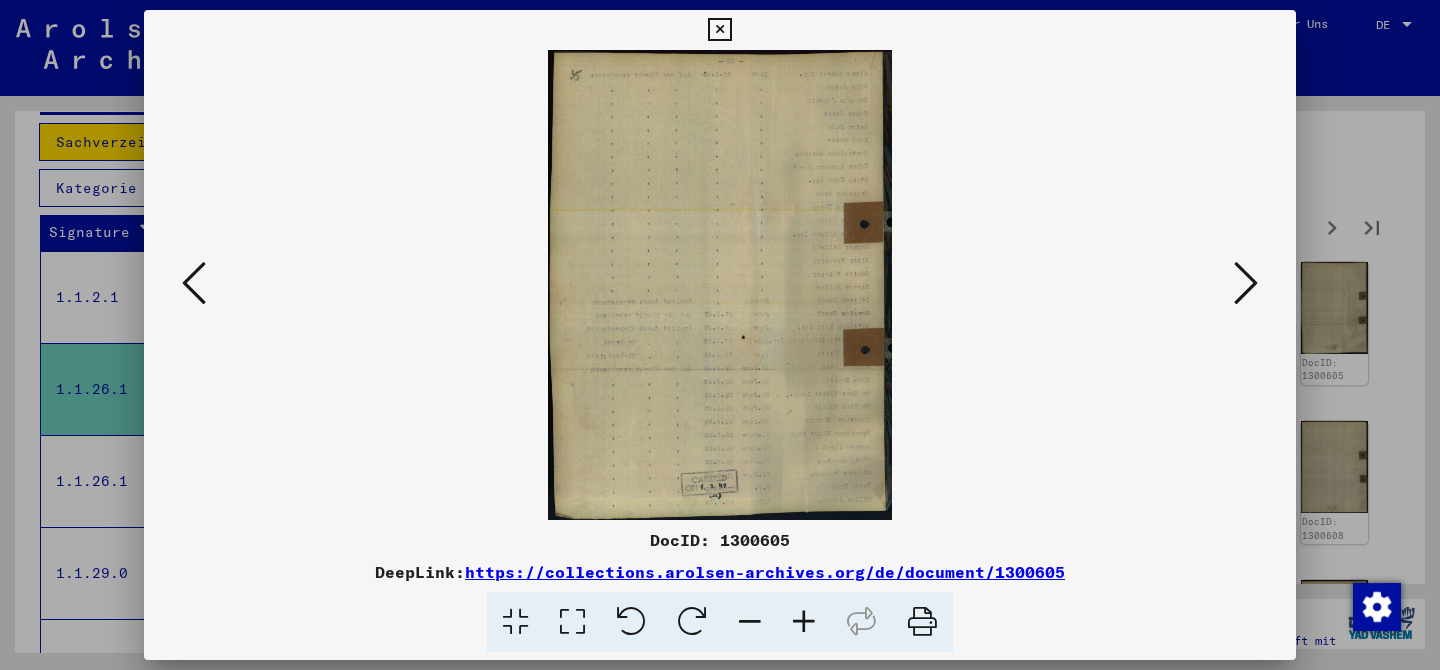 click at bounding box center (1246, 283) 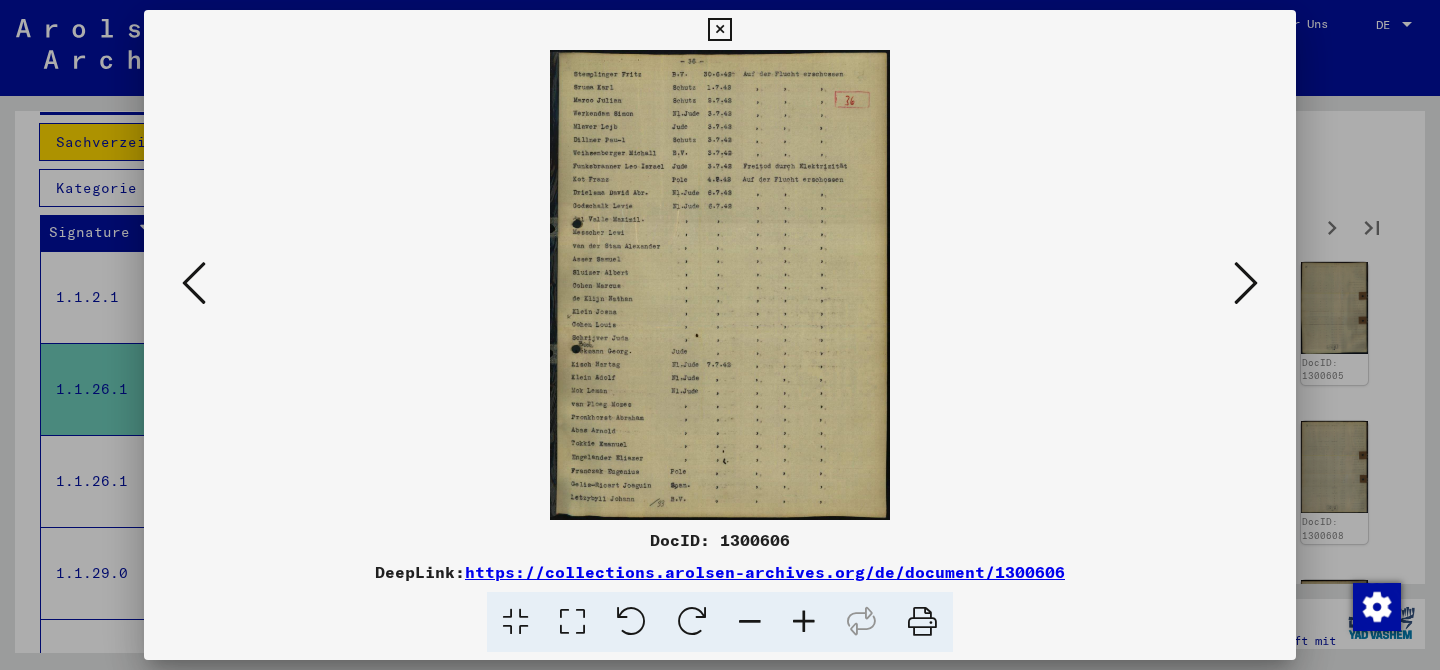 click at bounding box center (1246, 283) 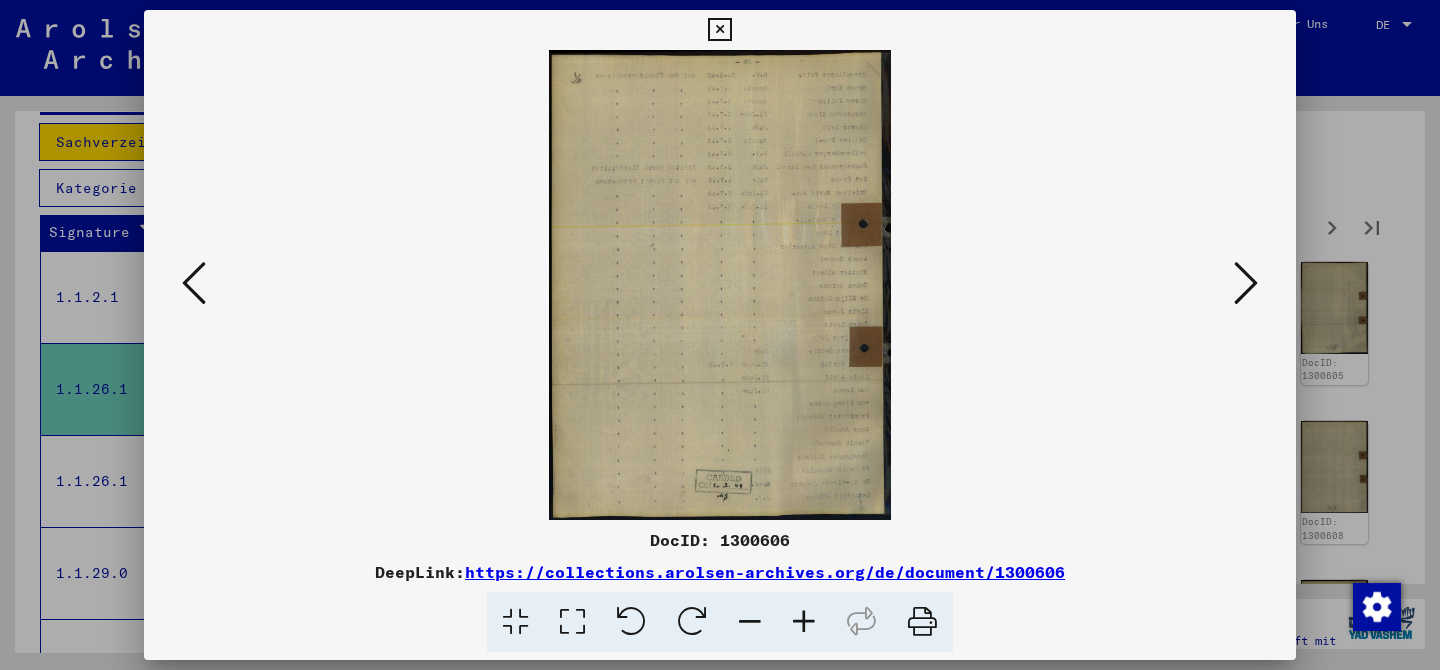 click at bounding box center (1246, 283) 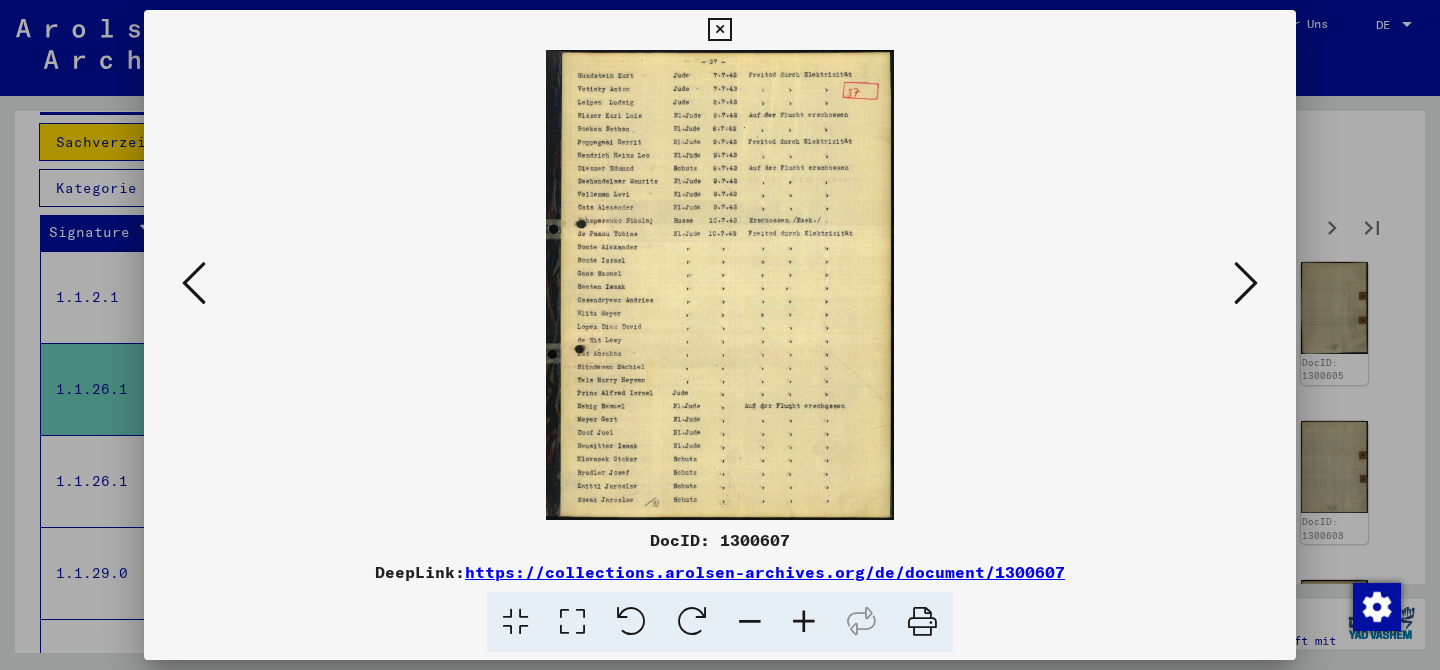click at bounding box center (1246, 283) 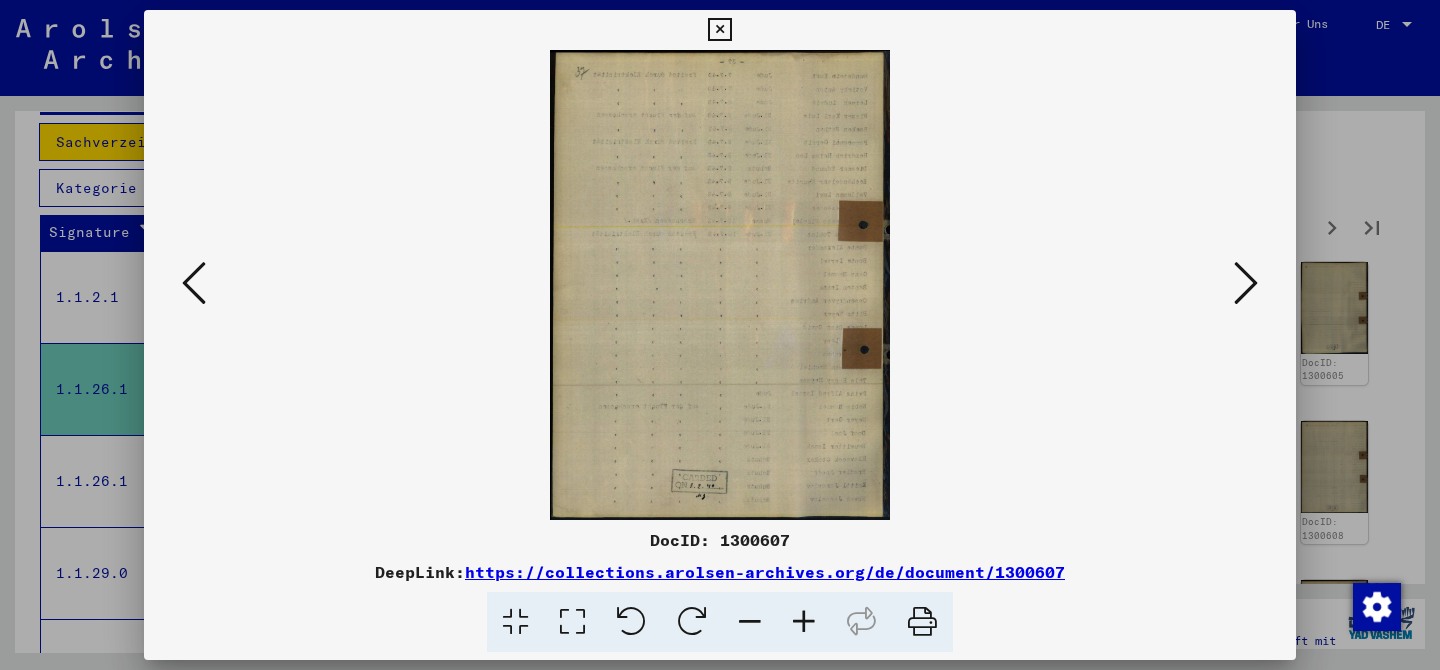 click at bounding box center [1246, 283] 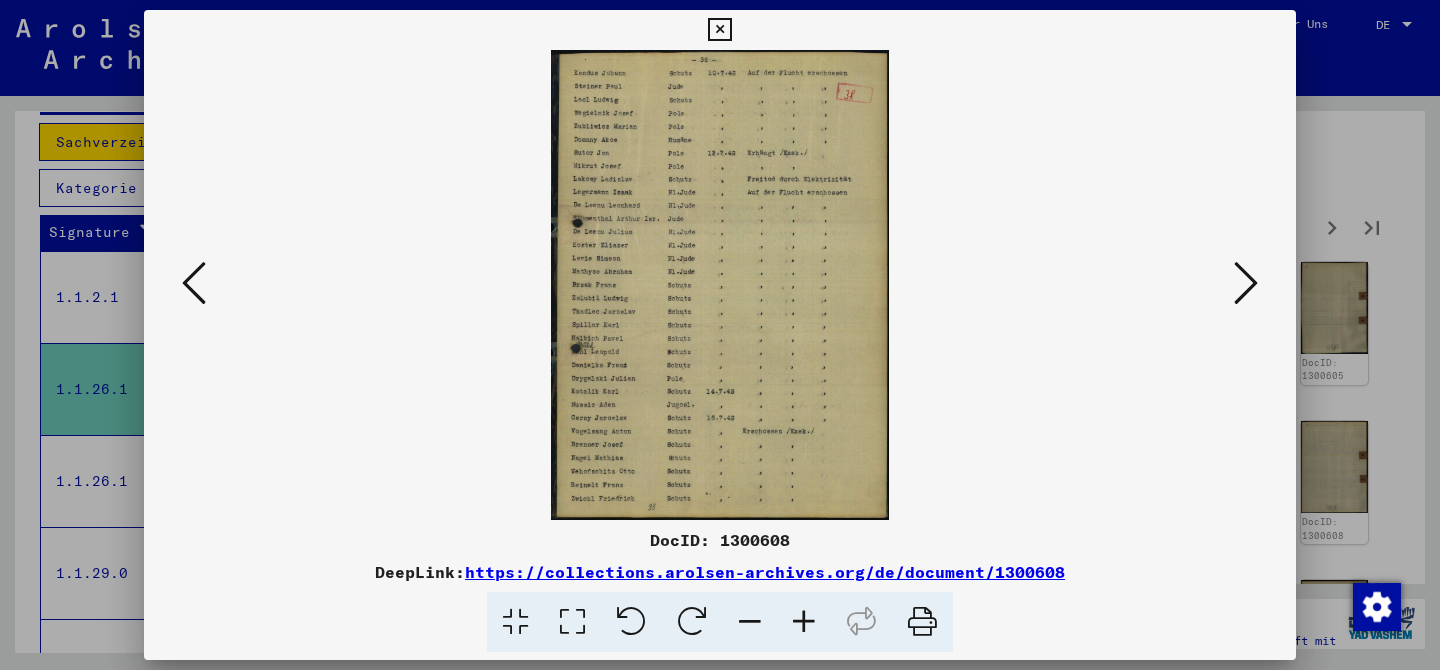 click at bounding box center [1246, 283] 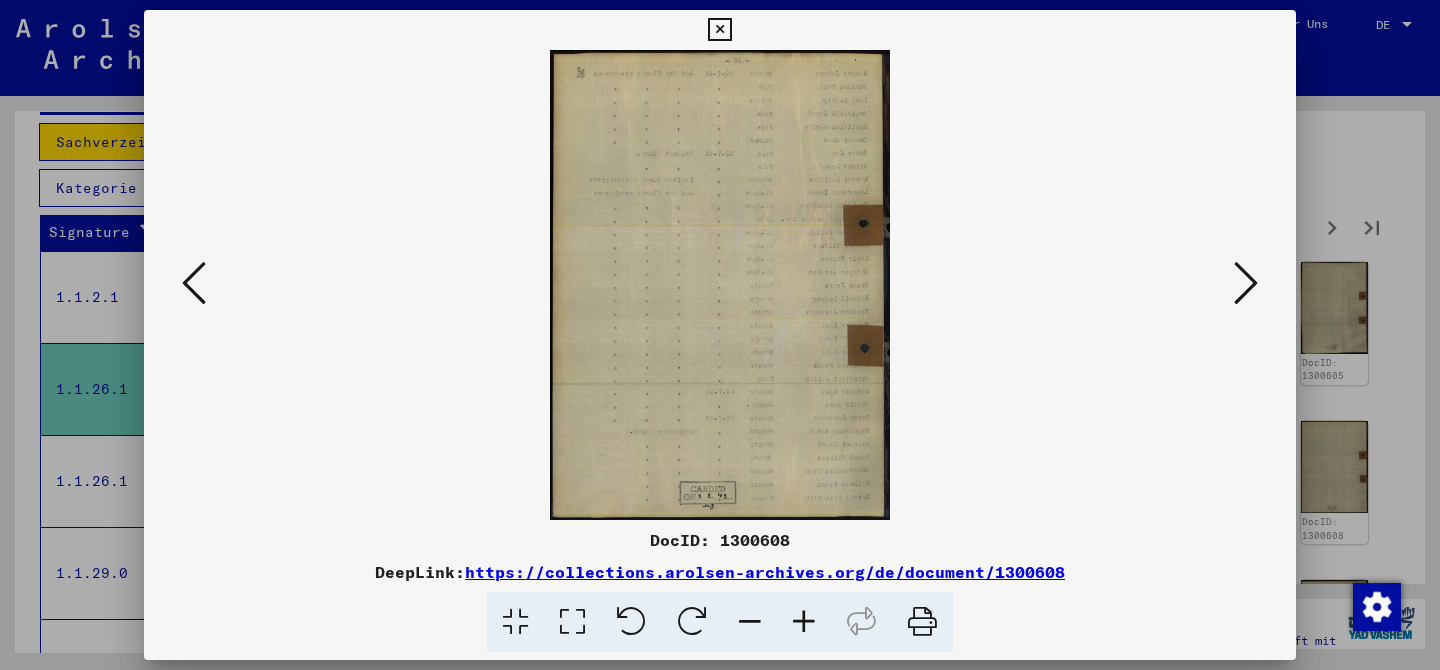 click at bounding box center (1246, 283) 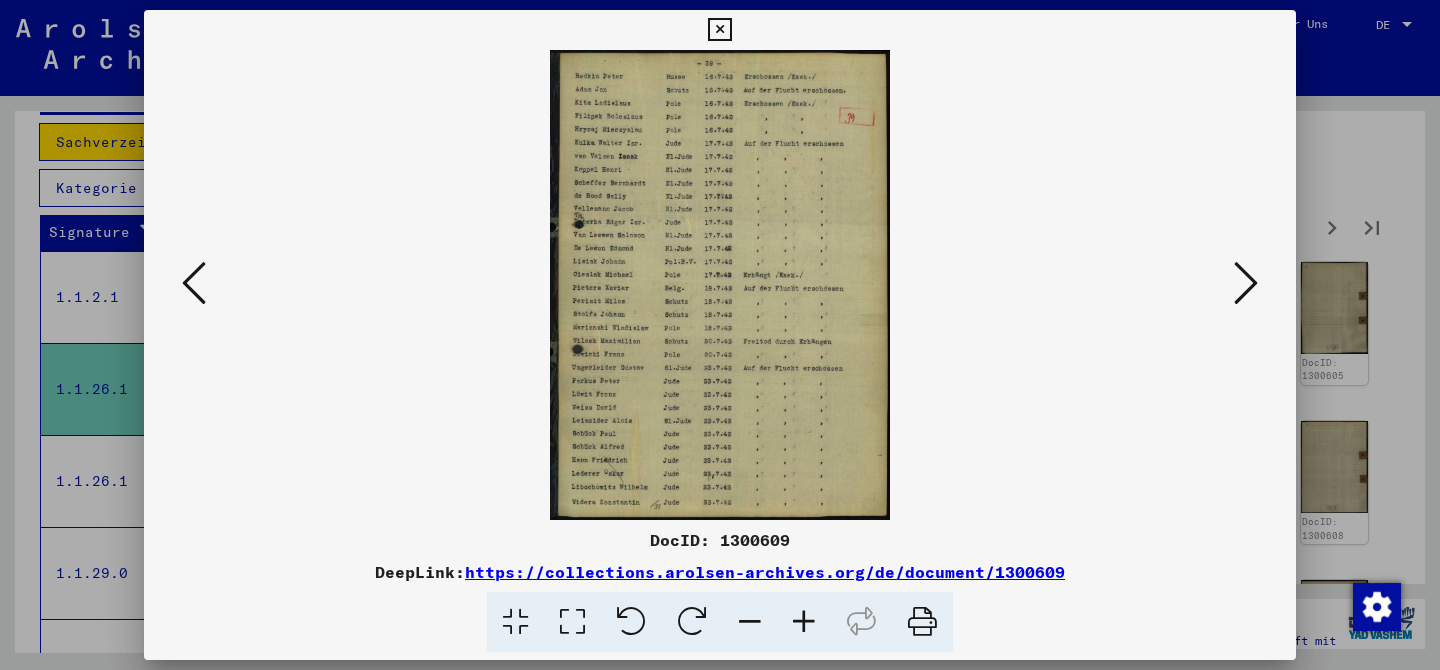 click at bounding box center [1246, 283] 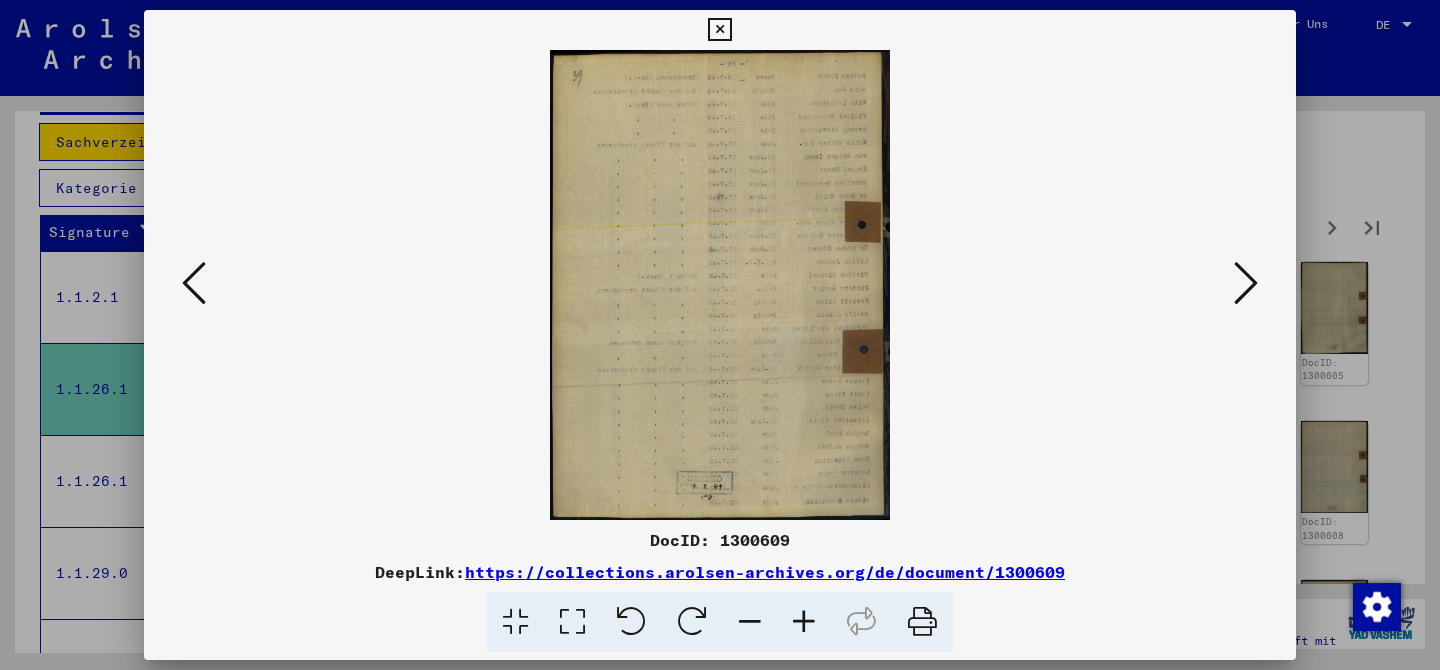 click at bounding box center [1246, 283] 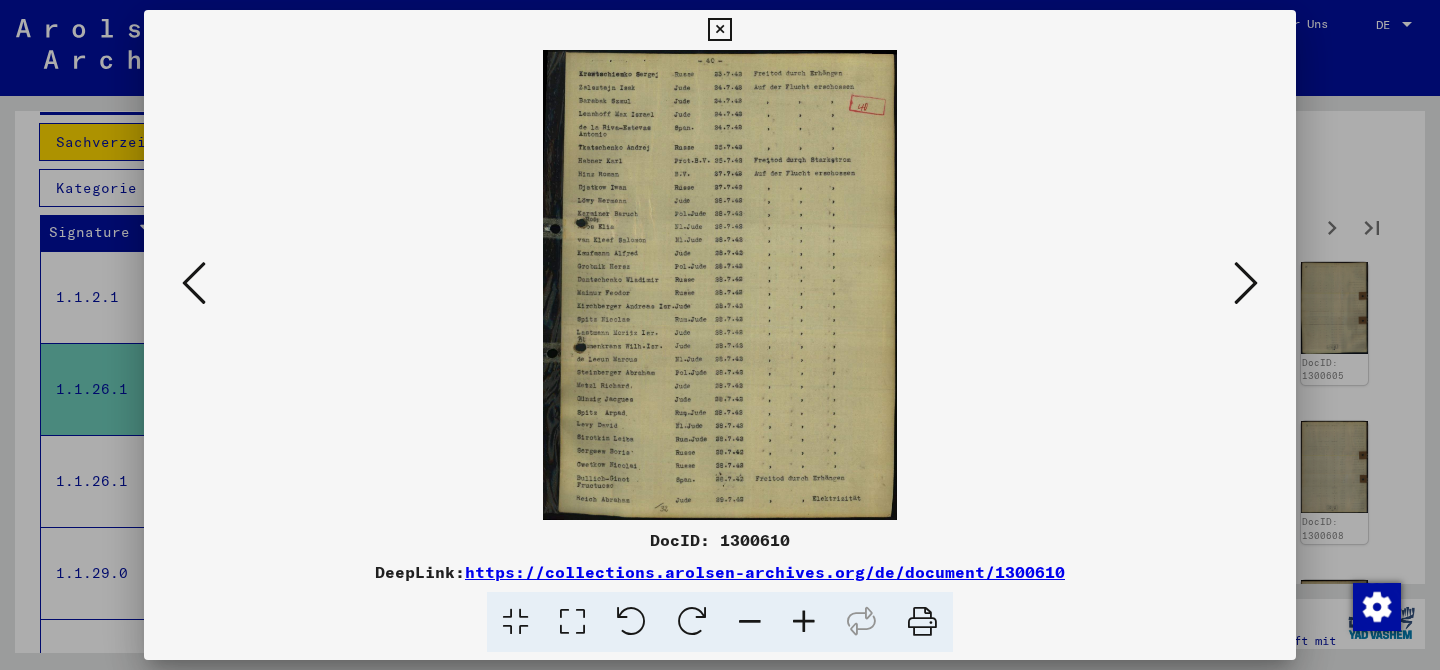 click at bounding box center (1246, 283) 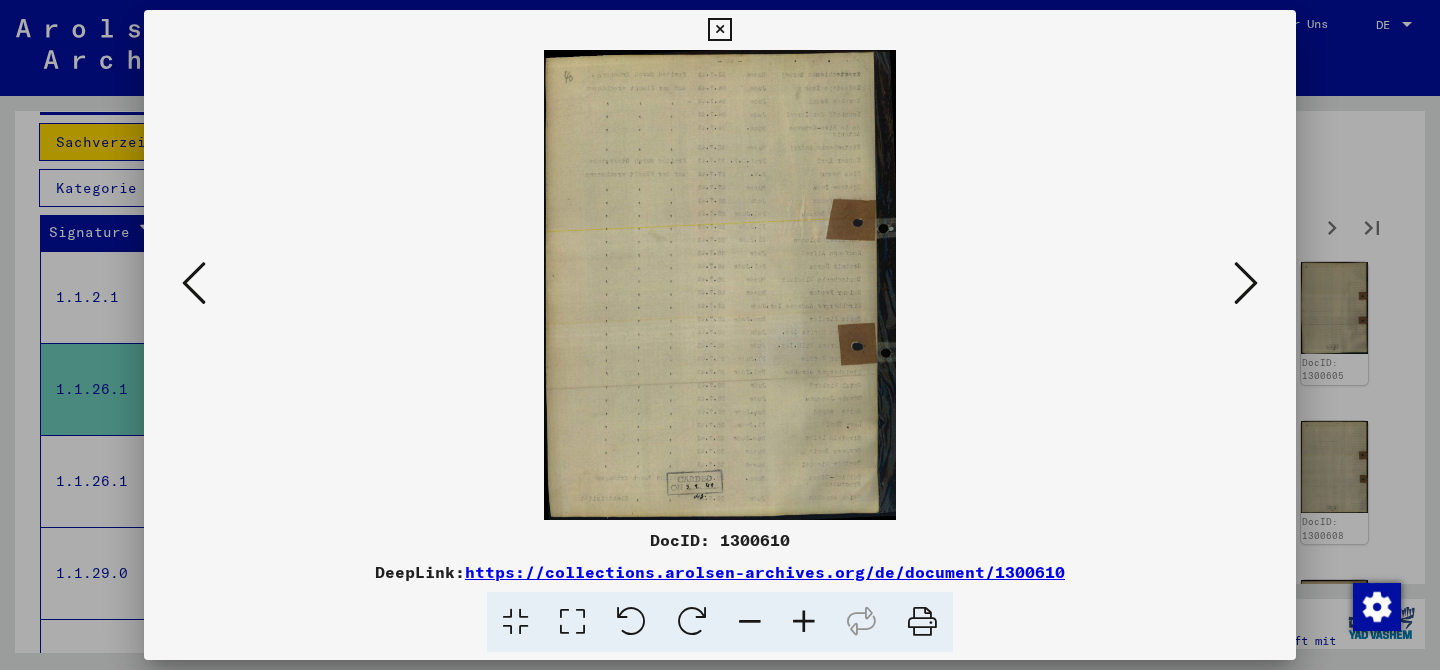 click at bounding box center (1246, 283) 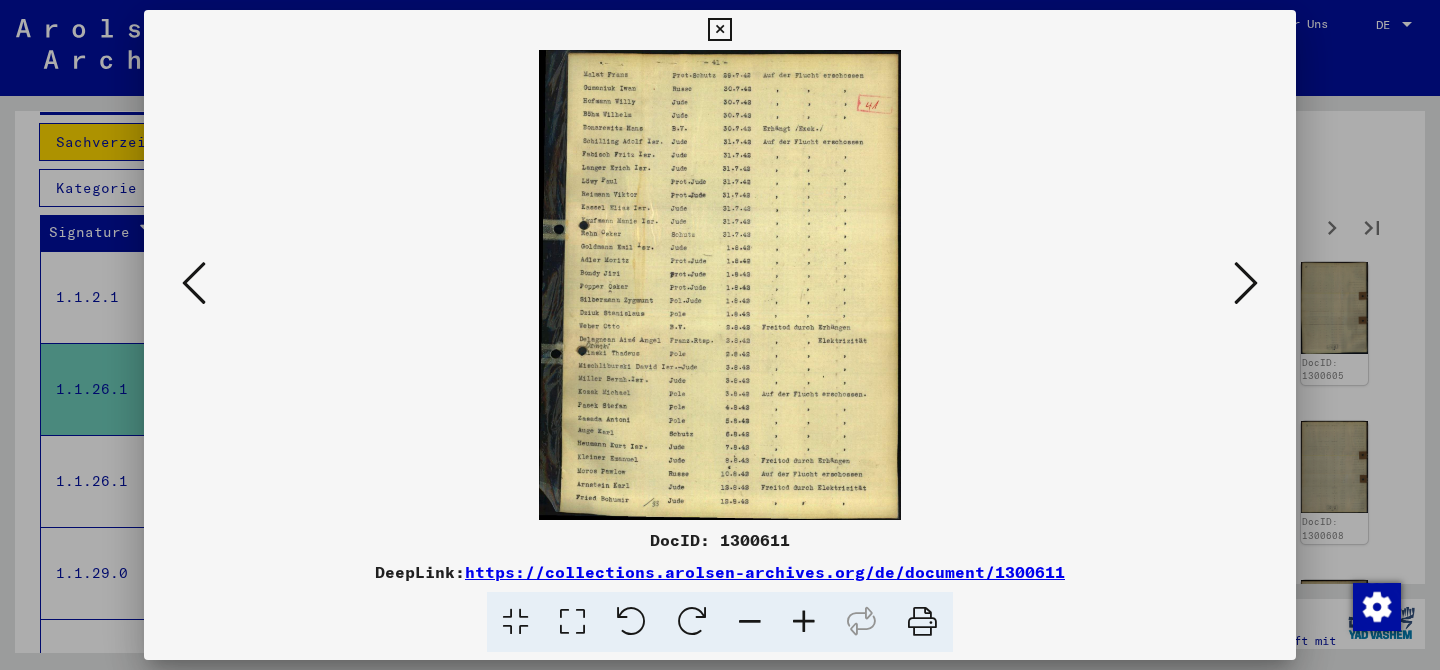 click at bounding box center (1246, 283) 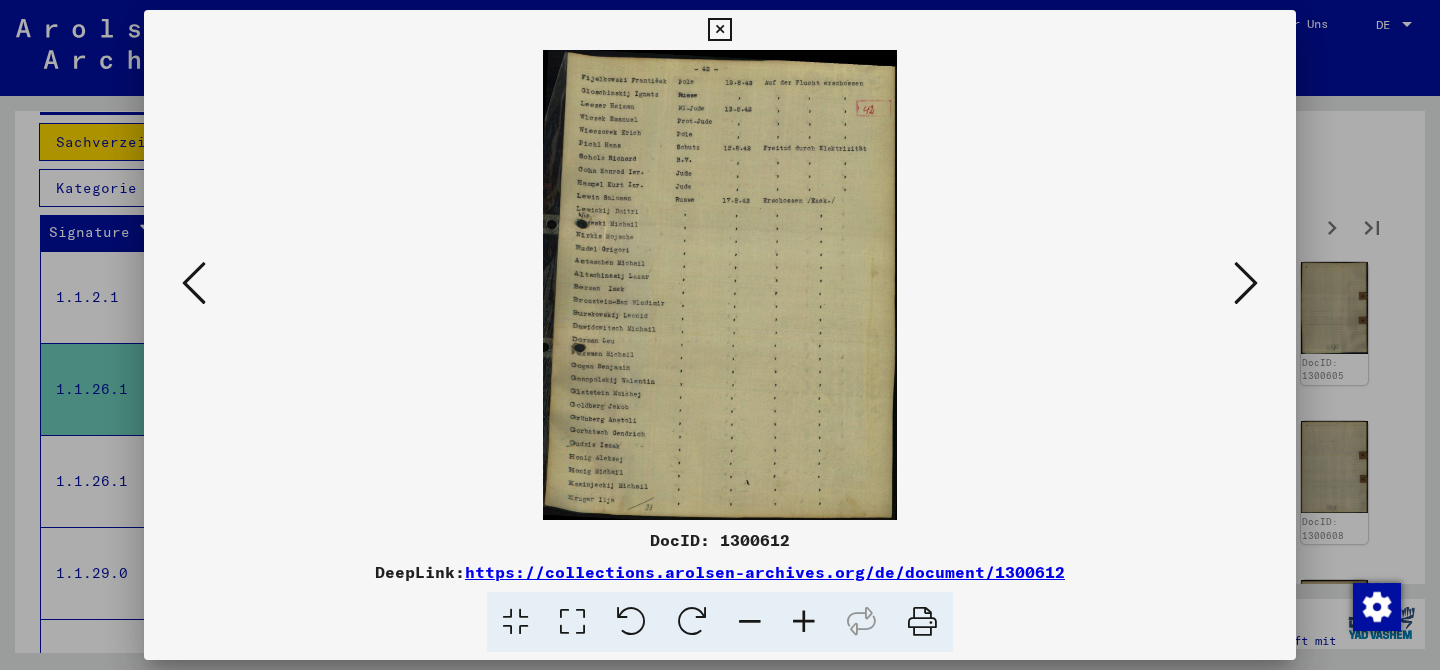 click at bounding box center (1246, 283) 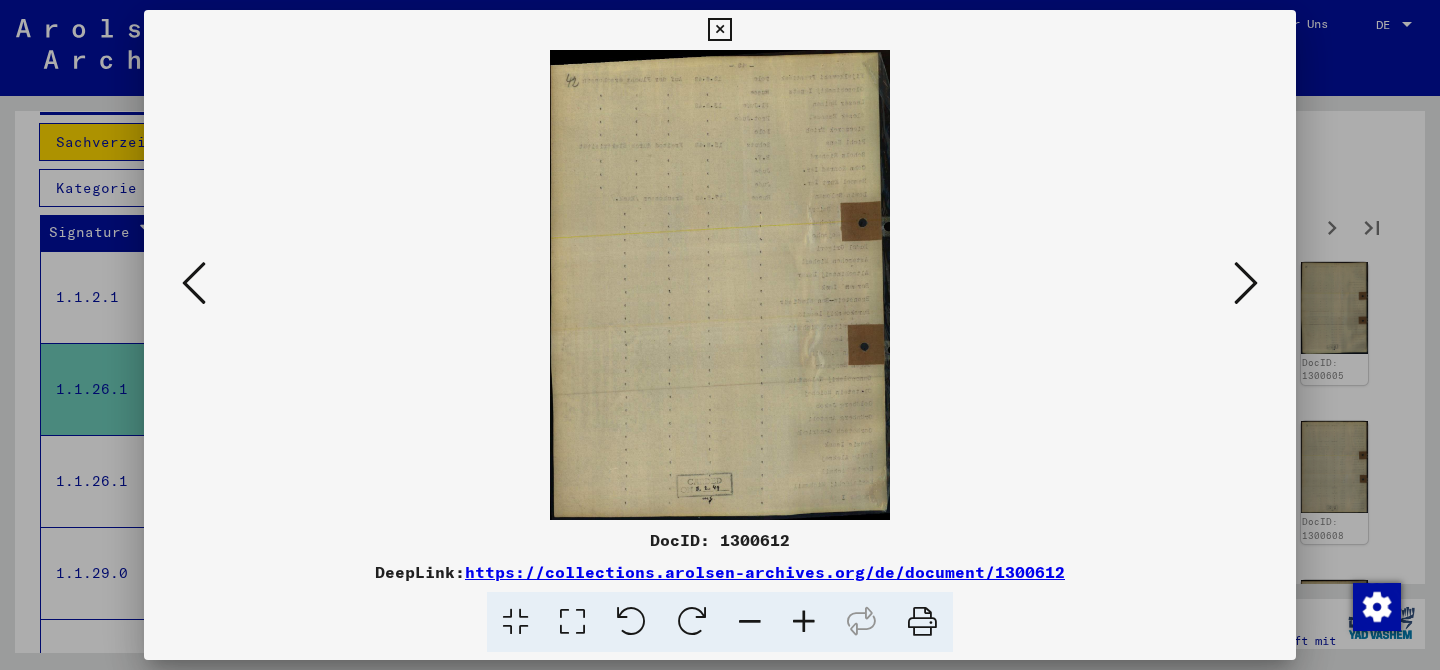 click at bounding box center (1246, 283) 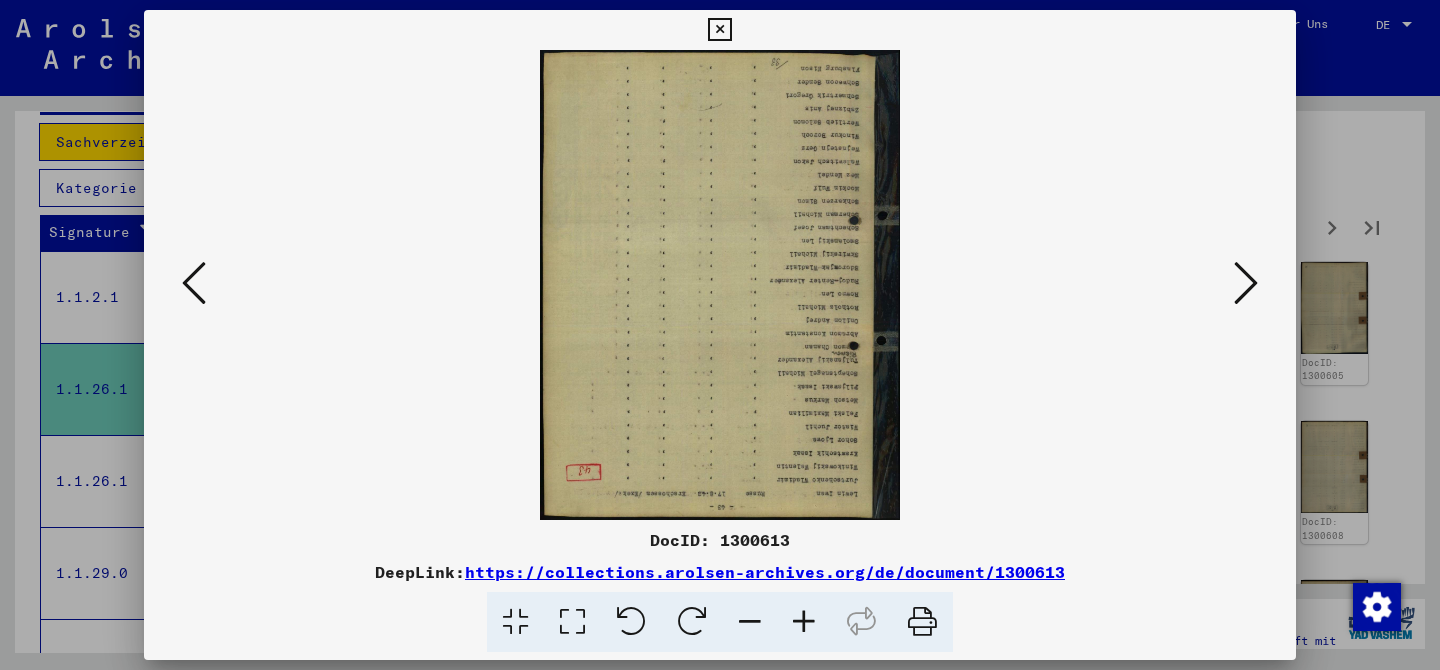 click at bounding box center [1246, 283] 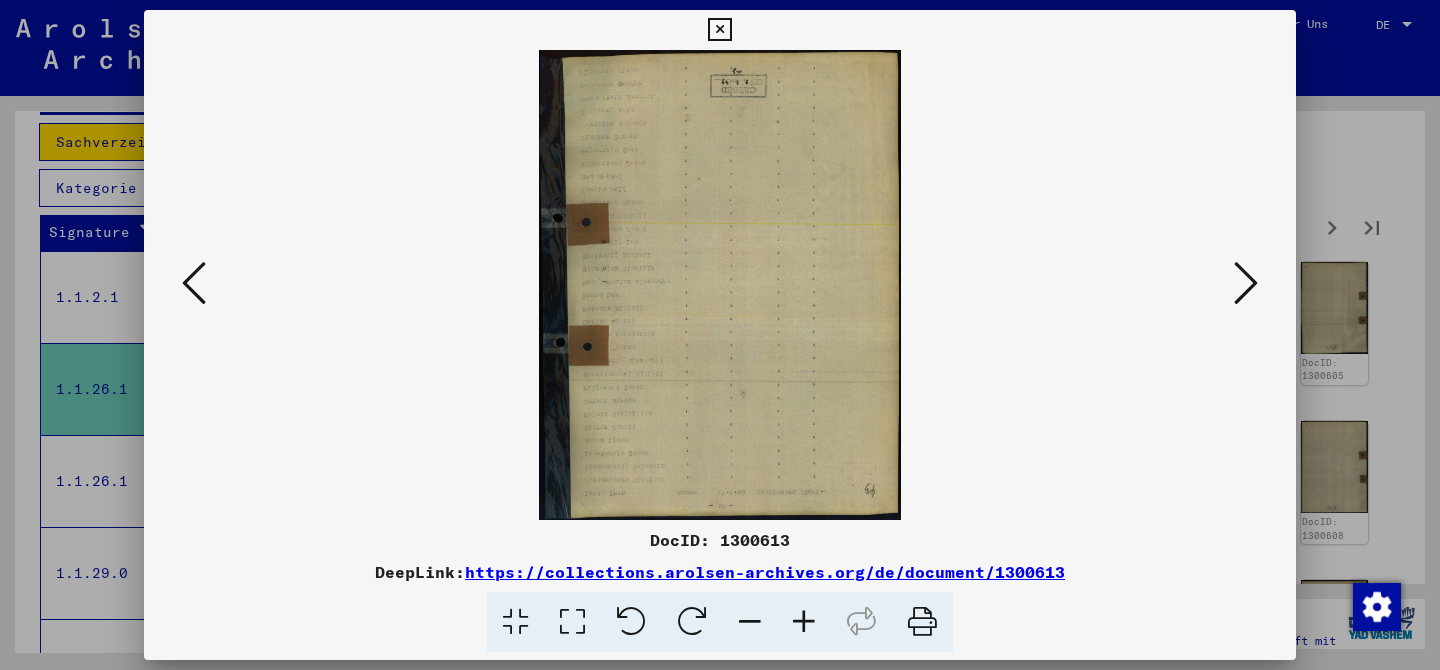 click at bounding box center [1246, 283] 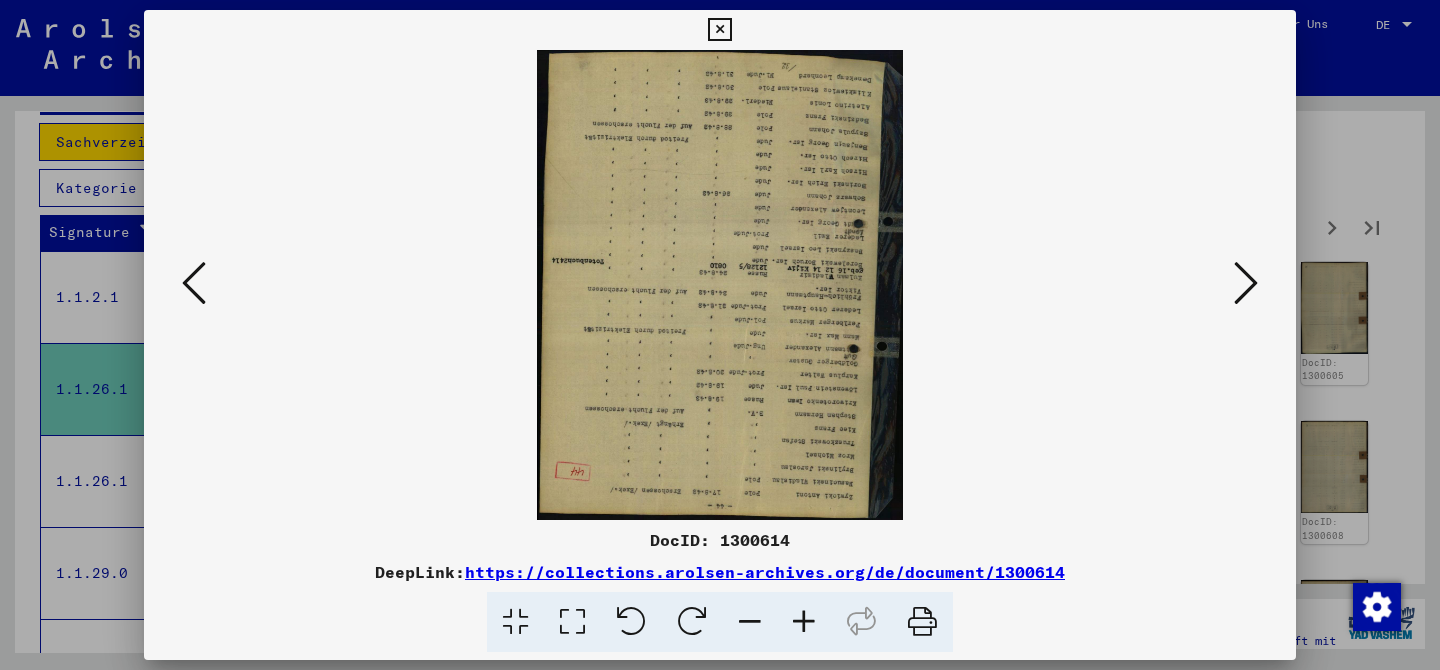 click at bounding box center (692, 622) 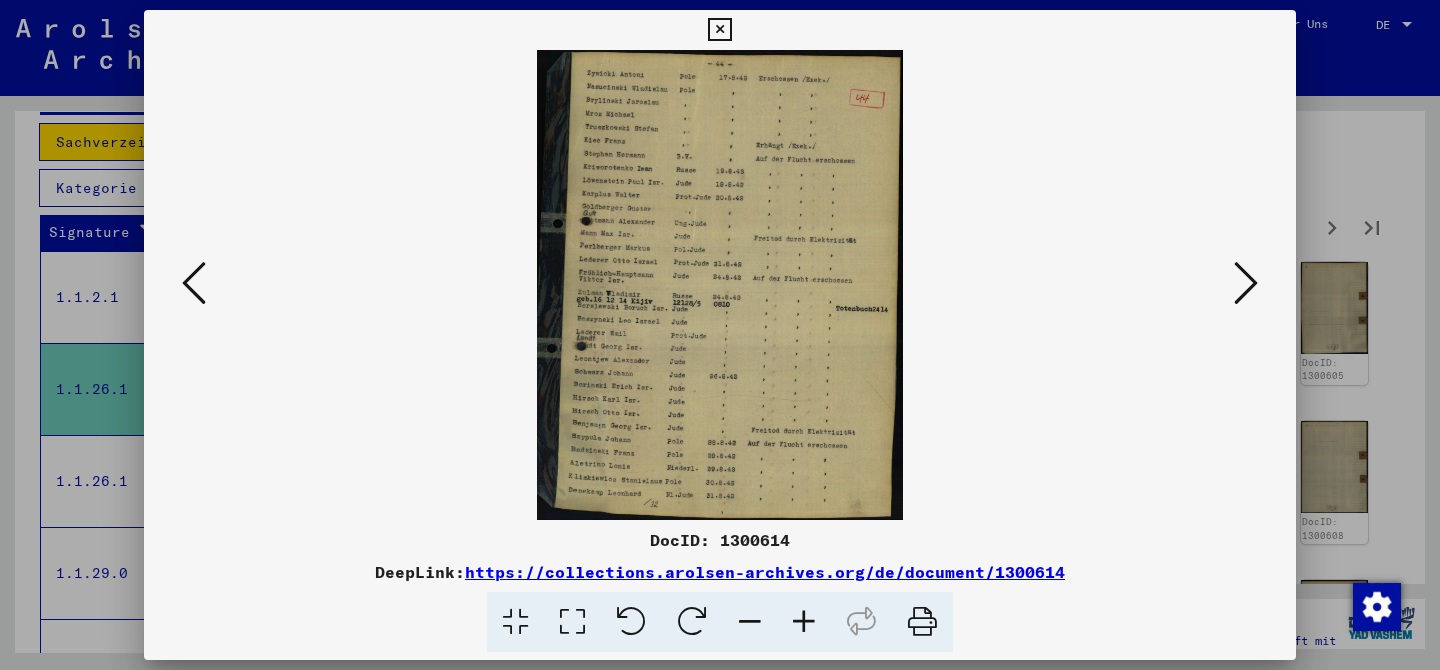 click at bounding box center (1246, 283) 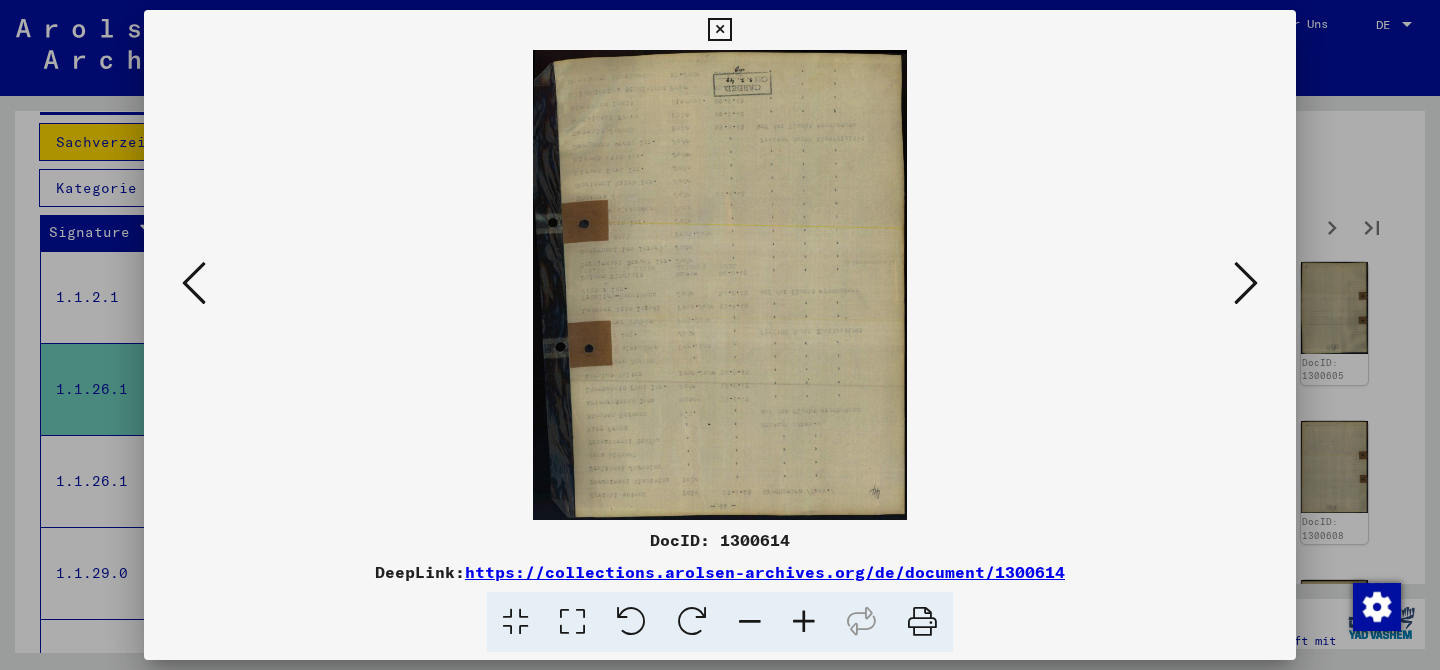 click at bounding box center [1246, 283] 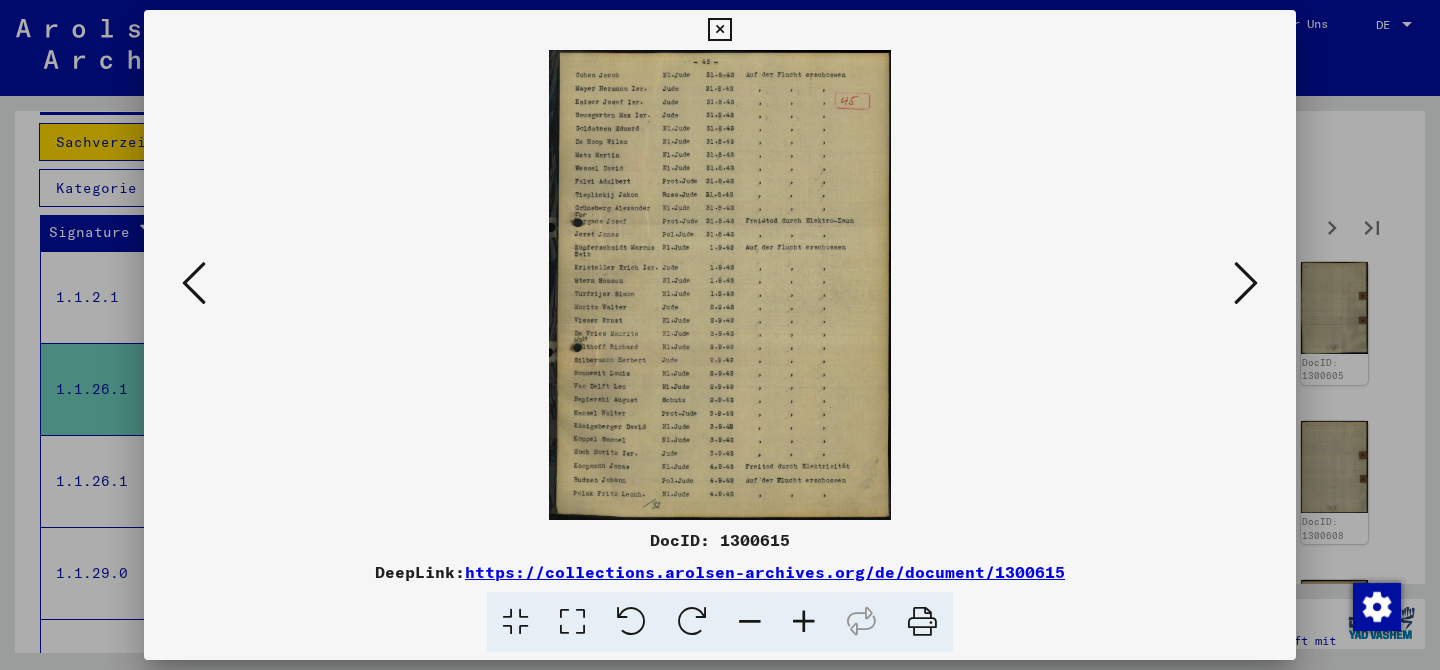 click at bounding box center (1246, 283) 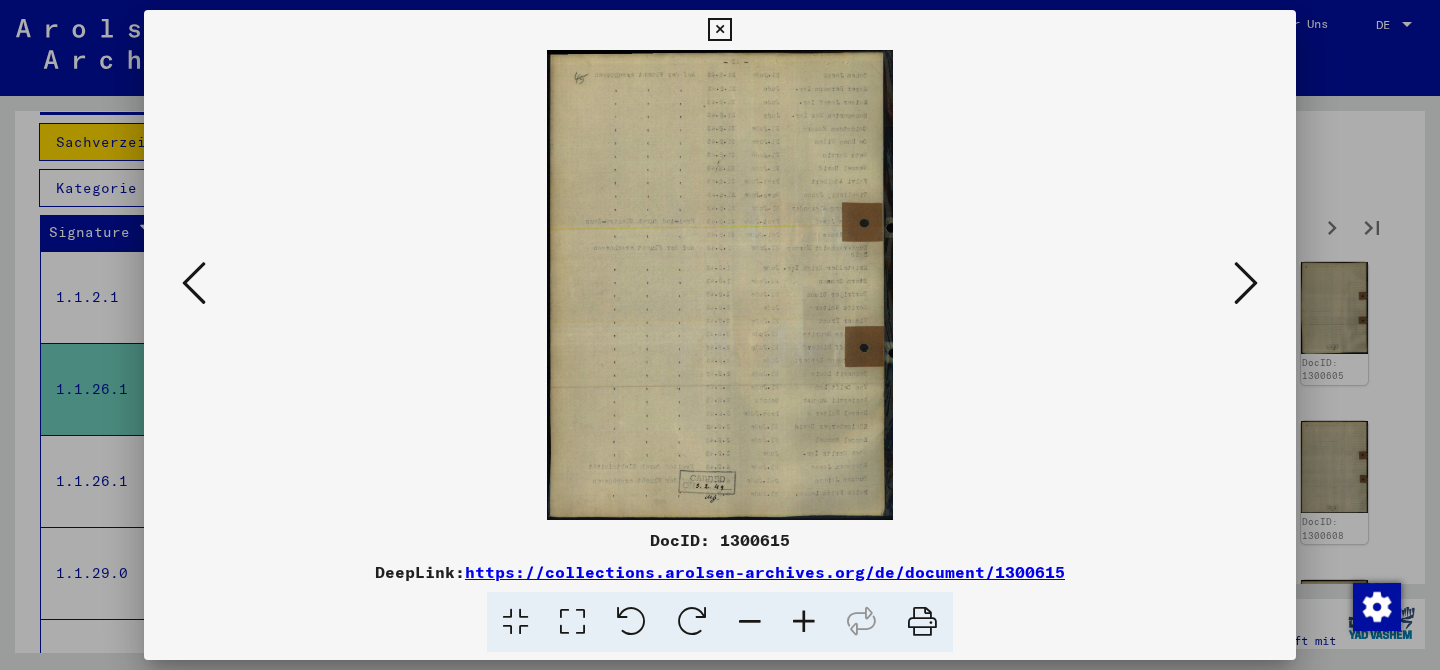 click at bounding box center [1246, 283] 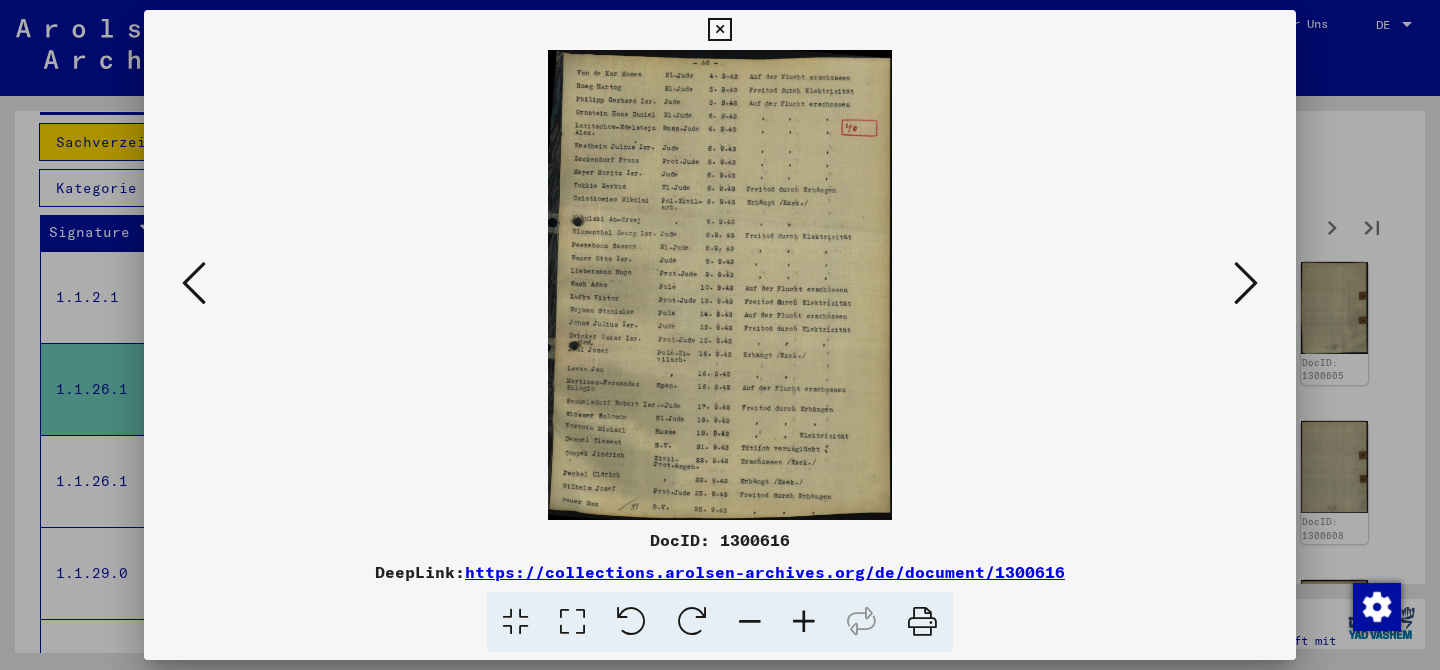 click at bounding box center [1246, 283] 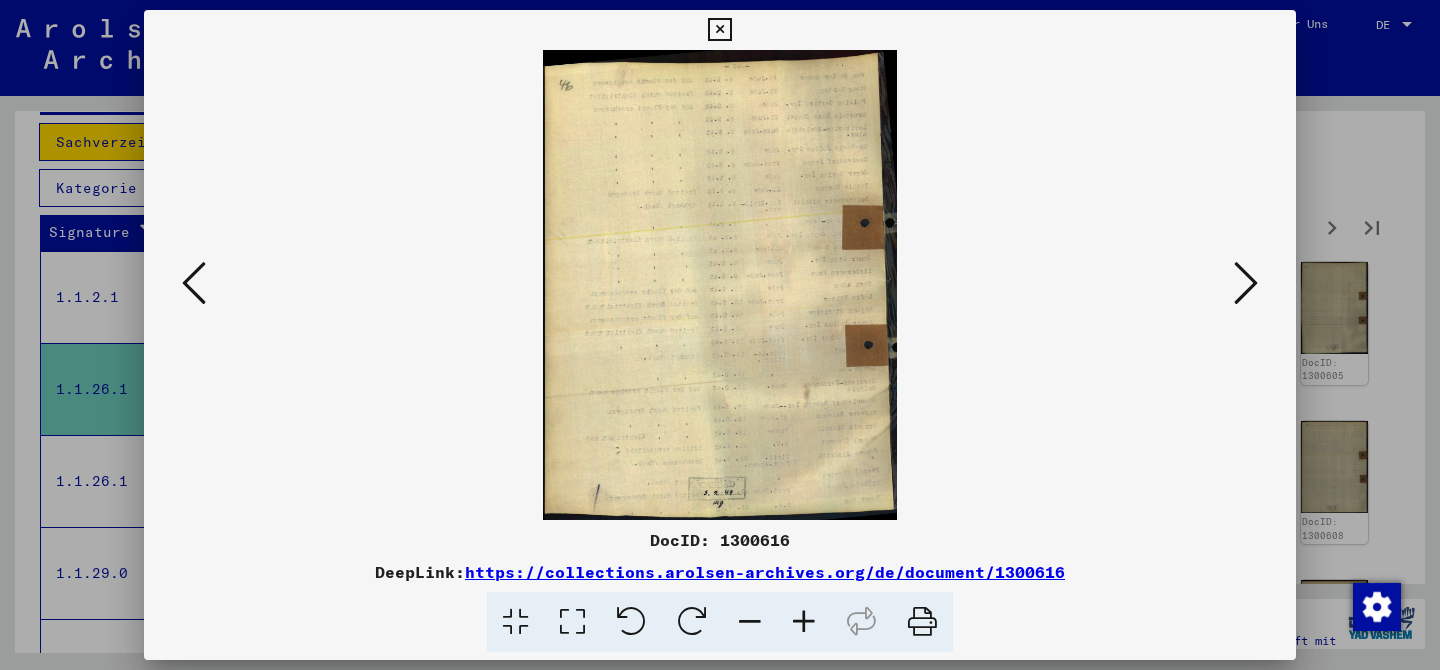 click at bounding box center (1246, 283) 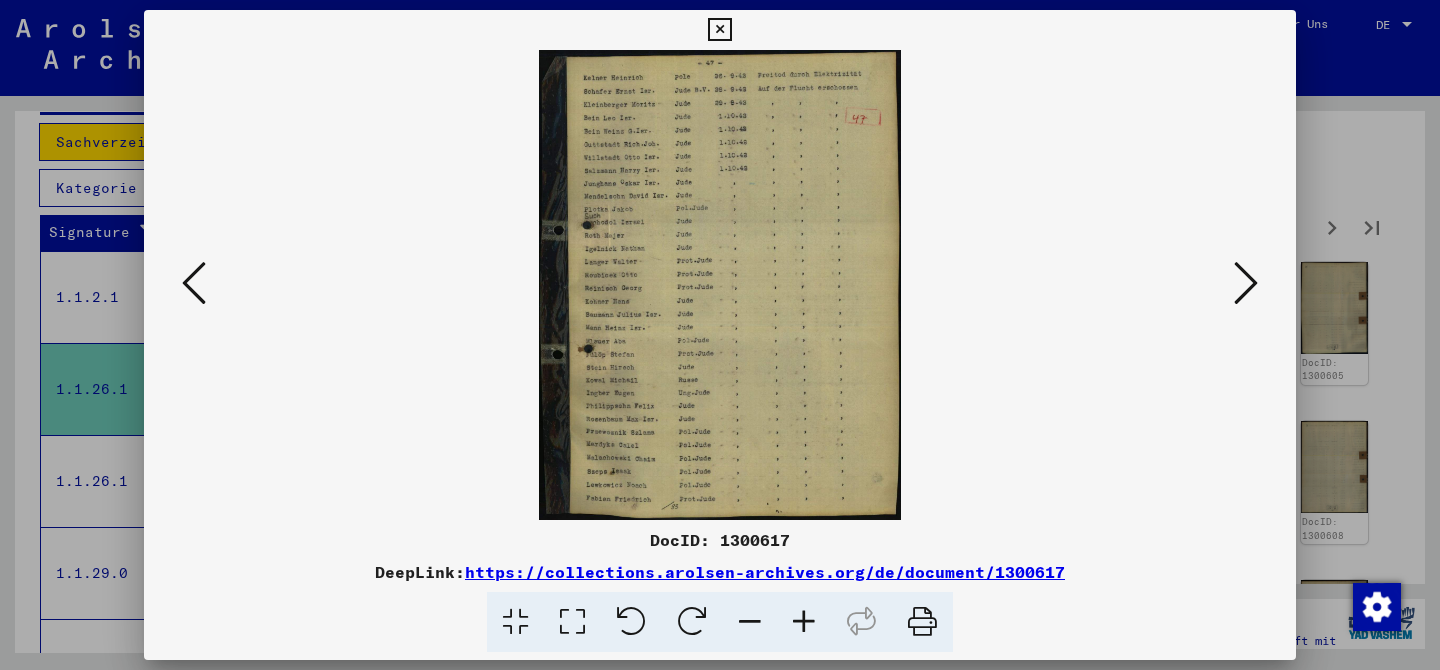 click at bounding box center (1246, 283) 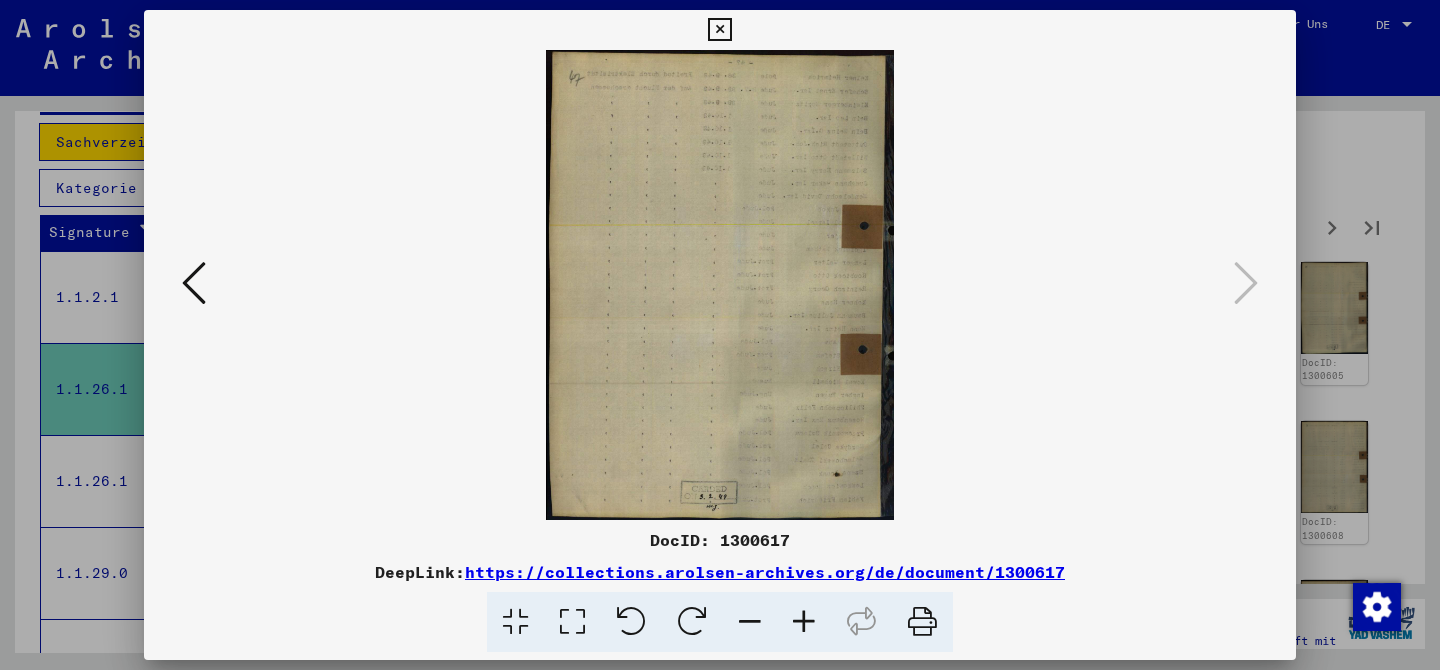 click at bounding box center (720, 335) 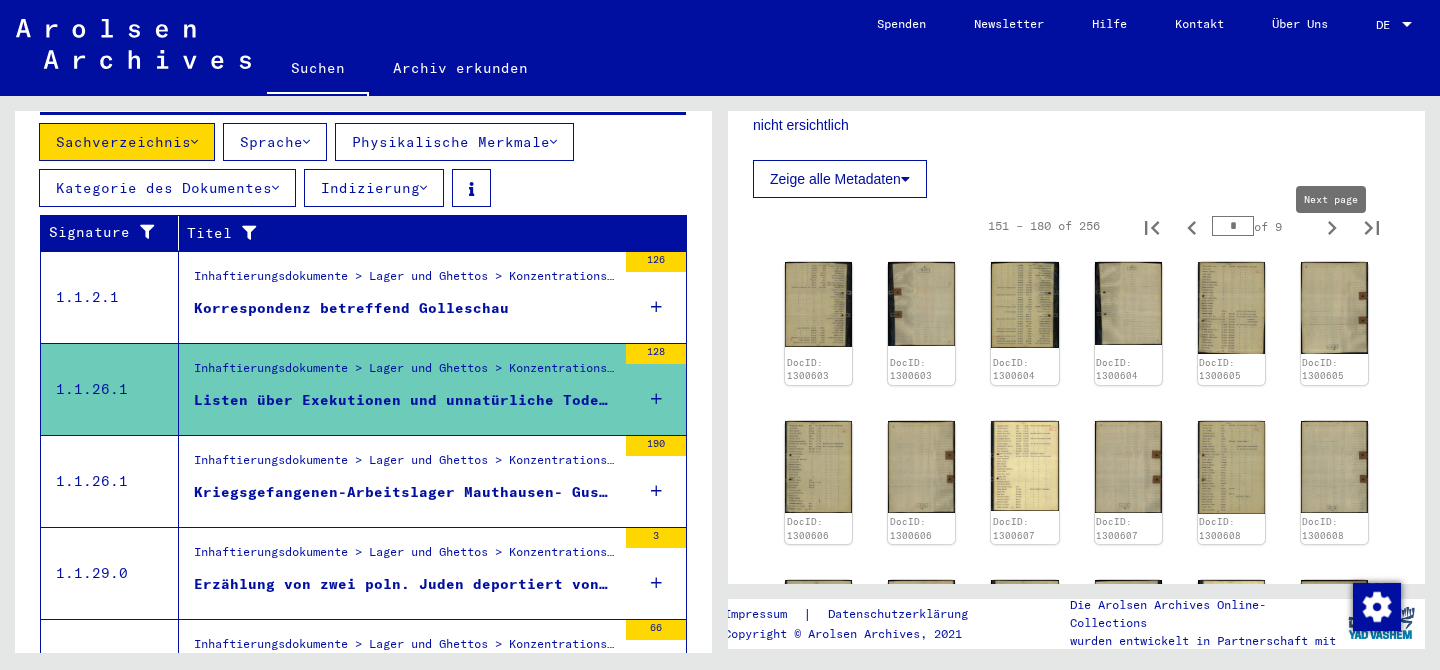 click 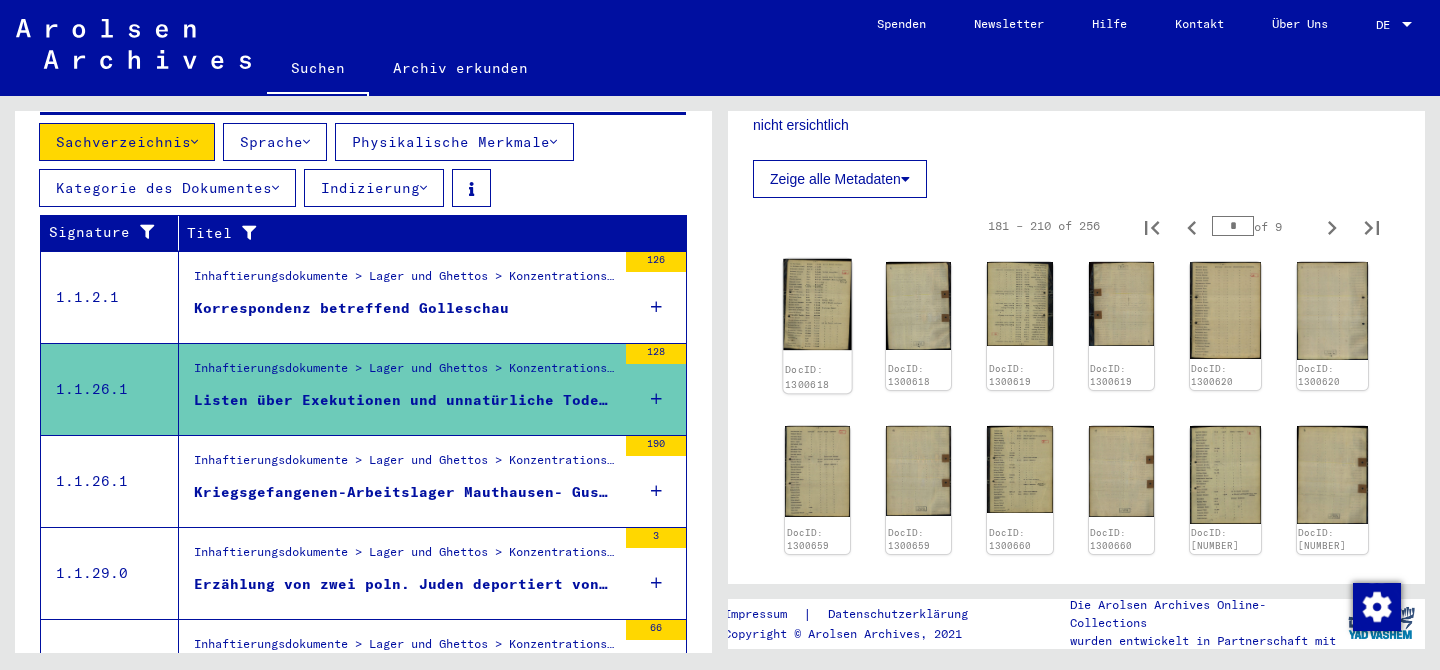 click 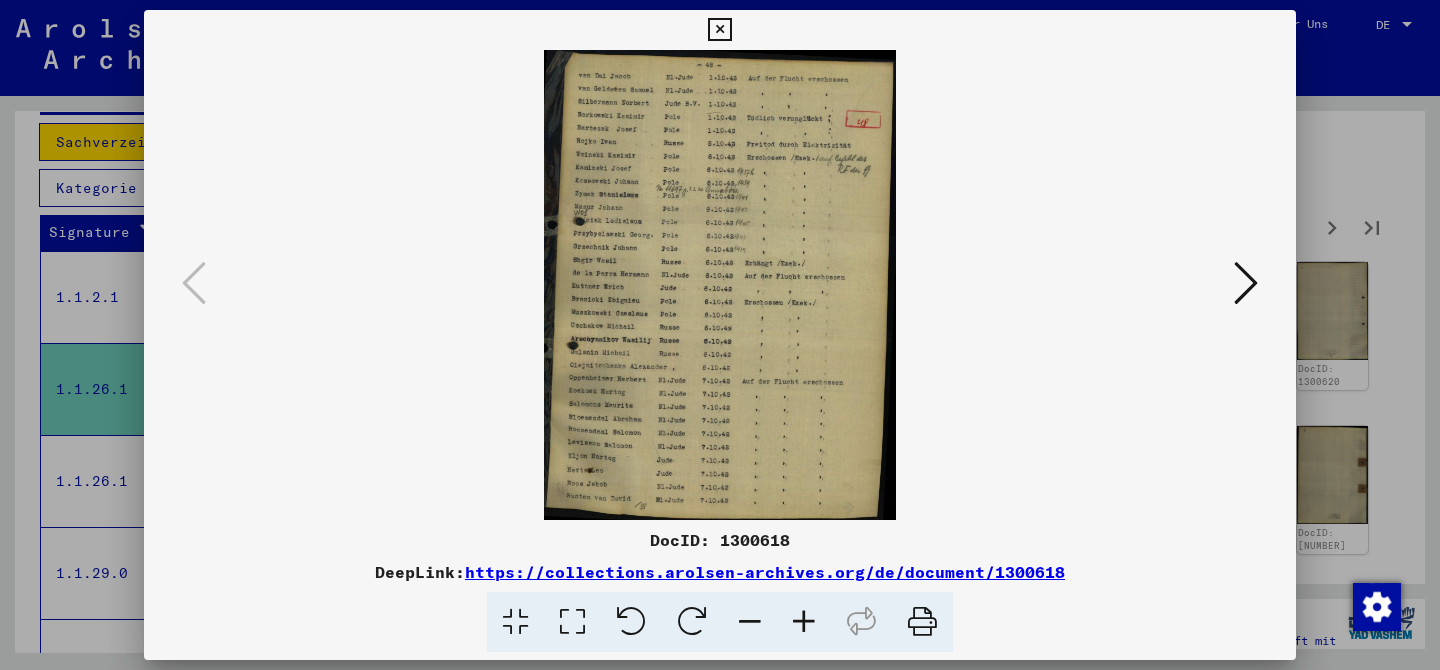 click at bounding box center [1246, 283] 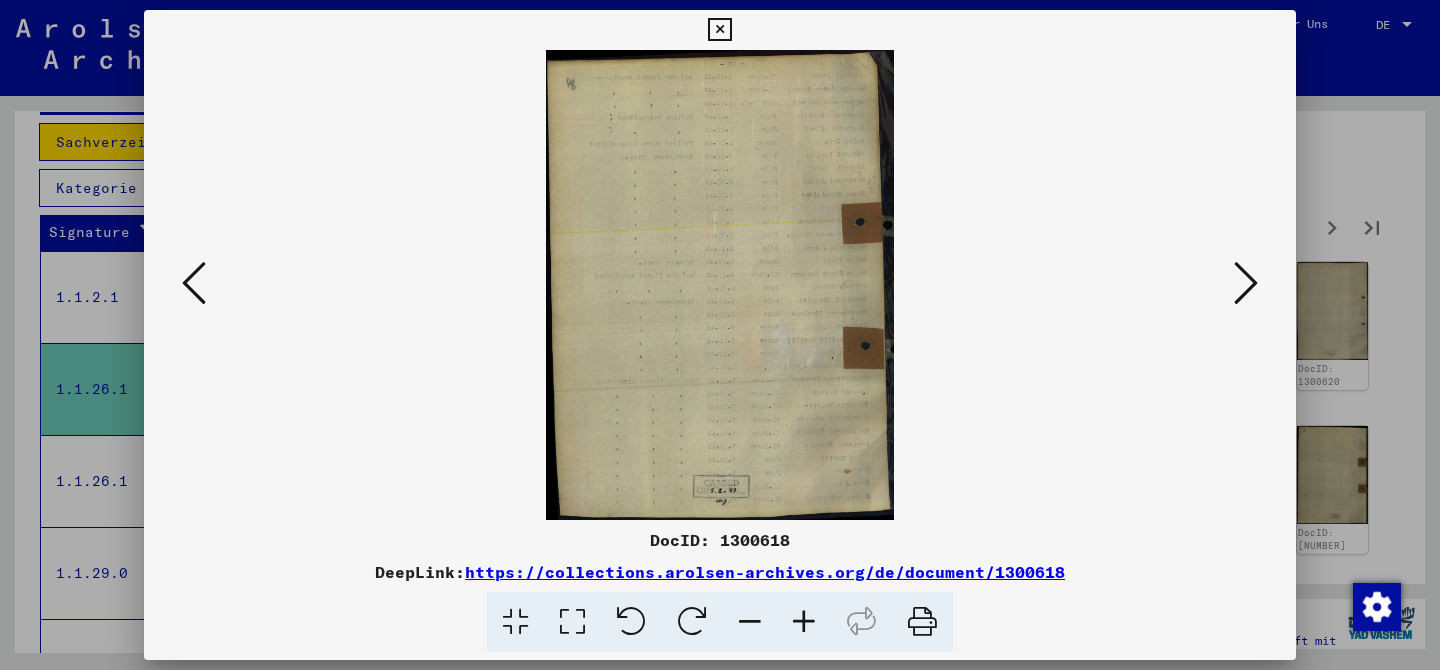 click at bounding box center [1246, 283] 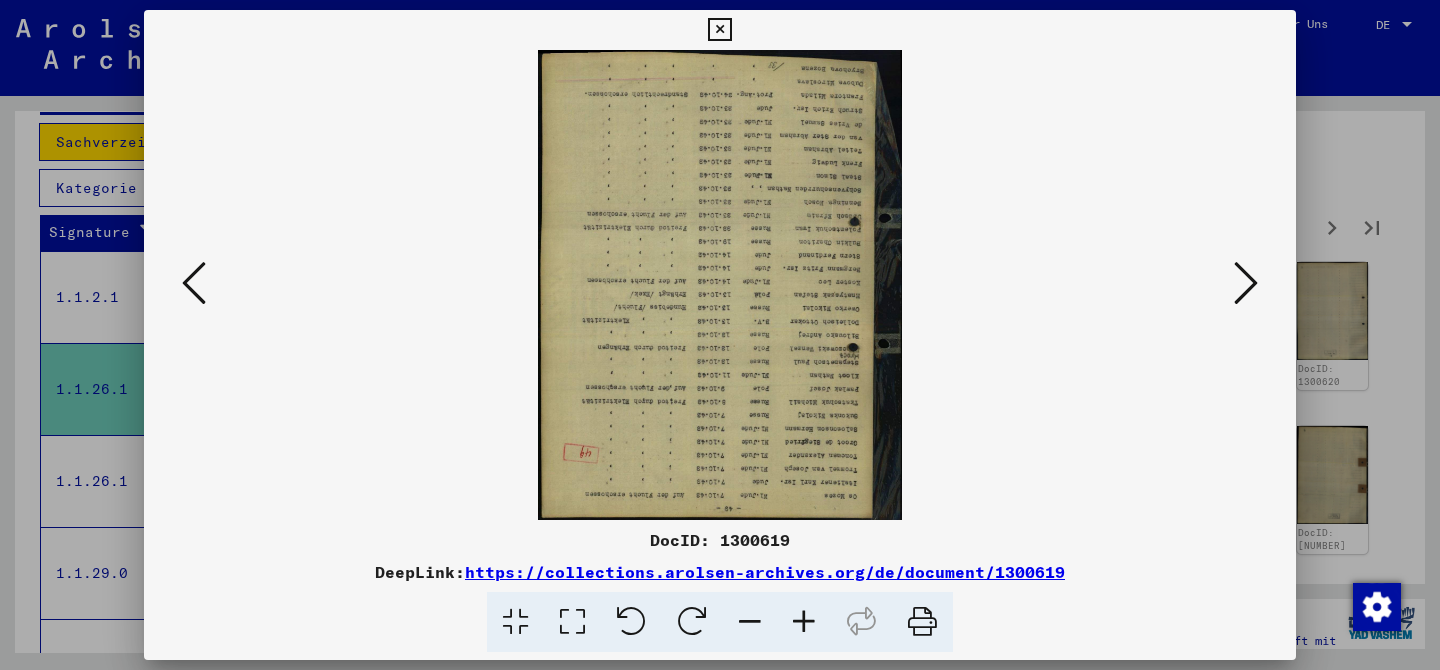 click at bounding box center [692, 622] 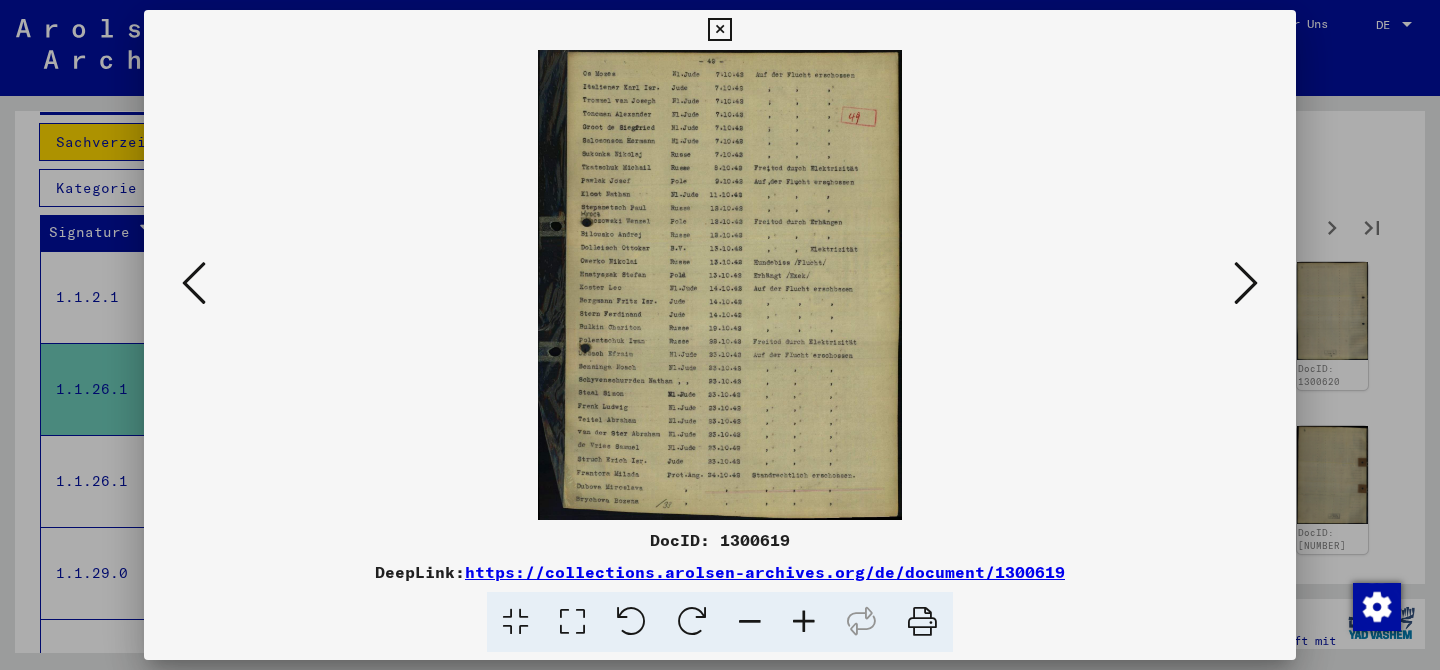 click at bounding box center [1246, 283] 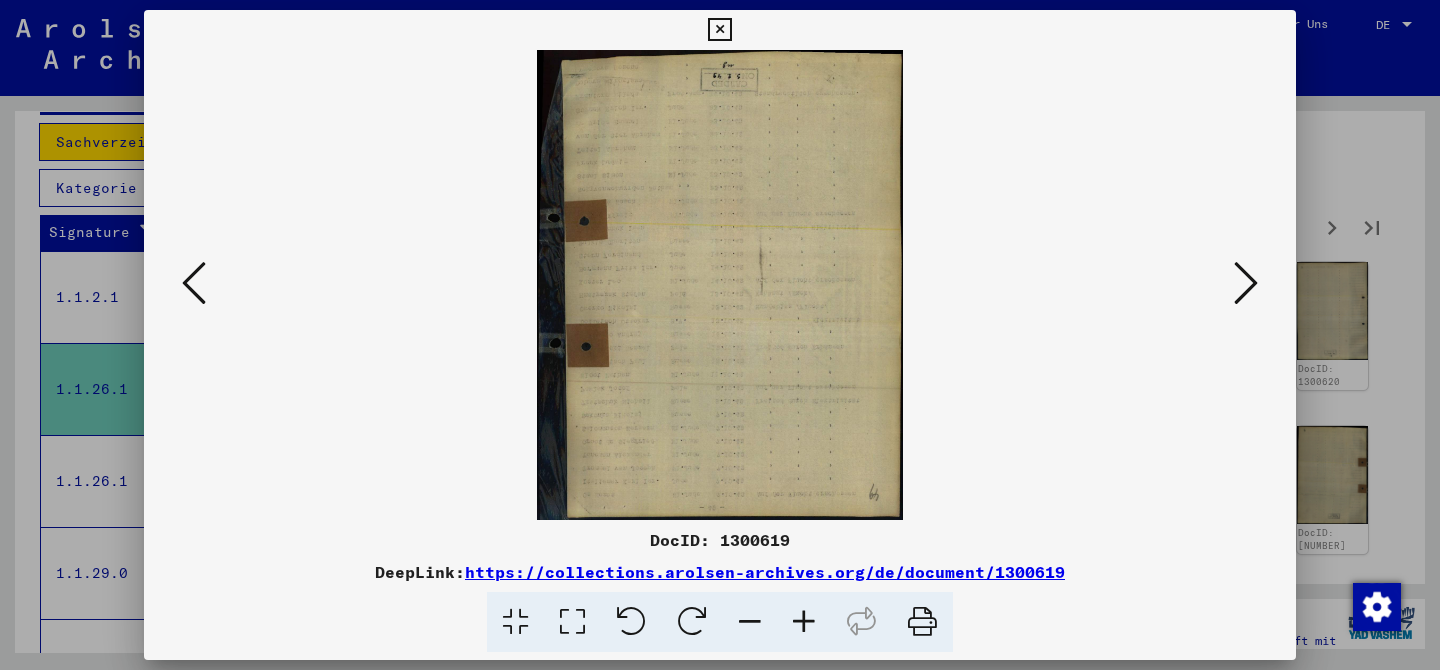 click at bounding box center (1246, 283) 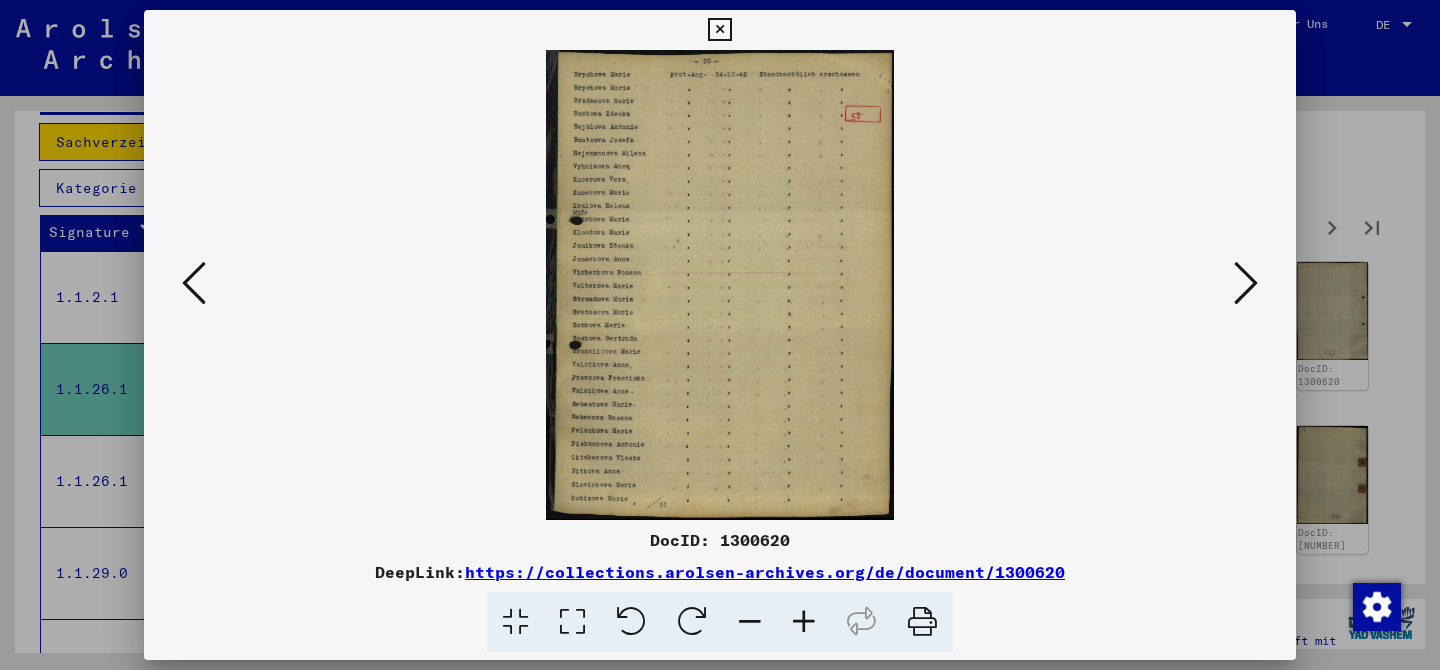 click at bounding box center [1246, 283] 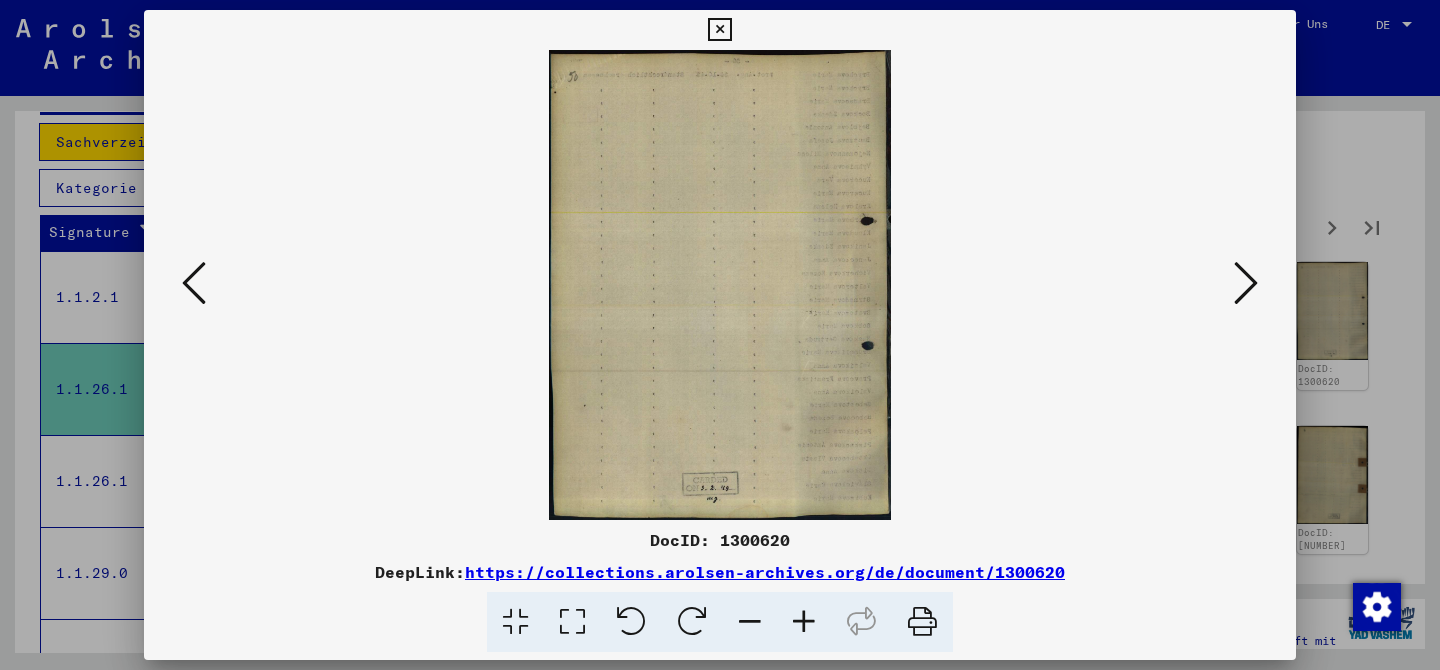 click at bounding box center [1246, 283] 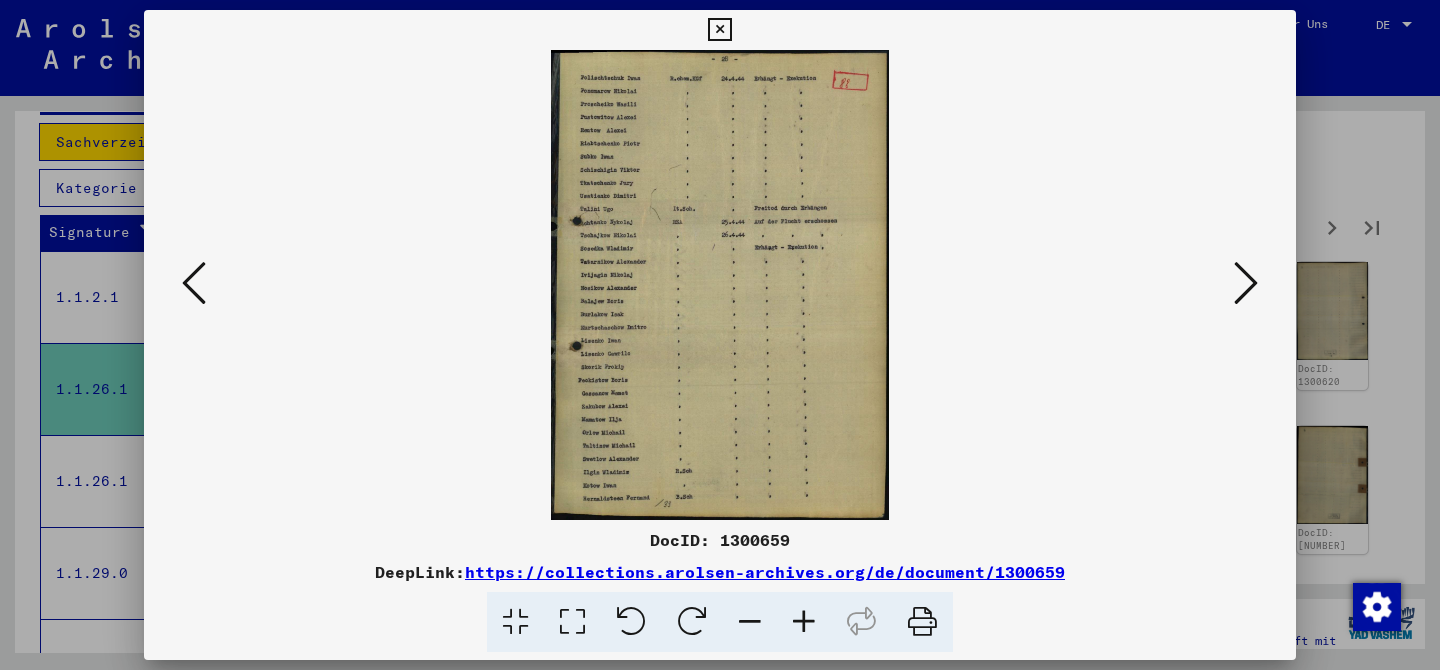 click at bounding box center (1246, 283) 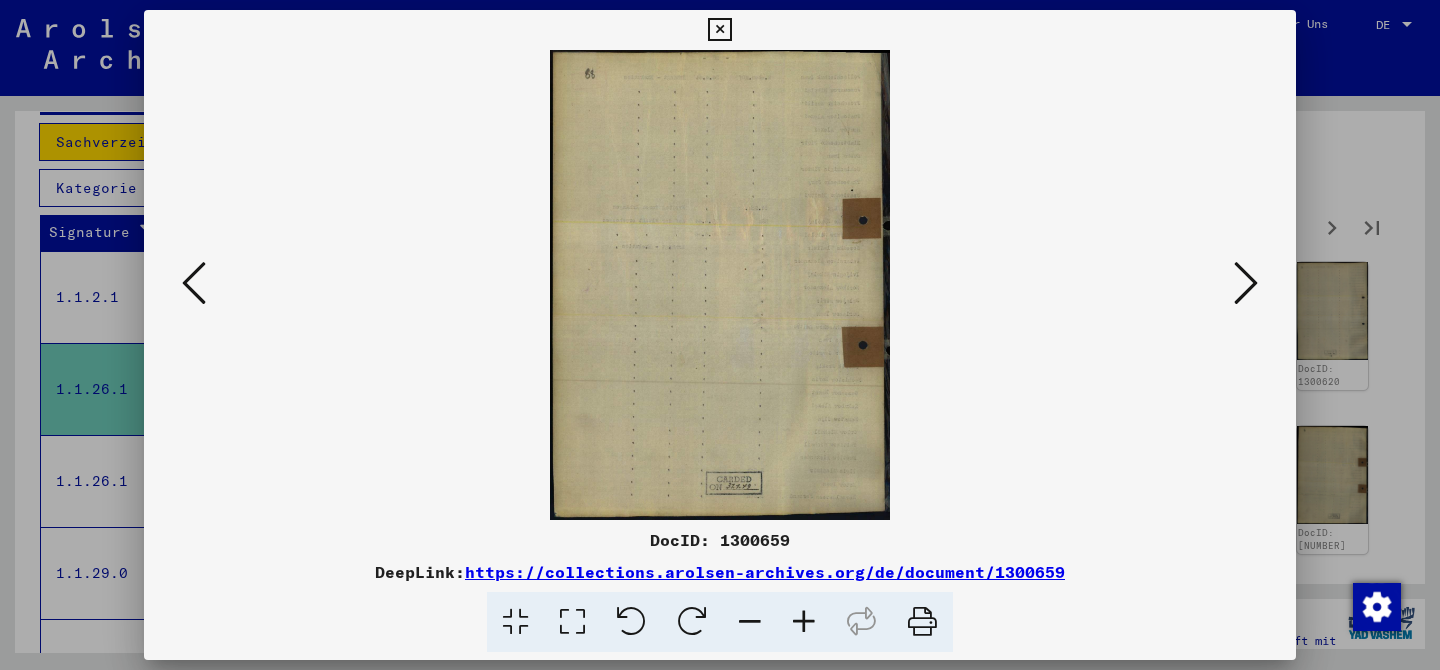 click at bounding box center (1246, 283) 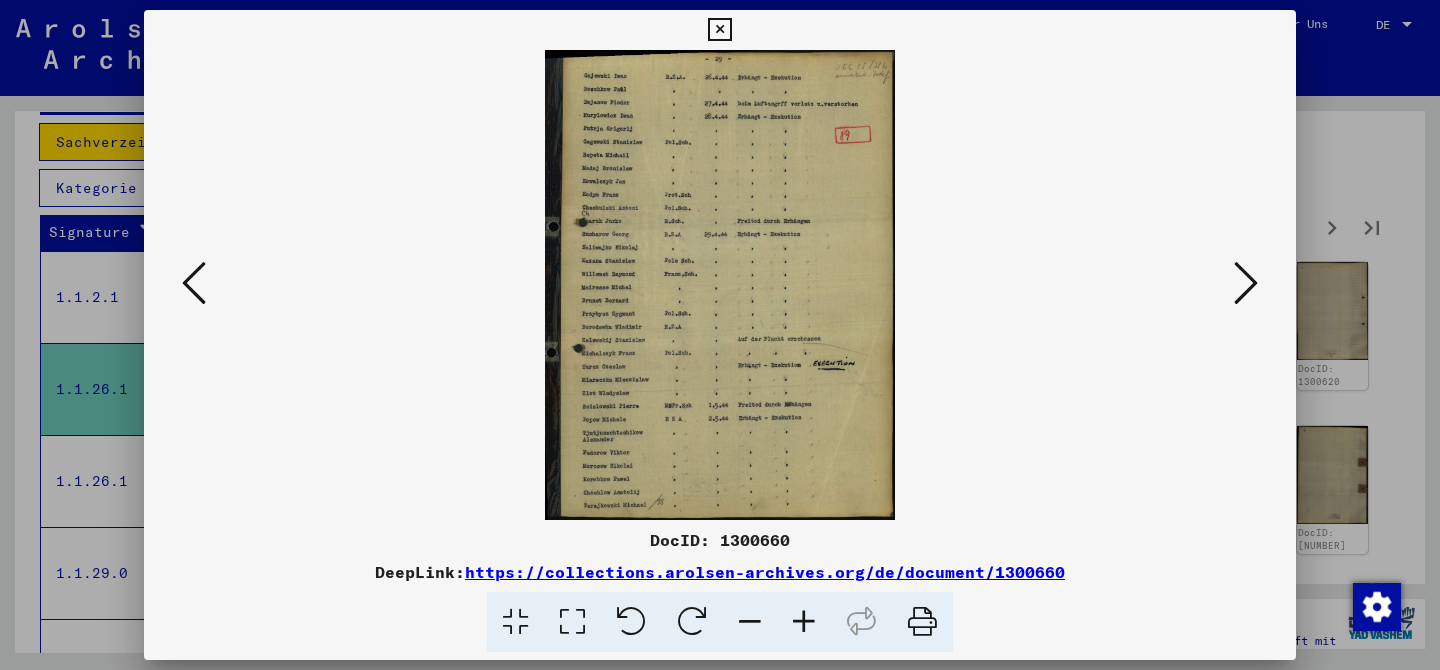 click at bounding box center (1246, 283) 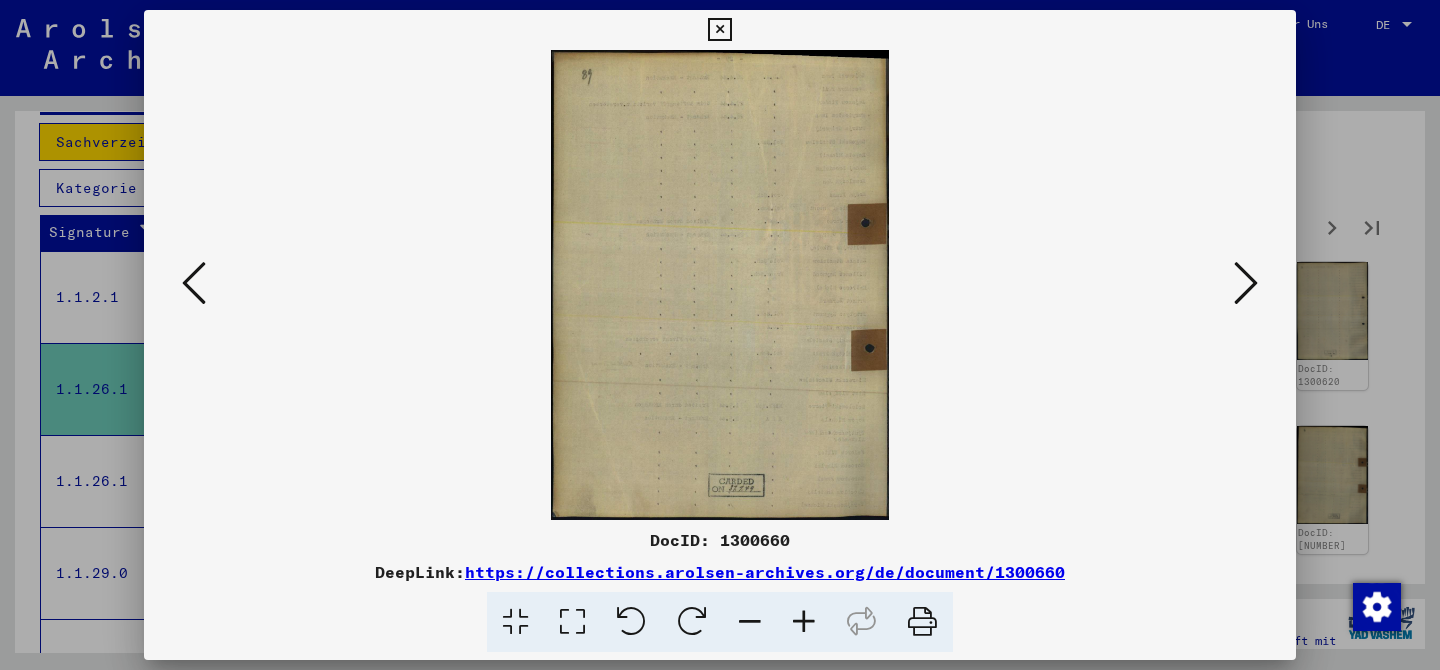 click at bounding box center (1246, 283) 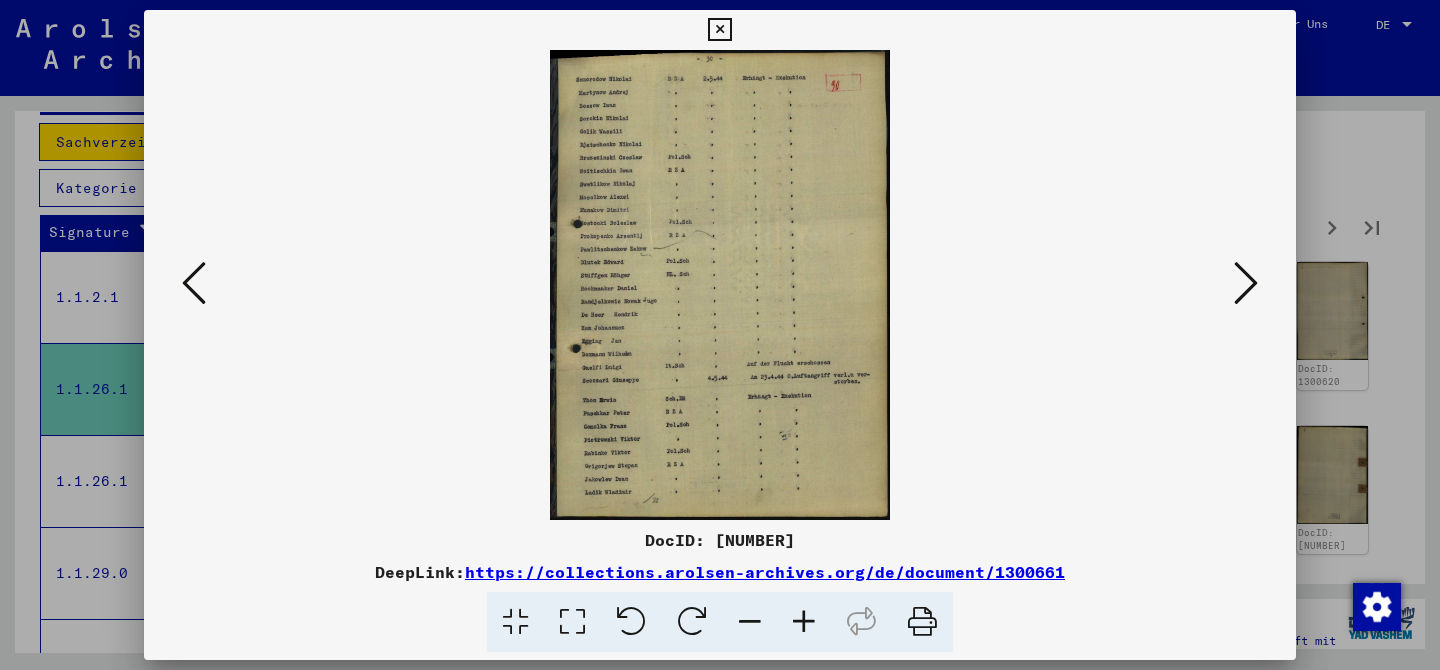 click at bounding box center (1246, 283) 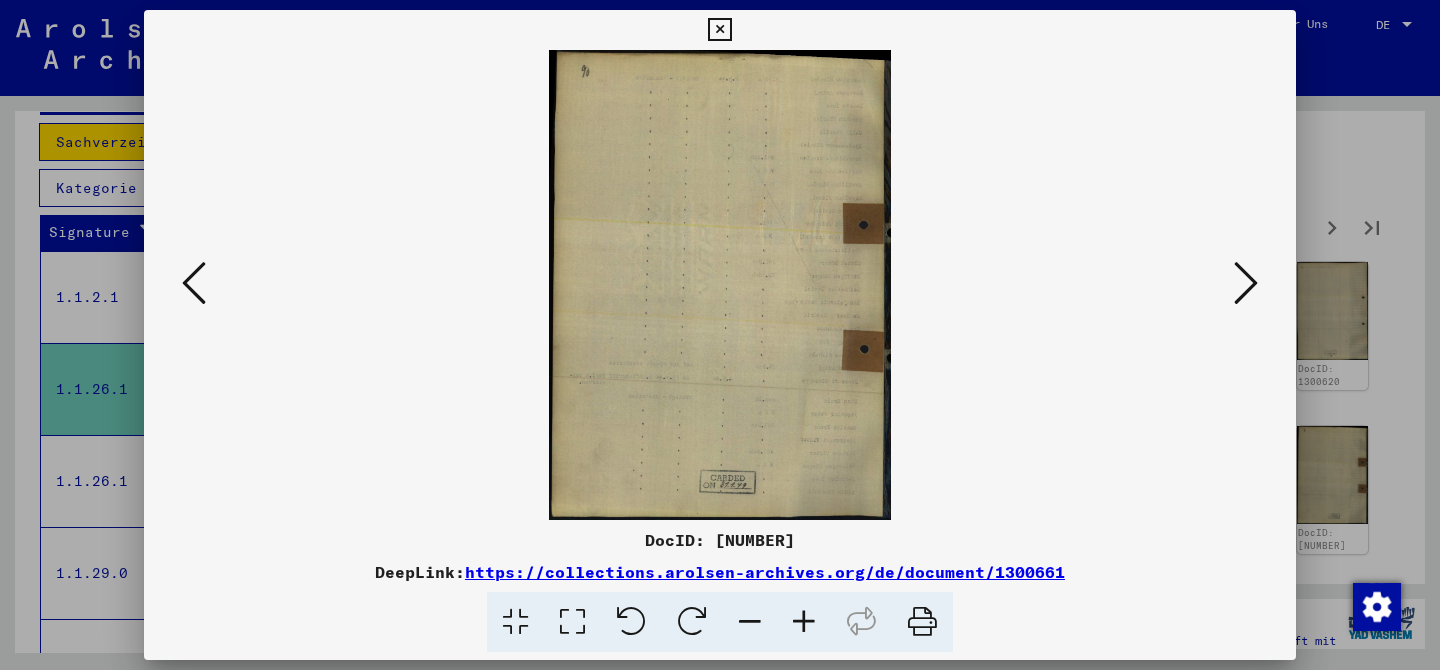 click at bounding box center [1246, 283] 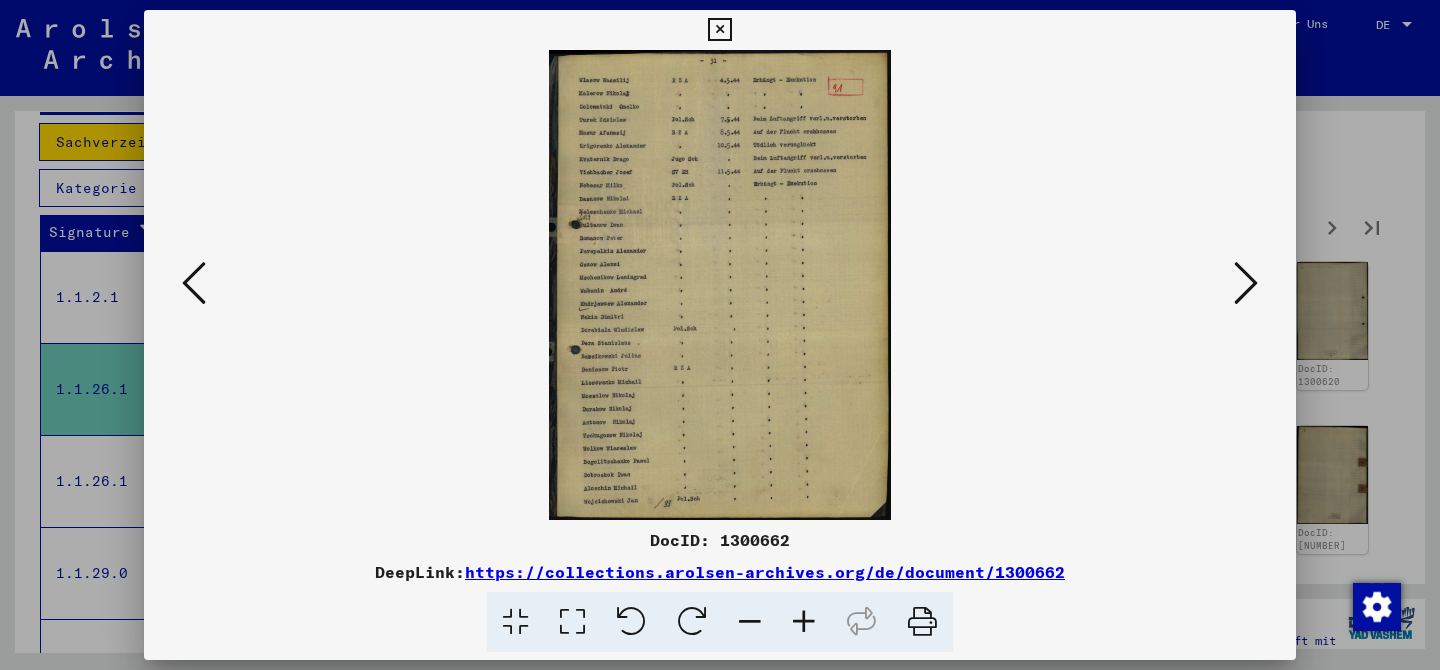 click at bounding box center (1246, 283) 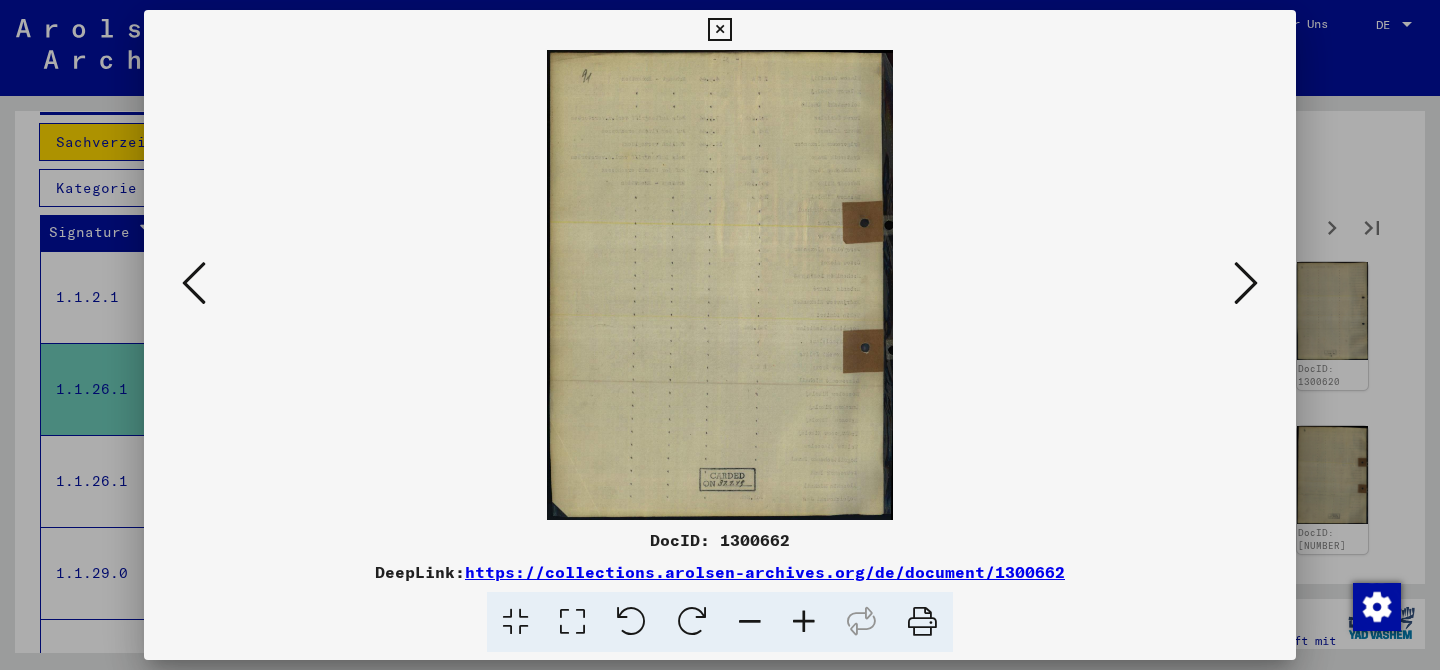 click at bounding box center [1246, 283] 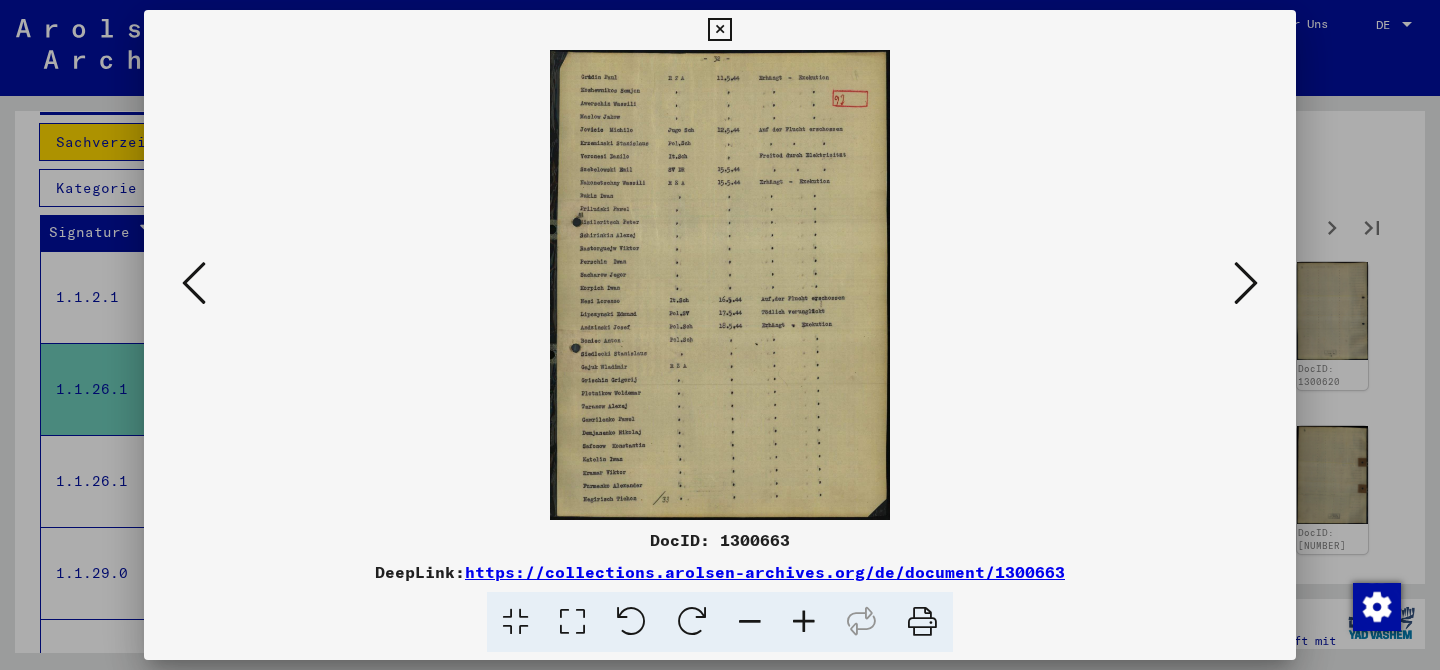 click at bounding box center [1246, 283] 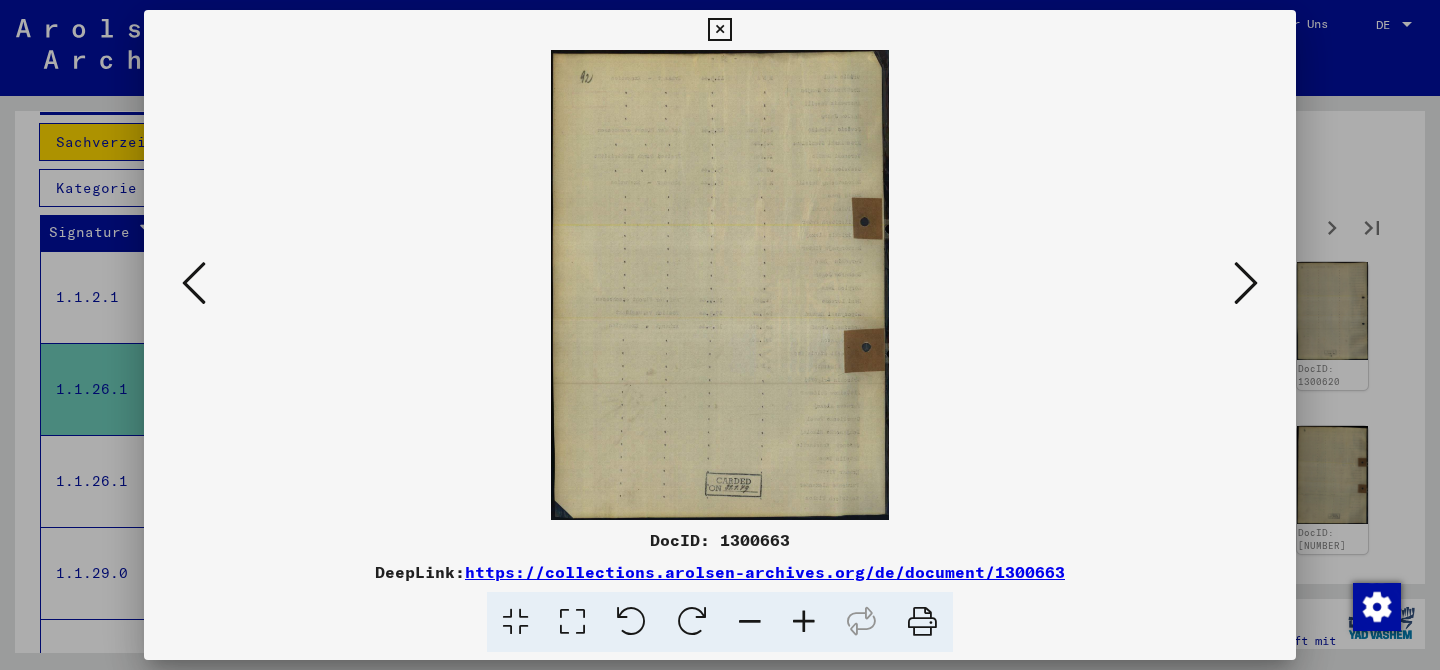 click at bounding box center [1246, 283] 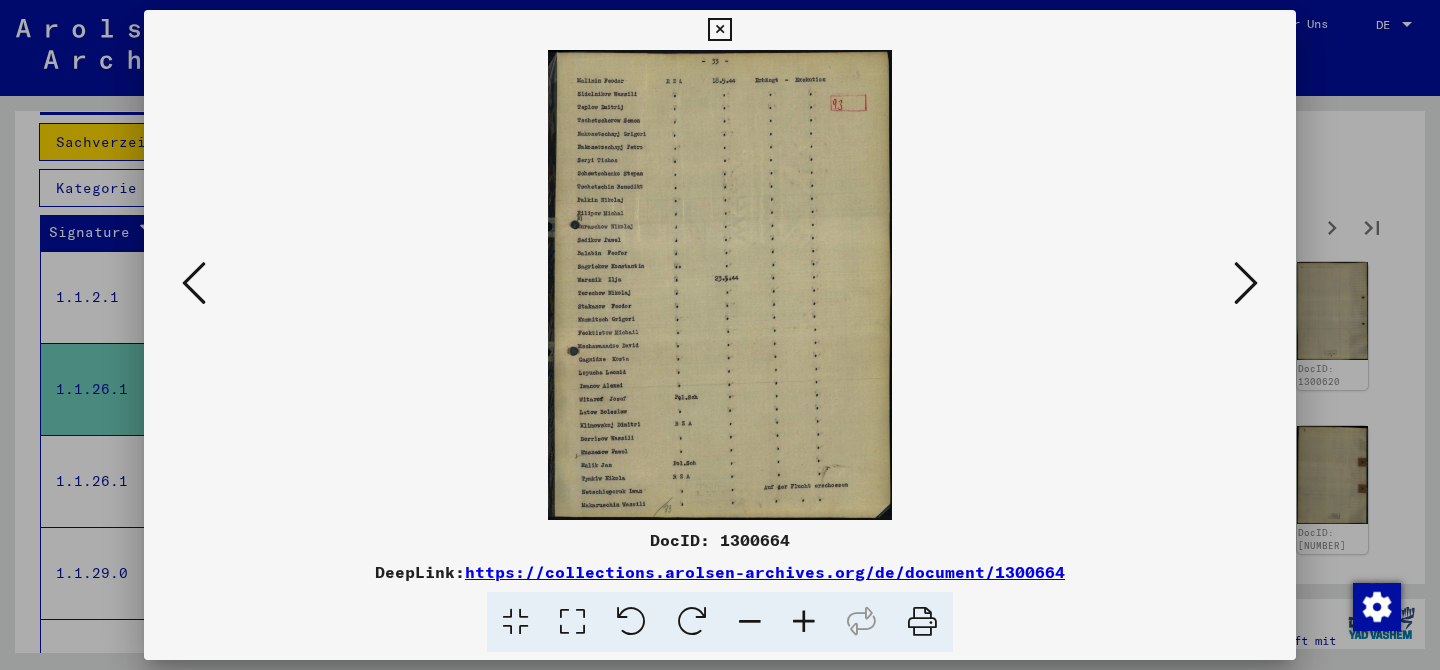click at bounding box center (1246, 283) 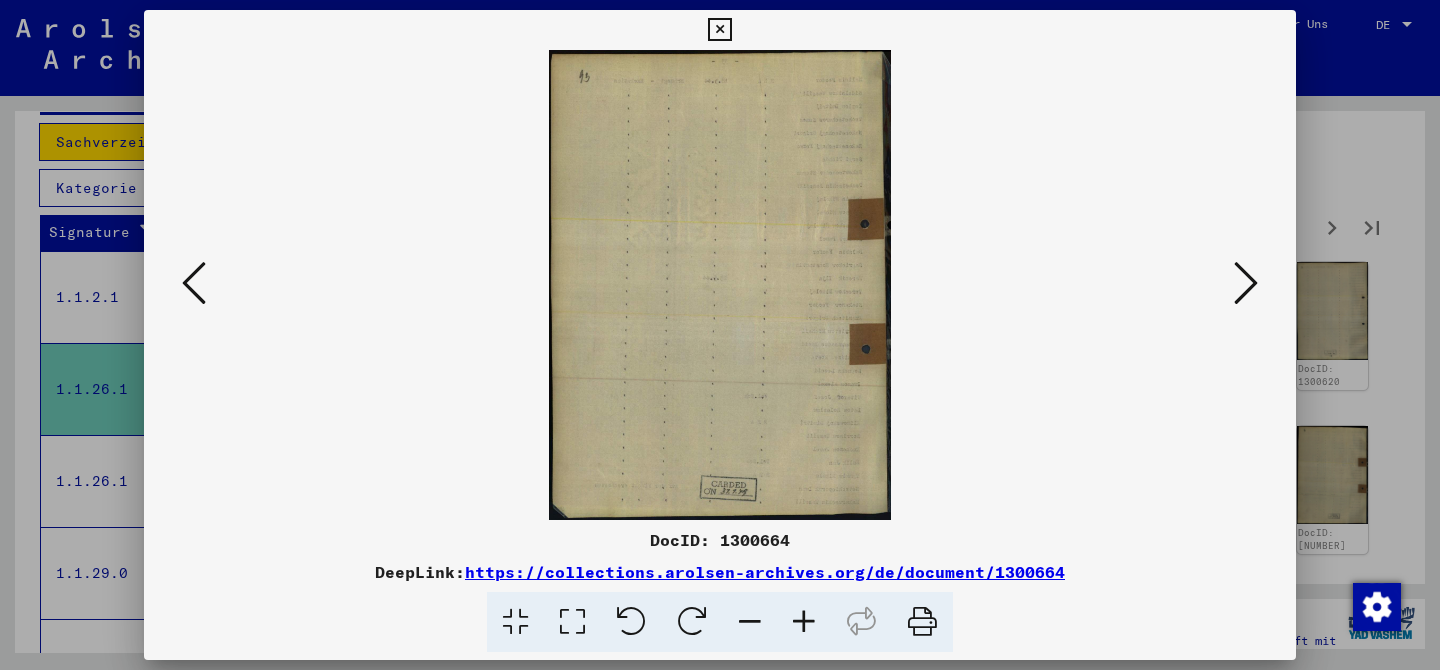 click at bounding box center [1246, 283] 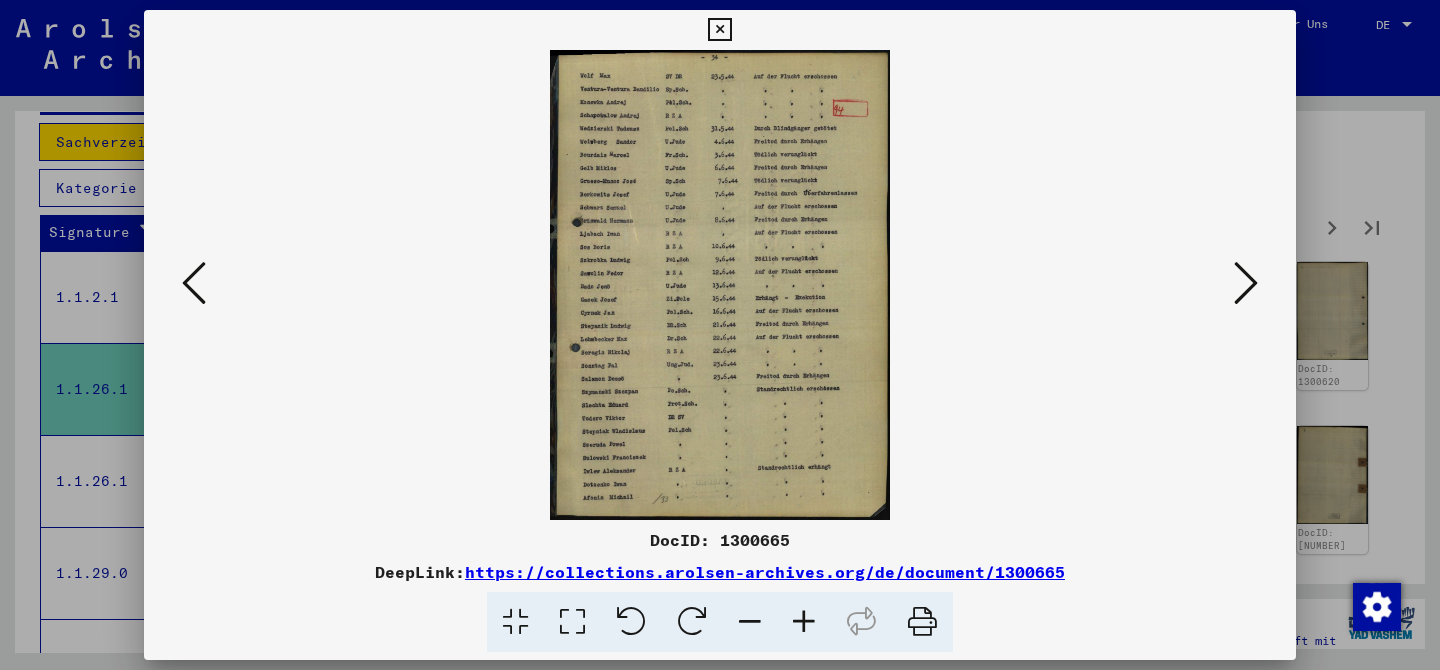 type 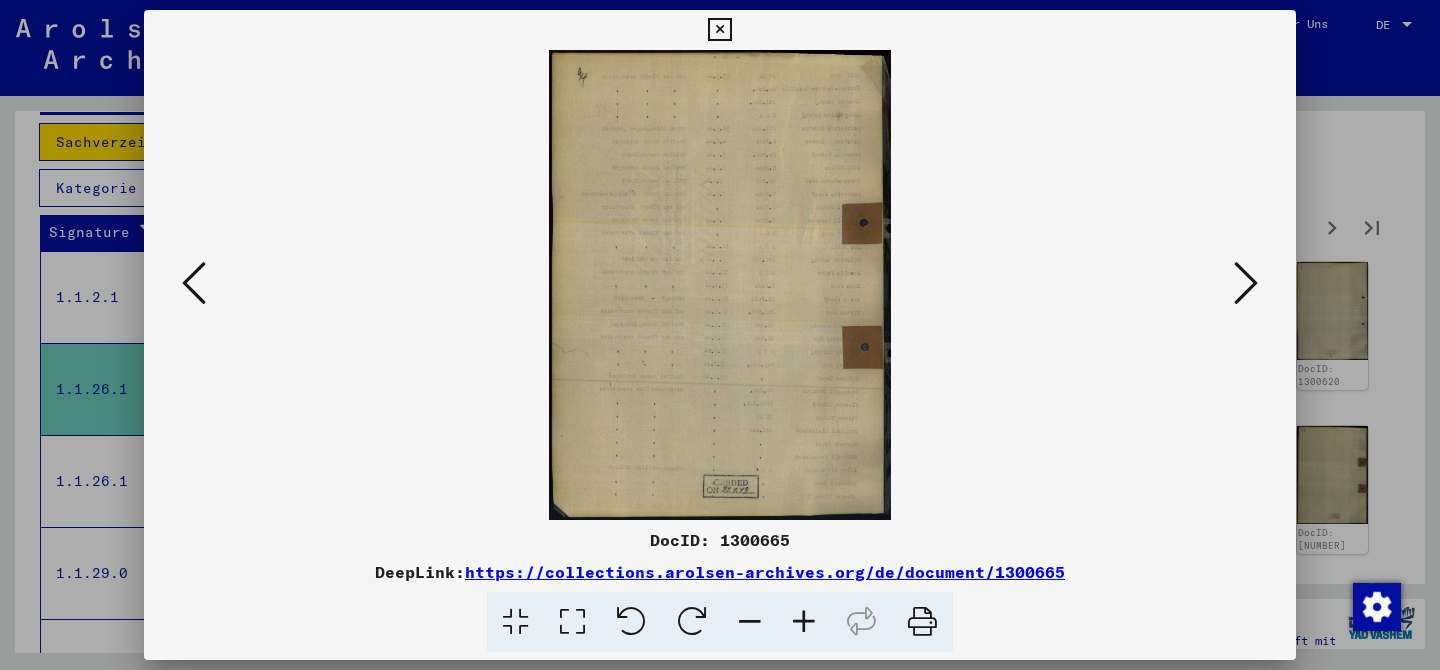 click at bounding box center (1246, 283) 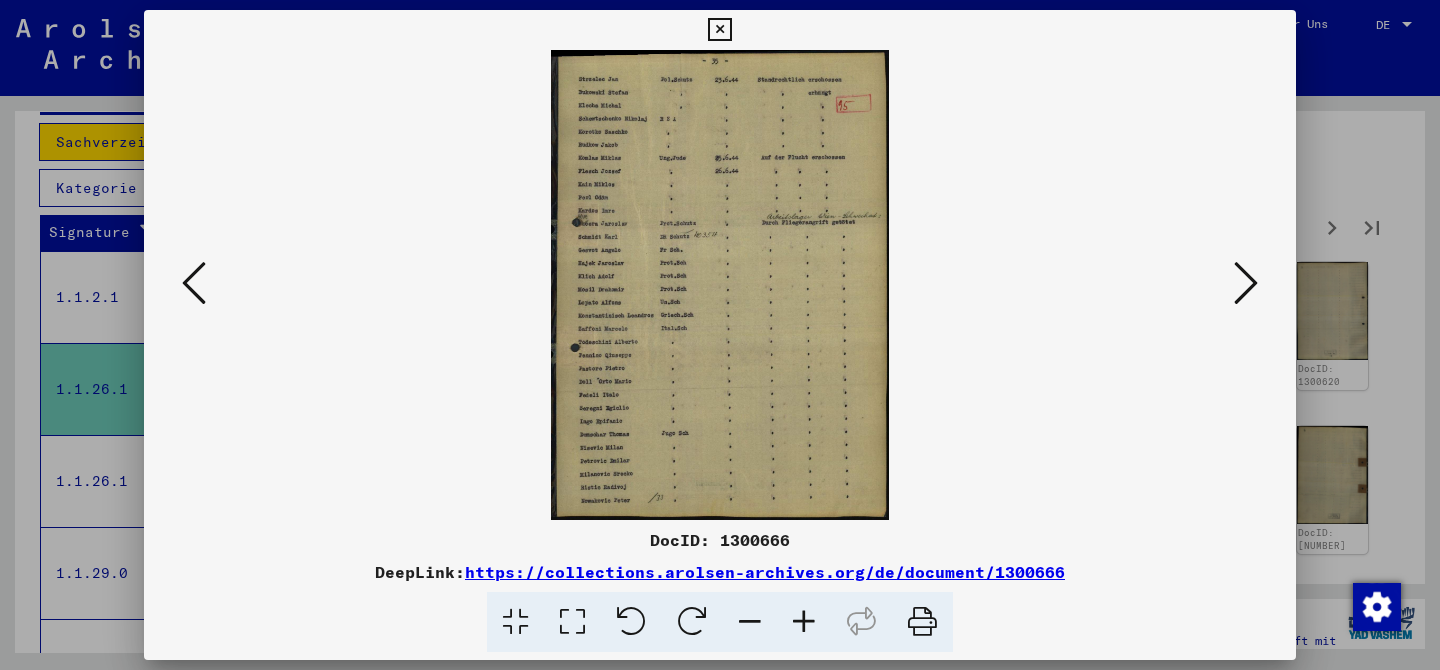 click at bounding box center [1246, 283] 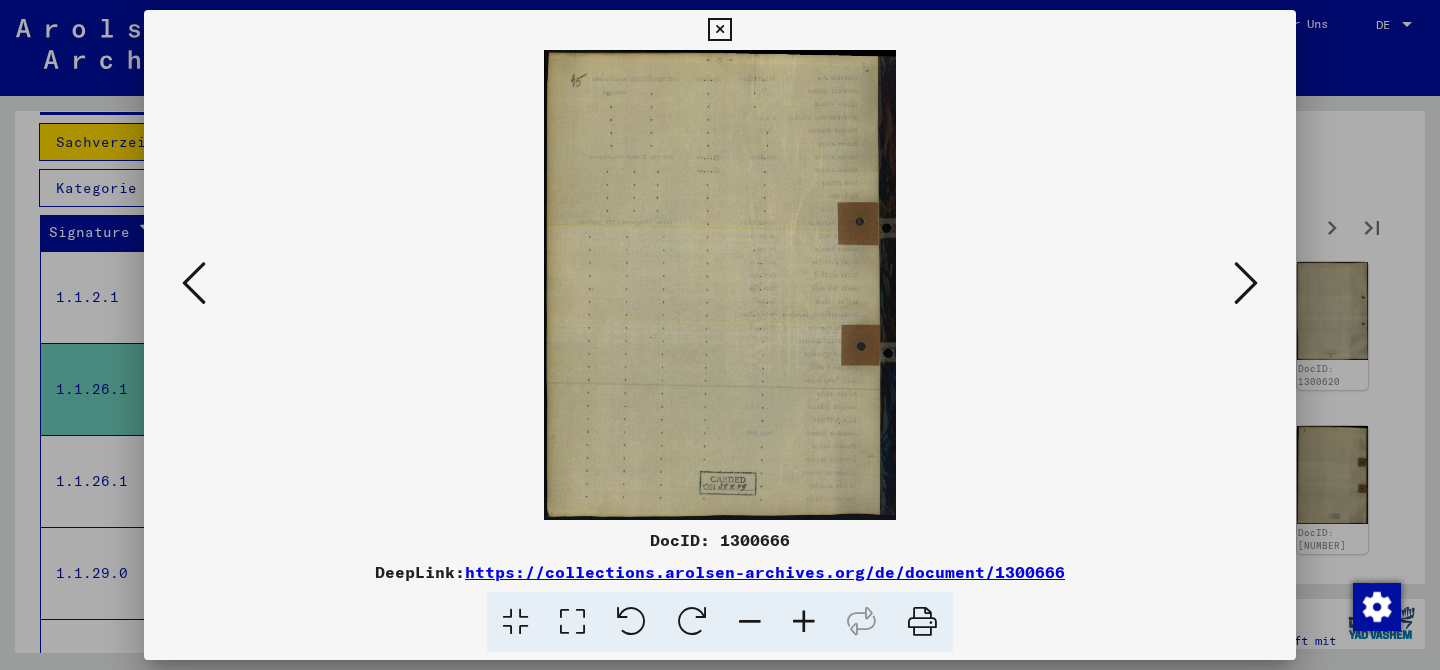 click at bounding box center [1246, 283] 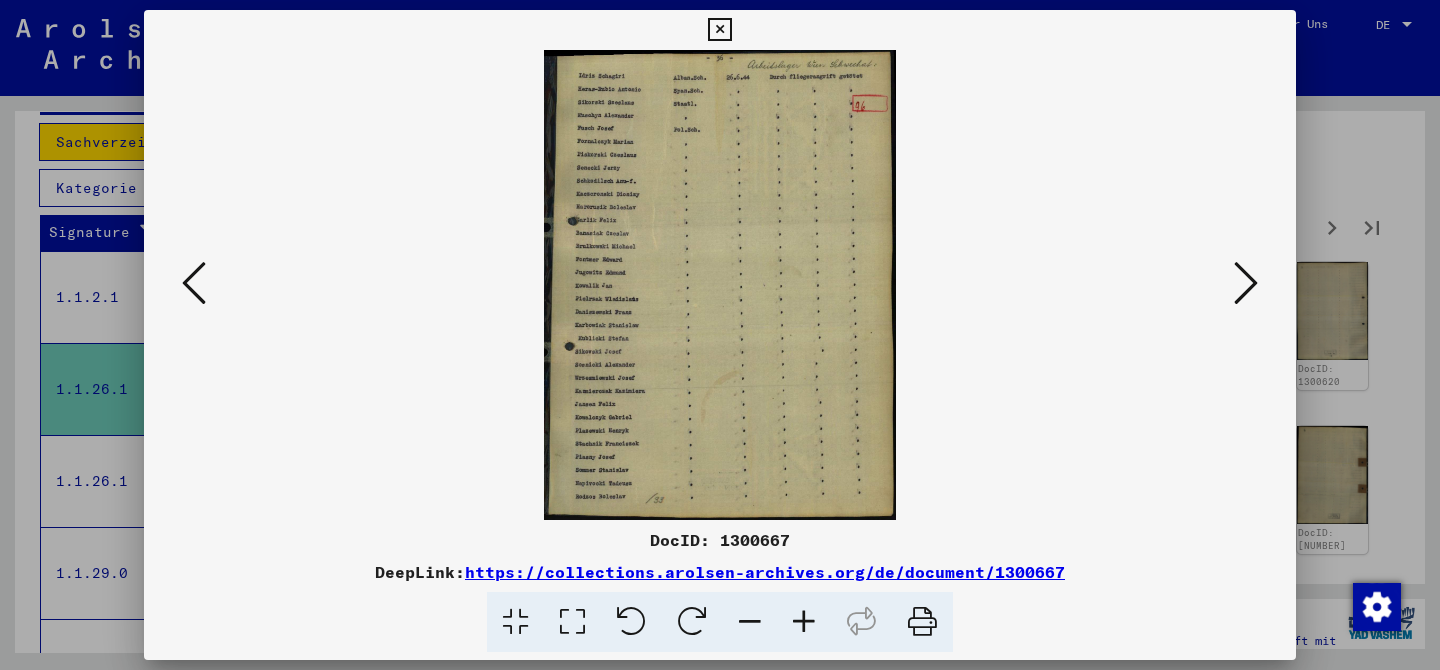 click at bounding box center [1246, 283] 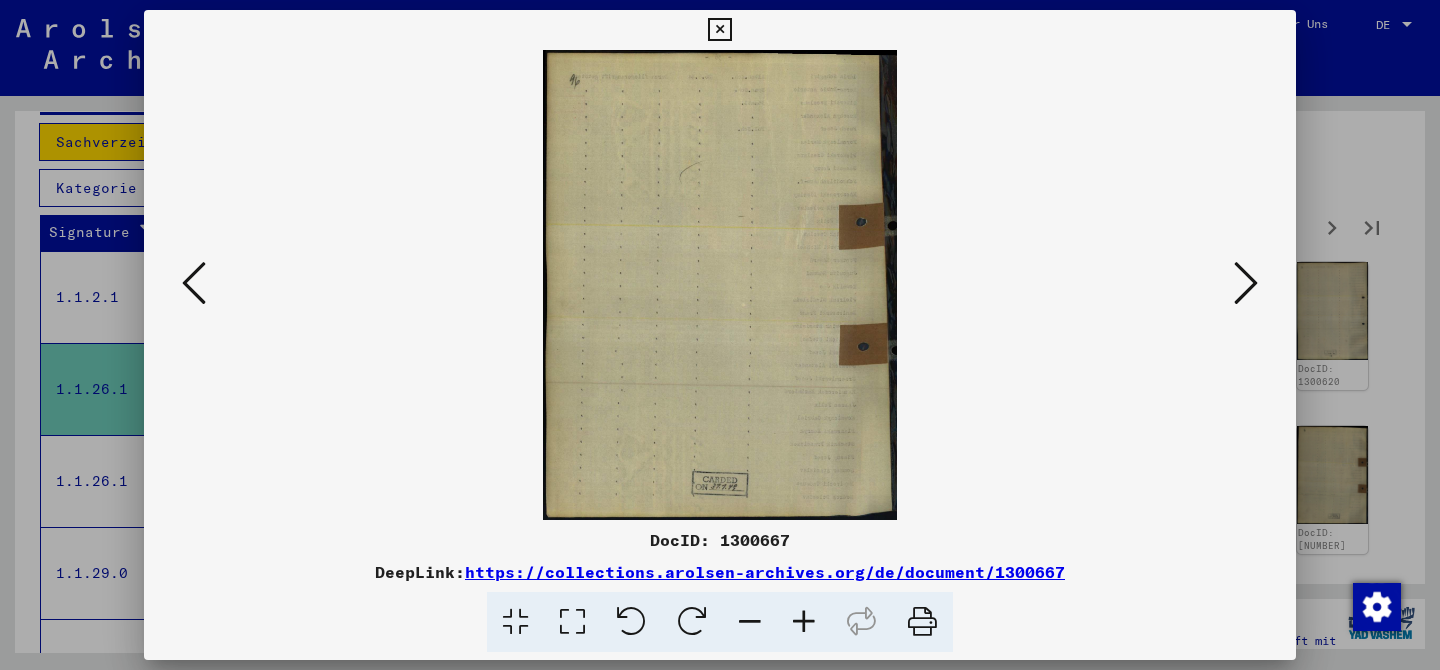 click at bounding box center (1246, 283) 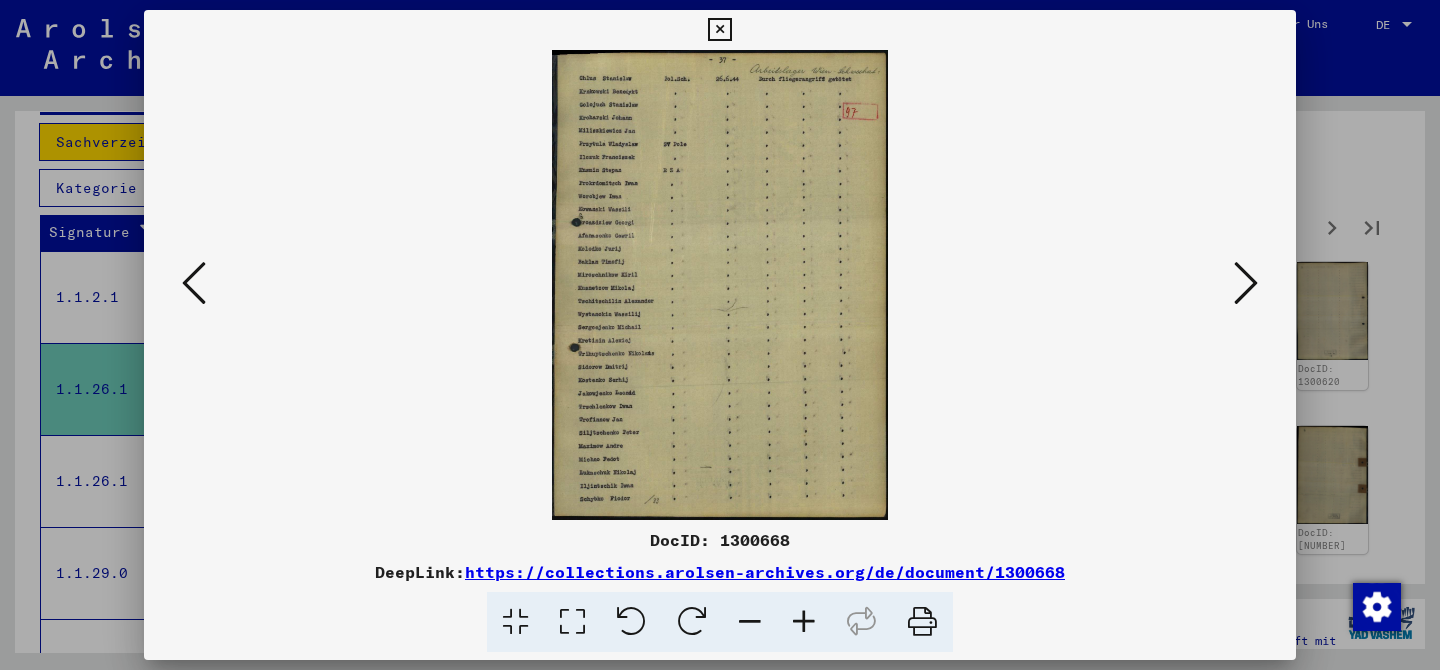 click at bounding box center (1246, 283) 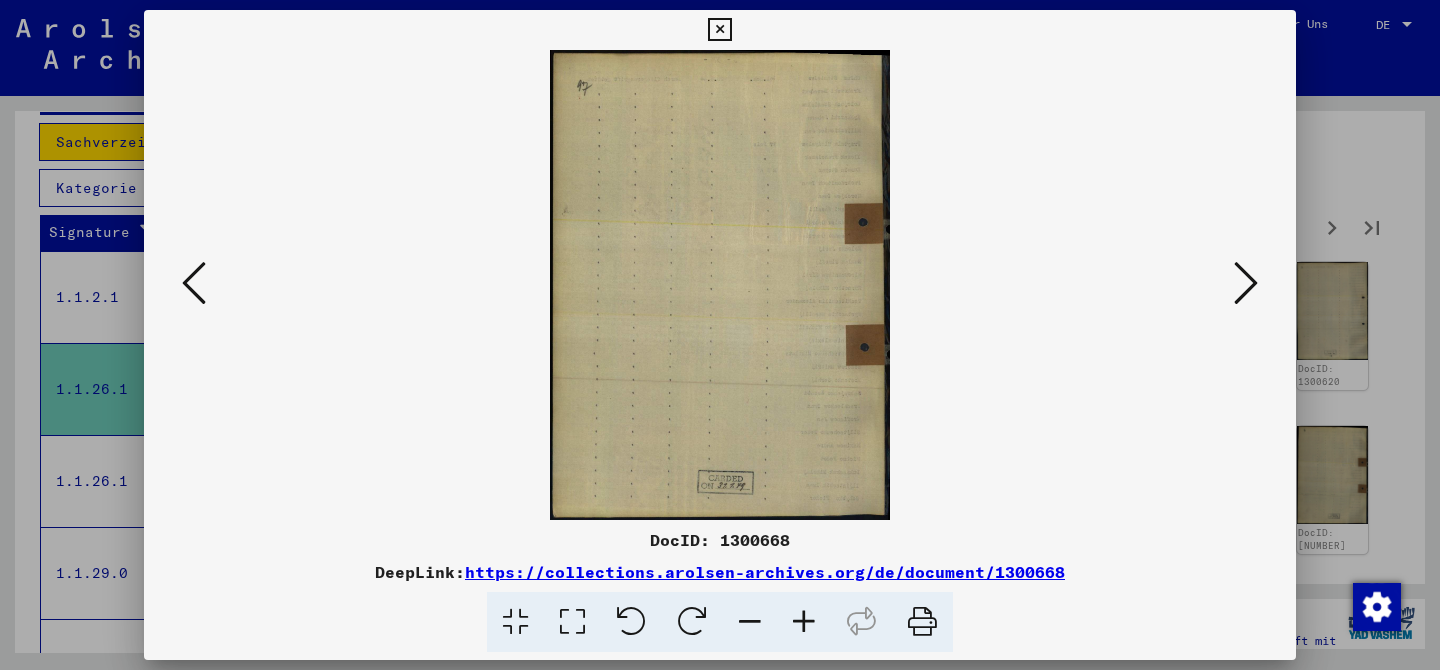 click at bounding box center (1246, 283) 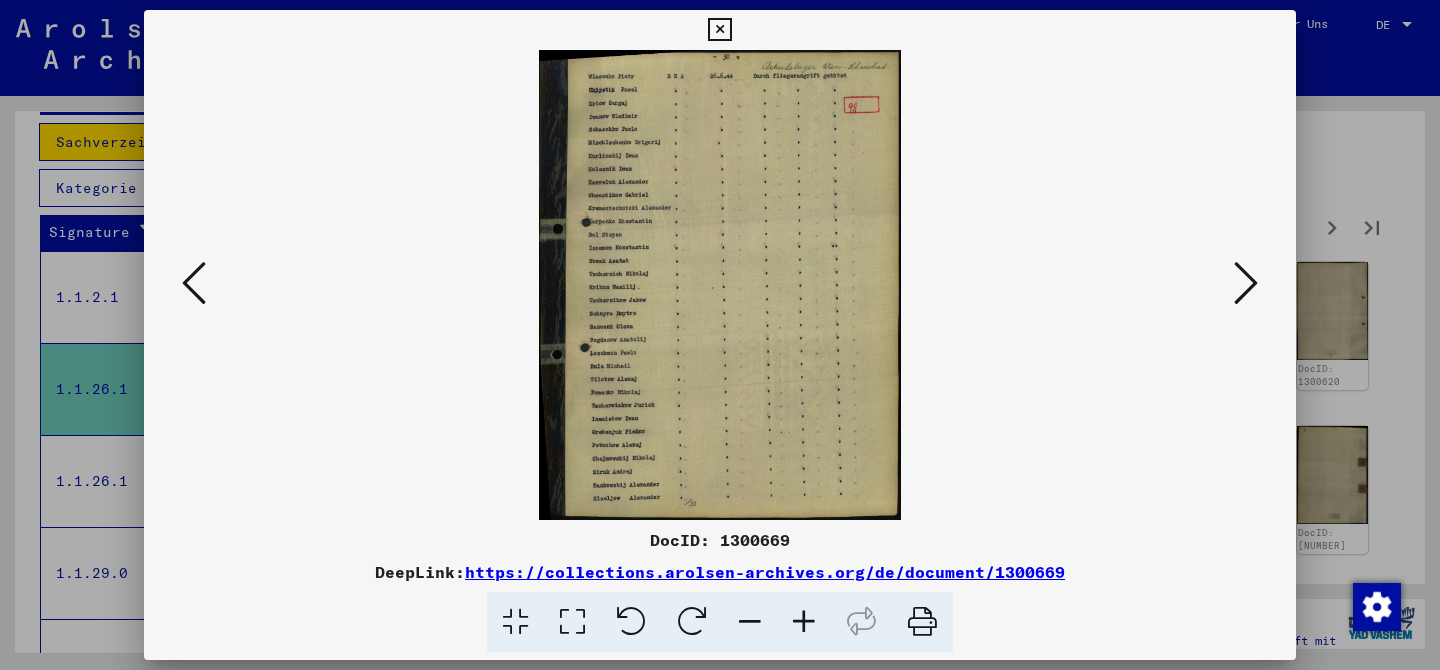 click at bounding box center [1246, 283] 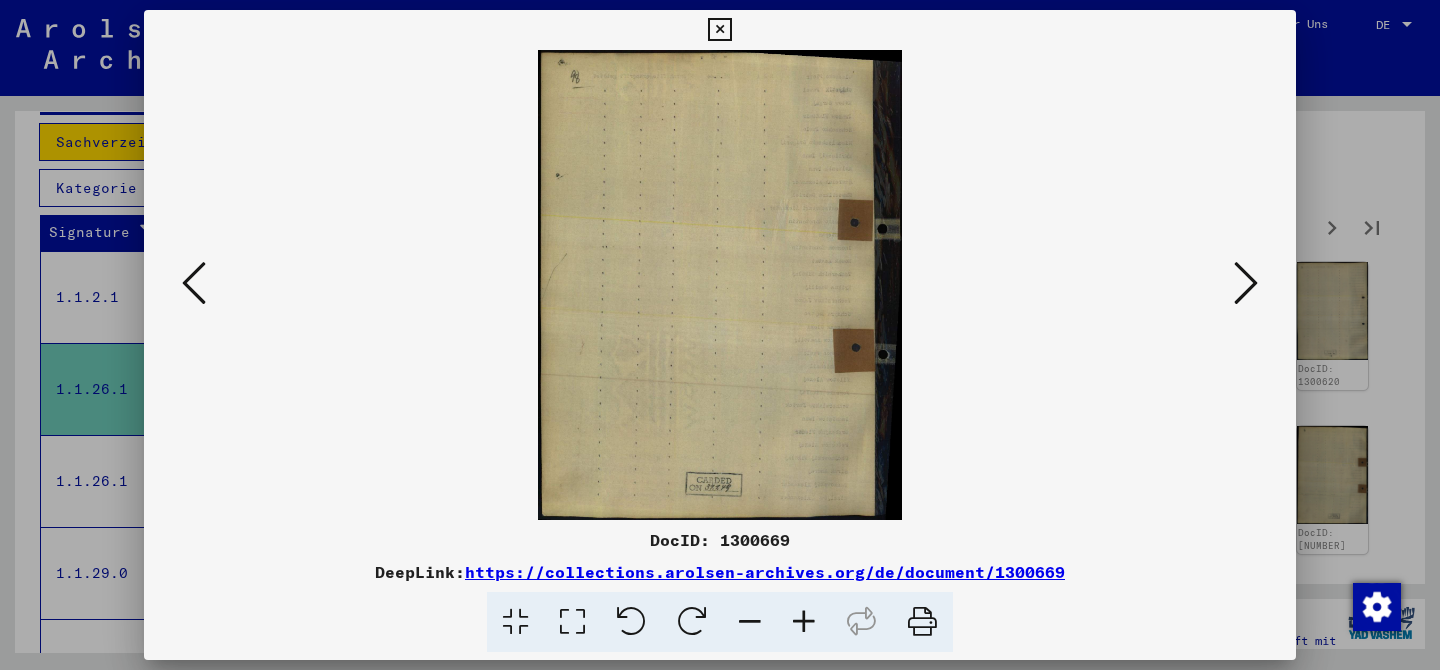 click at bounding box center (1246, 283) 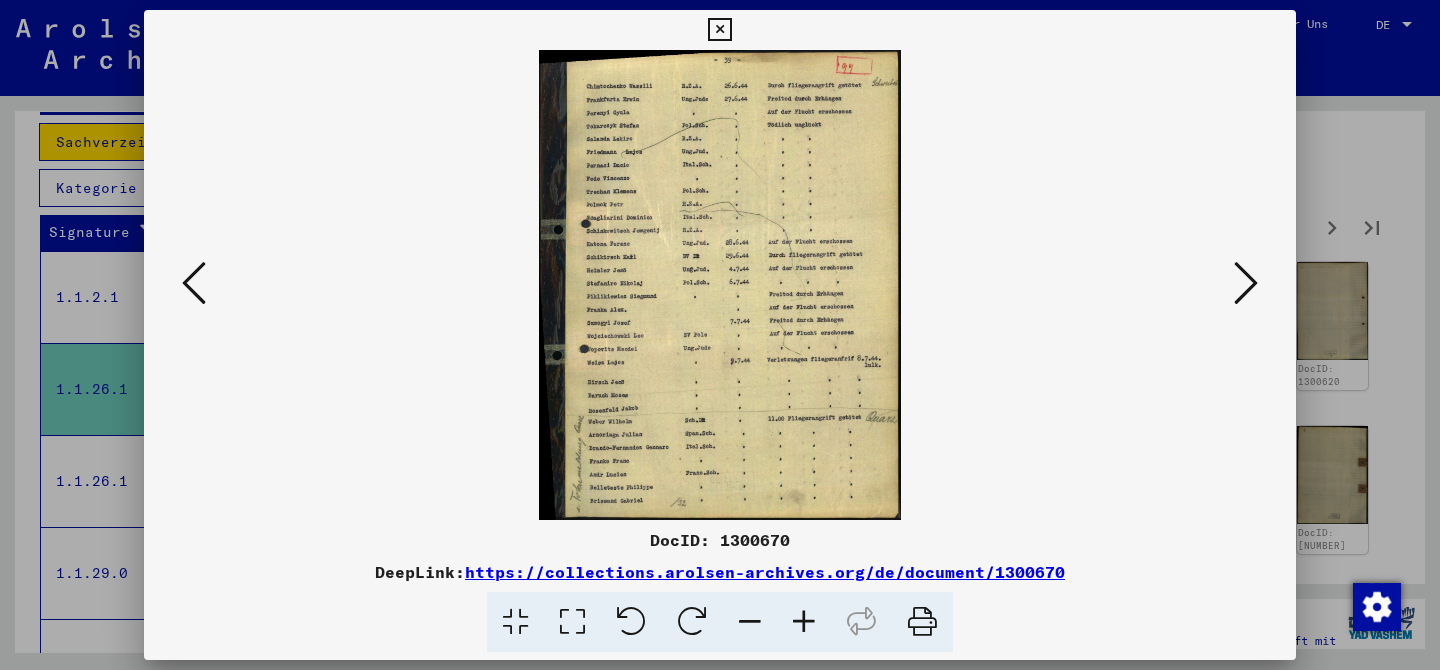 click at bounding box center [1246, 283] 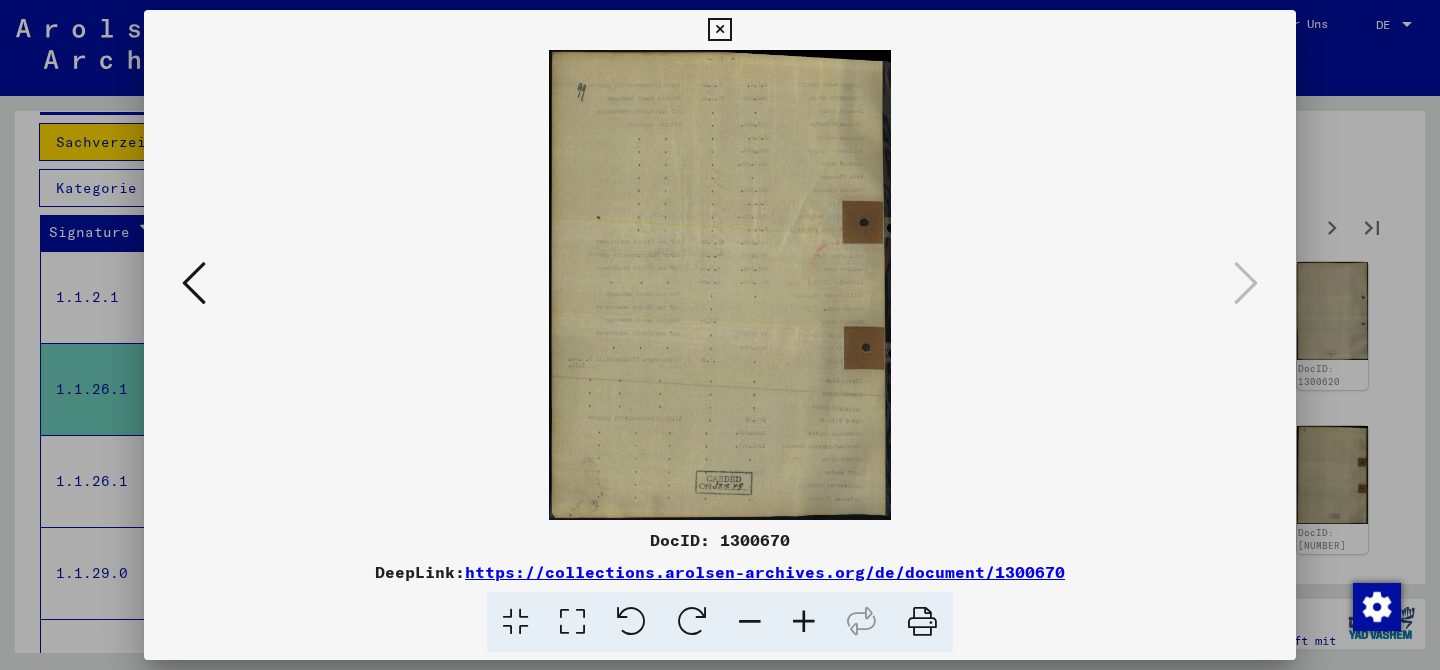 click at bounding box center [720, 335] 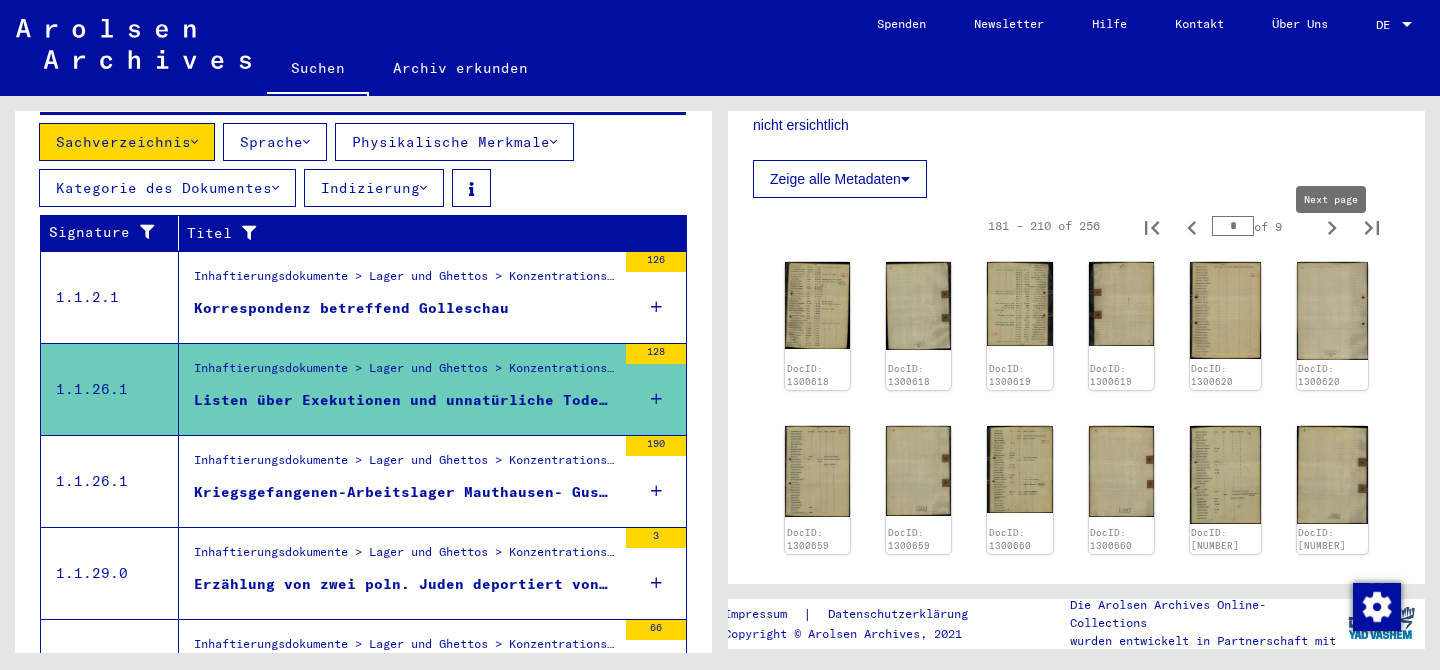 click 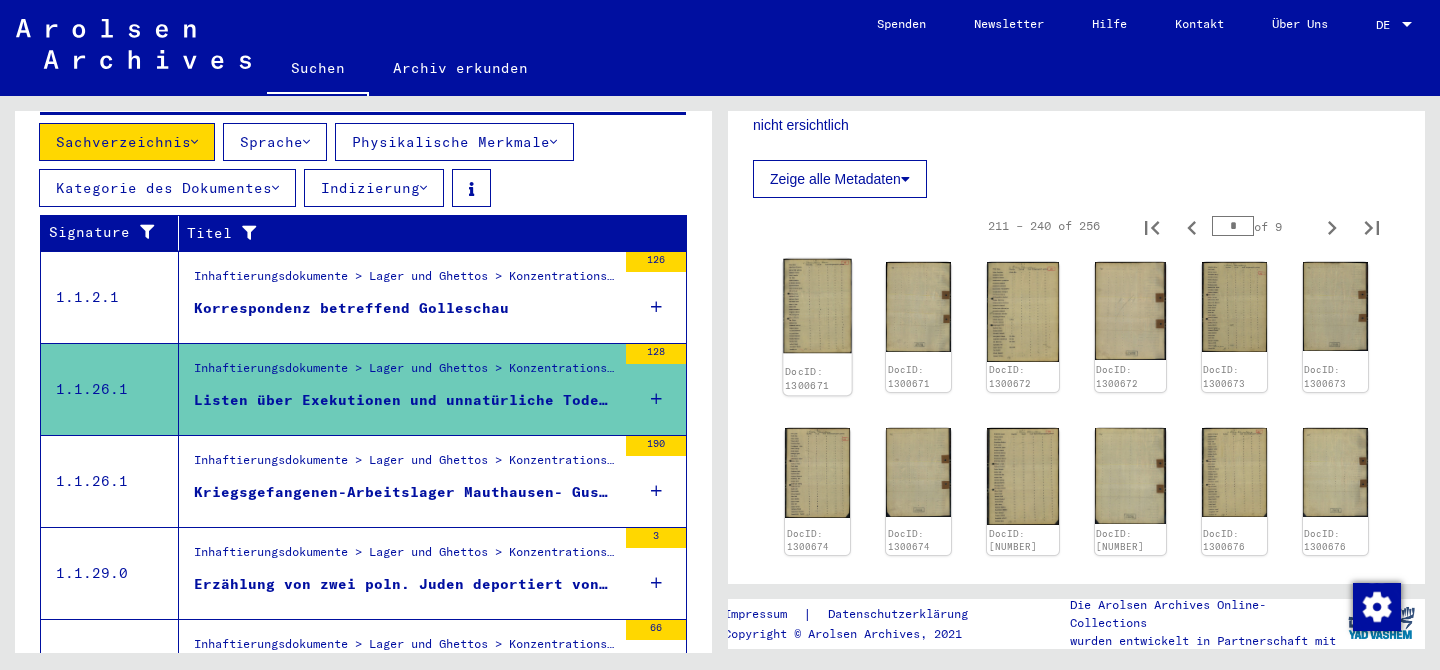click 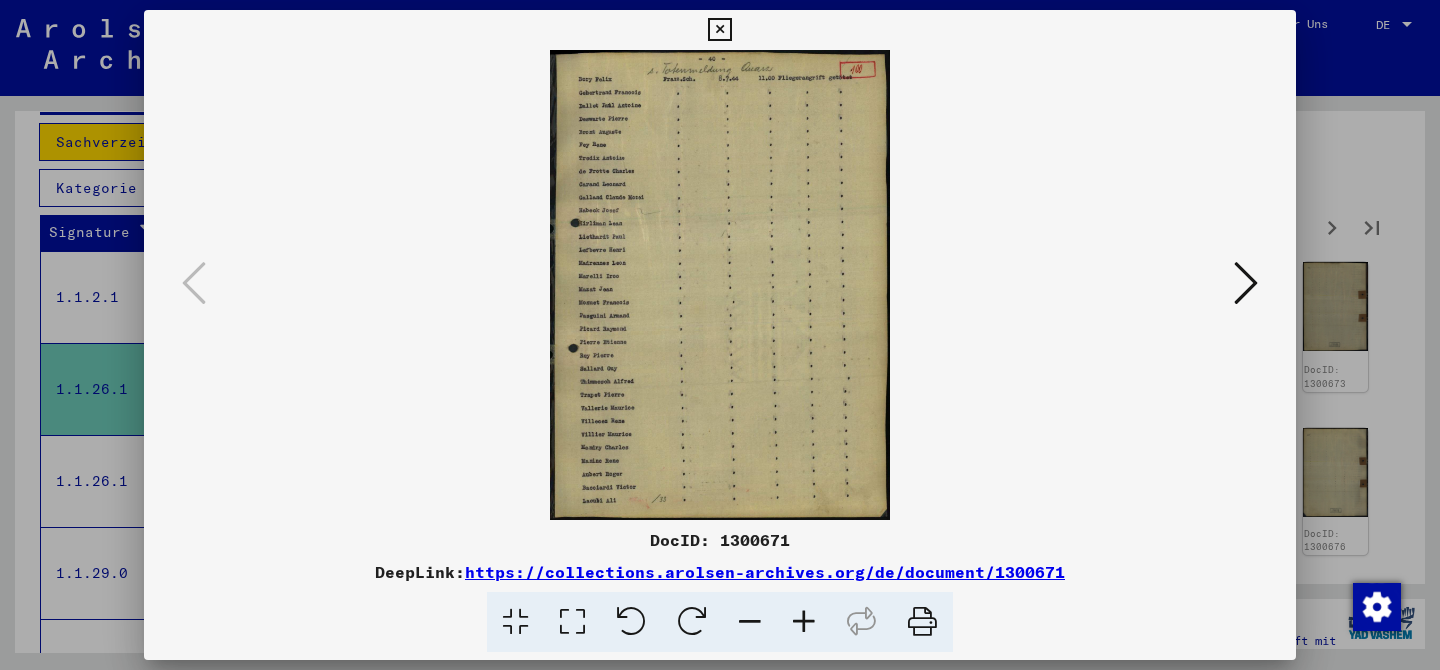 click at bounding box center [1246, 283] 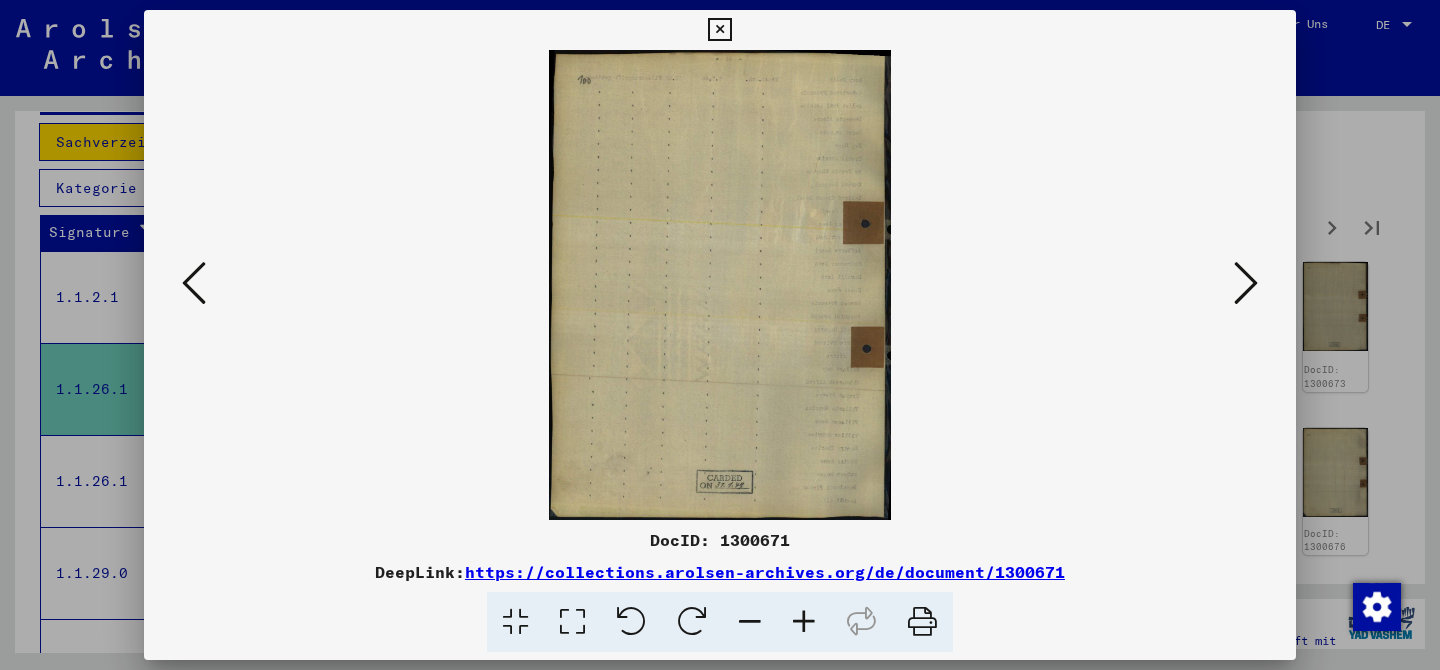 click at bounding box center [1246, 283] 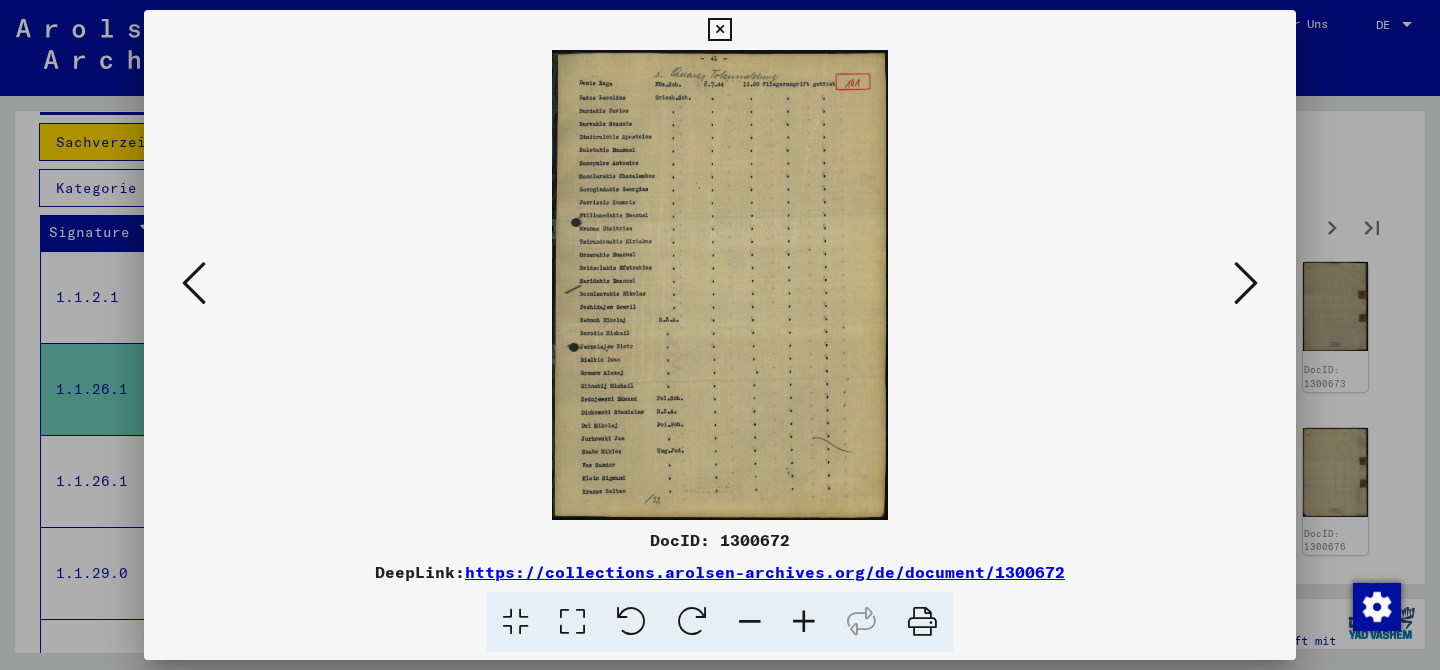 click at bounding box center (1246, 283) 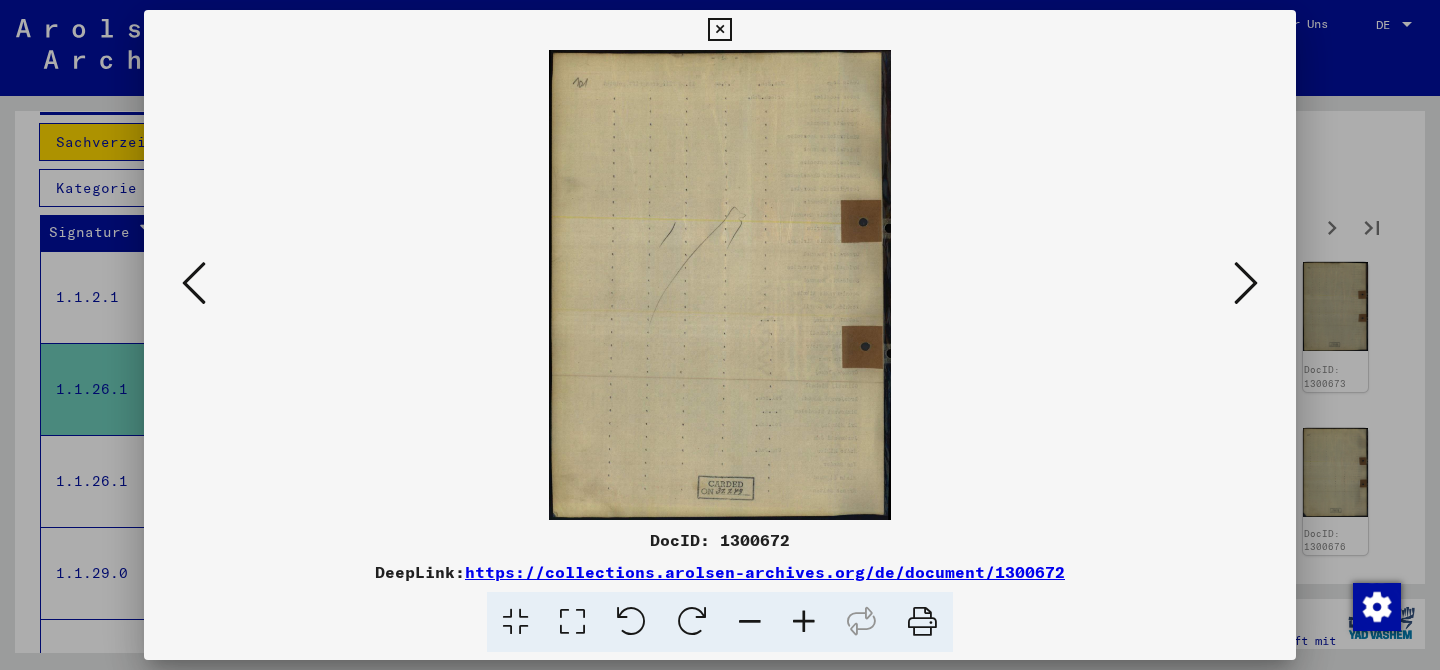 click at bounding box center (1246, 283) 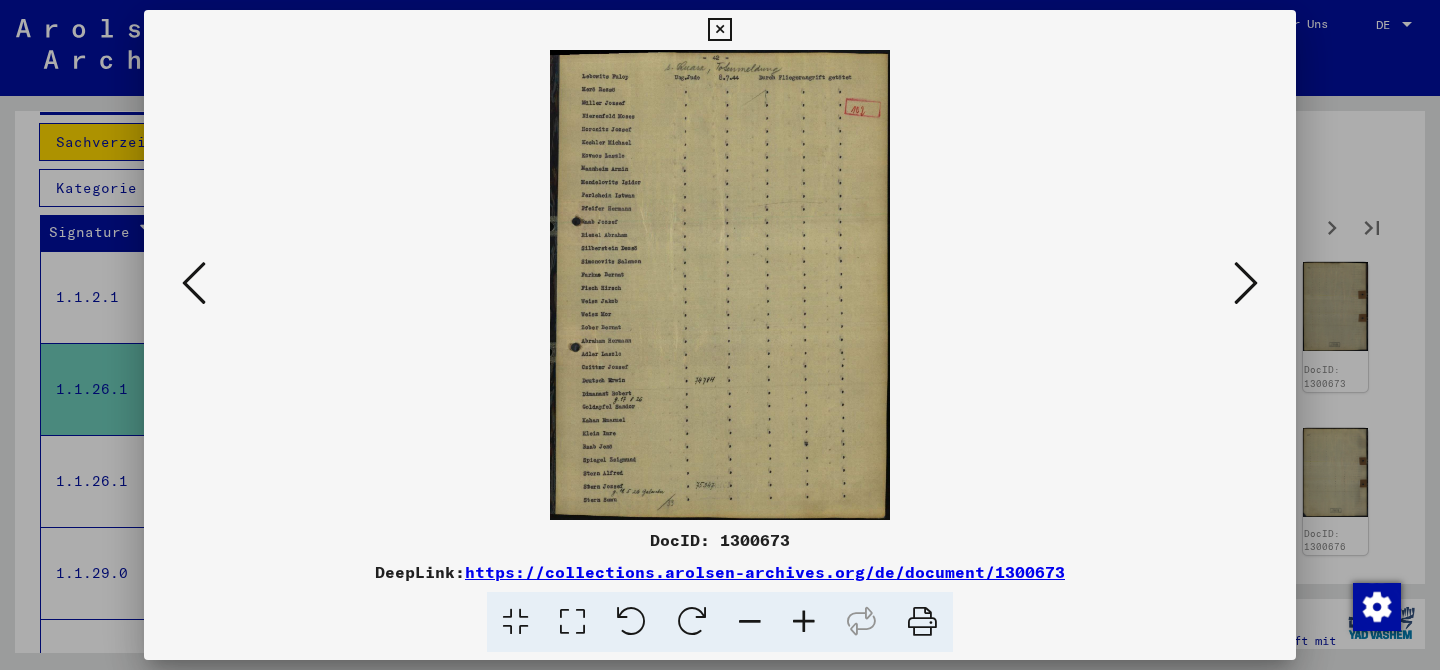 click at bounding box center [1246, 283] 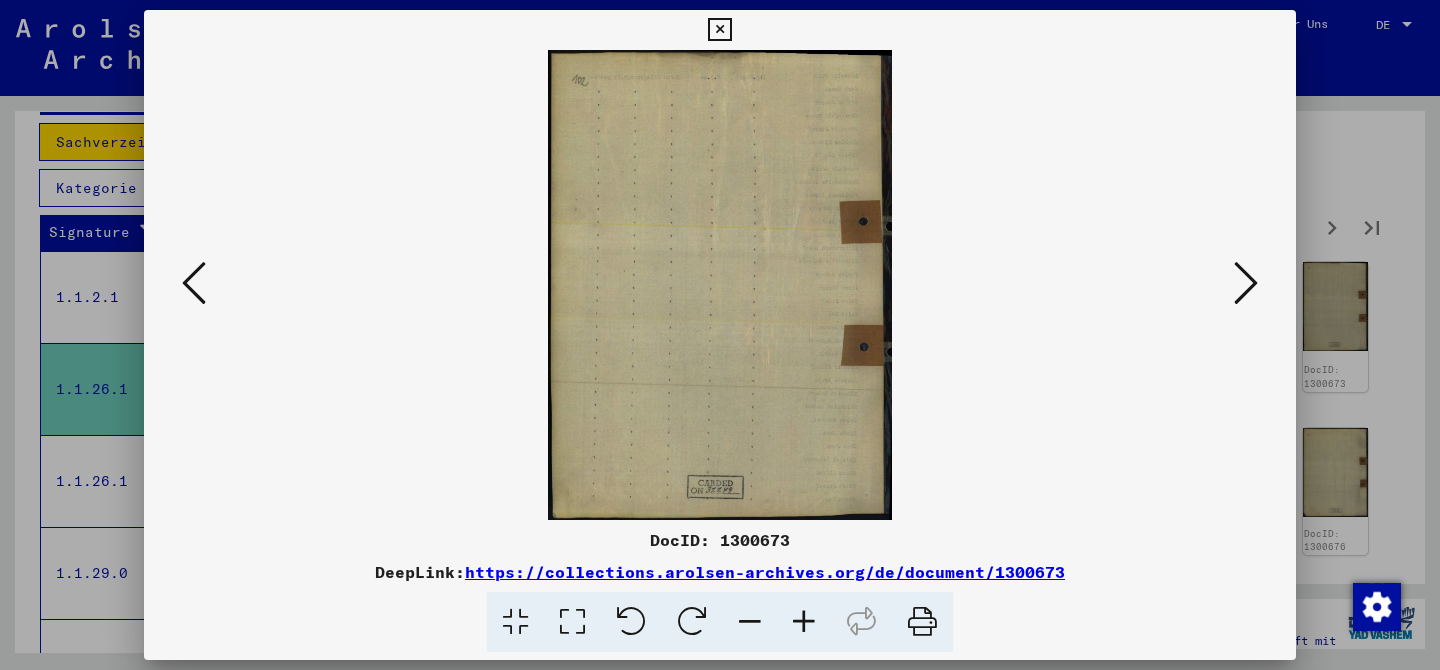 click at bounding box center [1246, 283] 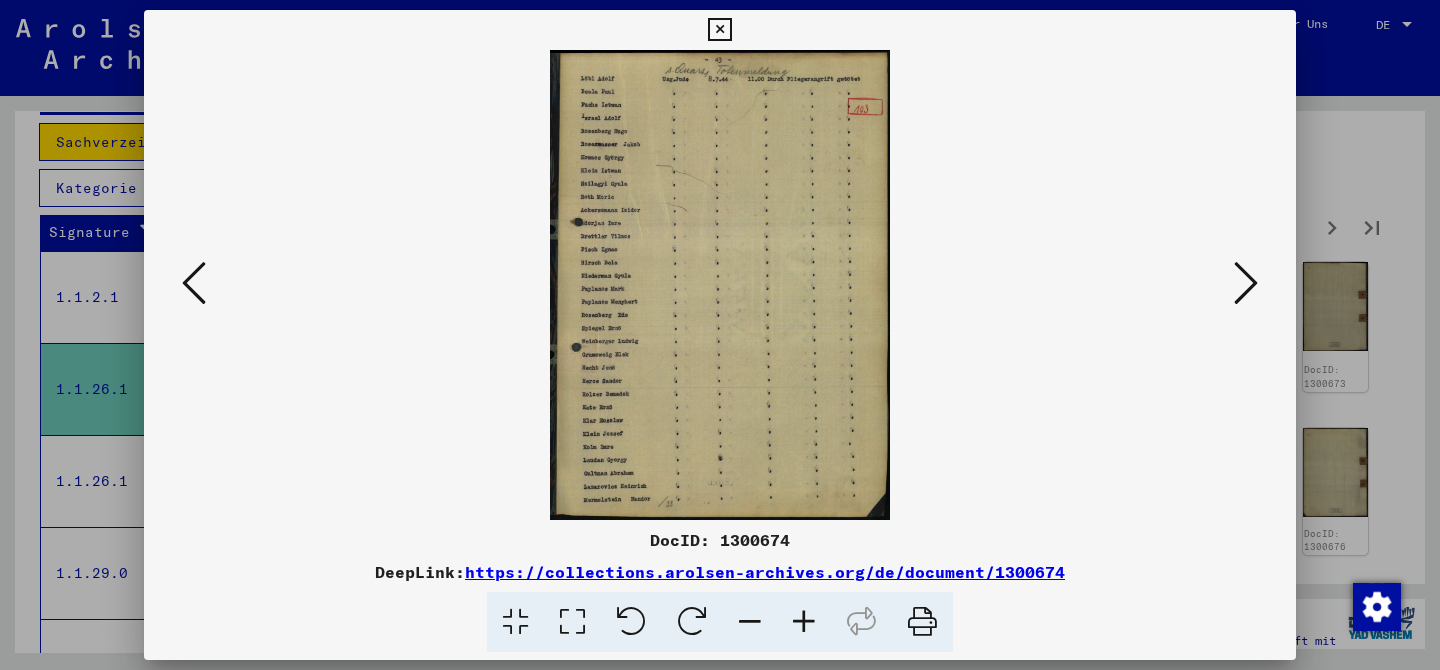 click at bounding box center (1246, 283) 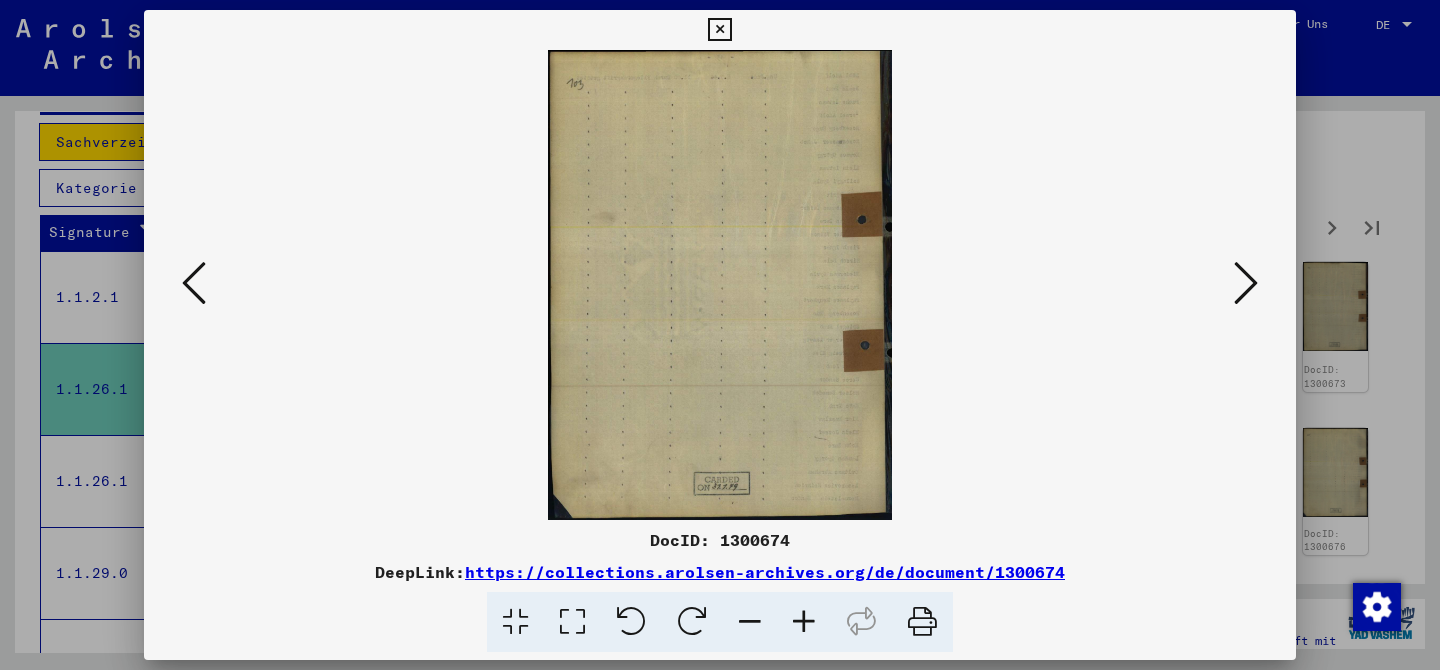 click at bounding box center (1246, 283) 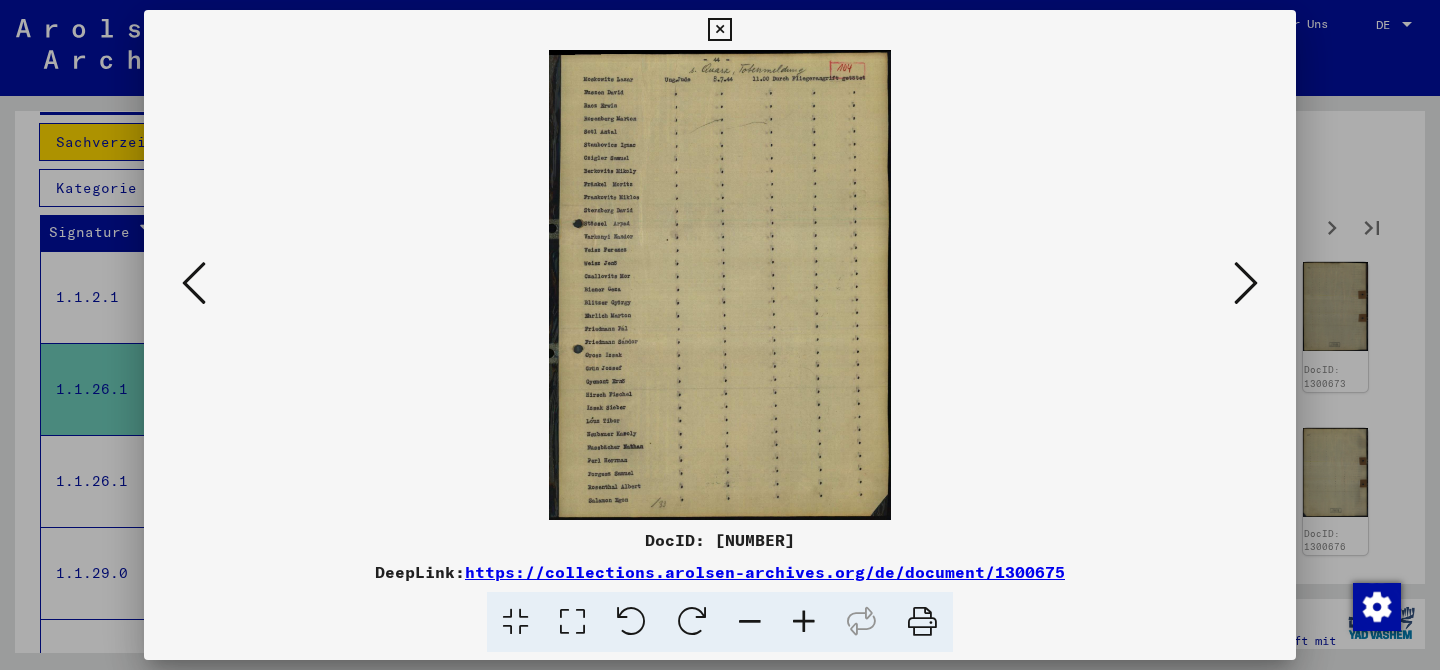 click at bounding box center (1246, 283) 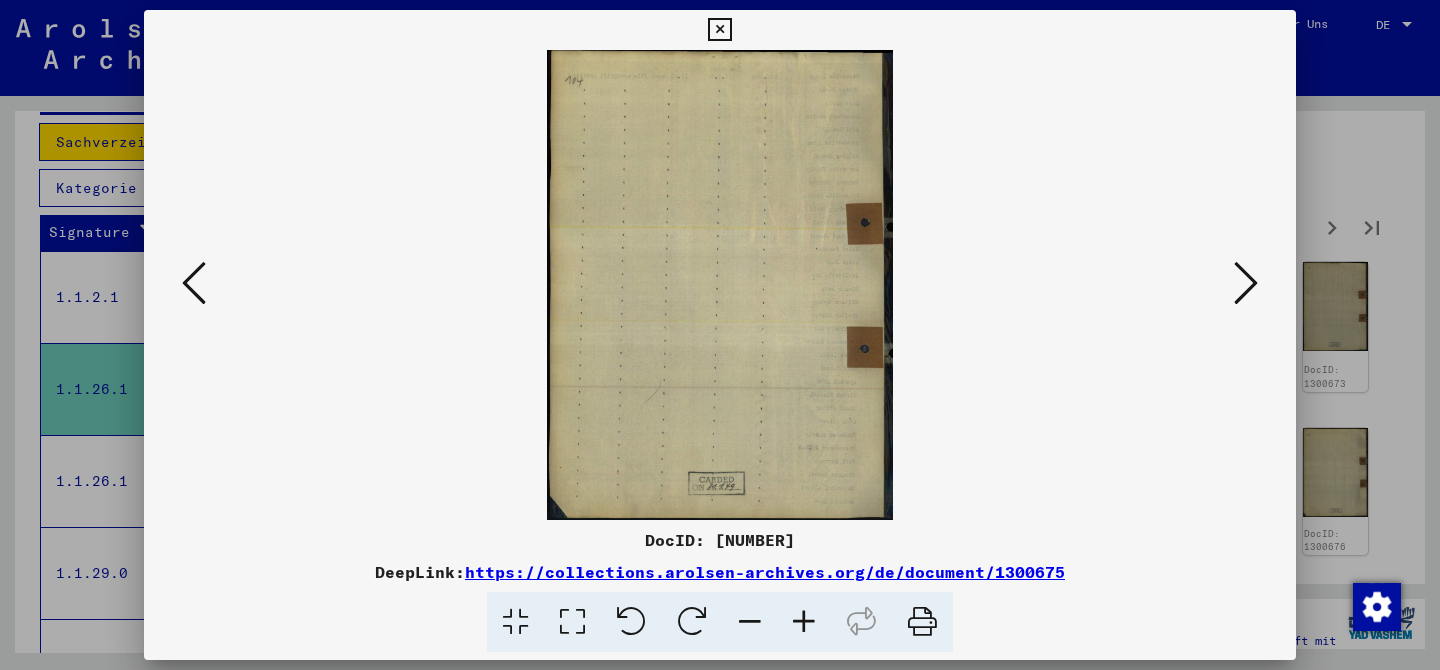 click at bounding box center [1246, 283] 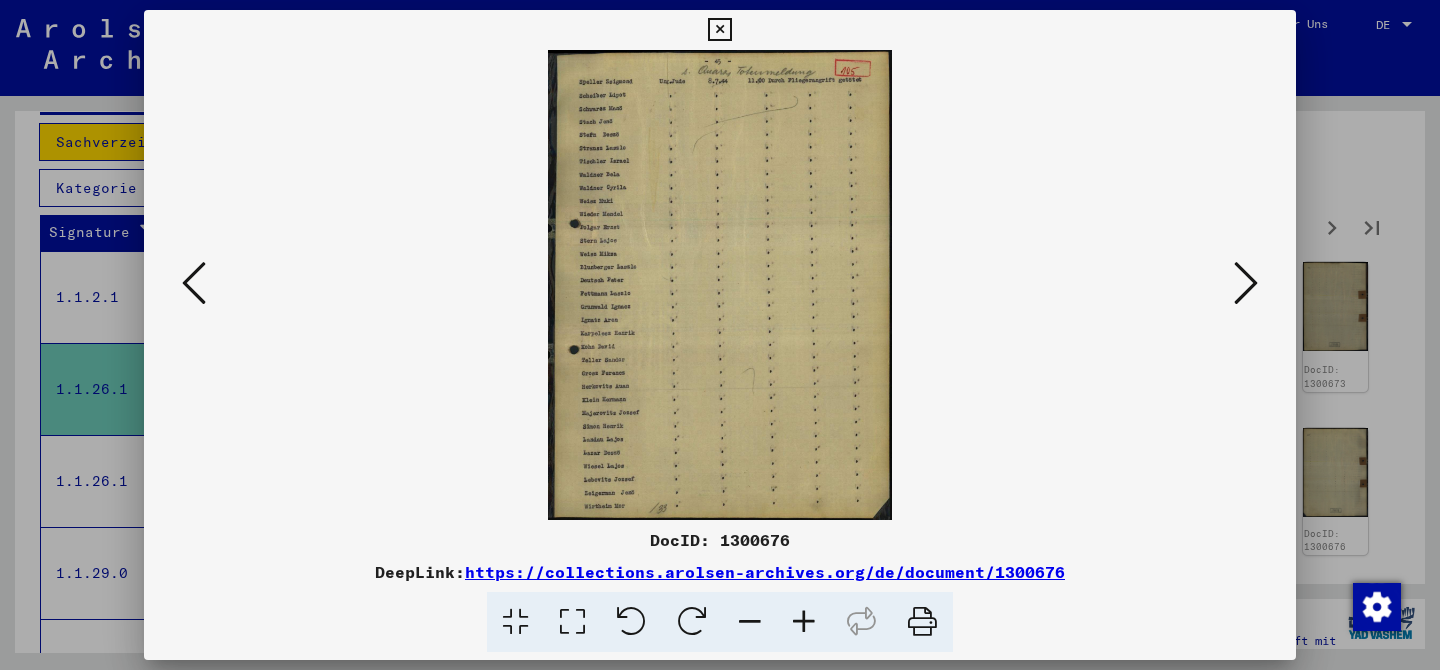 click at bounding box center [1246, 283] 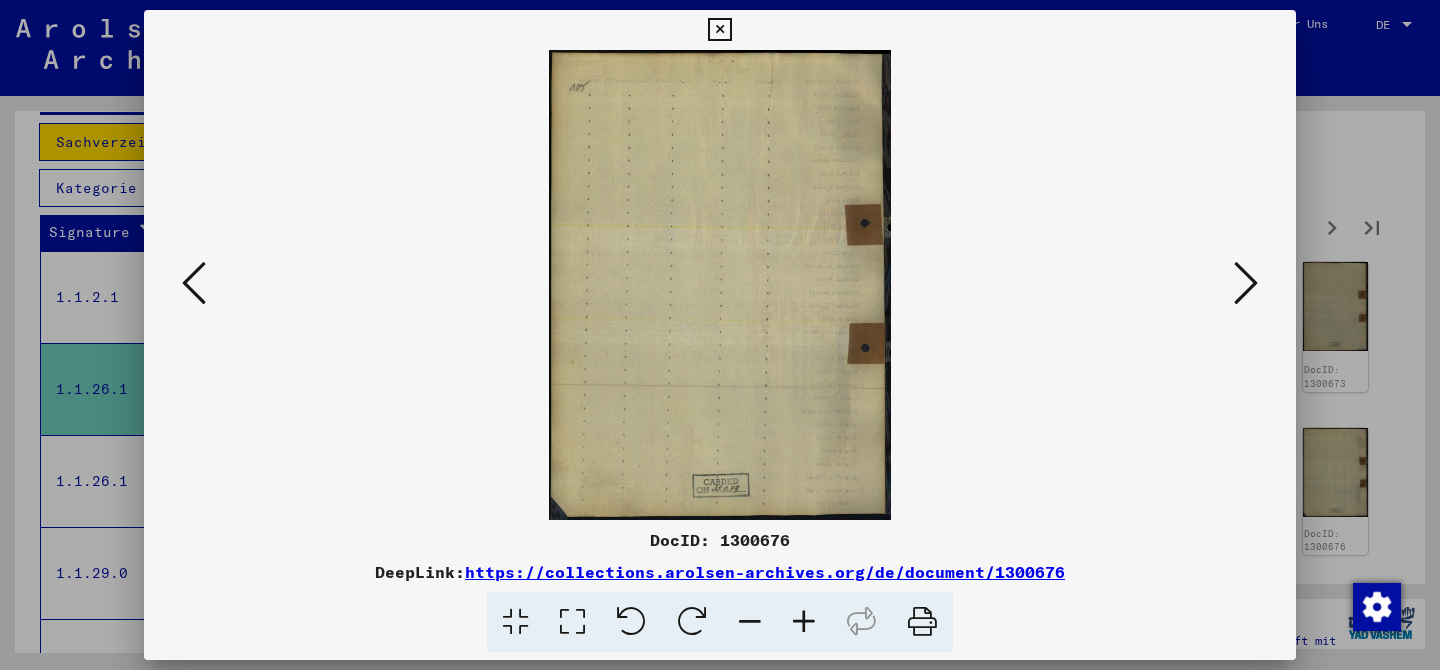 click at bounding box center [1246, 283] 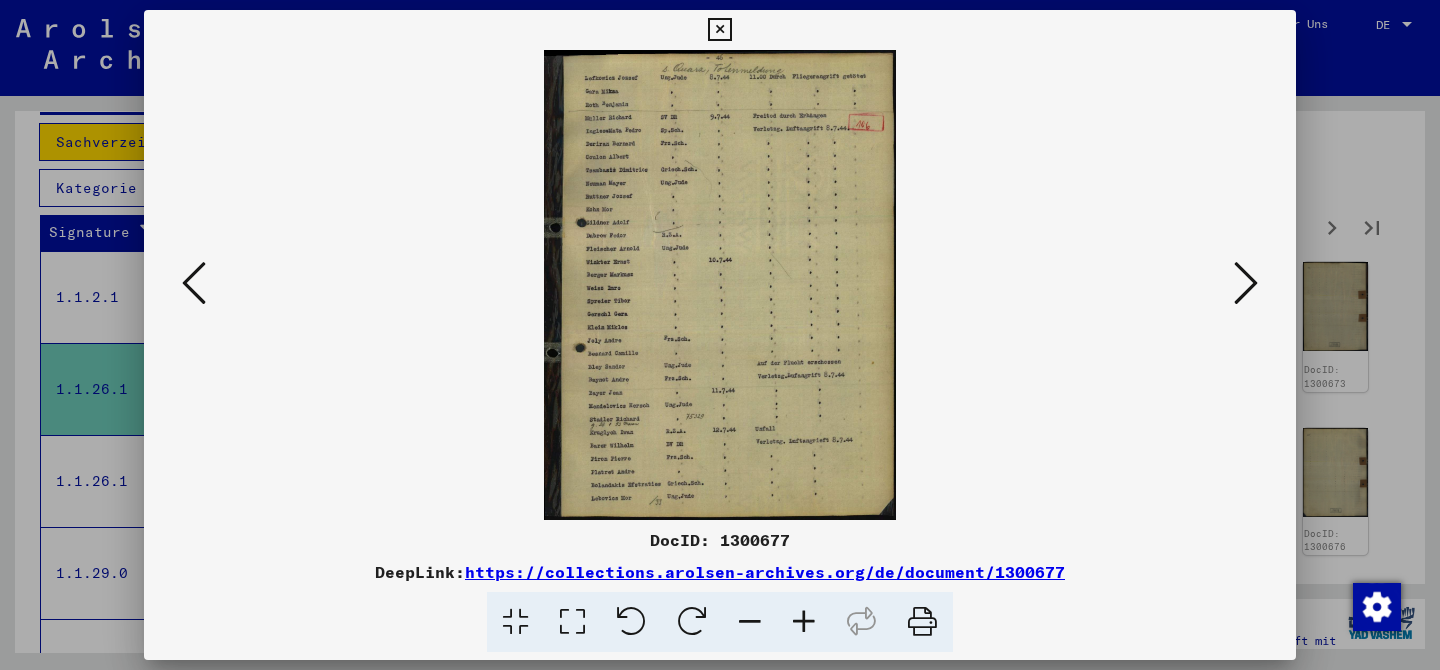 click at bounding box center (1246, 283) 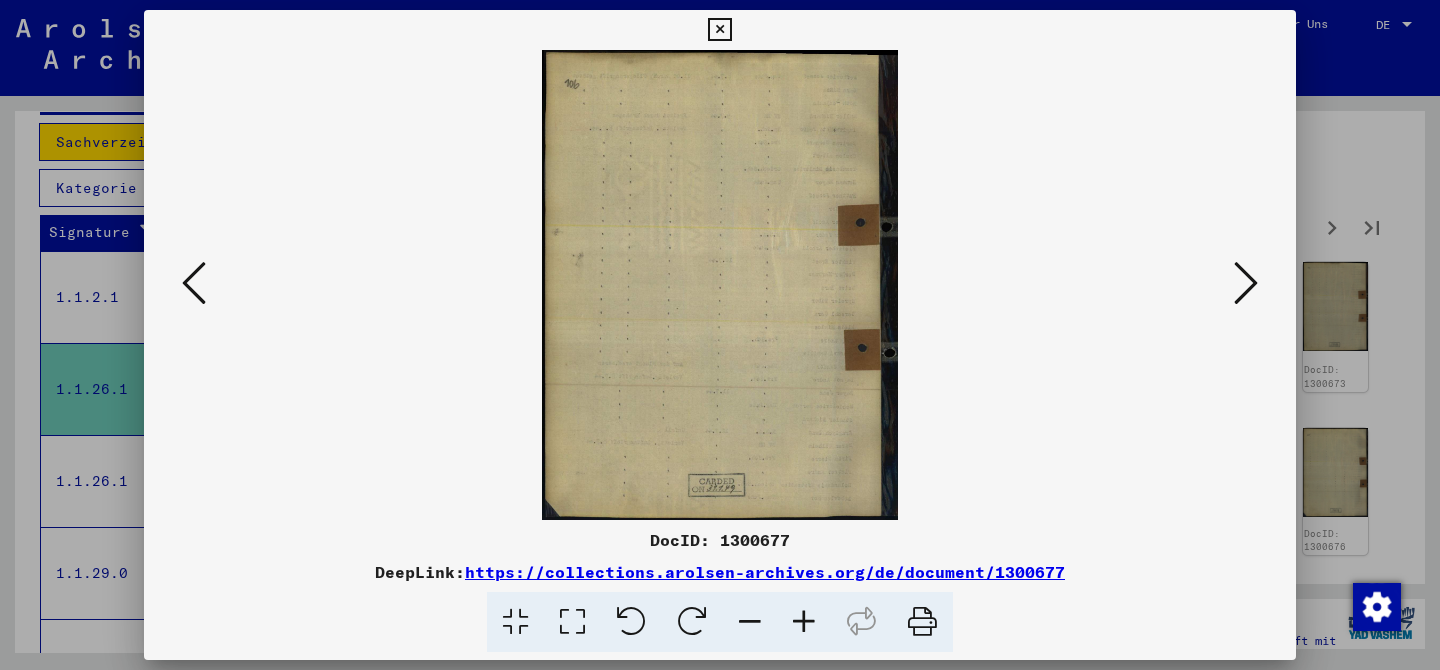 click at bounding box center [720, 285] 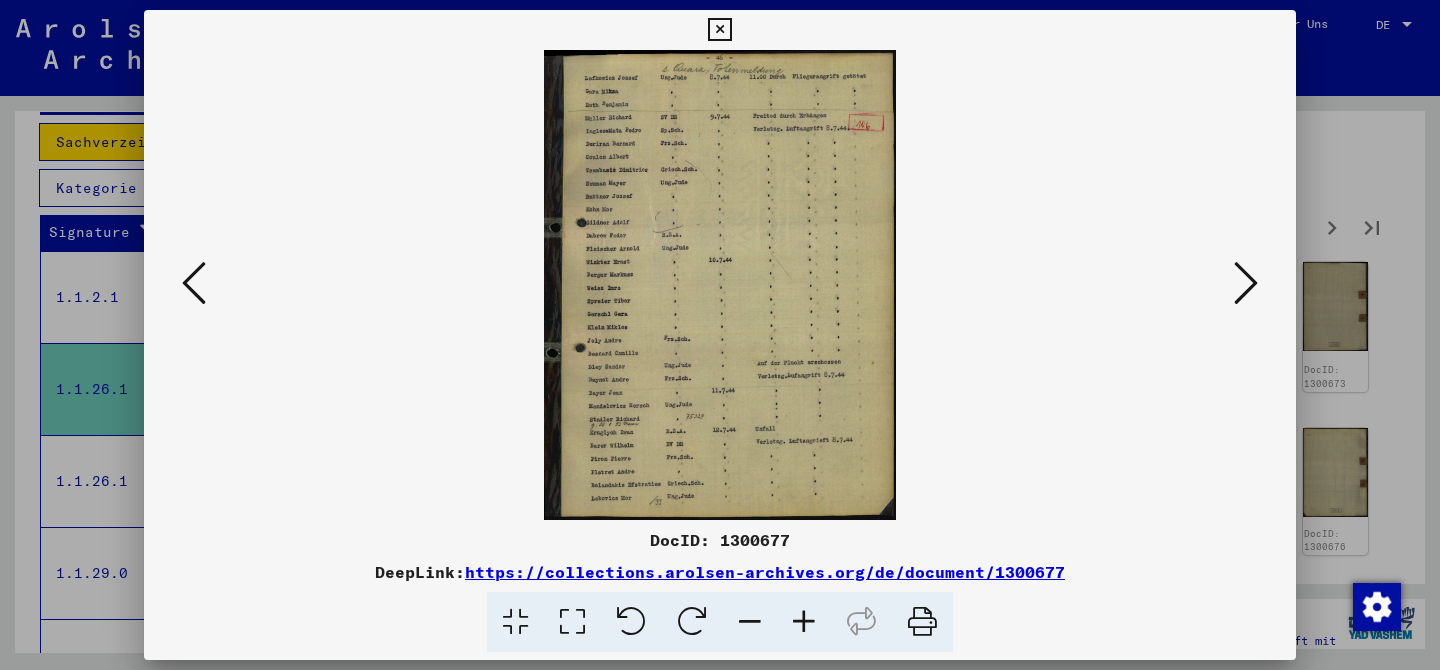 click at bounding box center (1246, 283) 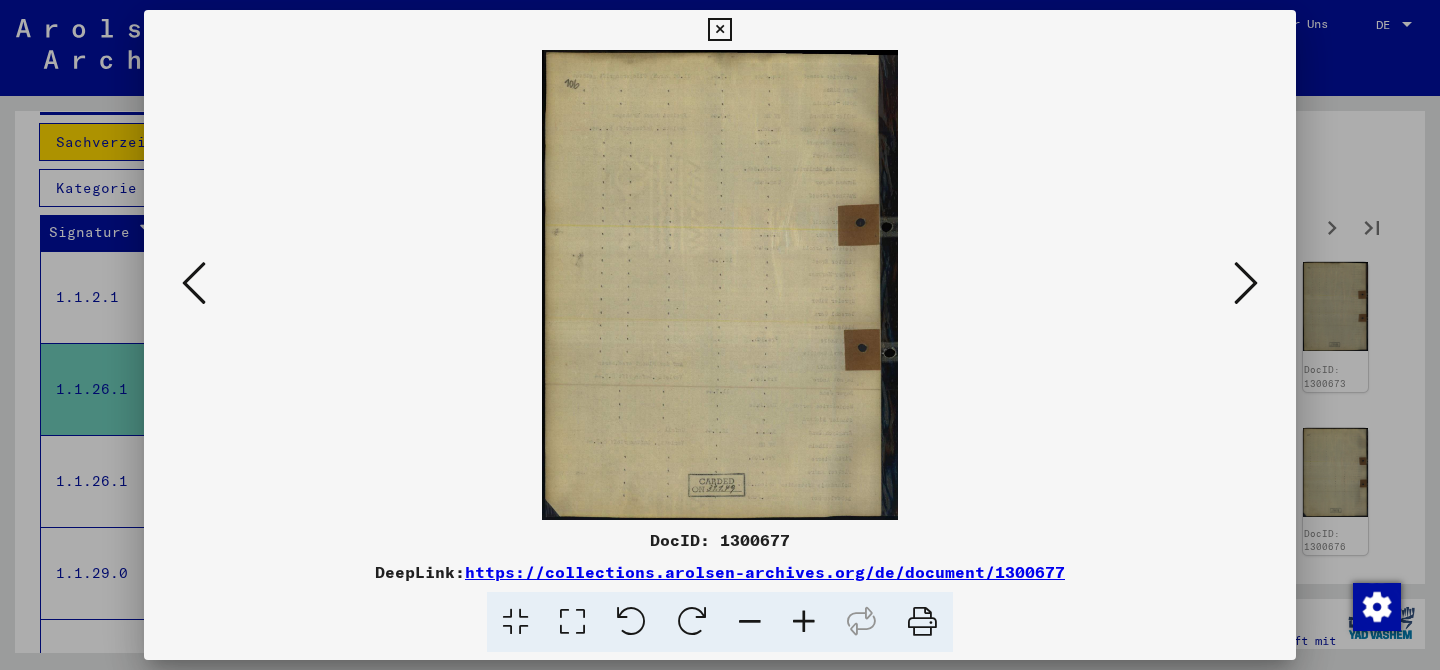 click at bounding box center (1246, 283) 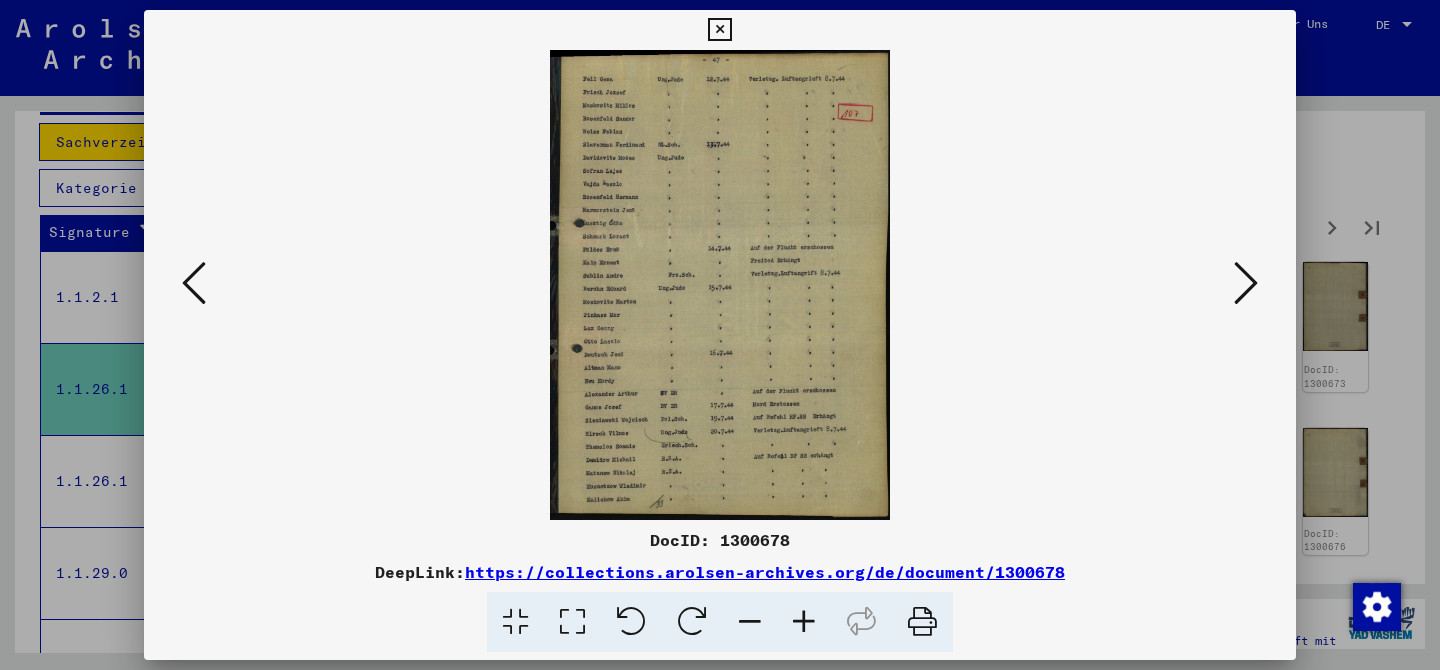 click at bounding box center [1246, 283] 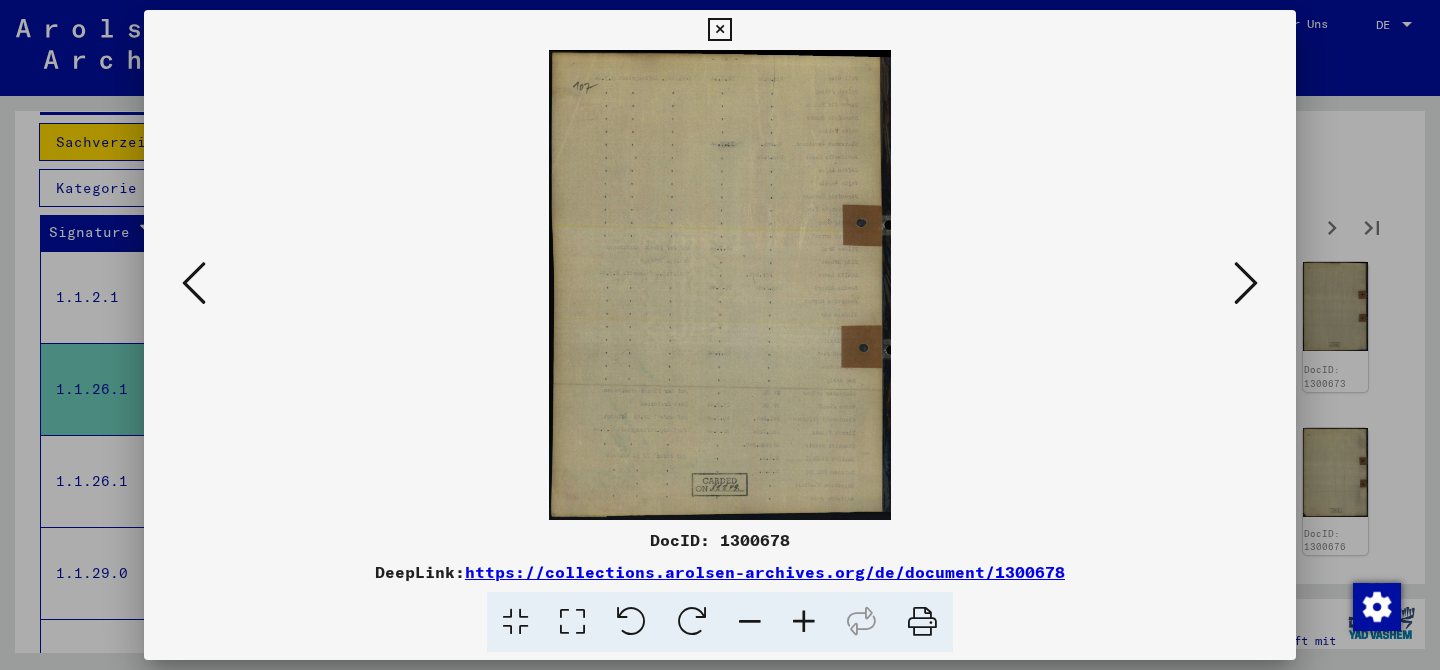 click at bounding box center [1246, 283] 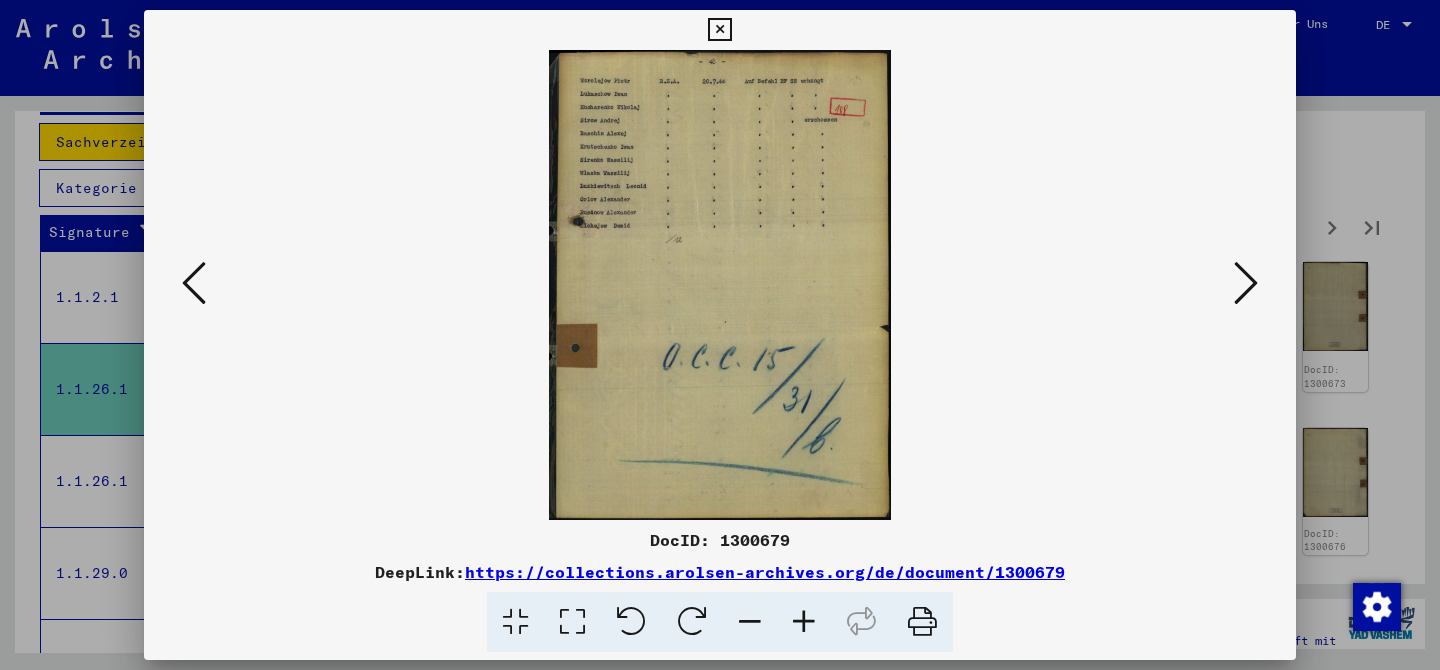 click at bounding box center [1246, 283] 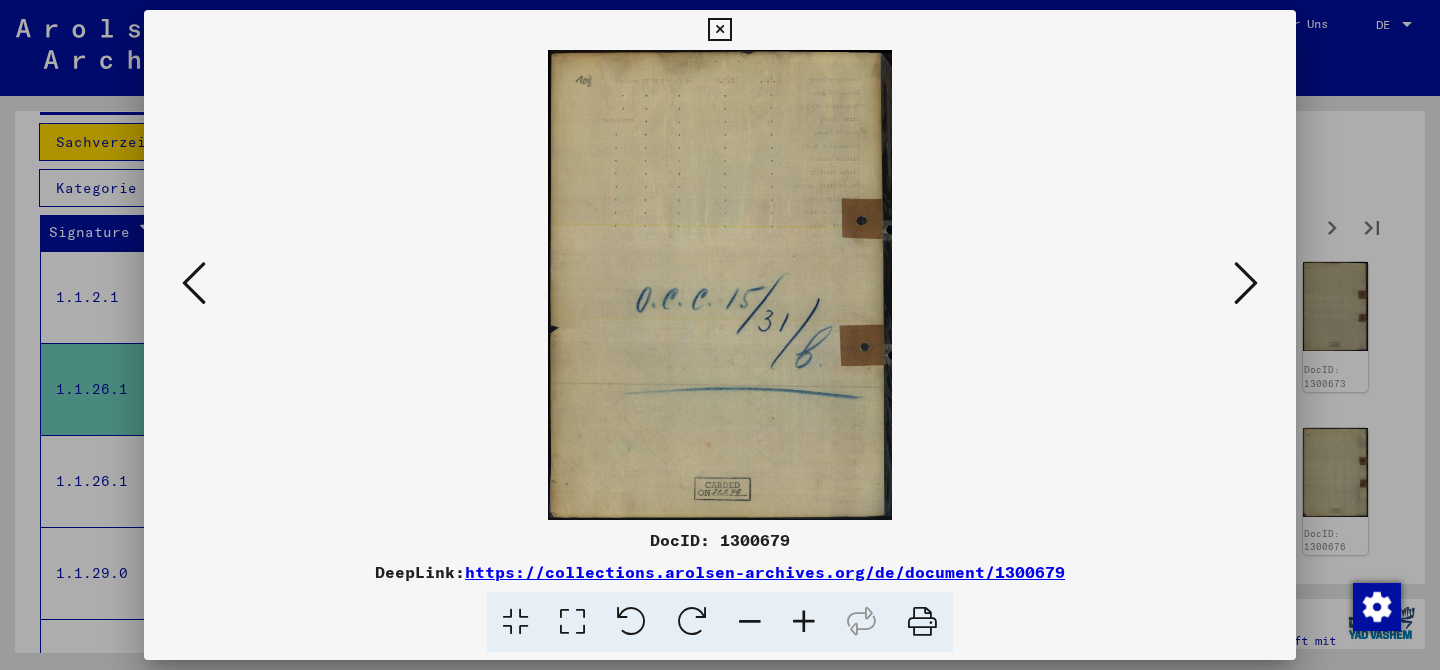 click at bounding box center [1246, 283] 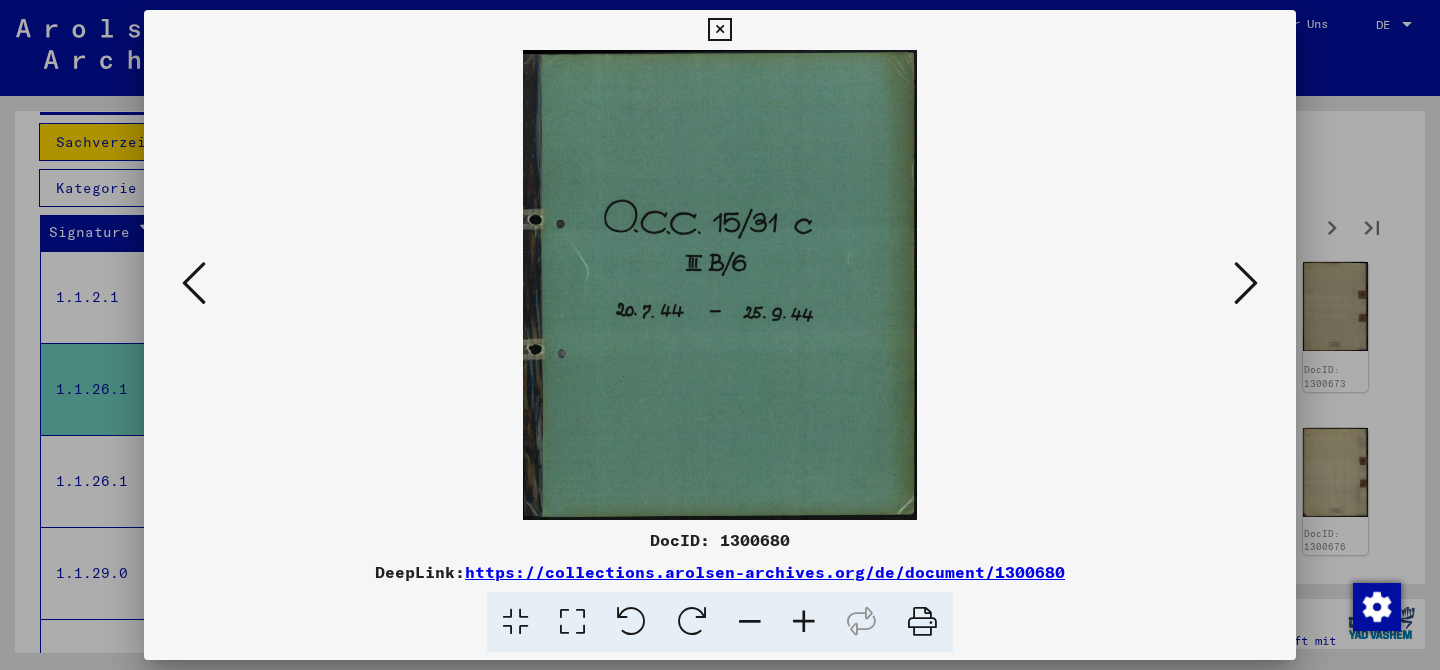 click at bounding box center (1246, 283) 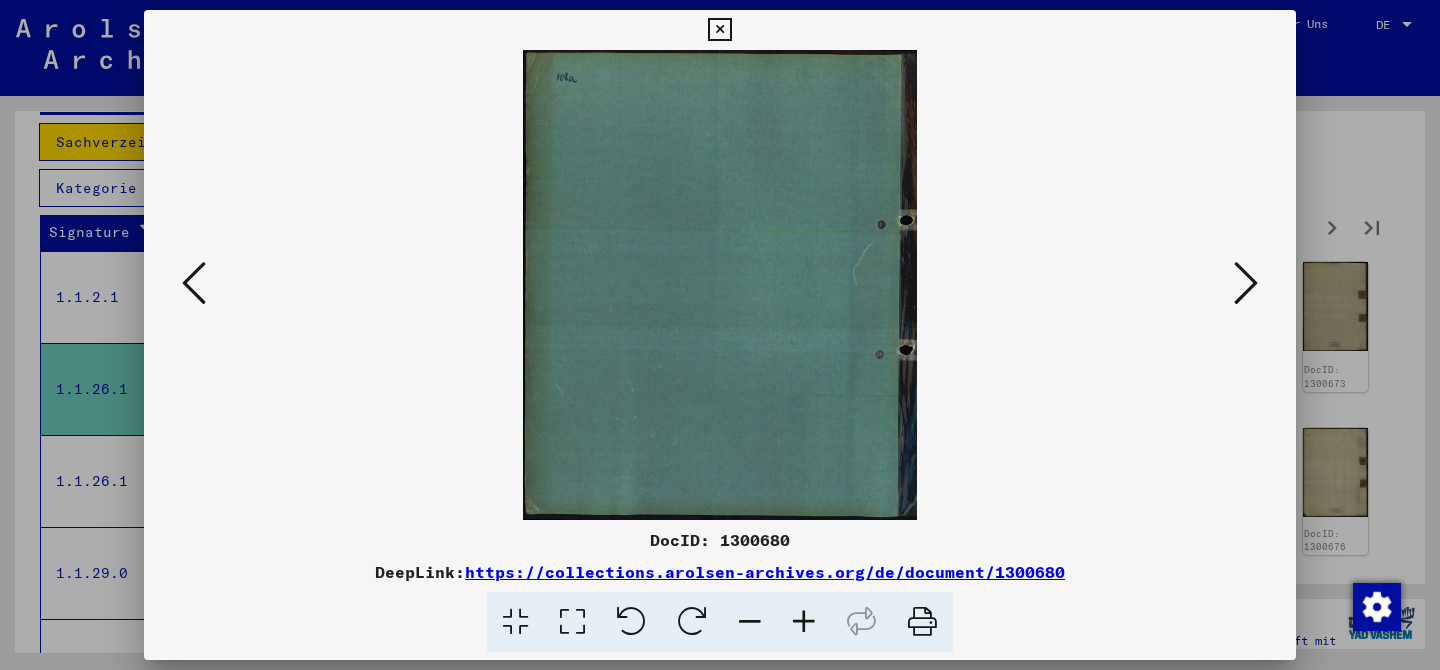 click at bounding box center (1246, 283) 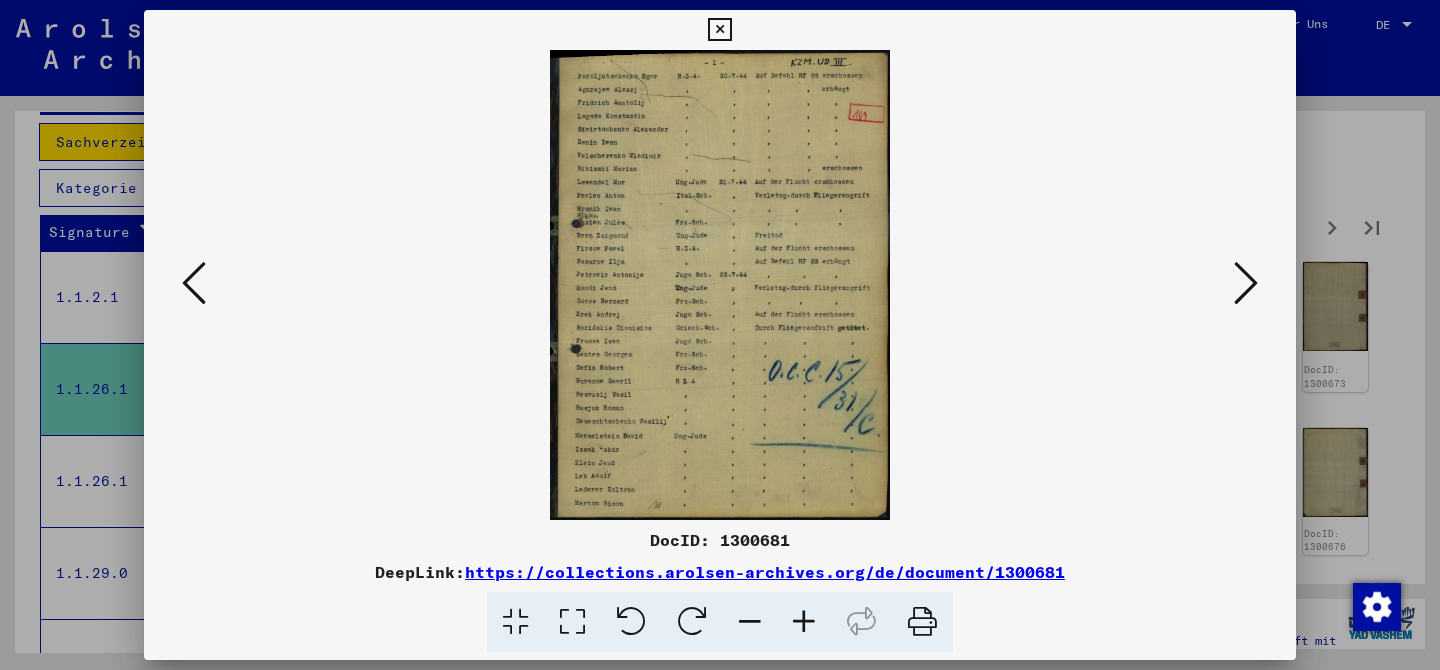 click at bounding box center (1246, 283) 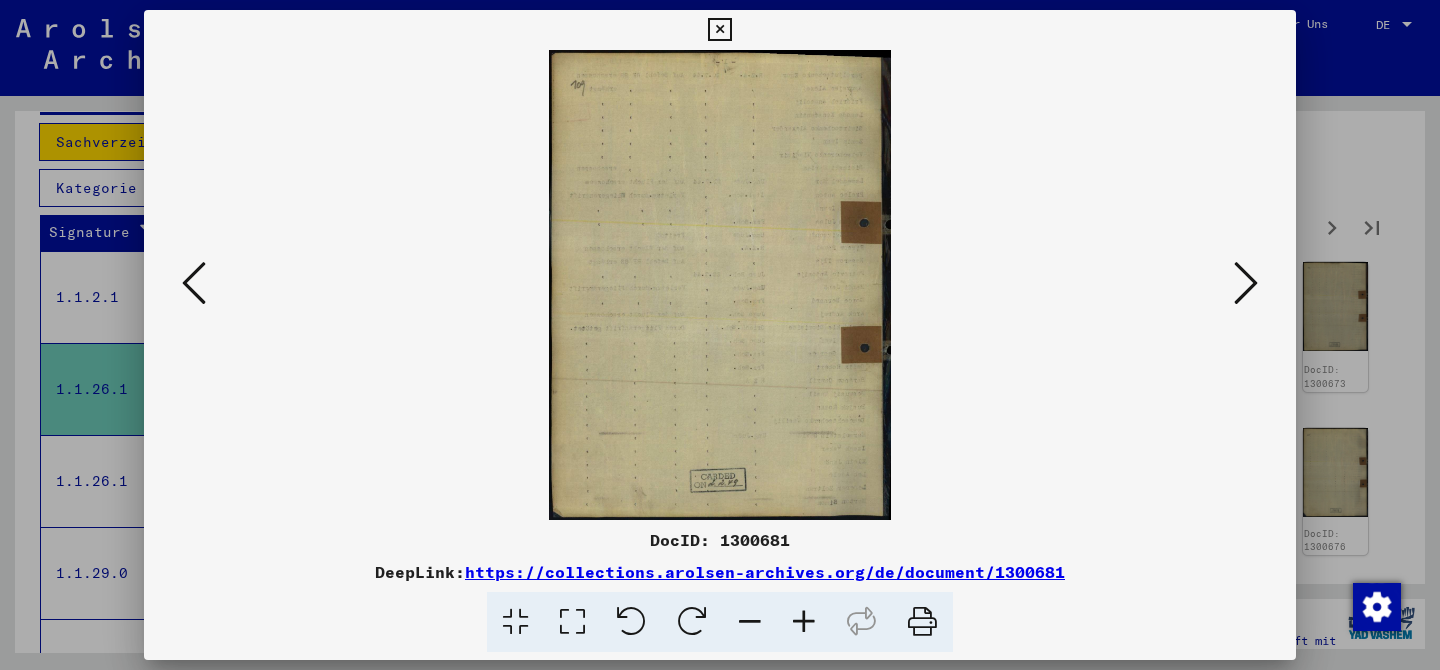 click at bounding box center (1246, 283) 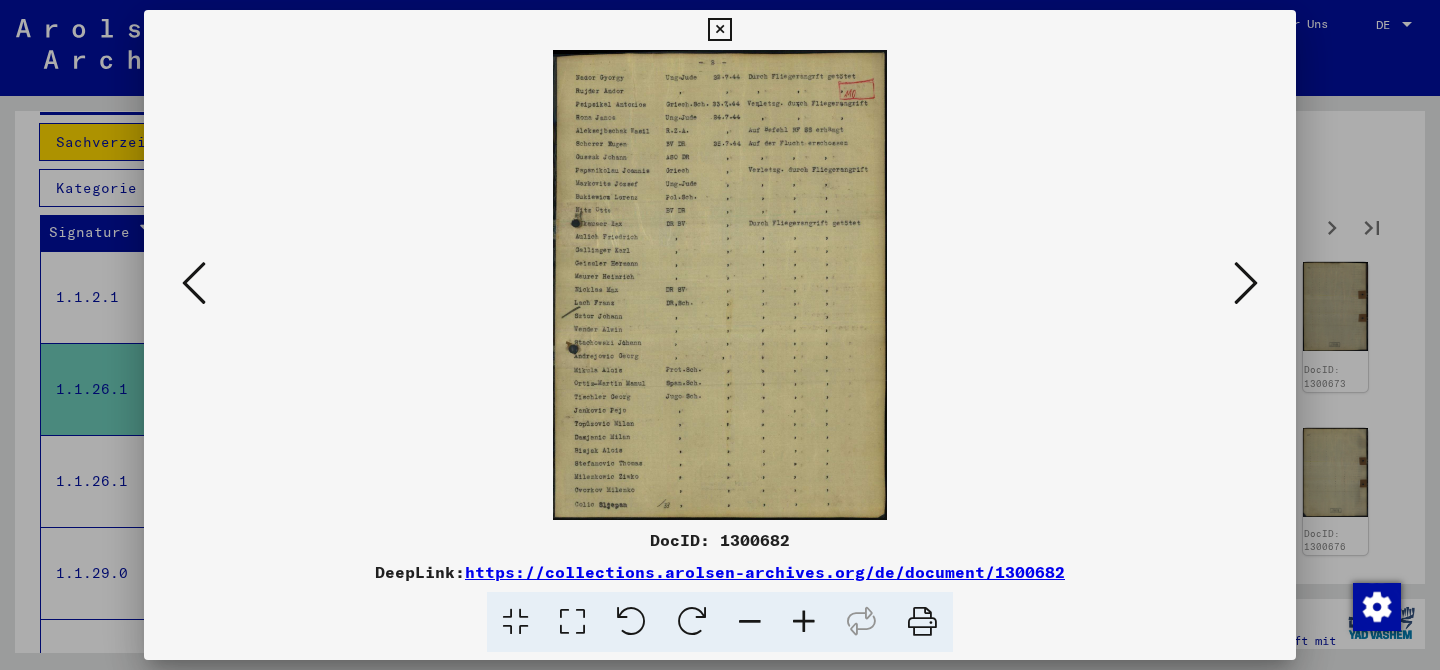 click at bounding box center (1246, 283) 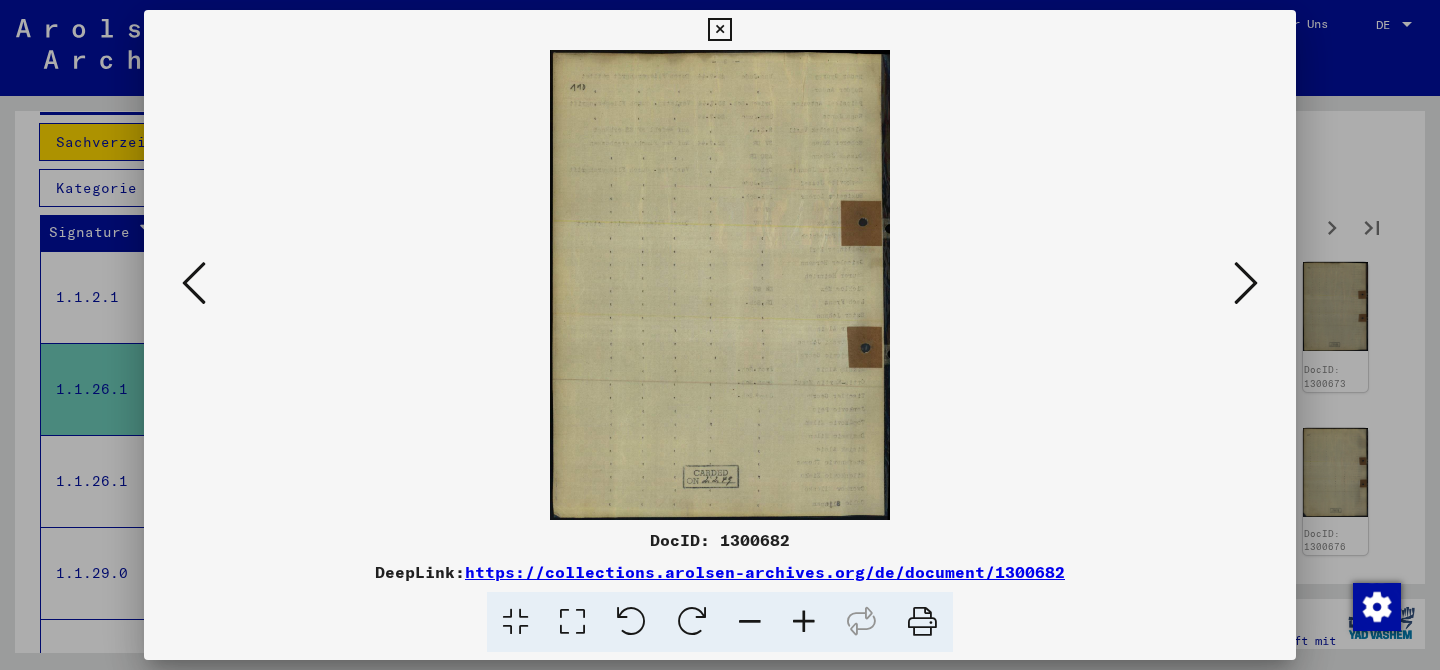 click at bounding box center [1246, 283] 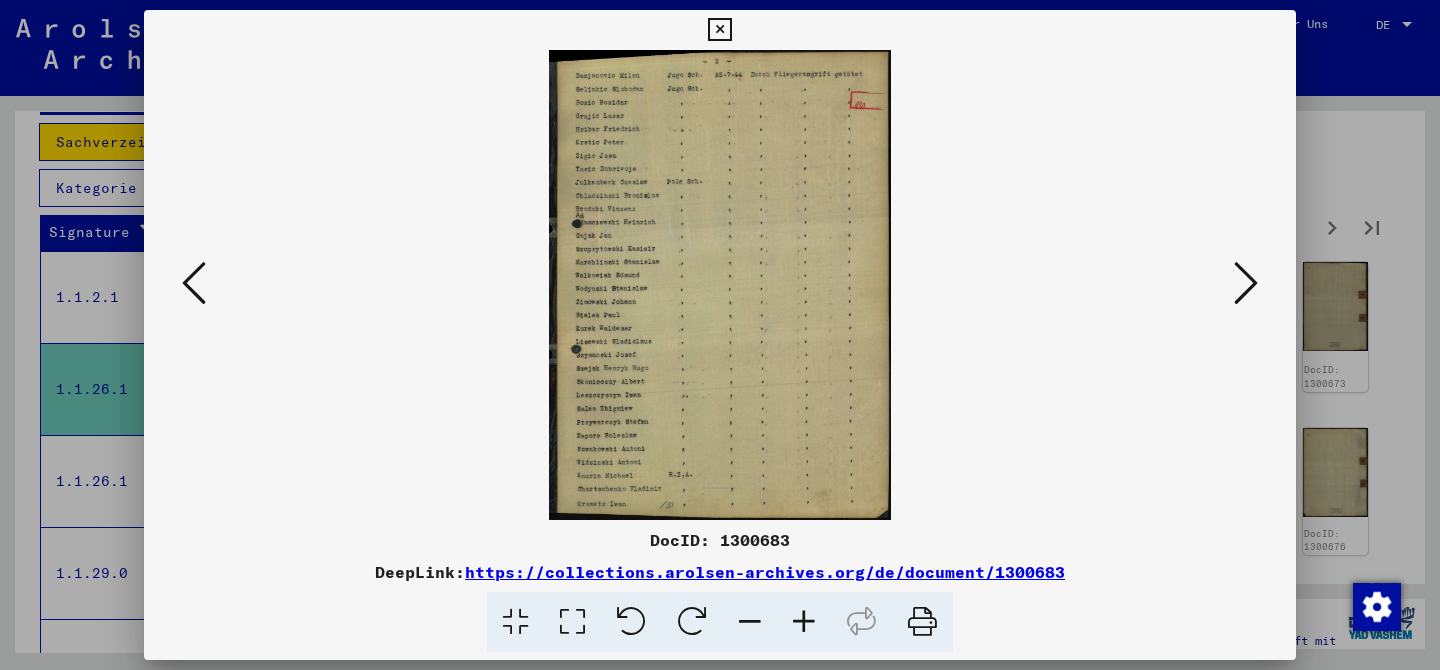 click at bounding box center (1246, 283) 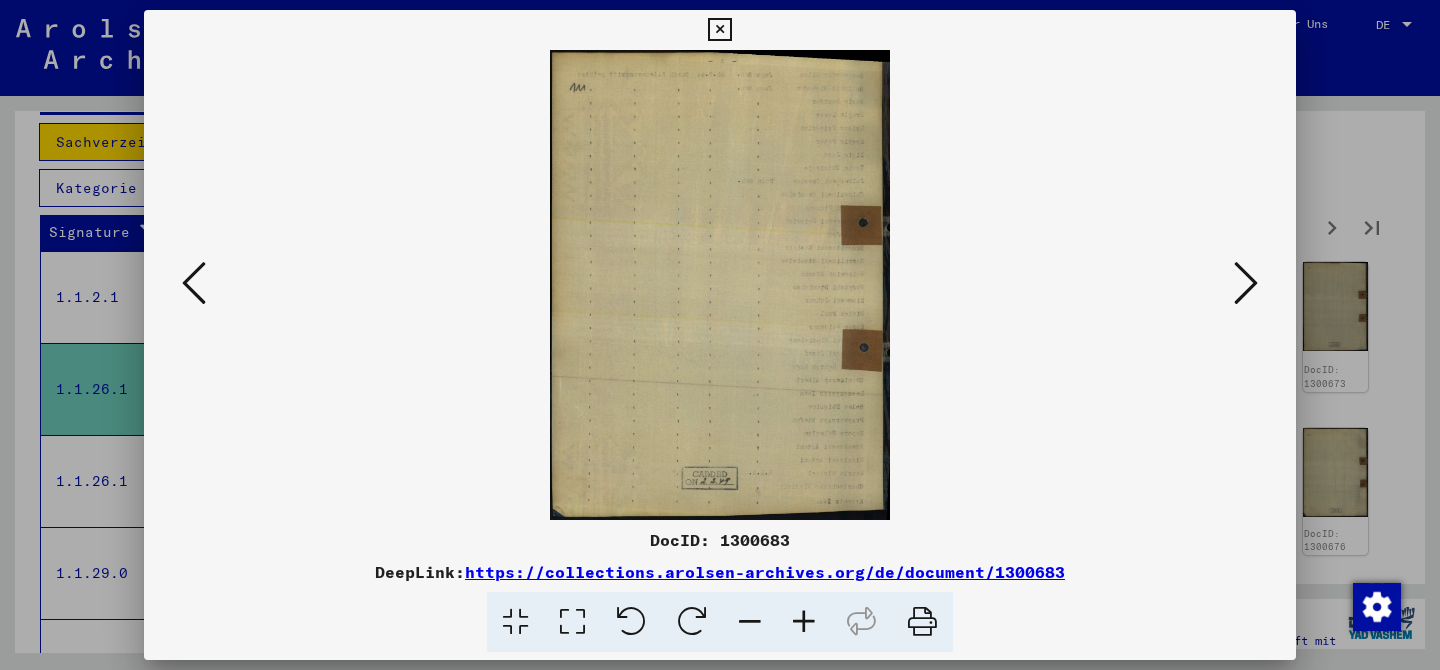 click at bounding box center [1246, 283] 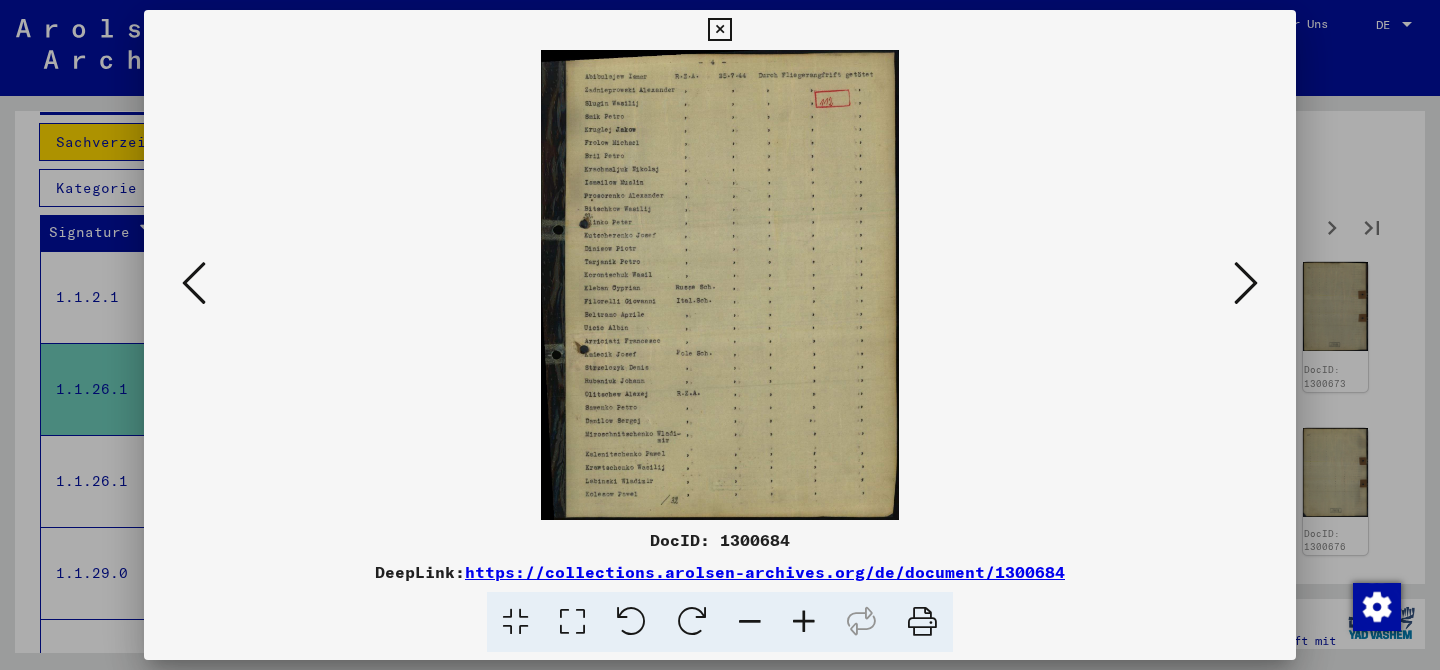 click at bounding box center (1246, 283) 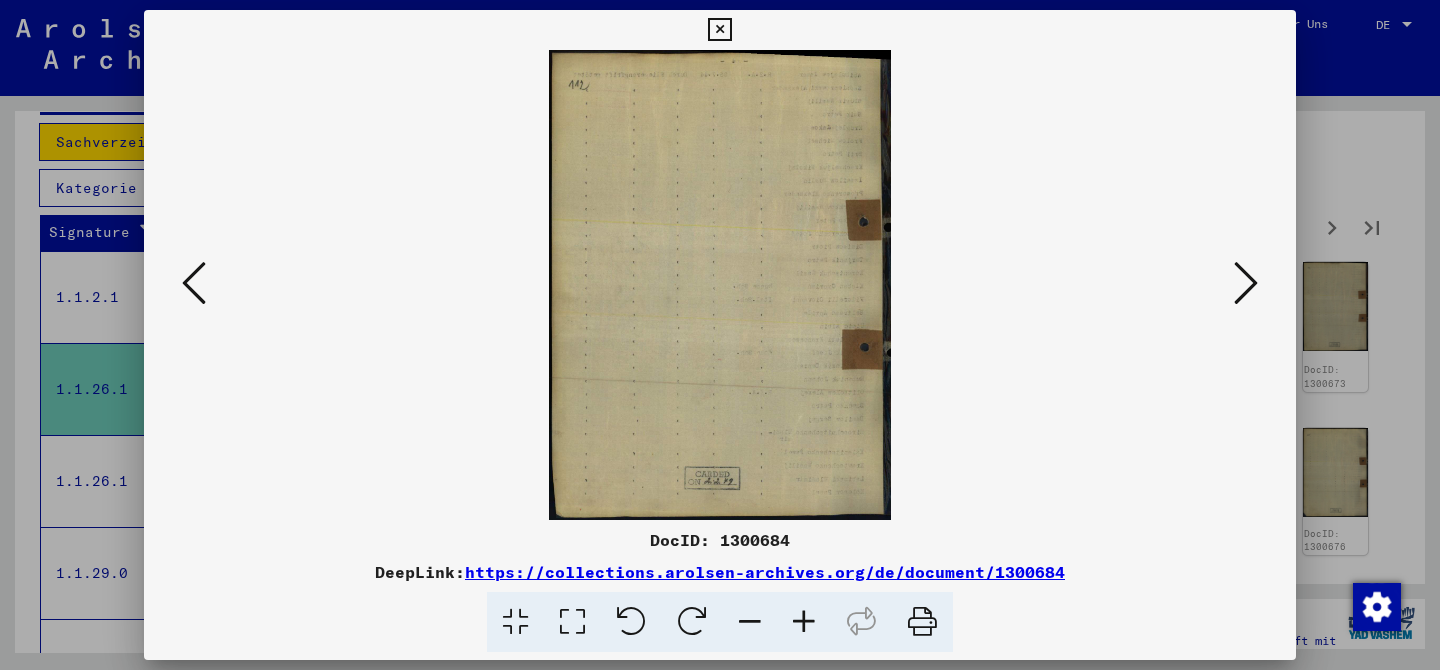 click at bounding box center [1246, 283] 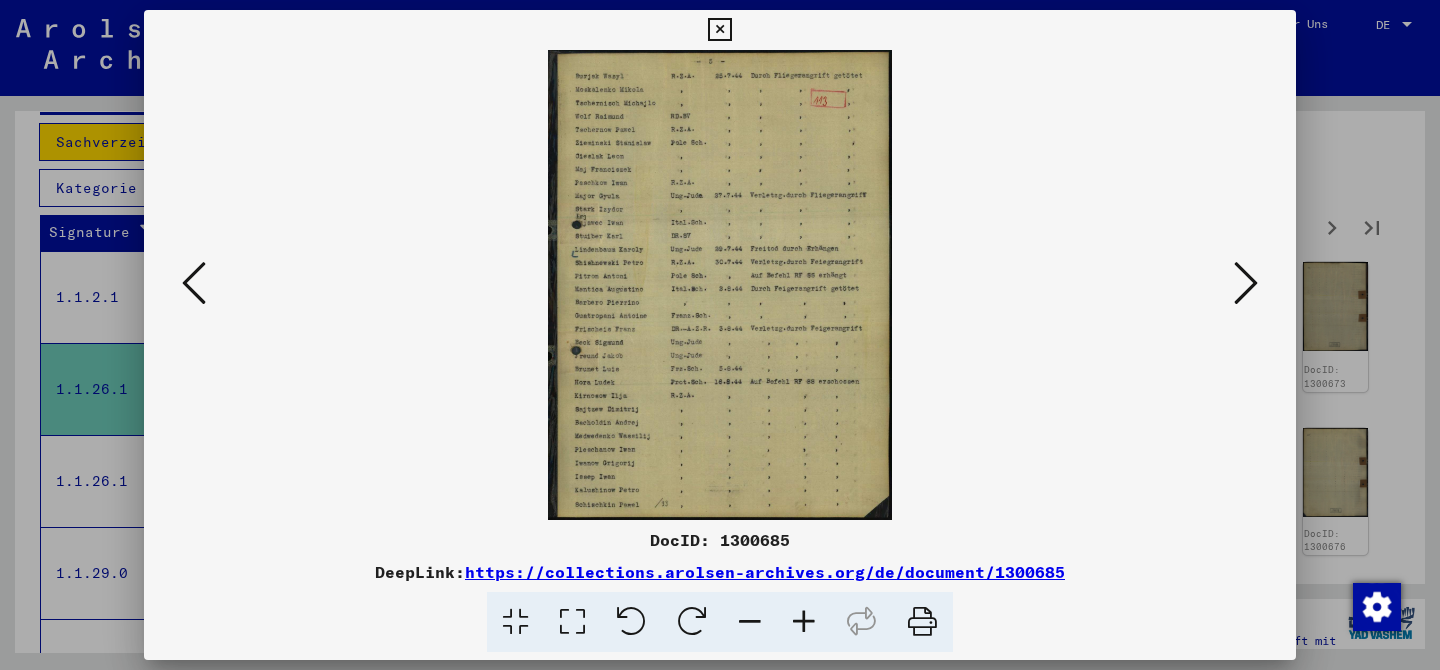click at bounding box center (1246, 283) 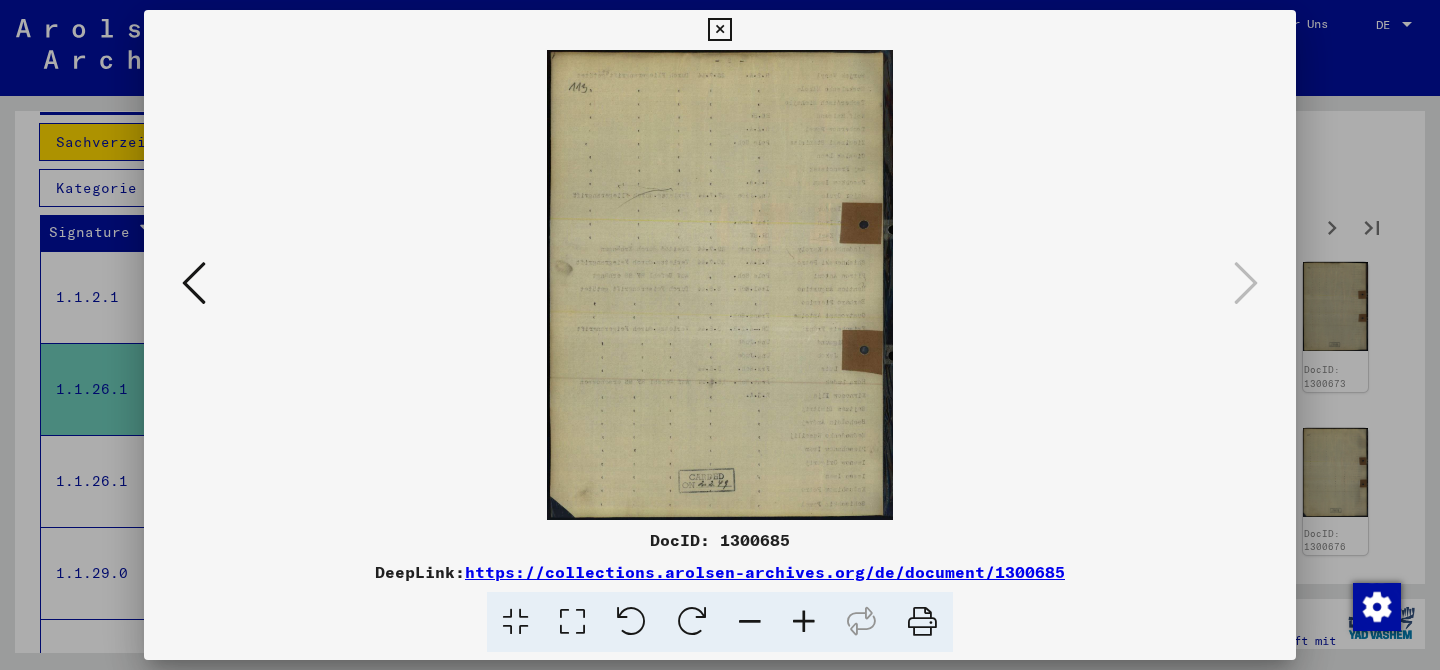 click at bounding box center (720, 335) 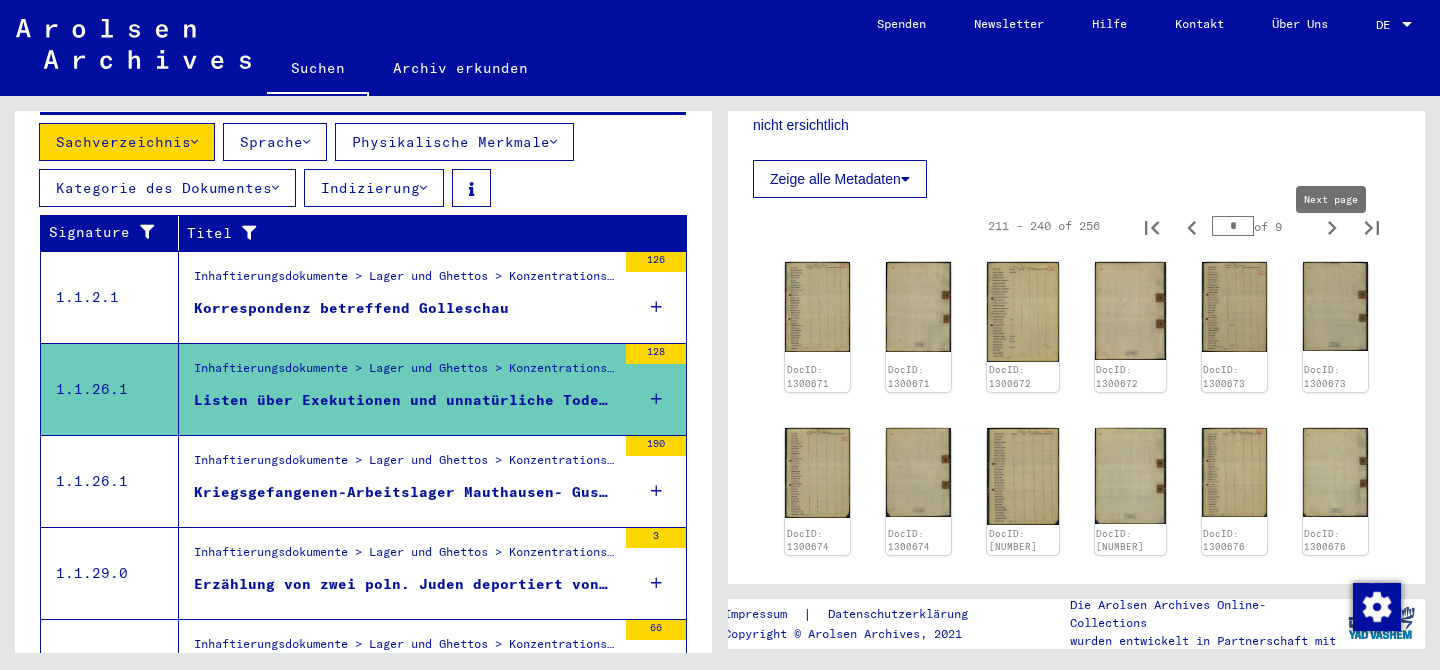 click 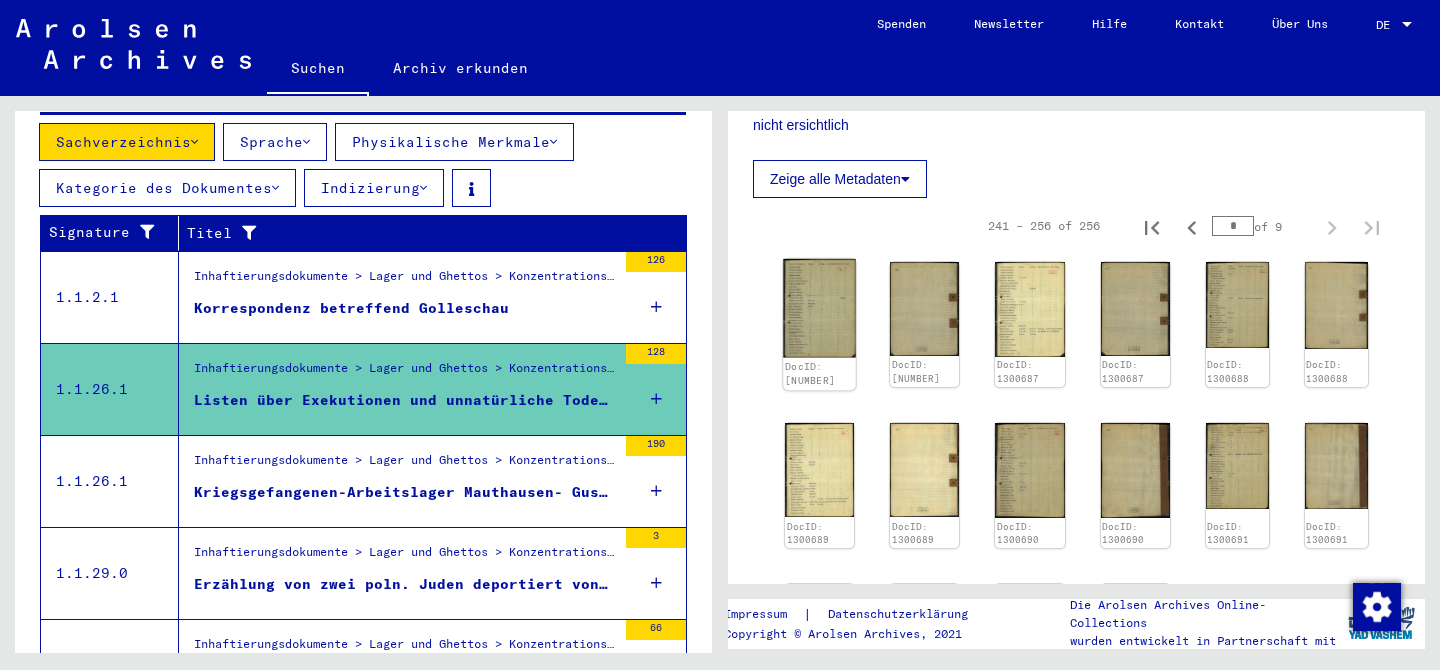 click 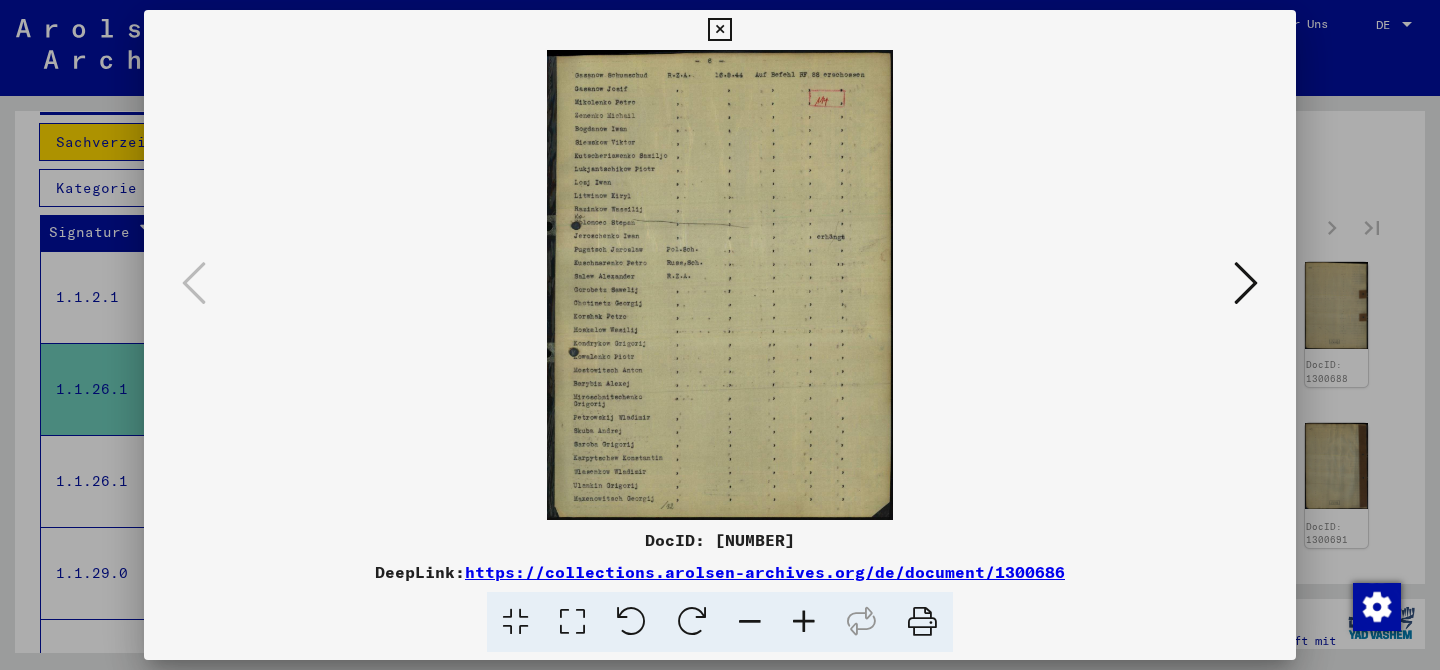 click at bounding box center [1246, 283] 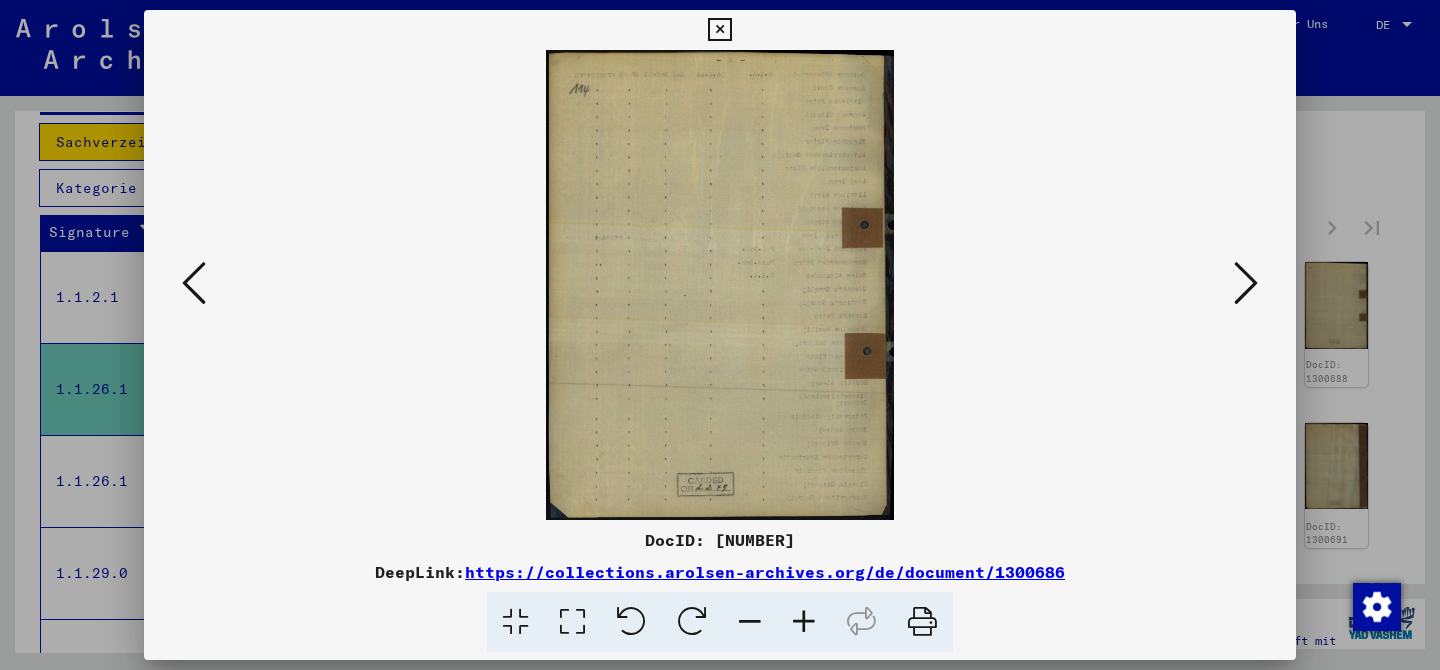 click at bounding box center (1246, 283) 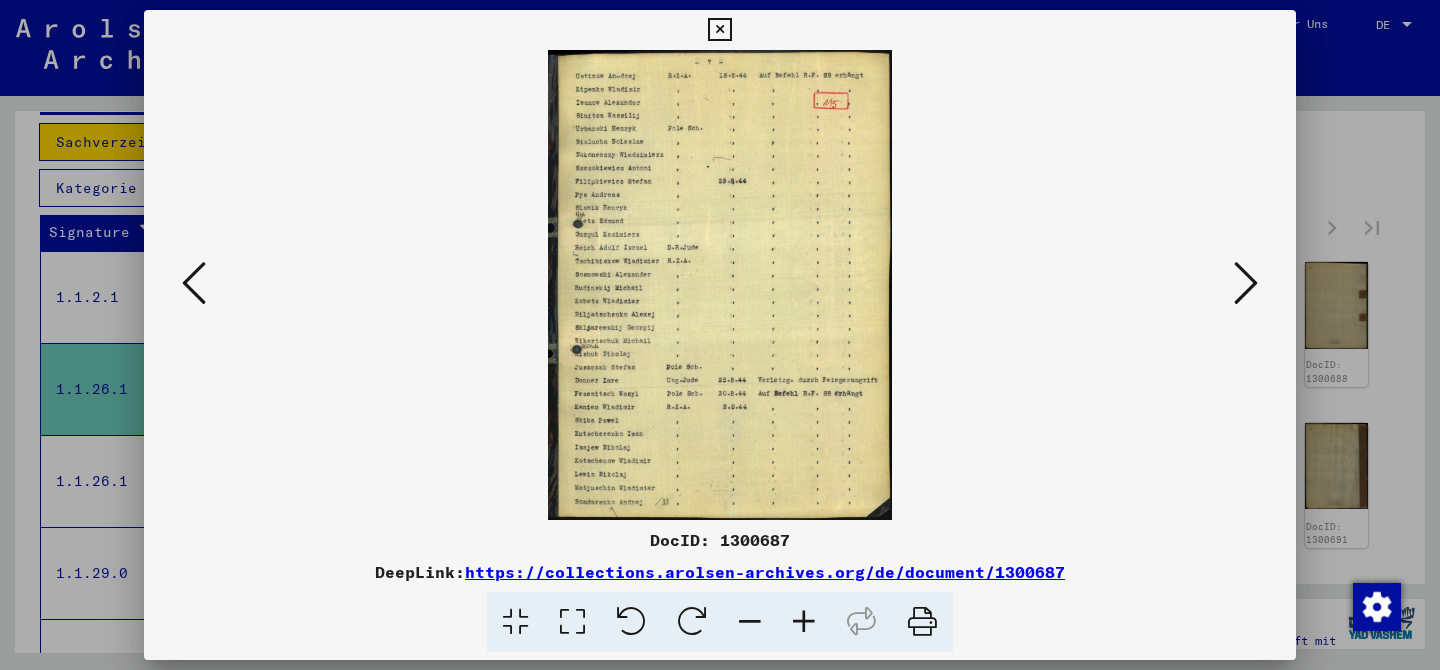 click at bounding box center (1246, 283) 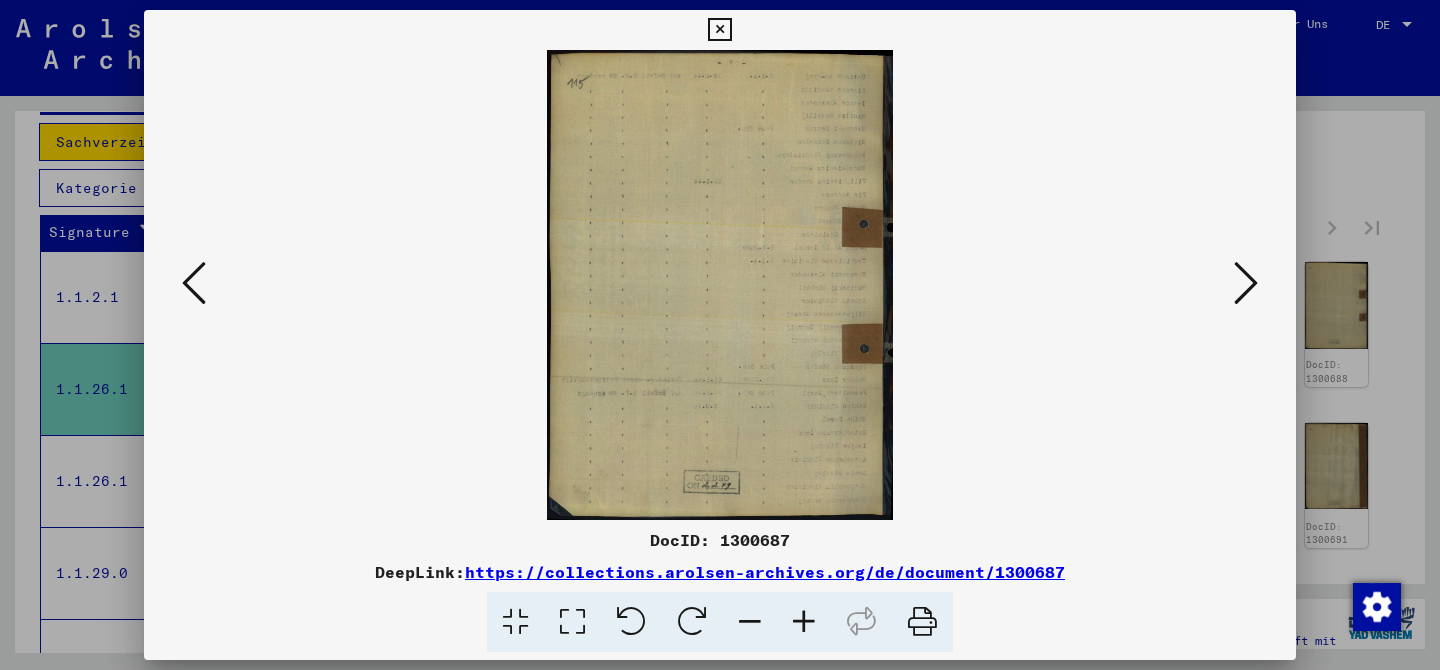 click at bounding box center (1246, 283) 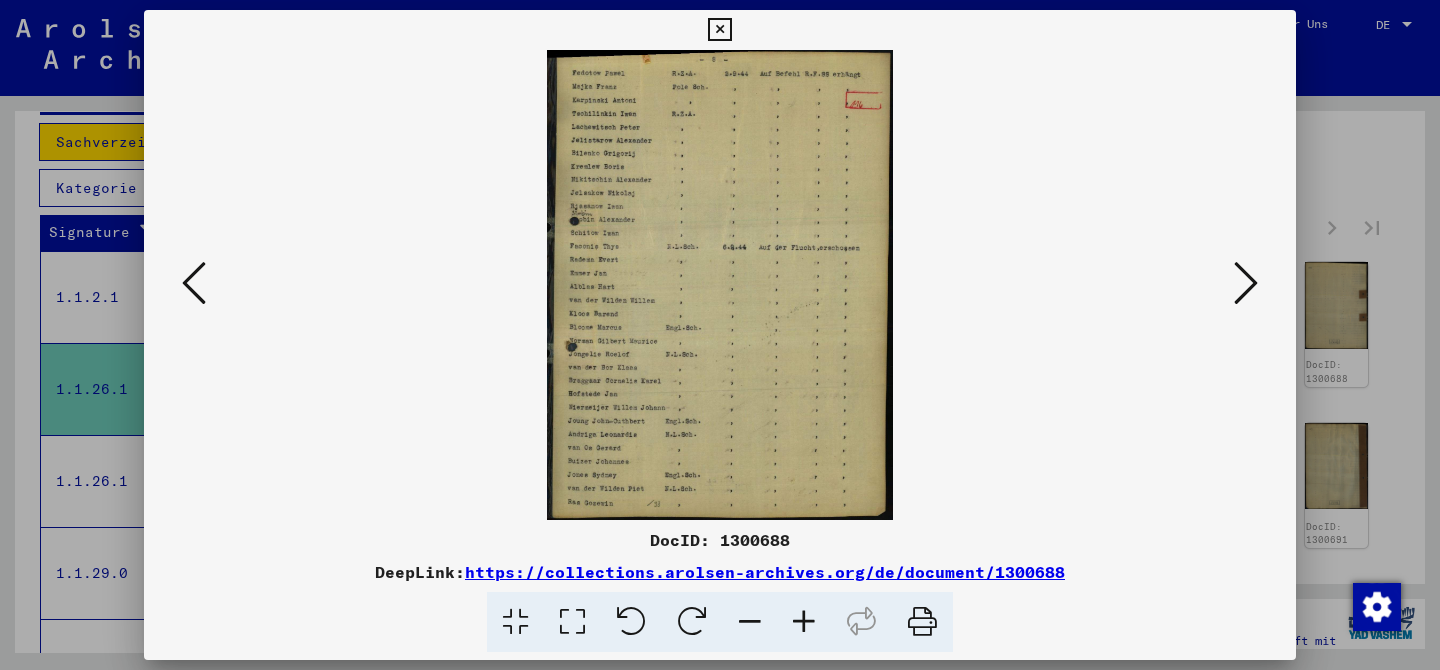 click at bounding box center (1246, 283) 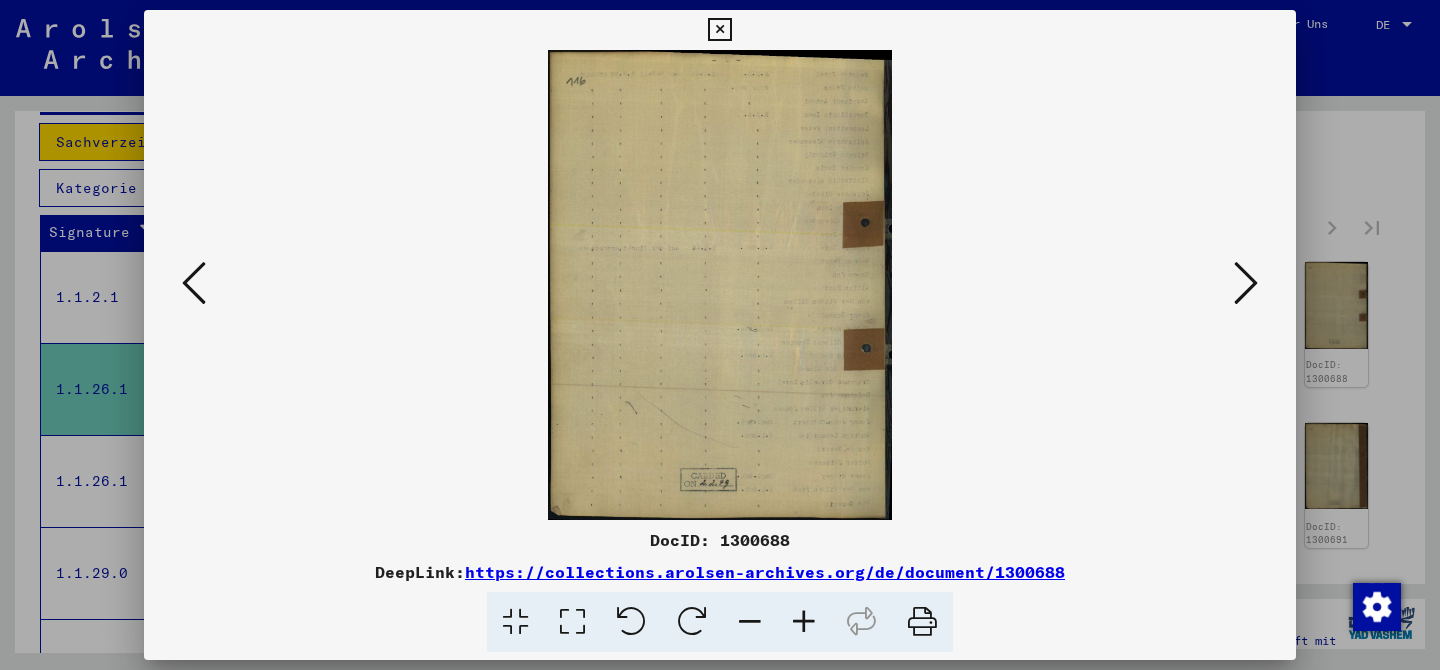 click at bounding box center [1246, 283] 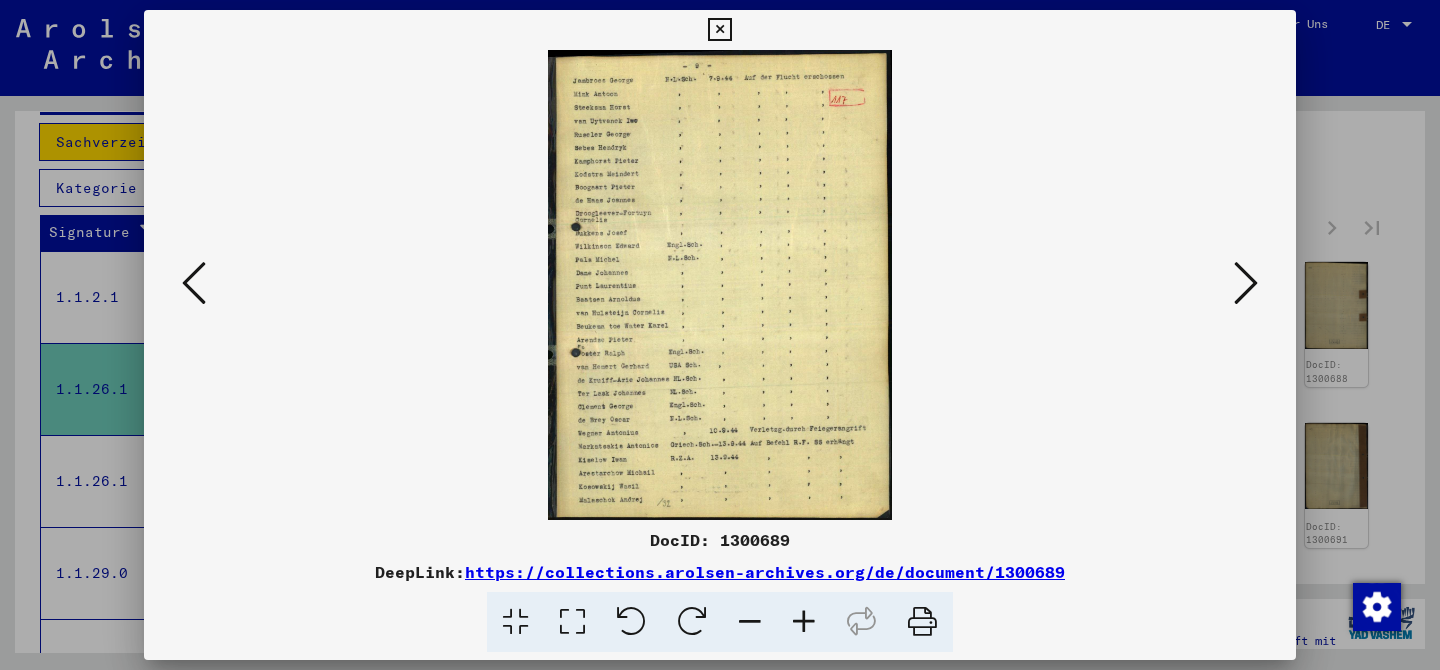 click at bounding box center (1246, 283) 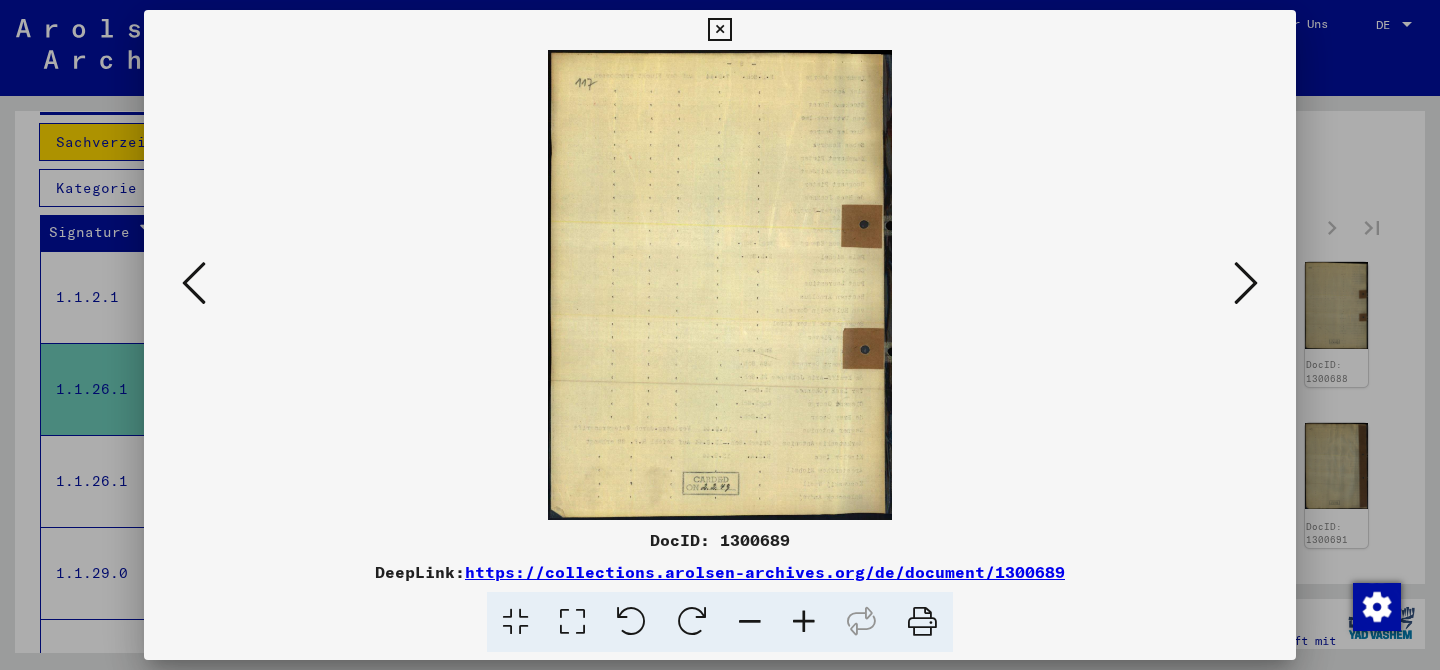 click at bounding box center (1246, 283) 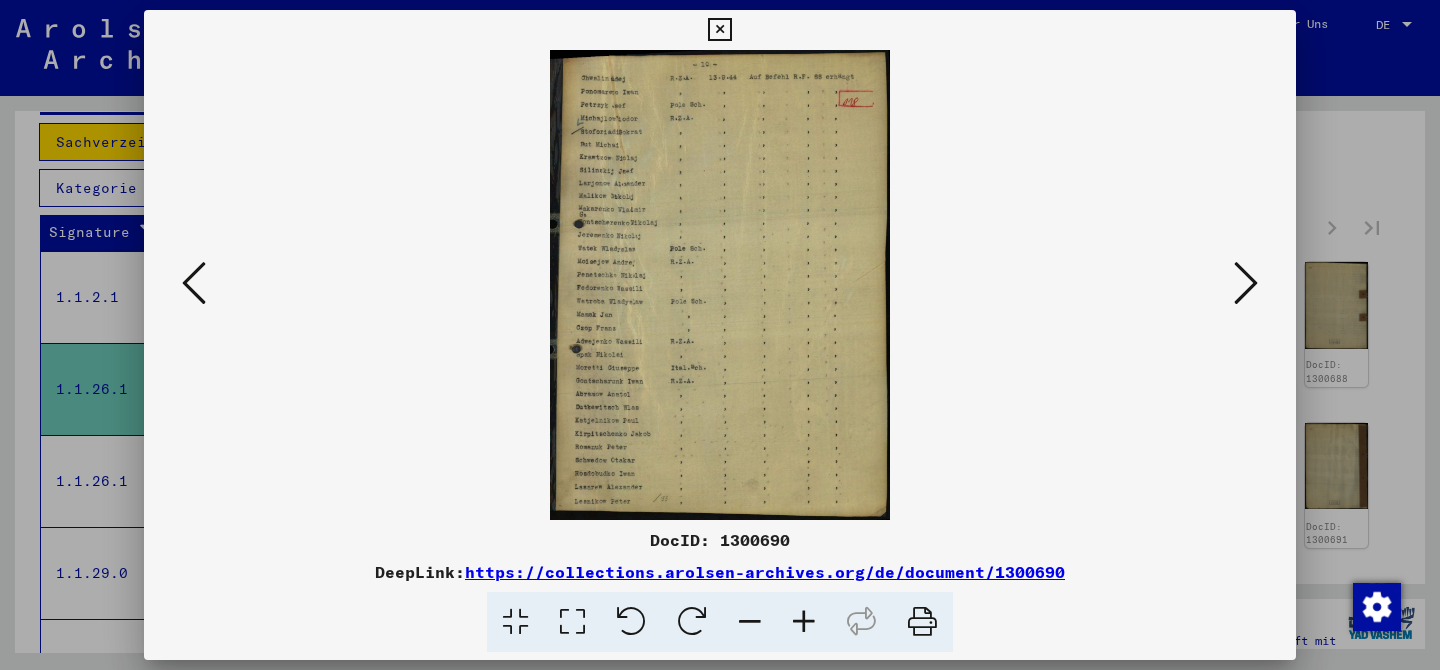 click at bounding box center (1246, 283) 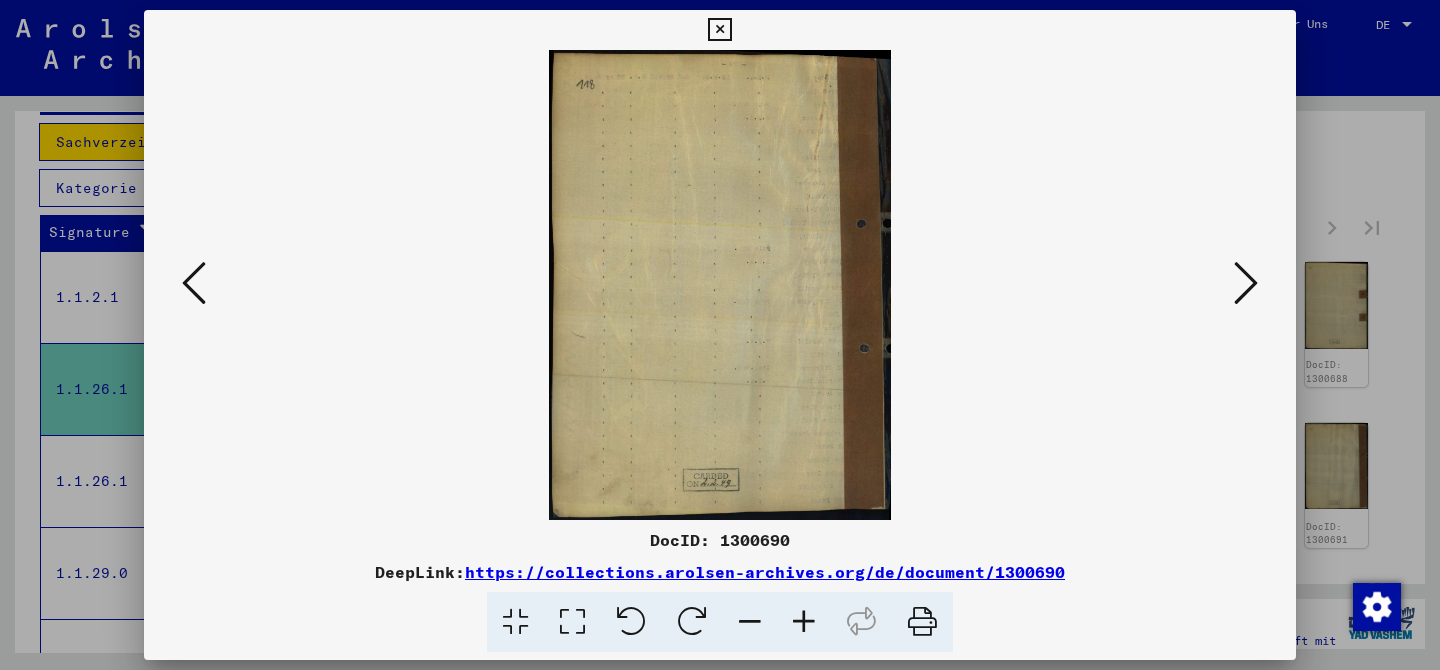 click at bounding box center (1246, 283) 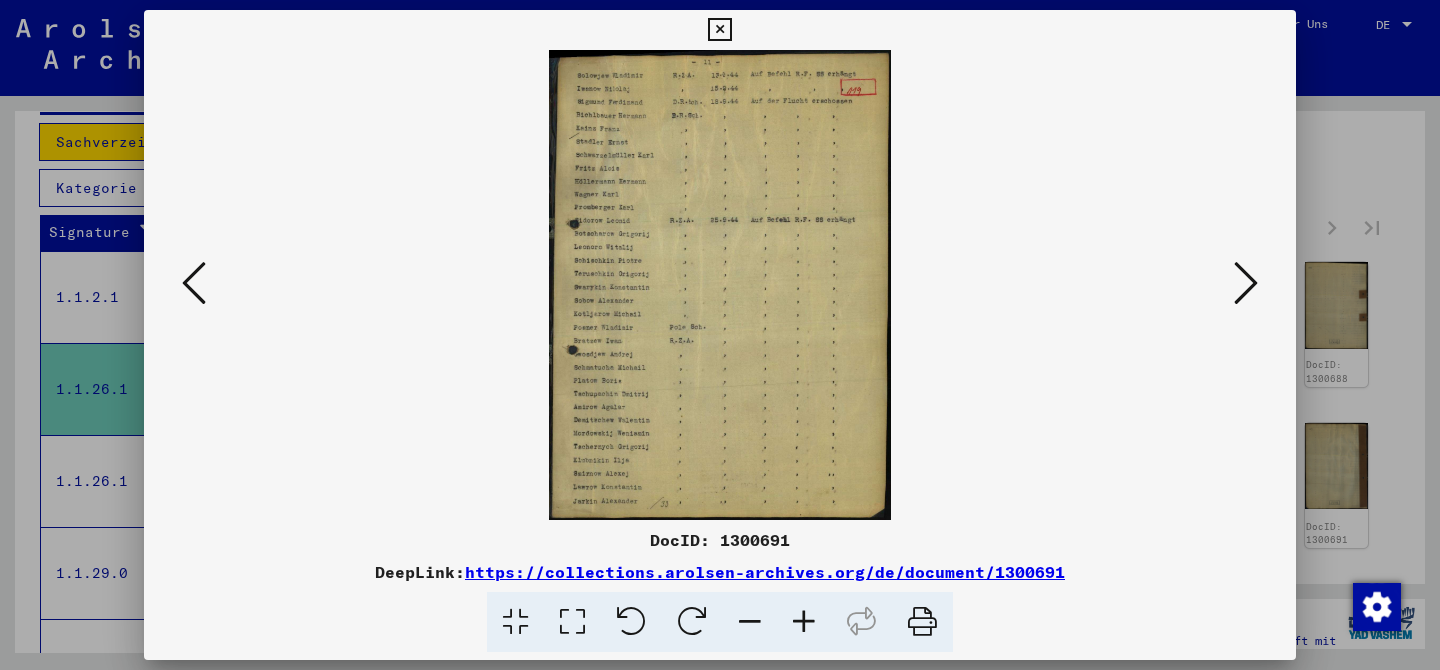 click at bounding box center [1246, 283] 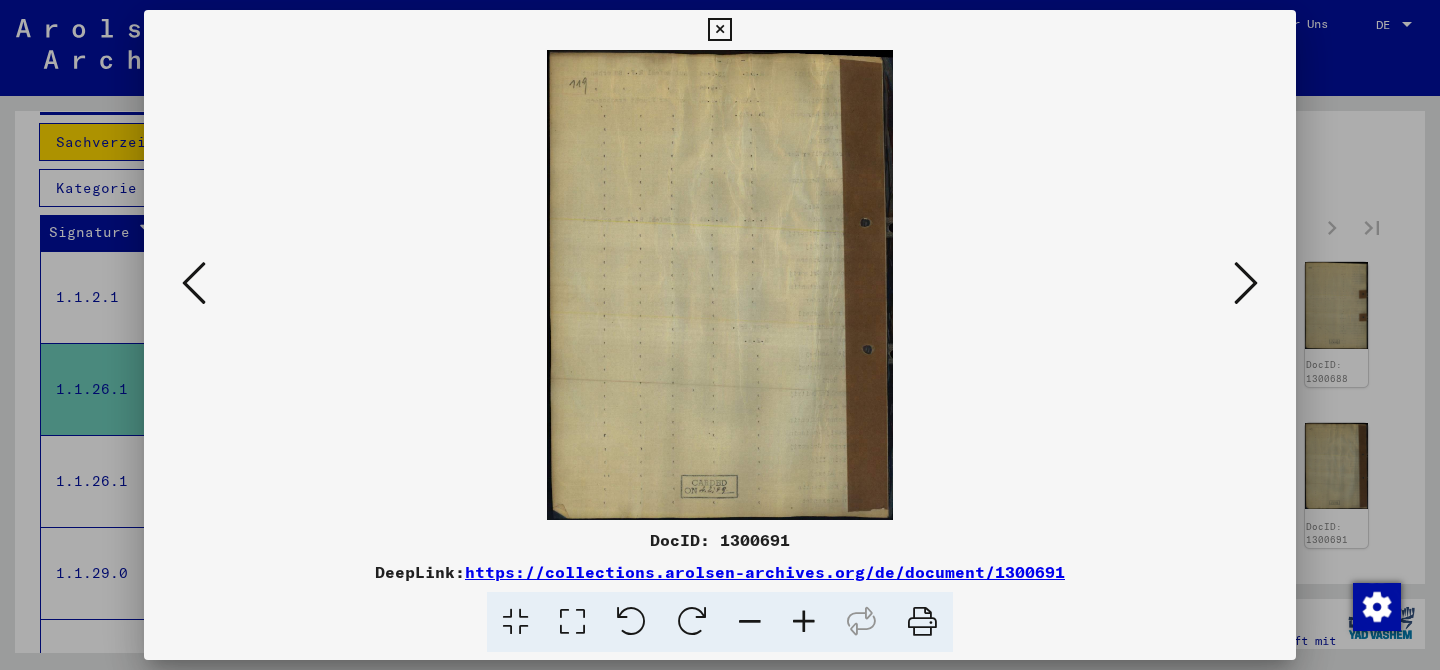 click at bounding box center (1246, 283) 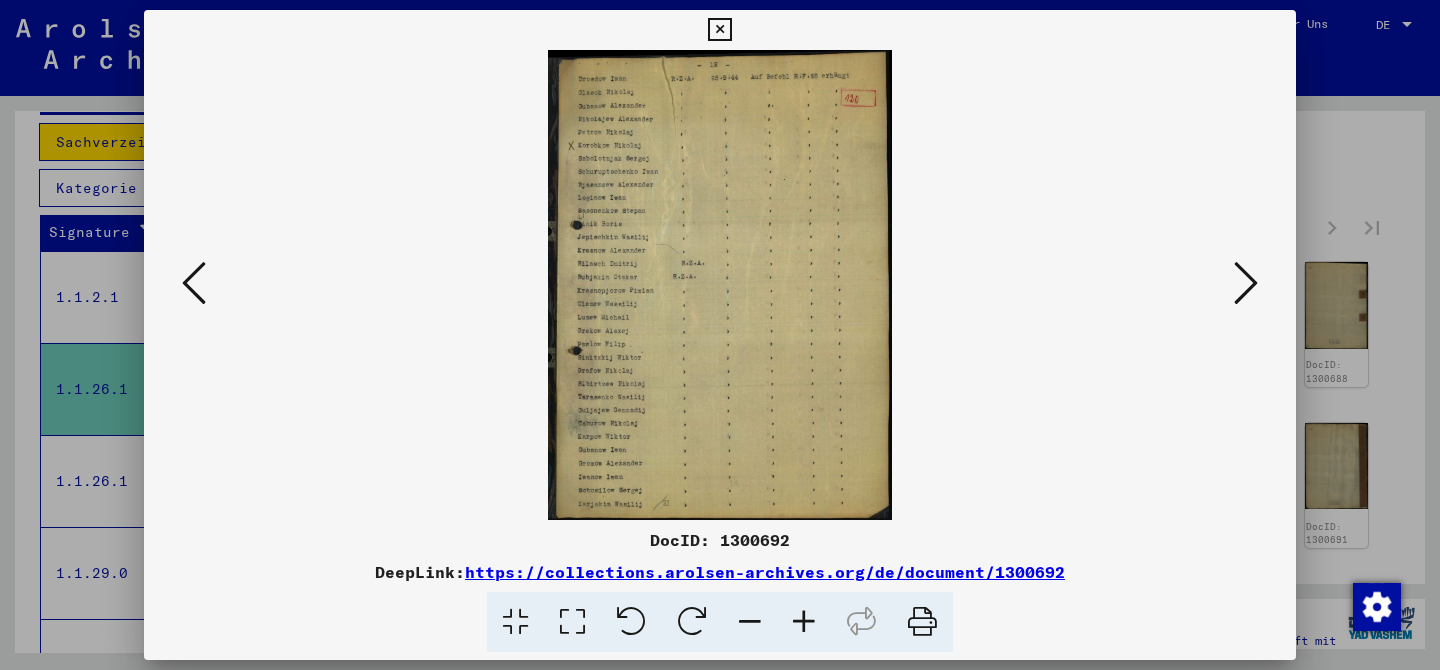 click at bounding box center (1246, 283) 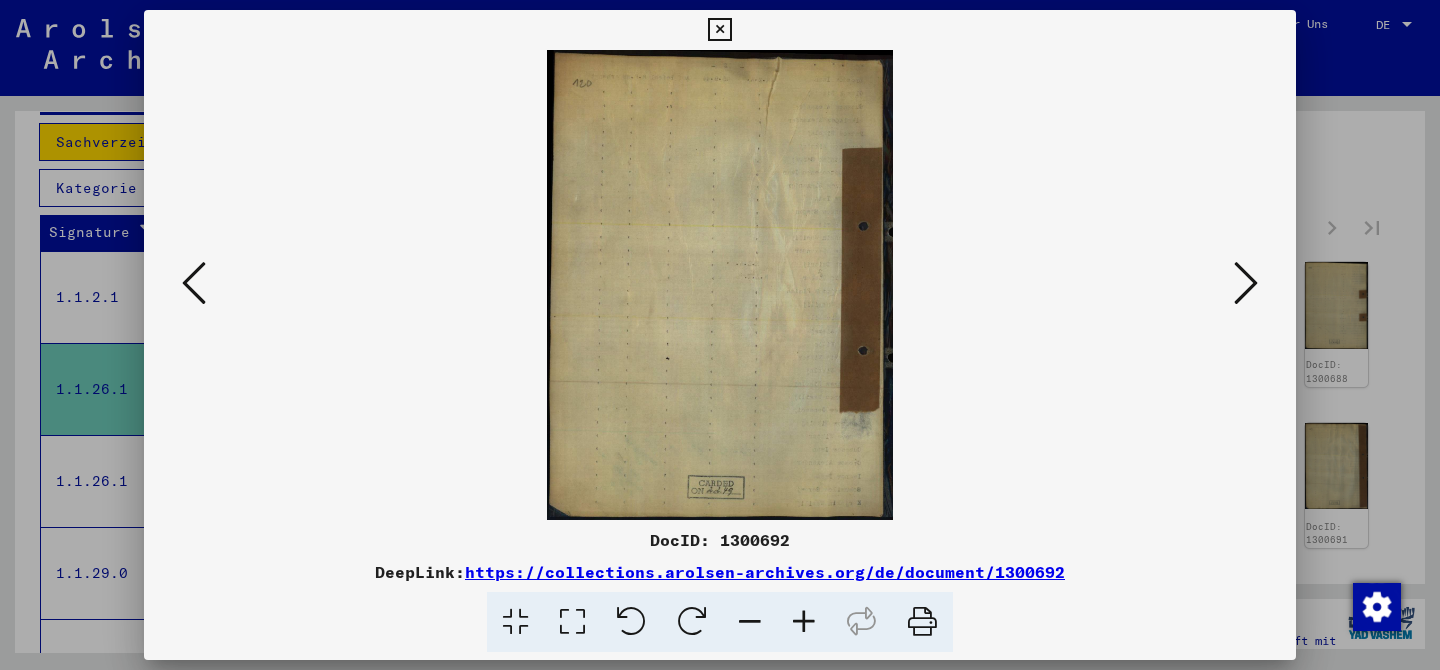 click at bounding box center (1246, 283) 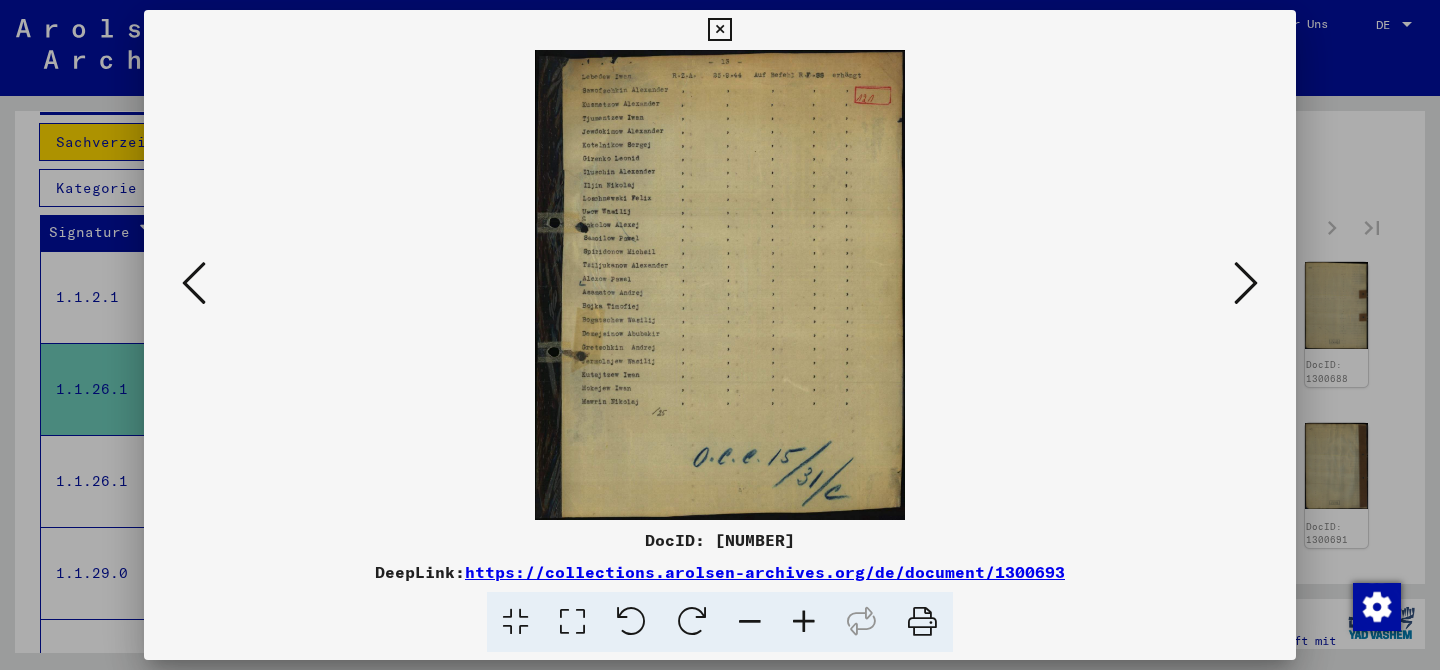 click at bounding box center [1246, 283] 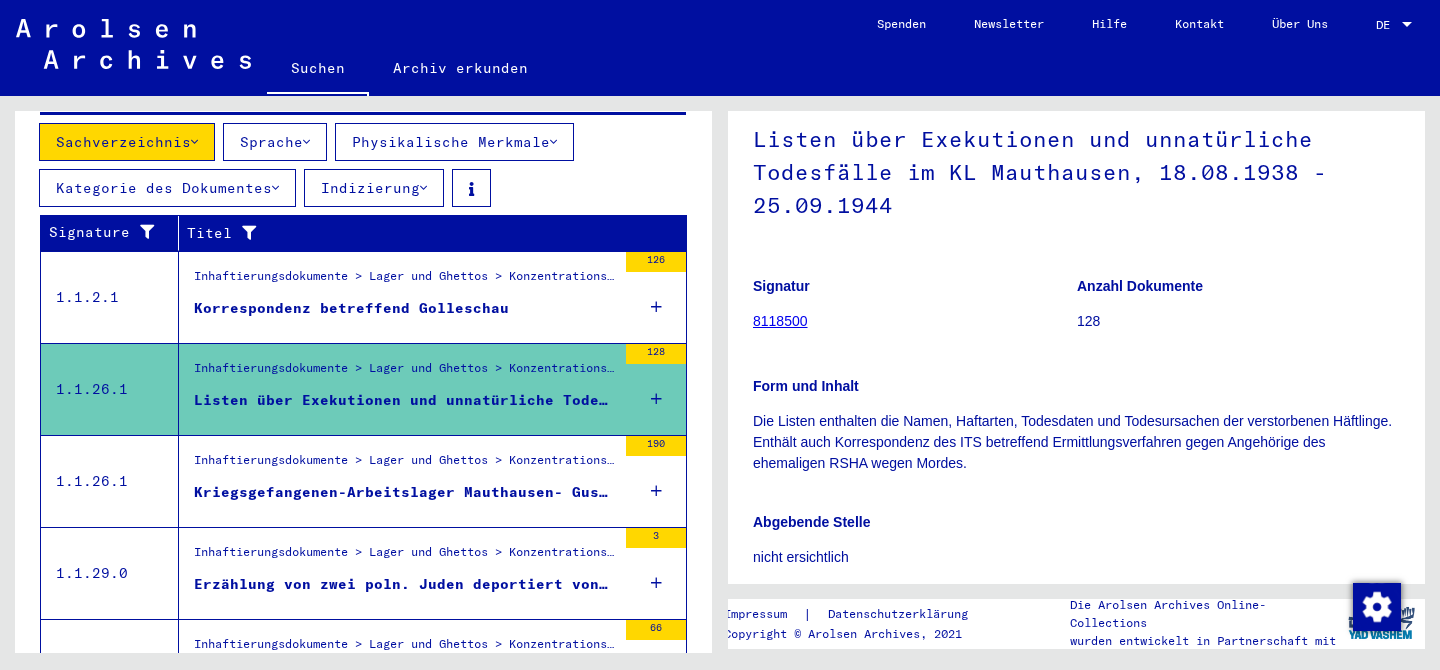 scroll, scrollTop: 11, scrollLeft: 0, axis: vertical 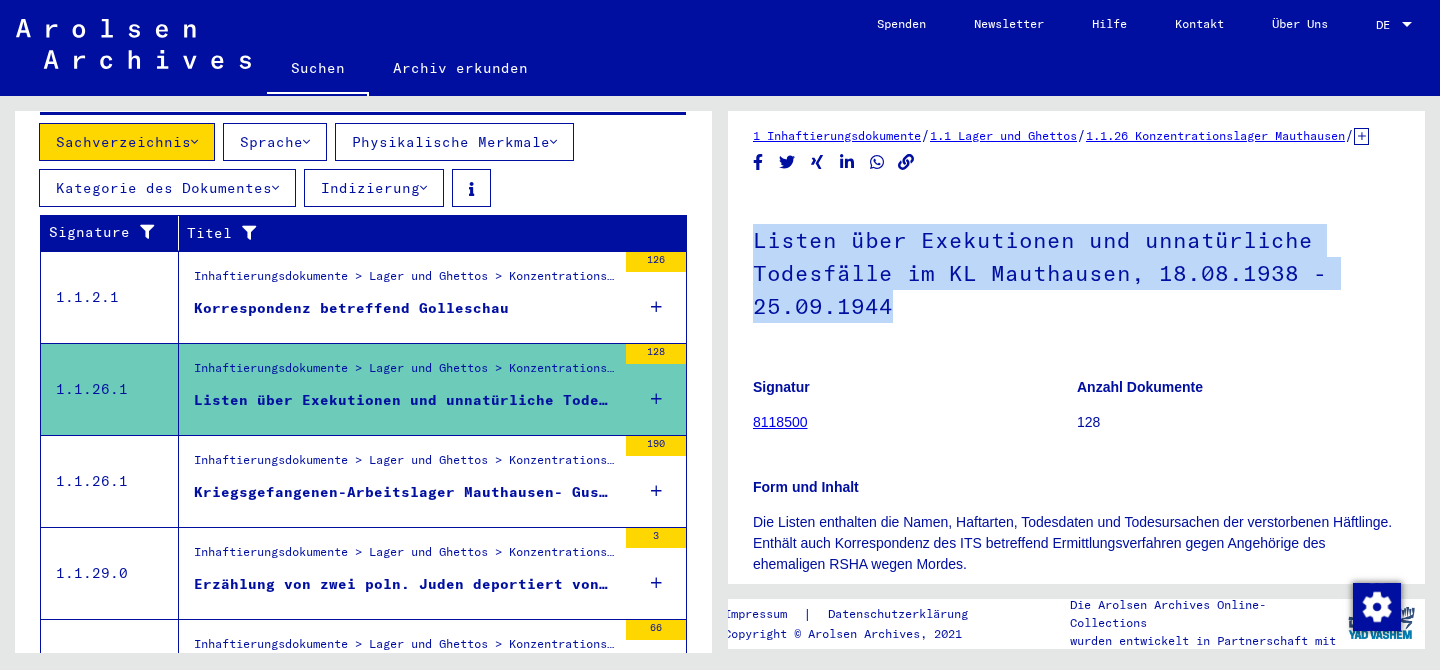 drag, startPoint x: 762, startPoint y: 267, endPoint x: 934, endPoint y: 320, distance: 179.98056 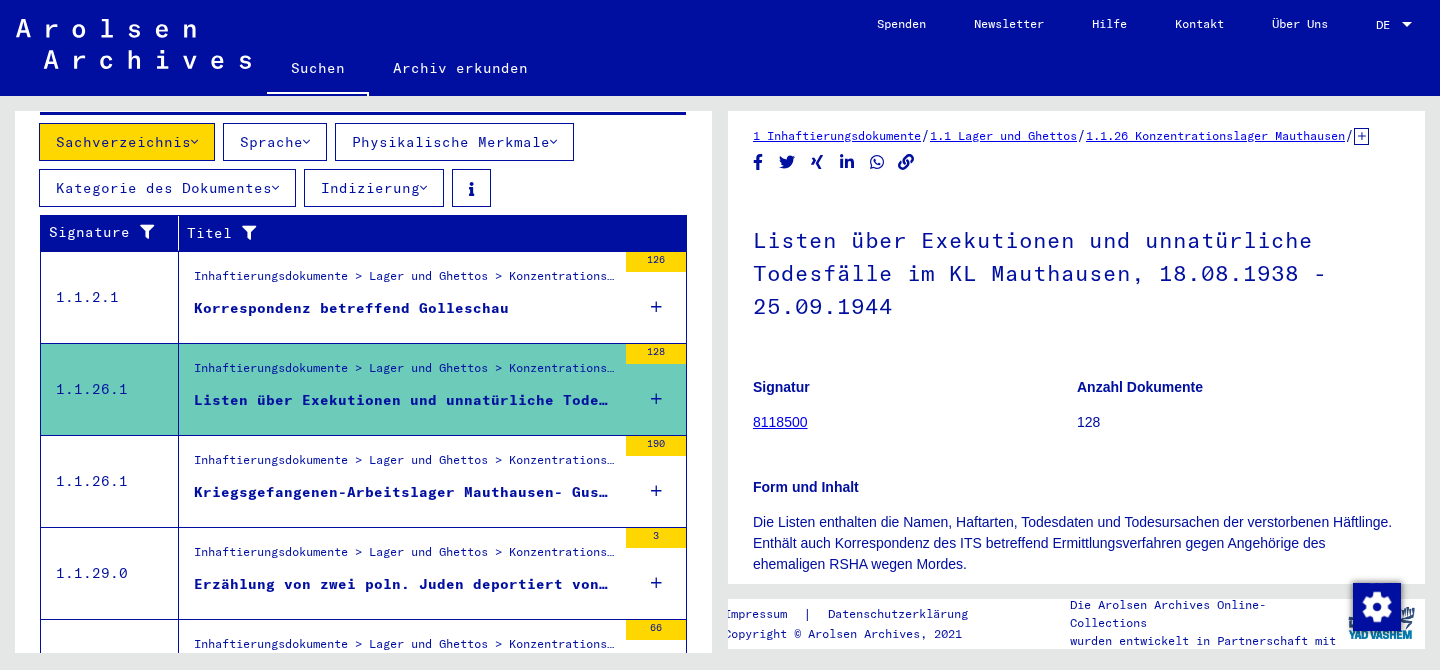 click on "Inhaftierungsdokumente > Lager und Ghettos > Konzentrationslager Mauthausen > Listenmaterial Mauthausen" at bounding box center [405, 465] 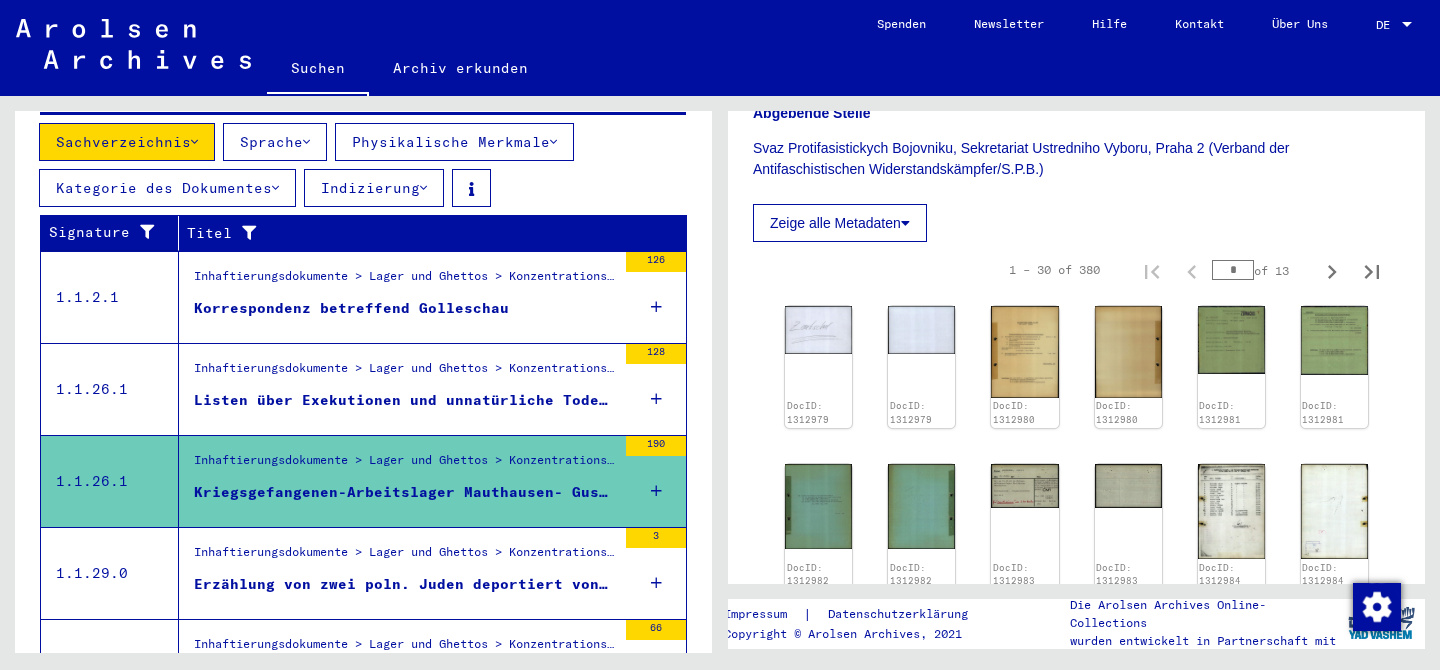scroll, scrollTop: 671, scrollLeft: 0, axis: vertical 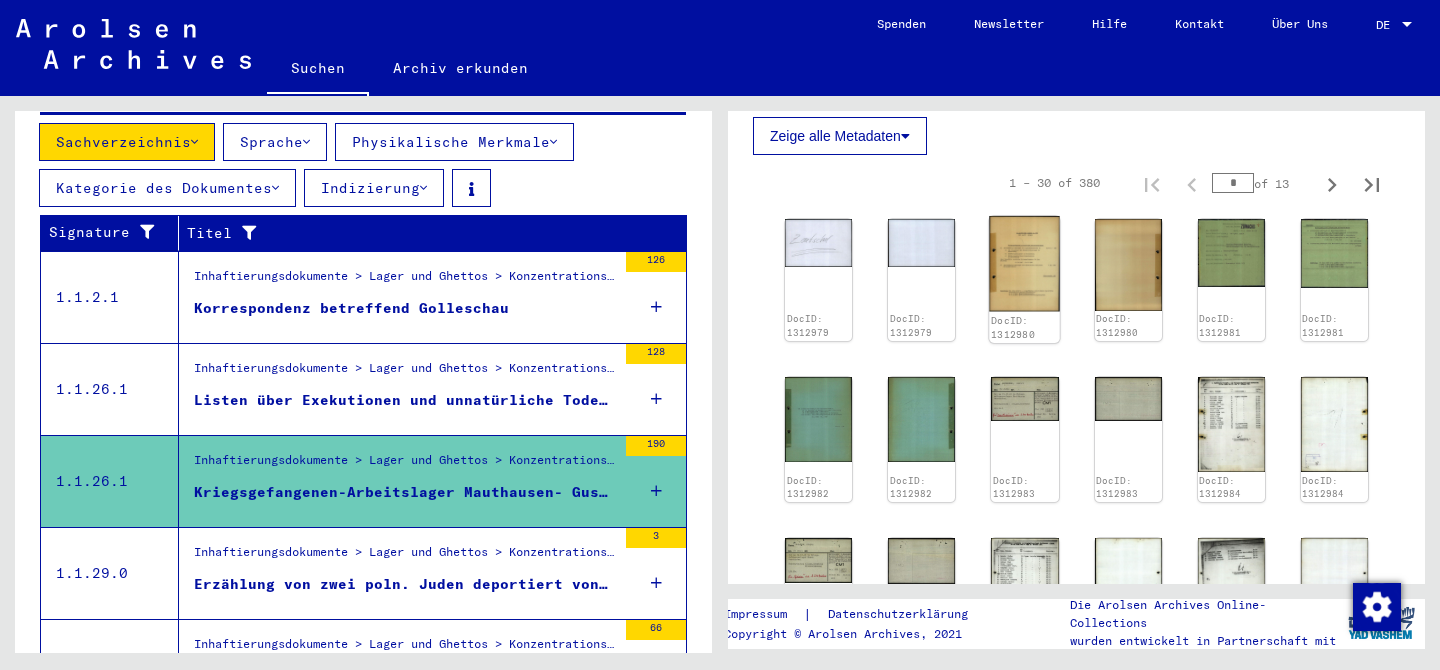 click 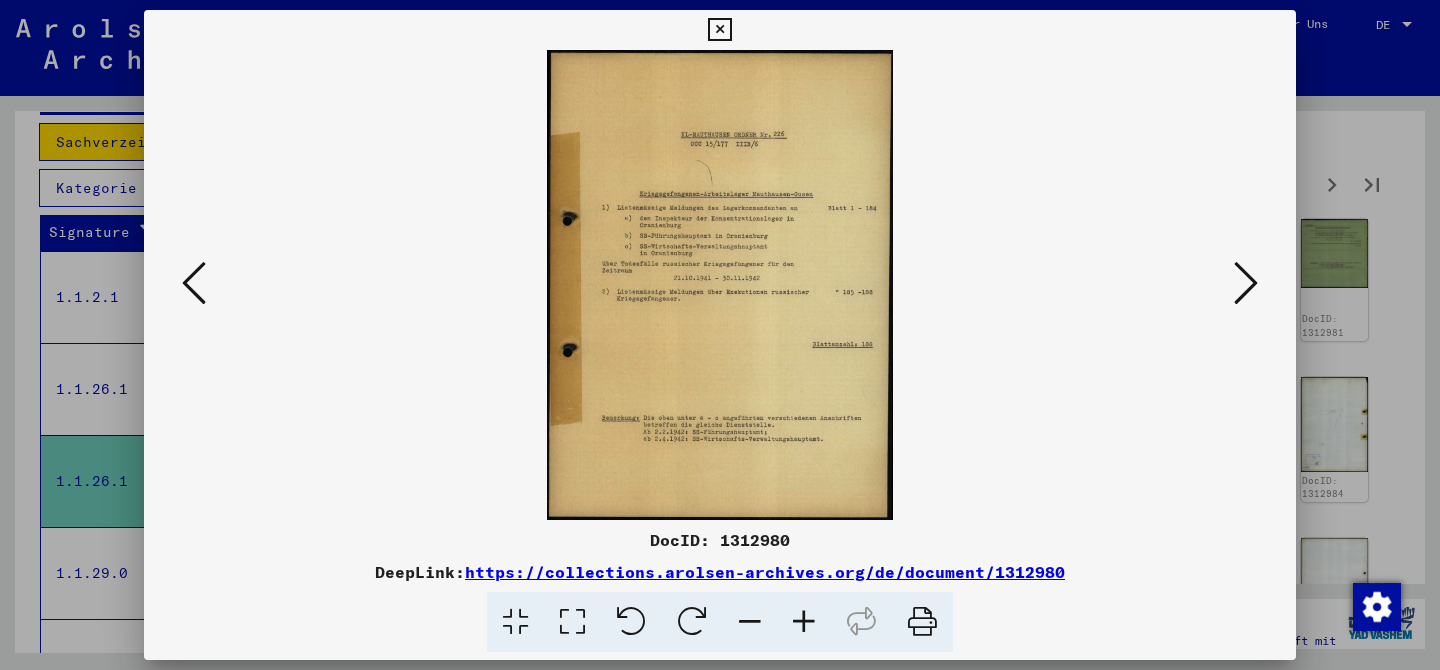 click at bounding box center (1246, 283) 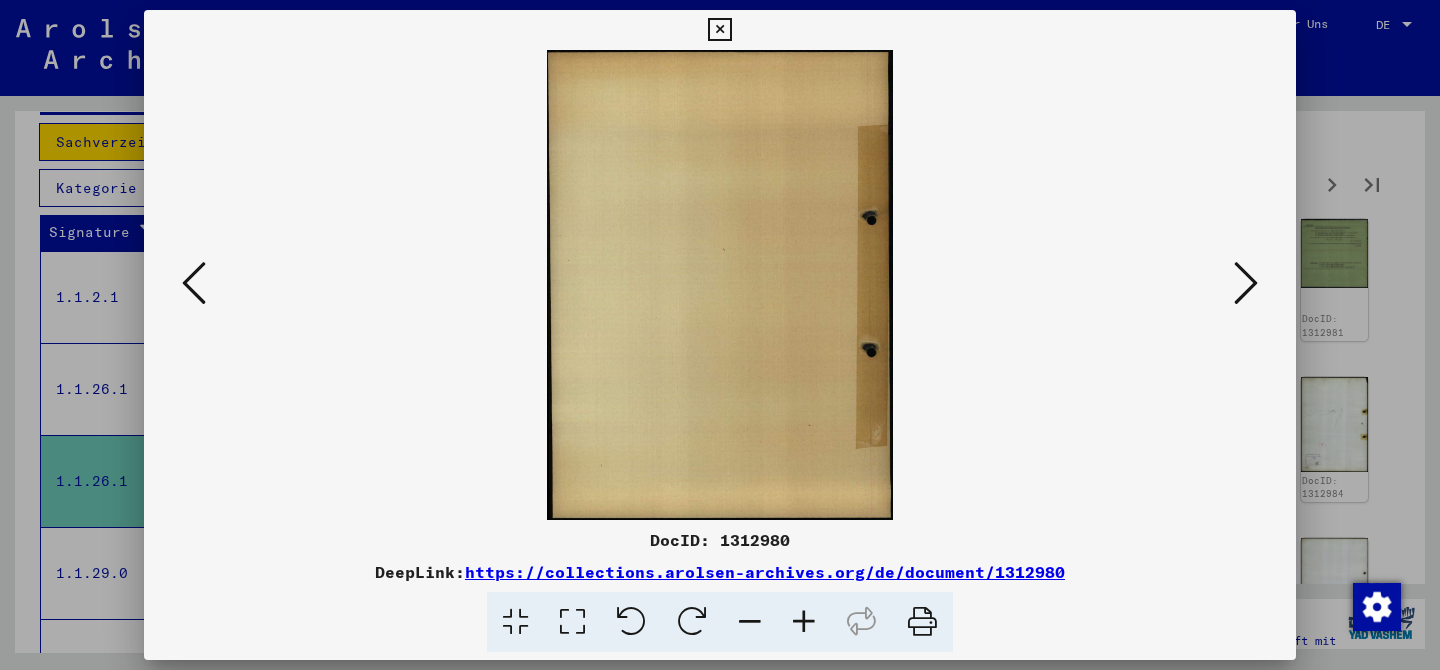 click at bounding box center [1246, 283] 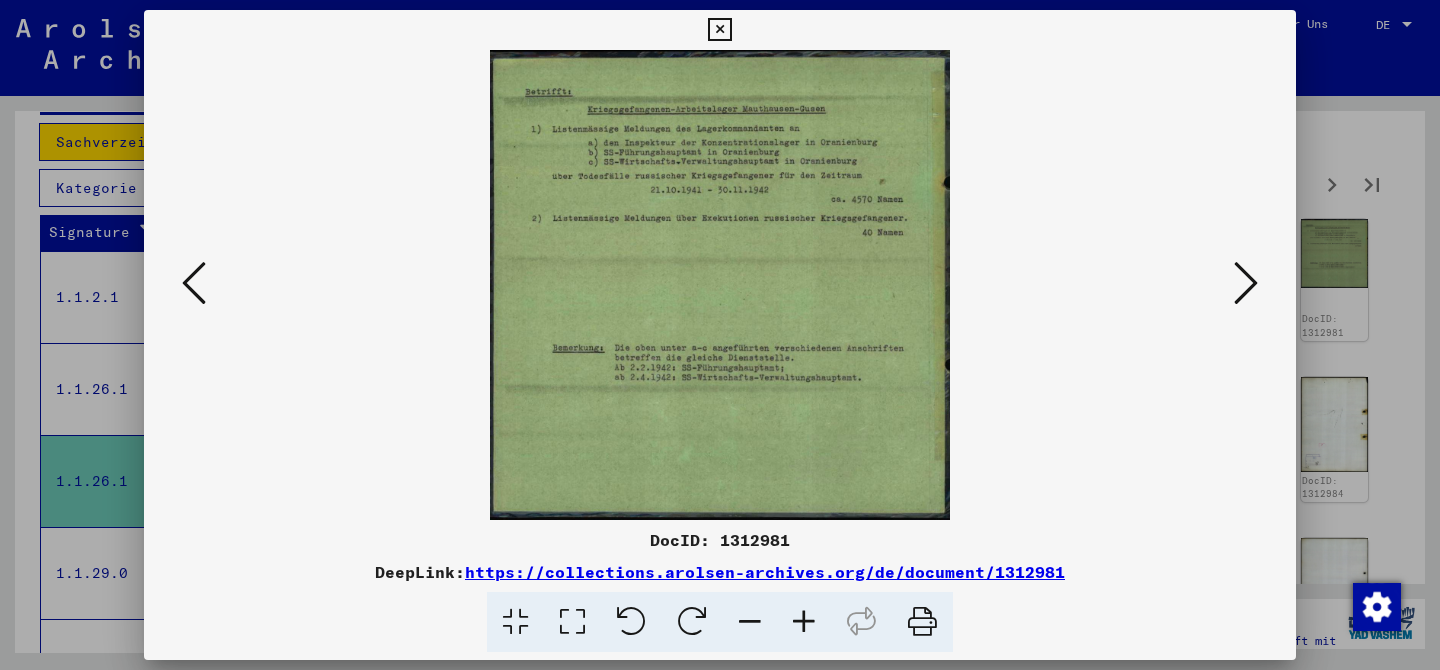click at bounding box center [1246, 283] 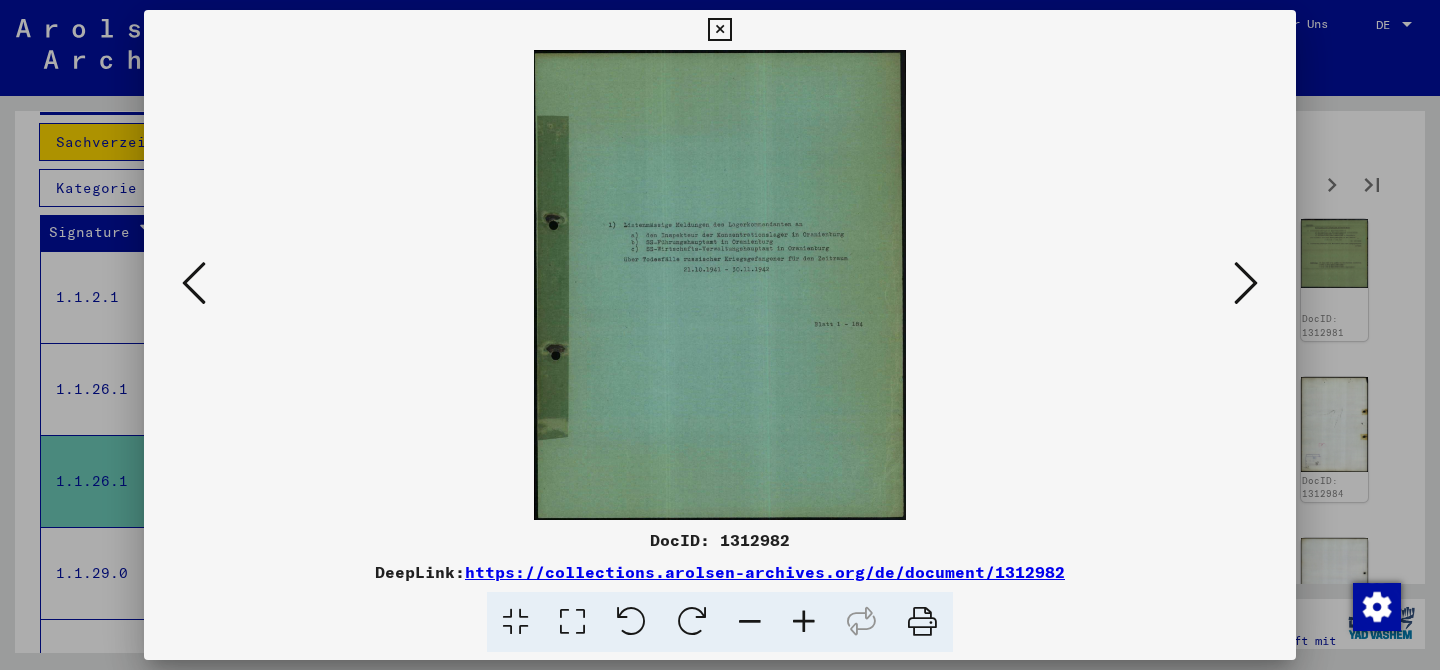 click at bounding box center (1246, 283) 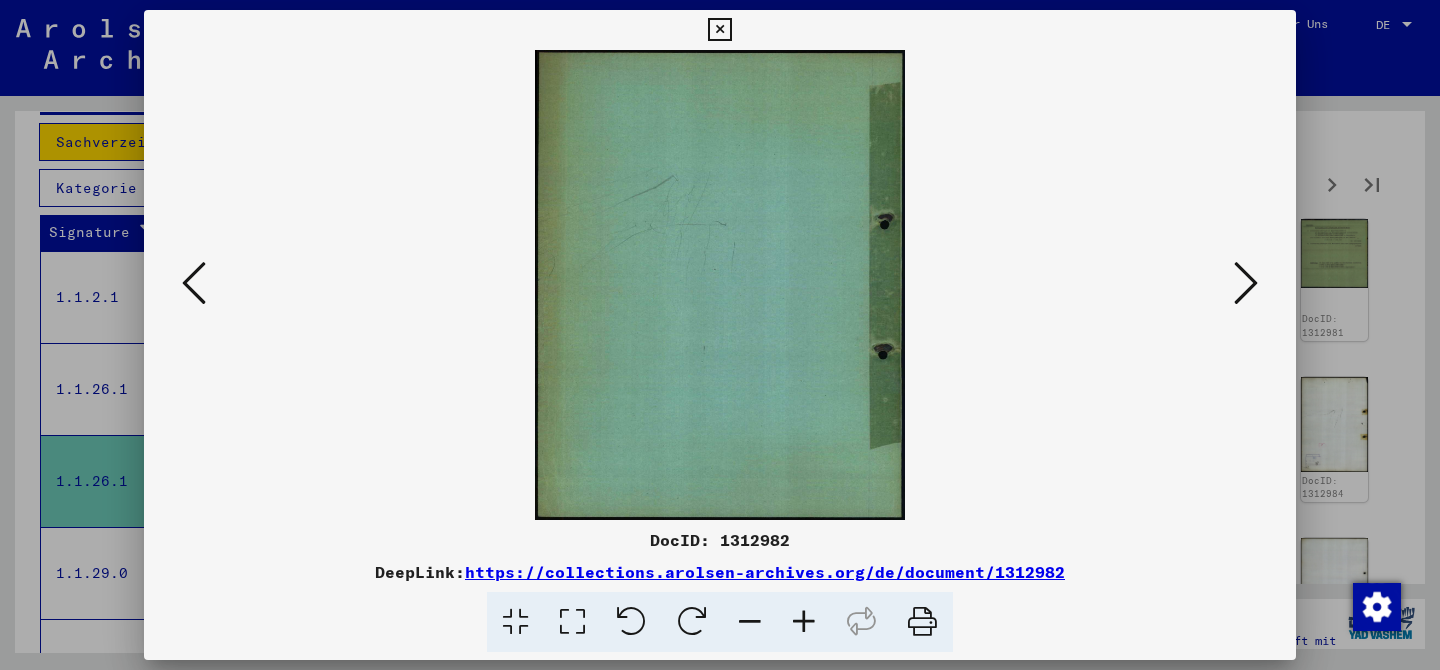 click at bounding box center (1246, 283) 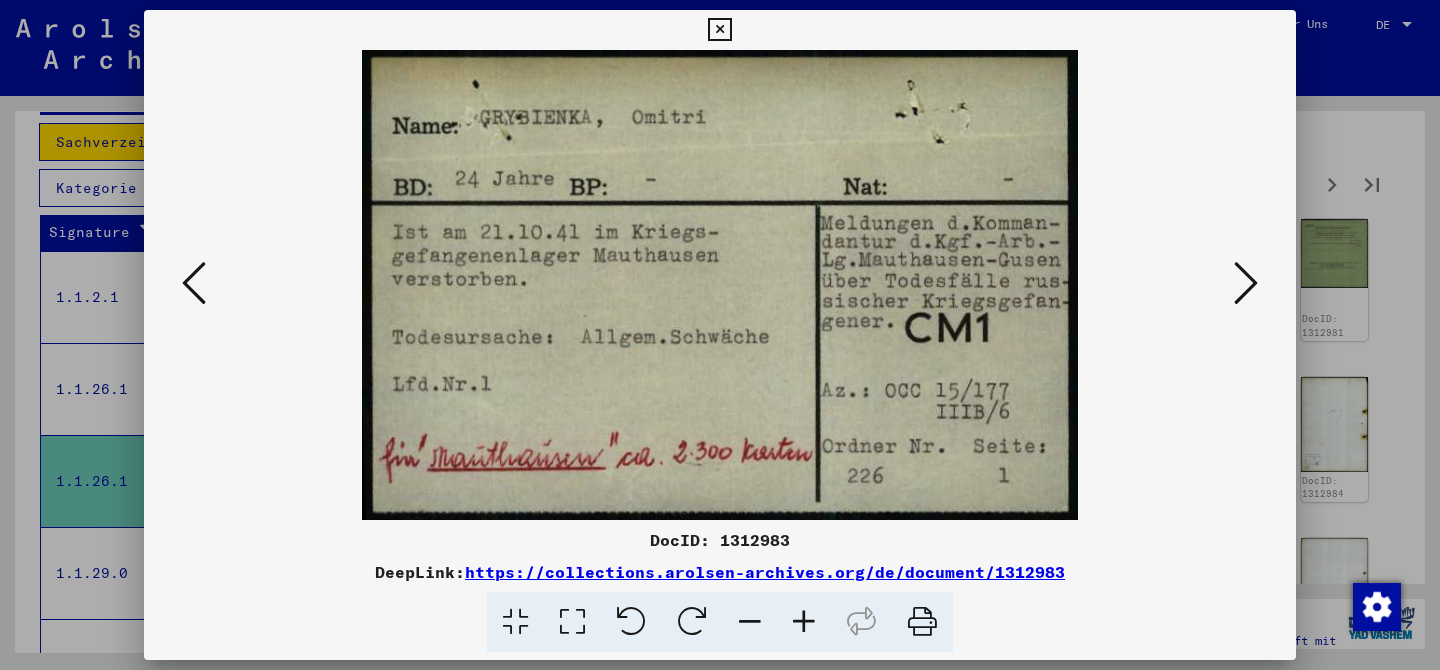 type 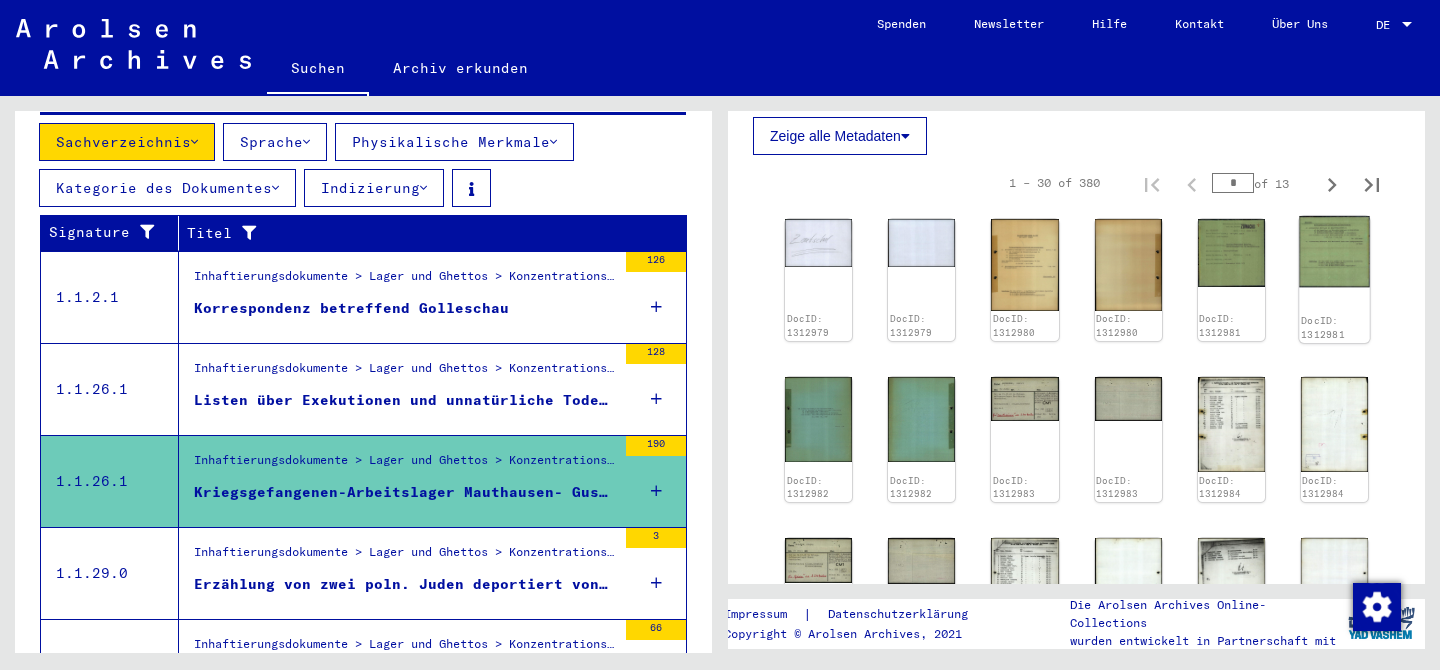 click 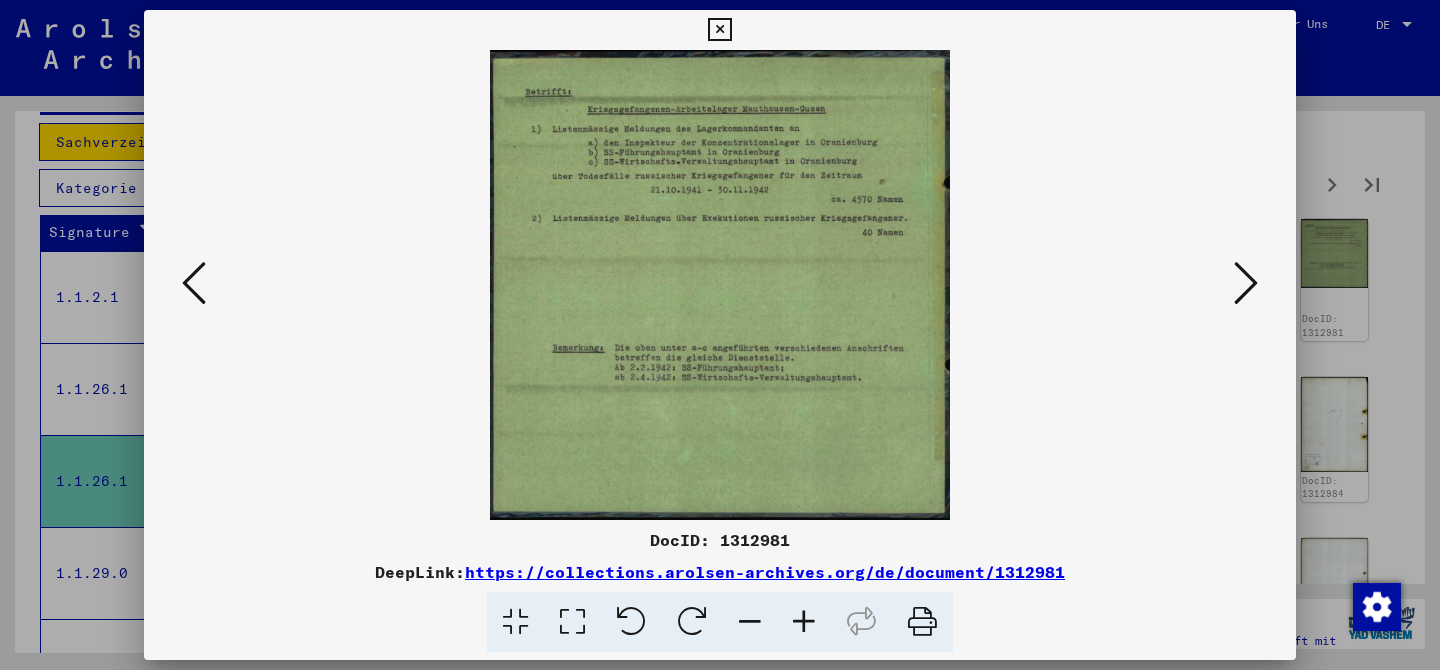 type 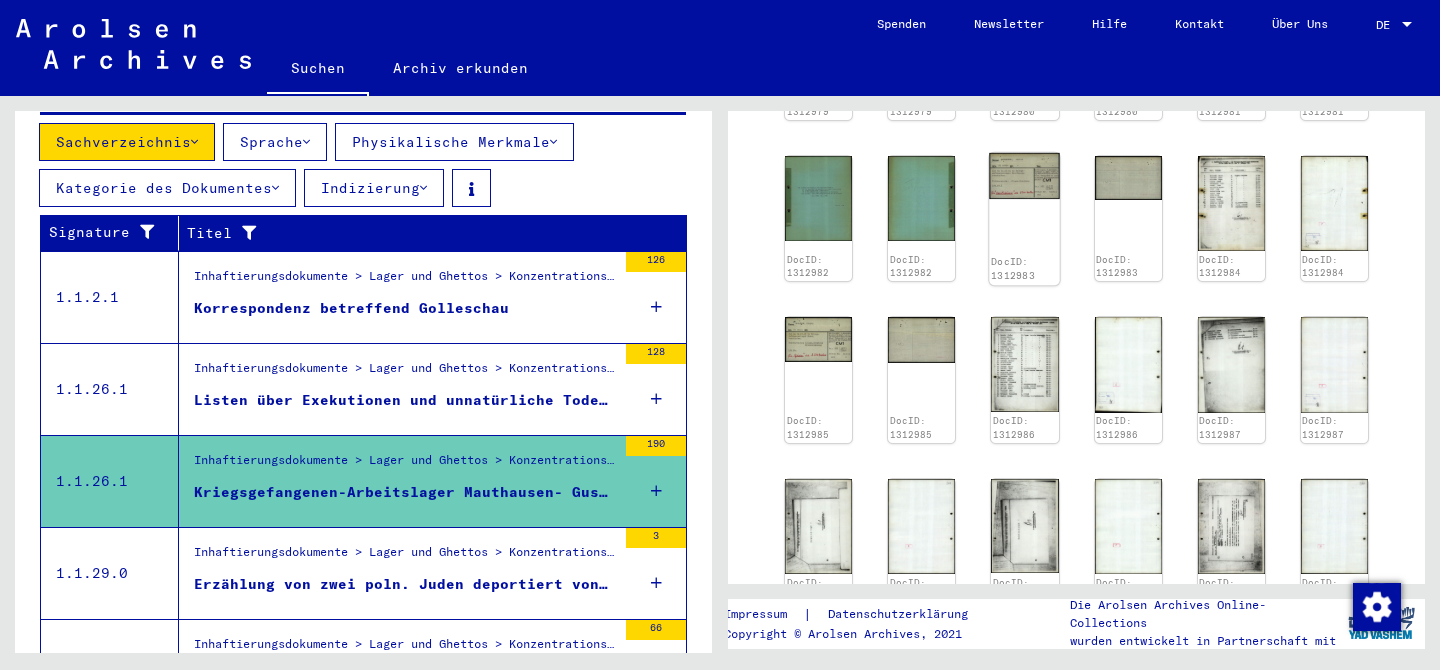 scroll, scrollTop: 909, scrollLeft: 0, axis: vertical 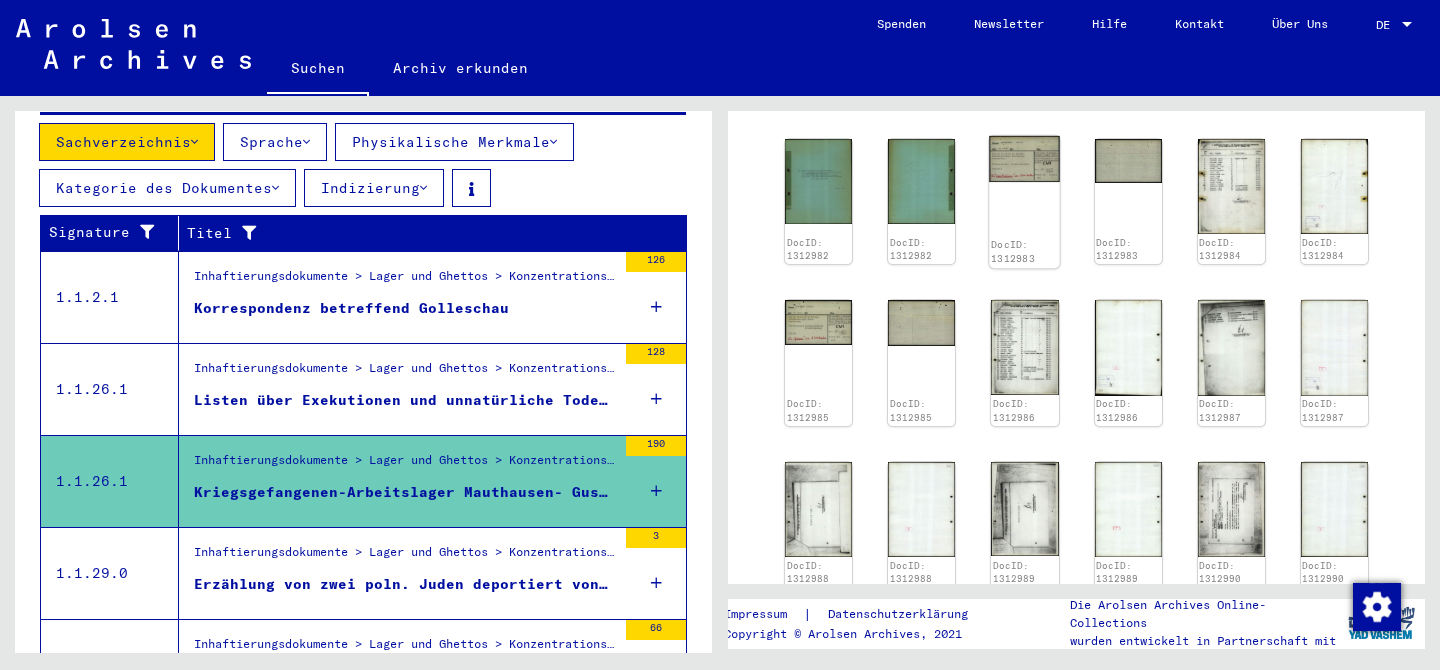 click 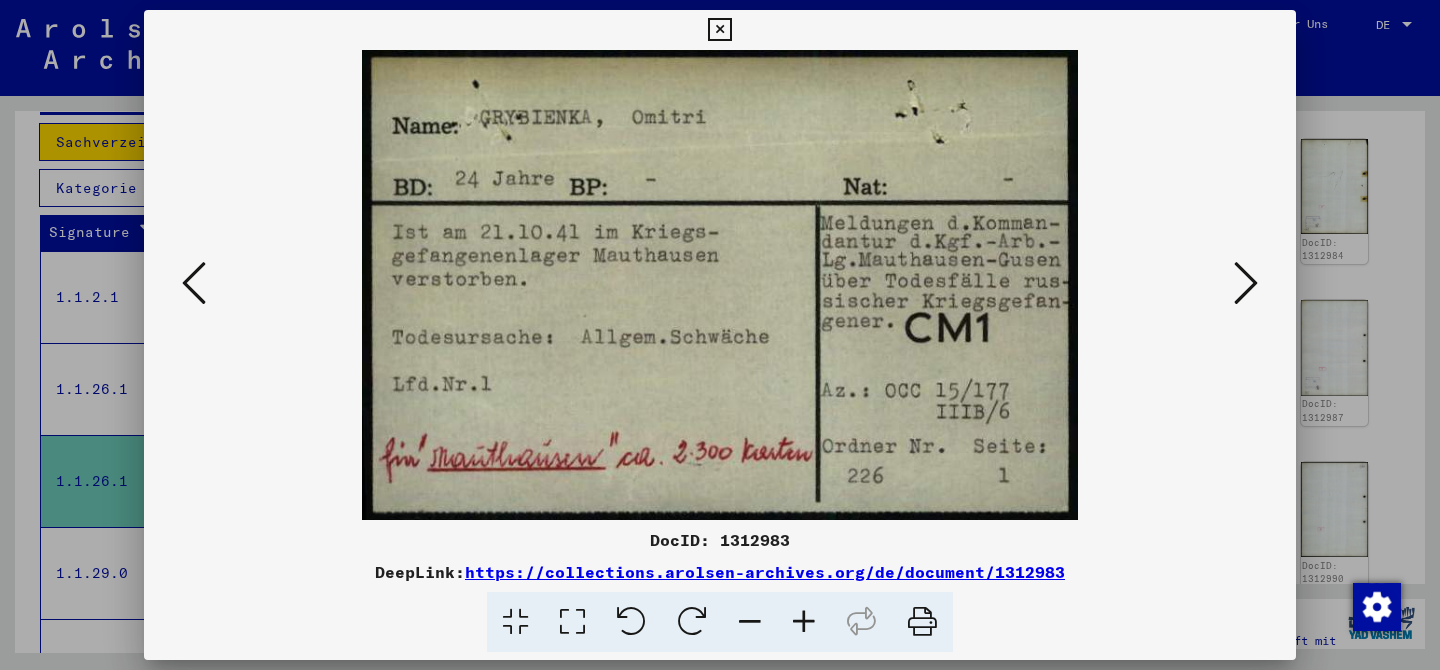 click at bounding box center (1246, 283) 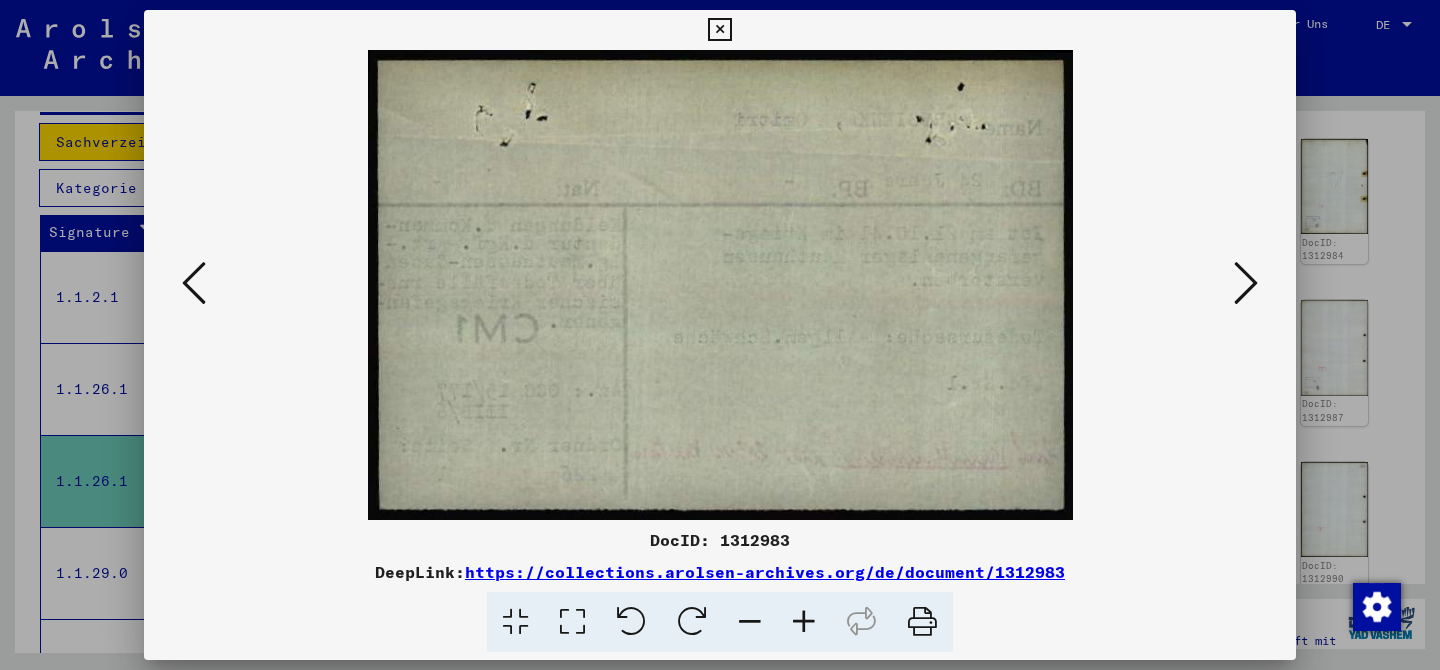 click at bounding box center (1246, 283) 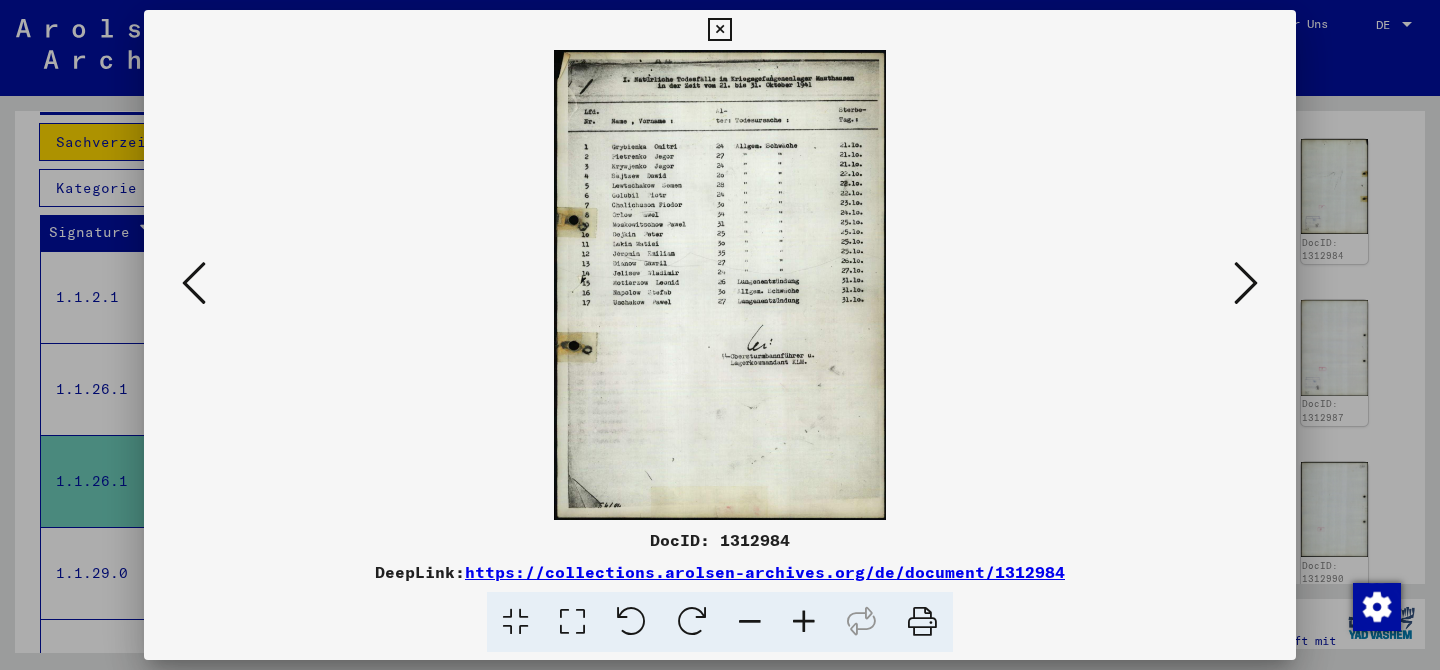 click at bounding box center (1246, 283) 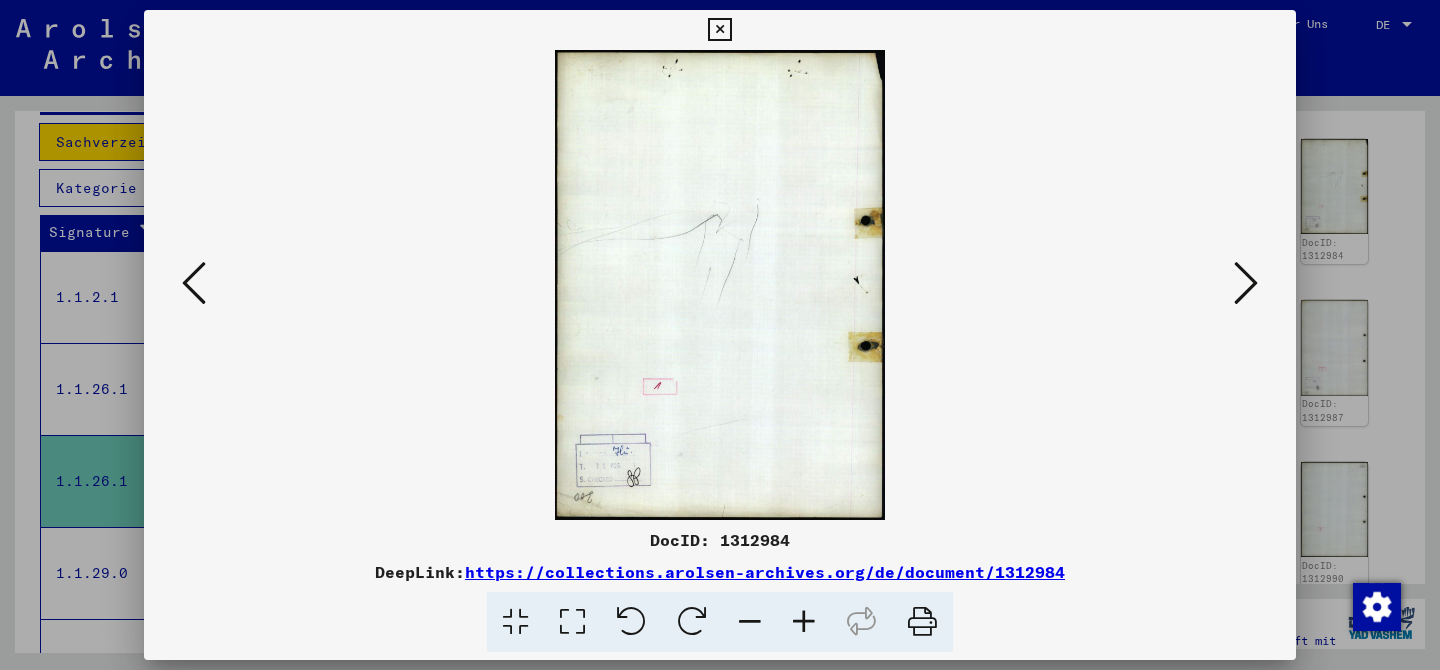 click at bounding box center (1246, 283) 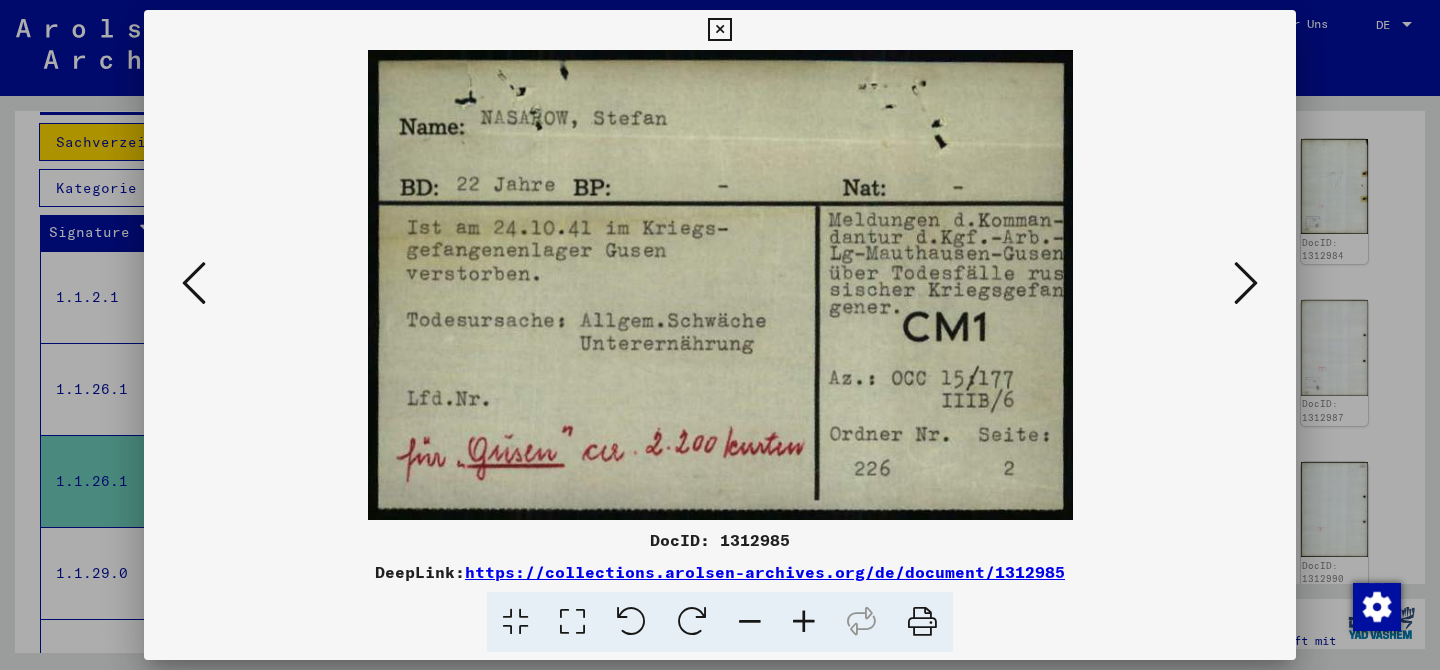 click at bounding box center (1246, 283) 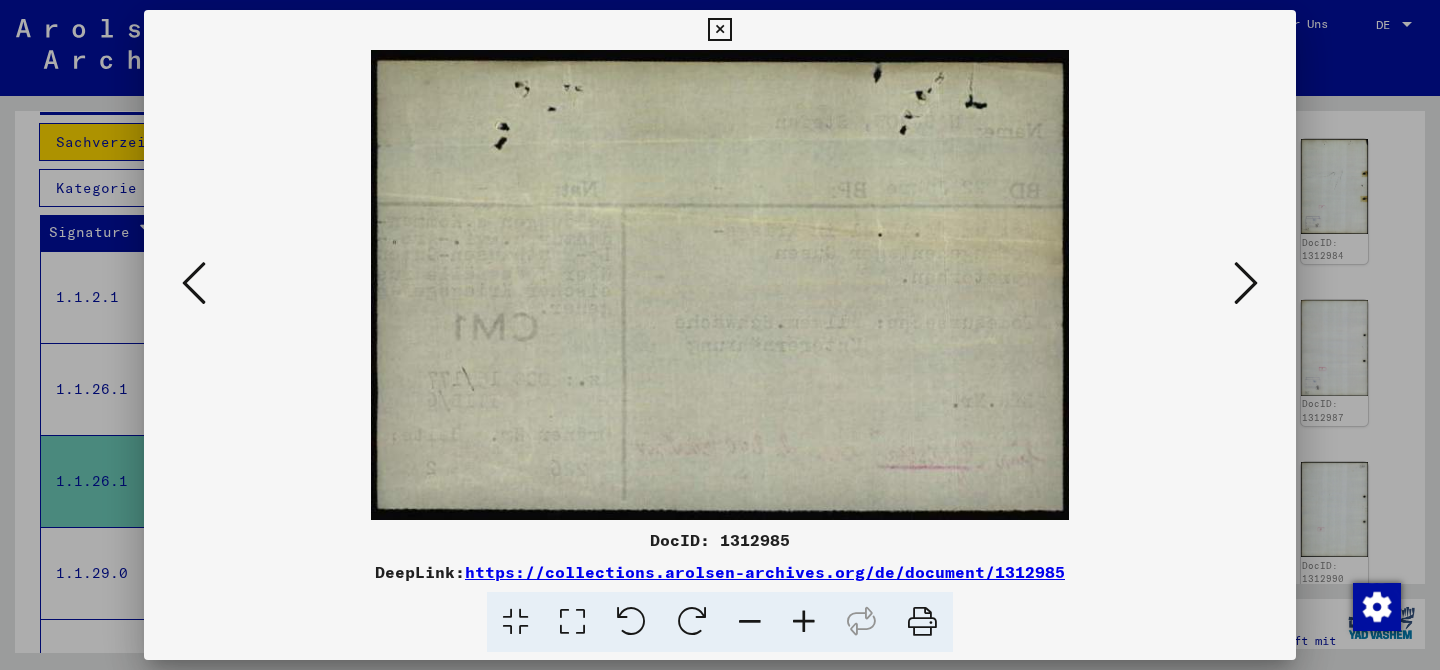 click at bounding box center (1246, 283) 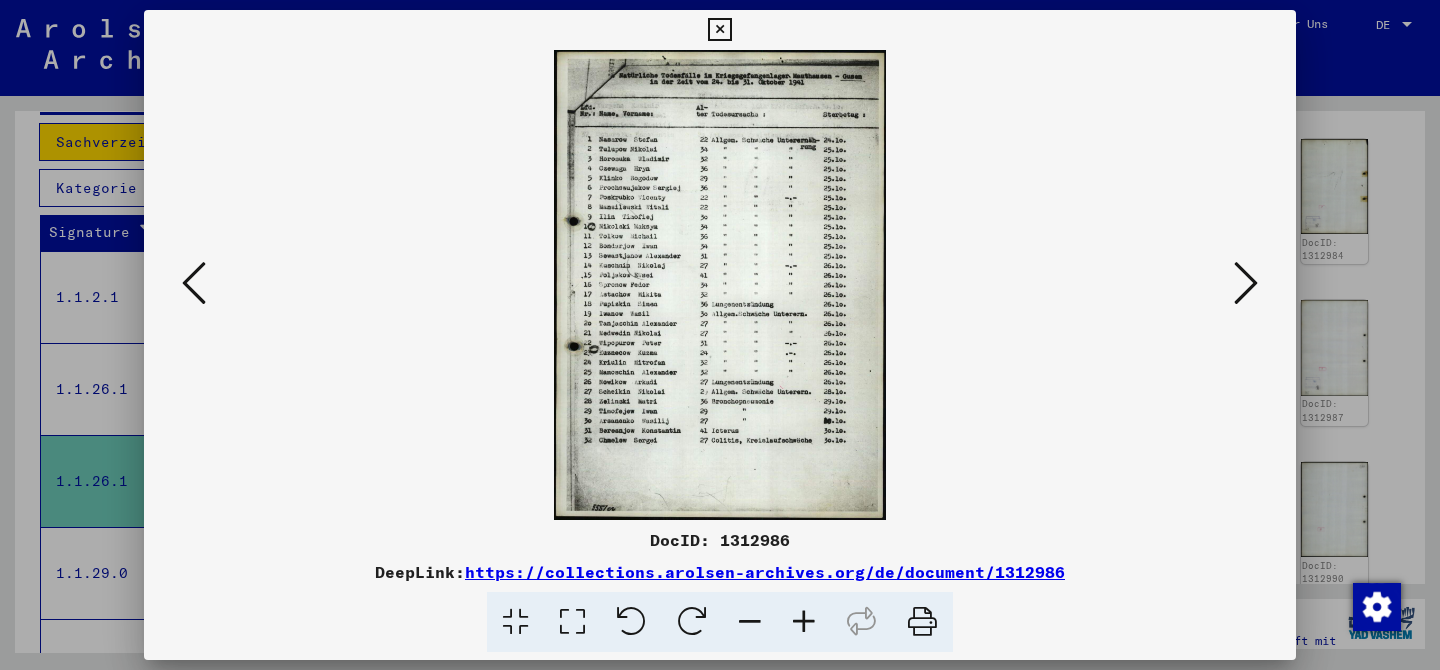 click at bounding box center (1246, 283) 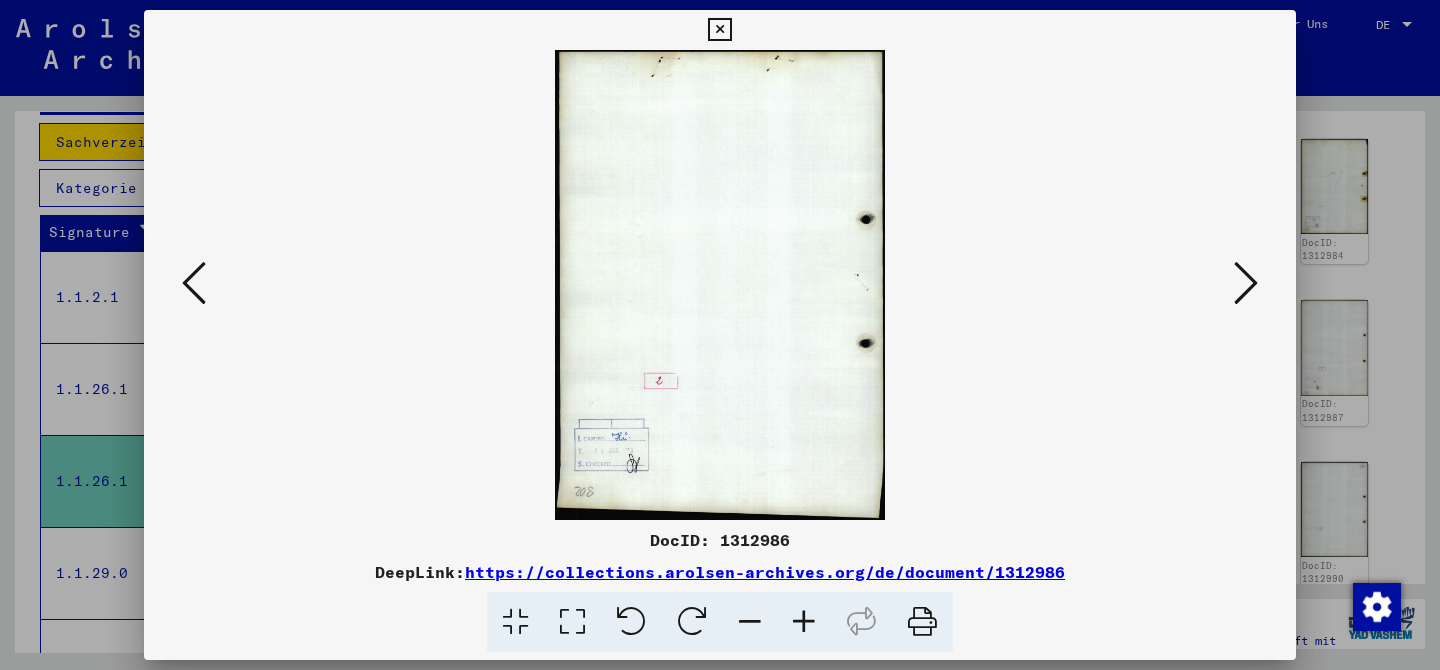 click at bounding box center (1246, 283) 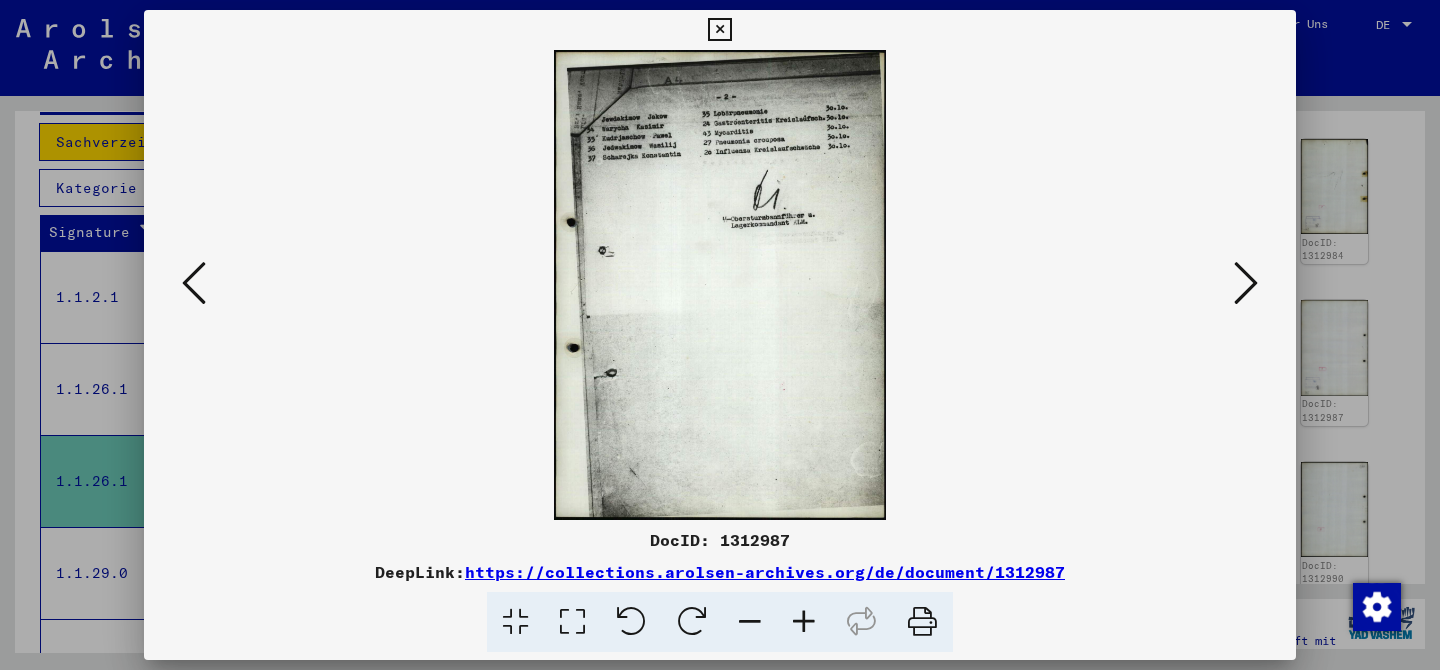 click at bounding box center [1246, 283] 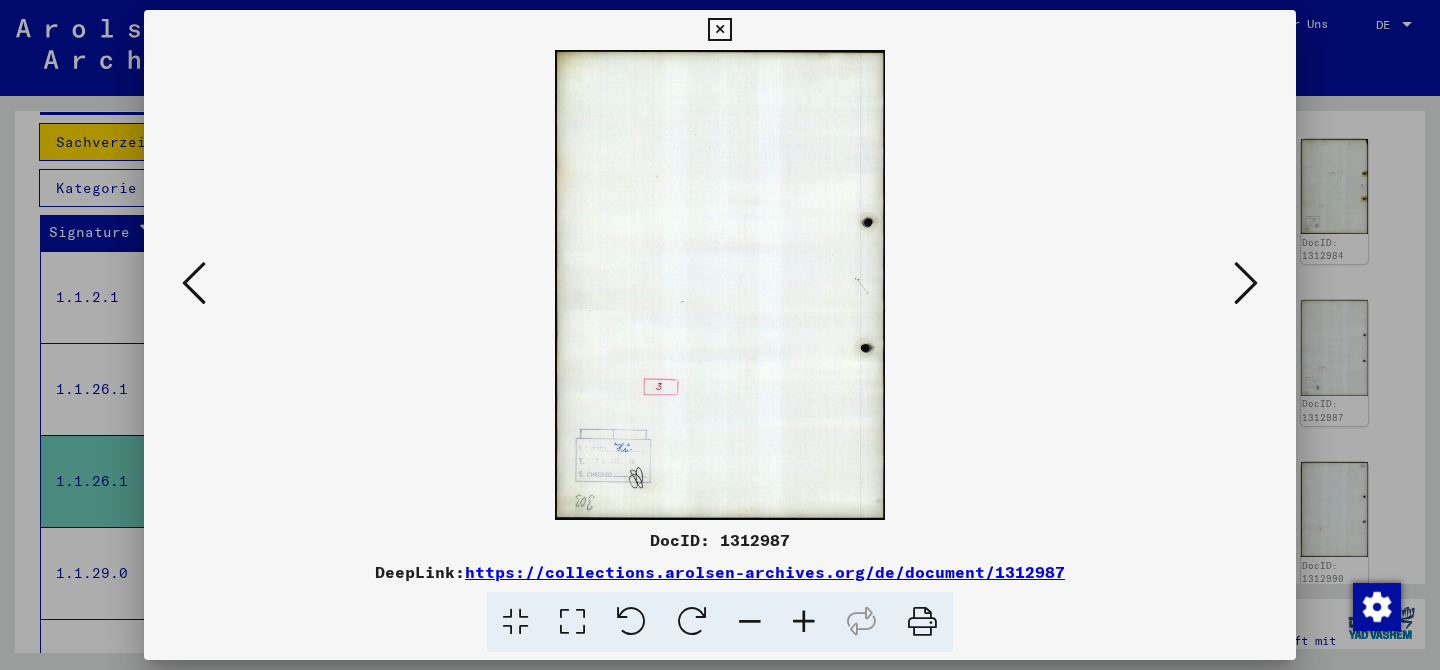 click at bounding box center (1246, 283) 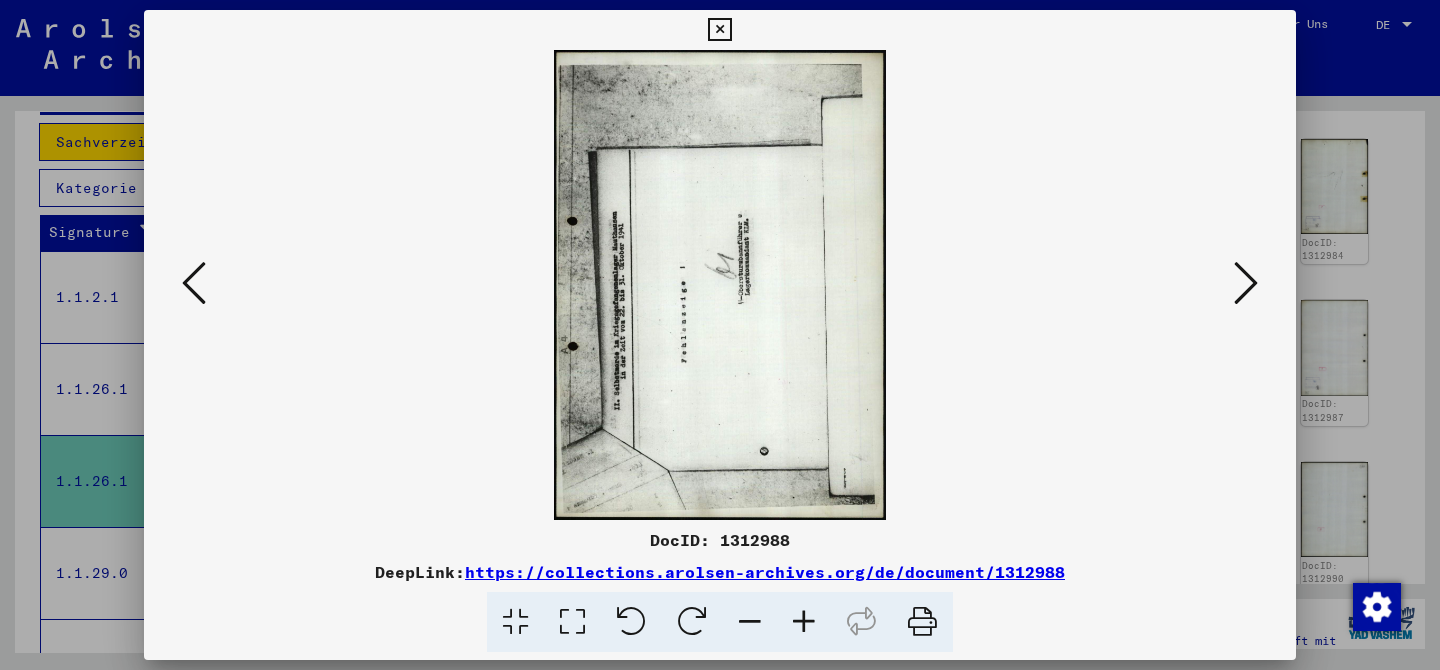 click at bounding box center (1246, 283) 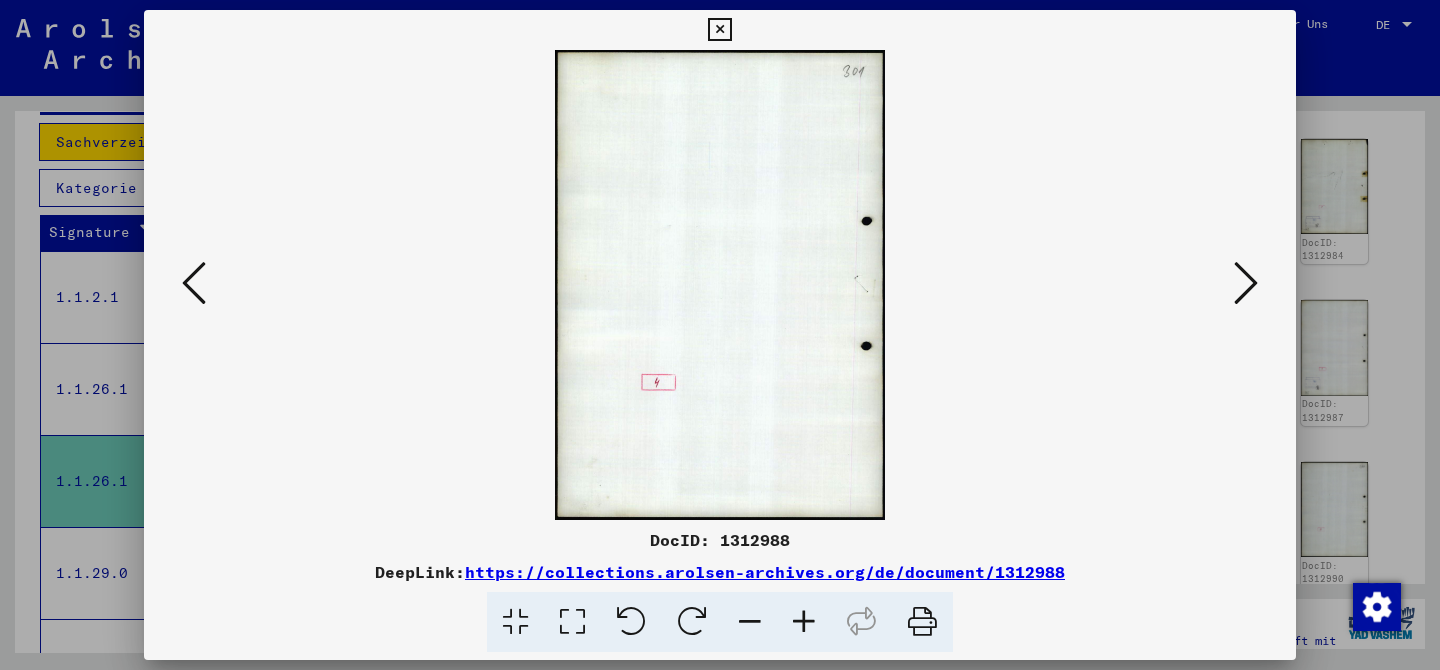 click at bounding box center [1246, 283] 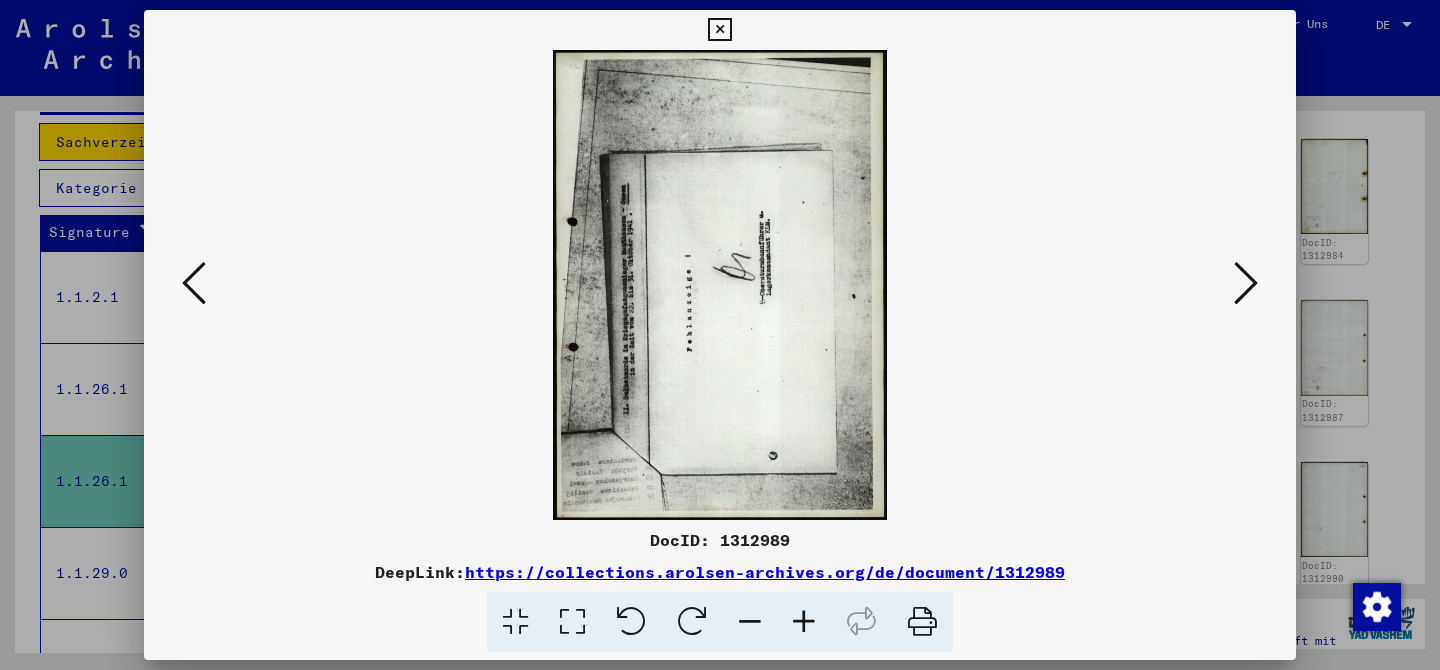click at bounding box center [1246, 283] 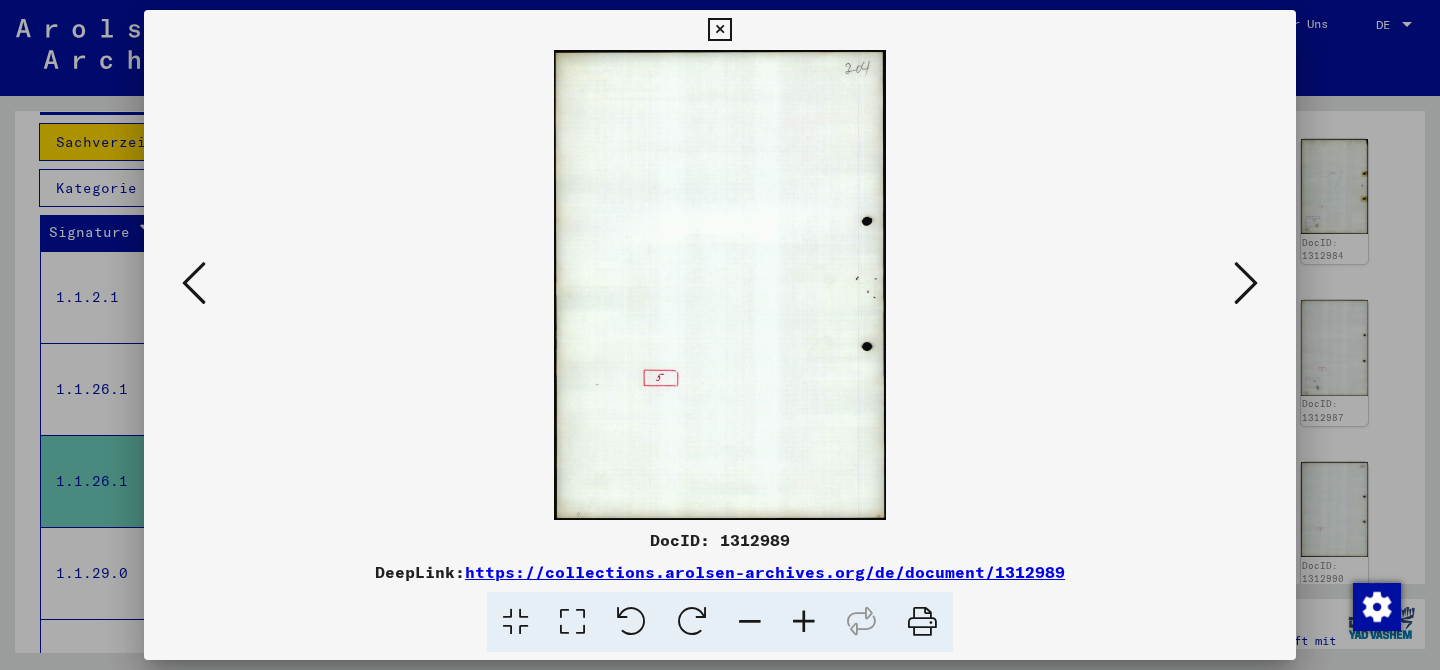 click at bounding box center [1246, 283] 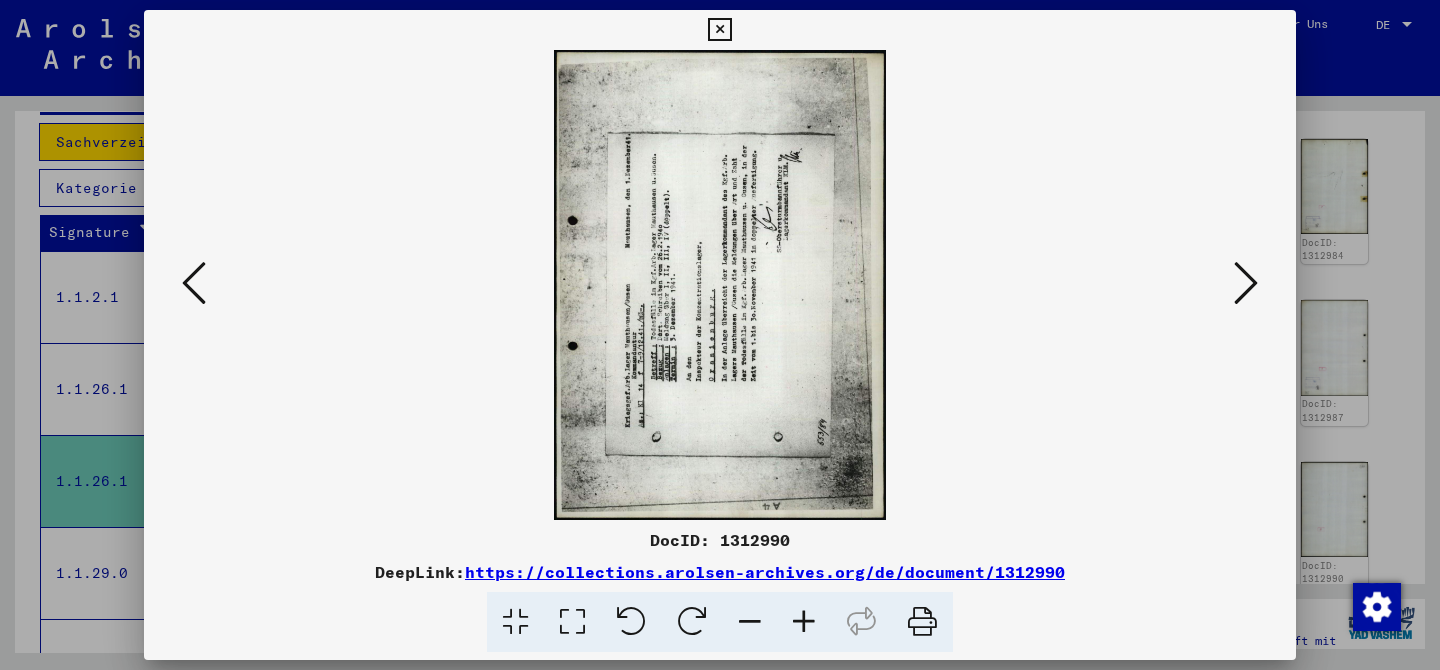 click at bounding box center [1246, 283] 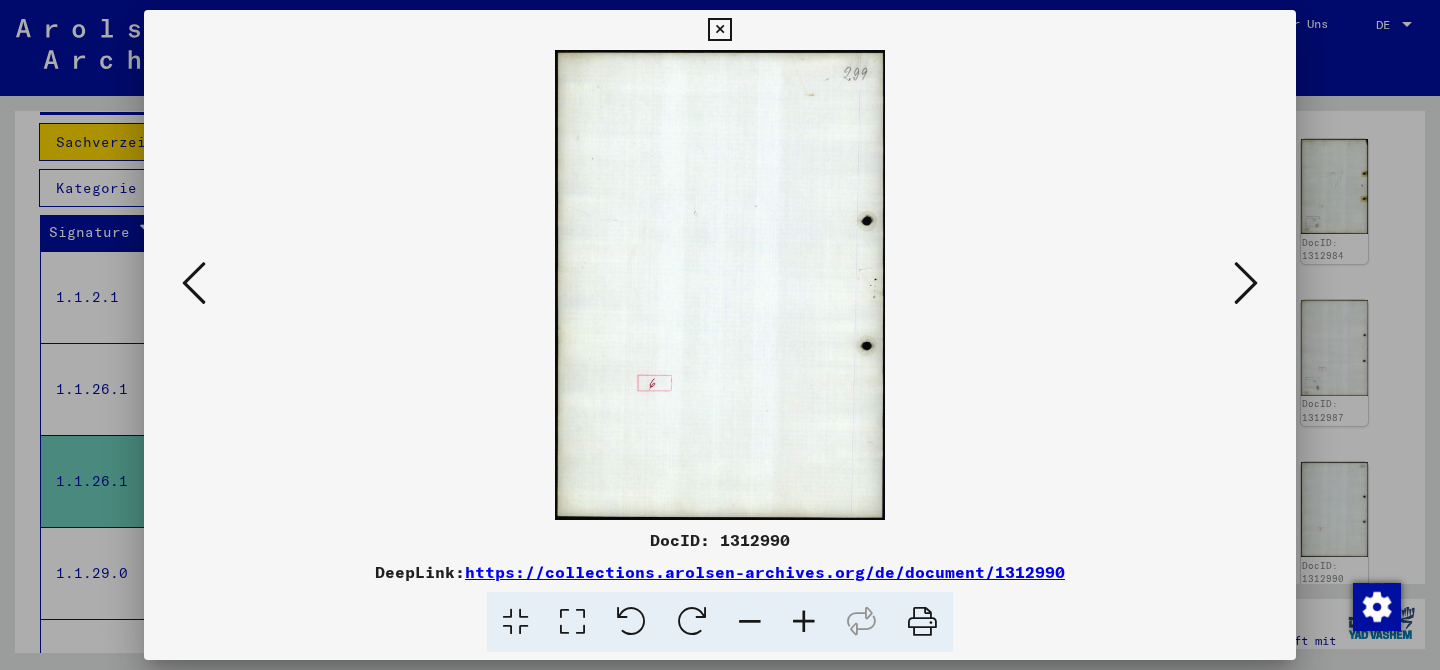 click at bounding box center (1246, 283) 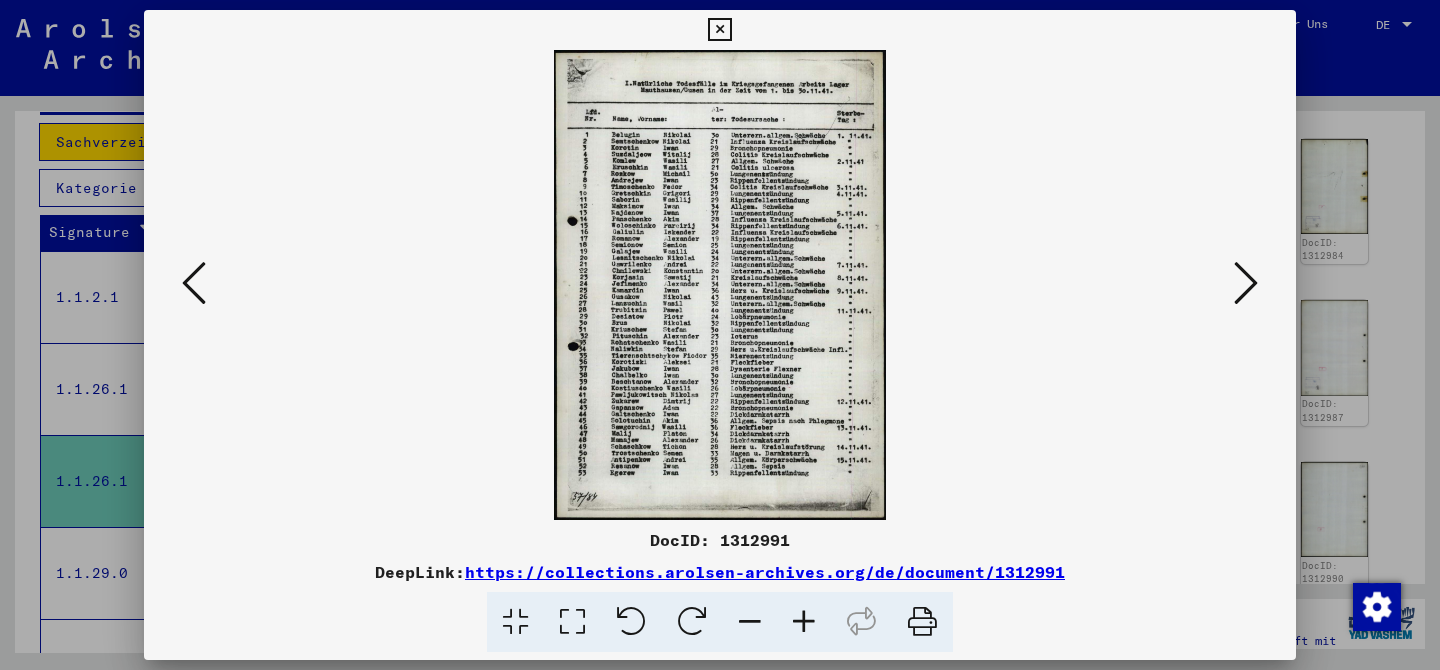 click at bounding box center (1246, 283) 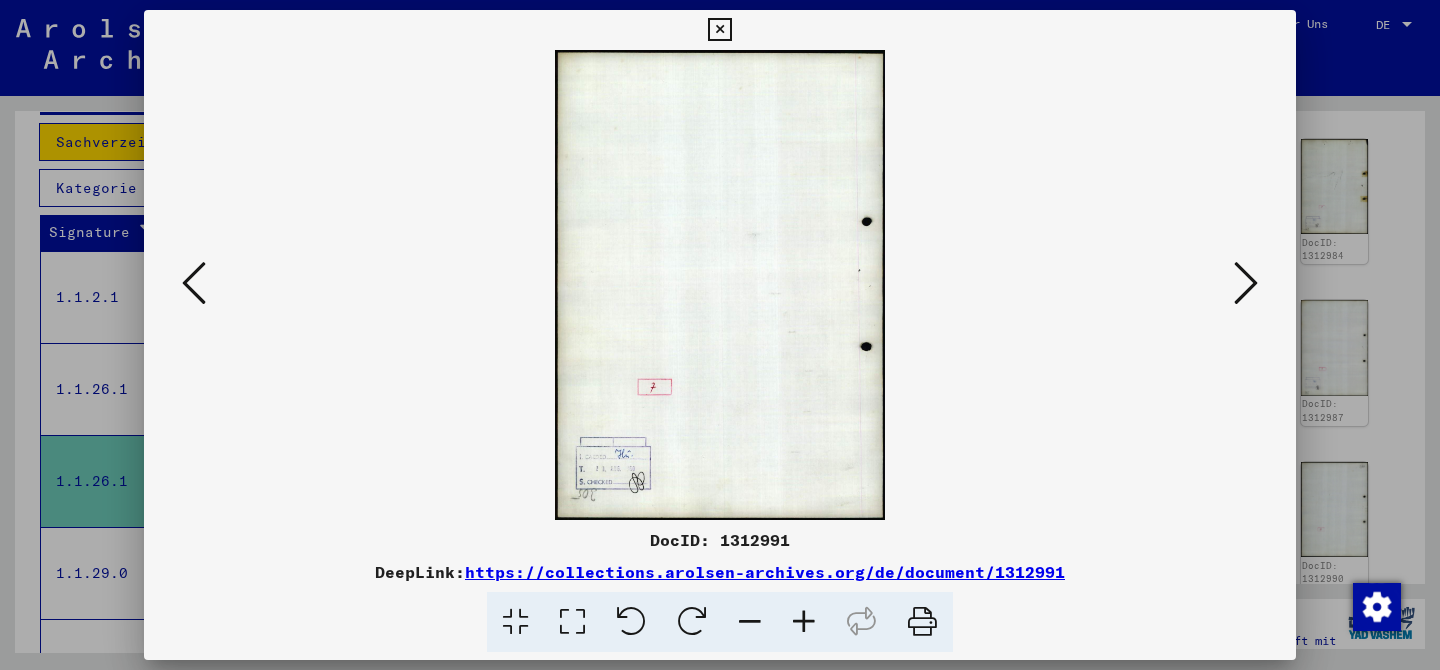 click at bounding box center [1246, 283] 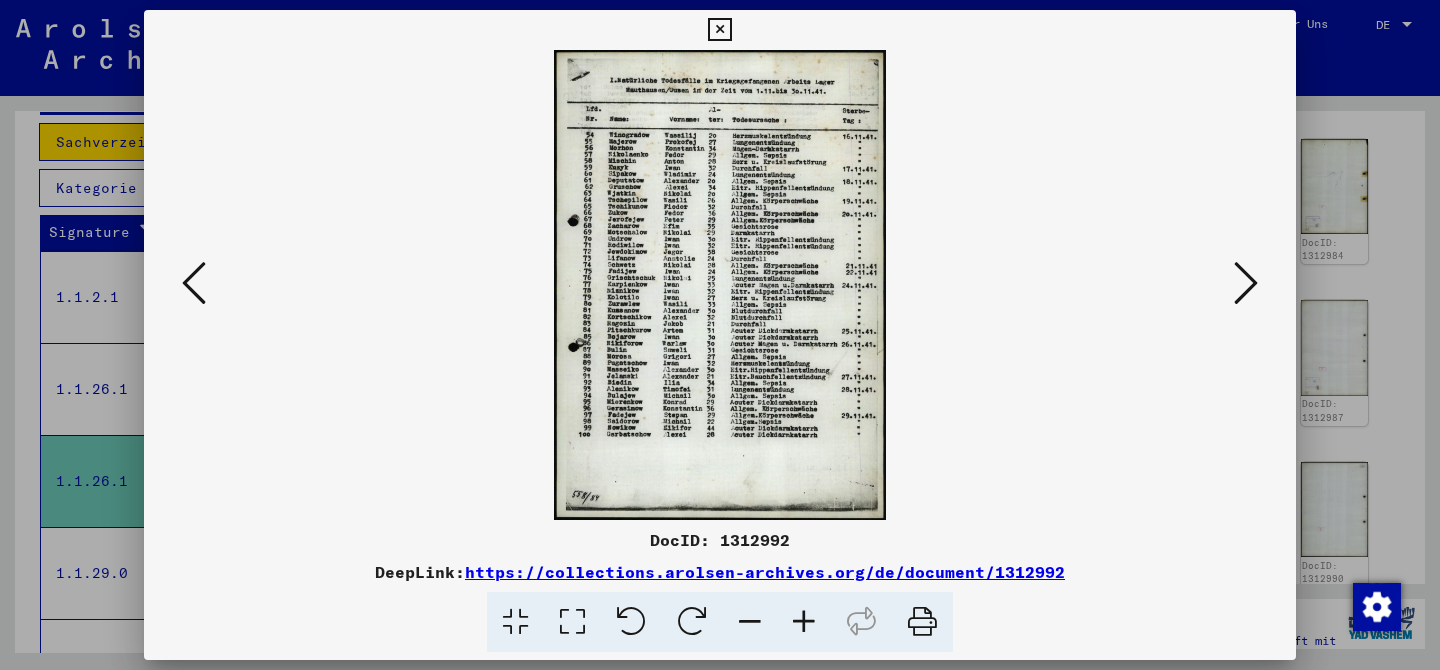 click at bounding box center [1246, 283] 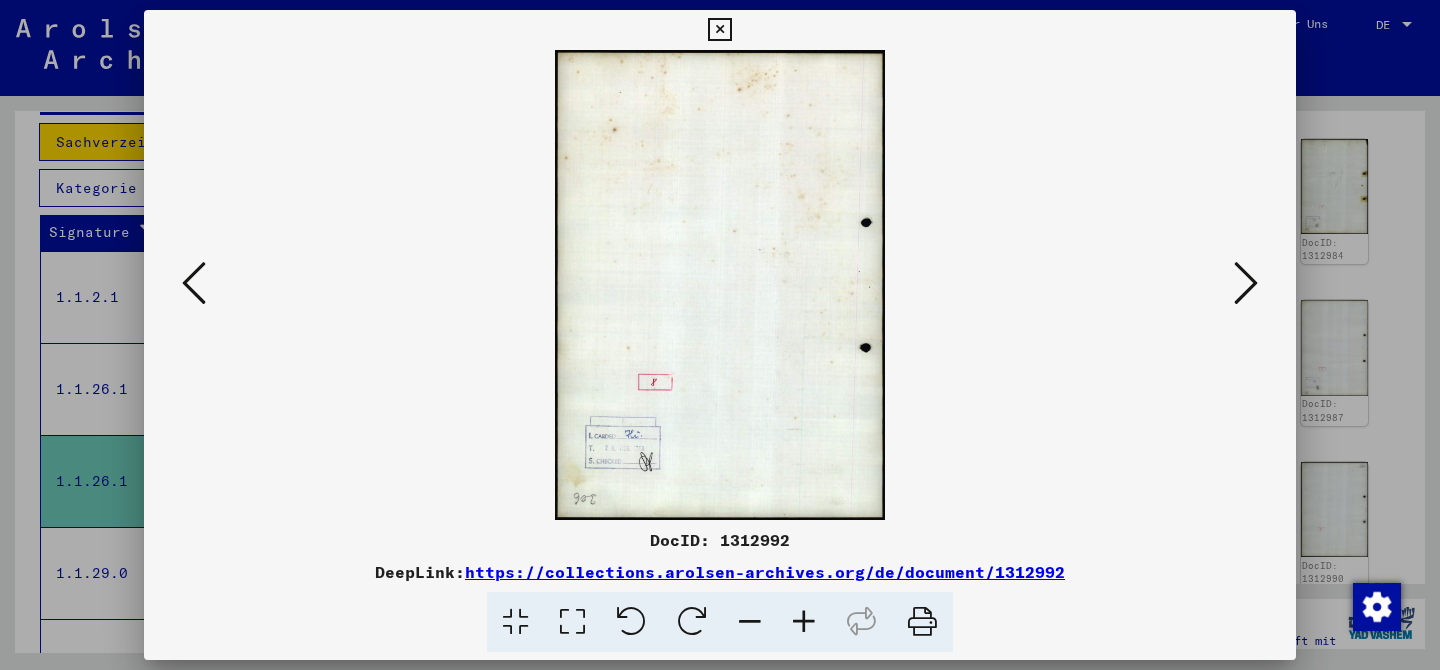 click at bounding box center (1246, 283) 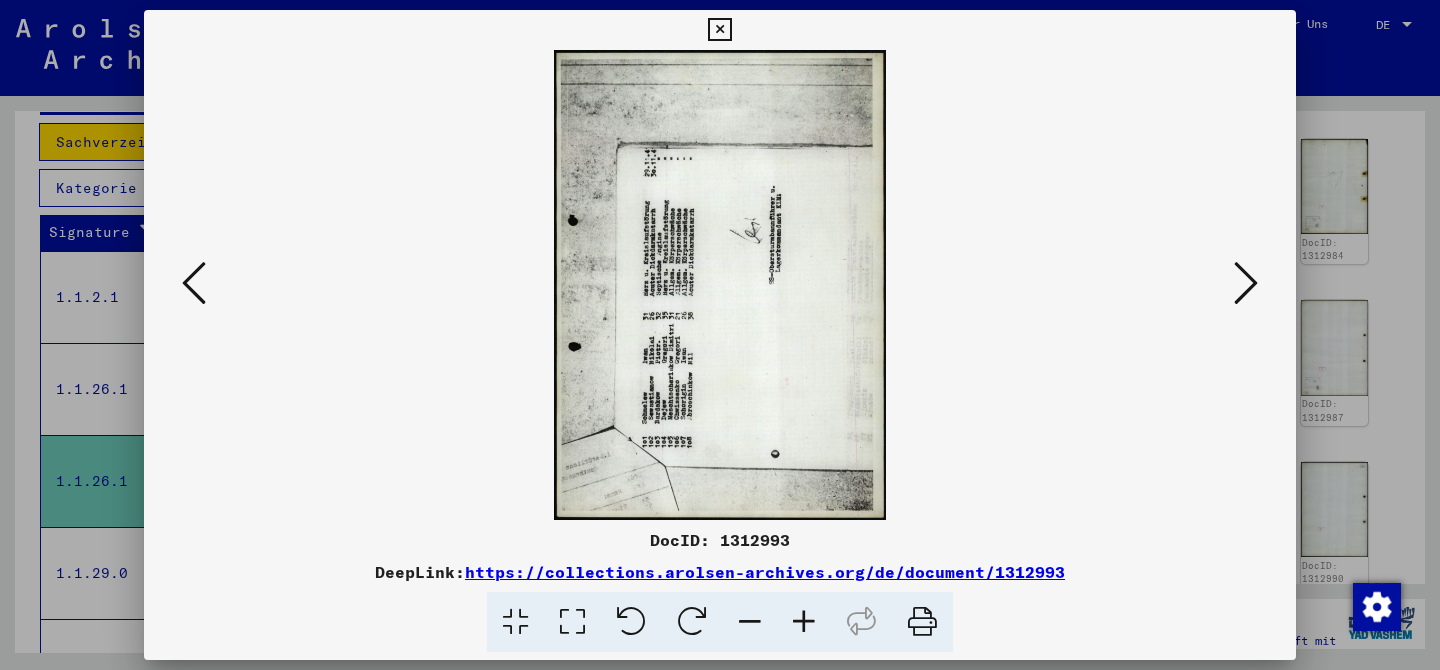 click at bounding box center (692, 622) 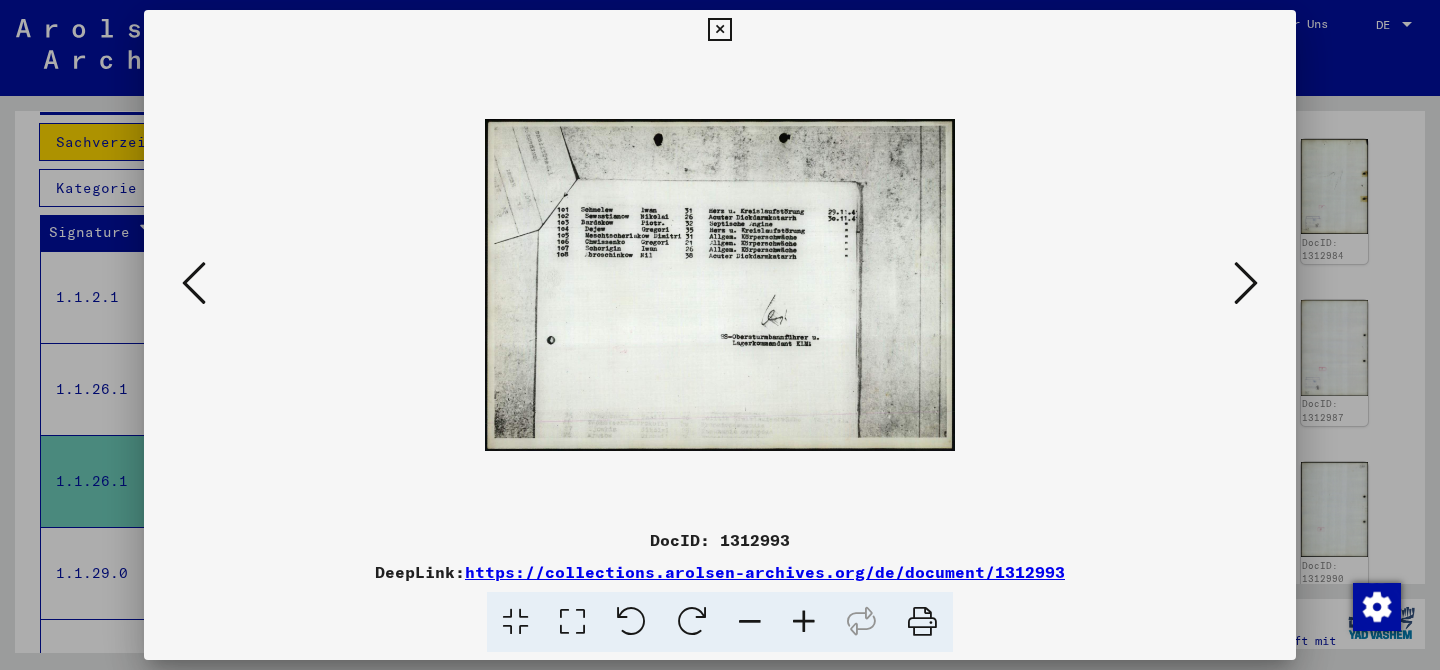 click at bounding box center [1246, 283] 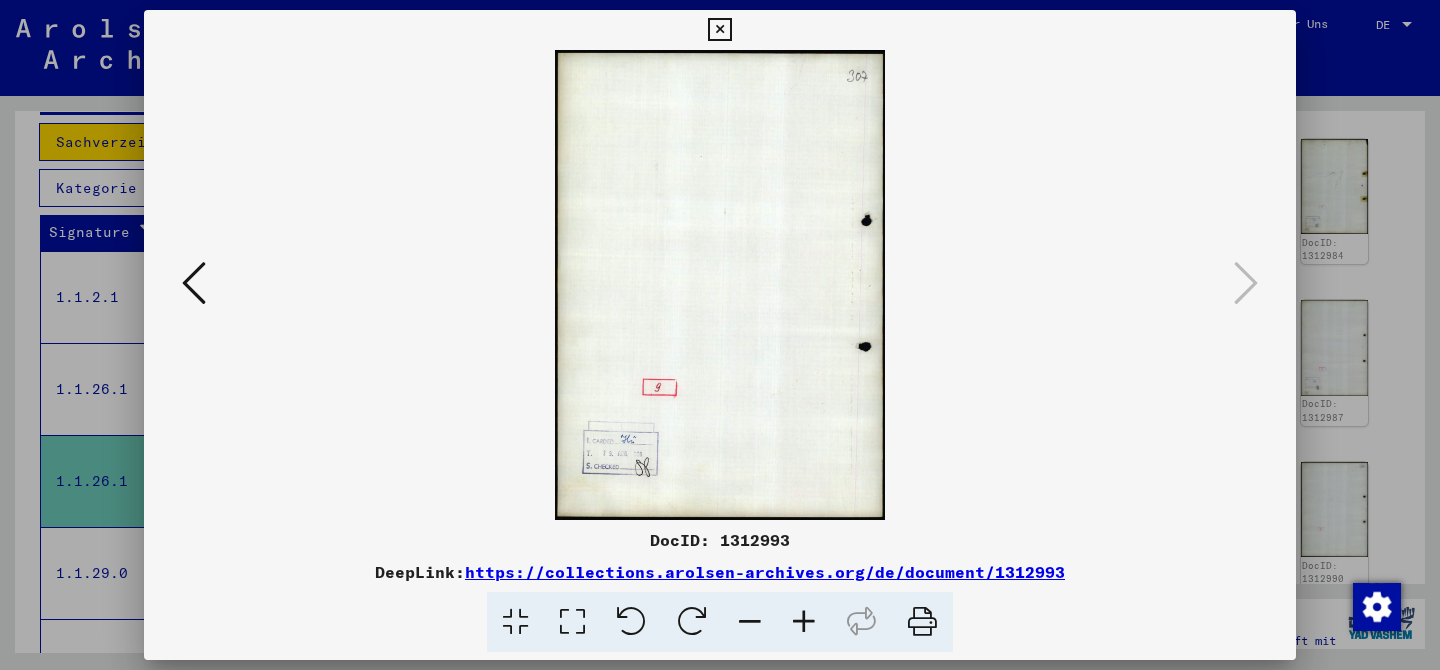 click at bounding box center [720, 335] 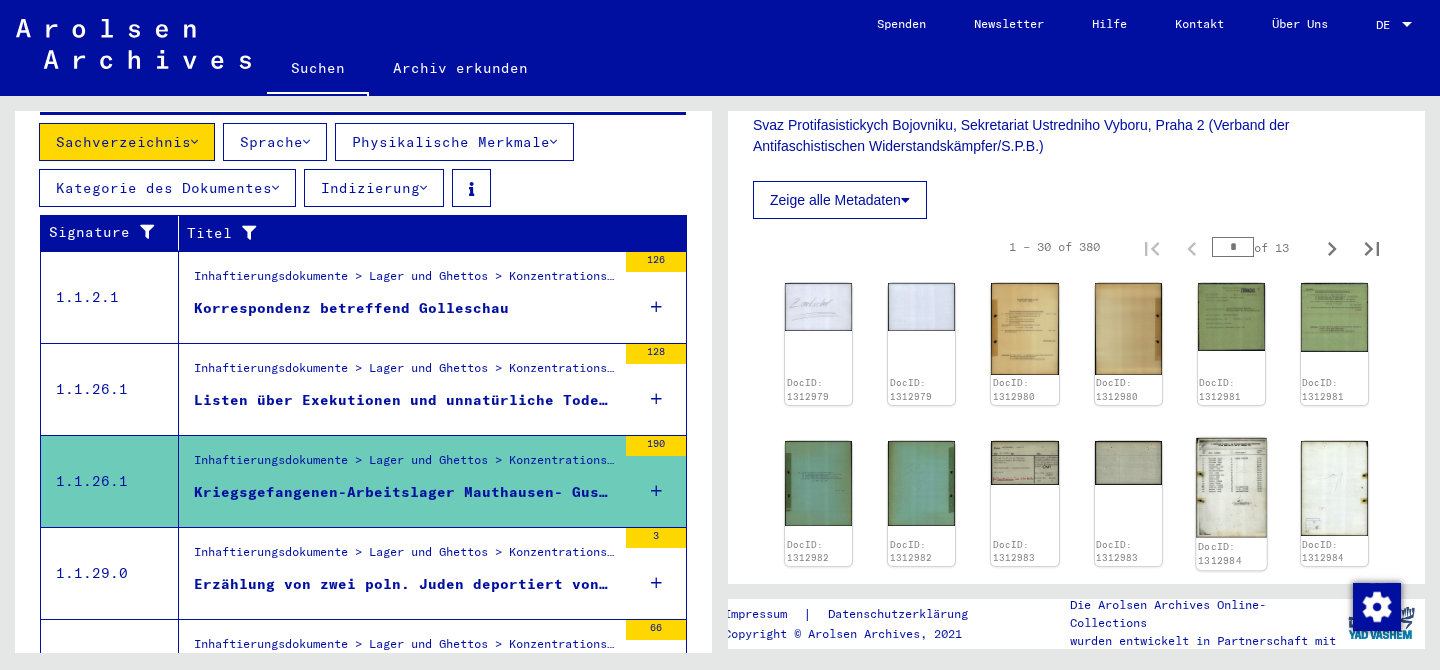 scroll, scrollTop: 598, scrollLeft: 0, axis: vertical 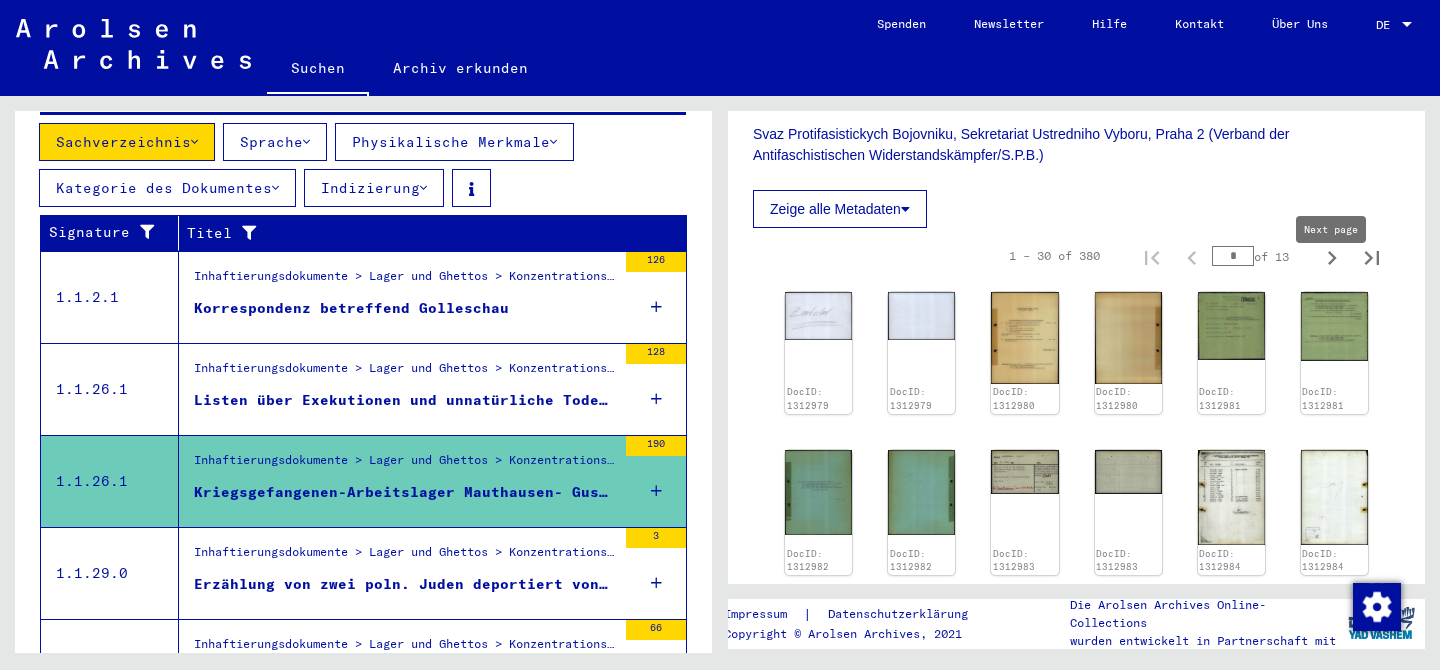 click at bounding box center (1332, 256) 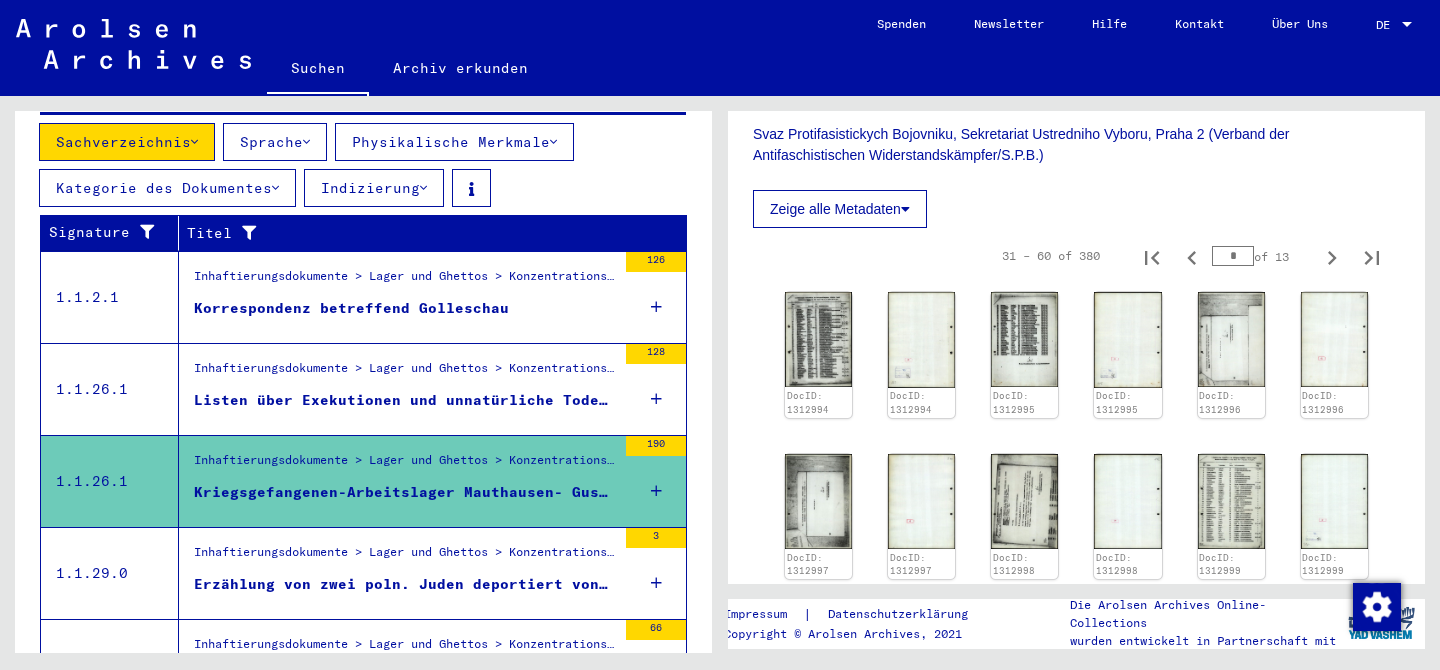 scroll, scrollTop: 599, scrollLeft: 0, axis: vertical 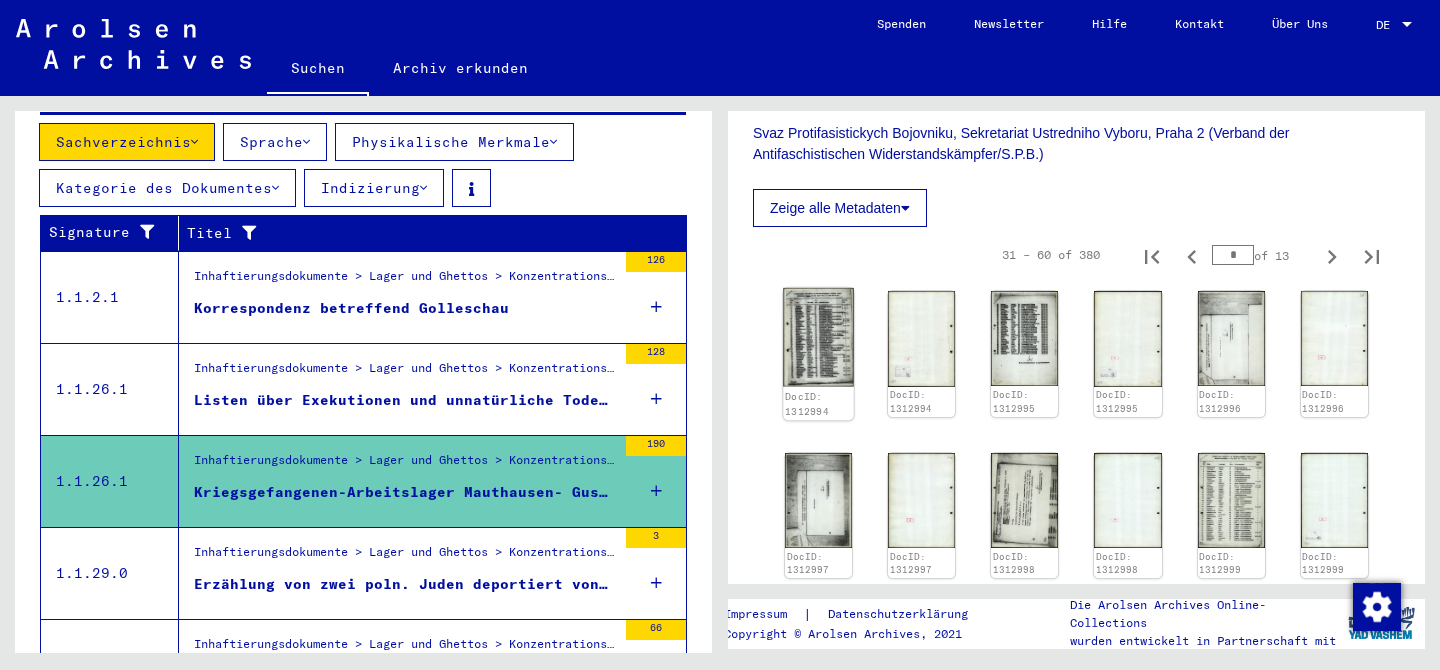 click 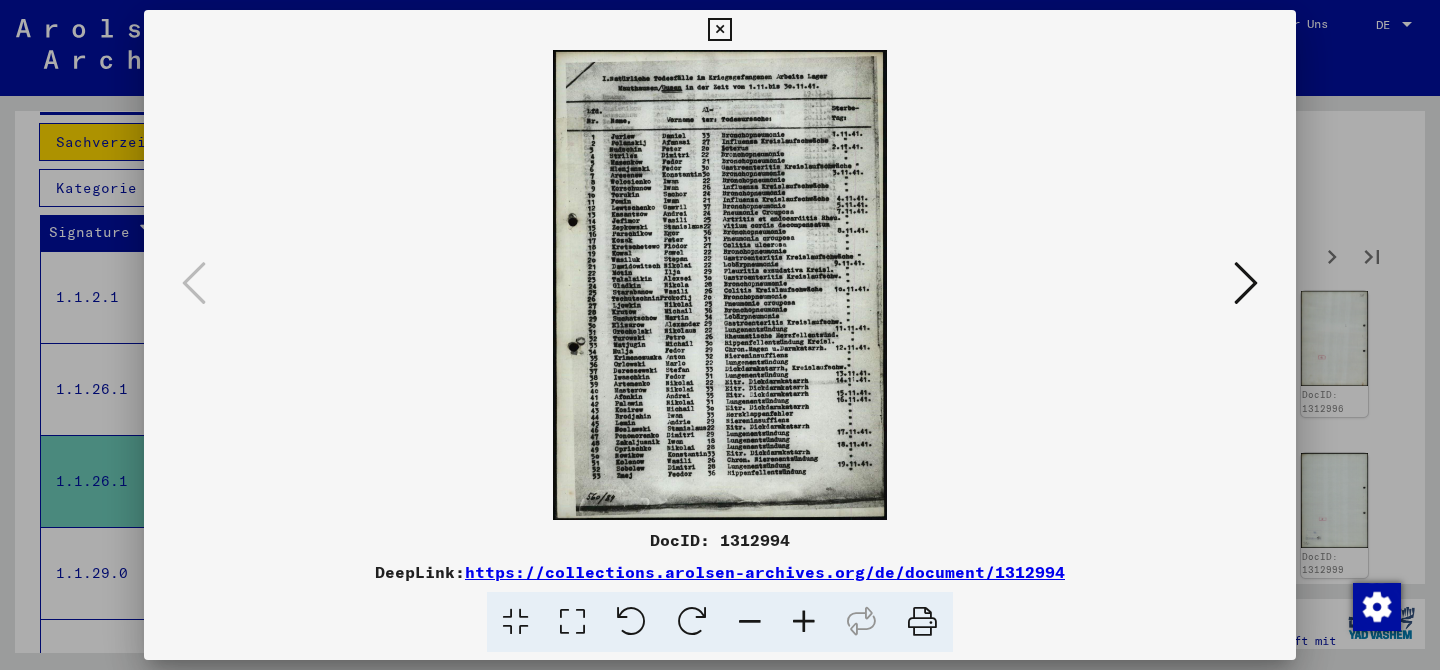 click at bounding box center (1246, 283) 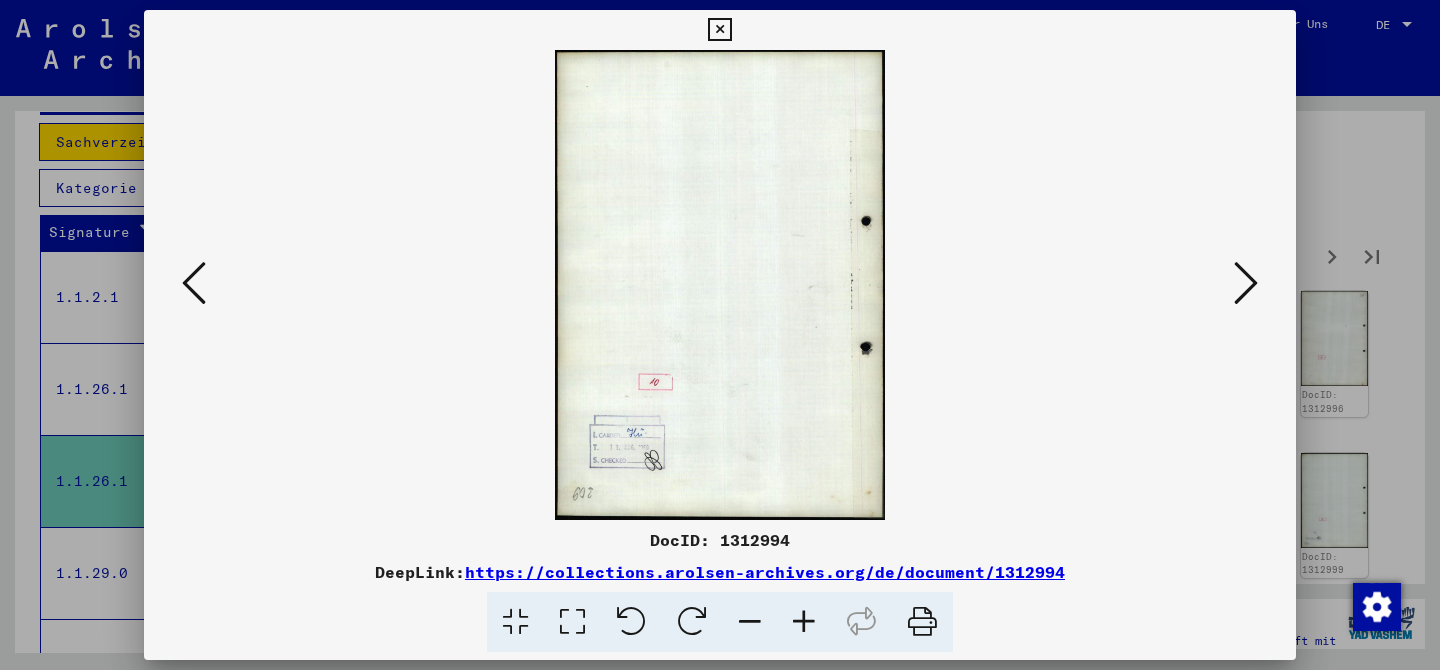 click at bounding box center (1246, 283) 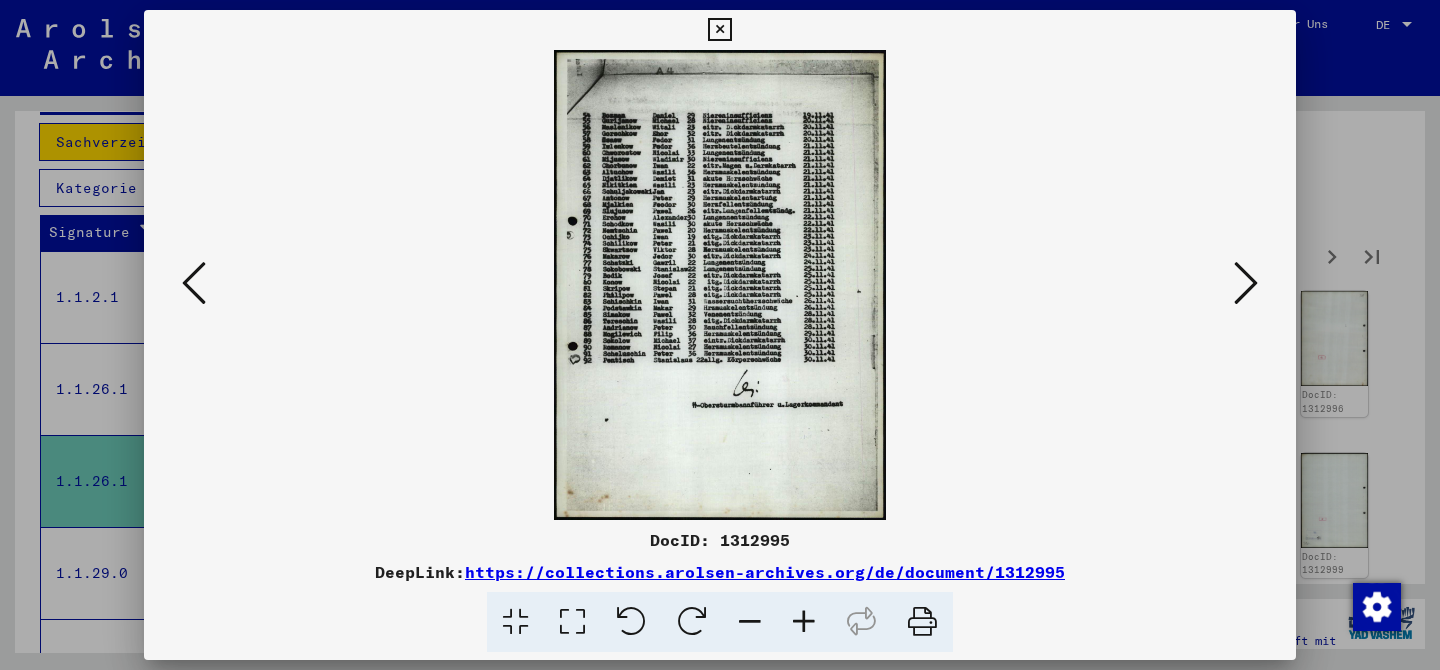 click at bounding box center [1246, 283] 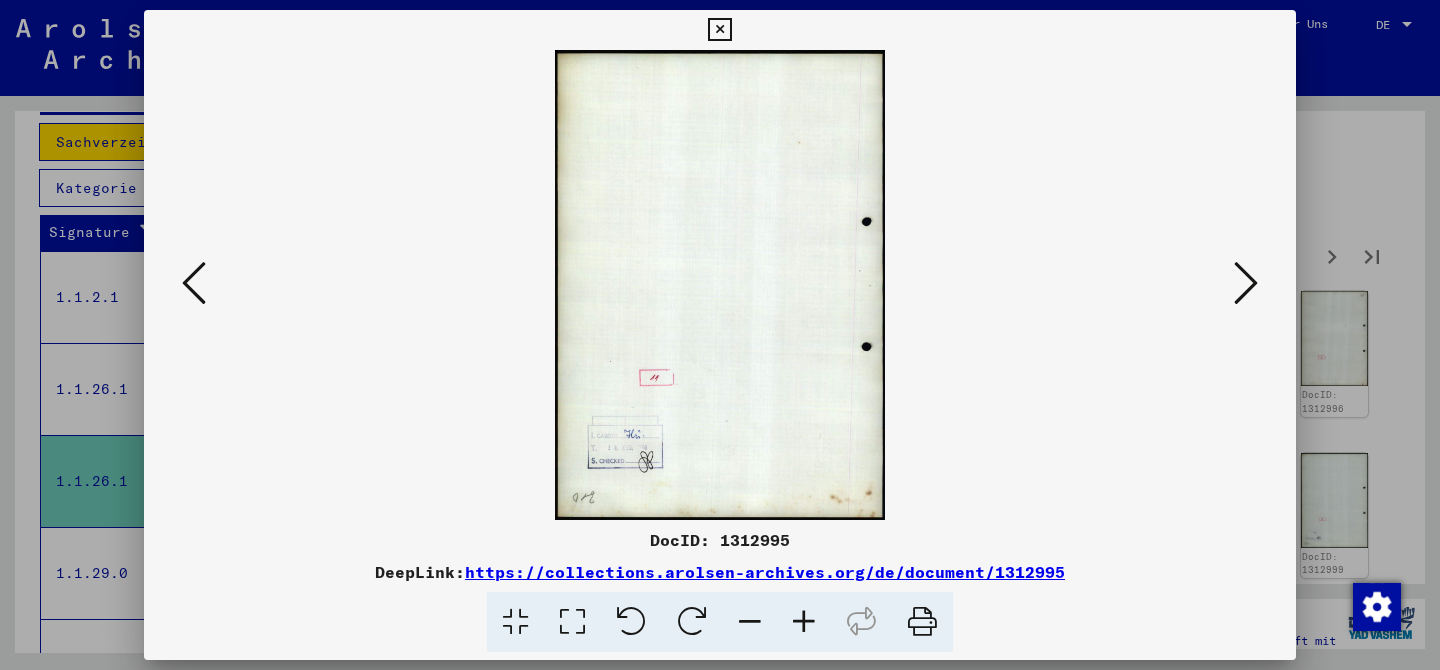 click at bounding box center (1246, 283) 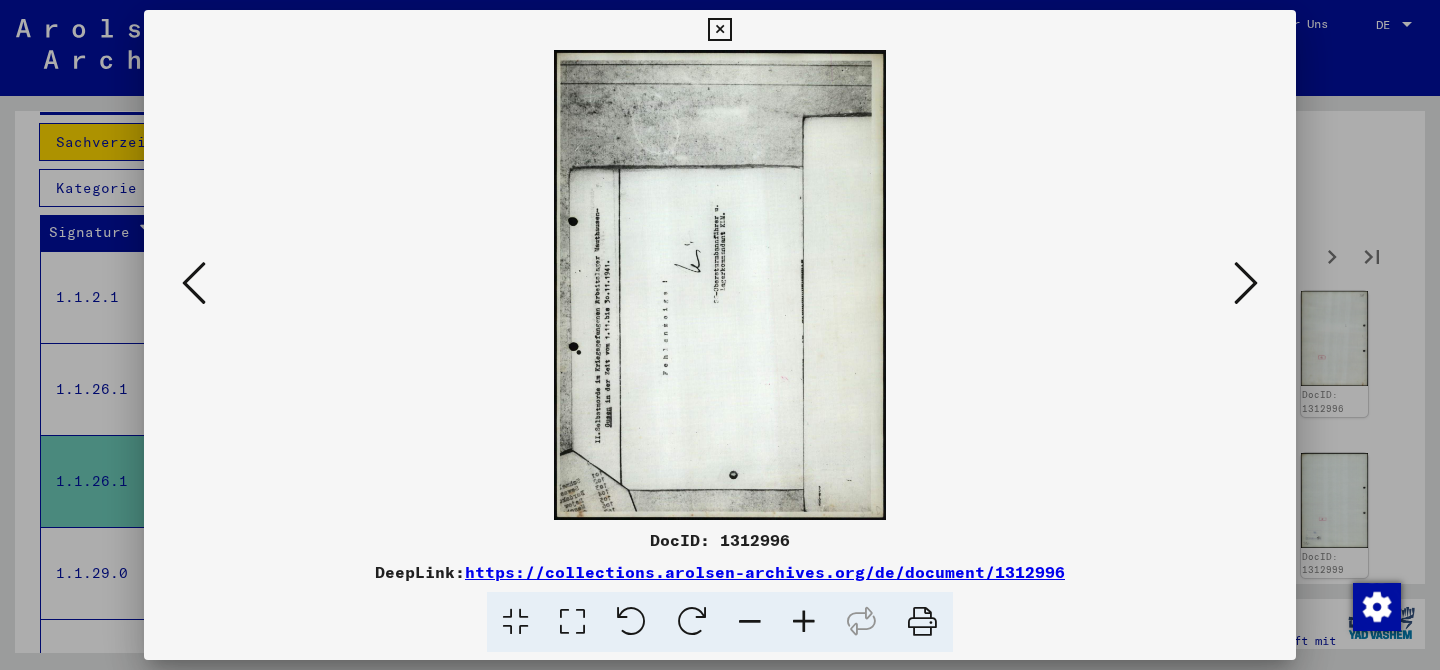 click at bounding box center [1246, 283] 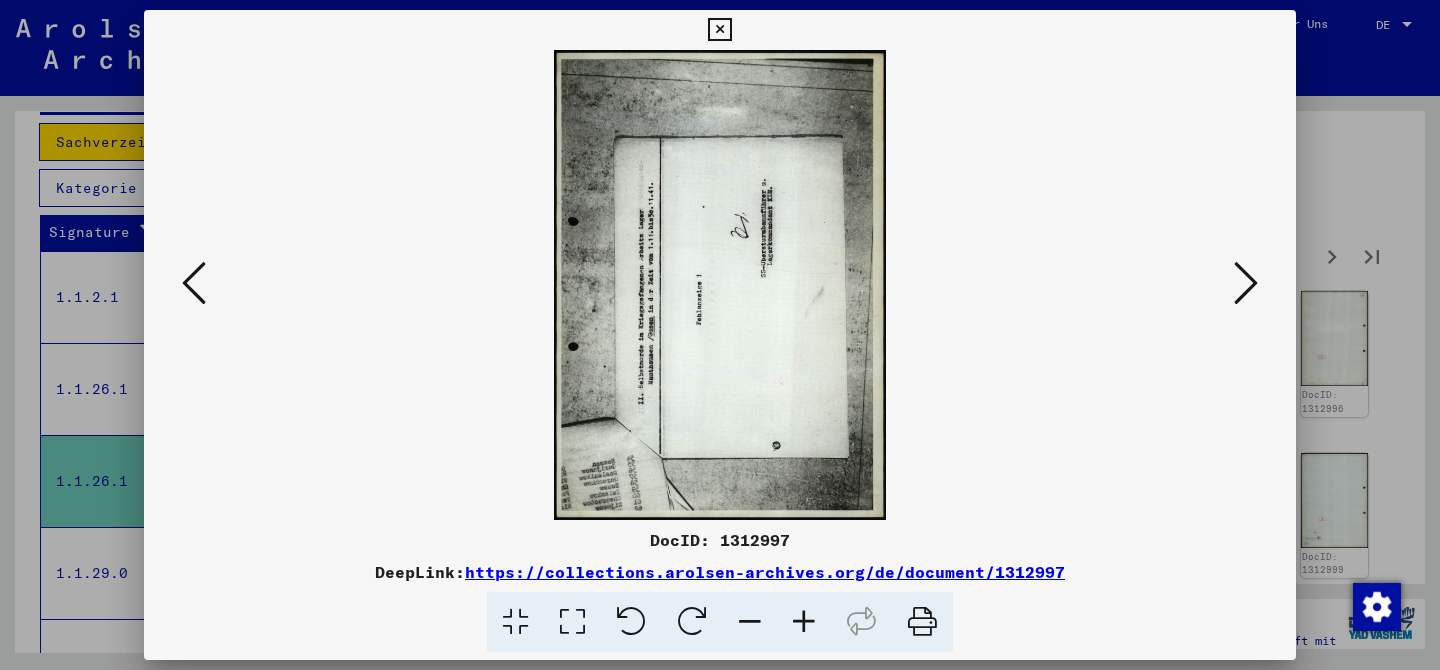 click at bounding box center [1246, 283] 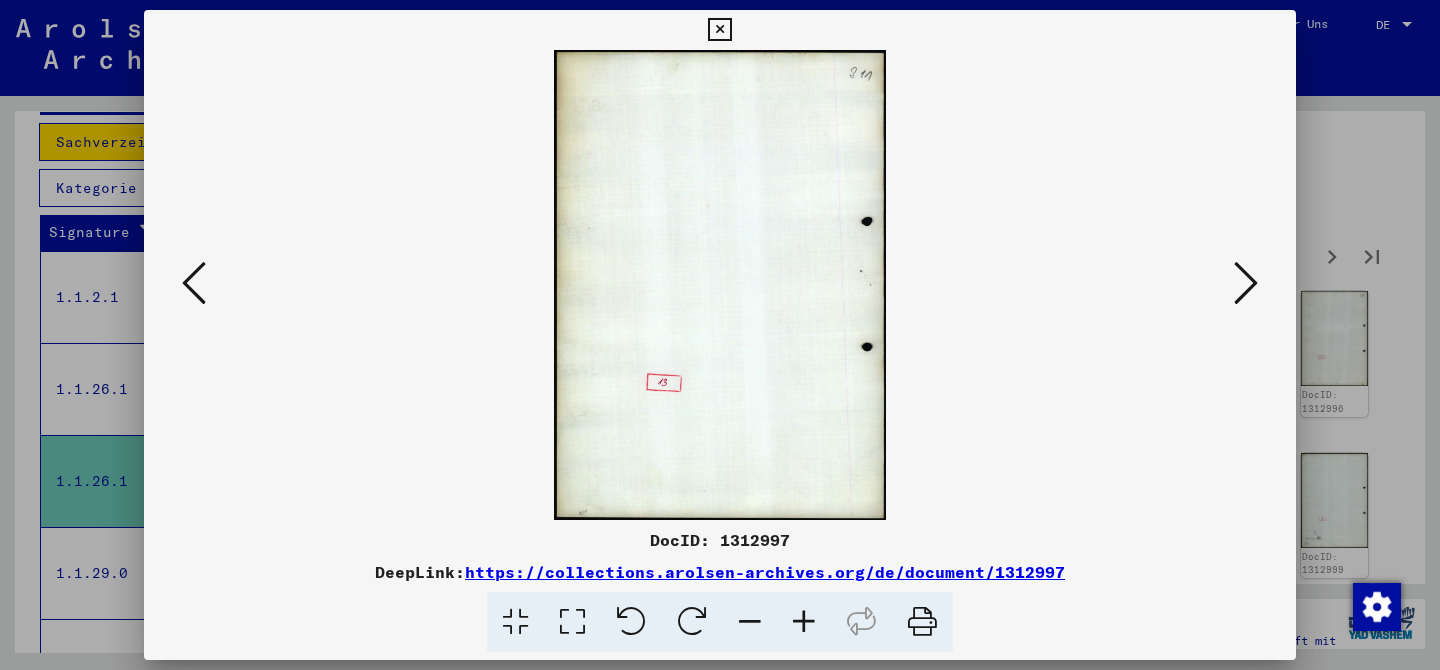 click at bounding box center (1246, 283) 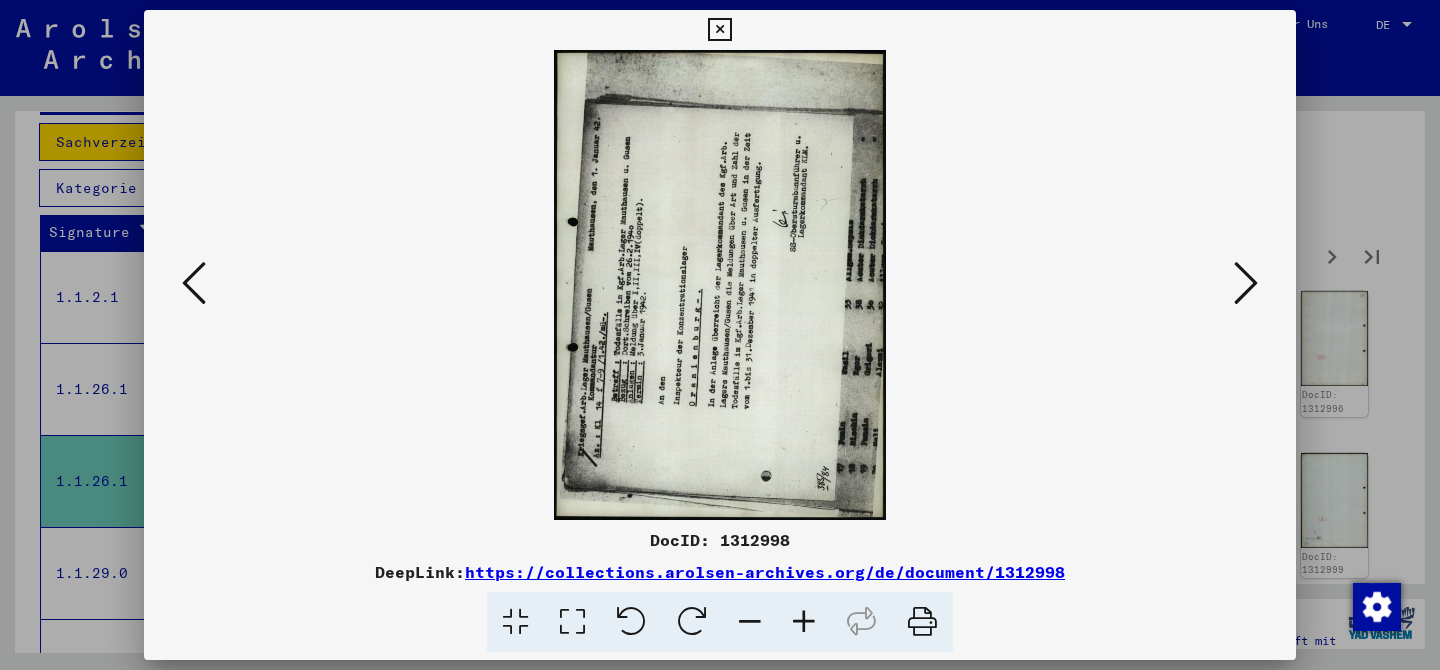 click at bounding box center [720, 335] 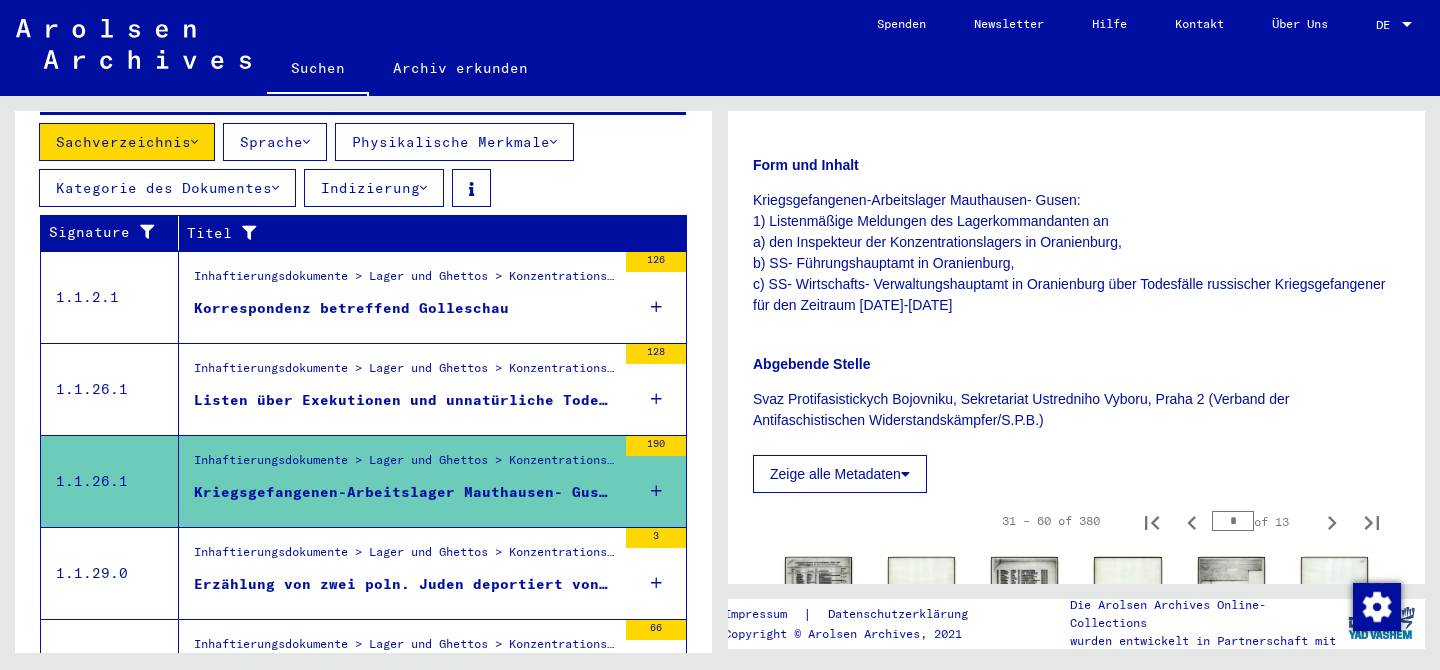 scroll, scrollTop: 358, scrollLeft: 0, axis: vertical 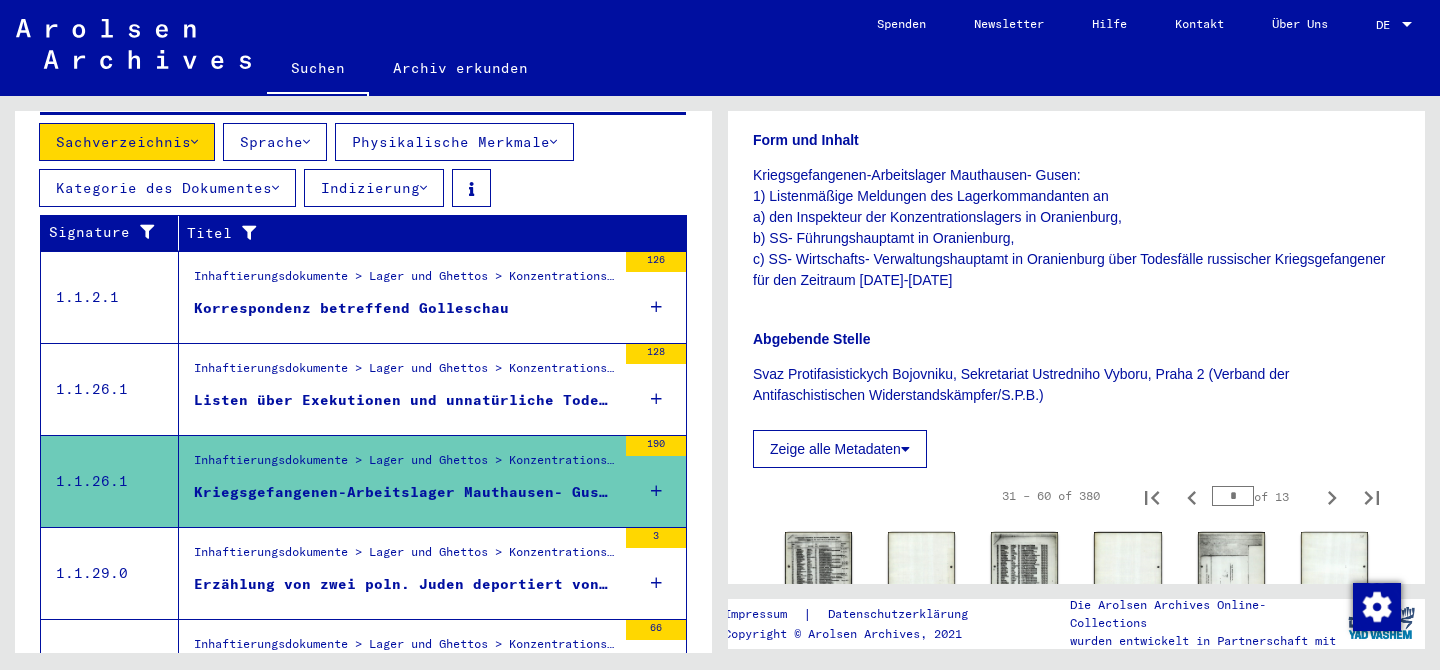 click on "Zeige alle Metadaten" 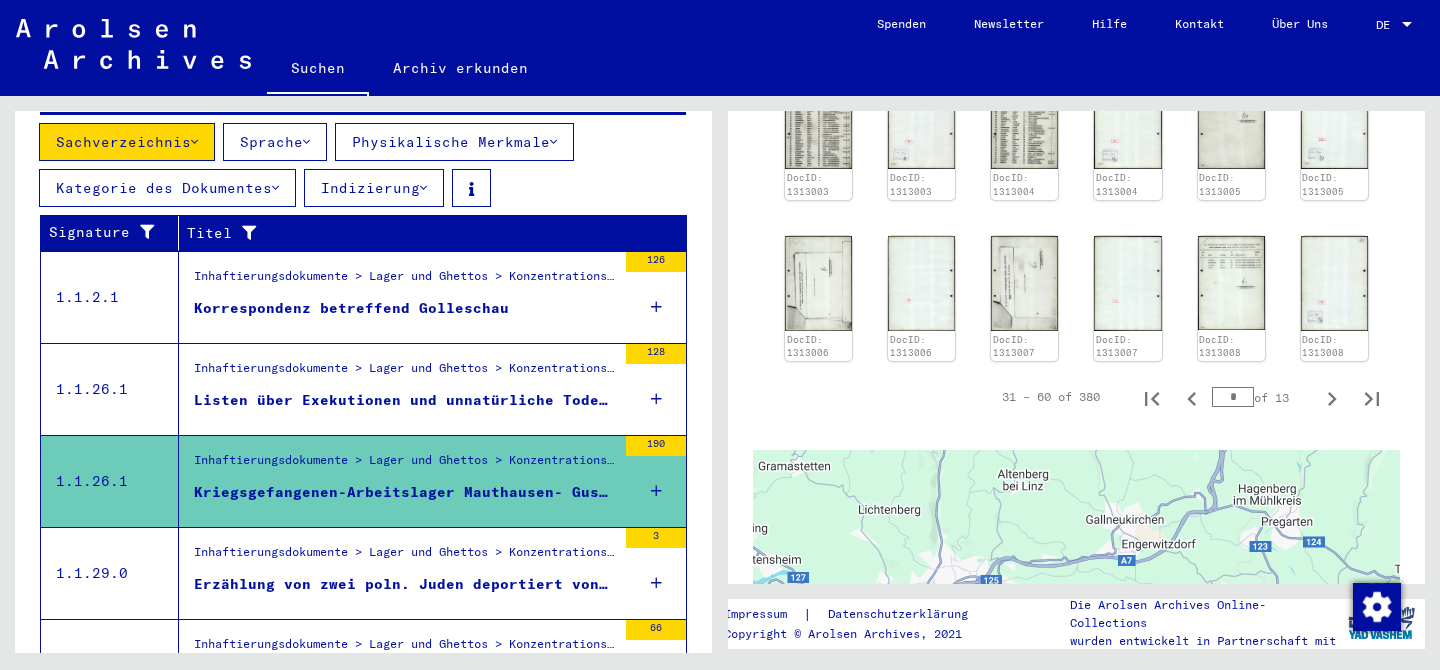 scroll, scrollTop: 1747, scrollLeft: 0, axis: vertical 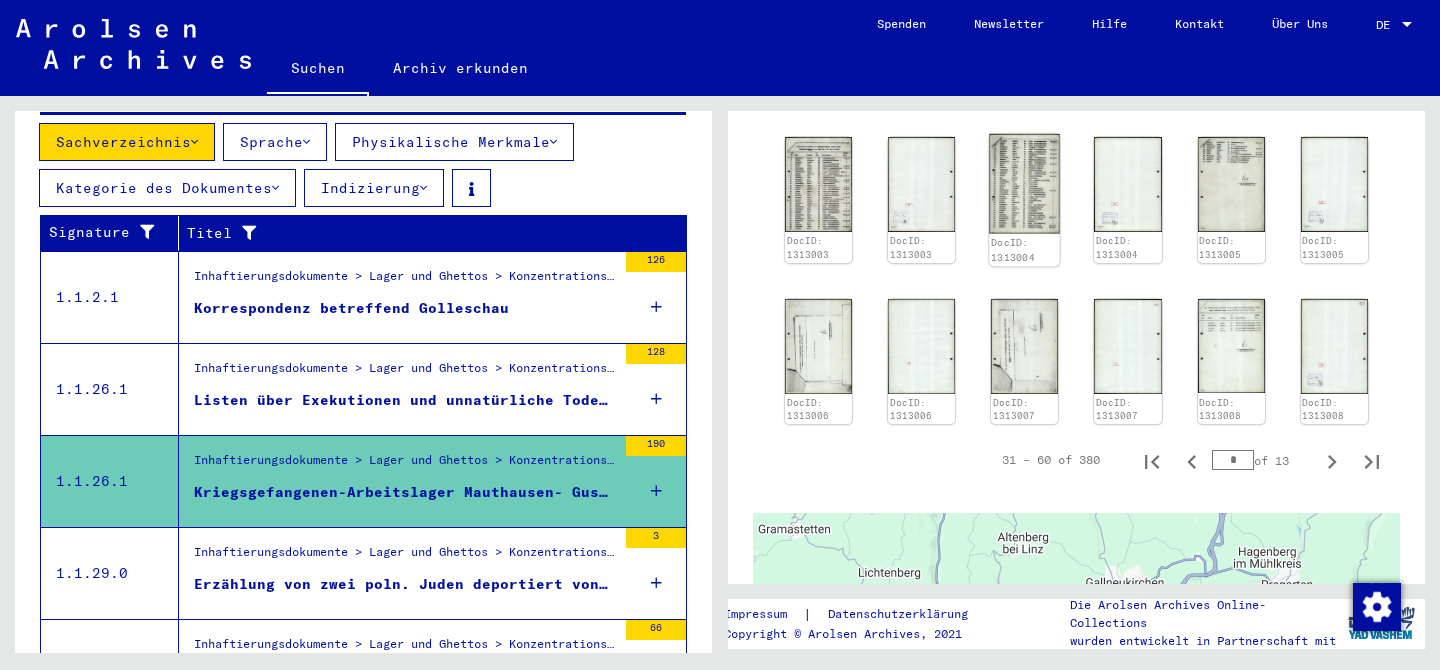 click 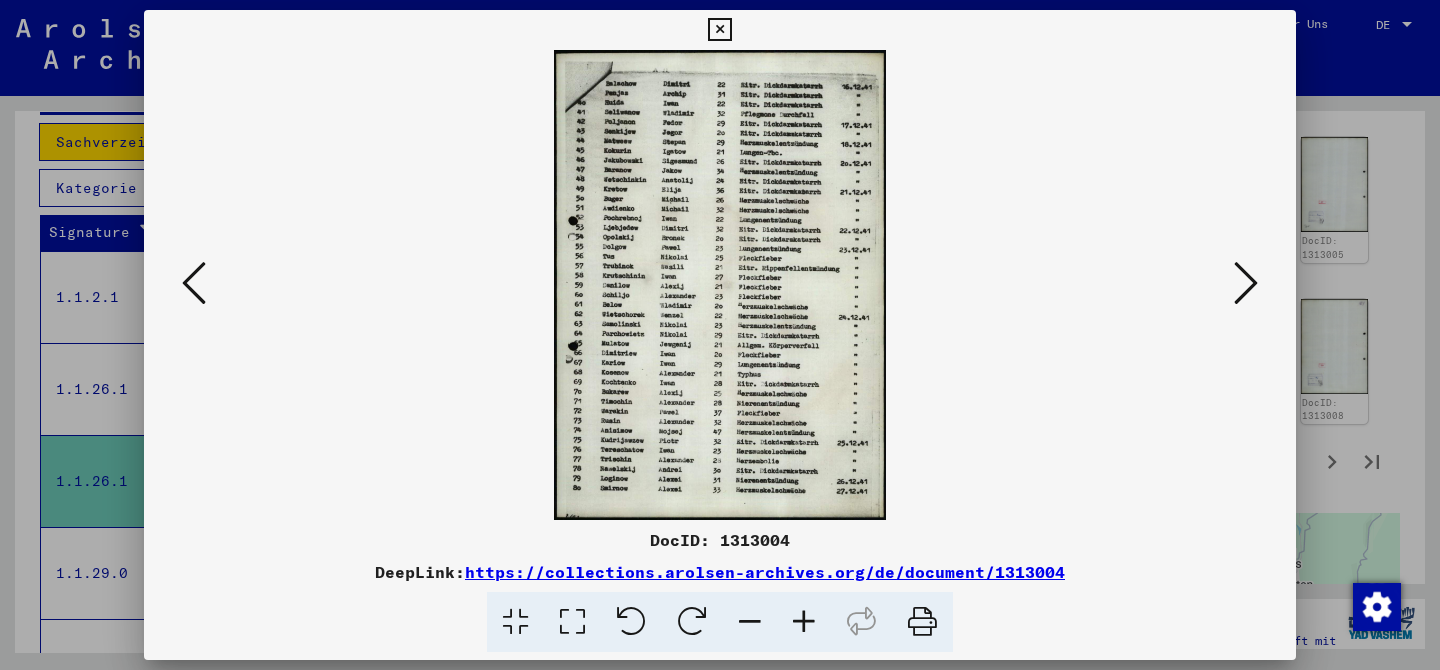 click at bounding box center [720, 335] 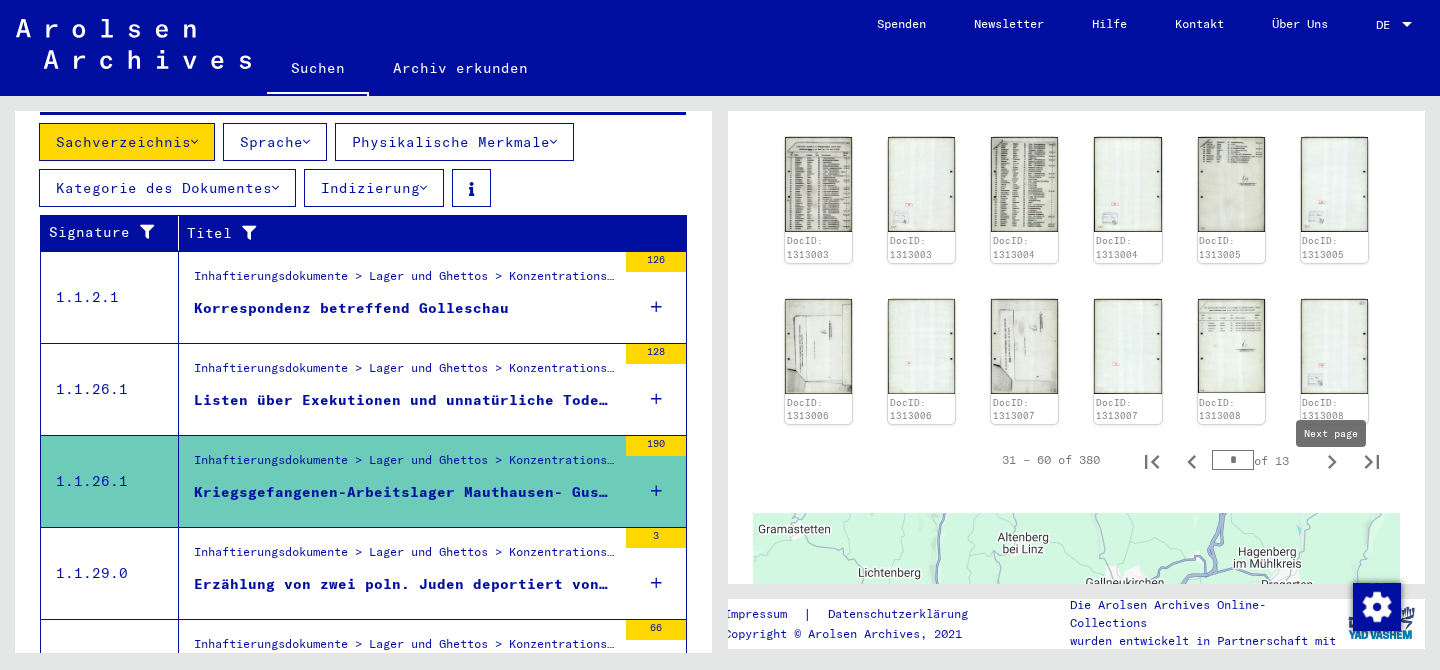 click 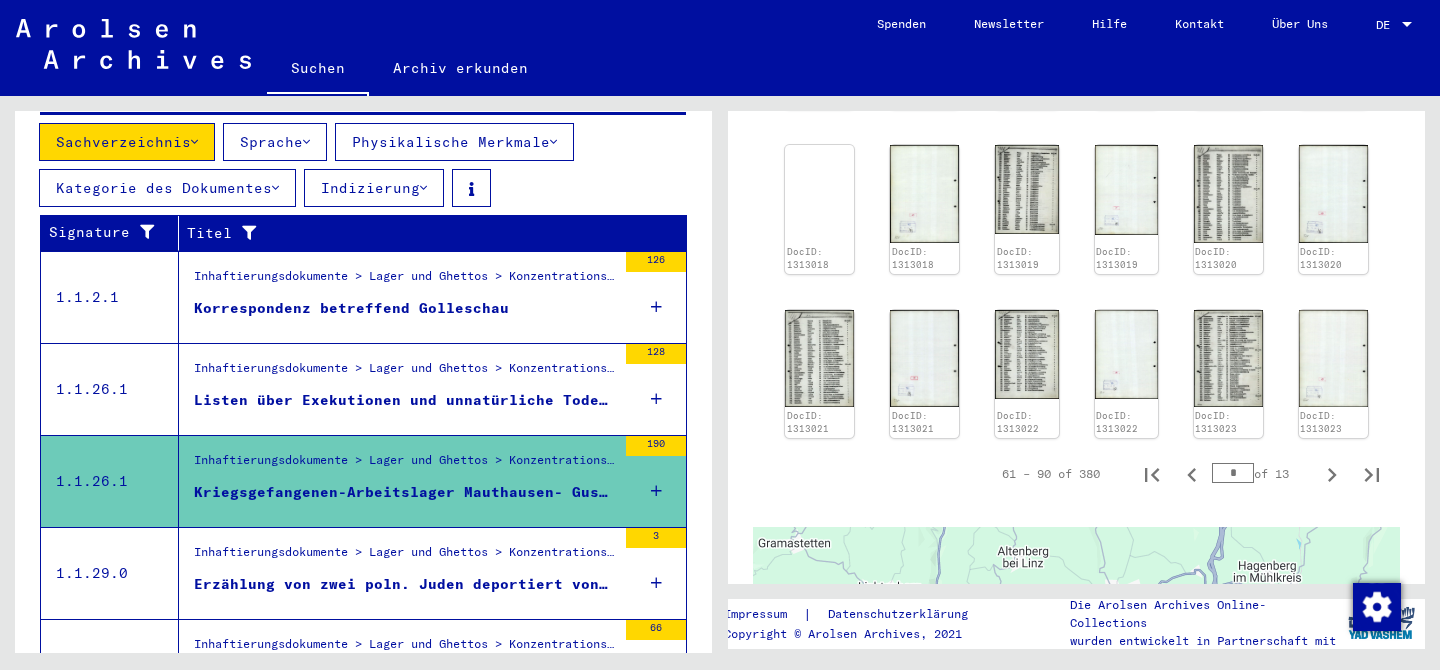 scroll, scrollTop: 1815, scrollLeft: 0, axis: vertical 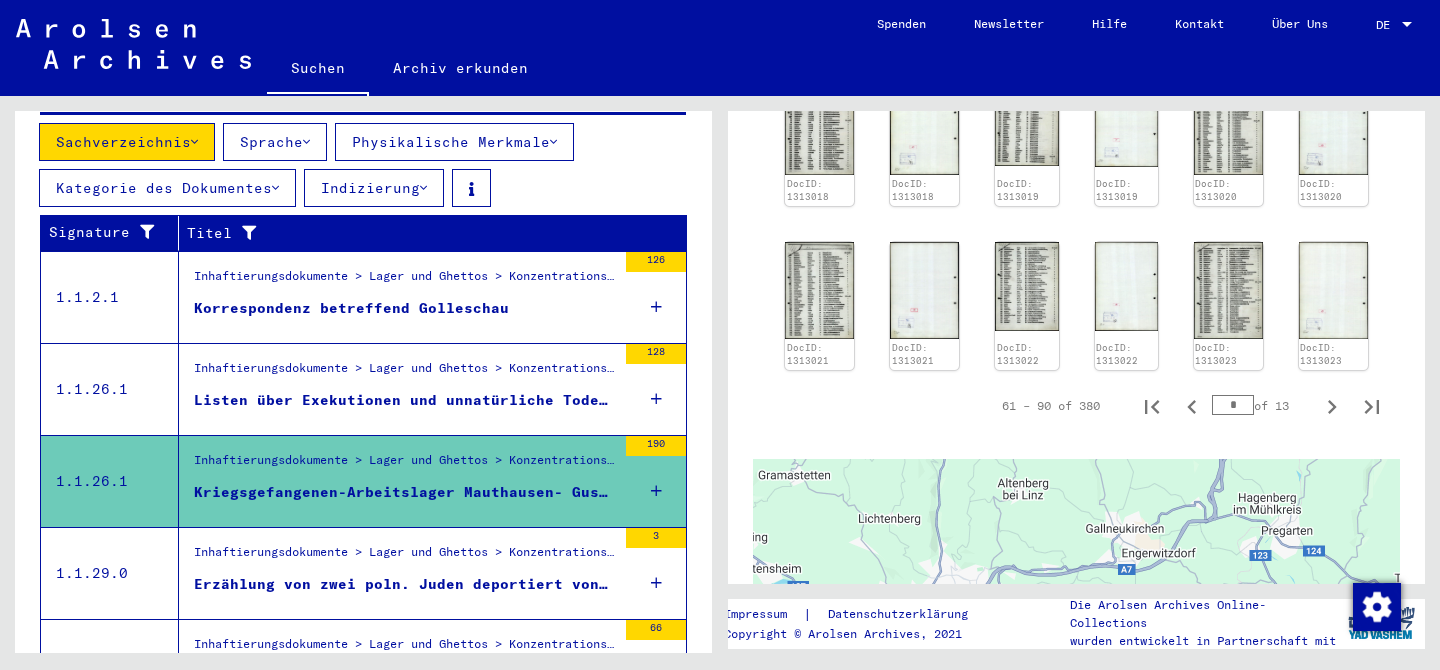 click 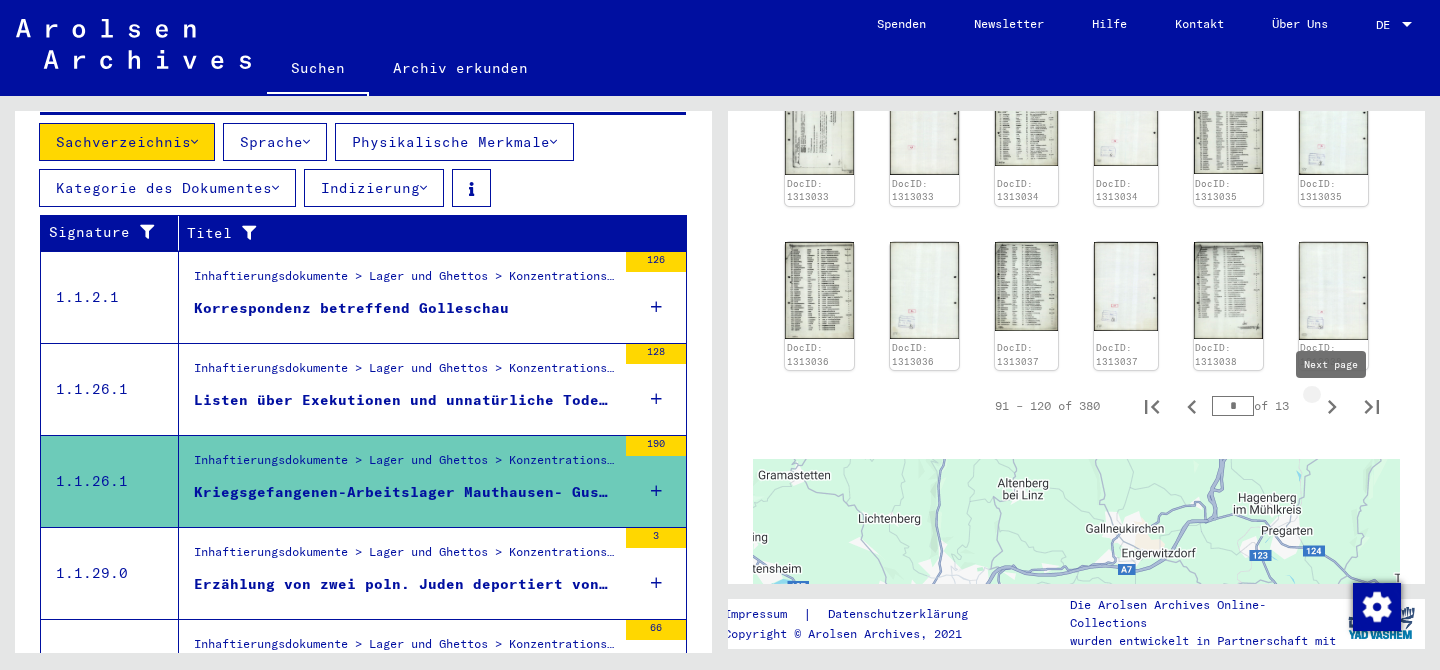 type on "*" 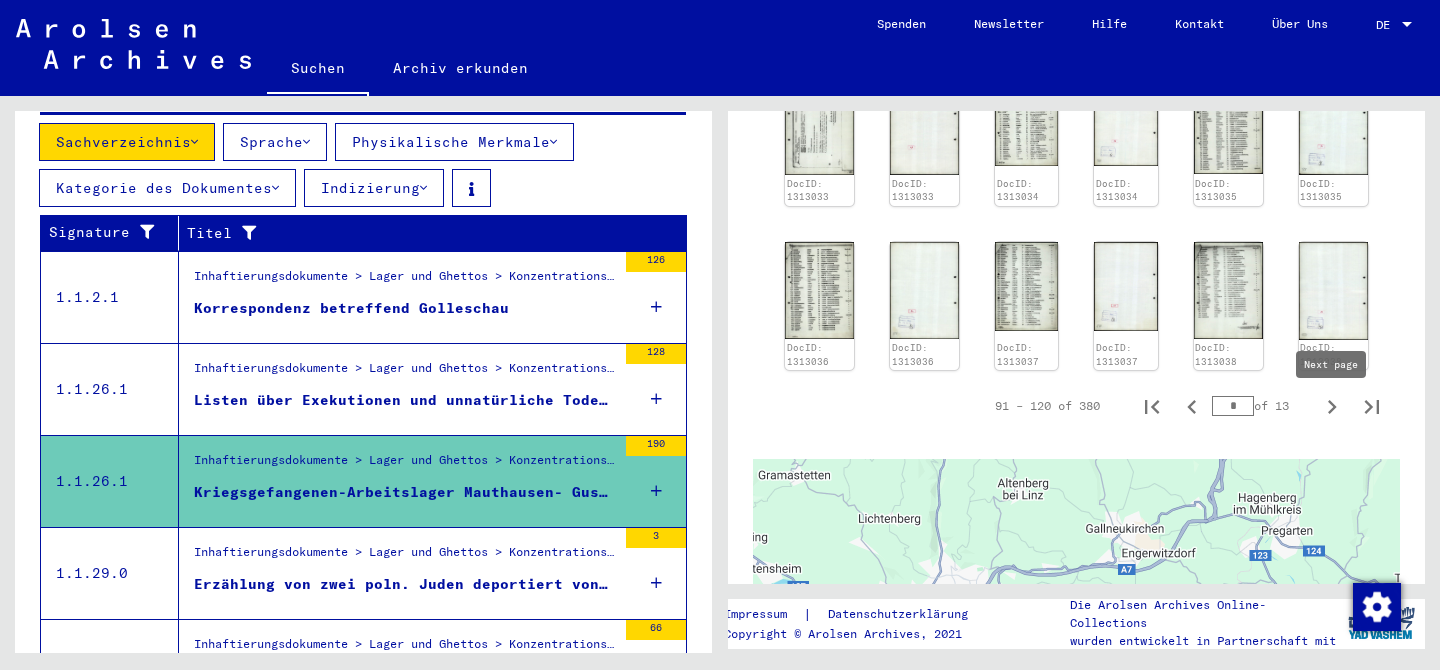 click 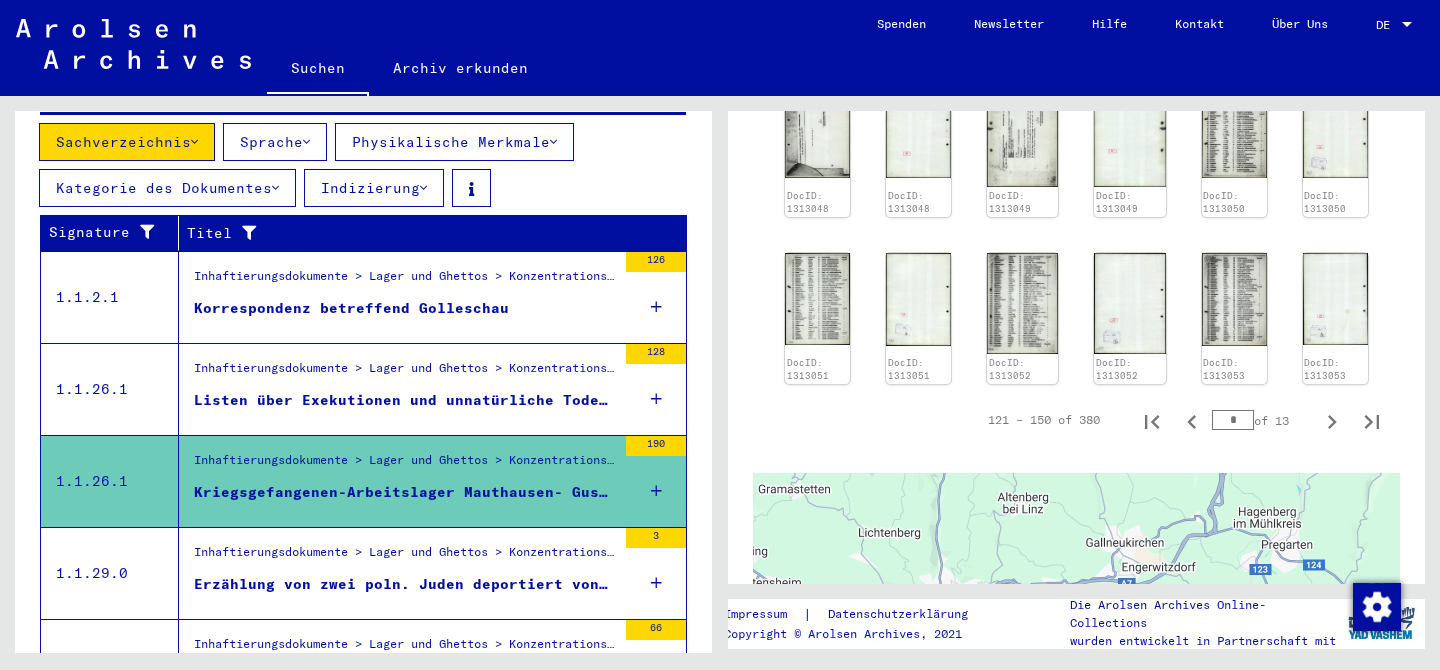 click on "DocID: [NUMBER] DocID: [NUMBER] DocID: [NUMBER] DocID: [NUMBER] DocID: [NUMBER] DocID: [NUMBER] DocID: [NUMBER] DocID: [NUMBER] DocID: [NUMBER] DocID: [NUMBER] DocID: [NUMBER] DocID: [NUMBER] DocID: [NUMBER] DocID: [NUMBER] DocID: [NUMBER] DocID: [NUMBER] DocID: [NUMBER] DocID: [NUMBER] DocID: [NUMBER] DocID: [NUMBER] DocID: [NUMBER] DocID: [NUMBER] DocID: [NUMBER] DocID: [NUMBER] DocID: [NUMBER] DocID: [NUMBER] DocID: [NUMBER] DocID: [NUMBER] DocID: [NUMBER] DocID: [NUMBER]" 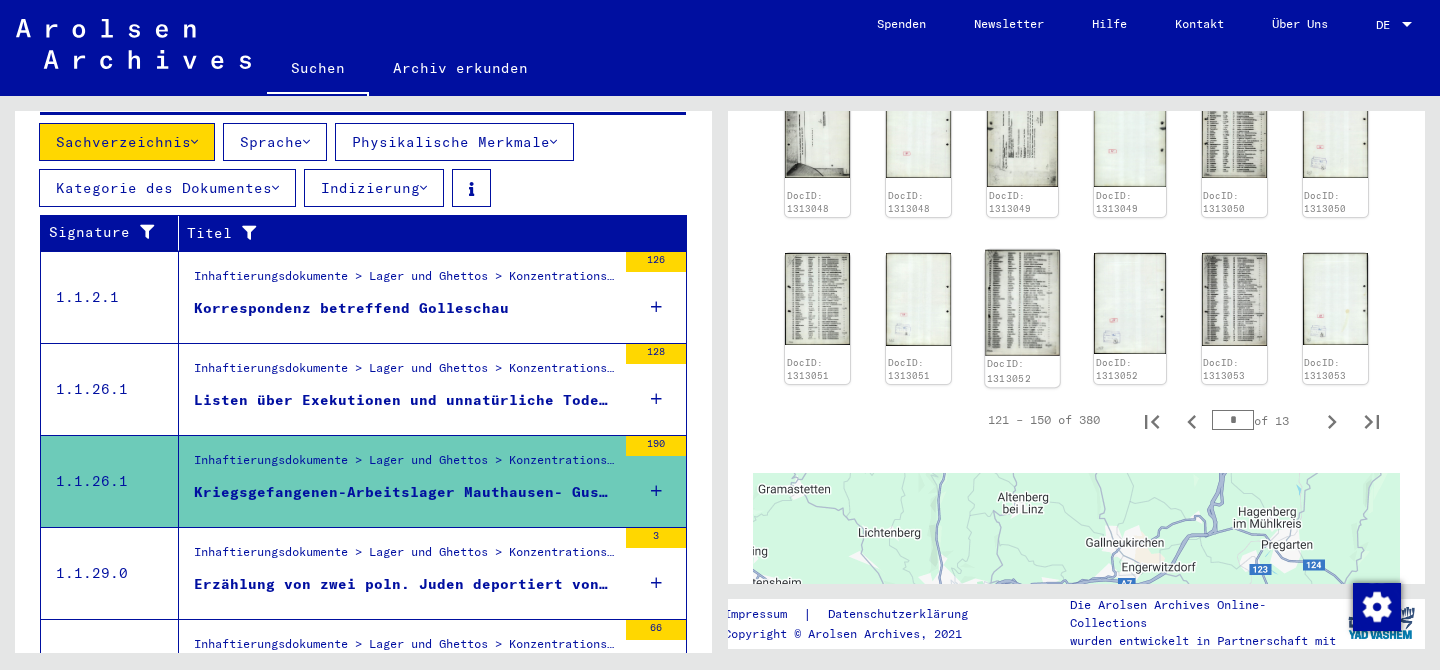 click 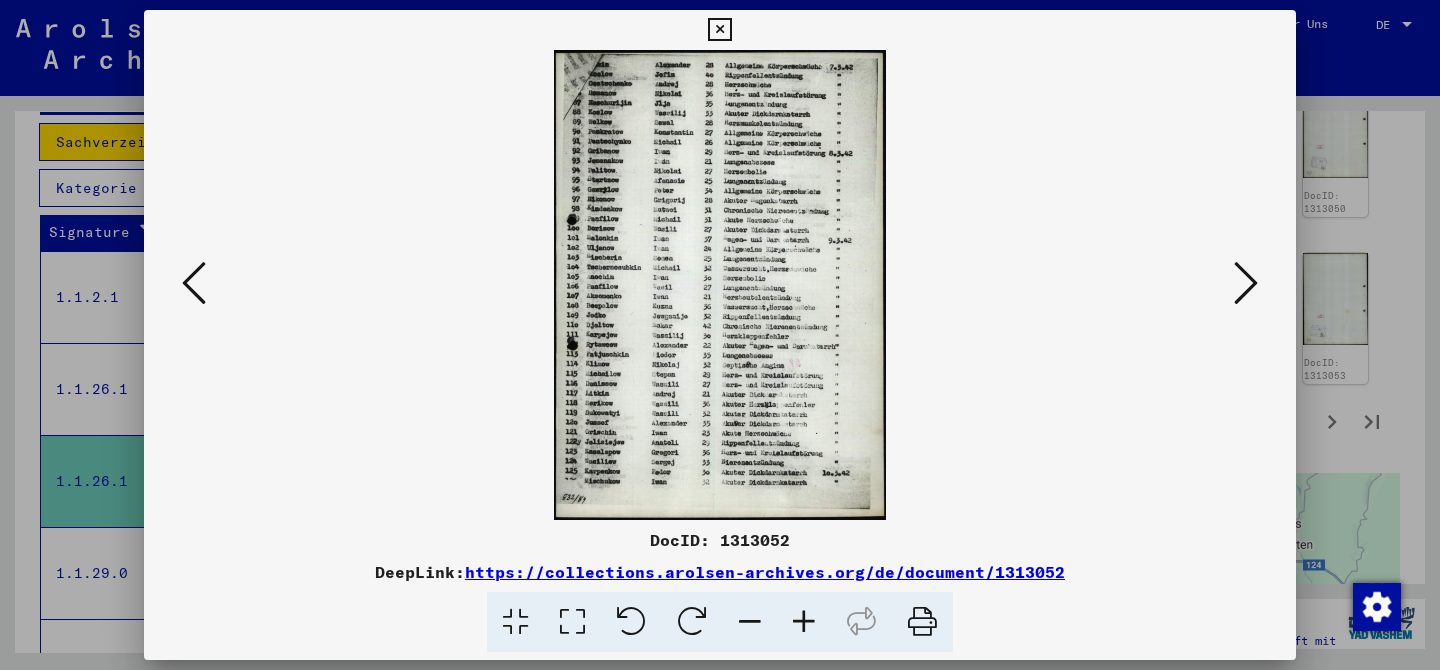 click at bounding box center [720, 335] 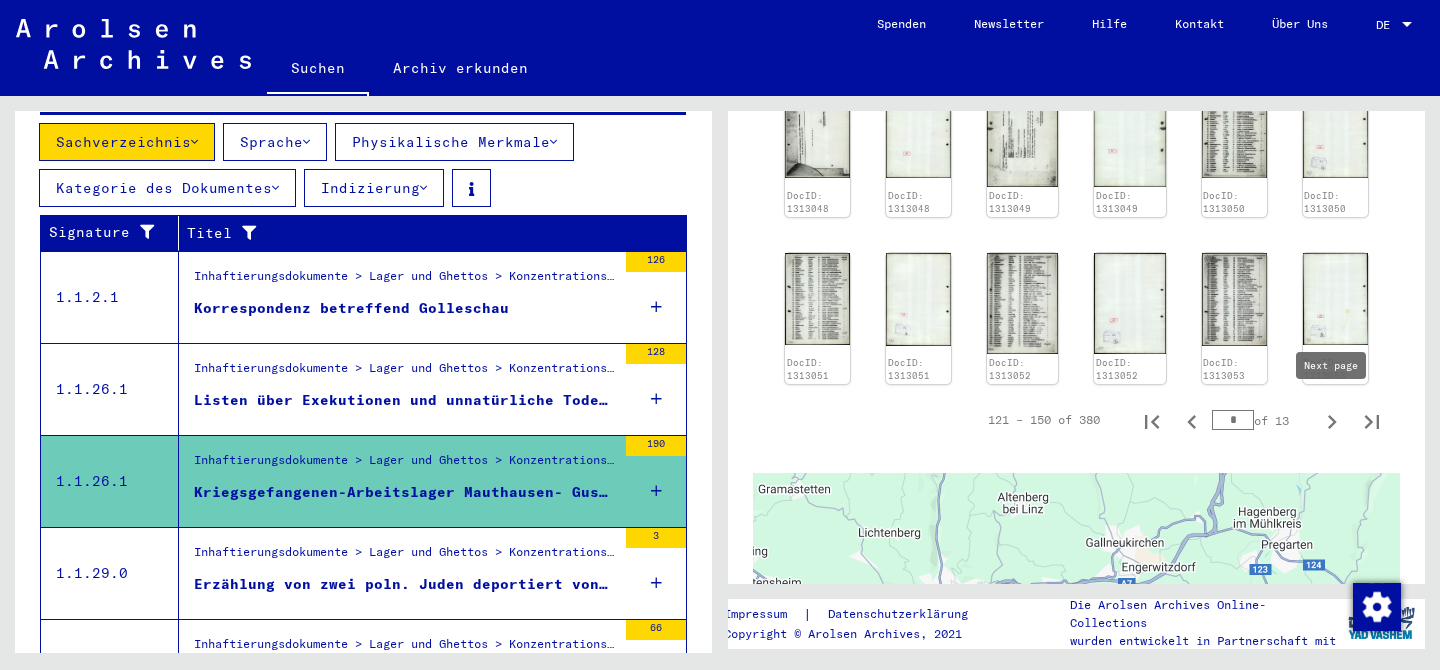 click 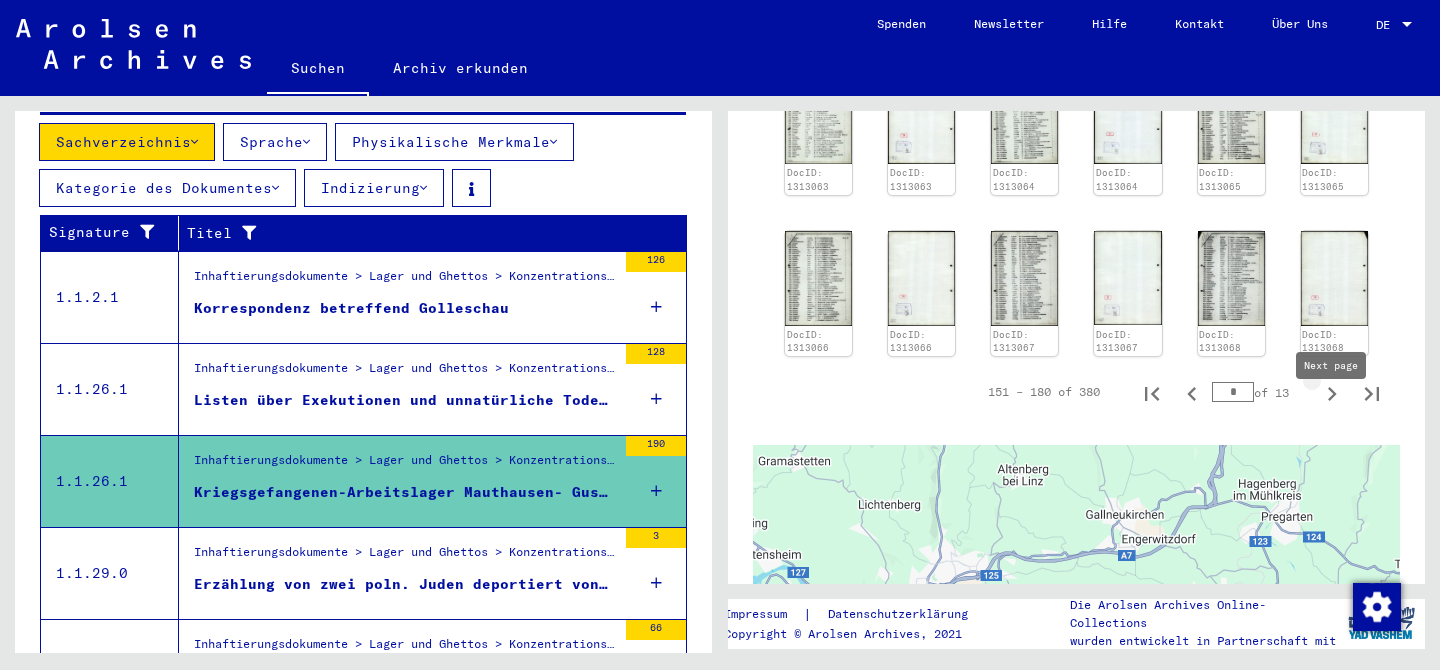 click 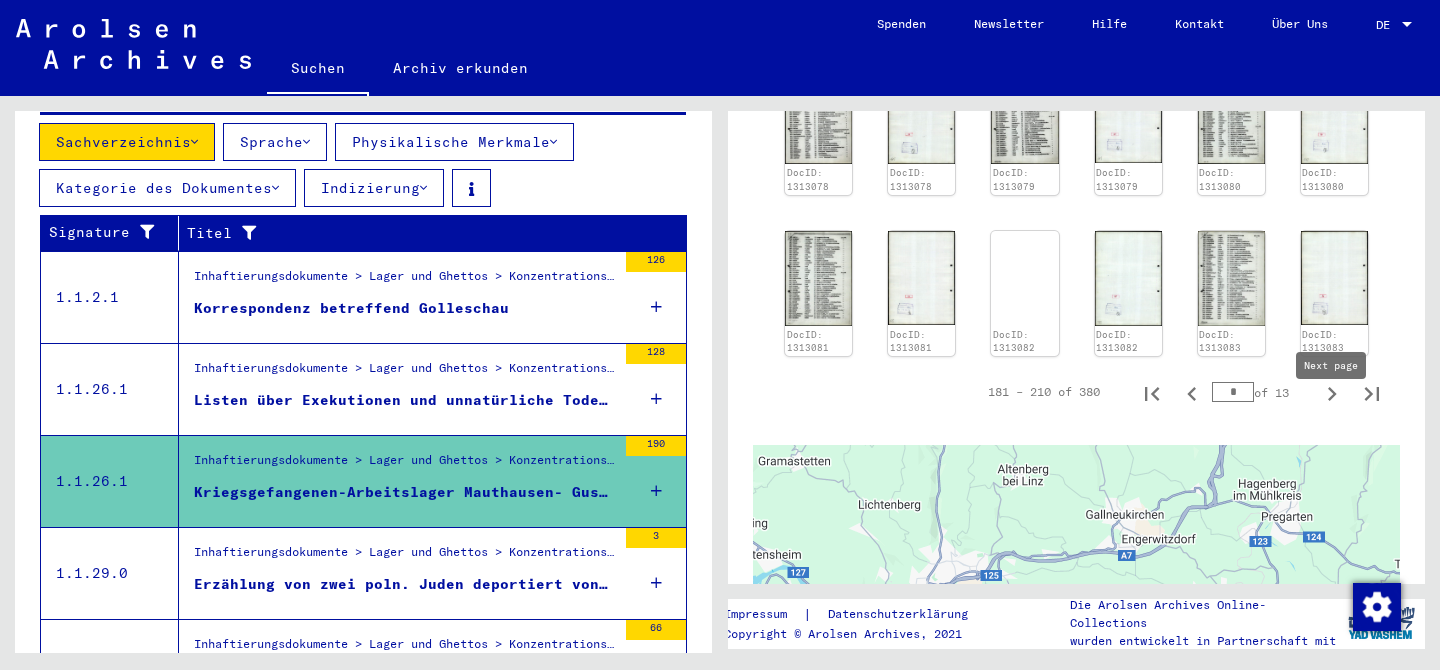 click 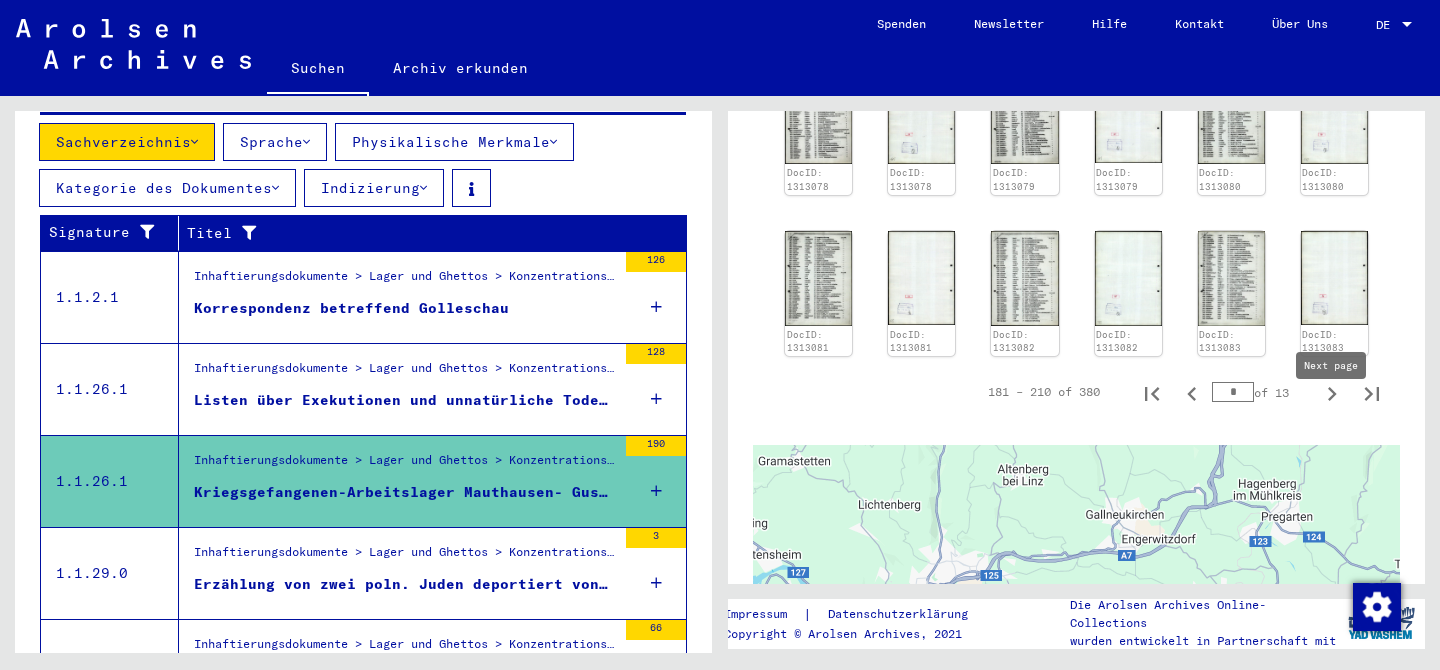 type on "*" 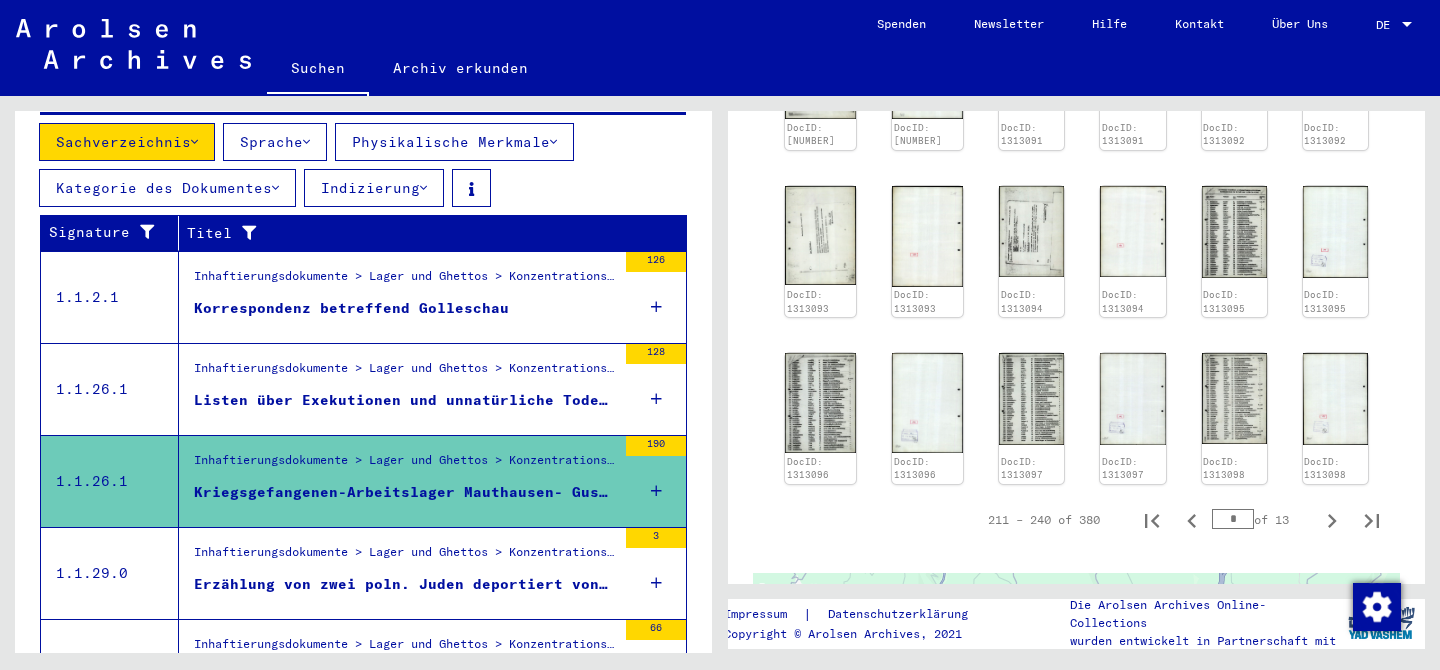 scroll, scrollTop: 1646, scrollLeft: 0, axis: vertical 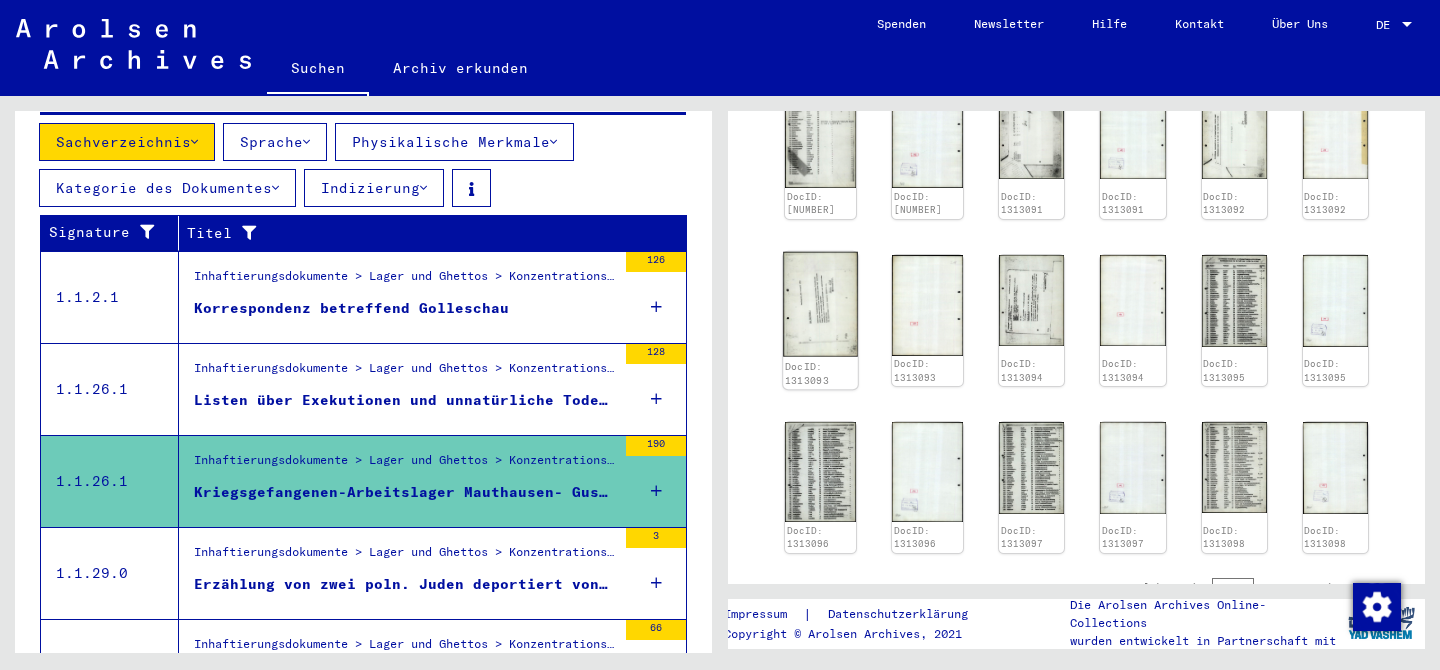 click 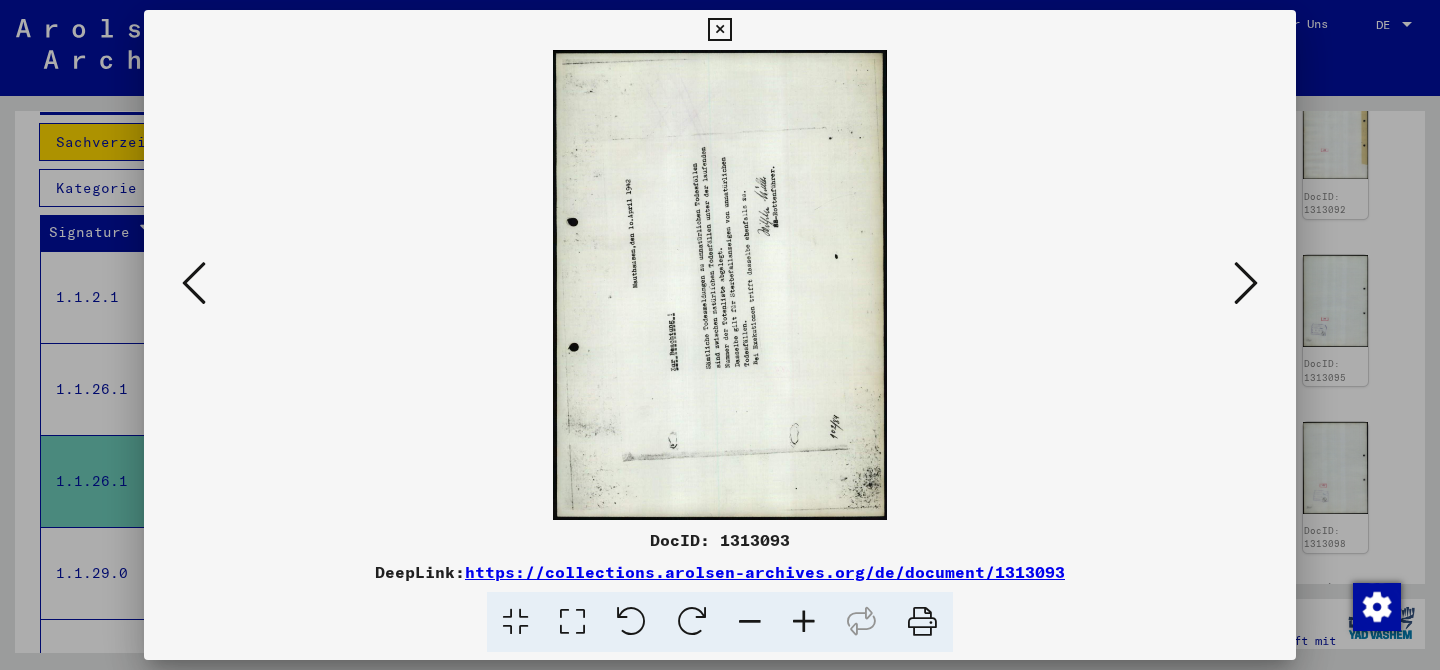 click at bounding box center (692, 622) 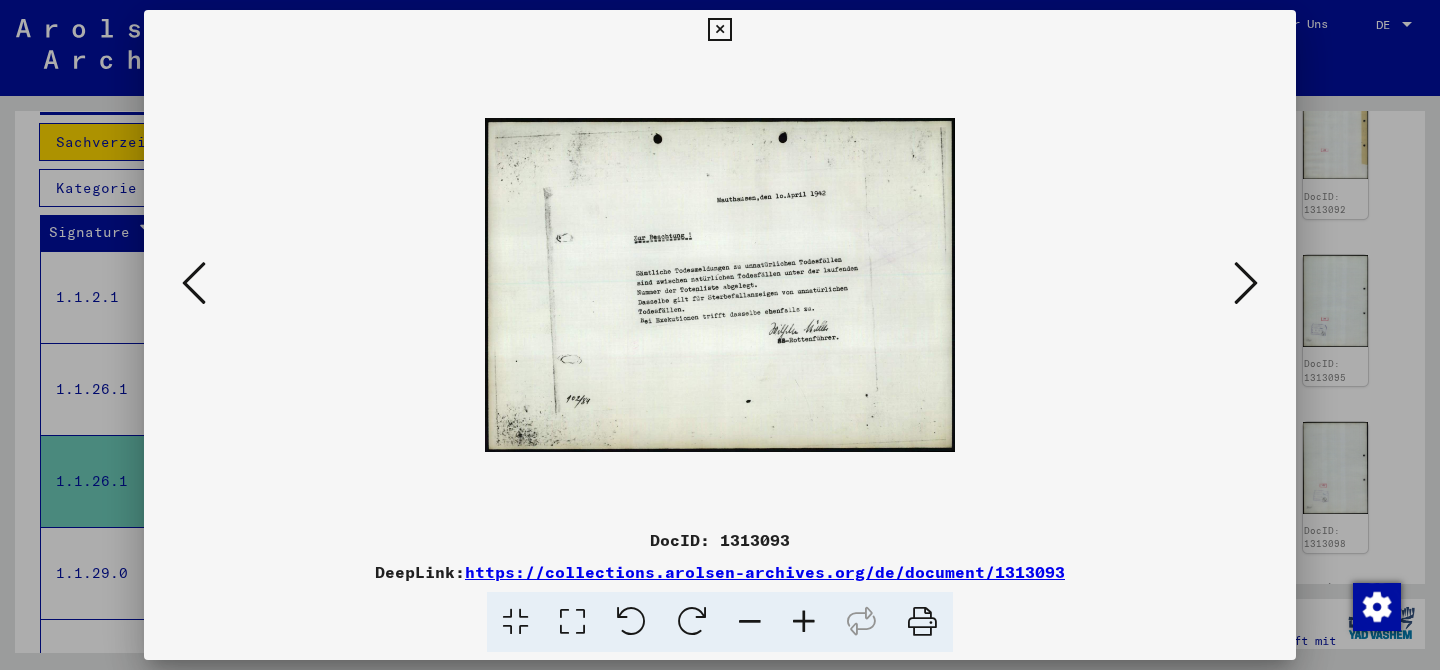 click at bounding box center (1246, 283) 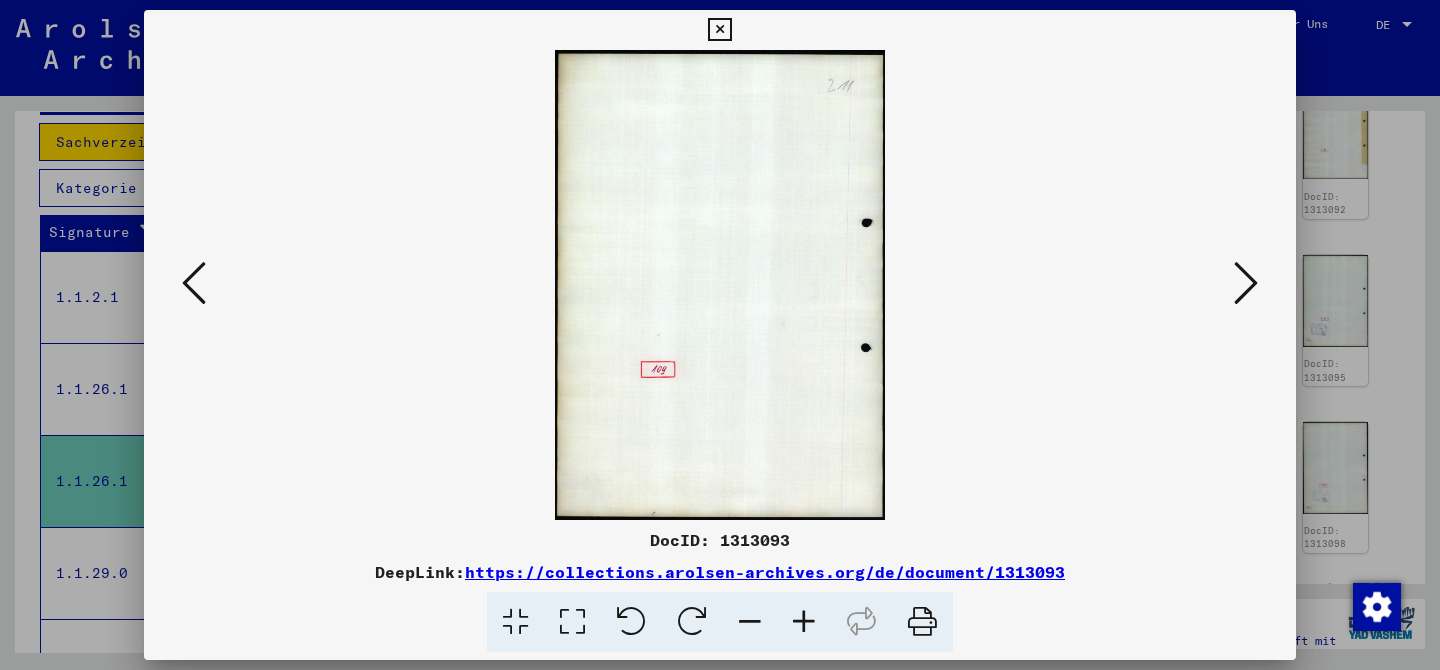 click at bounding box center [1246, 283] 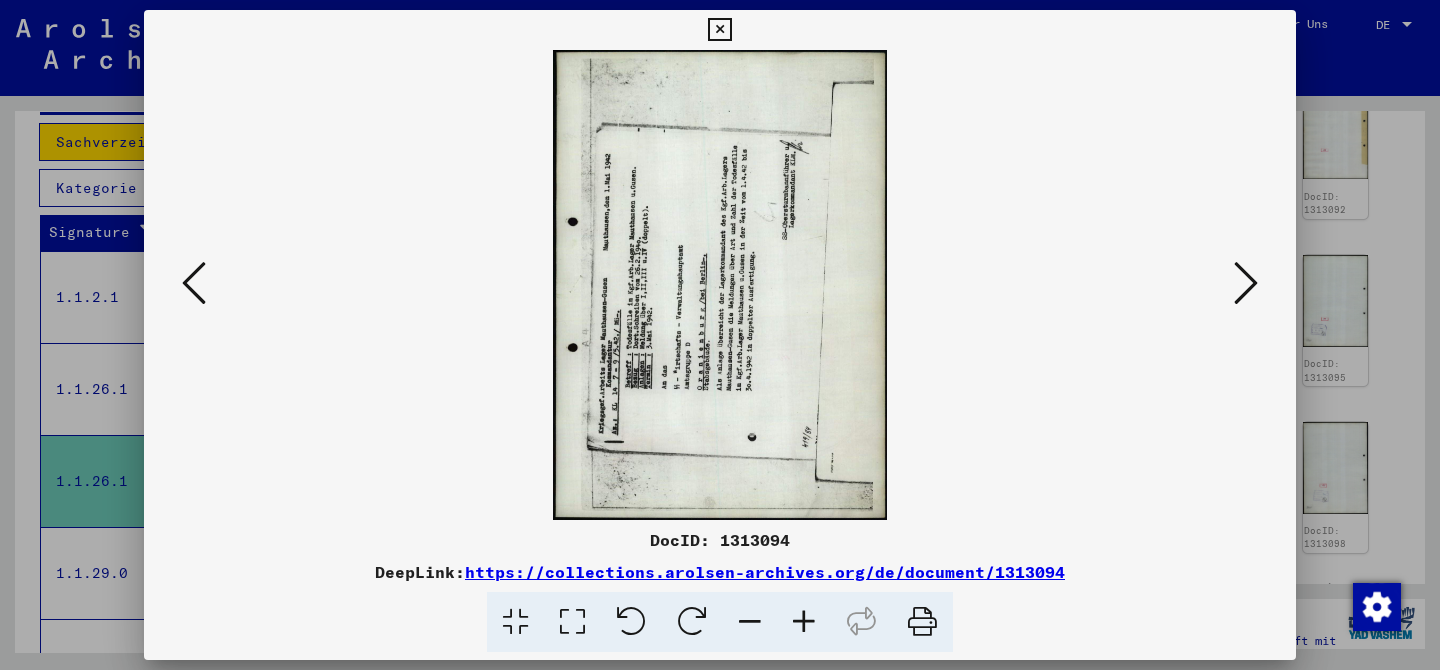 click at bounding box center [692, 622] 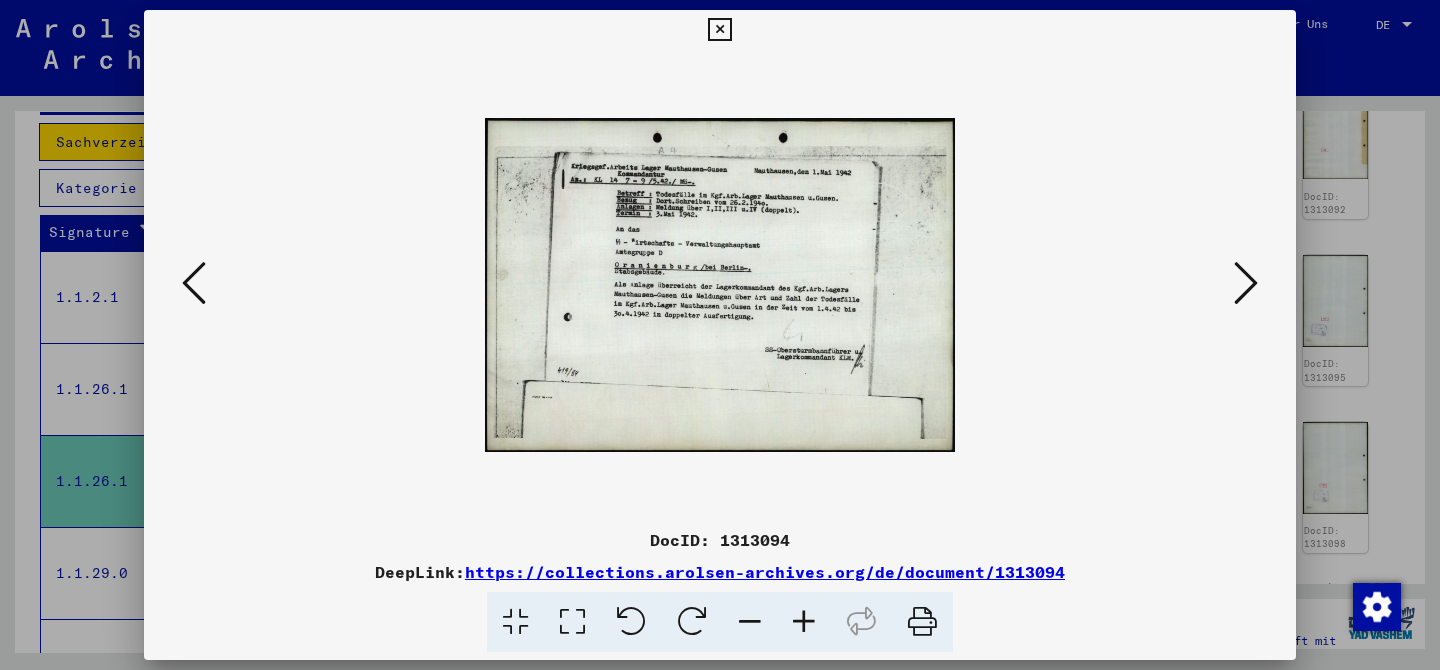 click at bounding box center [1246, 284] 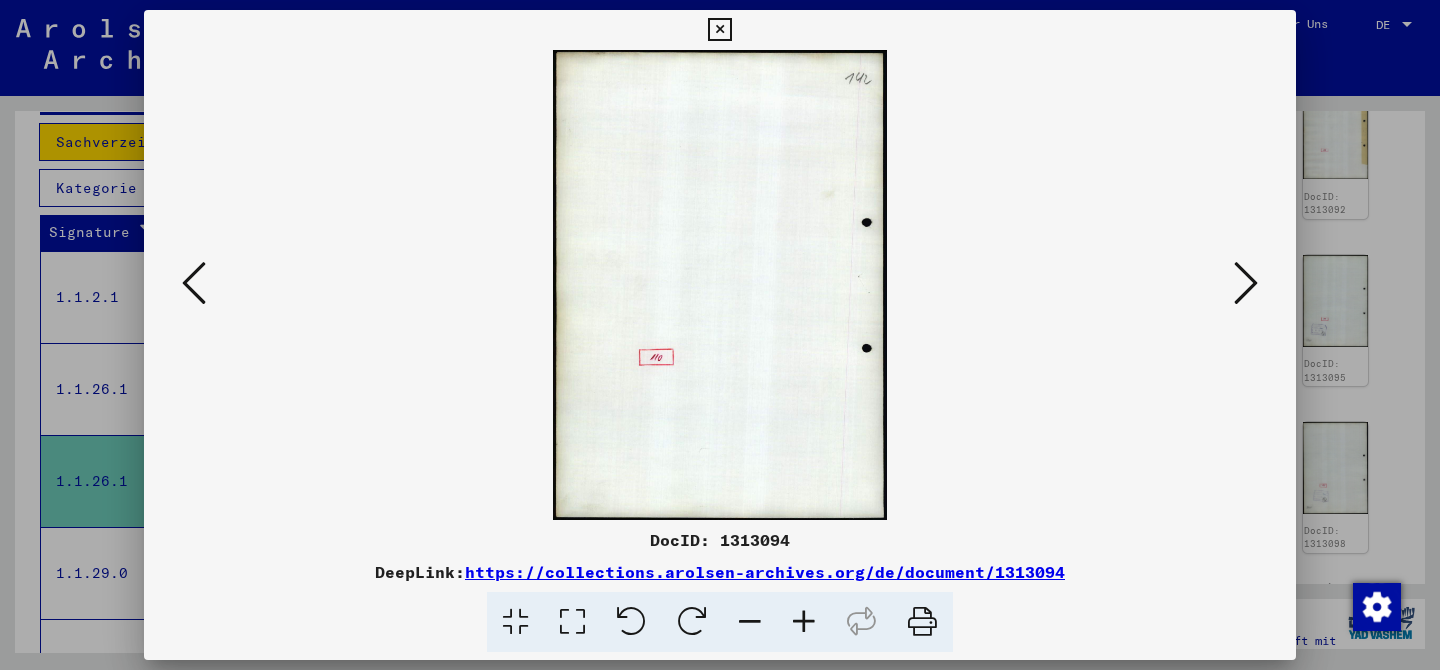 click at bounding box center (1246, 284) 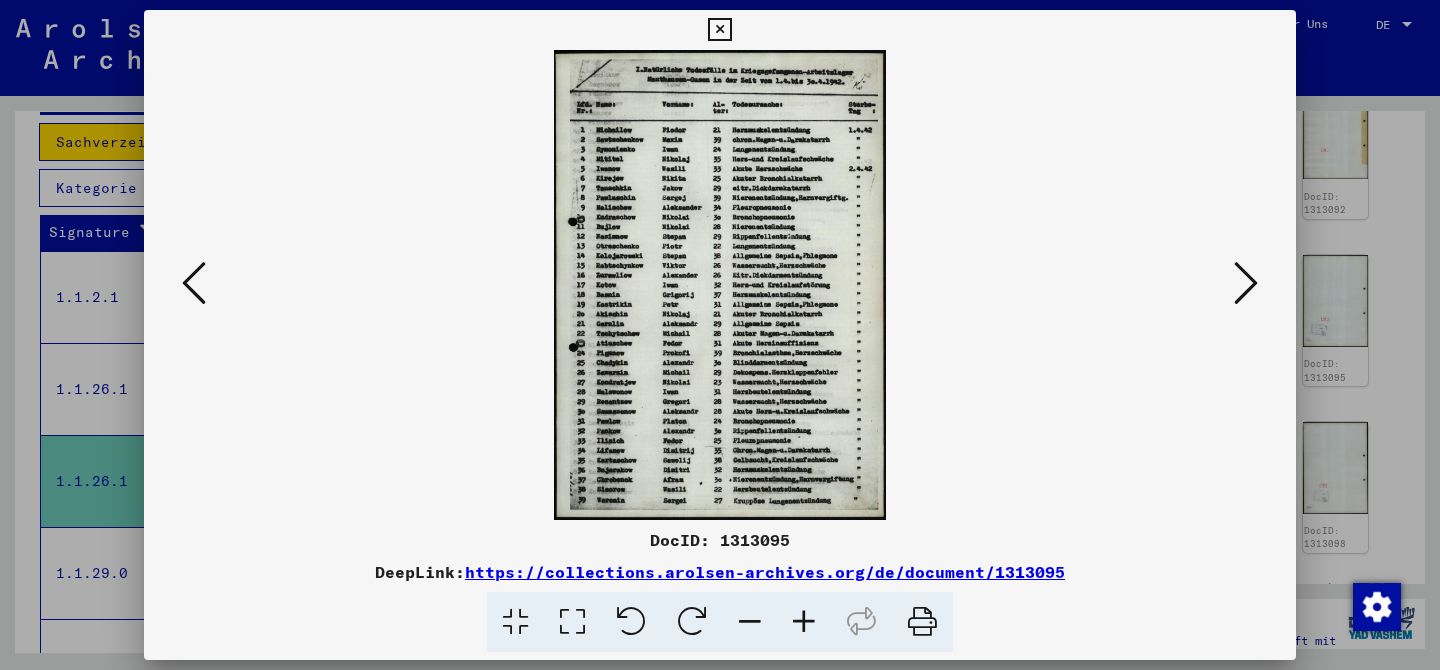 click at bounding box center (1246, 284) 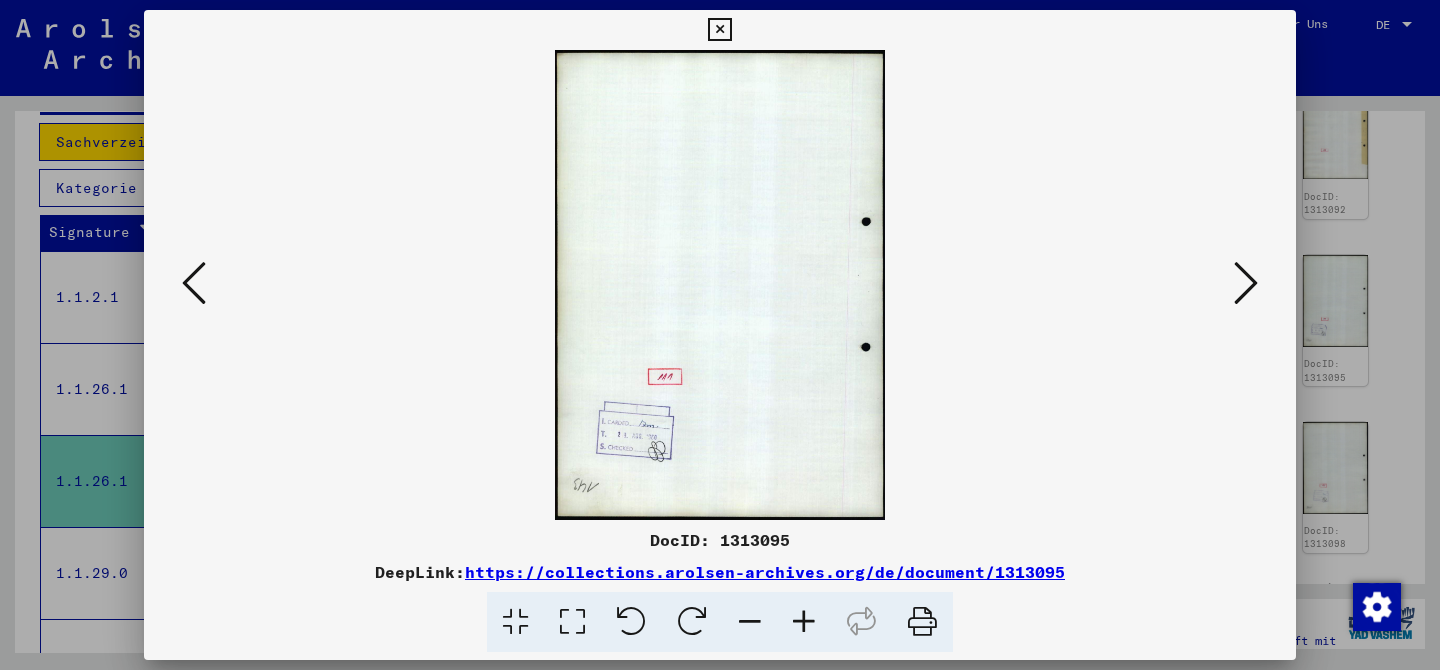 click at bounding box center [1246, 284] 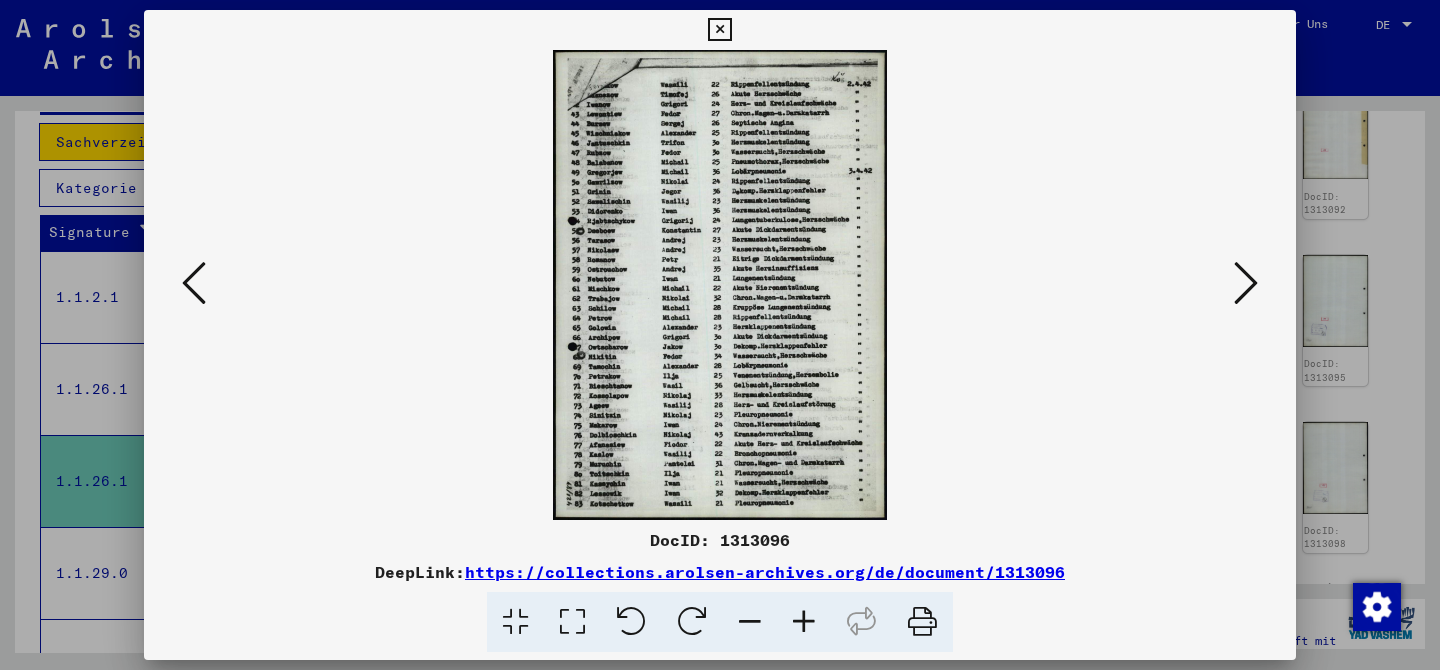 click at bounding box center (1246, 284) 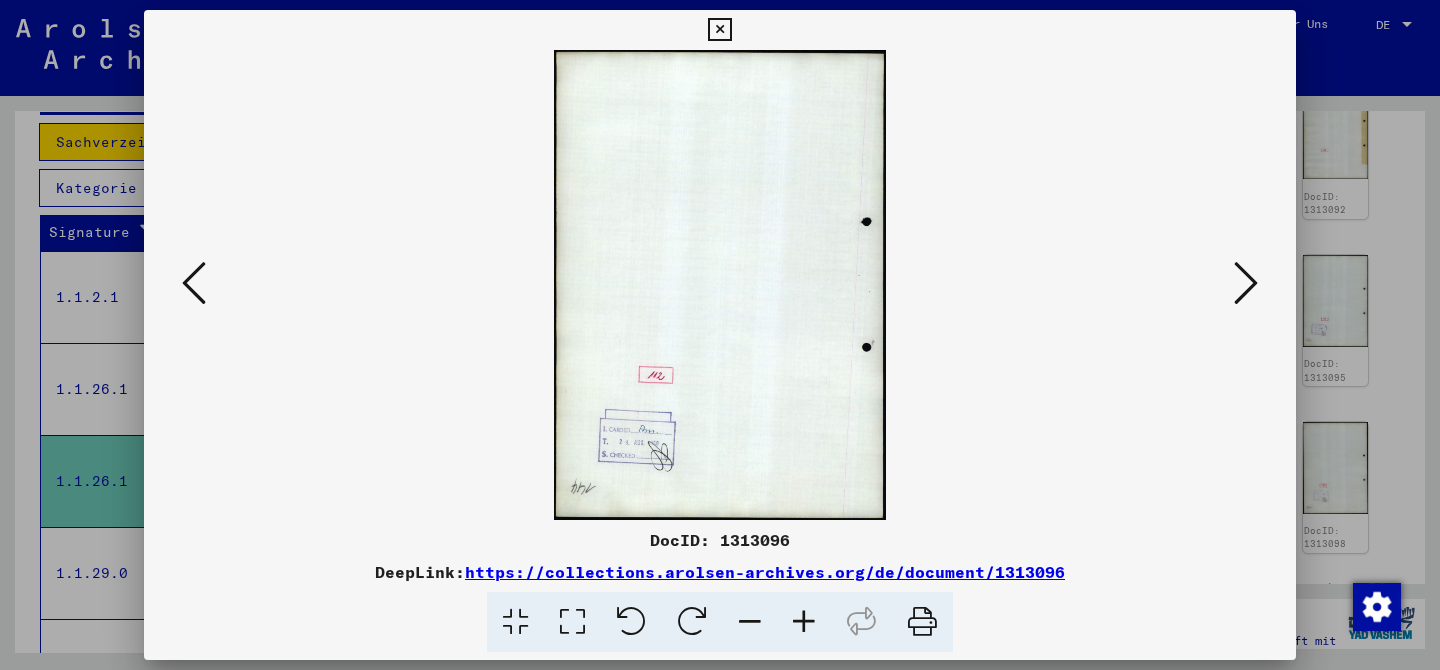 click at bounding box center [1246, 284] 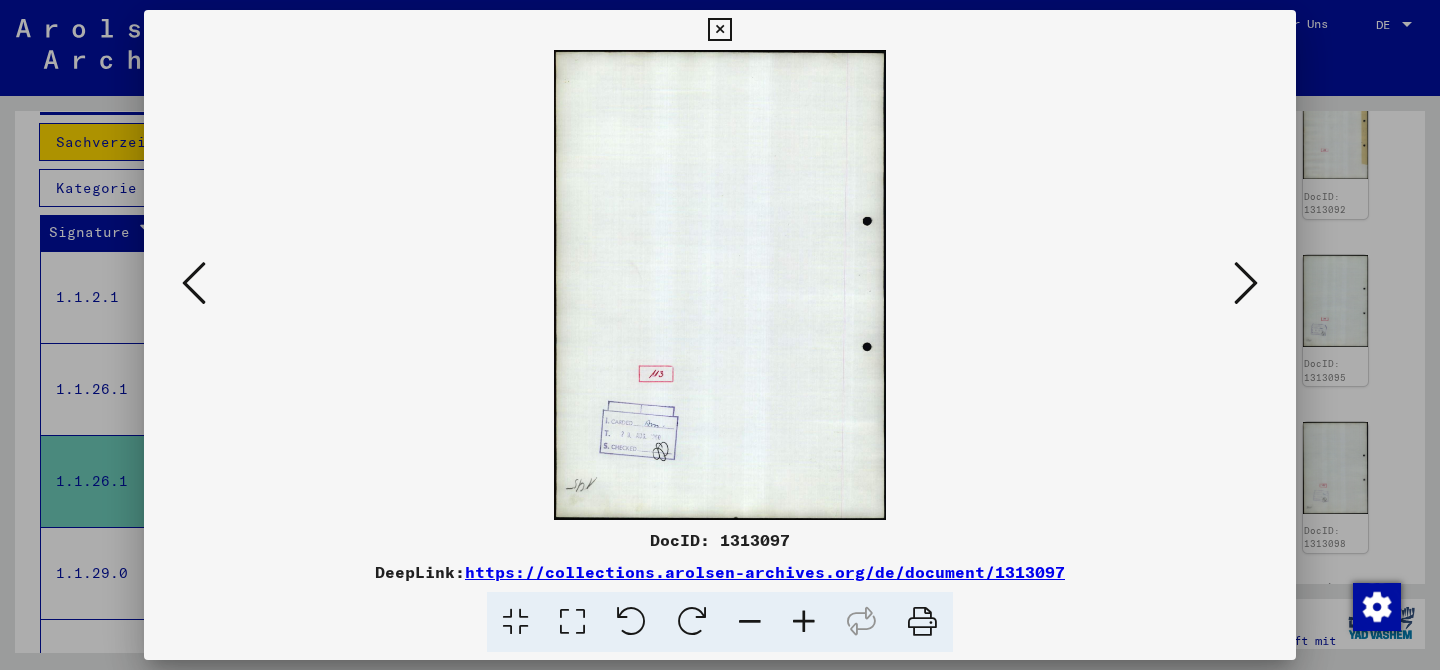 click at bounding box center [720, 335] 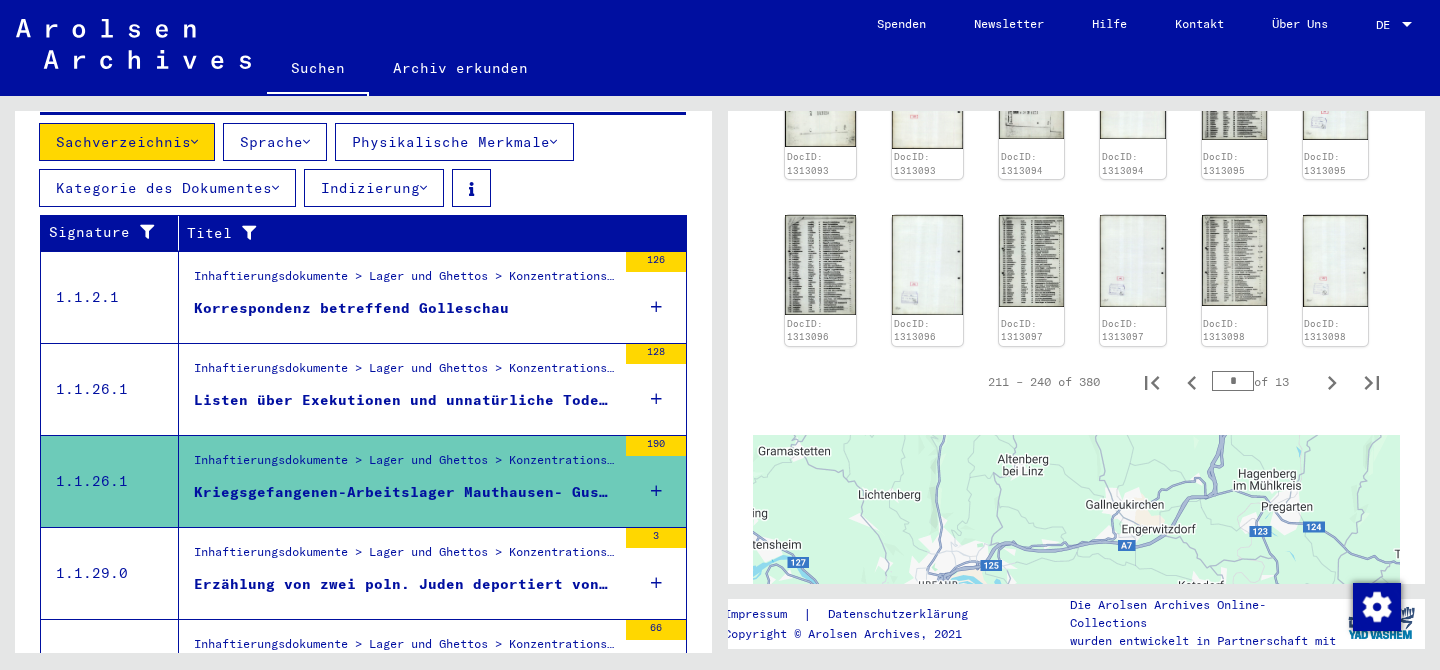 scroll, scrollTop: 1907, scrollLeft: 0, axis: vertical 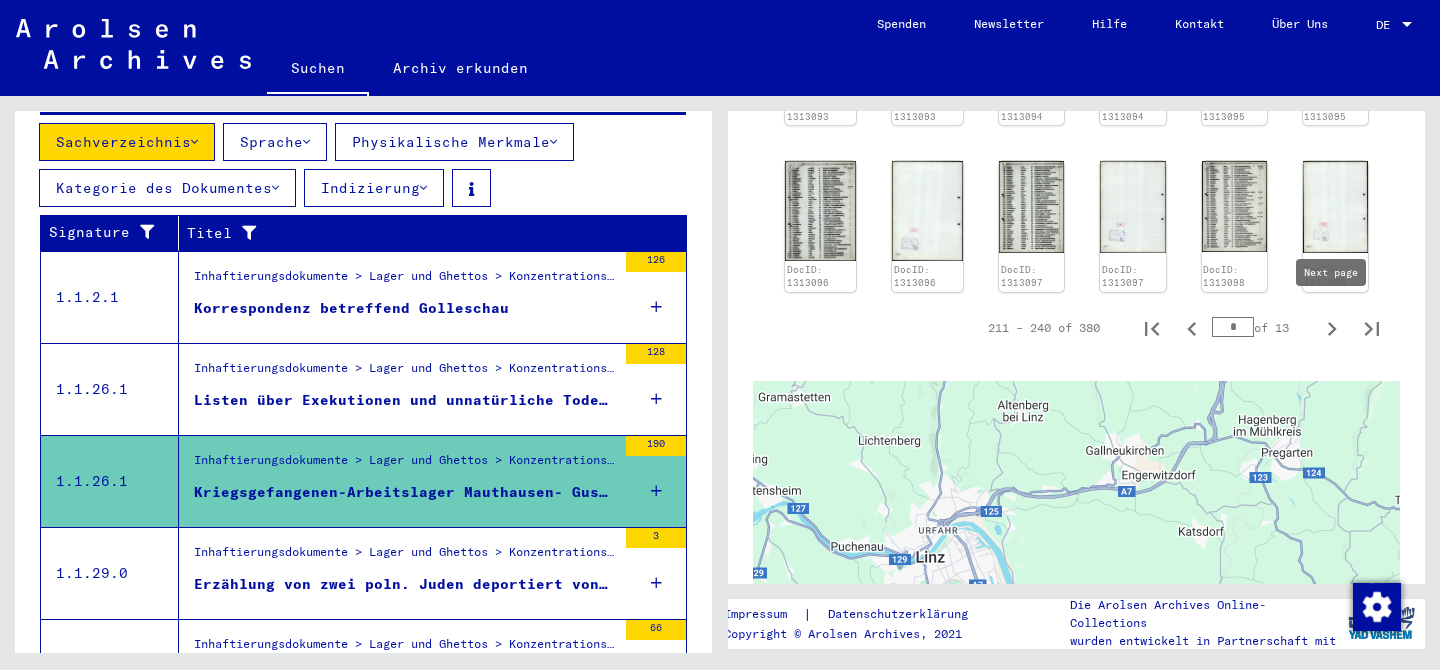 click 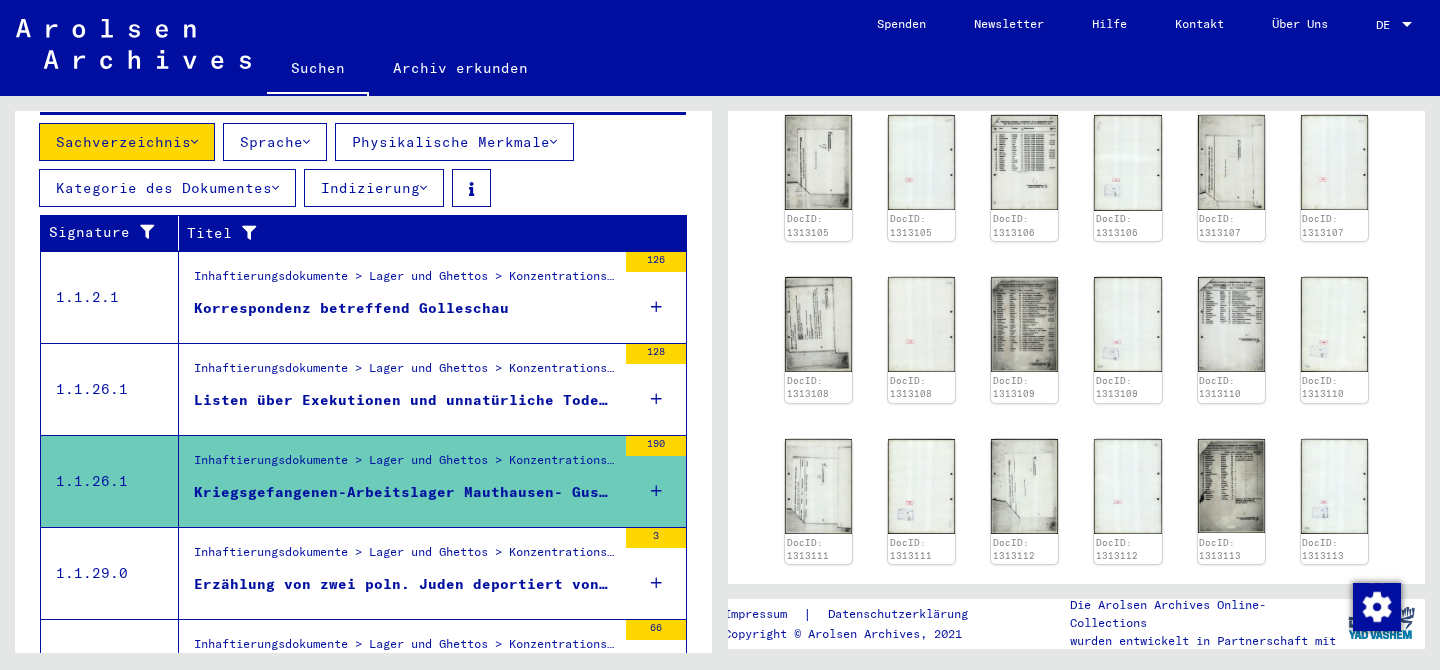 scroll, scrollTop: 1511, scrollLeft: 0, axis: vertical 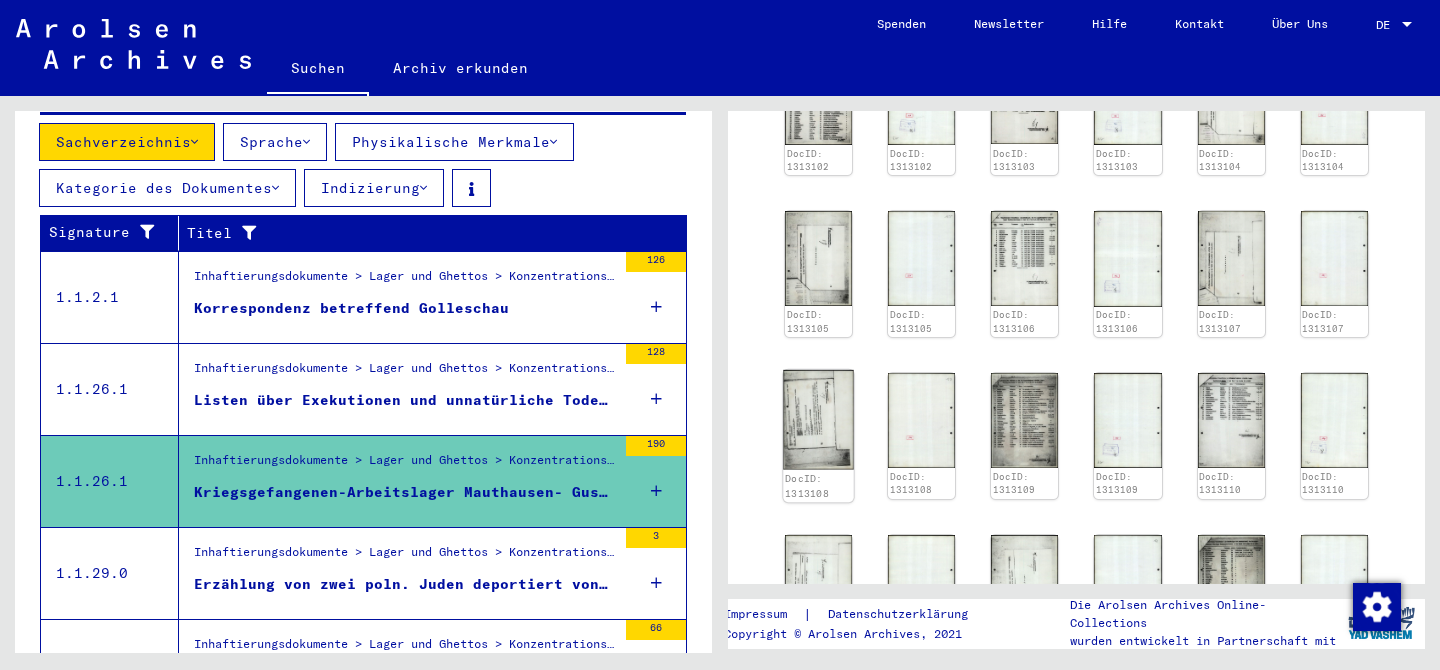 click 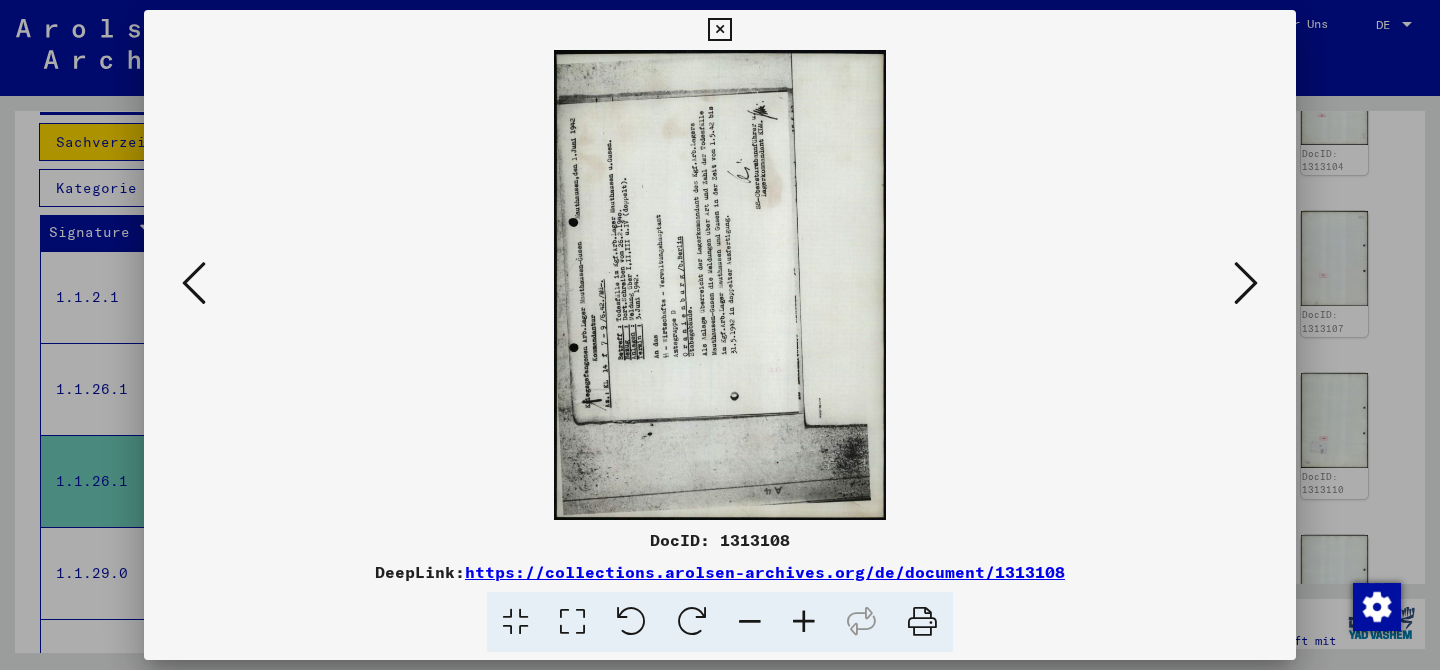 click at bounding box center (692, 622) 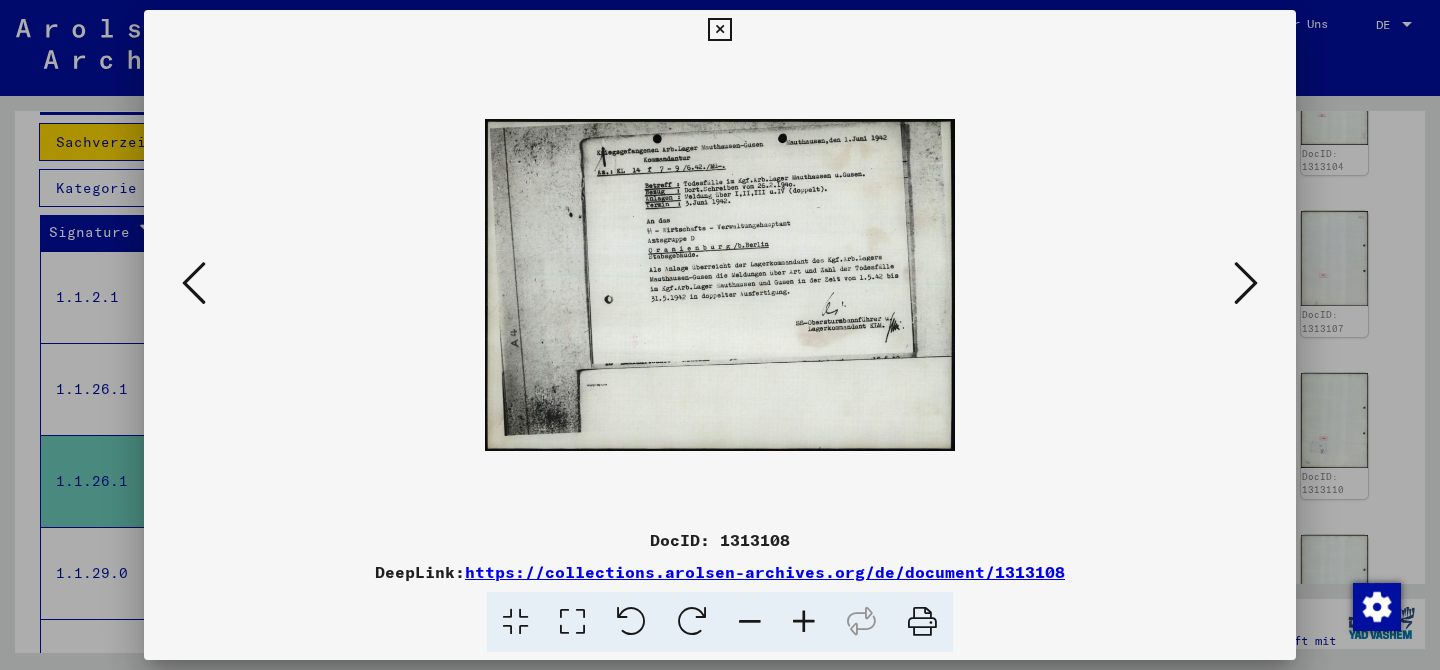 click at bounding box center (1246, 283) 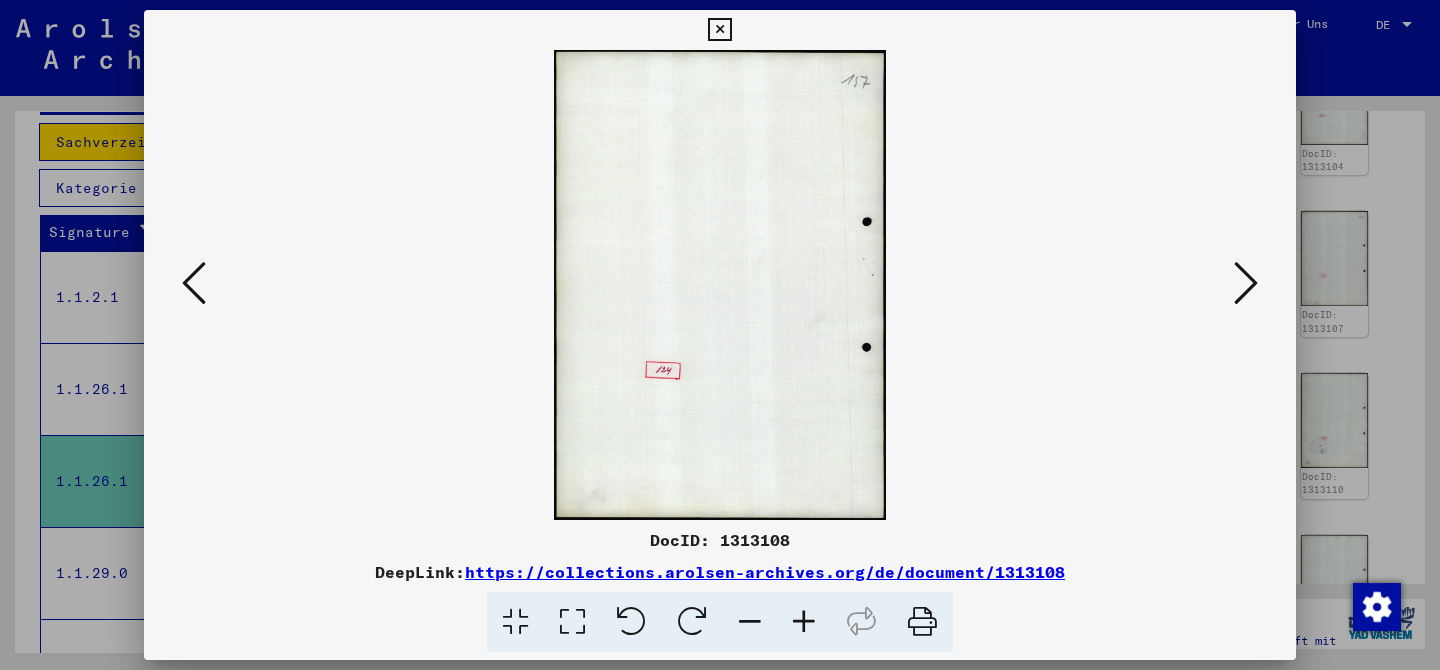 click at bounding box center [1246, 283] 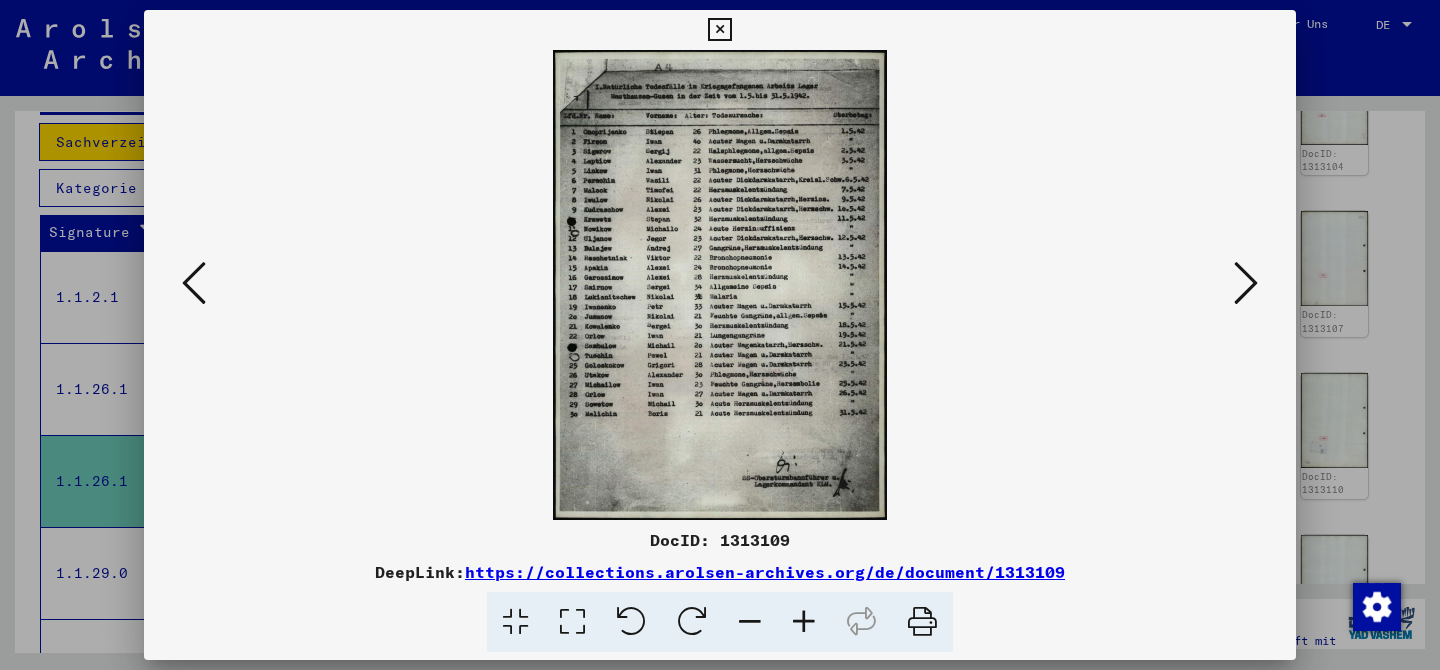 click at bounding box center [1246, 283] 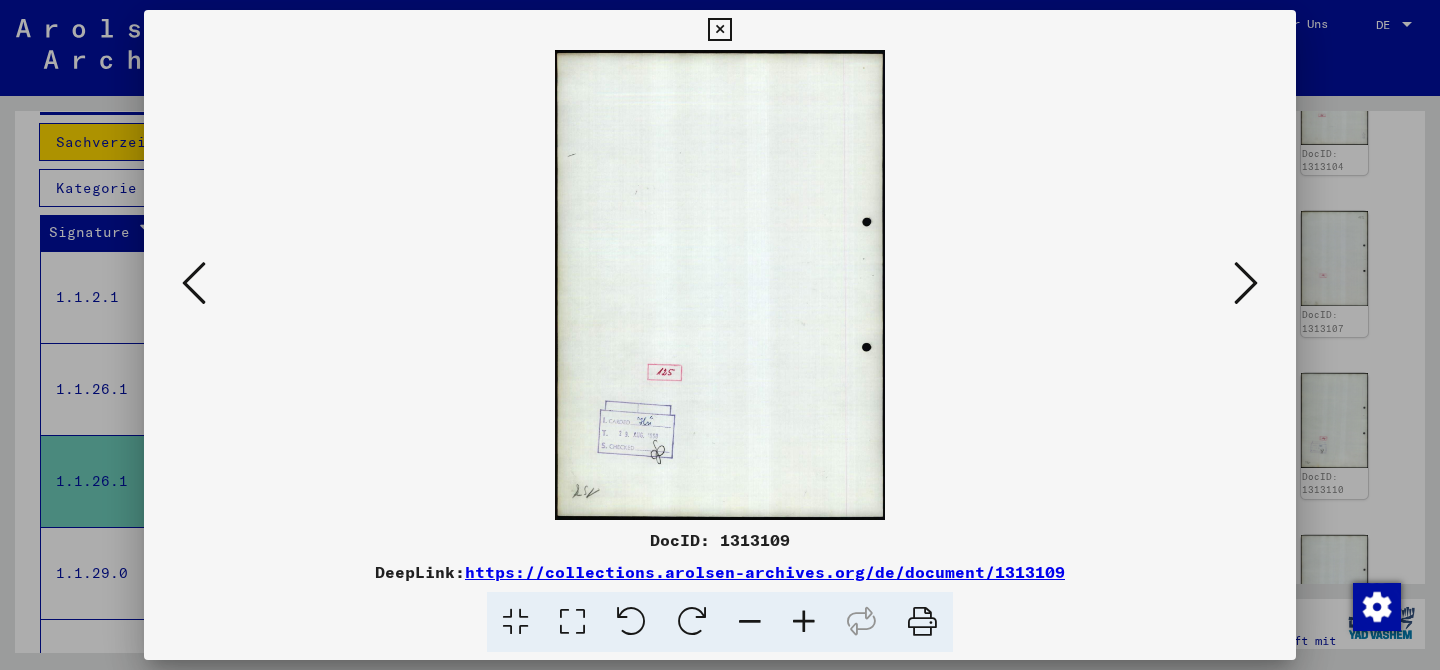 click at bounding box center [720, 335] 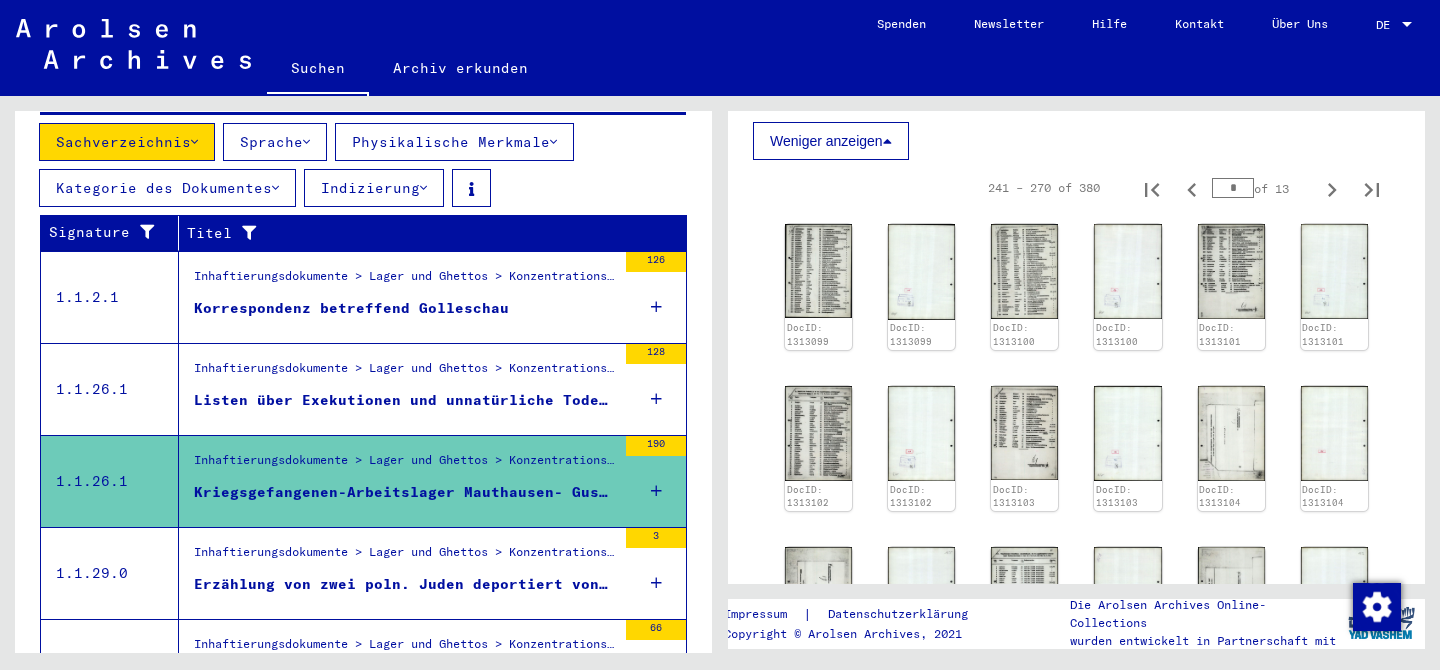 scroll, scrollTop: 998, scrollLeft: 0, axis: vertical 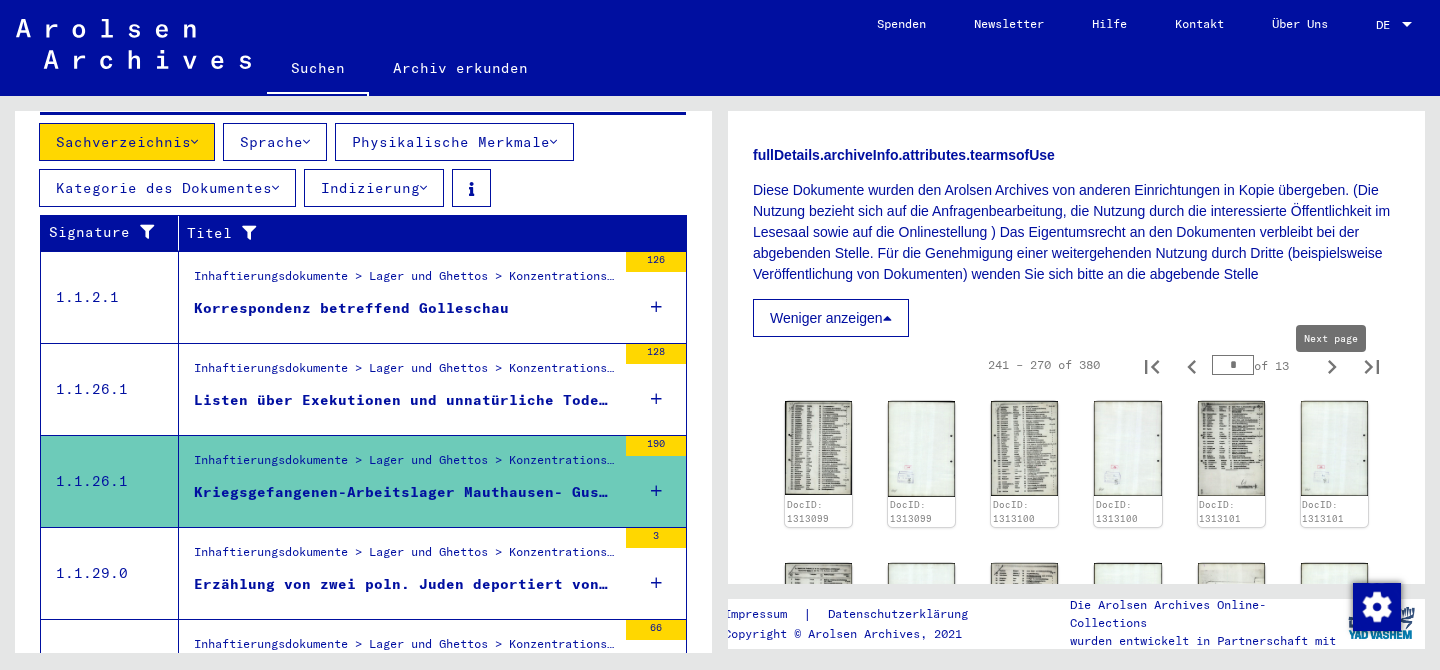 click 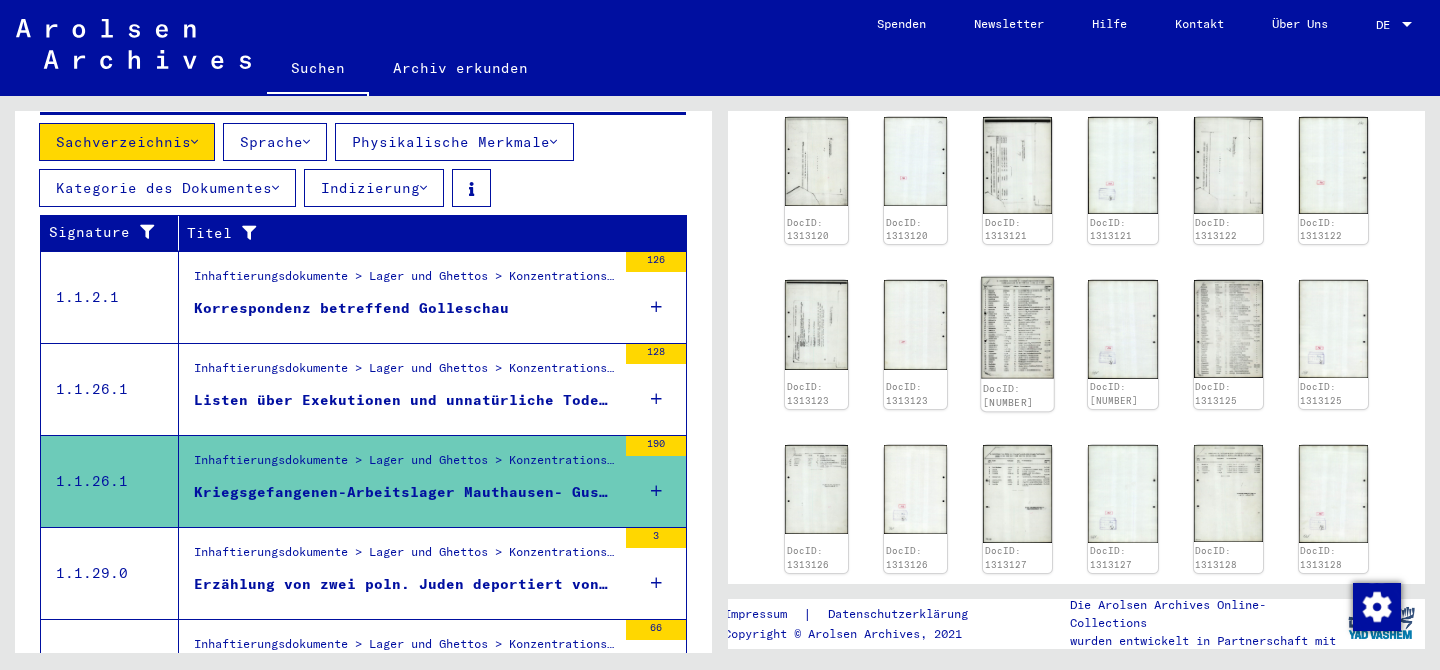 scroll, scrollTop: 1597, scrollLeft: 0, axis: vertical 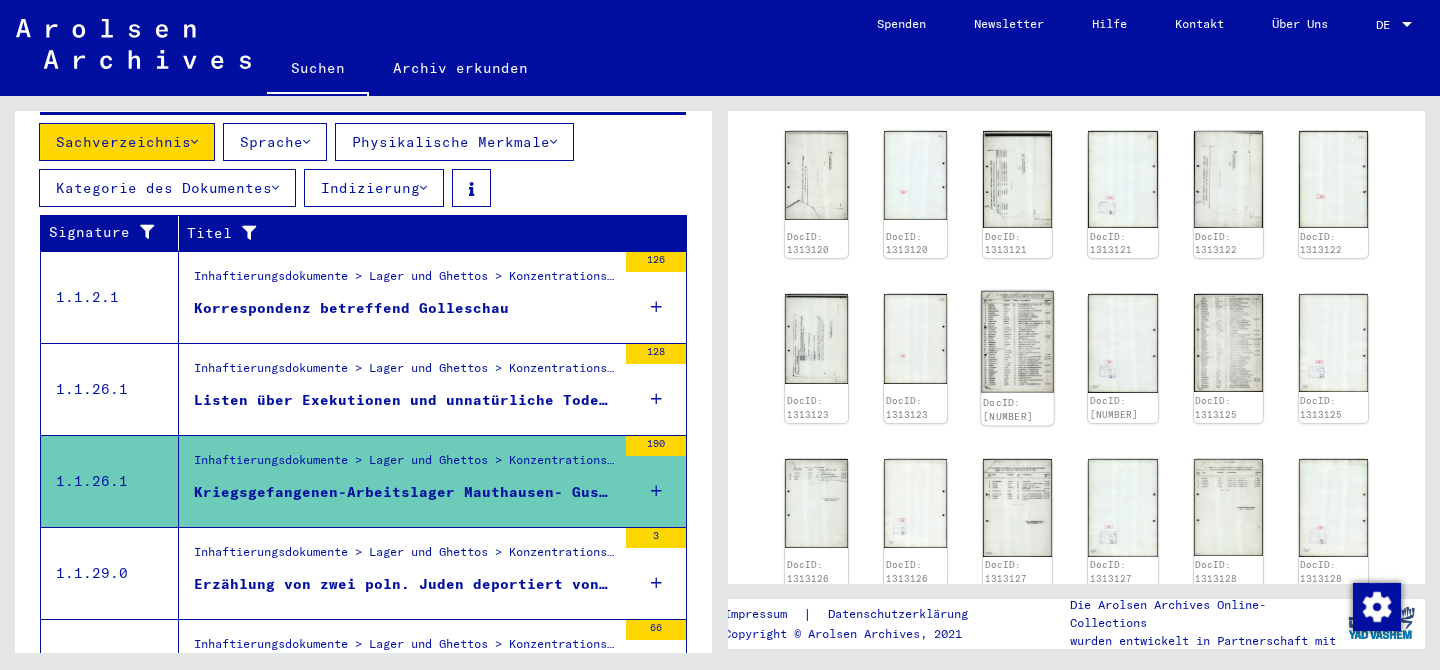 click 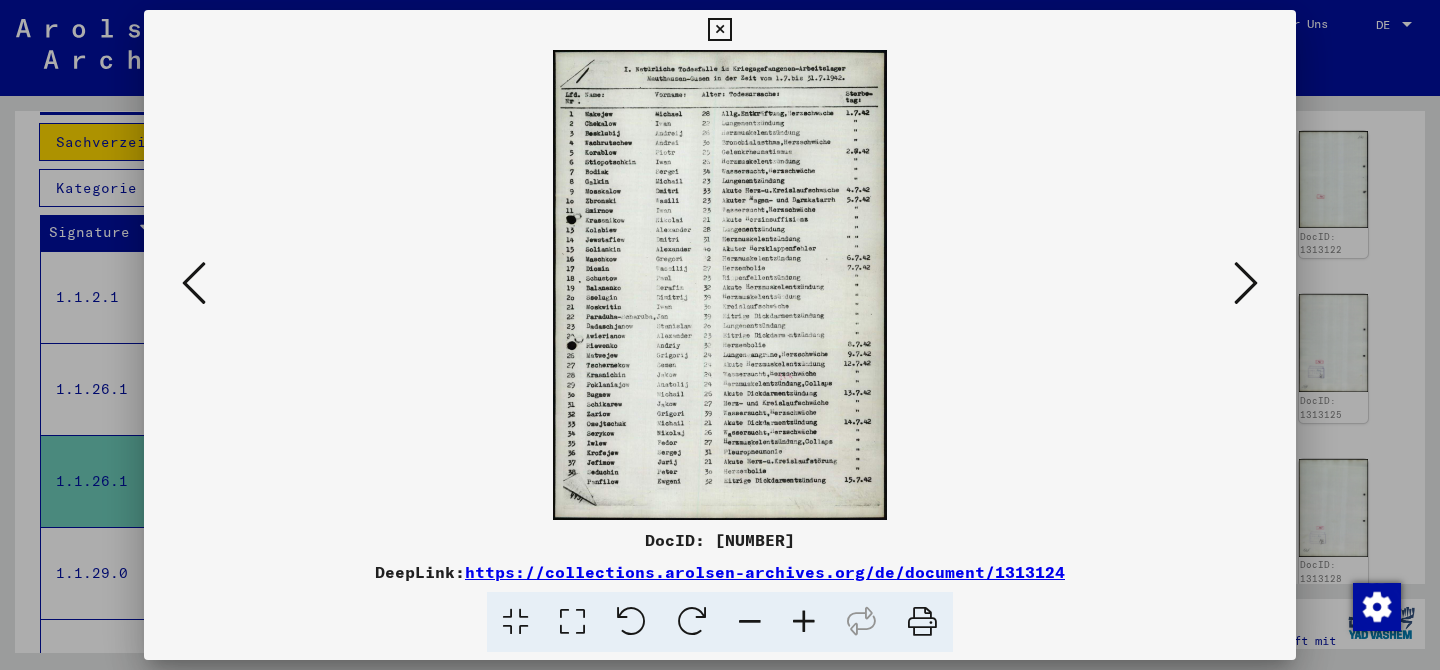 click at bounding box center (720, 335) 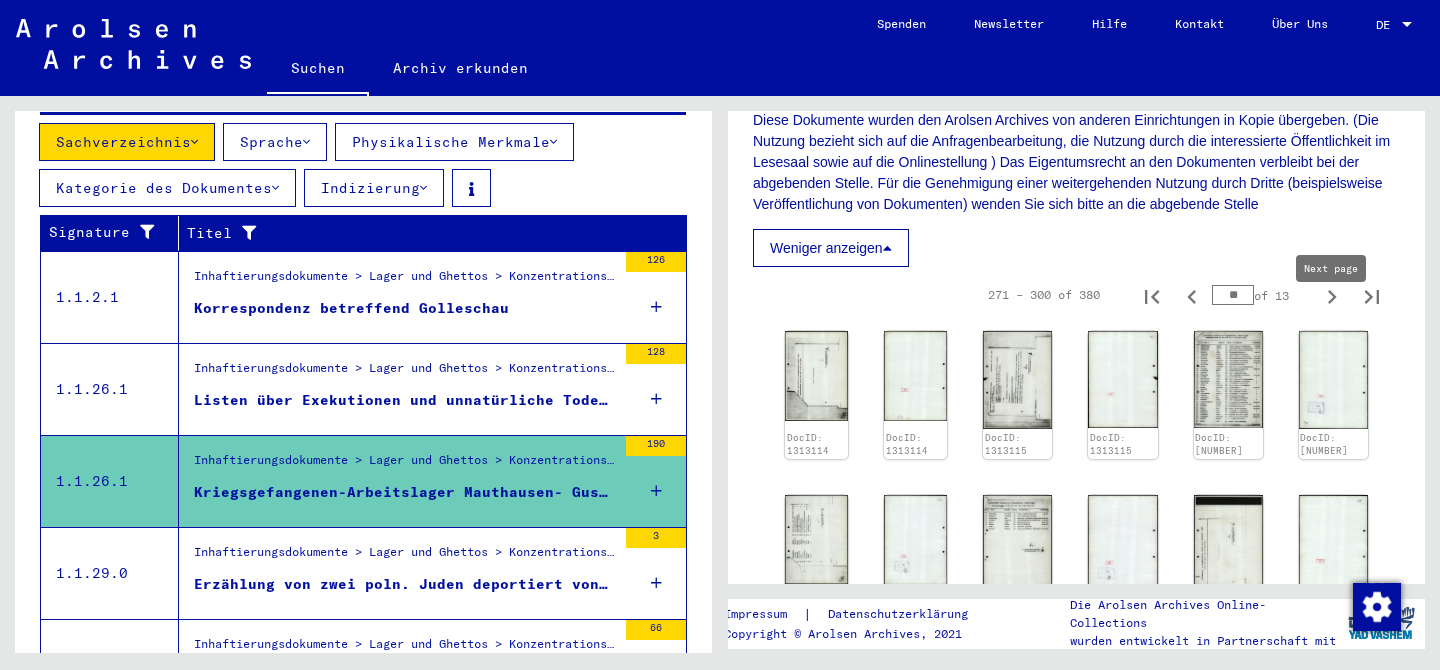 scroll, scrollTop: 1065, scrollLeft: 0, axis: vertical 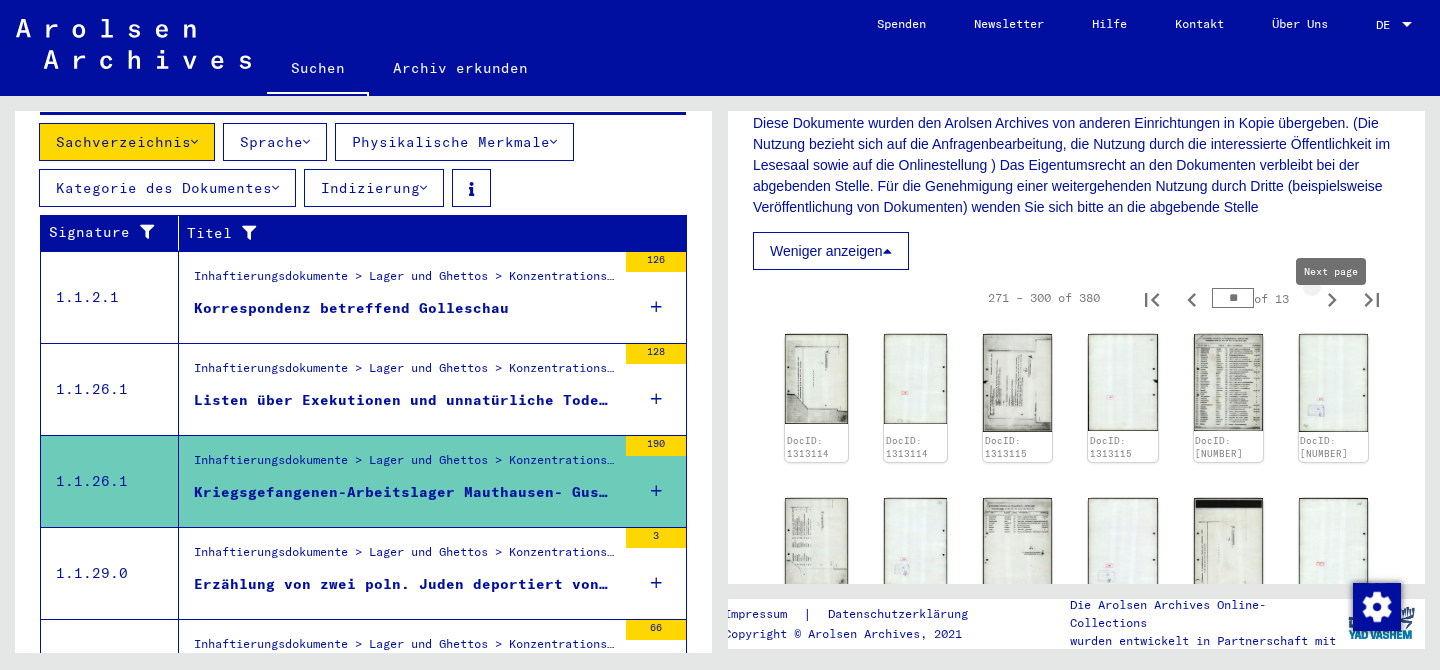 click 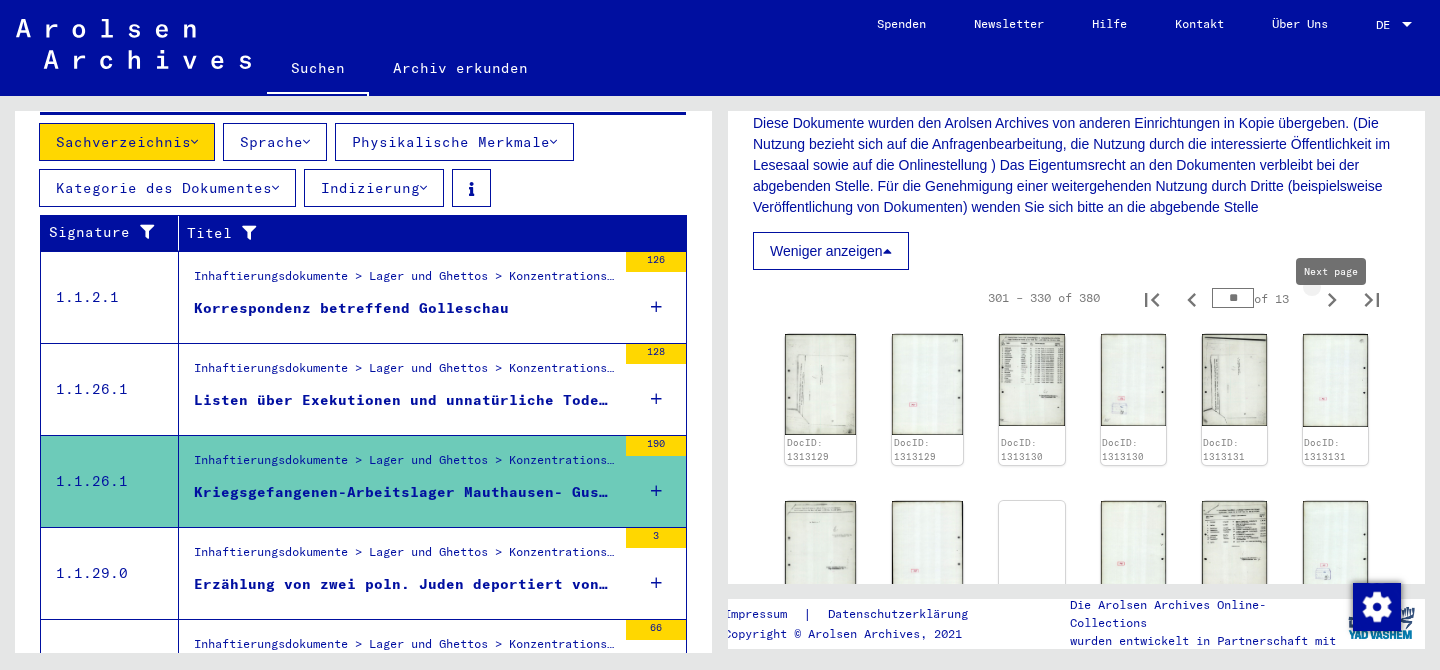 click 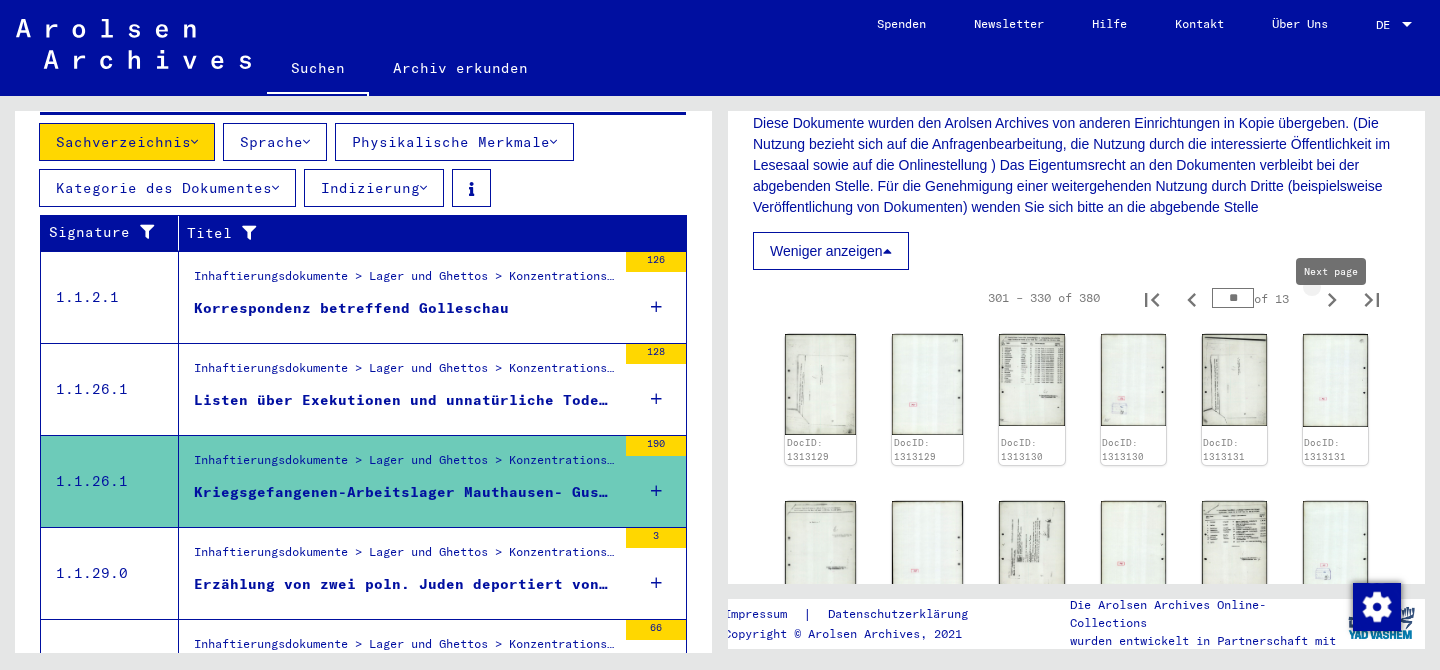 type on "**" 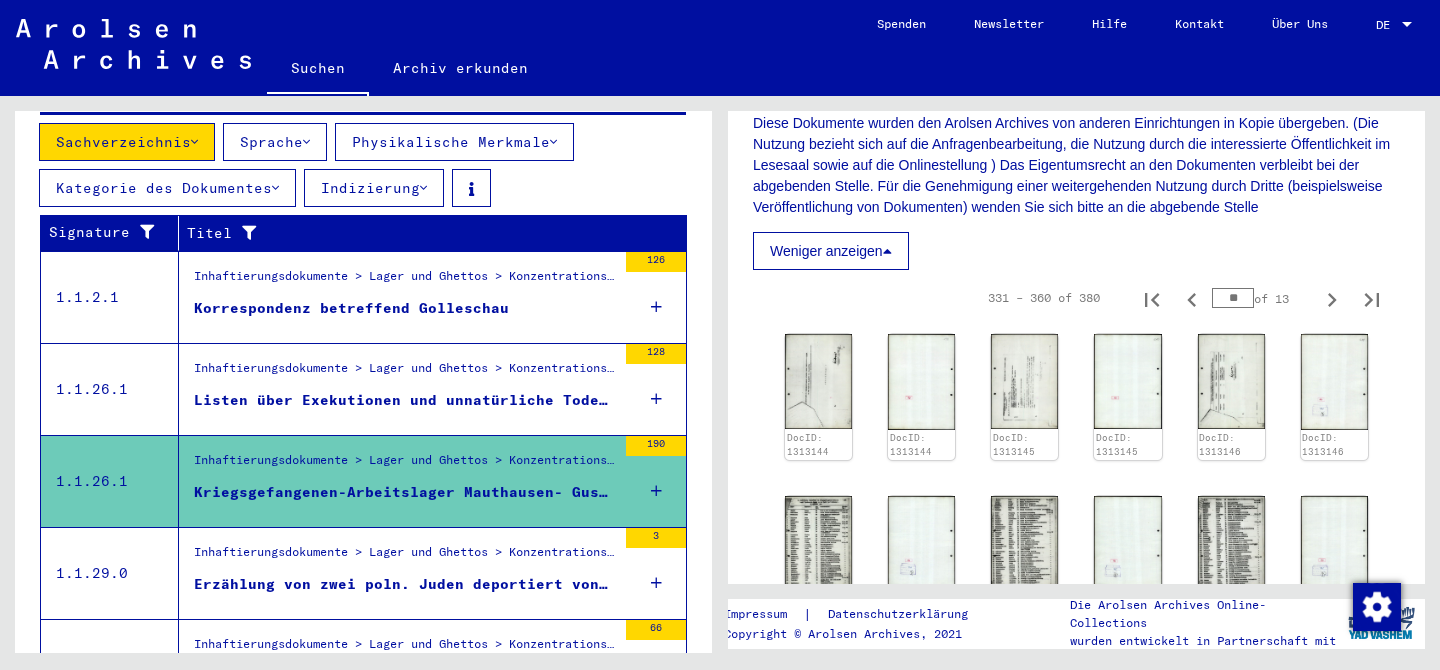 click 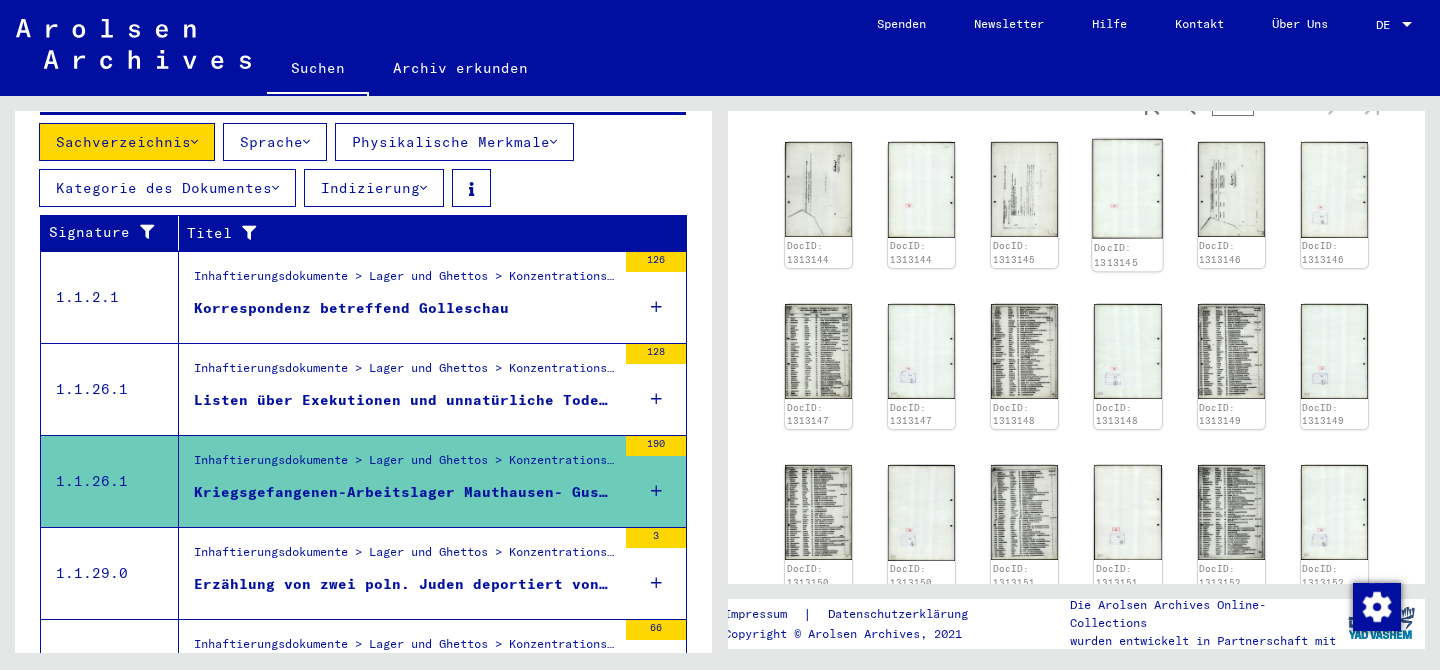 scroll, scrollTop: 1259, scrollLeft: 0, axis: vertical 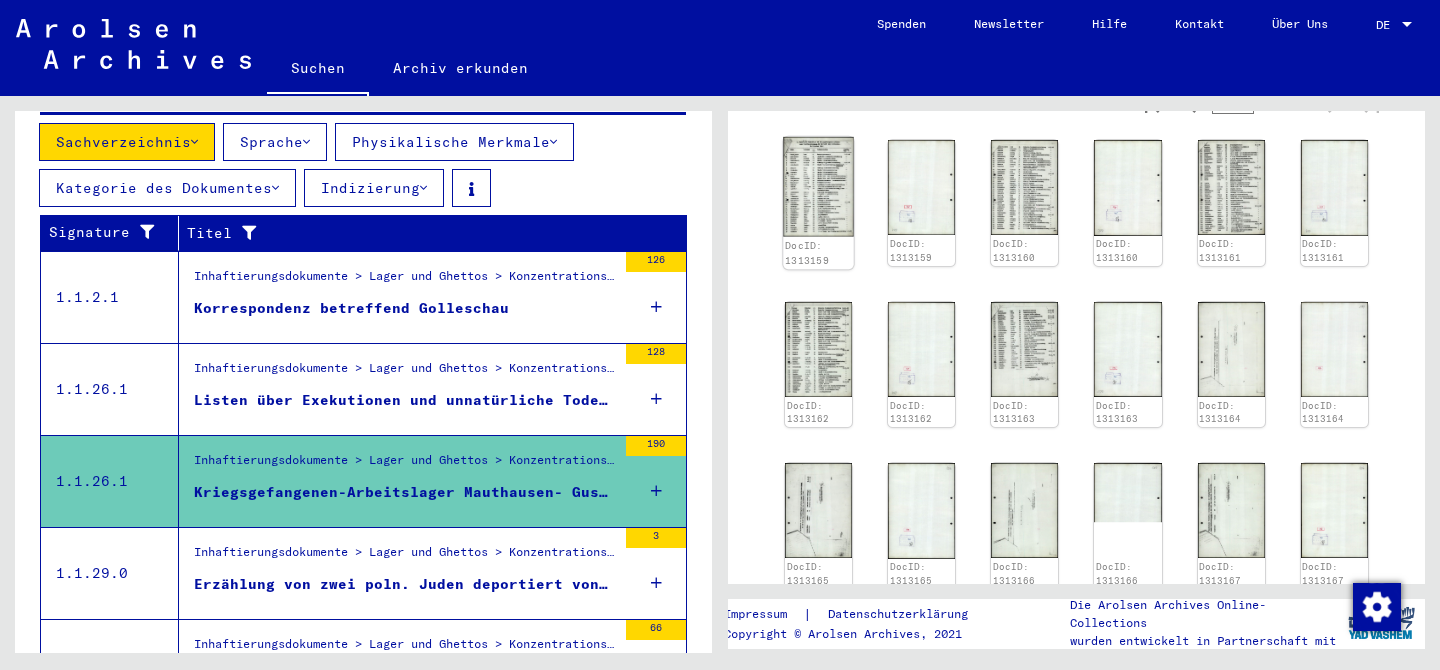 click 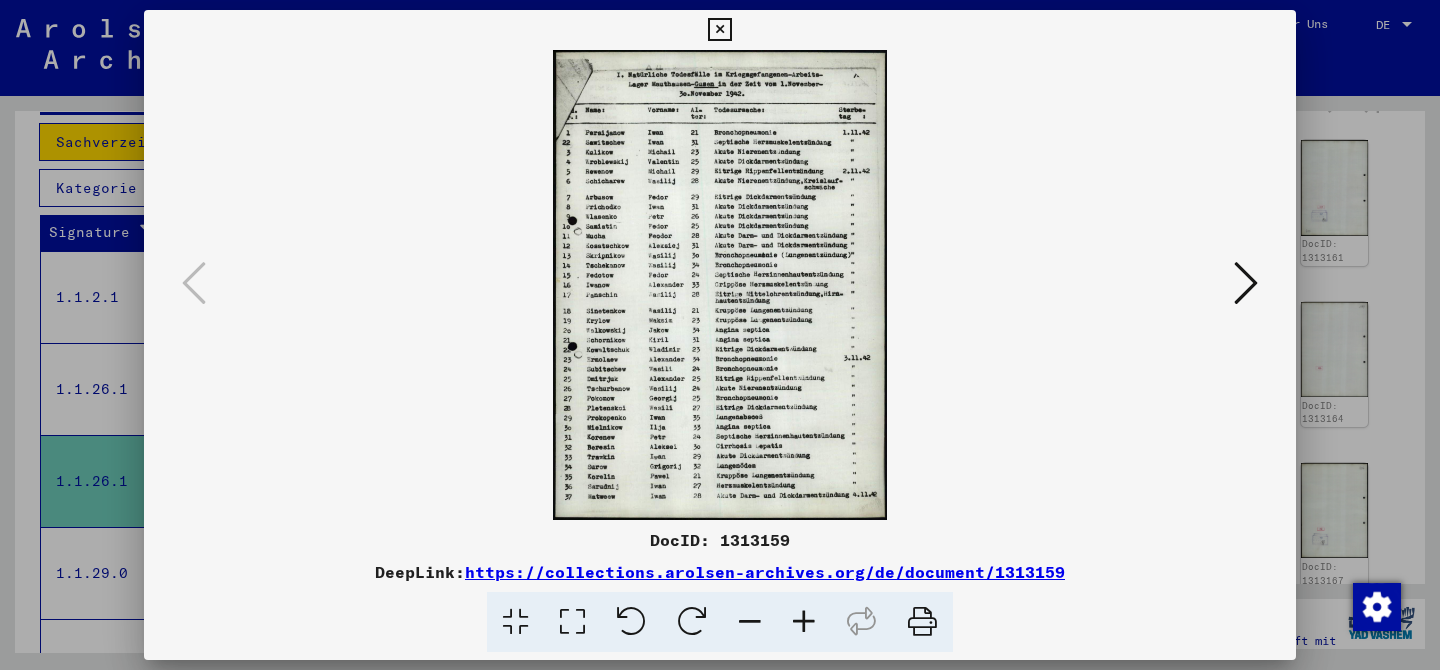 click at bounding box center (1246, 284) 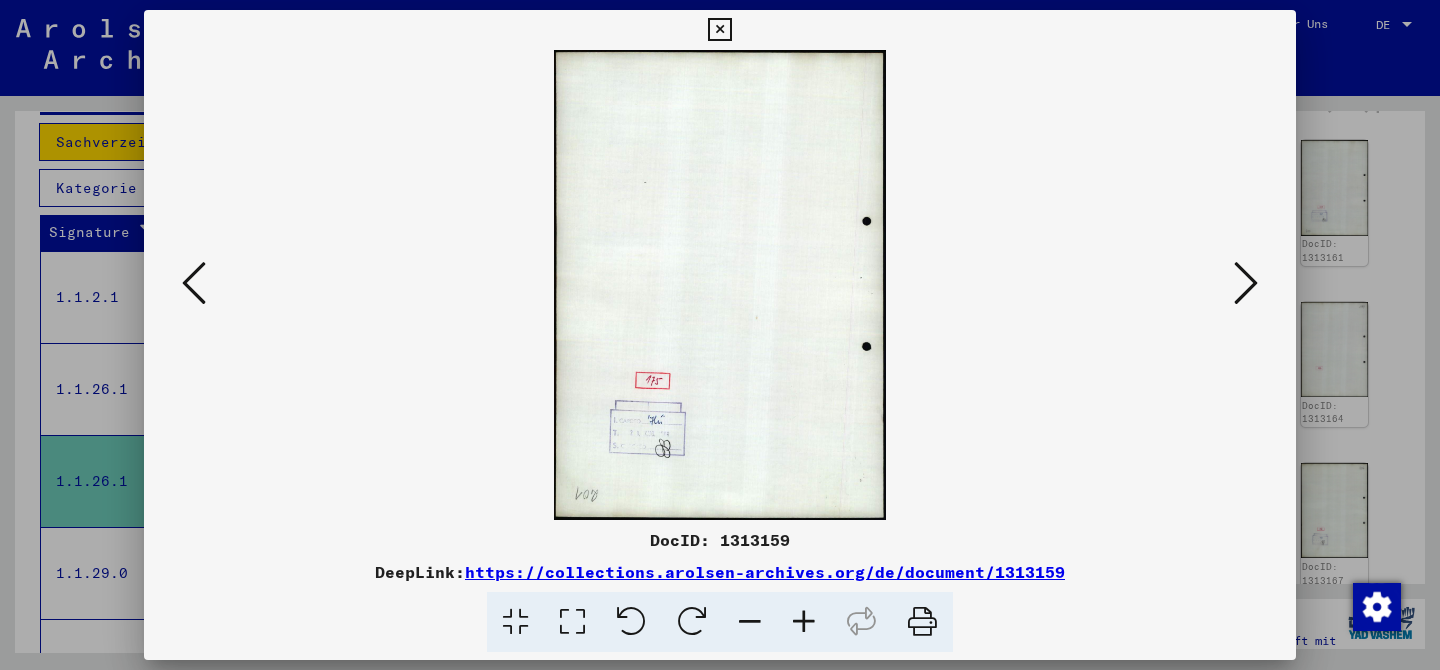 click at bounding box center [1246, 283] 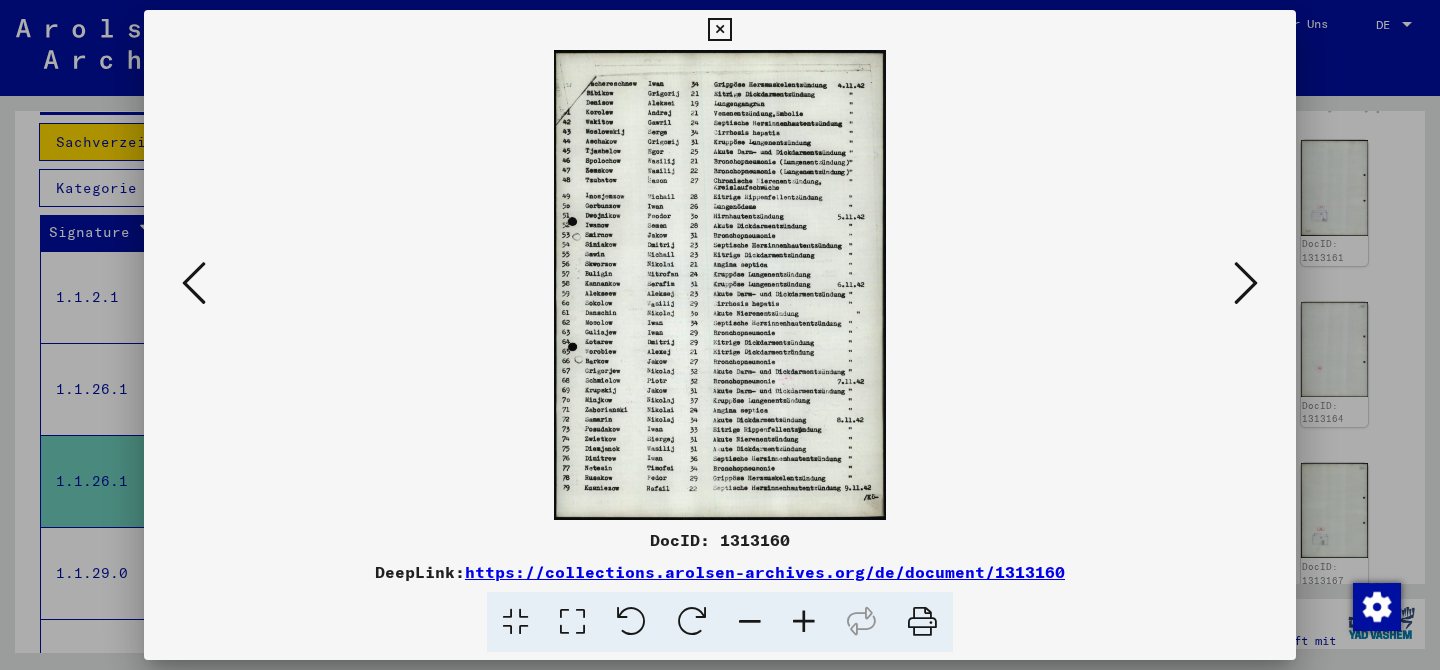 click at bounding box center [1246, 283] 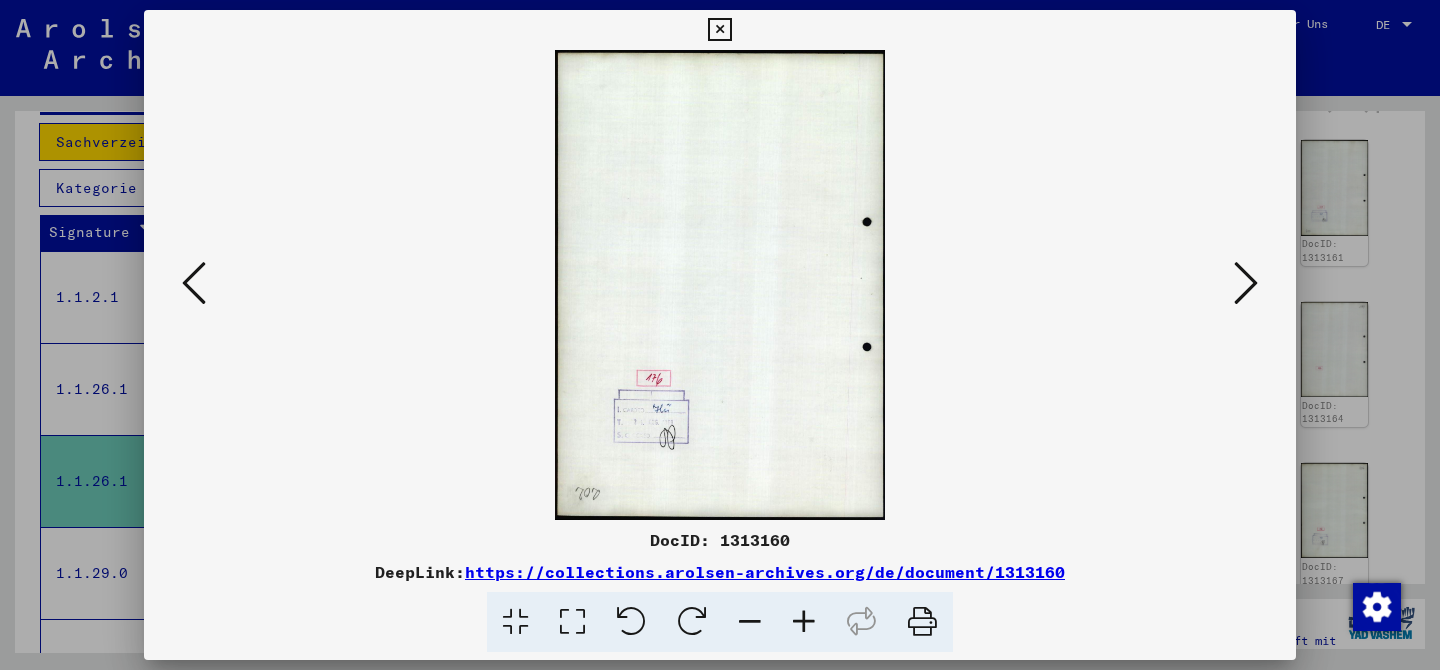 click at bounding box center (1246, 283) 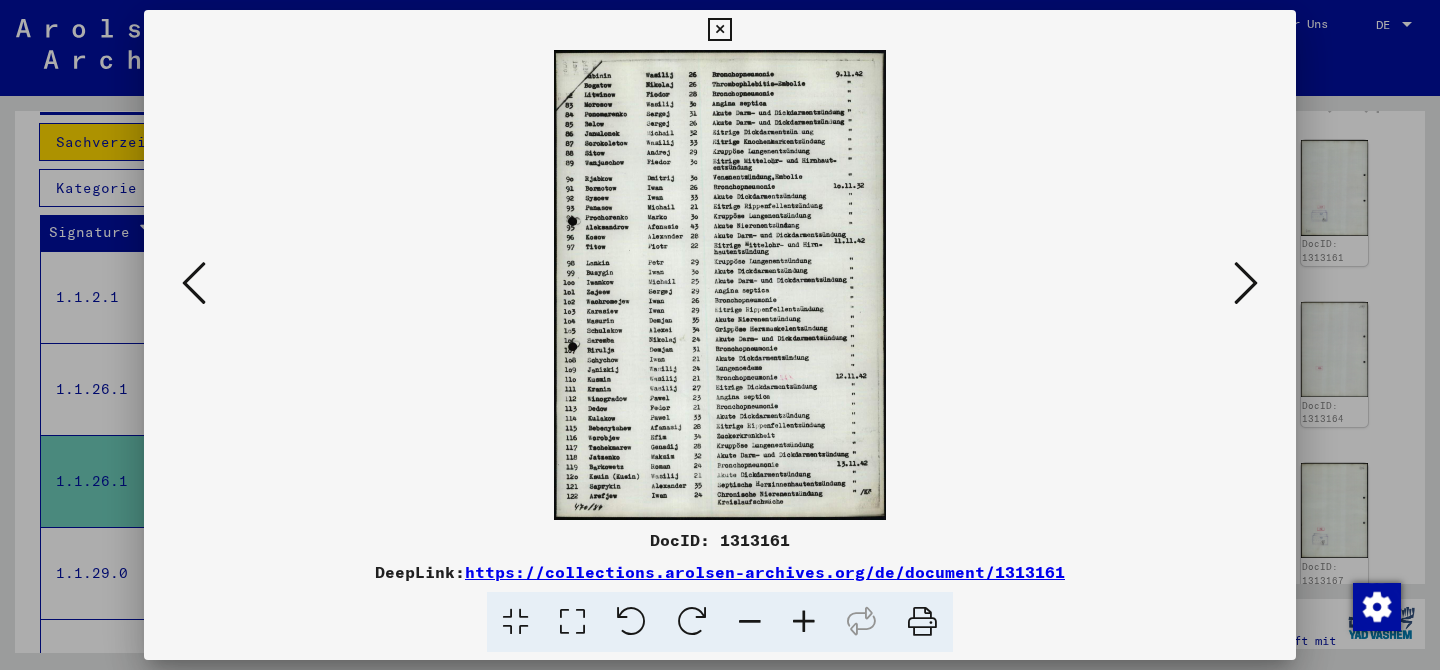click at bounding box center (1246, 283) 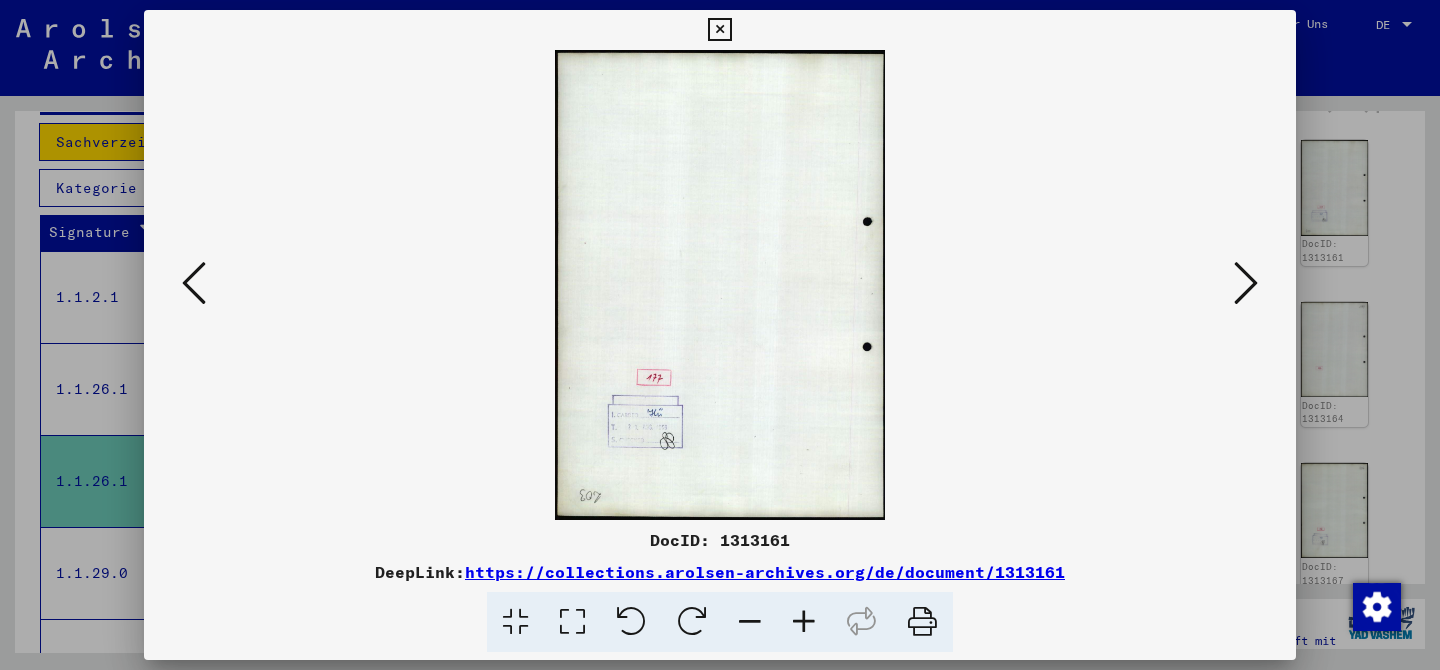 click at bounding box center (1246, 283) 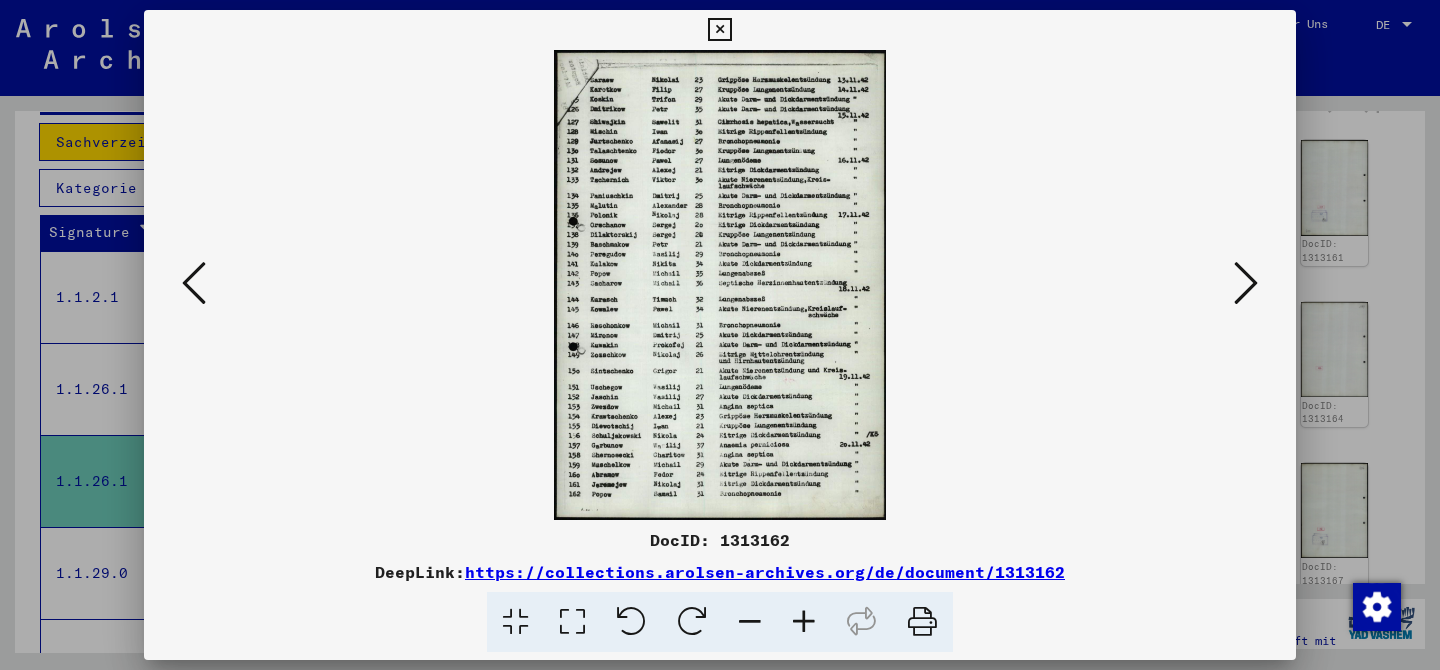 click at bounding box center (1246, 283) 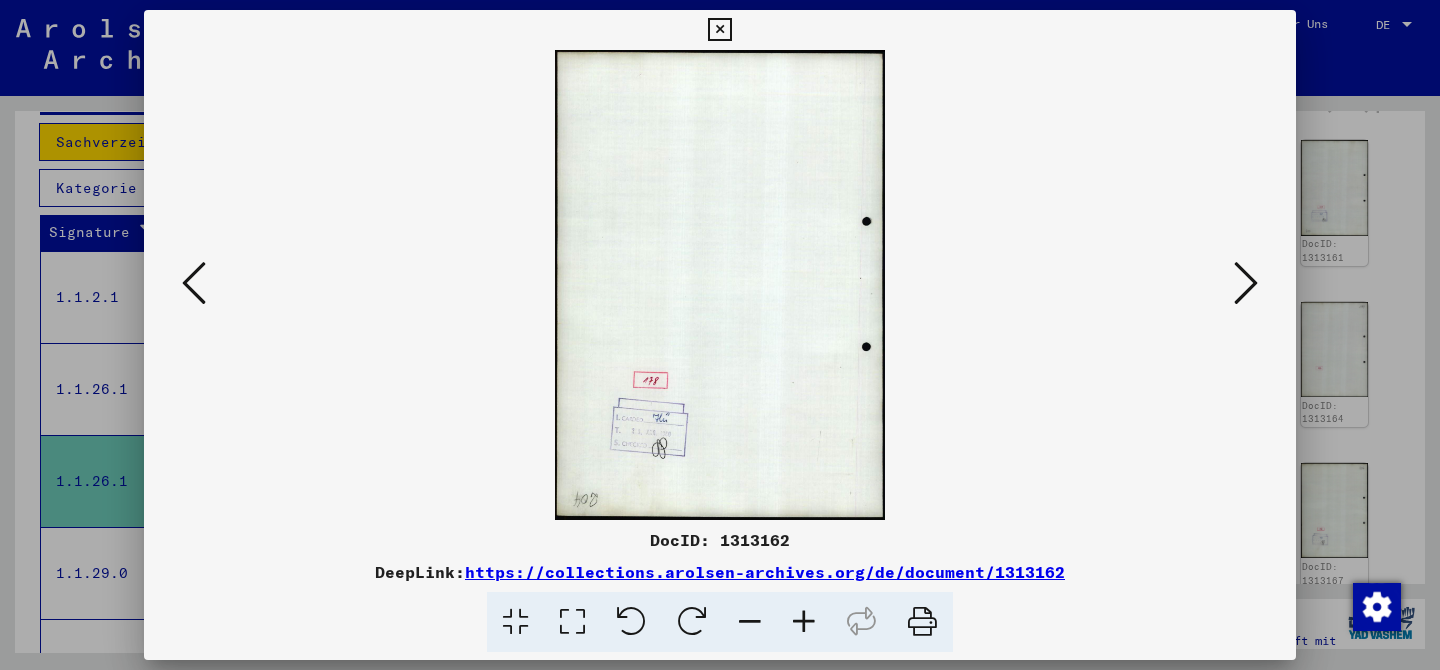click at bounding box center [1246, 283] 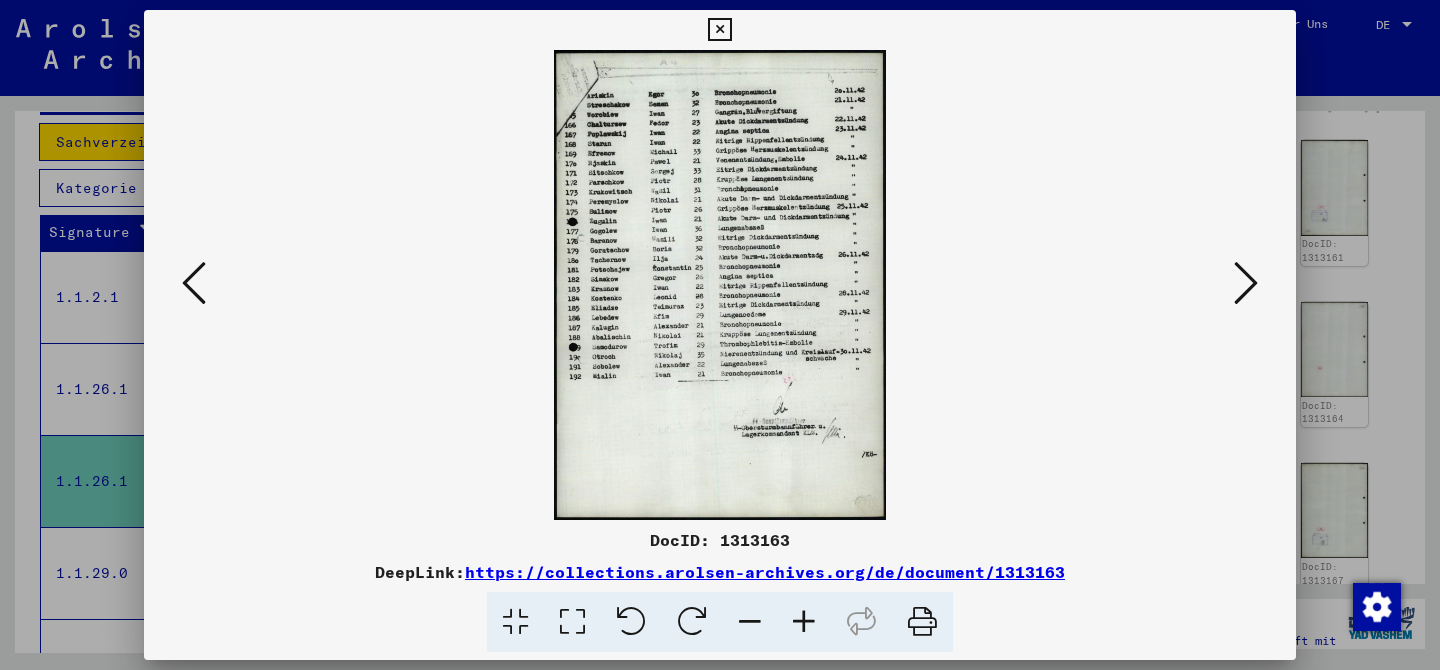 click at bounding box center (720, 335) 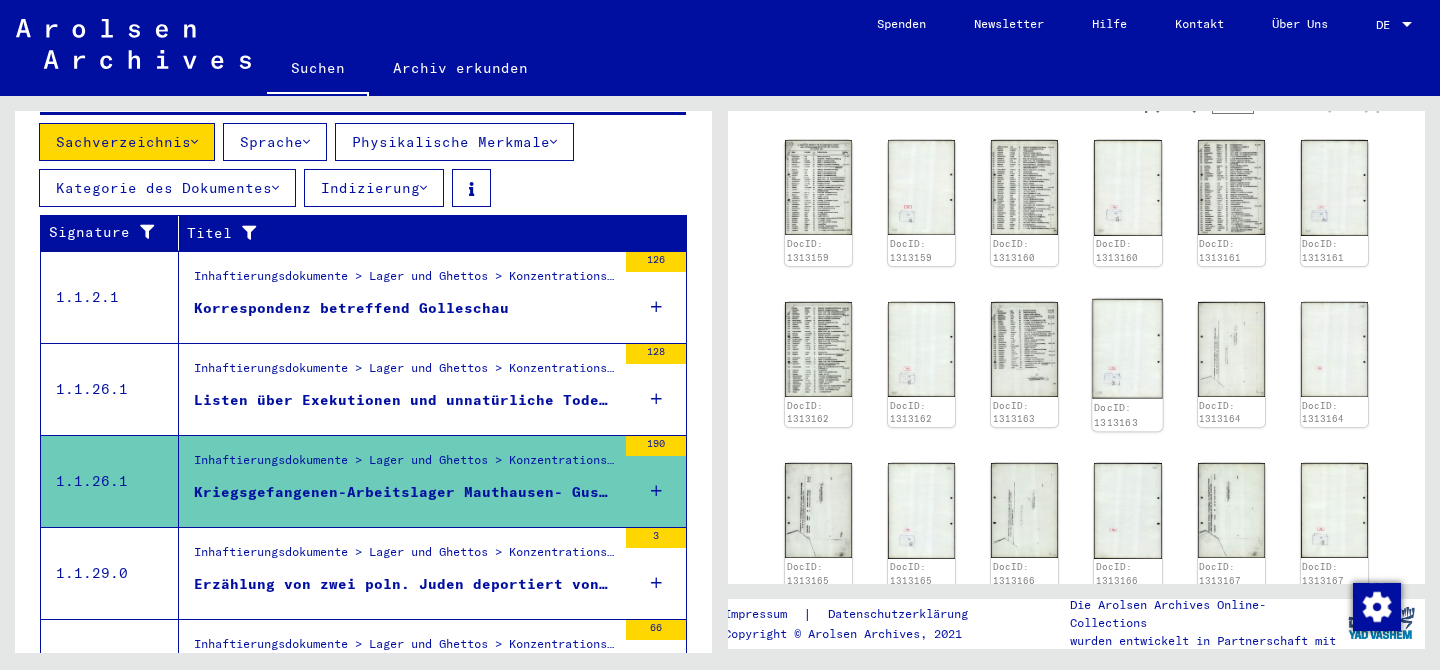 scroll, scrollTop: 1341, scrollLeft: 0, axis: vertical 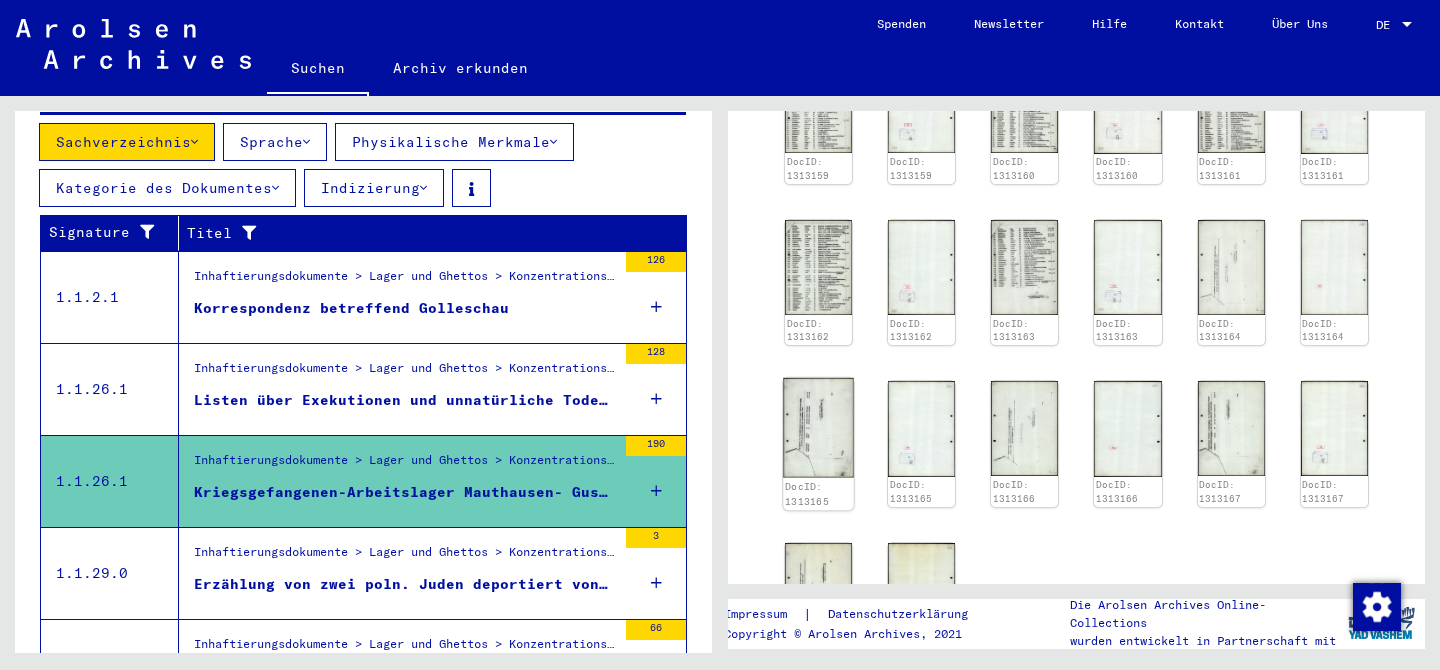 click 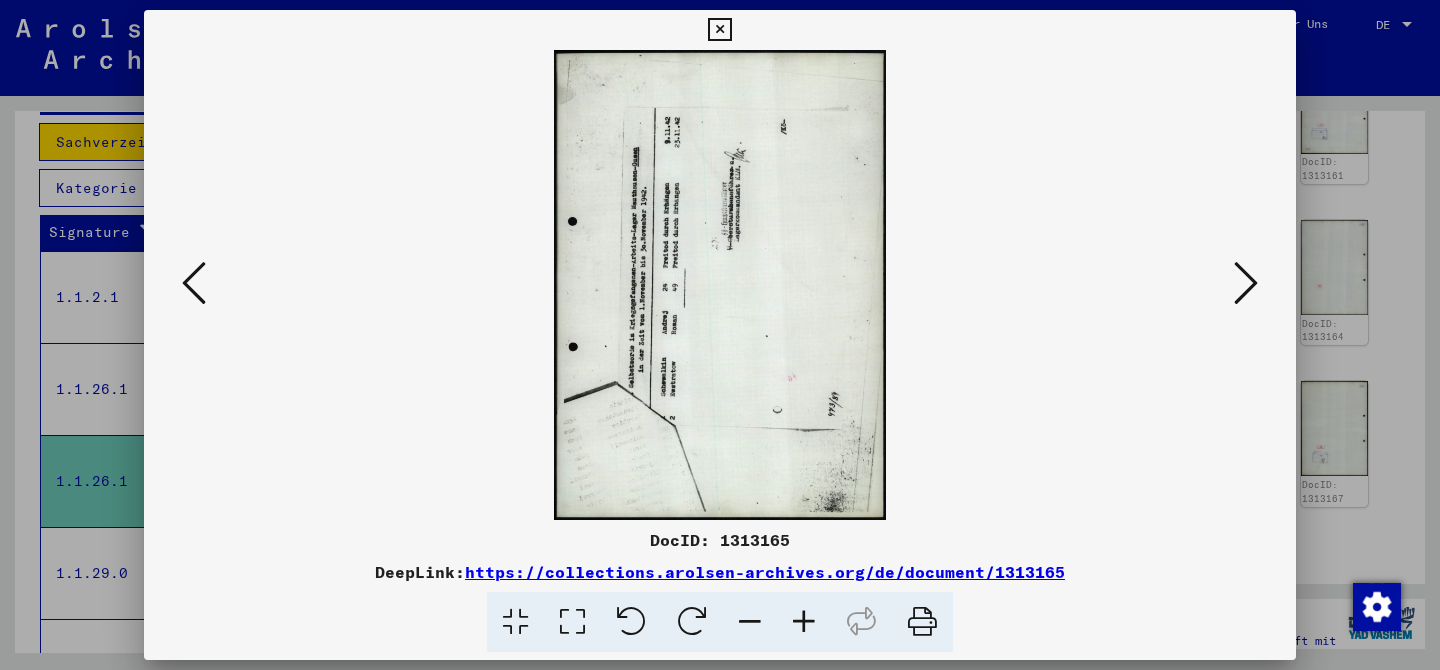 click at bounding box center [692, 622] 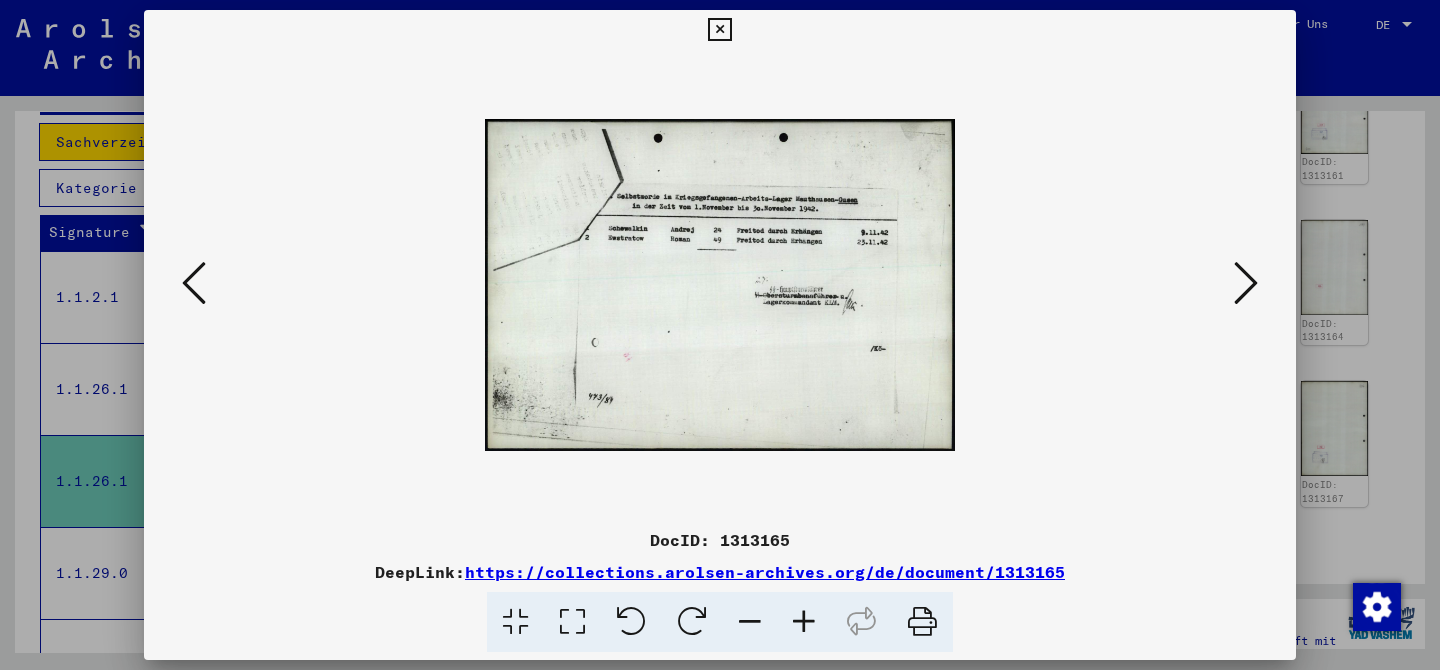 click at bounding box center [1246, 283] 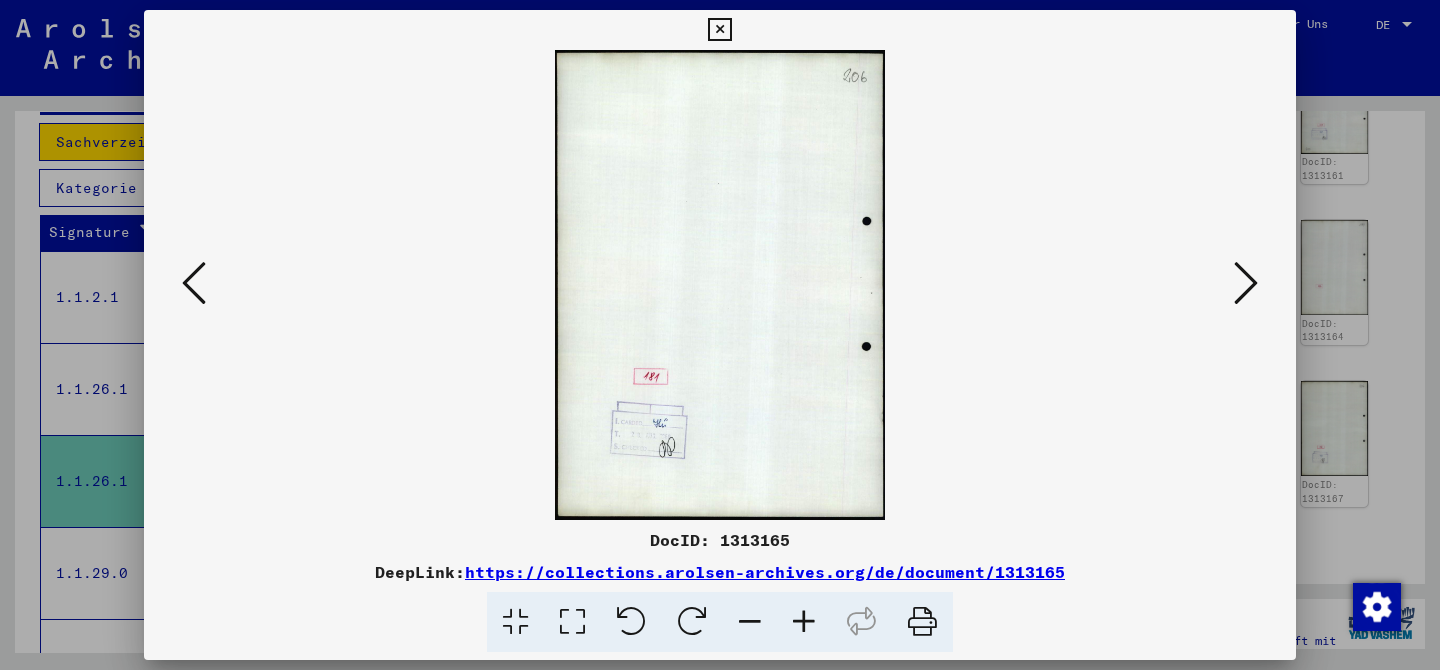 click at bounding box center [1246, 283] 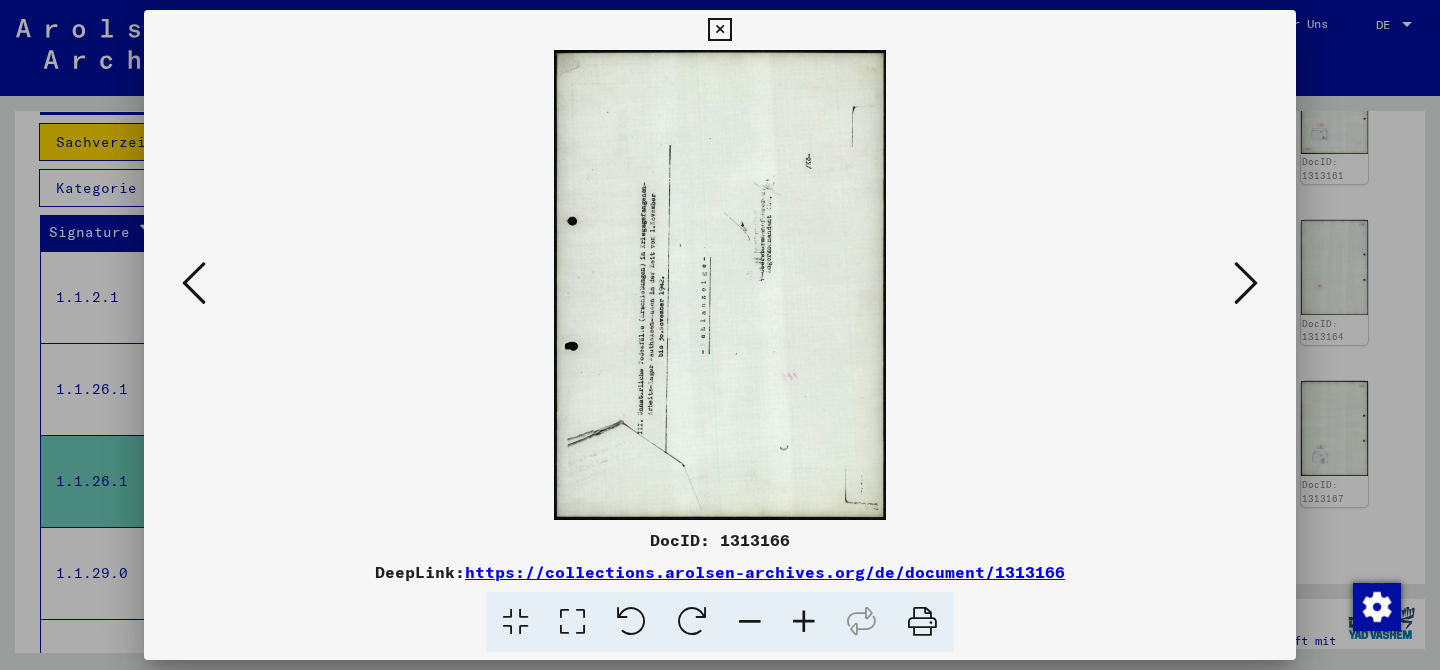 click at bounding box center [692, 622] 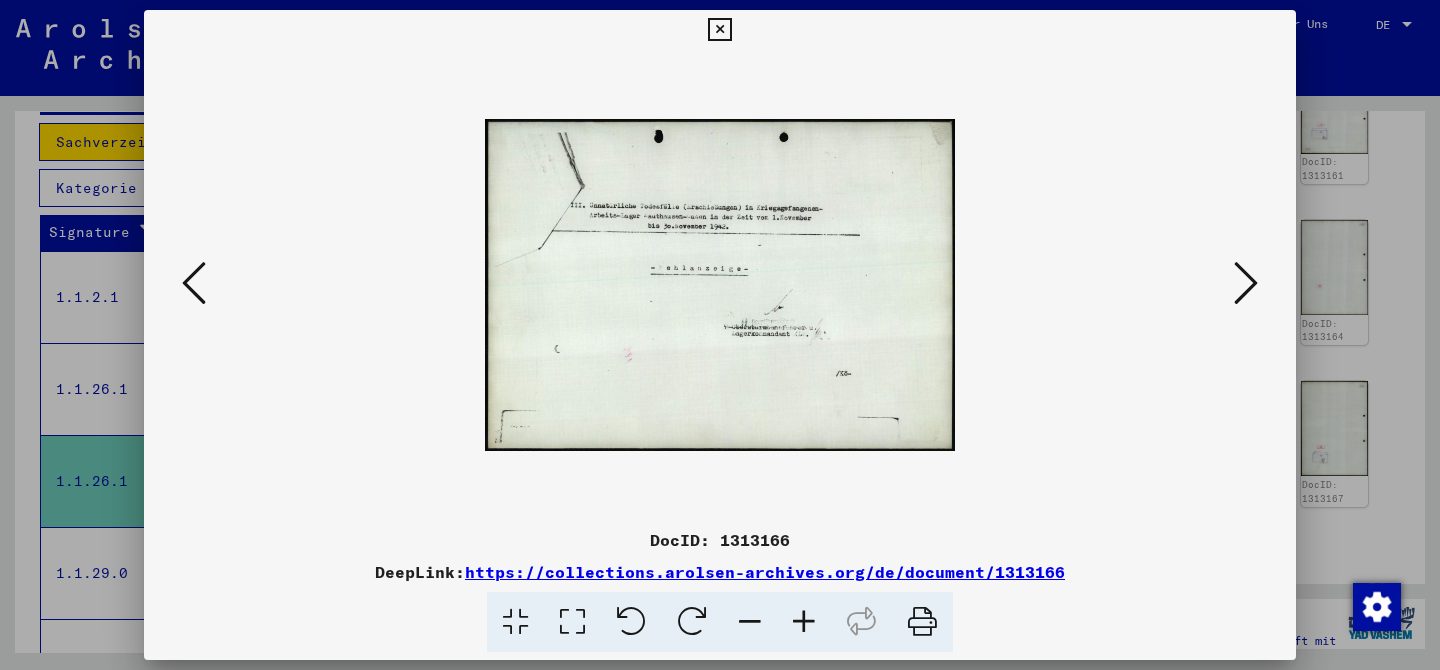 click at bounding box center [720, 285] 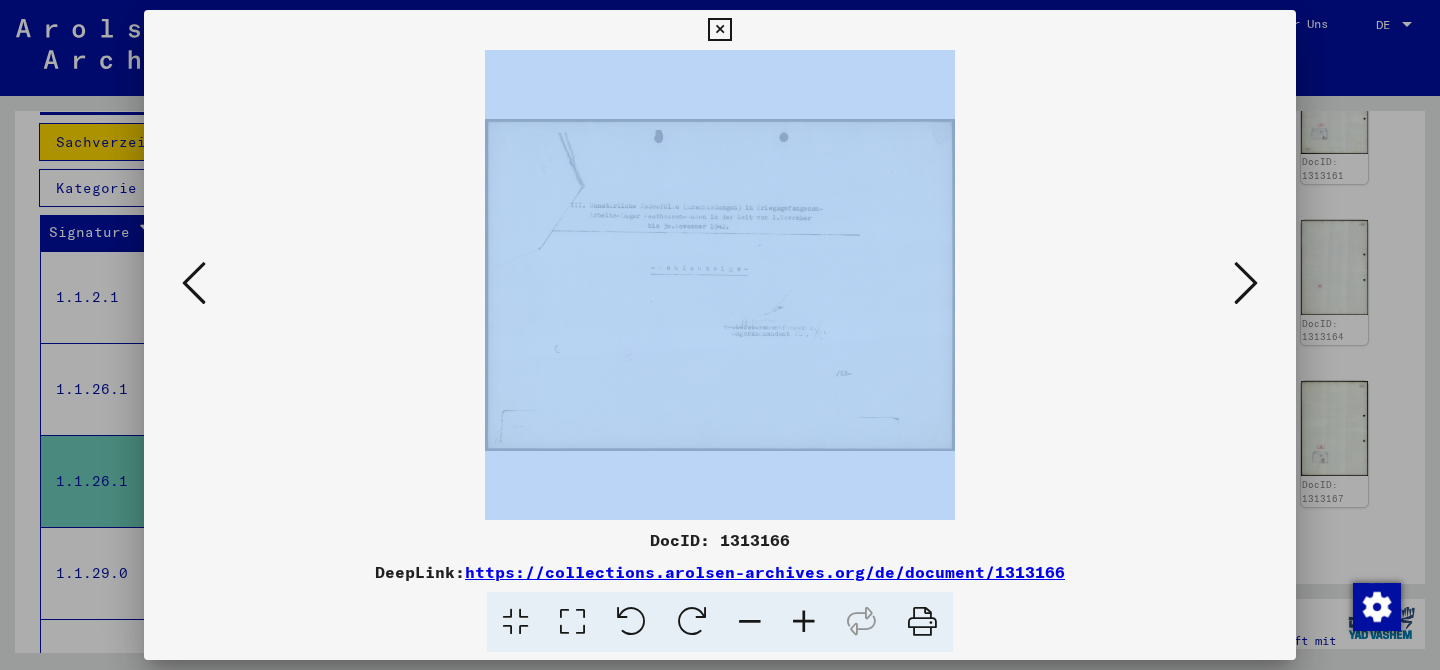 click at bounding box center [720, 285] 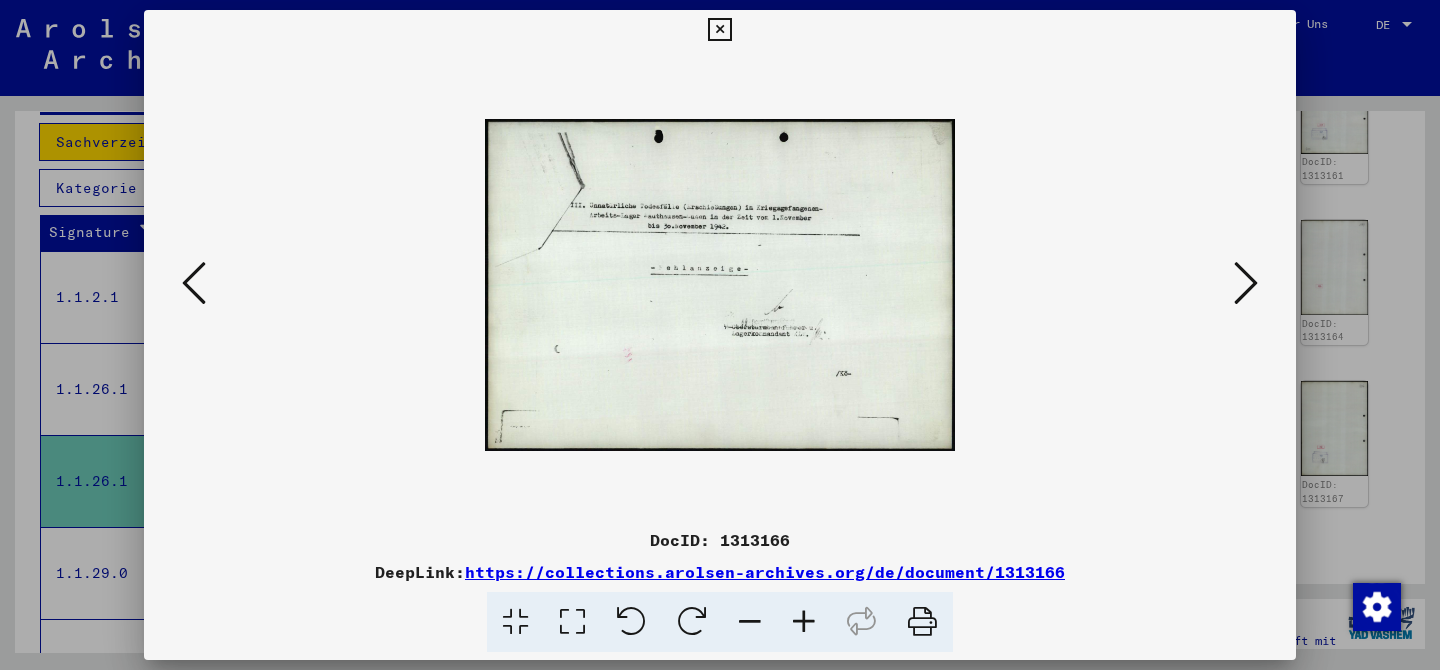 click at bounding box center [1246, 283] 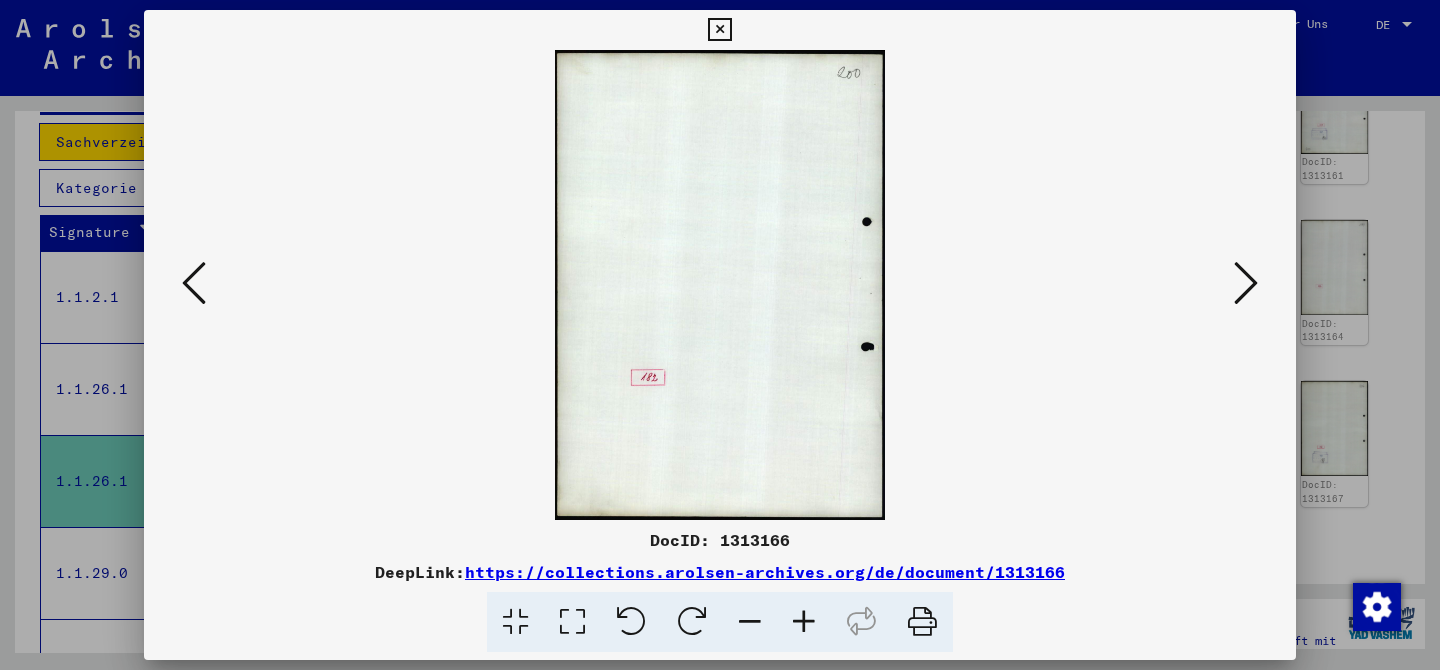 click at bounding box center [1246, 283] 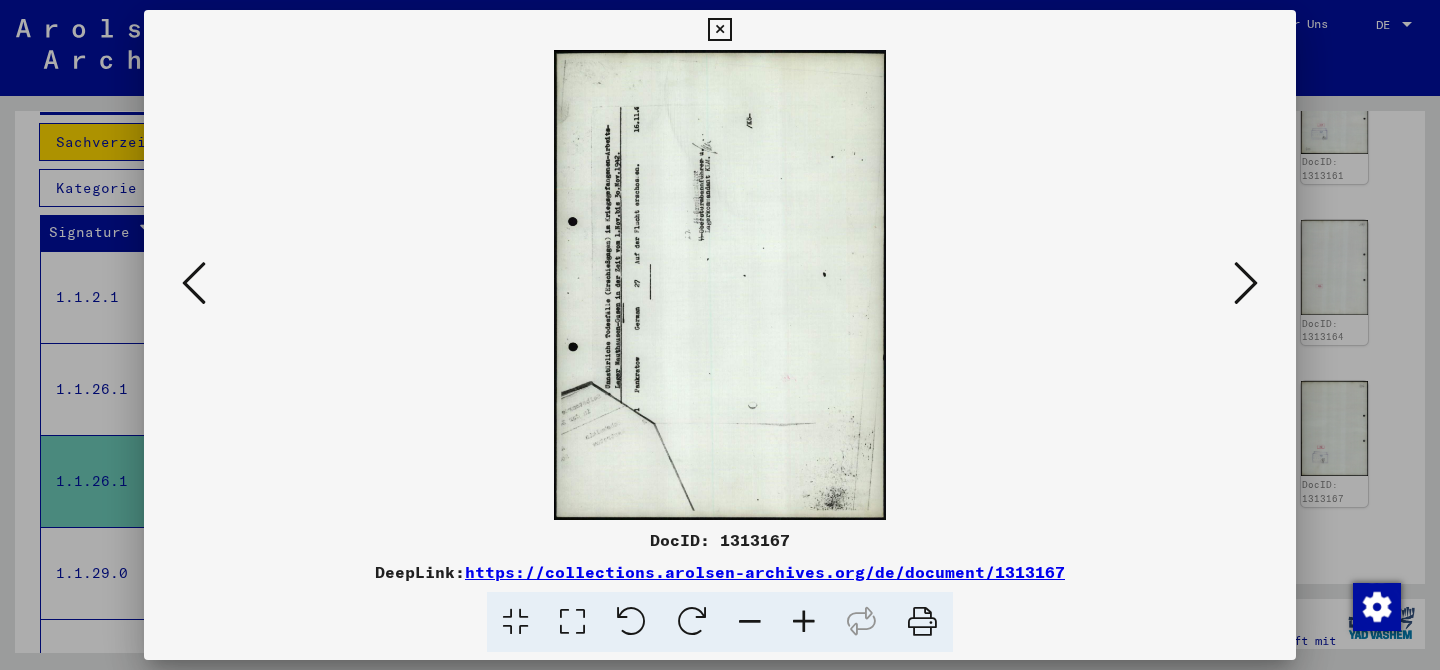 click at bounding box center (1246, 283) 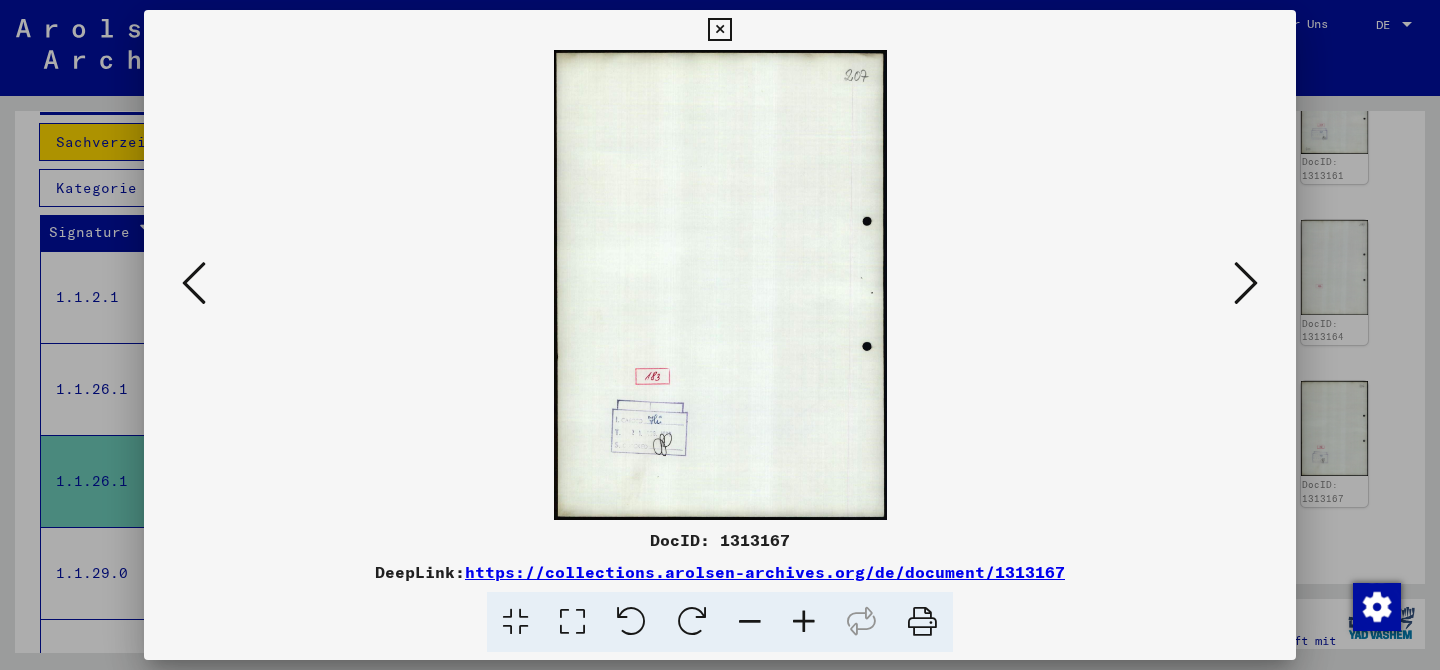 click at bounding box center [1246, 283] 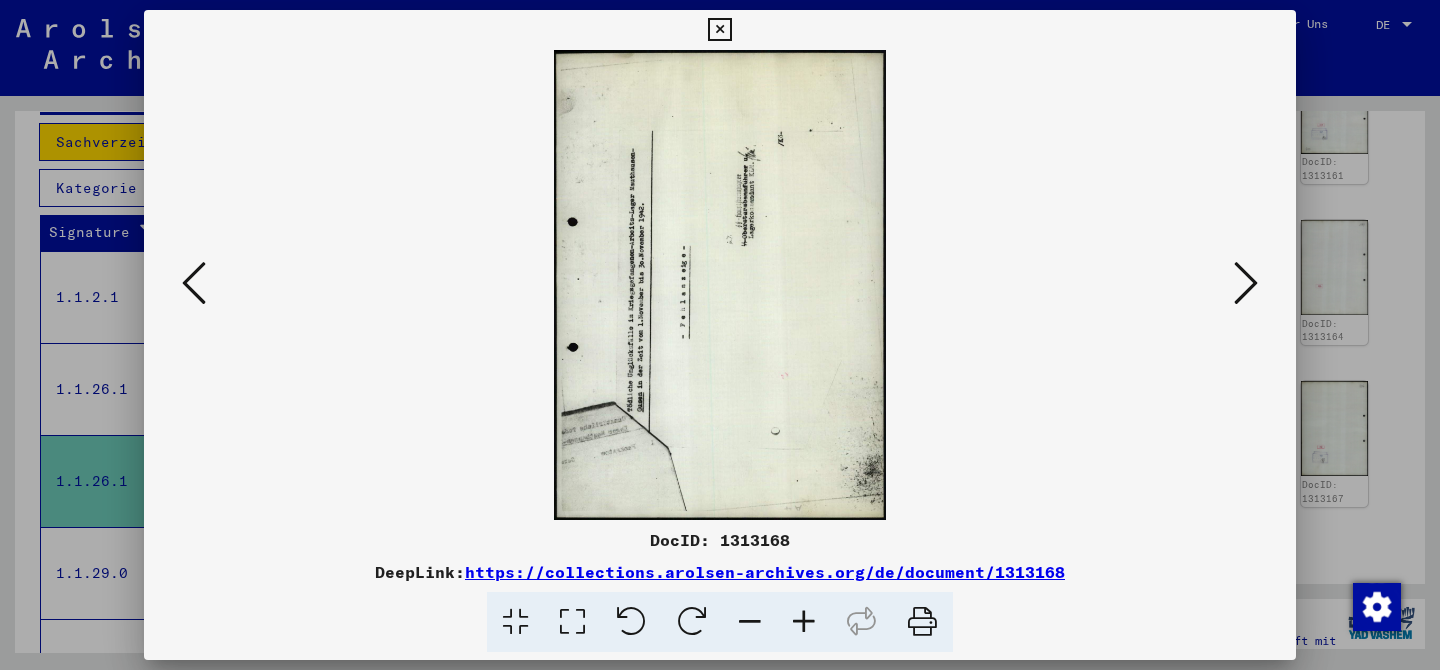 click at bounding box center [1246, 283] 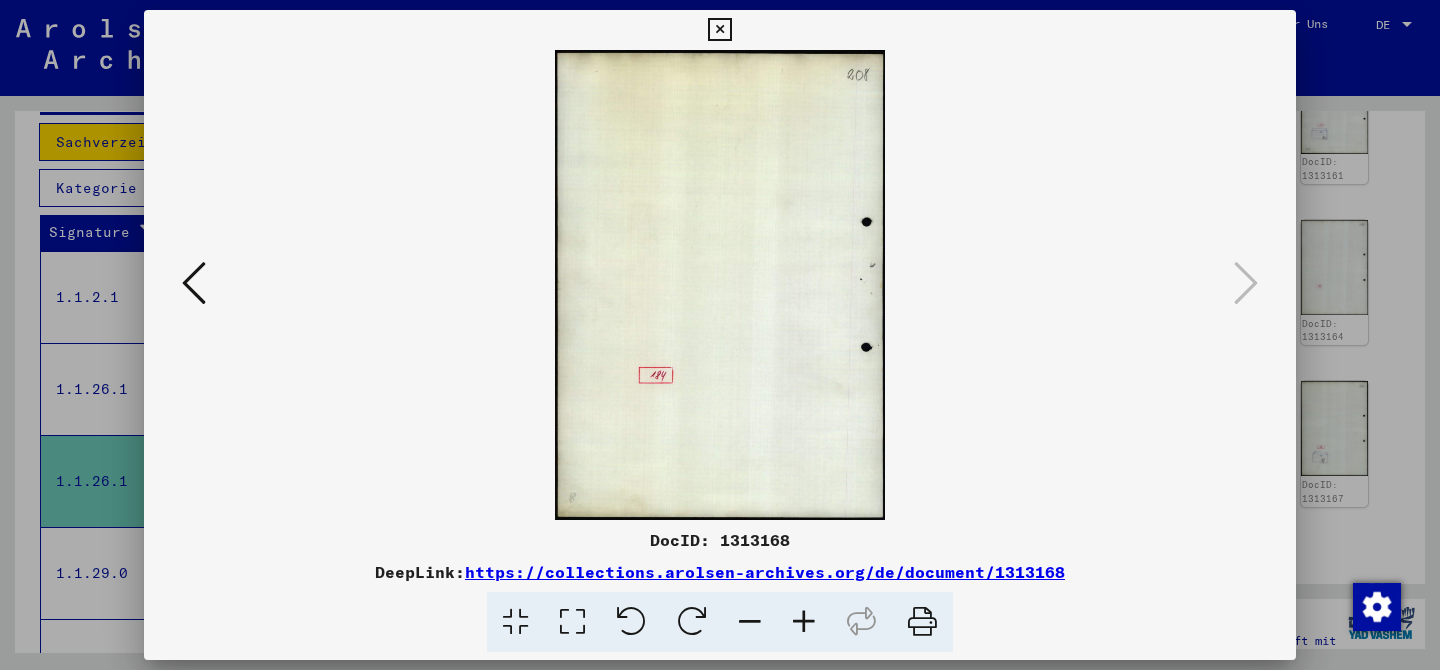 click at bounding box center [194, 283] 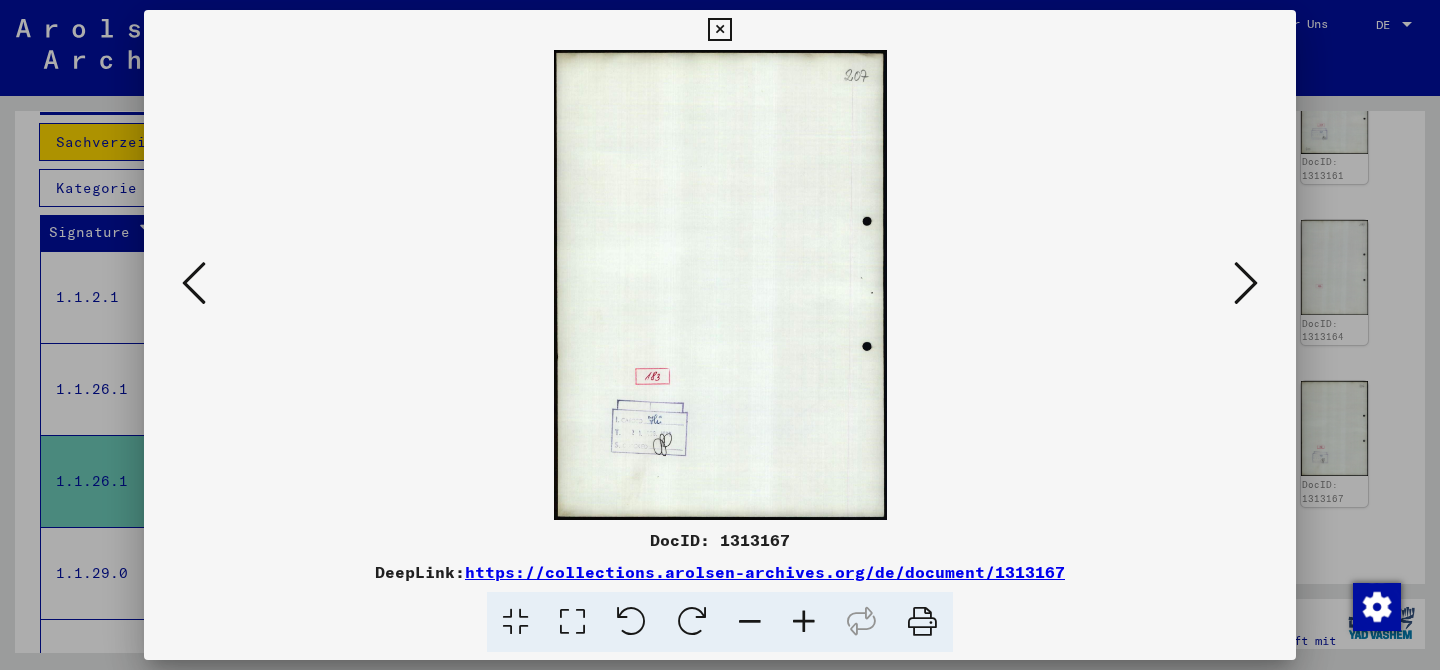click at bounding box center [194, 283] 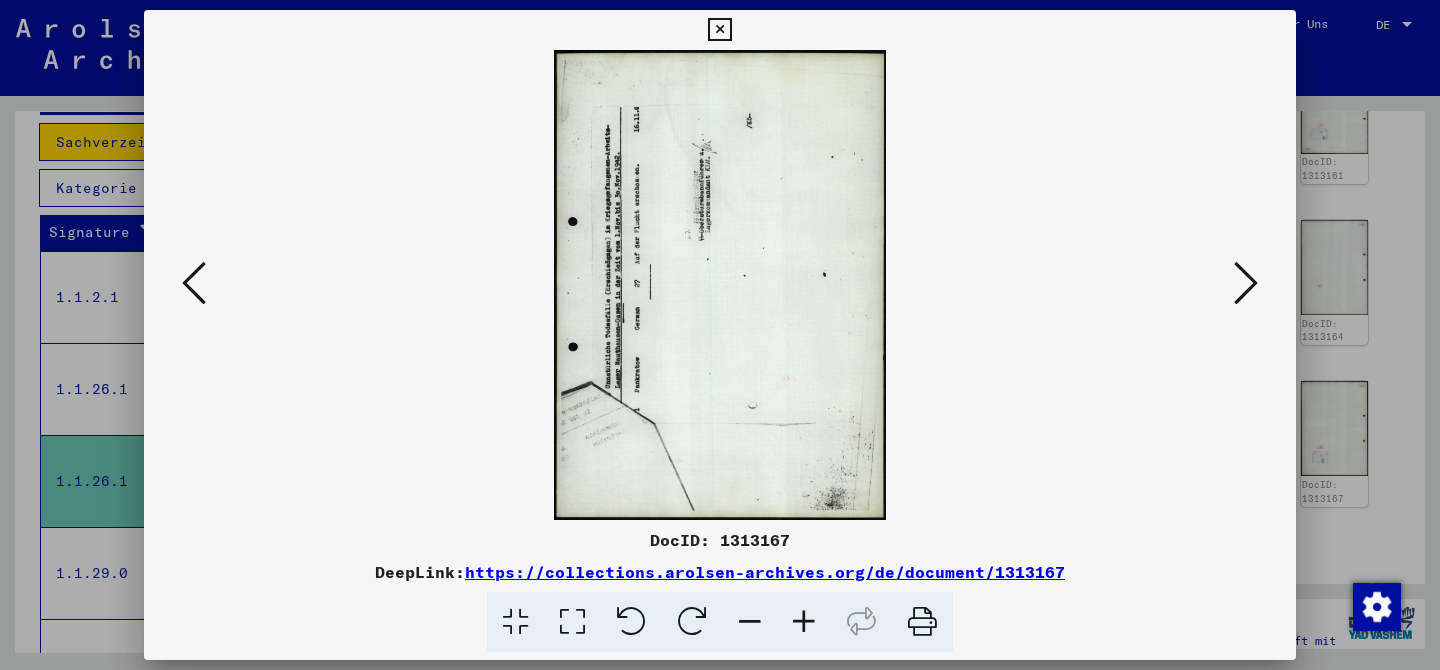 click at bounding box center (194, 283) 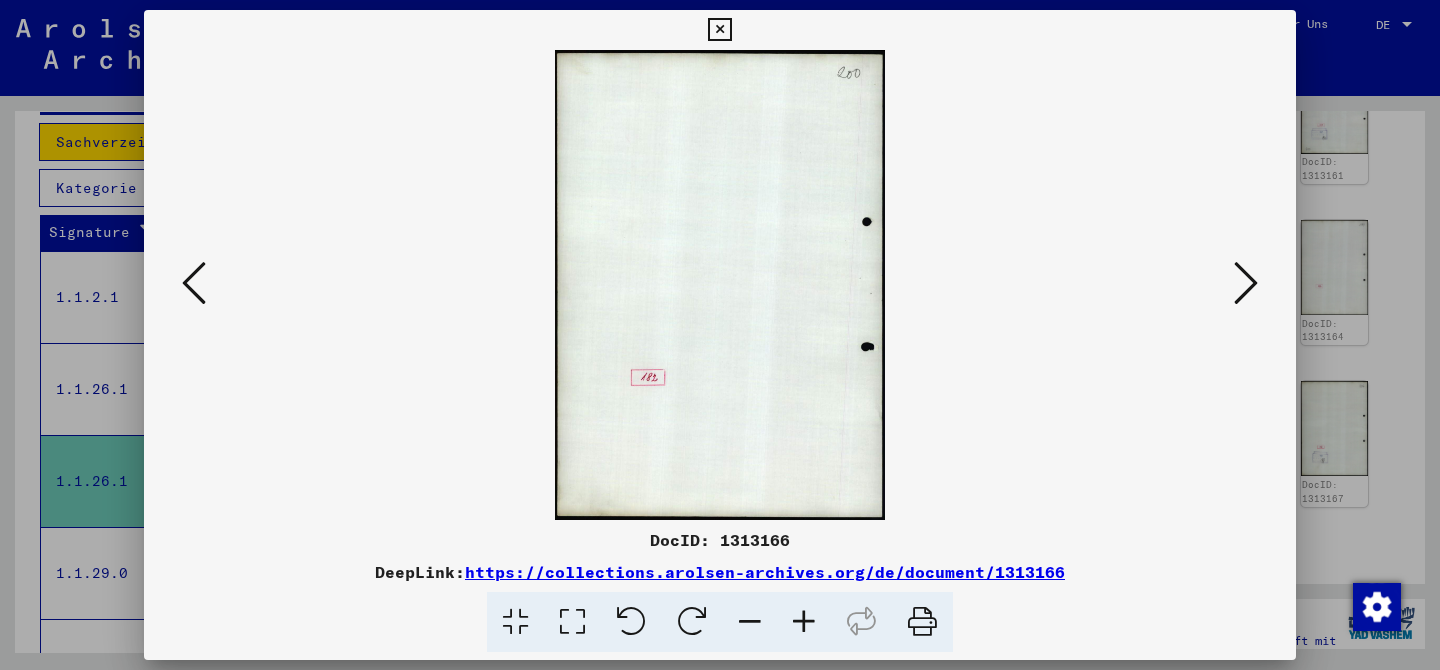 click at bounding box center [194, 283] 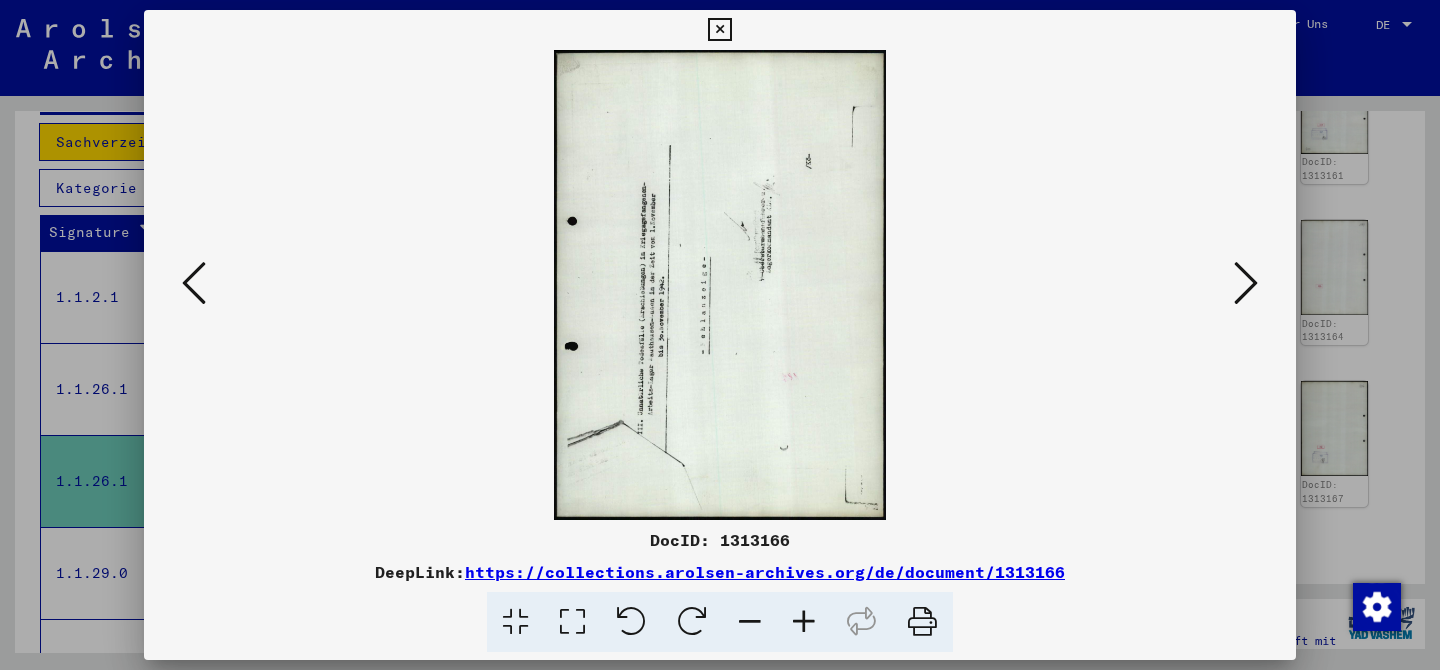 click at bounding box center (194, 283) 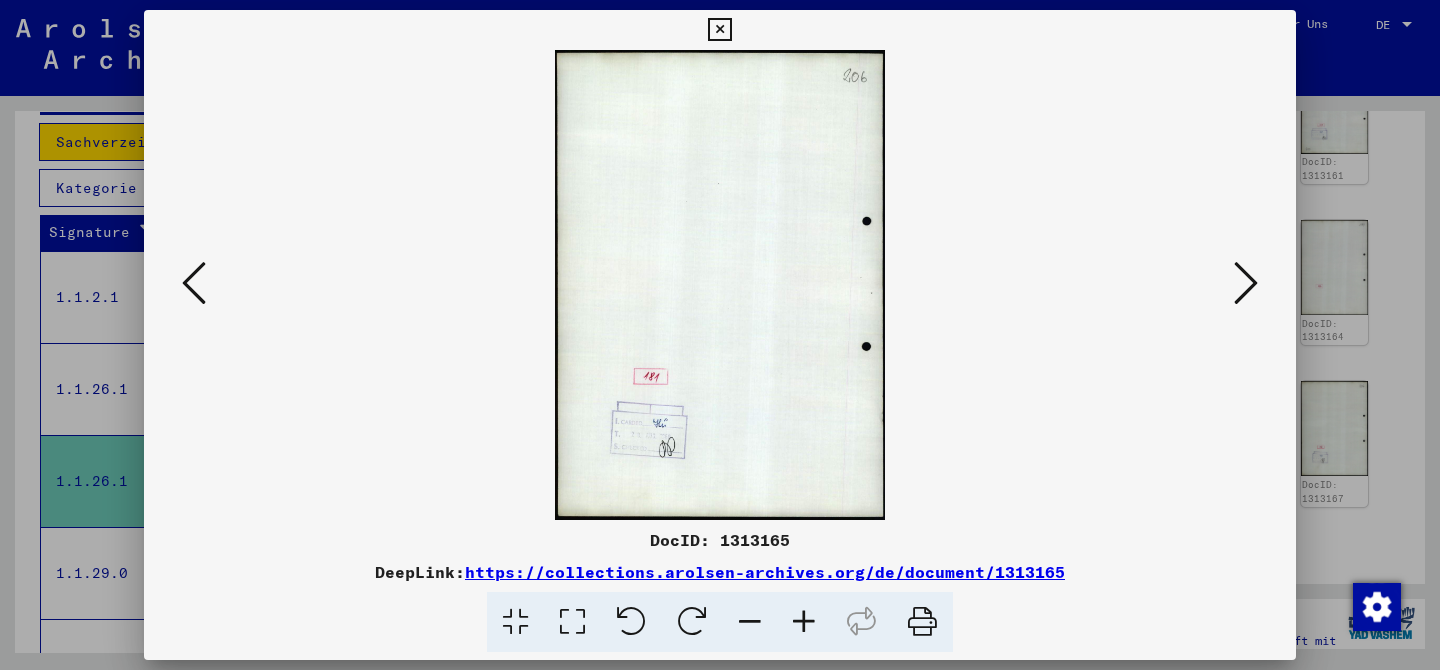 click at bounding box center (194, 283) 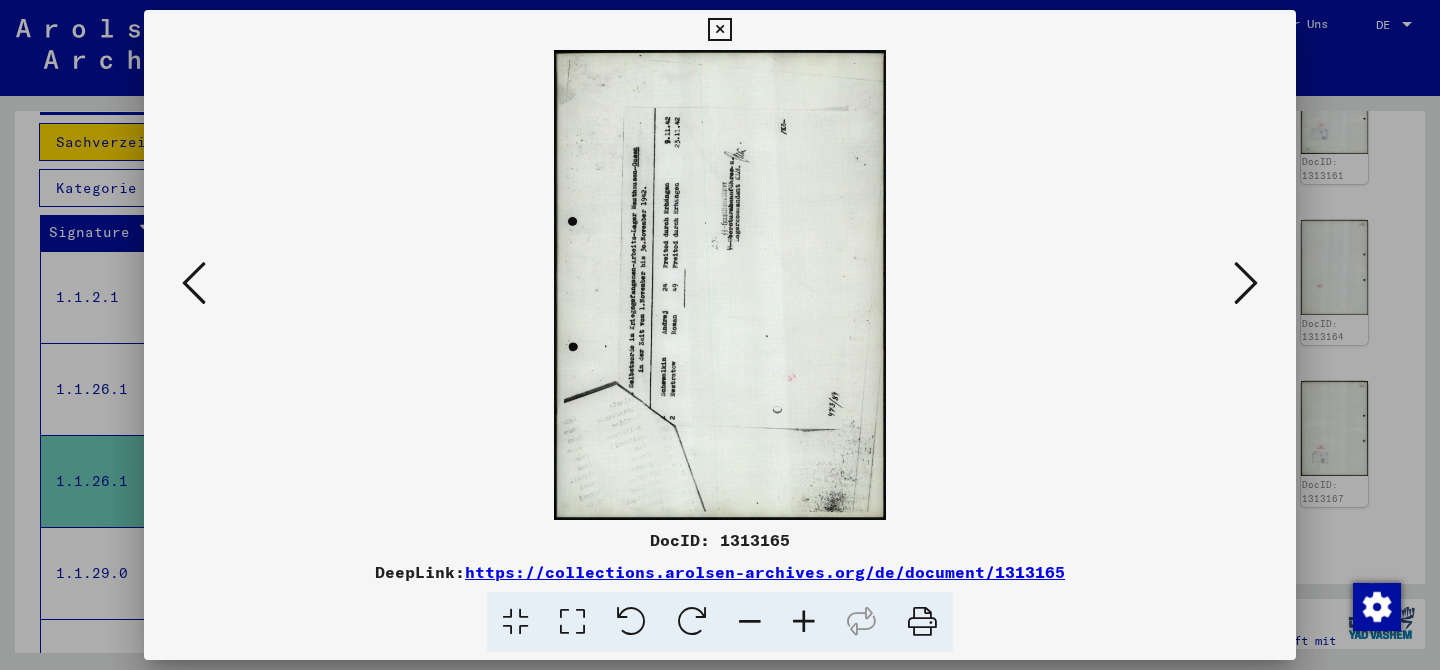 click at bounding box center [692, 622] 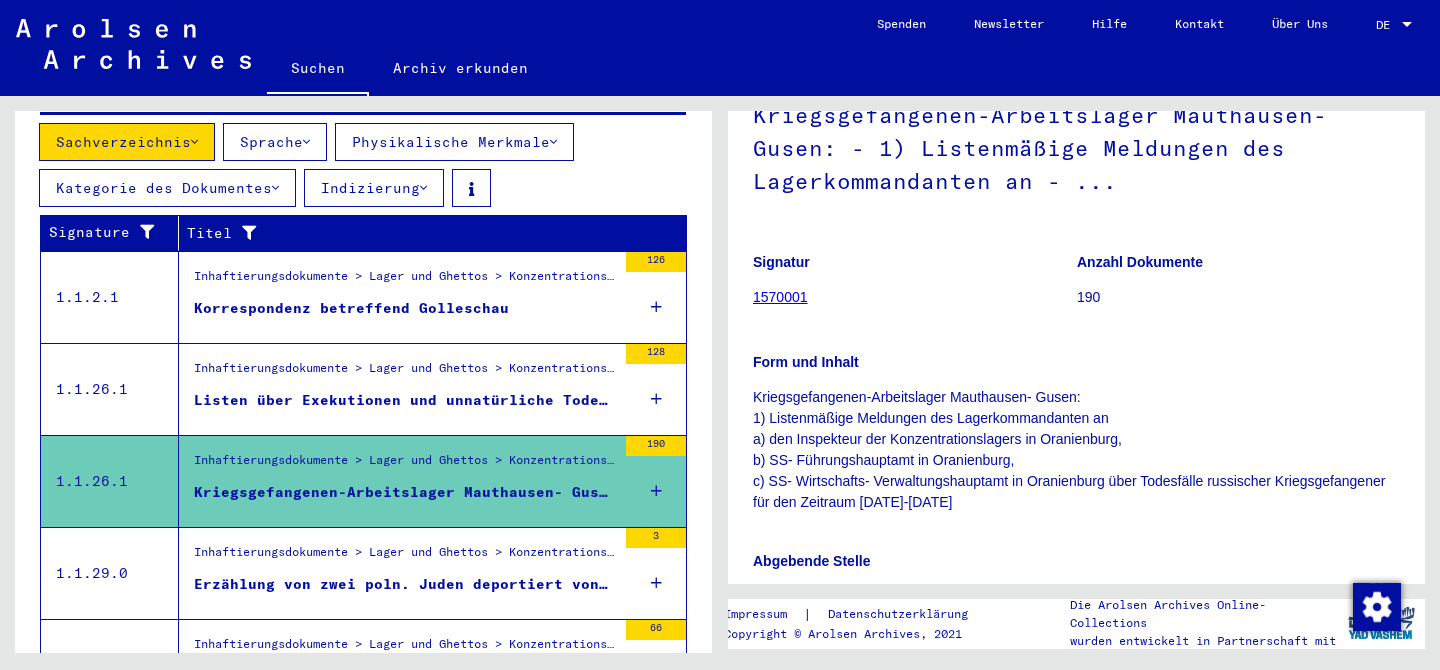 scroll, scrollTop: 140, scrollLeft: 0, axis: vertical 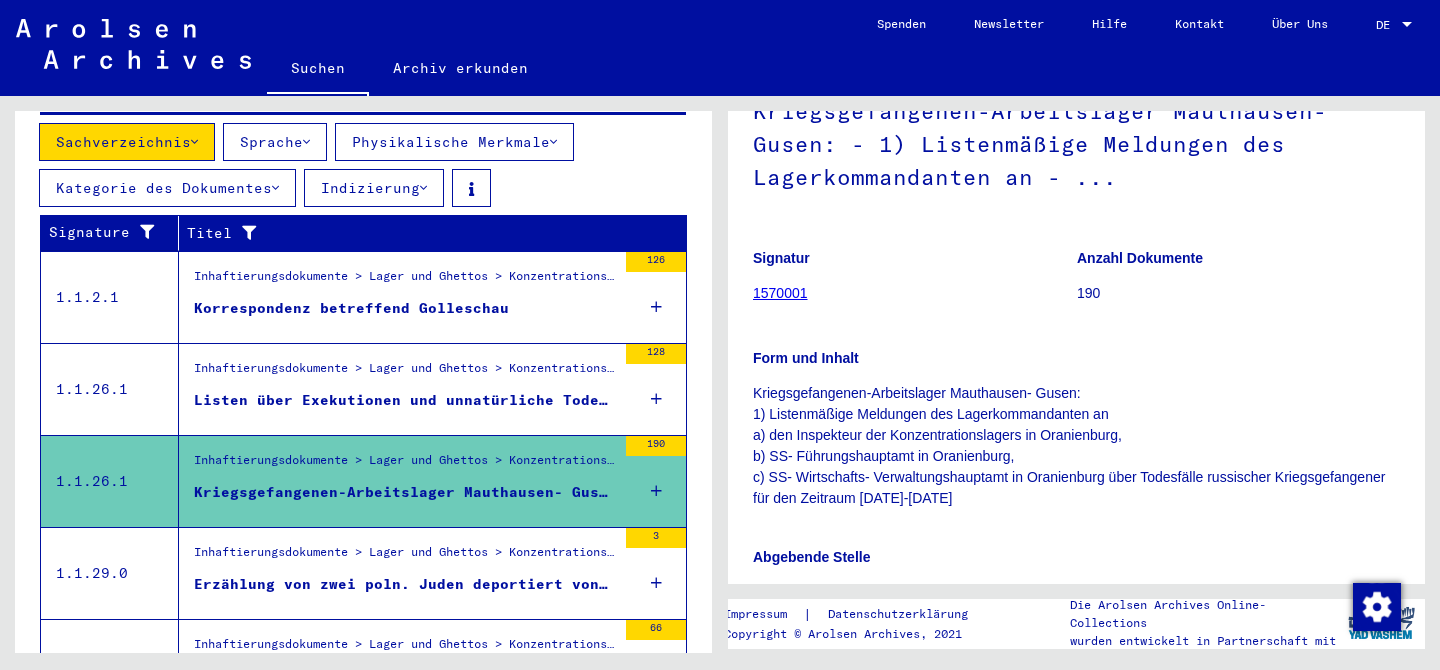 drag, startPoint x: 748, startPoint y: 409, endPoint x: 987, endPoint y: 515, distance: 261.45172 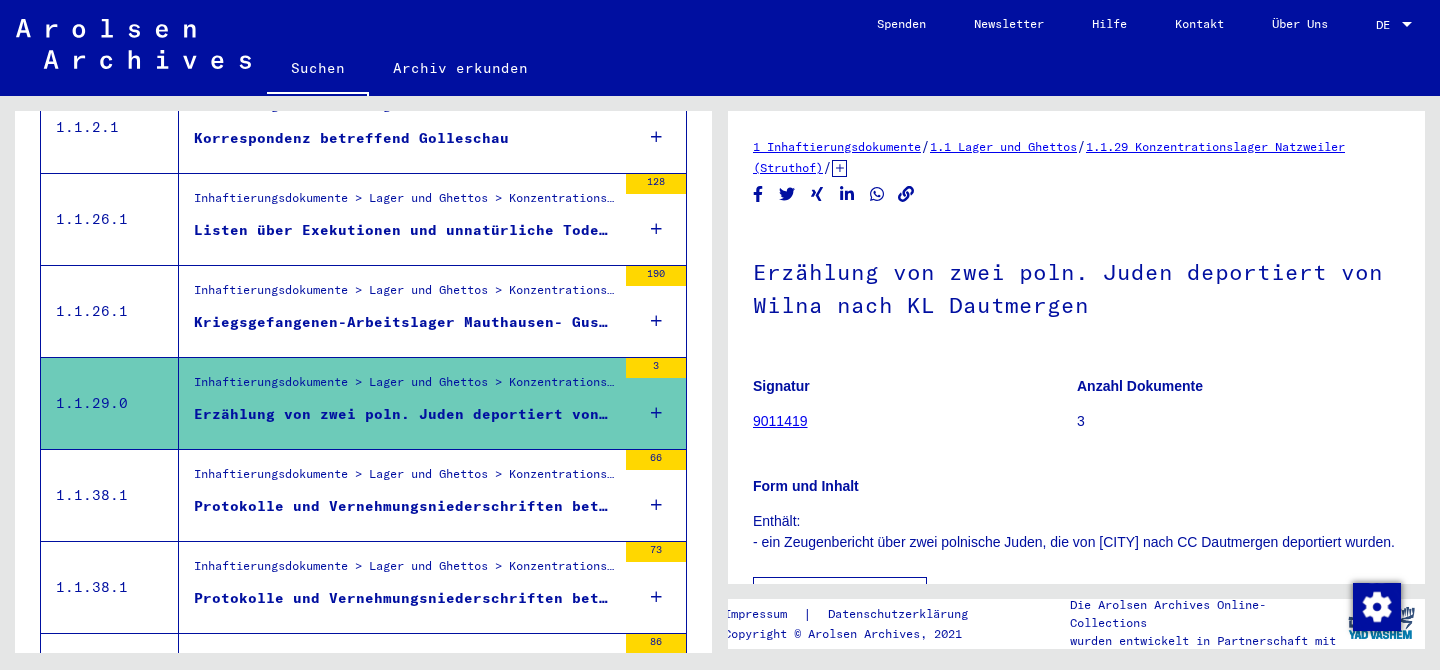 scroll, scrollTop: 567, scrollLeft: 0, axis: vertical 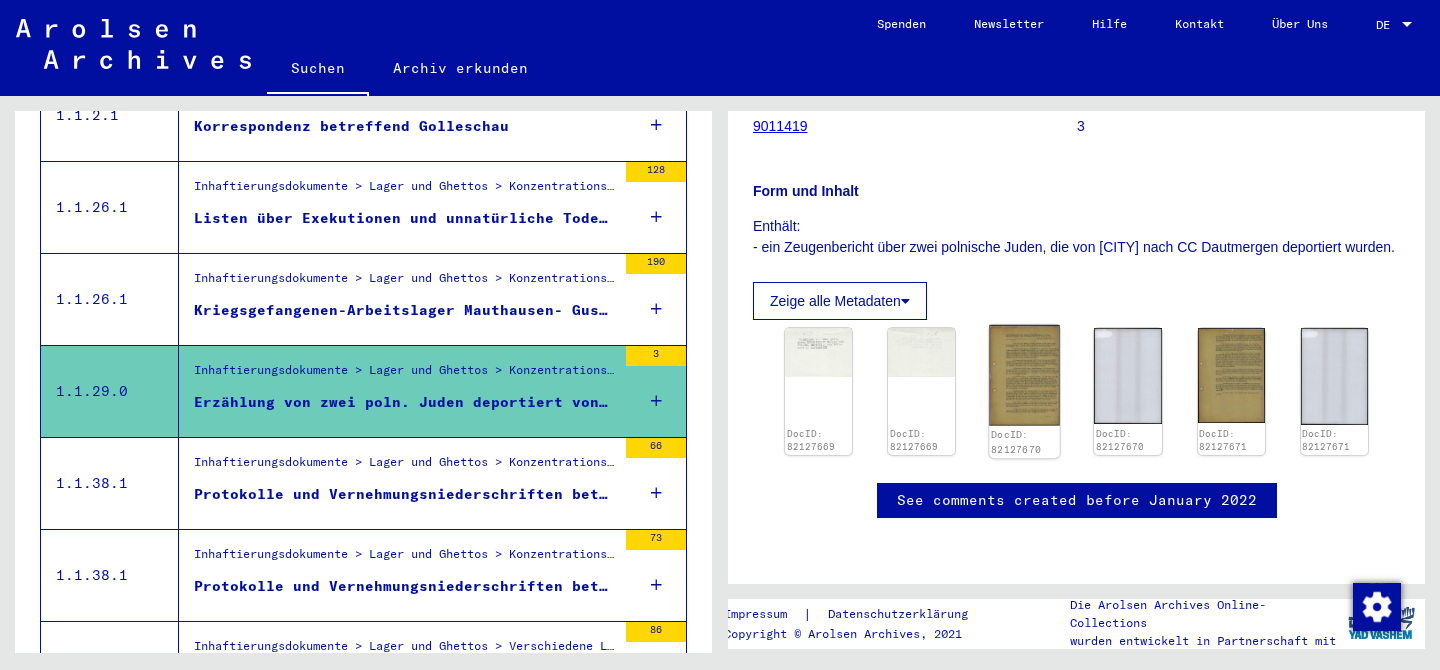 click 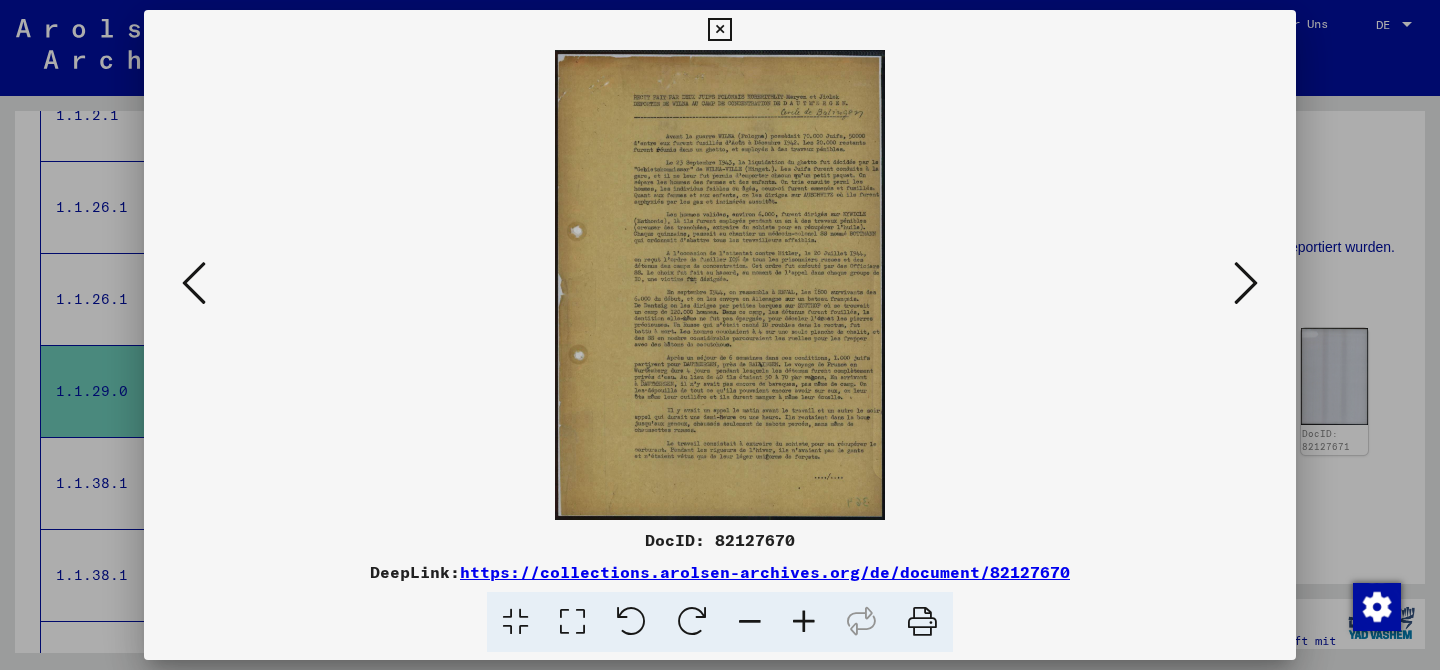 click at bounding box center (1246, 283) 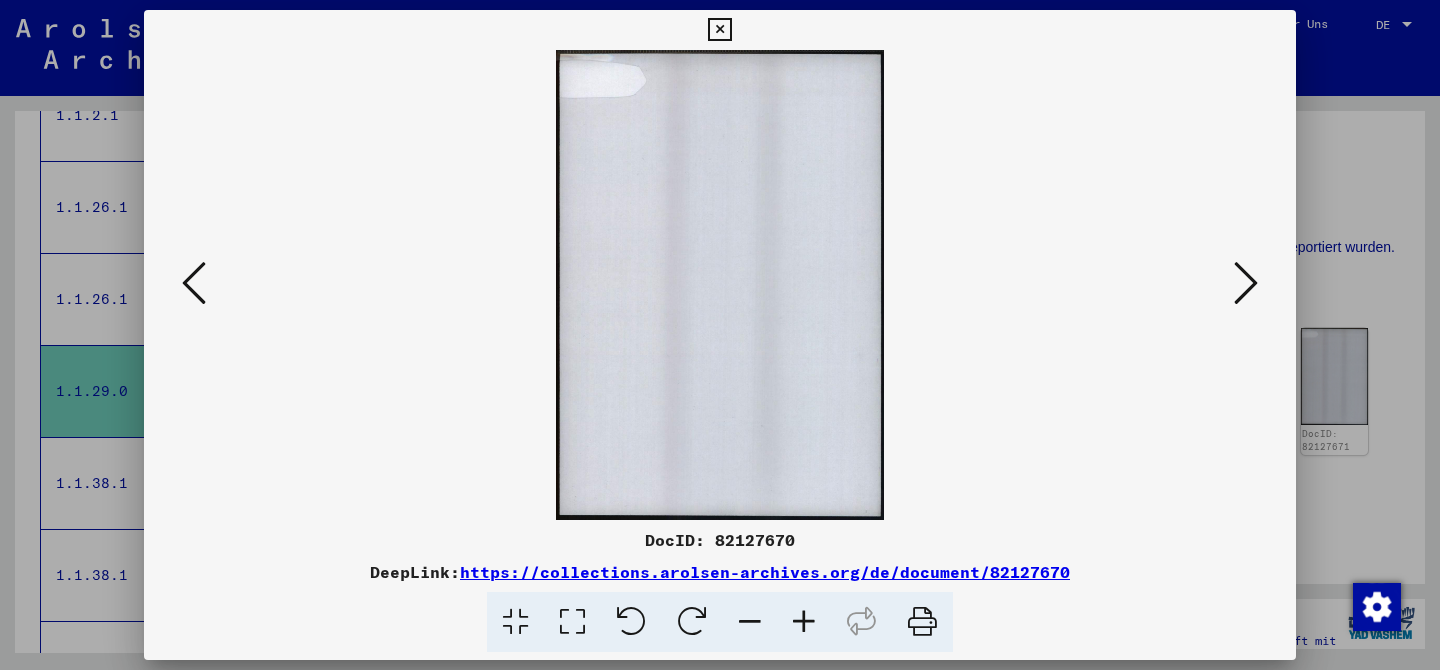 click at bounding box center [1246, 283] 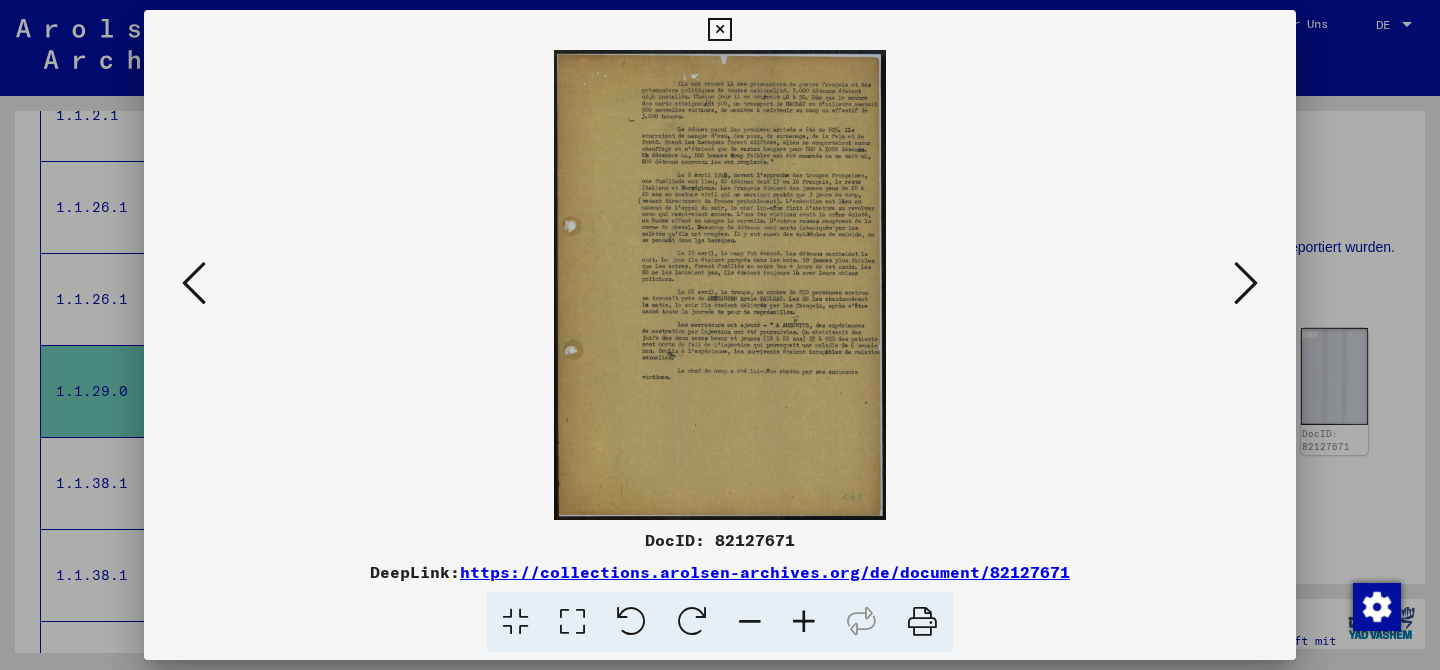 click at bounding box center [720, 335] 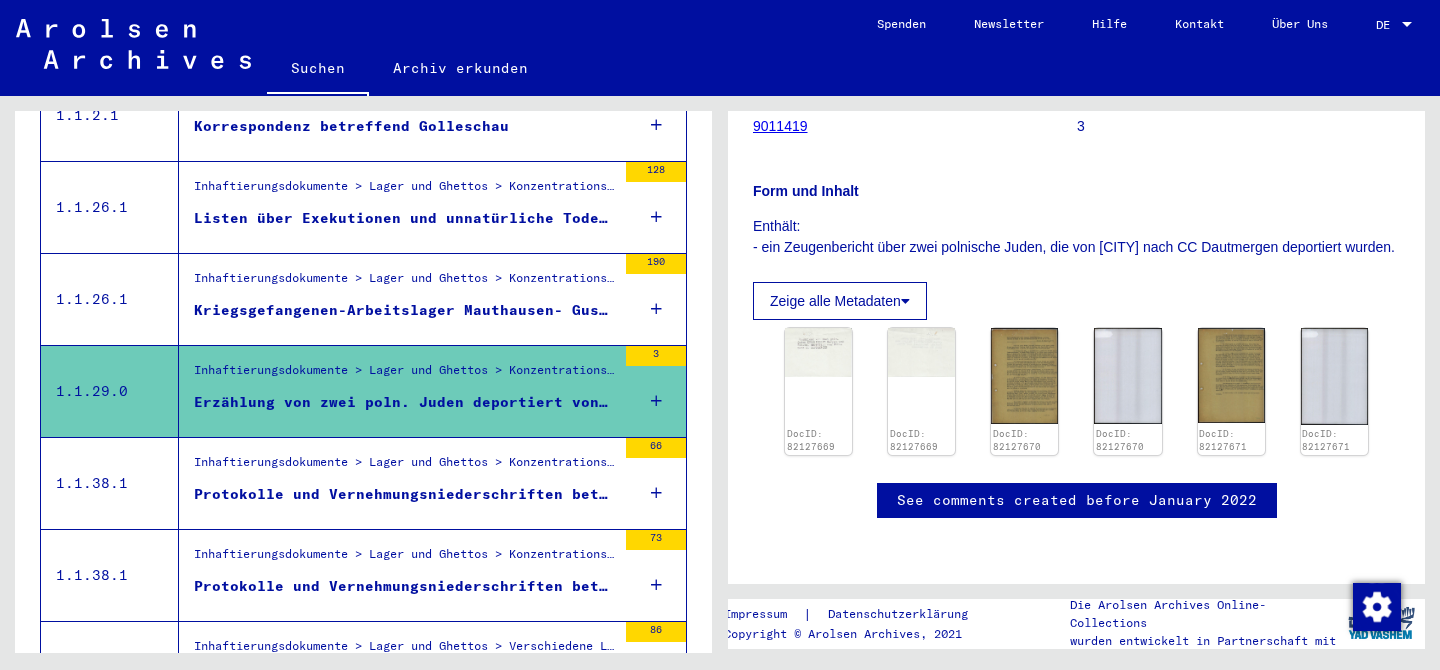 click on "Inhaftierungsdokumente > Lager und Ghettos > Konzentrationslager Sachsenhausen > Listenmaterial Sachsenhausen > Protokolle und Vernehmungsniederschriften betreffend unnatürliche      Todesfälle im  Konzentrationslager  Sachsenhausen" at bounding box center [405, 467] 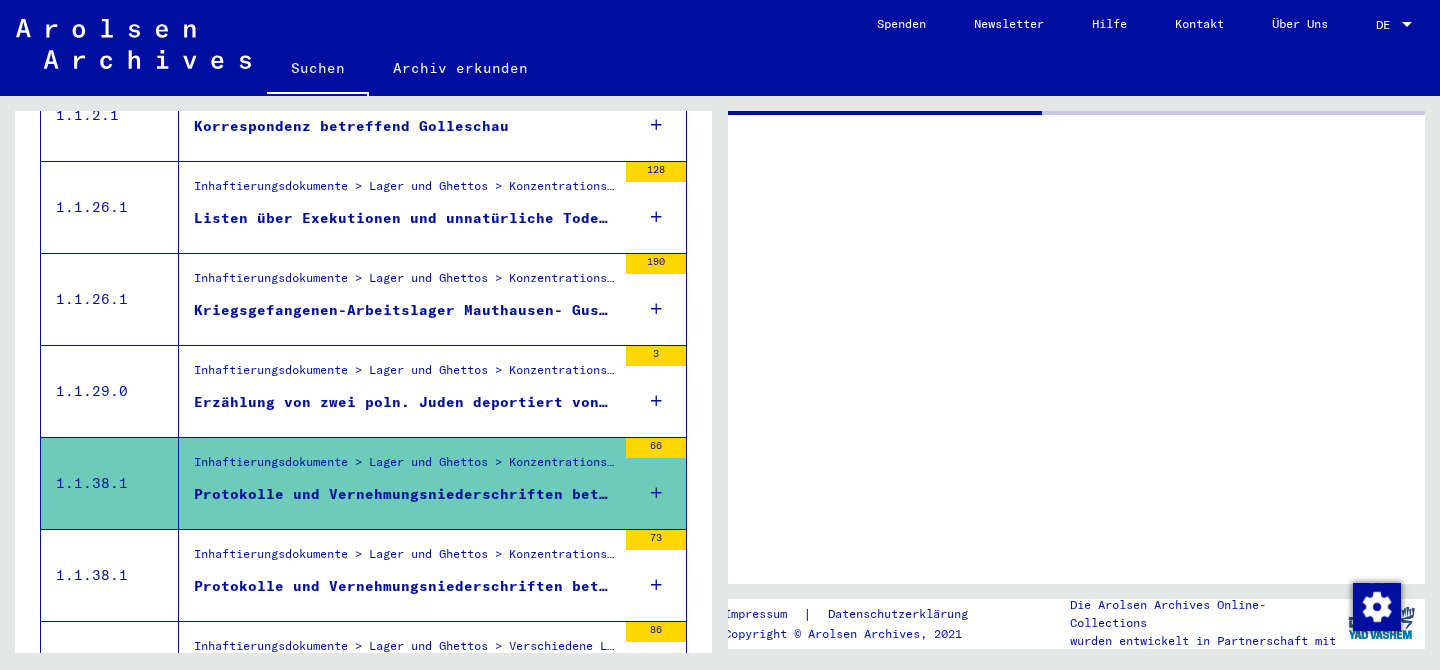 scroll, scrollTop: 0, scrollLeft: 0, axis: both 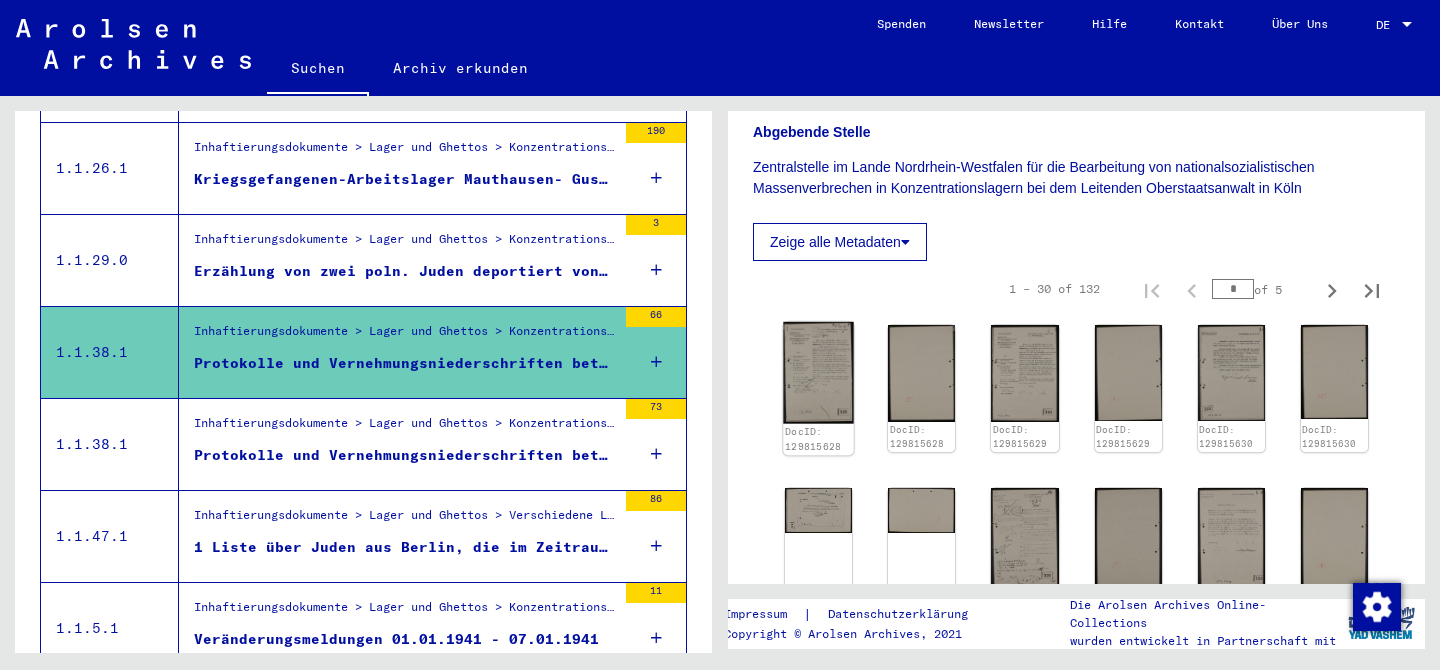 click 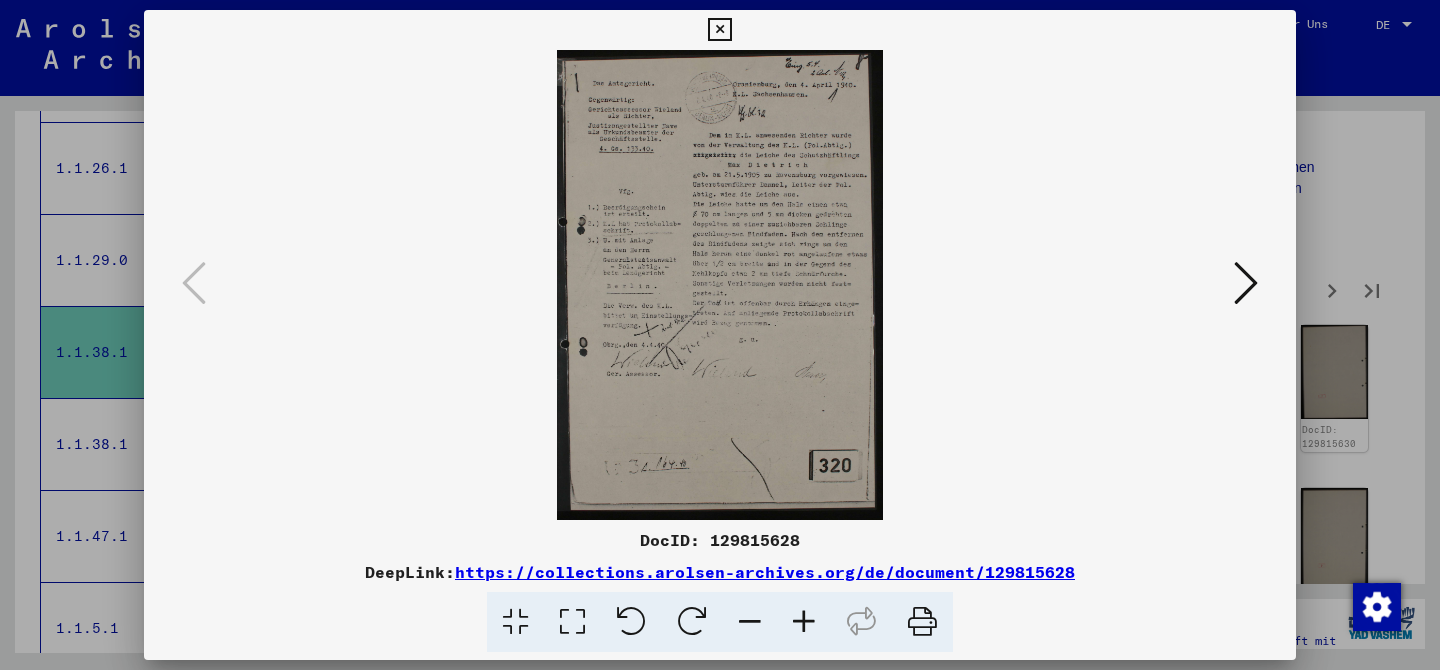 type 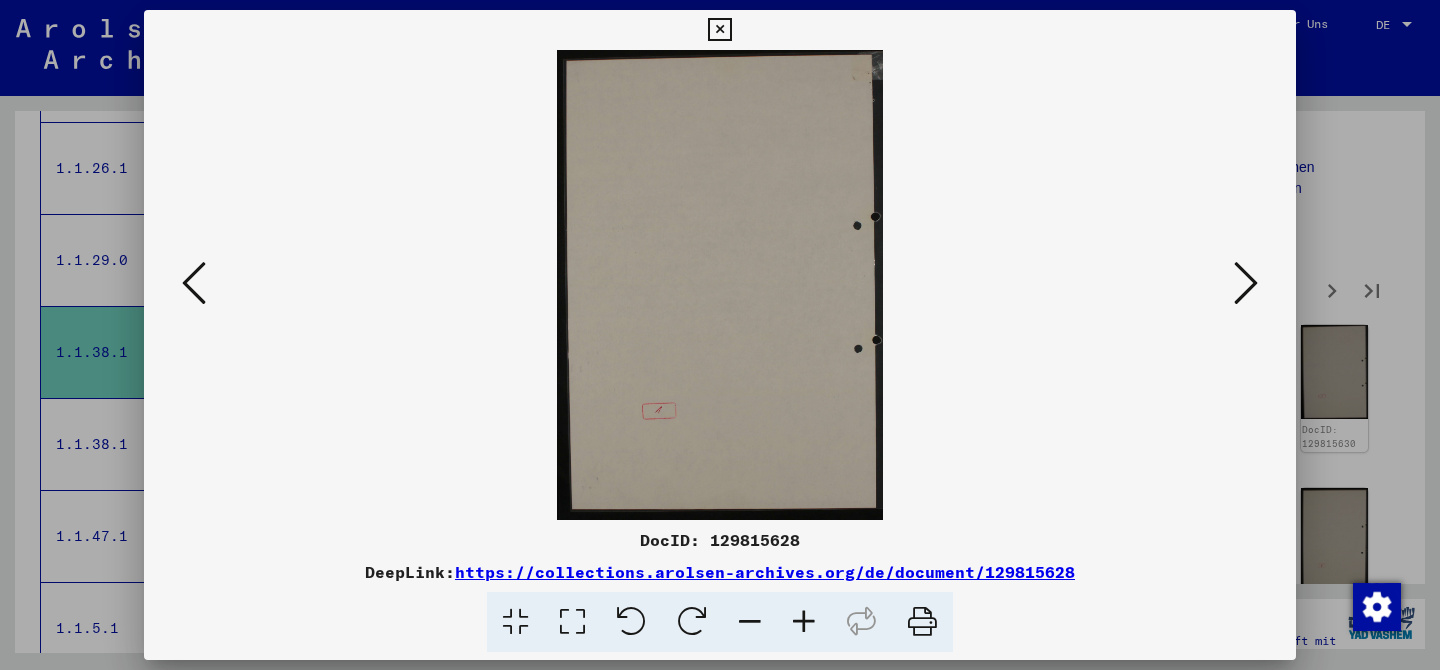 click at bounding box center [1246, 283] 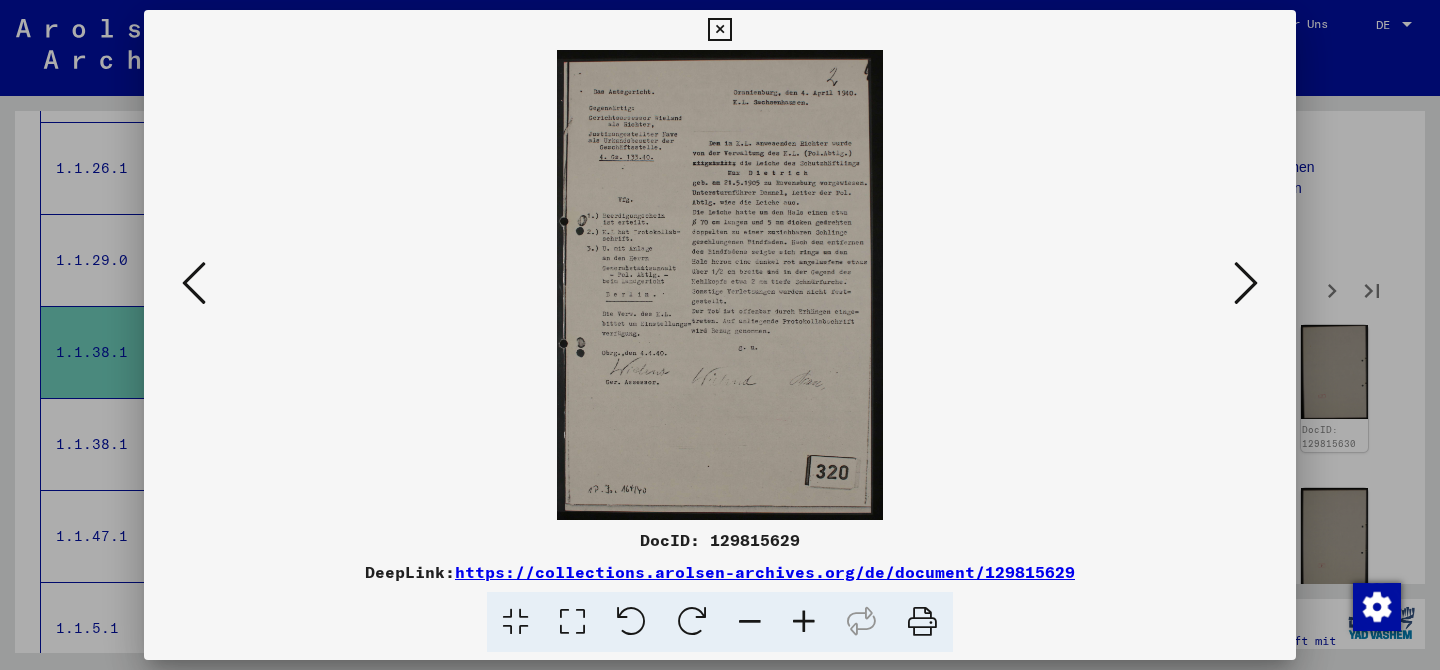 click at bounding box center [1246, 283] 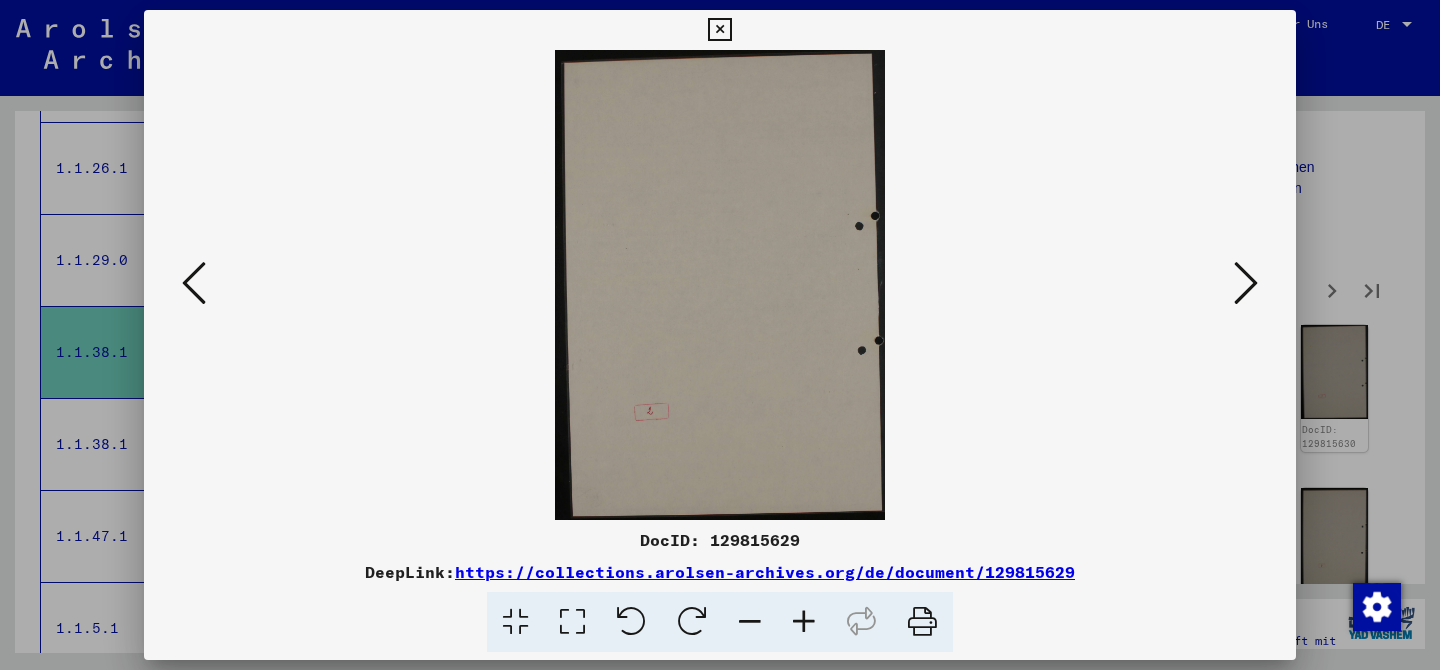 click at bounding box center [1246, 283] 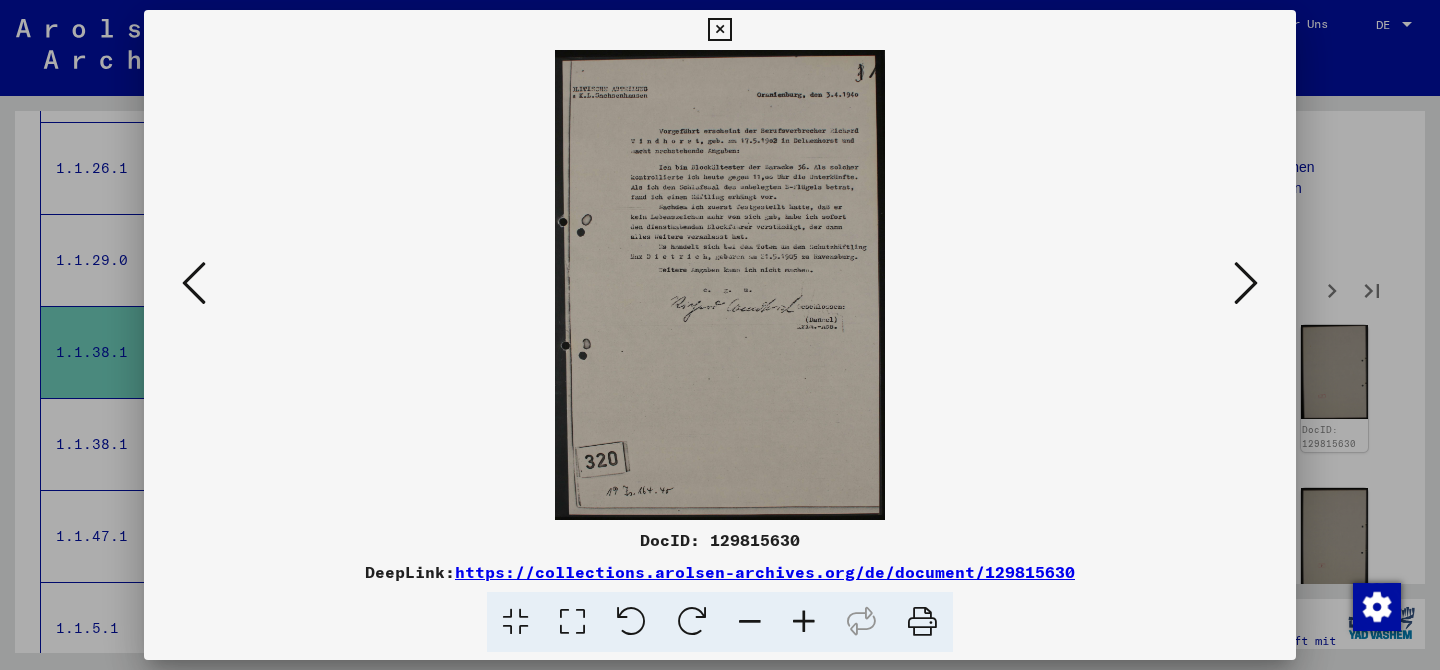click at bounding box center (1246, 283) 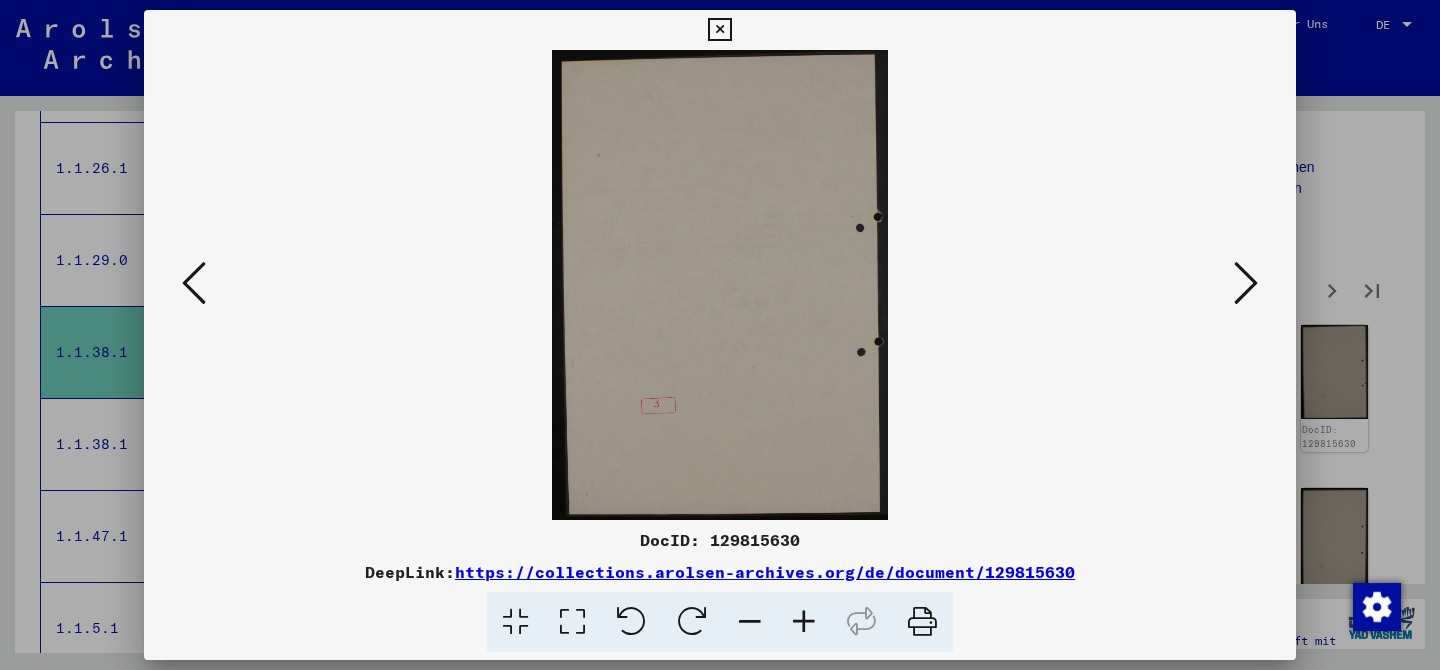 click at bounding box center (1246, 283) 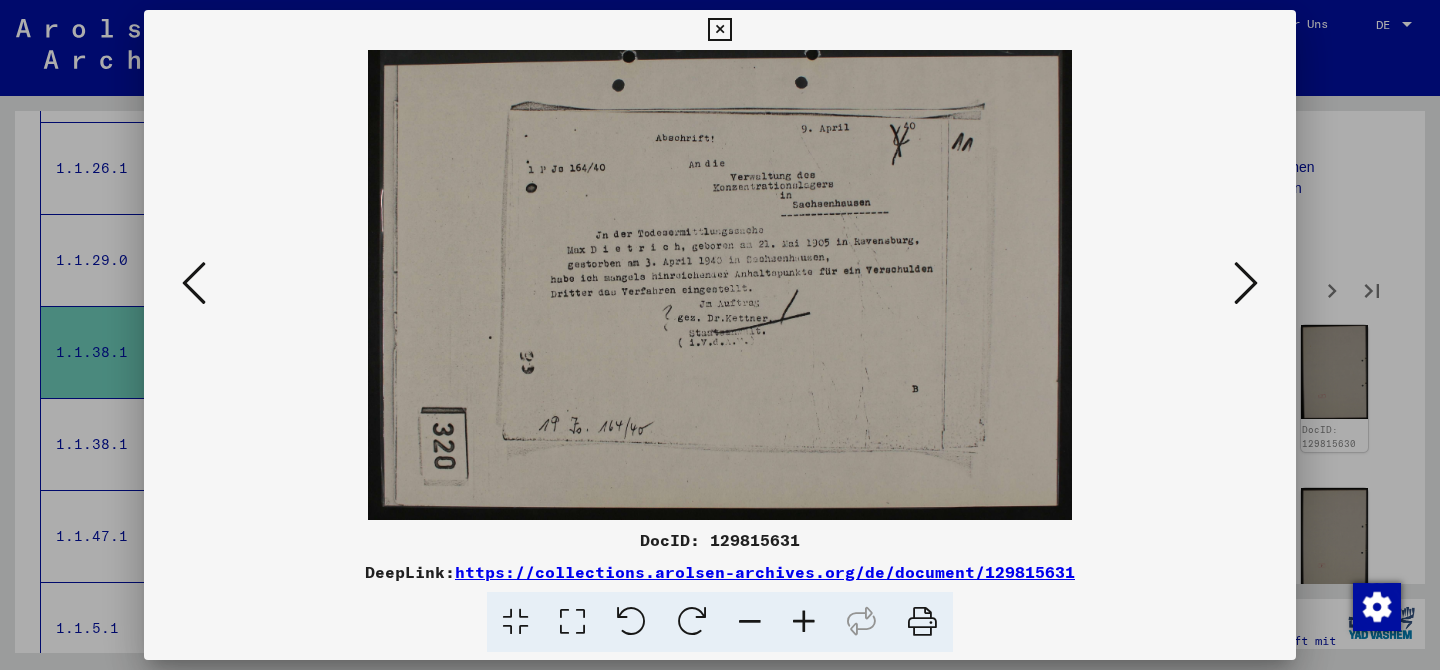 click at bounding box center (1246, 283) 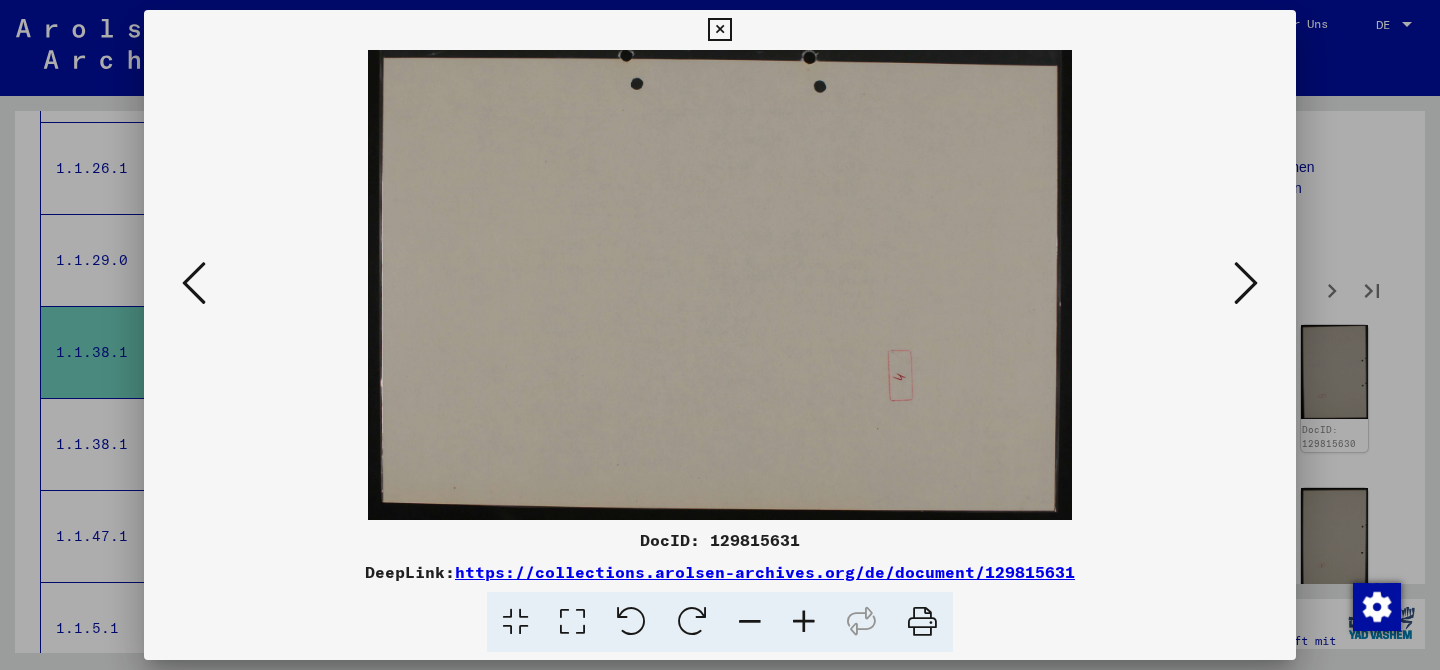 click at bounding box center [1246, 283] 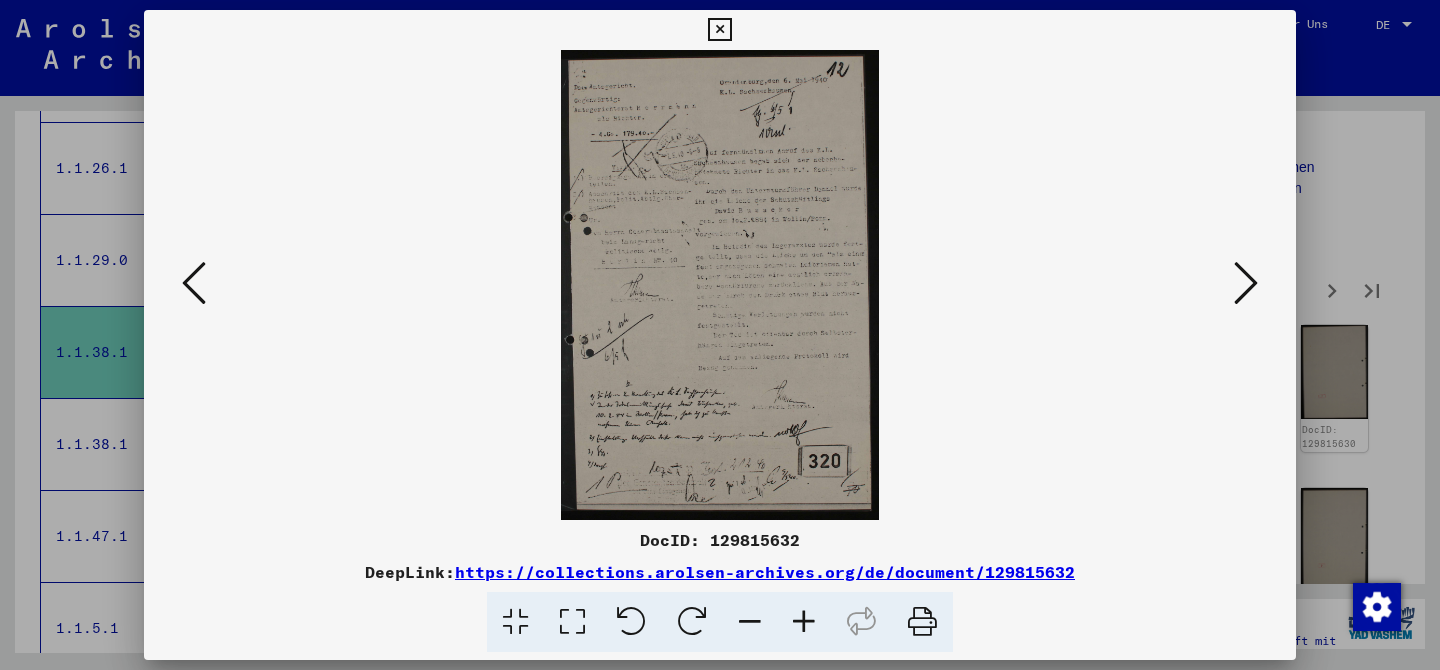 click at bounding box center [1246, 283] 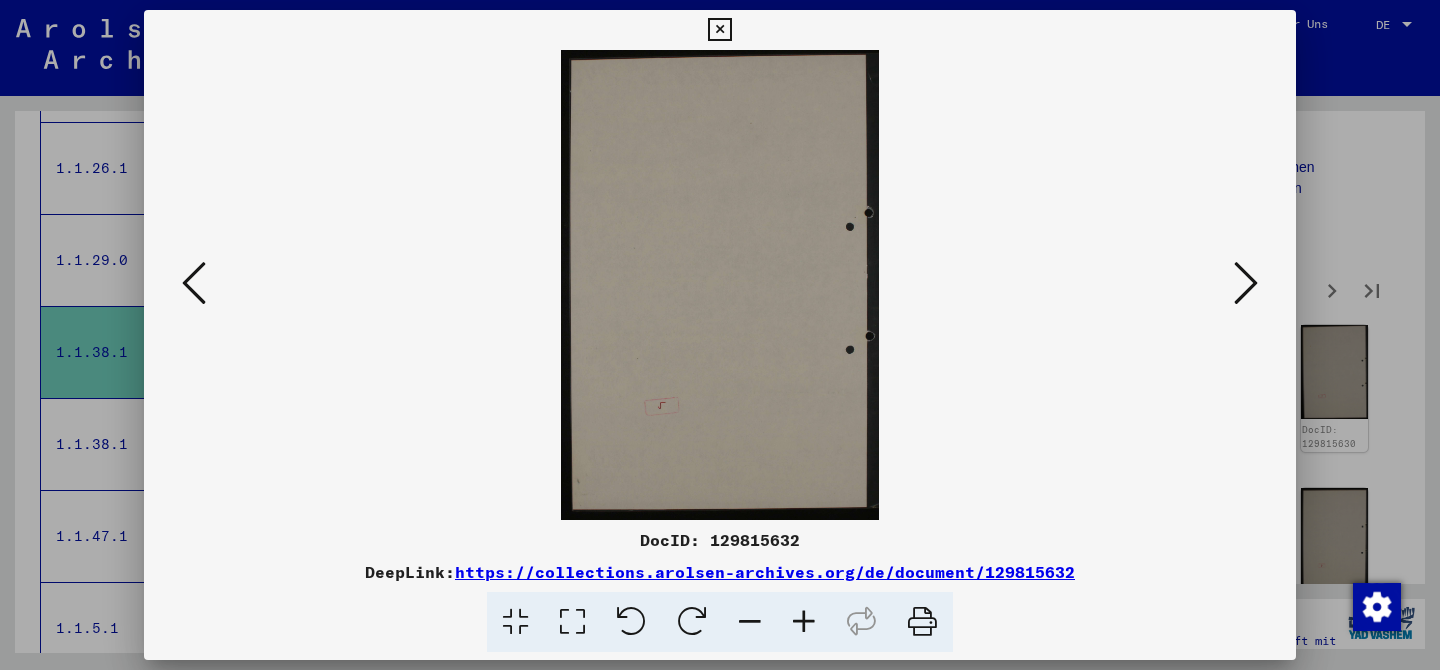 click at bounding box center [1246, 283] 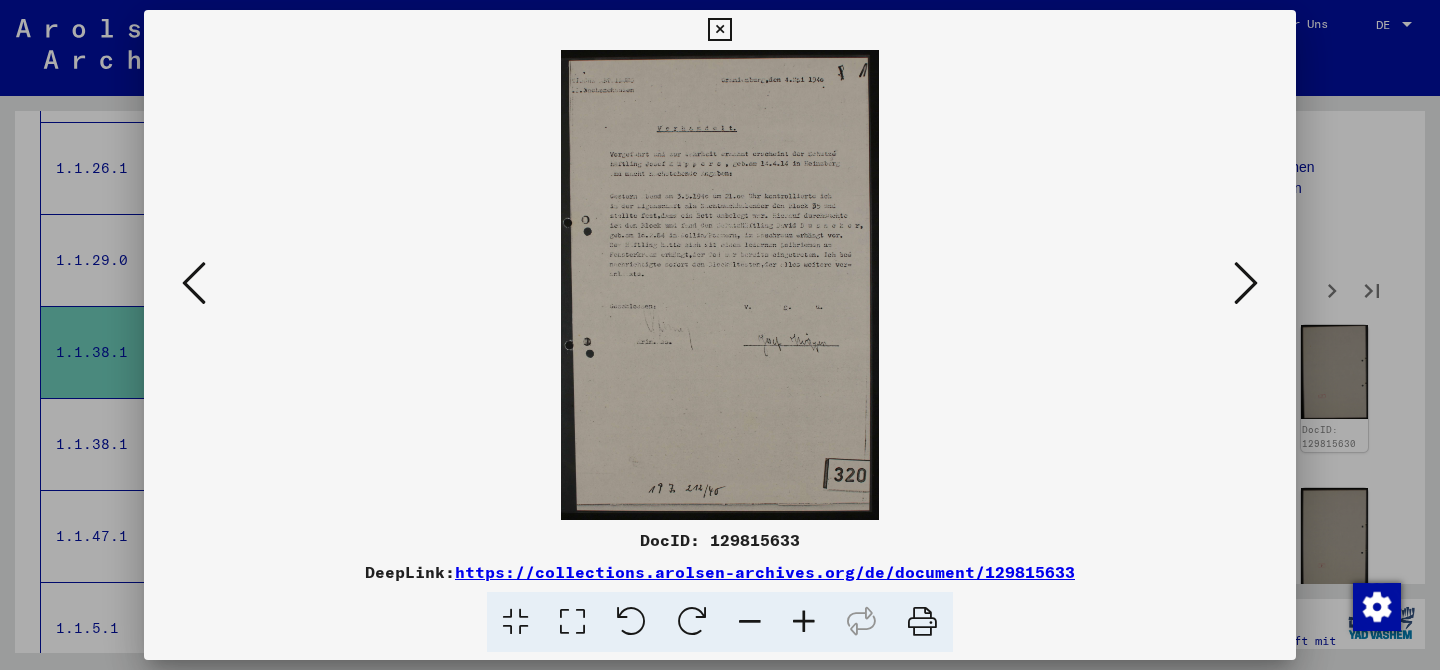 click at bounding box center (1246, 283) 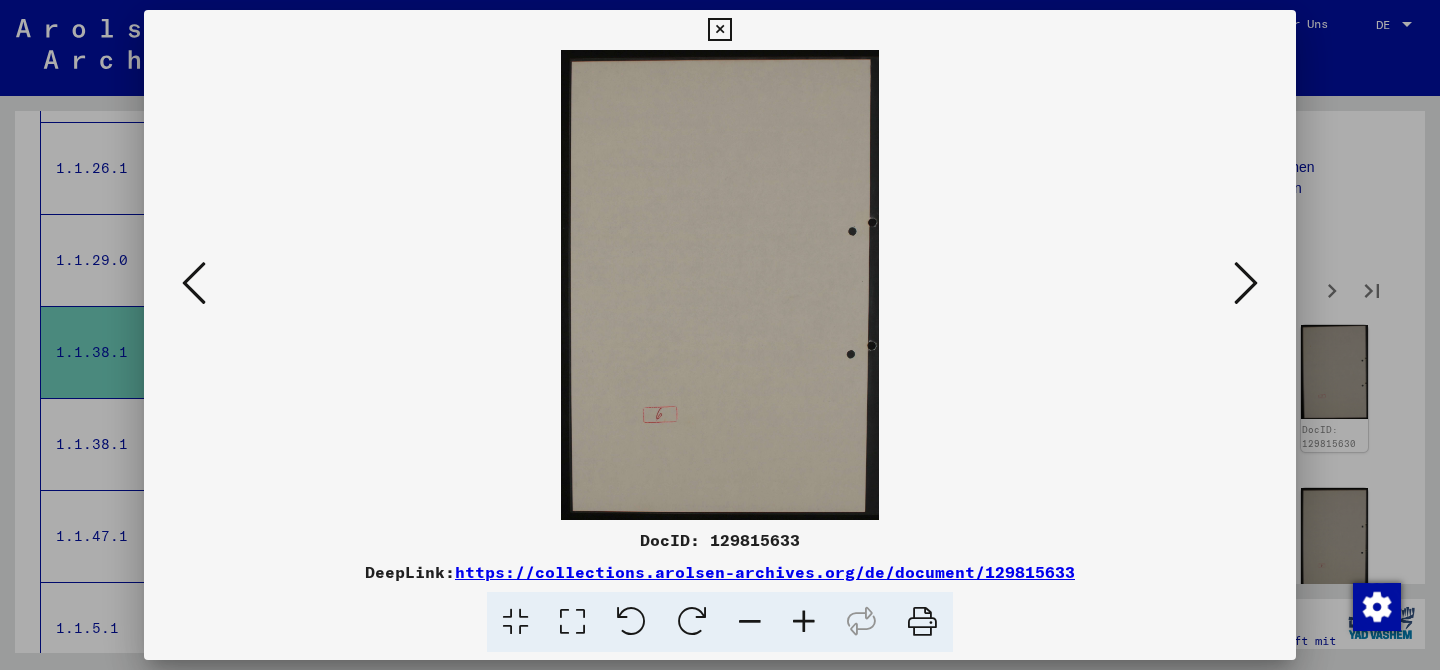 click at bounding box center (1246, 283) 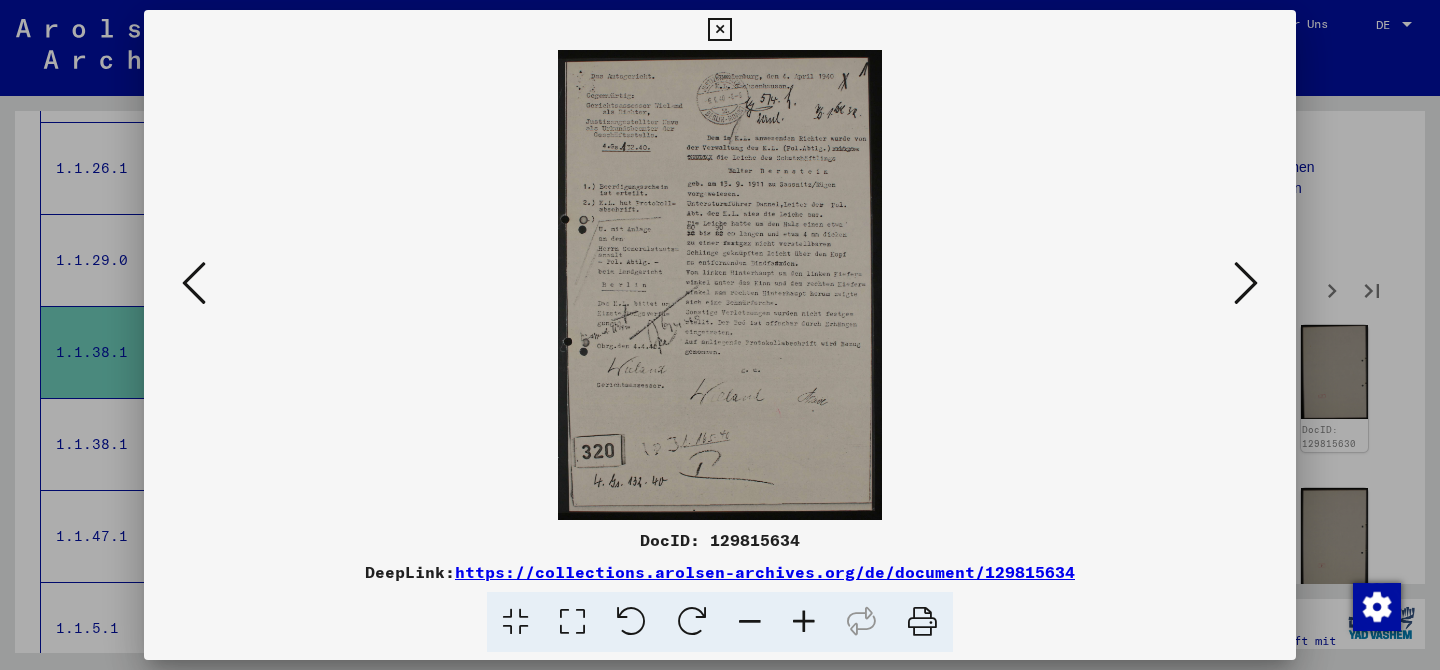 click at bounding box center [1246, 283] 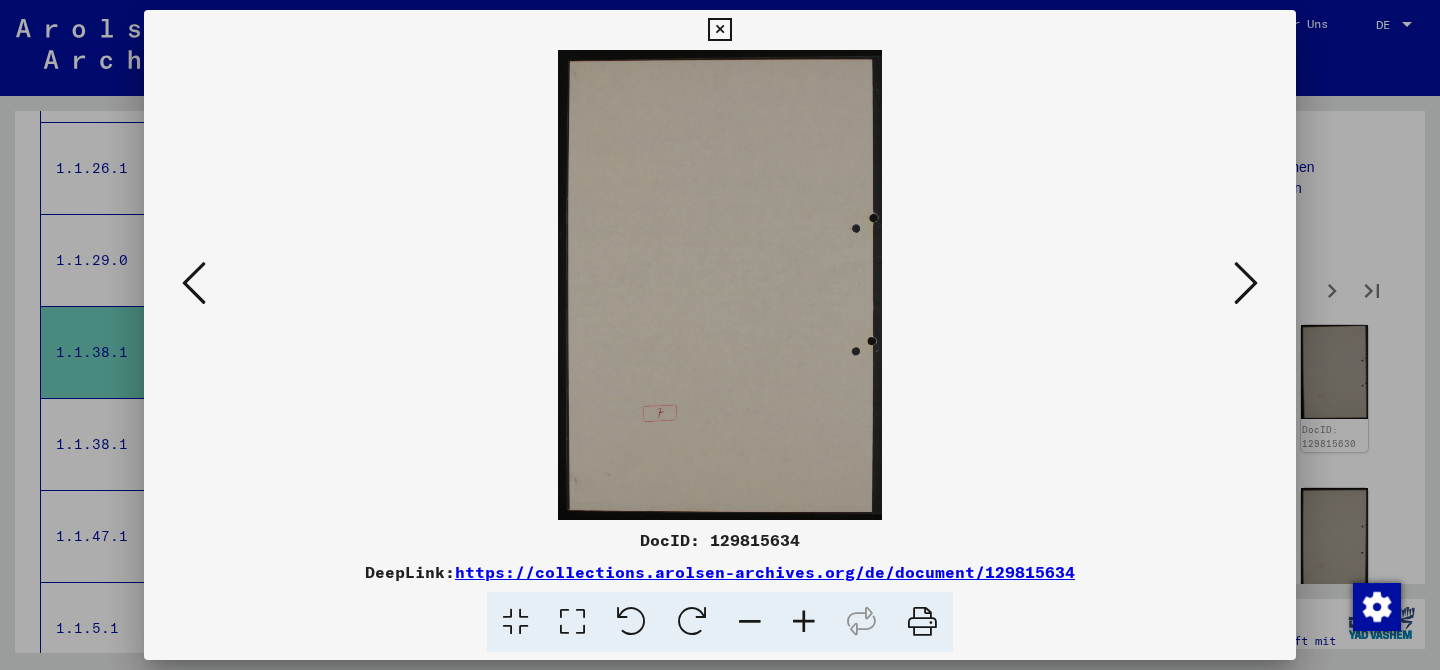 click at bounding box center [1246, 283] 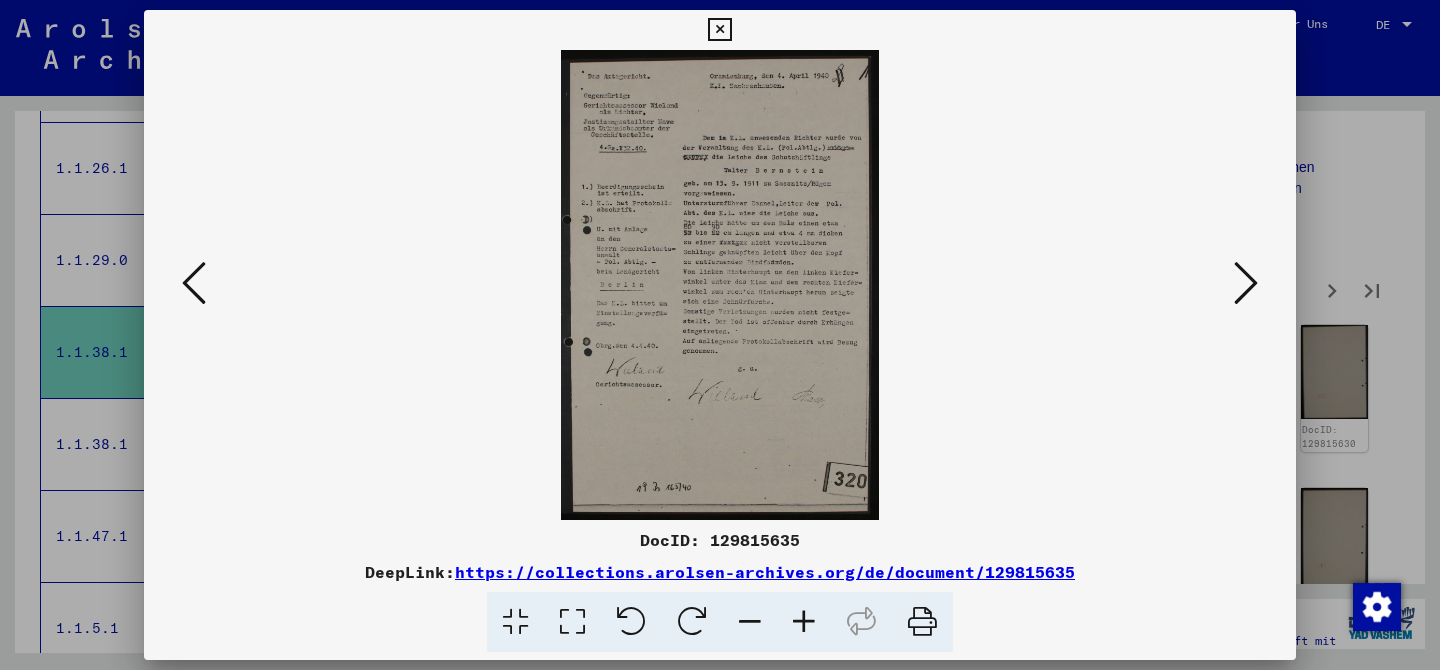 click at bounding box center [1246, 283] 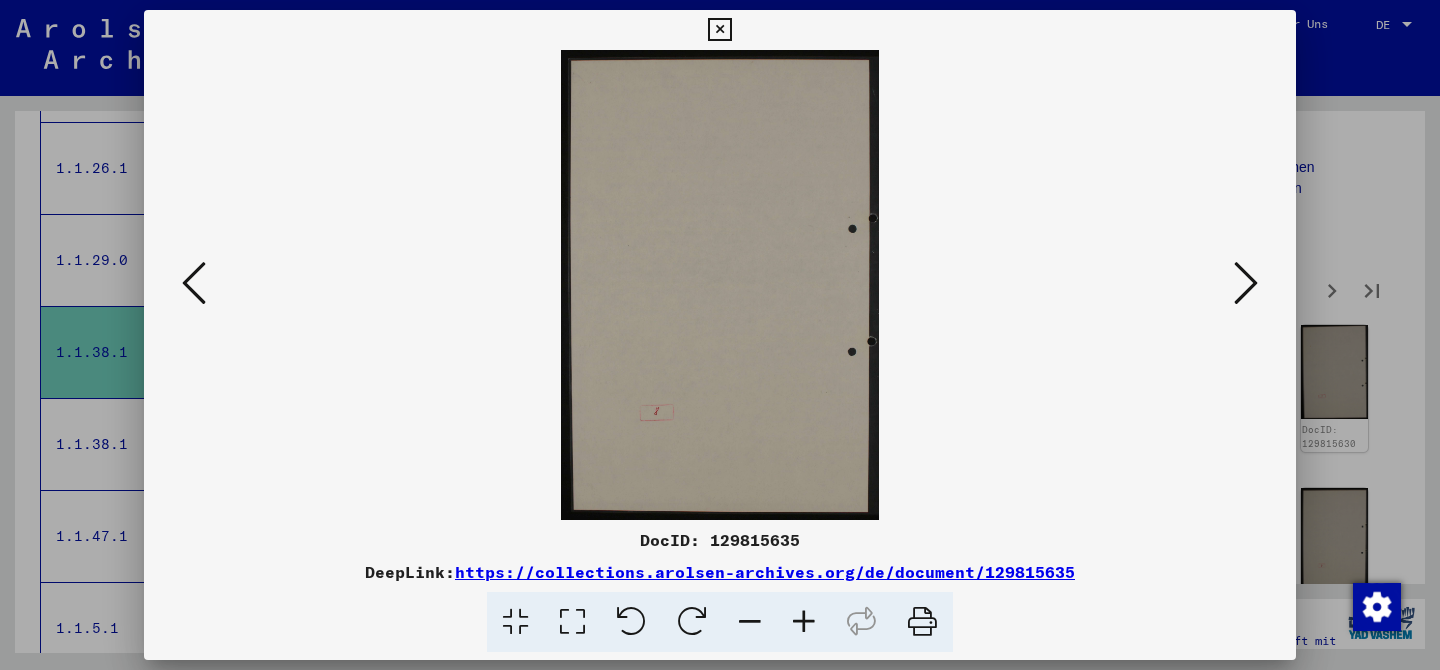 click at bounding box center (1246, 283) 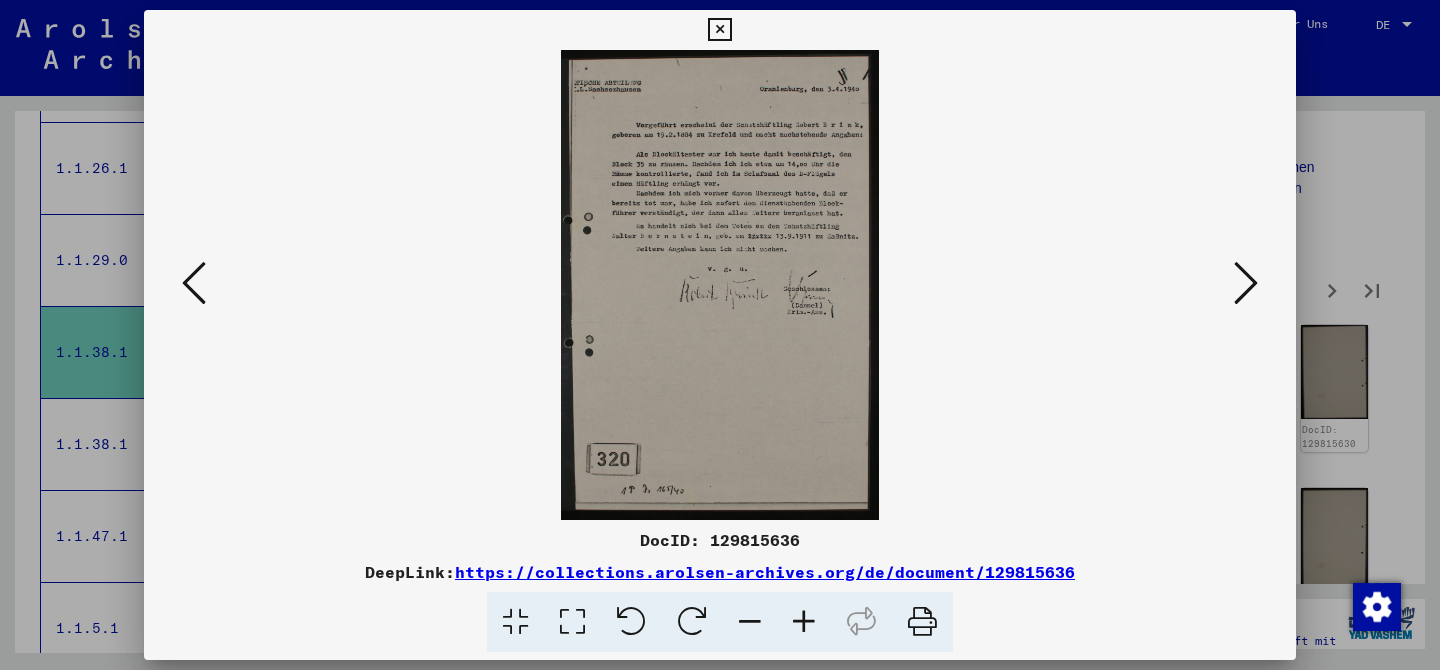 click at bounding box center [1246, 283] 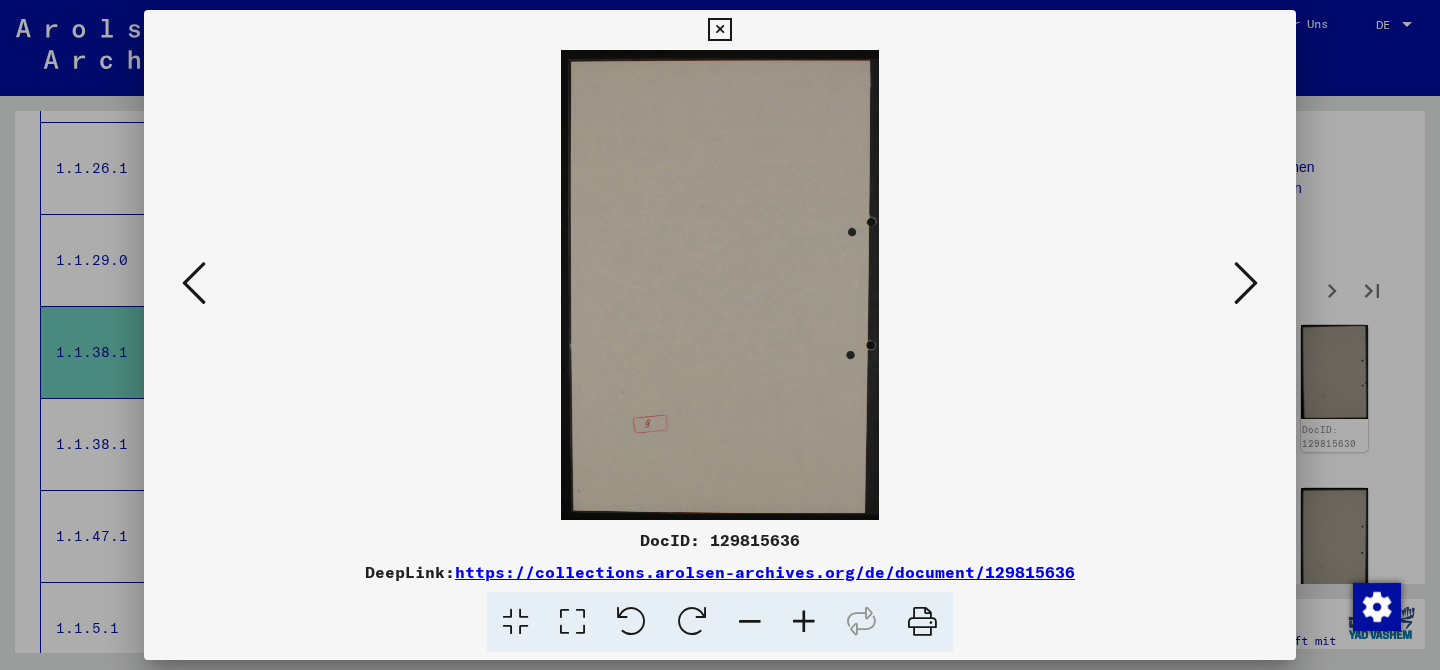 click at bounding box center (1246, 283) 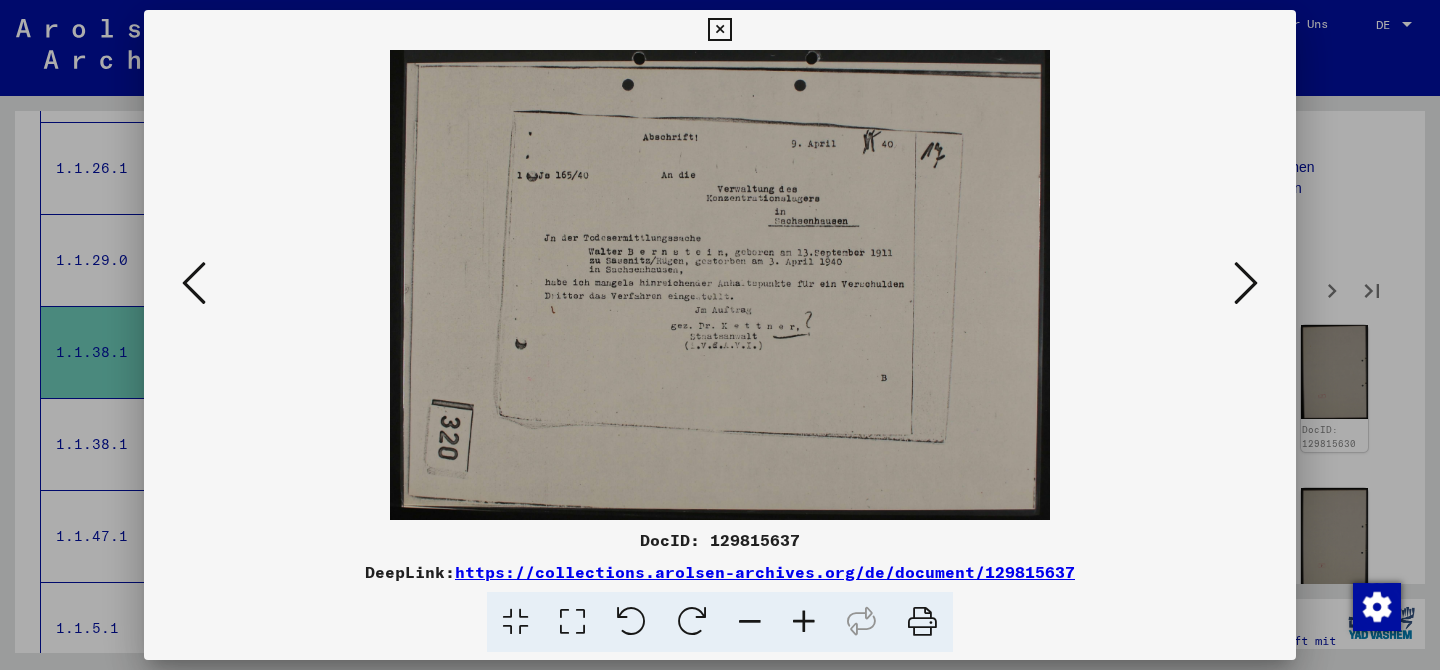 click at bounding box center [1246, 283] 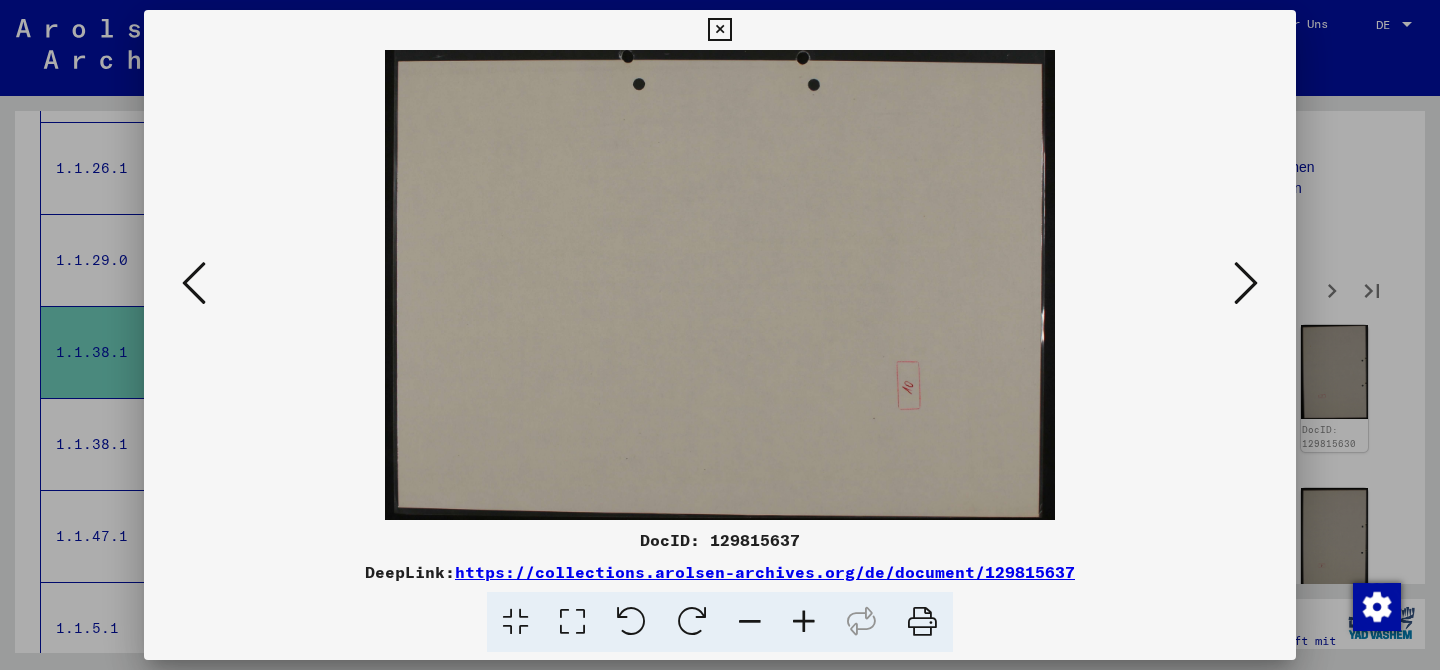 click at bounding box center (1246, 283) 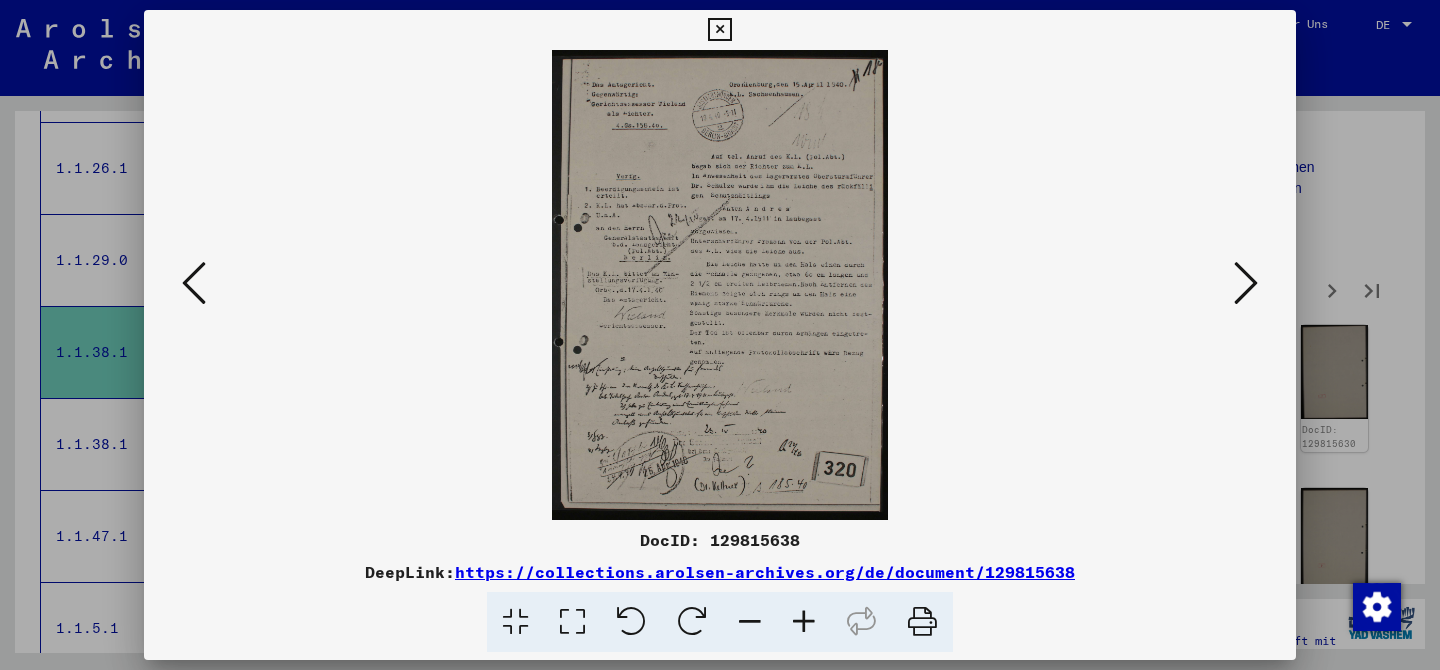 click at bounding box center (1246, 283) 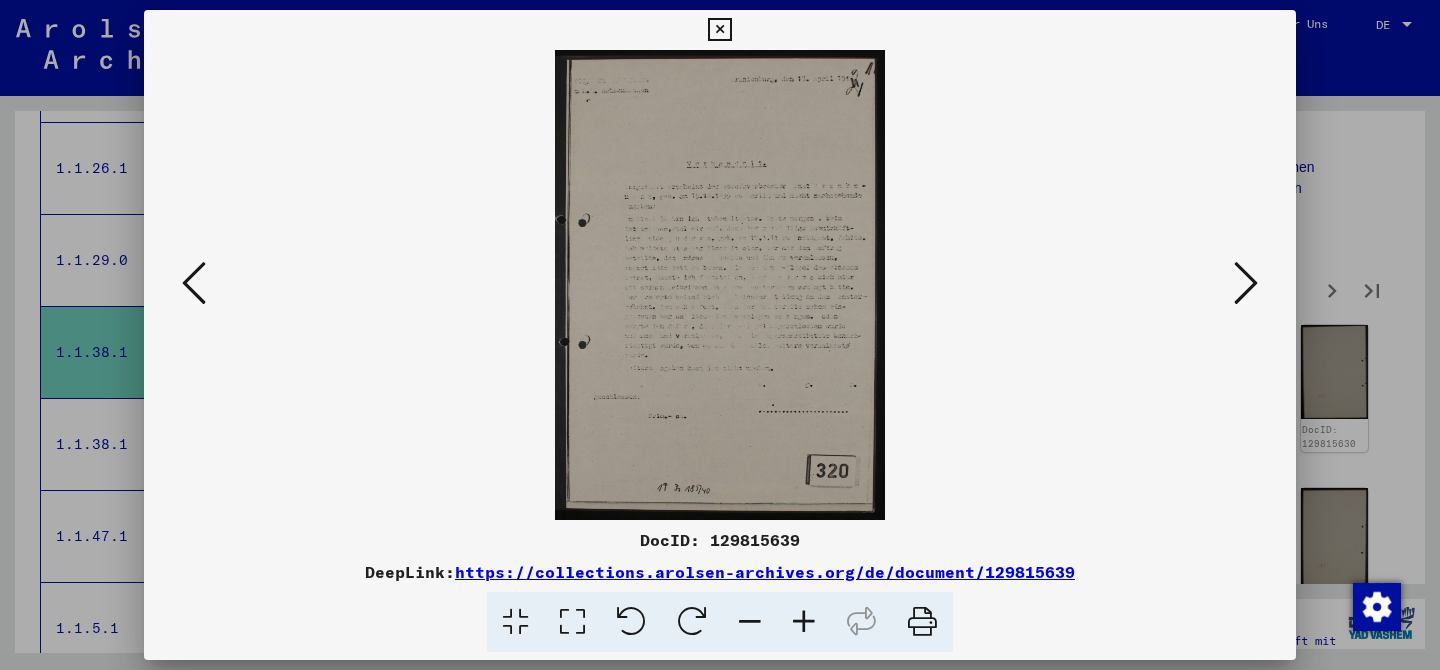click at bounding box center [1246, 283] 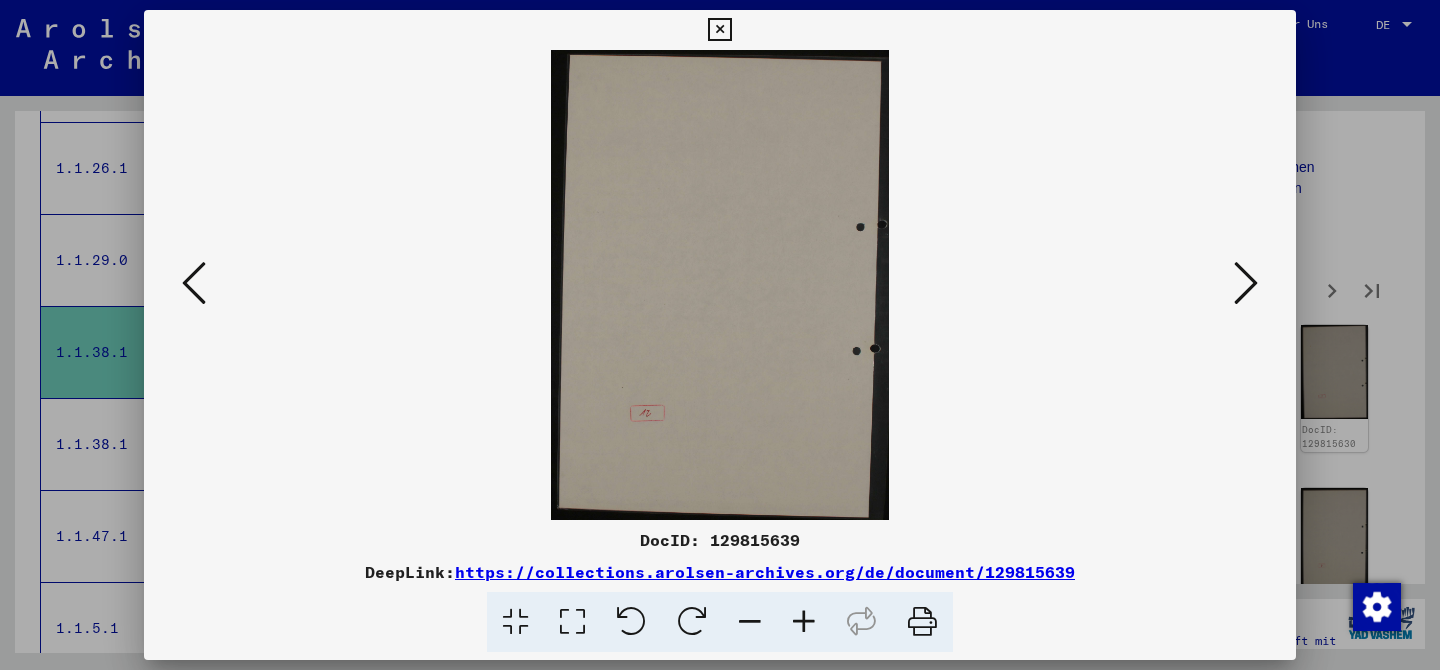 click at bounding box center (1246, 283) 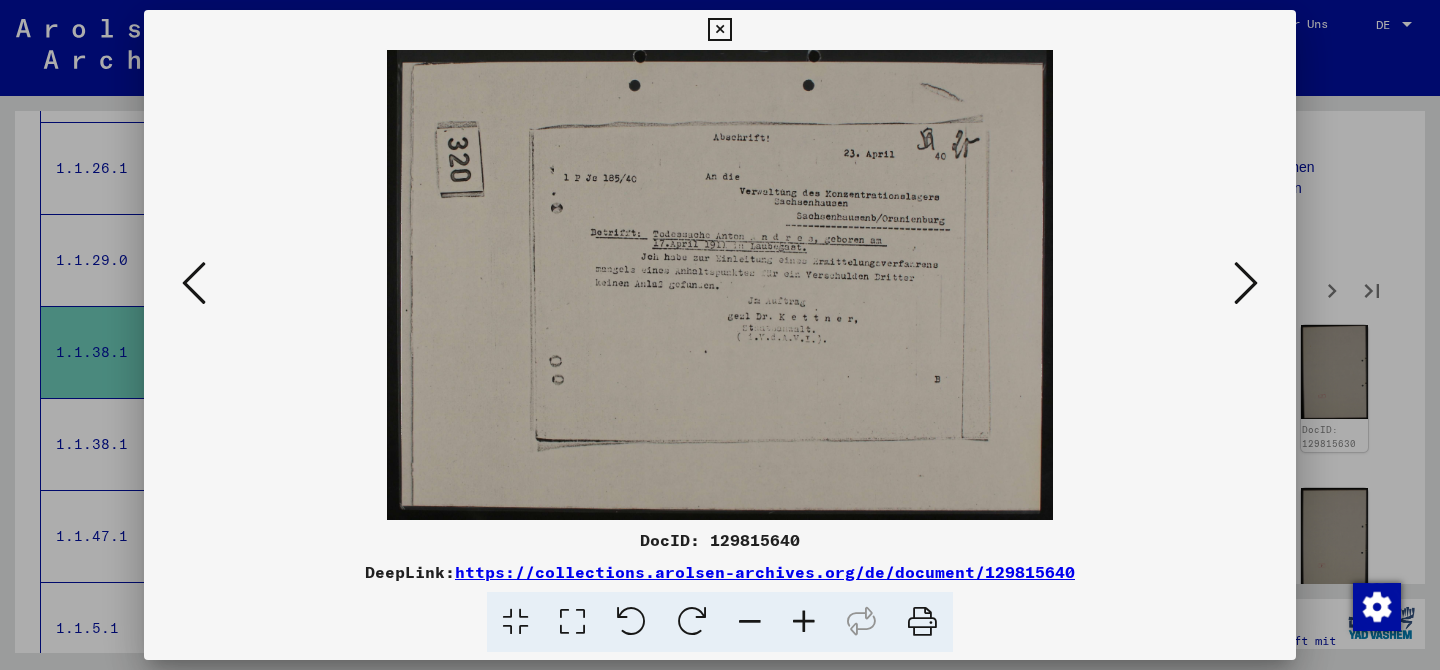 click at bounding box center [1246, 283] 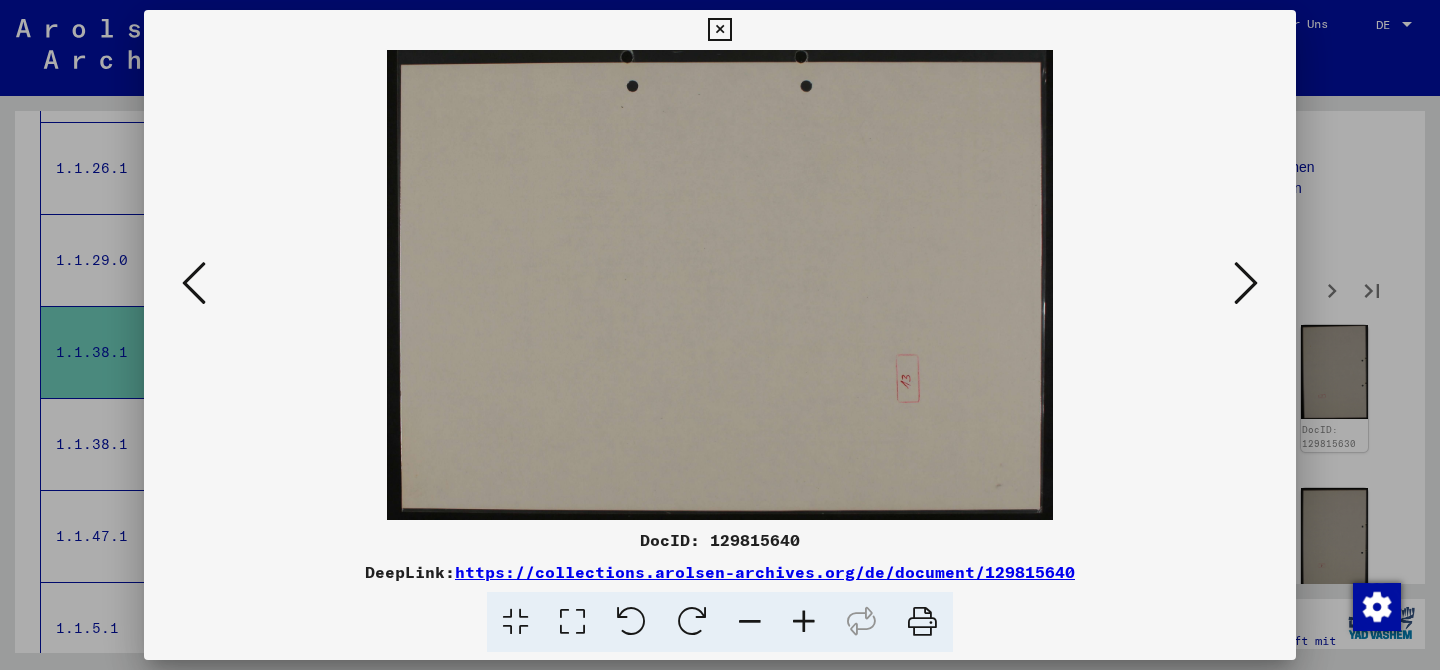 click at bounding box center (1246, 283) 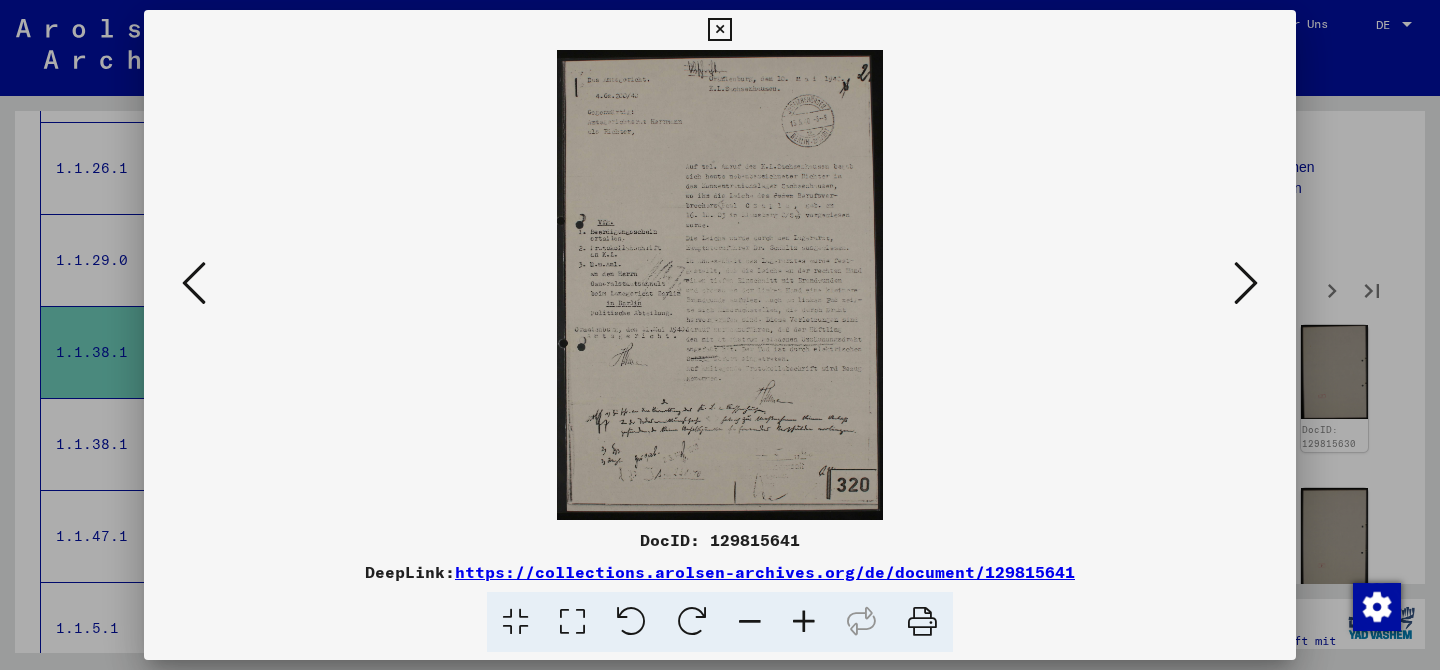 click at bounding box center (1246, 283) 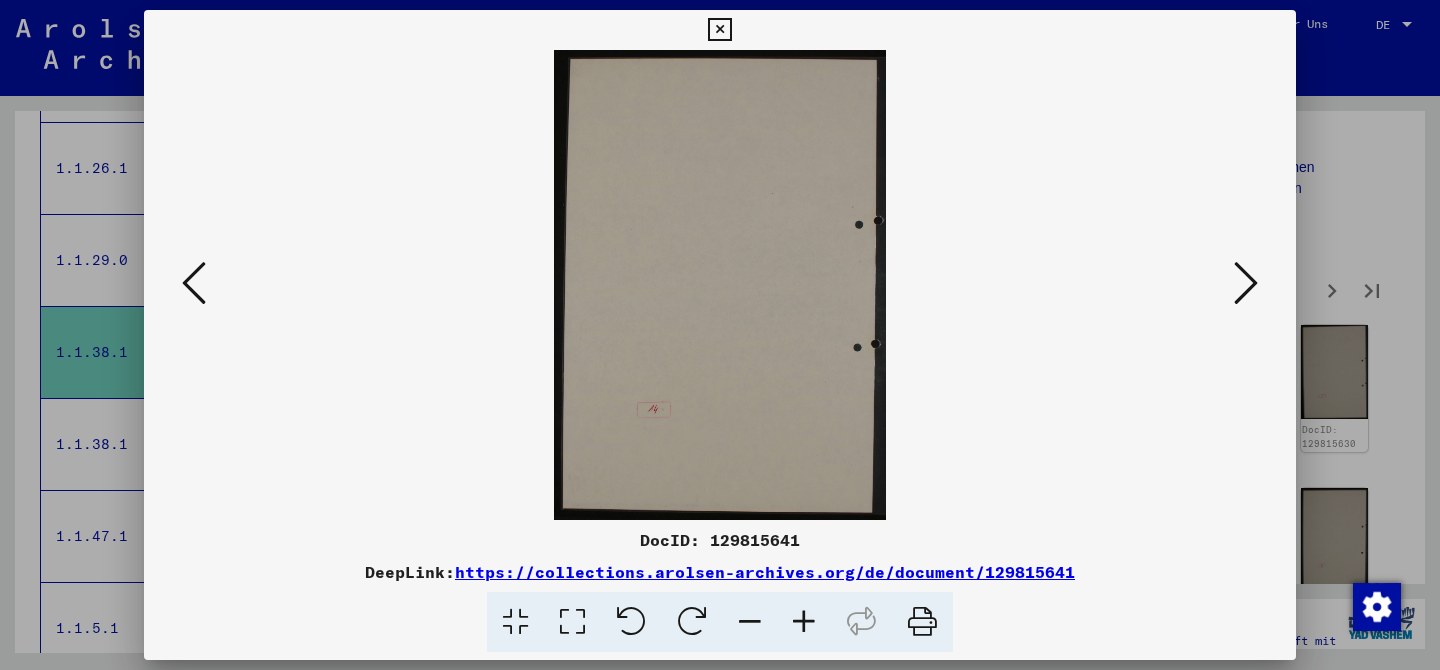 click at bounding box center [1246, 283] 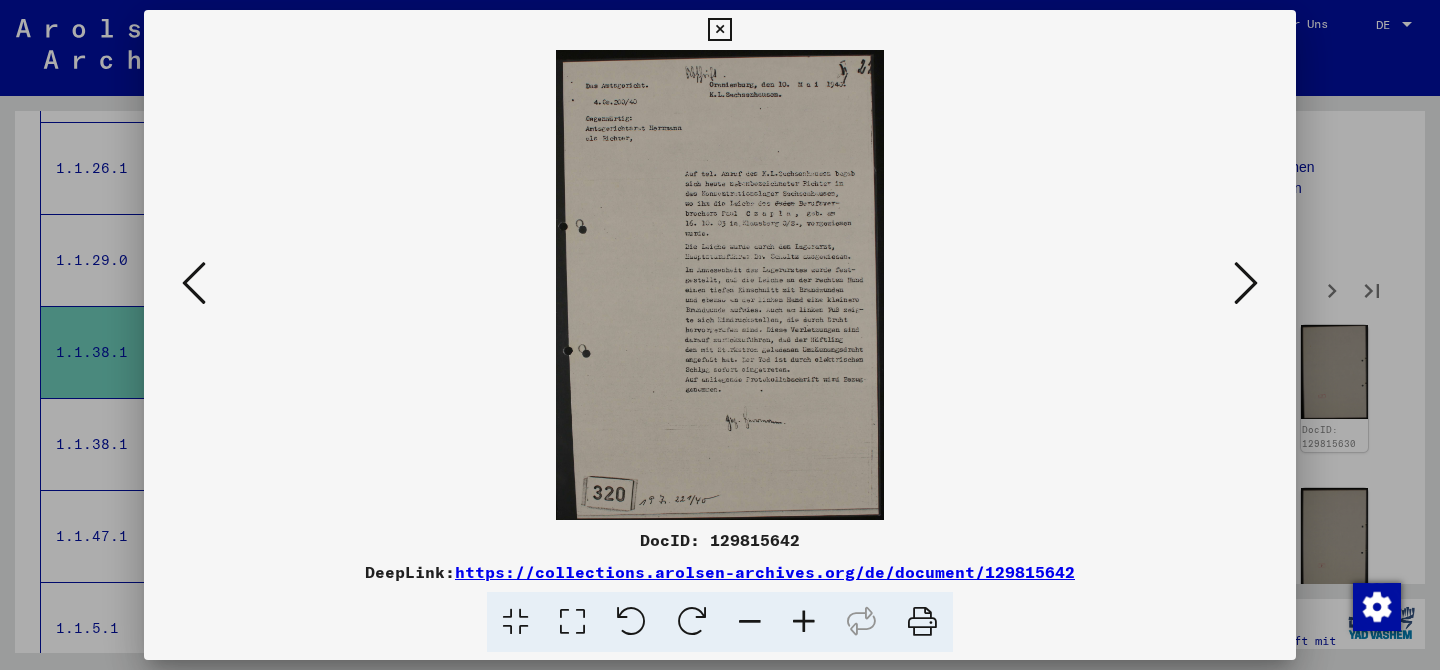 type 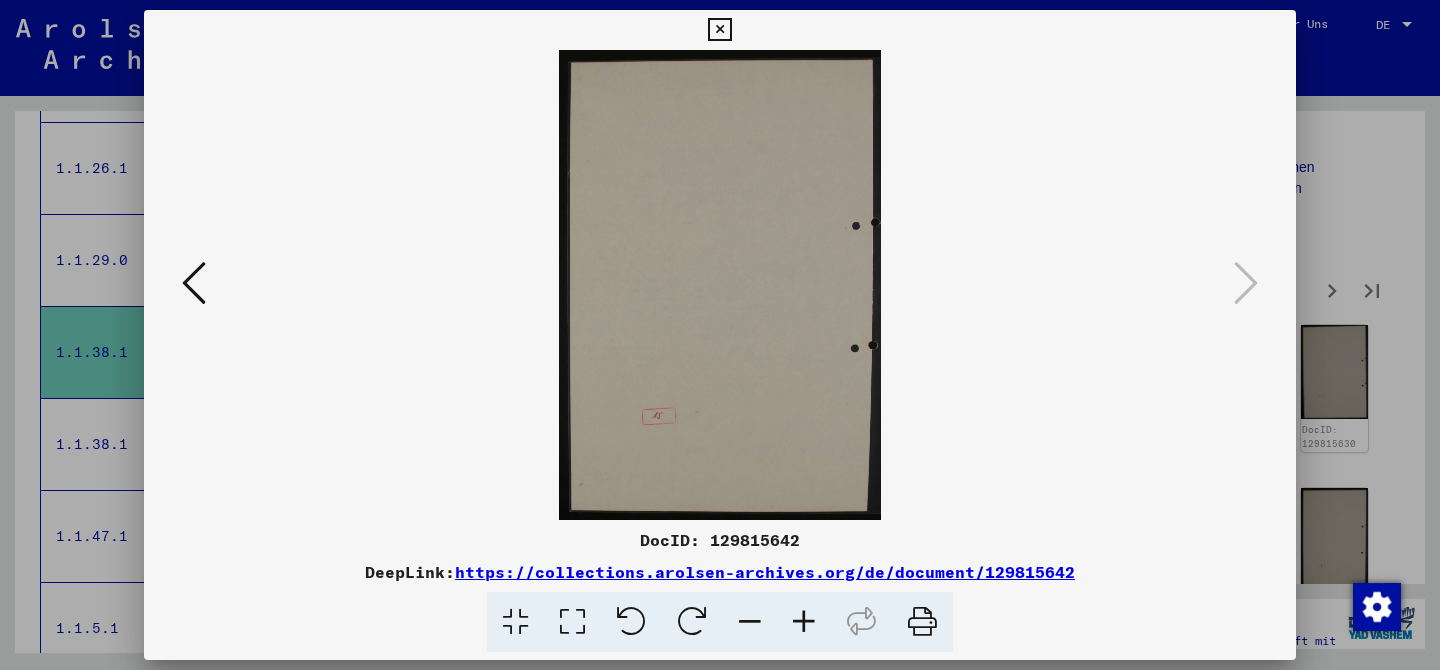 click at bounding box center (720, 335) 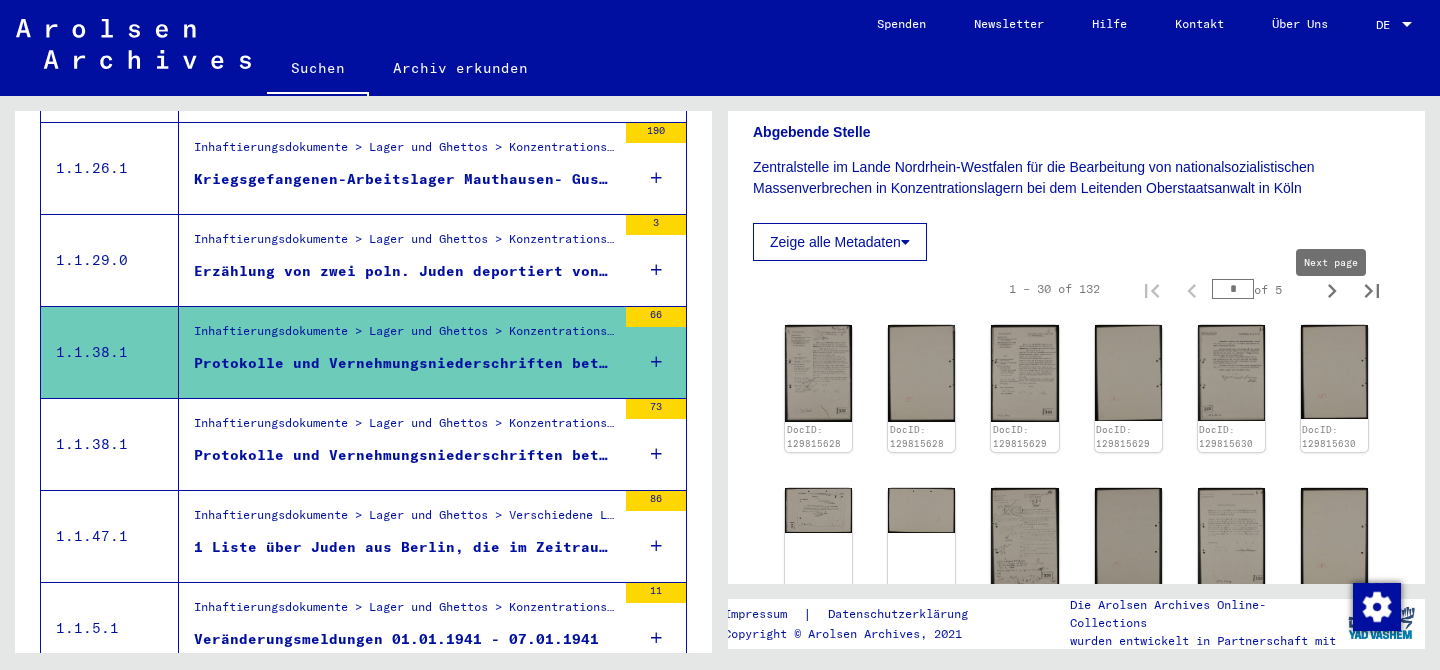 click 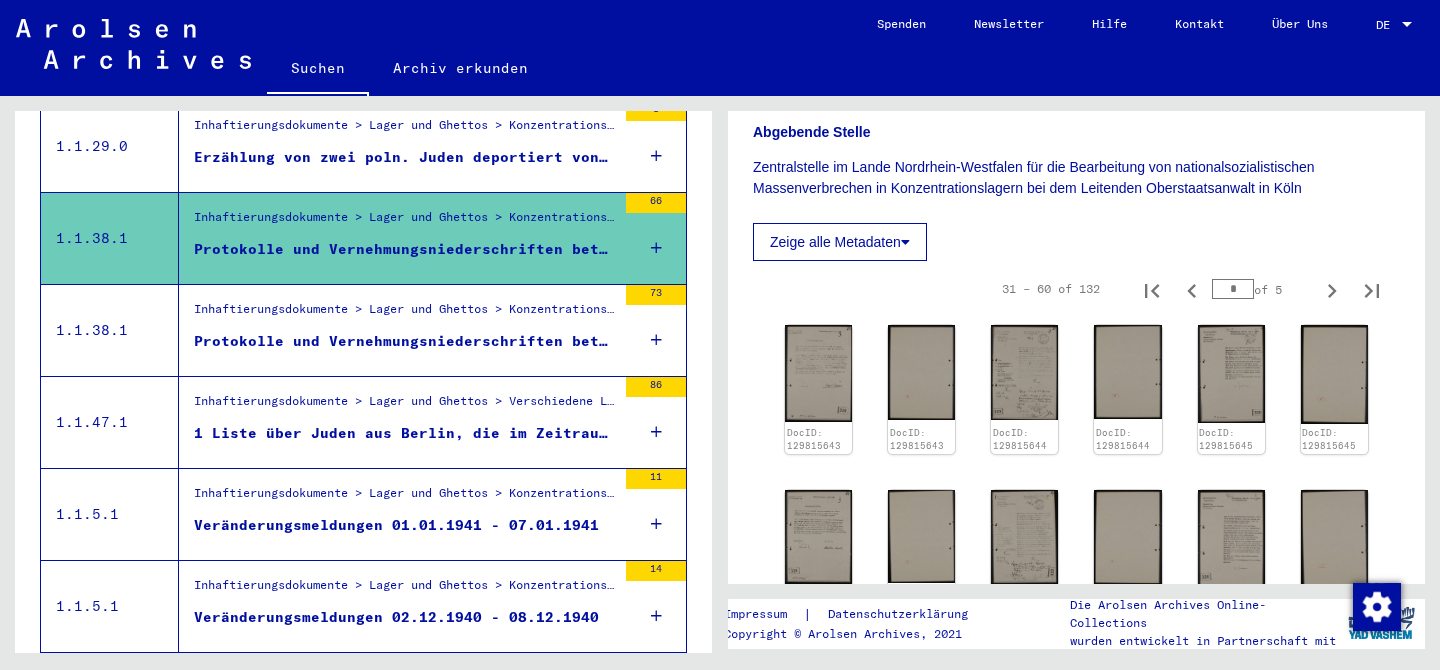 scroll, scrollTop: 745, scrollLeft: 0, axis: vertical 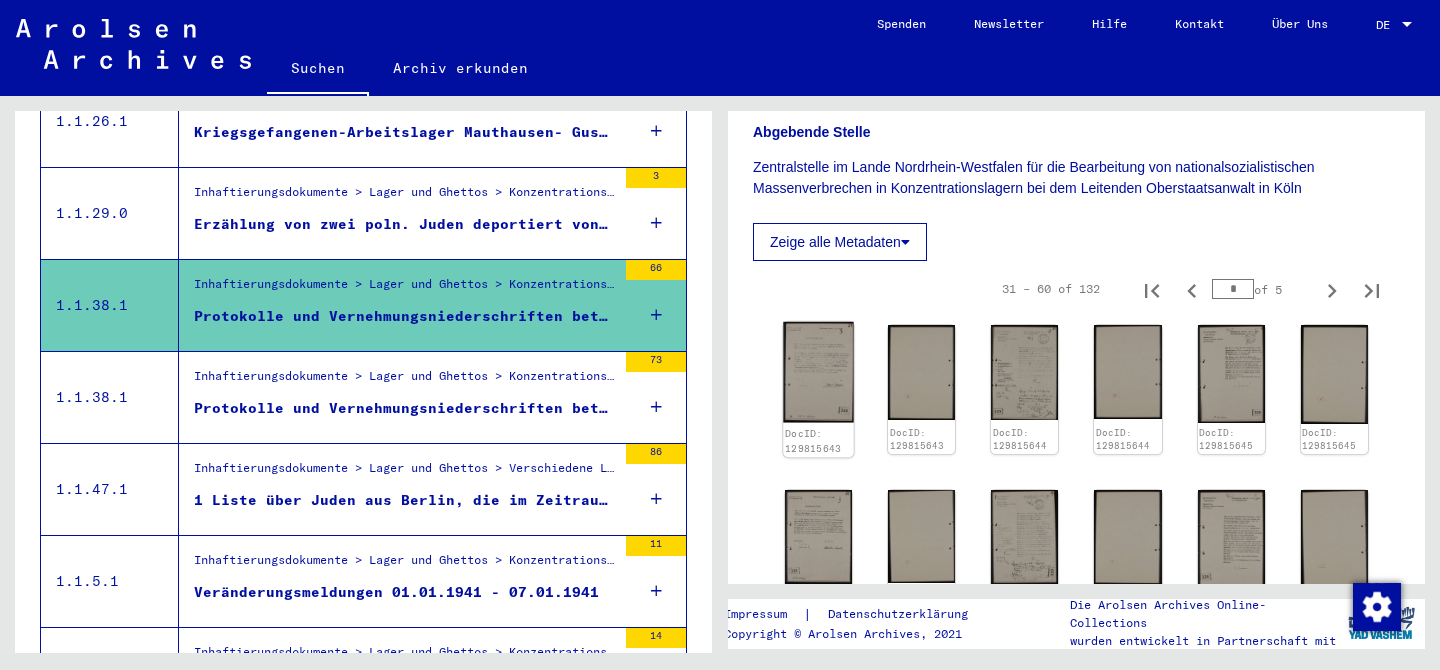 click 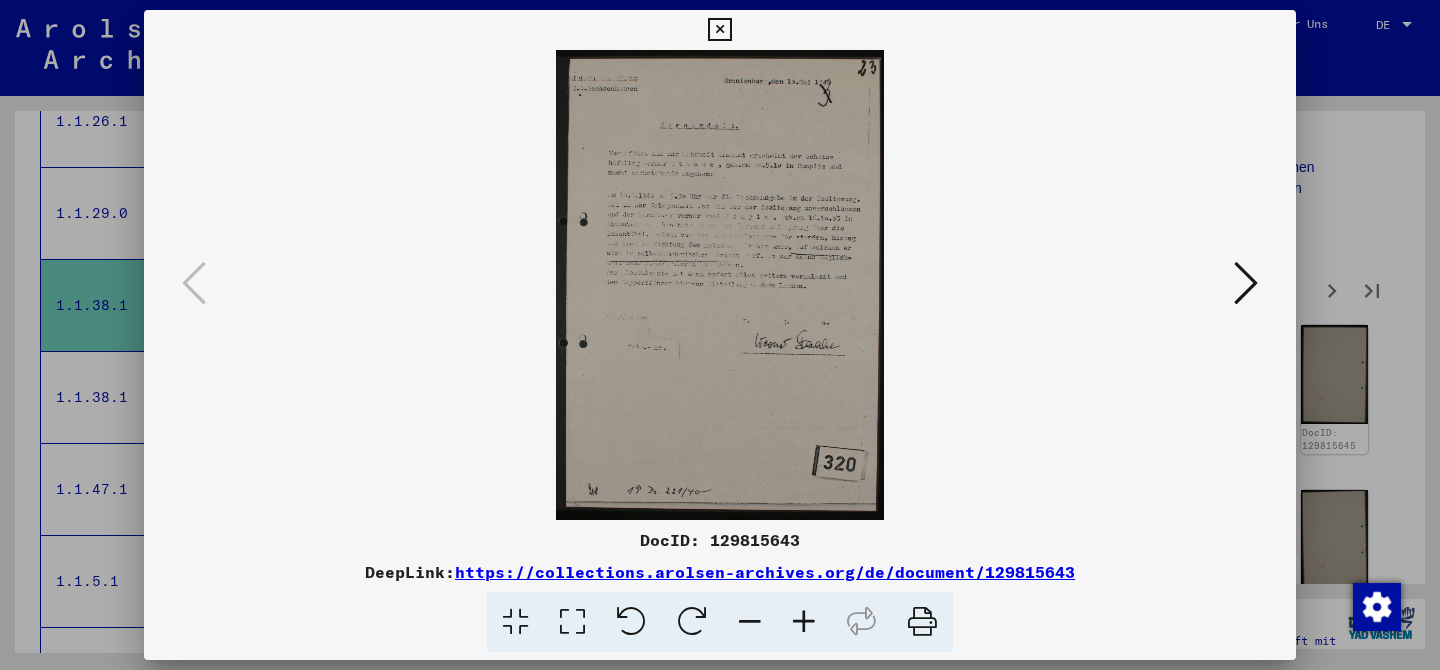 click at bounding box center [1246, 283] 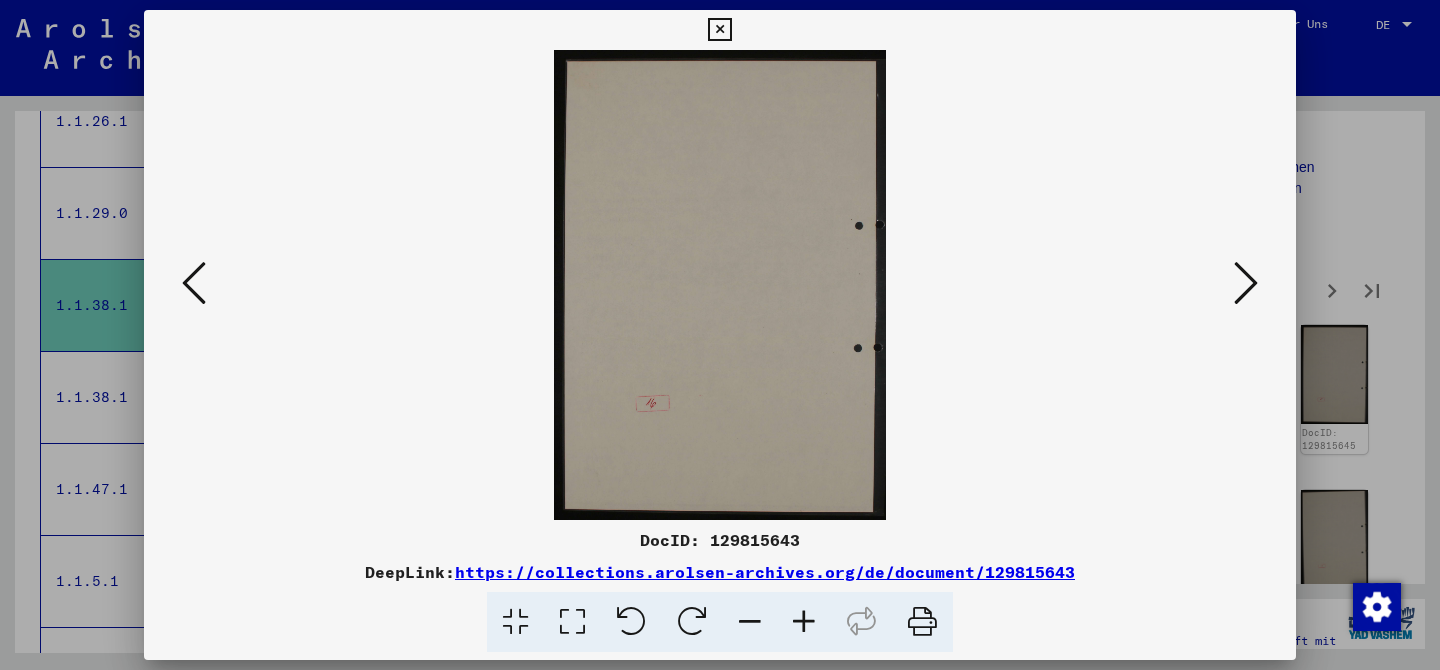 click at bounding box center [1246, 283] 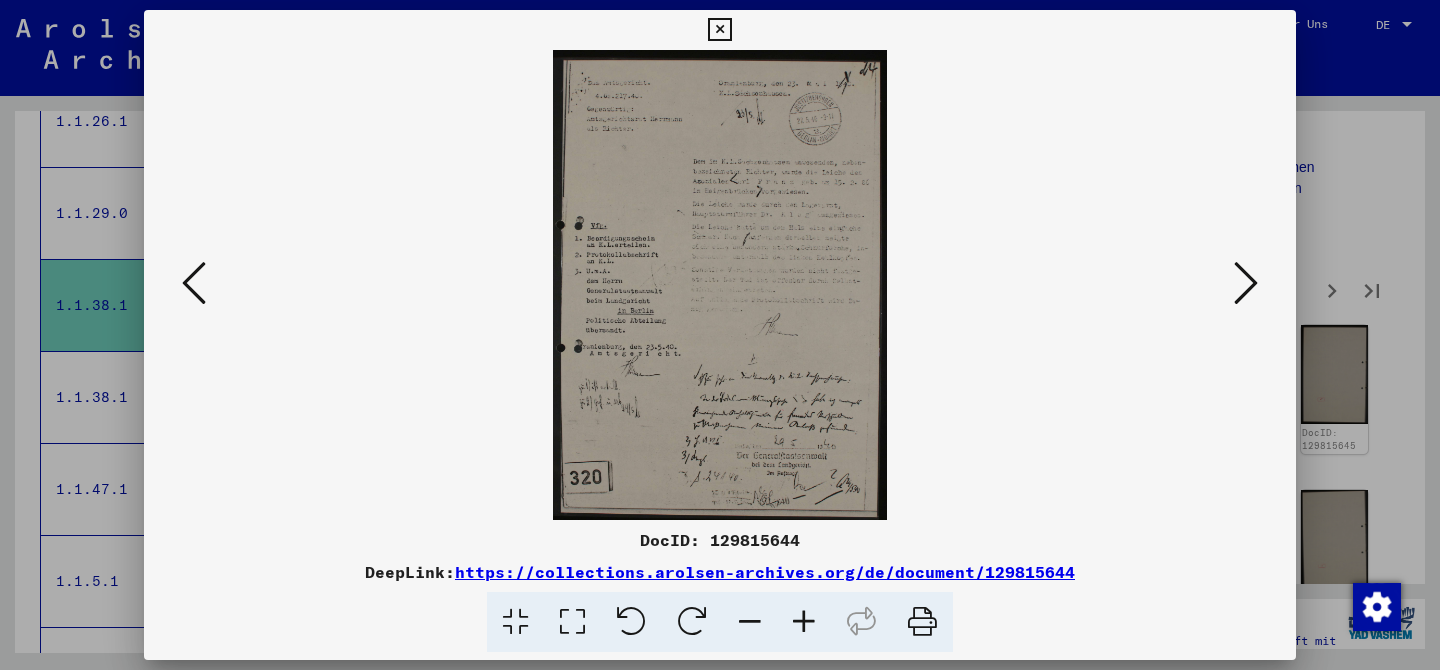click at bounding box center (1246, 283) 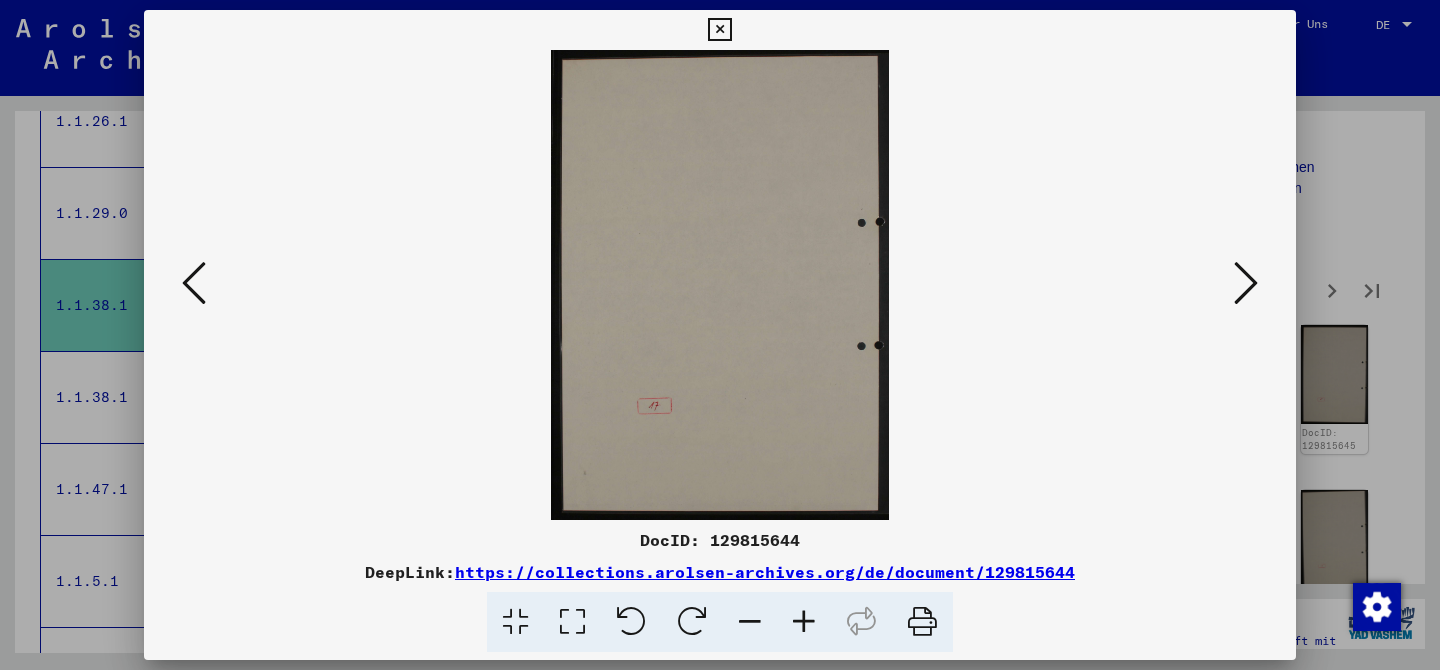 click at bounding box center (1246, 283) 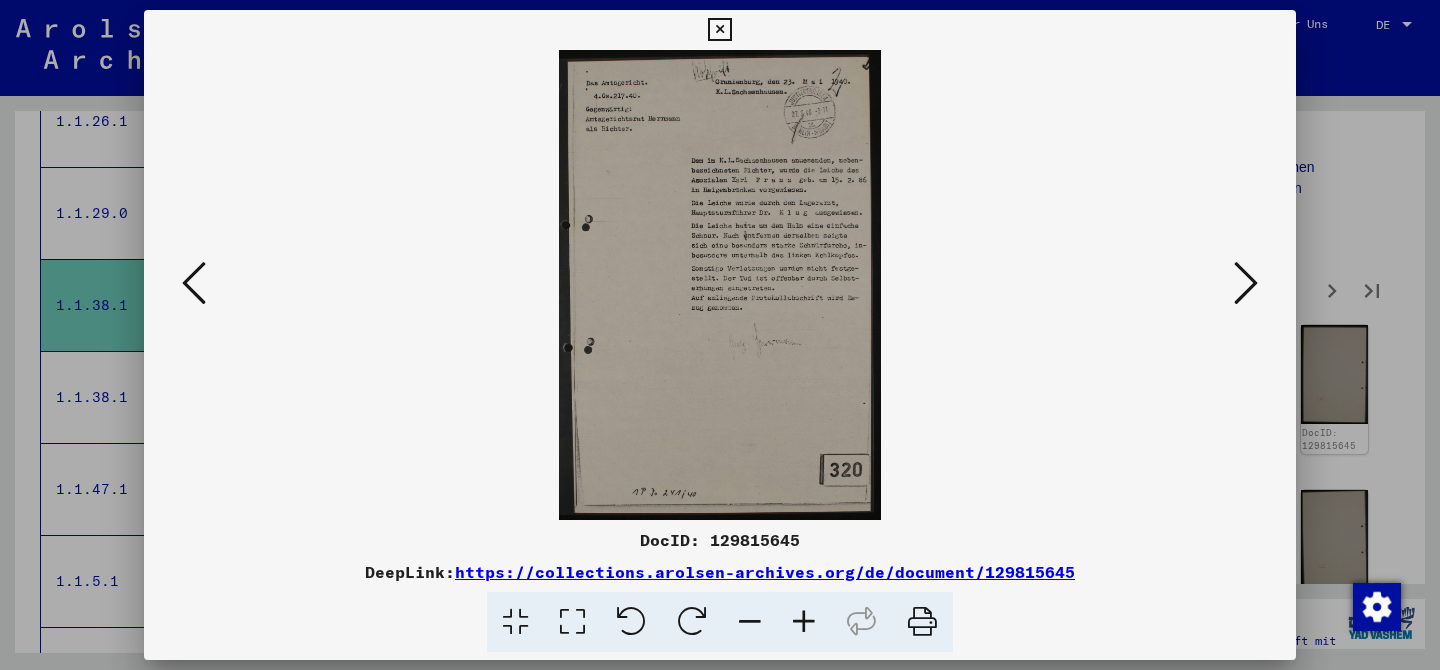 click at bounding box center [1246, 283] 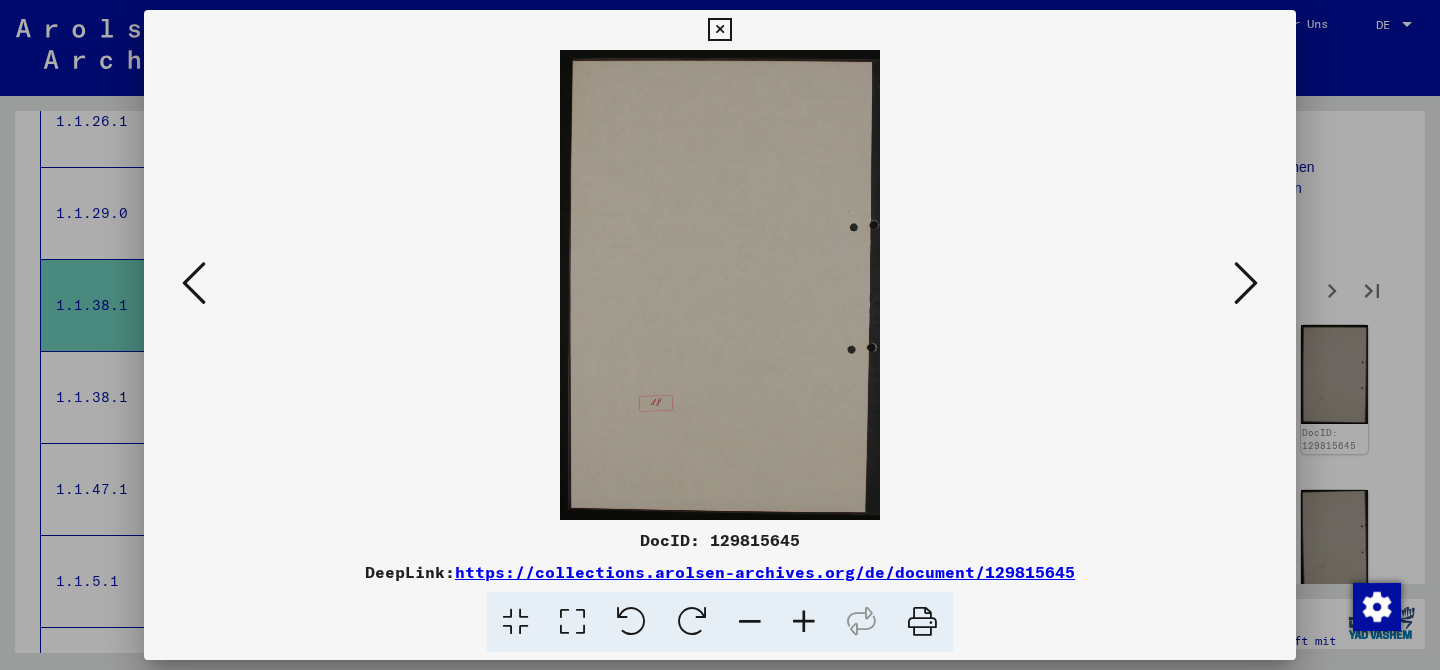click at bounding box center (1246, 283) 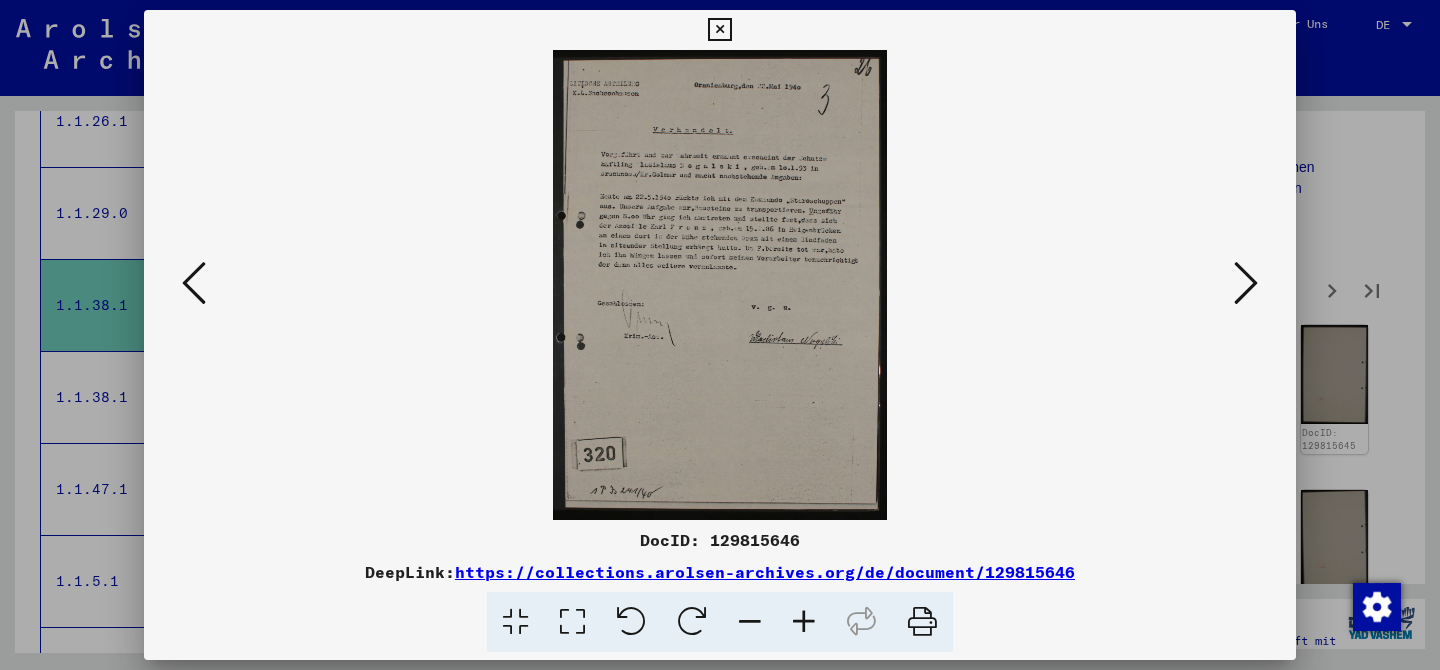 click at bounding box center (194, 283) 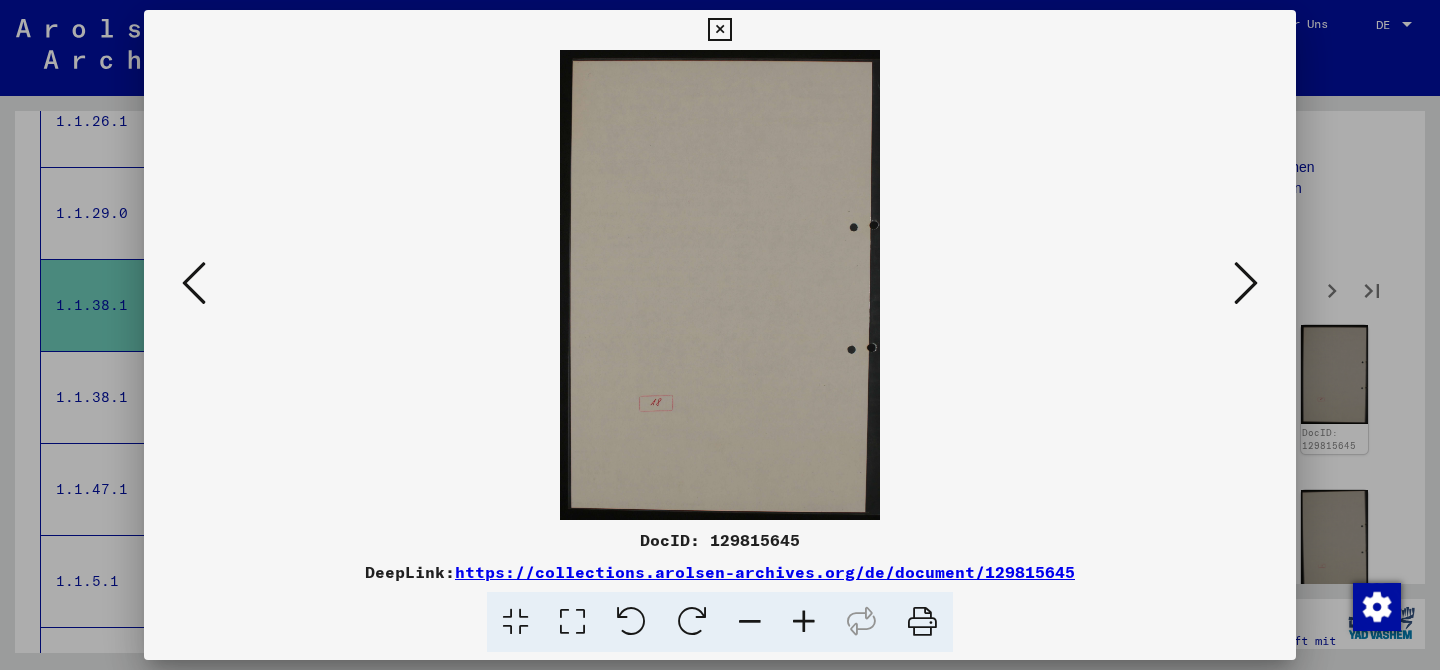 click at bounding box center (194, 283) 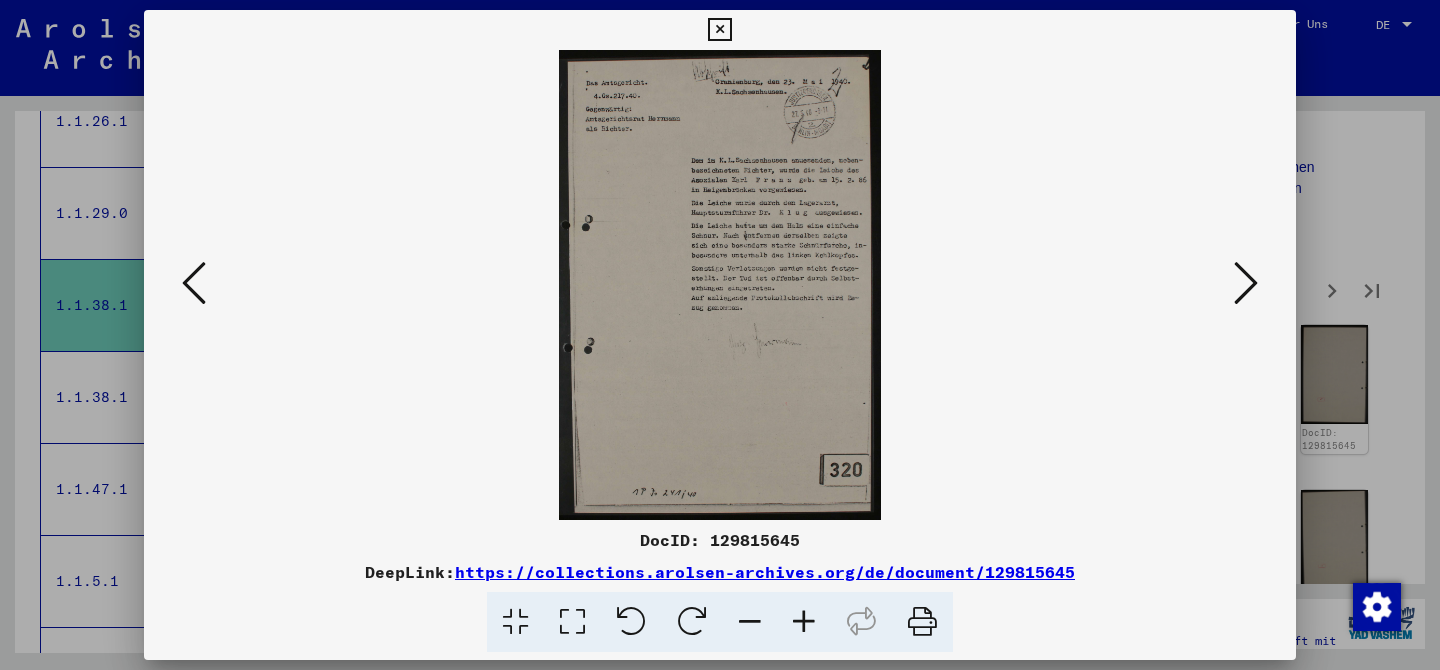 type 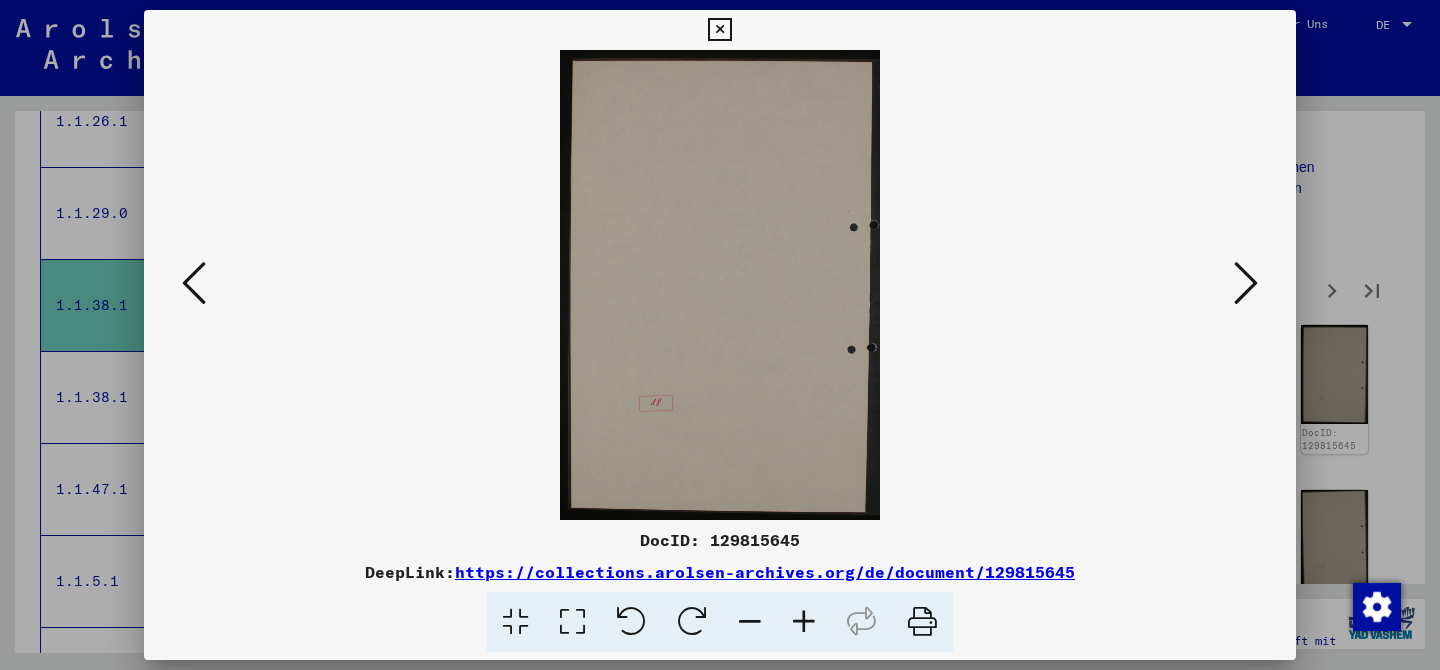 click at bounding box center (1246, 283) 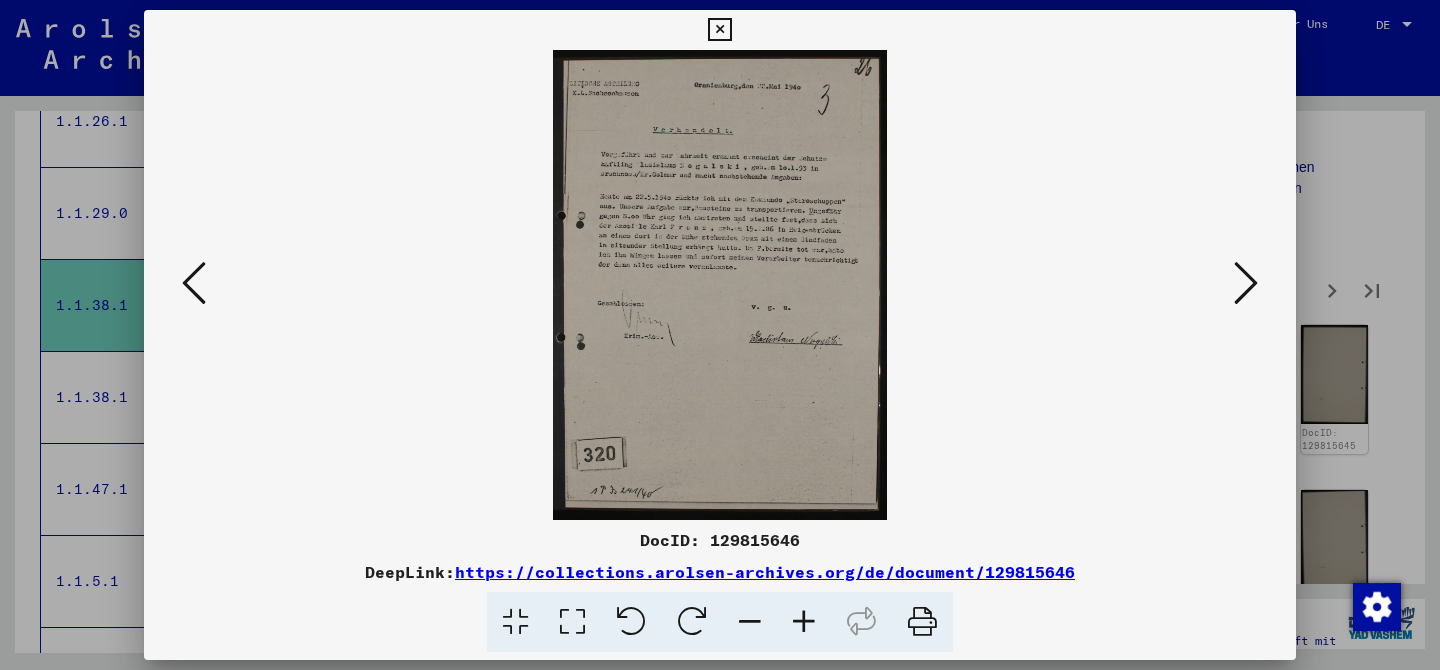 click at bounding box center (1246, 283) 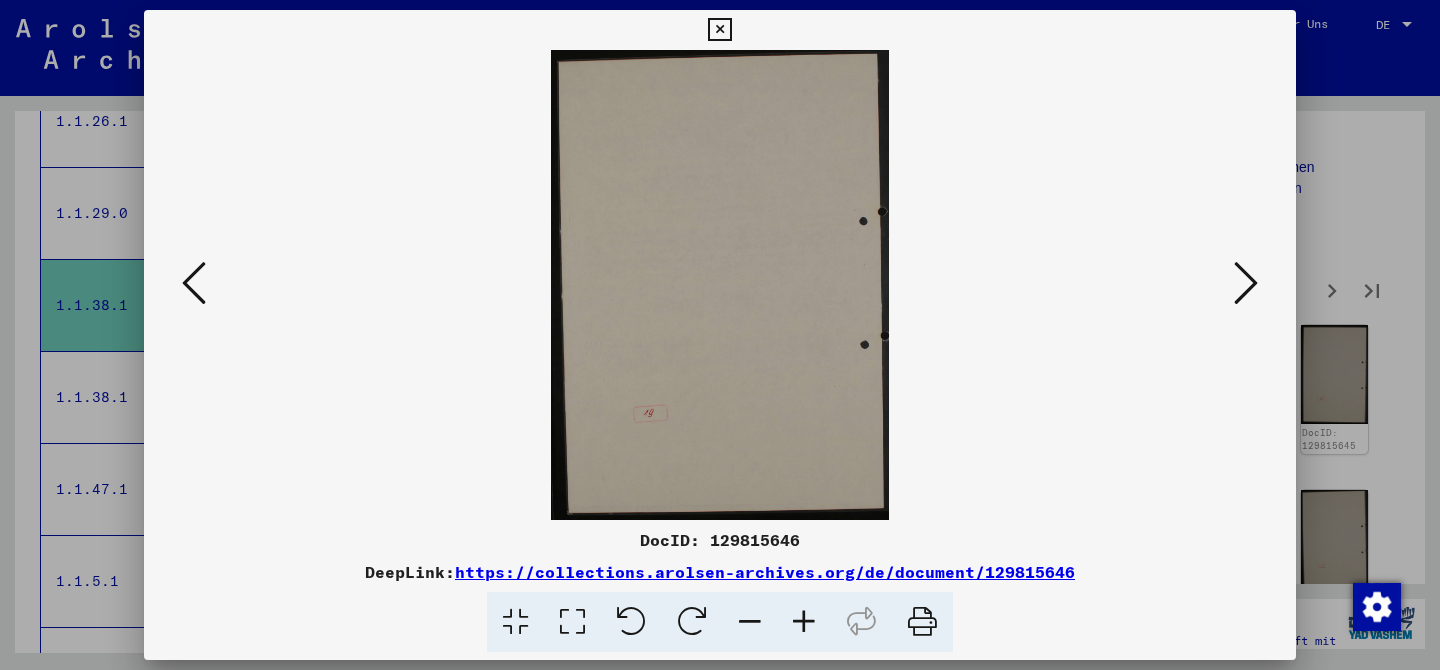click at bounding box center (1246, 283) 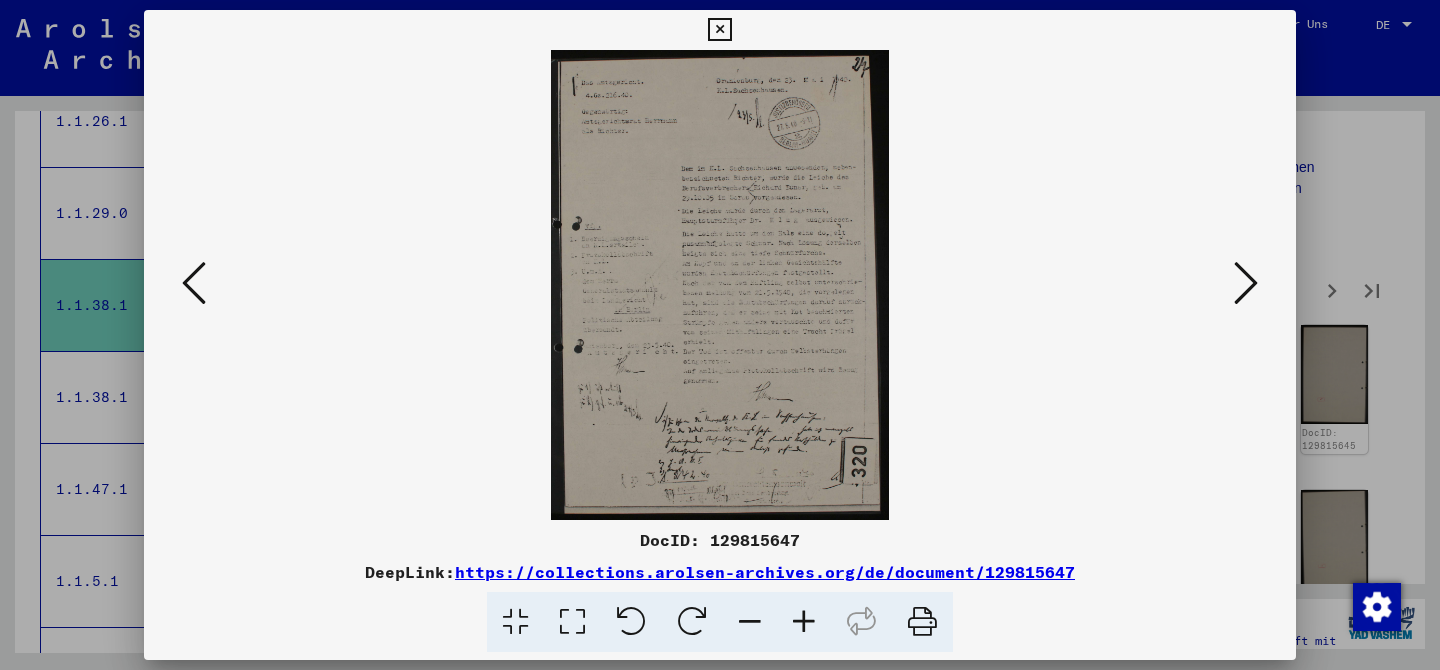click at bounding box center [1246, 283] 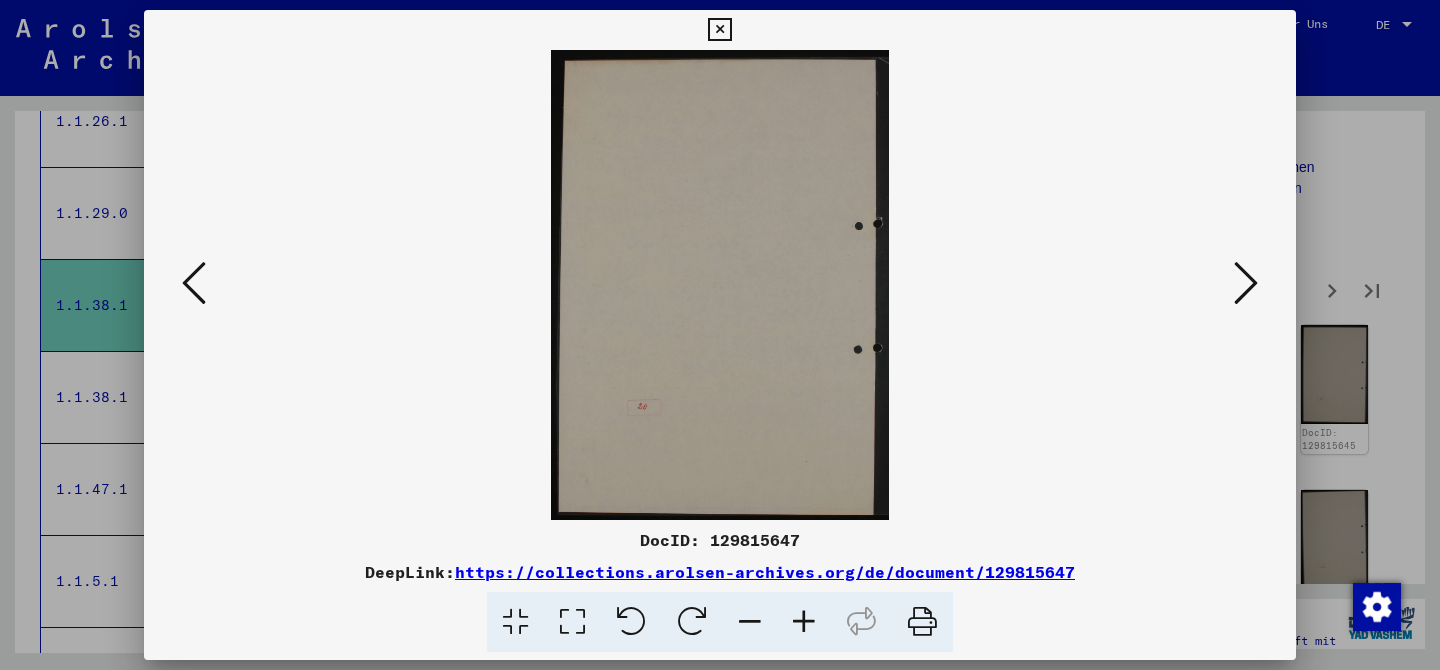 click at bounding box center [1246, 283] 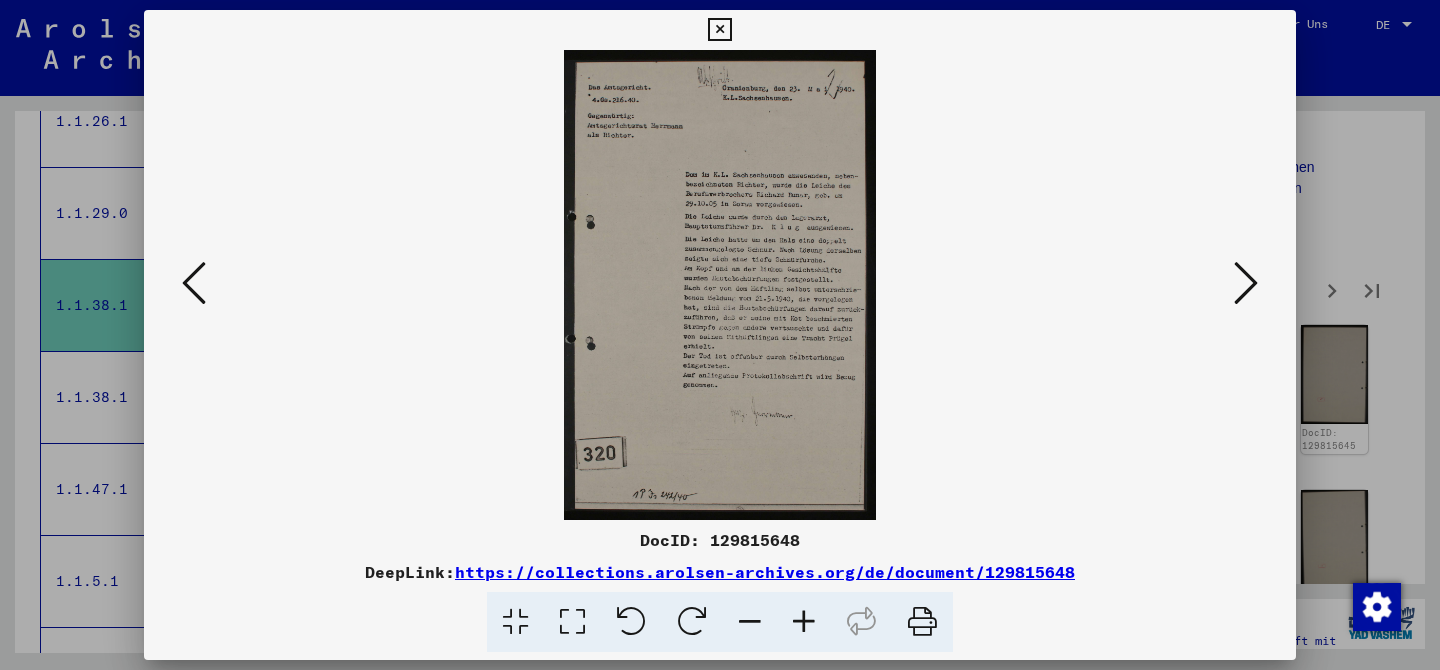 click at bounding box center [1246, 283] 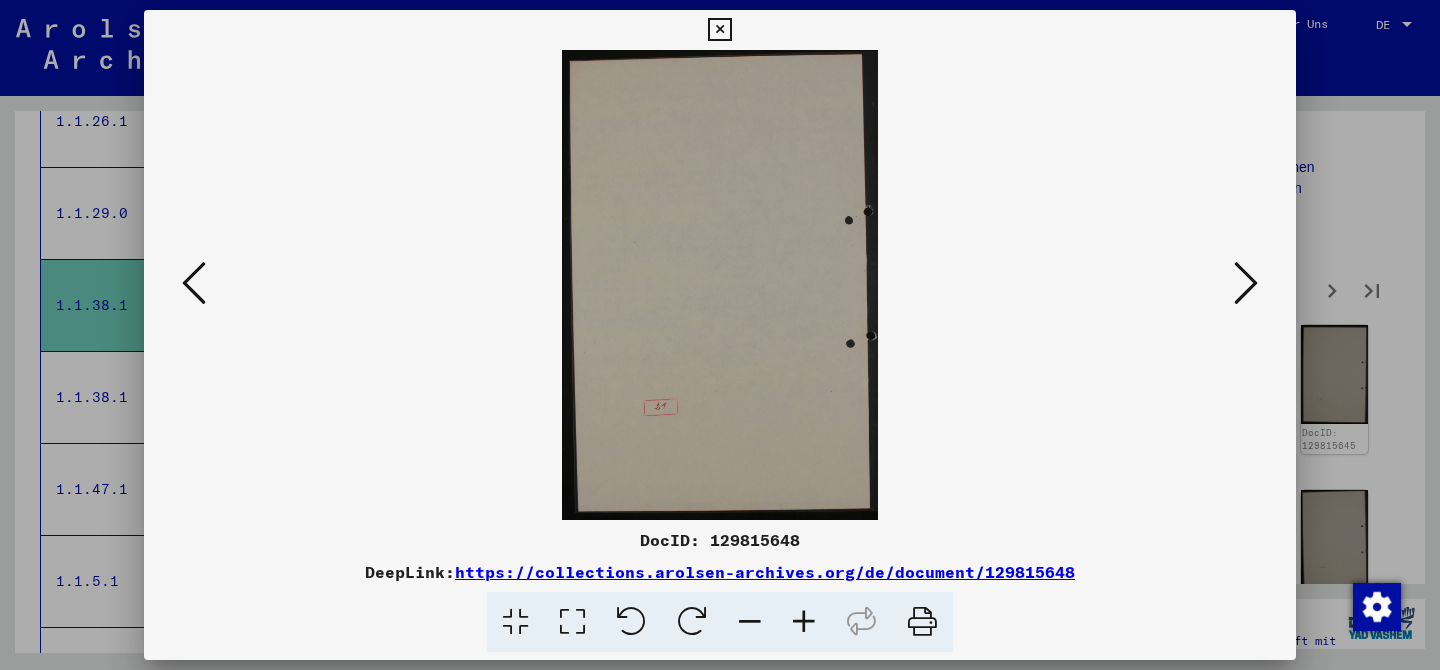click at bounding box center [194, 283] 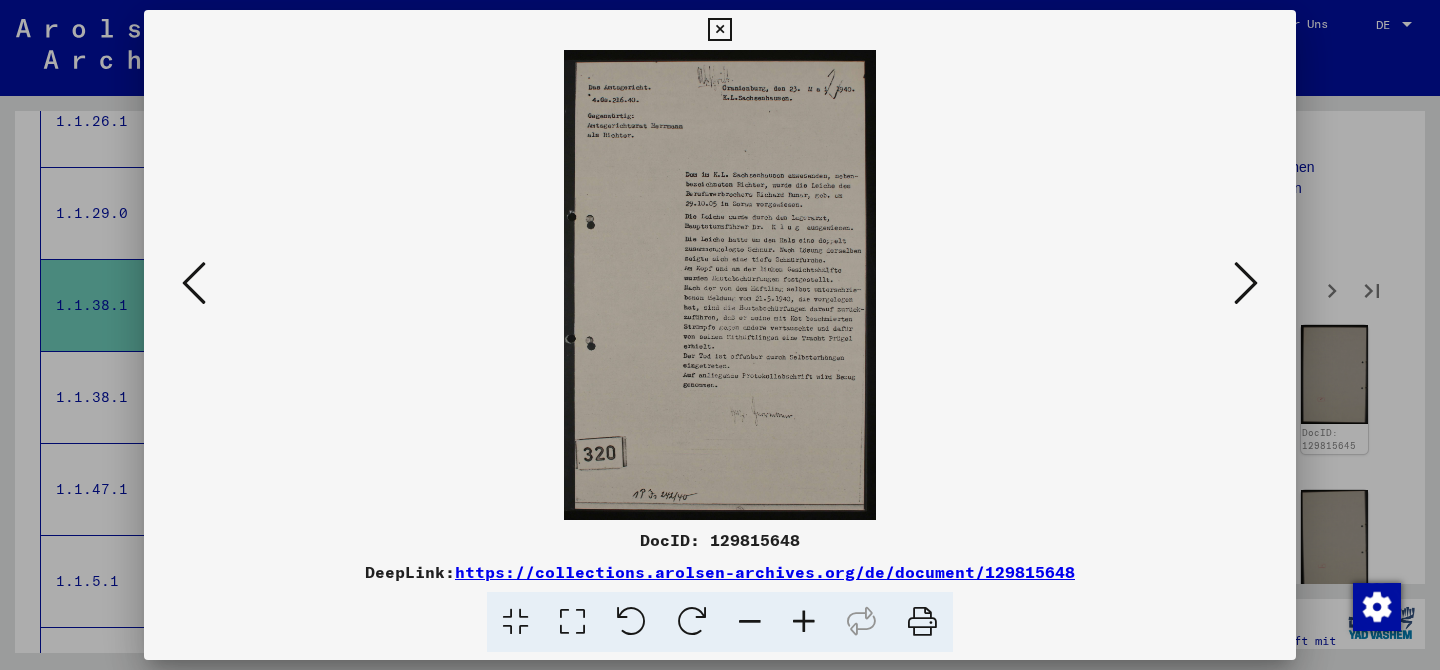 click at bounding box center (1246, 283) 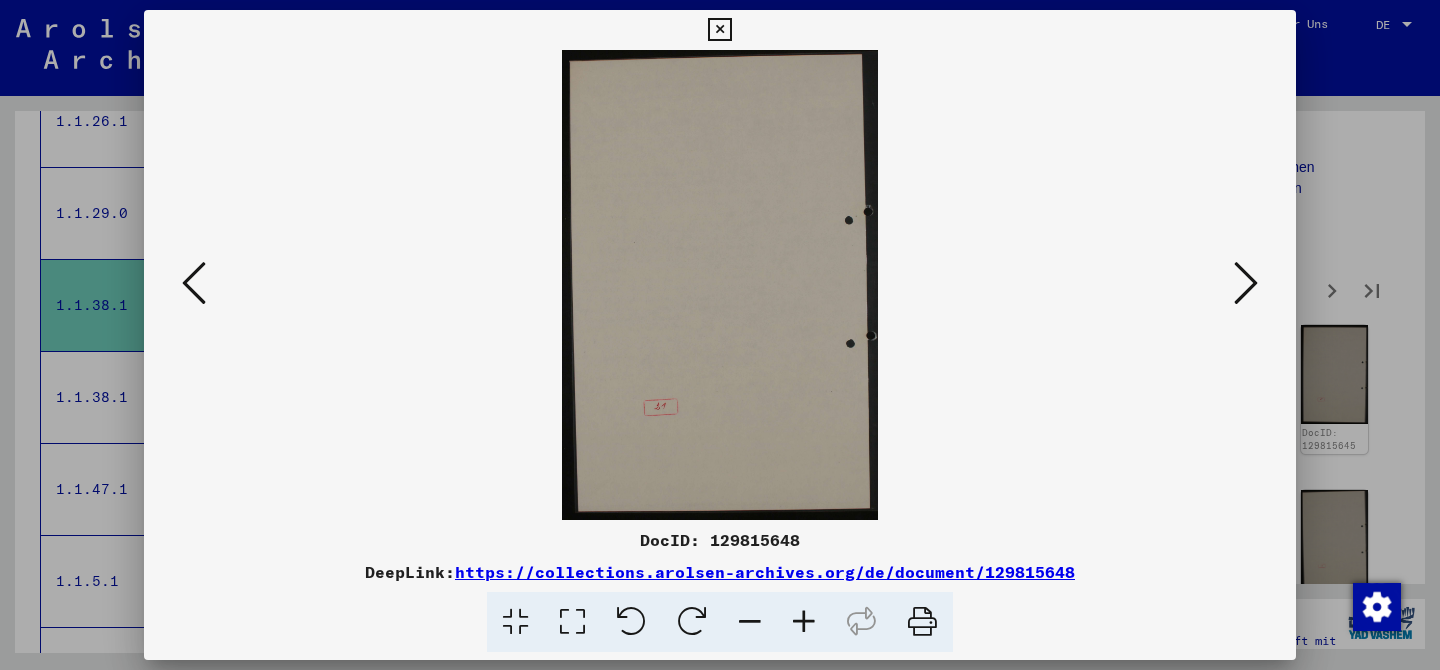 click at bounding box center [1246, 283] 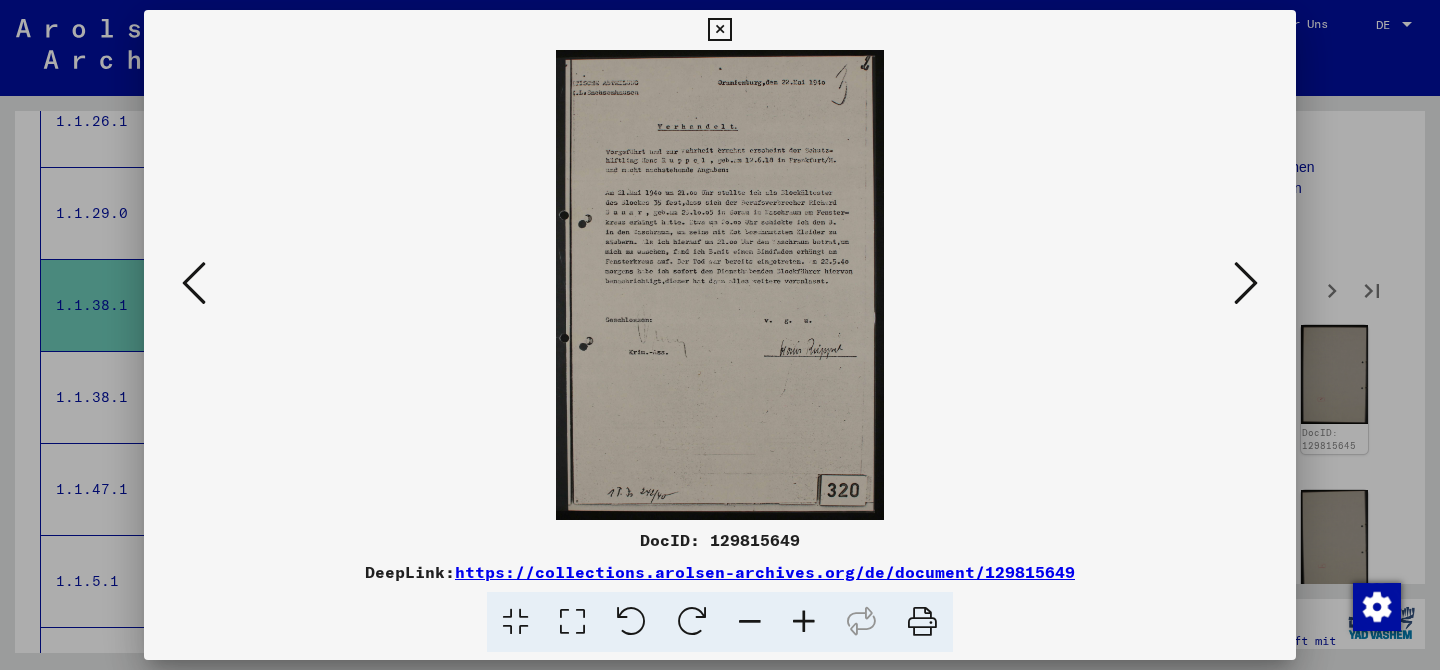 click at bounding box center [1246, 283] 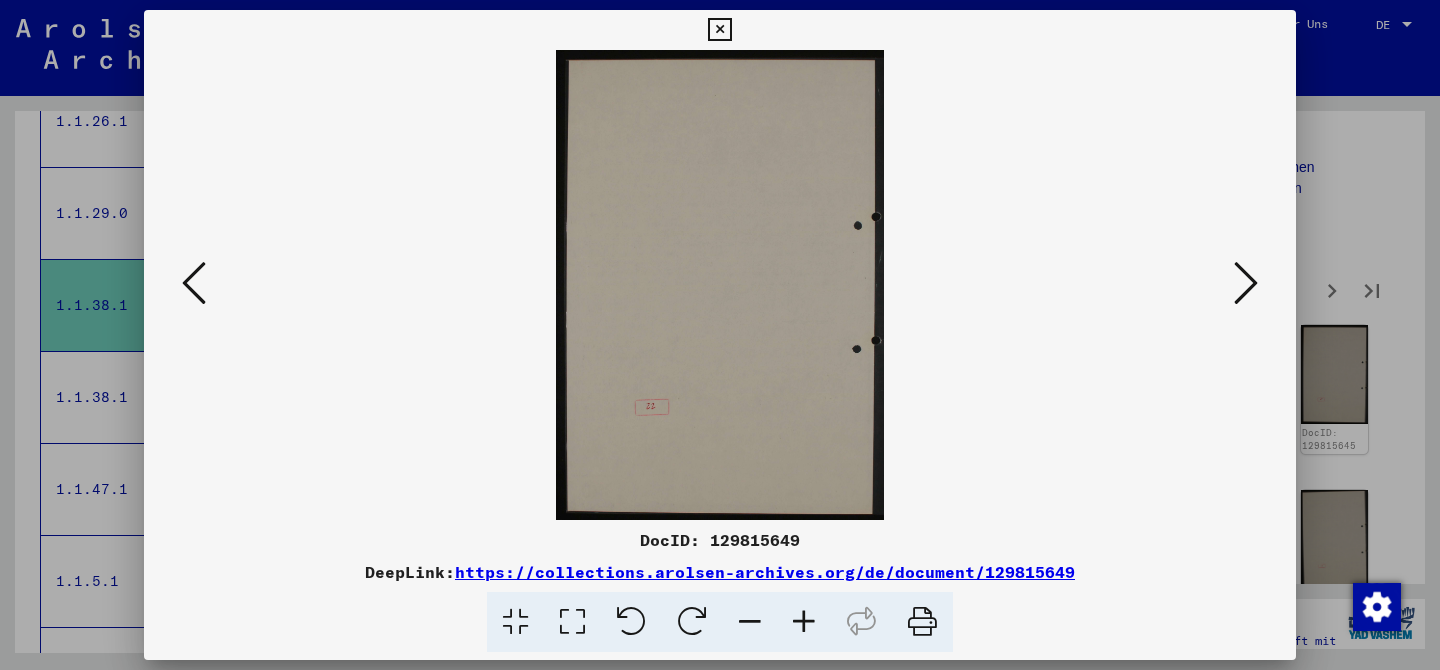 click at bounding box center (1246, 283) 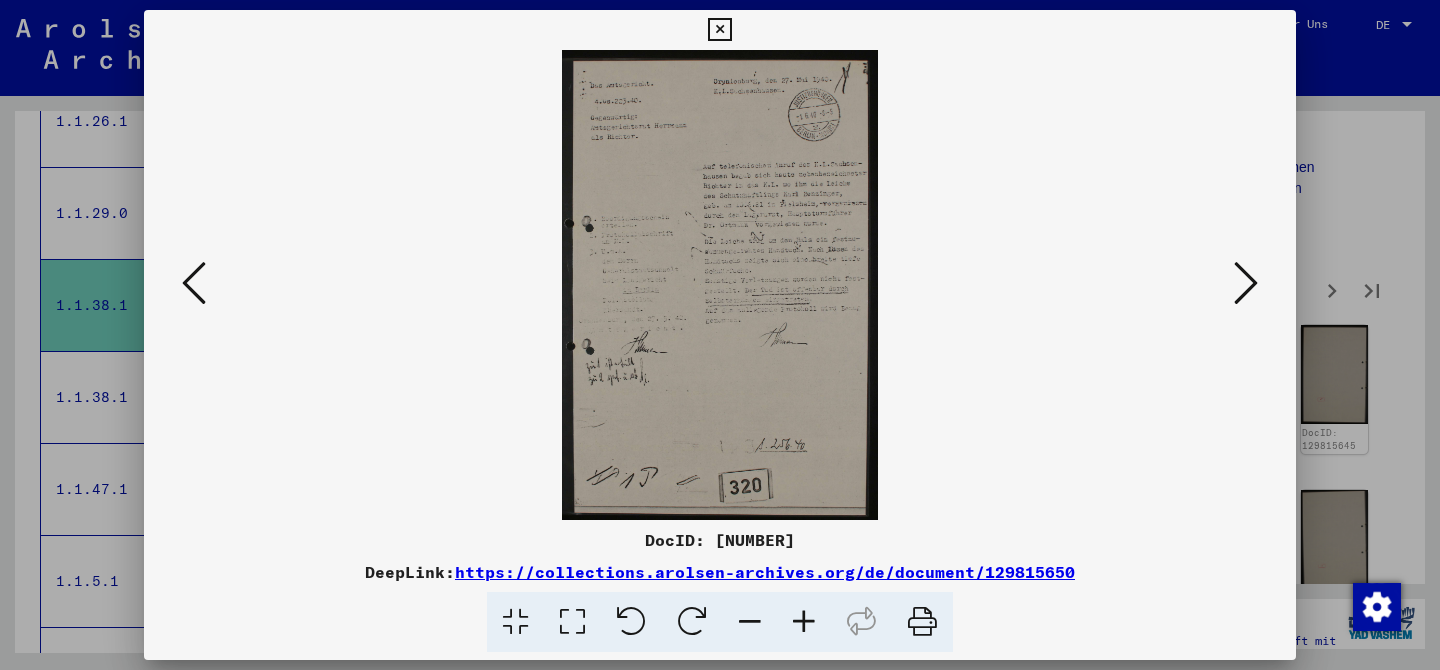 click at bounding box center (1246, 283) 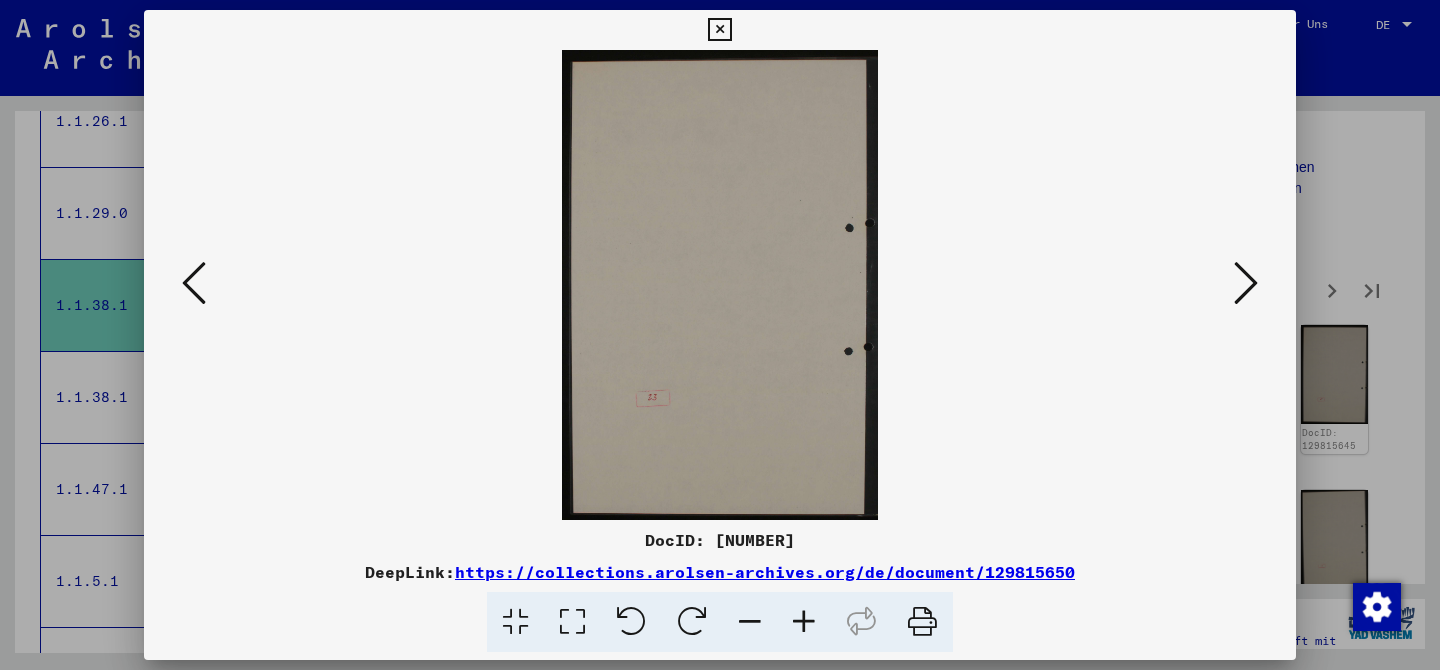 click at bounding box center [1246, 283] 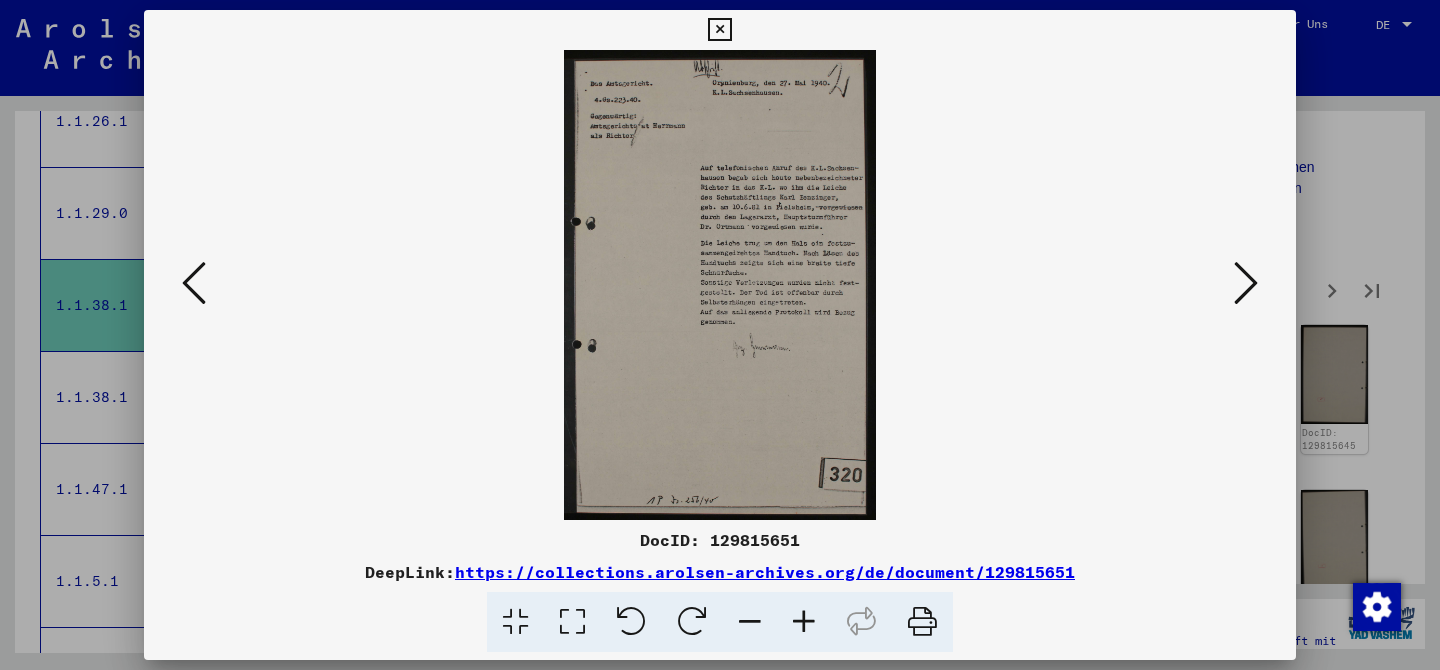 click at bounding box center [1246, 283] 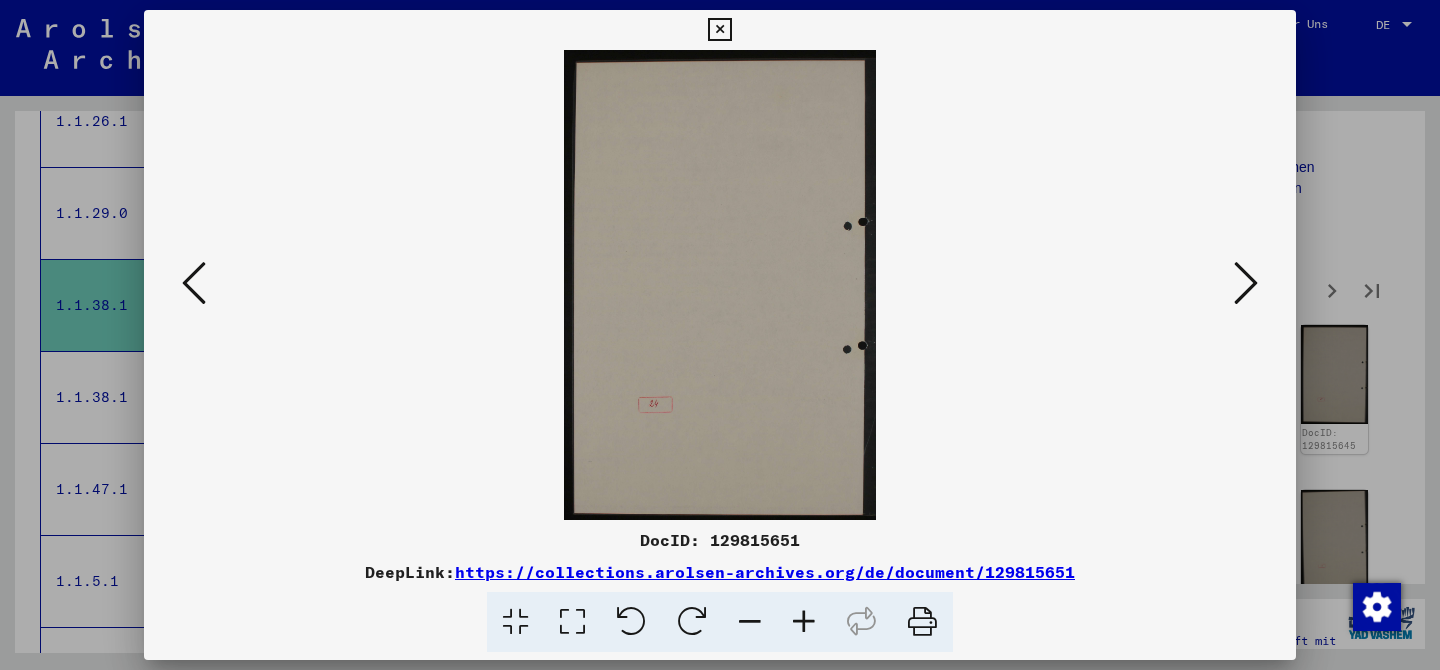 click at bounding box center (1246, 283) 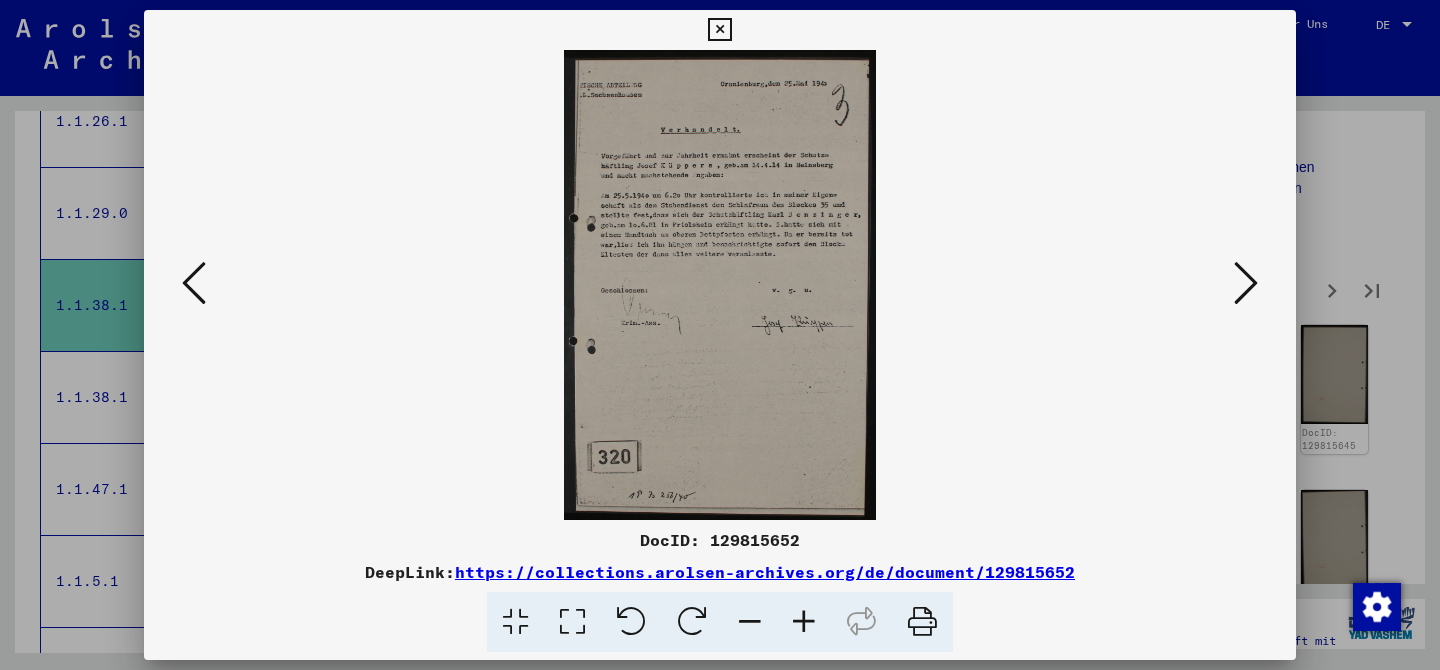 click at bounding box center (1246, 283) 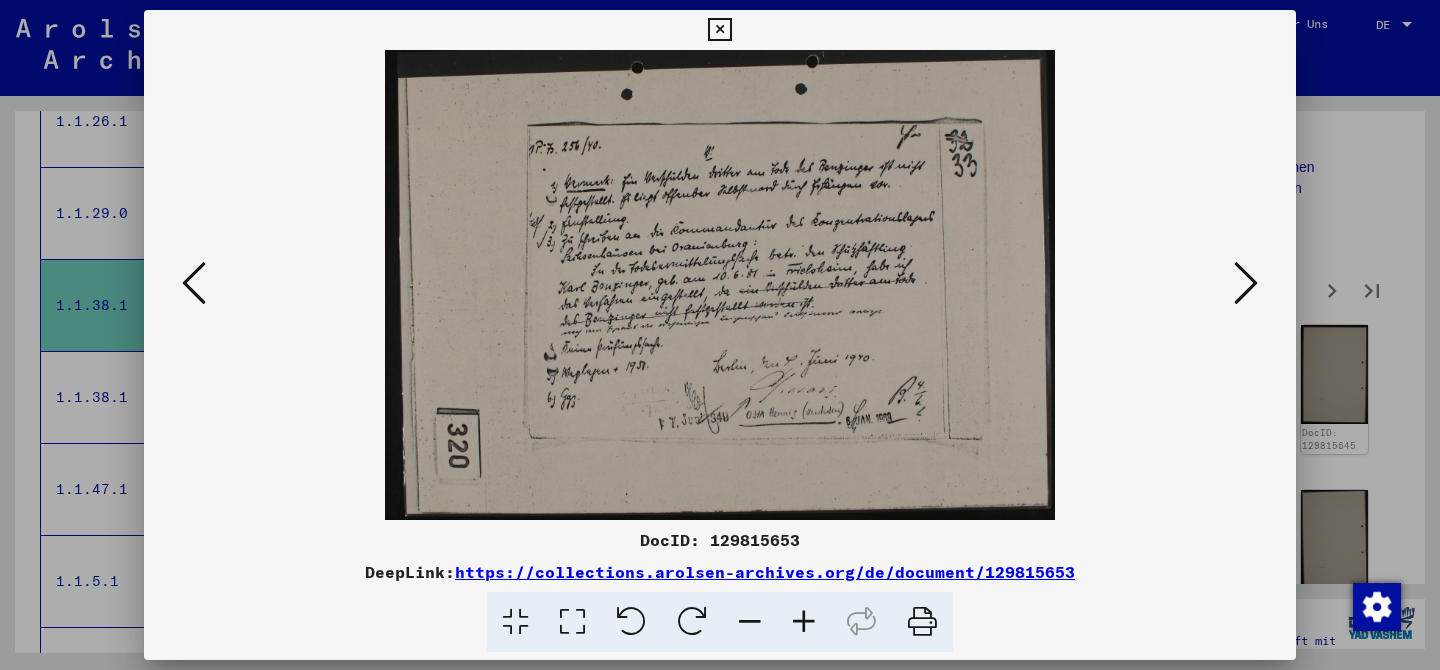 click at bounding box center [1246, 283] 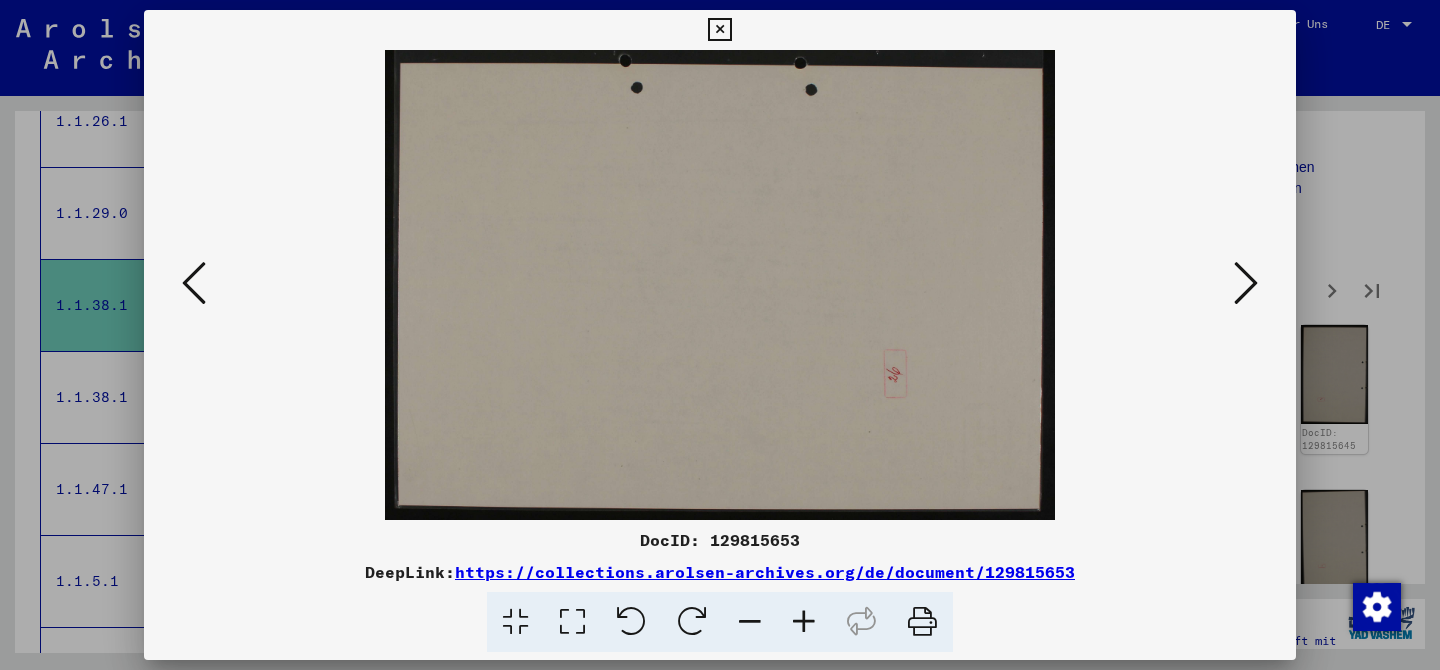 click at bounding box center (1246, 283) 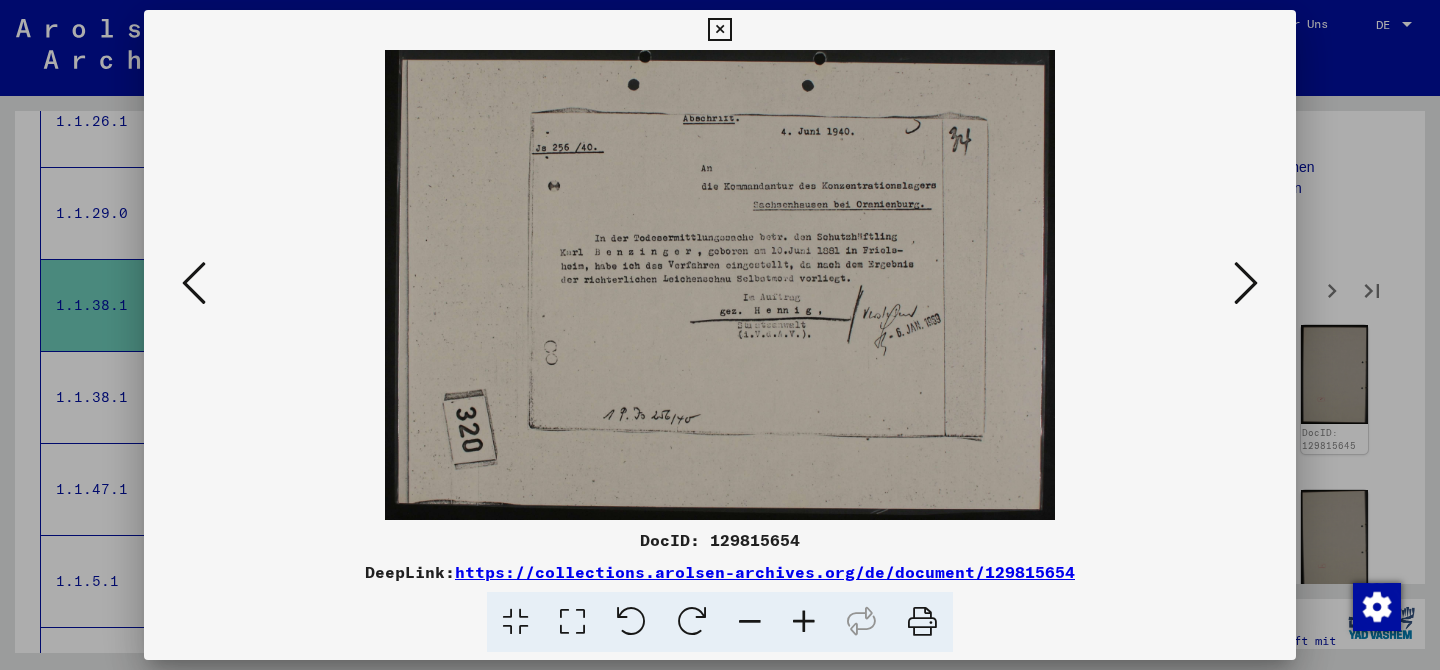 click at bounding box center (1246, 283) 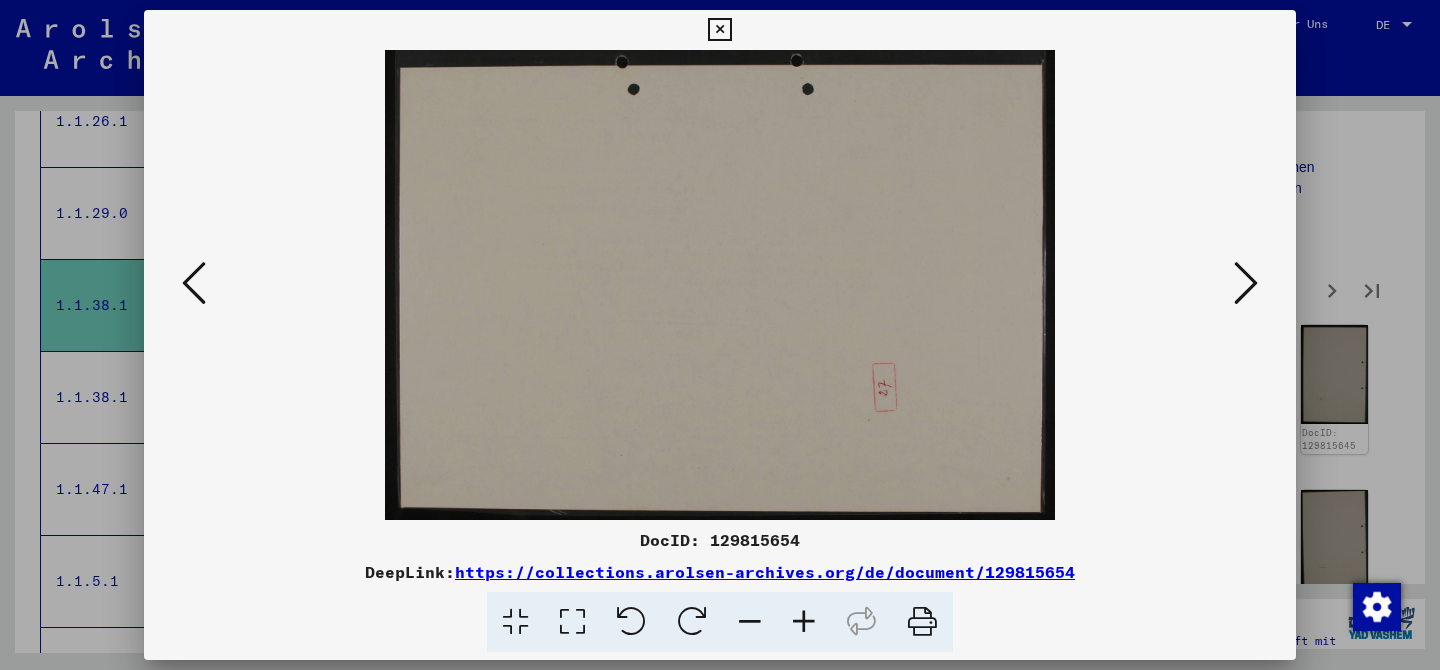 click at bounding box center (1246, 283) 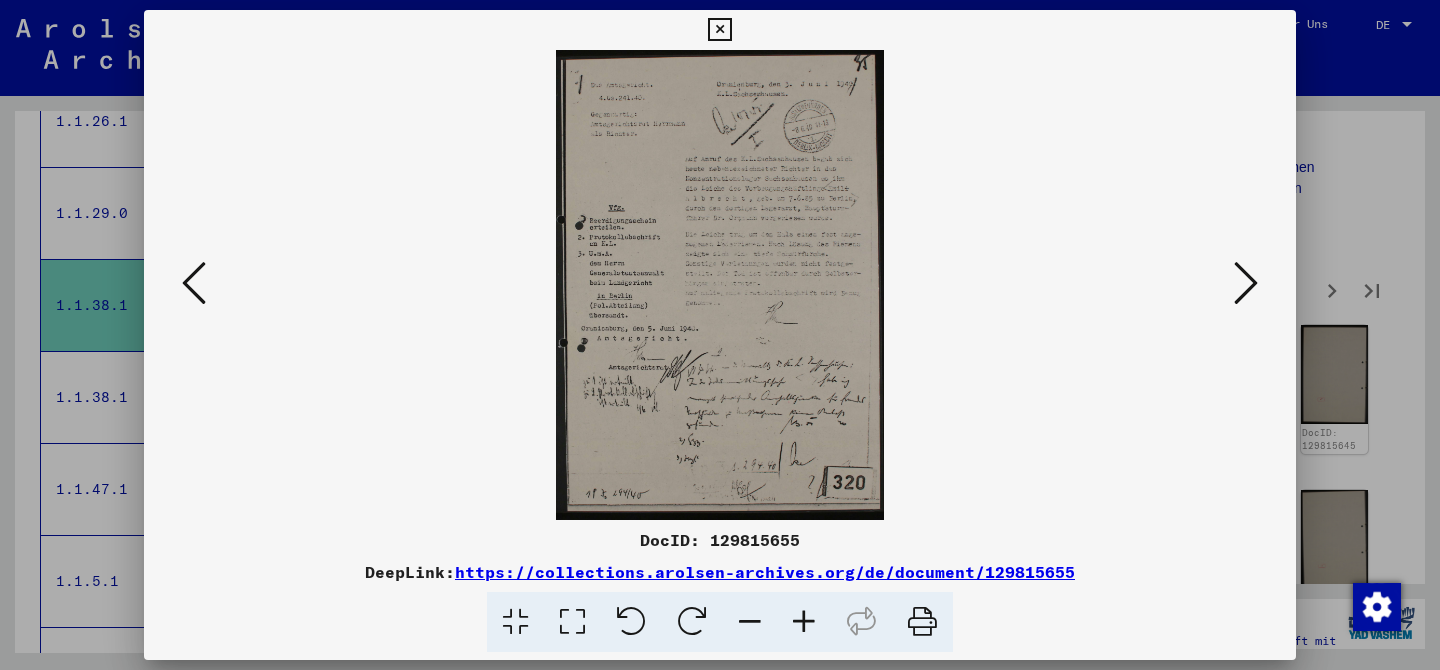 click at bounding box center (1246, 283) 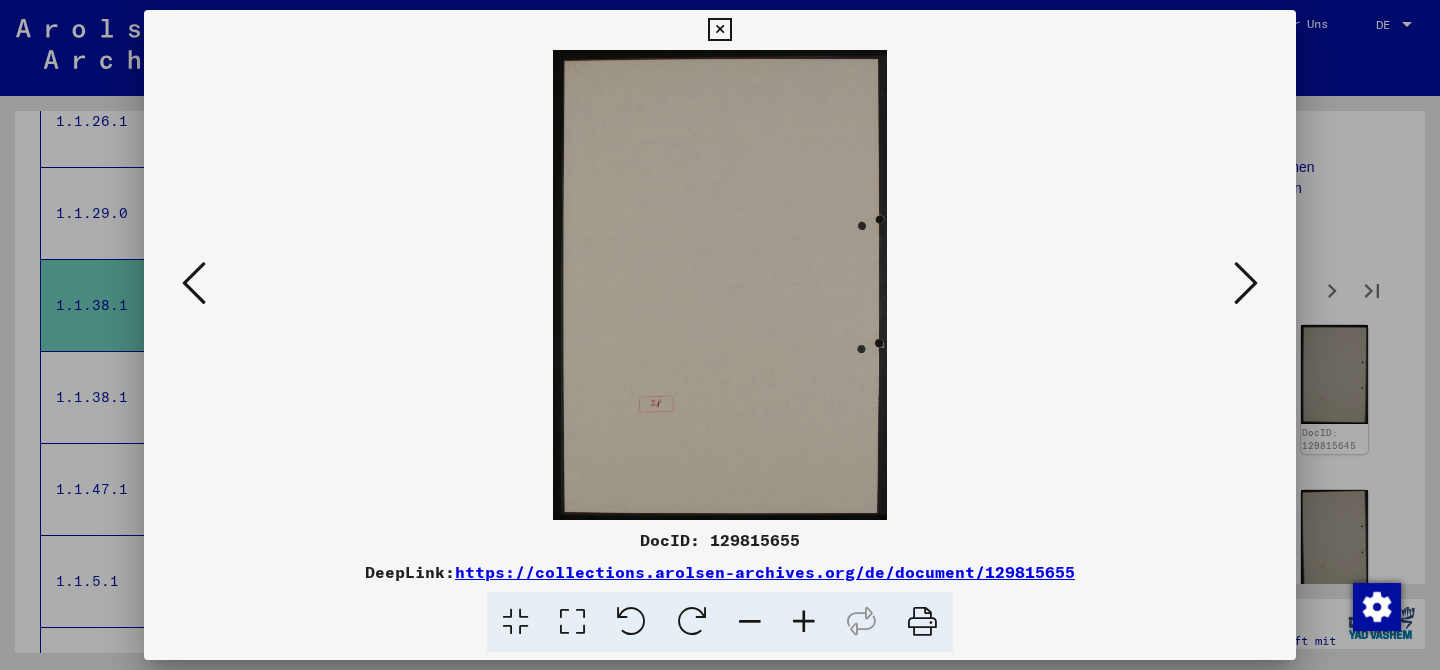 click at bounding box center (1246, 283) 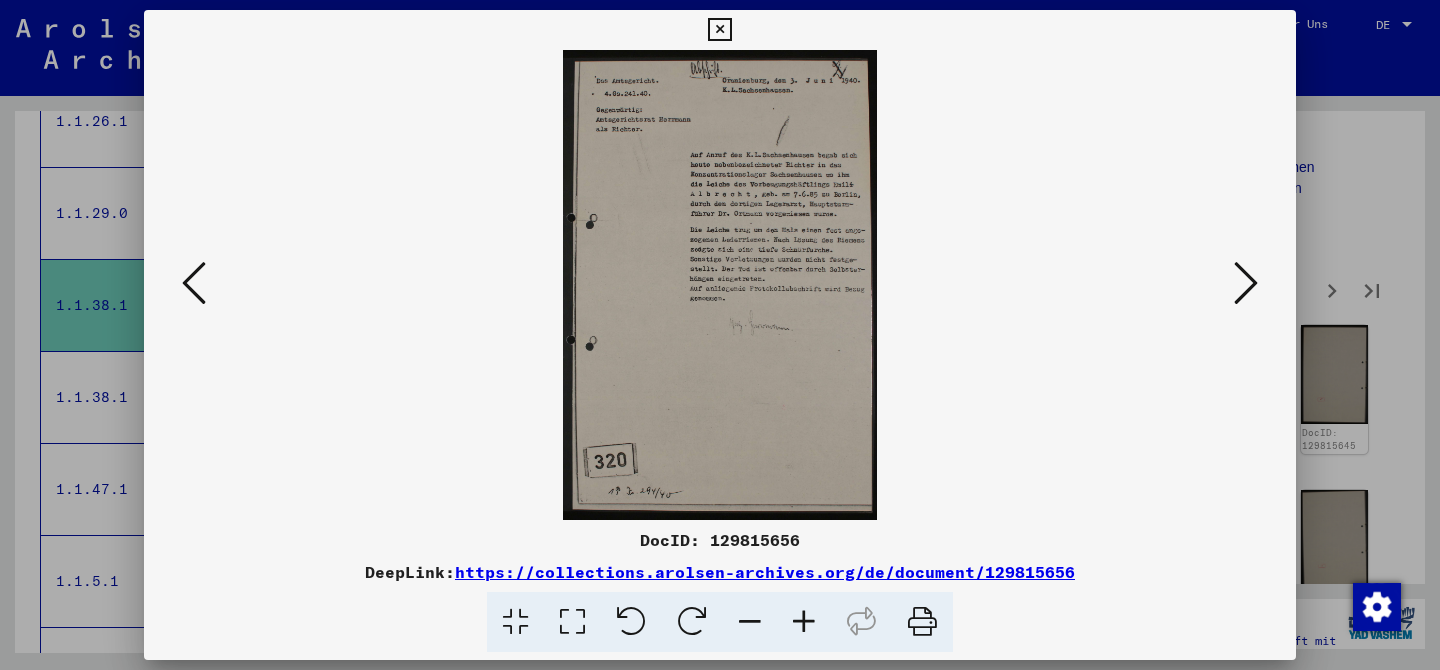 click at bounding box center (1246, 283) 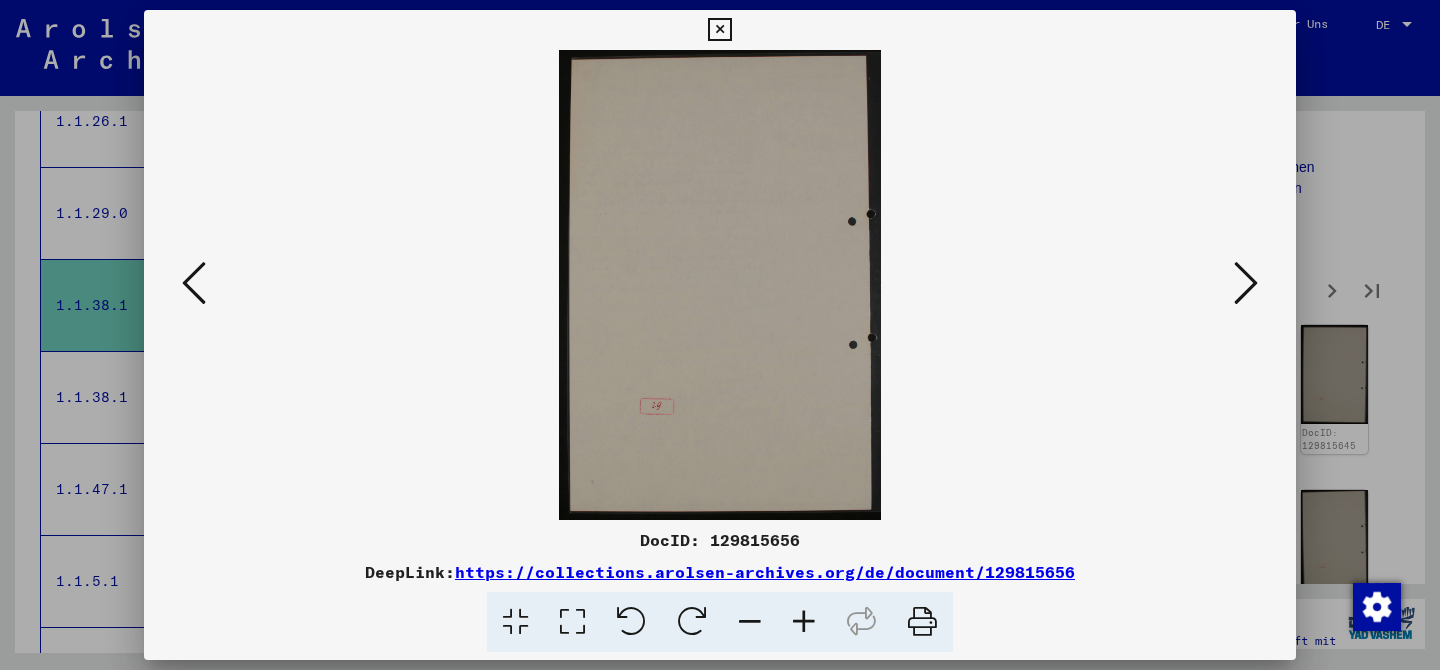 click at bounding box center (1246, 283) 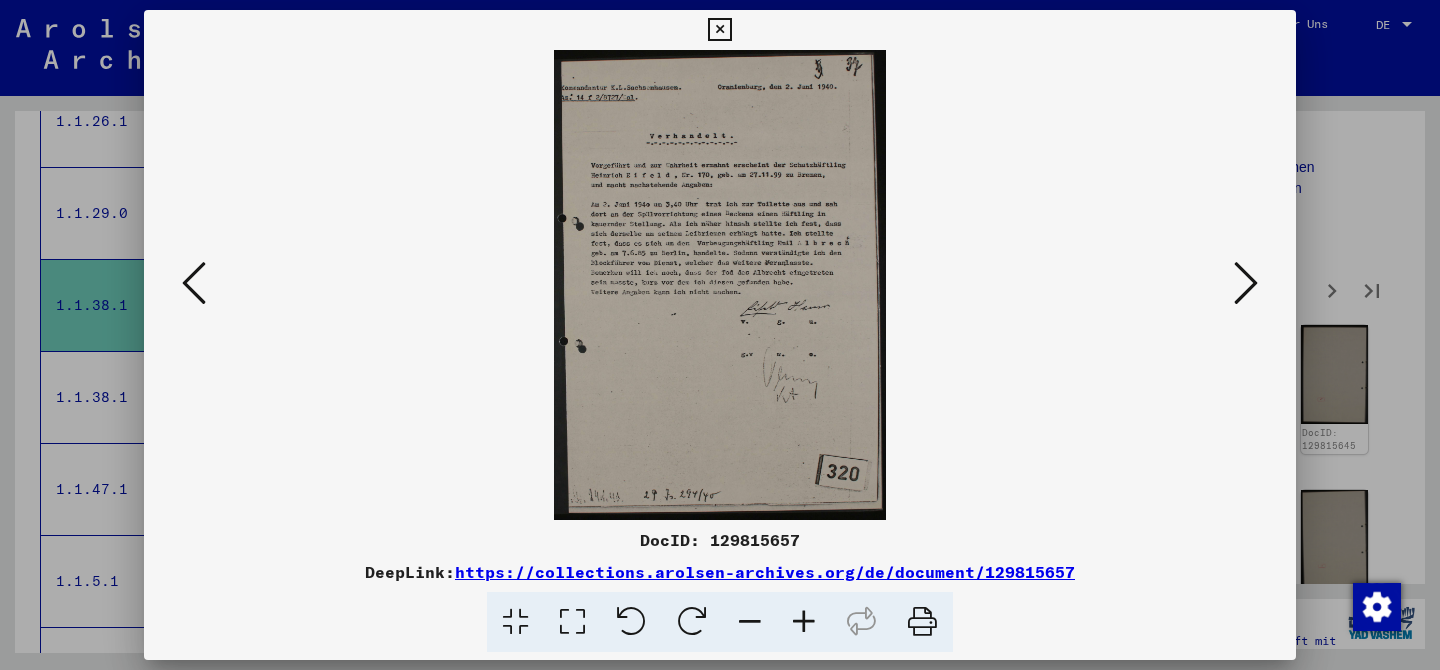 click at bounding box center [1246, 283] 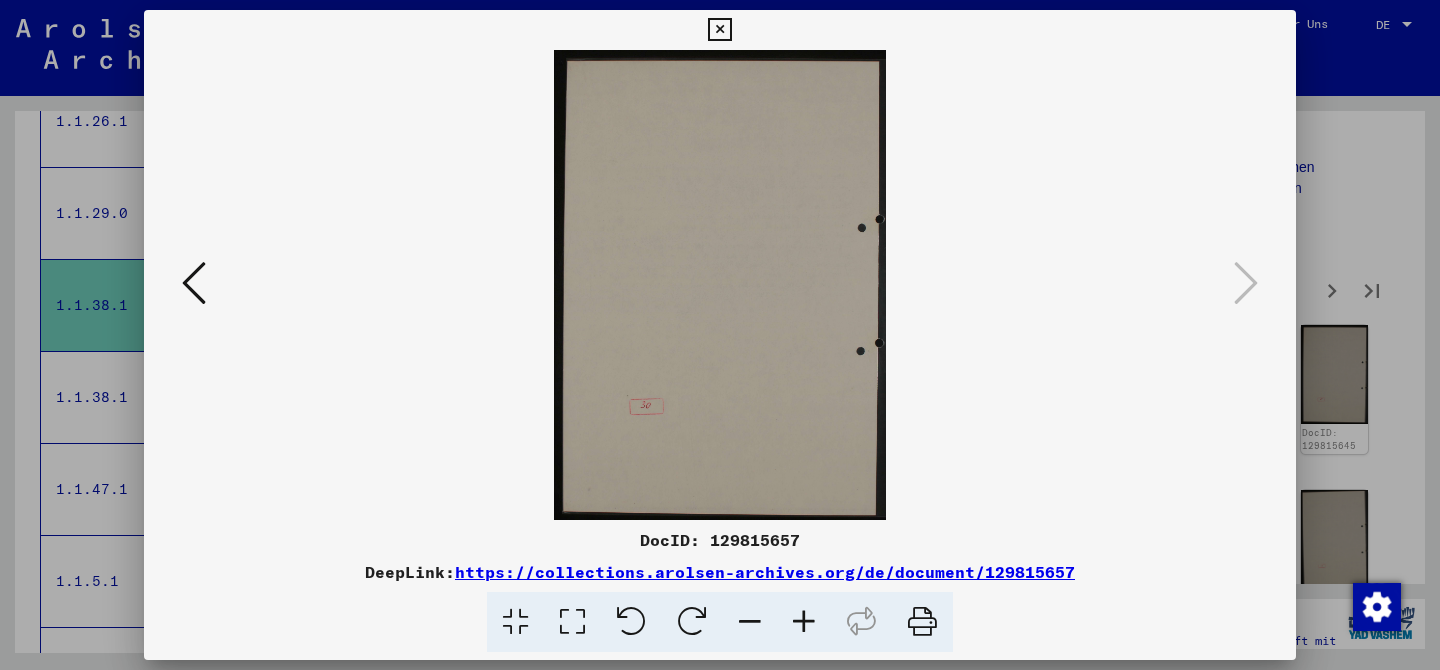 click at bounding box center [720, 335] 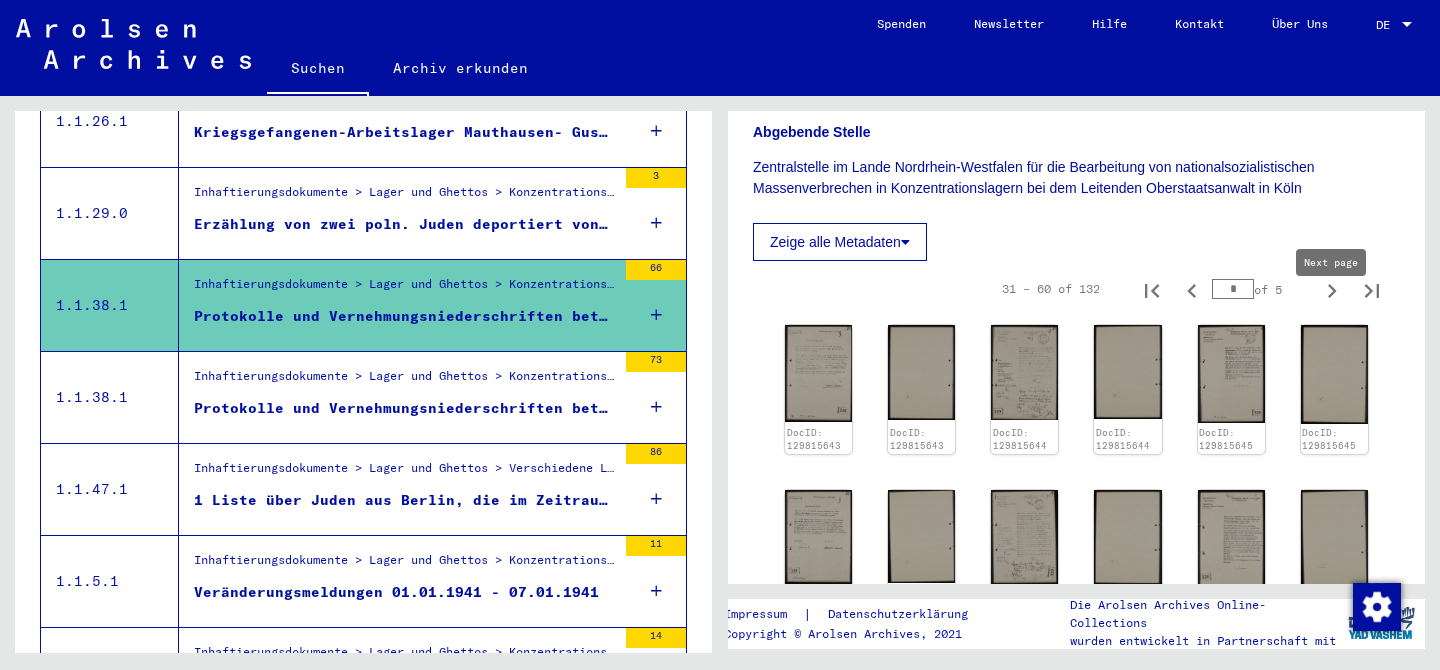 click 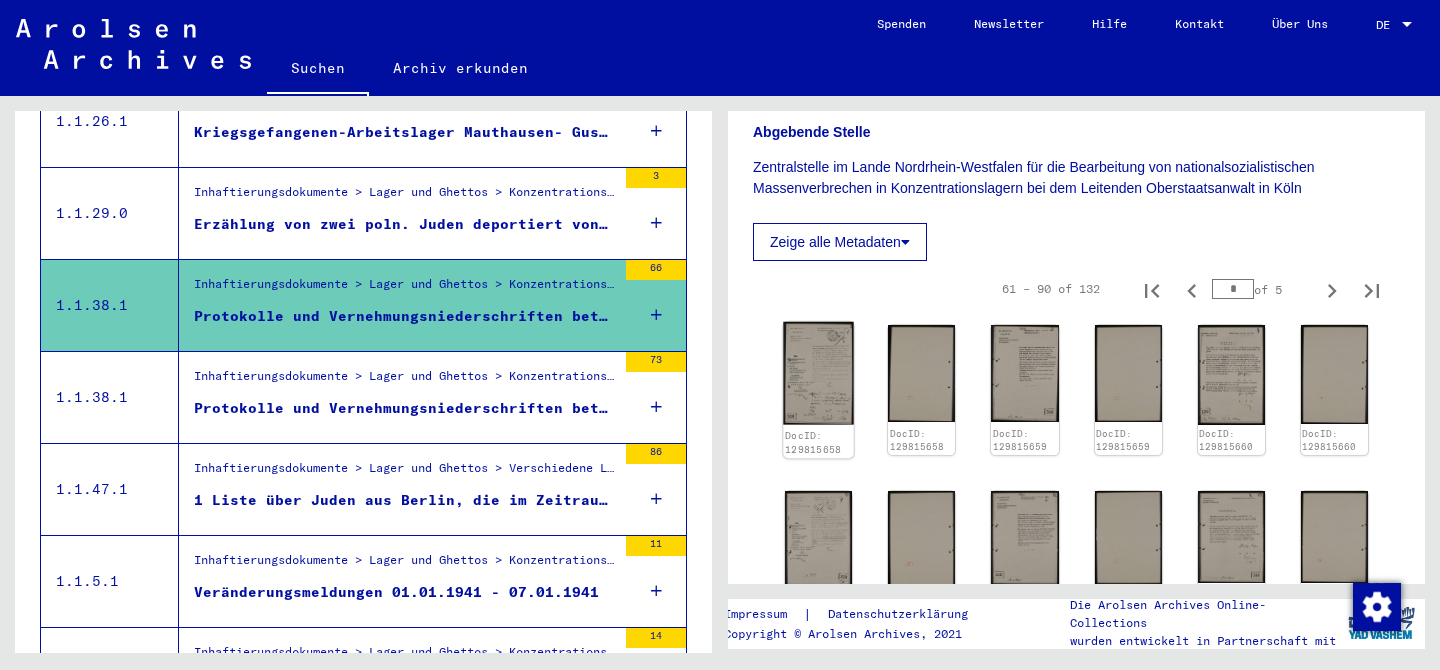 click 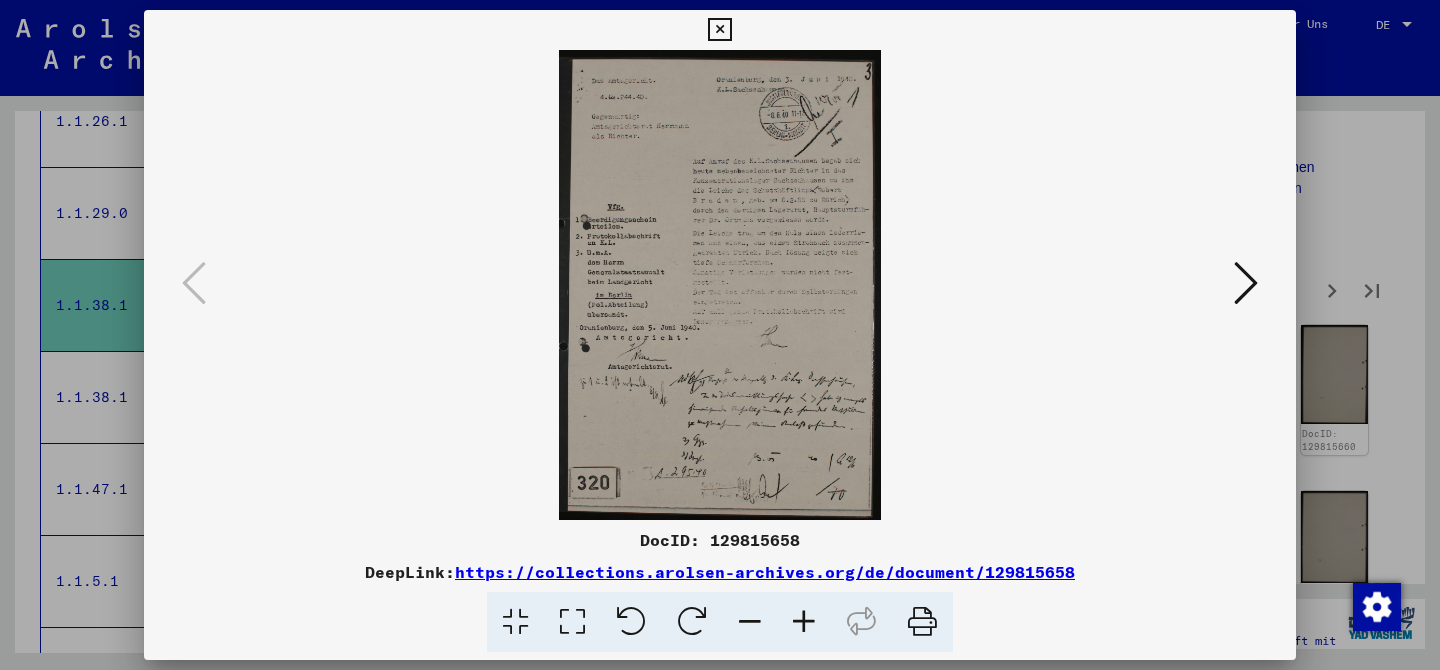 click at bounding box center [1246, 283] 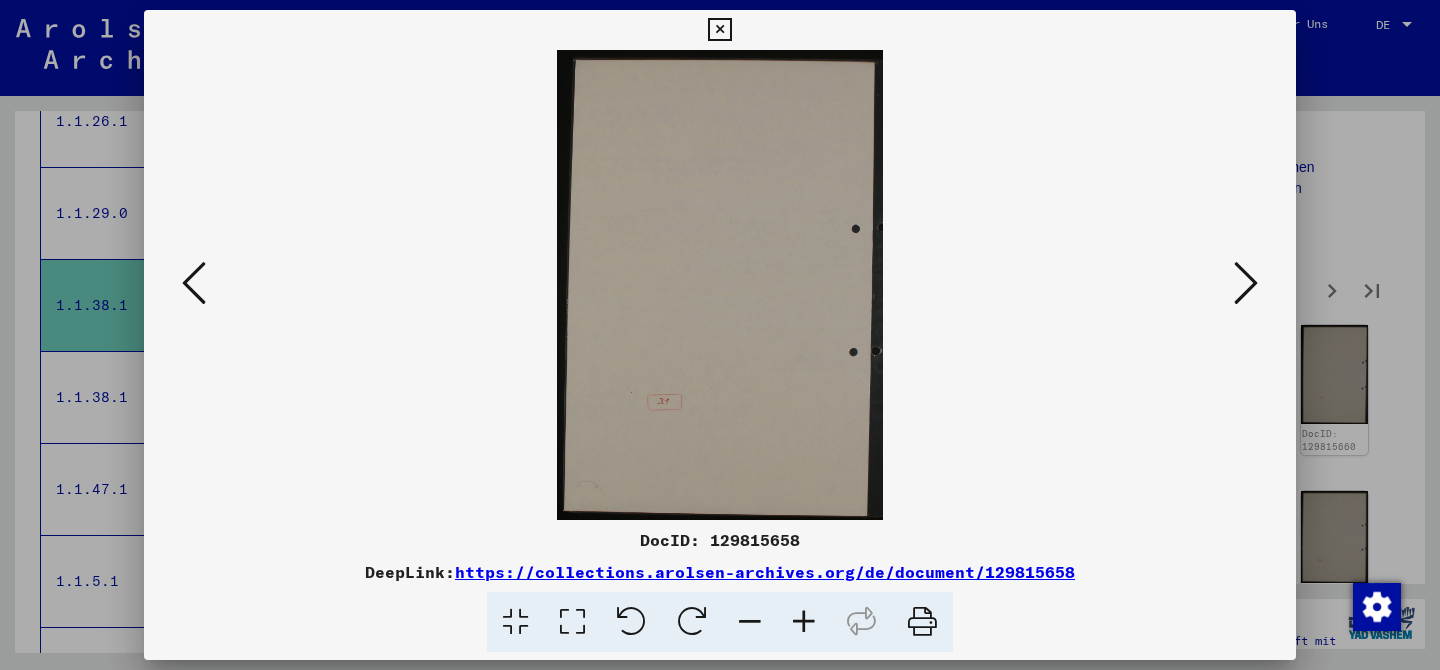 click at bounding box center (1246, 283) 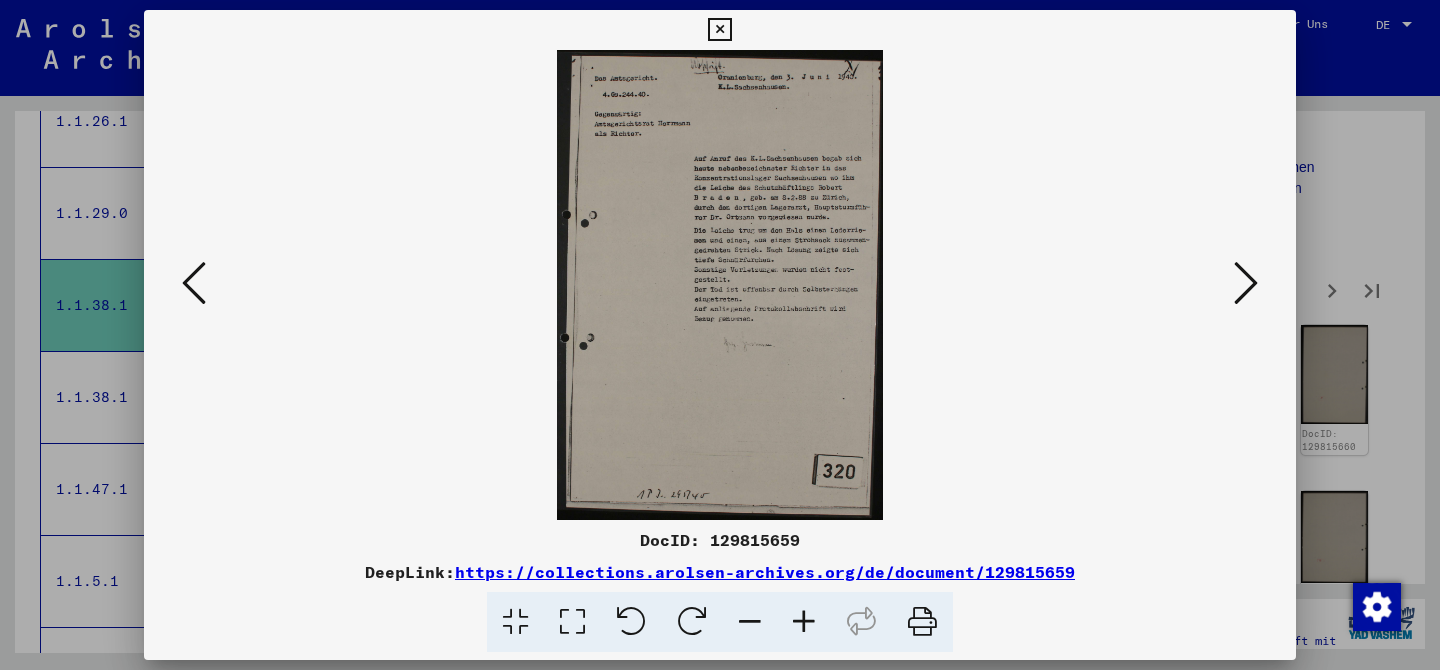 click at bounding box center [1246, 283] 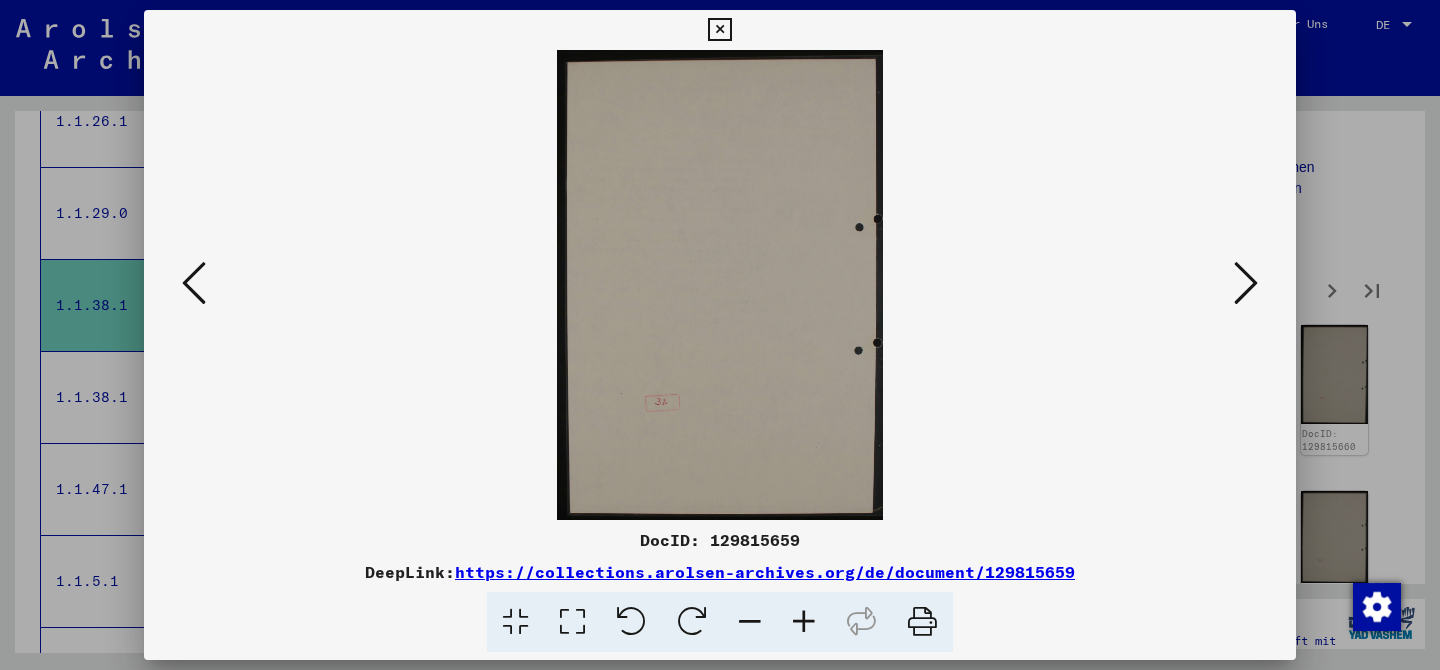 click at bounding box center [1246, 283] 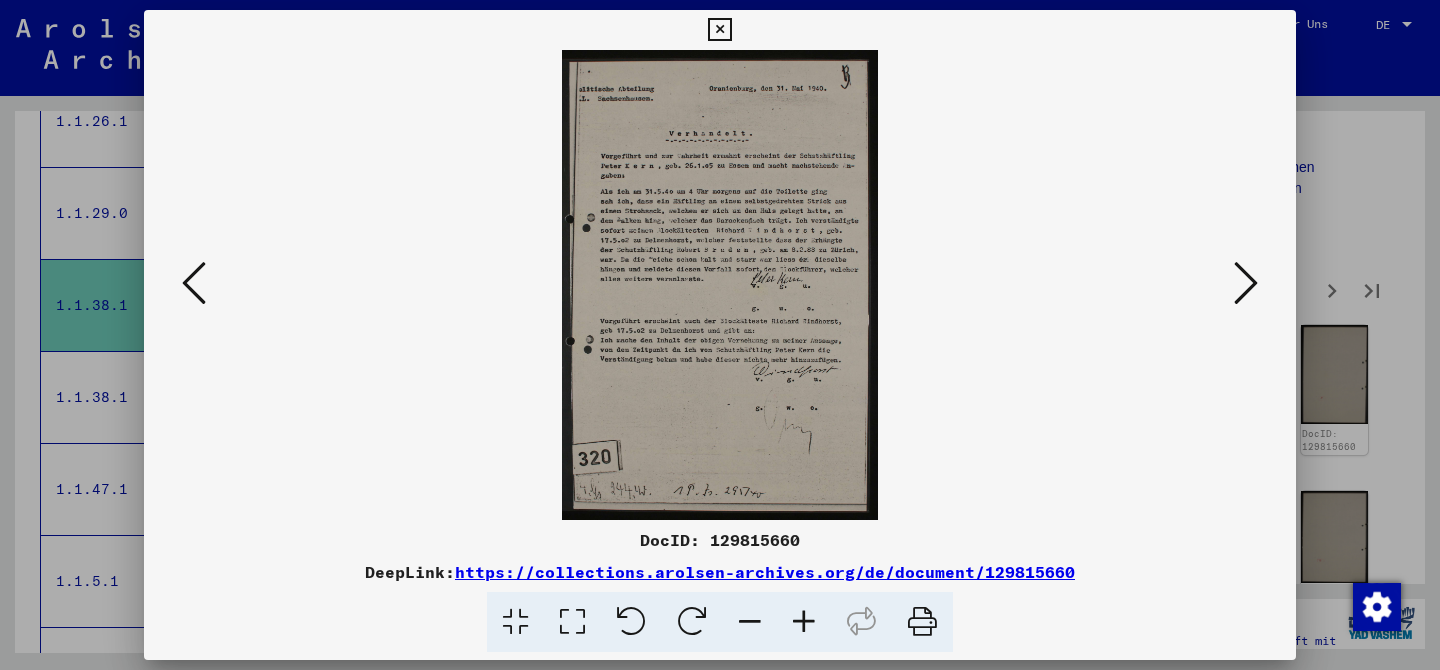 click at bounding box center [1246, 283] 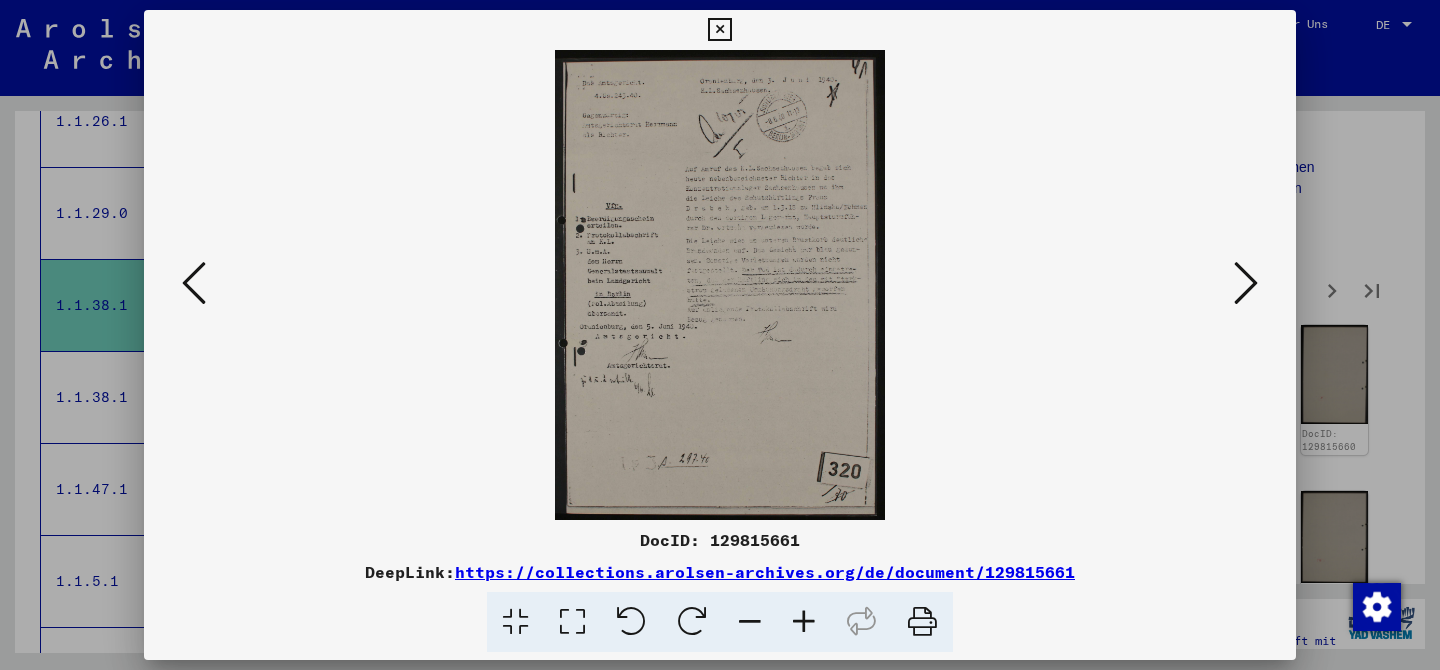 click at bounding box center [1246, 283] 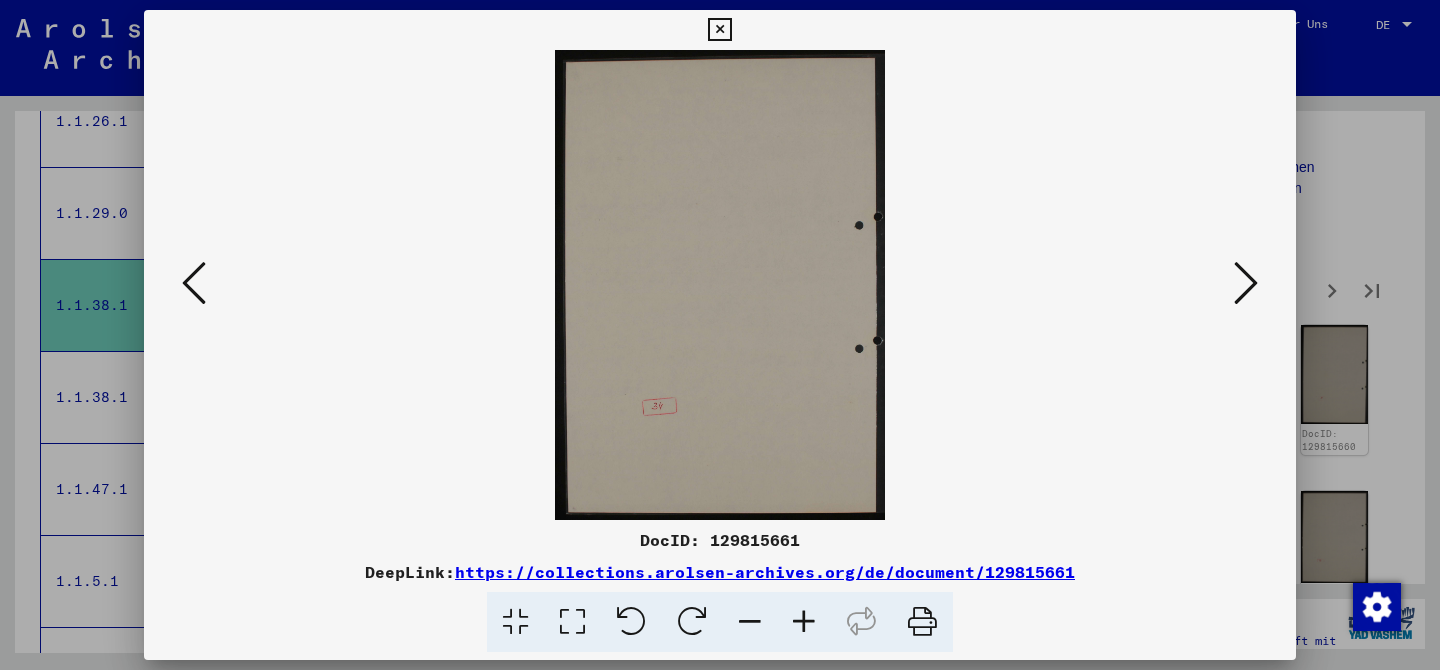 click at bounding box center (1246, 283) 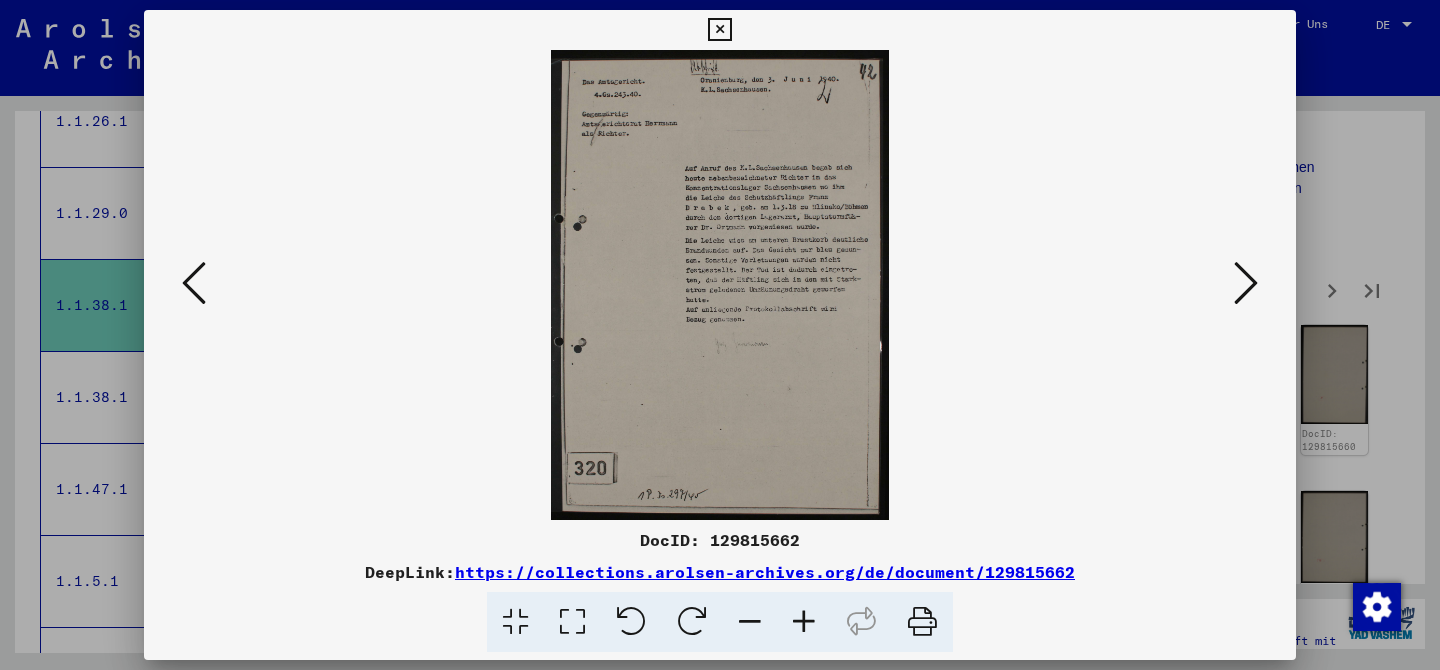 type 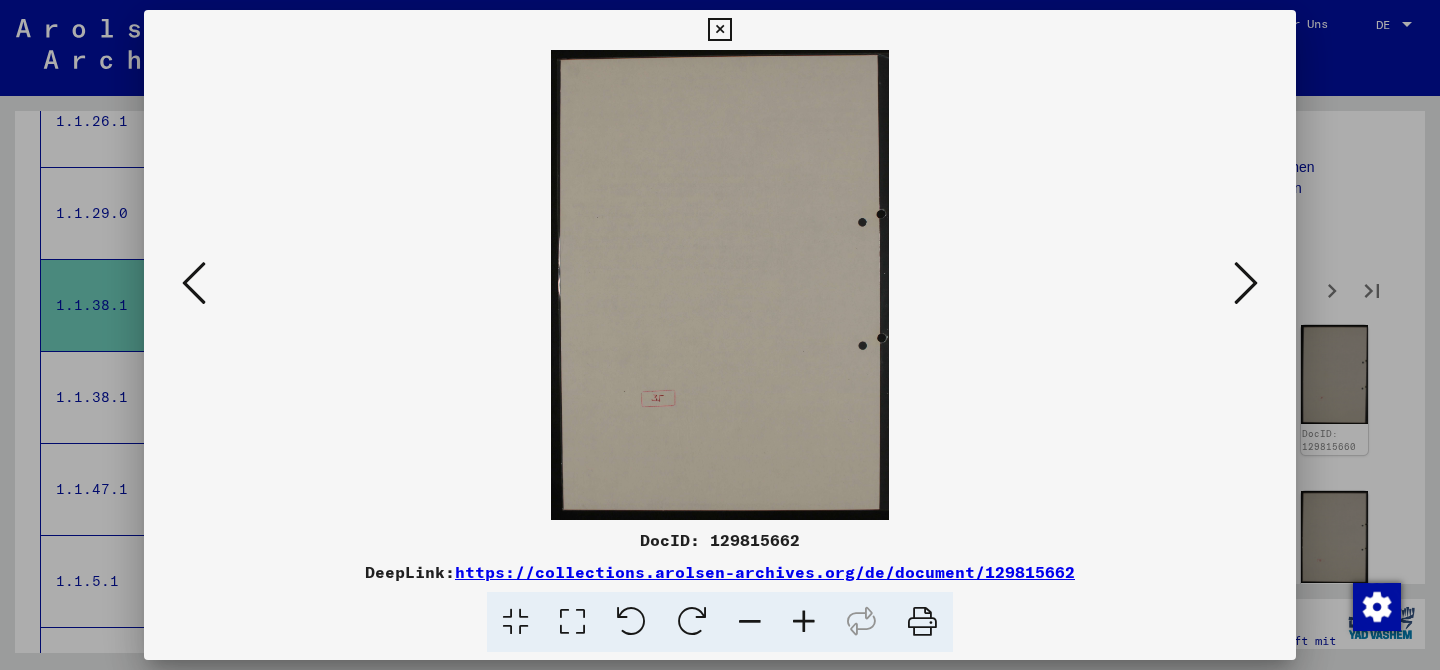 click at bounding box center (1246, 283) 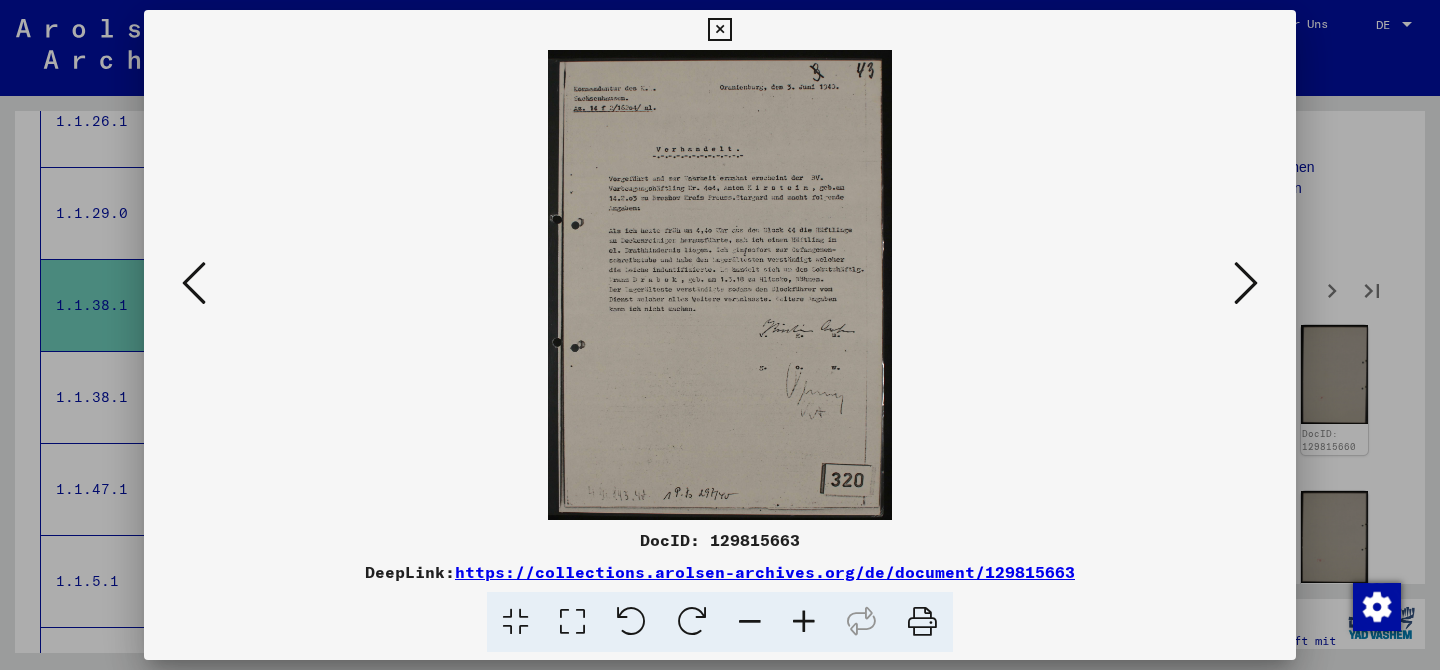 click at bounding box center (1246, 283) 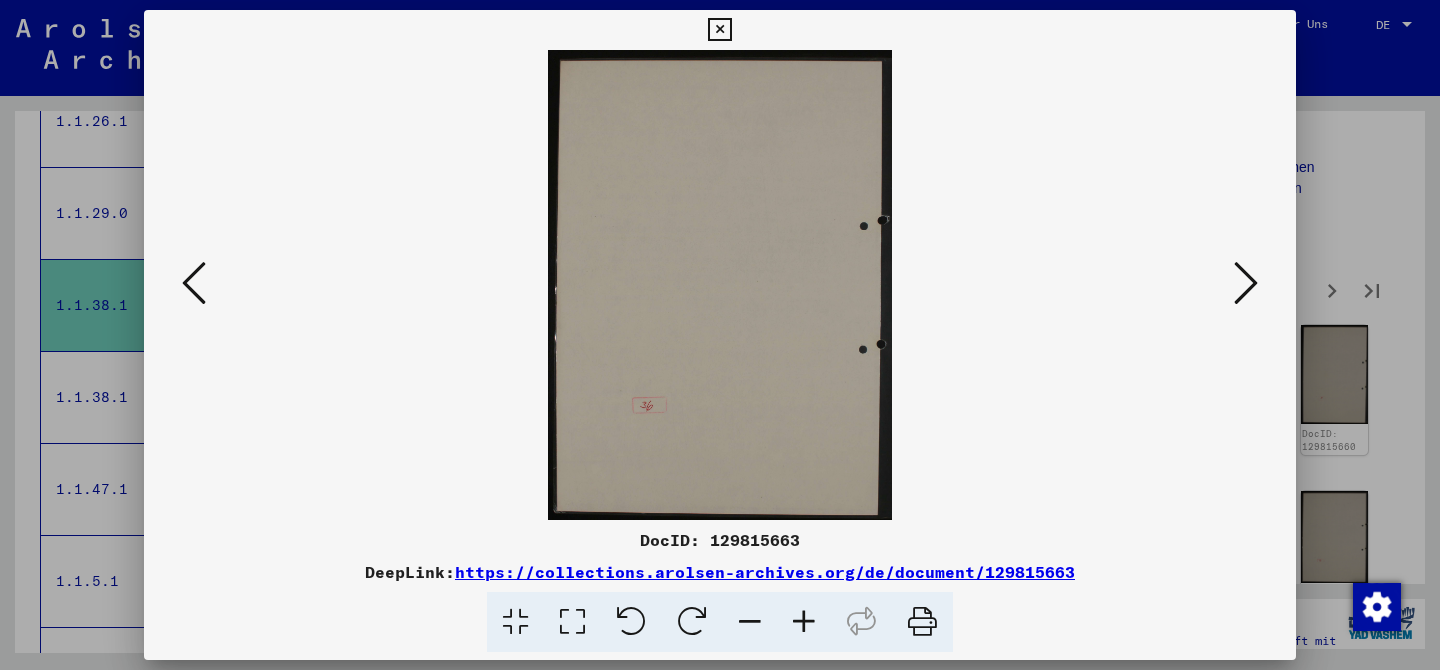 click at bounding box center (1246, 283) 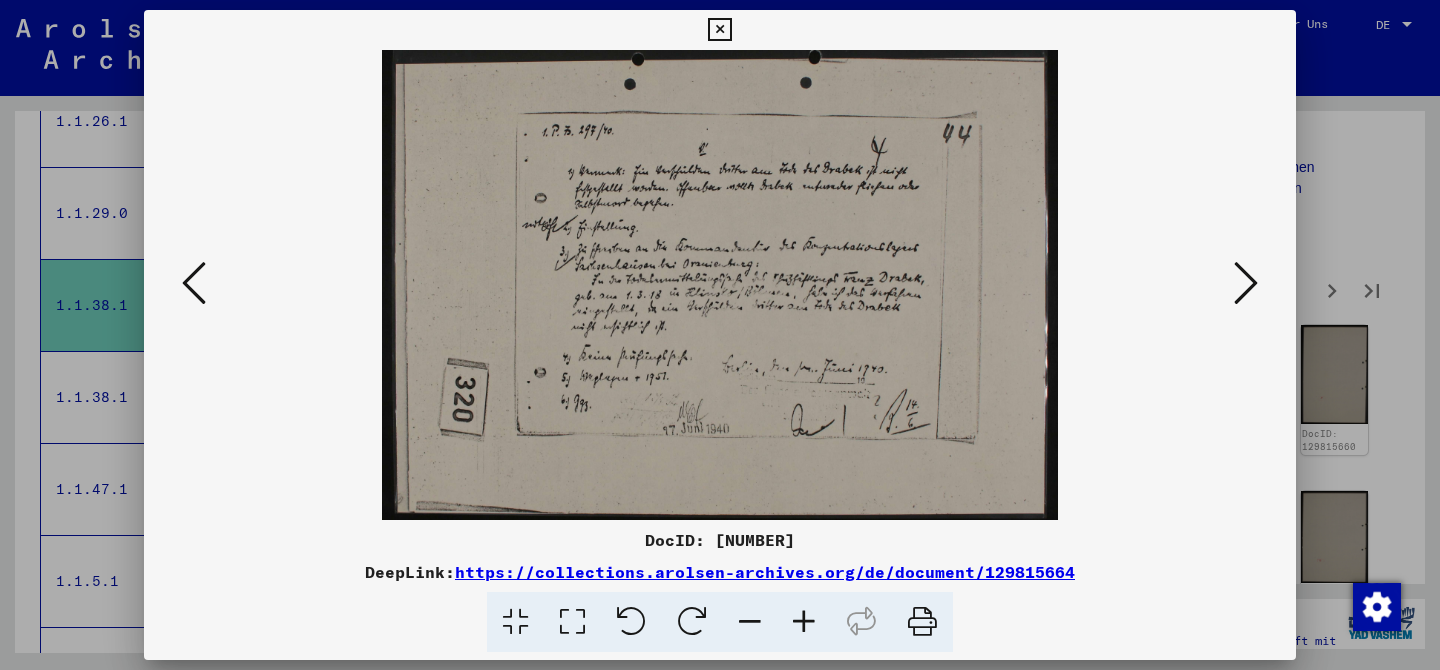 click at bounding box center [1246, 283] 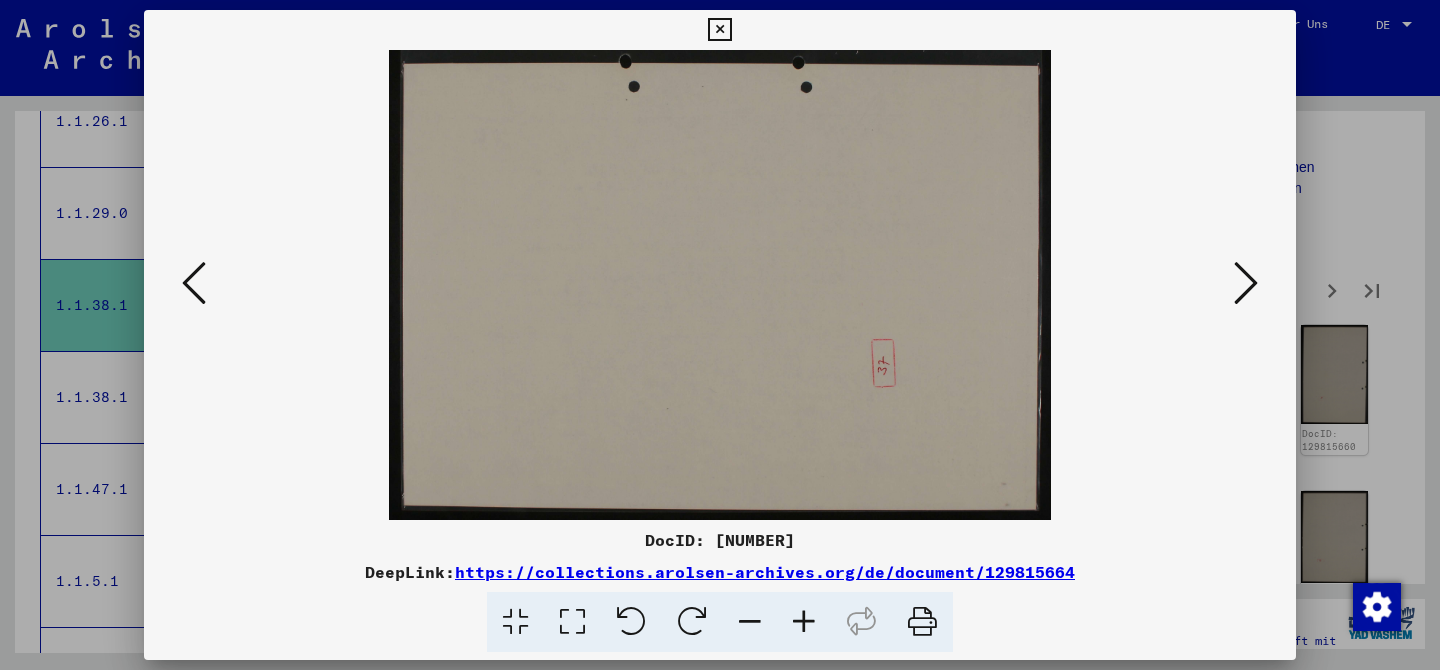 click at bounding box center (1246, 283) 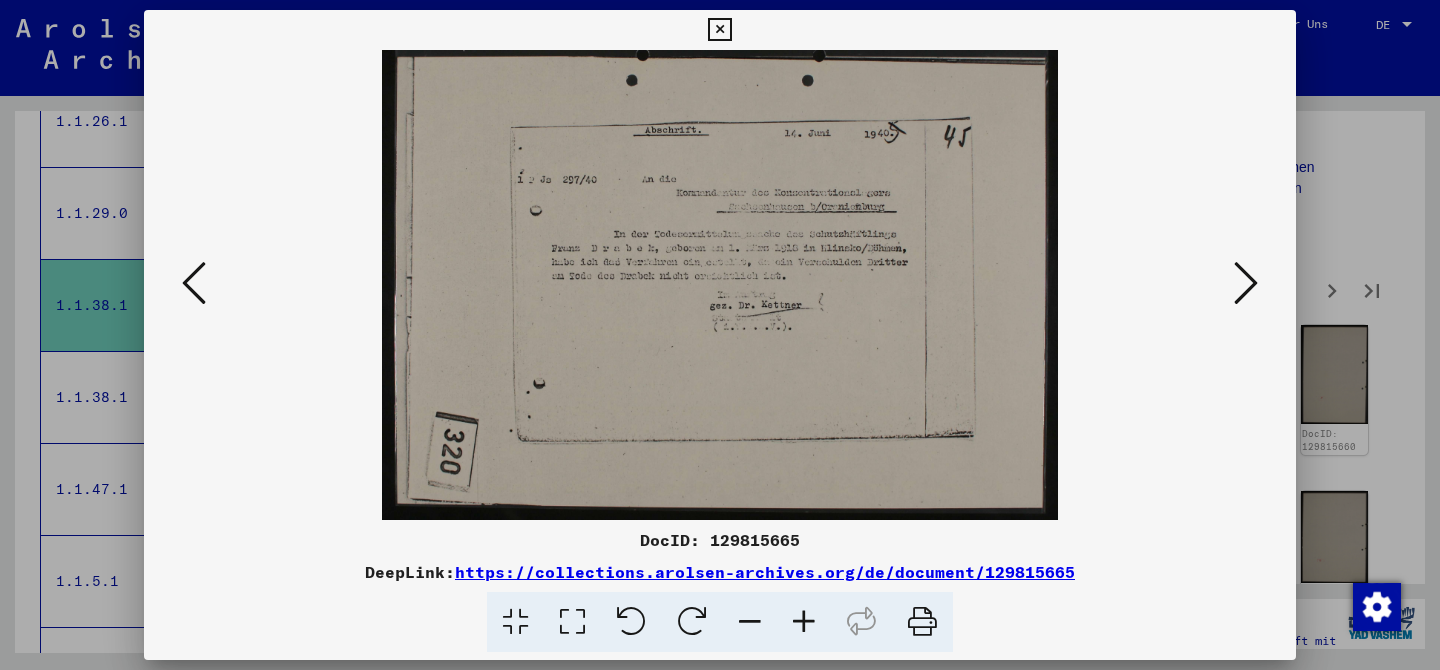 click at bounding box center (1246, 283) 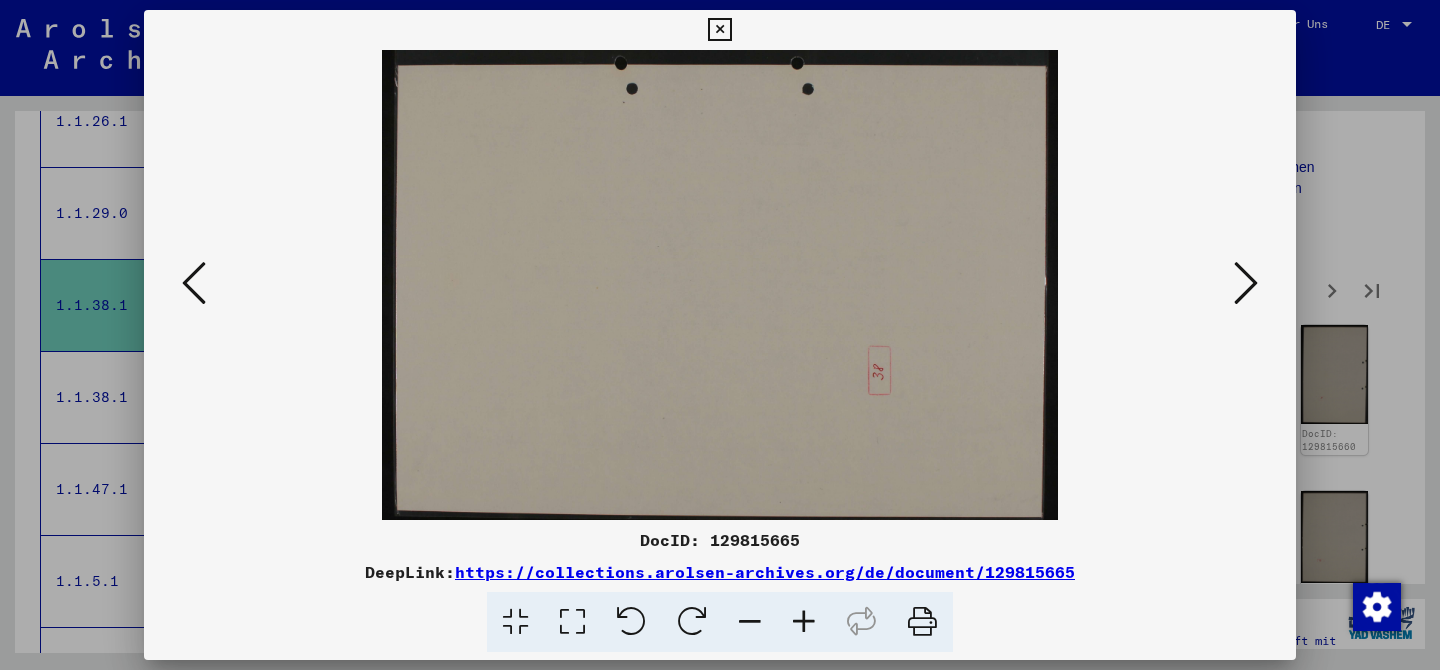 click at bounding box center [1246, 283] 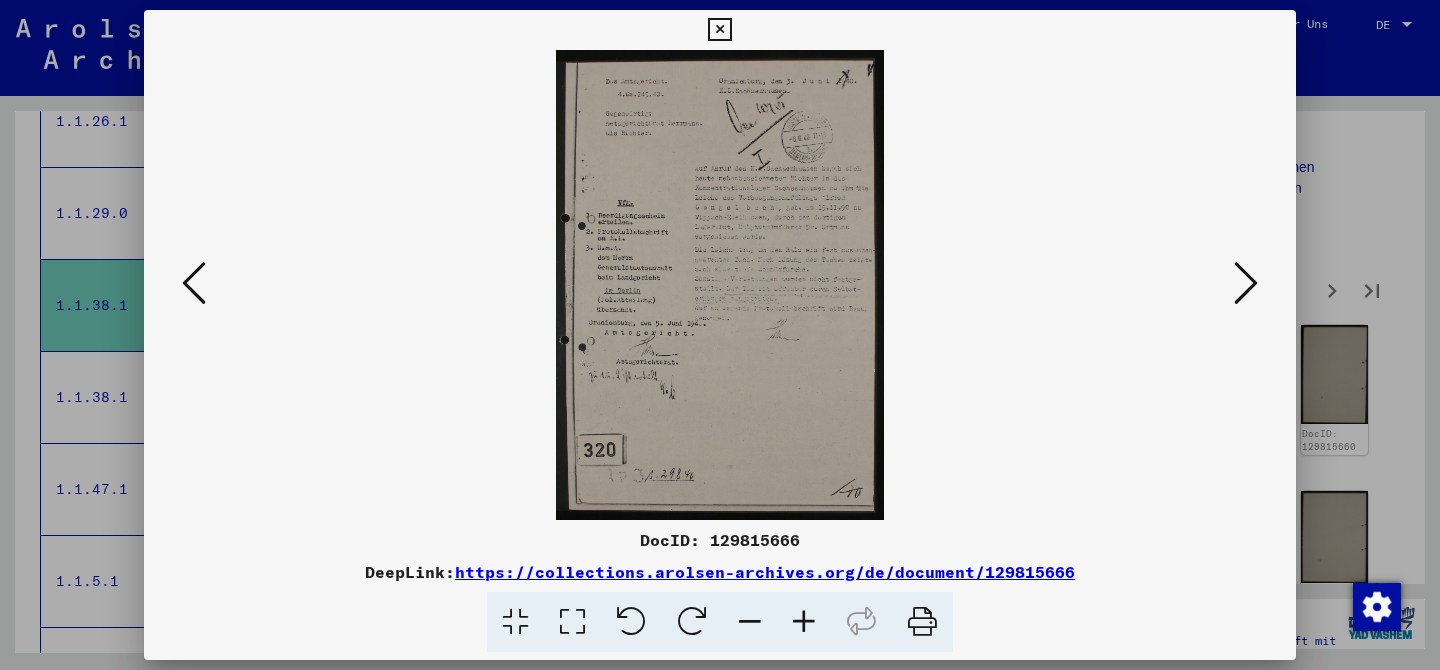click at bounding box center (1246, 283) 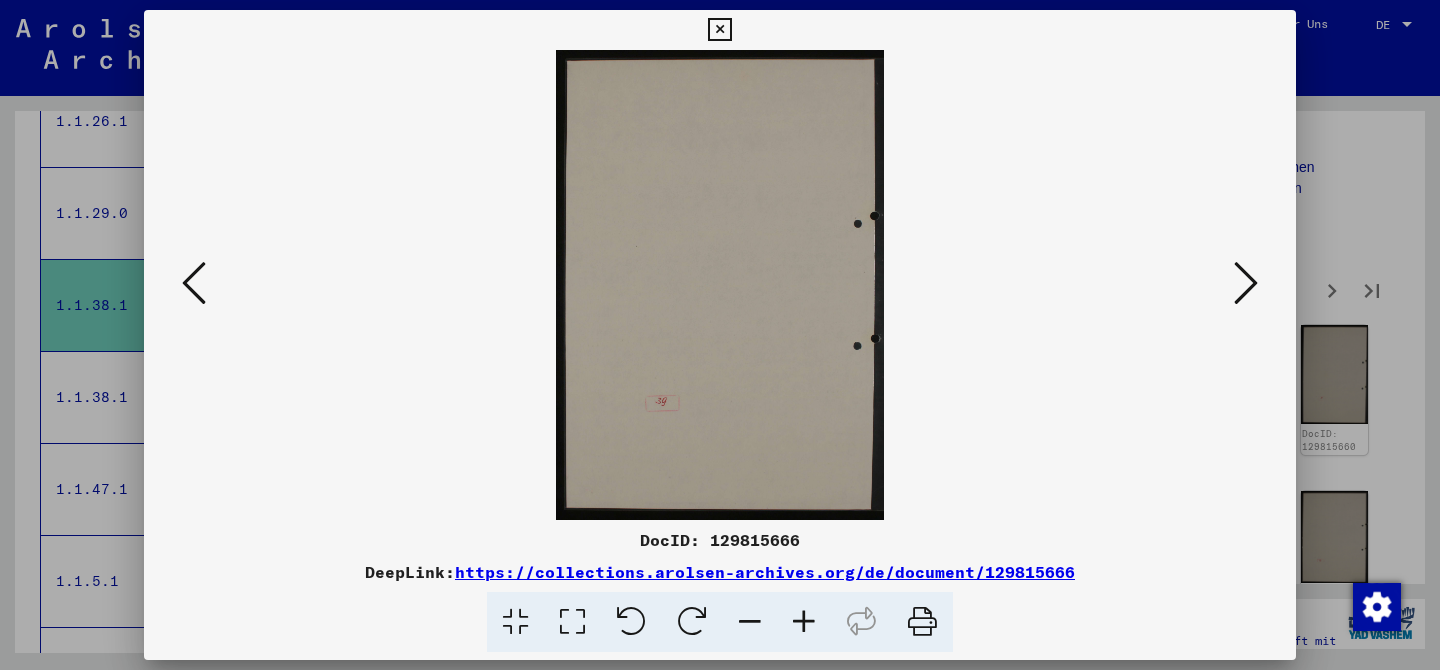 click at bounding box center (1246, 283) 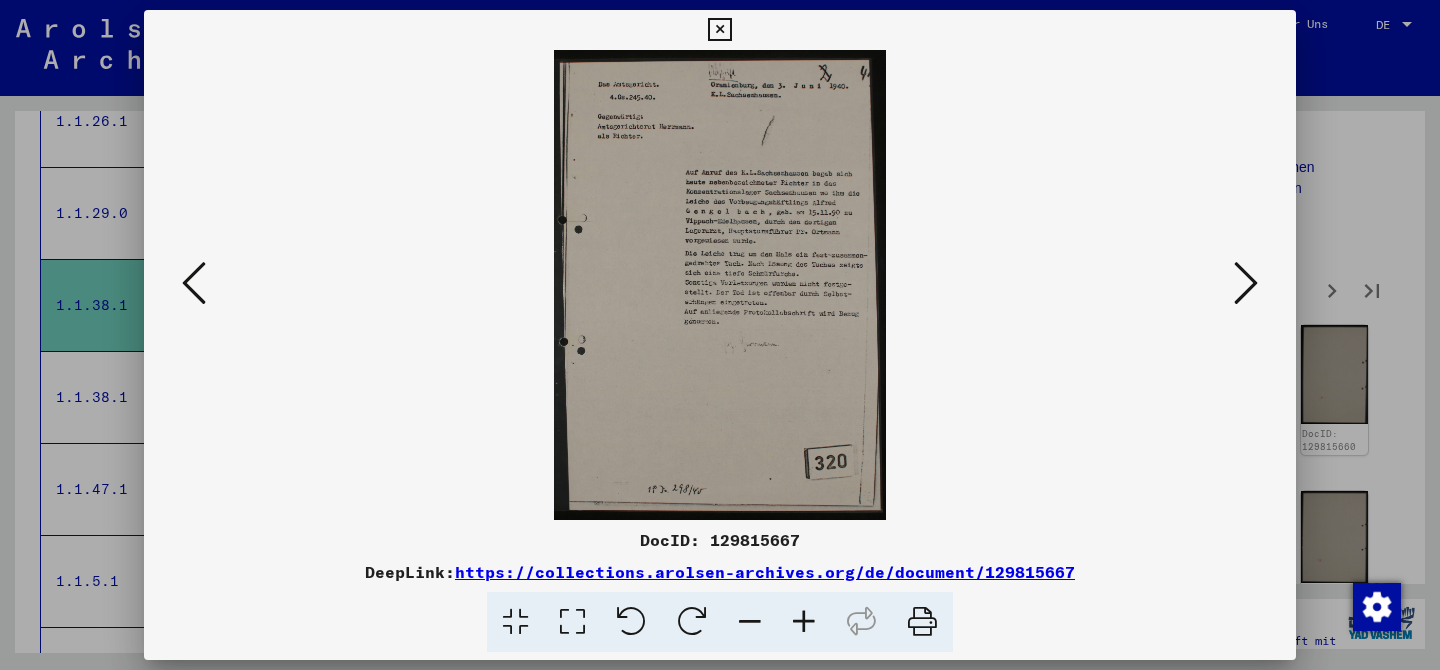 click at bounding box center [1246, 283] 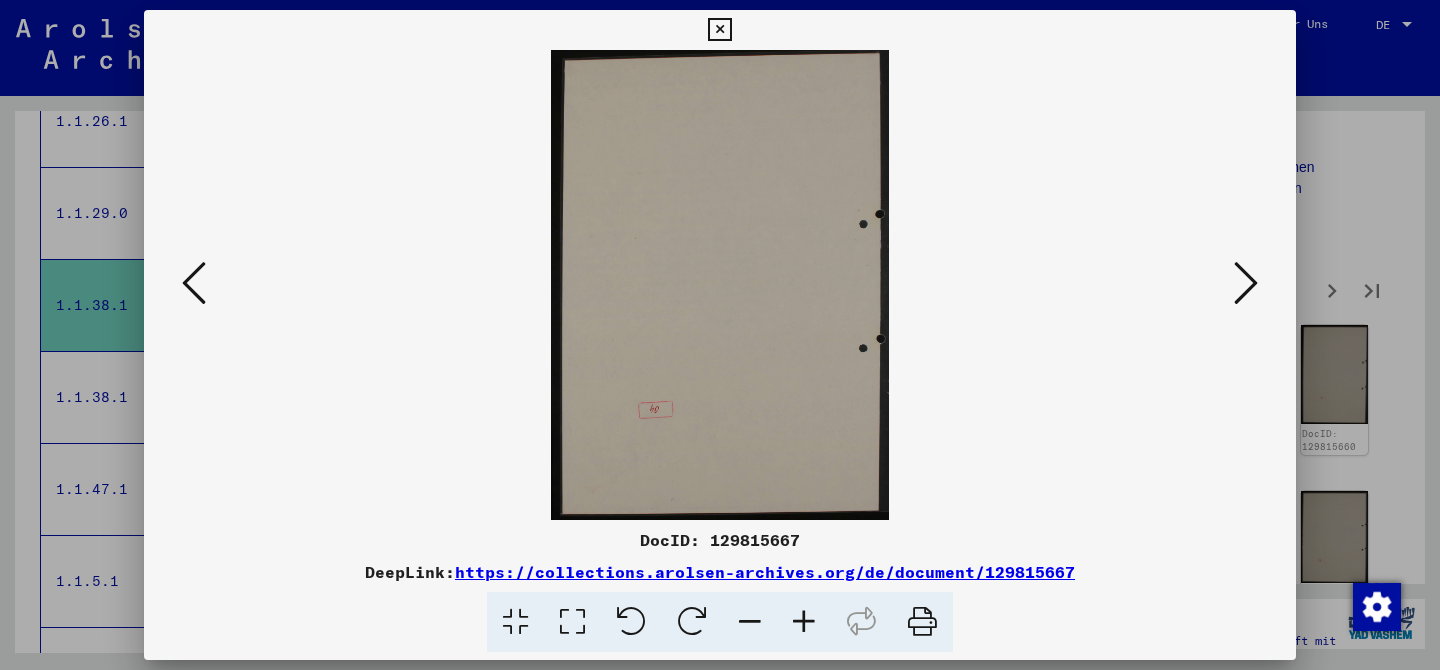 click at bounding box center (1246, 283) 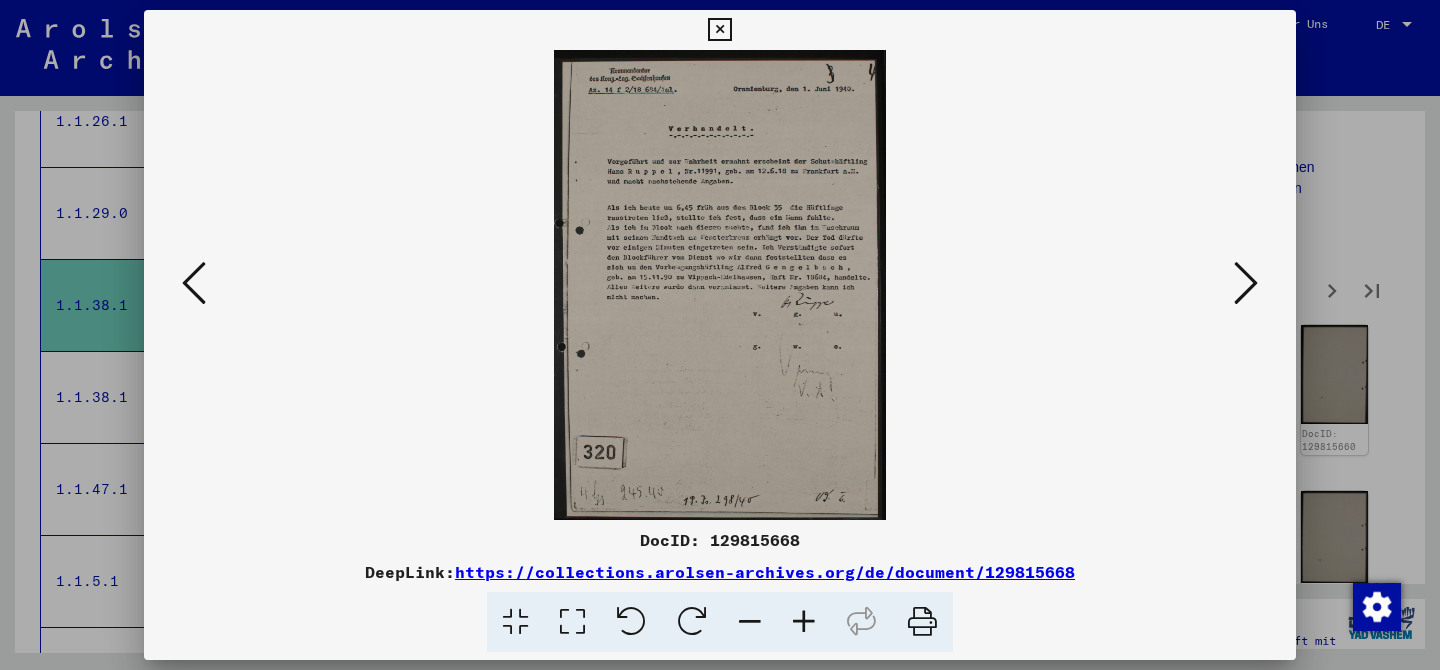 click at bounding box center (1246, 283) 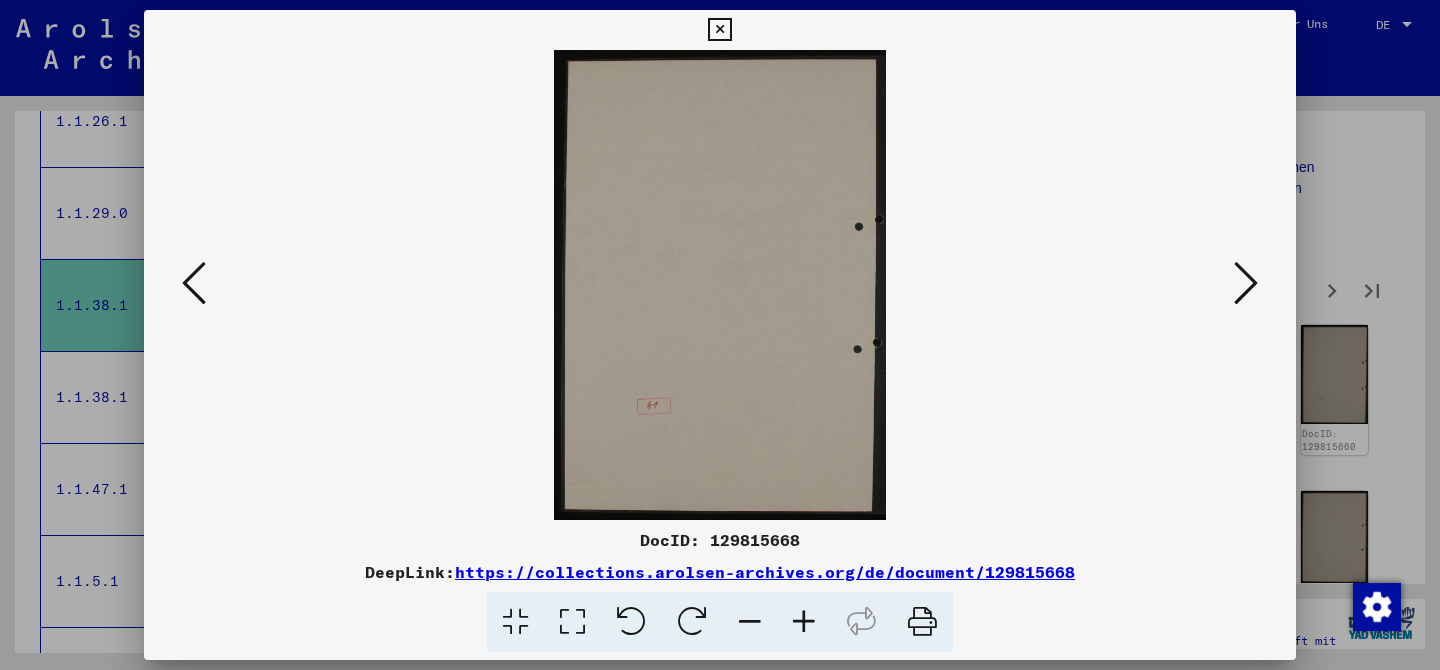click at bounding box center (1246, 283) 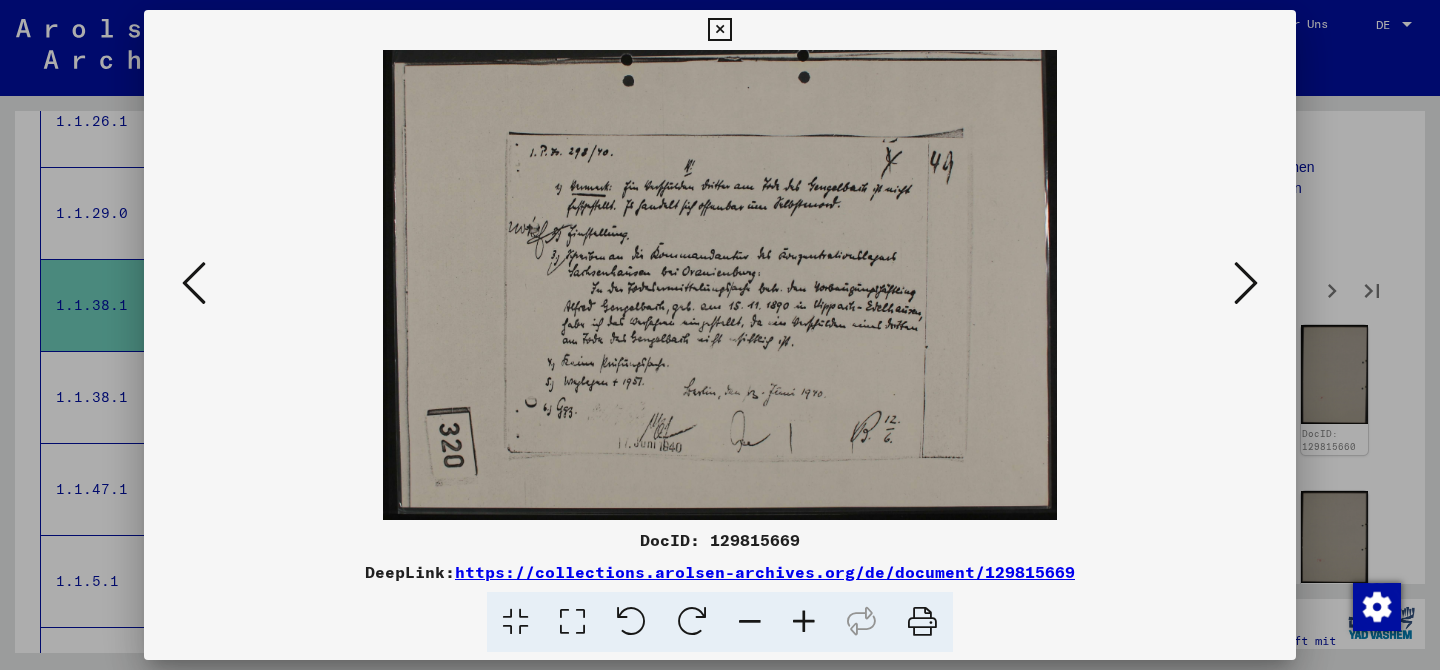 click at bounding box center (1246, 283) 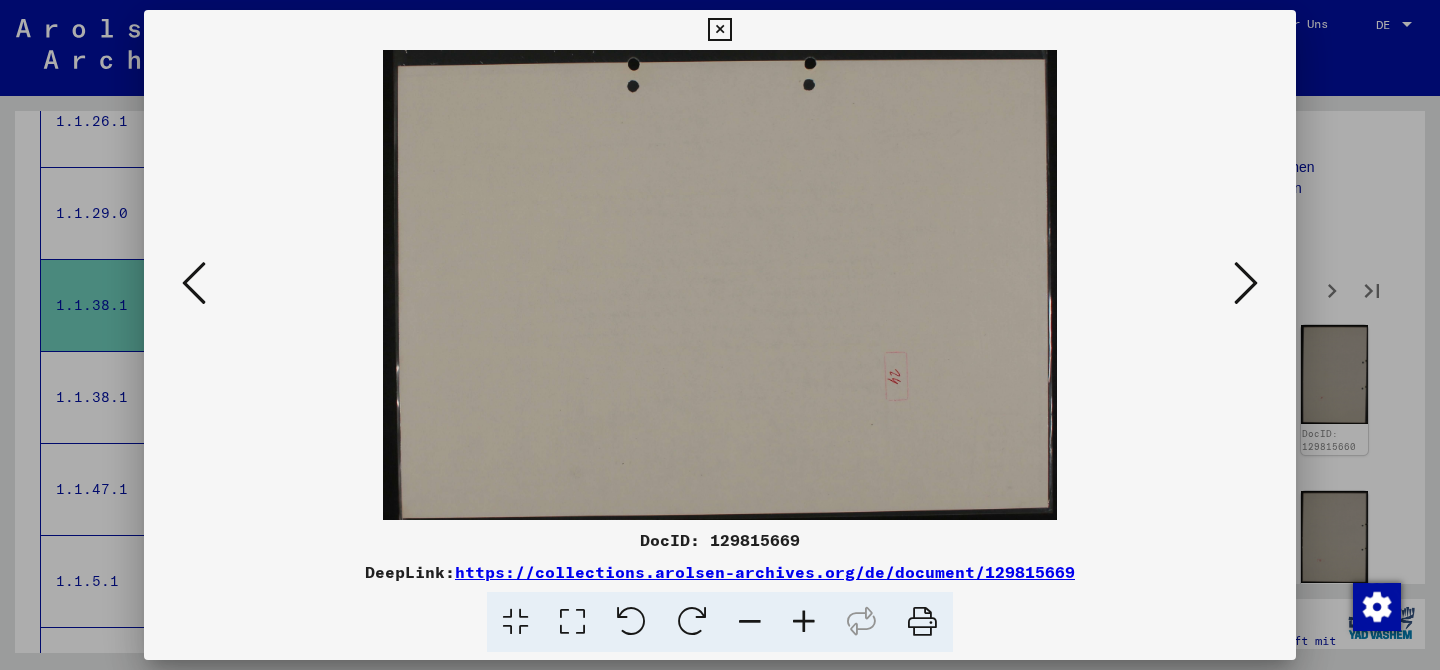 click at bounding box center [1246, 283] 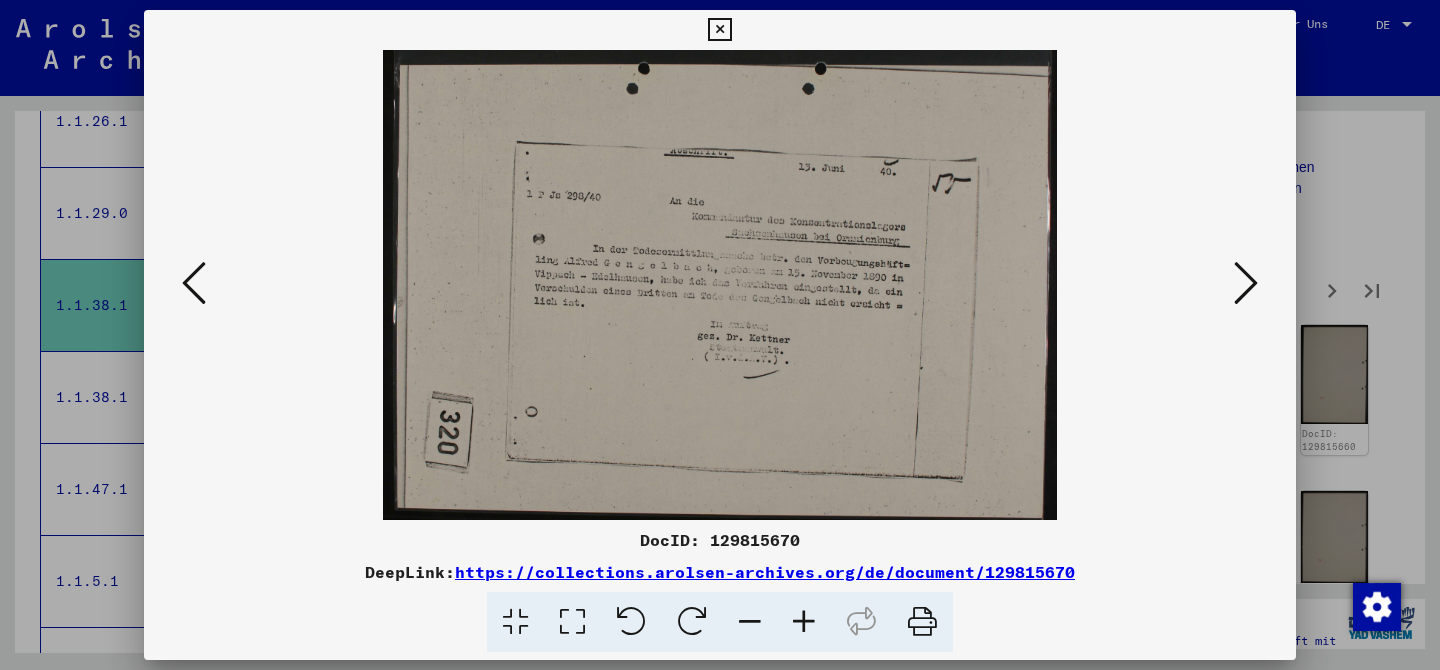 click at bounding box center [1246, 283] 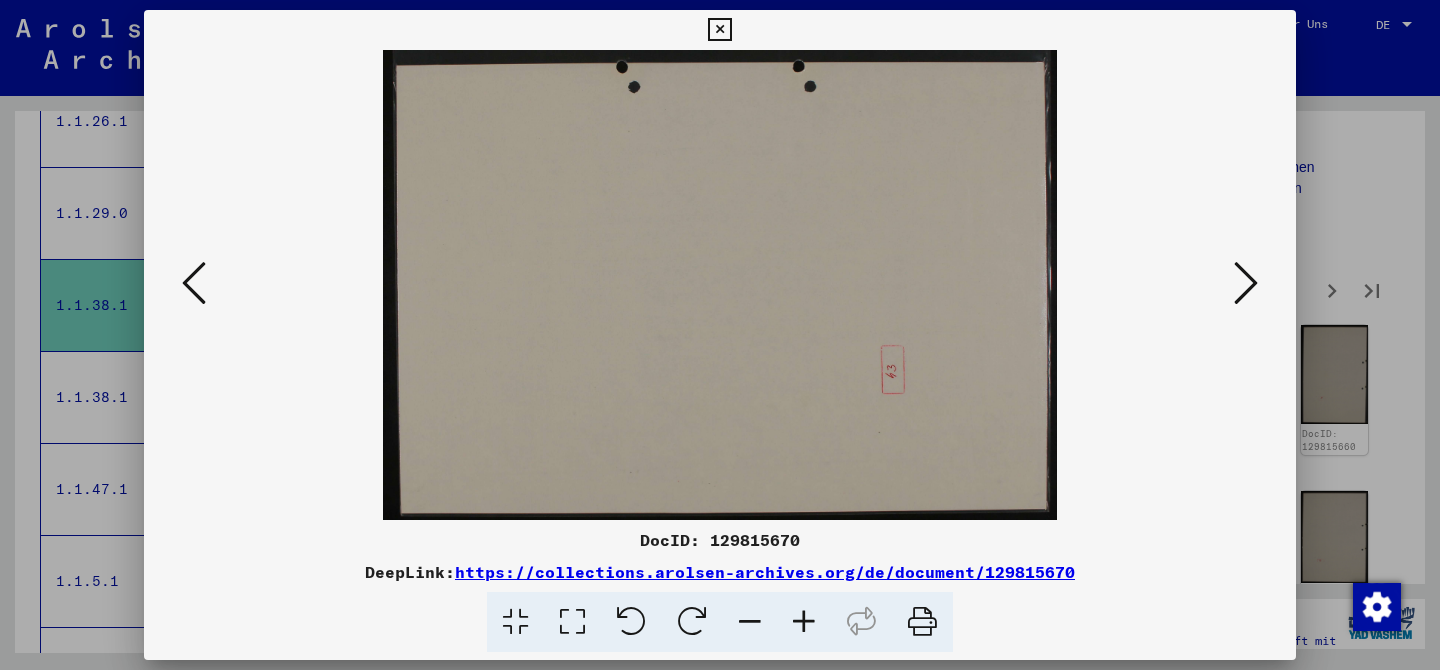 click at bounding box center [1246, 283] 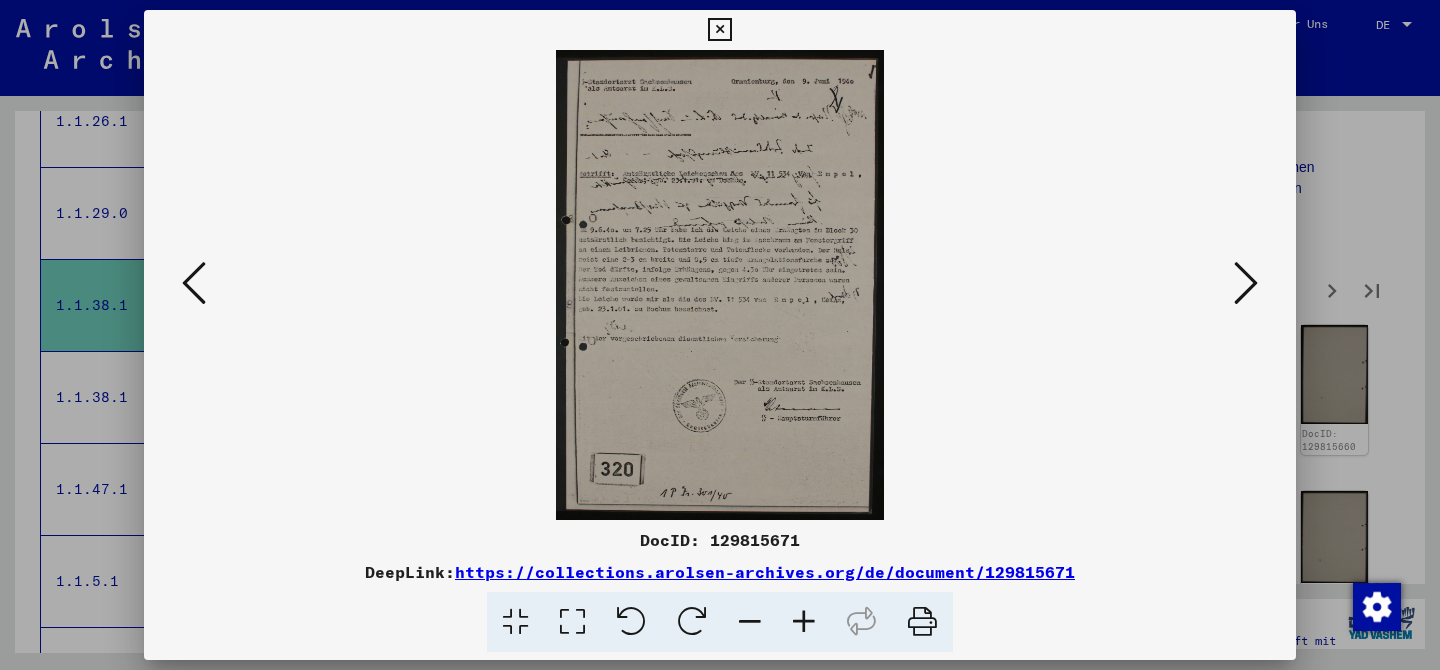 click at bounding box center (1246, 283) 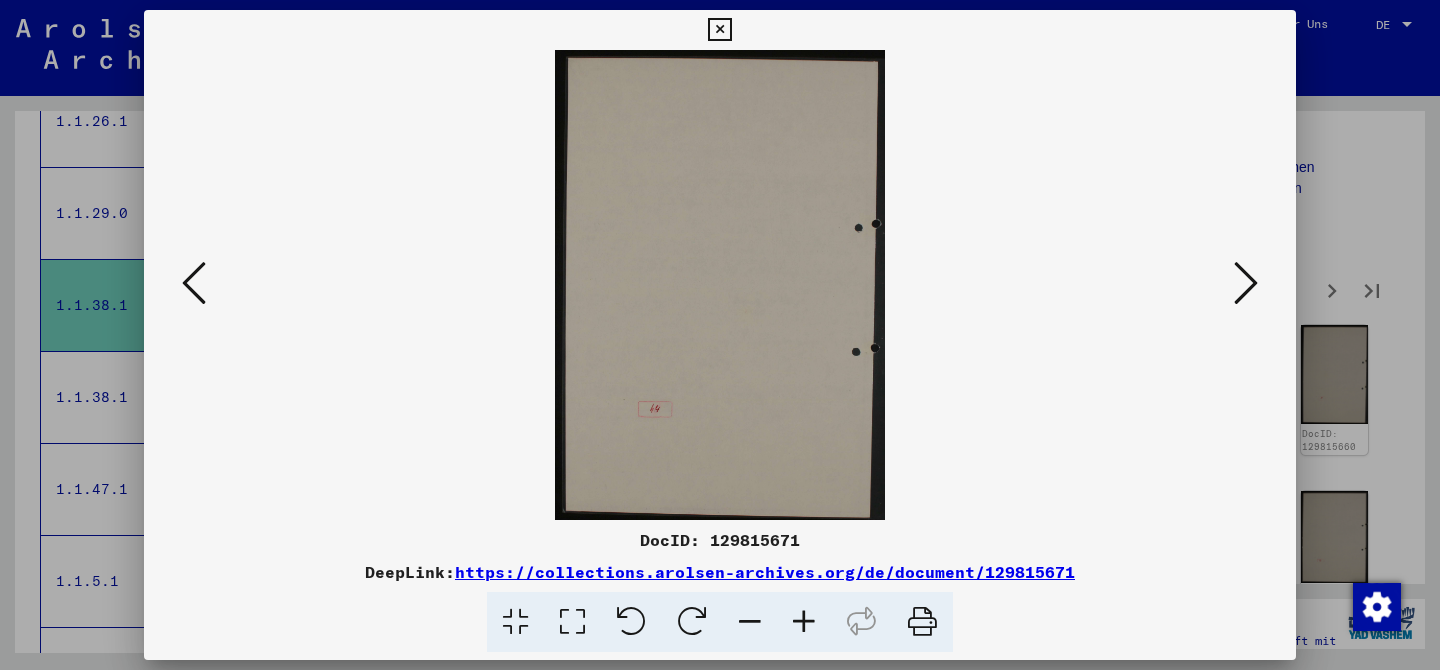 click at bounding box center (1246, 283) 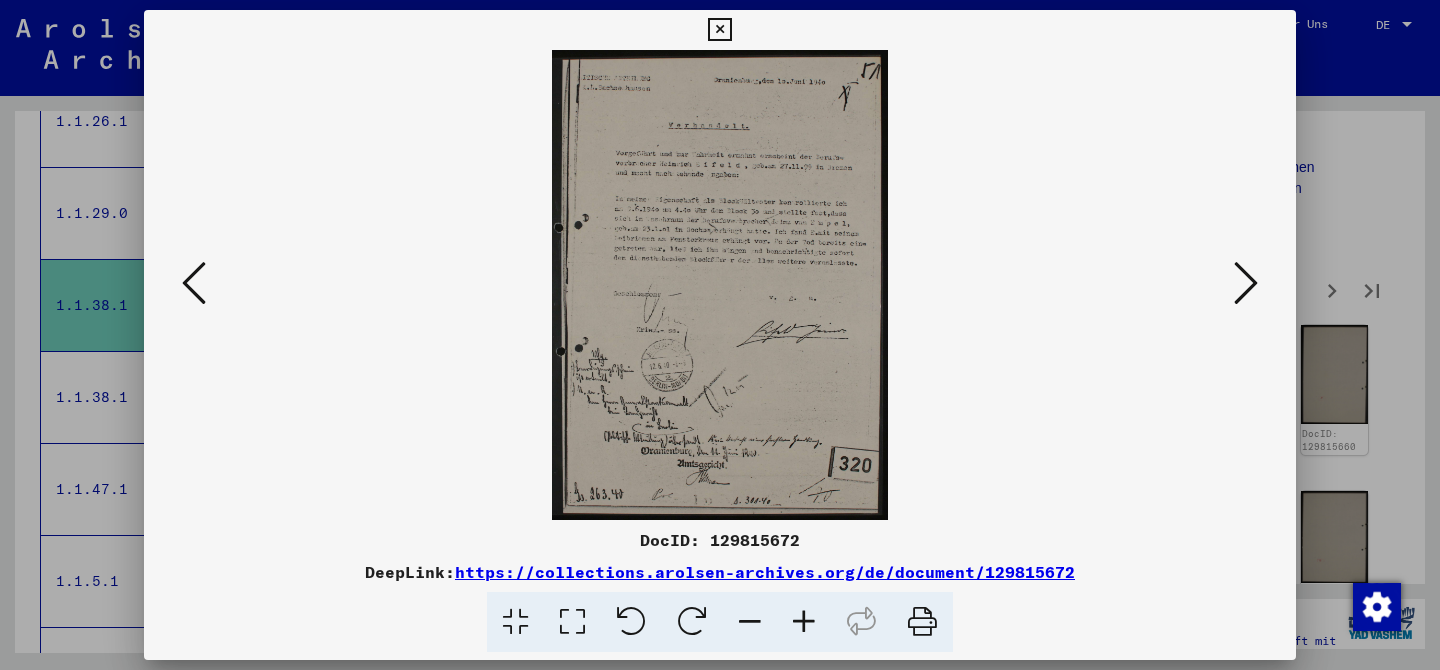 click at bounding box center (1246, 283) 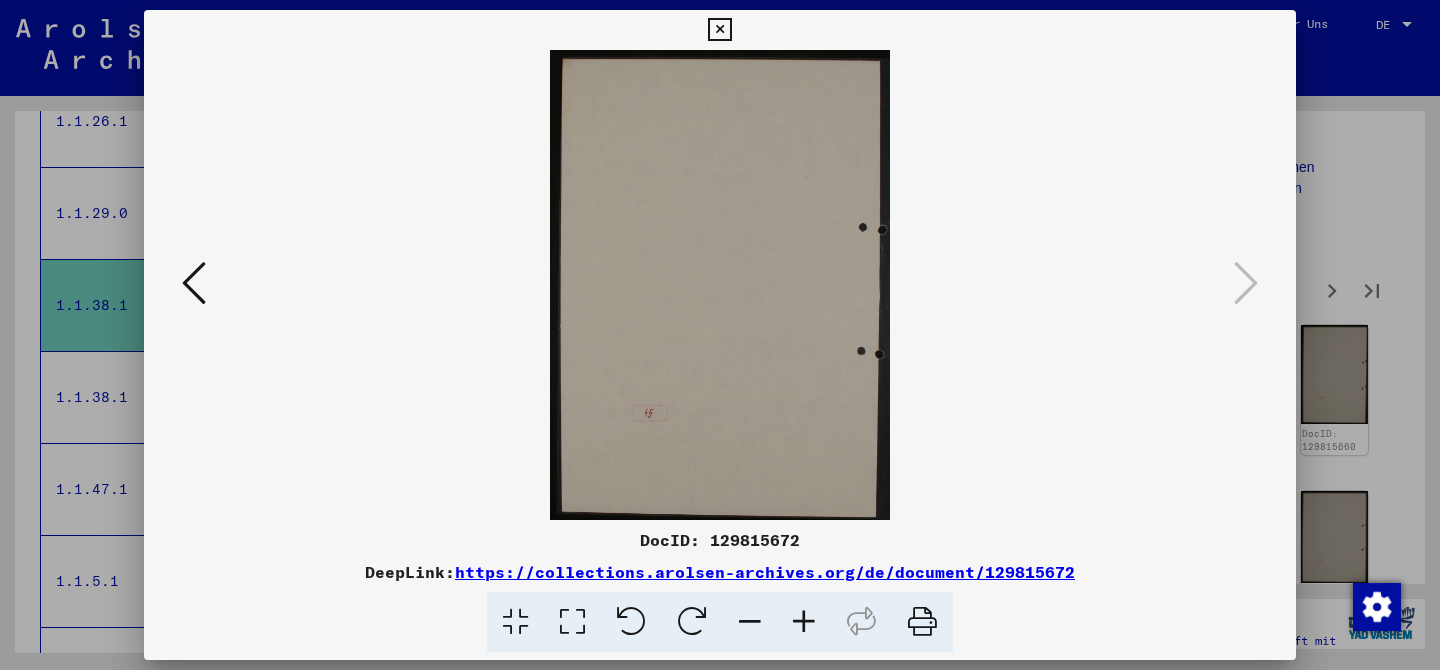 click at bounding box center (720, 335) 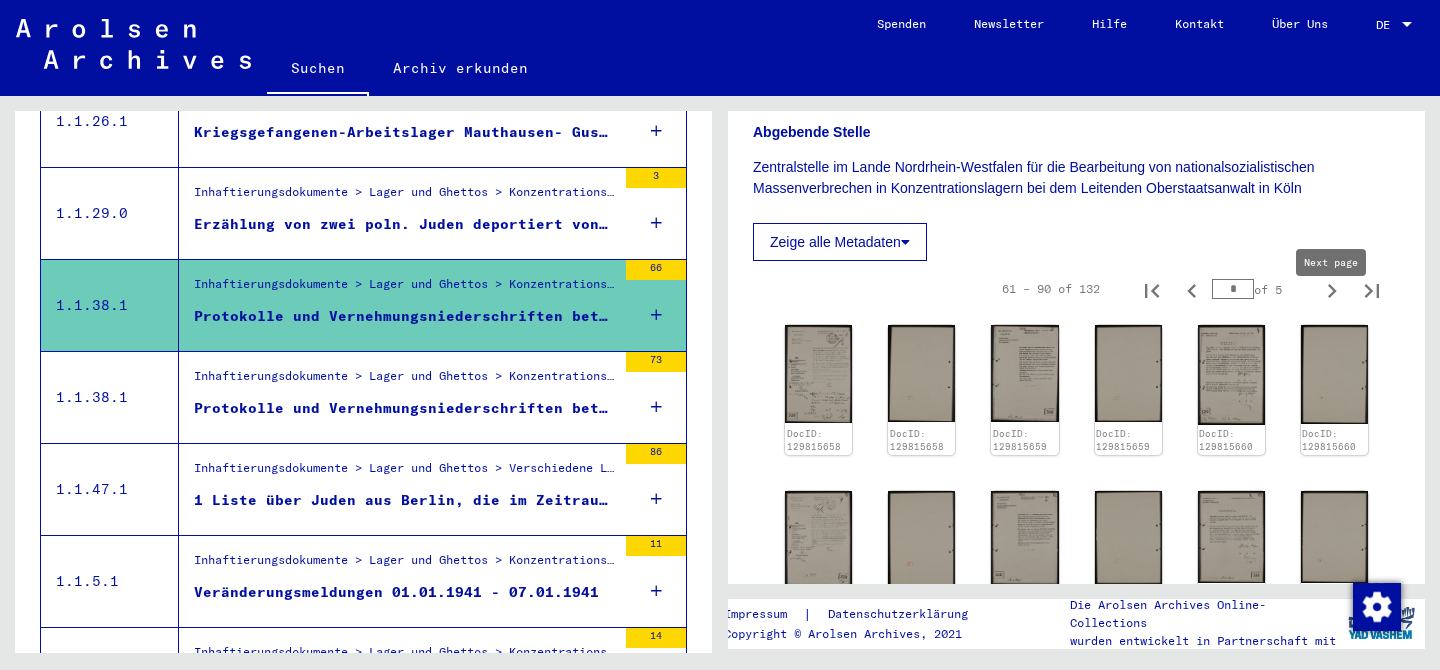 click 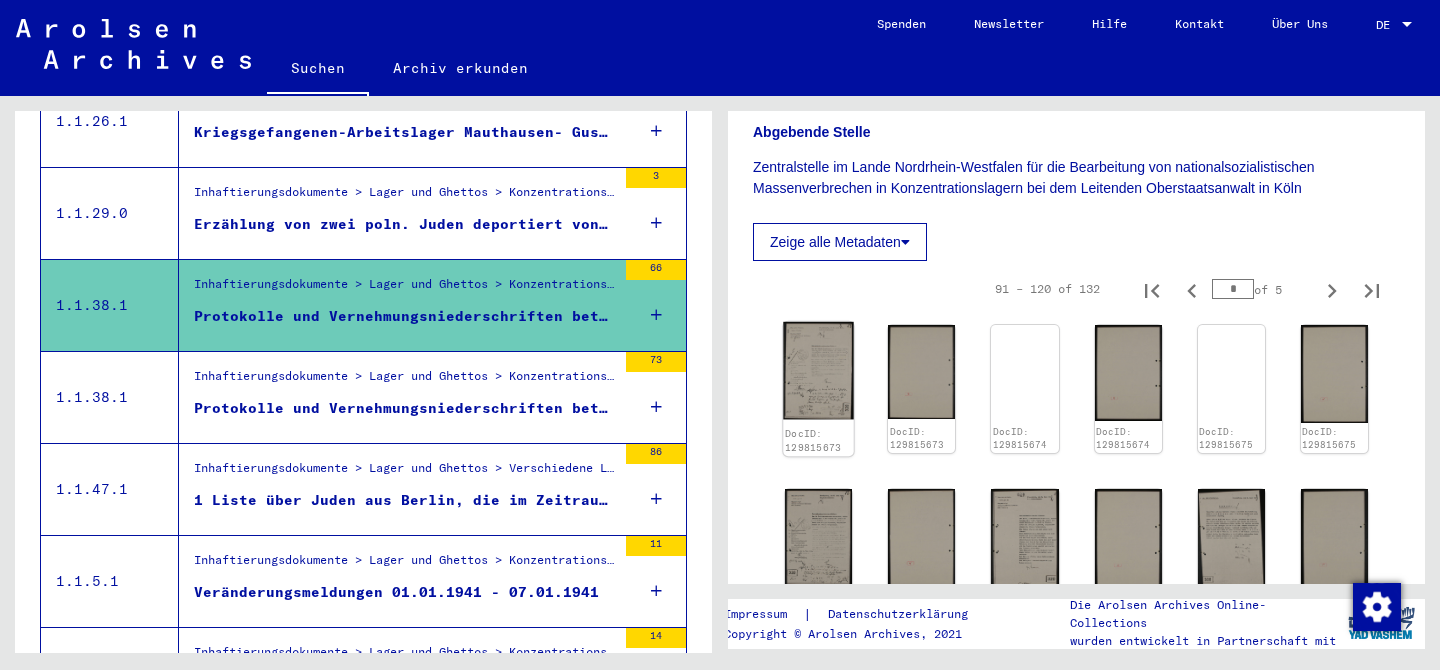 click 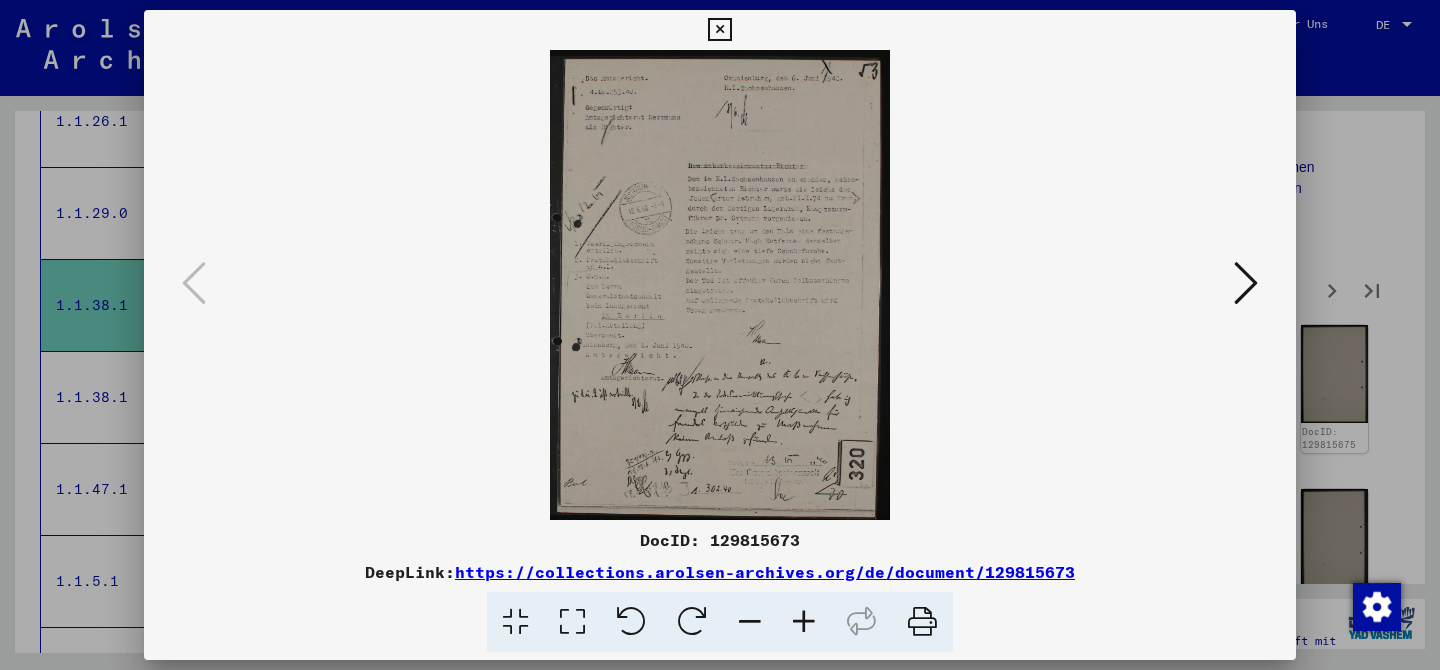 click at bounding box center [1246, 283] 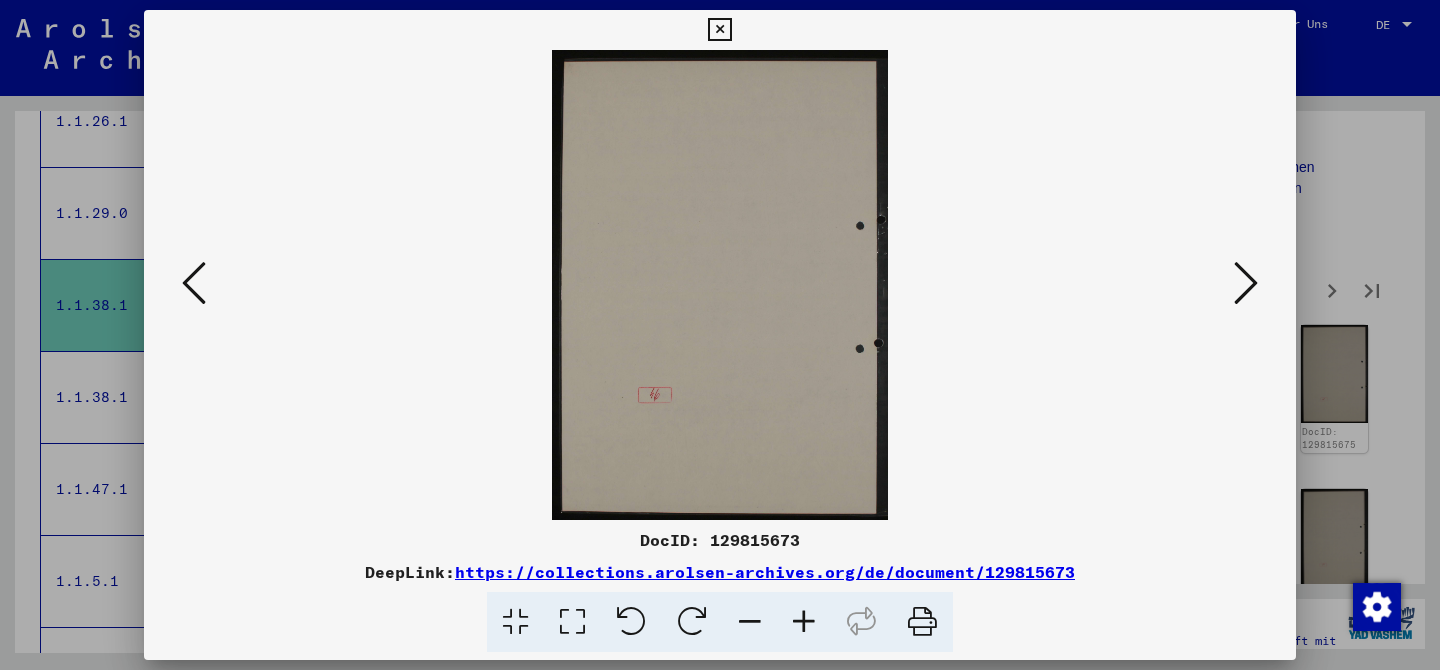 click at bounding box center (1246, 283) 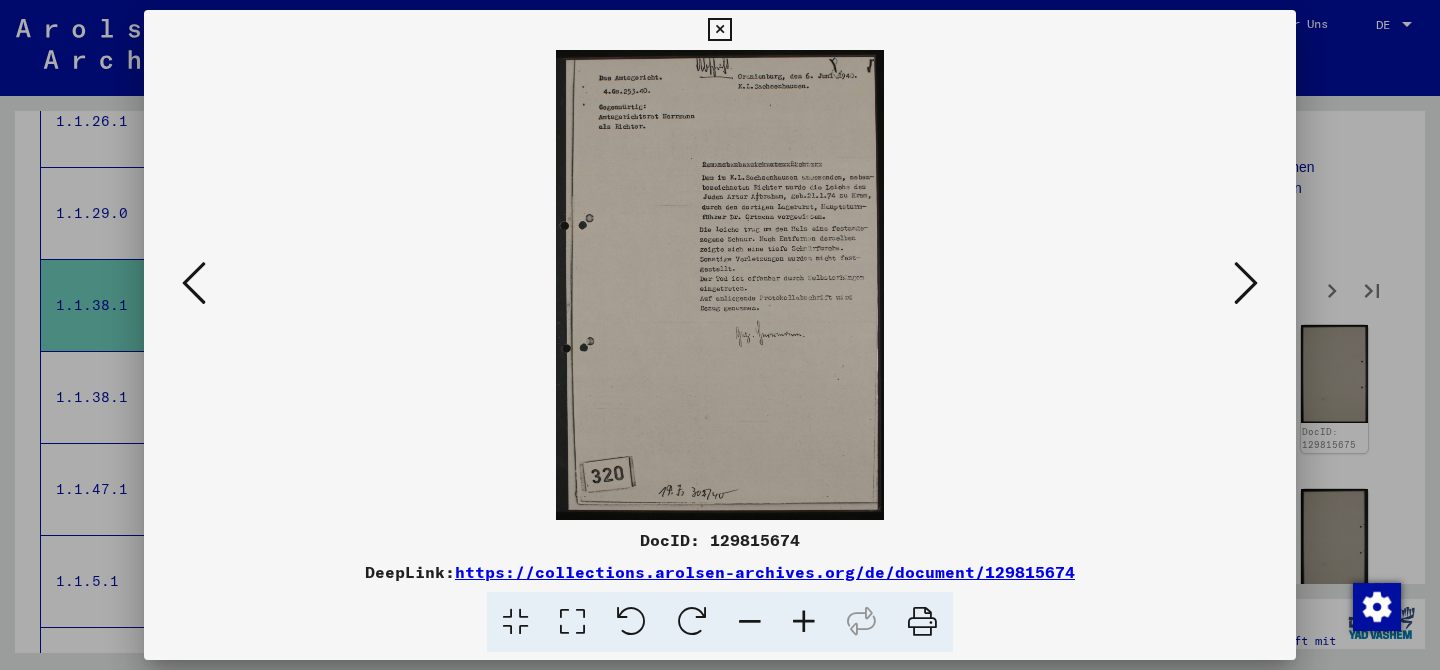 click 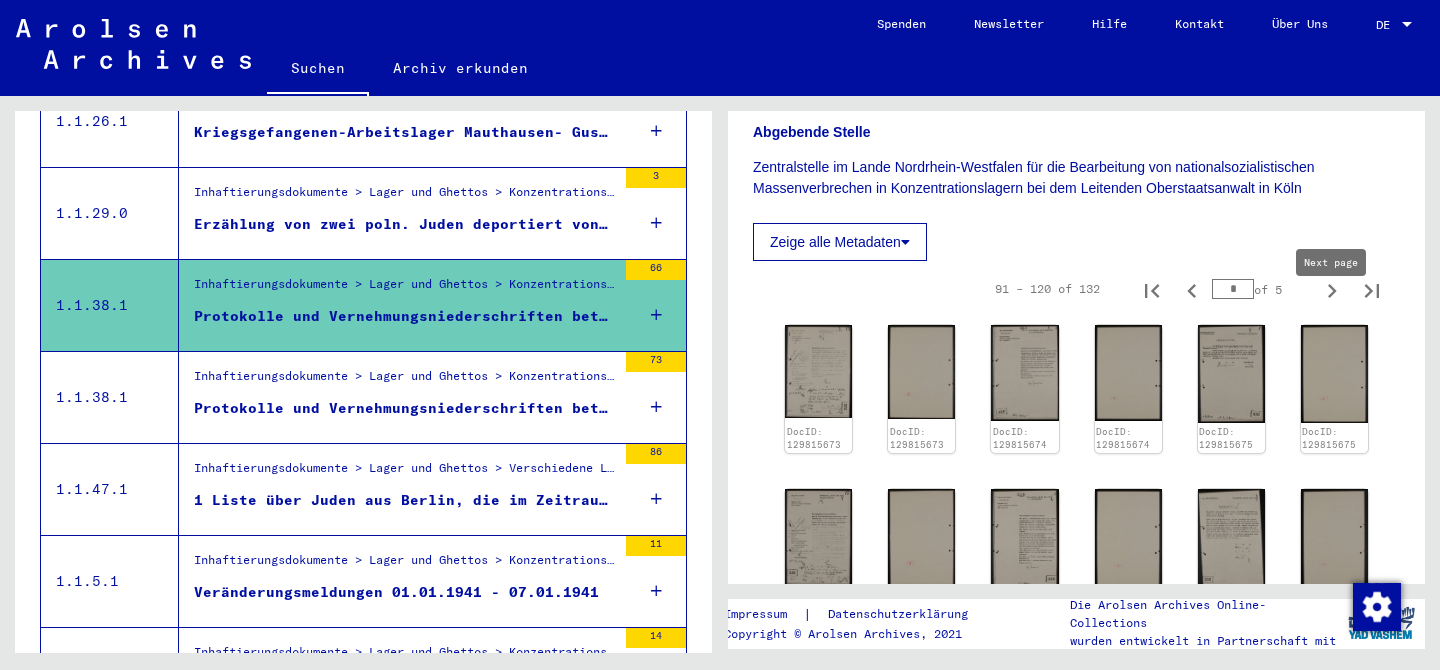 type on "*" 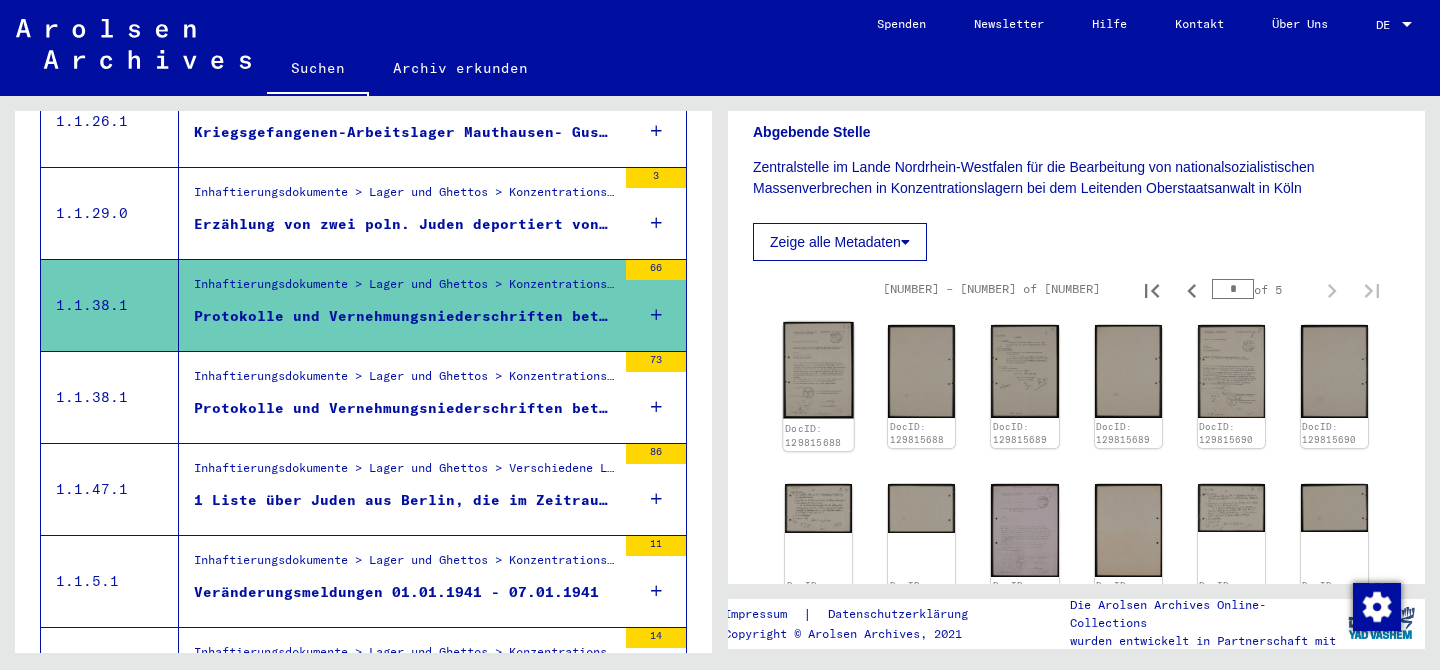 scroll, scrollTop: 535, scrollLeft: 0, axis: vertical 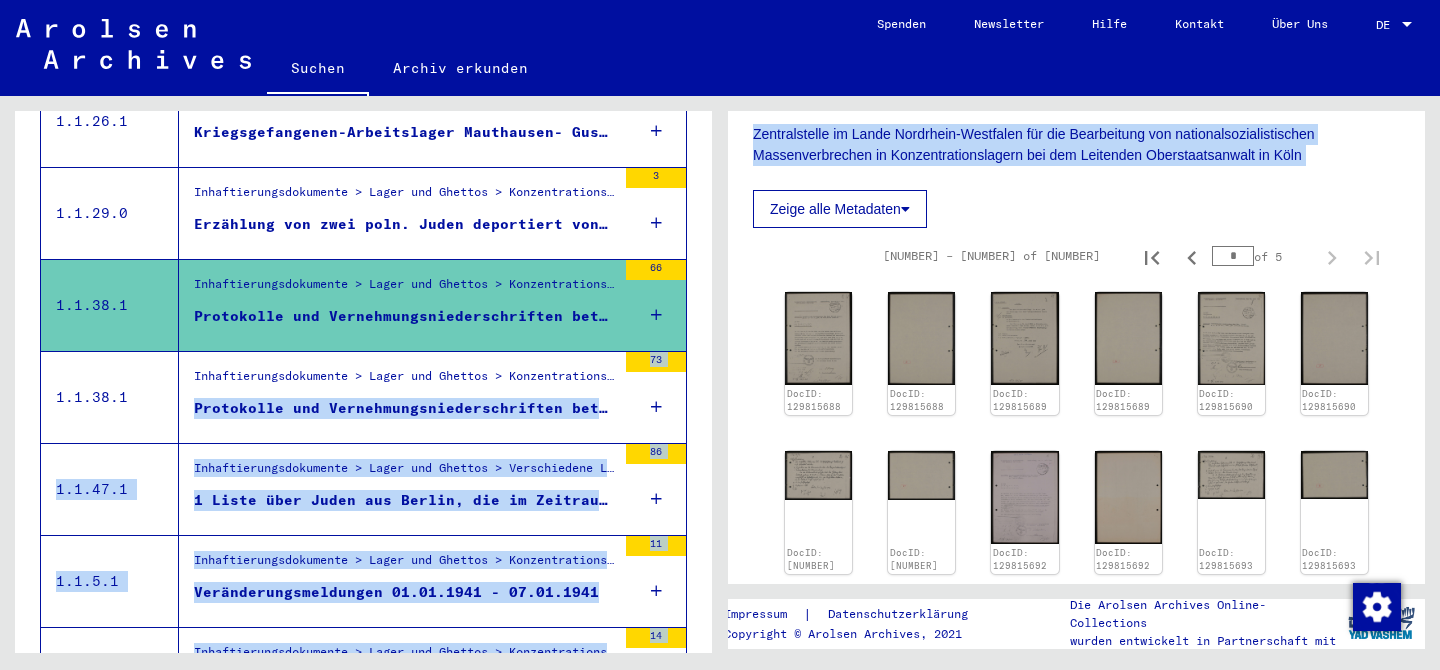 drag, startPoint x: 453, startPoint y: 371, endPoint x: 932, endPoint y: 210, distance: 505.33356 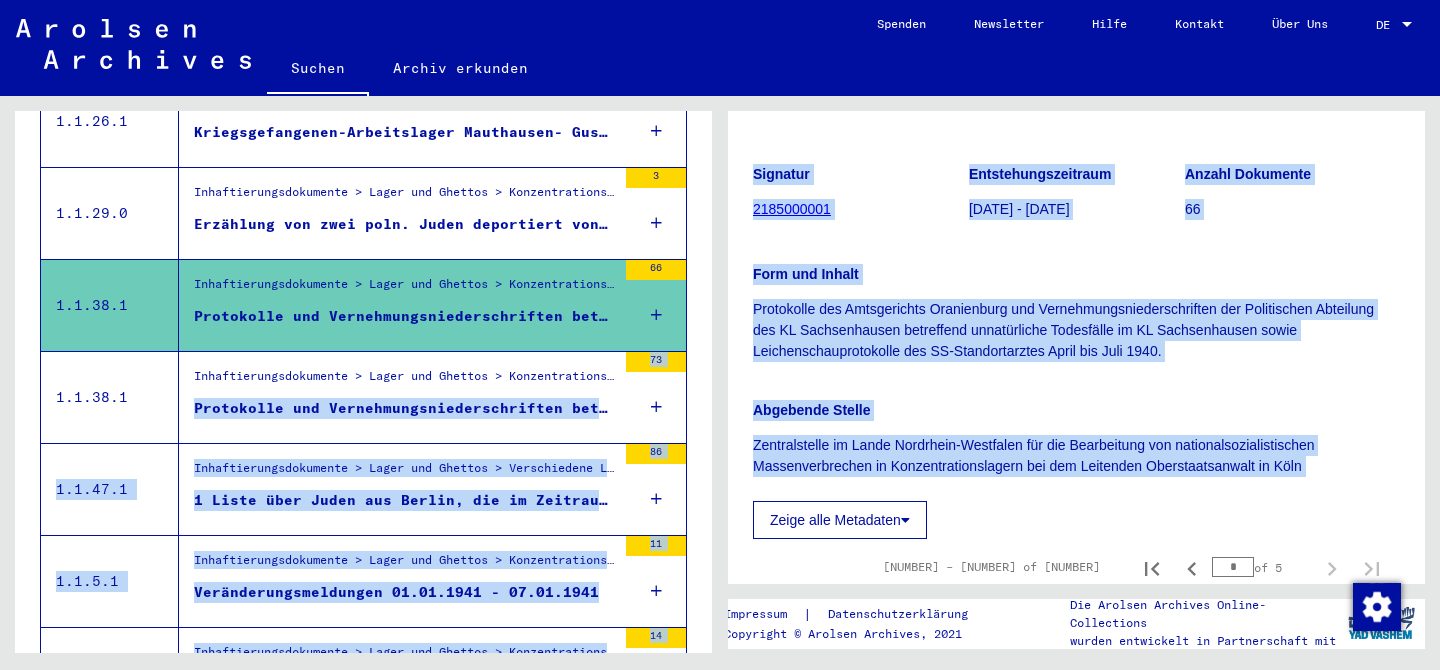 scroll, scrollTop: 178, scrollLeft: 0, axis: vertical 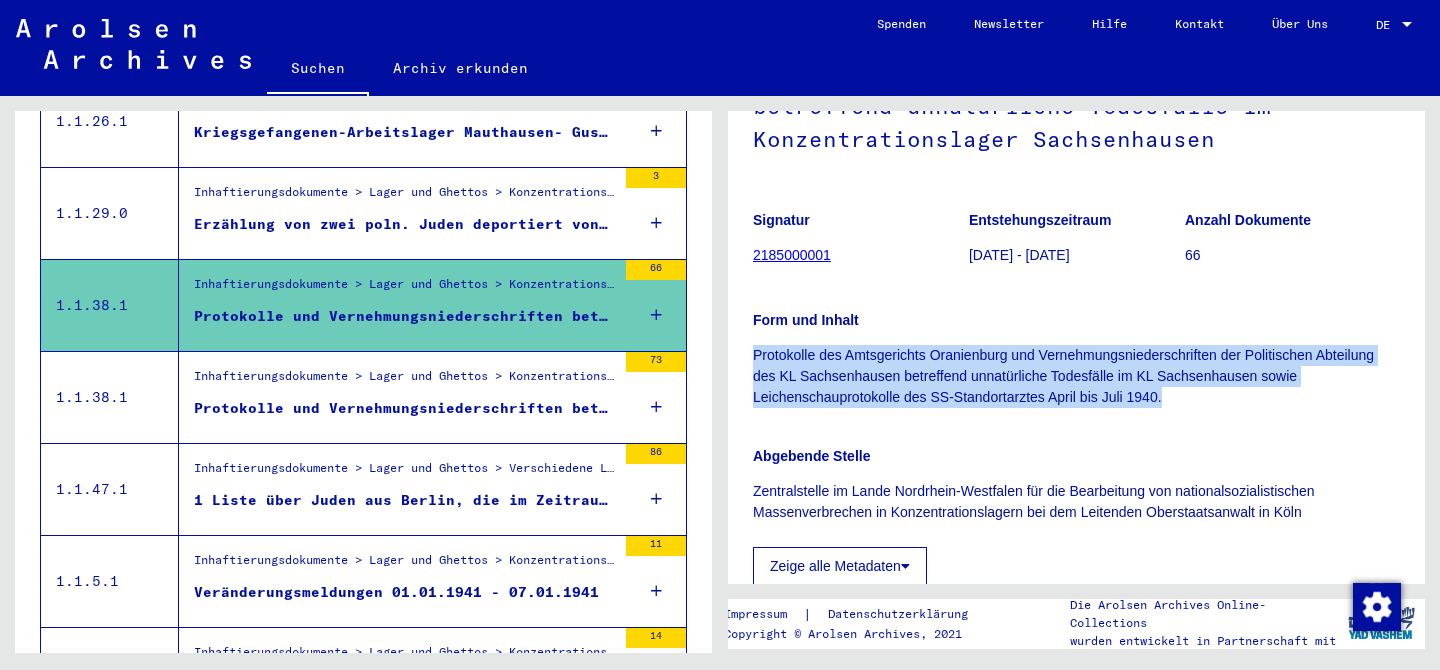 drag, startPoint x: 751, startPoint y: 372, endPoint x: 1294, endPoint y: 421, distance: 545.20636 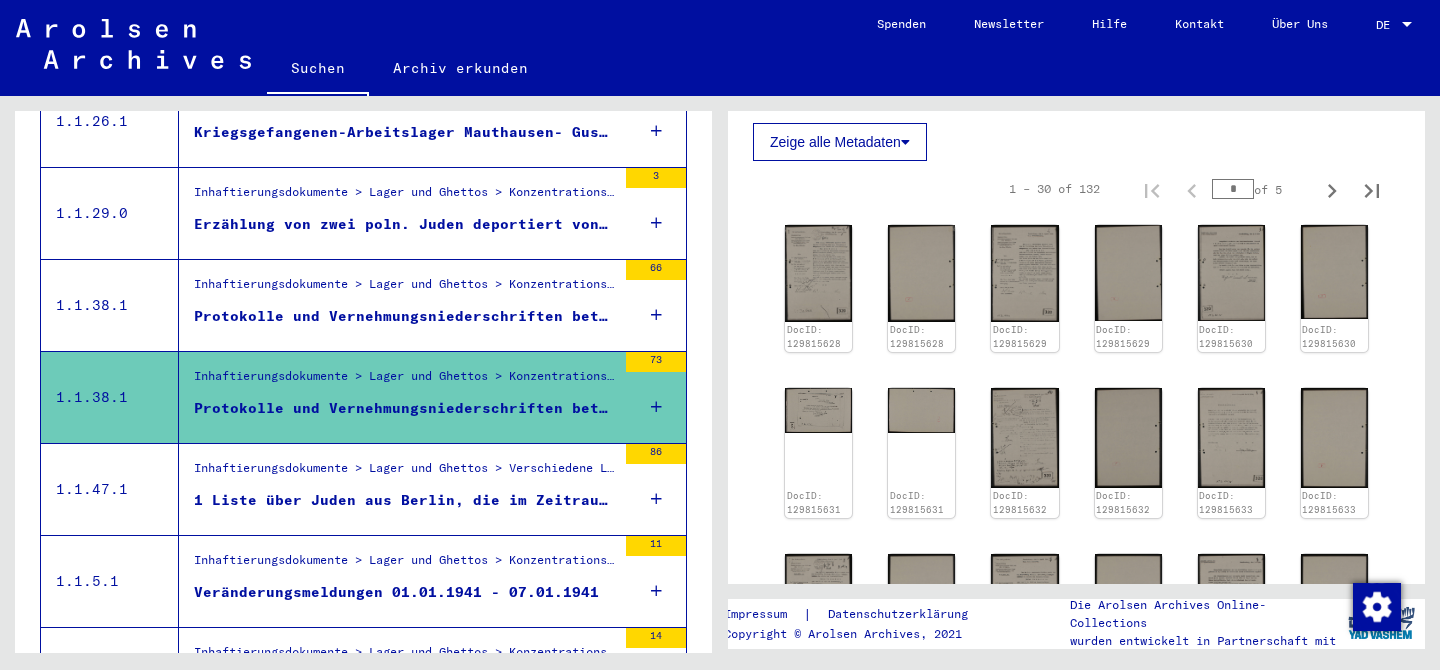 scroll, scrollTop: 489, scrollLeft: 0, axis: vertical 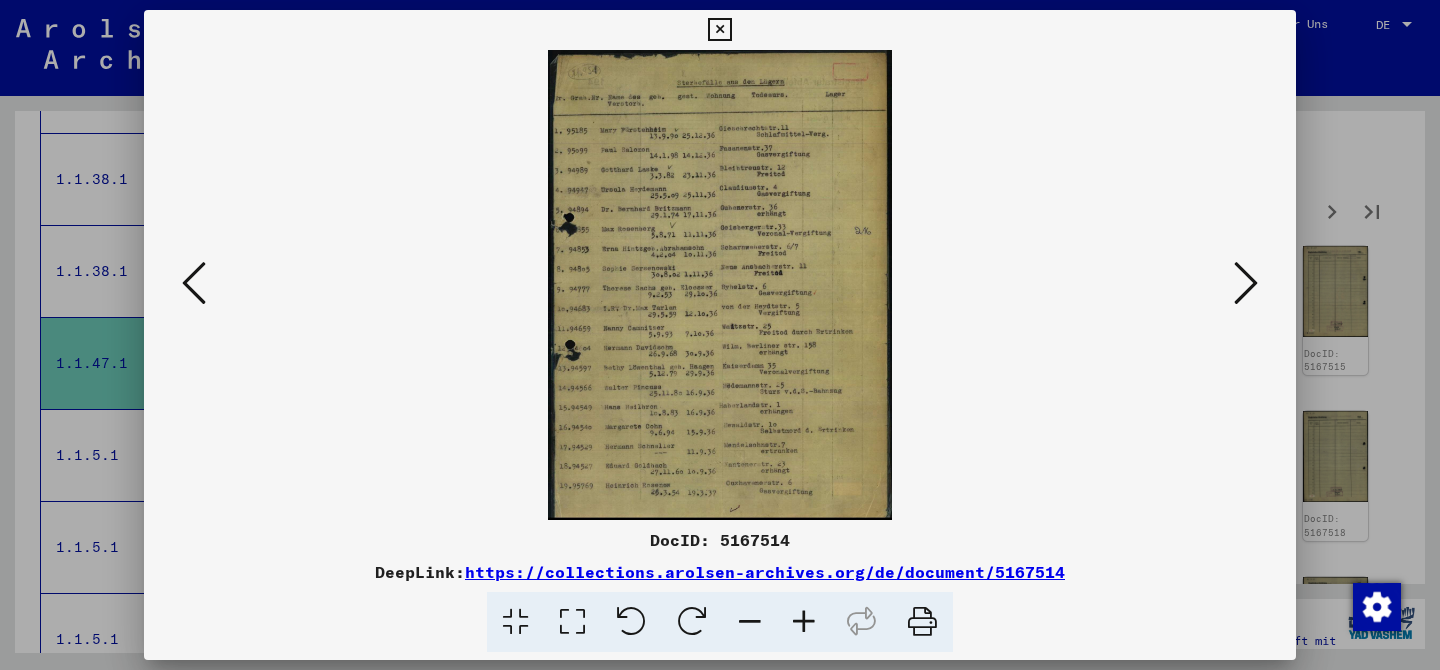 type 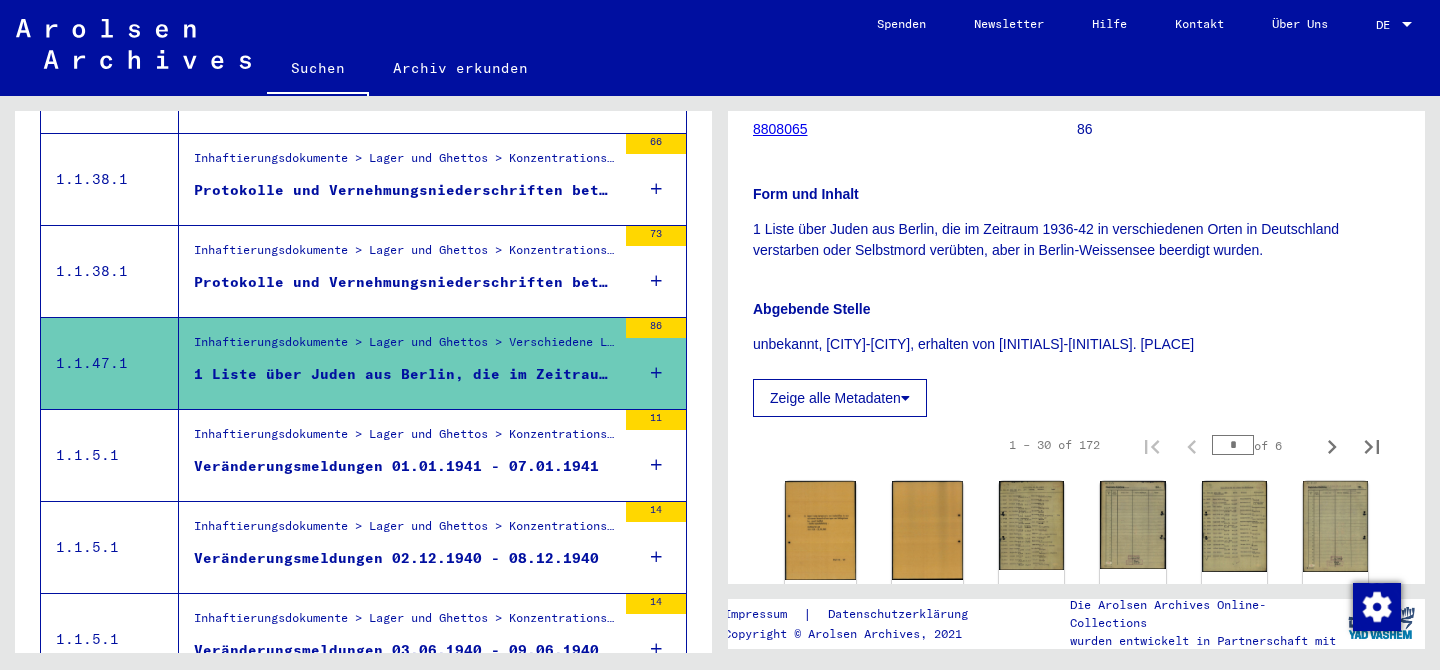 scroll, scrollTop: 327, scrollLeft: 0, axis: vertical 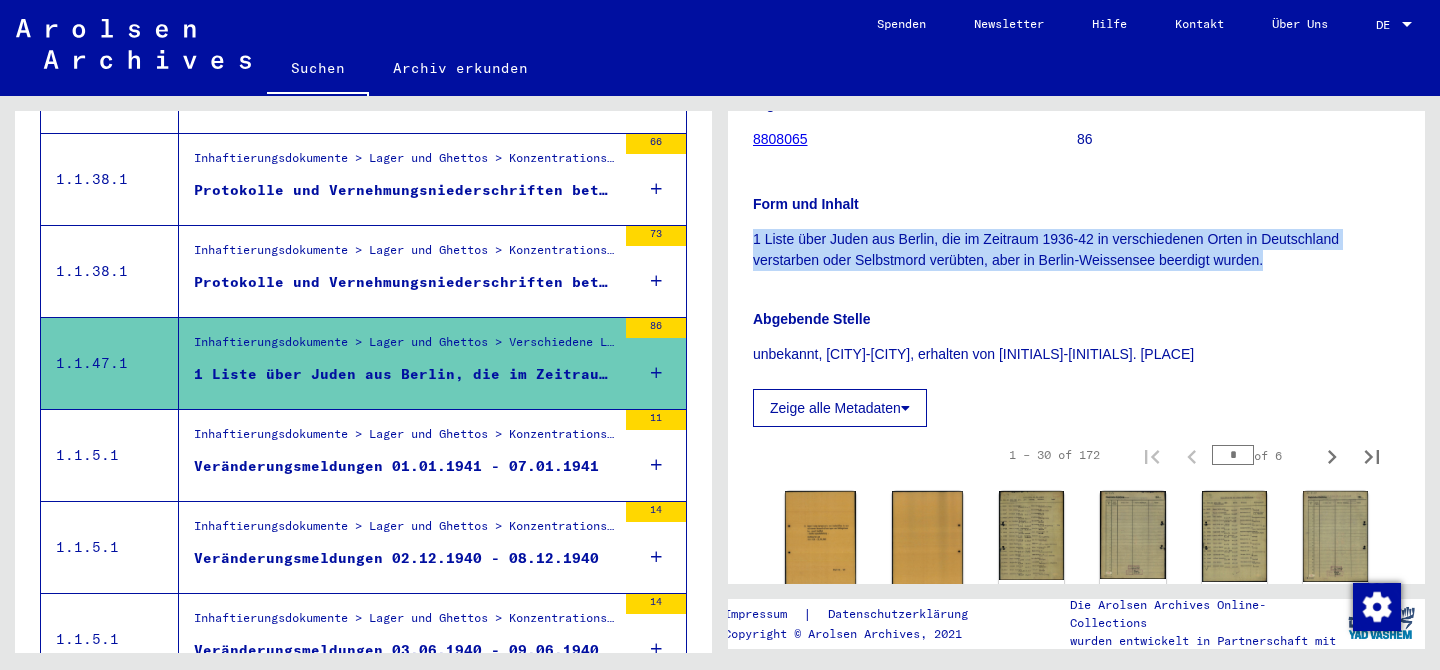 drag, startPoint x: 740, startPoint y: 242, endPoint x: 1273, endPoint y: 274, distance: 533.9597 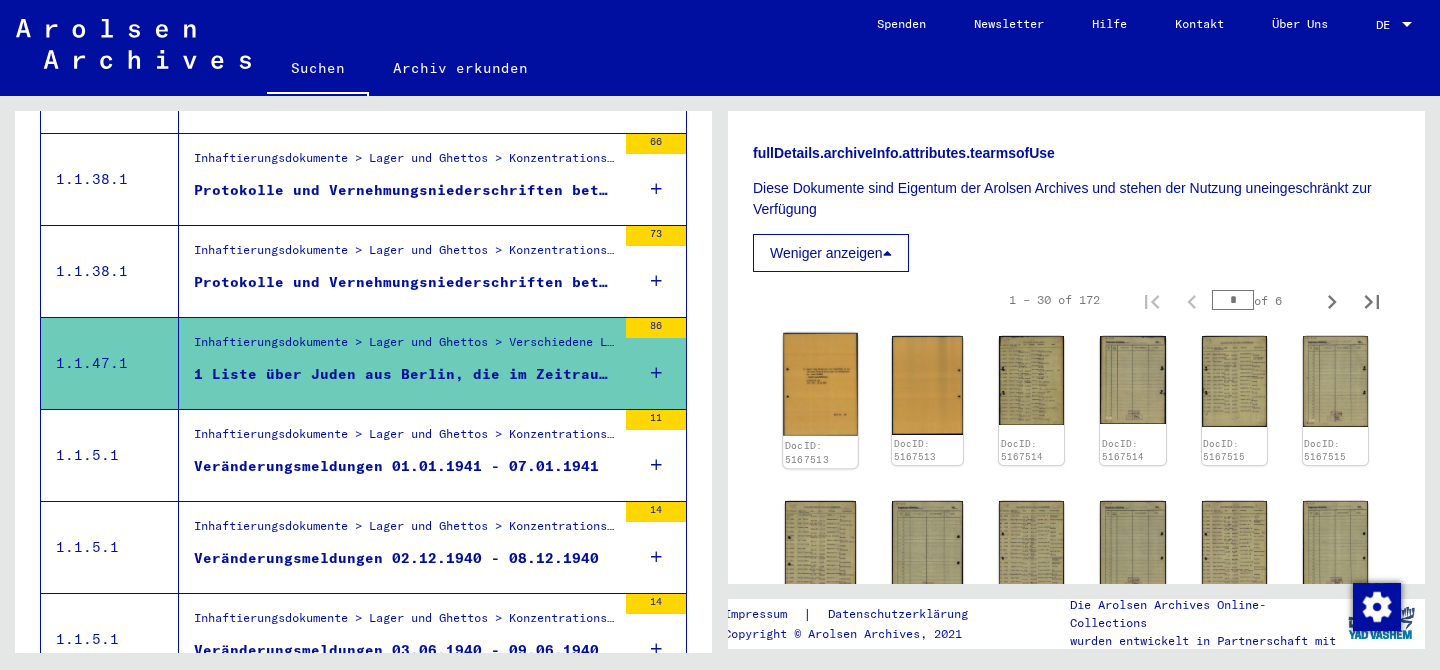 scroll, scrollTop: 979, scrollLeft: 0, axis: vertical 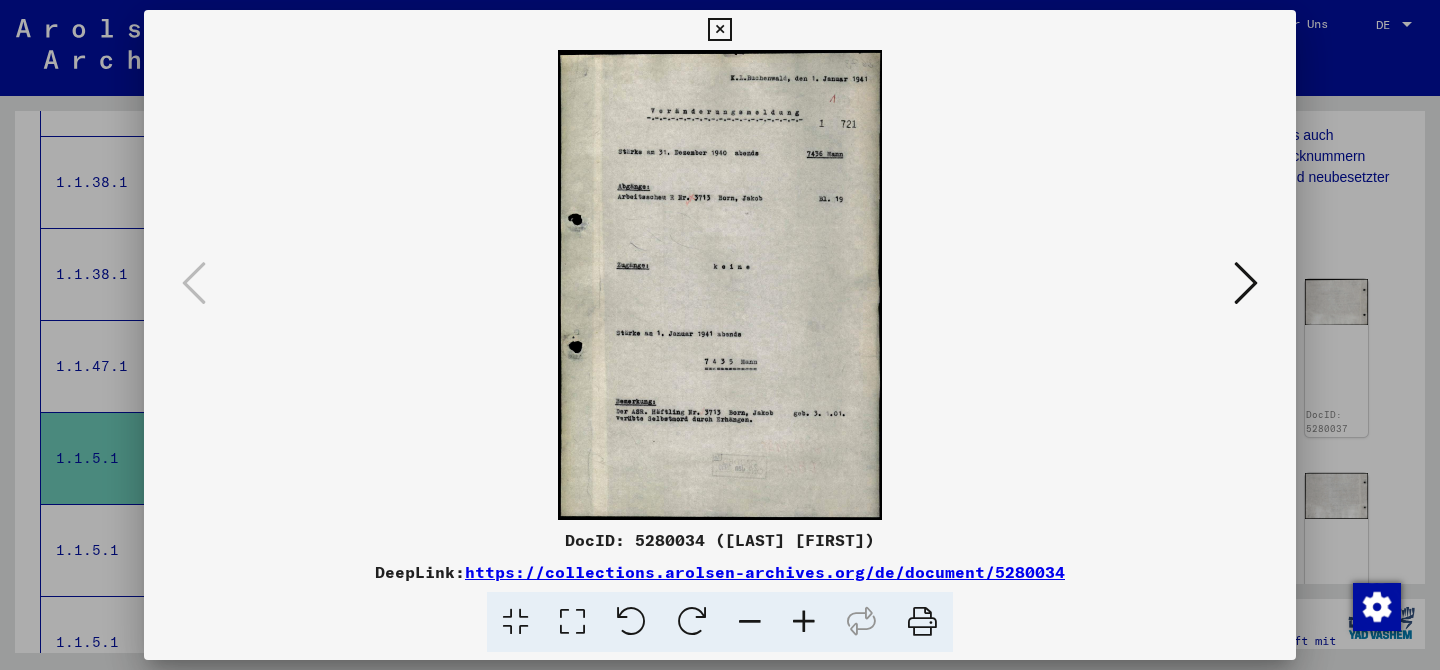 type 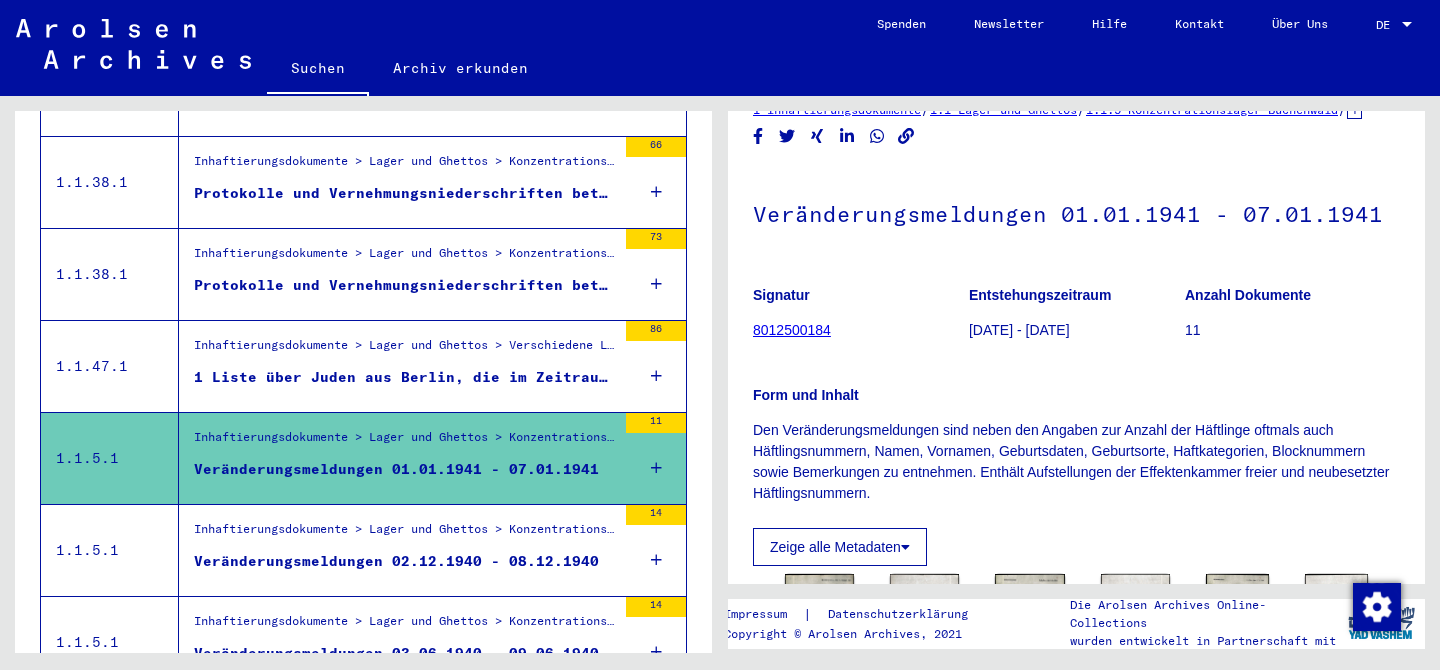 drag, startPoint x: 757, startPoint y: 231, endPoint x: 1417, endPoint y: 218, distance: 660.128 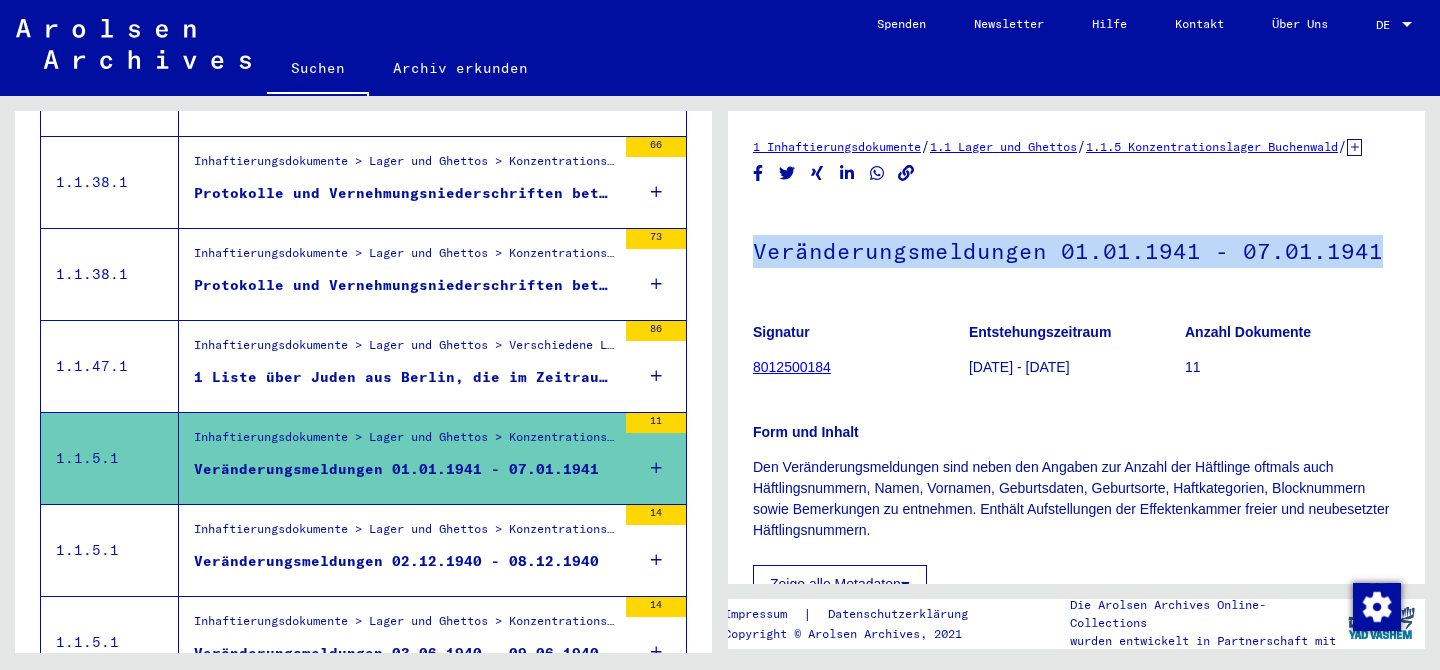 copy on "Veränderungsmeldungen 01.01.1941 - 07.01.1941" 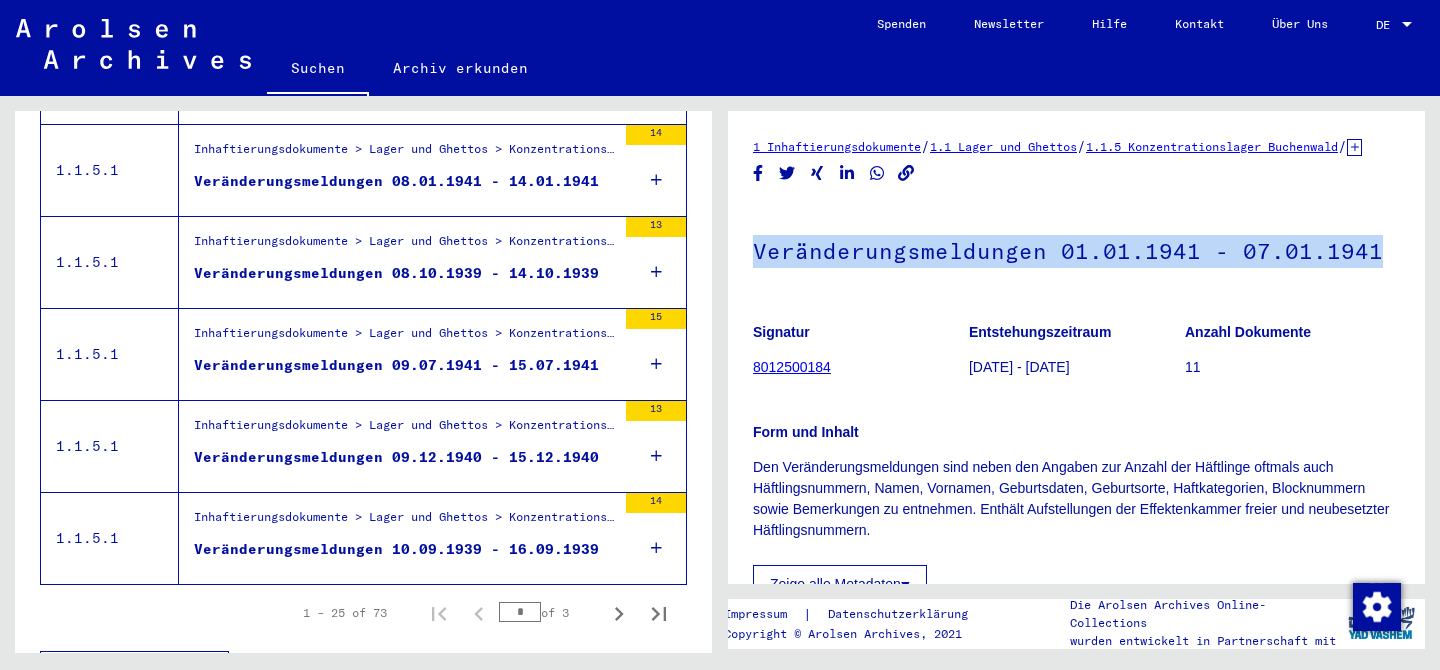 scroll, scrollTop: 2377, scrollLeft: 0, axis: vertical 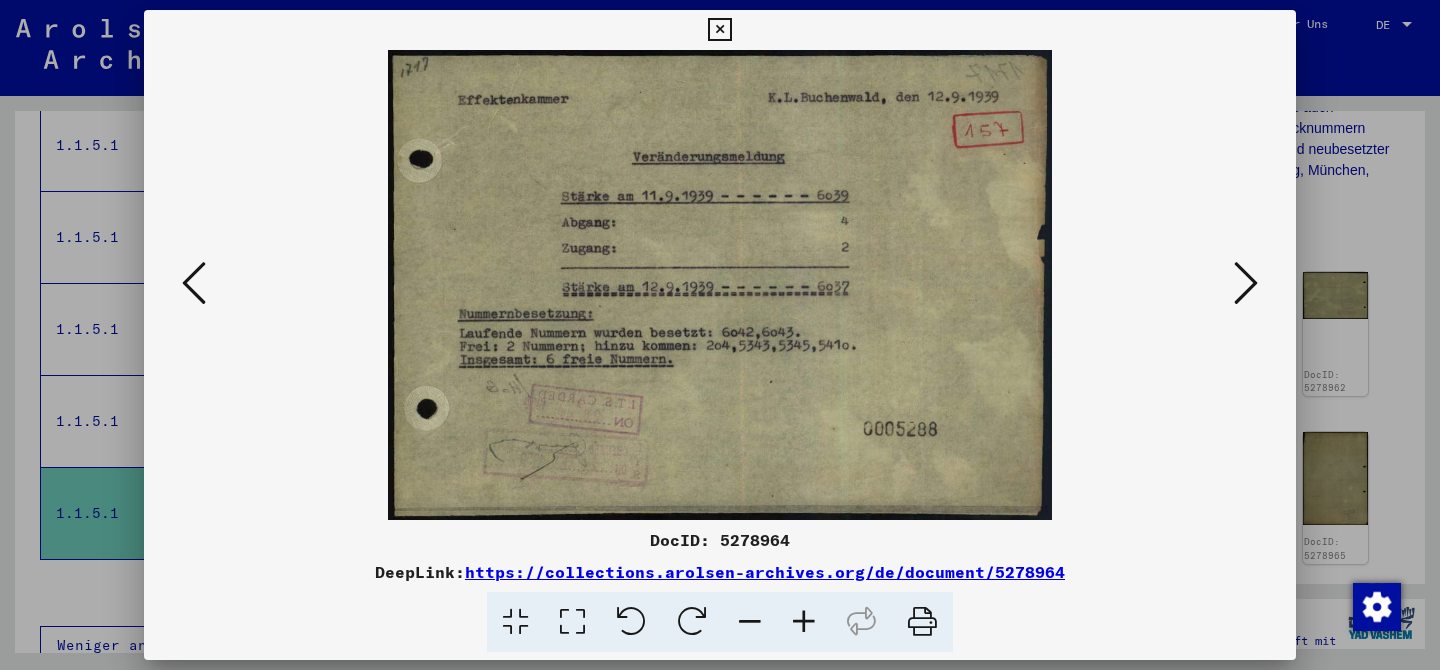 type 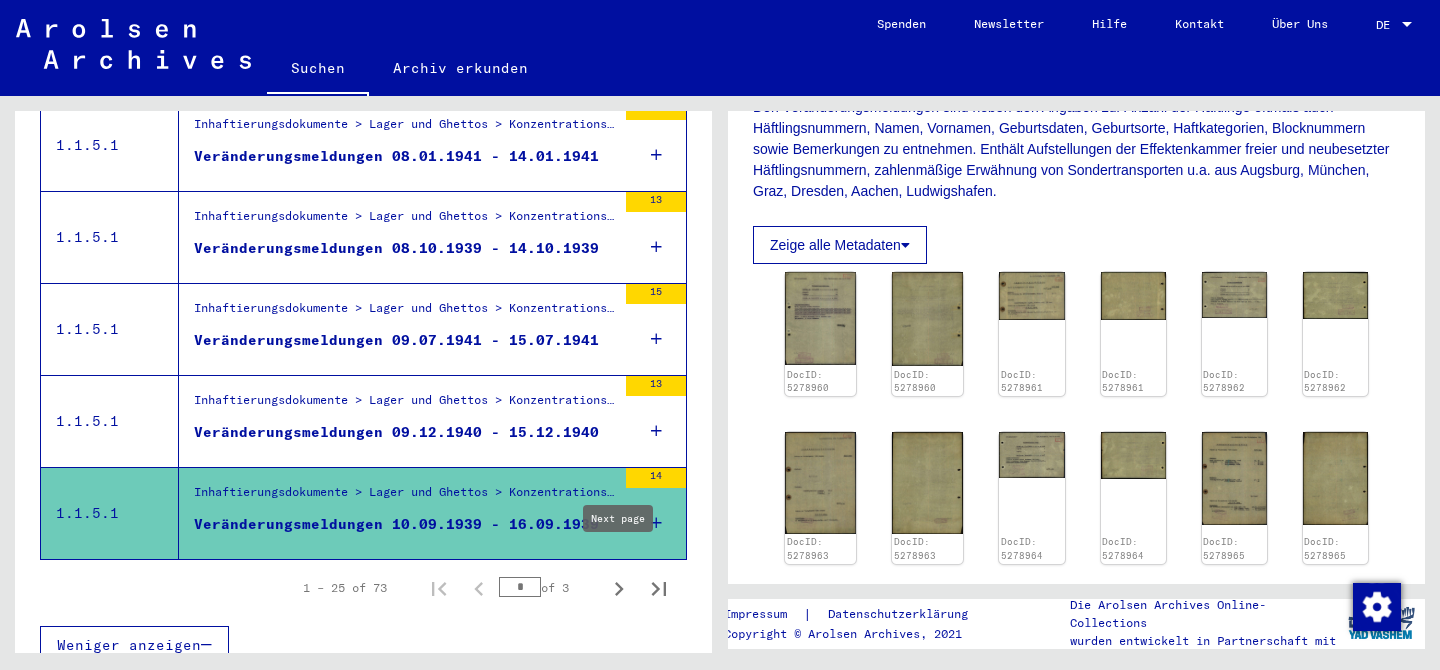 type on "*" 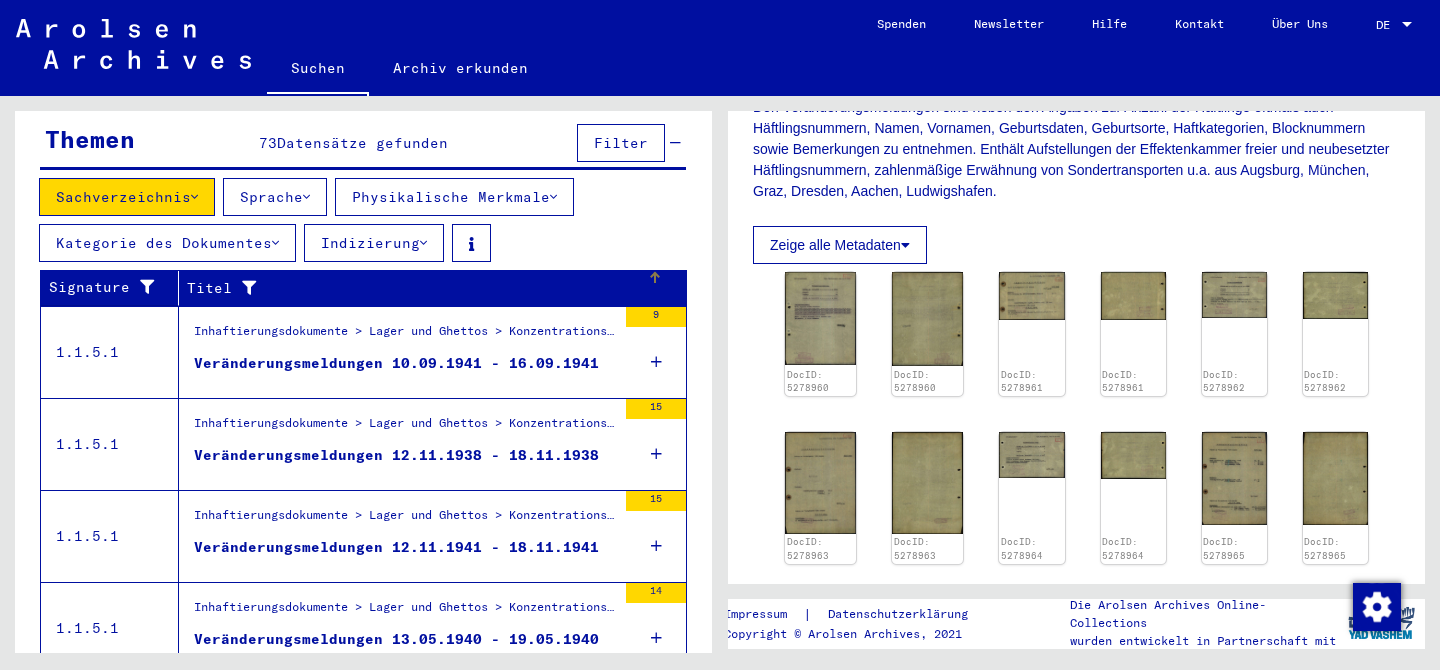 scroll, scrollTop: 653, scrollLeft: 0, axis: vertical 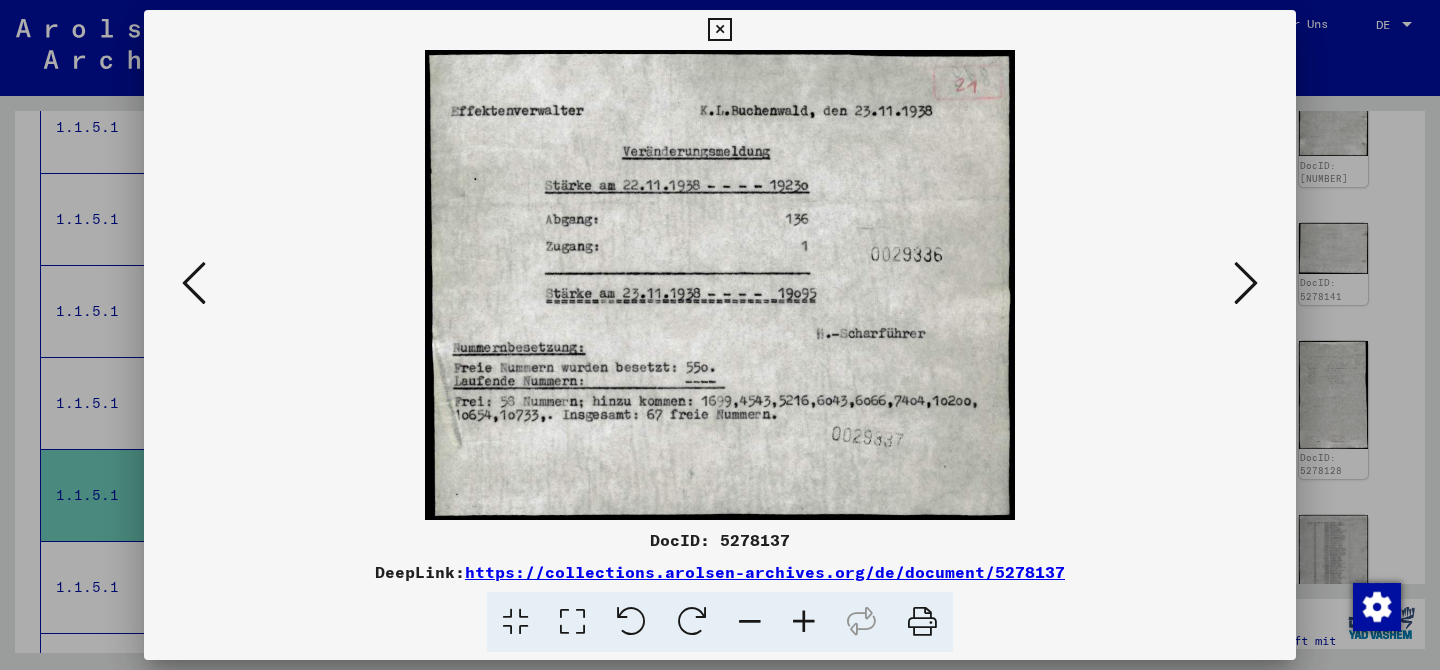 type 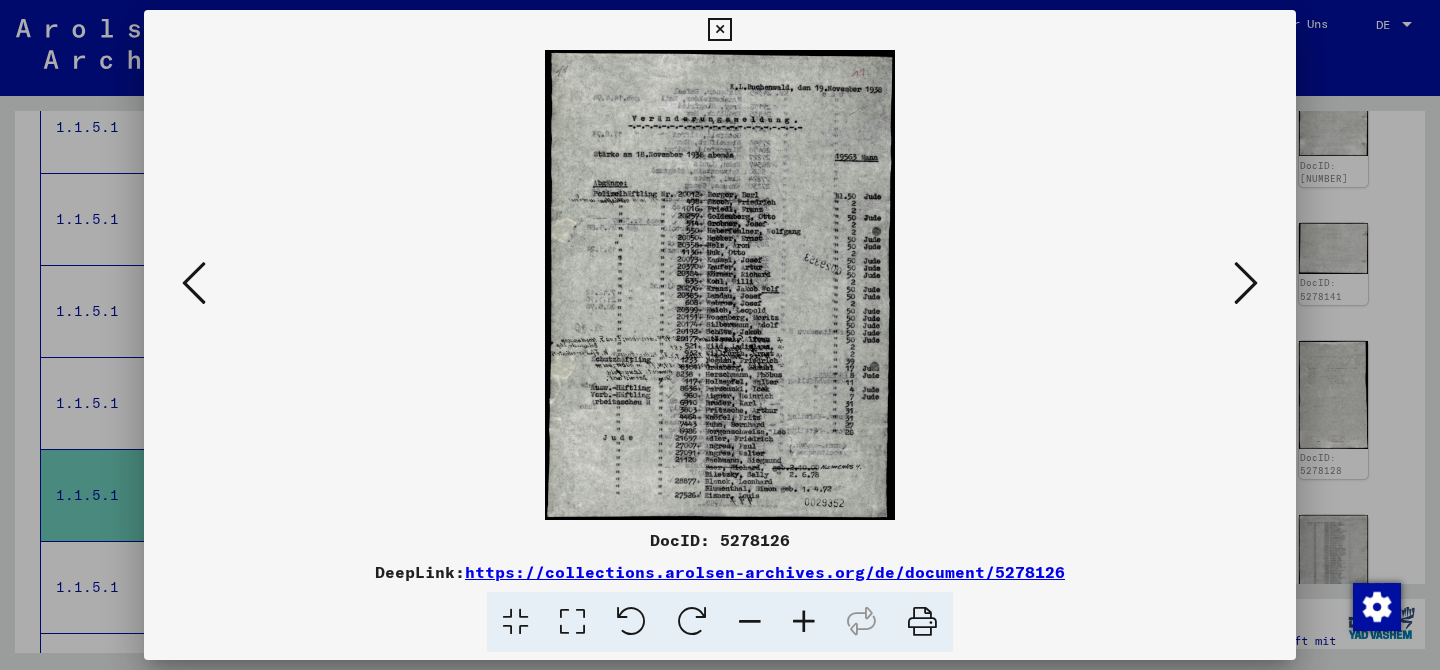 type 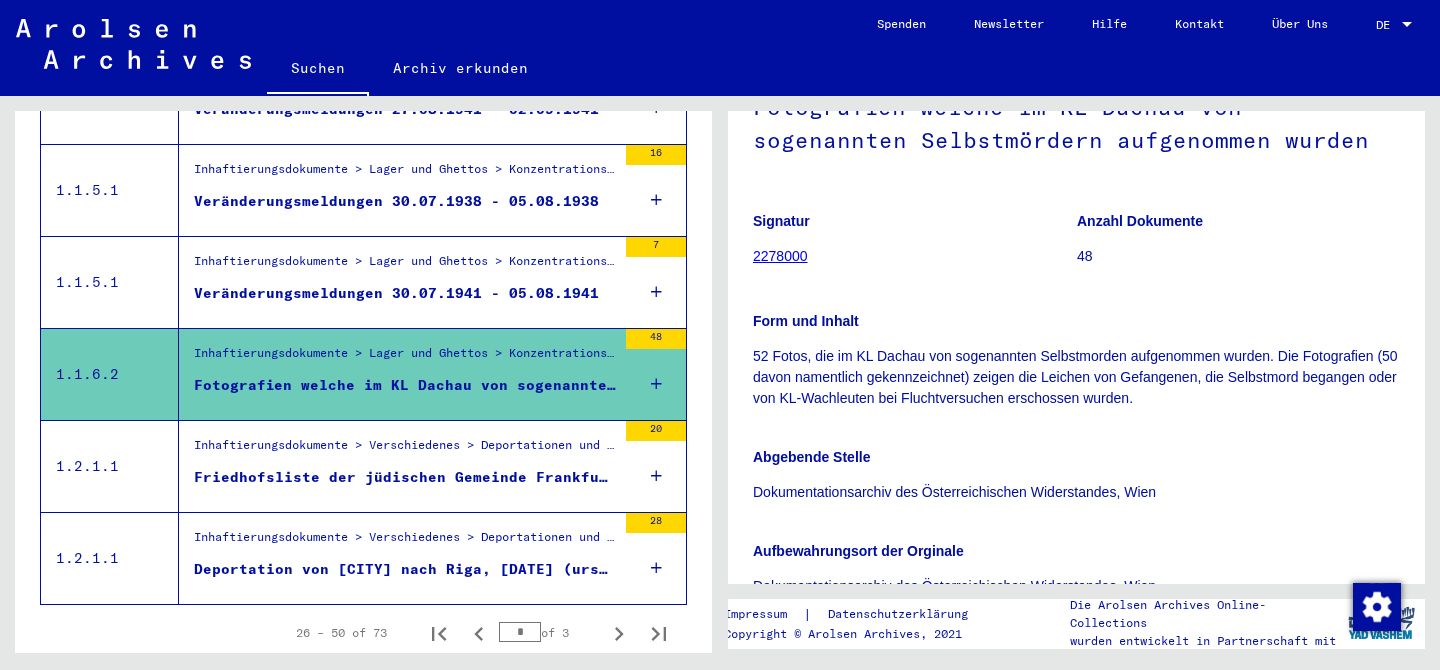scroll, scrollTop: 150, scrollLeft: 0, axis: vertical 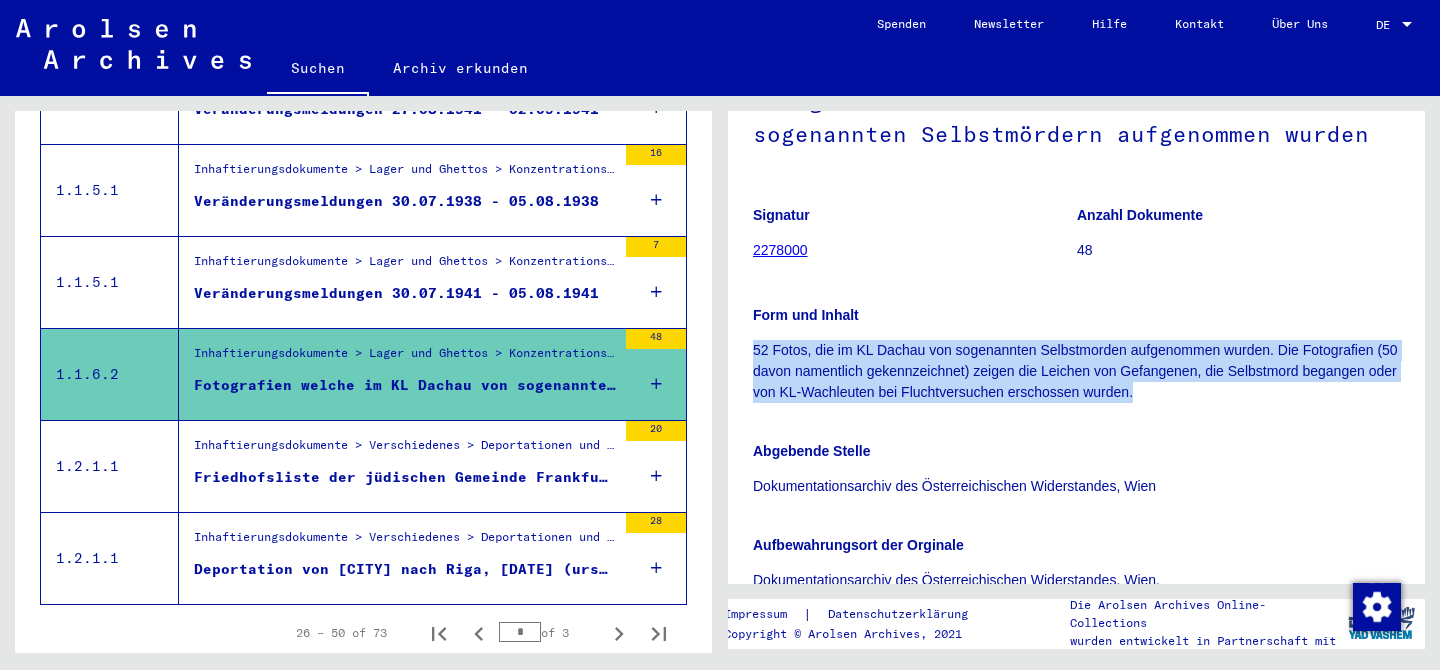 drag, startPoint x: 745, startPoint y: 374, endPoint x: 1181, endPoint y: 413, distance: 437.74078 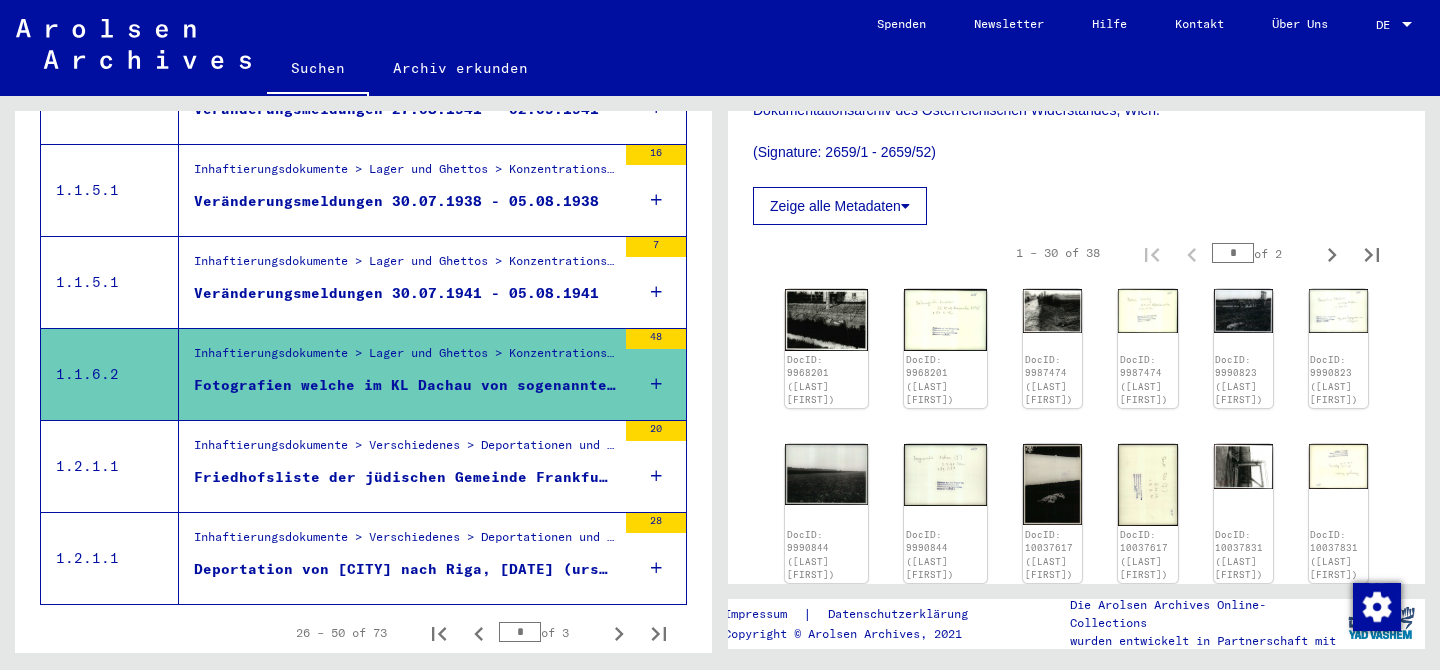 scroll, scrollTop: 644, scrollLeft: 0, axis: vertical 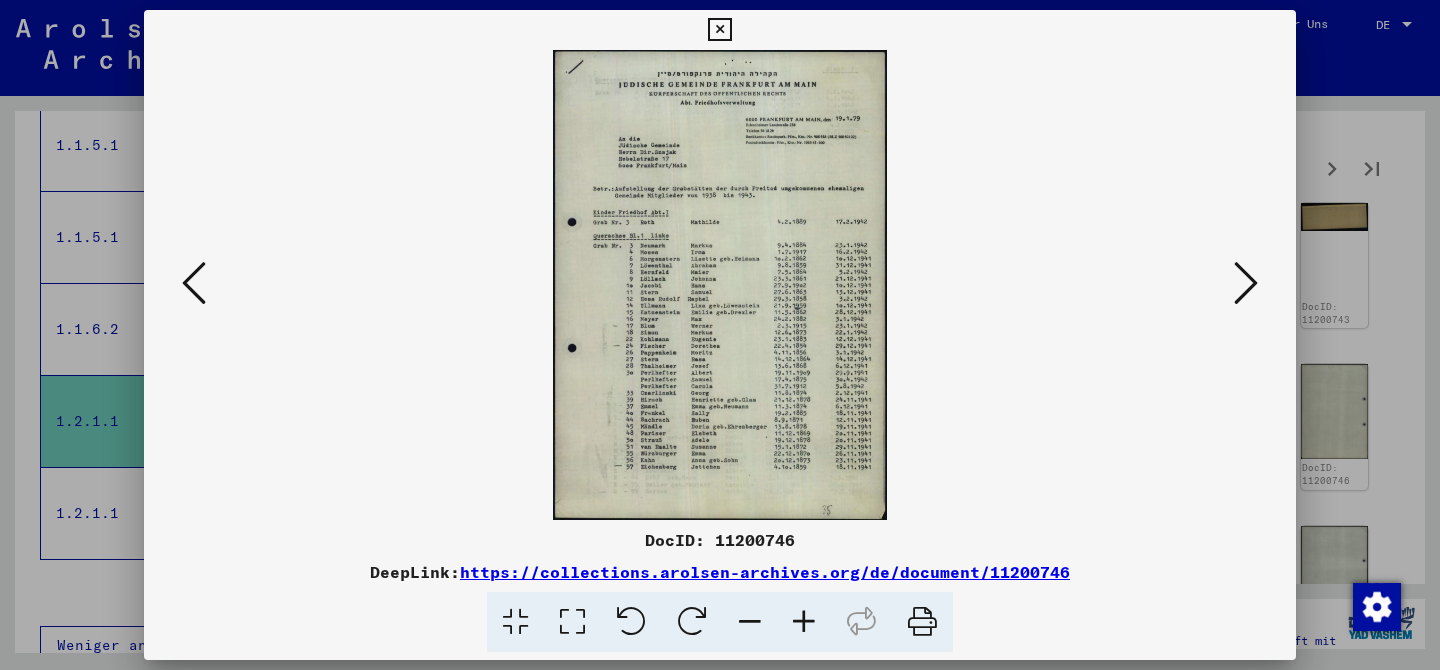 type 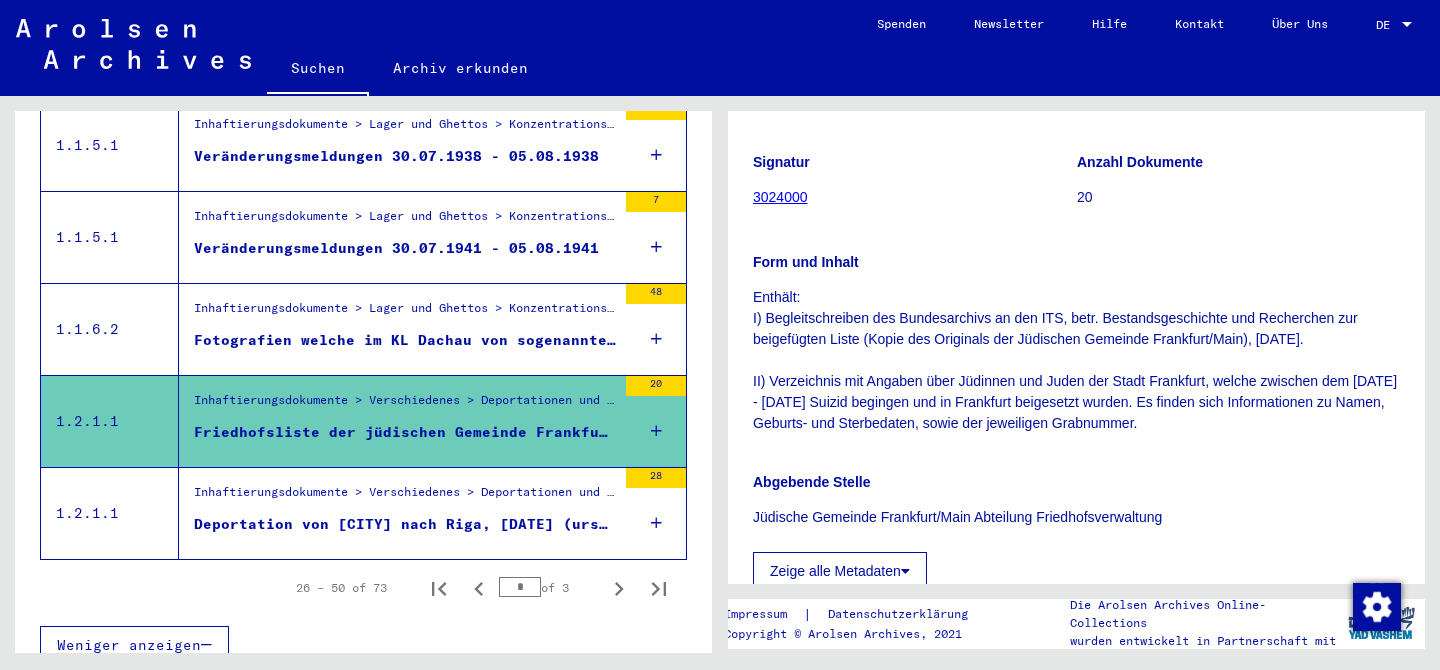 scroll, scrollTop: 257, scrollLeft: 0, axis: vertical 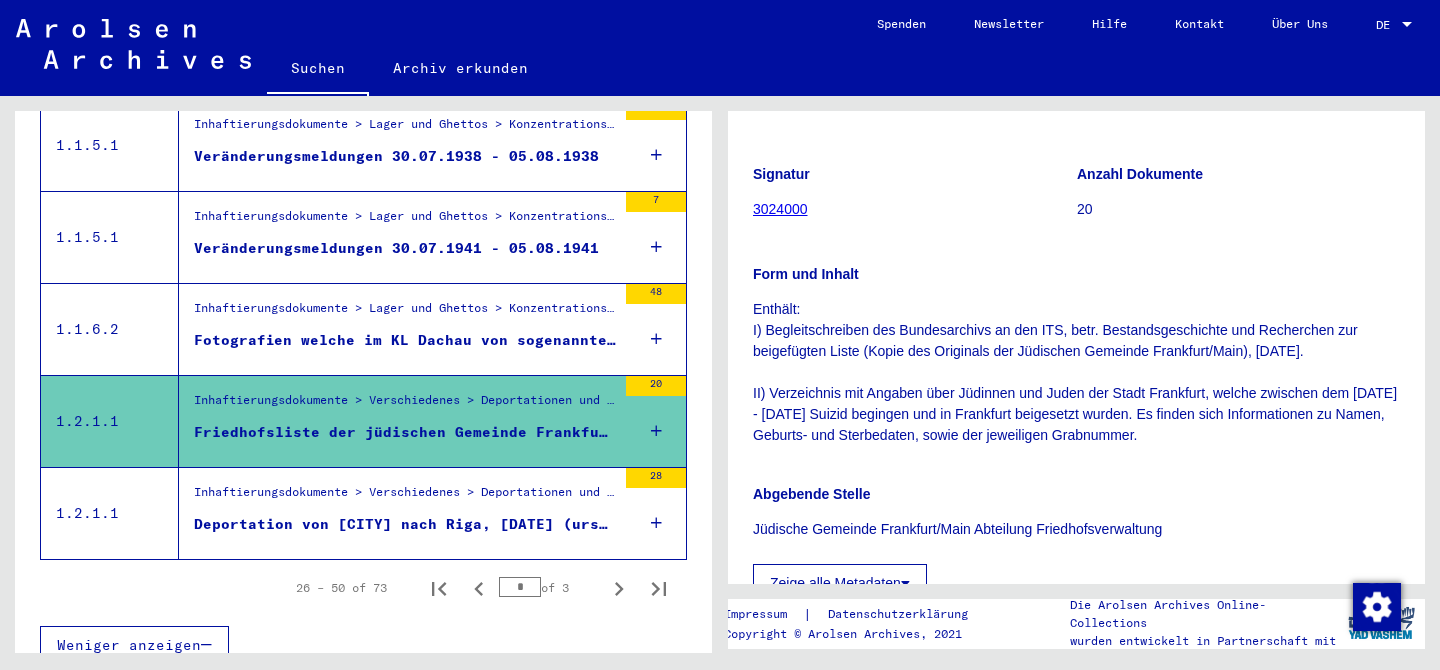 drag, startPoint x: 751, startPoint y: 414, endPoint x: 1348, endPoint y: 459, distance: 598.6936 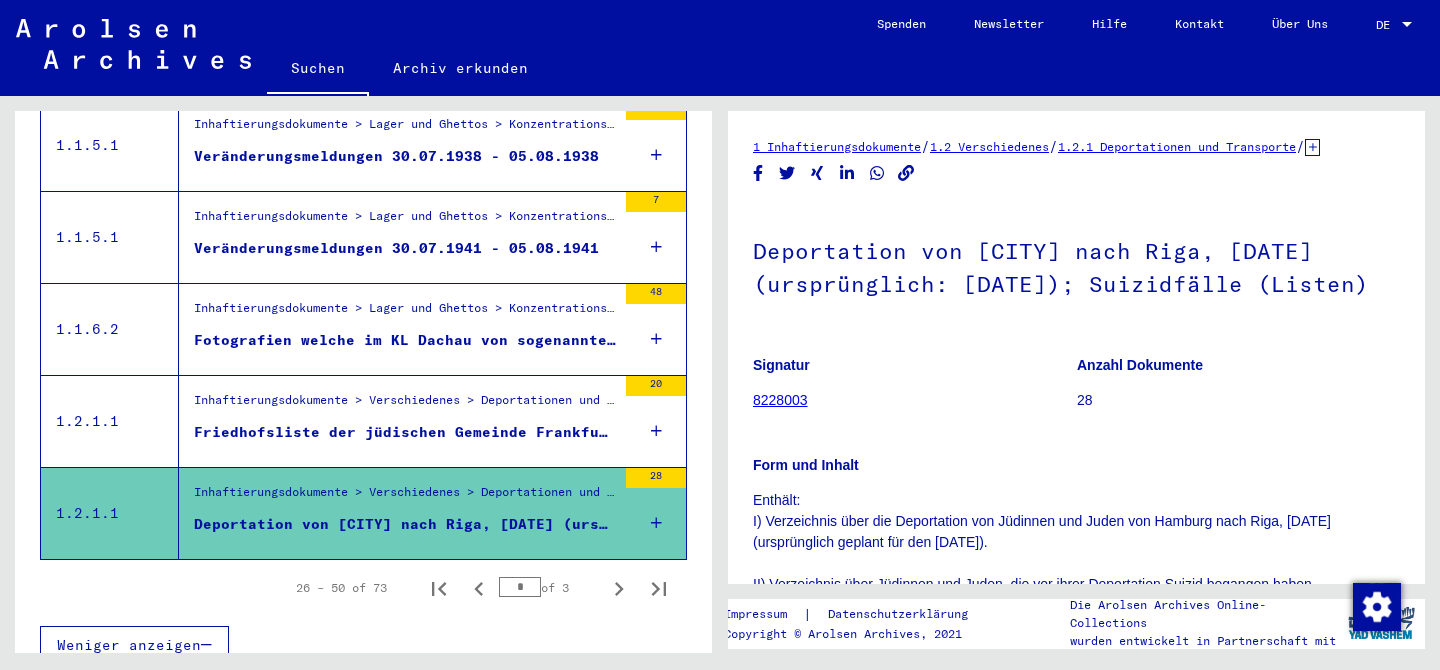 scroll, scrollTop: 0, scrollLeft: 0, axis: both 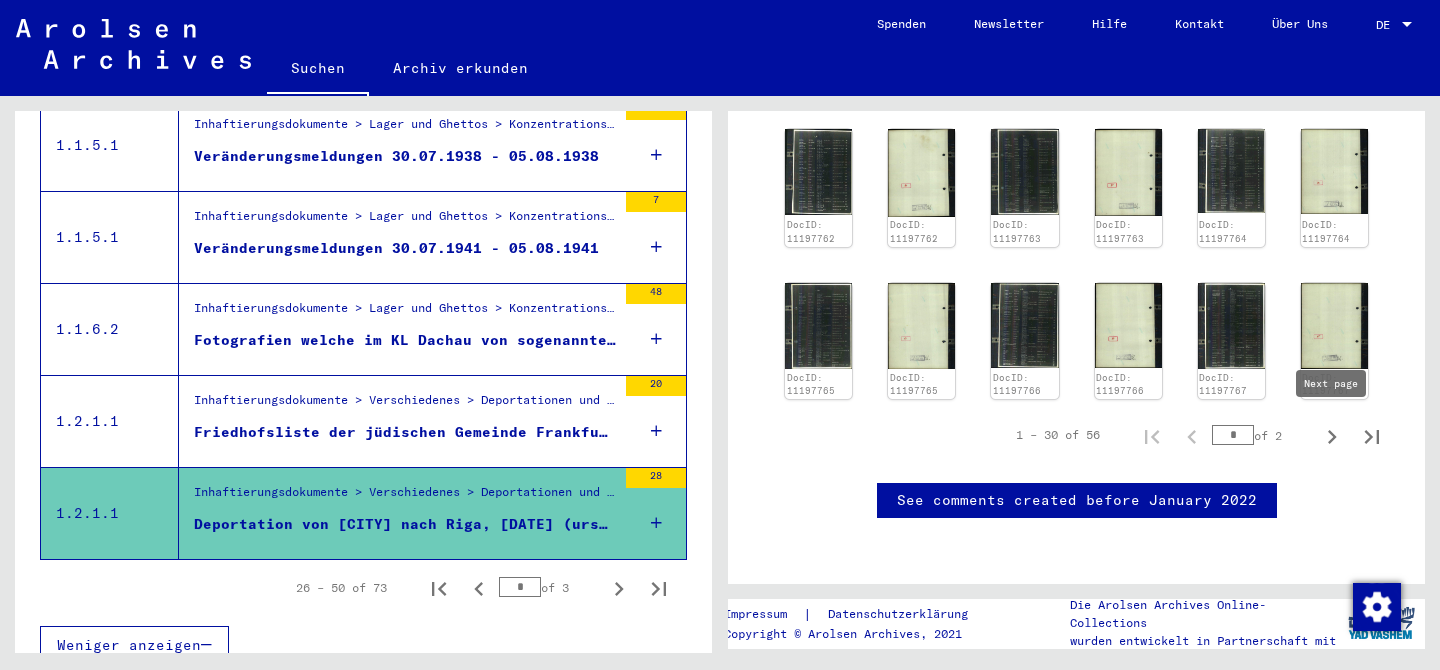 type on "*" 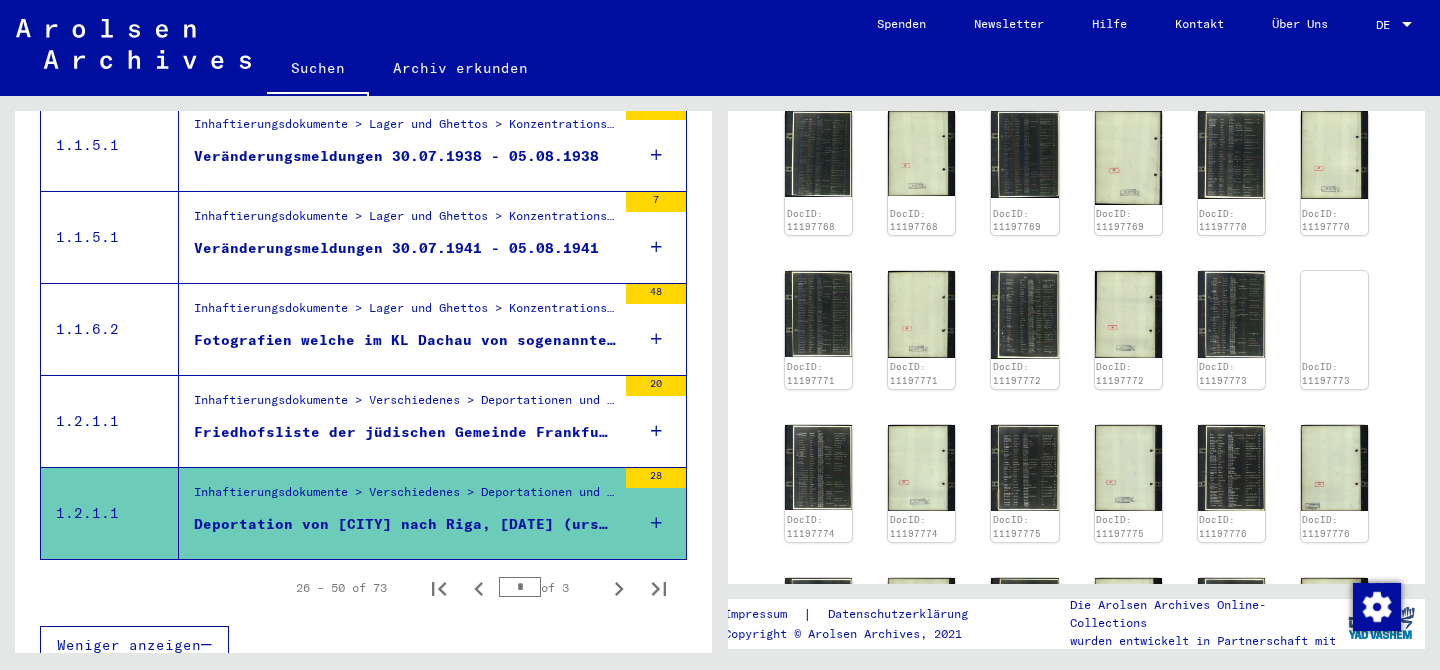 scroll, scrollTop: 776, scrollLeft: 0, axis: vertical 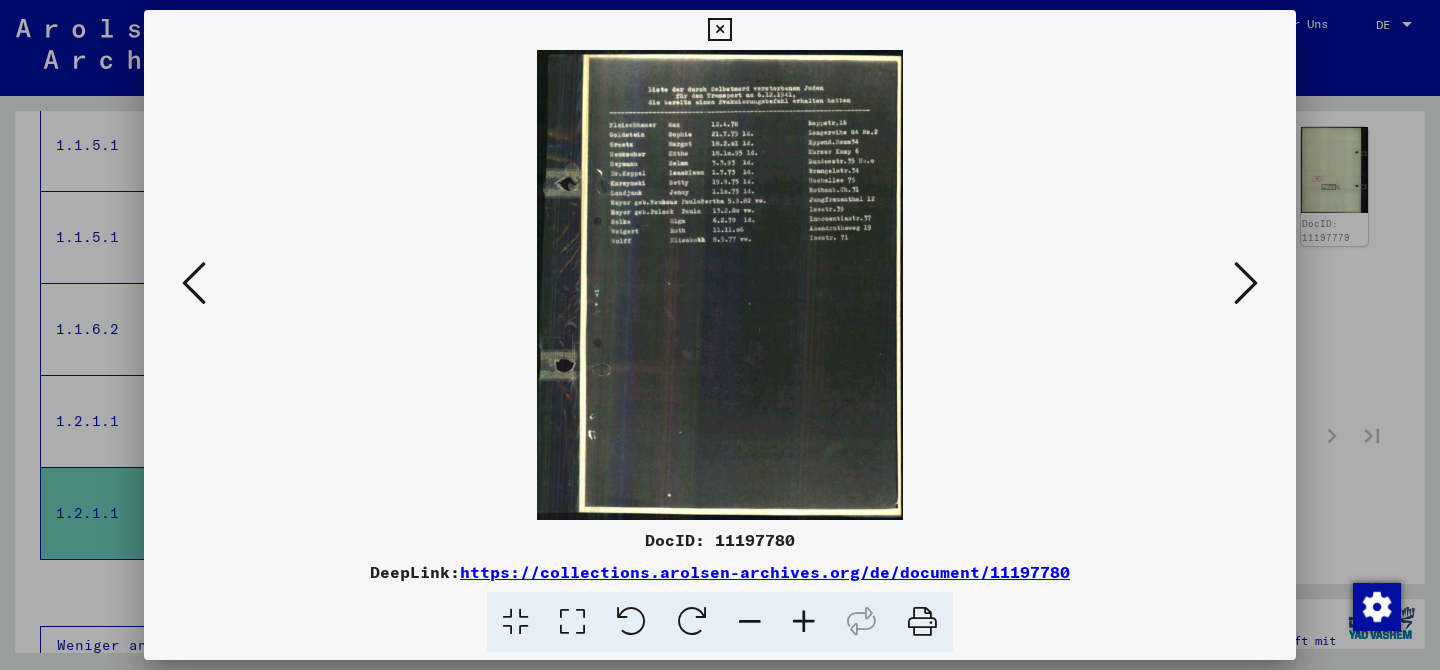 type 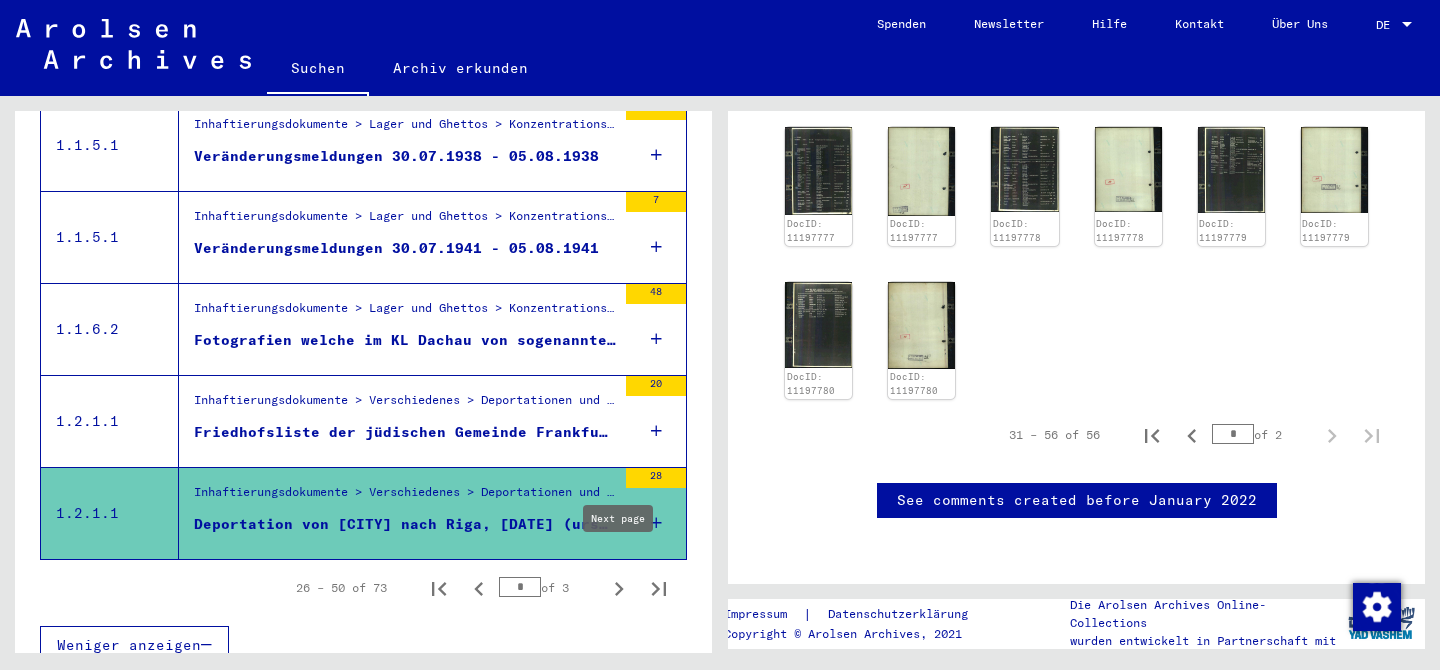 type on "*" 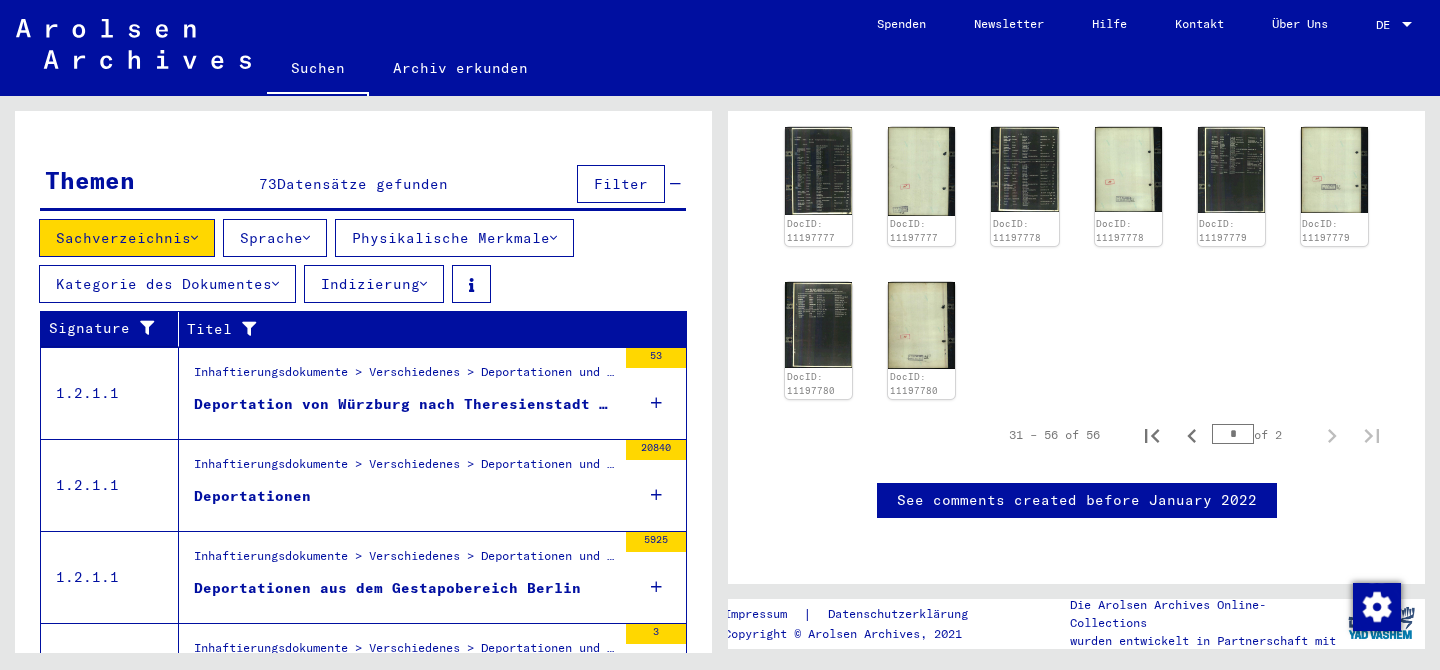 scroll, scrollTop: 259, scrollLeft: 0, axis: vertical 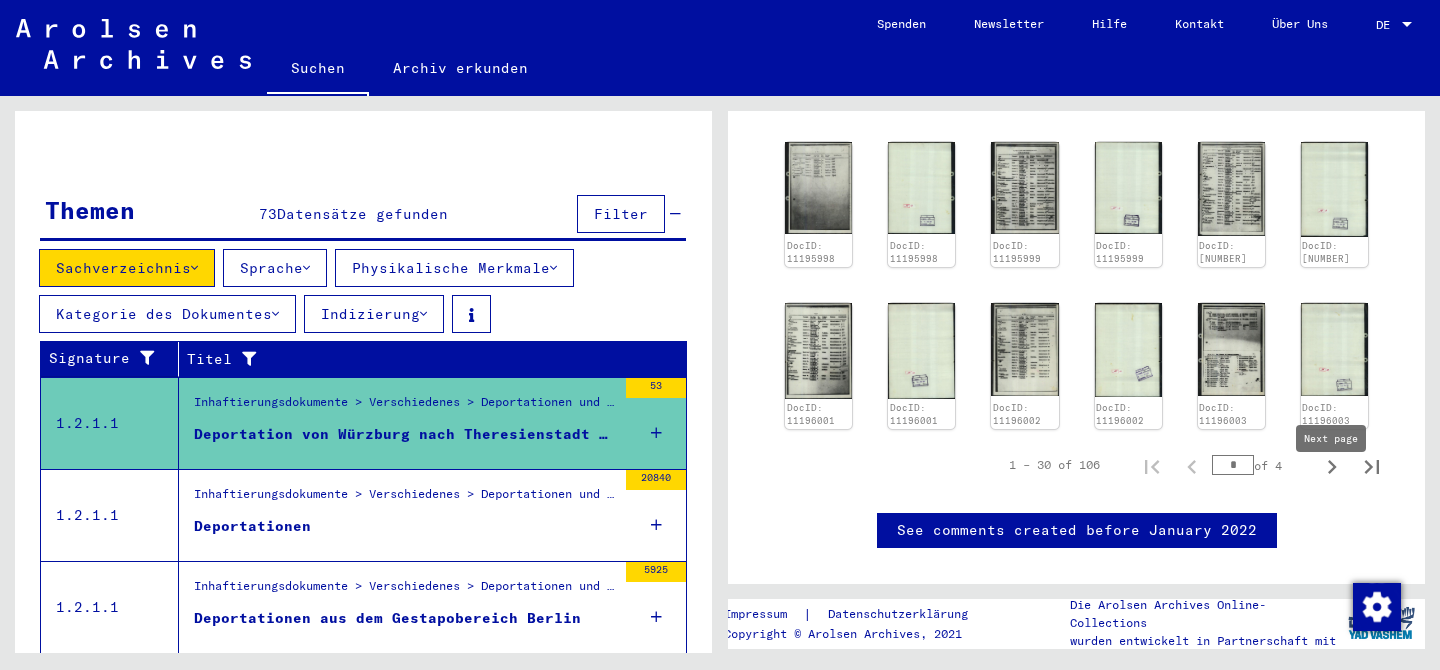 type on "*" 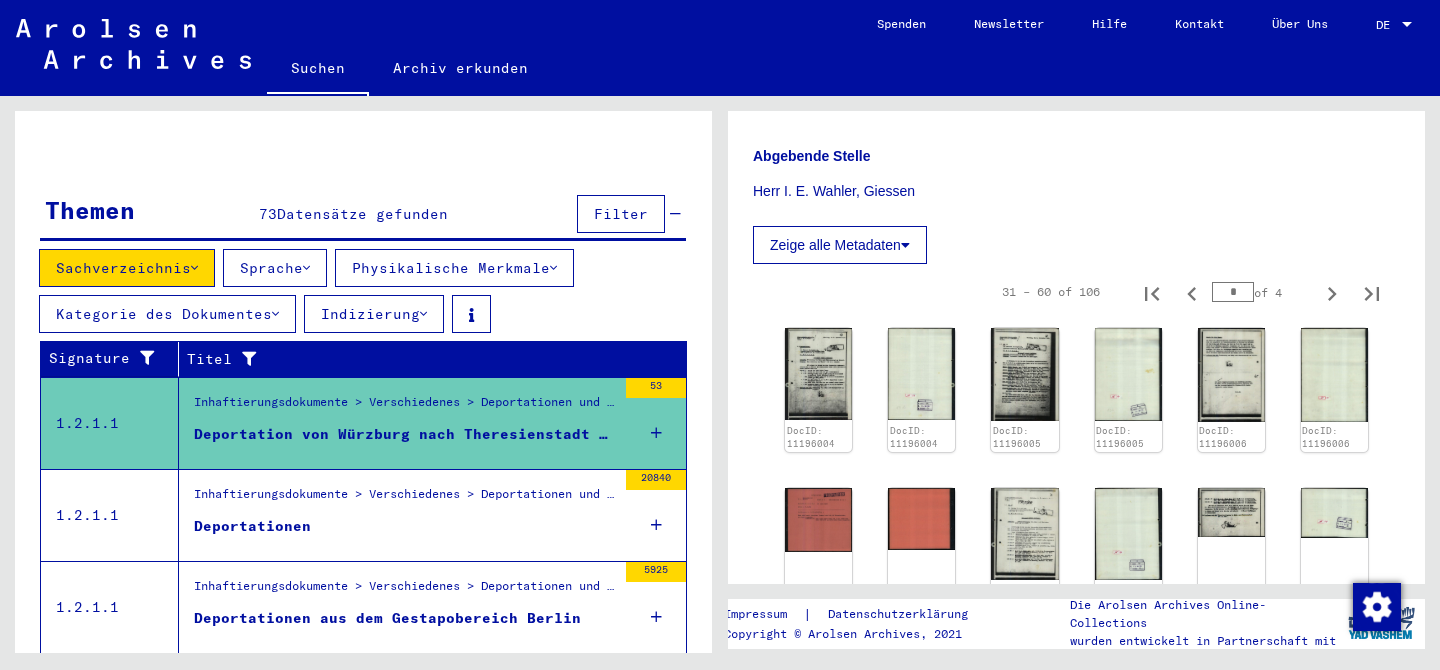 scroll, scrollTop: 772, scrollLeft: 0, axis: vertical 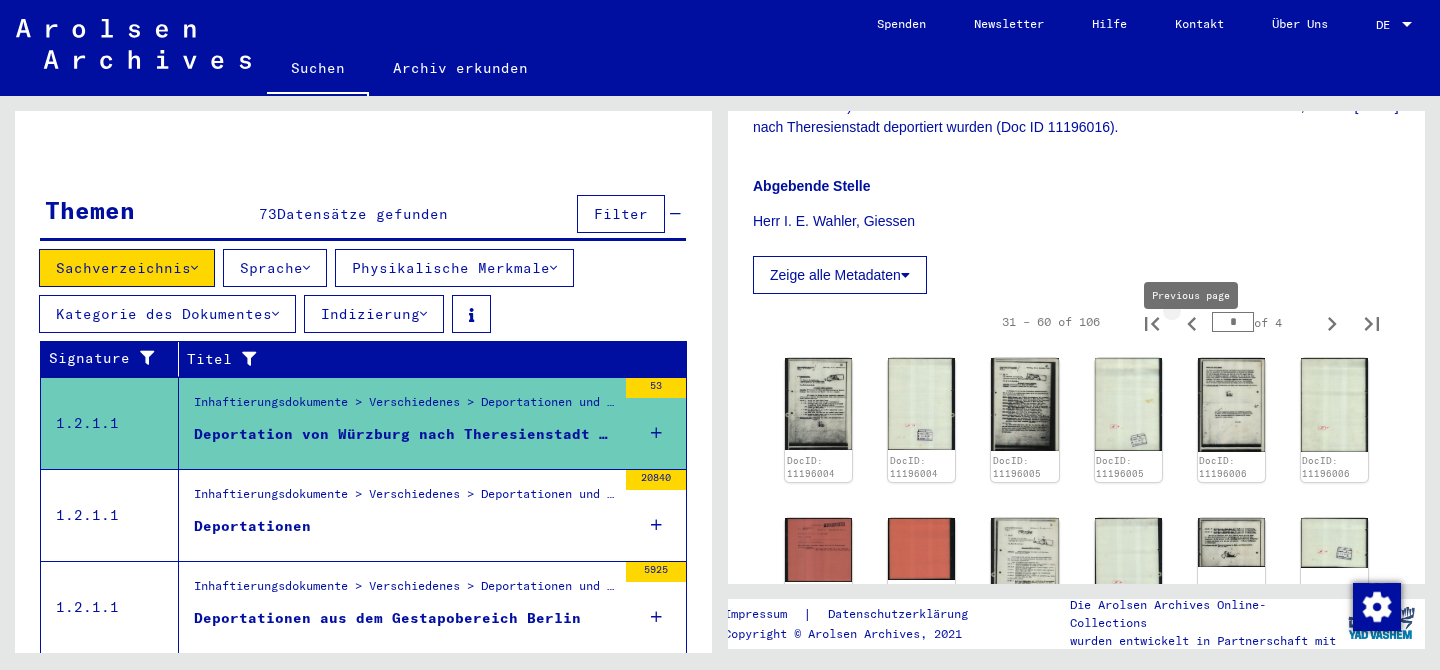 type on "*" 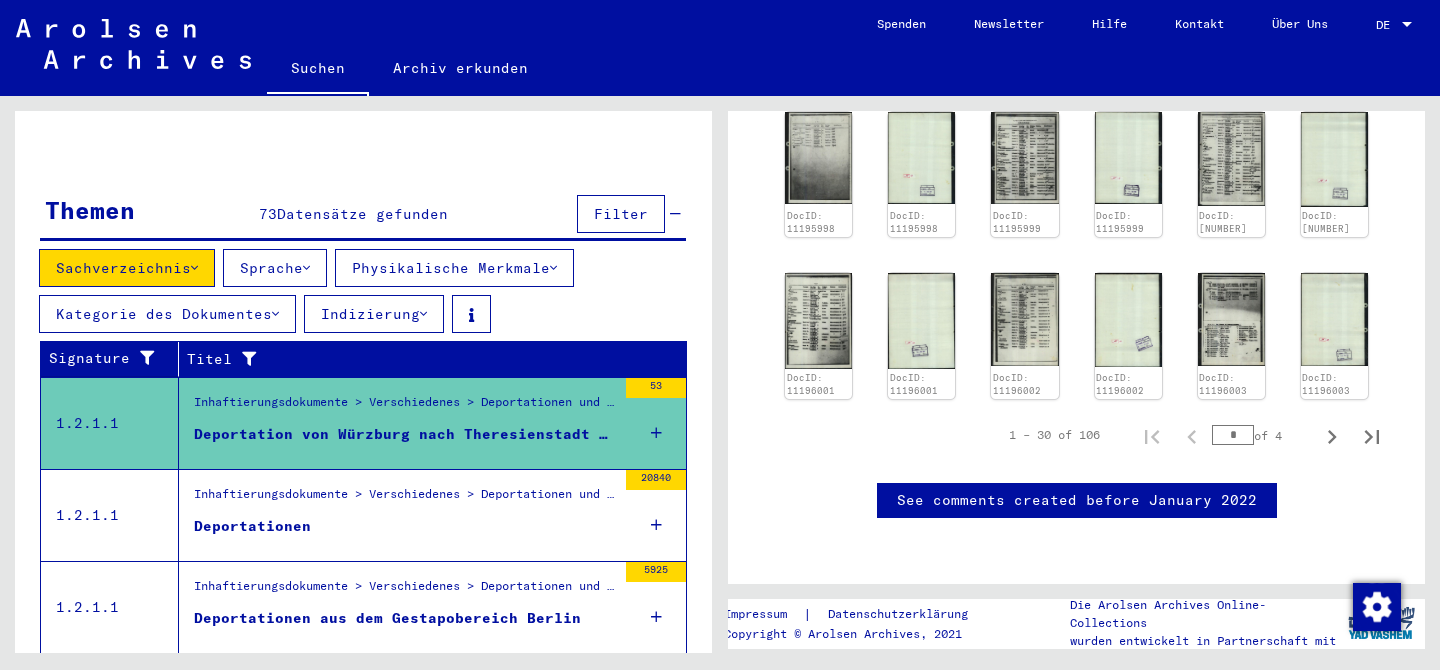 scroll, scrollTop: 1477, scrollLeft: 0, axis: vertical 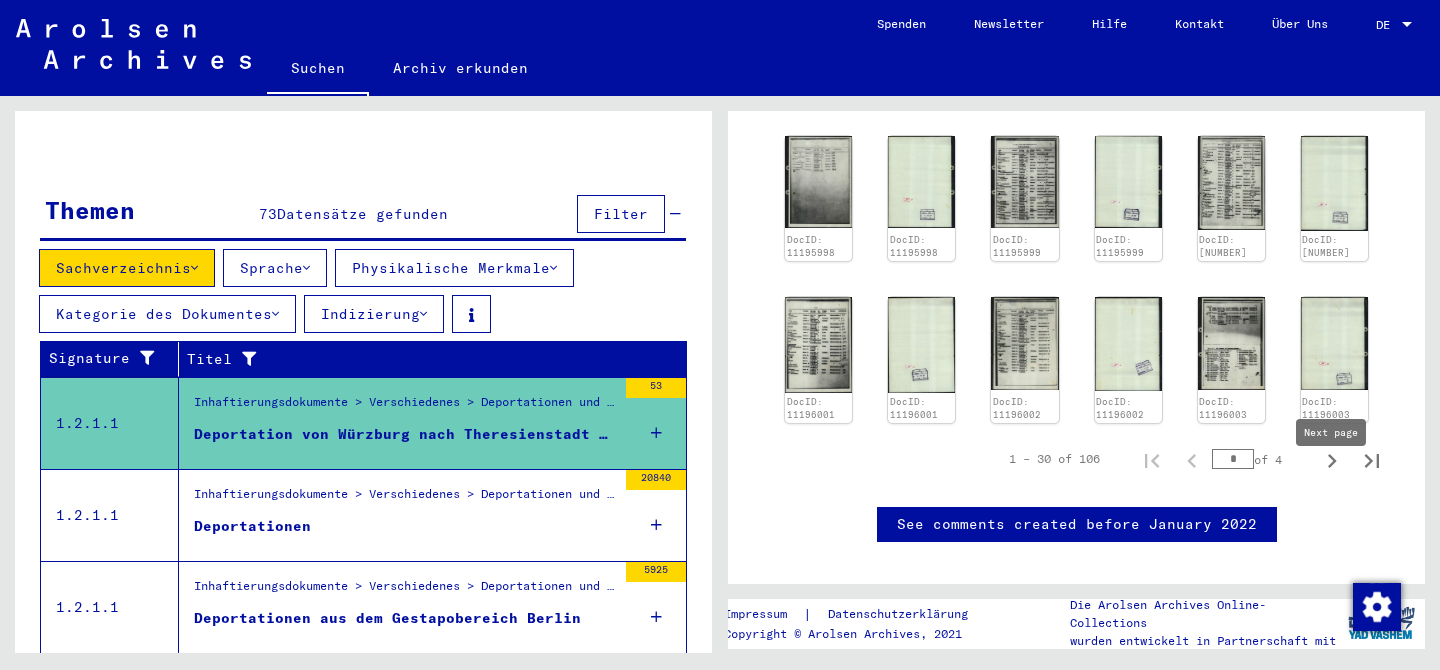 type on "*" 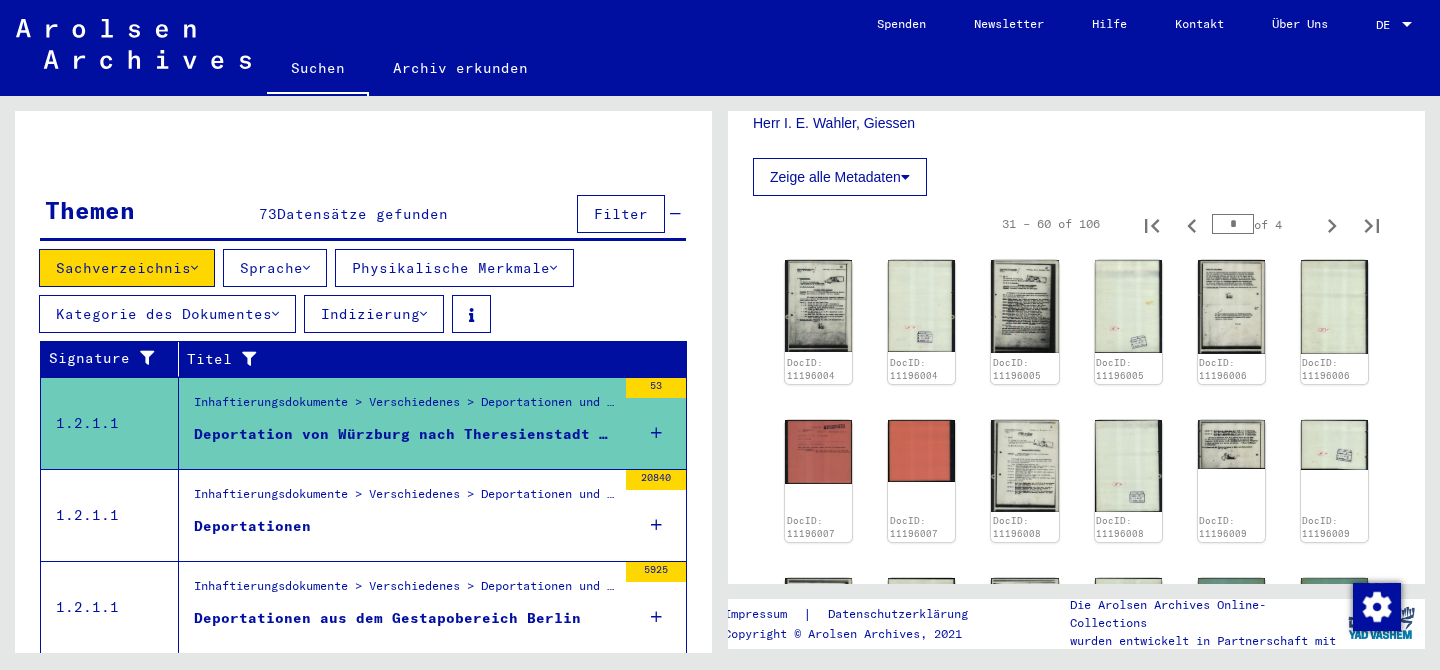 scroll, scrollTop: 863, scrollLeft: 0, axis: vertical 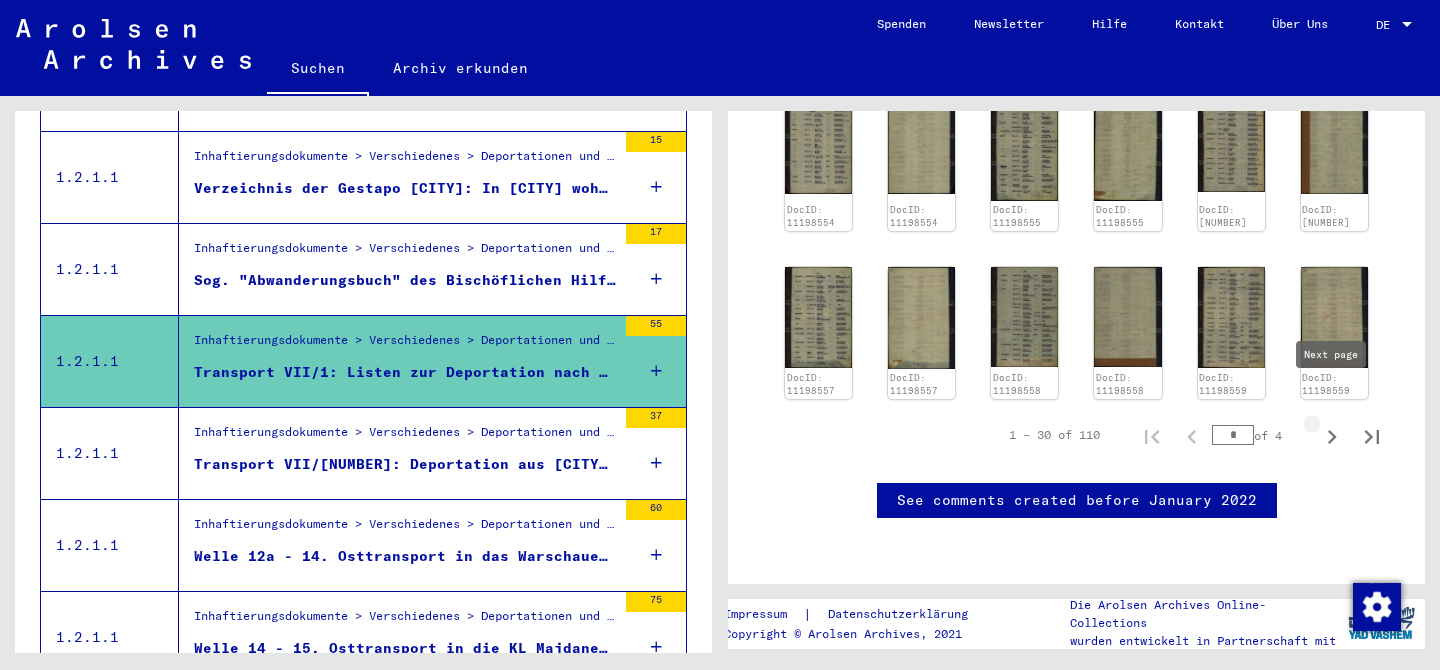 type on "*" 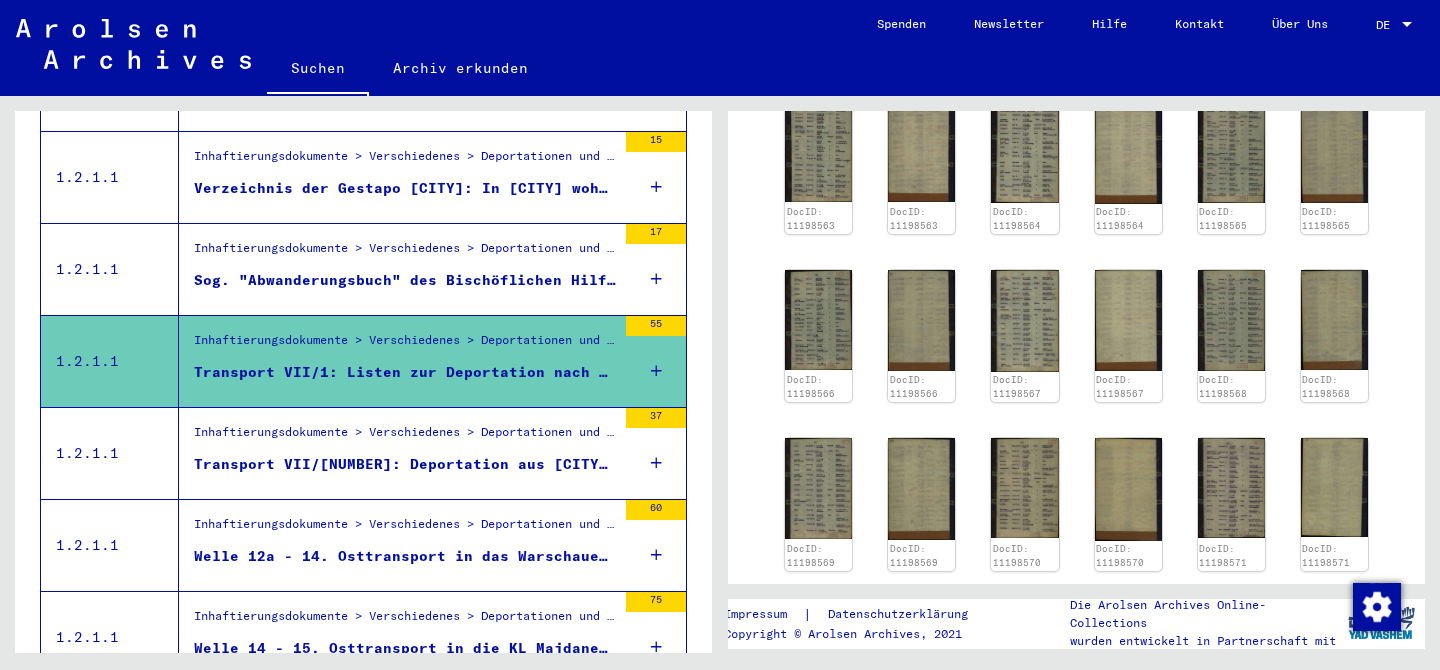 type on "*" 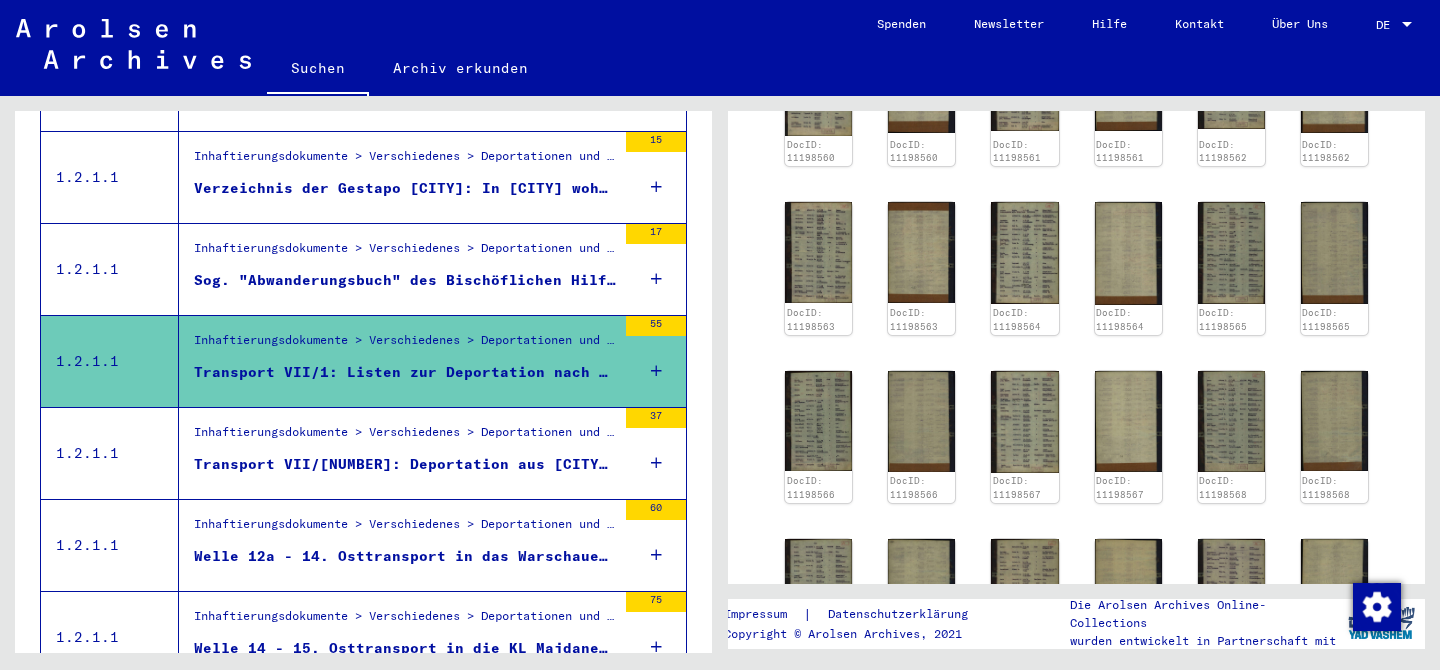 type on "*" 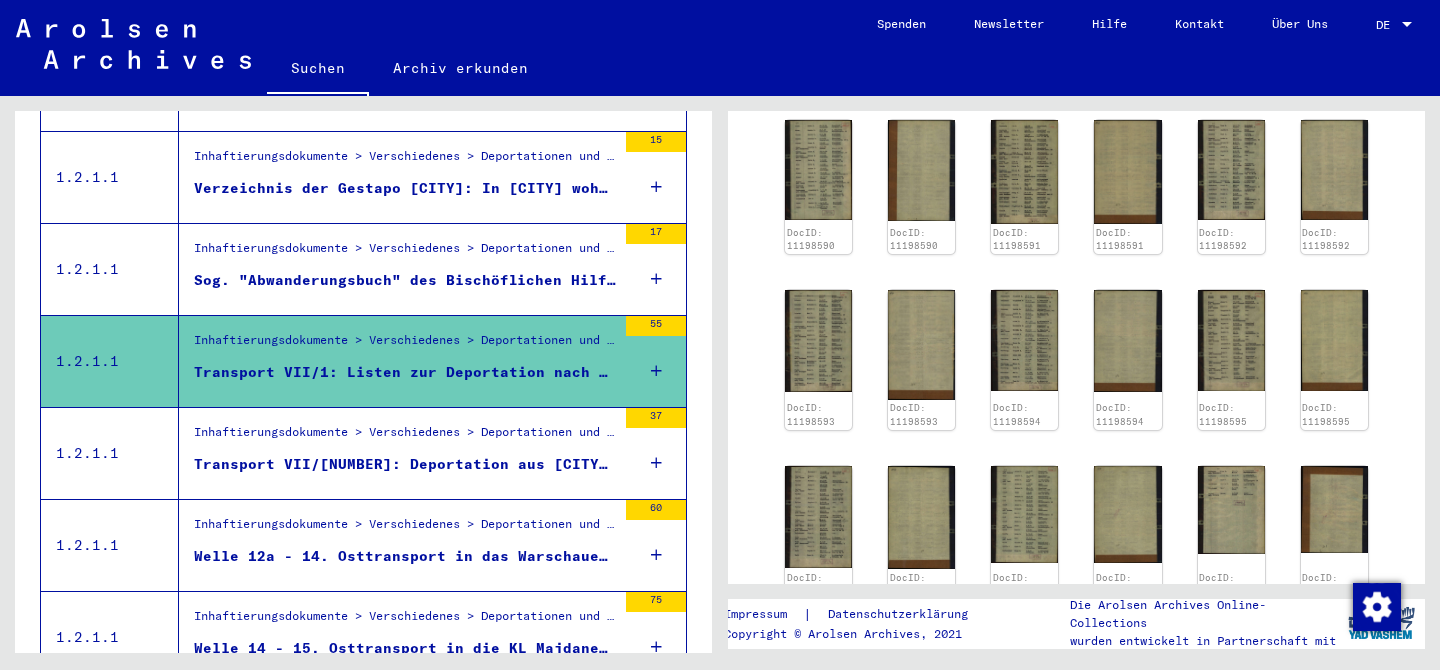 scroll, scrollTop: 741, scrollLeft: 0, axis: vertical 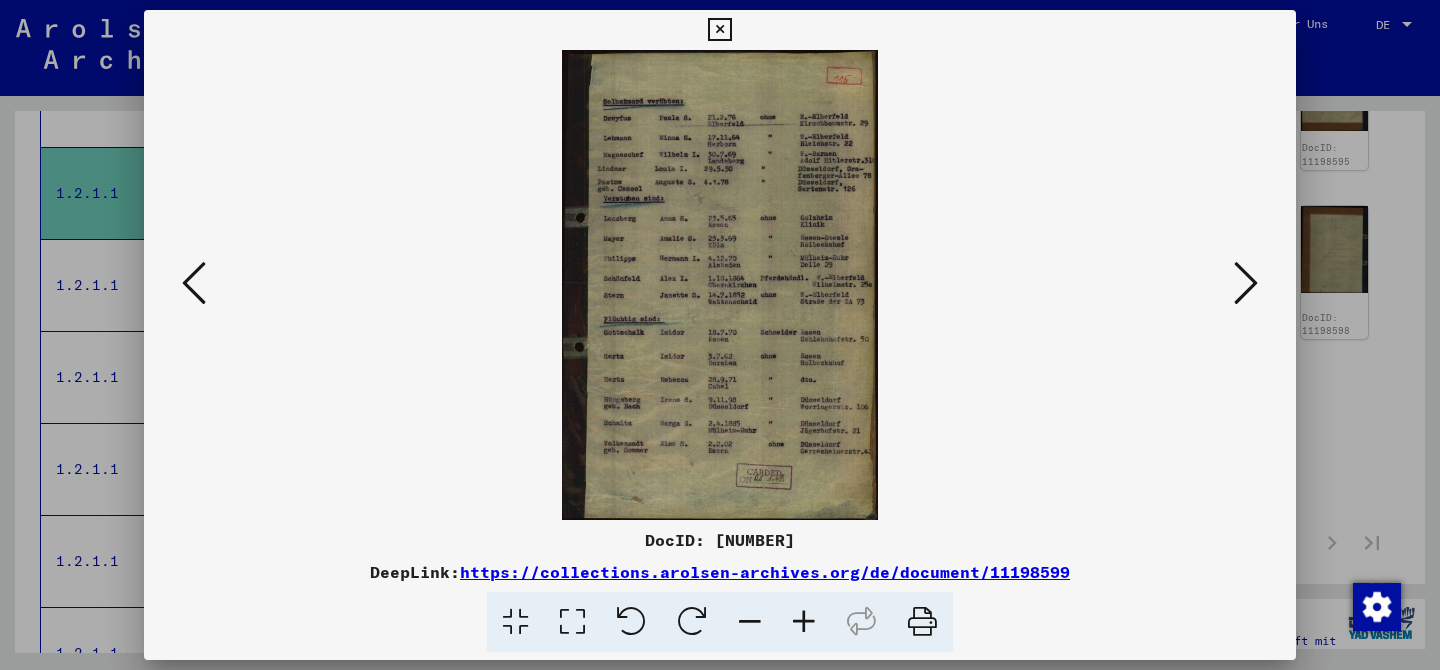 type 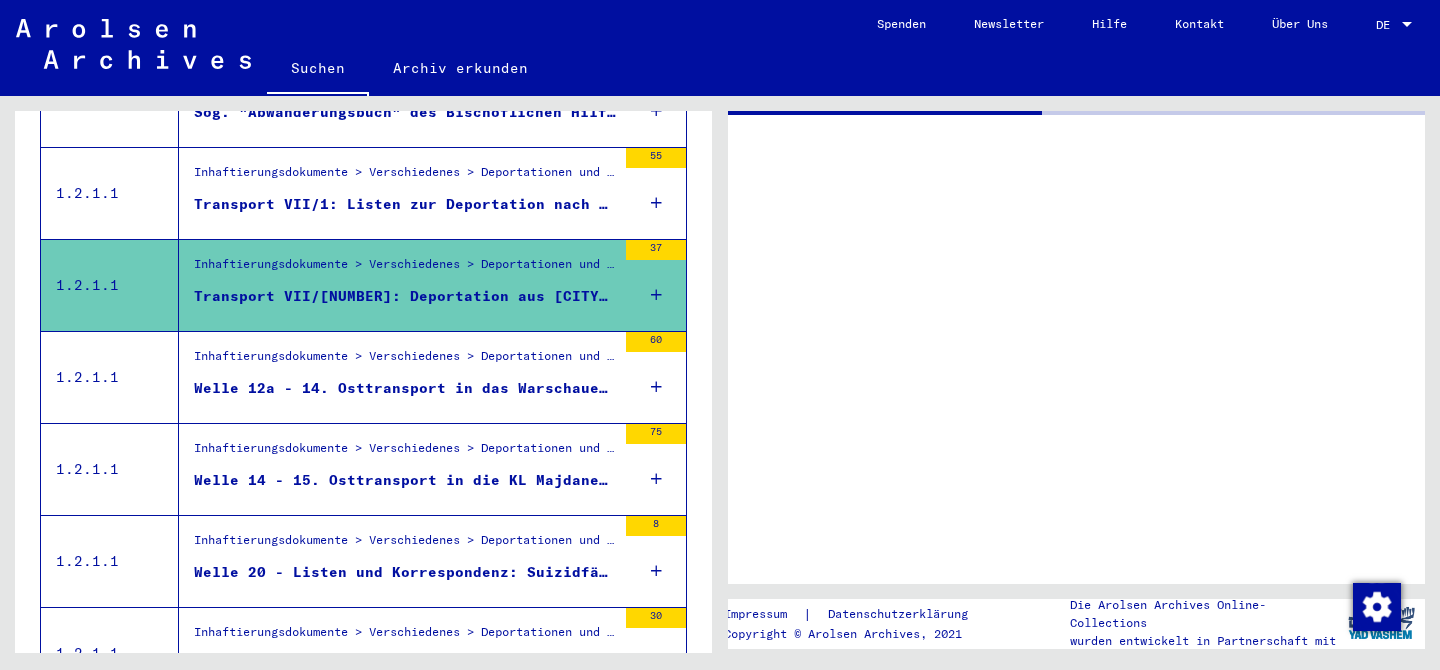 scroll, scrollTop: 0, scrollLeft: 0, axis: both 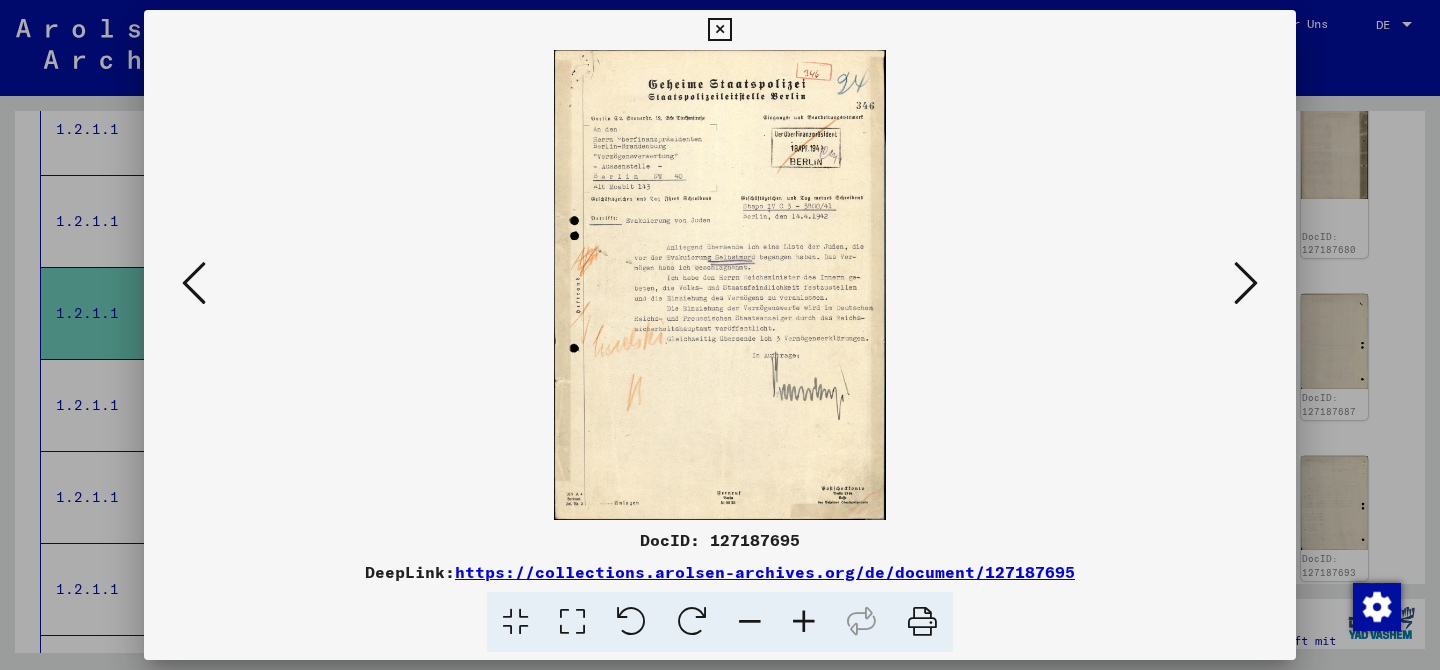 type 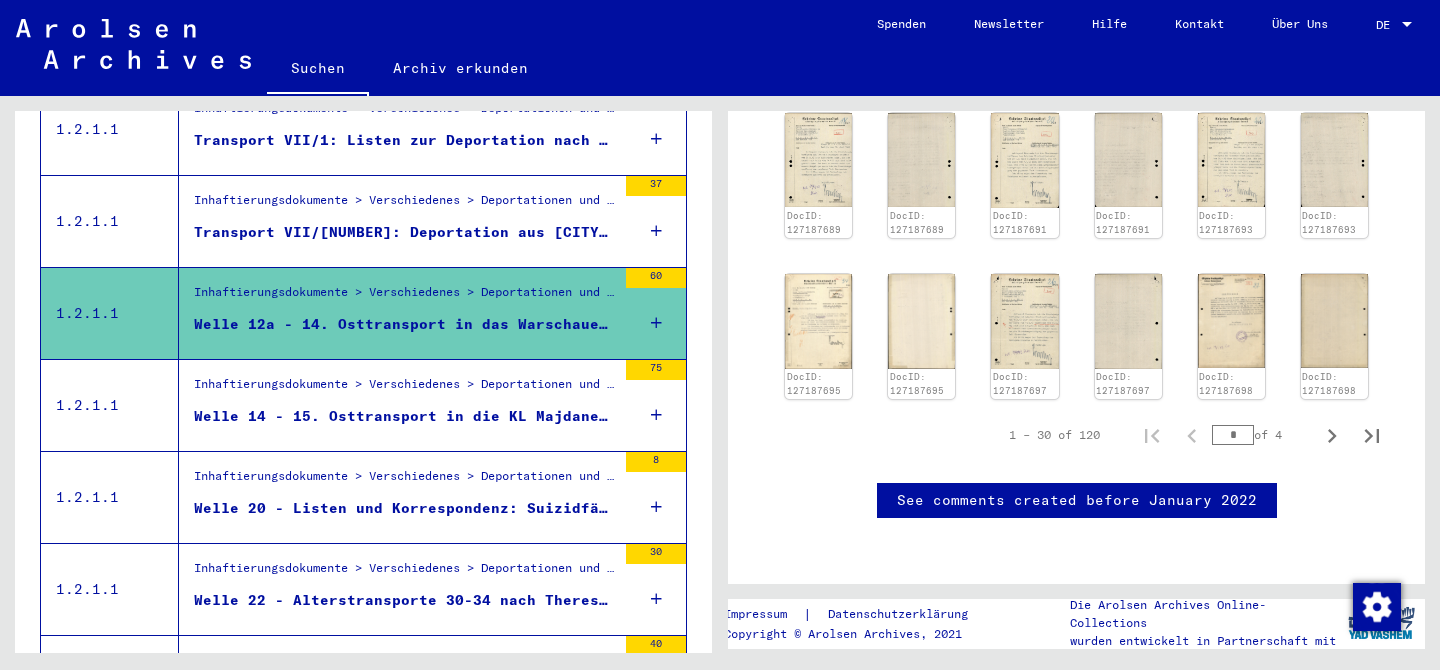 scroll, scrollTop: 1302, scrollLeft: 0, axis: vertical 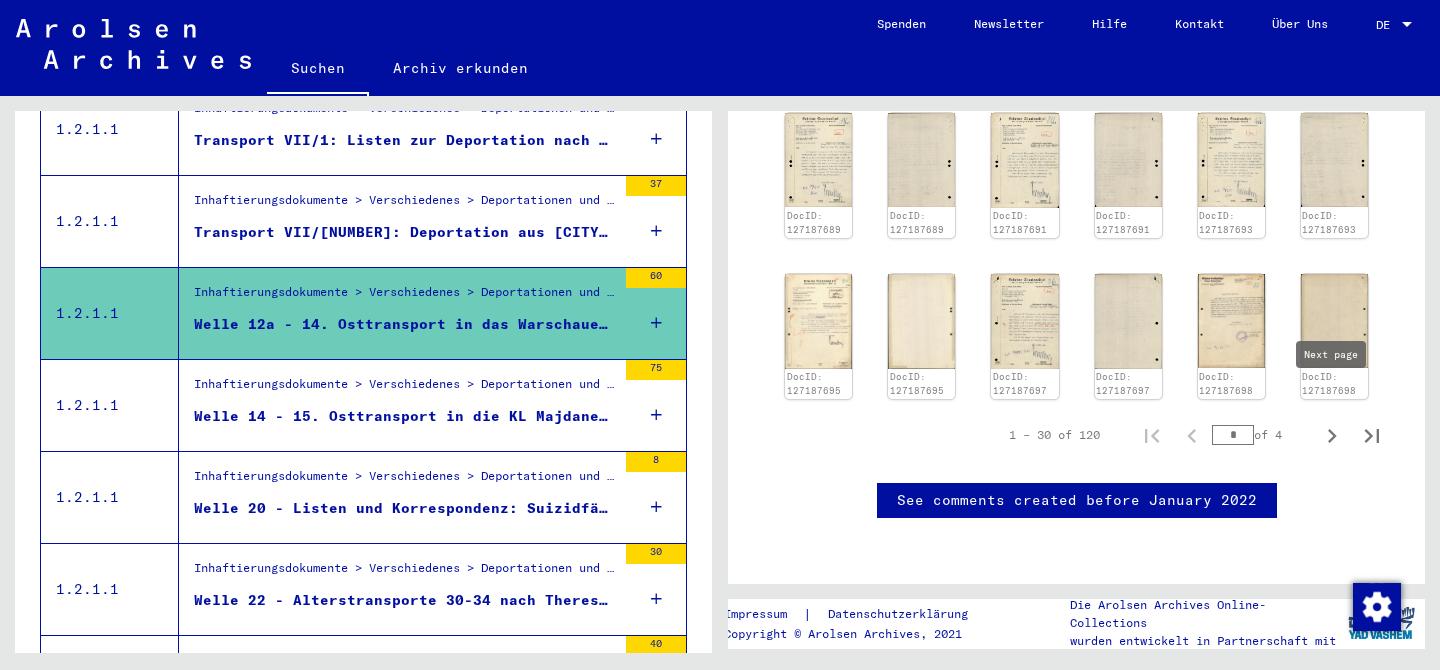type on "*" 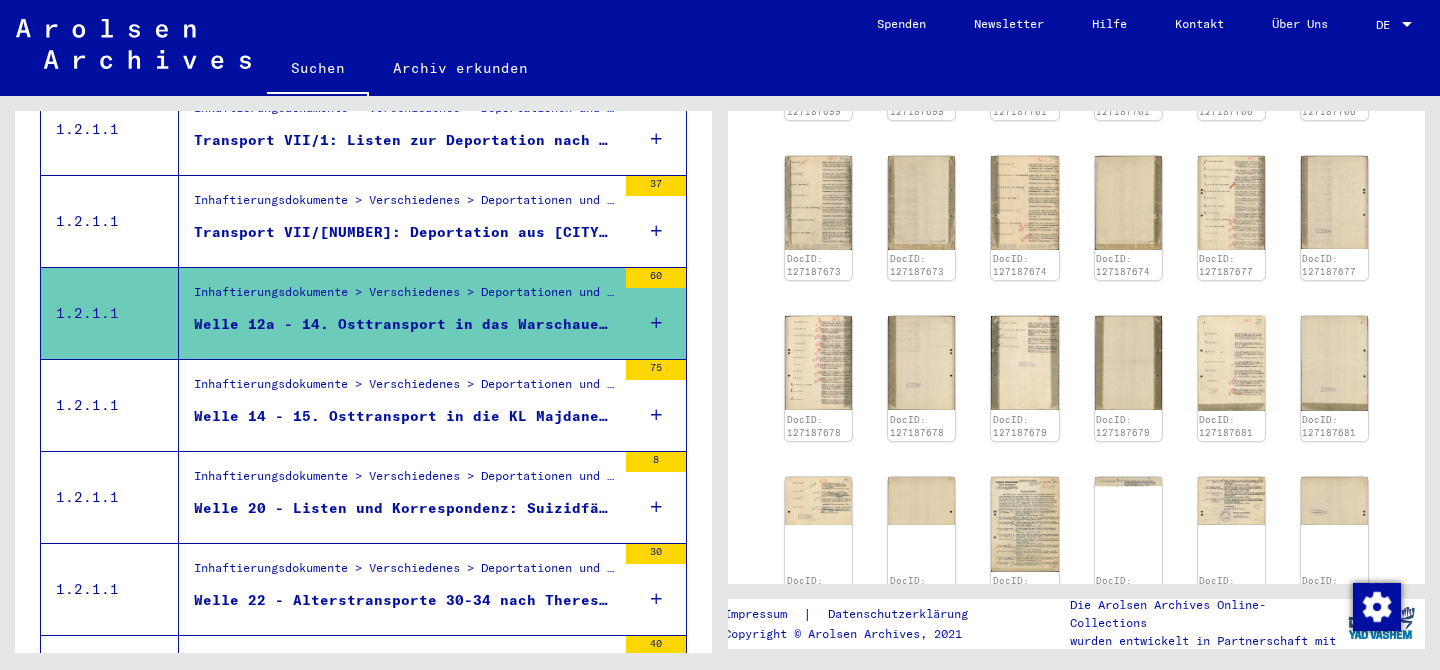 scroll, scrollTop: 482, scrollLeft: 0, axis: vertical 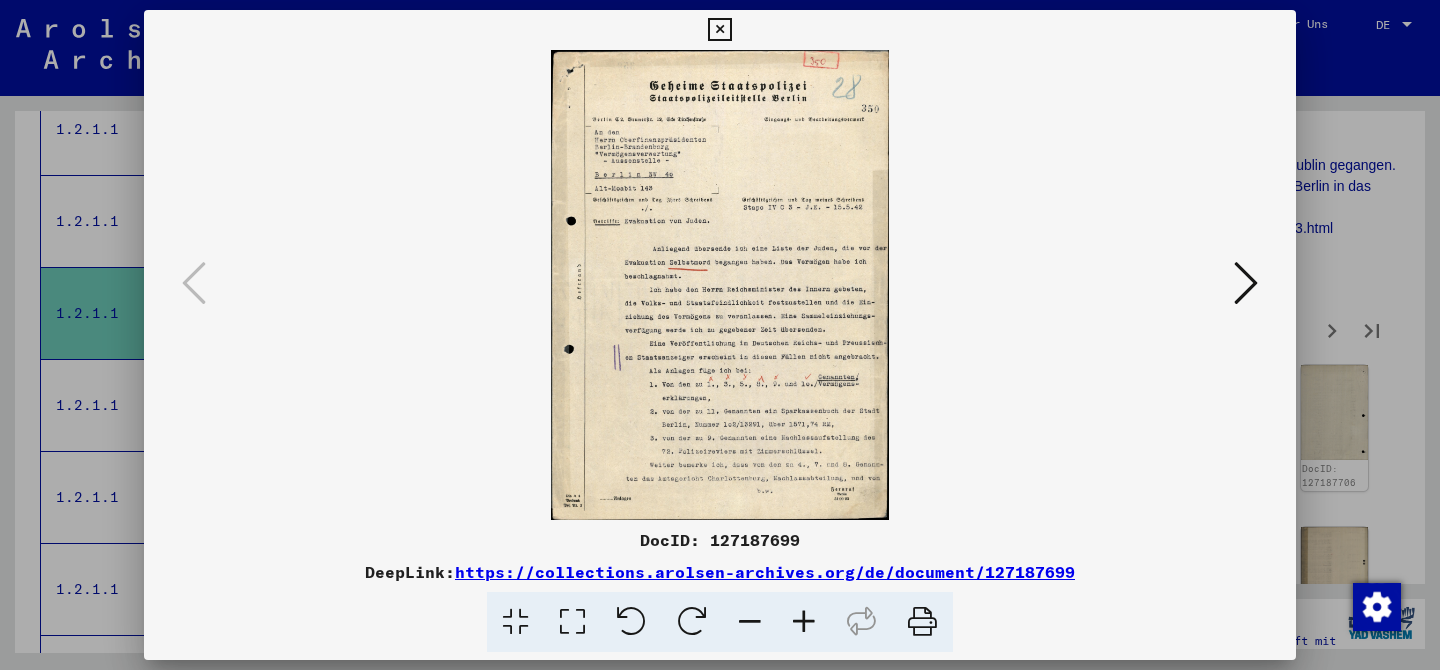 type 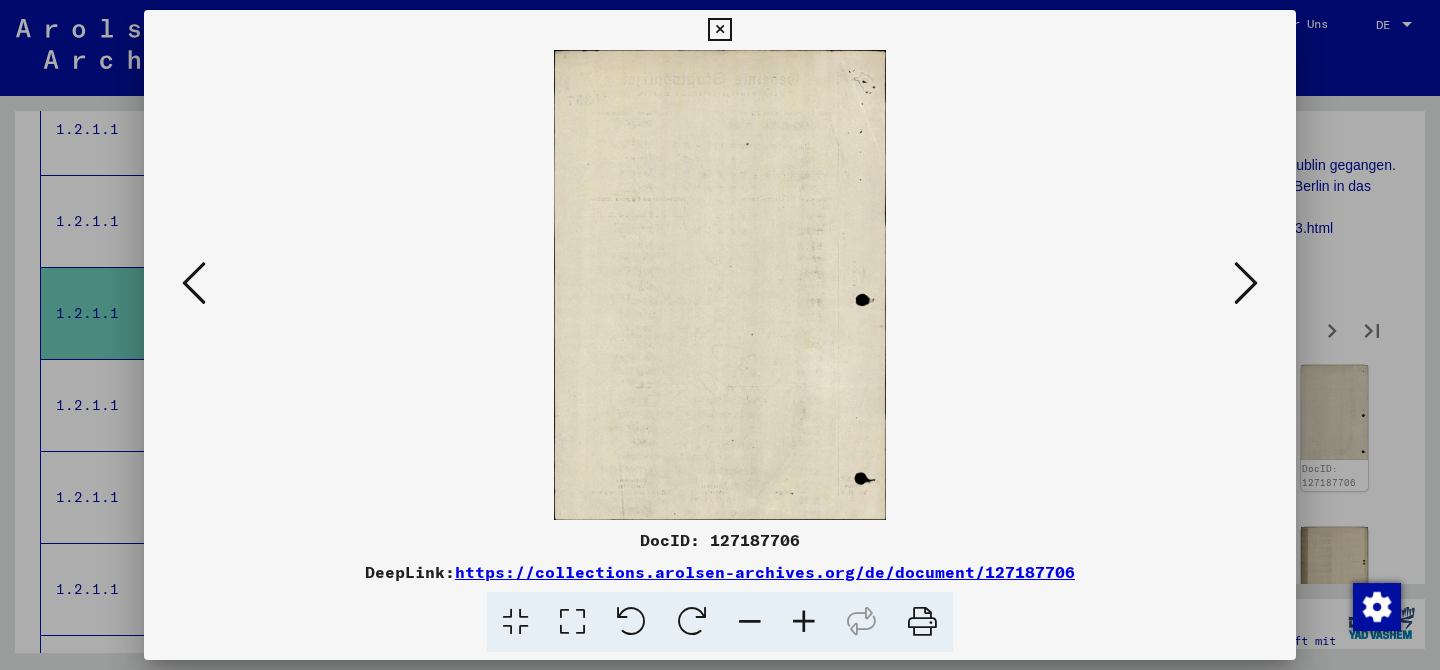 type 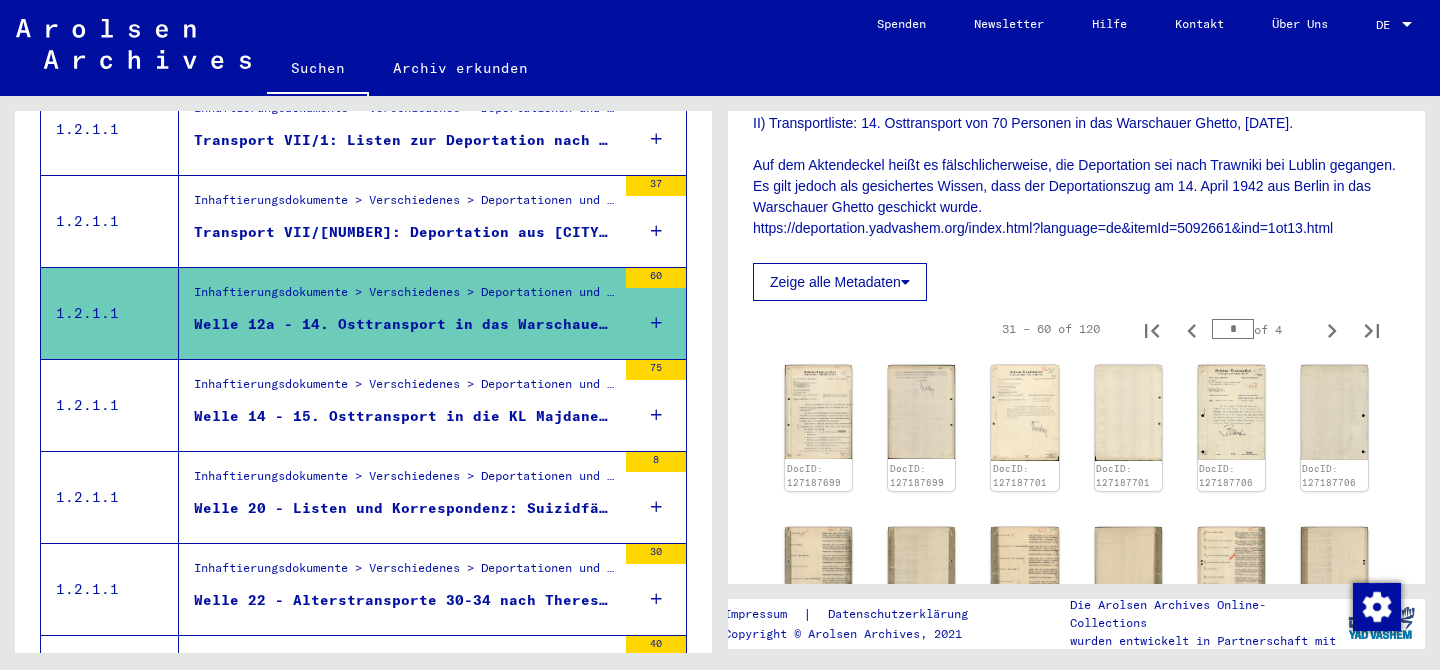 scroll, scrollTop: 0, scrollLeft: 0, axis: both 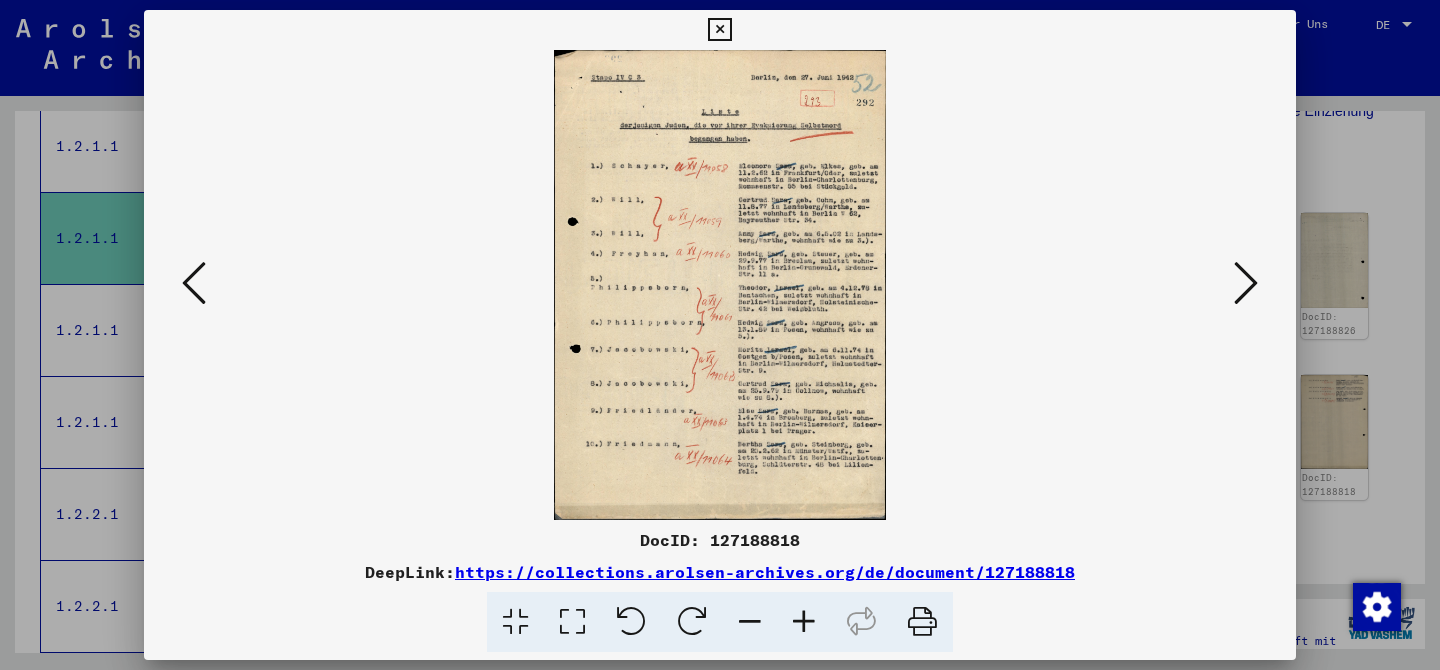 type 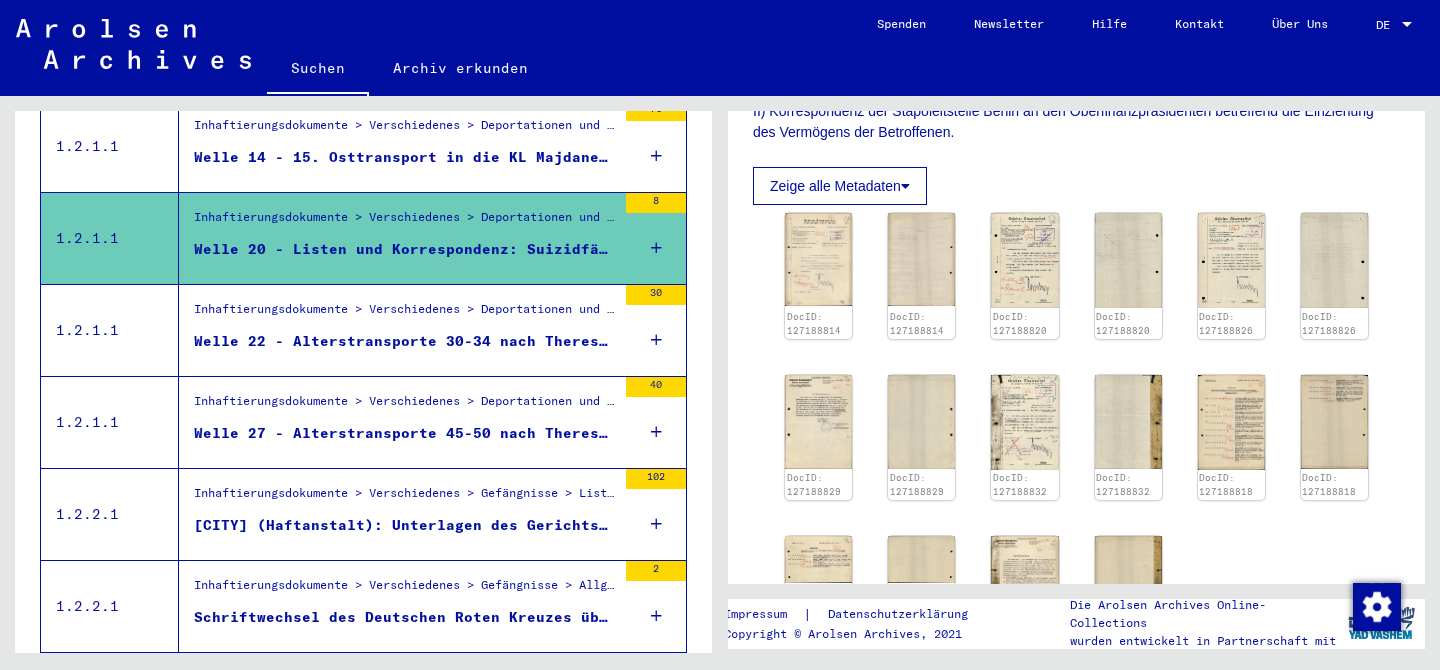 scroll, scrollTop: 0, scrollLeft: 0, axis: both 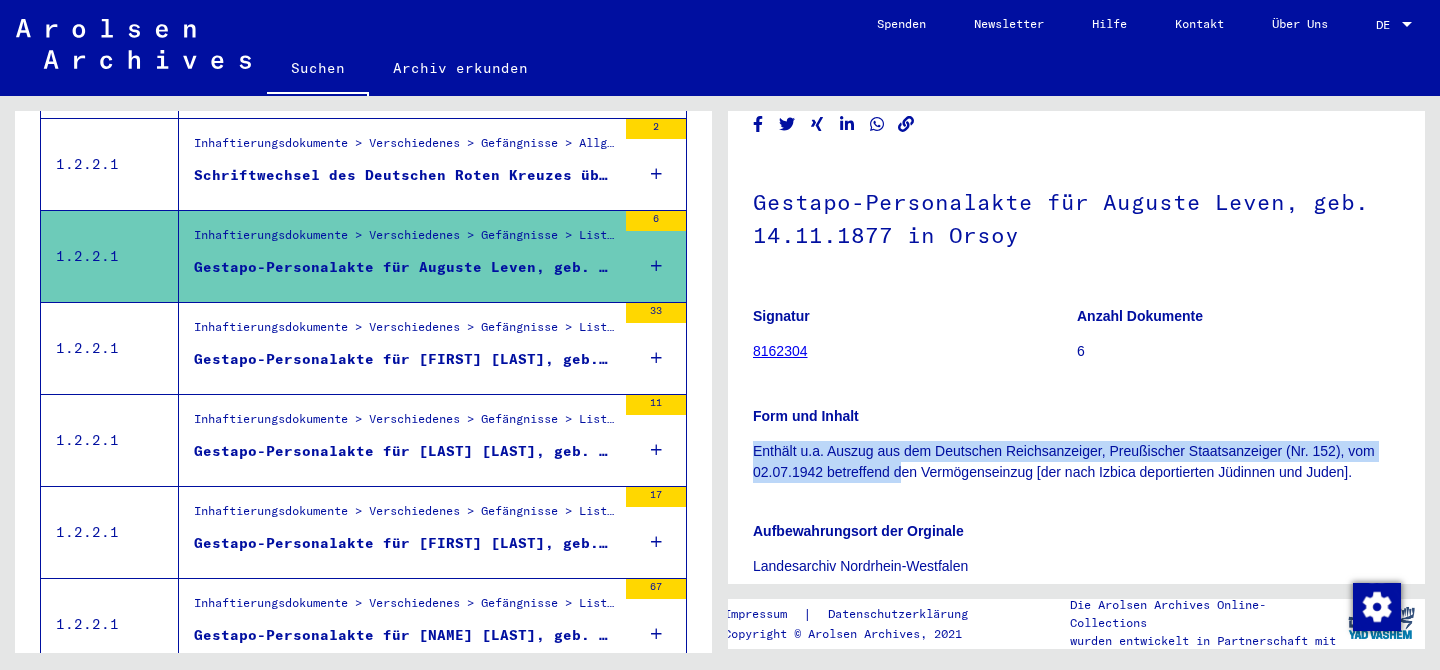 drag, startPoint x: 855, startPoint y: 441, endPoint x: 906, endPoint y: 480, distance: 64.202805 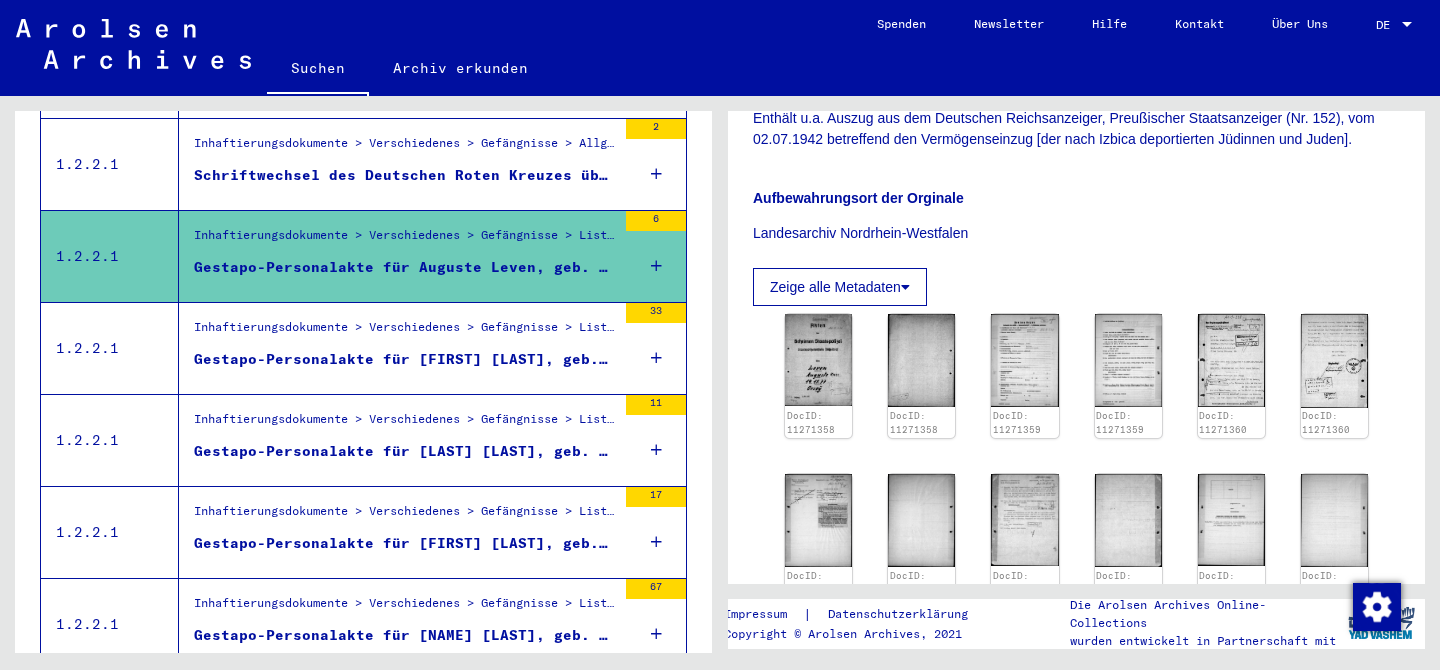 scroll, scrollTop: 396, scrollLeft: 0, axis: vertical 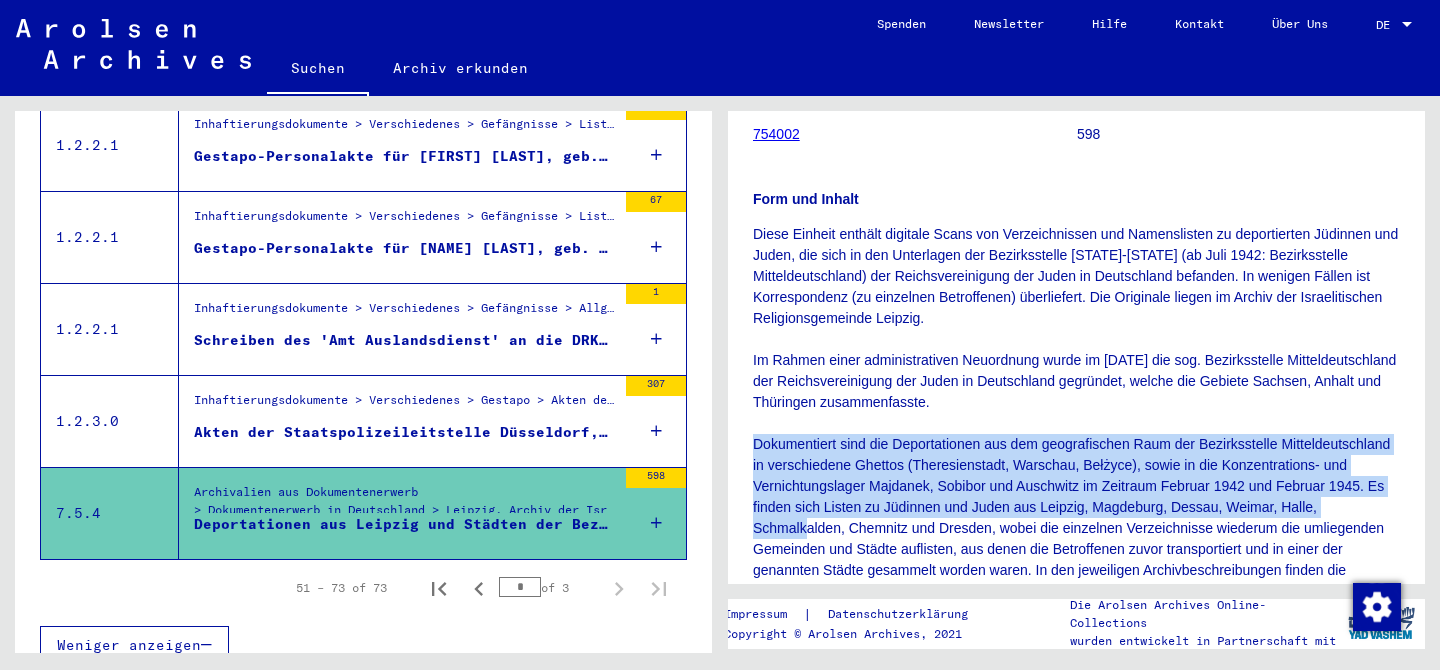 drag, startPoint x: 806, startPoint y: 518, endPoint x: 744, endPoint y: 438, distance: 101.21265 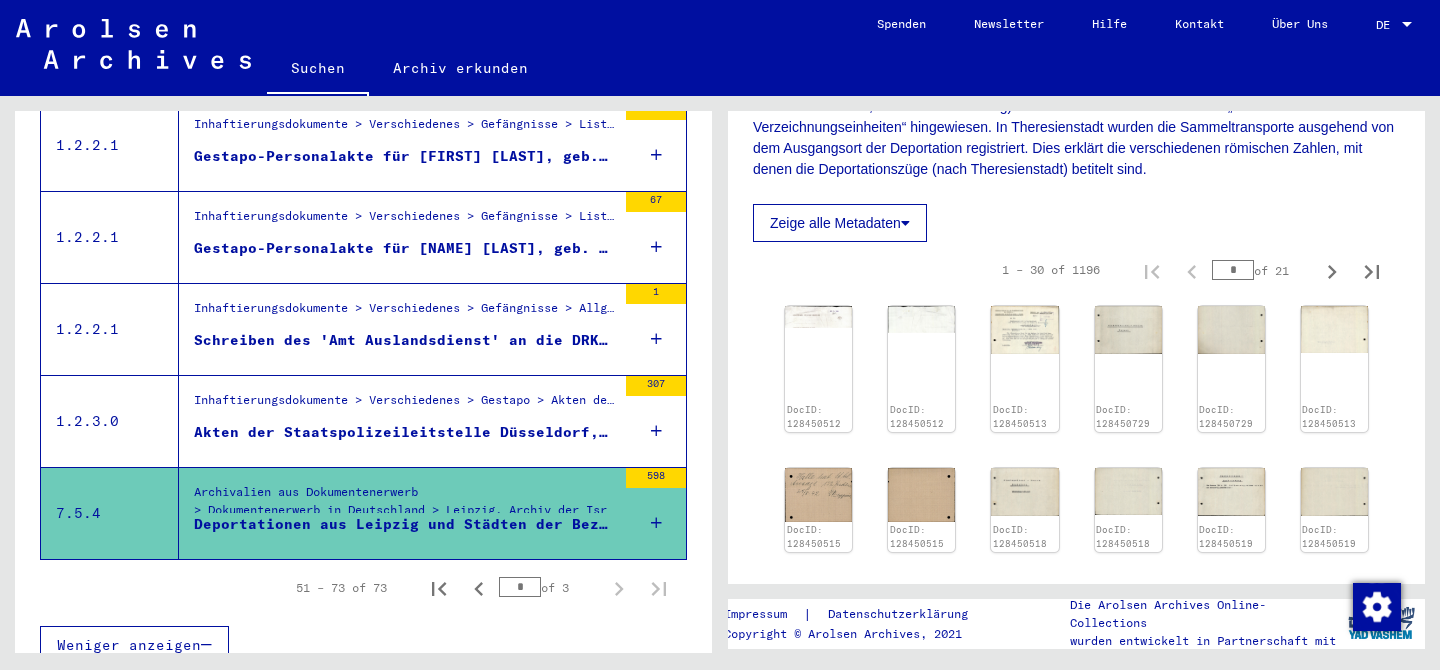 scroll, scrollTop: 999, scrollLeft: 0, axis: vertical 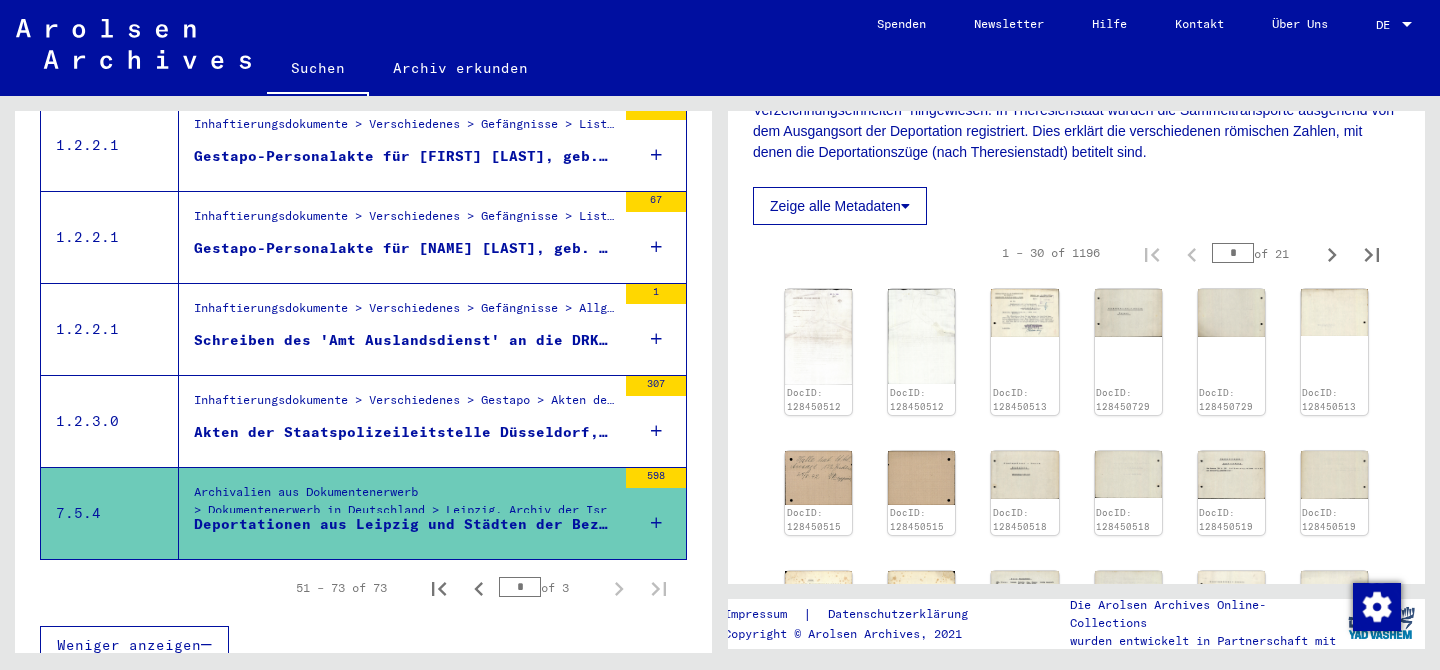 type on "*" 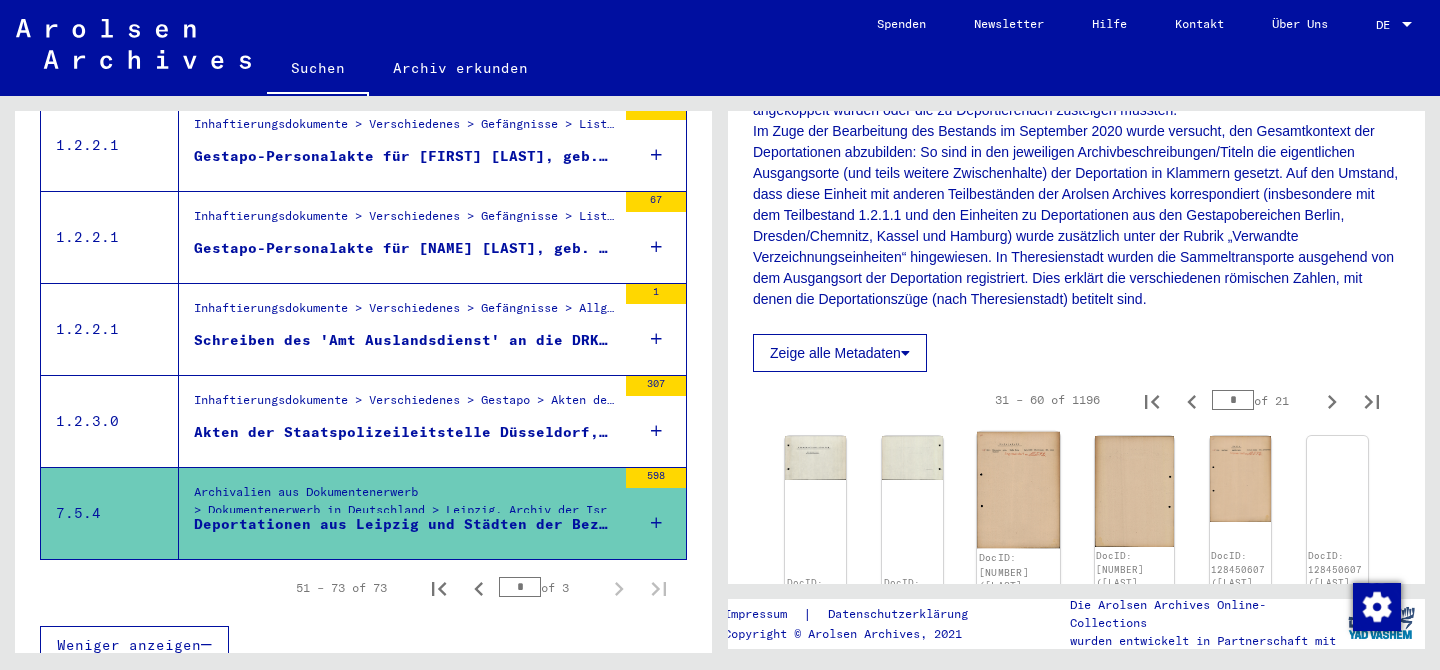 scroll, scrollTop: 967, scrollLeft: 0, axis: vertical 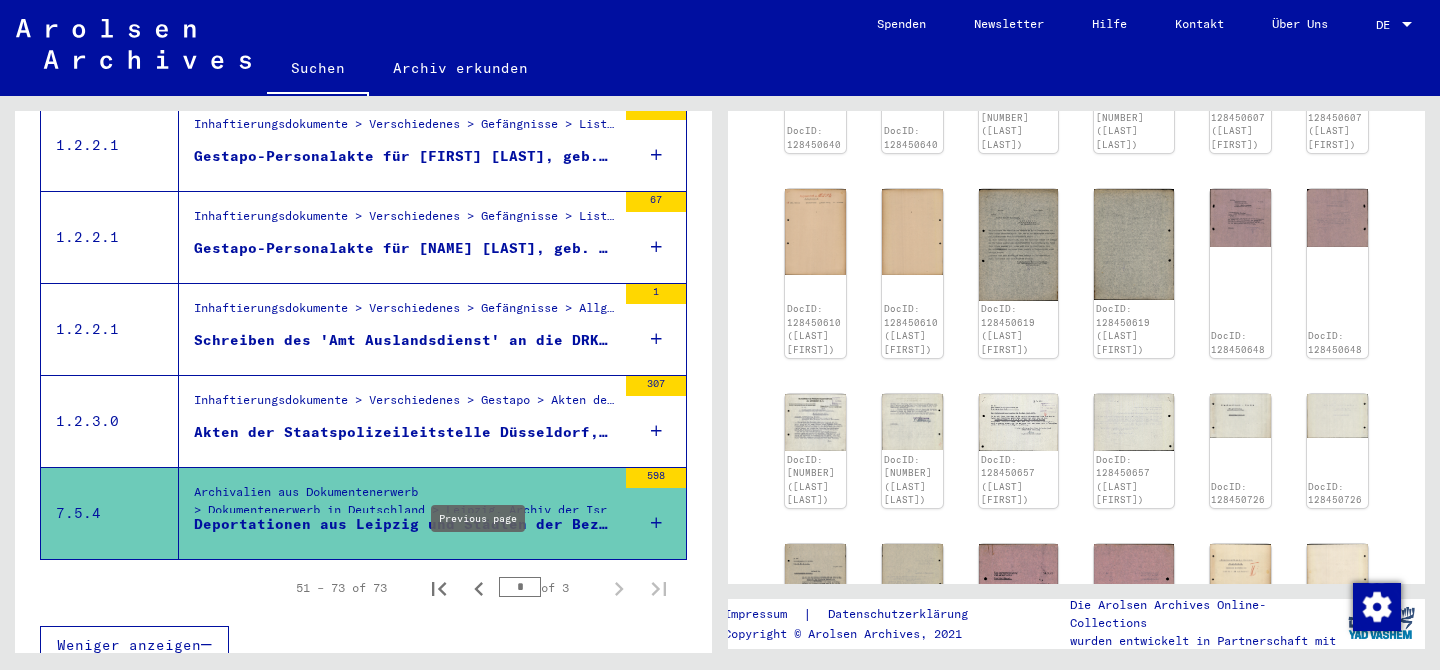 type on "*" 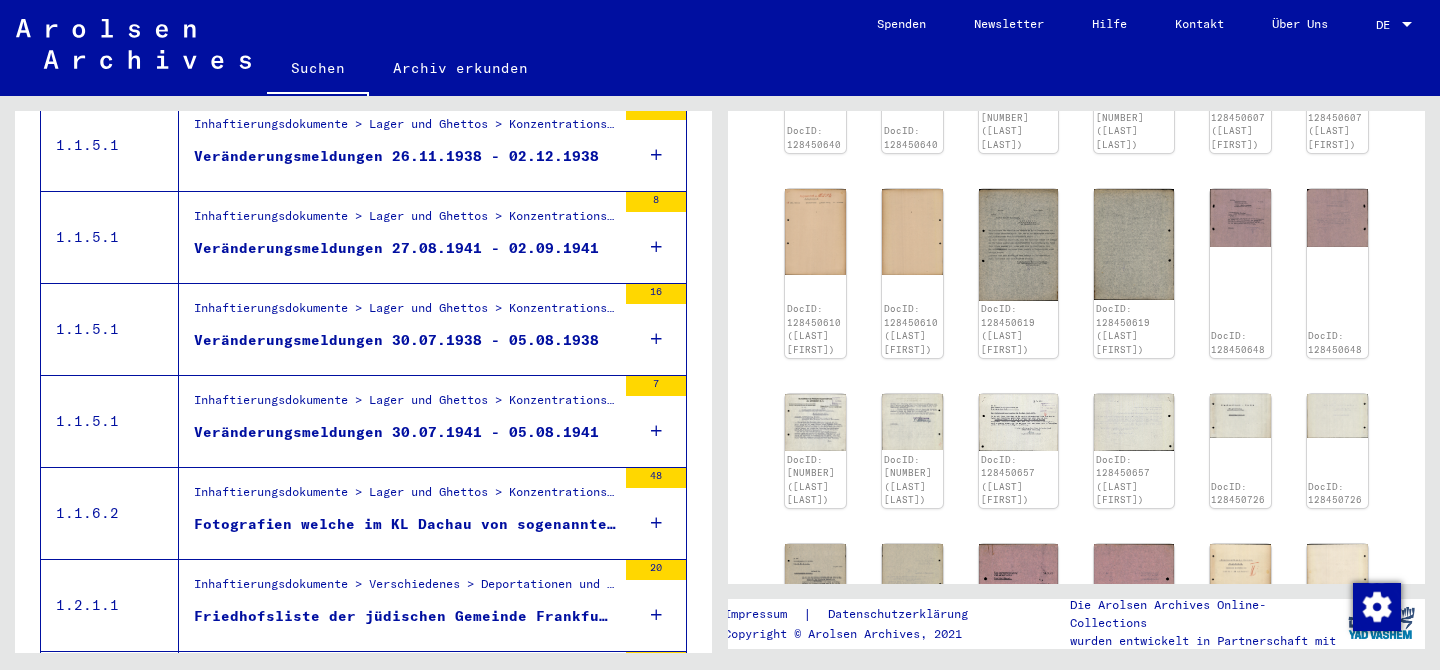 scroll, scrollTop: 2222, scrollLeft: 0, axis: vertical 